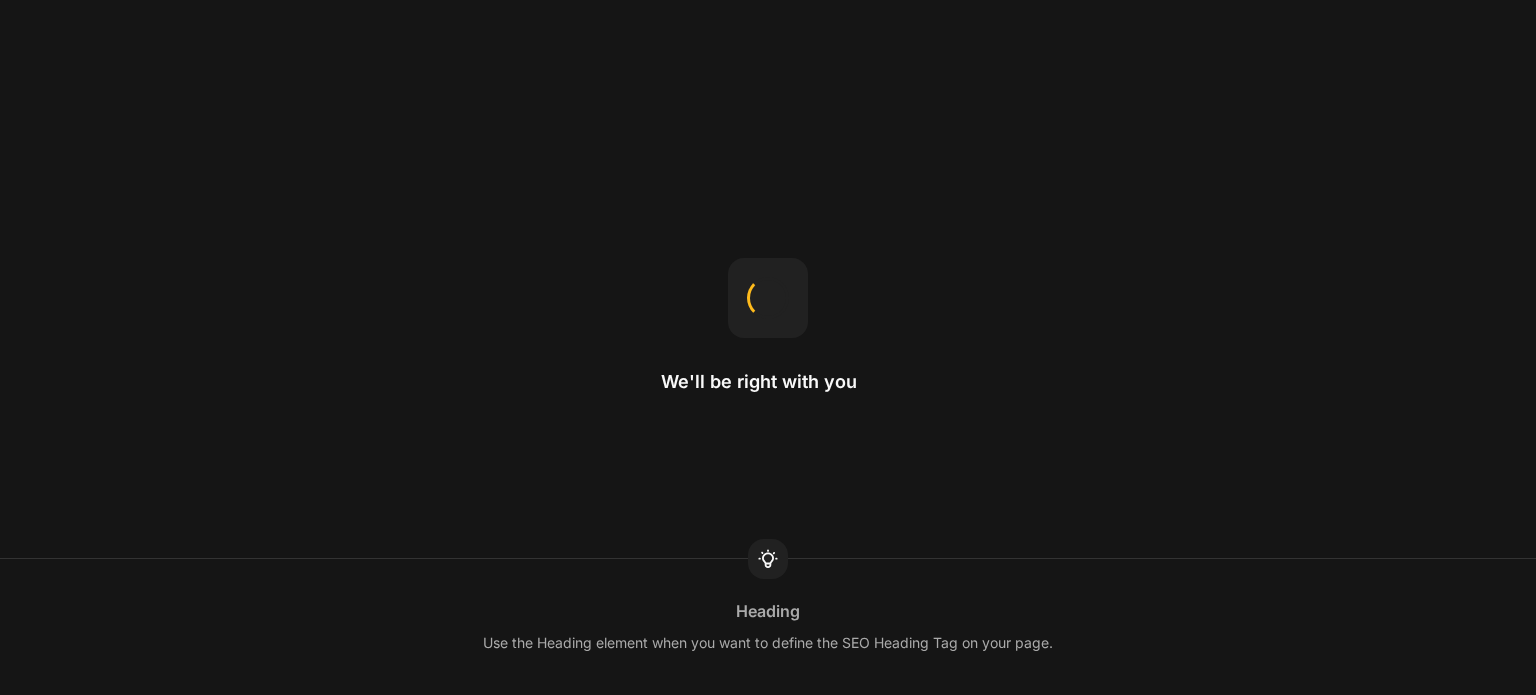 scroll, scrollTop: 0, scrollLeft: 0, axis: both 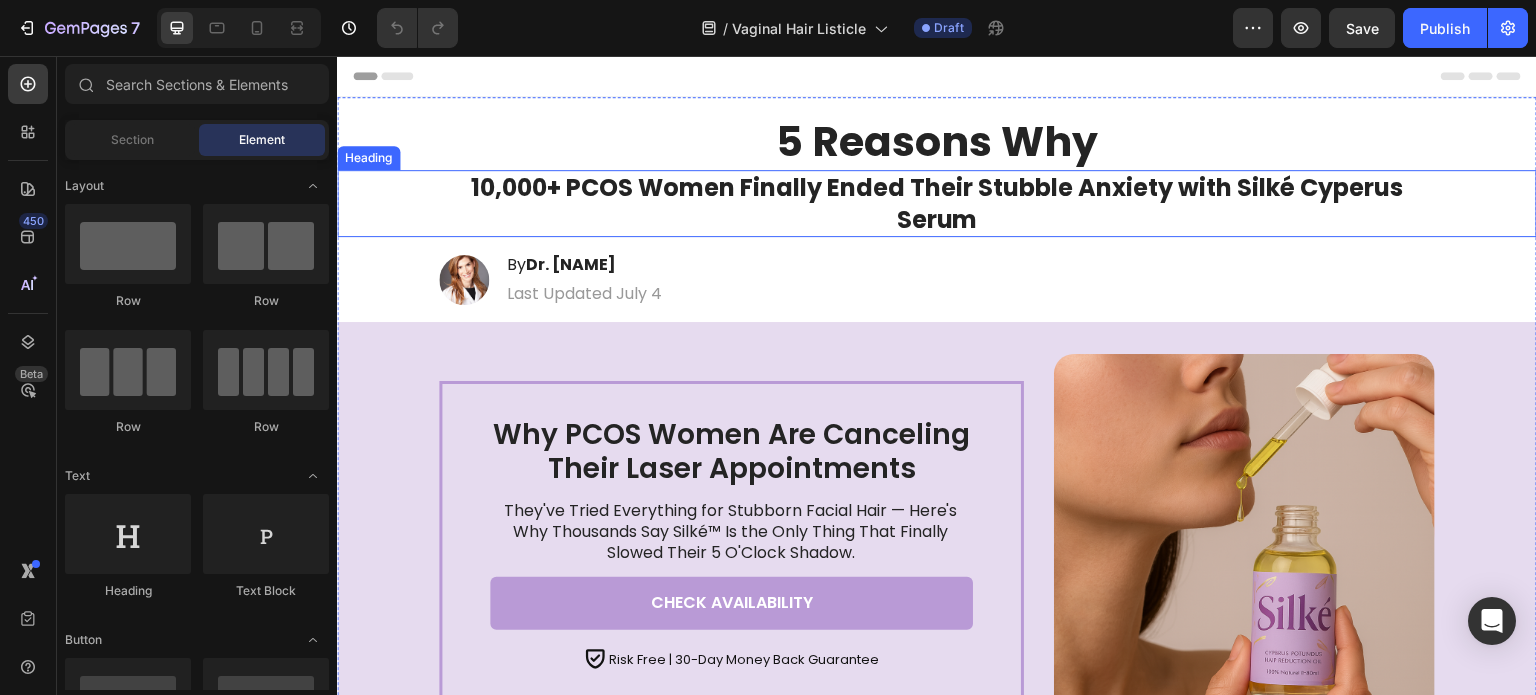 click on "10,000+ PCOS Women Finally Ended Their Stubble Anxiety with Silké Cyperus Serum" at bounding box center (937, 203) 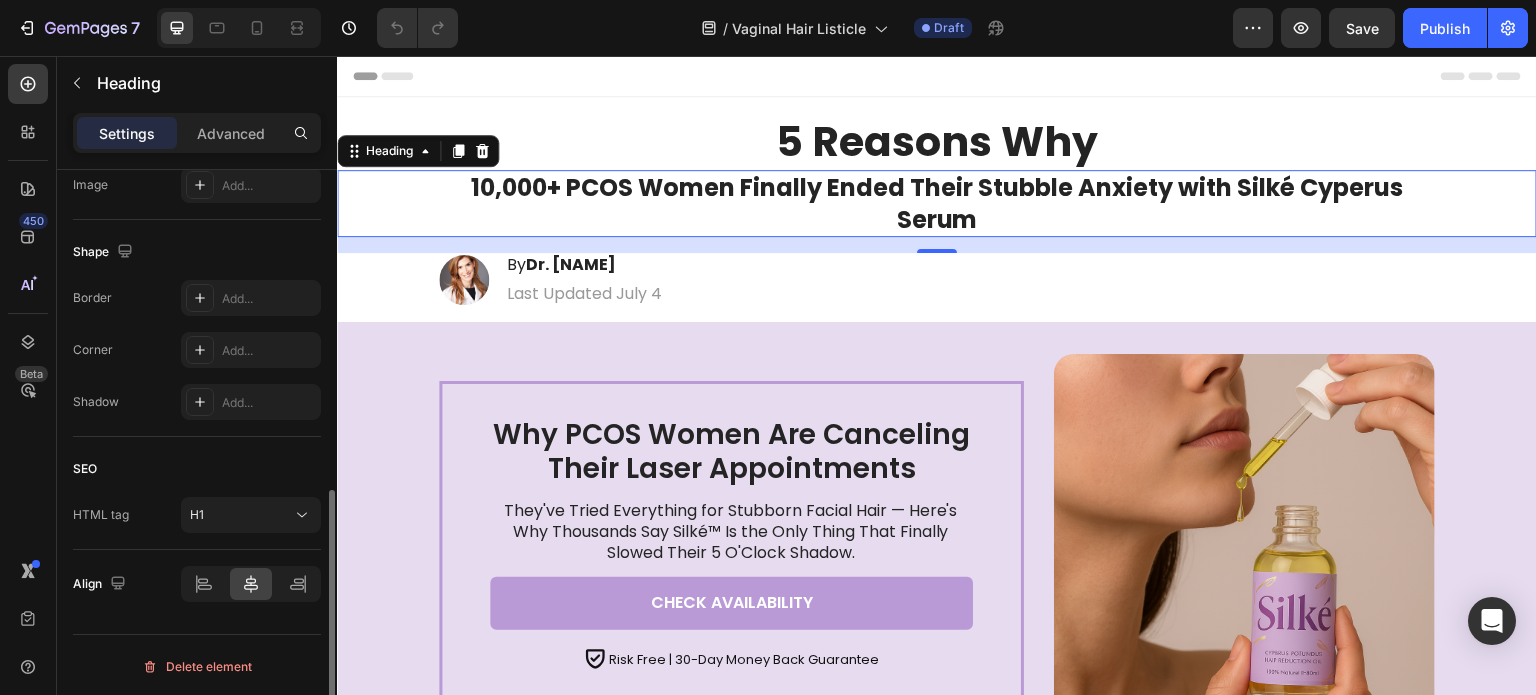 scroll, scrollTop: 0, scrollLeft: 0, axis: both 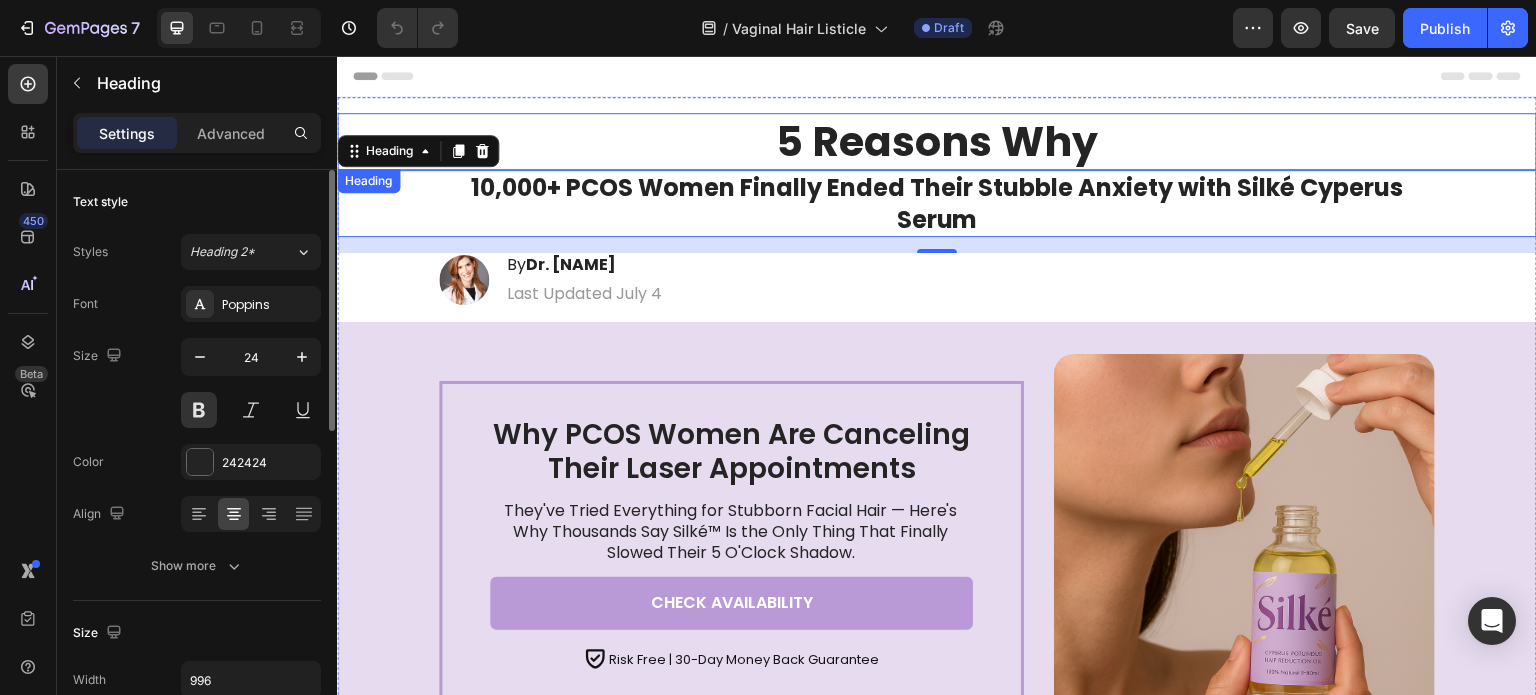 click on "10,000+ PCOS Women Finally Ended Their Stubble Anxiety with Silké Cyperus Serum" at bounding box center [937, 203] 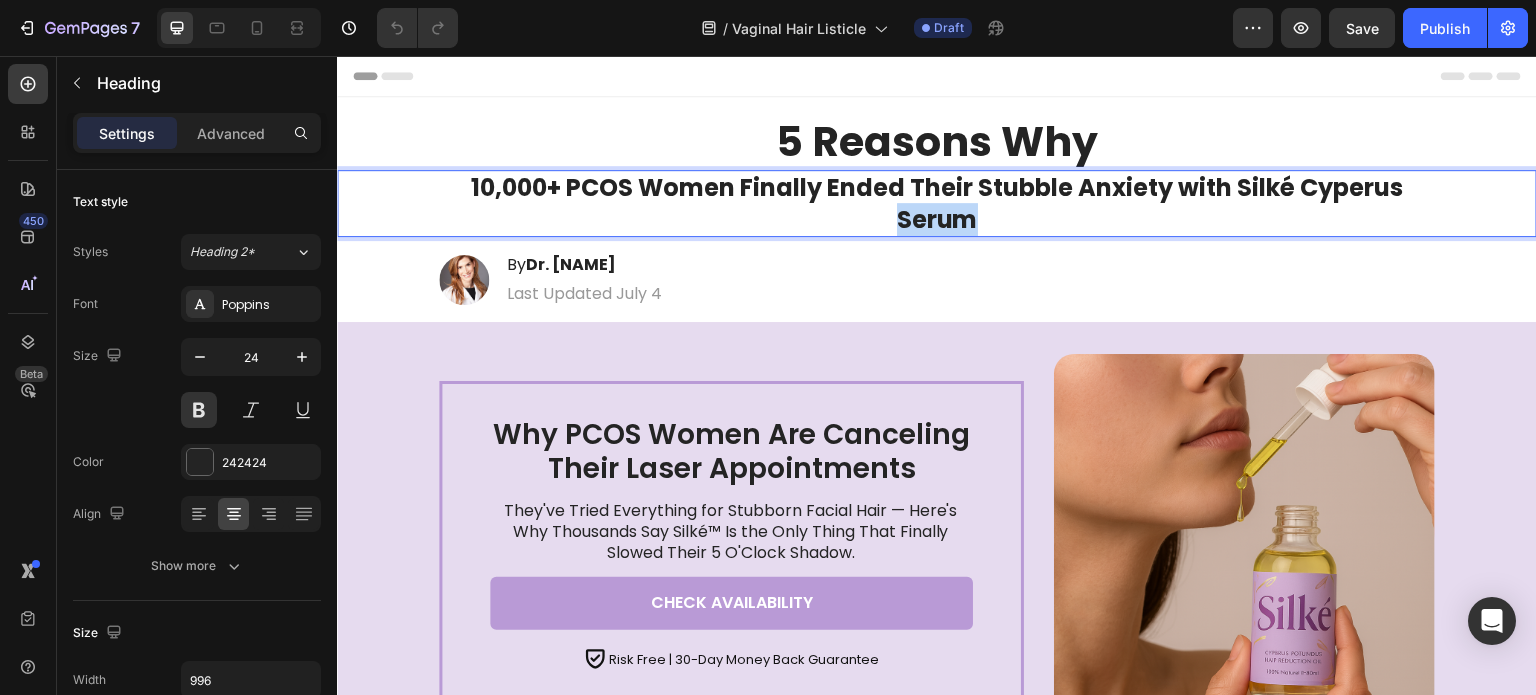 click on "10,000+ PCOS Women Finally Ended Their Stubble Anxiety with Silké Cyperus Serum" at bounding box center [937, 203] 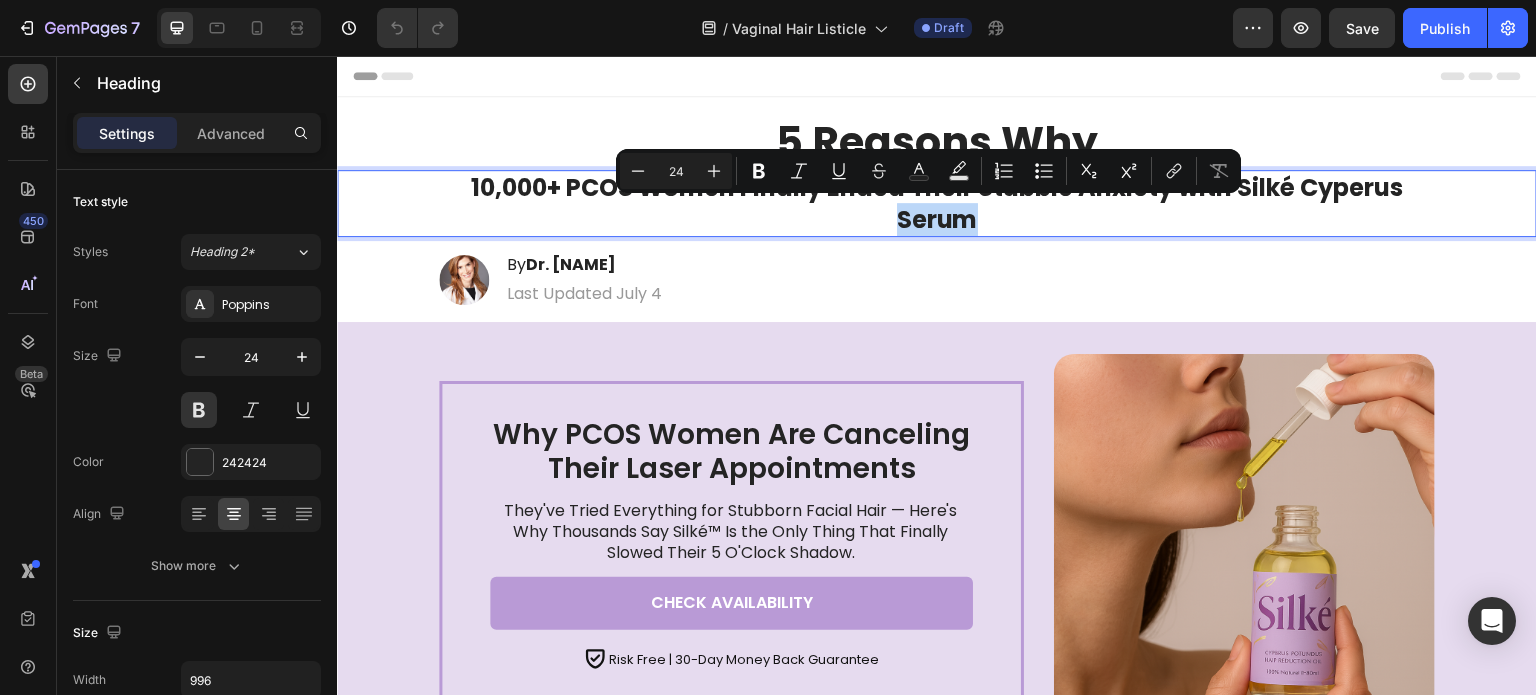 click on "10,000+ PCOS Women Finally Ended Their Stubble Anxiety with Silké Cyperus Serum" at bounding box center (937, 203) 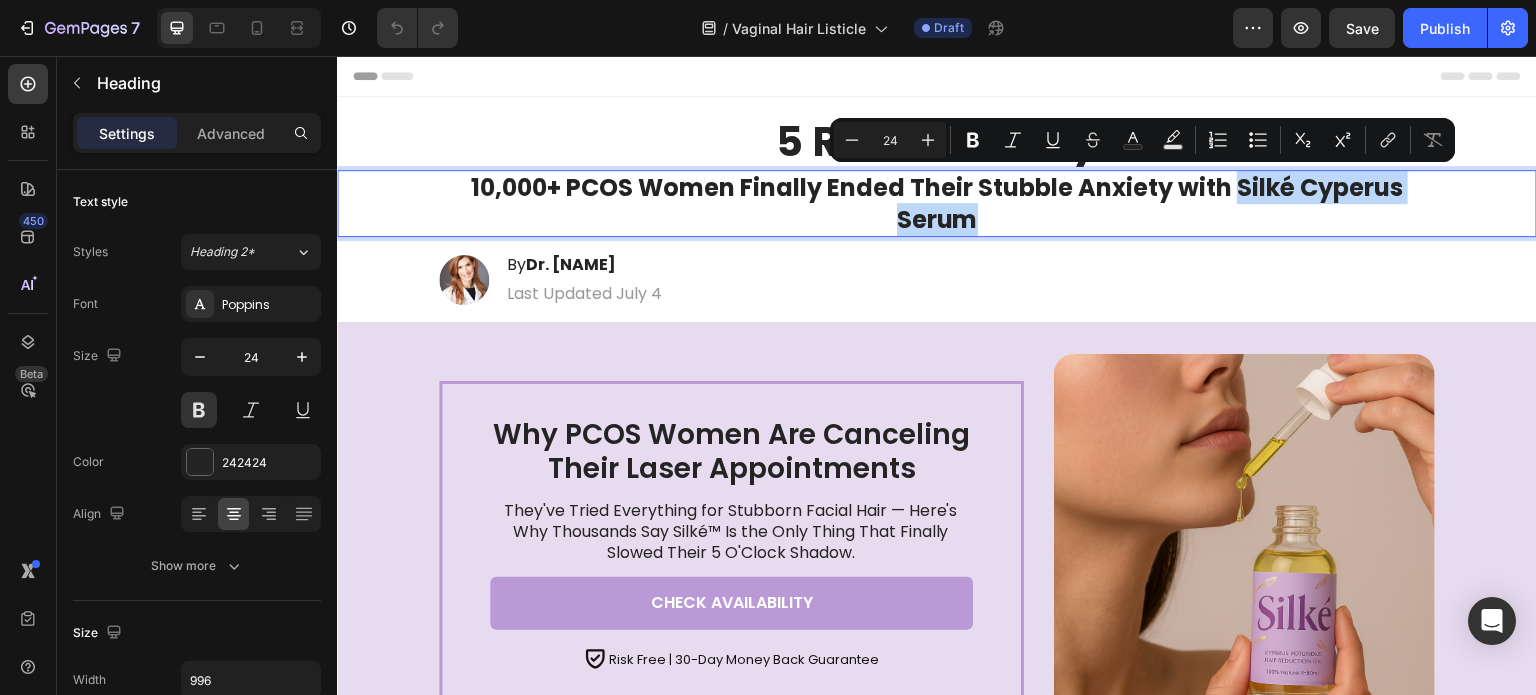 drag, startPoint x: 1231, startPoint y: 189, endPoint x: 1125, endPoint y: 218, distance: 109.89541 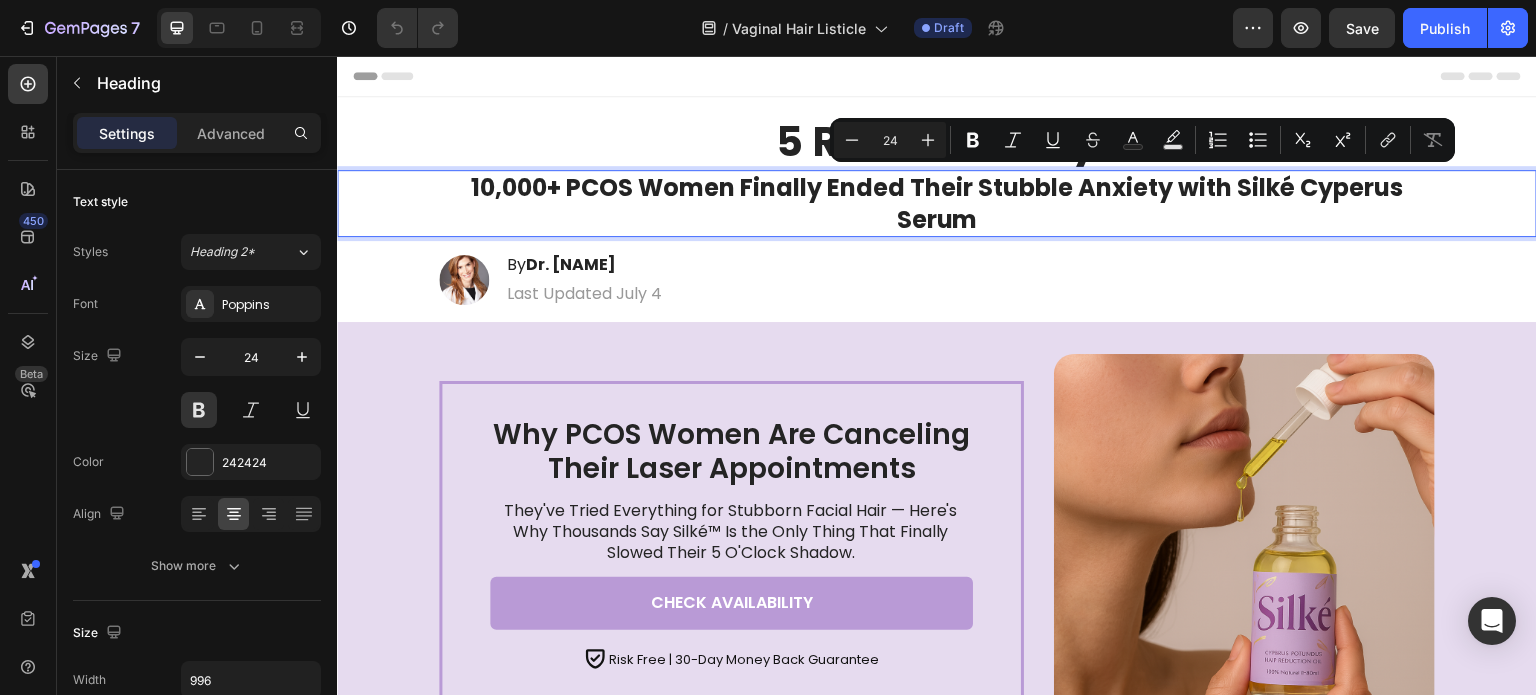 click on "10,000+ PCOS Women Finally Ended Their Stubble Anxiety with Silké Cyperus Serum" at bounding box center [937, 203] 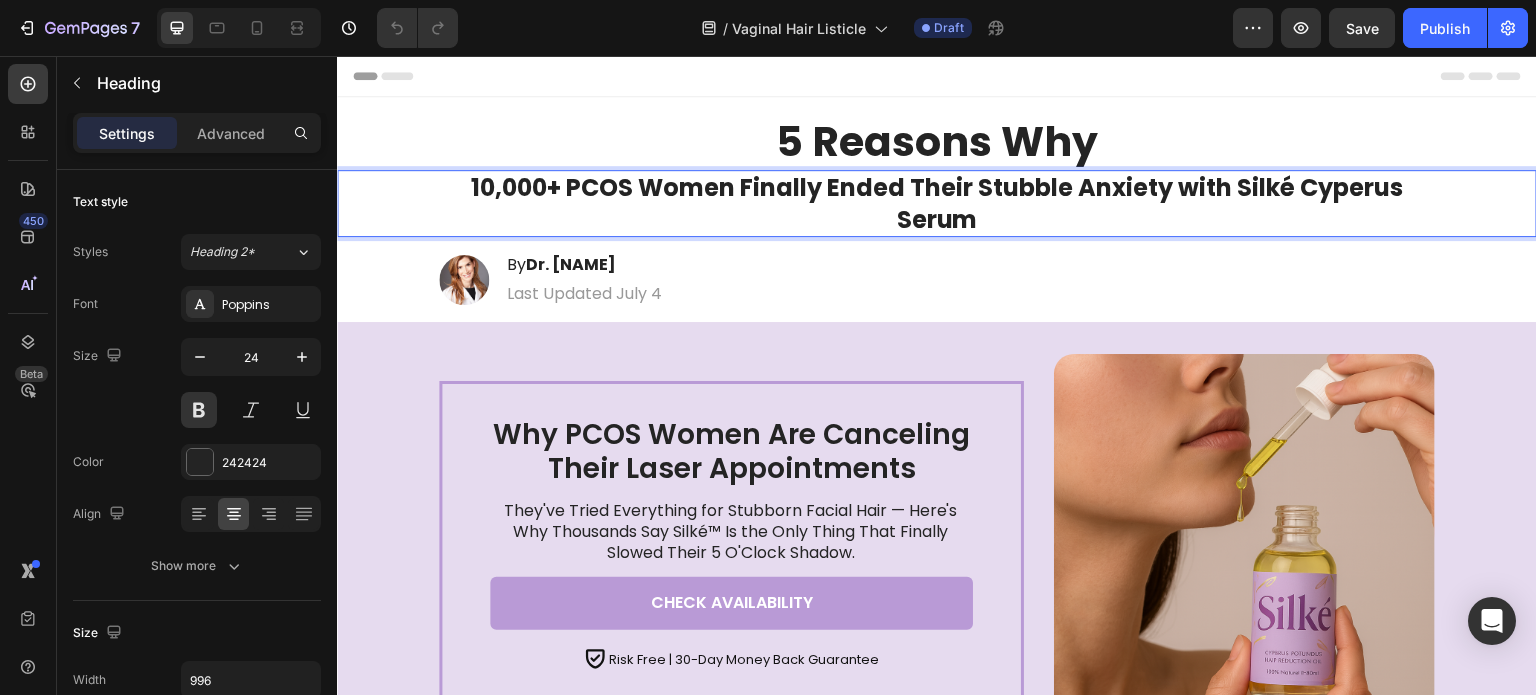 click on "10,000+ PCOS Women Finally Ended Their Stubble Anxiety with Silké Cyperus Serum" at bounding box center (937, 203) 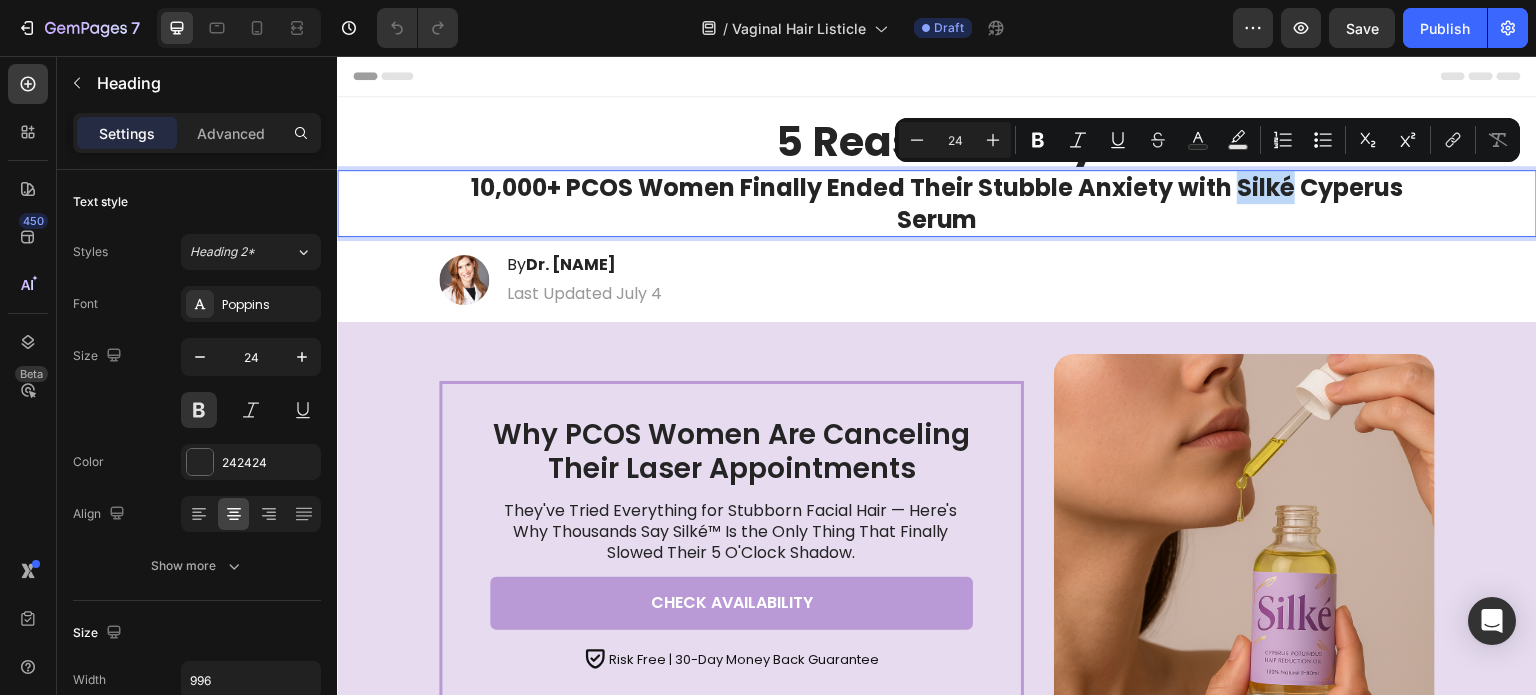 click on "10,000+ PCOS Women Finally Ended Their Stubble Anxiety with Silké Cyperus Serum" at bounding box center (937, 203) 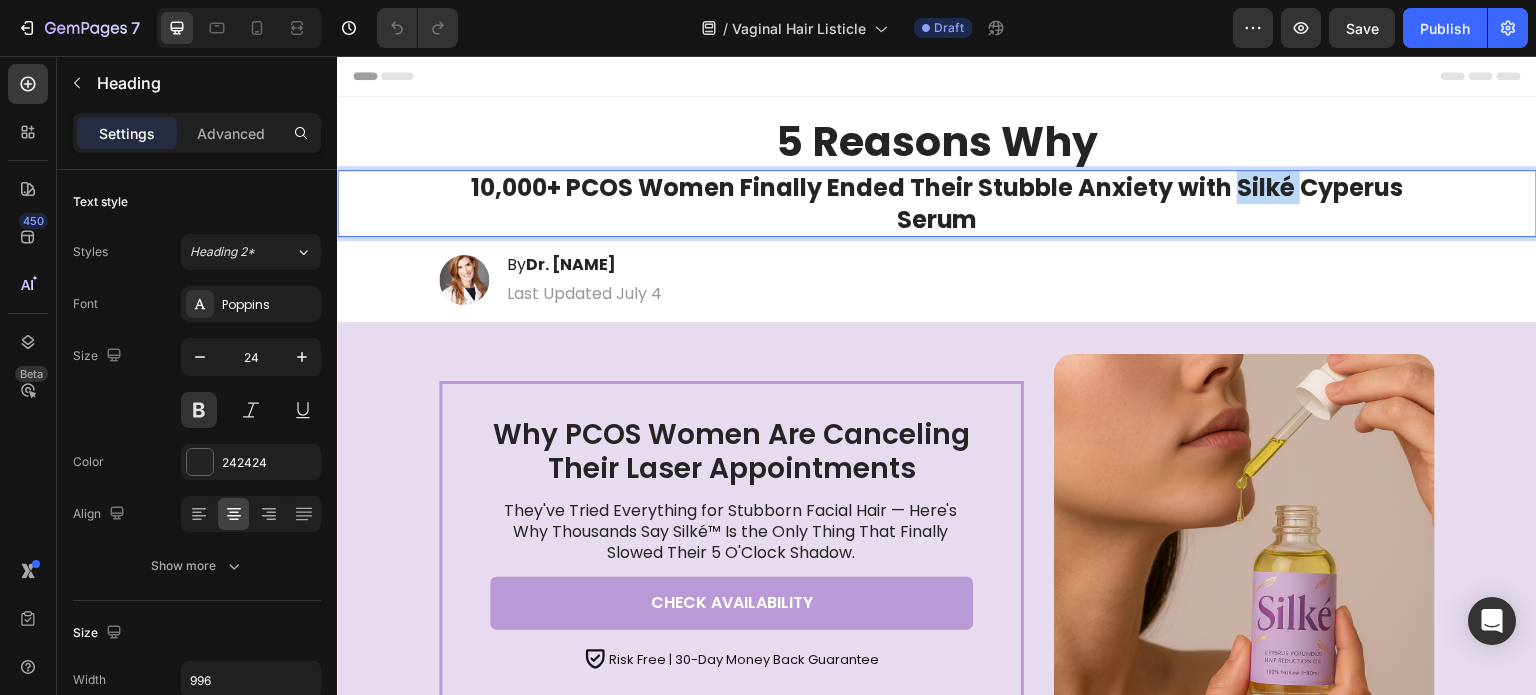 click on "10,000+ PCOS Women Finally Ended Their Stubble Anxiety with Silké Cyperus Serum" at bounding box center [937, 203] 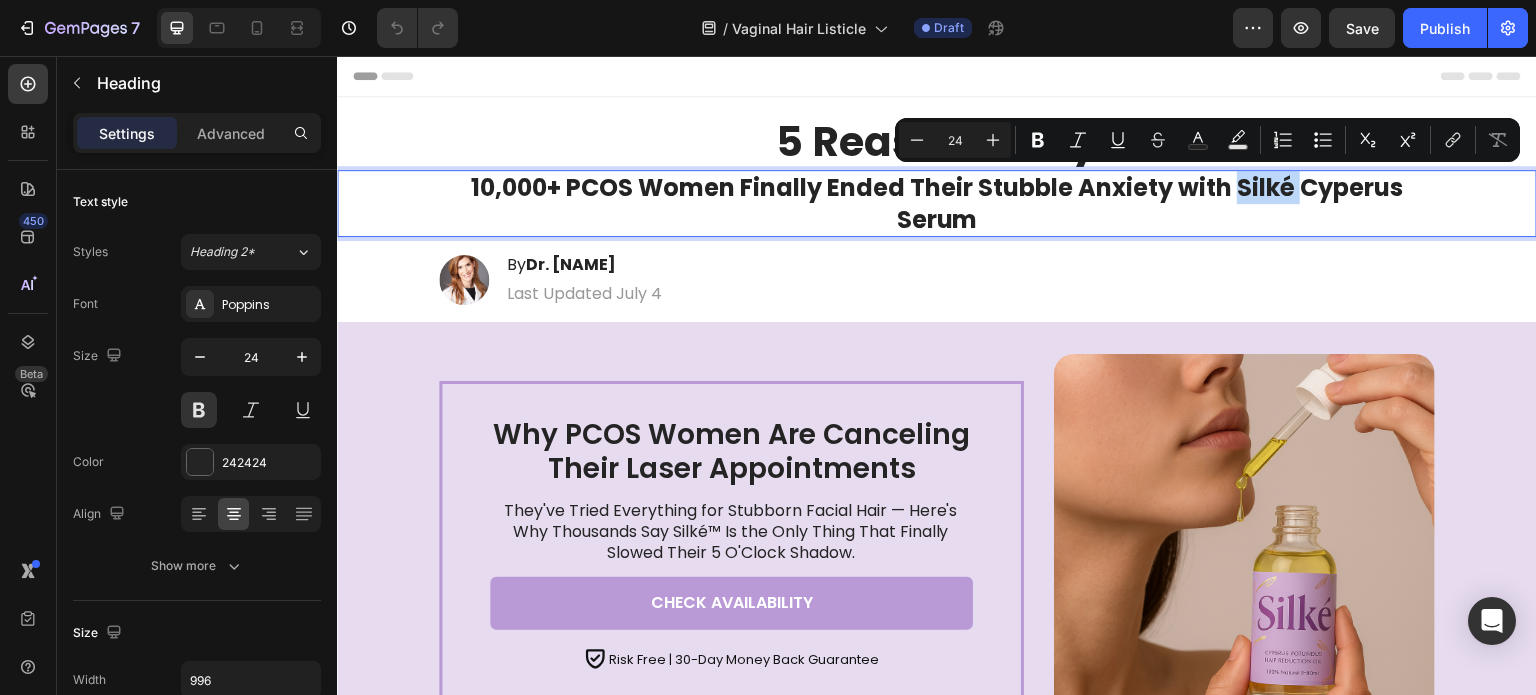 copy on "Silké" 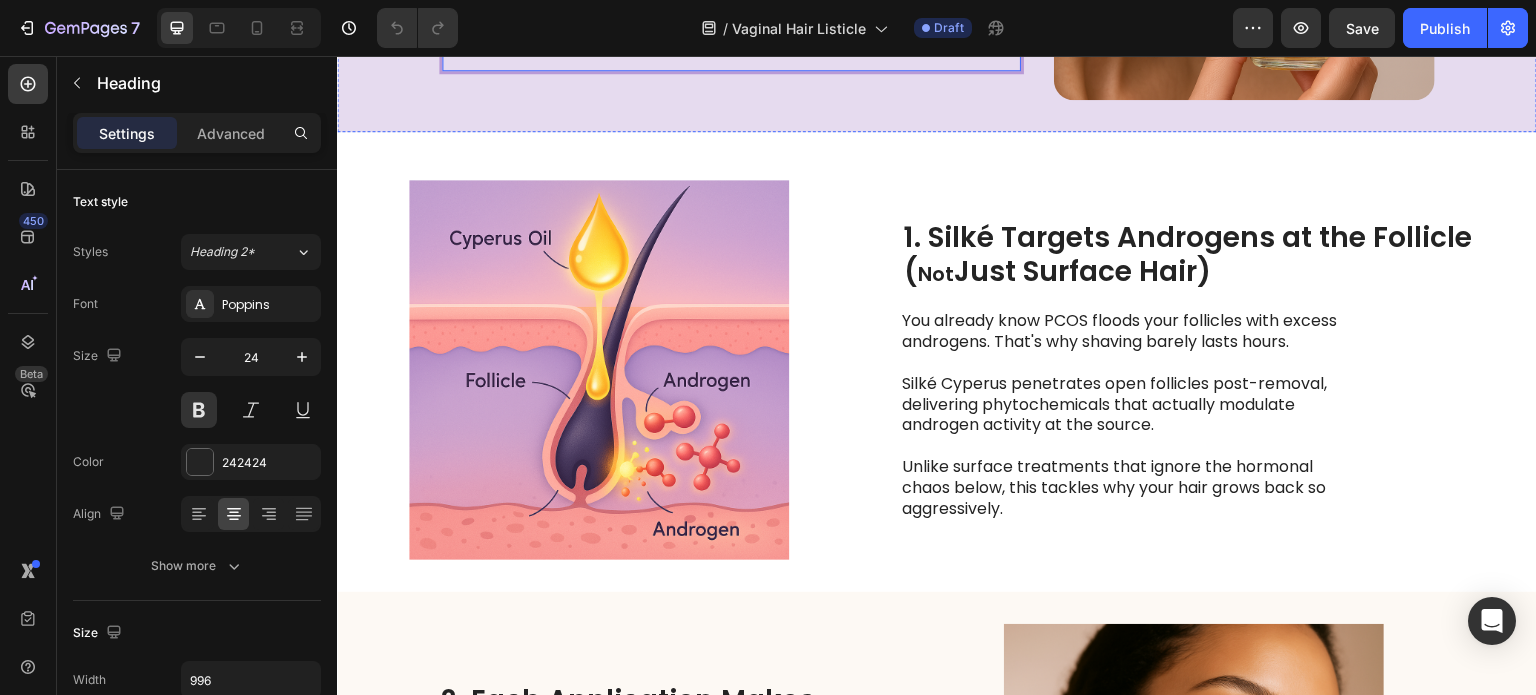 scroll, scrollTop: 636, scrollLeft: 0, axis: vertical 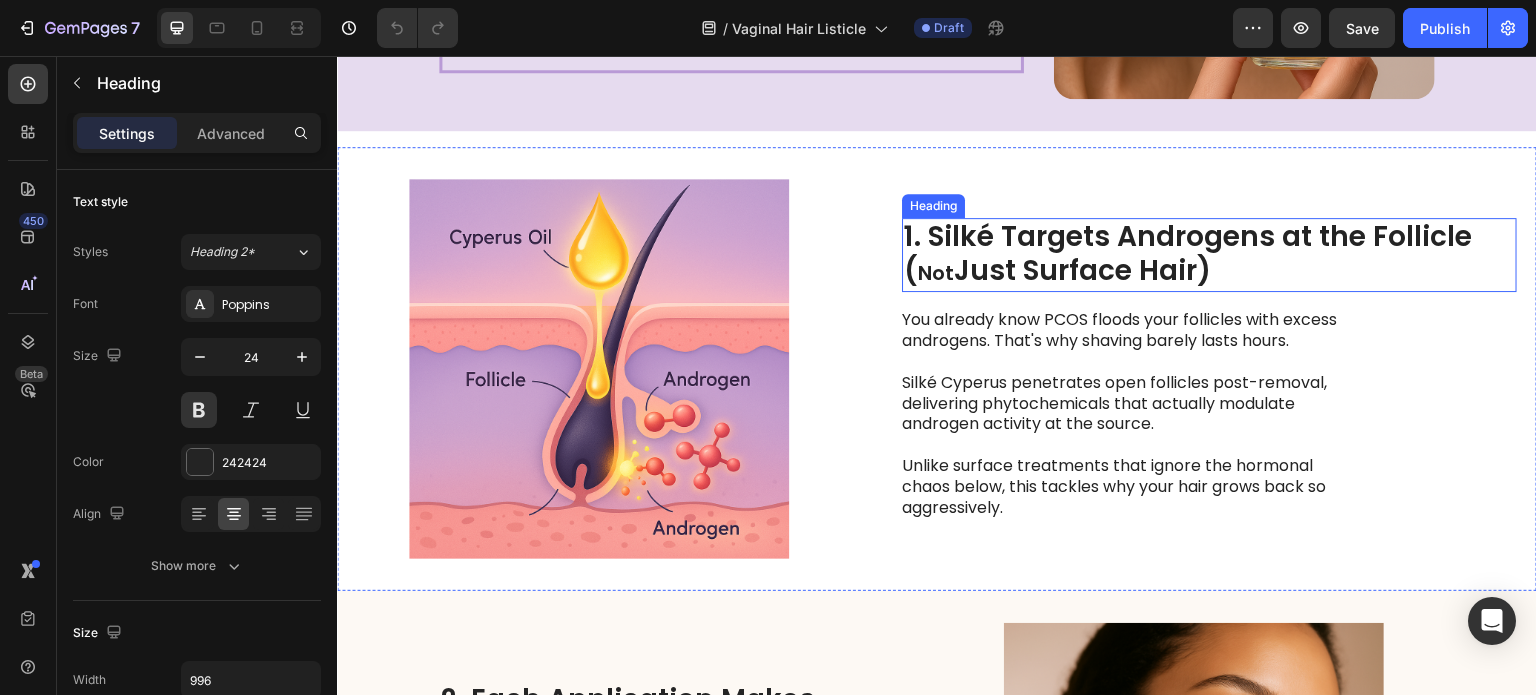 click on "1. Silké Targets Androgens at the Follicle ( Not  Just Surface Hair)" at bounding box center (1209, 255) 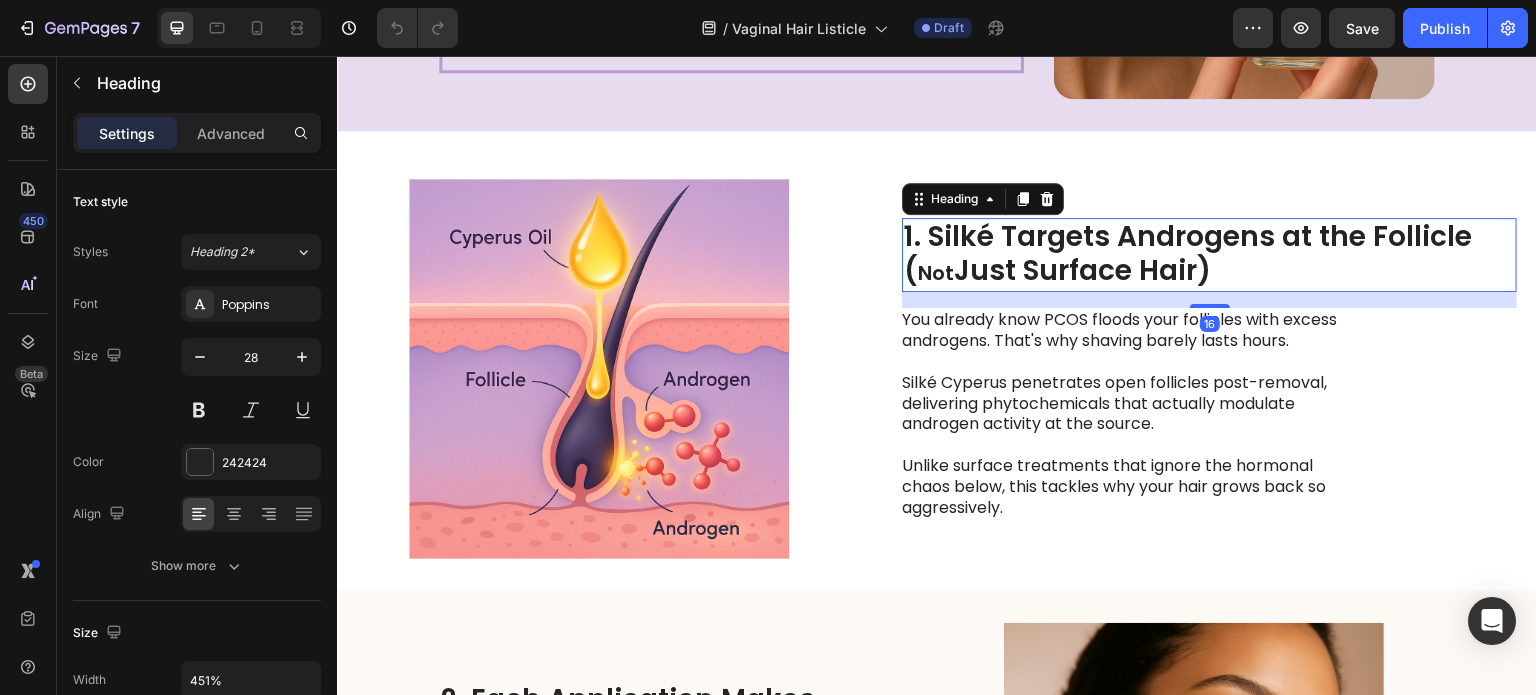 click on "1. Silké Targets Androgens at the Follicle ( Not  Just Surface Hair)" at bounding box center (1209, 255) 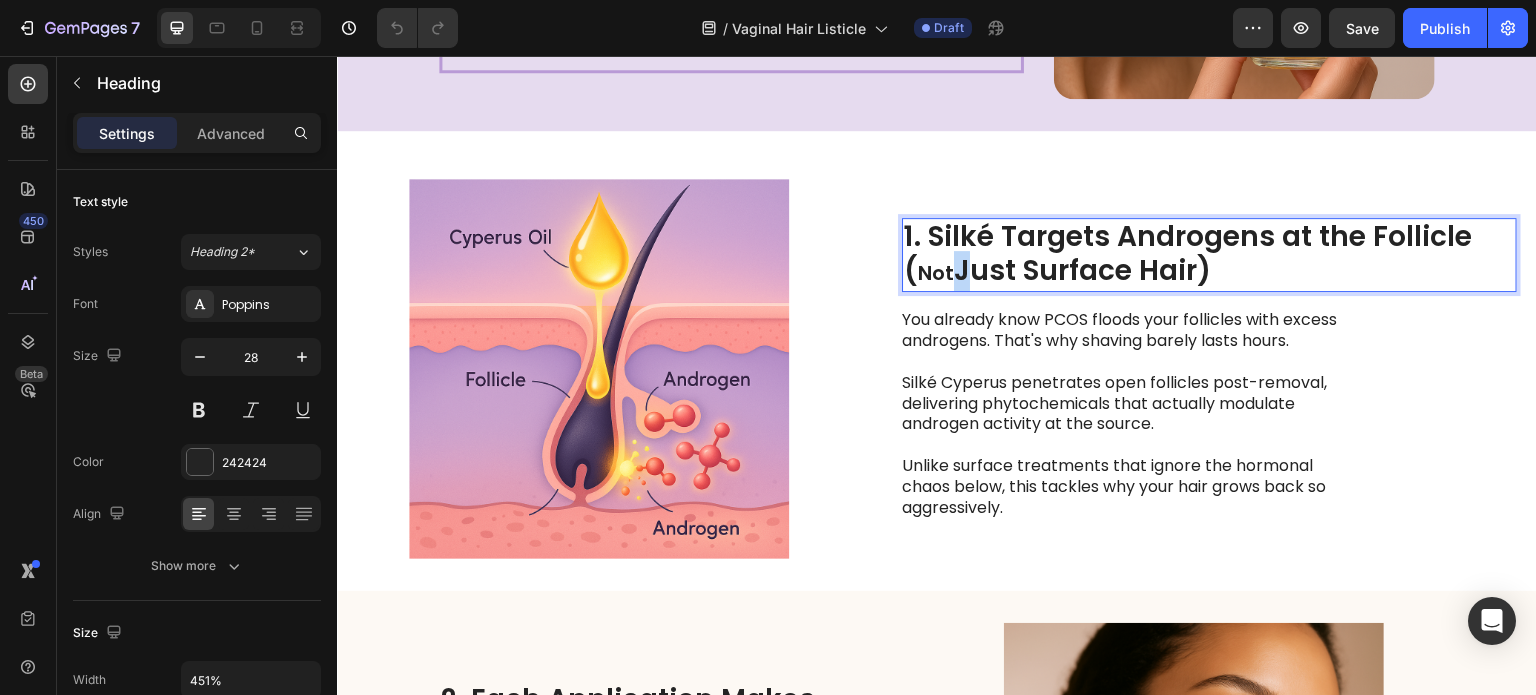 click on "1. Silké Targets Androgens at the Follicle ( Not  Just Surface Hair)" at bounding box center (1209, 255) 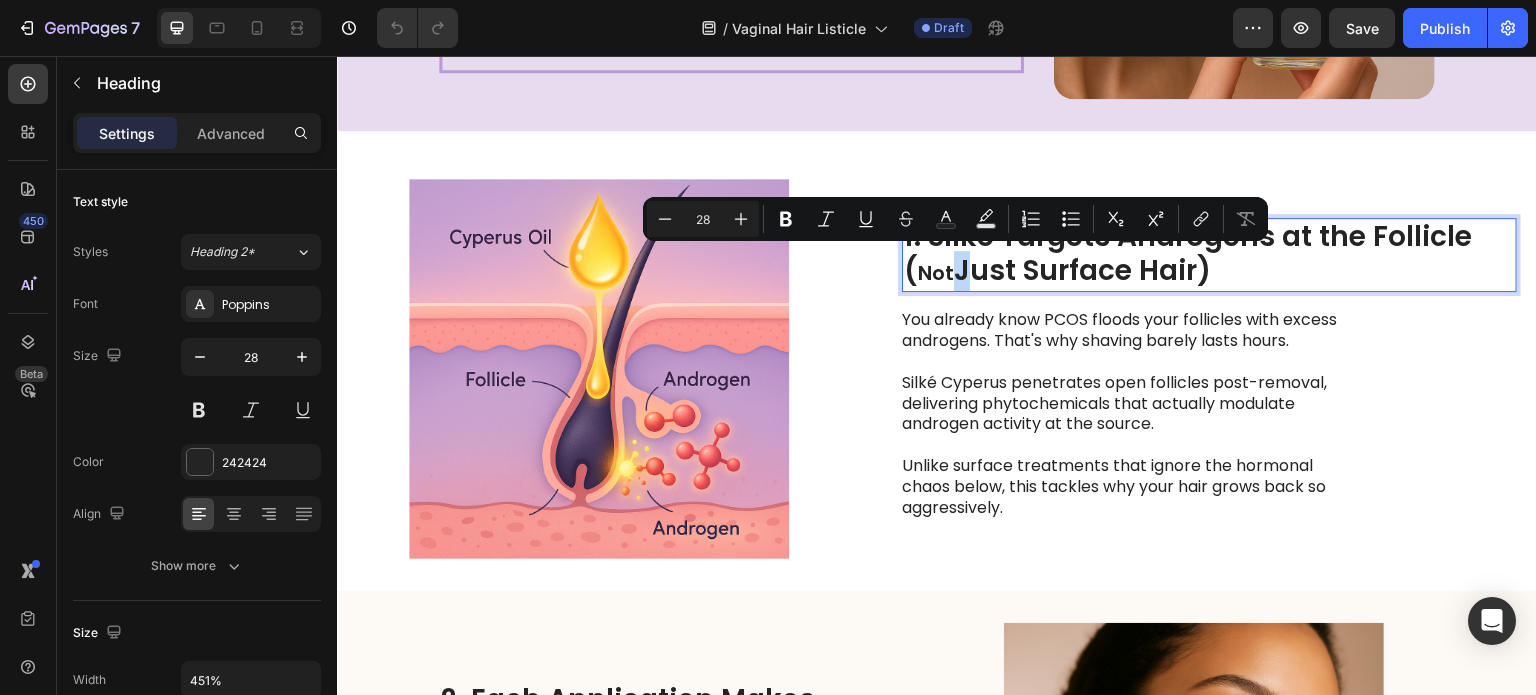 click on "1. Silké Targets Androgens at the Follicle ( Not  Just Surface Hair)" at bounding box center [1209, 255] 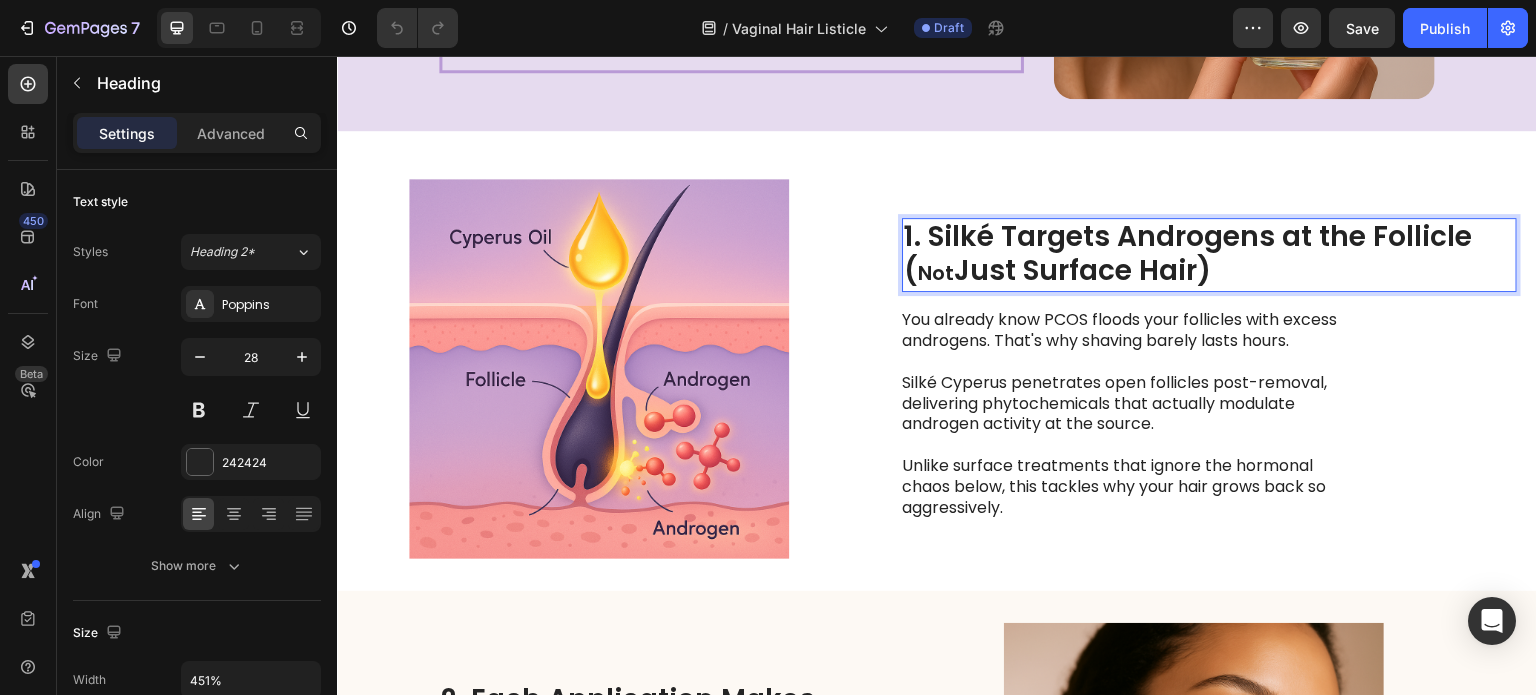 click on "1. Silké Targets Androgens at the Follicle ( Not  Just Surface Hair)" at bounding box center [1209, 255] 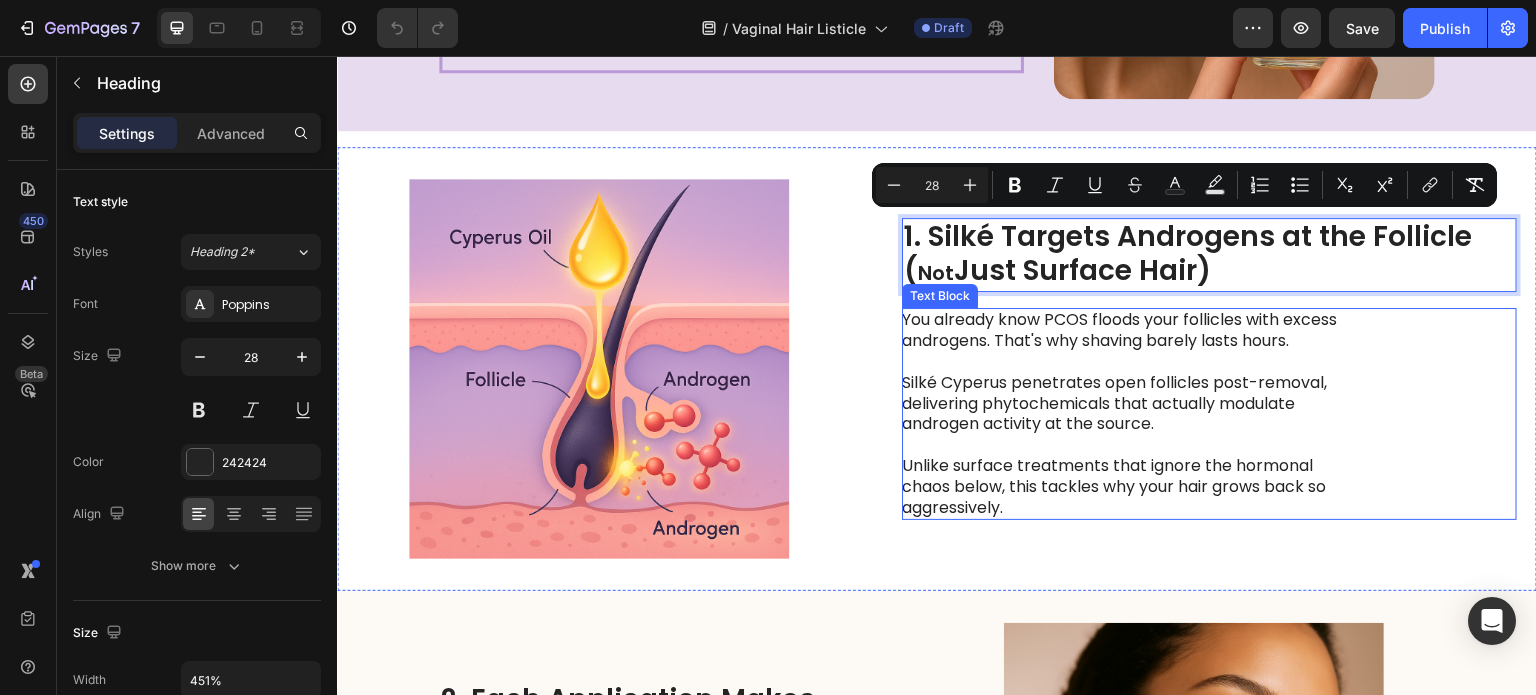 copy on "1. Silké Targets Androgens at the Follicle ( Not  Just Surface Hair)" 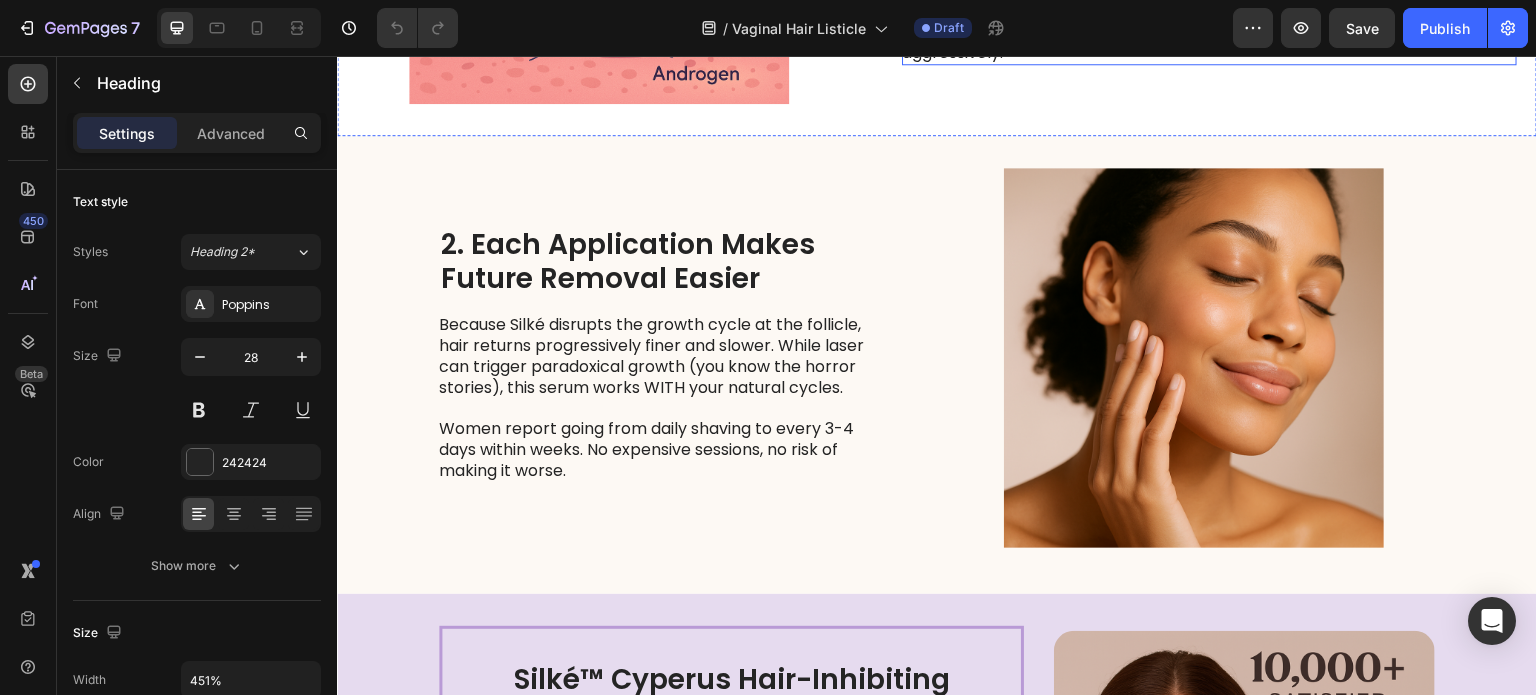 scroll, scrollTop: 1070, scrollLeft: 0, axis: vertical 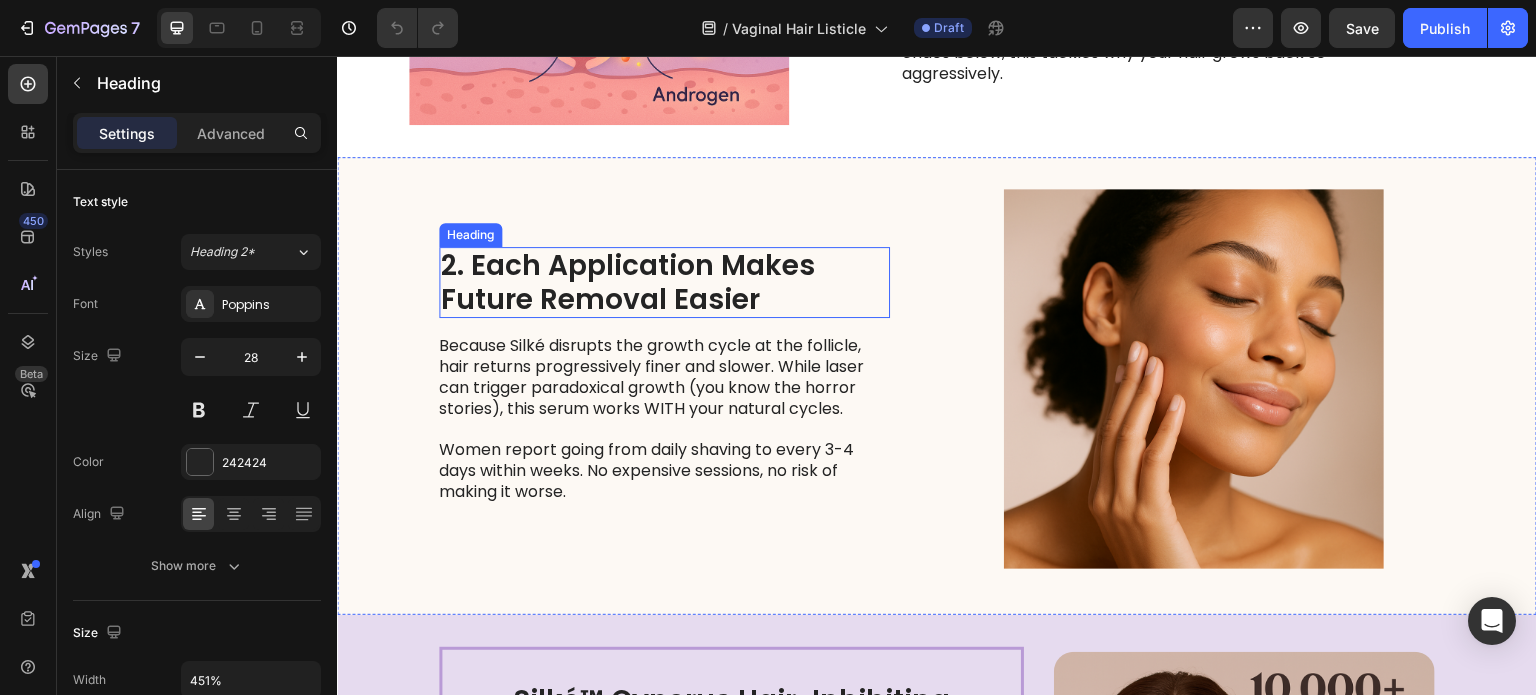 click on "2. Each Application Makes Future Removal Easier Heading Because Silké disrupts the growth cycle at the follicle, hair returns progressively finer and slower. While laser can trigger paradoxical growth (you know the horror stories), this serum works WITH your natural cycles.    Women report going from daily shaving to every 3-4 days within weeks. No expensive sessions, no risk of making it worse.   Text Block" at bounding box center (664, 386) 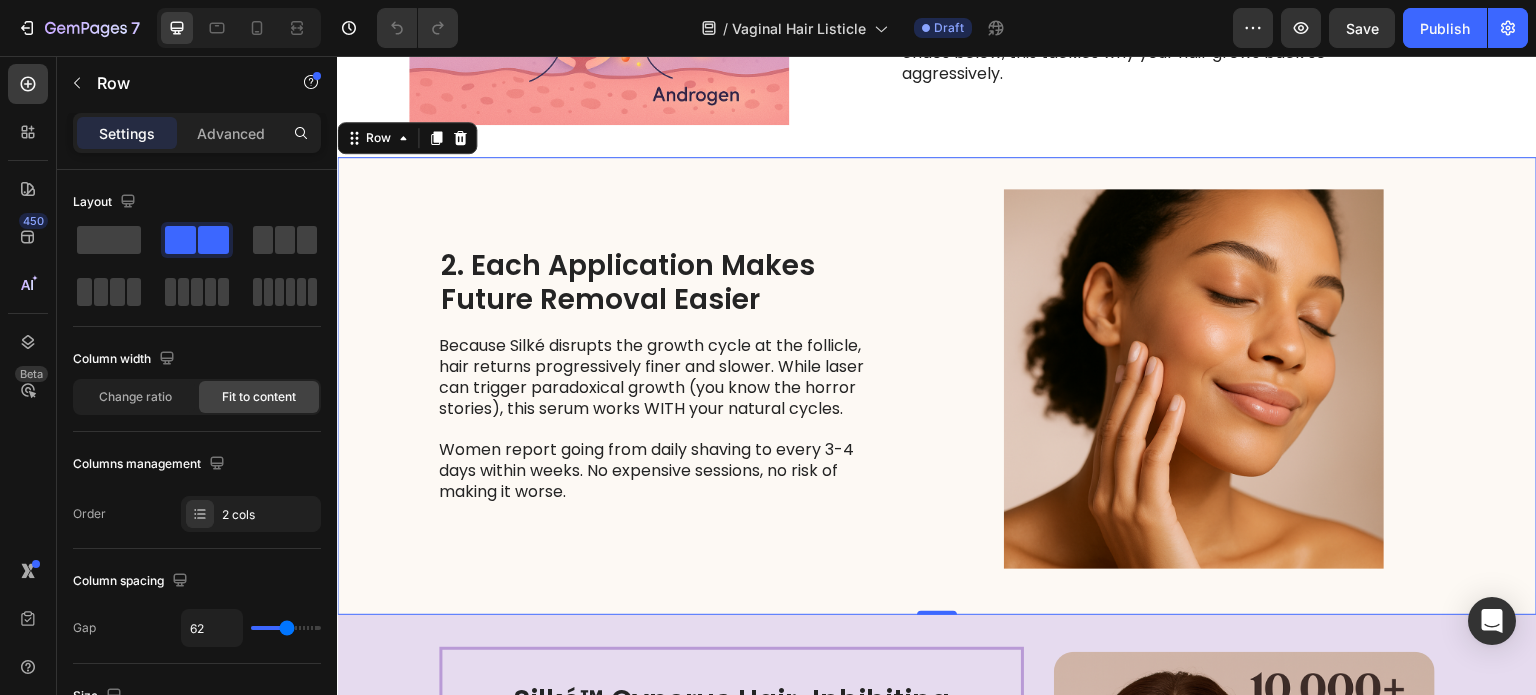 click on "2. Each Application Makes Future Removal Easier" at bounding box center [664, 282] 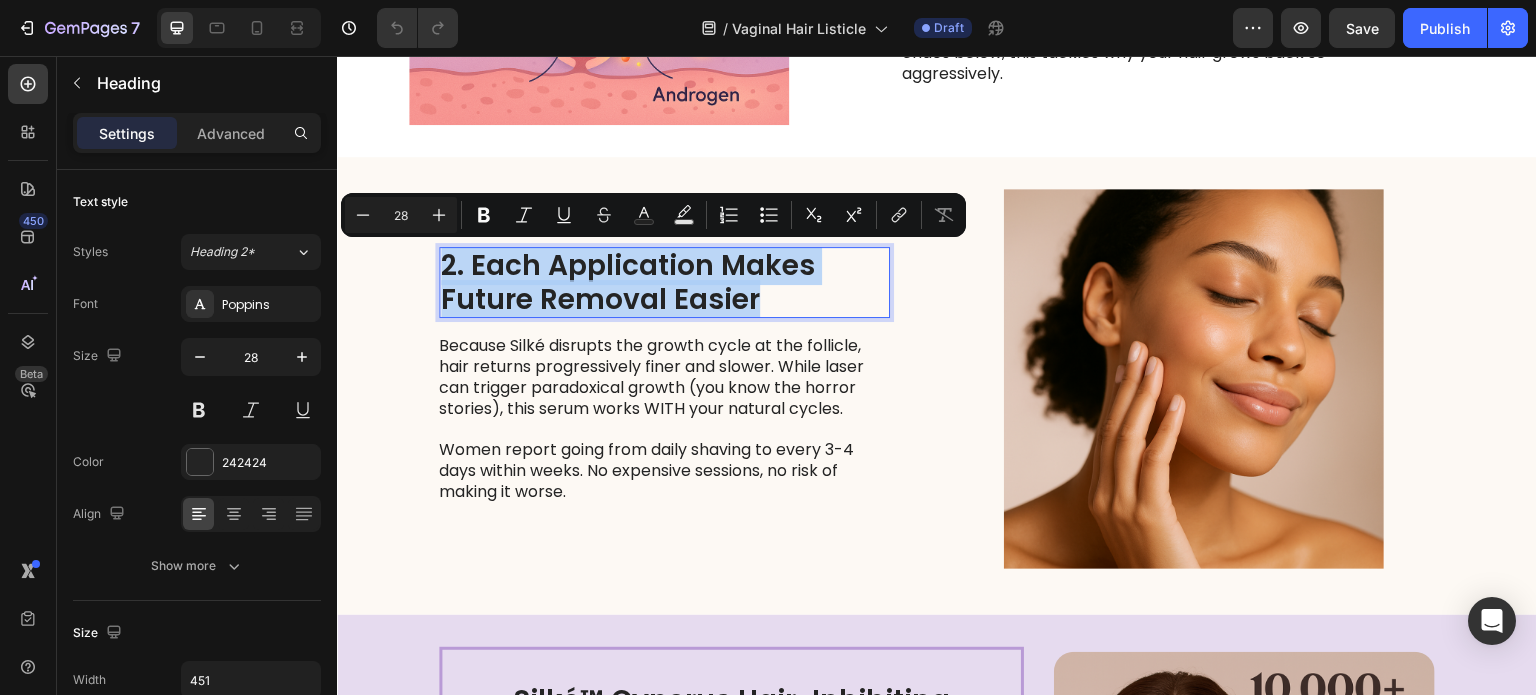copy on "2. Each Application Makes Future Removal Easier" 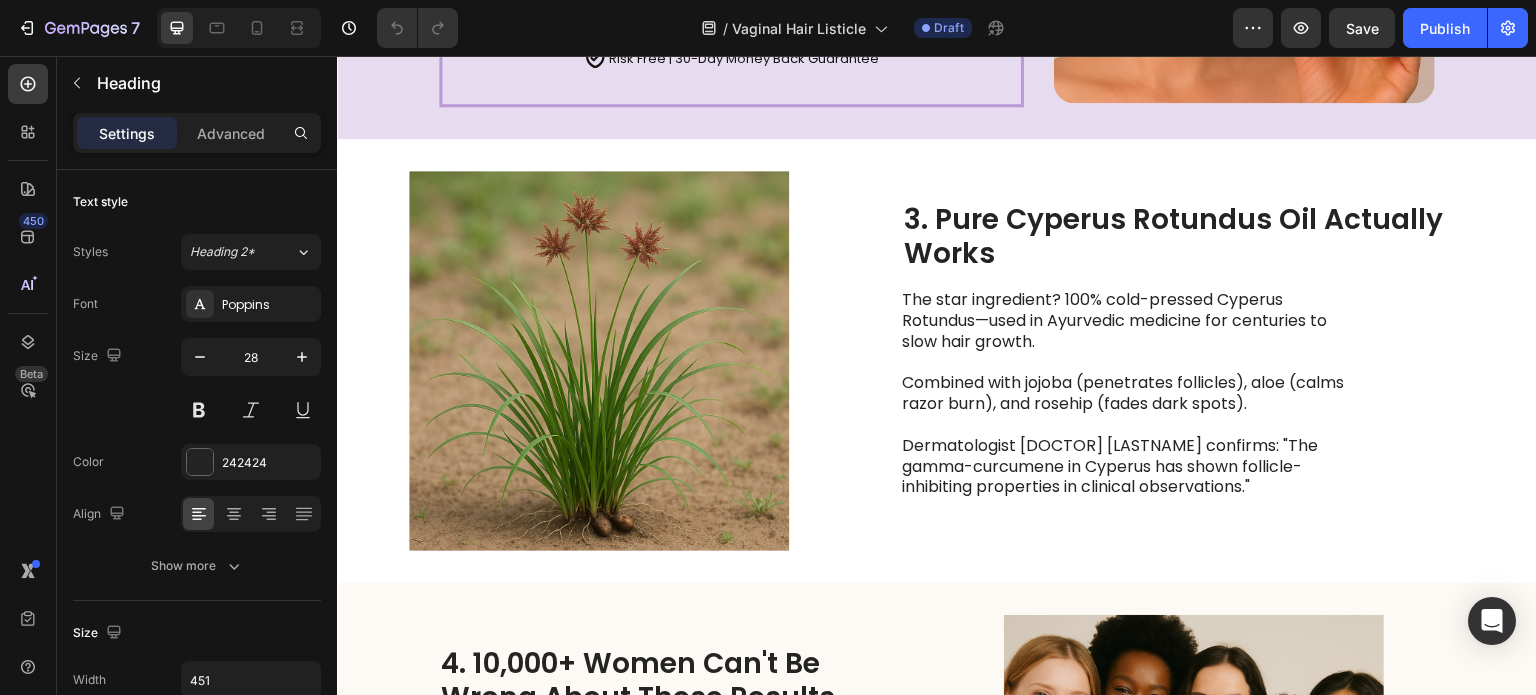 scroll, scrollTop: 2000, scrollLeft: 0, axis: vertical 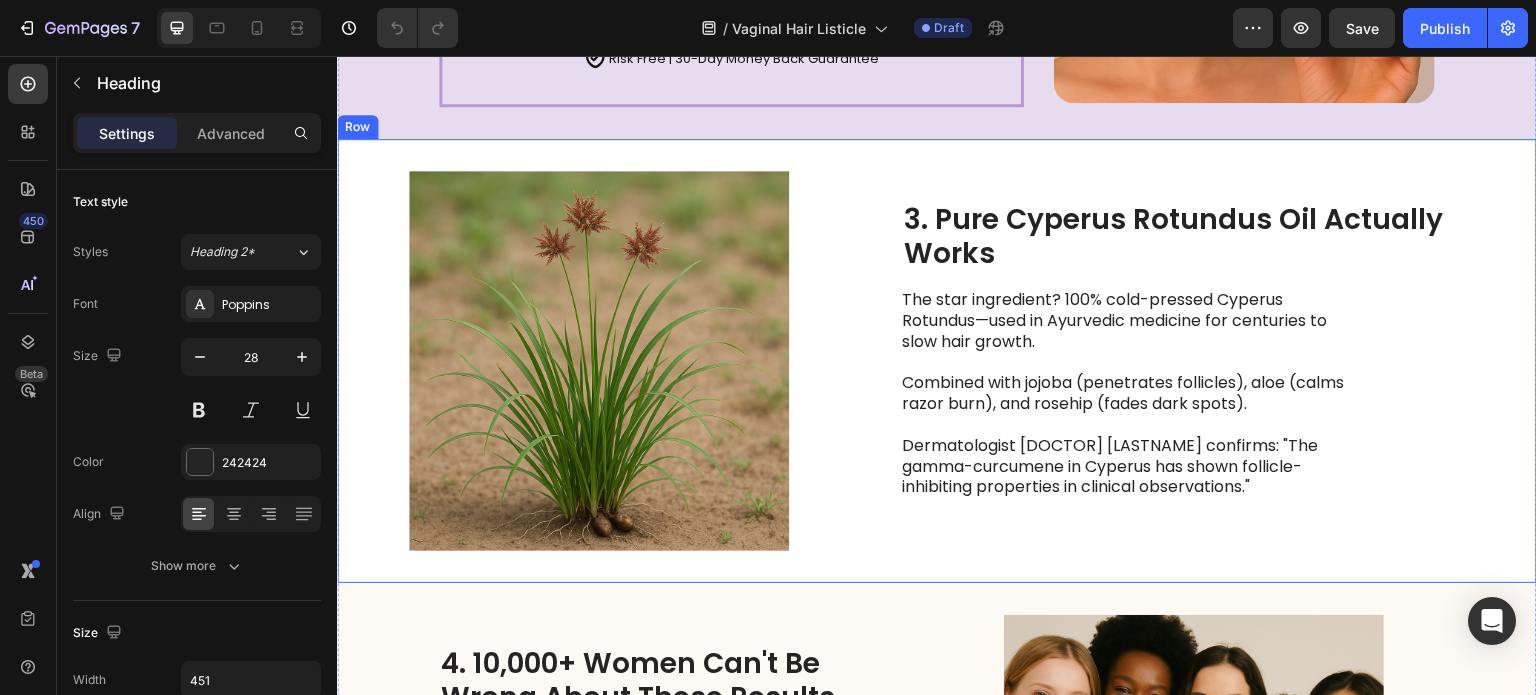 click on "3. Pure Cyperus Rotundus Oil Actually Works" at bounding box center (1209, 236) 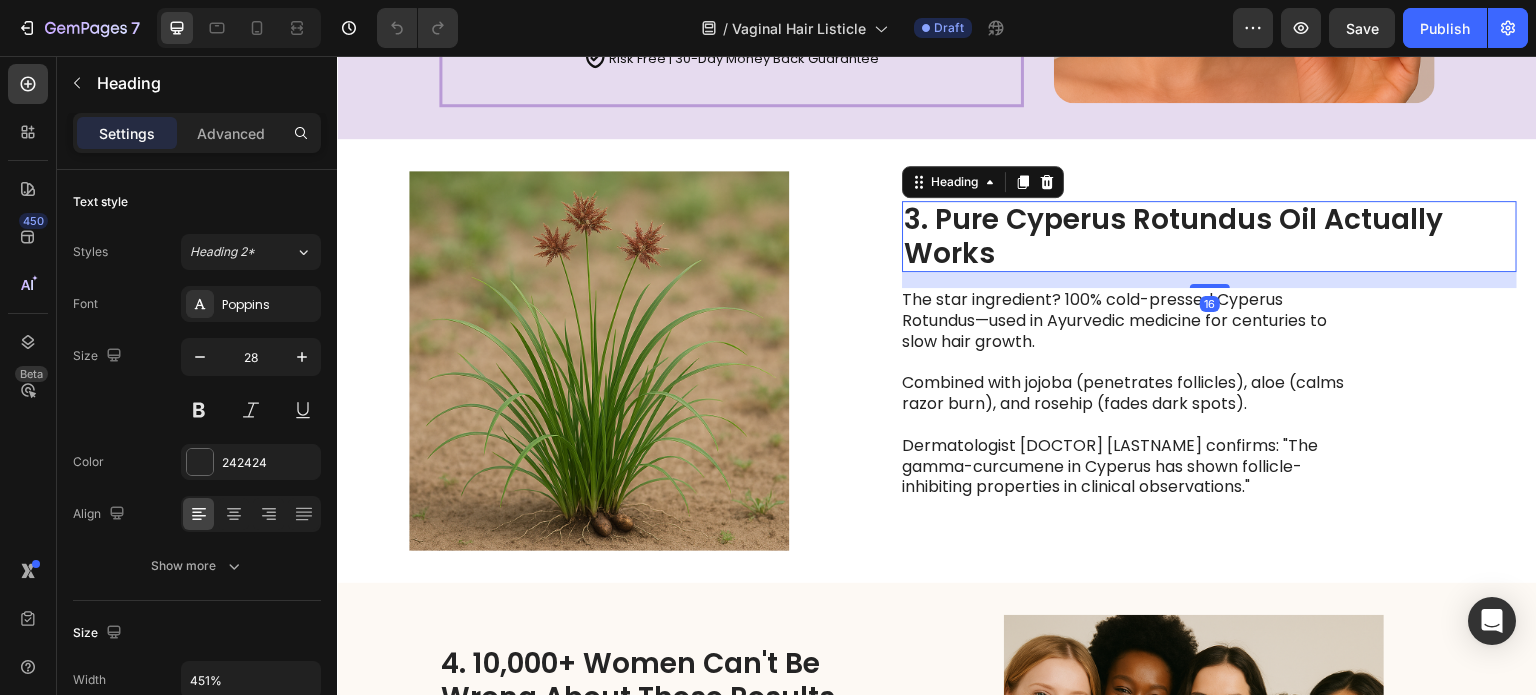 click on "3. Pure Cyperus Rotundus Oil Actually Works" at bounding box center (1209, 236) 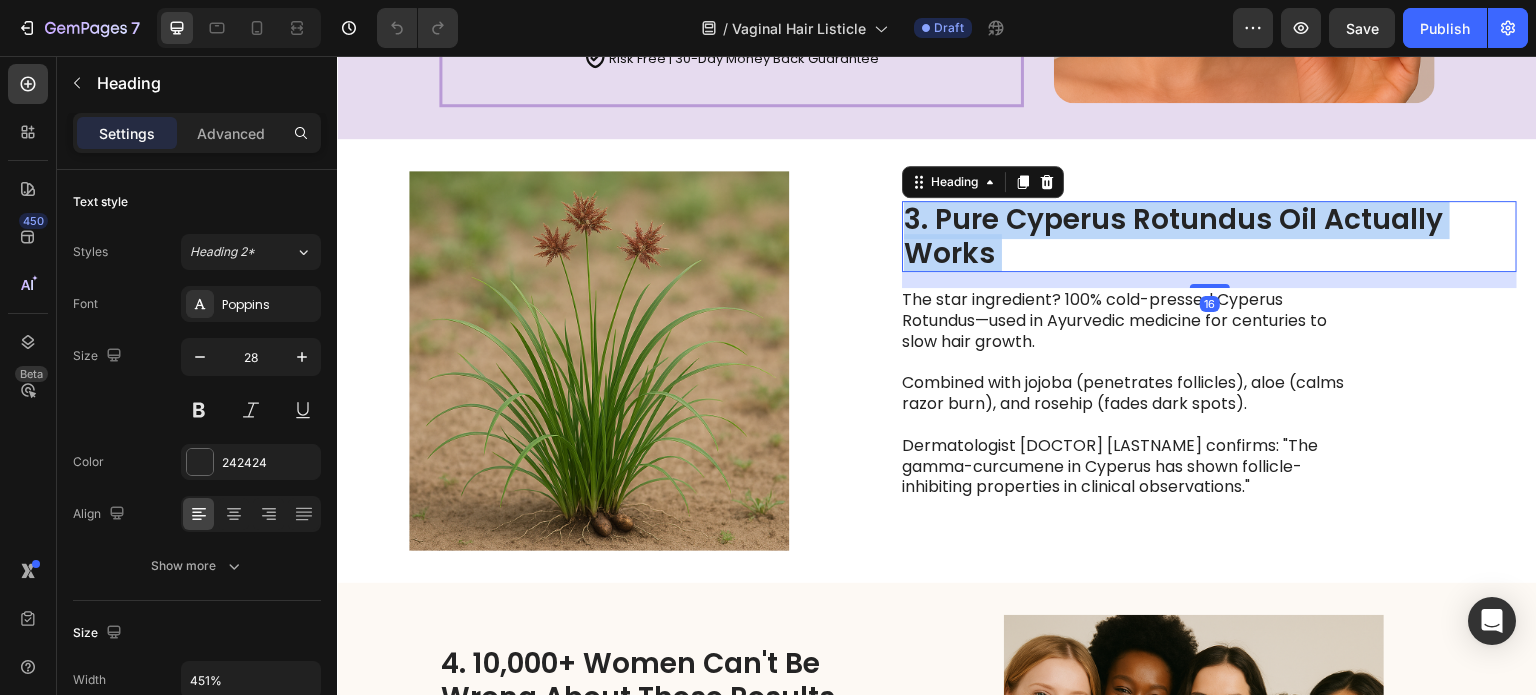 click on "3. Pure Cyperus Rotundus Oil Actually Works" at bounding box center [1209, 236] 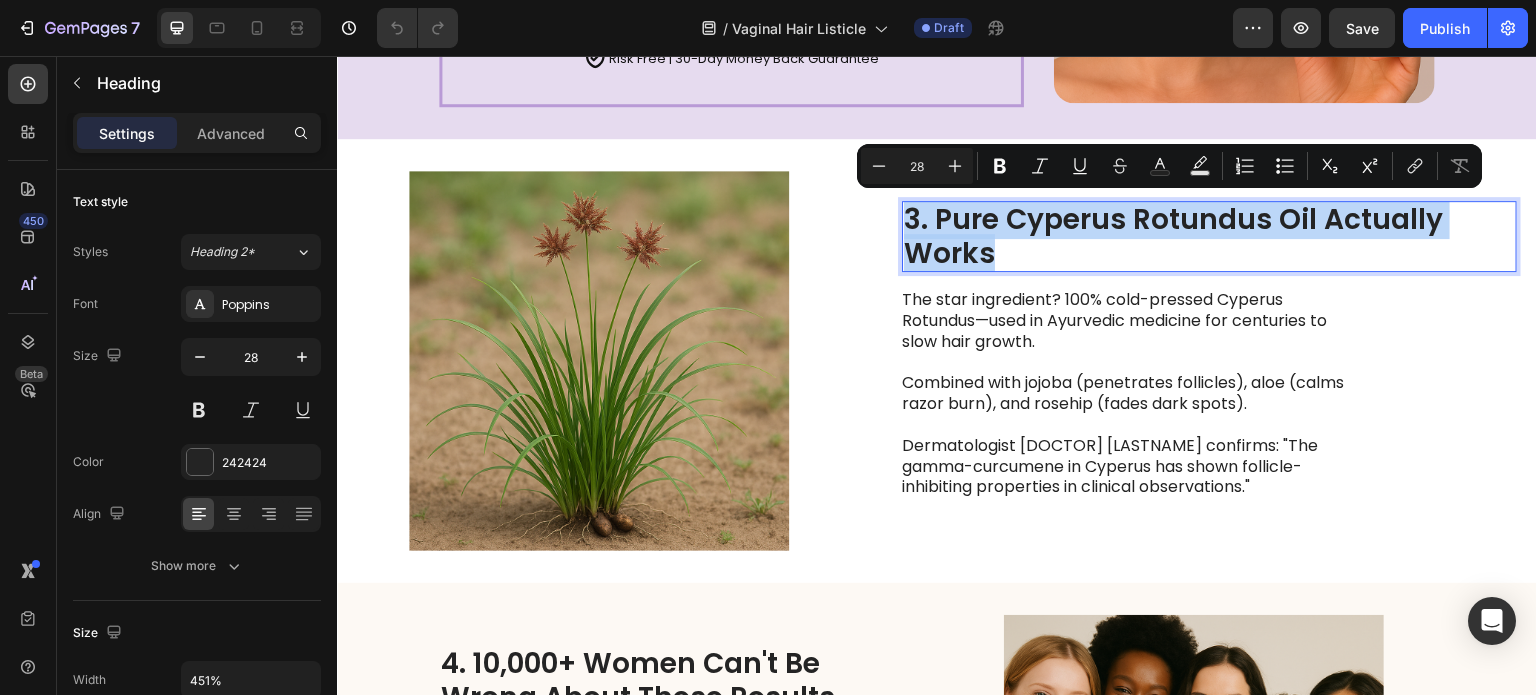 copy on "3. Pure Cyperus Rotundus Oil Actually Works" 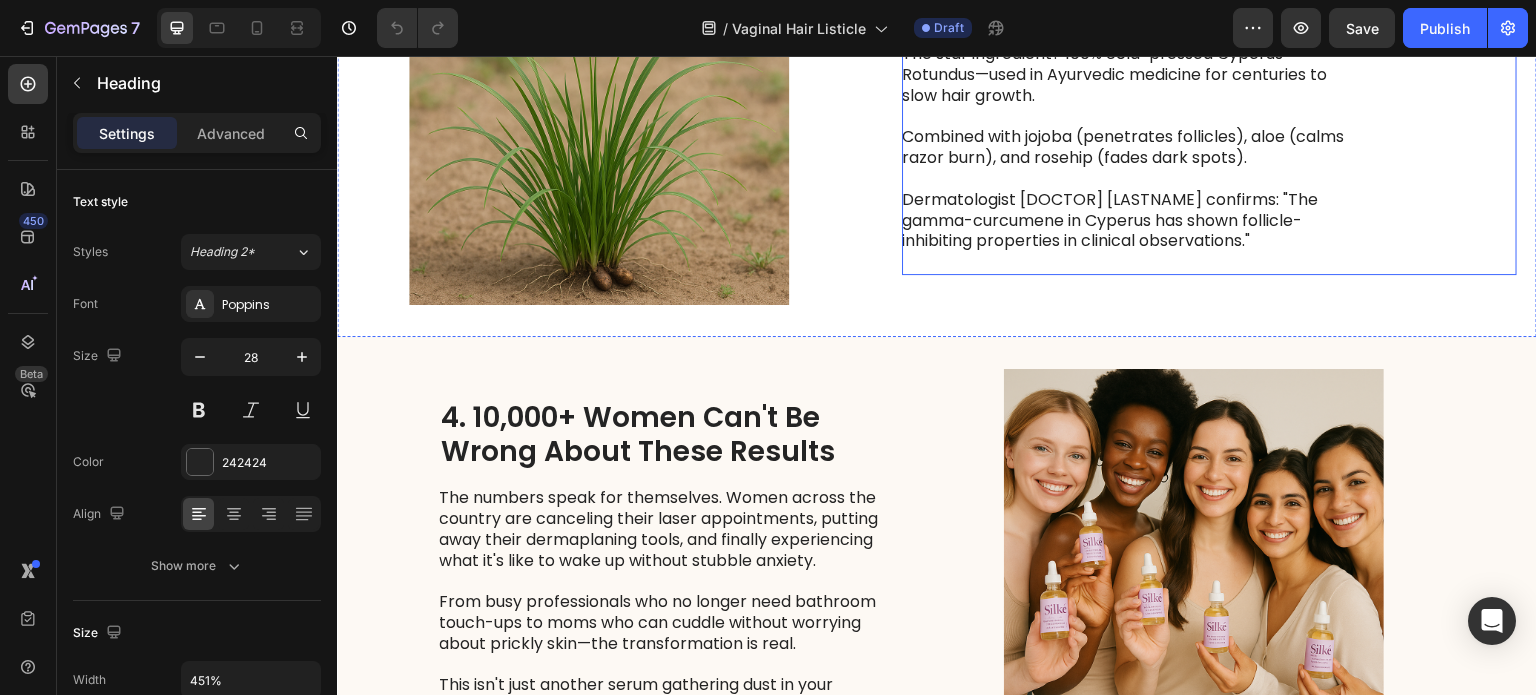 scroll, scrollTop: 2251, scrollLeft: 0, axis: vertical 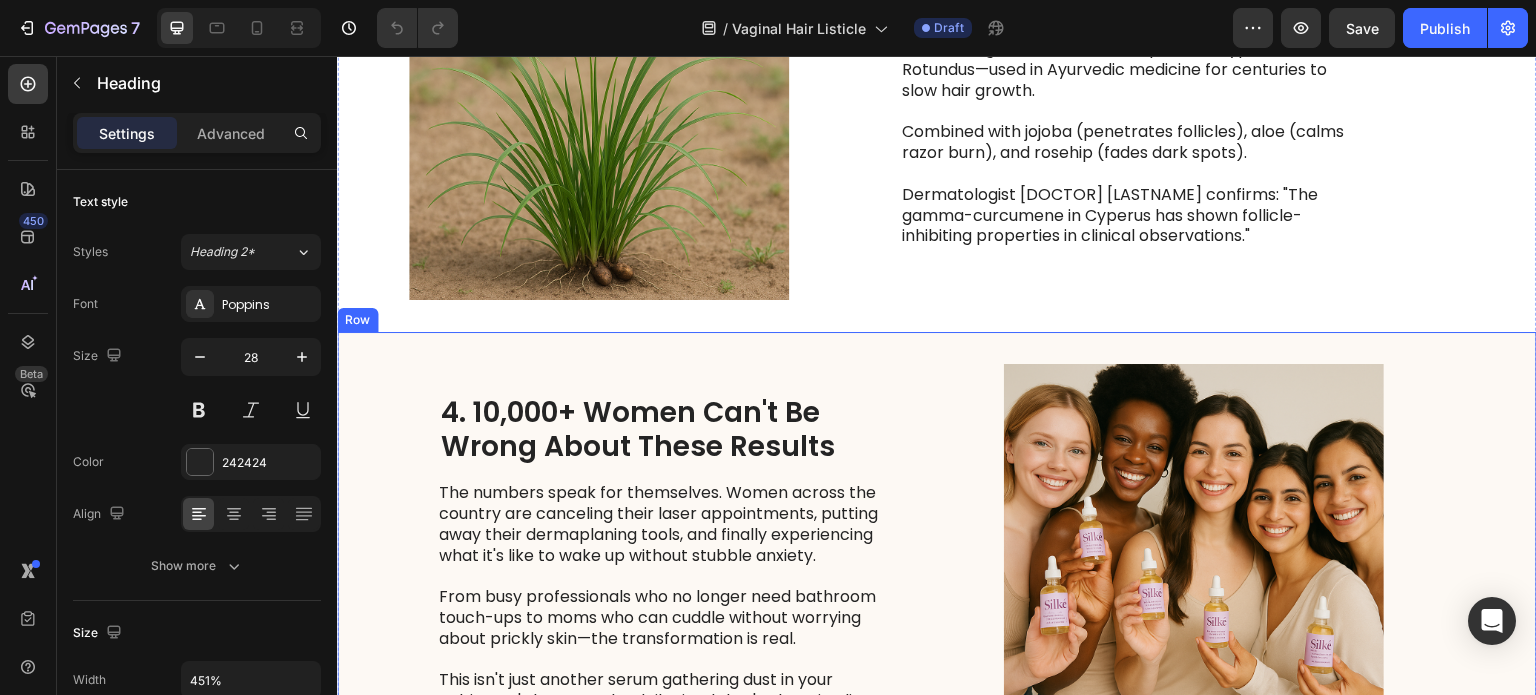 click on "4. 10,000+ Women Can't Be Wrong About These Results" at bounding box center [664, 429] 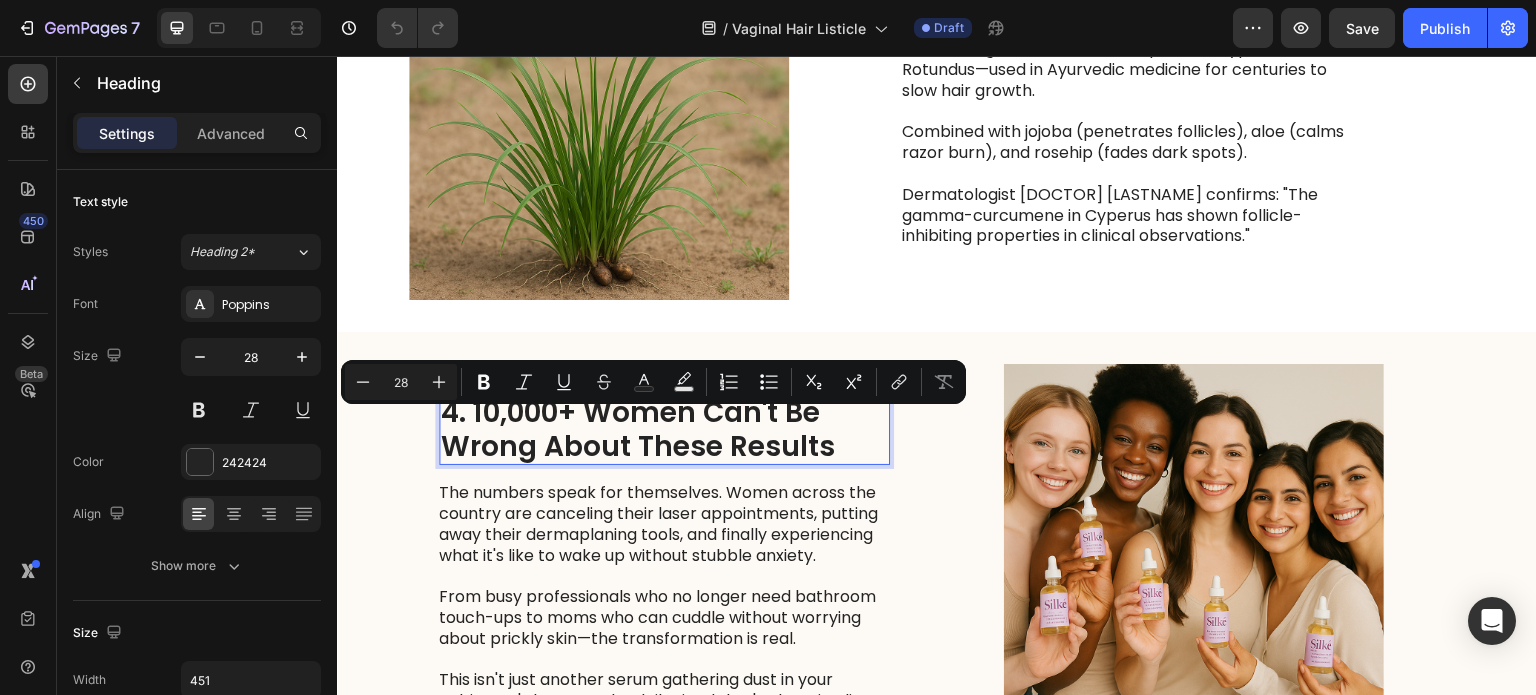 click on "4. 10,000+ Women Can't Be Wrong About These Results" at bounding box center (664, 429) 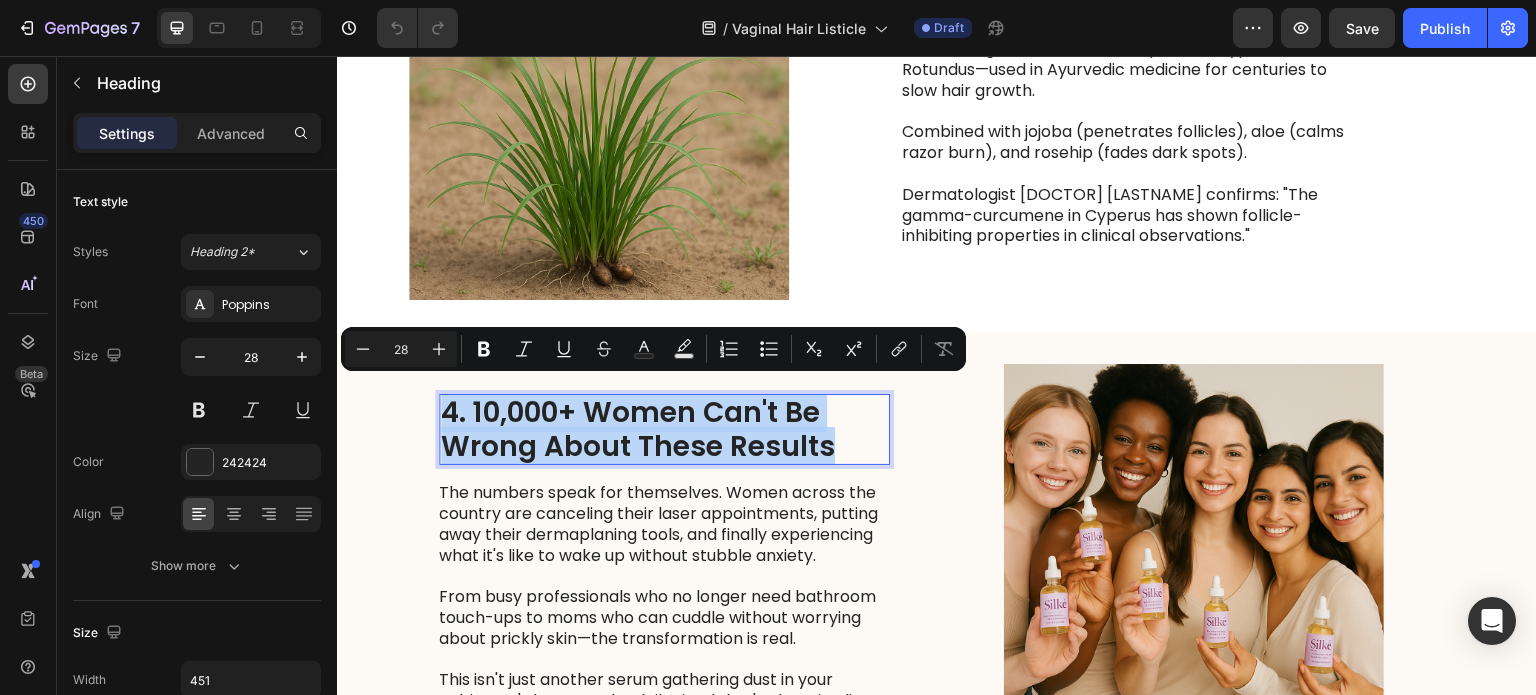 copy on "4. 10,000+ Women Can't Be Wrong About These Results" 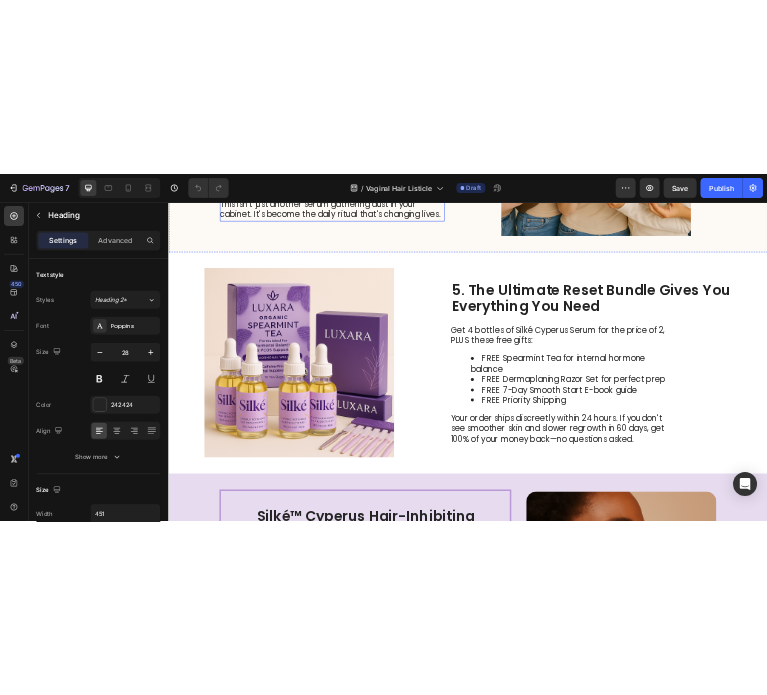 scroll, scrollTop: 2872, scrollLeft: 0, axis: vertical 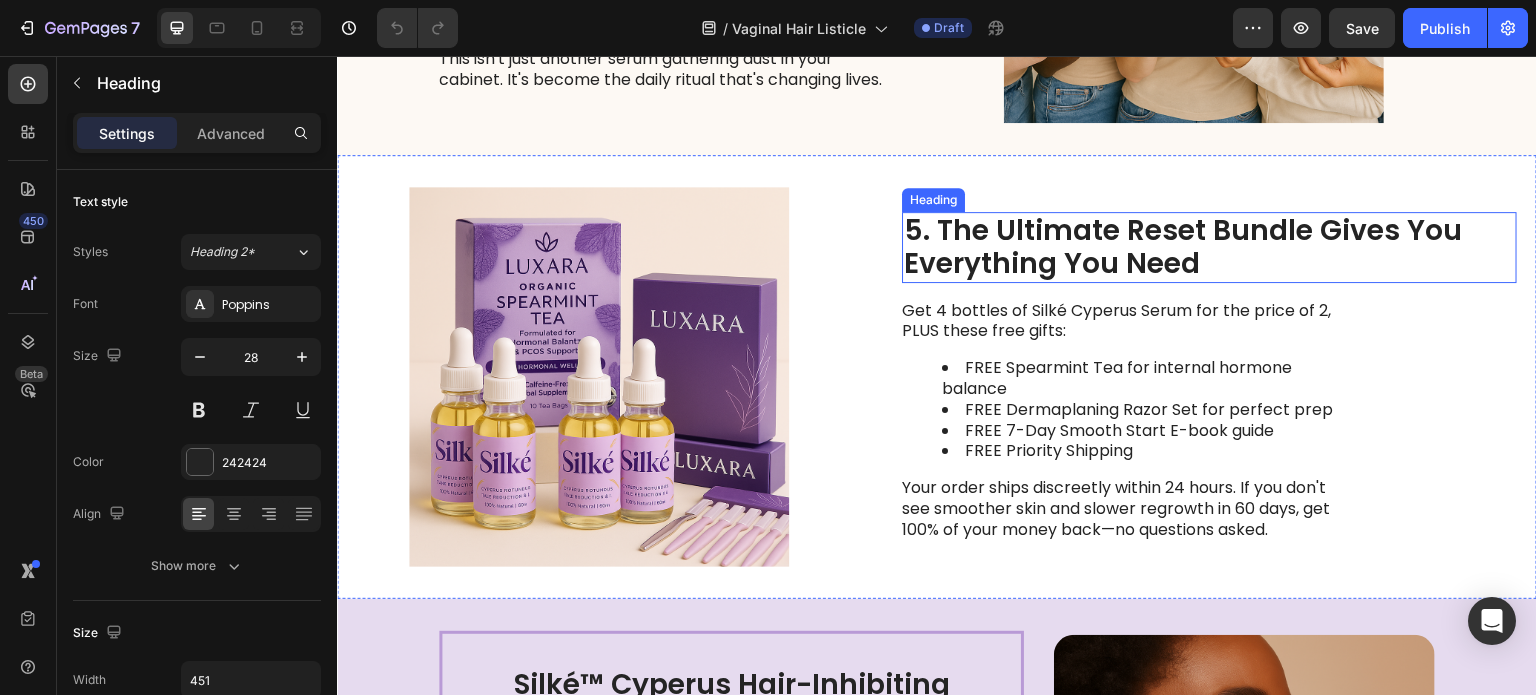 click on "5. The Ultimate Reset Bundle Gives You Everything You Need" at bounding box center [1209, 247] 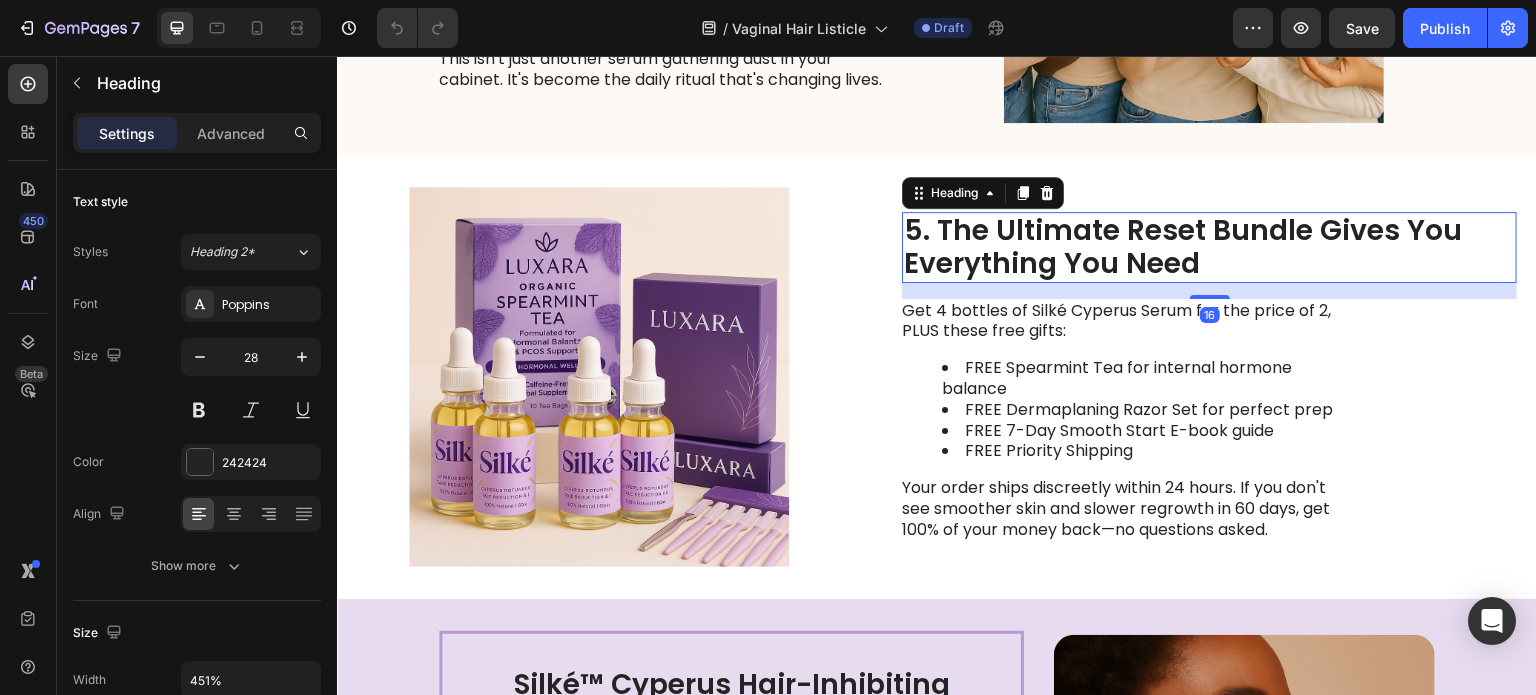 click on "5. The Ultimate Reset Bundle Gives You Everything You Need" at bounding box center [1209, 247] 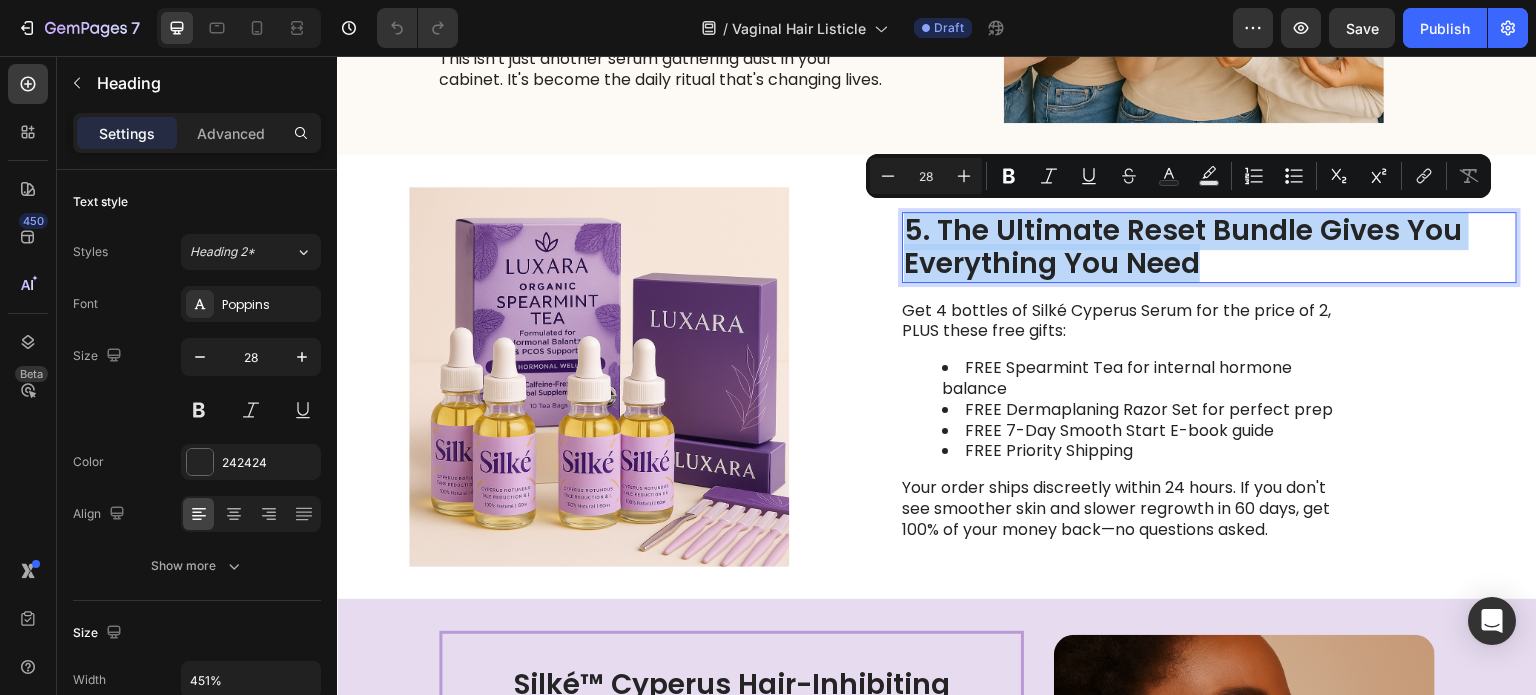 copy on "5. The Ultimate Reset Bundle Gives You Everything You Need" 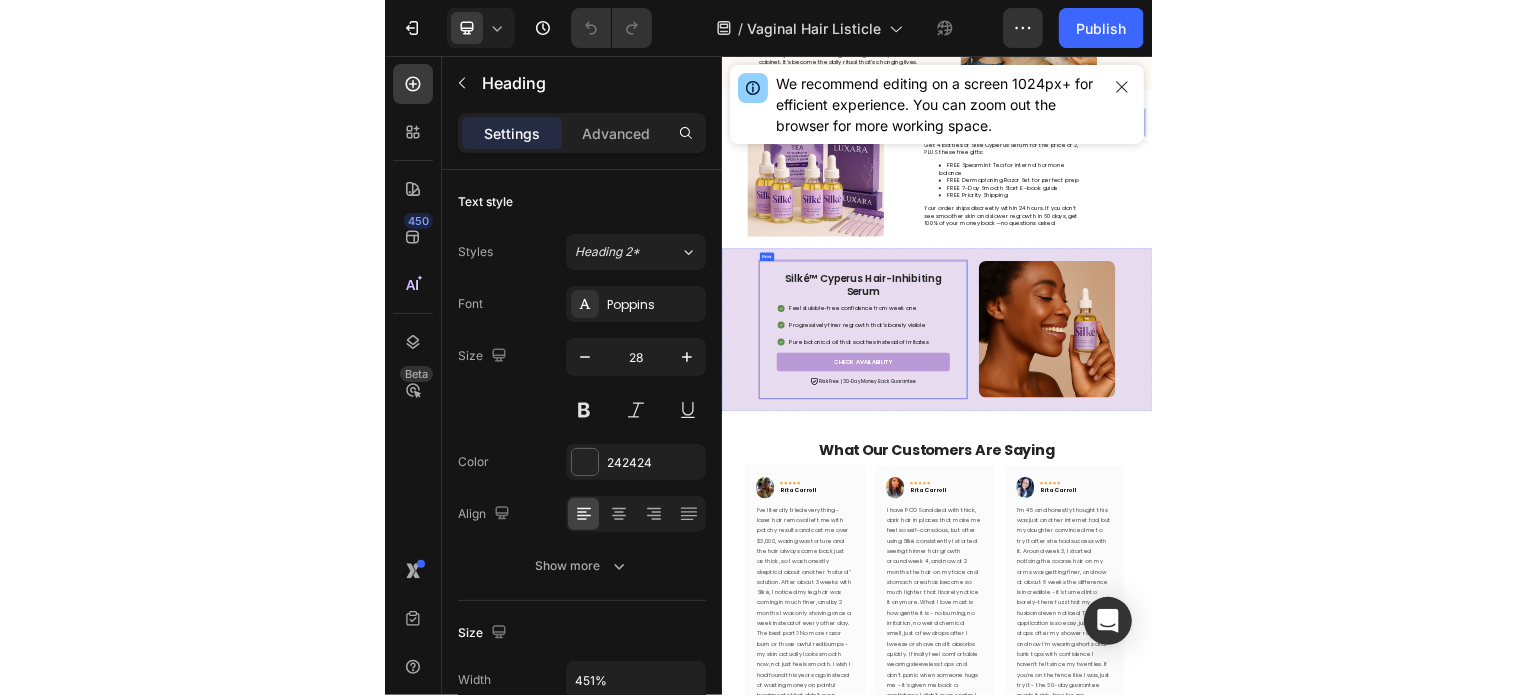scroll, scrollTop: 2878, scrollLeft: 0, axis: vertical 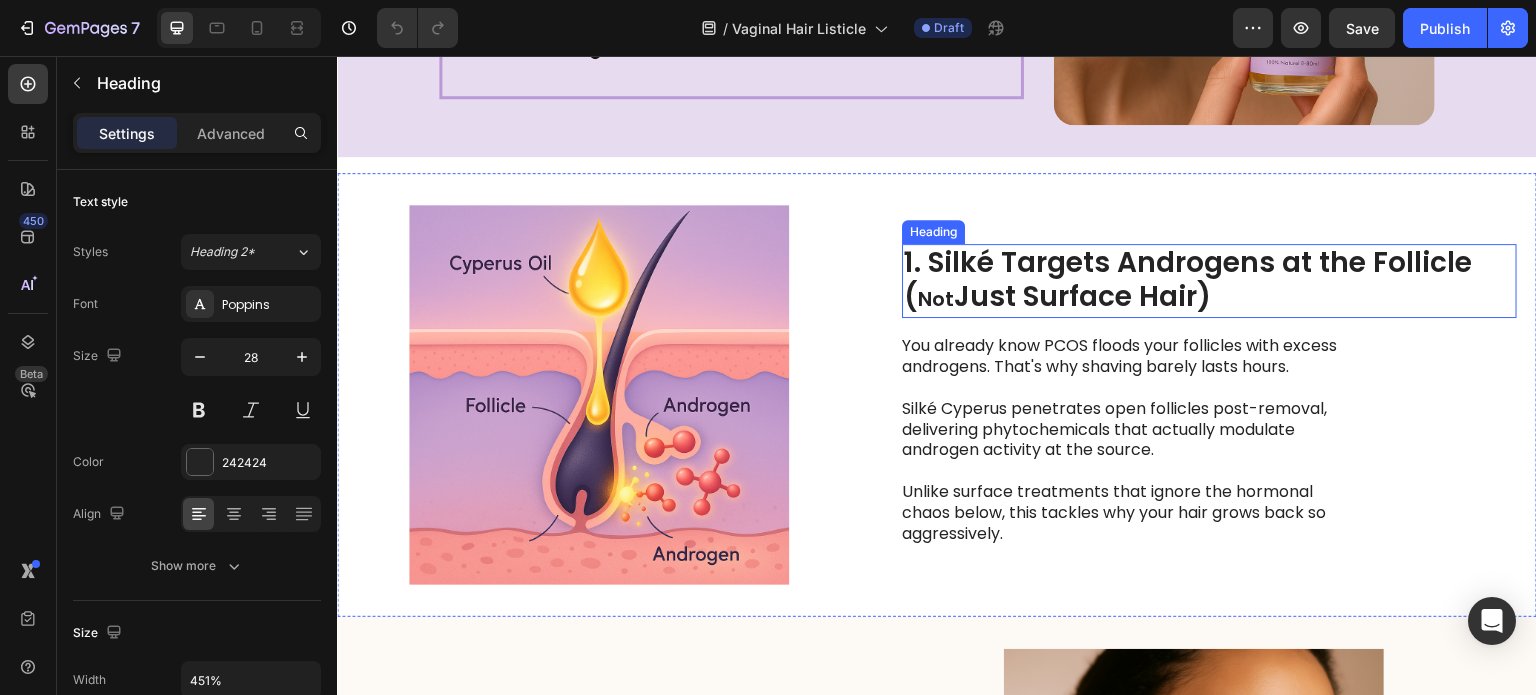 click on "1. Silké Targets Androgens at the Follicle ( Not  Just Surface Hair)" at bounding box center [1209, 281] 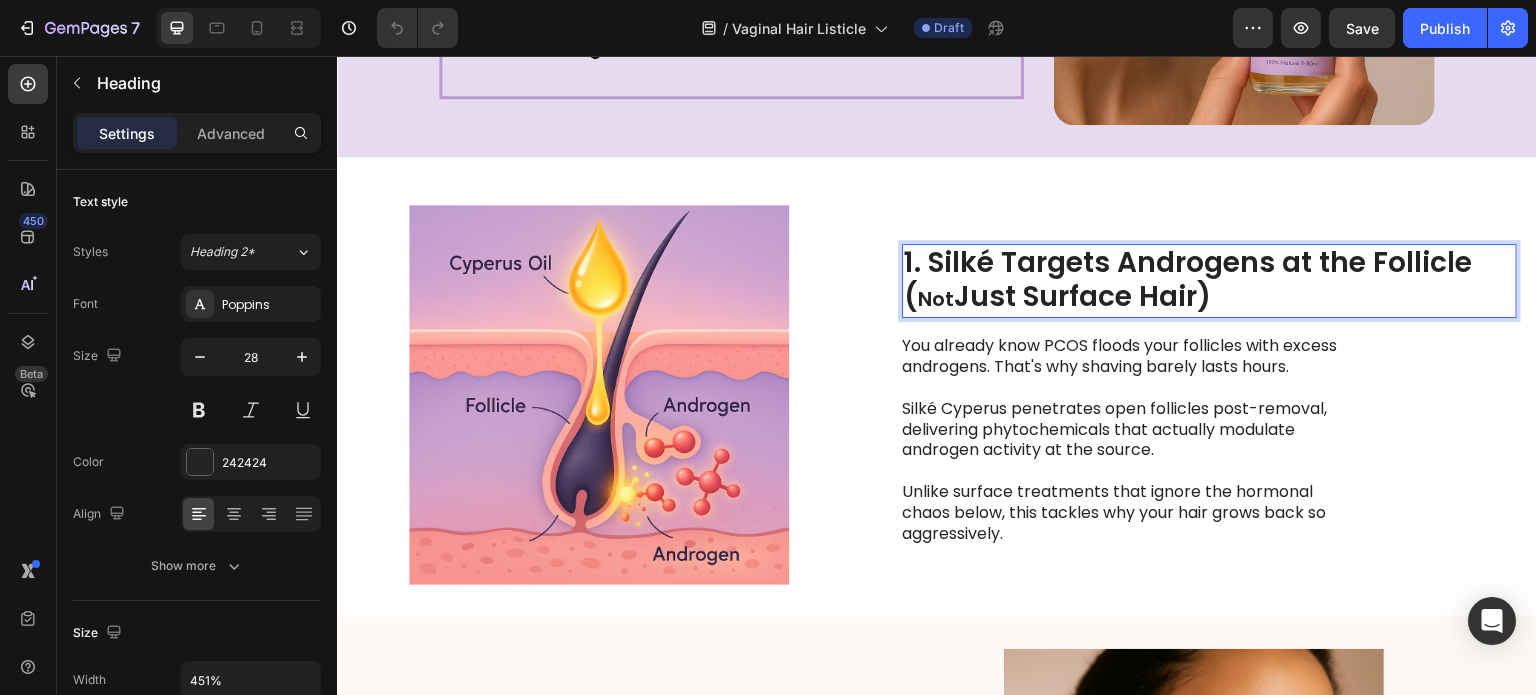 click on "1. Silké Targets Androgens at the Follicle ( Not  Just Surface Hair)" at bounding box center (1209, 281) 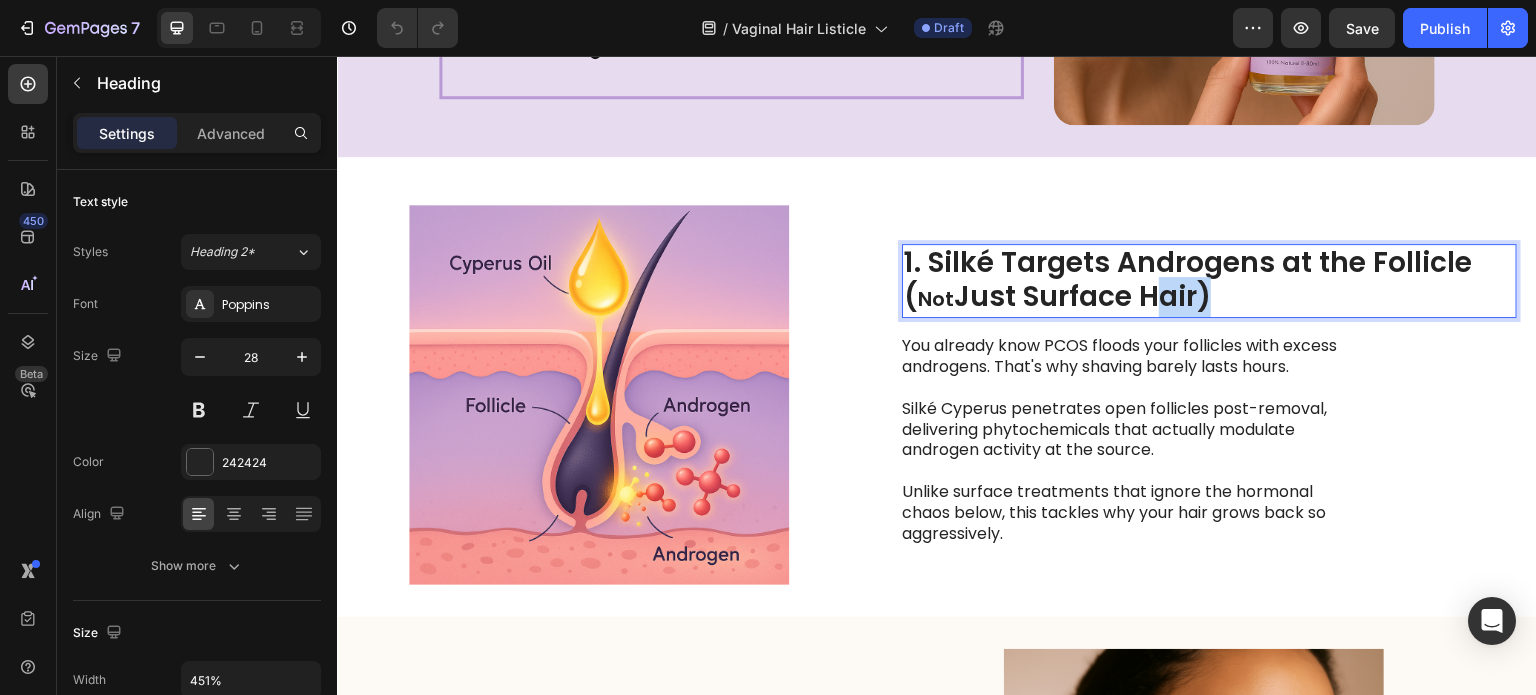 click on "1. Silké Targets Androgens at the Follicle ( Not  Just Surface Hair)" at bounding box center [1209, 281] 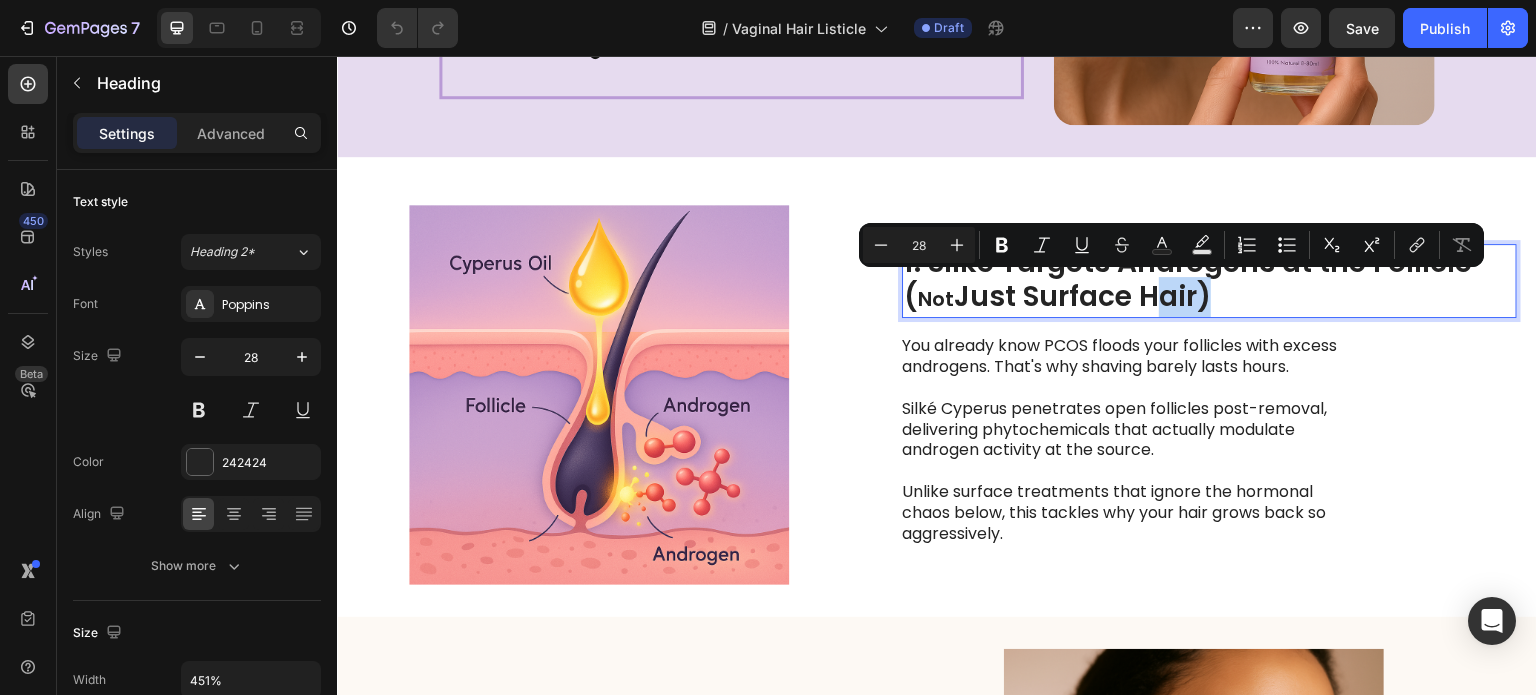 click on "1. Silké Targets Androgens at the Follicle ( Not  Just Surface Hair)" at bounding box center [1209, 281] 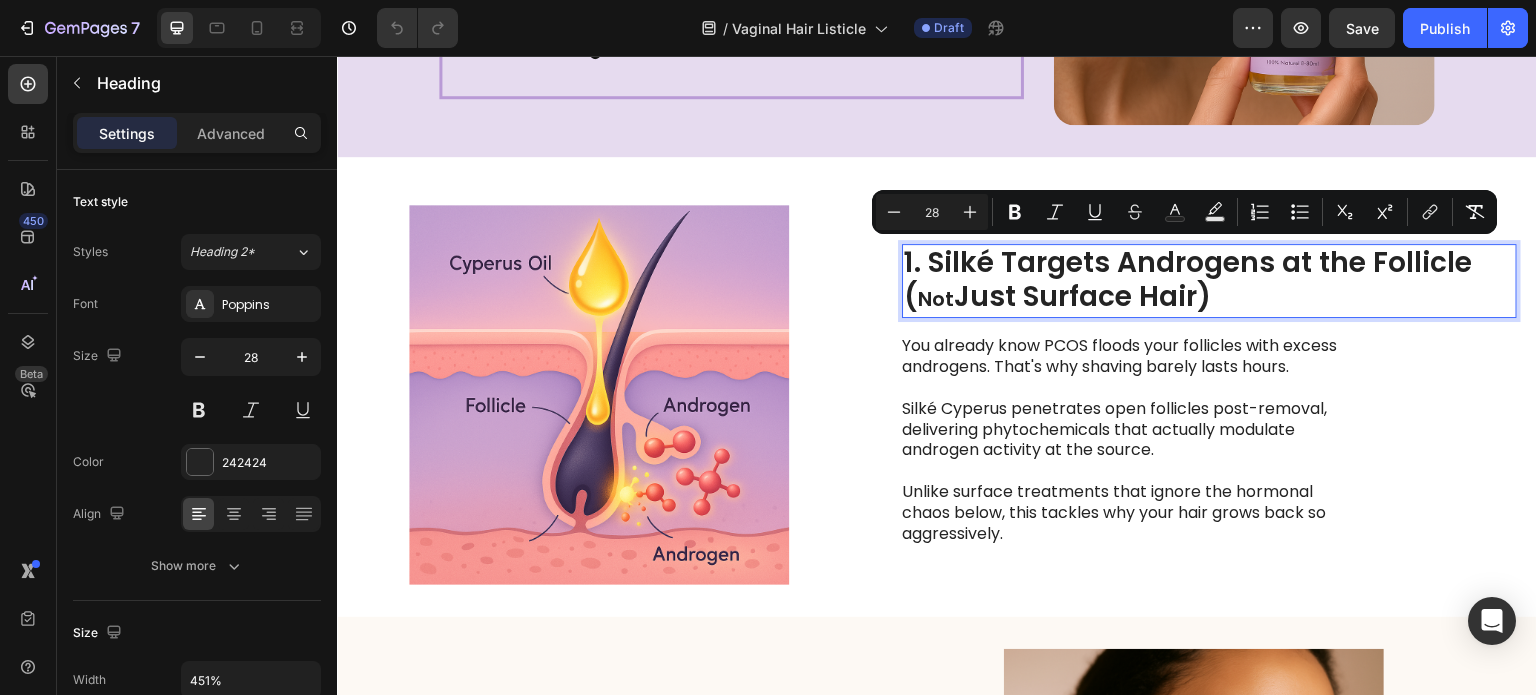 drag, startPoint x: 1236, startPoint y: 297, endPoint x: 1000, endPoint y: 261, distance: 238.72998 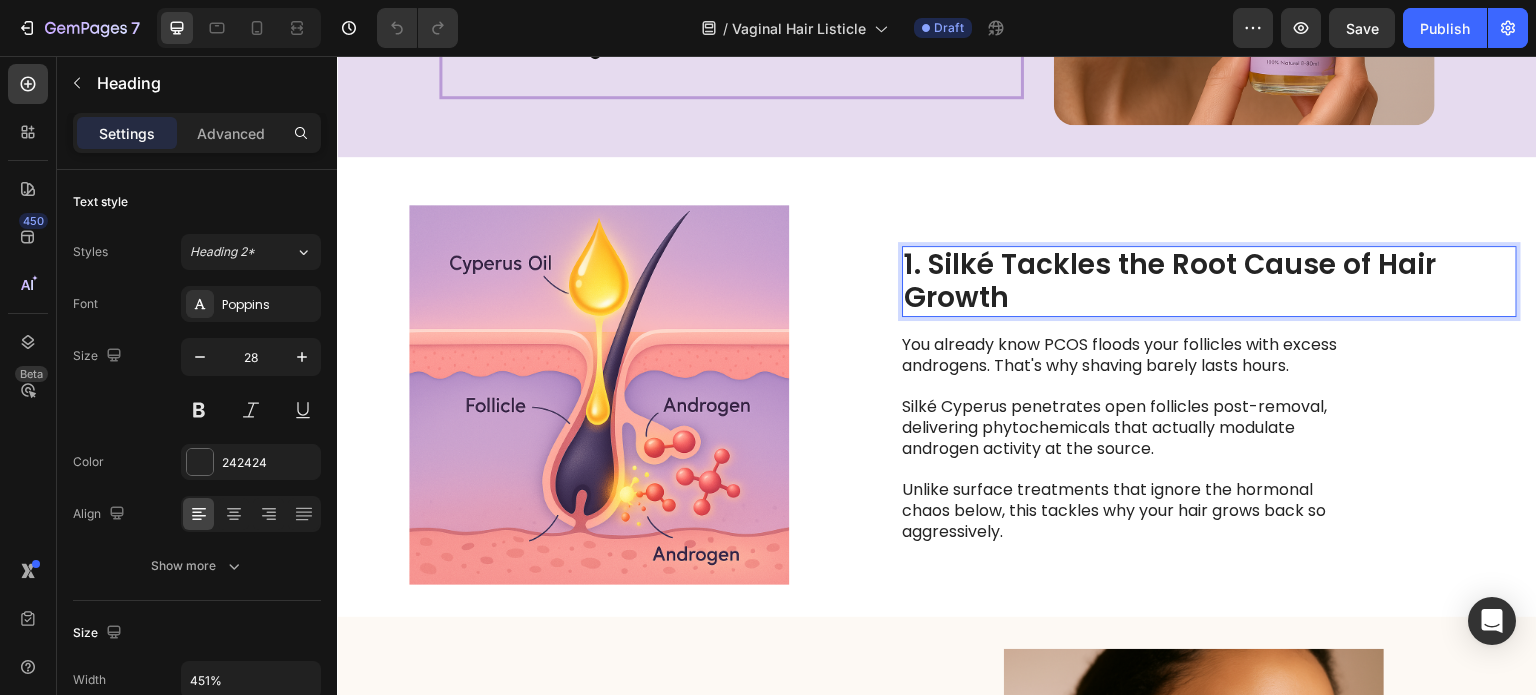 scroll, scrollTop: 0, scrollLeft: 0, axis: both 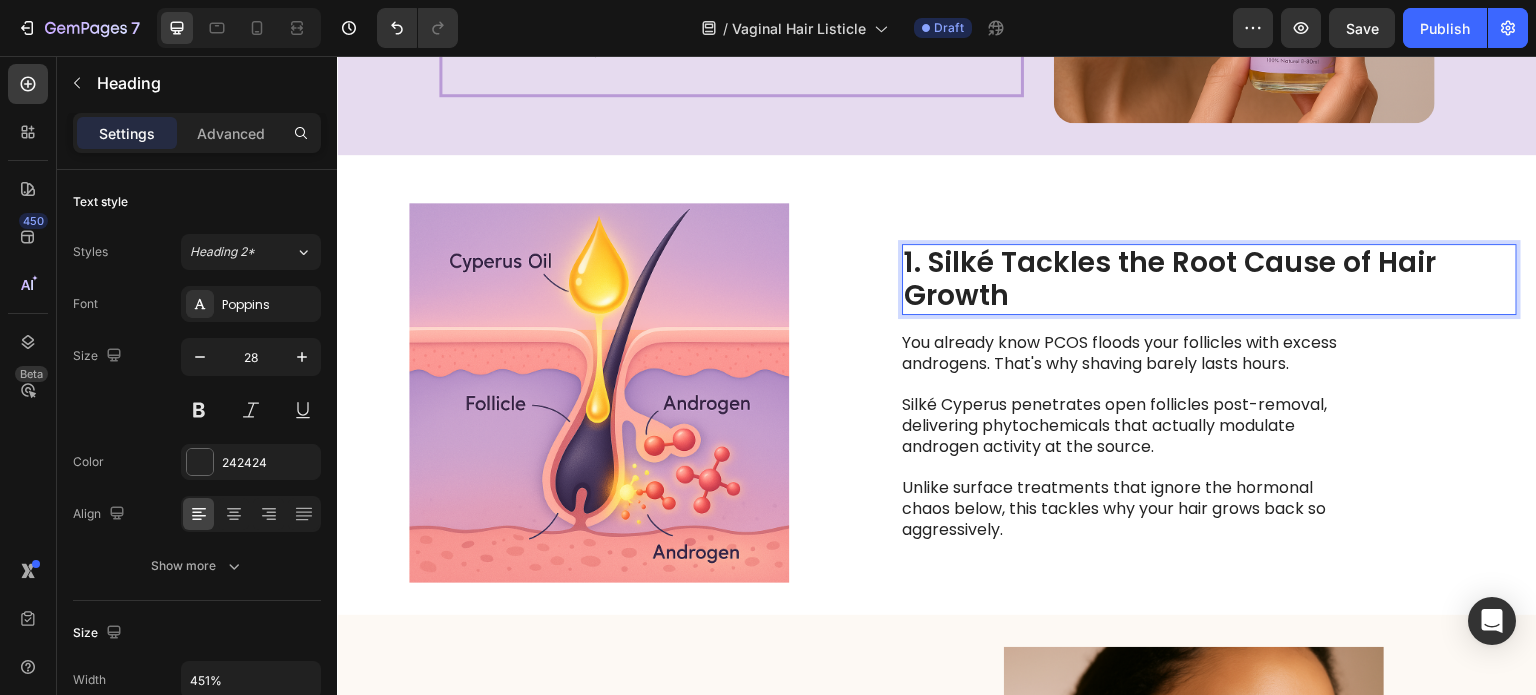 click on "1. Silké Tackles the Root Cause of Hair Growth" at bounding box center [1209, 279] 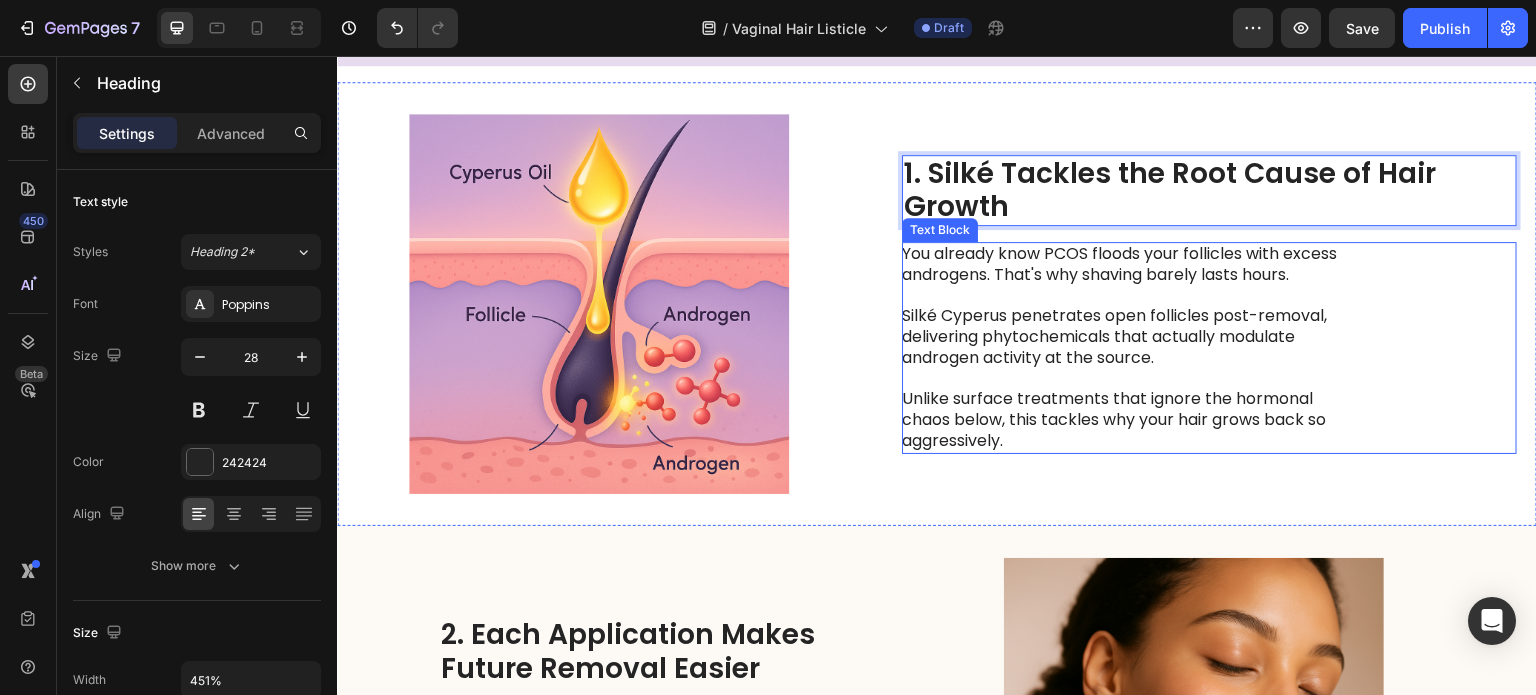 scroll, scrollTop: 698, scrollLeft: 0, axis: vertical 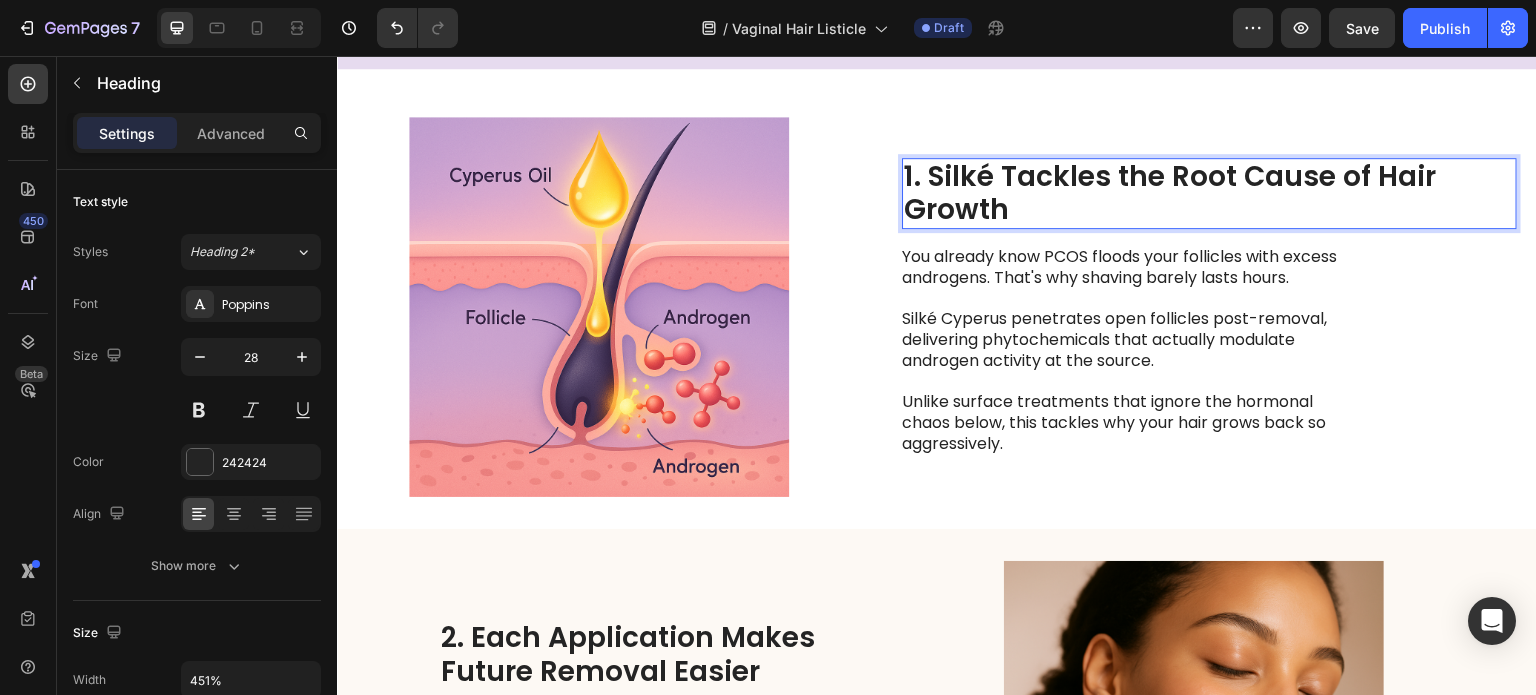 click on "1. Silké Tackles the Root Cause of Hair Growth" at bounding box center [1209, 193] 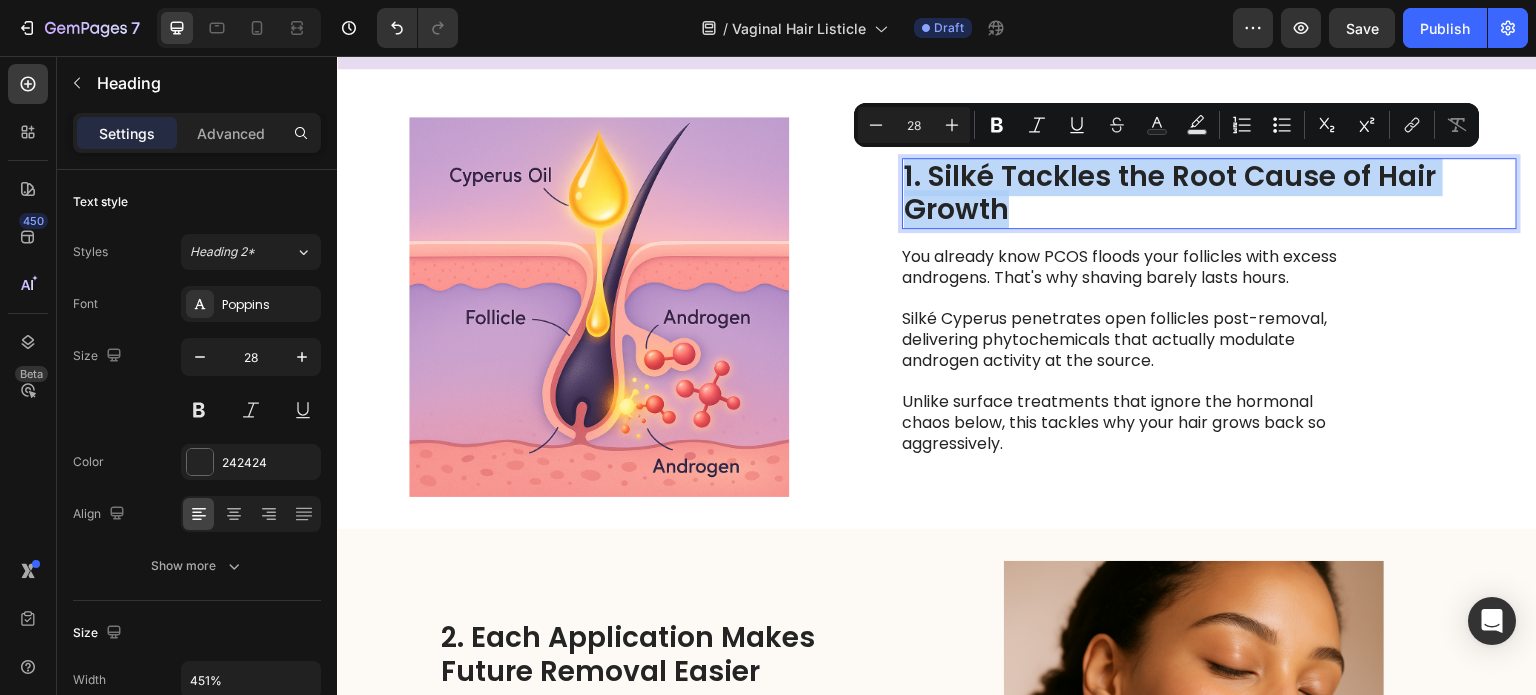 click on "1. Silké Tackles the Root Cause of Hair Growth" at bounding box center (1209, 193) 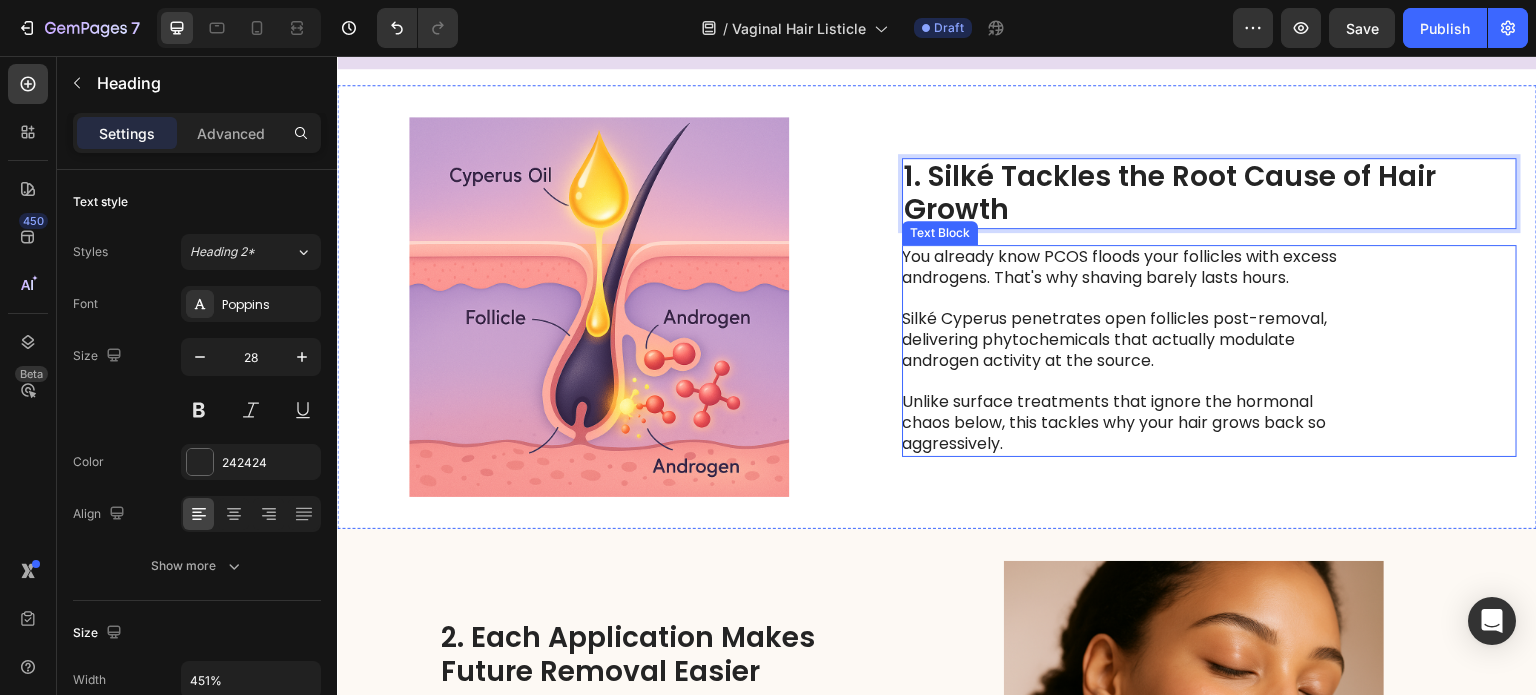 click on "Silké Cyperus penetrates open follicles post-removal, delivering phytochemicals that actually modulate androgen activity at the source." at bounding box center (1126, 340) 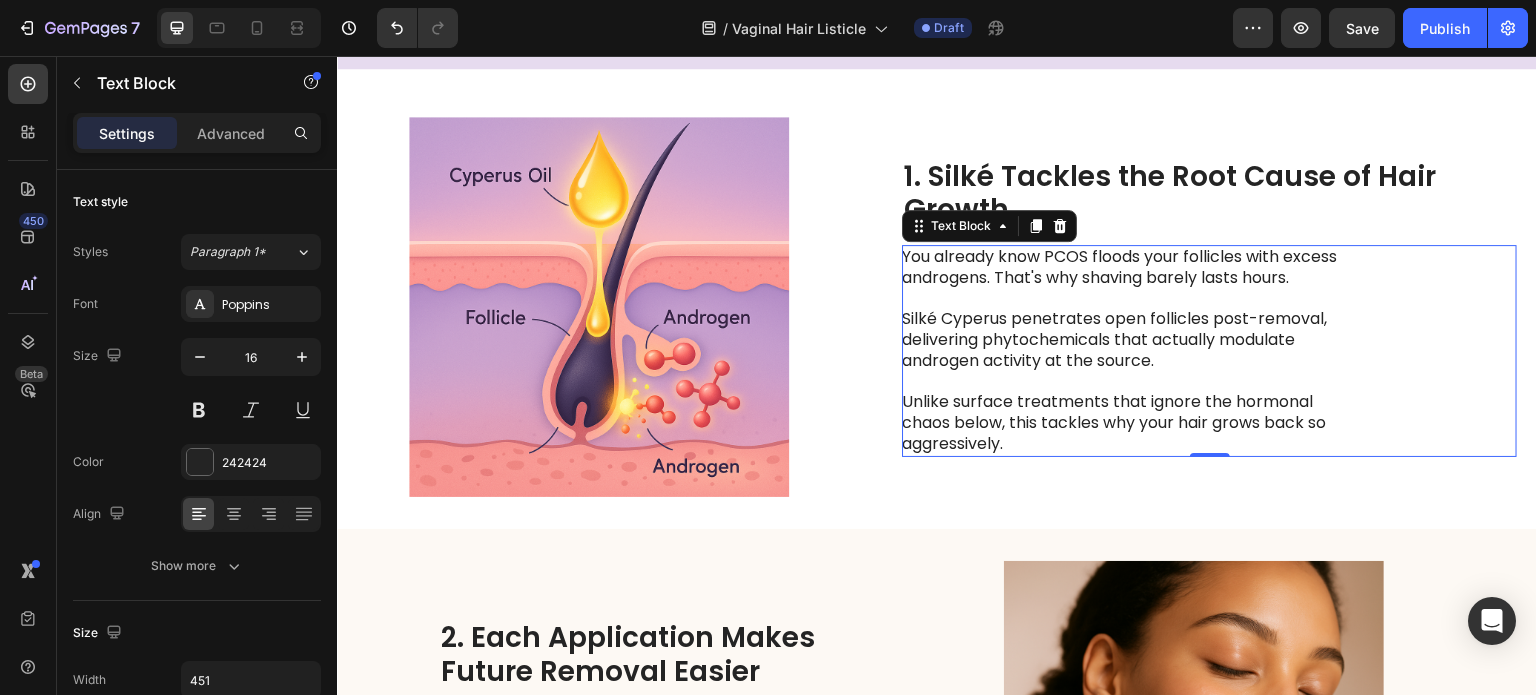 click on "Silké Cyperus penetrates open follicles post-removal, delivering phytochemicals that actually modulate androgen activity at the source." at bounding box center [1126, 340] 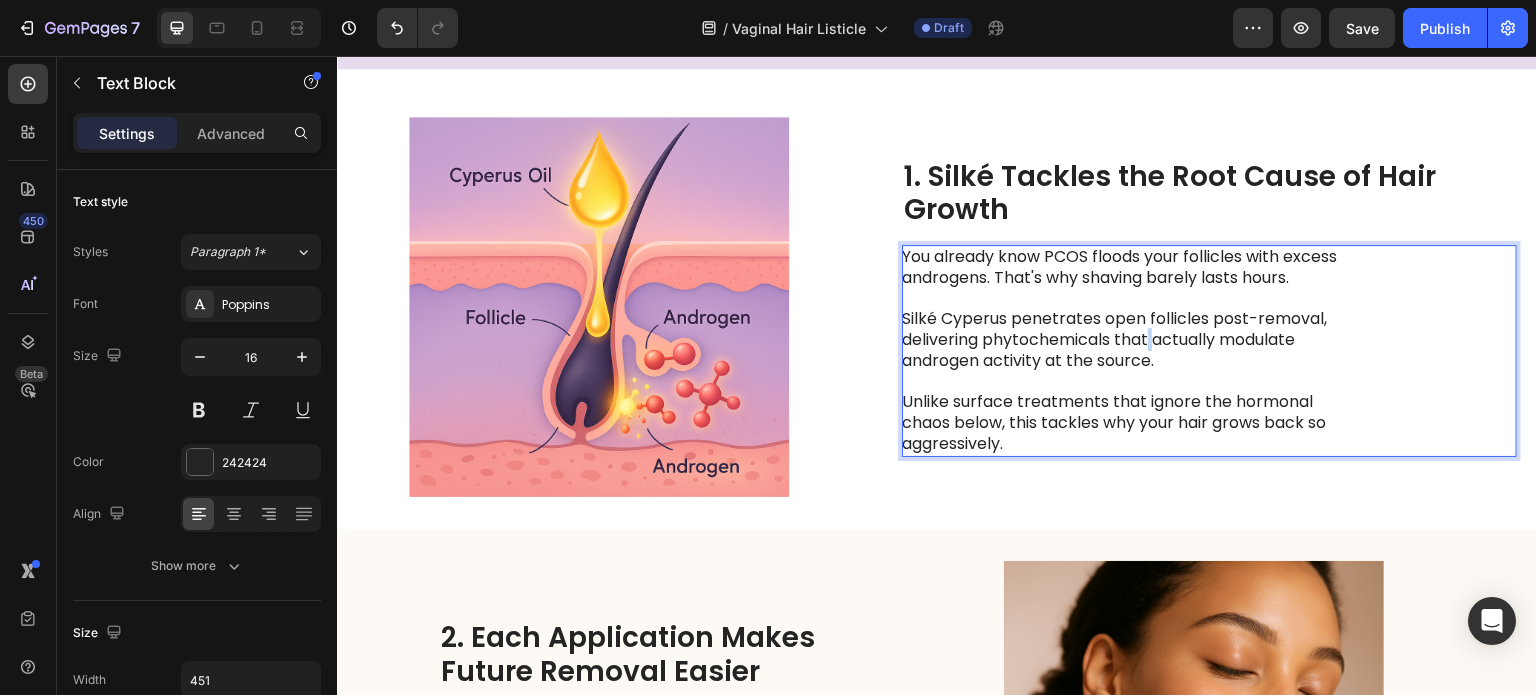 click on "Silké Cyperus penetrates open follicles post-removal, delivering phytochemicals that actually modulate androgen activity at the source." at bounding box center [1126, 340] 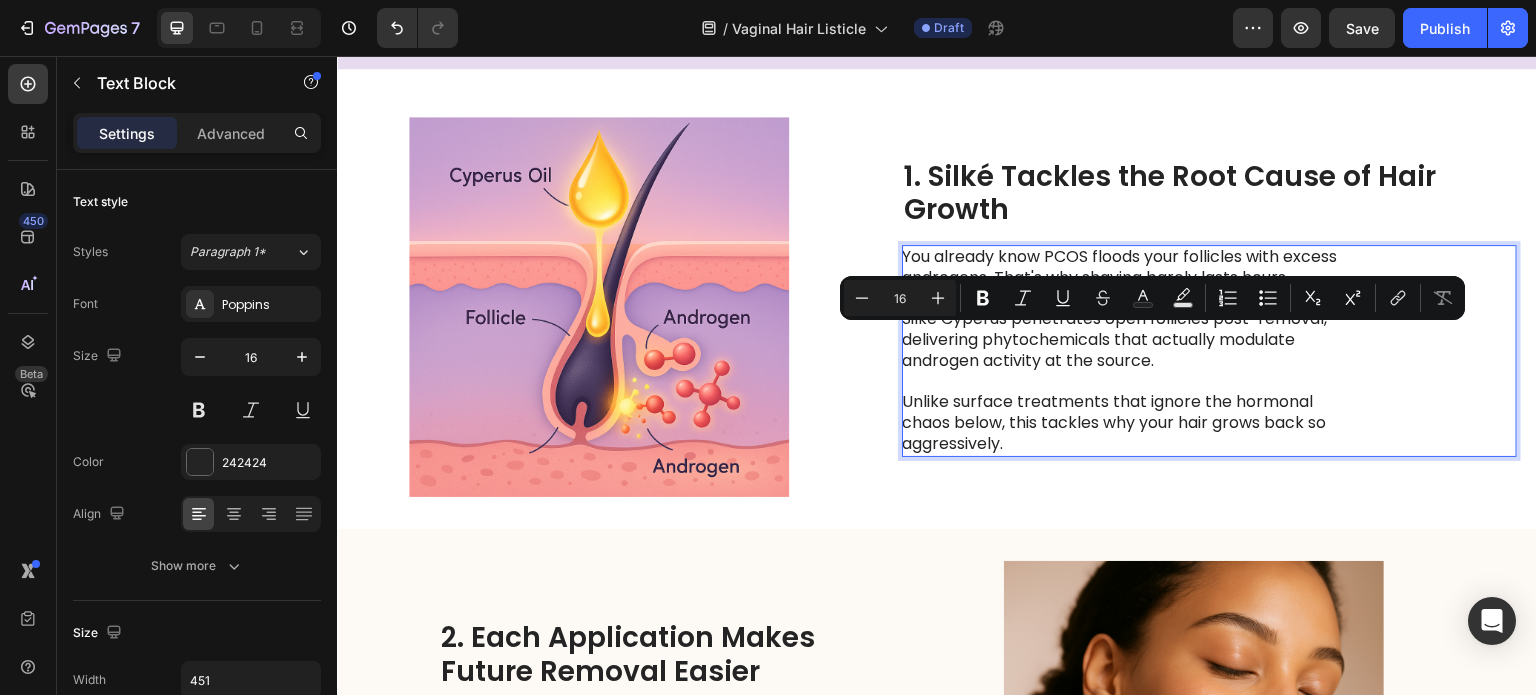 click on "Unlike surface treatments that ignore the hormonal chaos below, this tackles why your hair grows back so aggressively." at bounding box center (1126, 423) 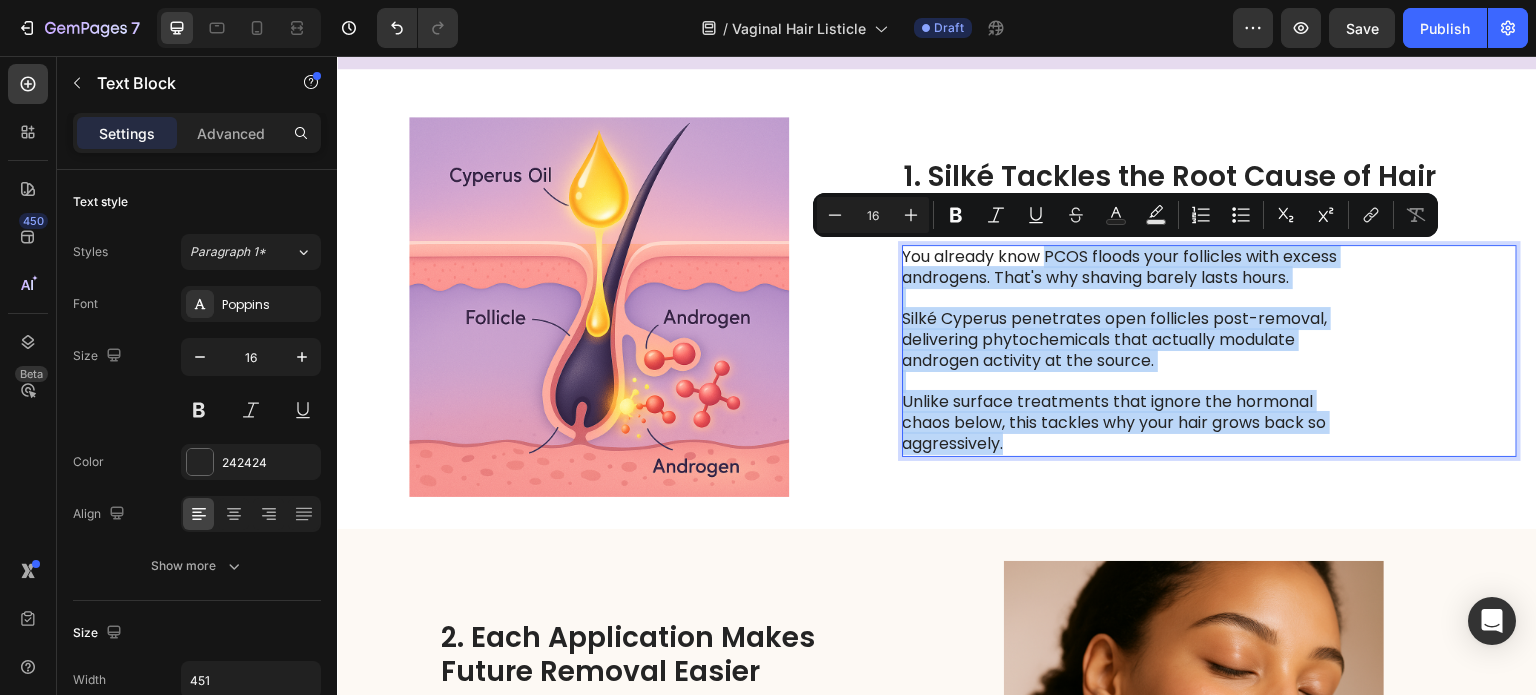 drag, startPoint x: 1086, startPoint y: 439, endPoint x: 1048, endPoint y: 259, distance: 183.96739 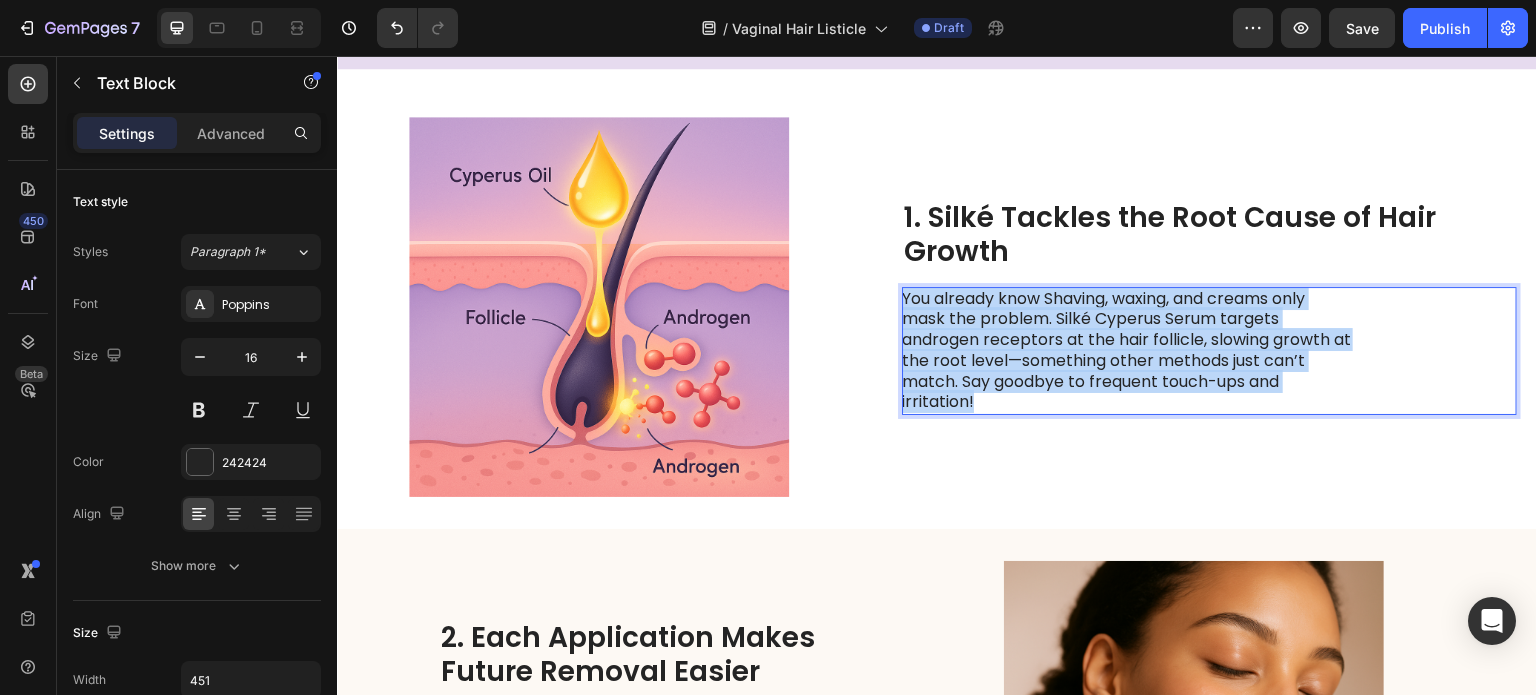 scroll, scrollTop: 740, scrollLeft: 0, axis: vertical 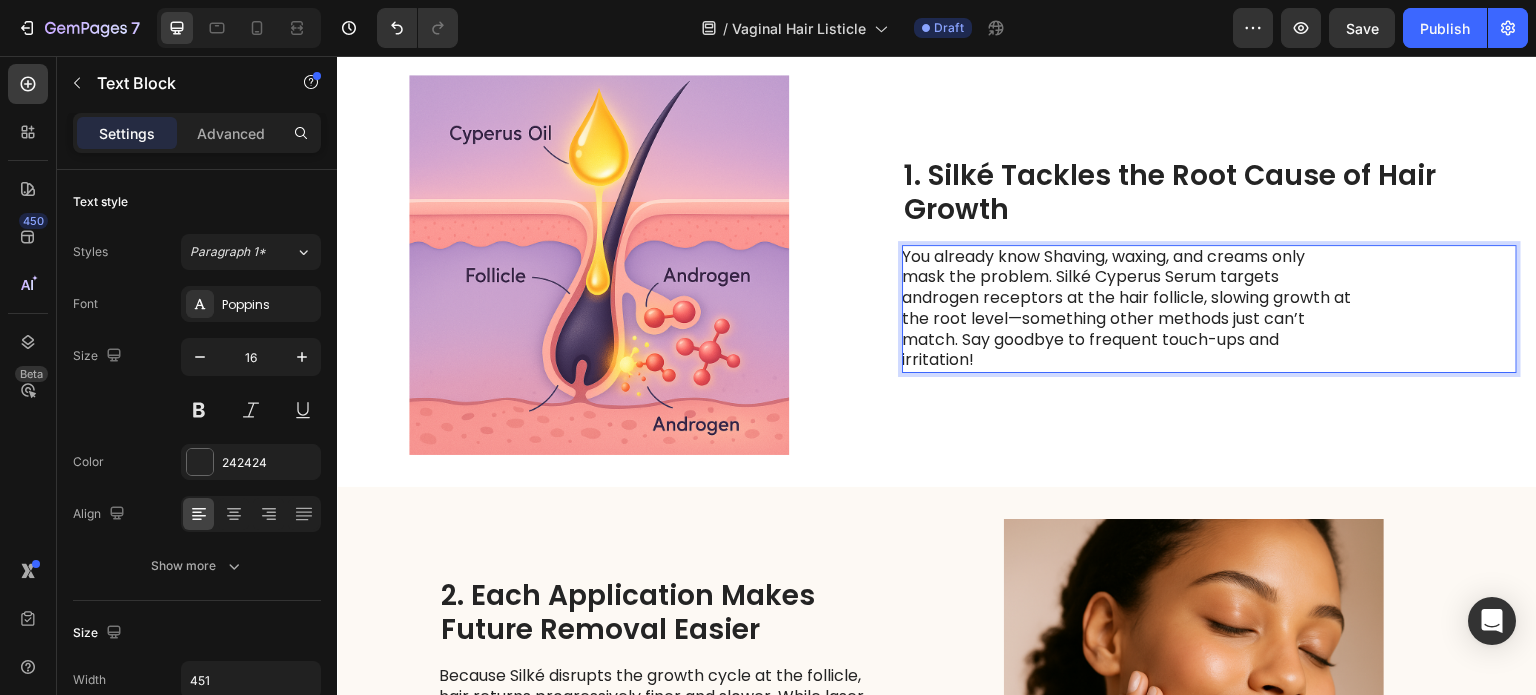 click on "You already know Shaving, waxing, and creams only mask the problem. Silké Cyperus Serum targets androgen receptors at the hair follicle, slowing growth at the root level—something other methods just can’t match. Say goodbye to frequent touch-ups and irritation!" at bounding box center [1126, 309] 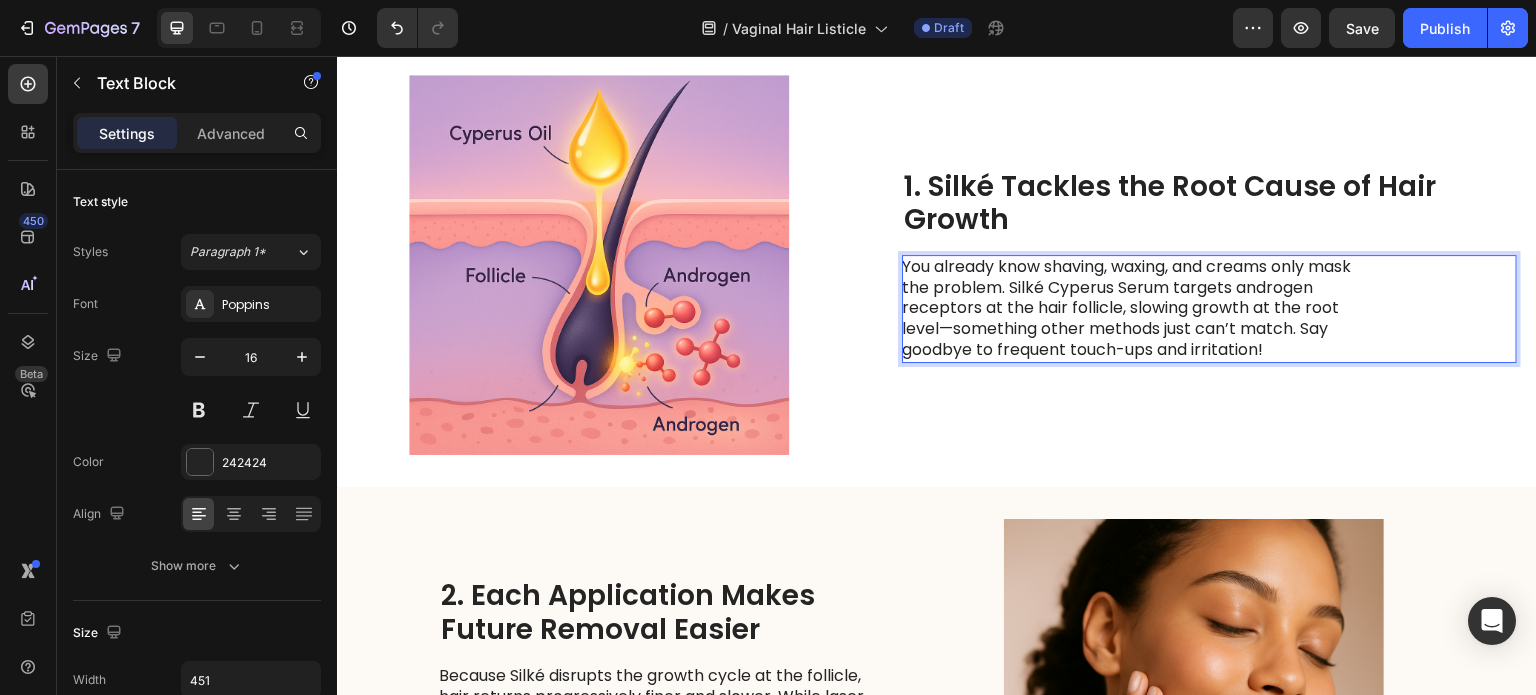 click on "You already know shaving, waxing, and creams only mask the problem. Silké Cyperus Serum targets androgen receptors at the hair follicle, slowing growth at the root level—something other methods just can’t match. Say goodbye to frequent touch-ups and irritation!" at bounding box center [1126, 309] 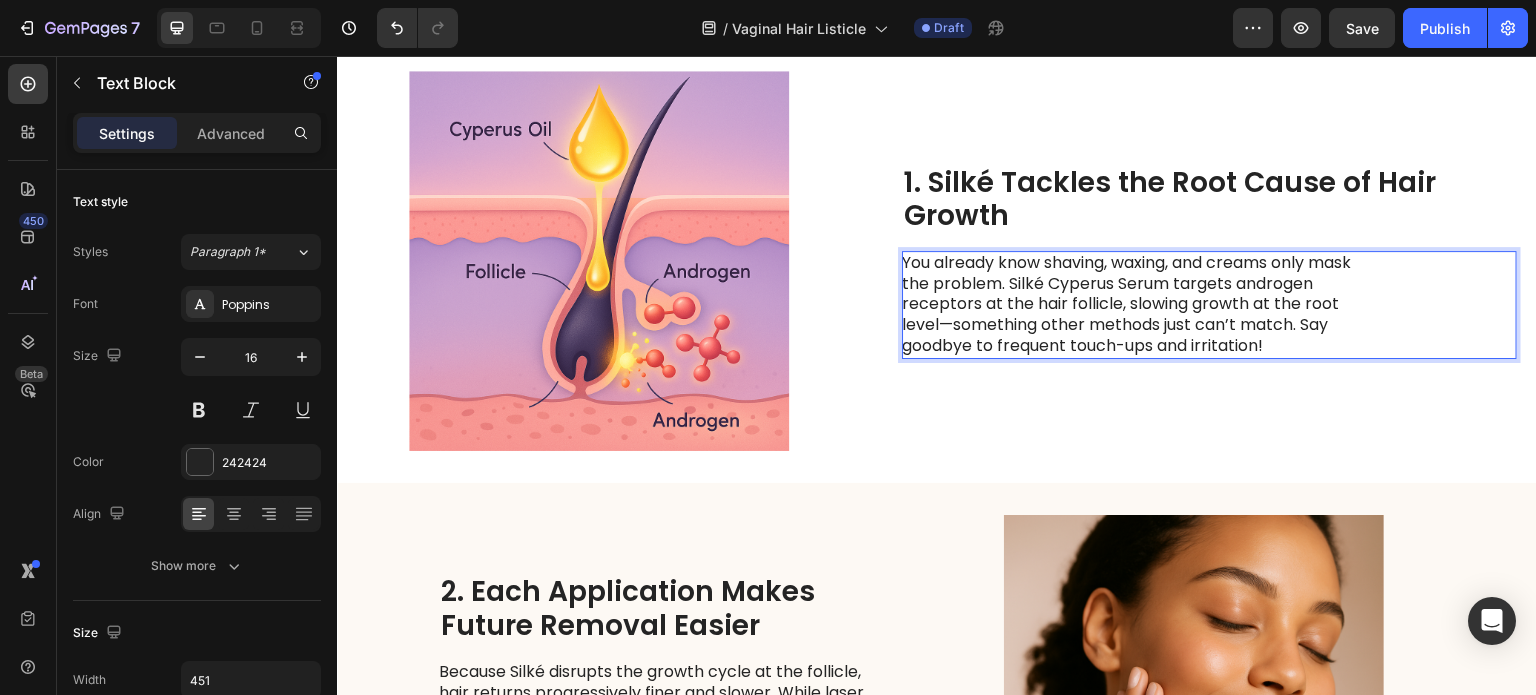 scroll, scrollTop: 743, scrollLeft: 0, axis: vertical 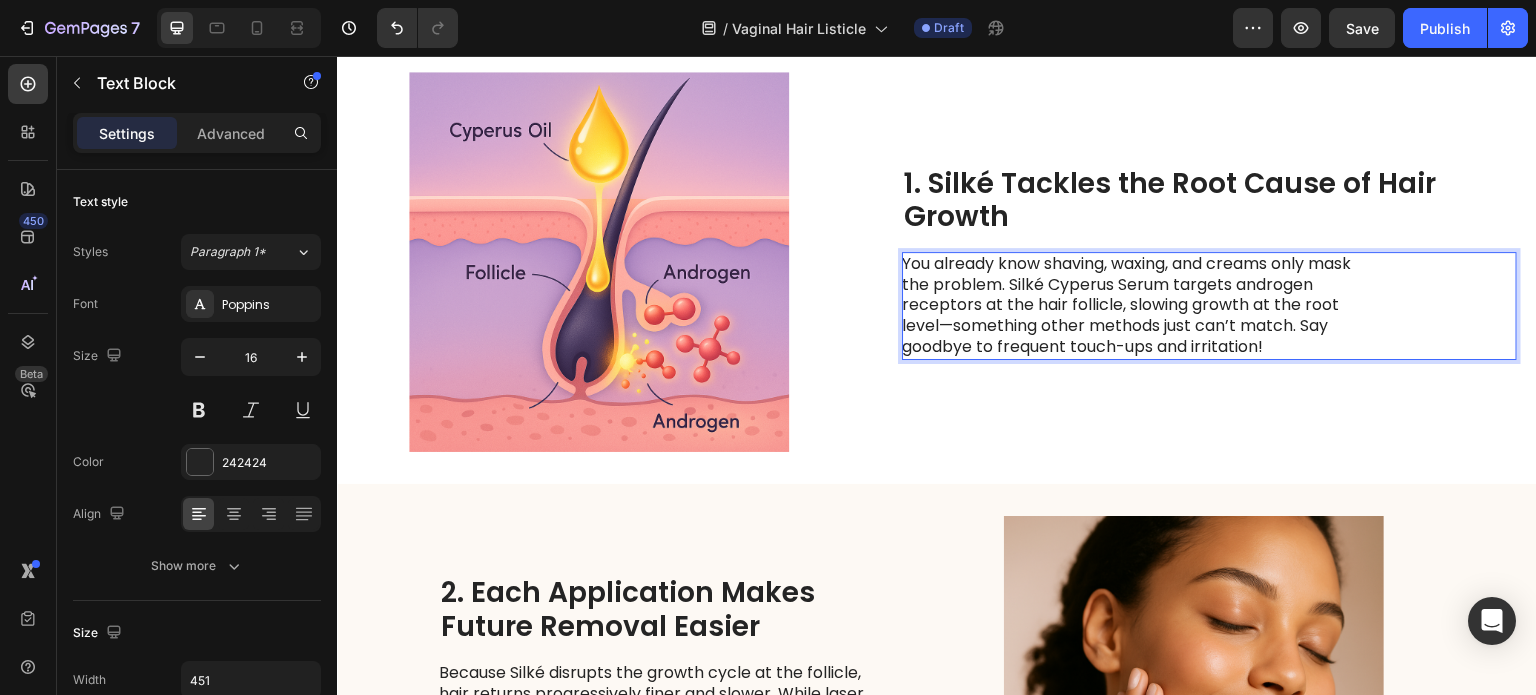 click on "You already know shaving, waxing, and creams only mask the problem. Silké Cyperus Serum targets androgen receptors at the hair follicle, slowing growth at the root level—something other methods just can’t match. Say goodbye to frequent touch-ups and irritation!" at bounding box center (1126, 306) 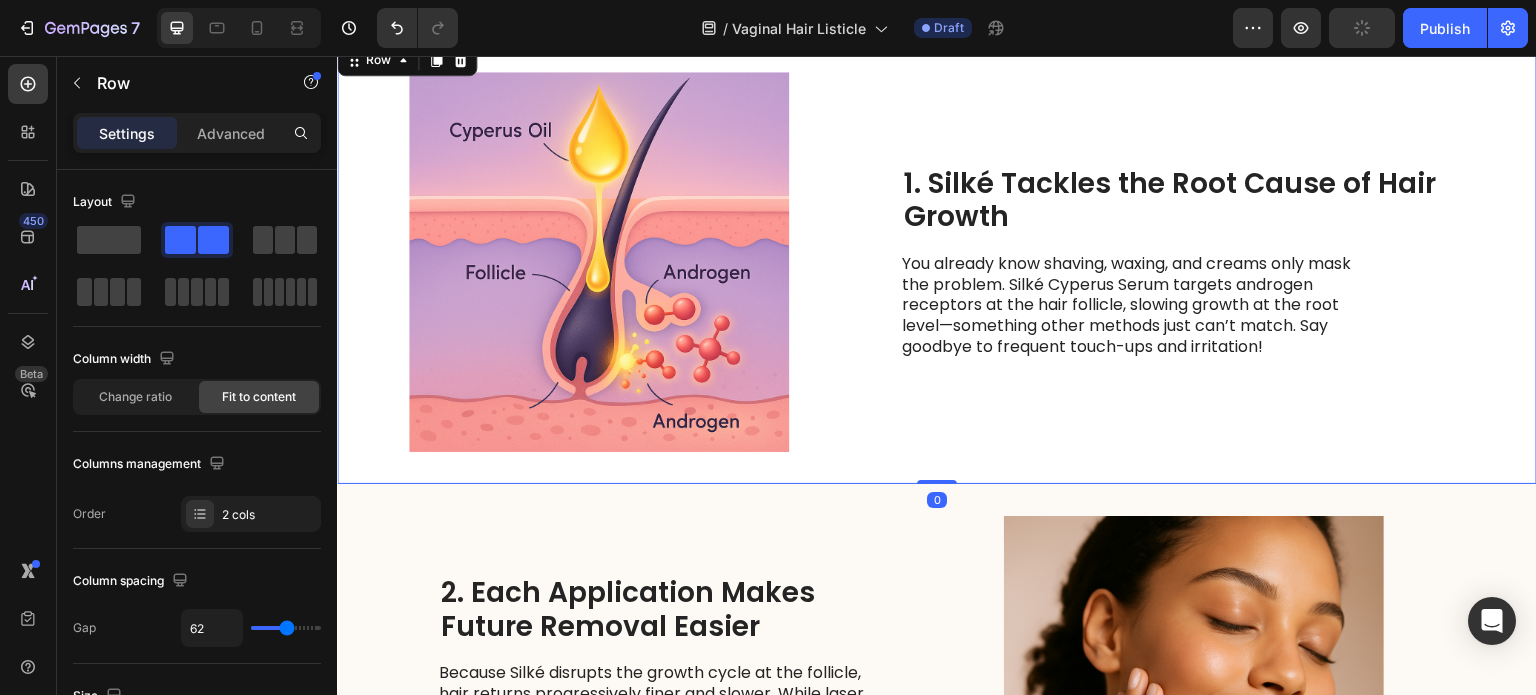 click on "1. Silké Tackles the Root Cause of Hair Growth Heading You already know shaving, waxing, and creams only mask the problem. Silké Cyperus Serum targets androgen receptors at the hair follicle, slowing growth at the root level—something other methods just can’t match. Say goodbye to frequent touch-ups and irritation! Text Block" at bounding box center (1209, 262) 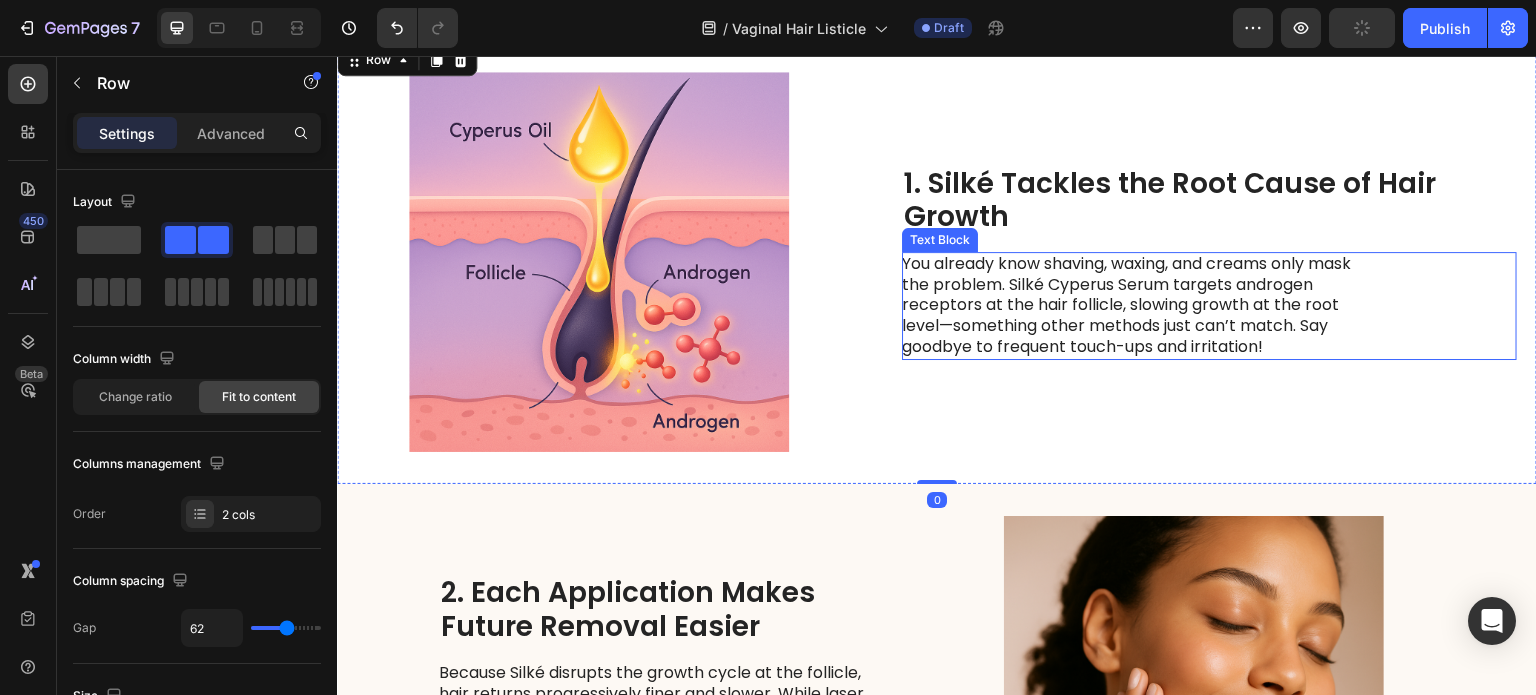 click on "You already know shaving, waxing, and creams only mask the problem. Silké Cyperus Serum targets androgen receptors at the hair follicle, slowing growth at the root level—something other methods just can’t match. Say goodbye to frequent touch-ups and irritation!" at bounding box center (1126, 306) 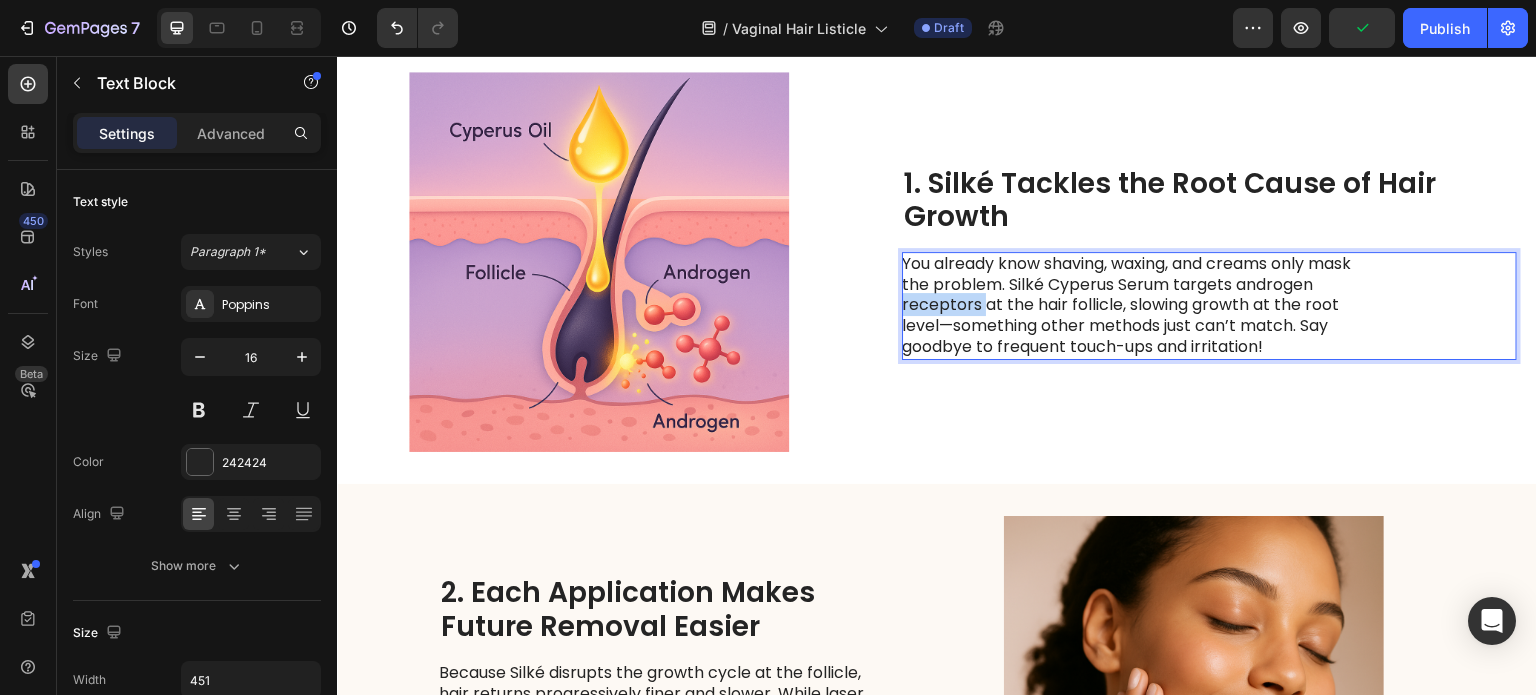 click on "You already know shaving, waxing, and creams only mask the problem. Silké Cyperus Serum targets androgen receptors at the hair follicle, slowing growth at the root level—something other methods just can’t match. Say goodbye to frequent touch-ups and irritation!" at bounding box center [1126, 306] 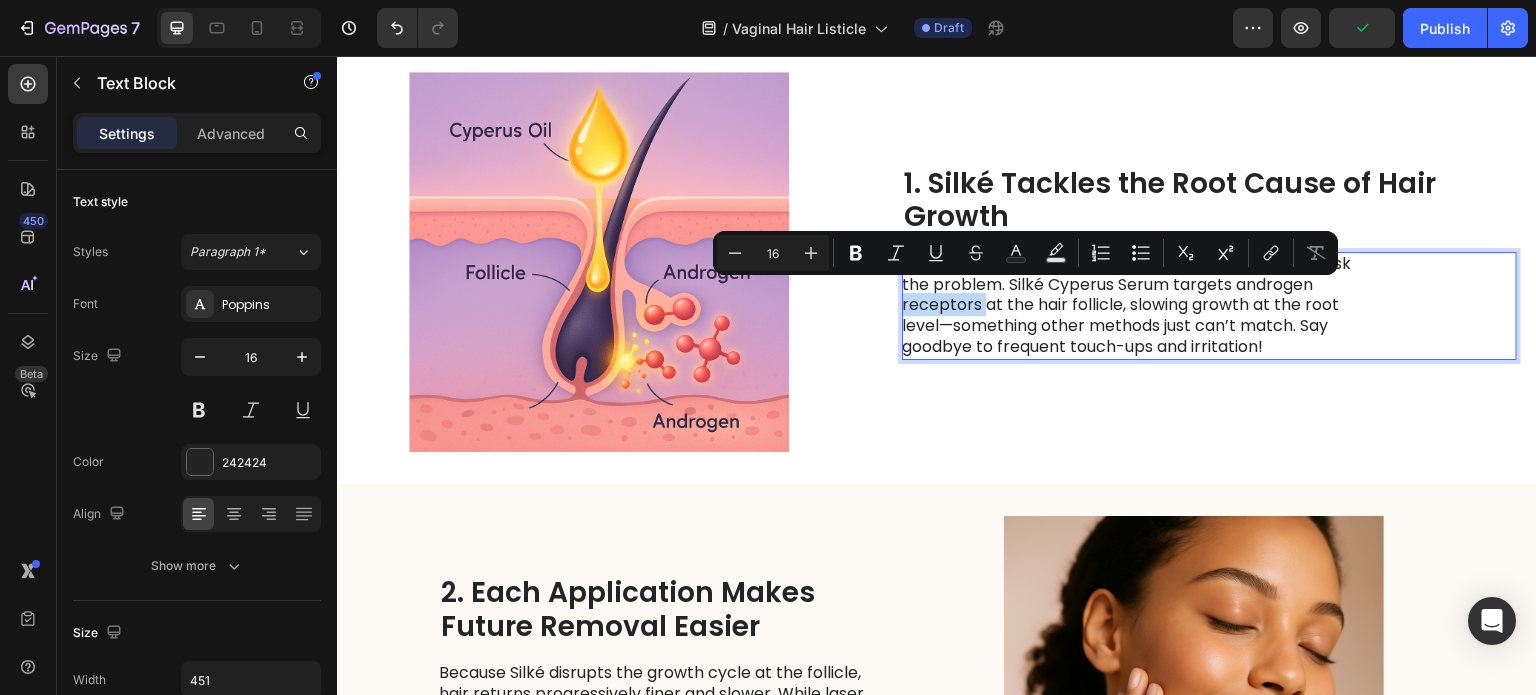 click on "You already know shaving, waxing, and creams only mask the problem. Silké Cyperus Serum targets androgen receptors at the hair follicle, slowing growth at the root level—something other methods just can’t match. Say goodbye to frequent touch-ups and irritation!" at bounding box center (1126, 306) 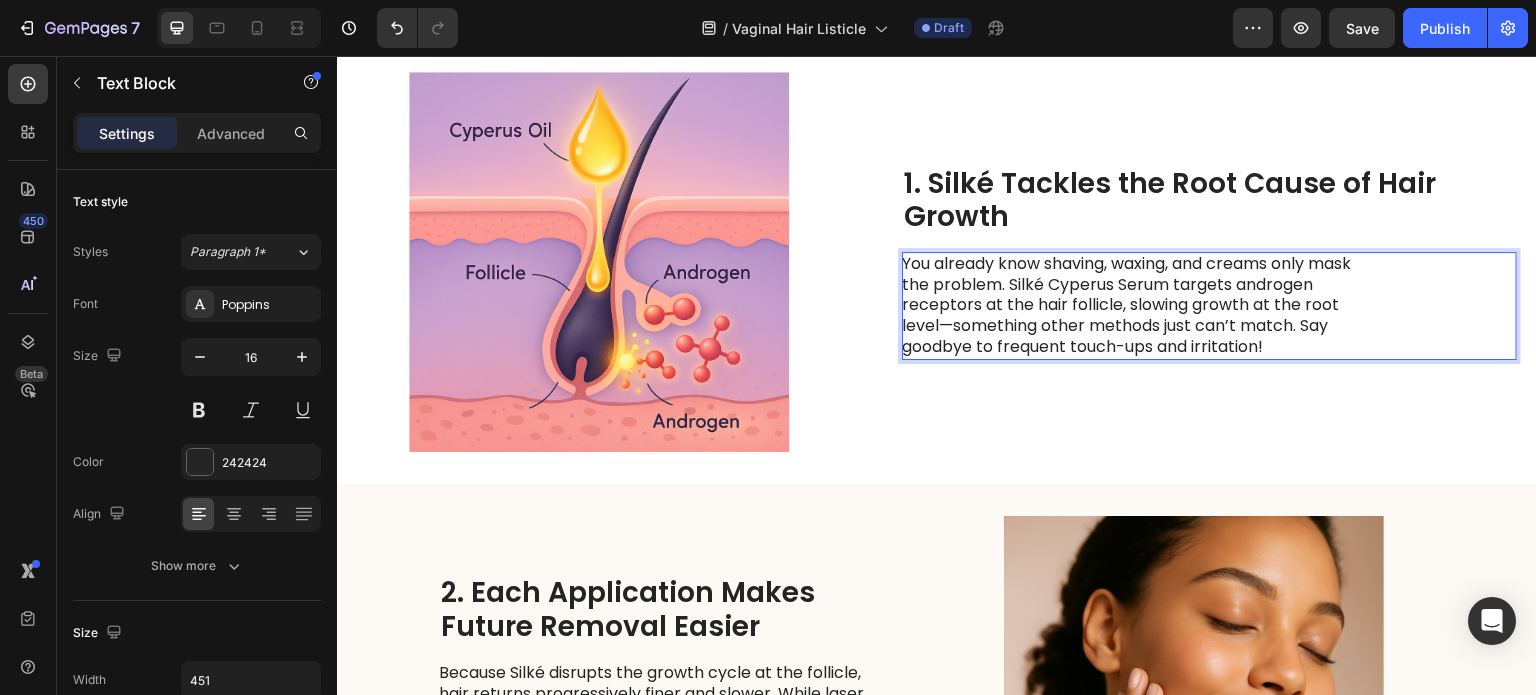 click on "You already know shaving, waxing, and creams only mask the problem. Silké Cyperus Serum targets androgen receptors at the hair follicle, slowing growth at the root level—something other methods just can’t match. Say goodbye to frequent touch-ups and irritation!" at bounding box center [1126, 306] 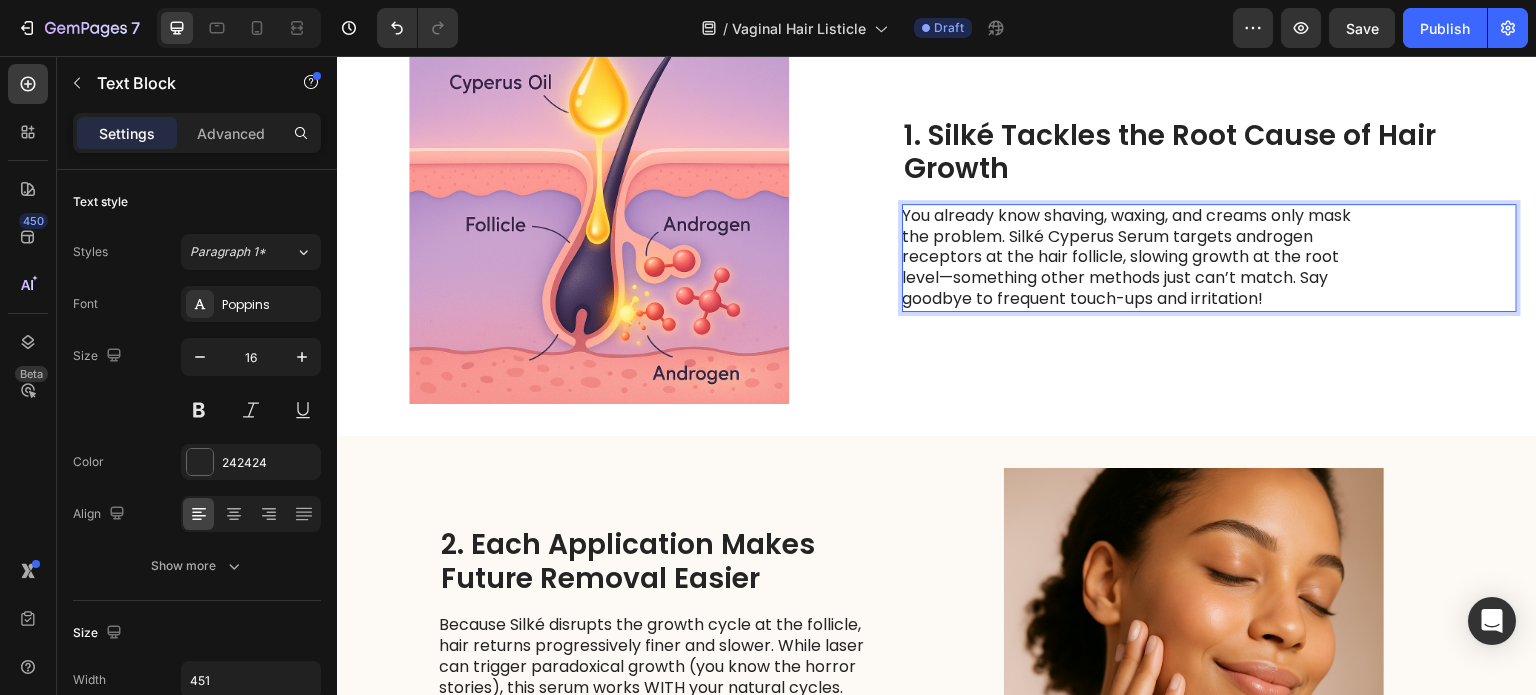 scroll, scrollTop: 789, scrollLeft: 0, axis: vertical 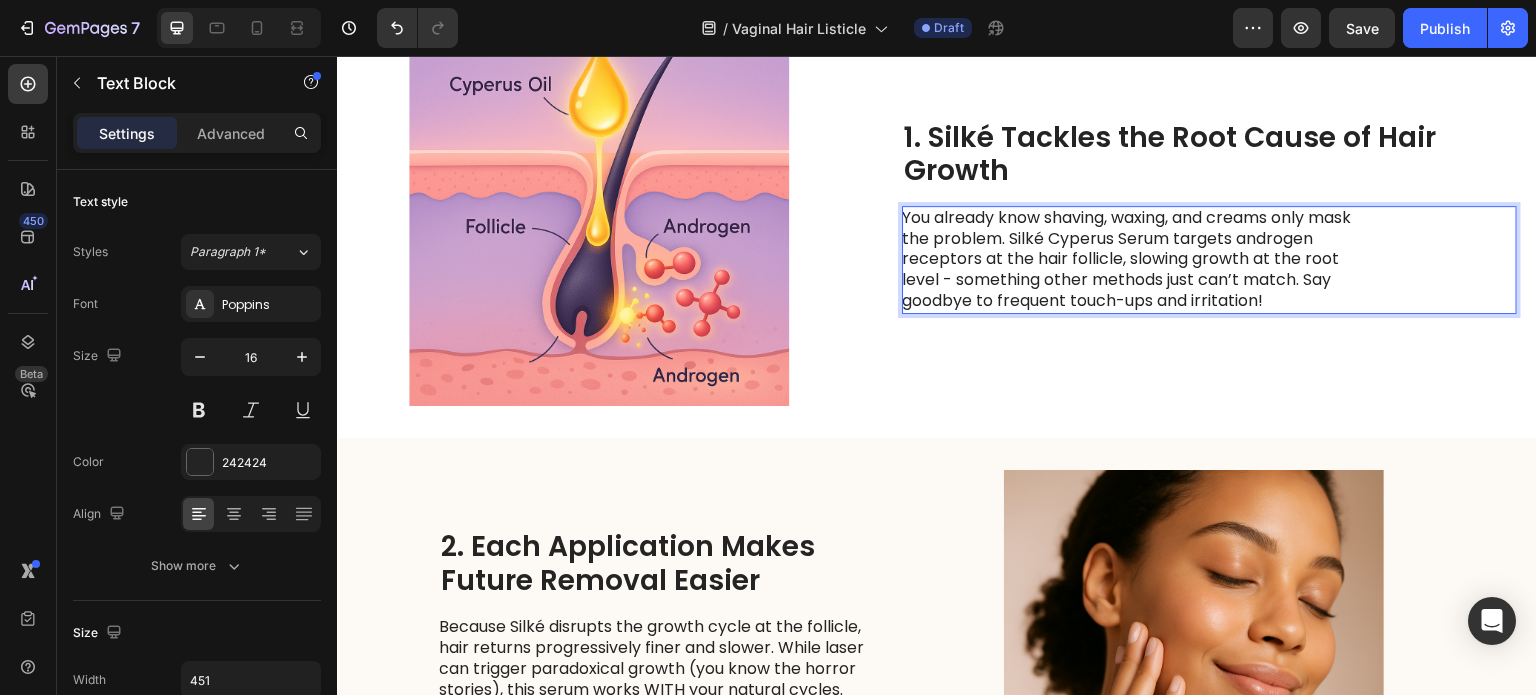 click on "You already know shaving, waxing, and creams only mask the problem. Silké Cyperus Serum targets androgen receptors at the hair follicle, slowing growth at the root level - something other methods just can’t match. Say goodbye to frequent touch-ups and irritation!" at bounding box center [1126, 260] 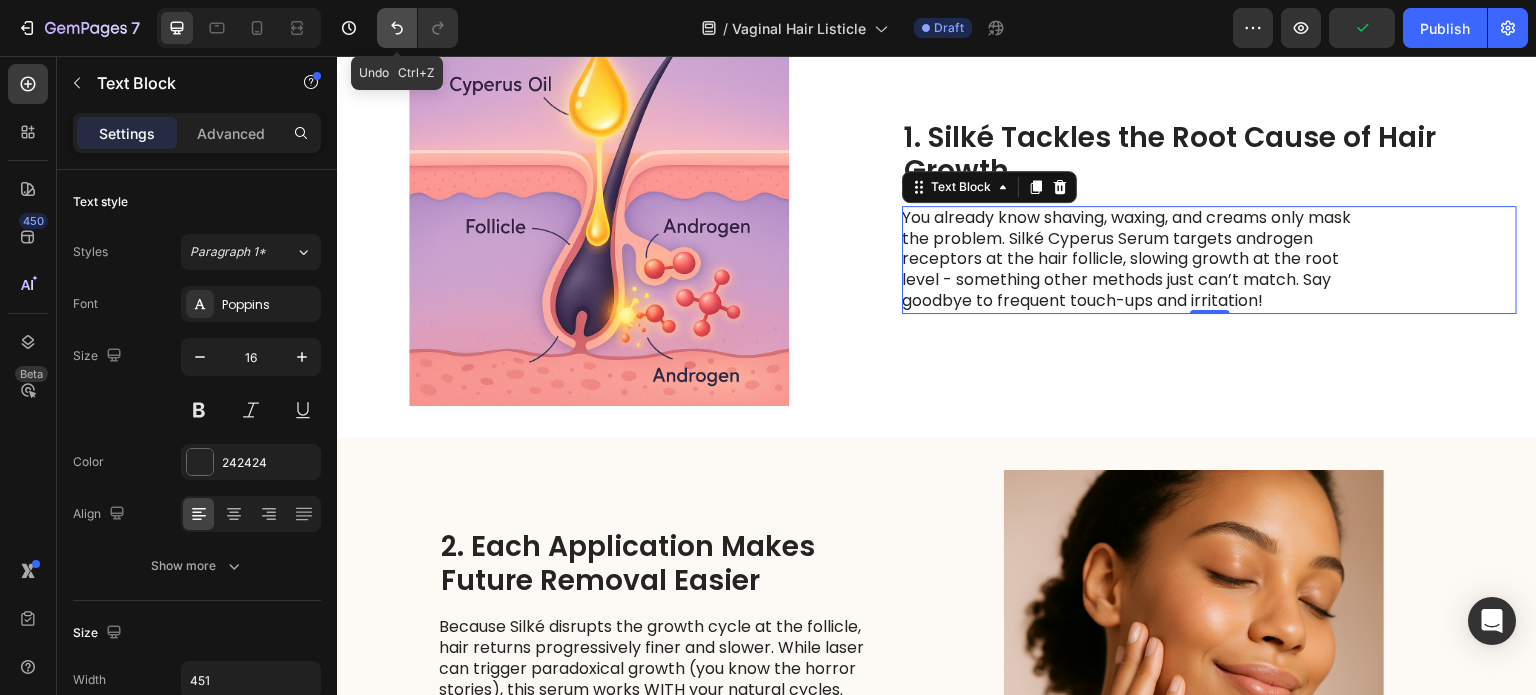 click 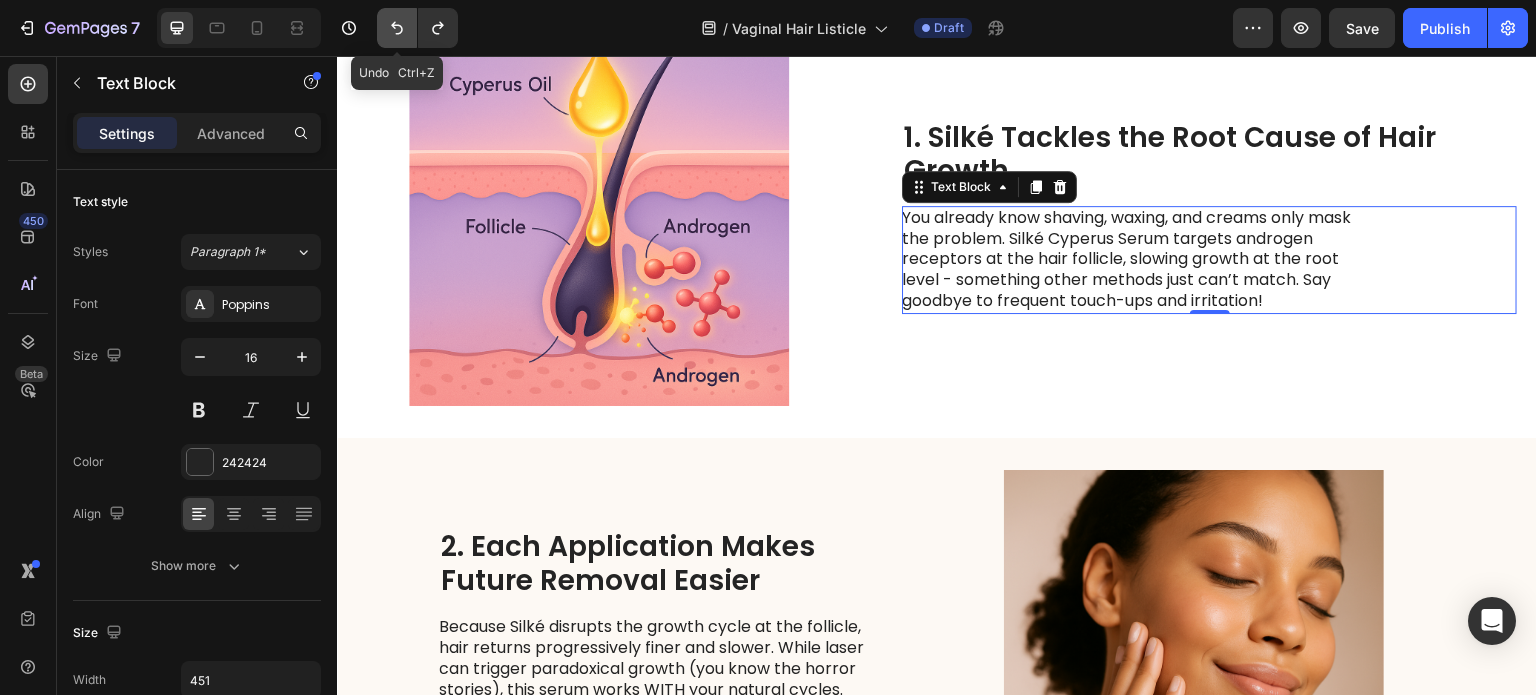 click 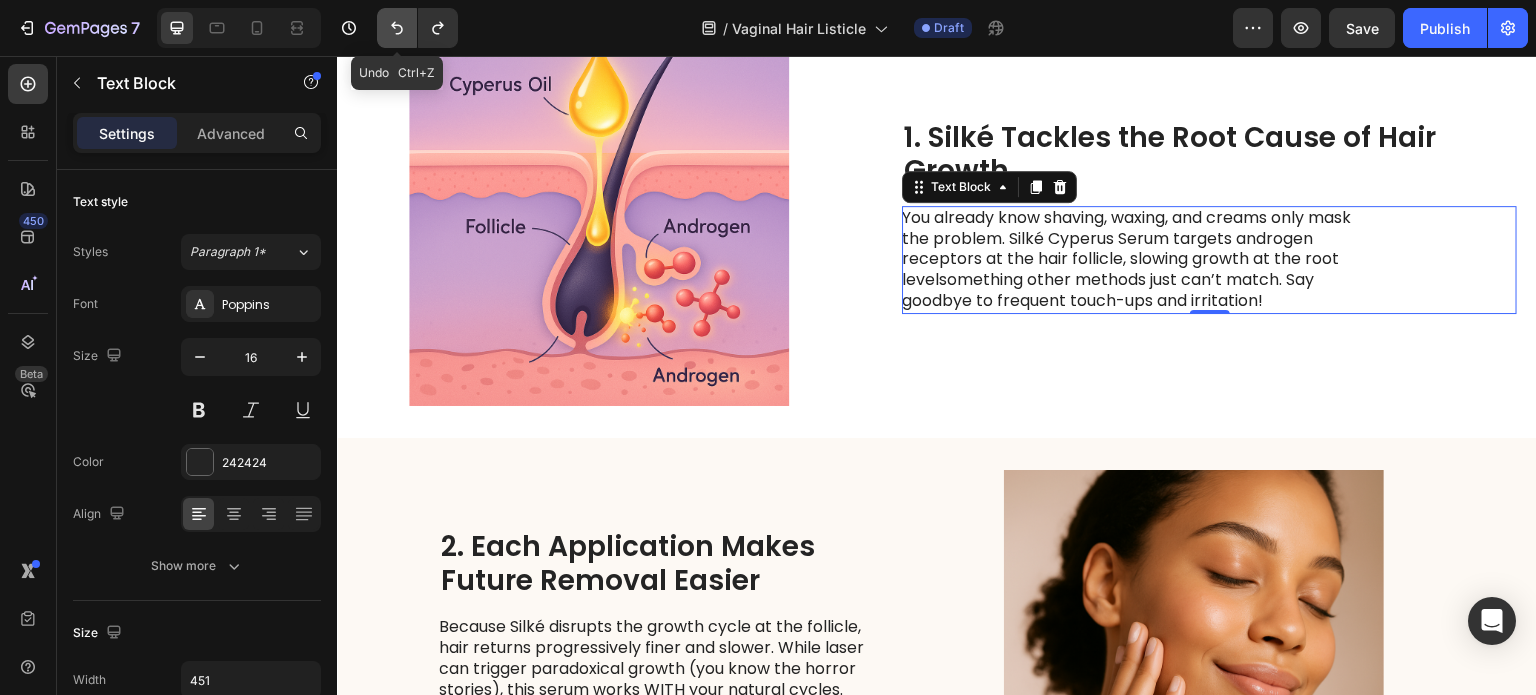 click 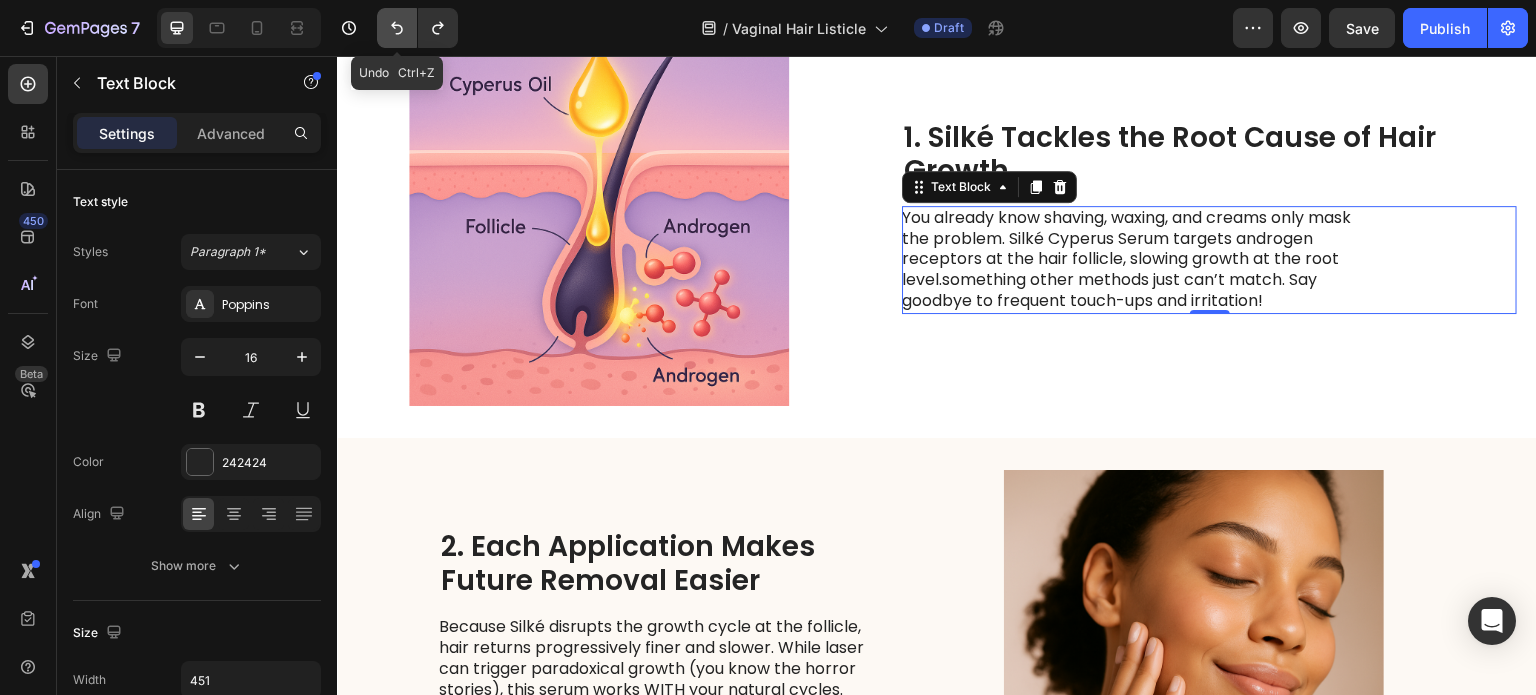 click 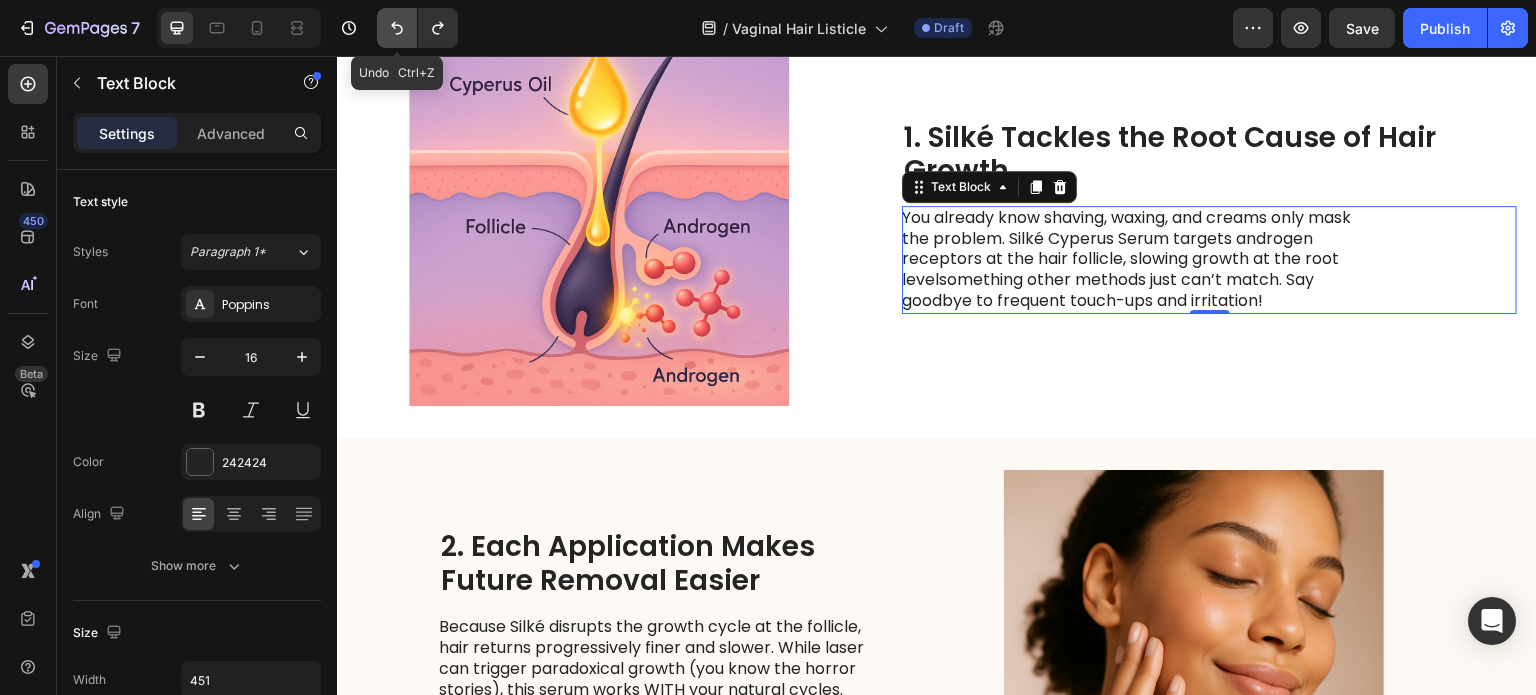 click 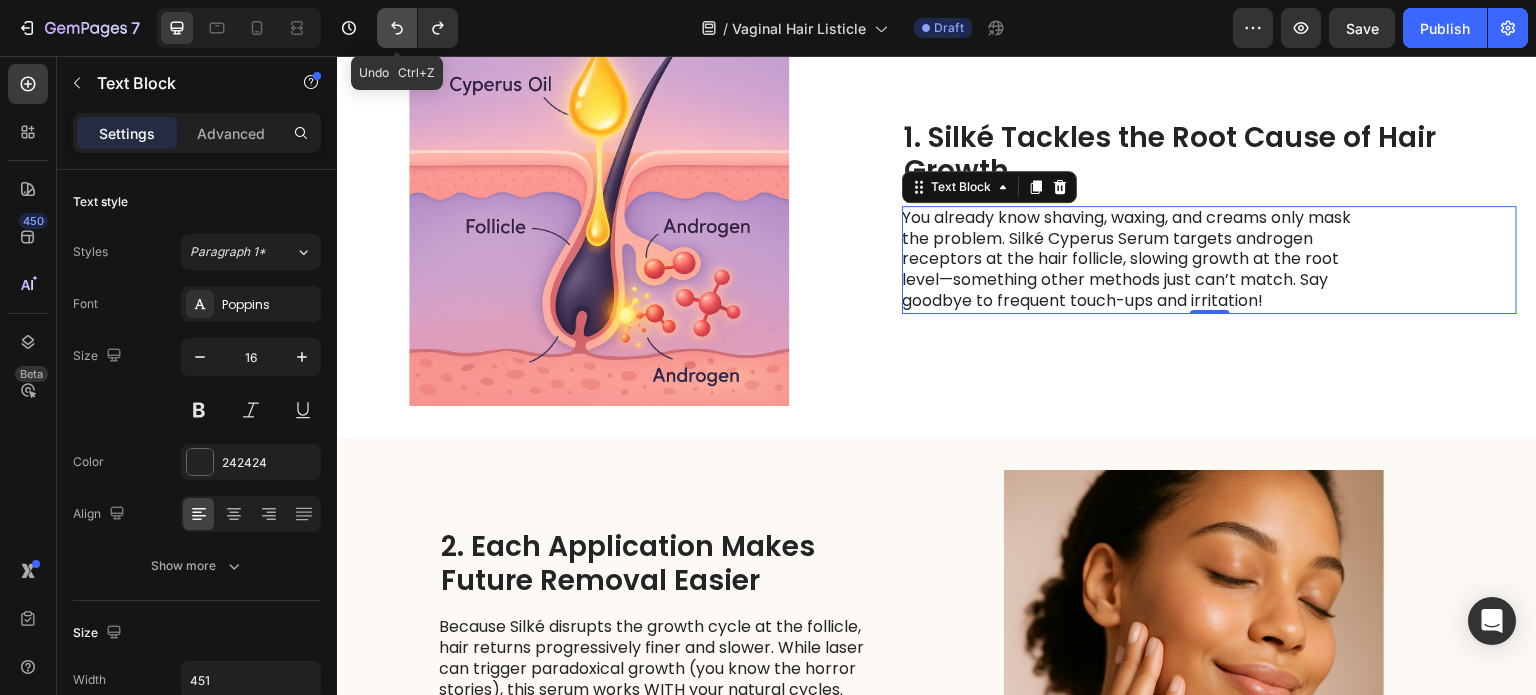 click 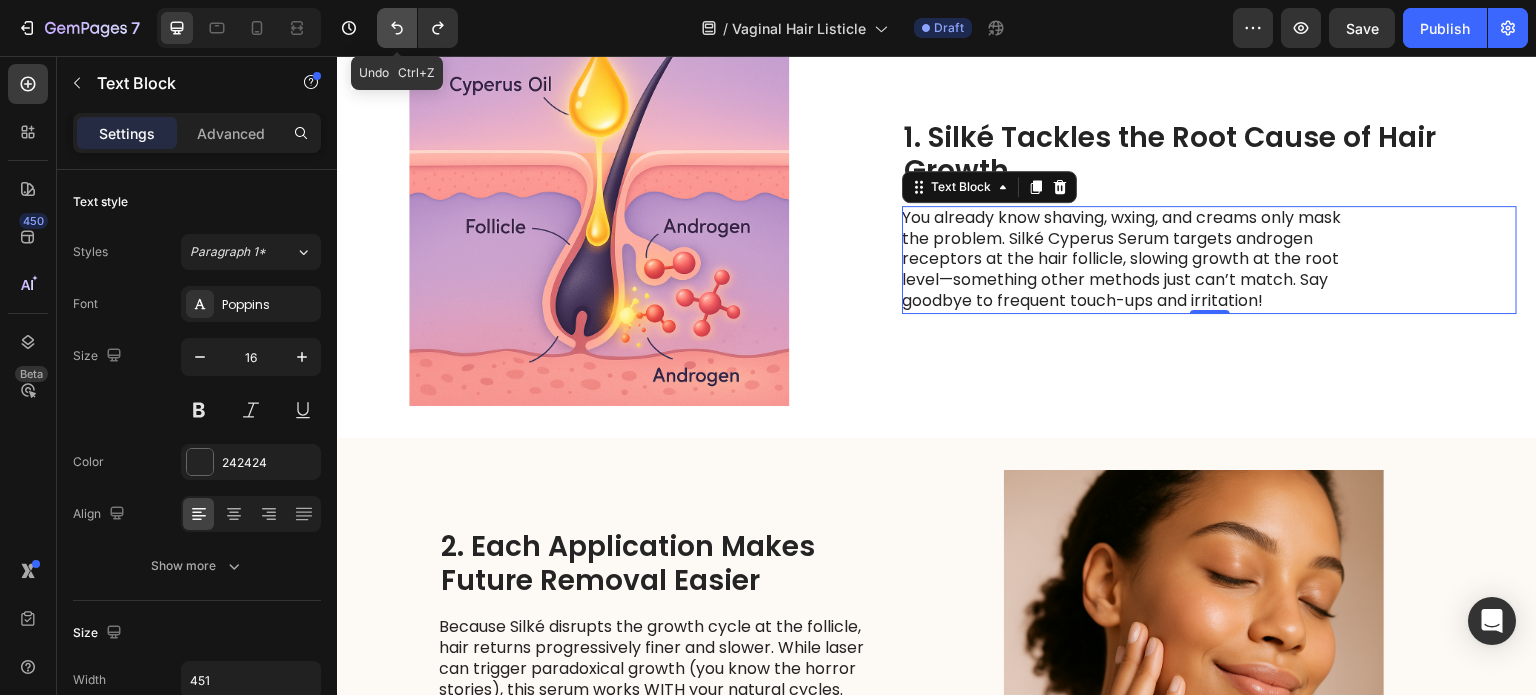 click 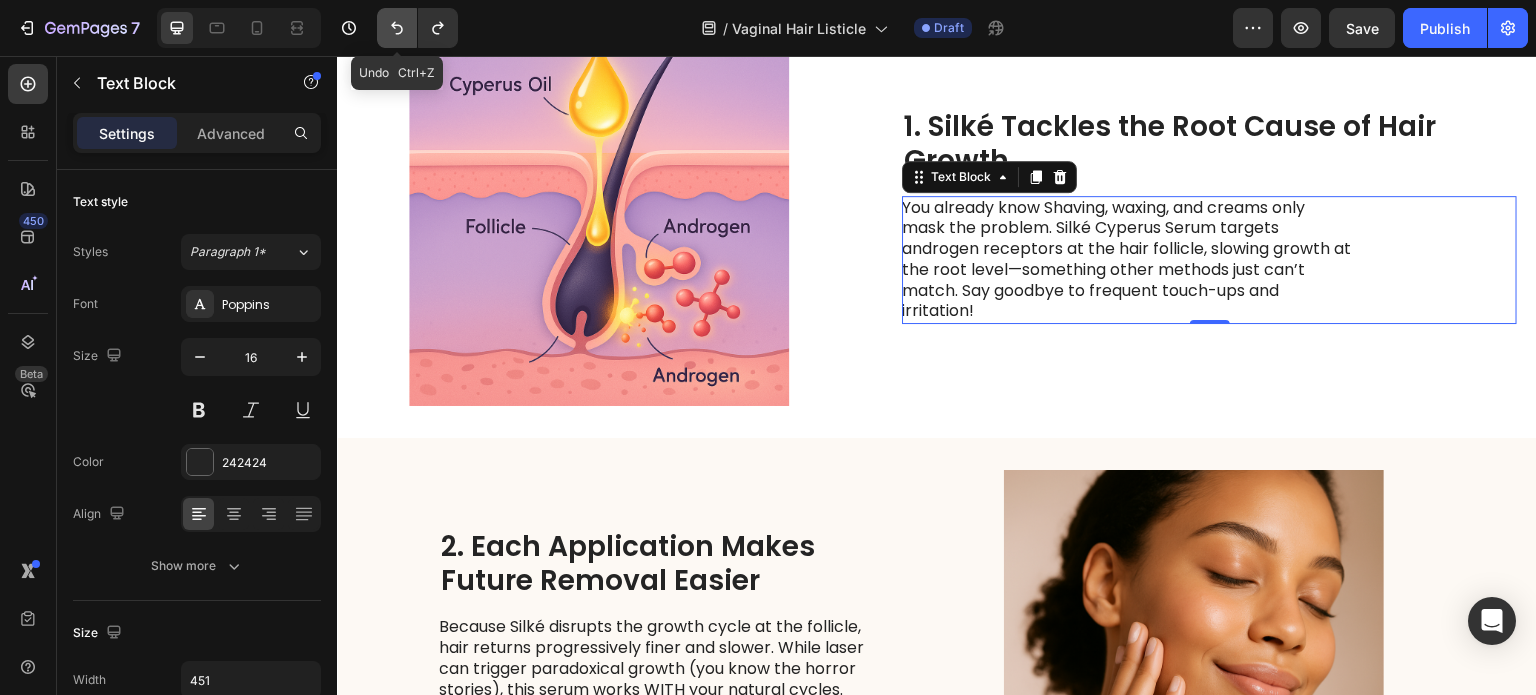 click 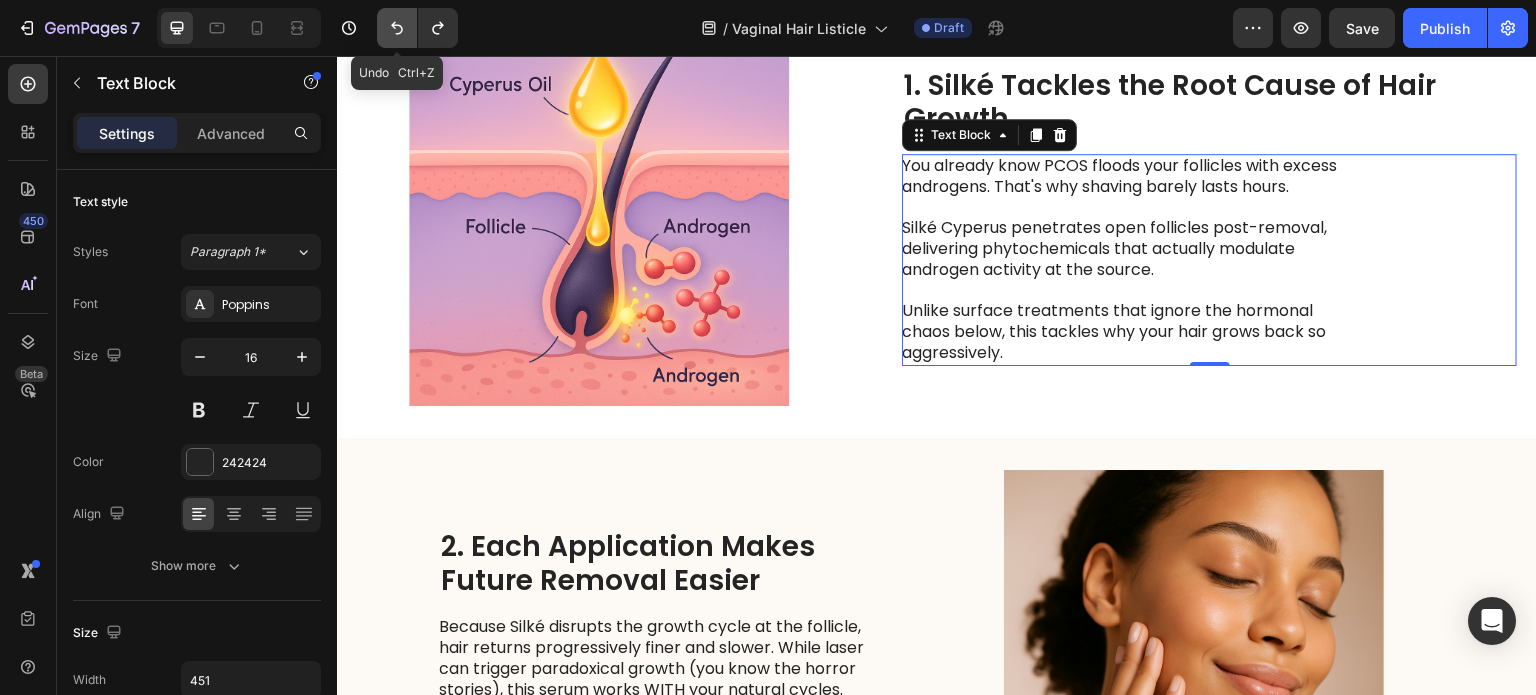 click 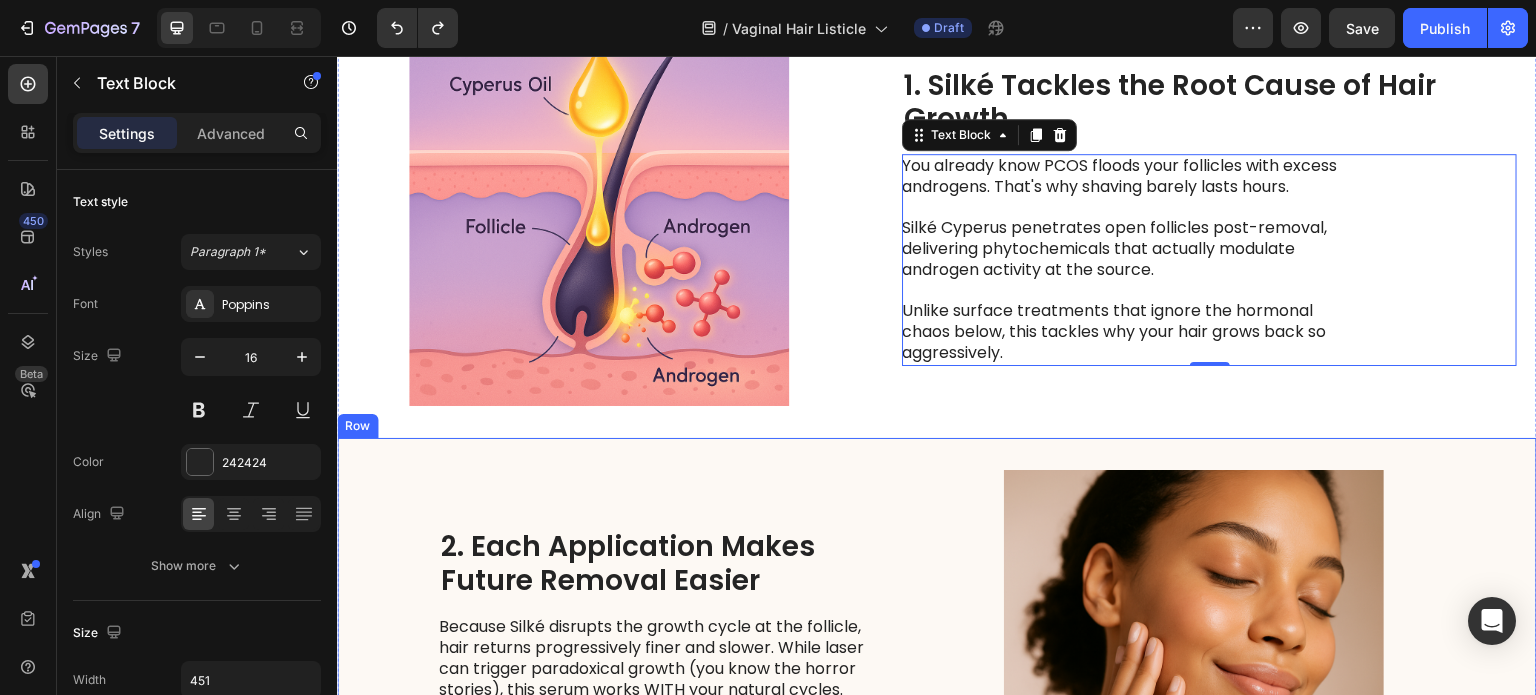 click on "2. Each Application Makes Future Removal Easier Heading Because Silké disrupts the growth cycle at the follicle, hair returns progressively finer and slower. While laser can trigger paradoxical growth (you know the horror stories), this serum works WITH your natural cycles.    Women report going from daily shaving to every 3-4 days within weeks. No expensive sessions, no risk of making it worse.   Text Block Image Row" at bounding box center [937, 667] 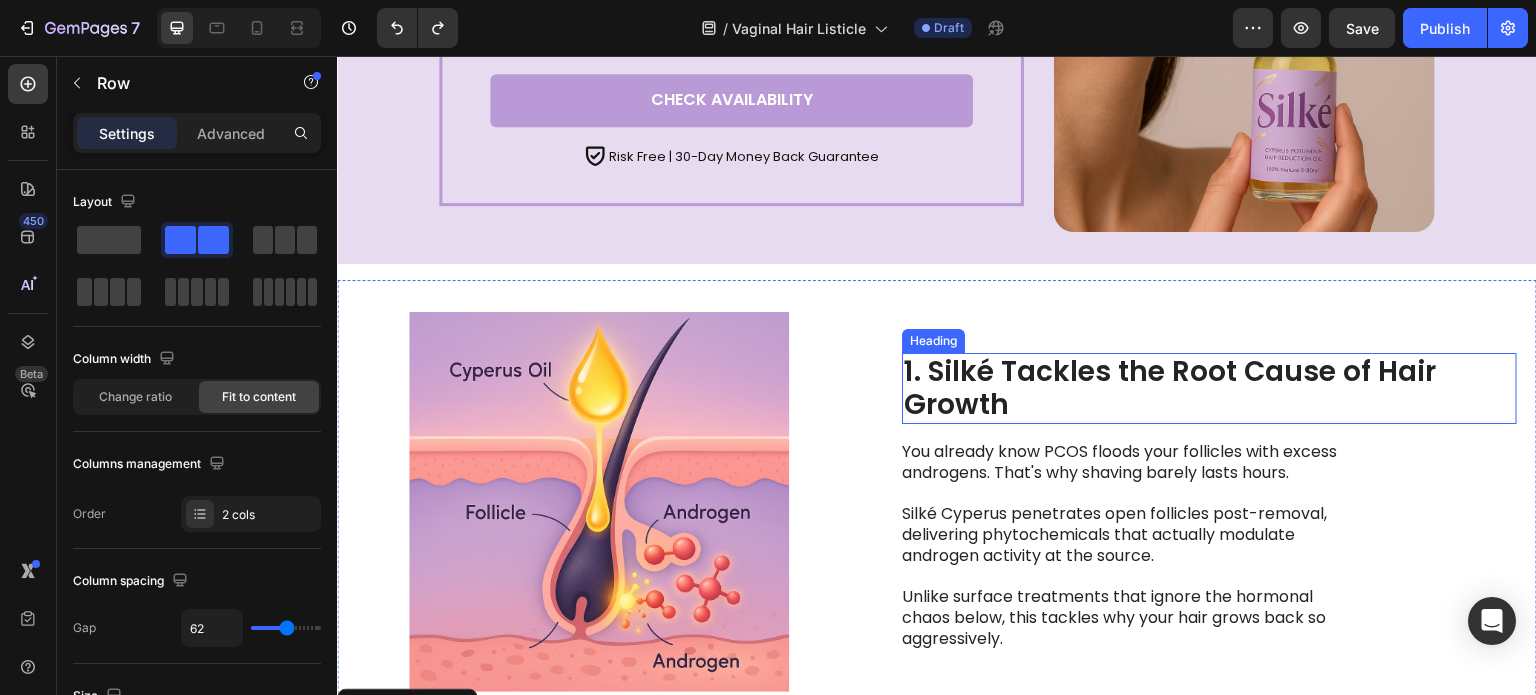 scroll, scrollTop: 0, scrollLeft: 0, axis: both 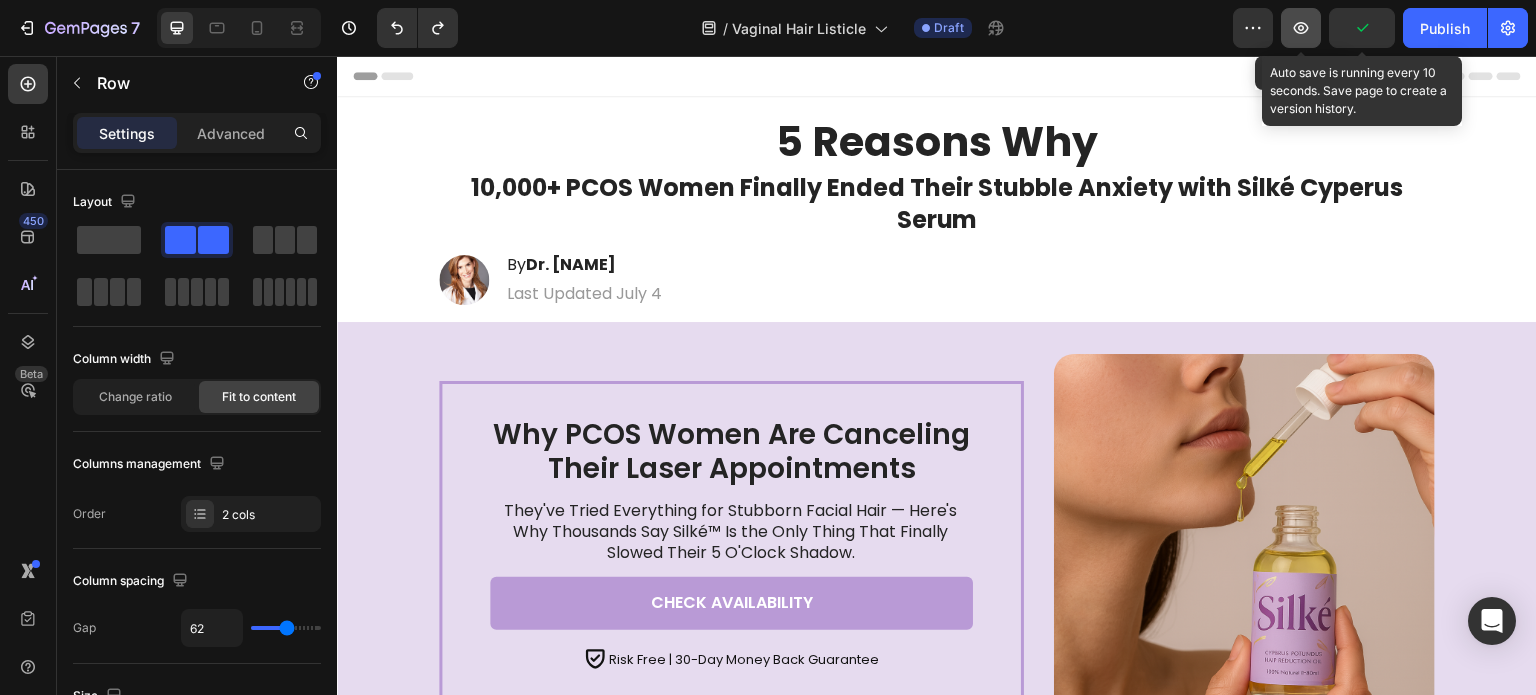 click 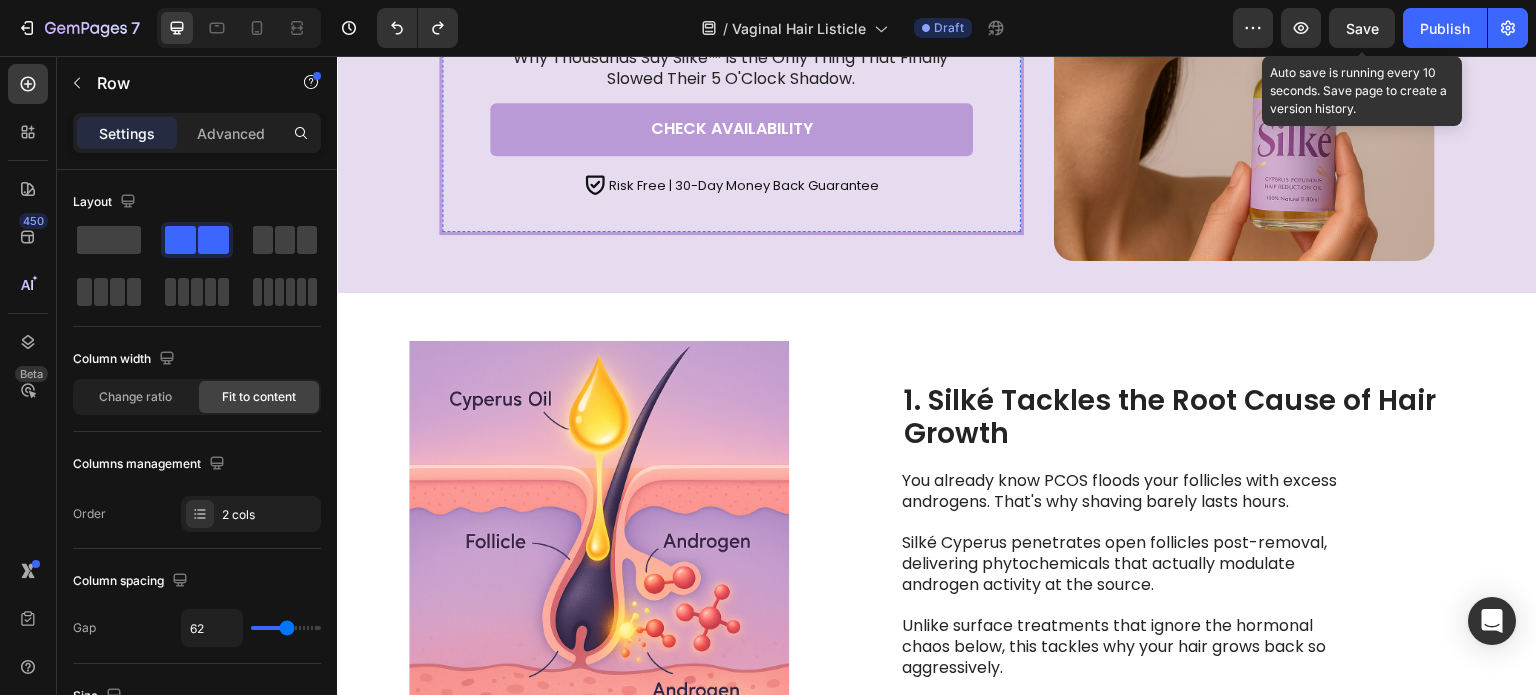 scroll, scrollTop: 538, scrollLeft: 0, axis: vertical 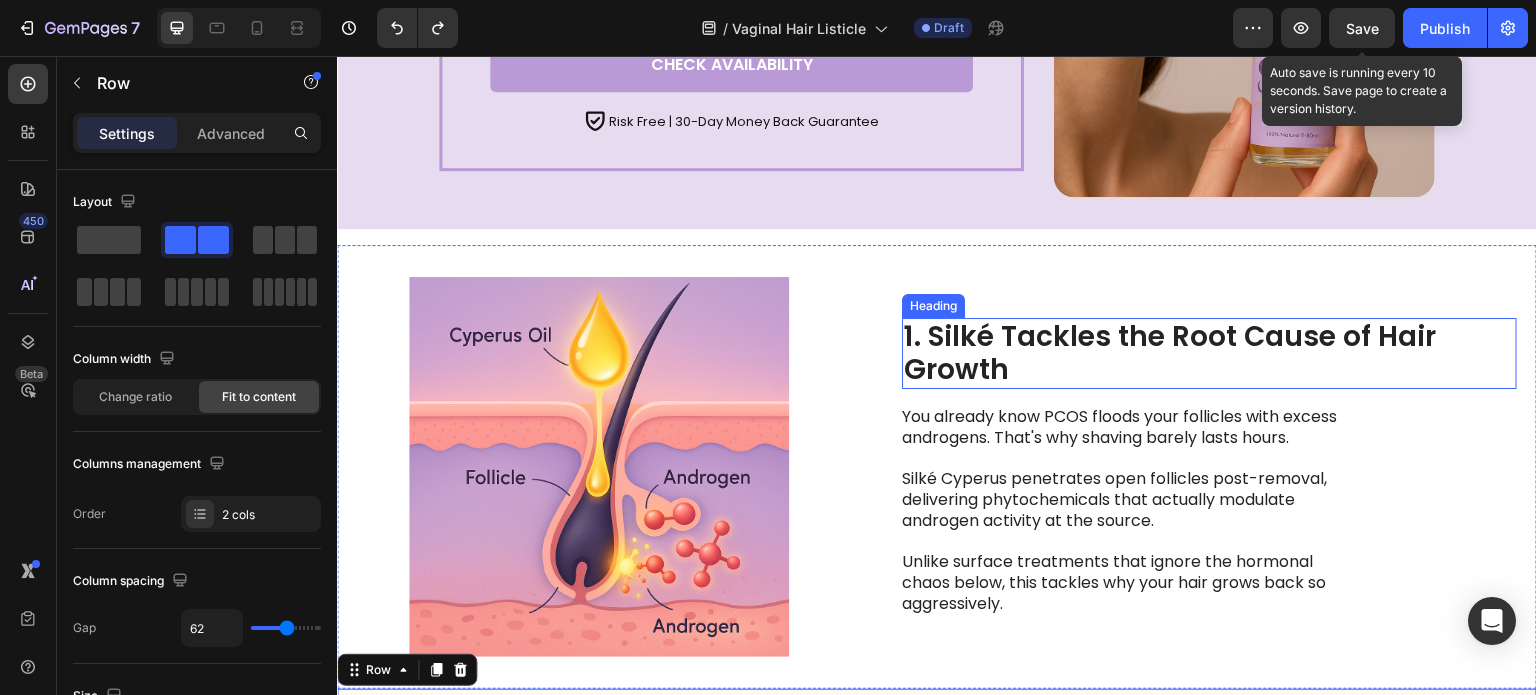 click on "1. Silké Tackles the Root Cause of Hair Growth" at bounding box center (1209, 353) 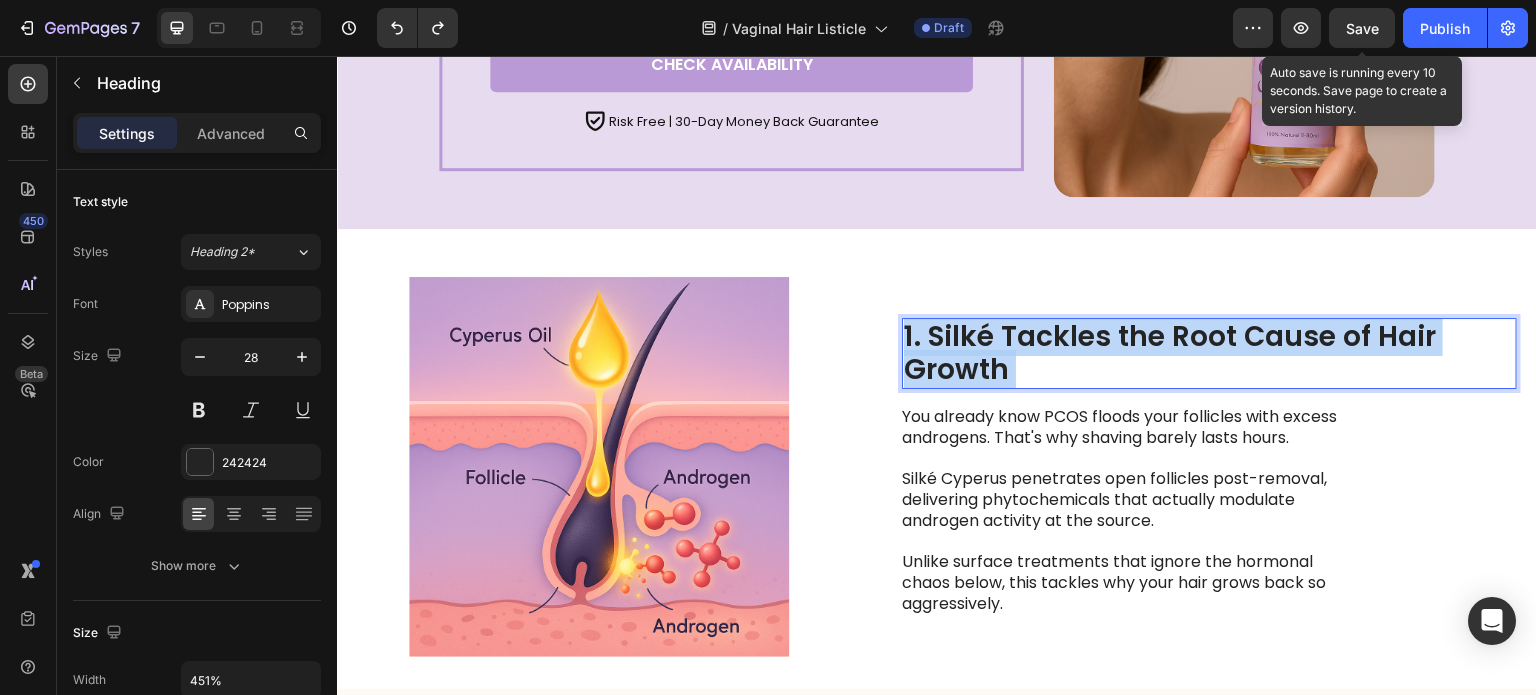 drag, startPoint x: 1015, startPoint y: 364, endPoint x: 940, endPoint y: 344, distance: 77.62087 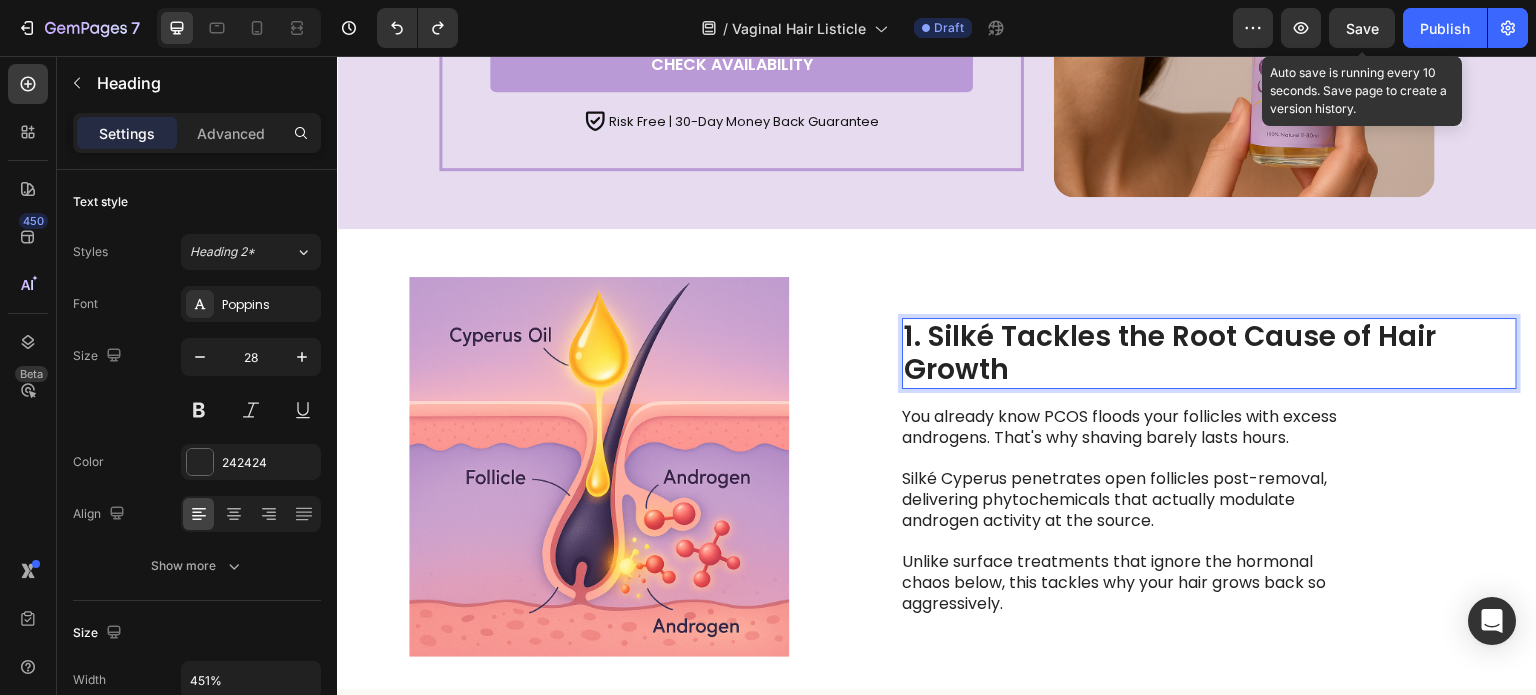 click on "1. Silké Tackles the Root Cause of Hair Growth" at bounding box center (1209, 353) 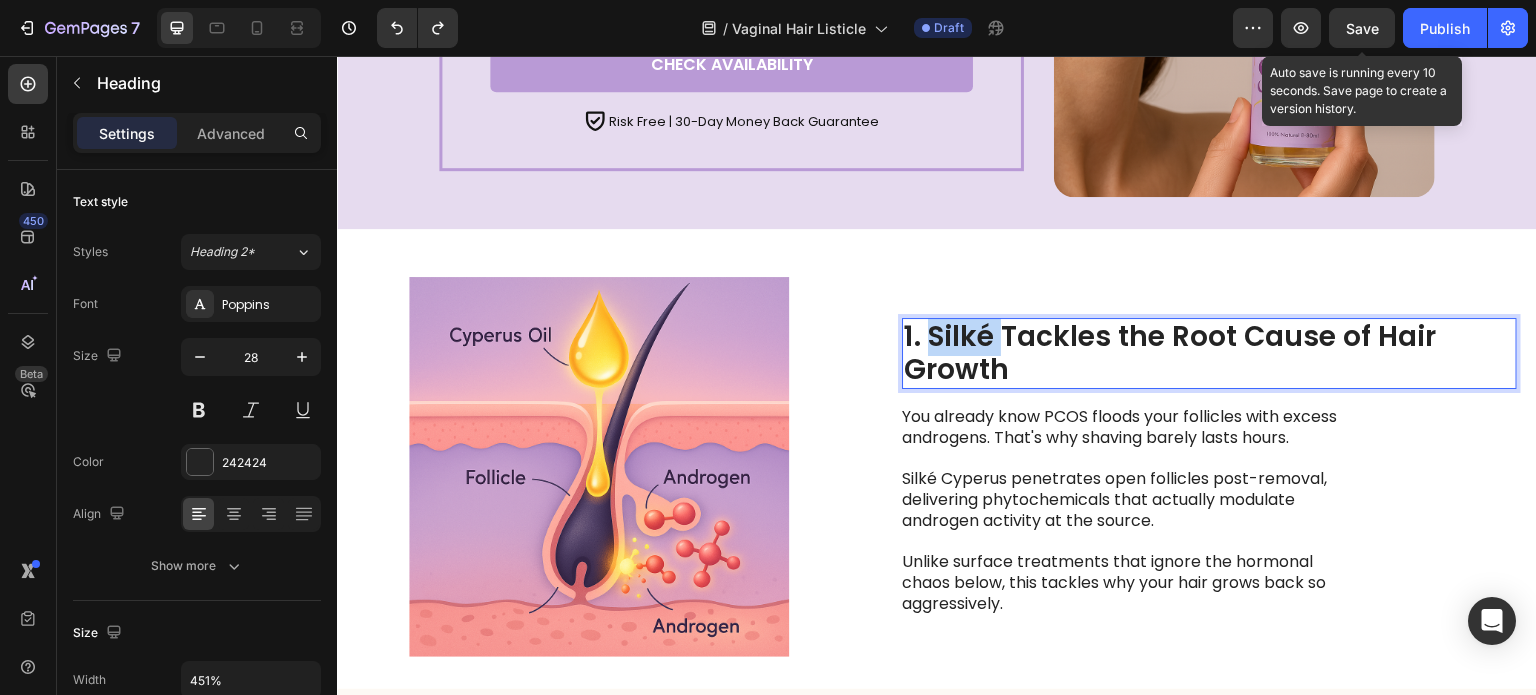 click on "1. Silké Tackles the Root Cause of Hair Growth" at bounding box center [1209, 353] 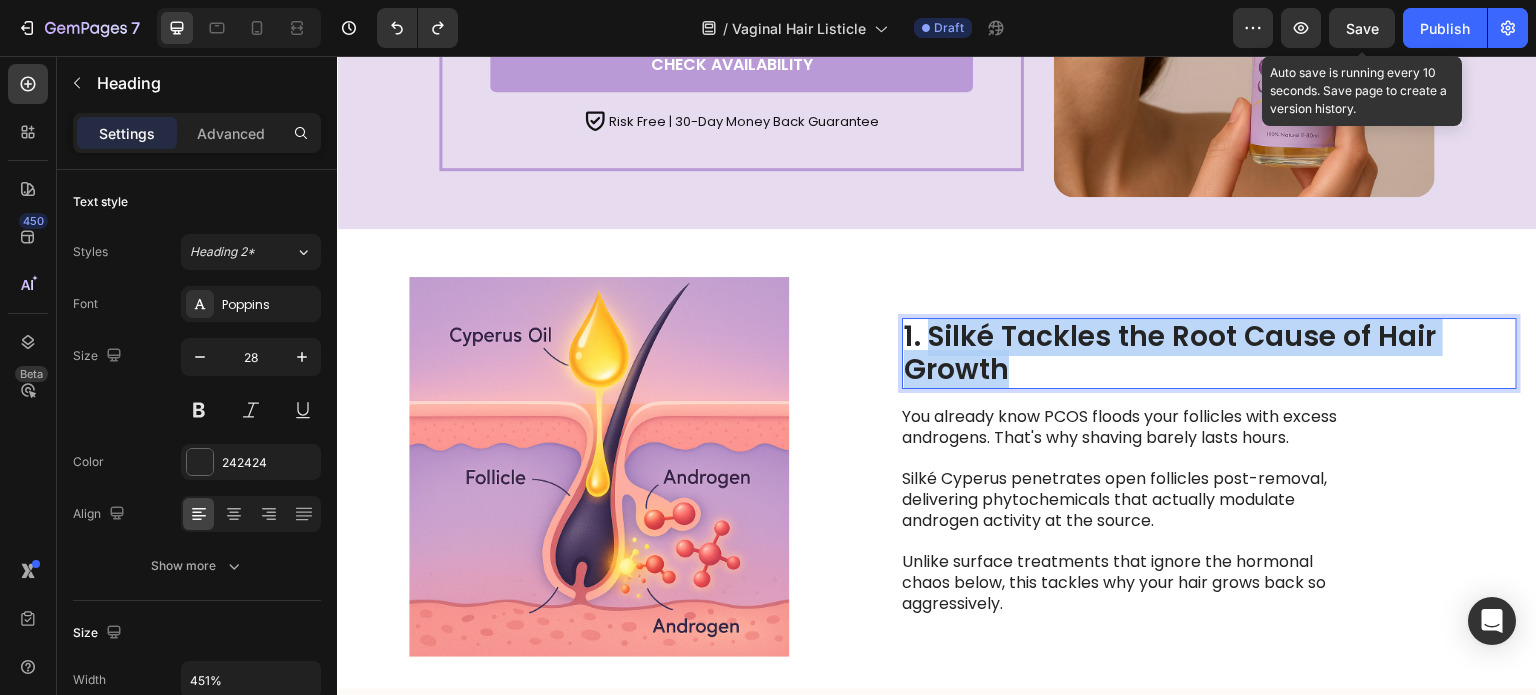 drag, startPoint x: 1030, startPoint y: 360, endPoint x: 934, endPoint y: 330, distance: 100.57833 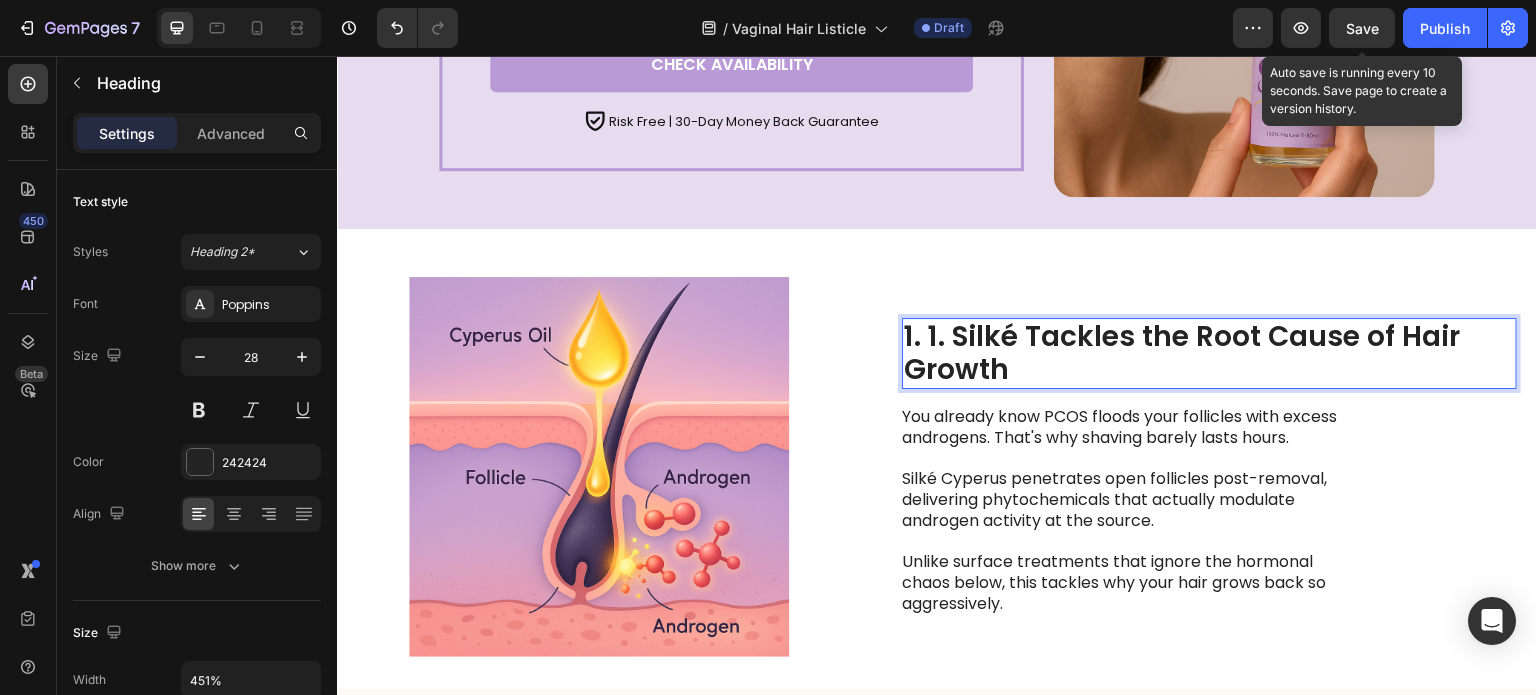 click on "1. 1. Silké Tackles the Root Cause of Hair Growth" at bounding box center [1209, 353] 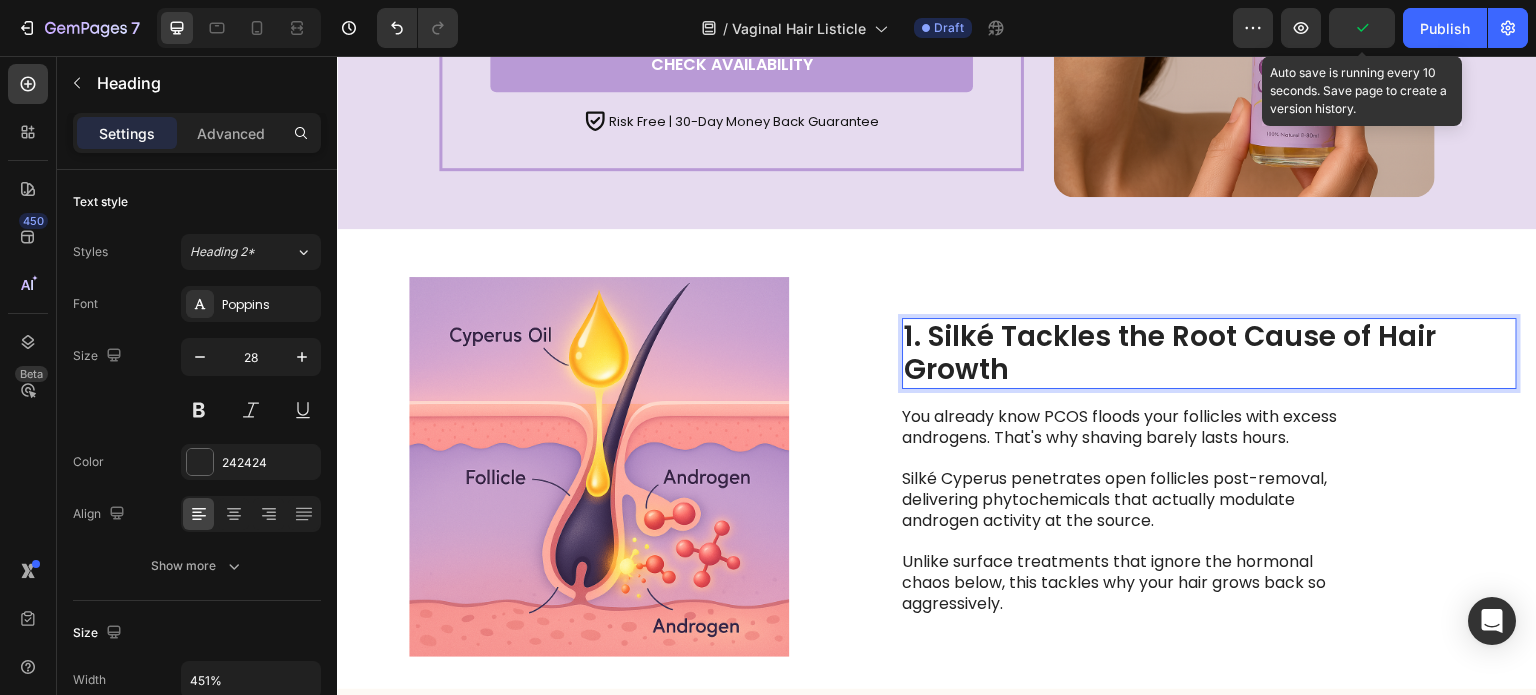click on "You already know PCOS floods your follicles with excess androgens. That's why shaving barely lasts hours." at bounding box center (1126, 428) 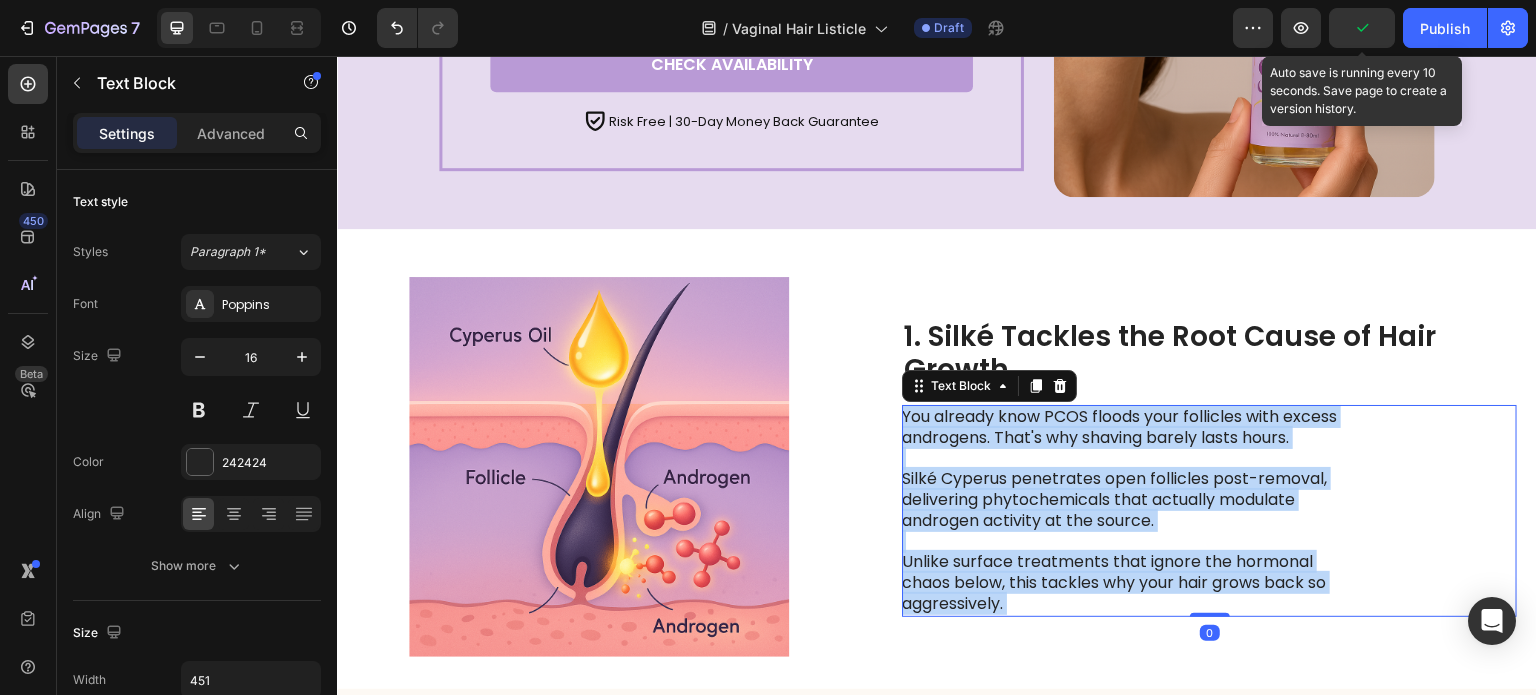 click on "You already know PCOS floods your follicles with excess androgens. That's why shaving barely lasts hours." at bounding box center [1126, 428] 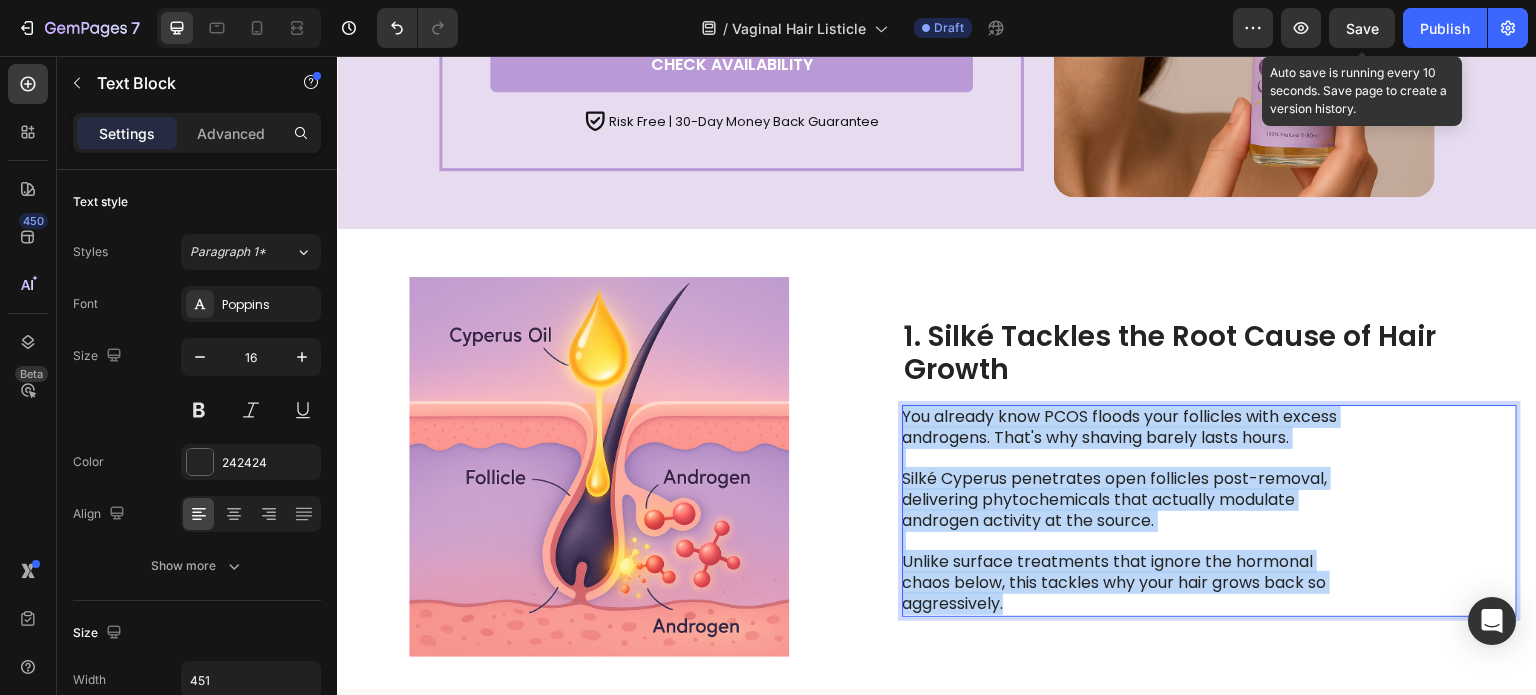scroll, scrollTop: 569, scrollLeft: 0, axis: vertical 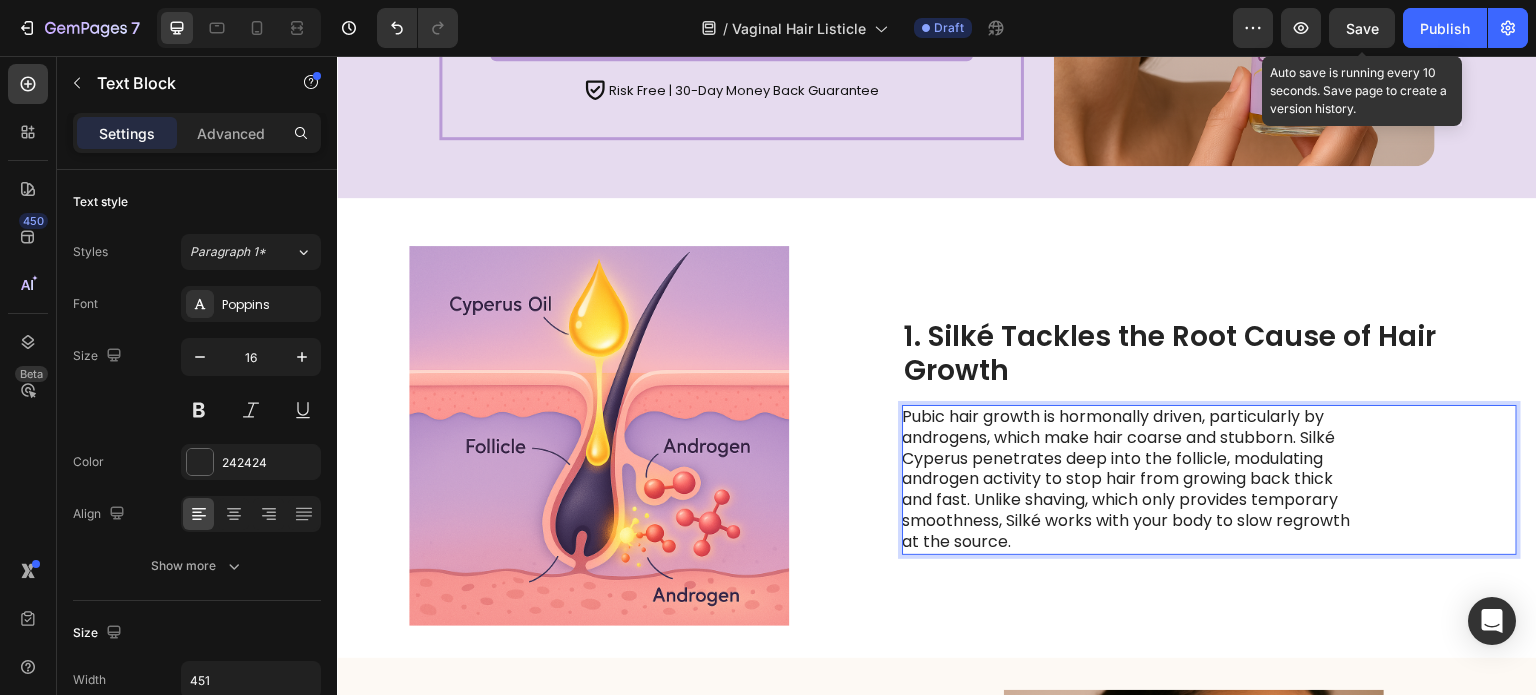 click on "Pubic hair growth is hormonally driven, particularly by androgens, which make hair coarse and stubborn. Silké Cyperus penetrates deep into the follicle, modulating androgen activity to stop hair from growing back thick and fast. Unlike shaving, which only provides temporary smoothness, Silké works with your body to slow regrowth at the source." at bounding box center (1126, 480) 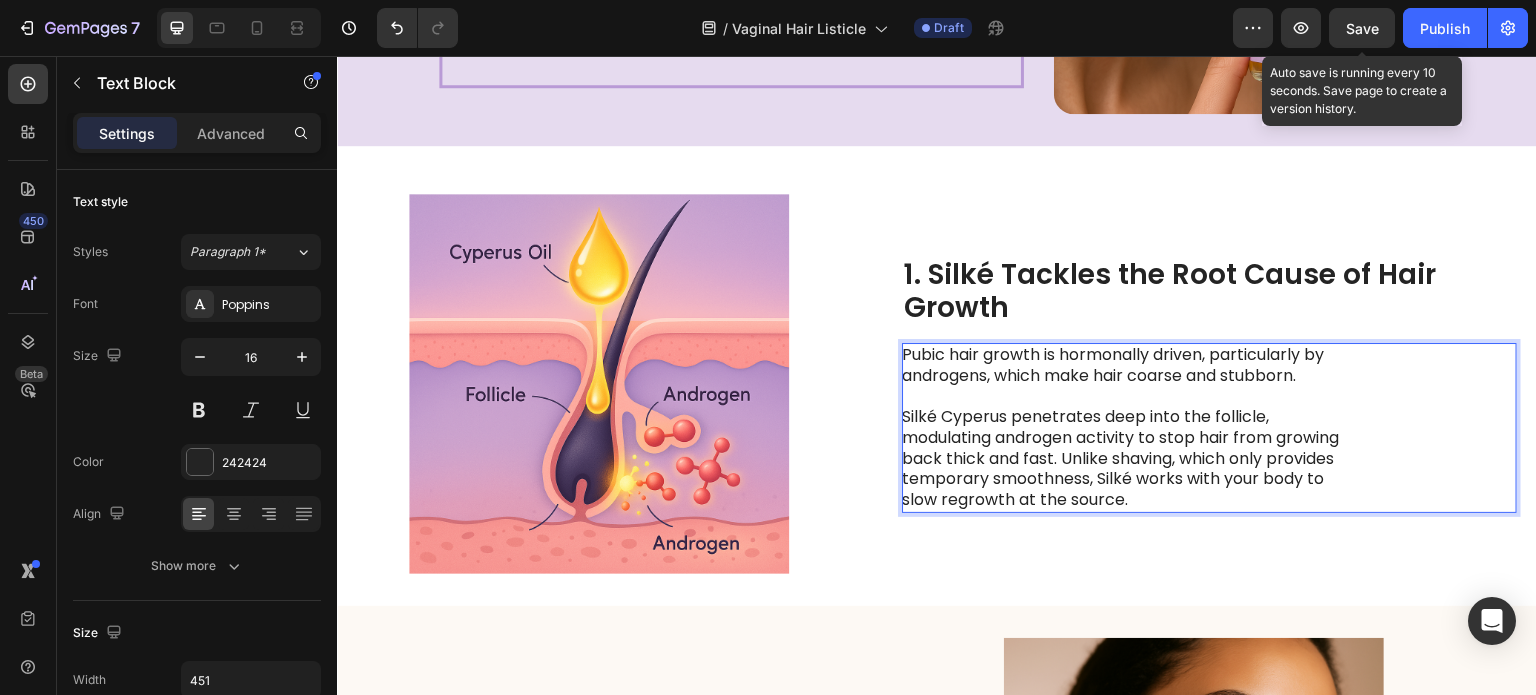 scroll, scrollTop: 627, scrollLeft: 0, axis: vertical 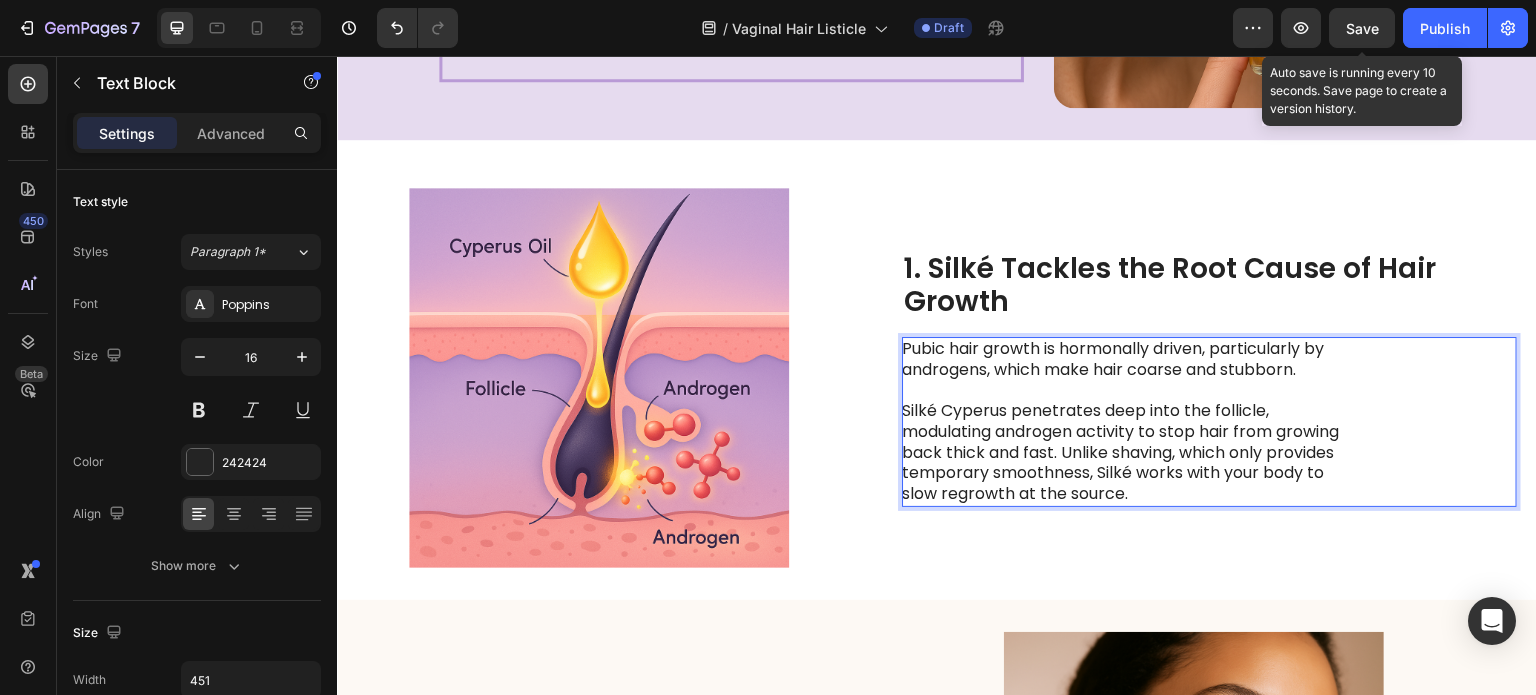 click on "Silké Cyperus penetrates deep into the follicle, modulating androgen activity to stop hair from growing back thick and fast. Unlike shaving, which only provides temporary smoothness, Silké works with your body to slow regrowth at the source." at bounding box center (1126, 453) 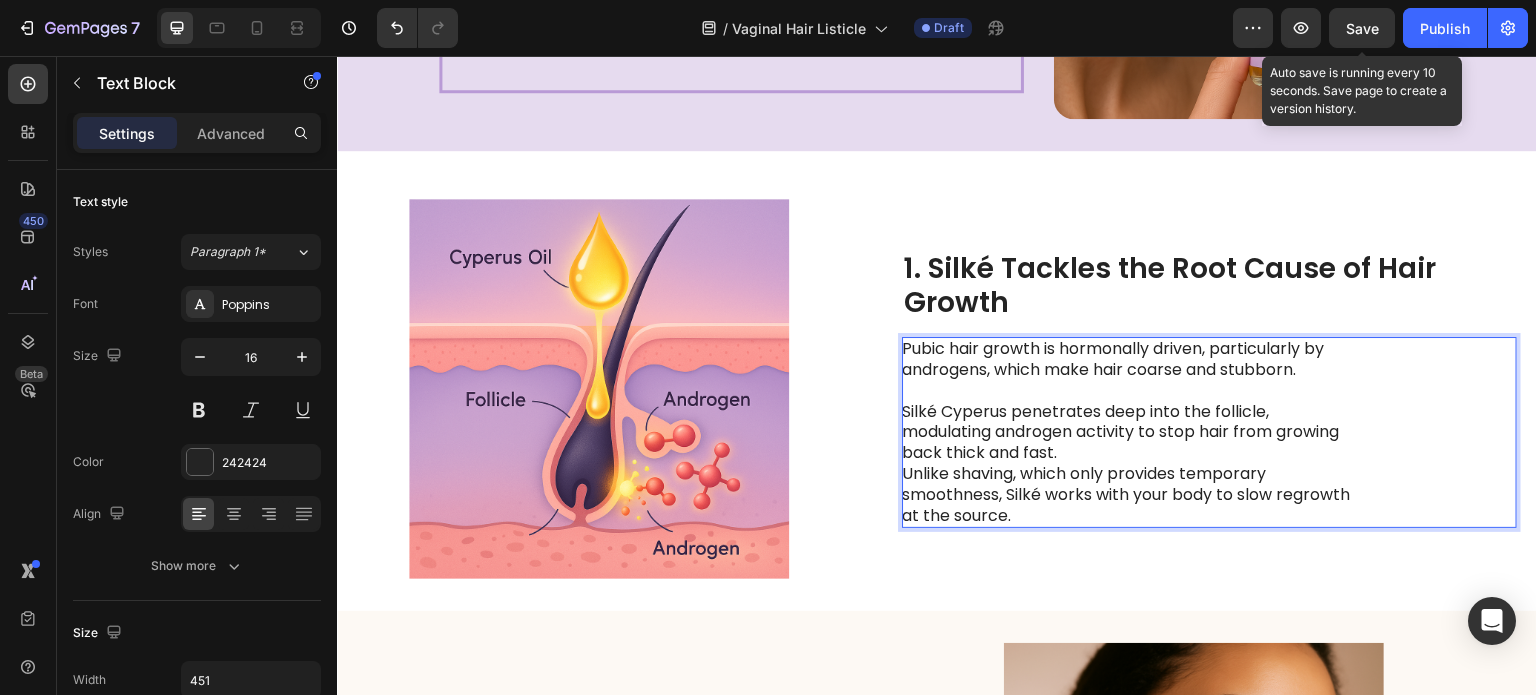 scroll, scrollTop: 606, scrollLeft: 0, axis: vertical 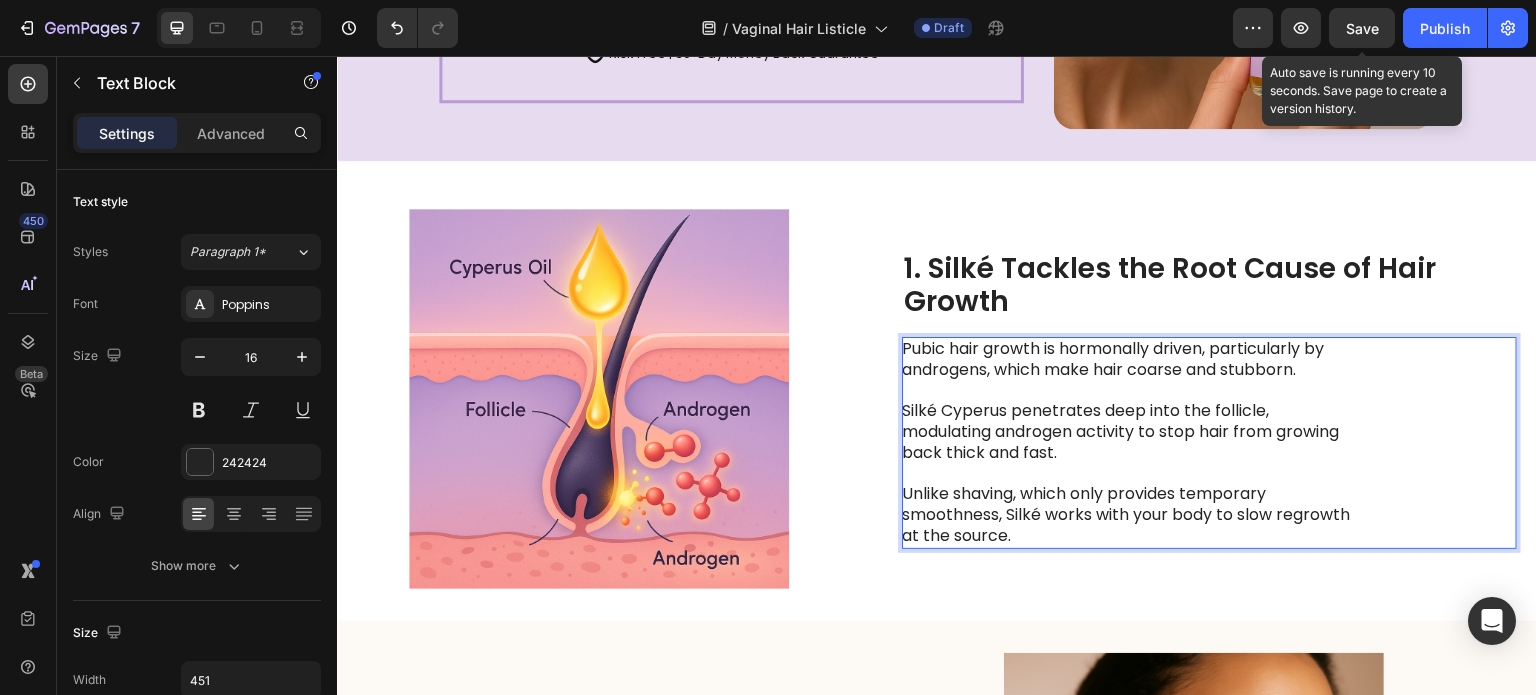 click on "Silké Cyperus penetrates deep into the follicle, modulating androgen activity to stop hair from growing back thick and fast." at bounding box center (1126, 432) 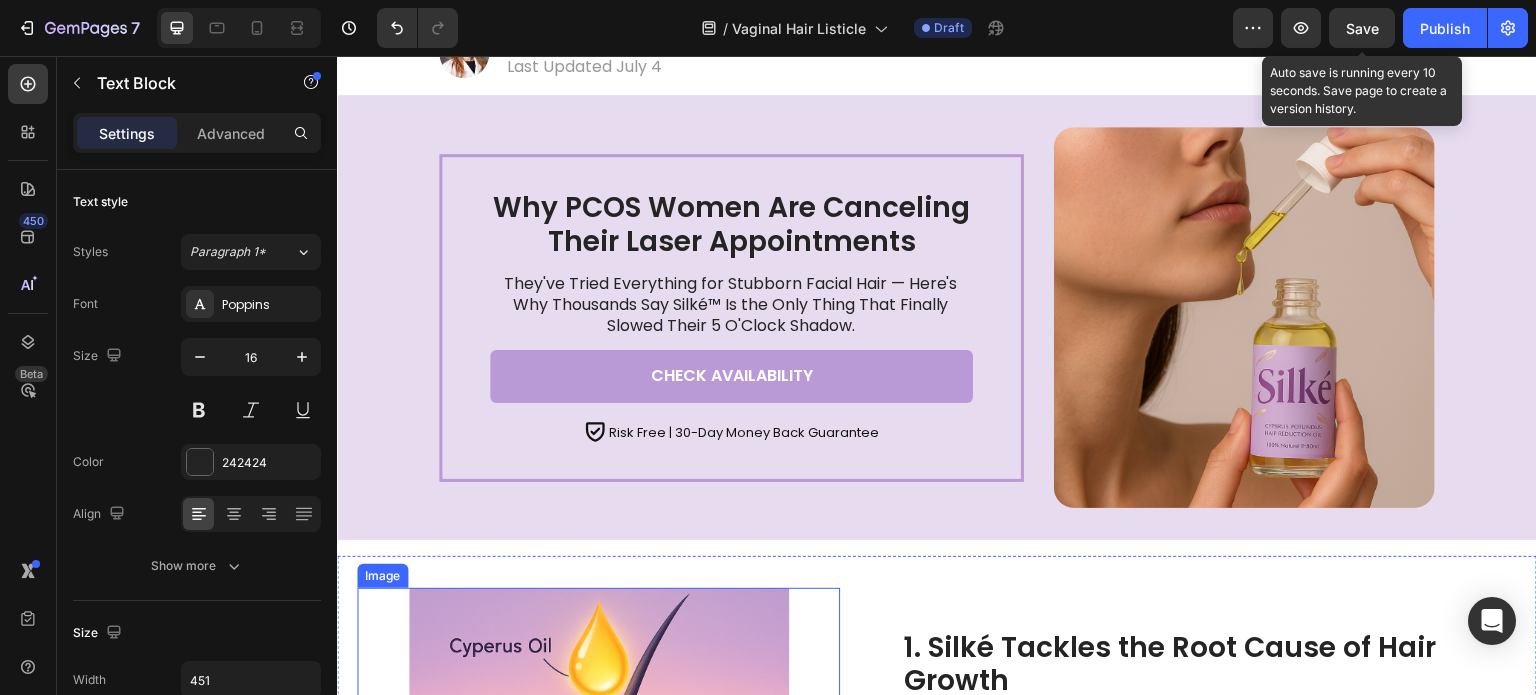 scroll, scrollTop: 226, scrollLeft: 0, axis: vertical 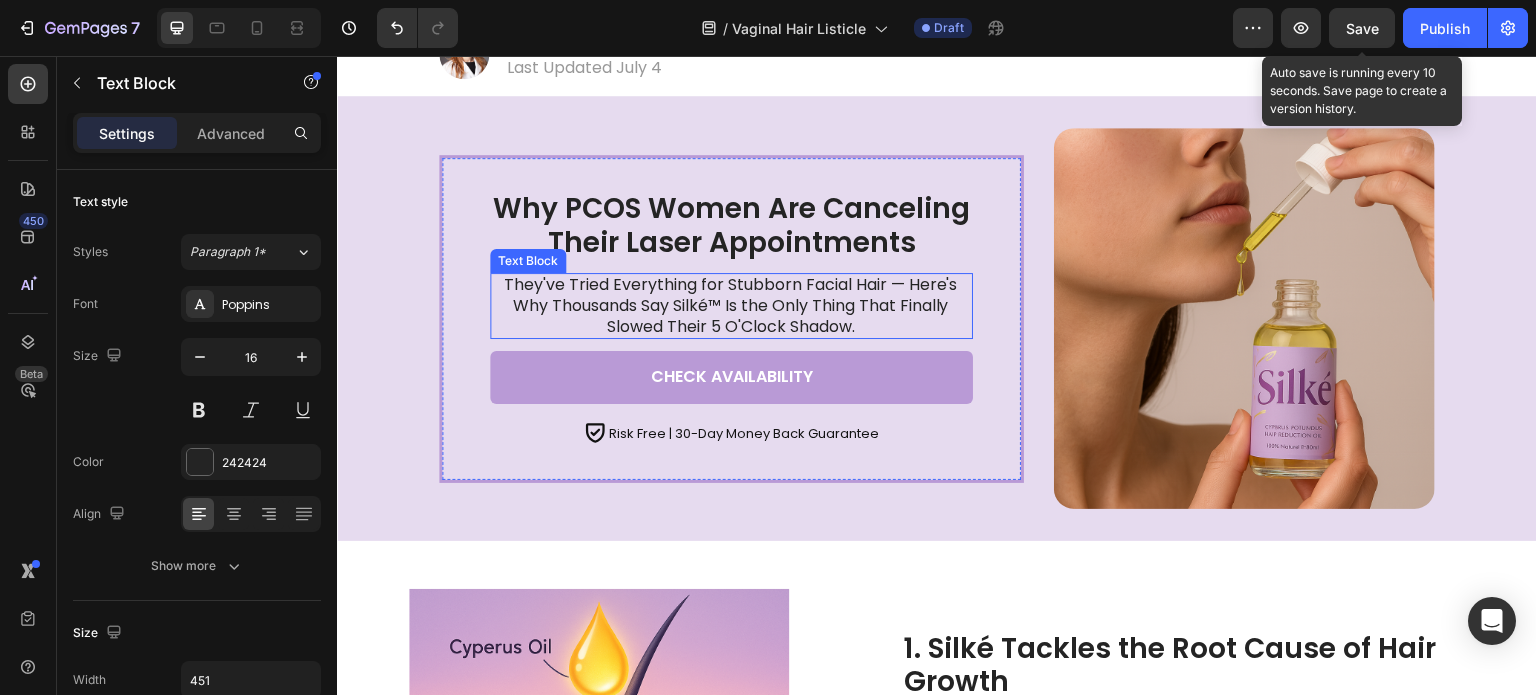 click on "They've Tried Everything for Stubborn Facial Hair — Here's Why Thousands Say Silké™ Is the Only Thing That Finally Slowed Their 5 O'Clock Shadow." at bounding box center [730, 306] 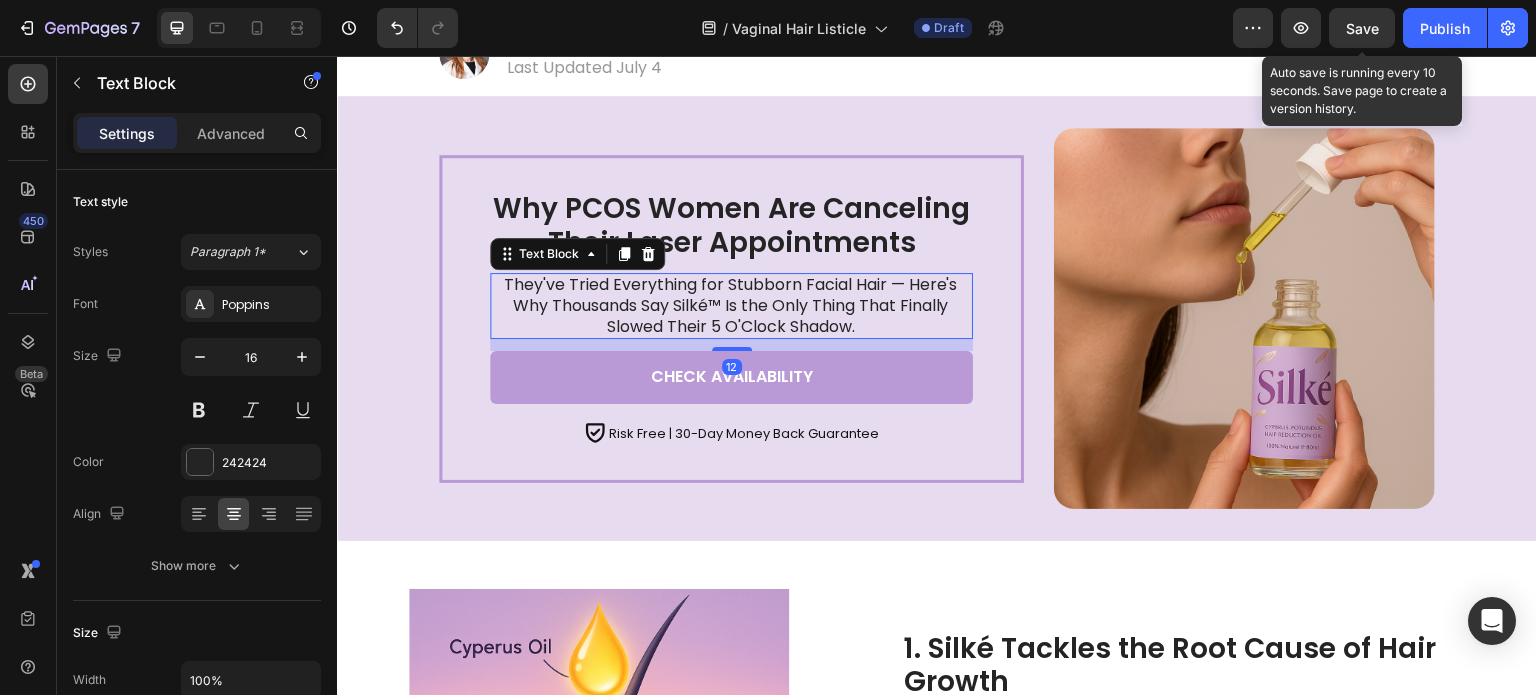 click on "They've Tried Everything for Stubborn Facial Hair — Here's Why Thousands Say Silké™ Is the Only Thing That Finally Slowed Their 5 O'Clock Shadow." at bounding box center (730, 306) 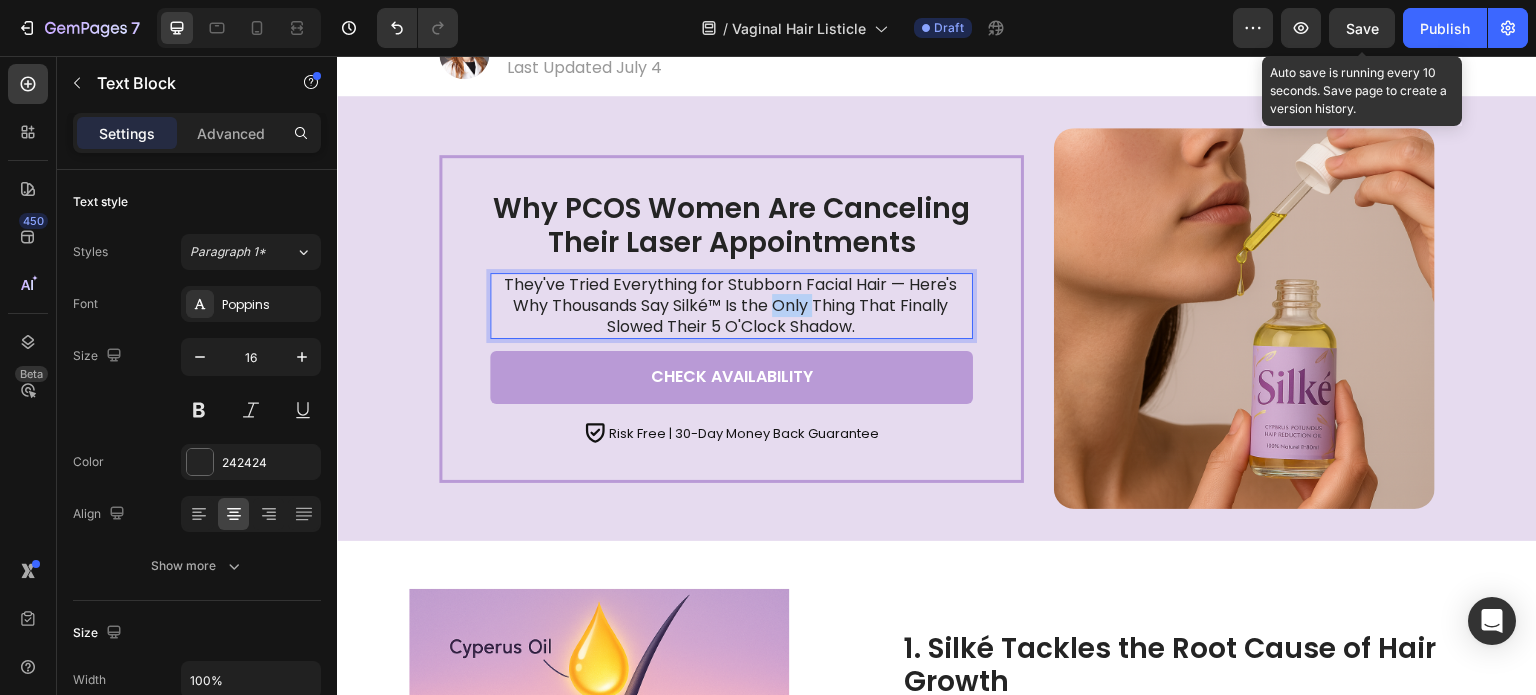 click on "They've Tried Everything for Stubborn Facial Hair — Here's Why Thousands Say Silké™ Is the Only Thing That Finally Slowed Their 5 O'Clock Shadow." at bounding box center (730, 306) 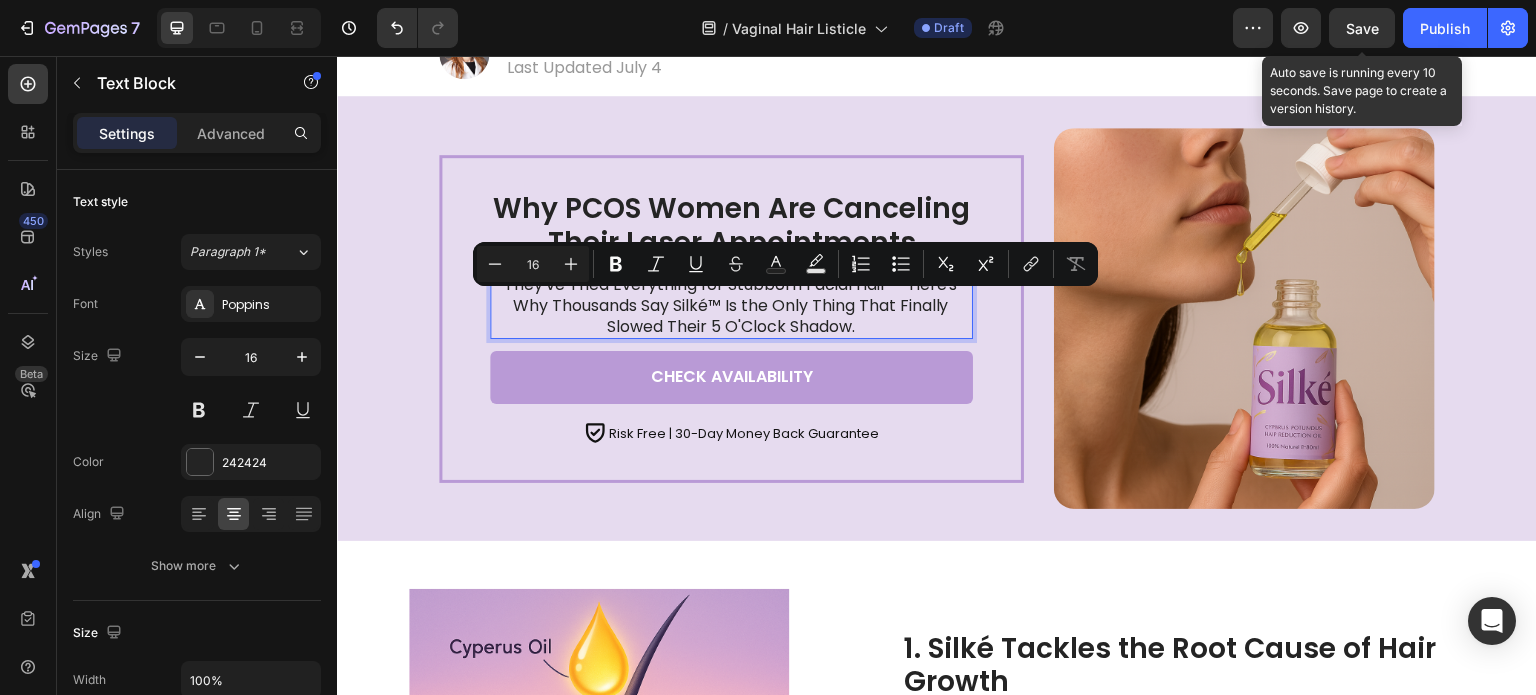 click on "They've Tried Everything for Stubborn Facial Hair — Here's Why Thousands Say Silké™ Is the Only Thing That Finally Slowed Their 5 O'Clock Shadow." at bounding box center (730, 306) 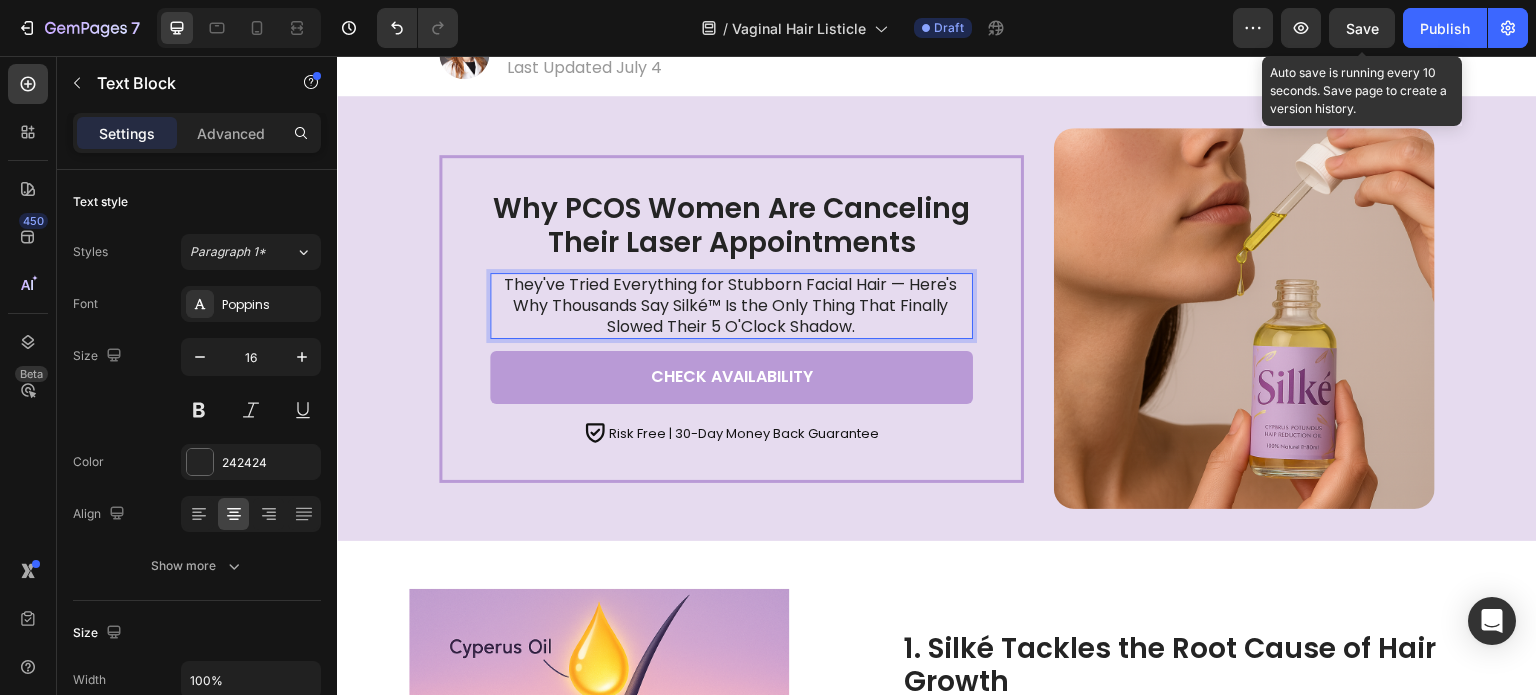 click on "They've Tried Everything for Stubborn Facial Hair — Here's Why Thousands Say Silké™ Is the Only Thing That Finally Slowed Their 5 O'Clock Shadow." at bounding box center [730, 306] 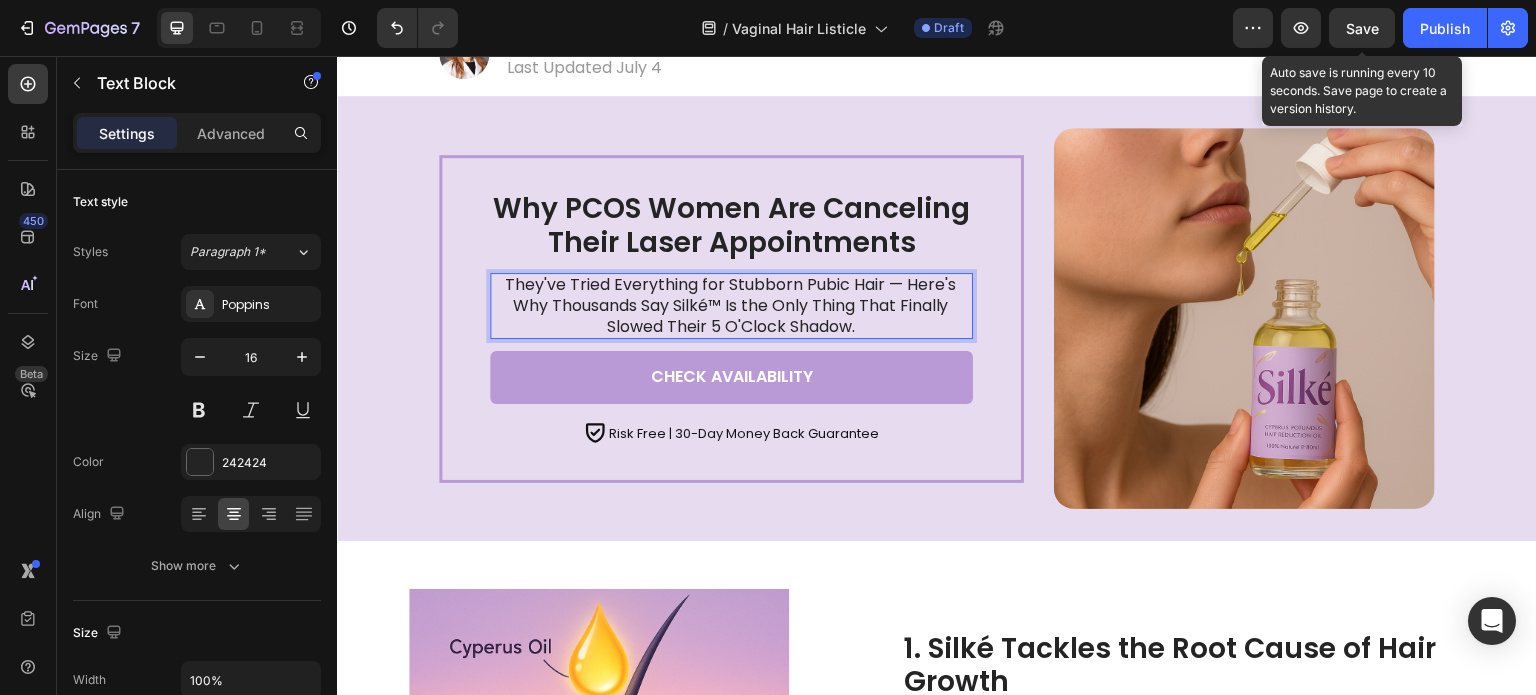 click on "They've Tried Everything for Stubborn Pubic Hair — Here's Why Thousands Say Silké™ Is the Only Thing That Finally Slowed Their 5 O'Clock Shadow." at bounding box center [730, 306] 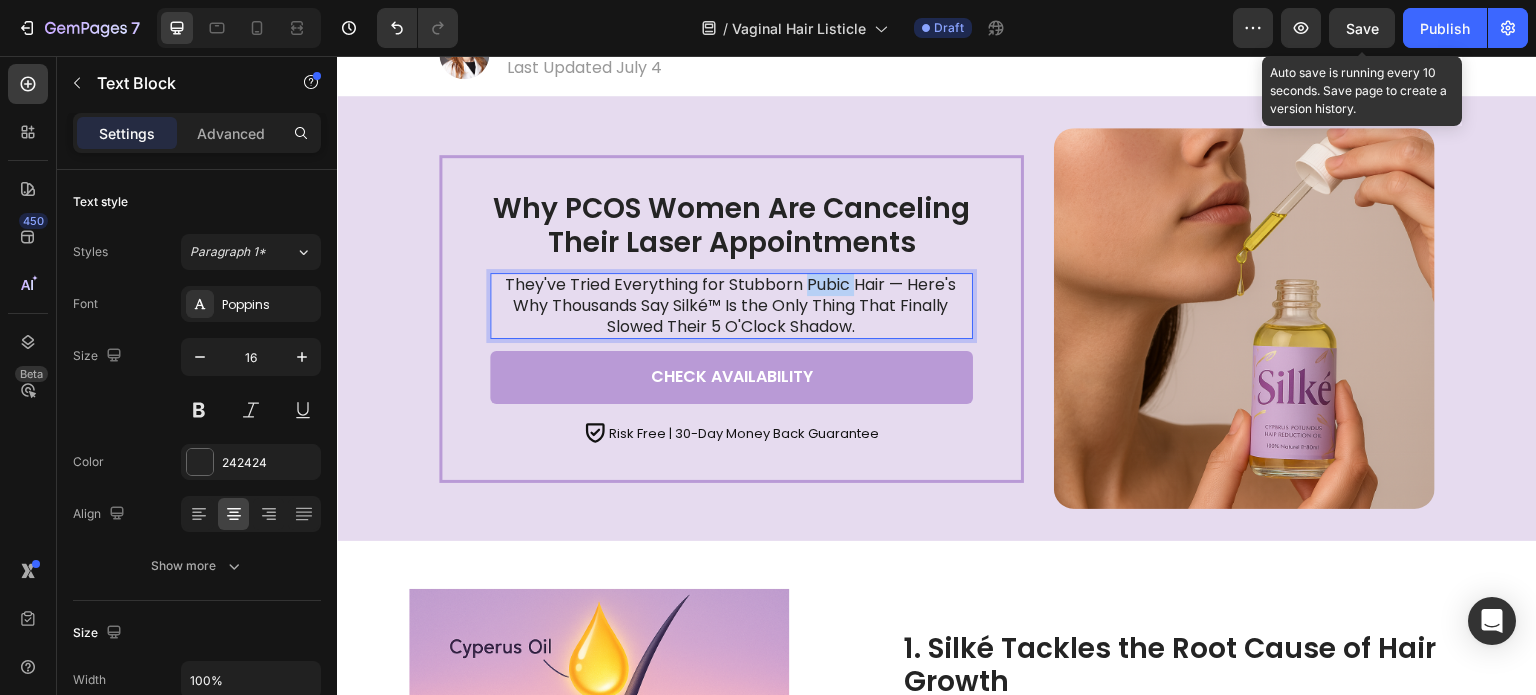 click on "They've Tried Everything for Stubborn Pubic Hair — Here's Why Thousands Say Silké™ Is the Only Thing That Finally Slowed Their 5 O'Clock Shadow." at bounding box center [730, 306] 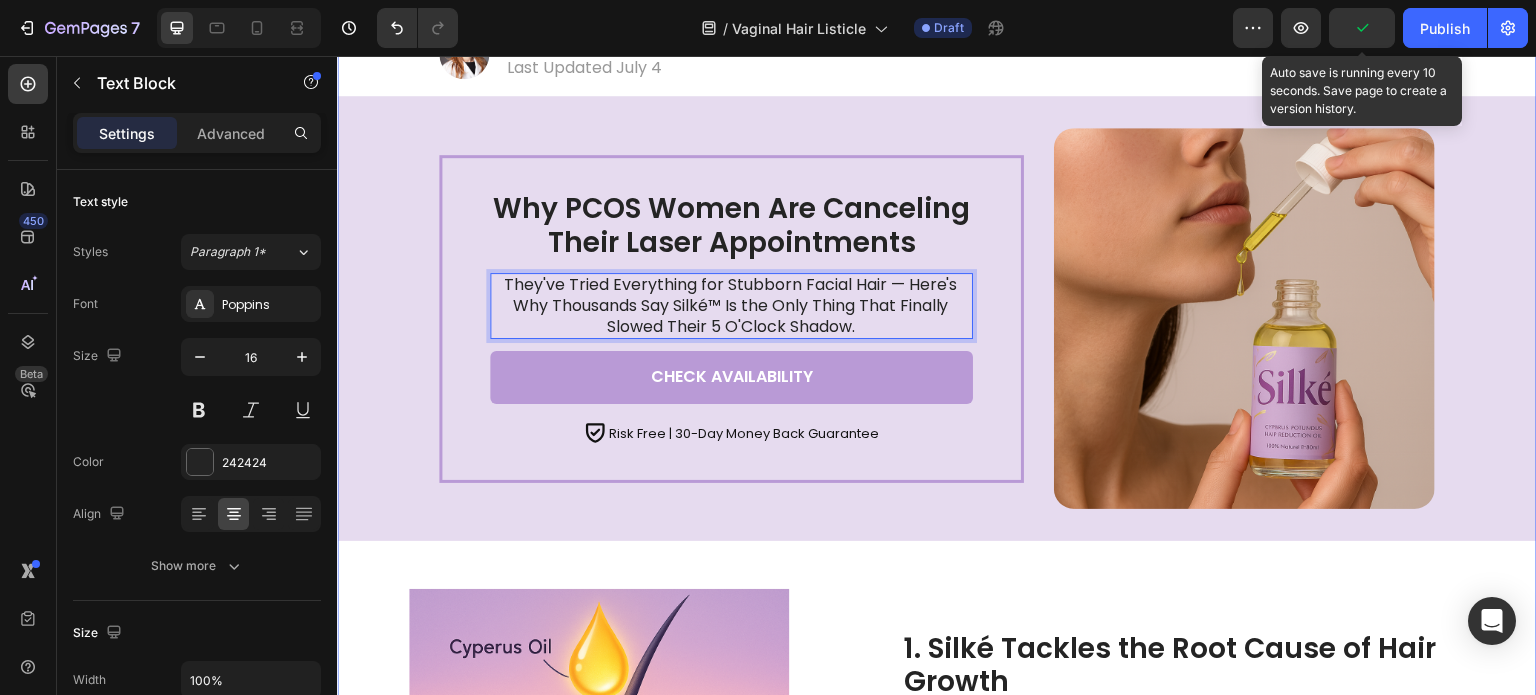 click on "Image 1. Silké Tackles the Root Cause of Hair Growth Heading Pubic hair growth is hormonally driven, particularly by androgens, which make hair coarse and stubborn. Silké Cyperus penetrates deep into the follicle, modulating androgen activity to stop hair from growing back thick and fast. Unlike shaving, which only provides temporary smoothness, Silké works with your body to slow regrowth at the source. Text Block Row" at bounding box center [937, 779] 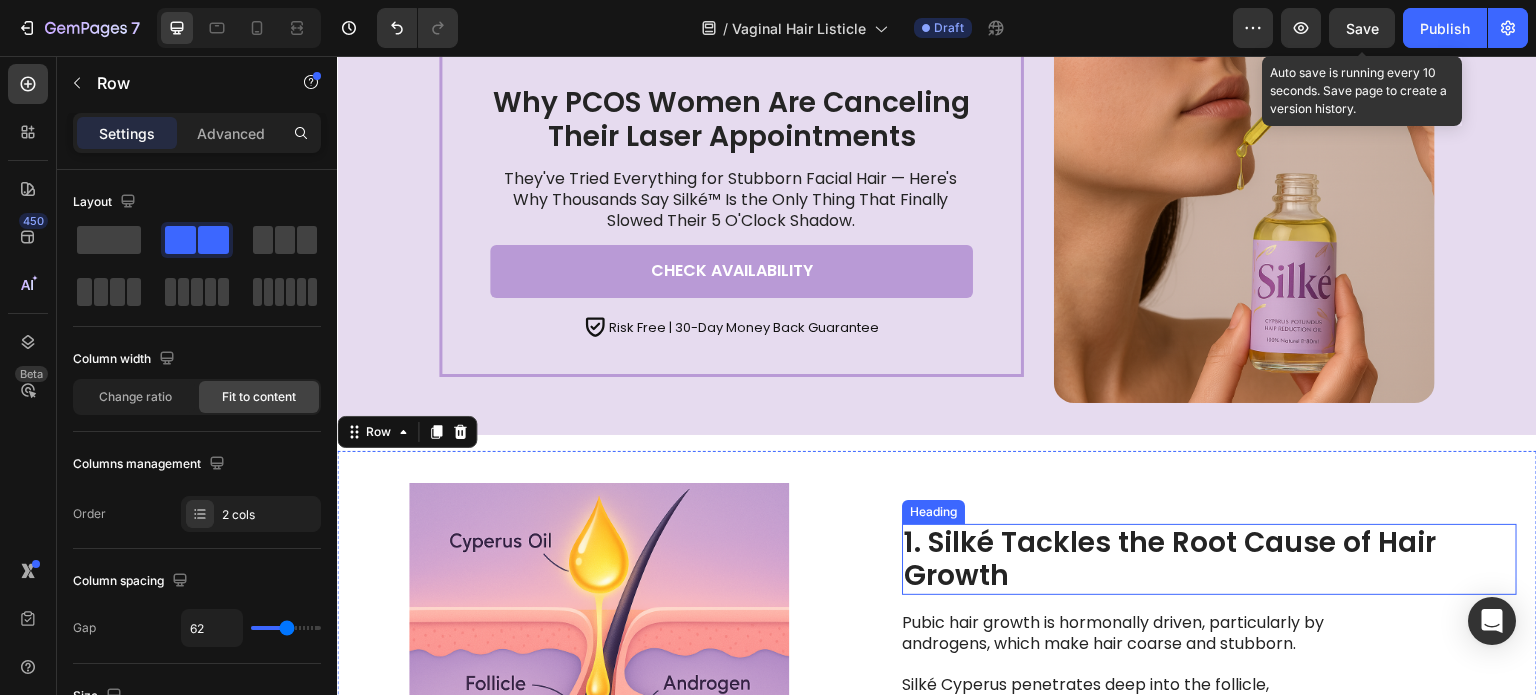 click on "1. Silké Tackles the Root Cause of Hair Growth" at bounding box center (1209, 559) 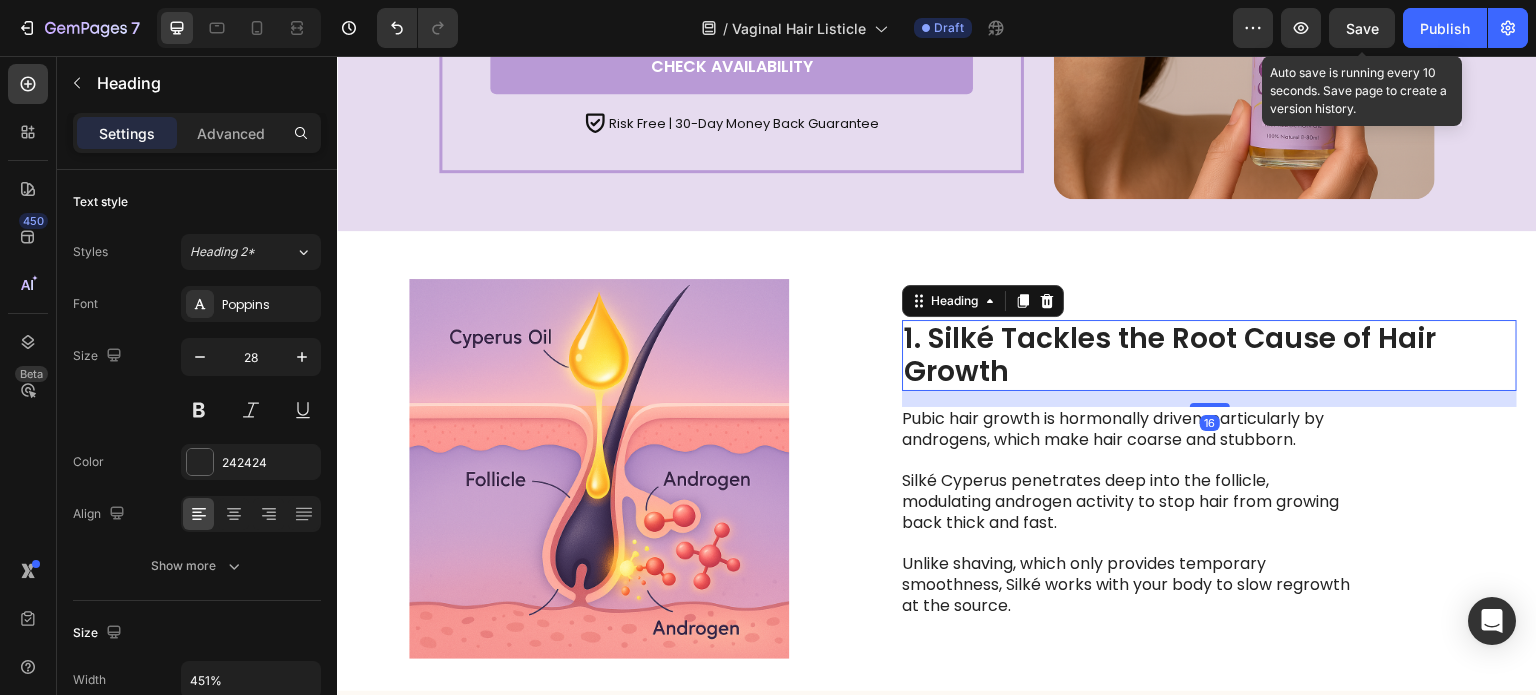 click on "Image 1. Silké Tackles the Root Cause of Hair Growth Heading   16 Pubic hair growth is hormonally driven, particularly by androgens, which make hair coarse and stubborn. Silké Cyperus penetrates deep into the follicle, modulating androgen activity to stop hair from growing back thick and fast. Unlike shaving, which only provides temporary smoothness, Silké works with your body to slow regrowth at the source. Text Block Row" at bounding box center [937, 469] 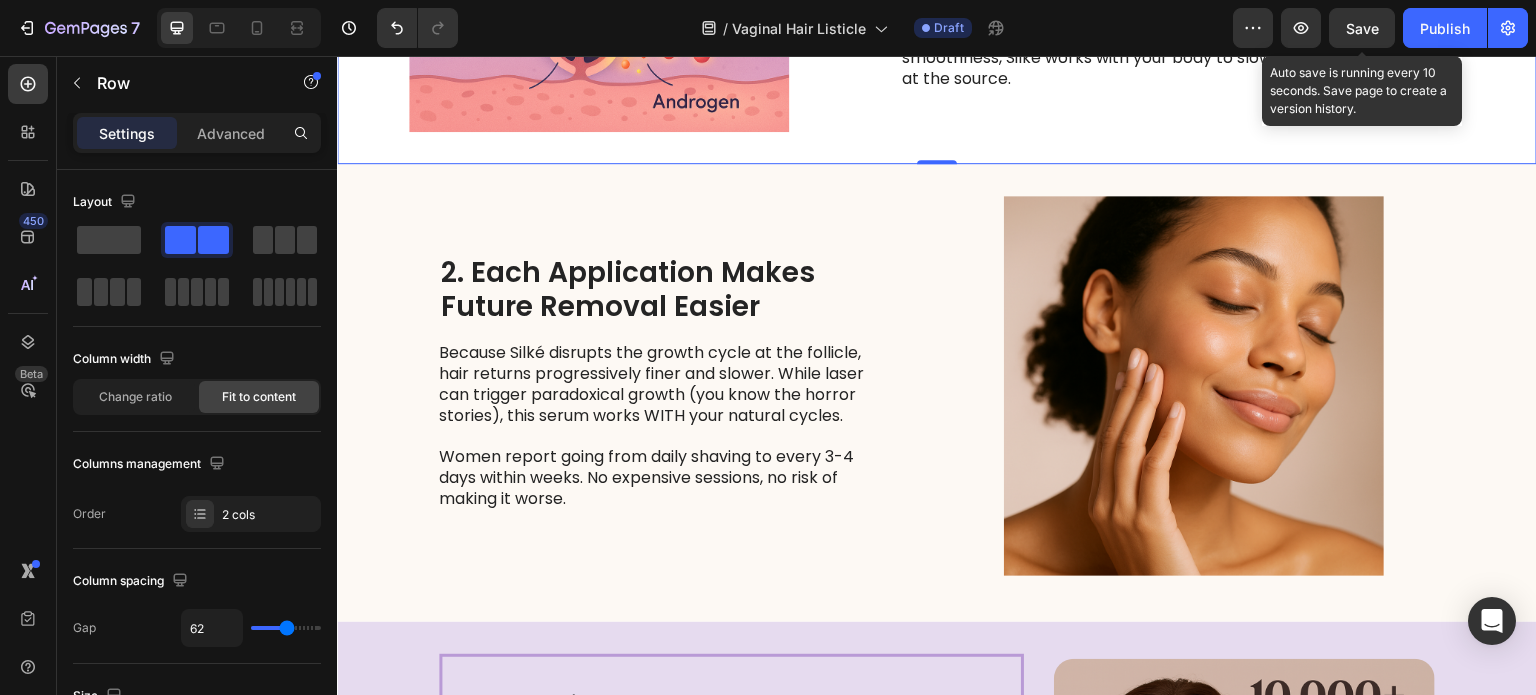 scroll, scrollTop: 1087, scrollLeft: 0, axis: vertical 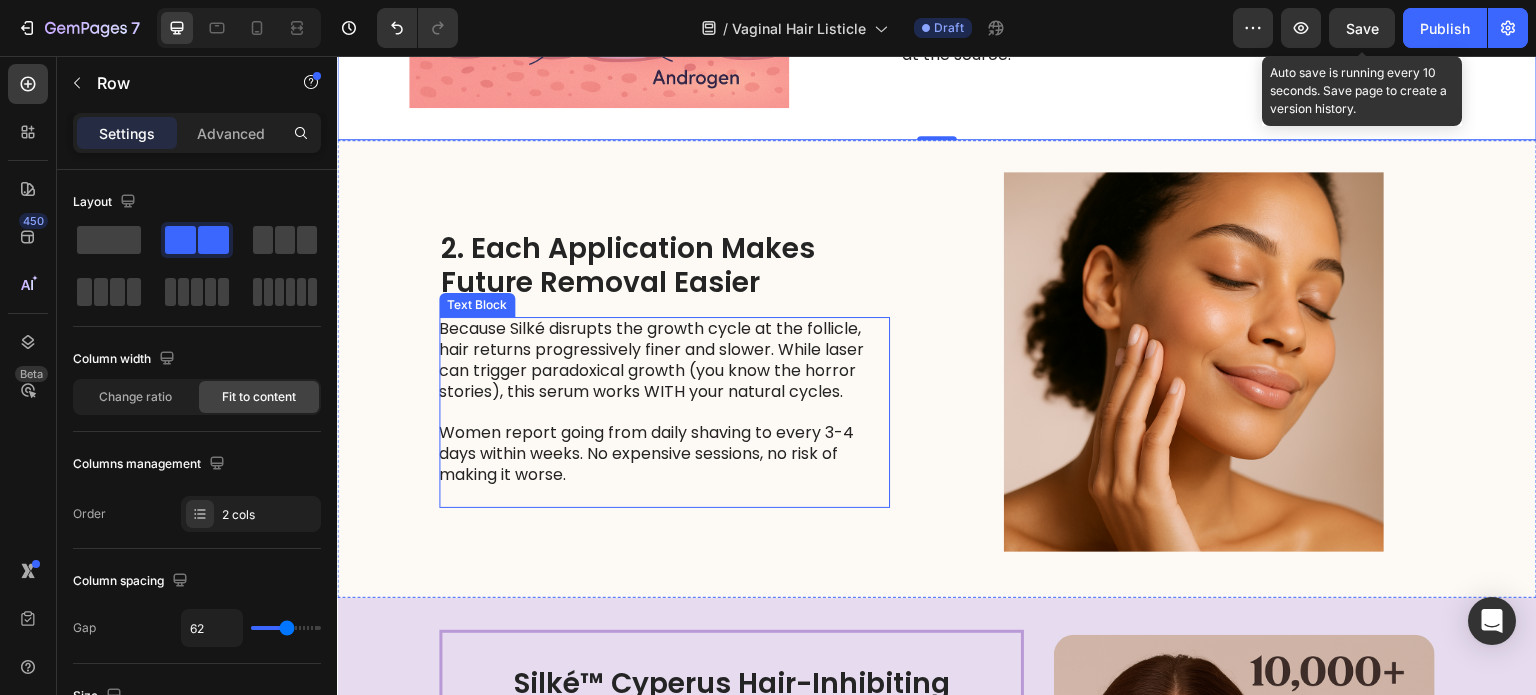 click on "2. Each Application Makes Future Removal Easier" at bounding box center [664, 265] 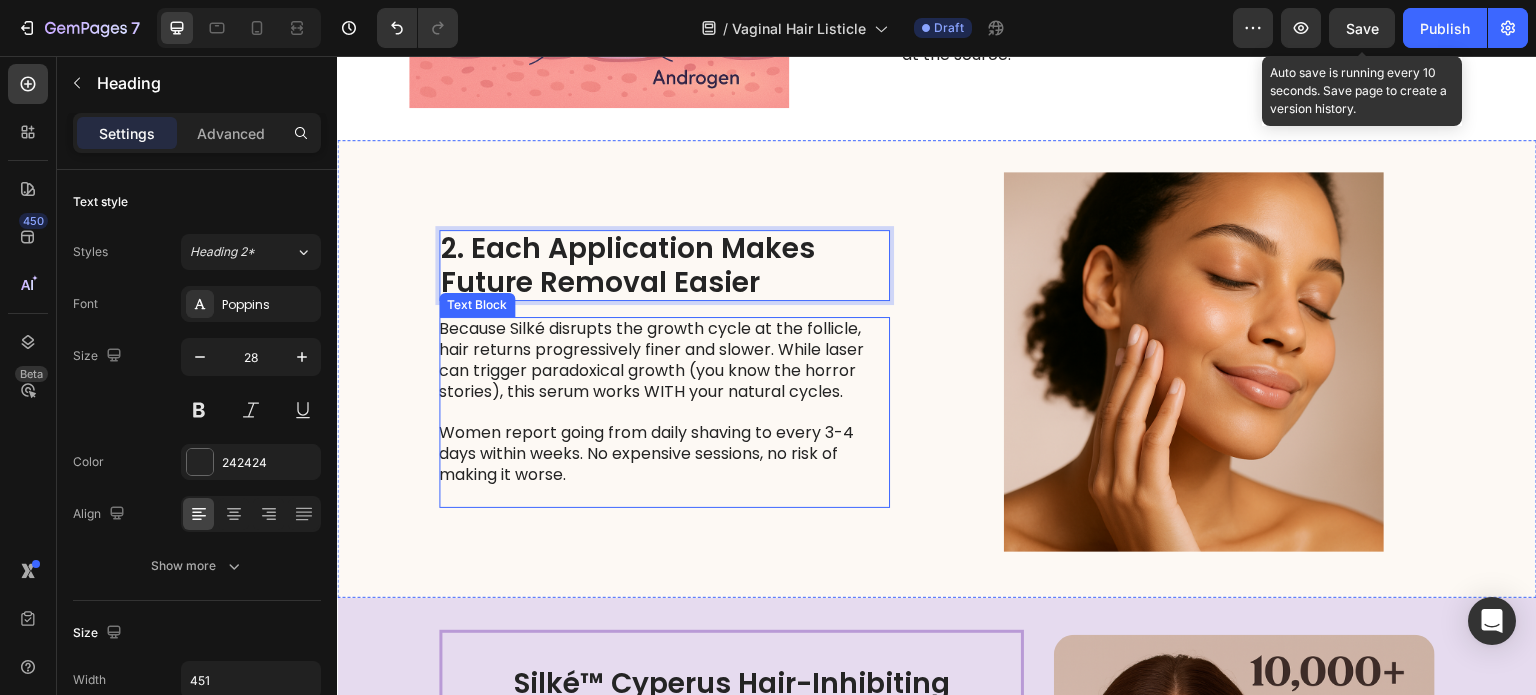 click on "Because Silké disrupts the growth cycle at the follicle, hair returns progressively finer and slower. While laser can trigger paradoxical growth (you know the horror stories), this serum works WITH your natural cycles." at bounding box center (663, 360) 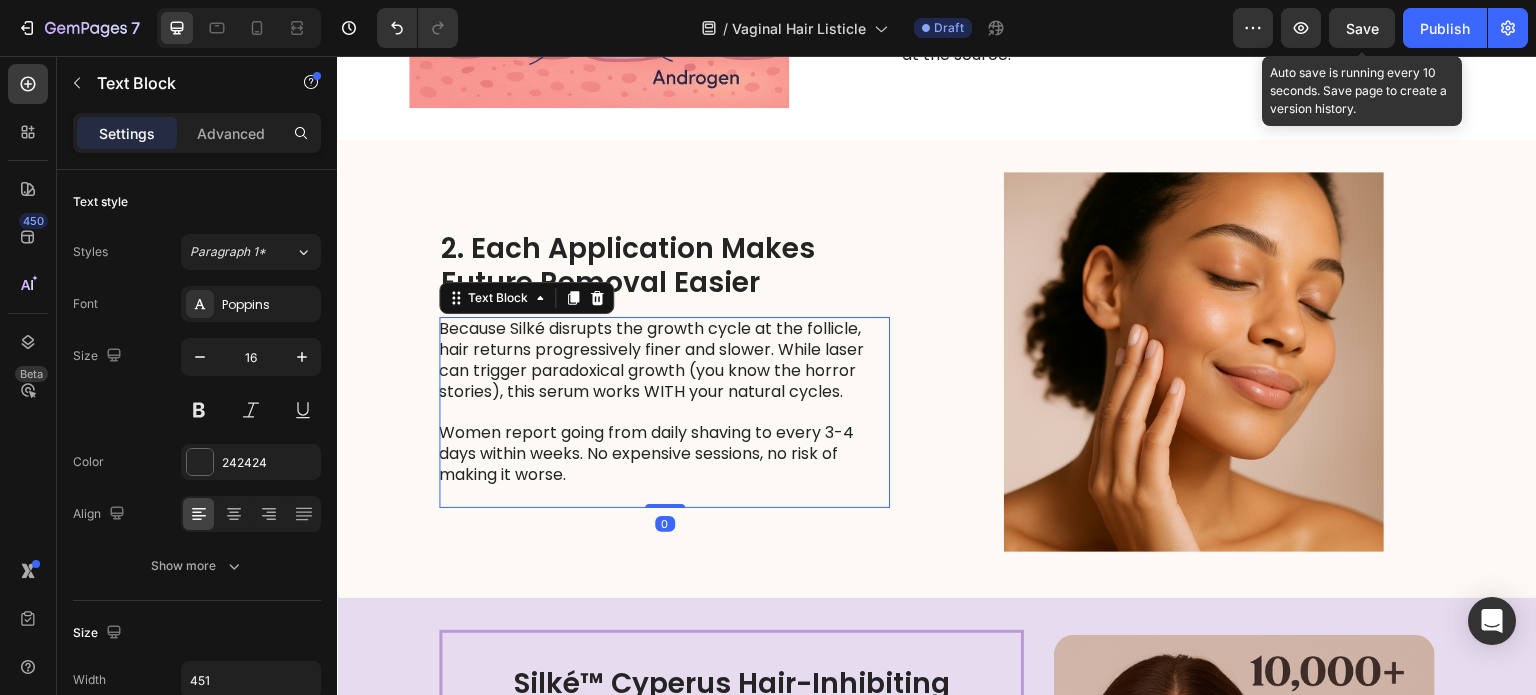 click on "Because Silké disrupts the growth cycle at the follicle, hair returns progressively finer and slower. While laser can trigger paradoxical growth (you know the horror stories), this serum works WITH your natural cycles." at bounding box center (663, 360) 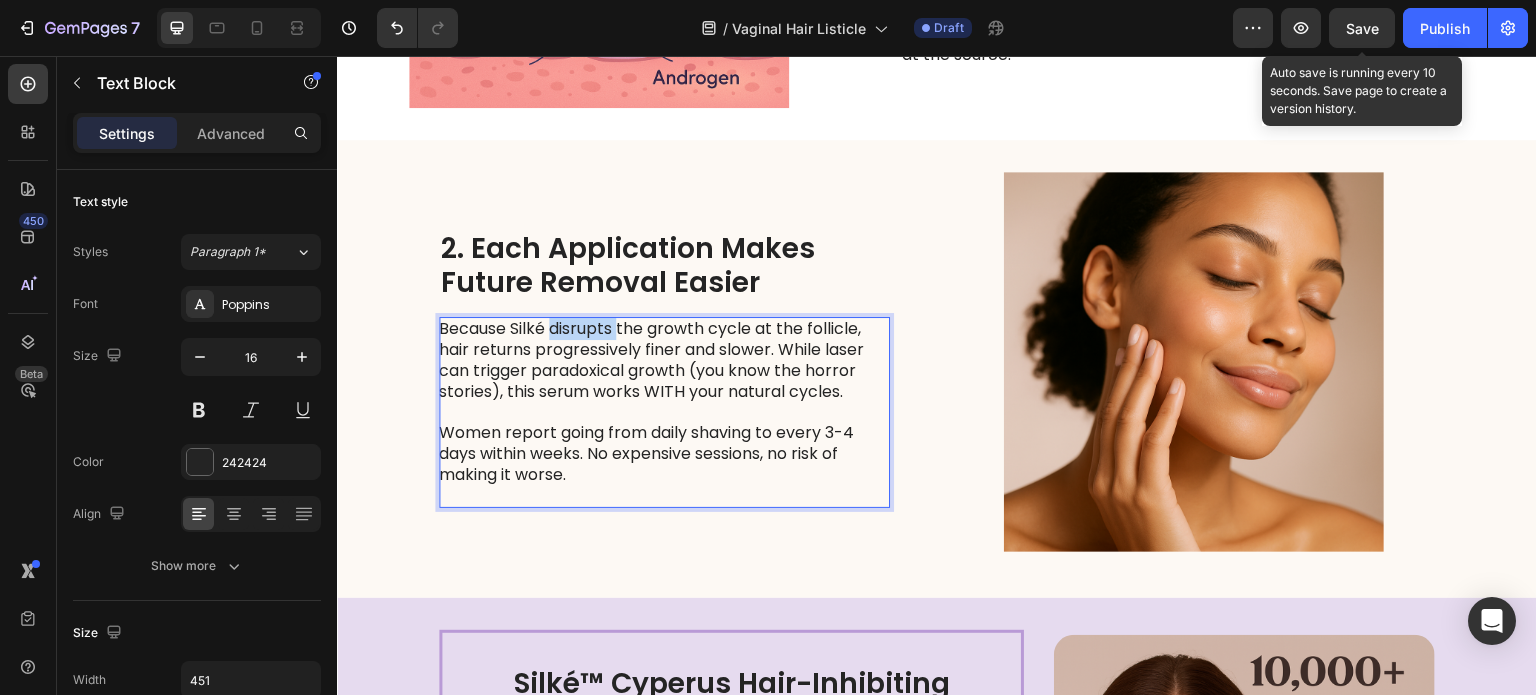 click on "Because Silké disrupts the growth cycle at the follicle, hair returns progressively finer and slower. While laser can trigger paradoxical growth (you know the horror stories), this serum works WITH your natural cycles." at bounding box center [663, 360] 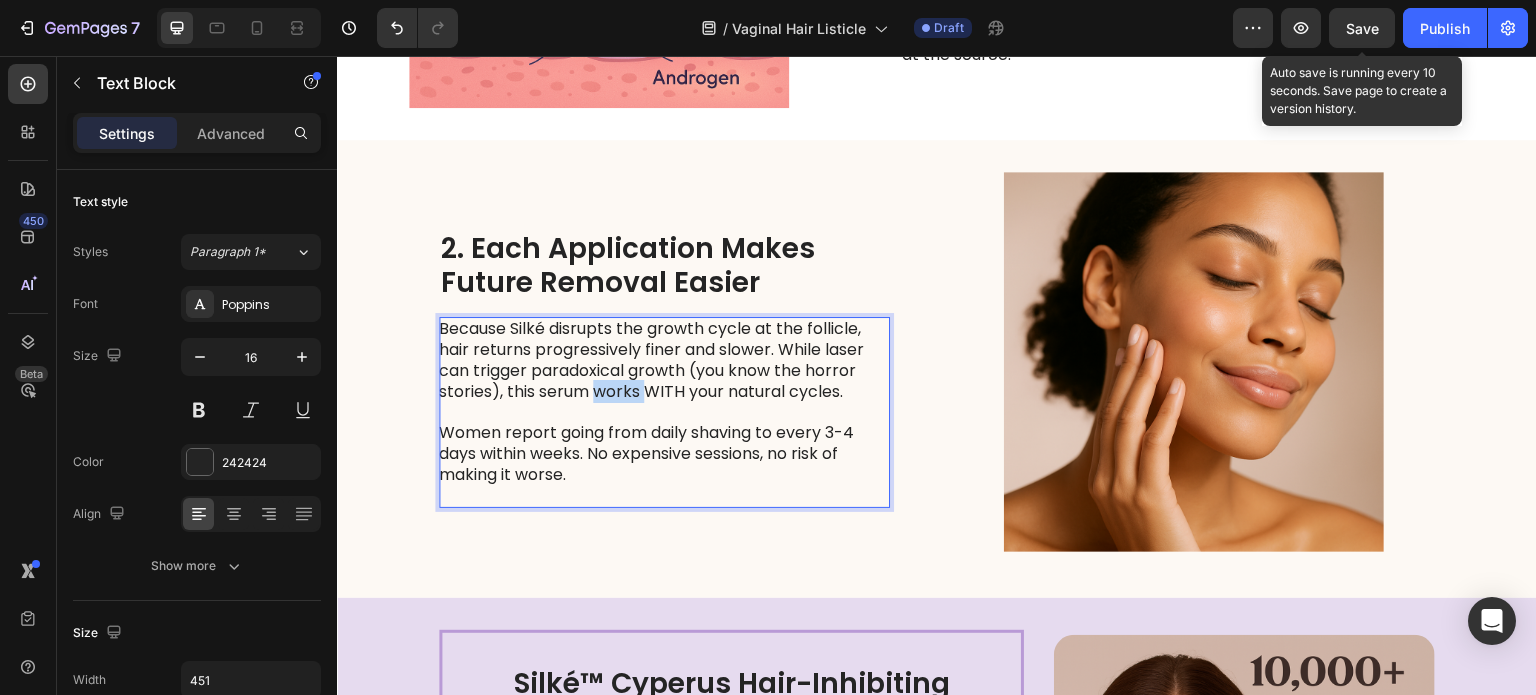 click on "Because Silké disrupts the growth cycle at the follicle, hair returns progressively finer and slower. While laser can trigger paradoxical growth (you know the horror stories), this serum works WITH your natural cycles." at bounding box center (663, 360) 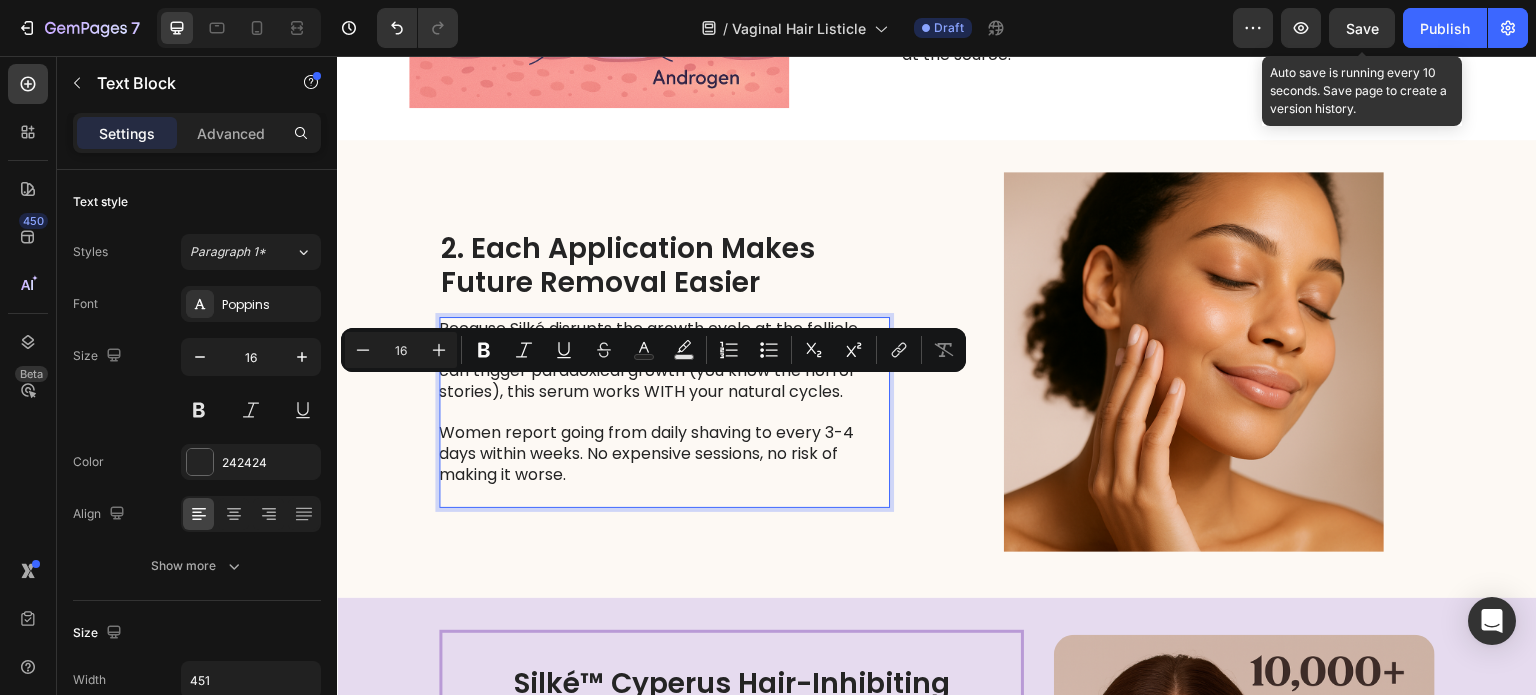 click on "Women report going from daily shaving to every 3-4 days within weeks. No expensive sessions, no risk of making it worse." at bounding box center (663, 464) 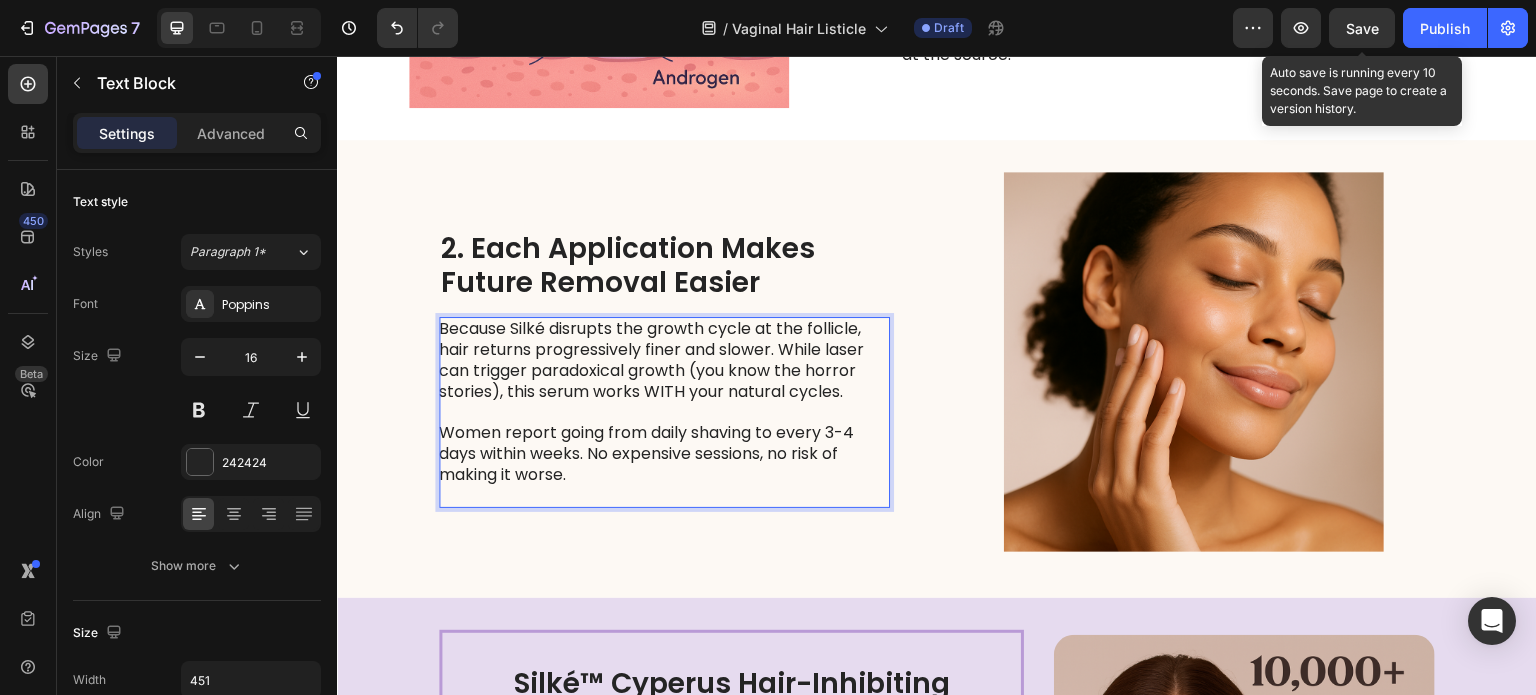 click on "Women report going from daily shaving to every 3-4 days within weeks. No expensive sessions, no risk of making it worse." at bounding box center [663, 464] 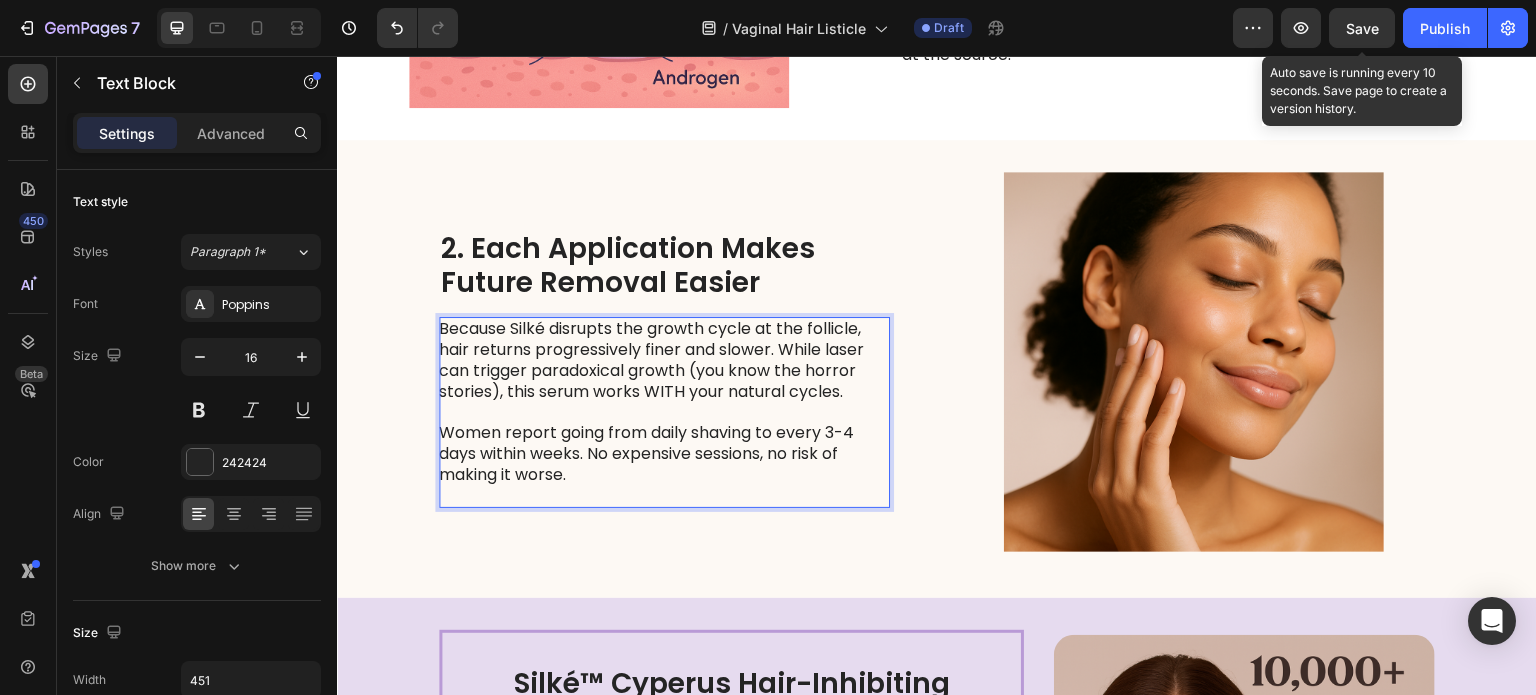 click on "Women report going from daily shaving to every 3-4 days within weeks. No expensive sessions, no risk of making it worse." at bounding box center (663, 464) 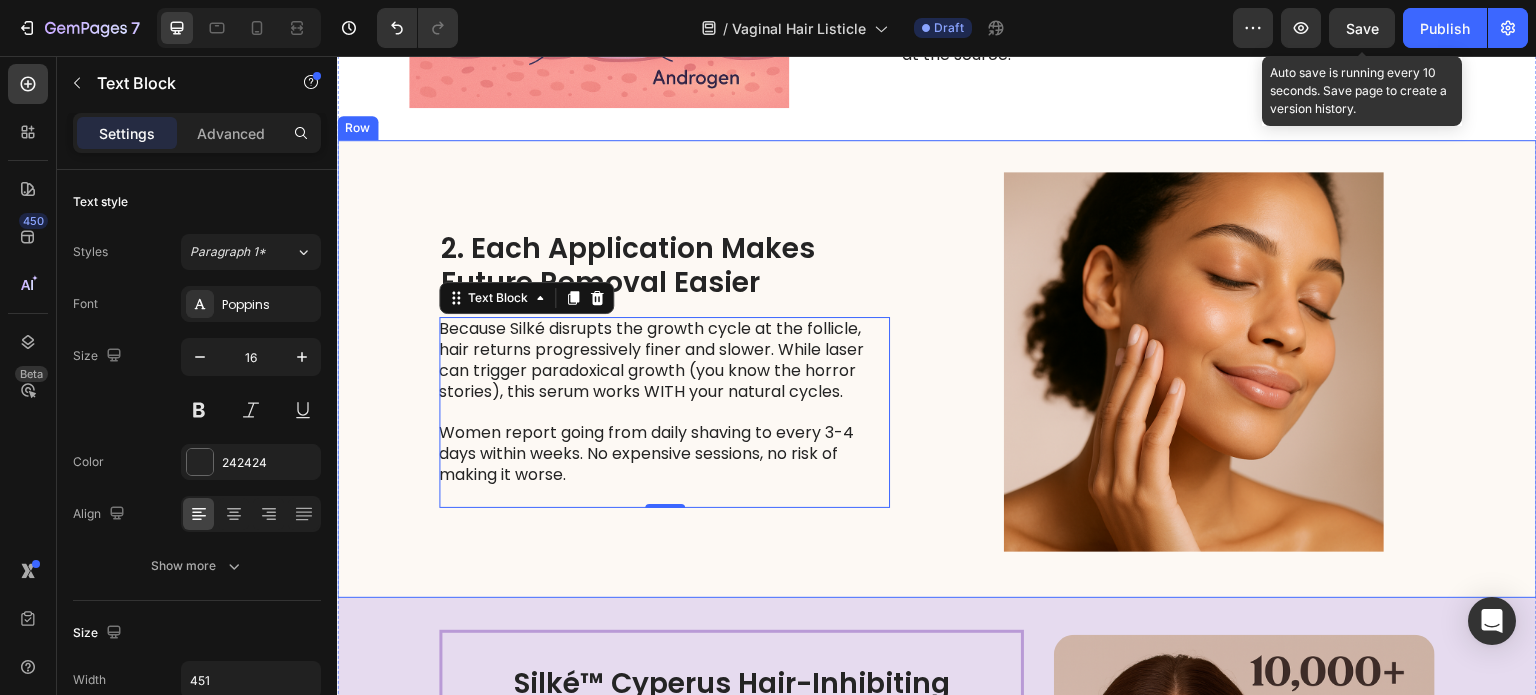 click on "2. Each Application Makes Future Removal Easier Heading Because Silké disrupts the growth cycle at the follicle, hair returns progressively finer and slower. While laser can trigger paradoxical growth (you know the horror stories), this serum works WITH your natural cycles.  Women report going from daily shaving to every 3-4 days within weeks. No expensive sessions, no risk of making it worse.   Text Block   0" at bounding box center (664, 369) 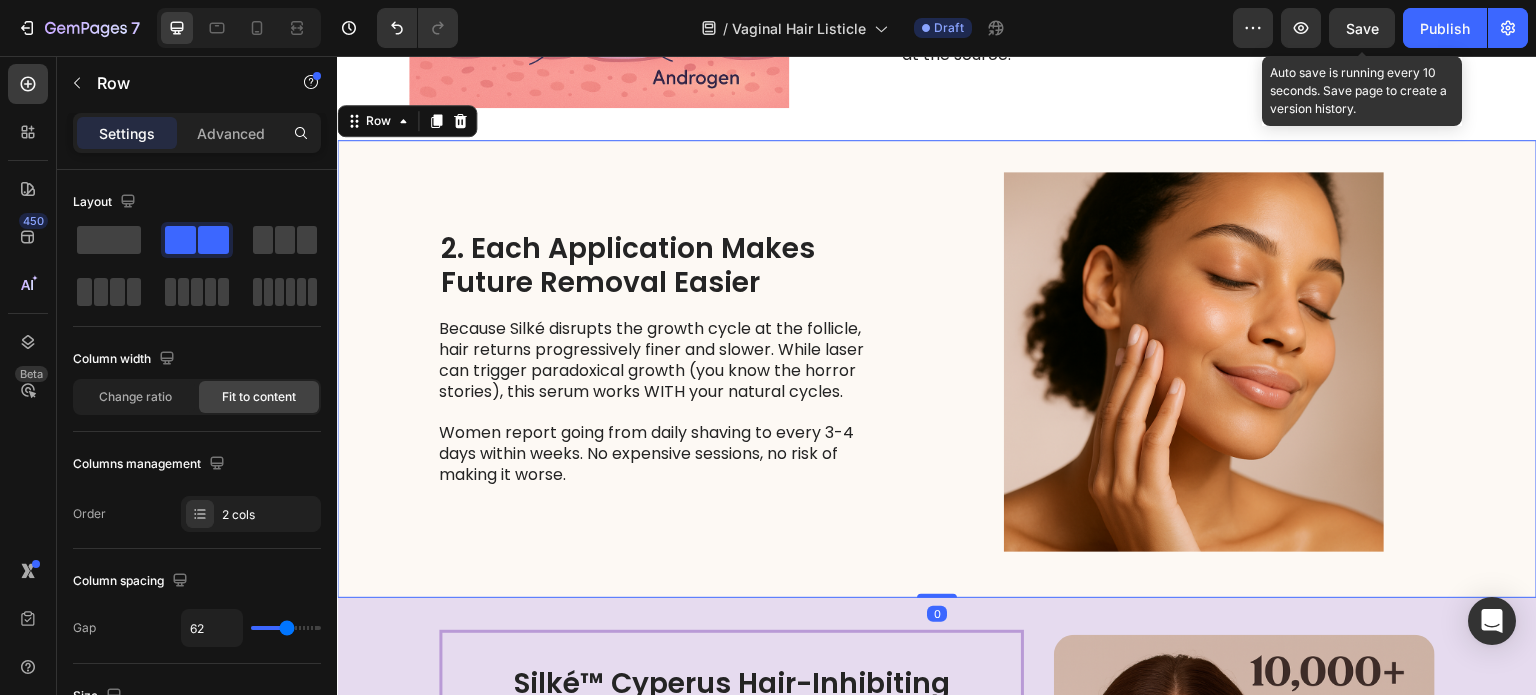 click on "Women report going from daily shaving to every 3-4 days within weeks. No expensive sessions, no risk of making it worse." at bounding box center (663, 464) 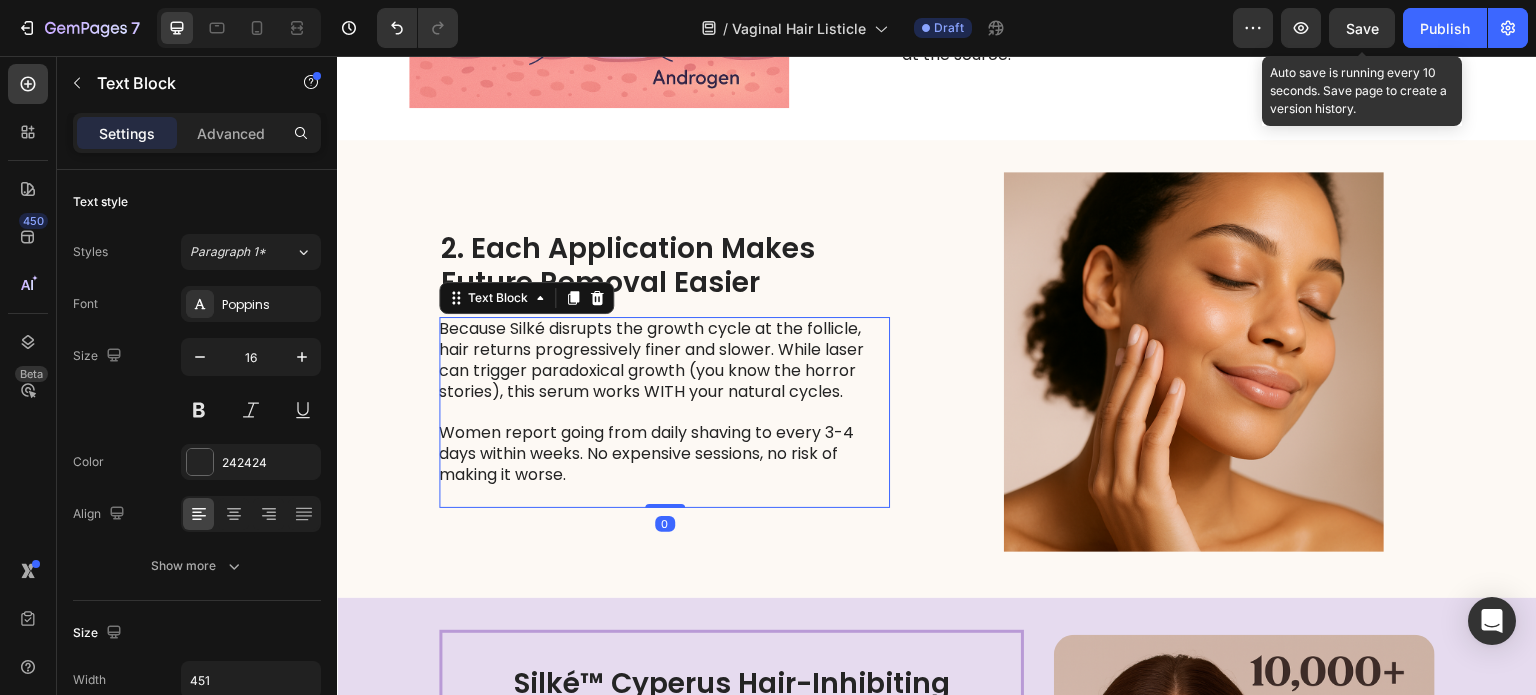 click on "2. Each Application Makes Future Removal Easier" at bounding box center (664, 265) 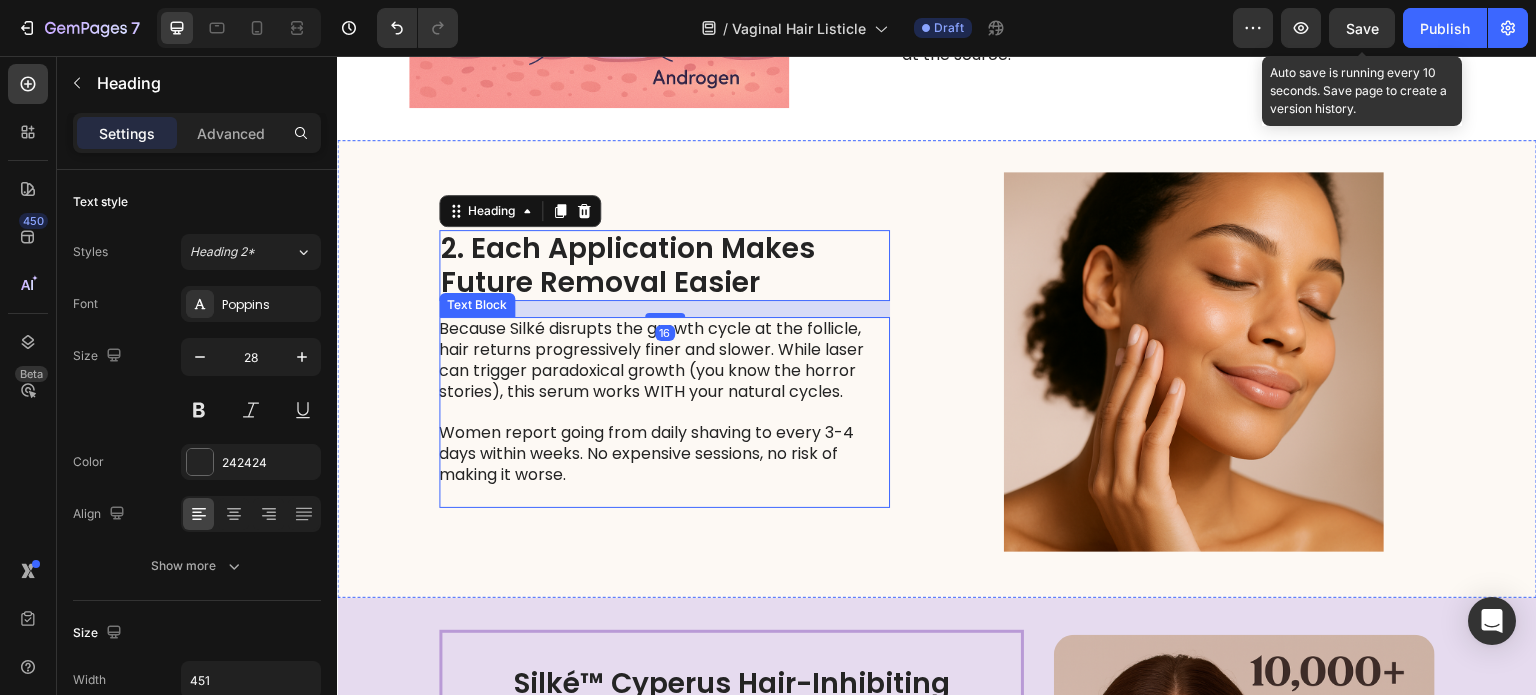 click at bounding box center (663, 412) 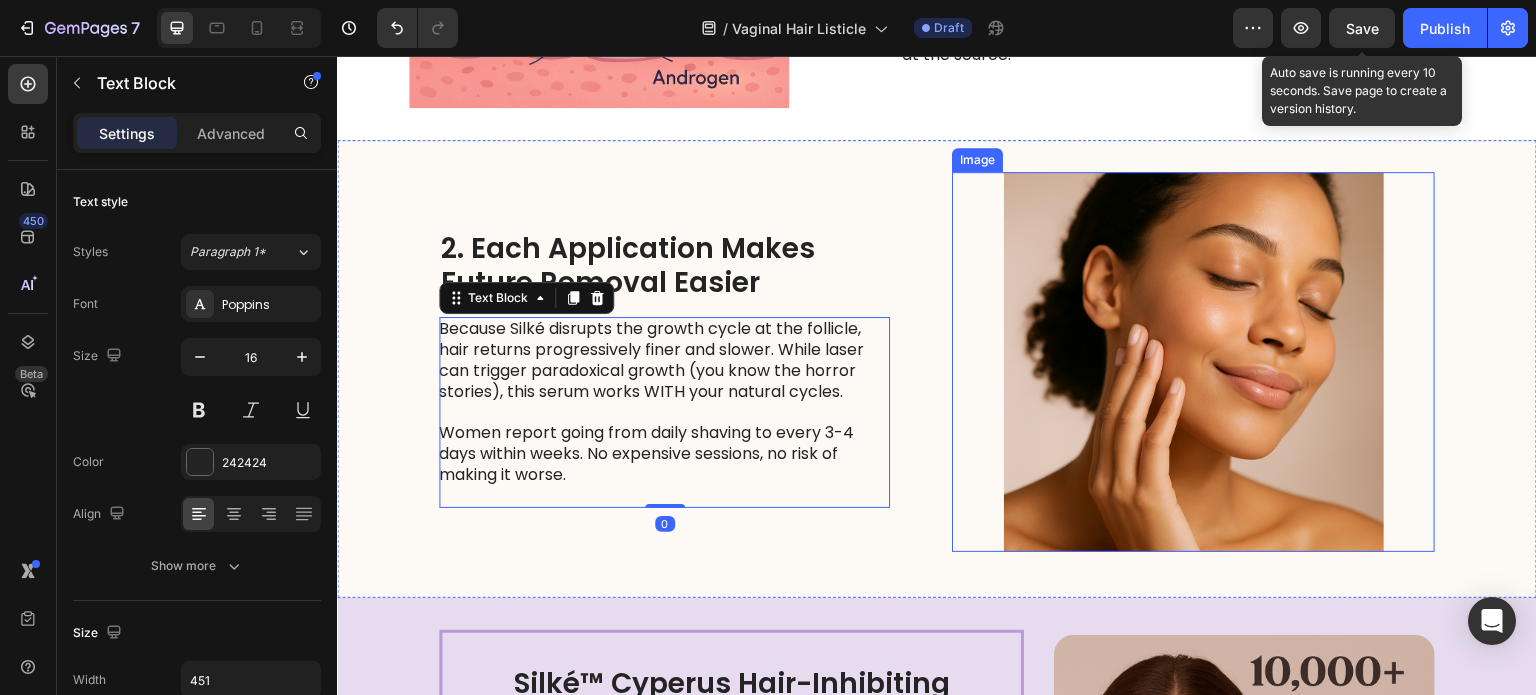 click at bounding box center [1193, 362] 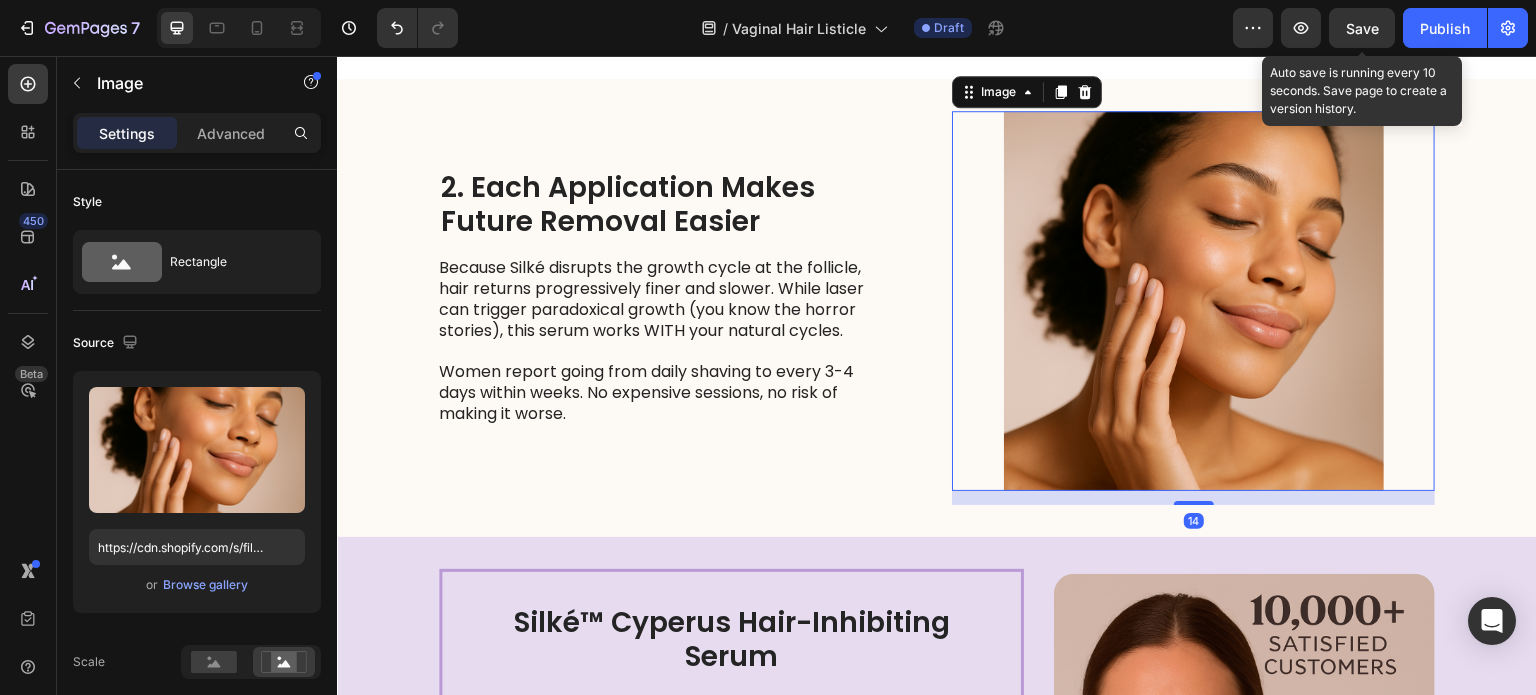 scroll, scrollTop: 1148, scrollLeft: 0, axis: vertical 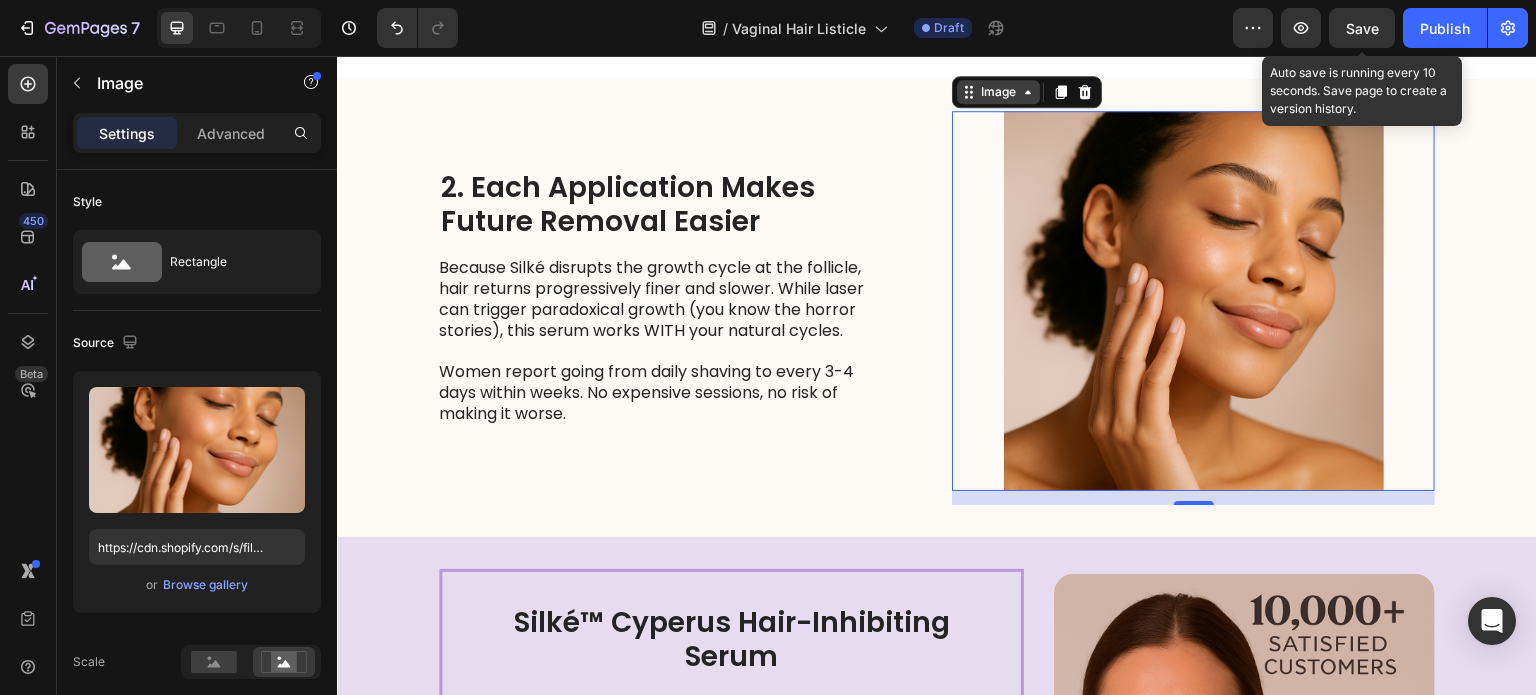 click 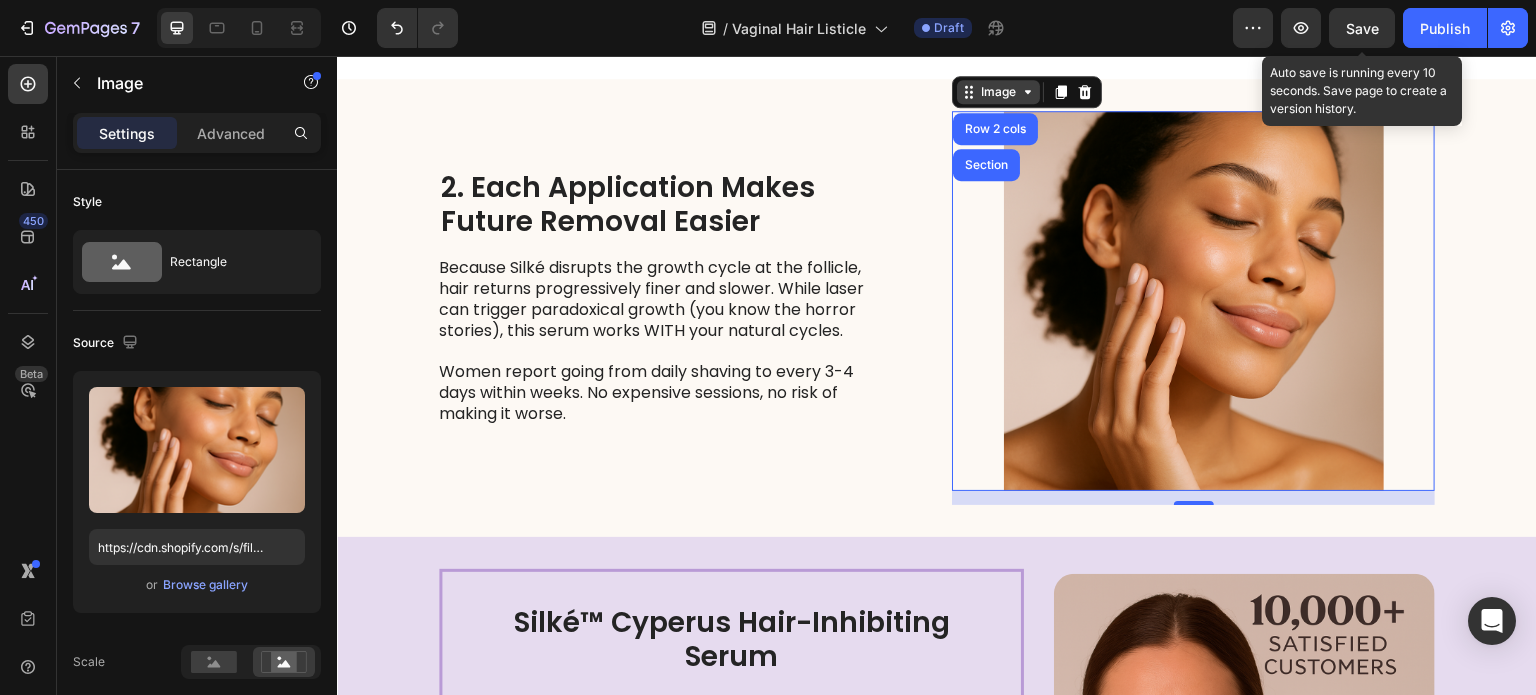 click 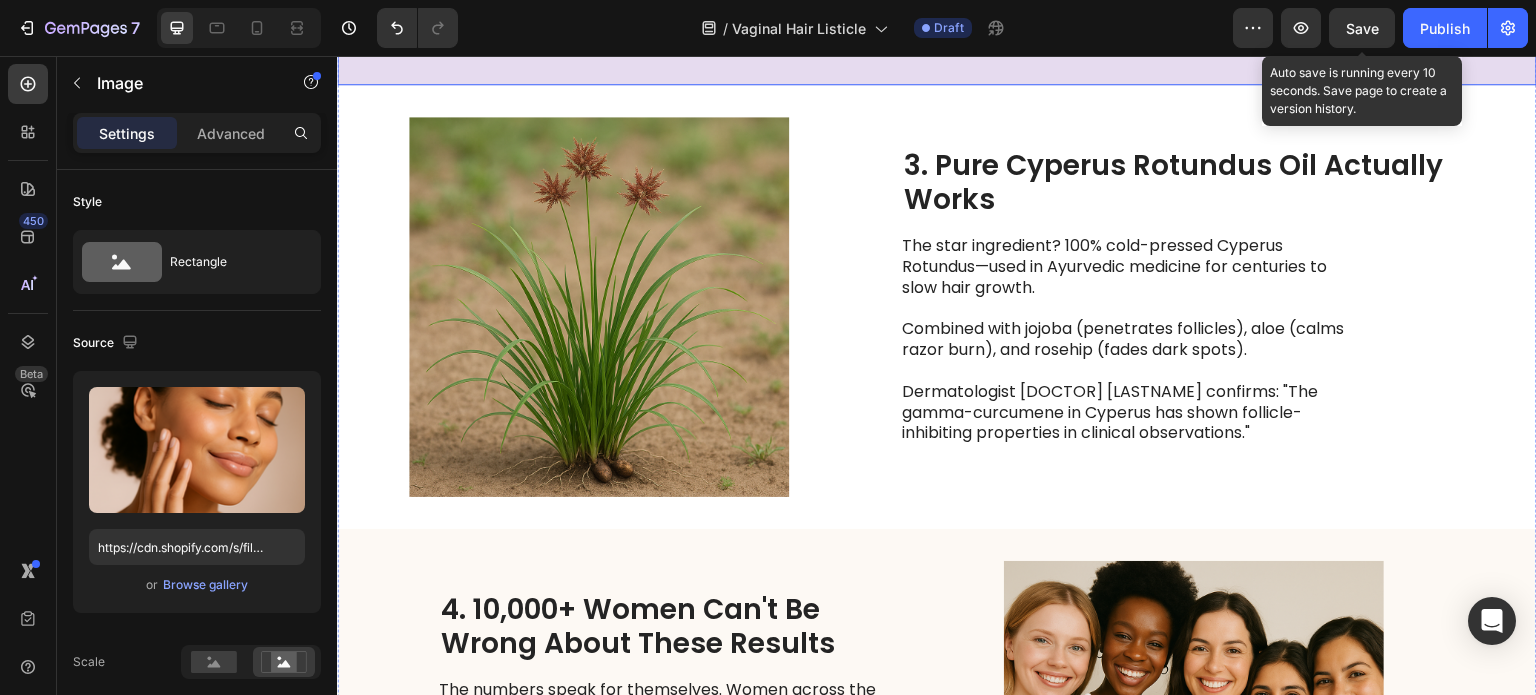 scroll, scrollTop: 2046, scrollLeft: 0, axis: vertical 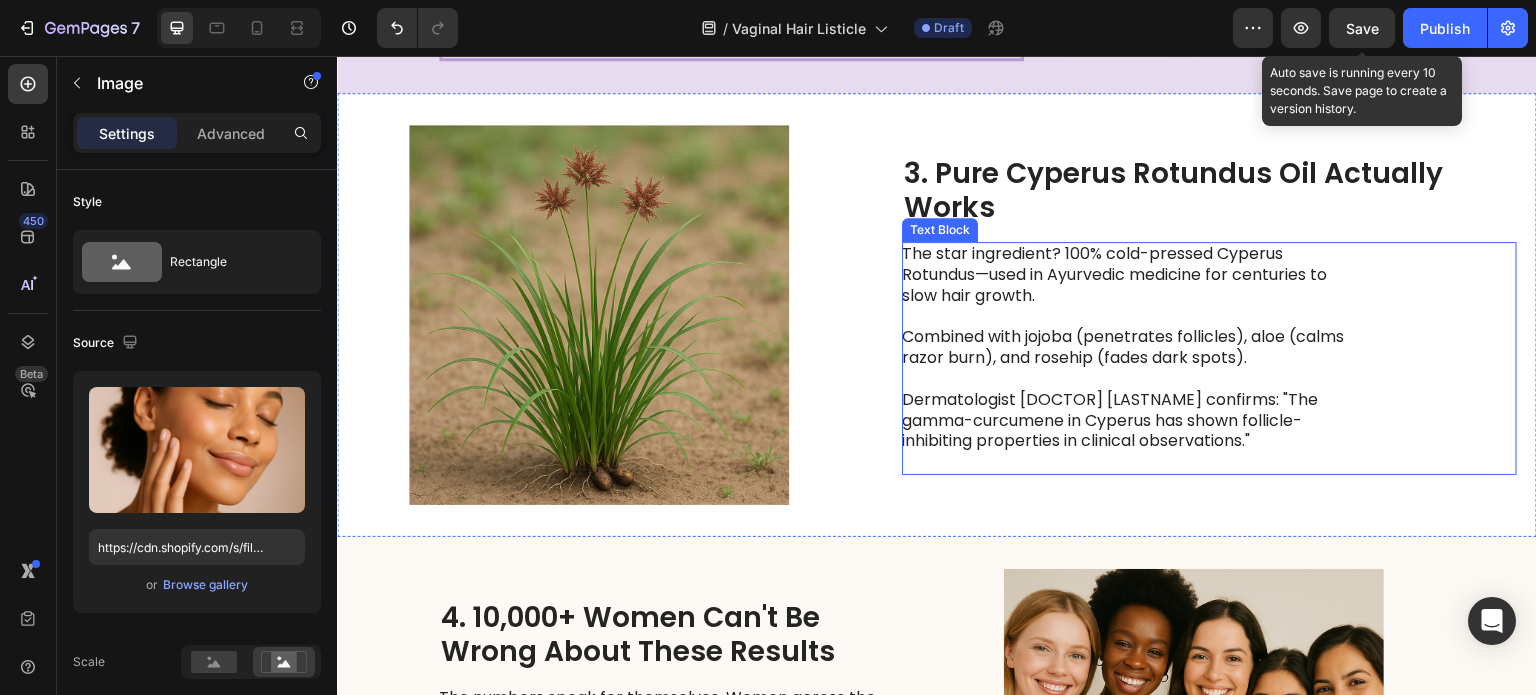 click on "Dermatologist [TITLE] [LAST] confirms: "The gamma-curcumene in Cyperus has shown follicle-inhibiting properties in clinical observations."" at bounding box center [1126, 431] 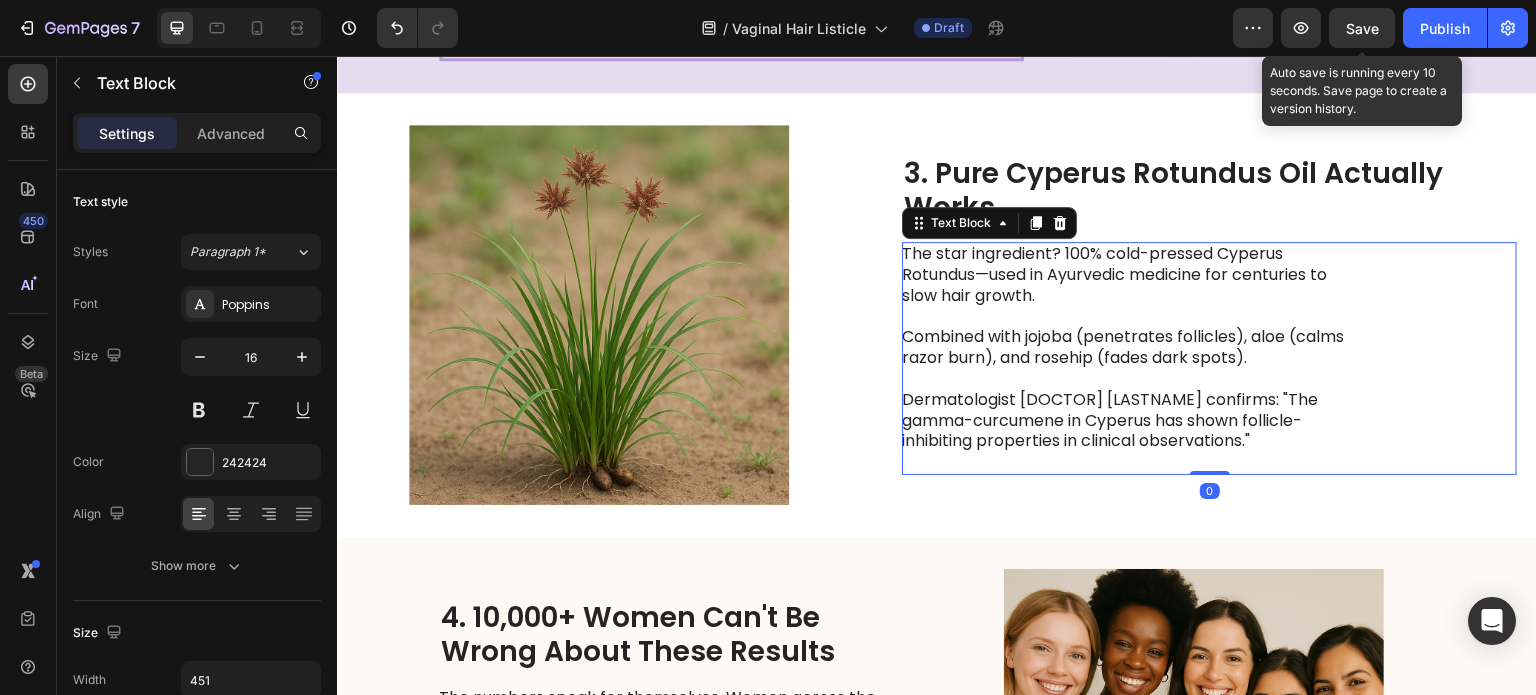 click on "Dermatologist [TITLE] [LAST] confirms: "The gamma-curcumene in Cyperus has shown follicle-inhibiting properties in clinical observations."" at bounding box center (1126, 431) 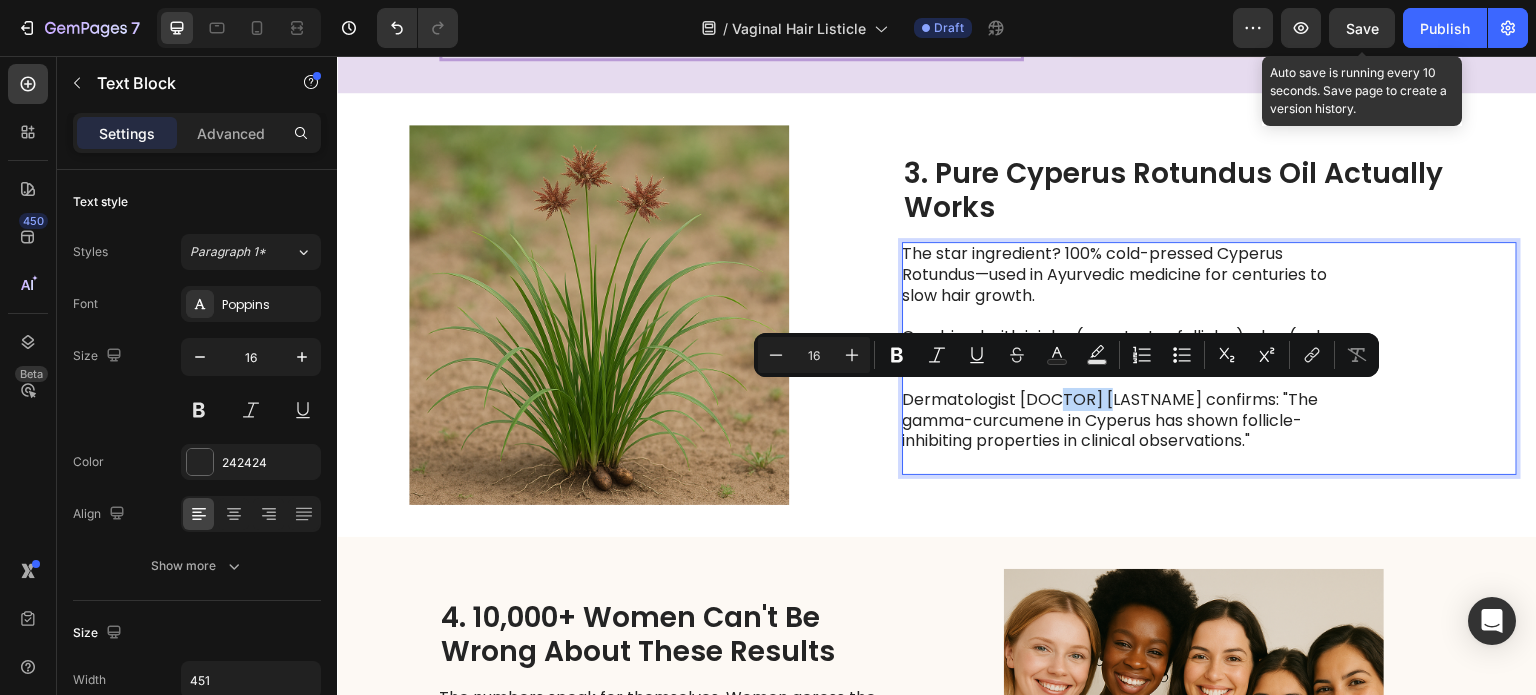 click on "Dermatologist [TITLE] [LAST] confirms: "The gamma-curcumene in Cyperus has shown follicle-inhibiting properties in clinical observations."" at bounding box center [1126, 431] 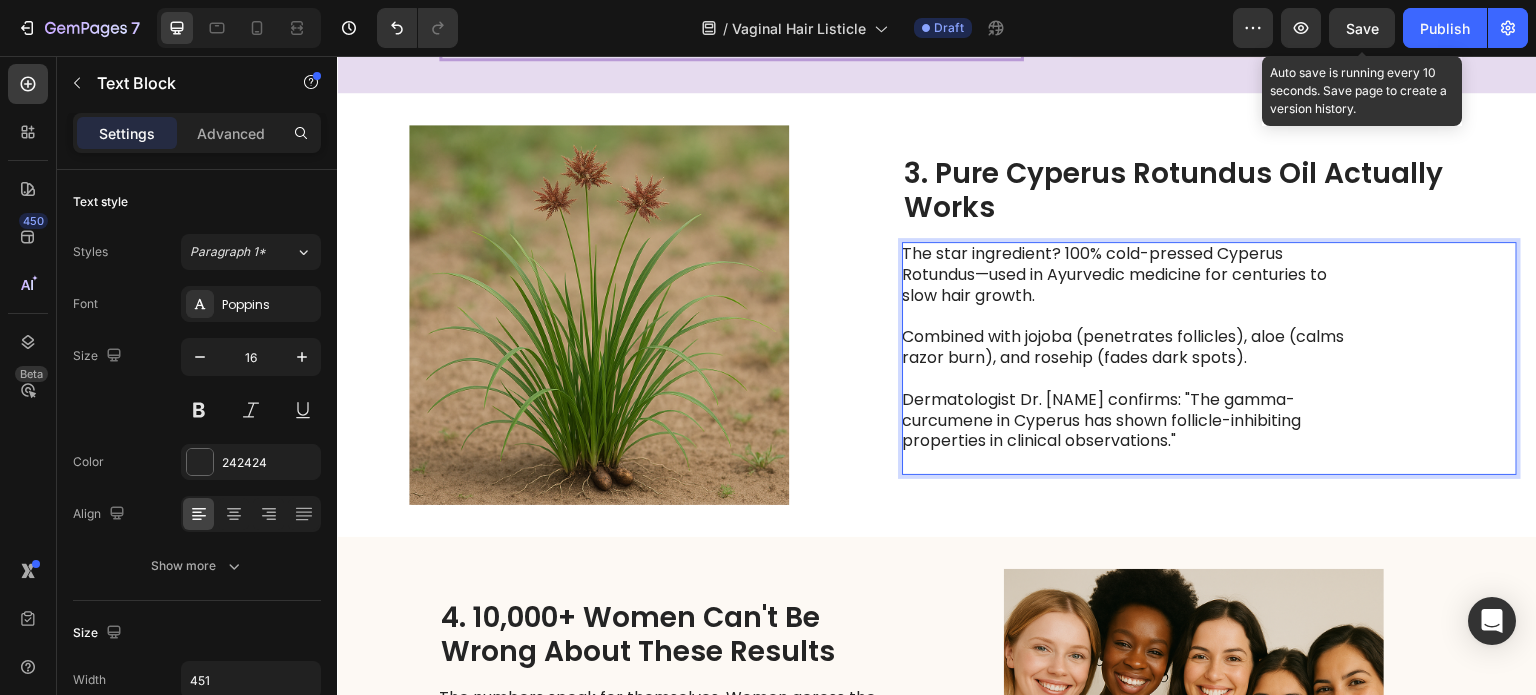 click on "Image 3. Pure Cyperus Rotundus Oil Actually Works Heading The star ingredient? 100% cold-pressed Cyperus Rotundus—used in Ayurvedic medicine for centuries to slow hair growth.  Combined with jojoba (penetrates follicles), aloe (calms razor burn), and rosehip (fades dark spots).  Dermatologist Dr. Rodriguez confirms: "The gamma-curcumene in Cyperus has shown follicle-inhibiting properties in clinical observations."   Text Block   0 Row" at bounding box center (937, 315) 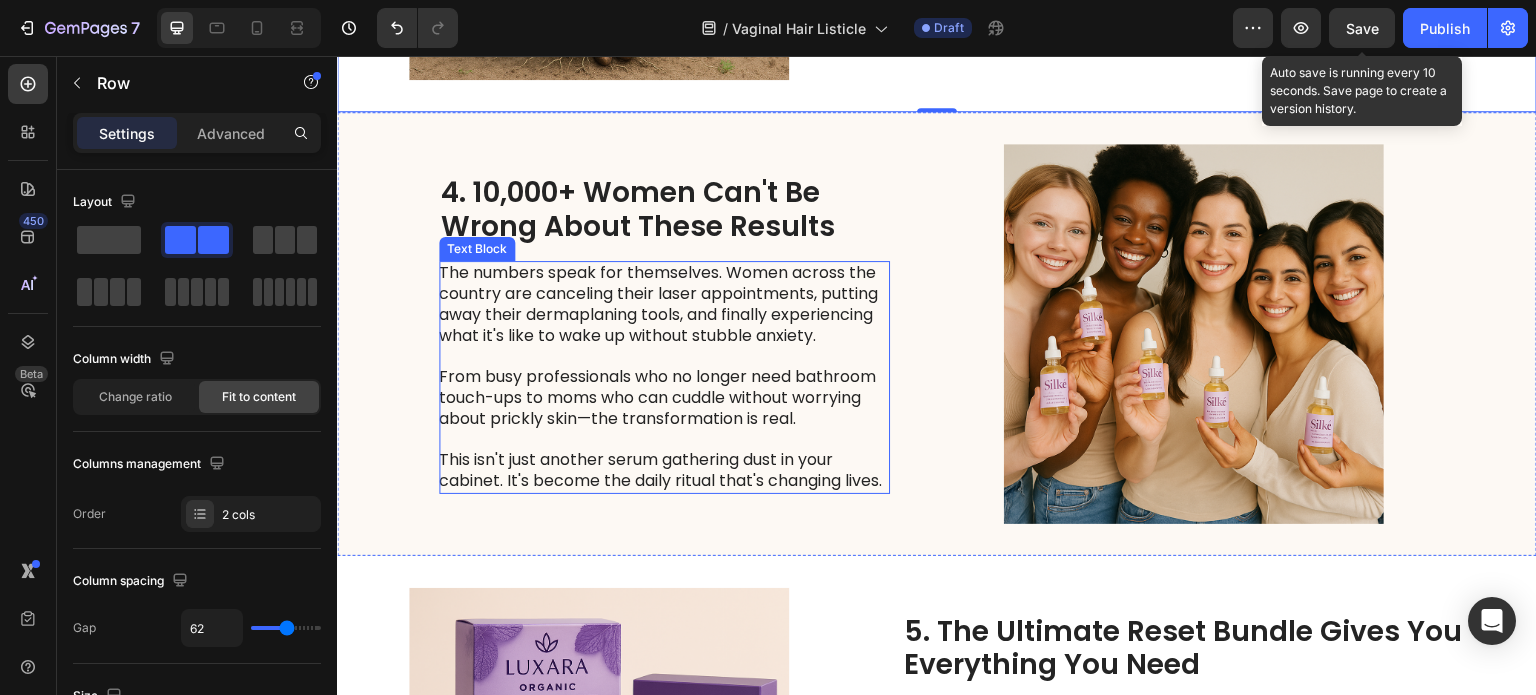 scroll, scrollTop: 2474, scrollLeft: 0, axis: vertical 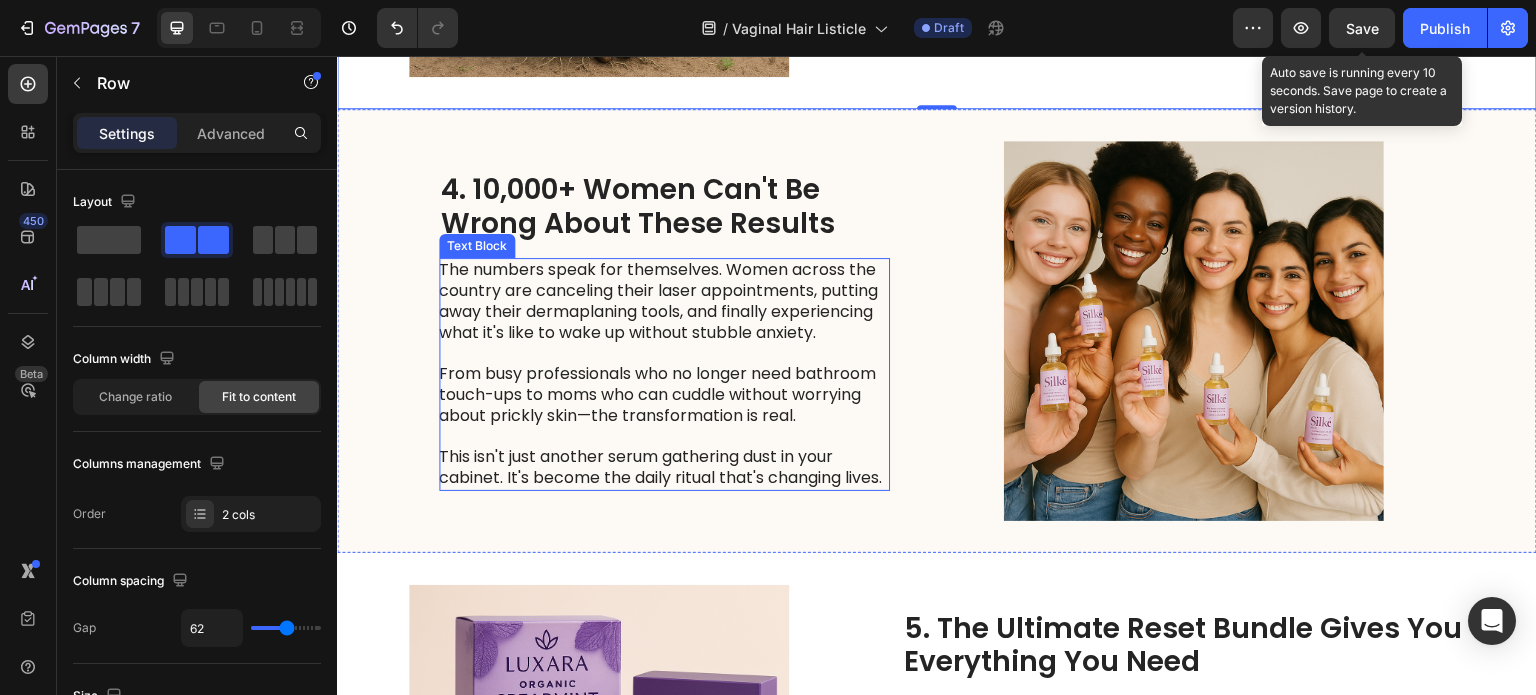 click on "The numbers speak for themselves. Women across the country are canceling their laser appointments, putting away their dermaplaning tools, and finally experiencing what it's like to wake up without stubble anxiety." at bounding box center [663, 301] 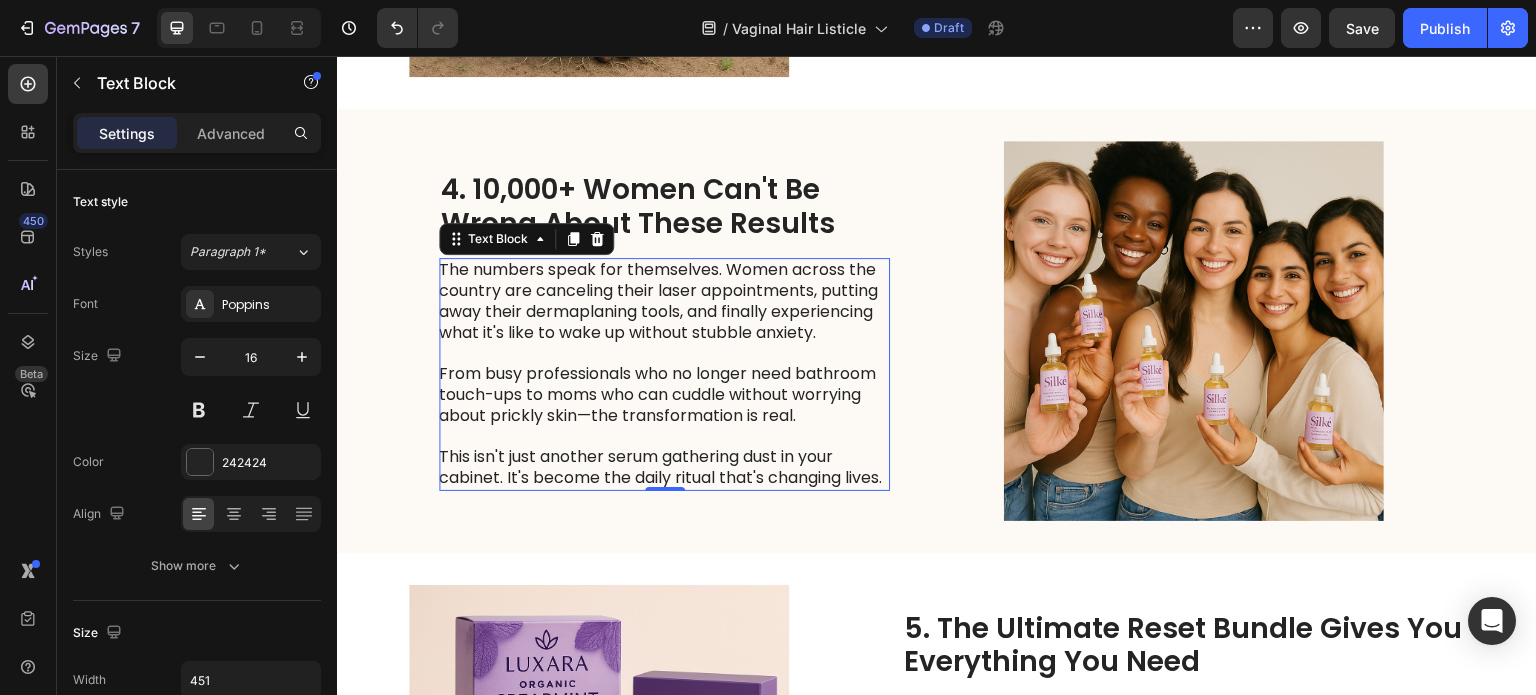 click on "From busy professionals who no longer need bathroom touch-ups to moms who can cuddle without worrying about prickly skin—the transformation is real." at bounding box center [663, 395] 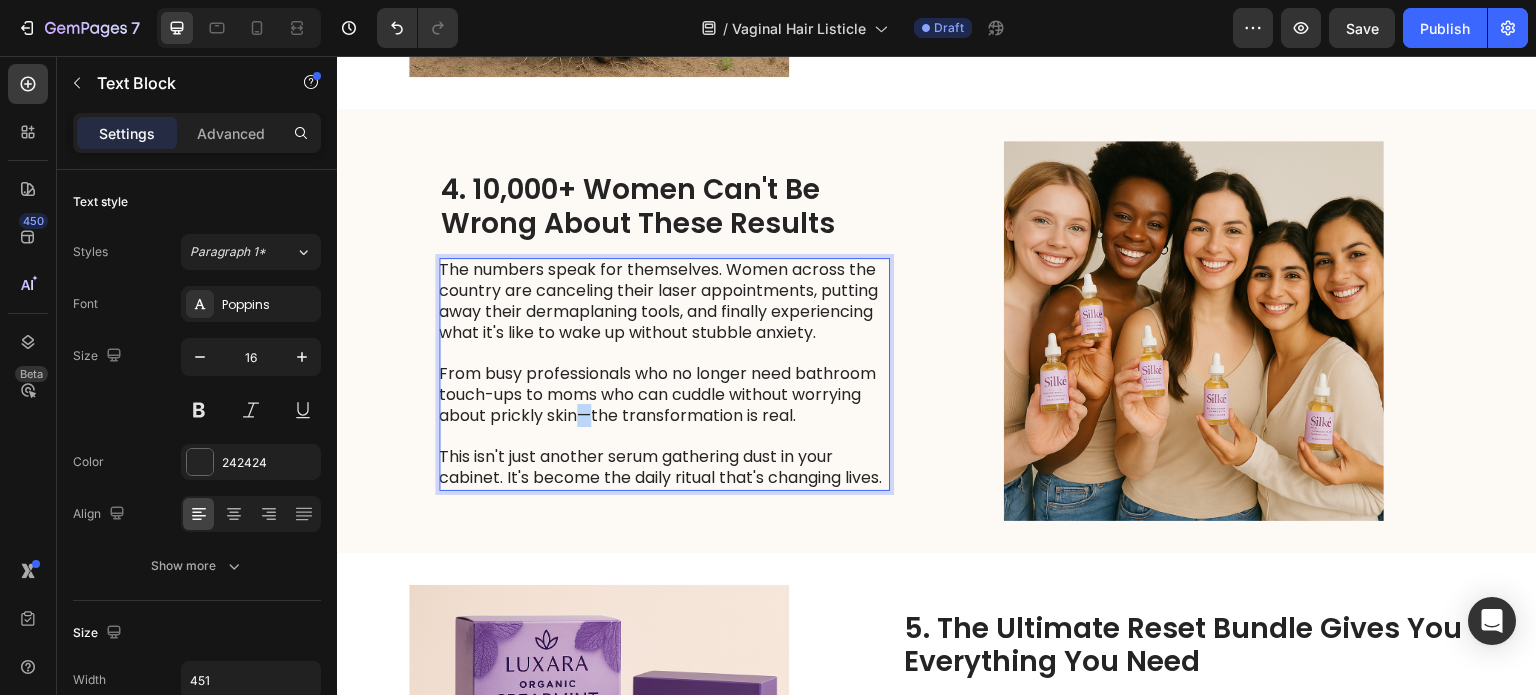 click on "From busy professionals who no longer need bathroom touch-ups to moms who can cuddle without worrying about prickly skin—the transformation is real." at bounding box center [663, 395] 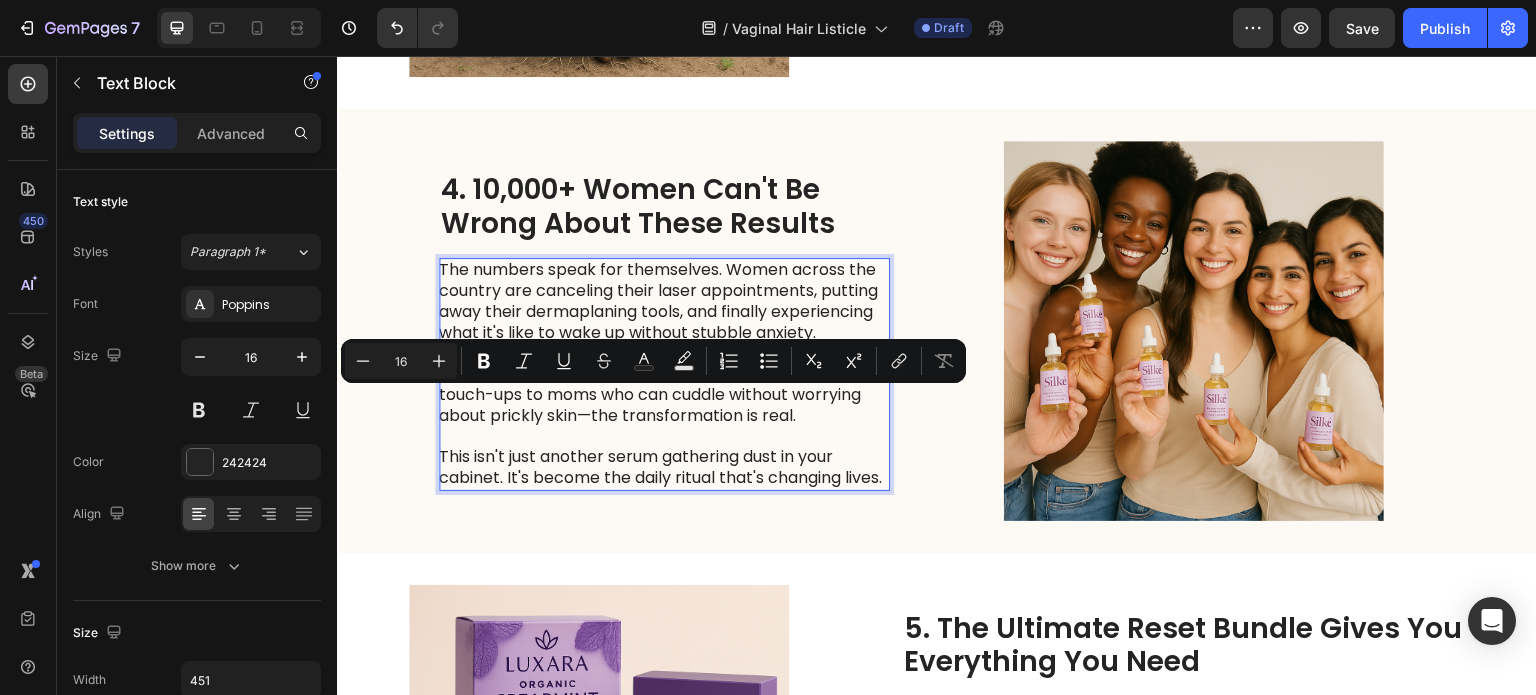 click at bounding box center [663, 437] 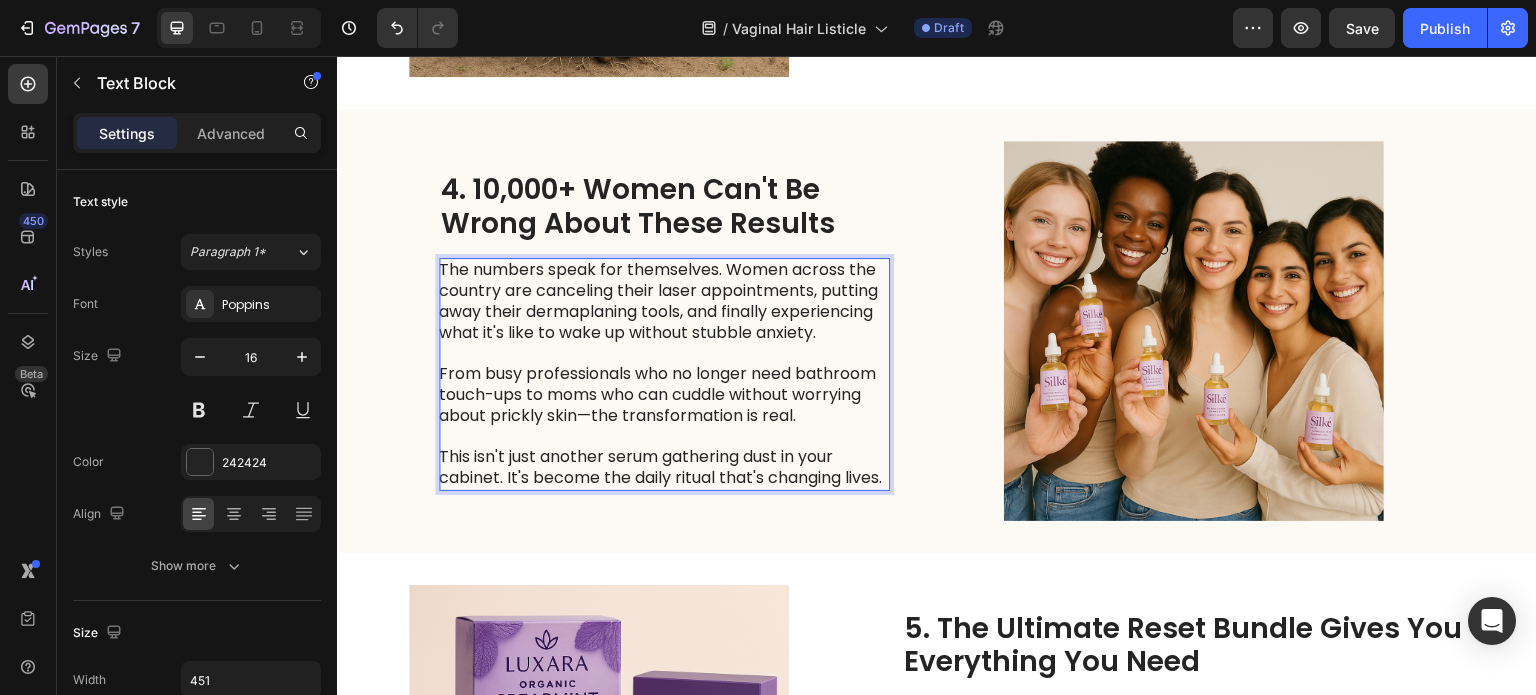 click on "This isn't just another serum gathering dust in your cabinet. It's become the daily ritual that's changing lives." at bounding box center (663, 468) 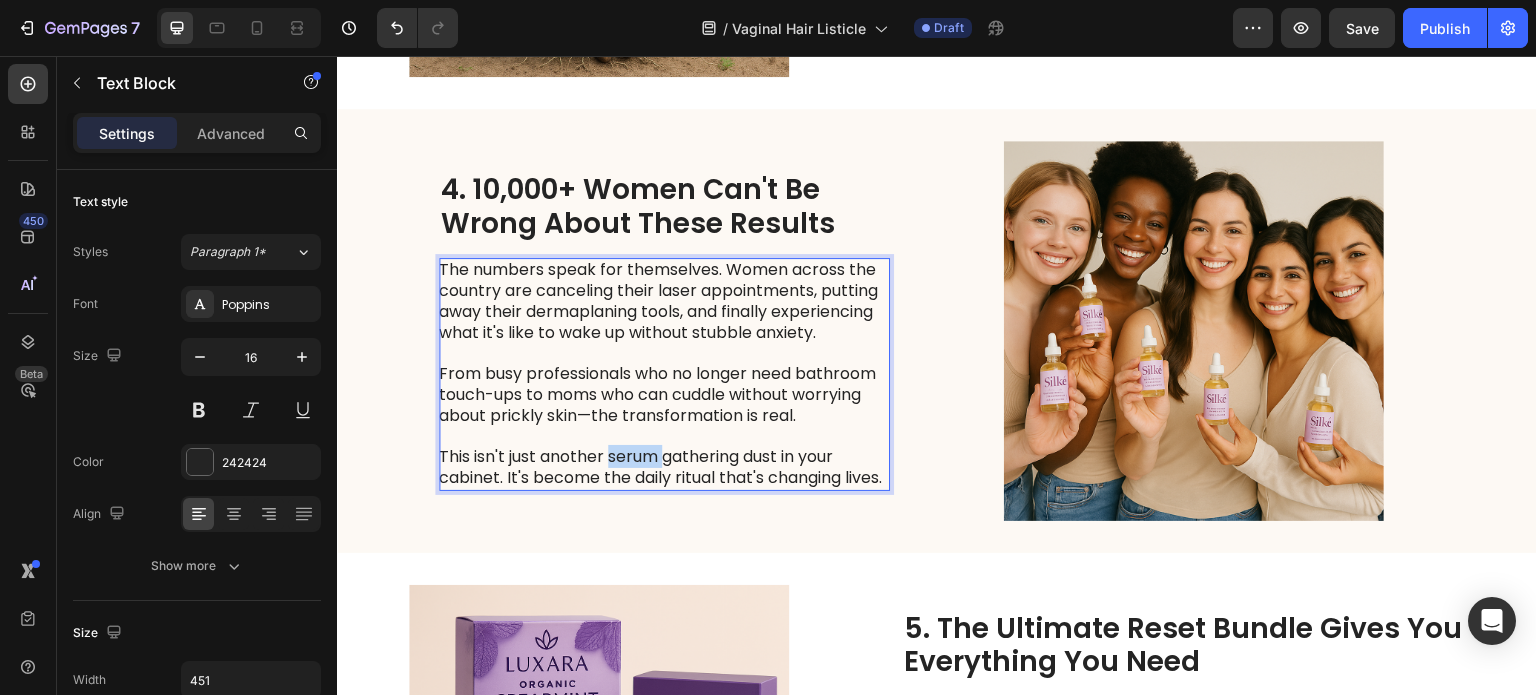 click on "This isn't just another serum gathering dust in your cabinet. It's become the daily ritual that's changing lives." at bounding box center (663, 468) 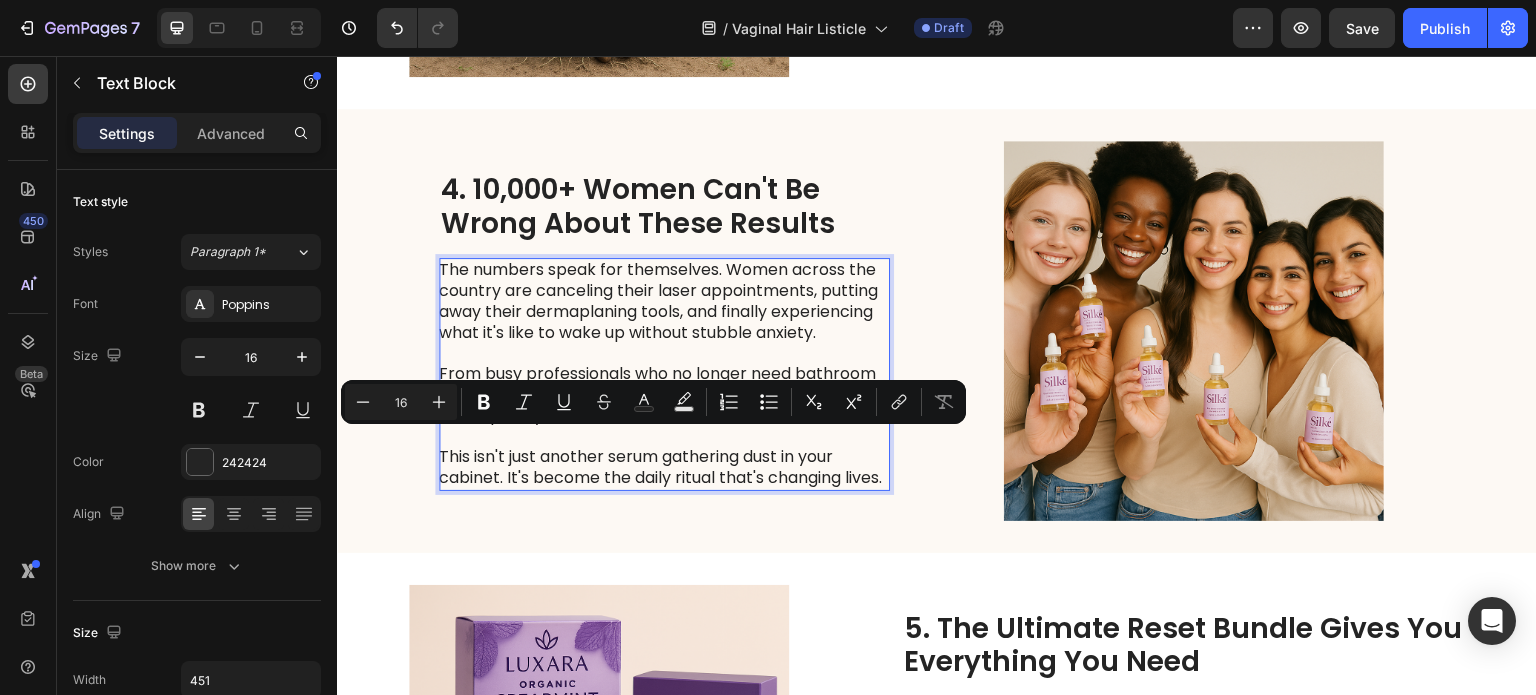 click on "This isn't just another serum gathering dust in your cabinet. It's become the daily ritual that's changing lives." at bounding box center [663, 468] 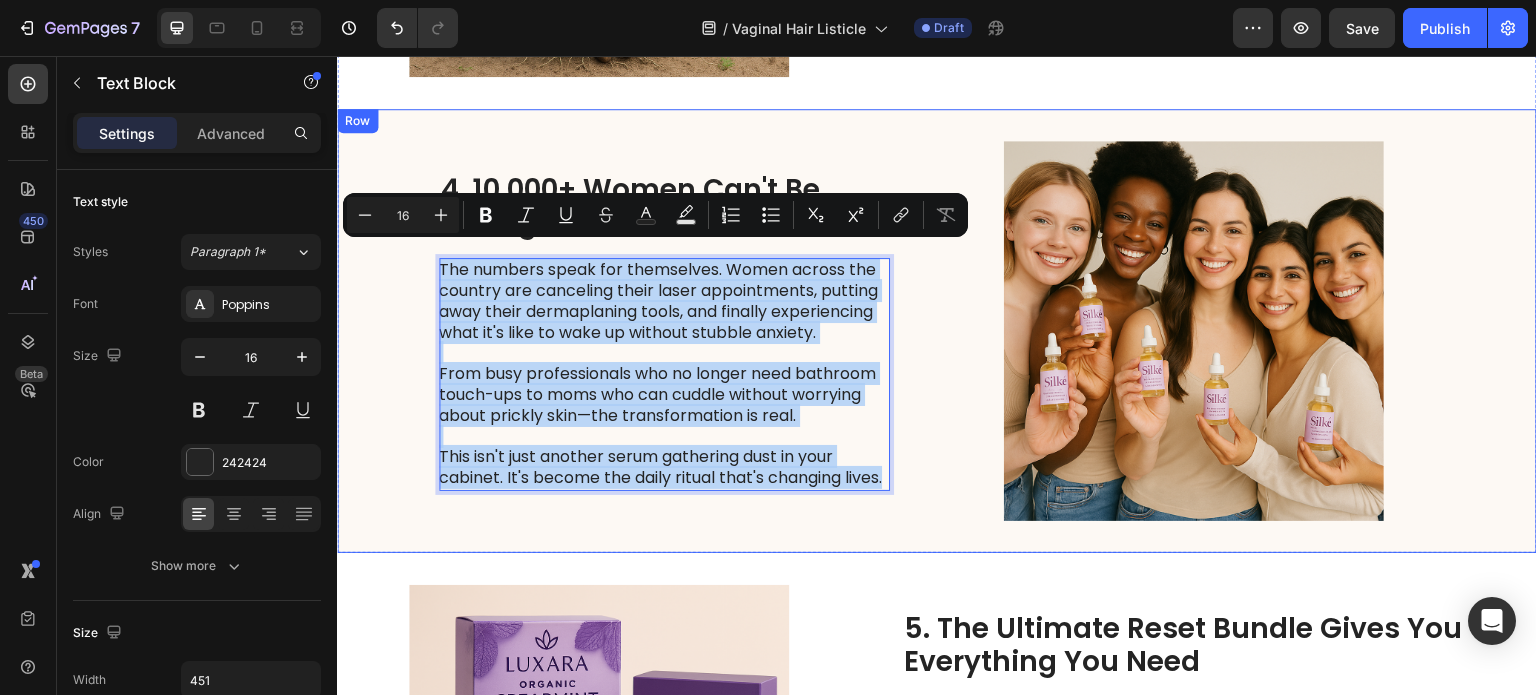 drag, startPoint x: 547, startPoint y: 491, endPoint x: 425, endPoint y: 259, distance: 262.1221 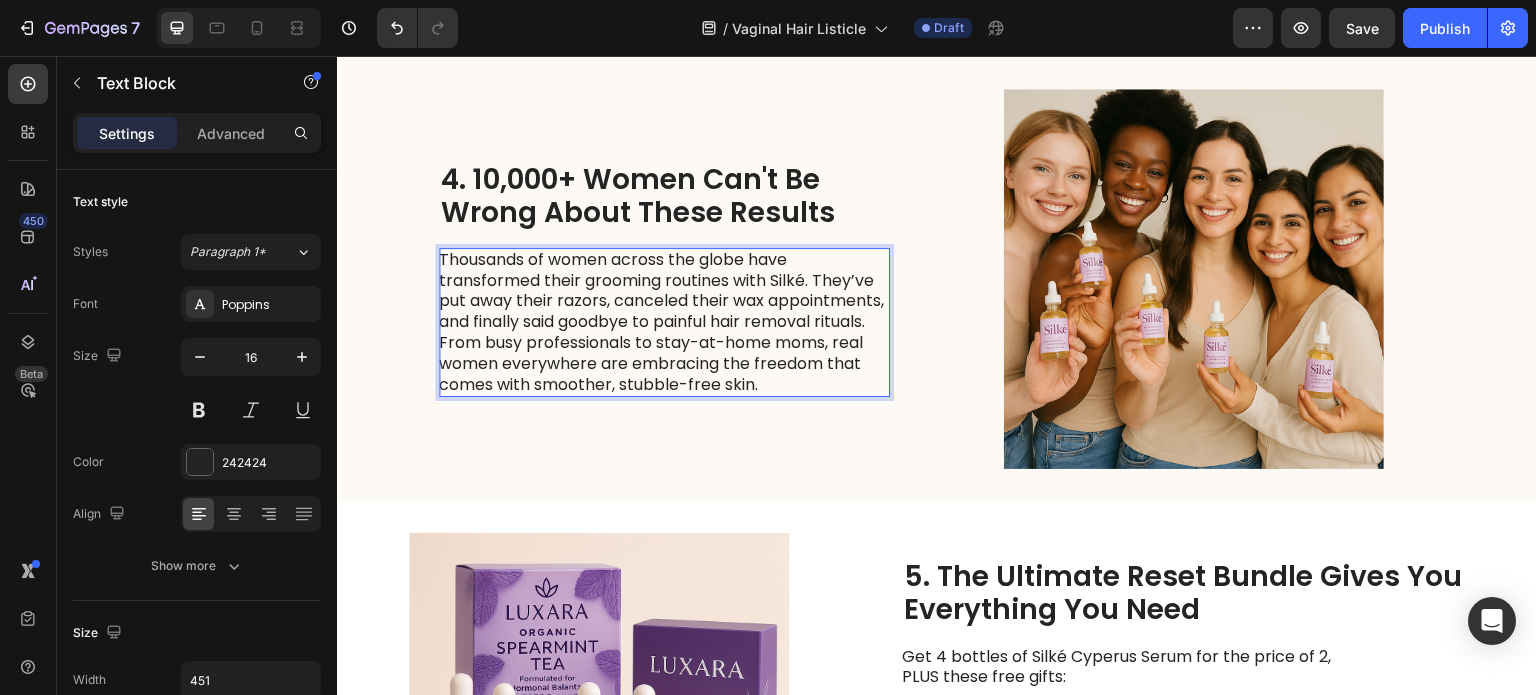click on "Thousands of women across the globe have transformed their grooming routines with Silké. They’ve put away their razors, canceled their wax appointments, and finally said goodbye to painful hair removal rituals. From busy professionals to stay-at-home moms, real women everywhere are embracing the freedom that comes with smoother, stubble-free skin." at bounding box center (663, 323) 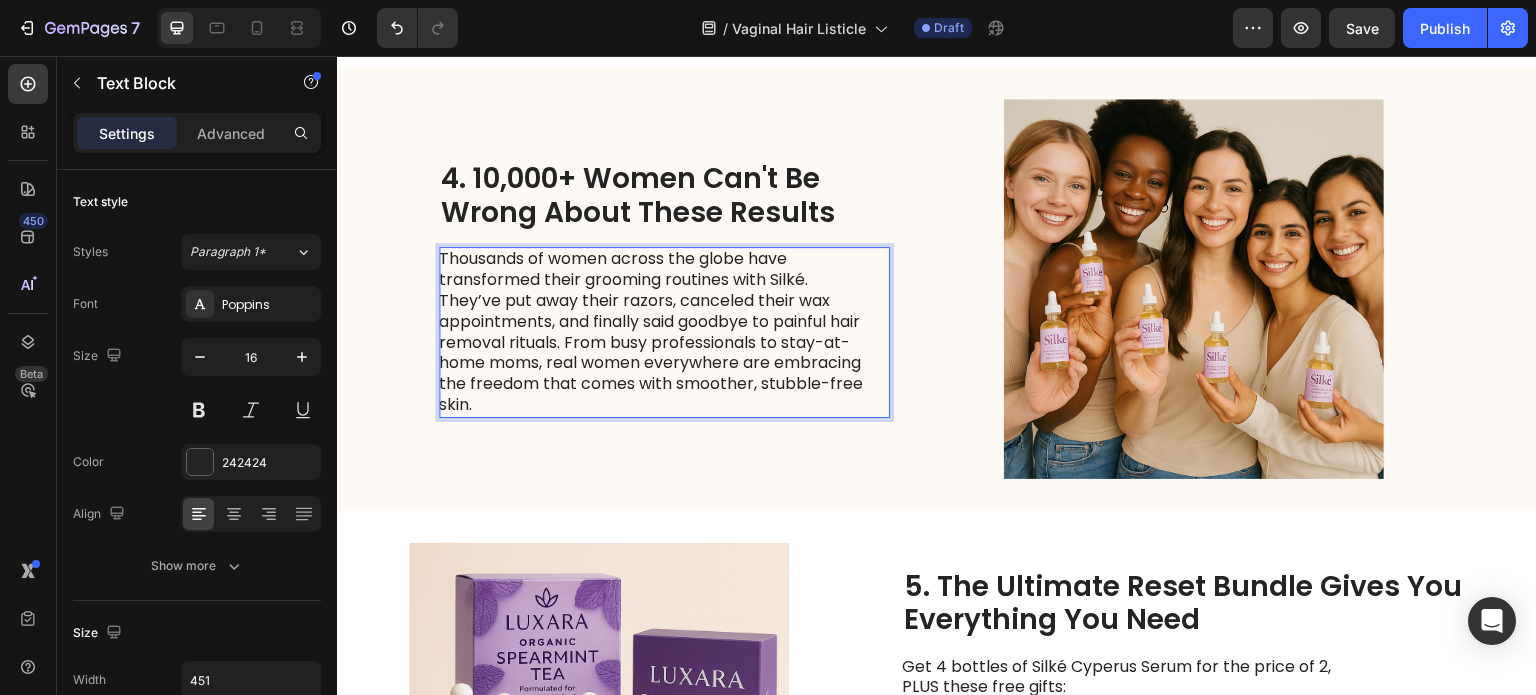 scroll, scrollTop: 2505, scrollLeft: 0, axis: vertical 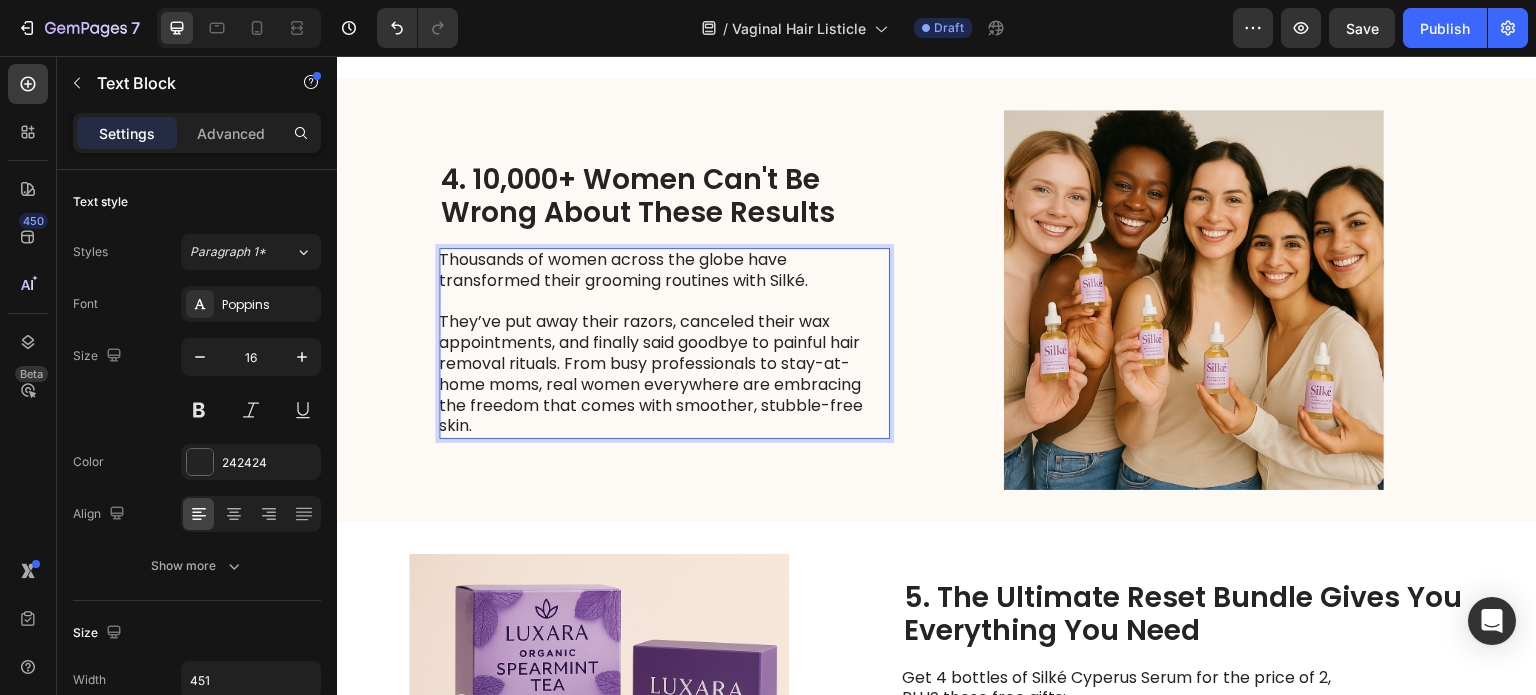 click on "They’ve put away their razors, canceled their wax appointments, and finally said goodbye to painful hair removal rituals. From busy professionals to stay-at-home moms, real women everywhere are embracing the freedom that comes with smoother, stubble-free skin." at bounding box center (663, 374) 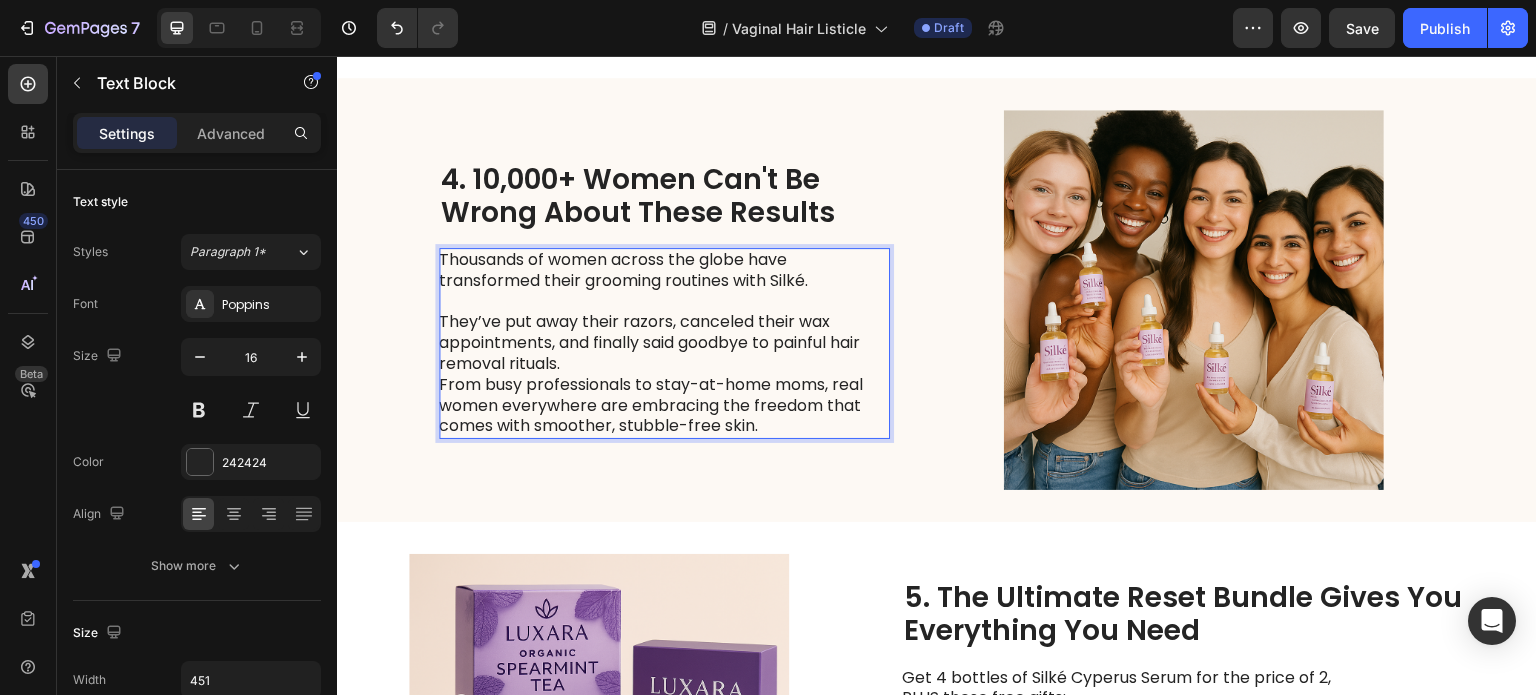 scroll, scrollTop: 2495, scrollLeft: 0, axis: vertical 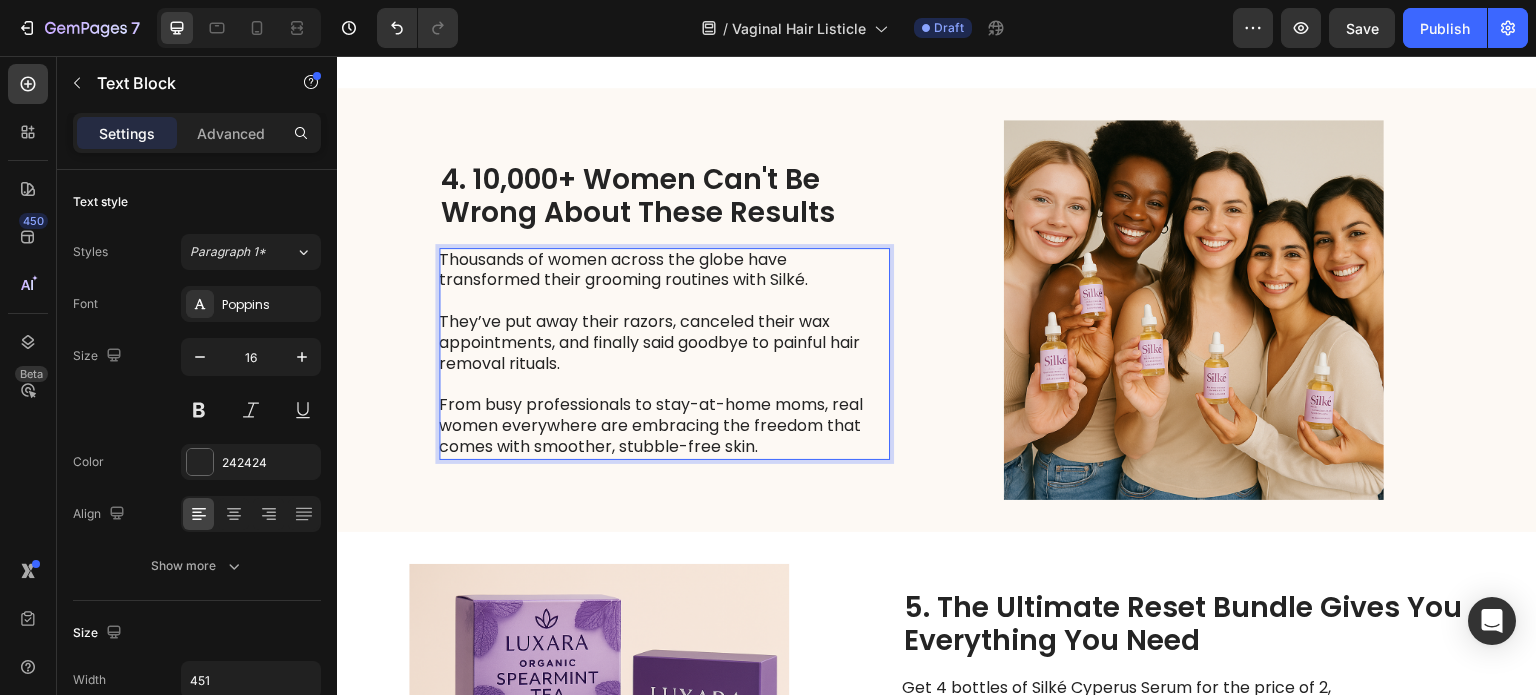 click on "From busy professionals to stay-at-home moms, real women everywhere are embracing the freedom that comes with smoother, stubble-free skin." at bounding box center (663, 426) 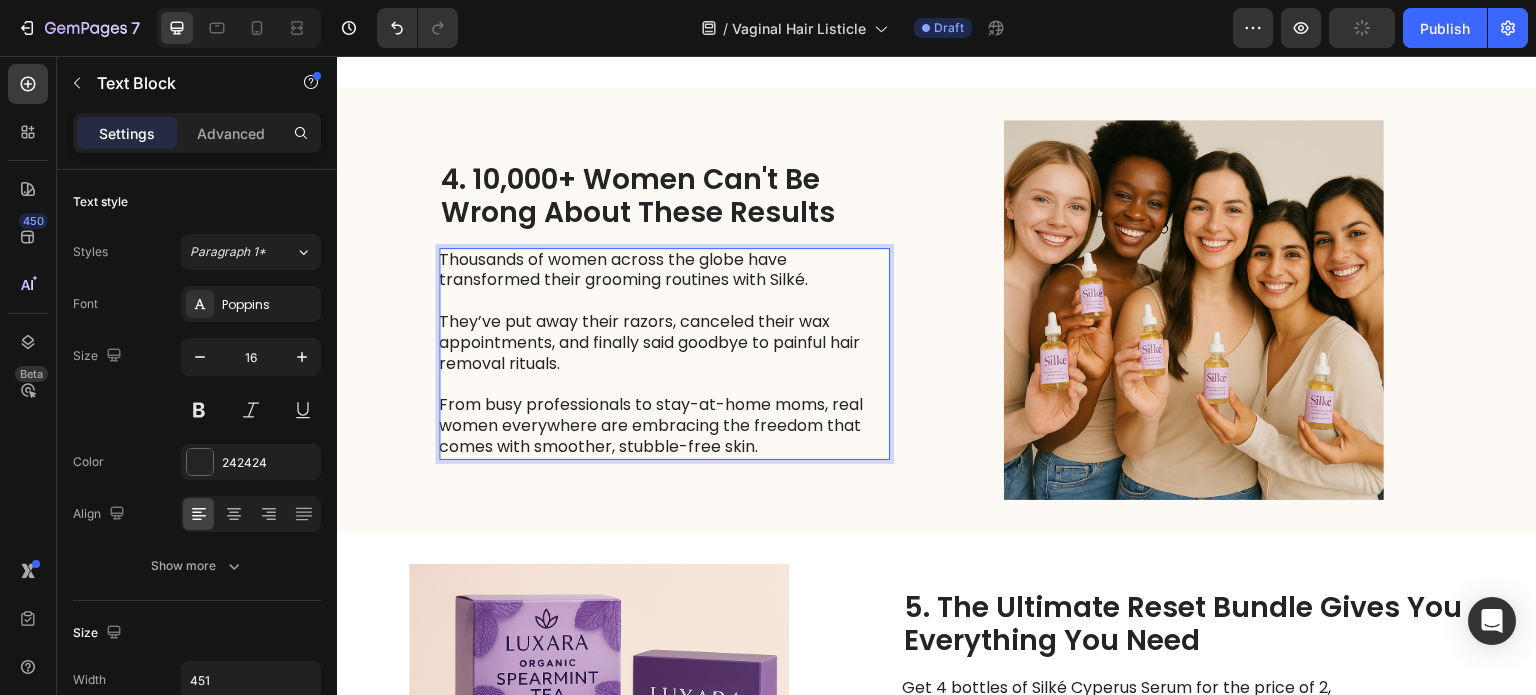 click on "From busy professionals to stay-at-home moms, real women everywhere are embracing the freedom that comes with smoother, stubble-free skin." at bounding box center (663, 426) 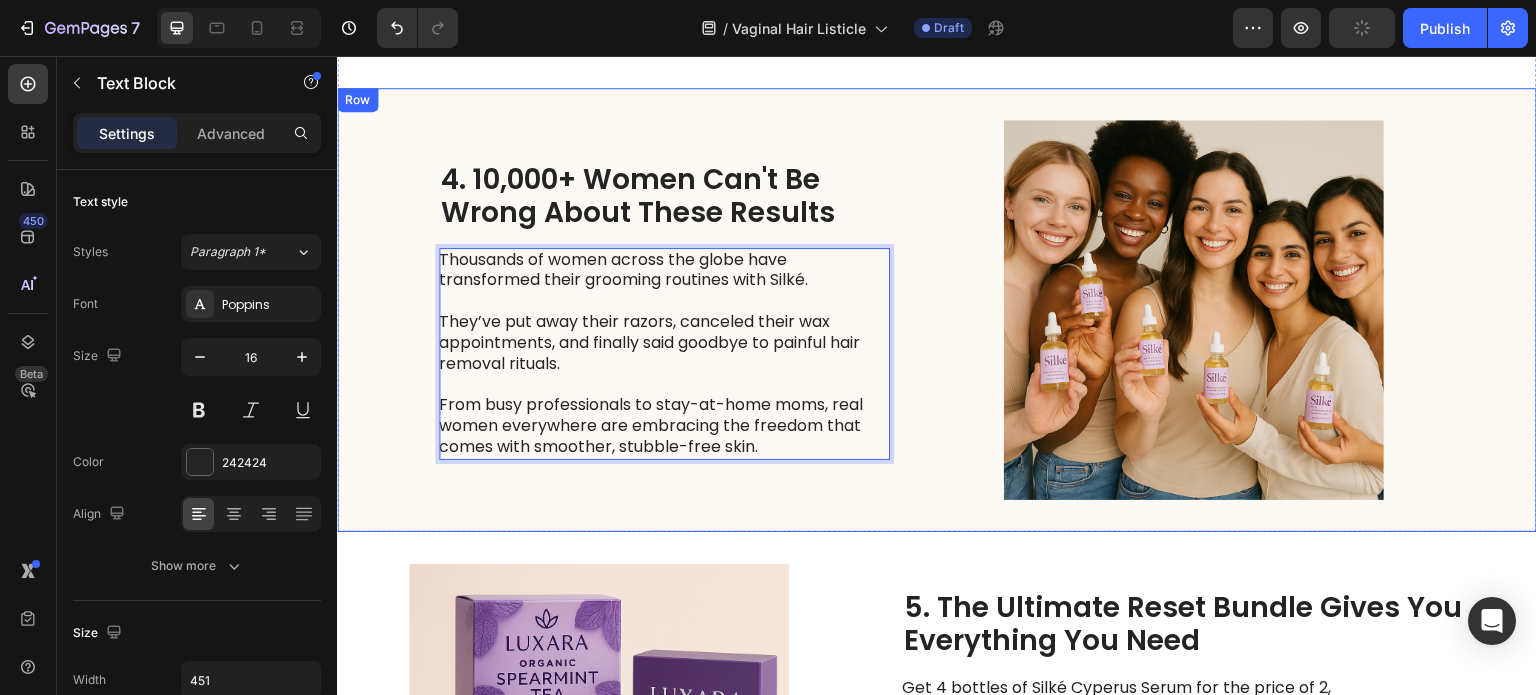 click on "4. 10,000+ Women Can't Be Wrong About These Results Heading Thousands of women across the globe have transformed their grooming routines with Silké. They’ve put away their razors, canceled their wax appointments, and finally said goodbye to painful hair removal rituals. From busy professionals to stay-at-home moms, real women everywhere are embracing the freedom that comes with smoother, stubble-free skin. Text Block   0" at bounding box center [664, 310] 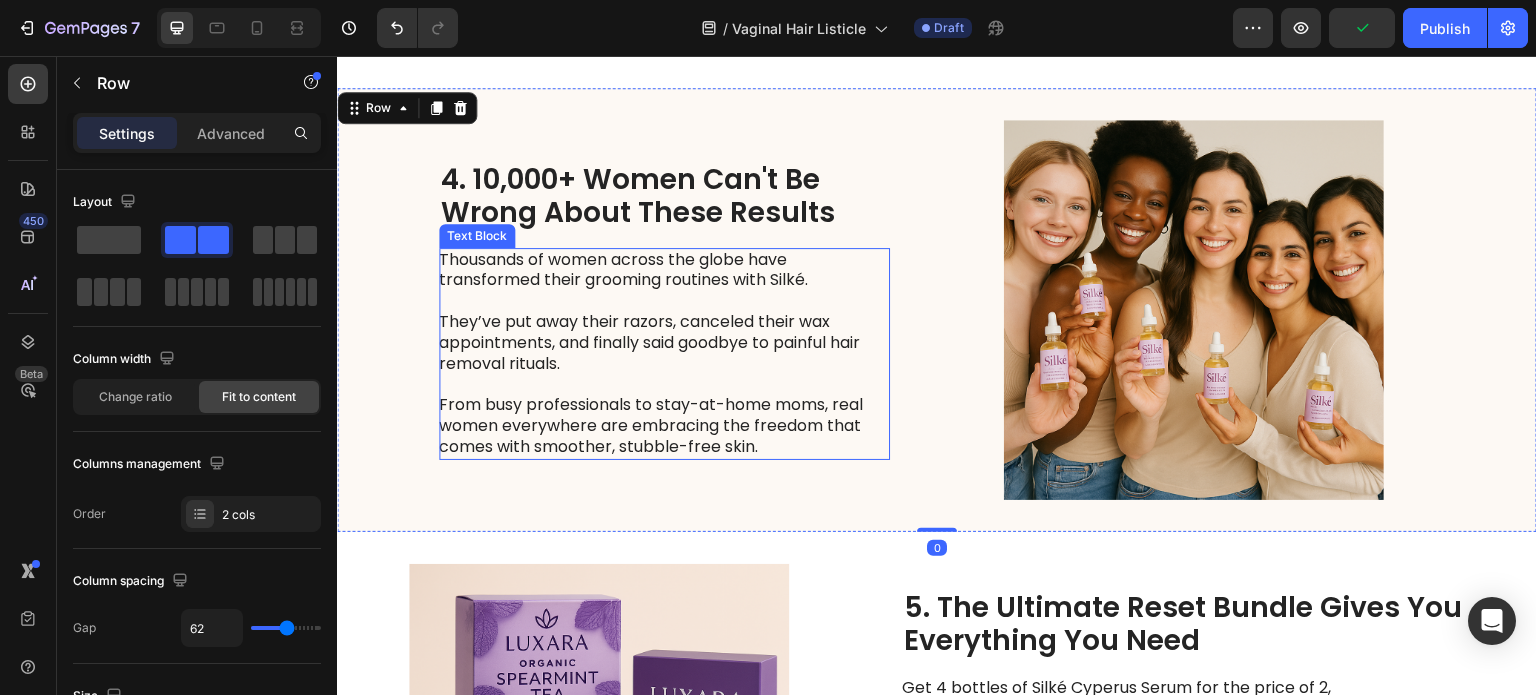 click on "From busy professionals to stay-at-home moms, real women everywhere are embracing the freedom that comes with smoother, stubble-free skin." at bounding box center (663, 426) 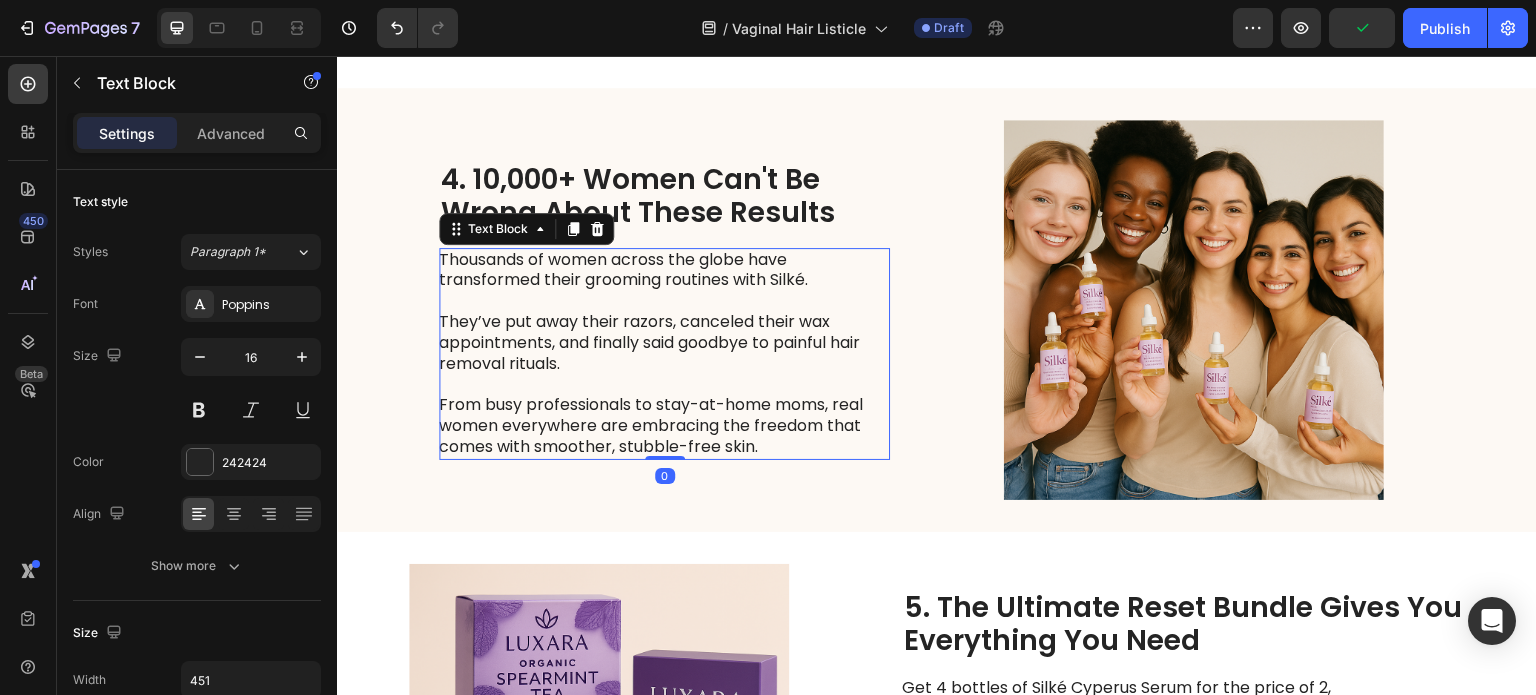 click on "From busy professionals to stay-at-home moms, real women everywhere are embracing the freedom that comes with smoother, stubble-free skin." at bounding box center [663, 426] 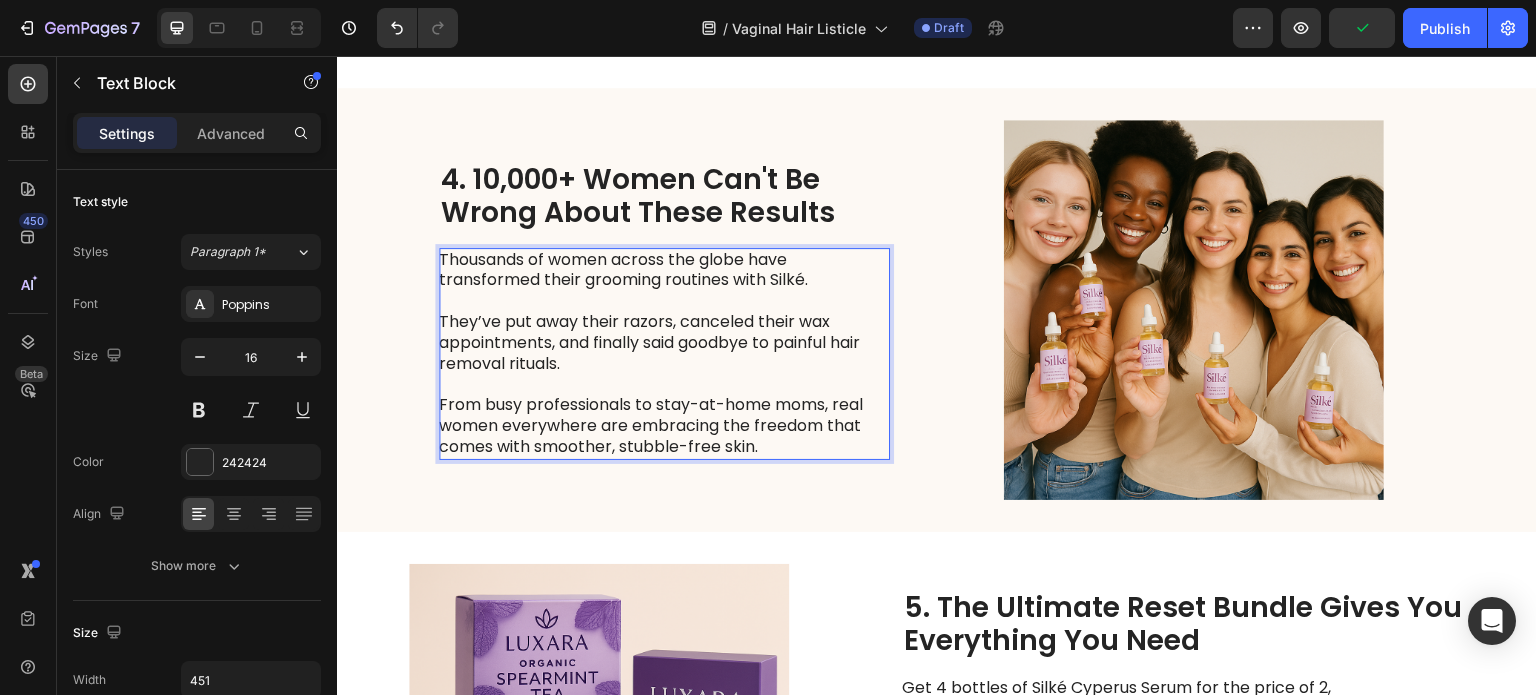 click on "From busy professionals to stay-at-home moms, real women everywhere are embracing the freedom that comes with smoother, stubble-free skin." at bounding box center [663, 426] 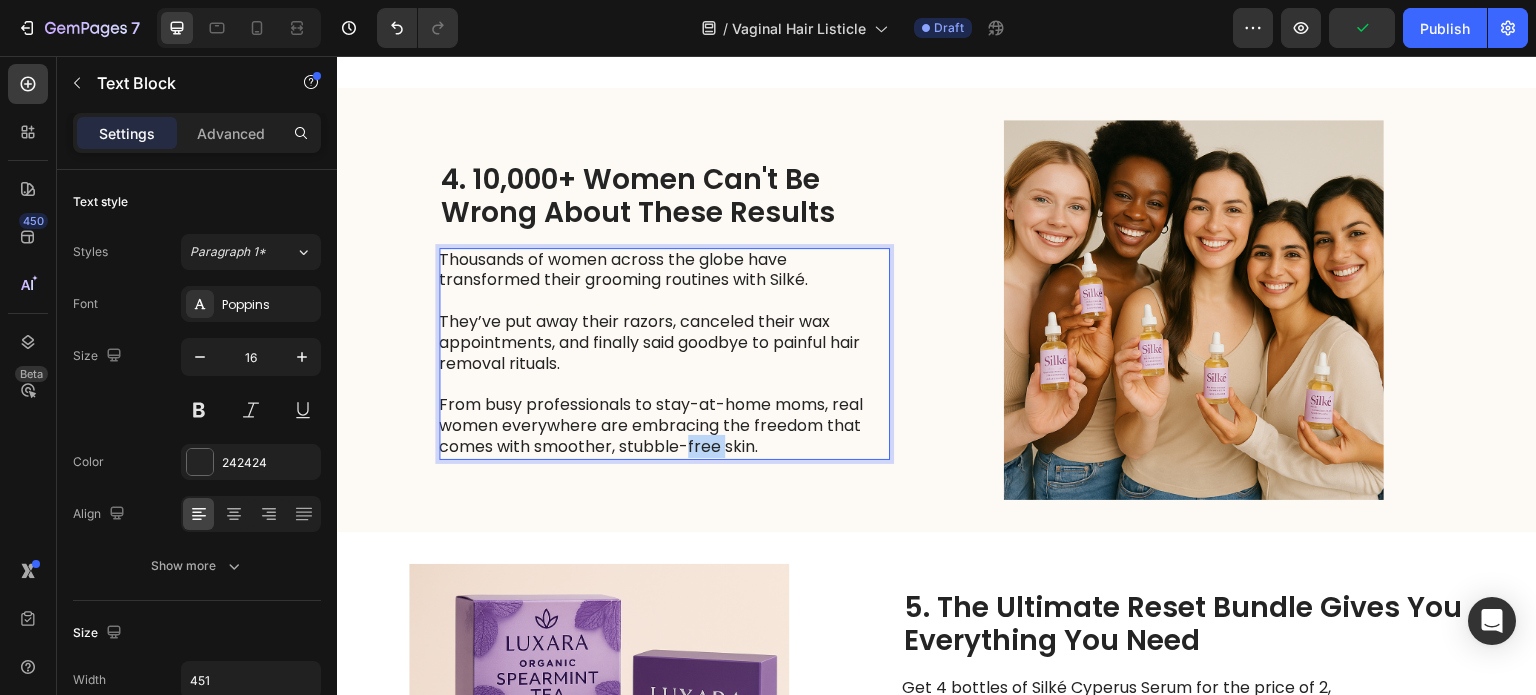 click on "From busy professionals to stay-at-home moms, real women everywhere are embracing the freedom that comes with smoother, stubble-free skin." at bounding box center [663, 426] 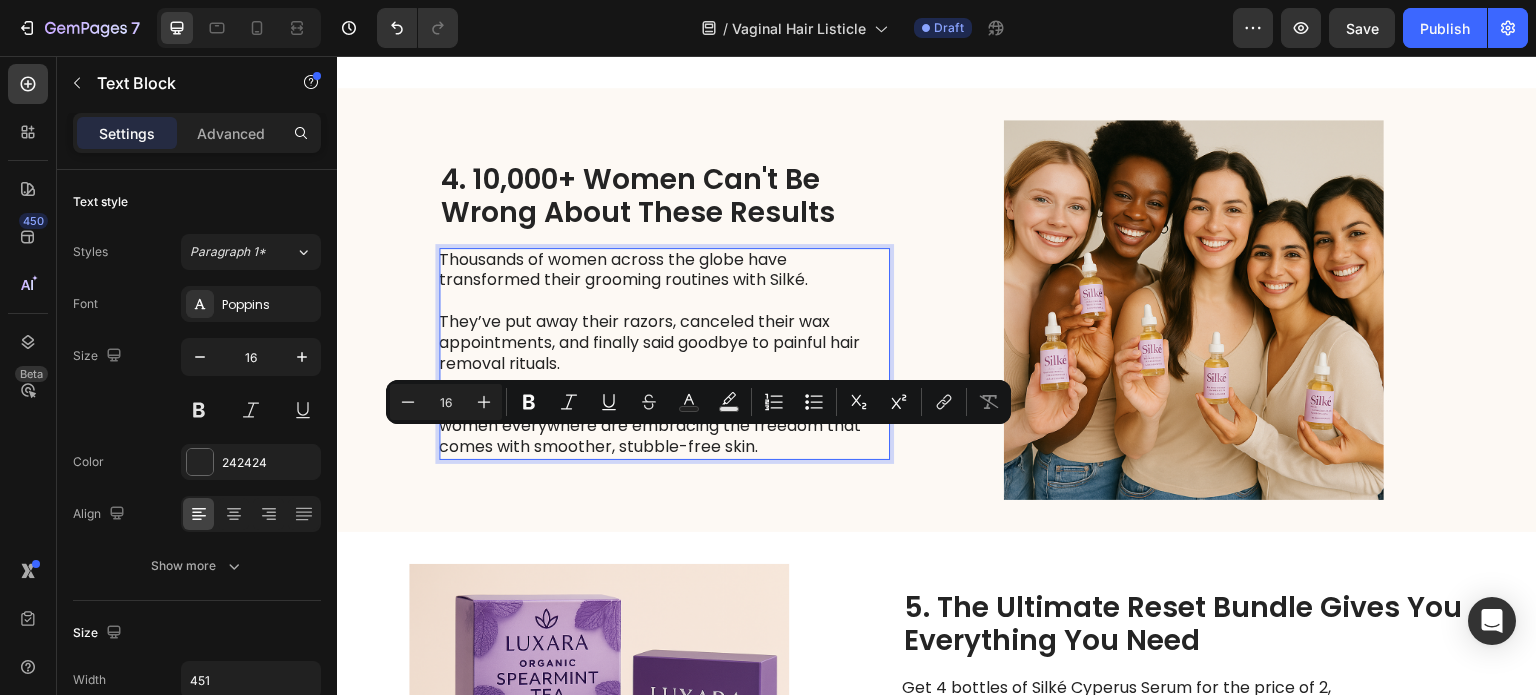 click on "From busy professionals to stay-at-home moms, real women everywhere are embracing the freedom that comes with smoother, stubble-free skin." at bounding box center [663, 426] 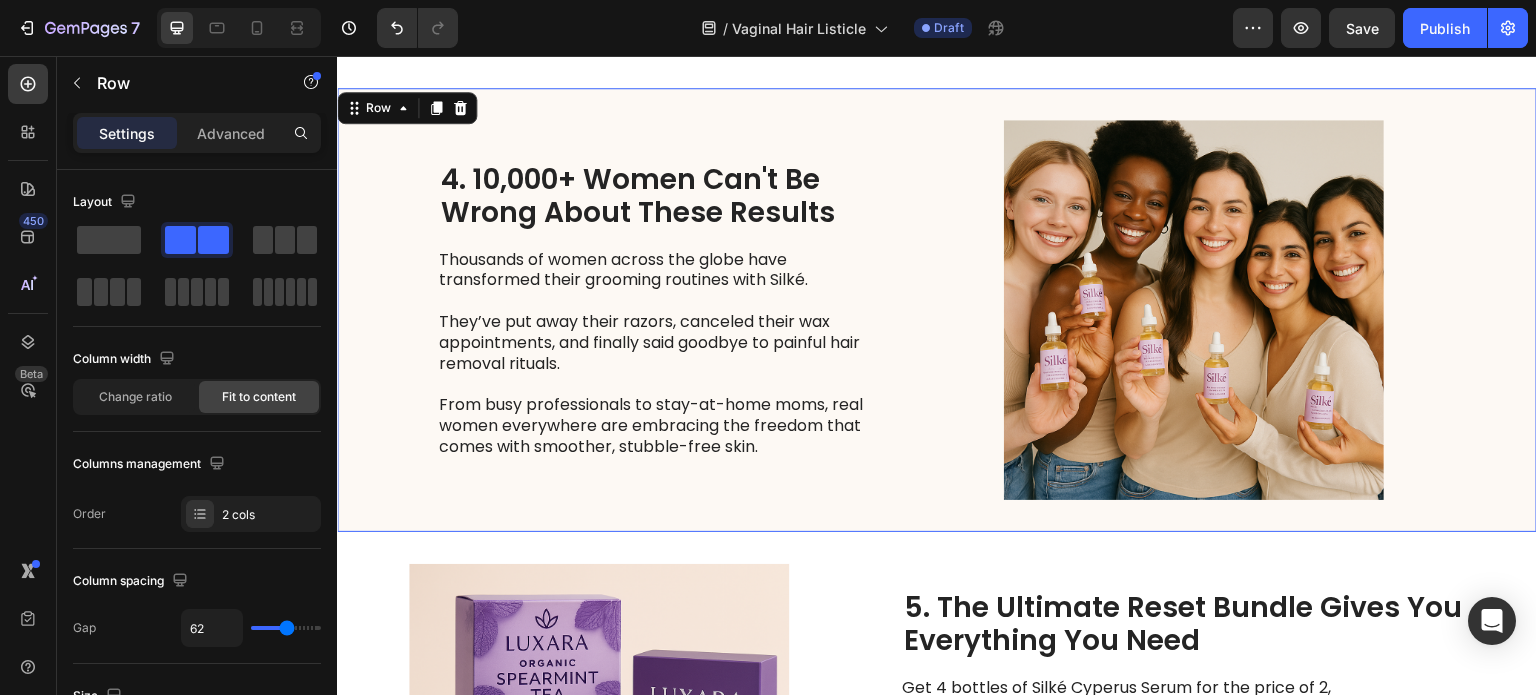 click on "4. 10,000+ Women Can't Be Wrong About These Results Heading Thousands of women across the globe have transformed their grooming routines with Silké. They’ve put away their razors, canceled their wax appointments, and finally said goodbye to painful hair removal rituals. From busy professionals to stay-at-home moms, real women everywhere are embracing the freedom that comes with smoother, stubble-free skin. Text Block" at bounding box center [664, 310] 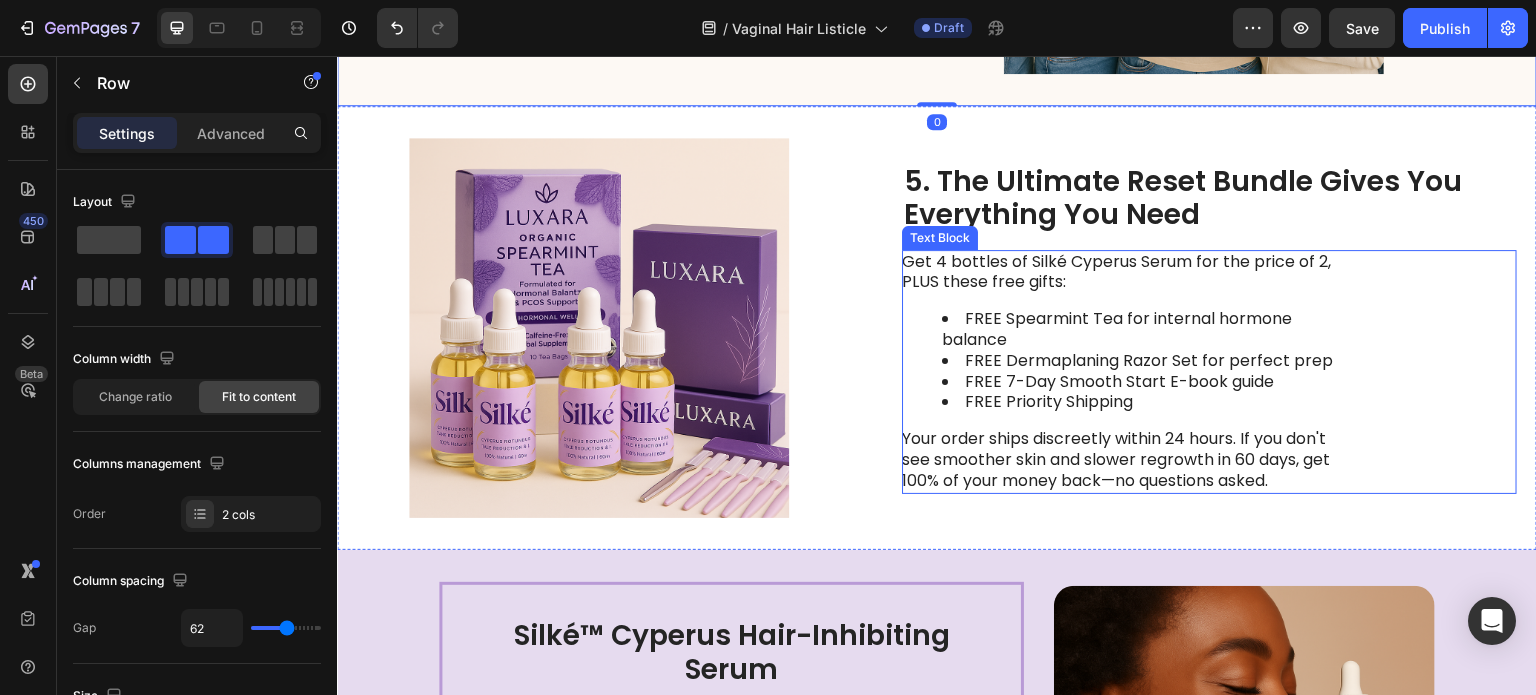 click on "FREE Spearmint Tea for internal hormone balance" at bounding box center [1146, 330] 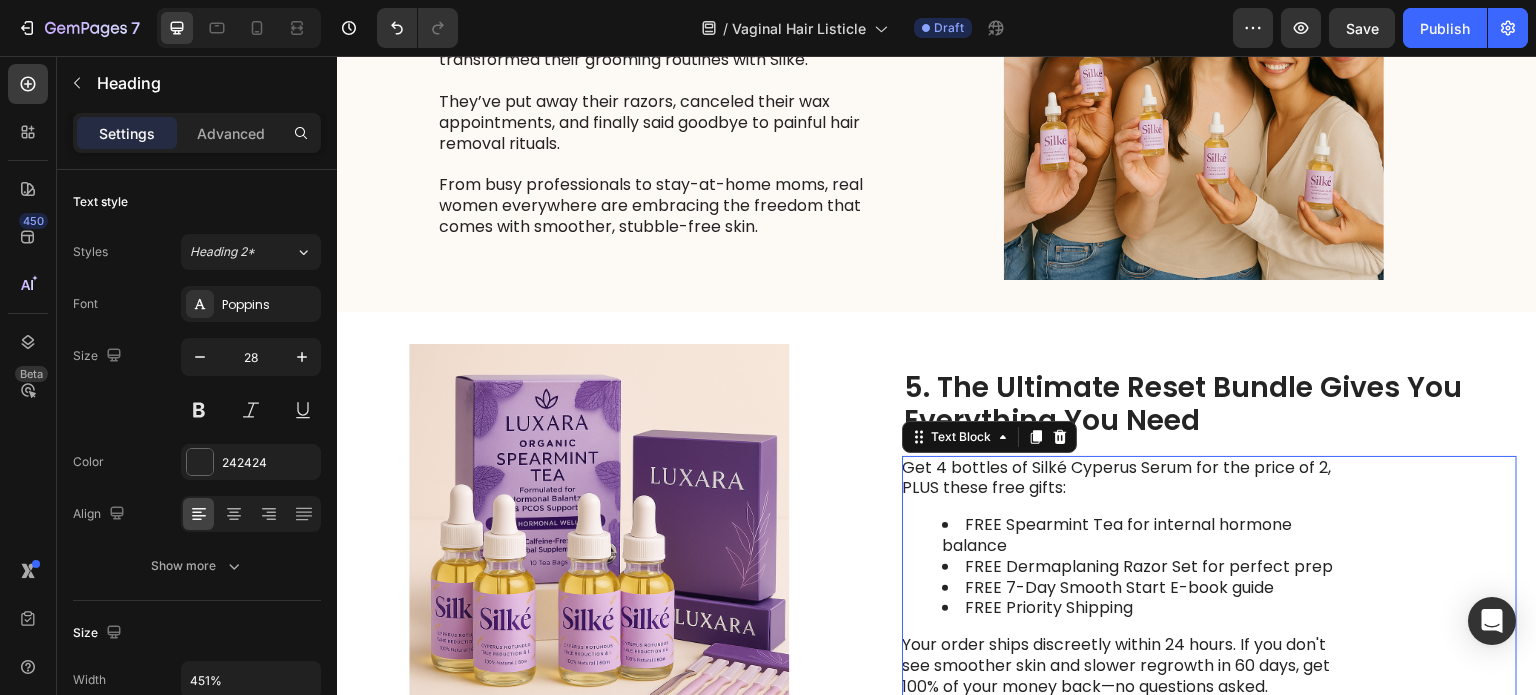 click on "5. The Ultimate Reset Bundle Gives You Everything You Need" at bounding box center (1209, 404) 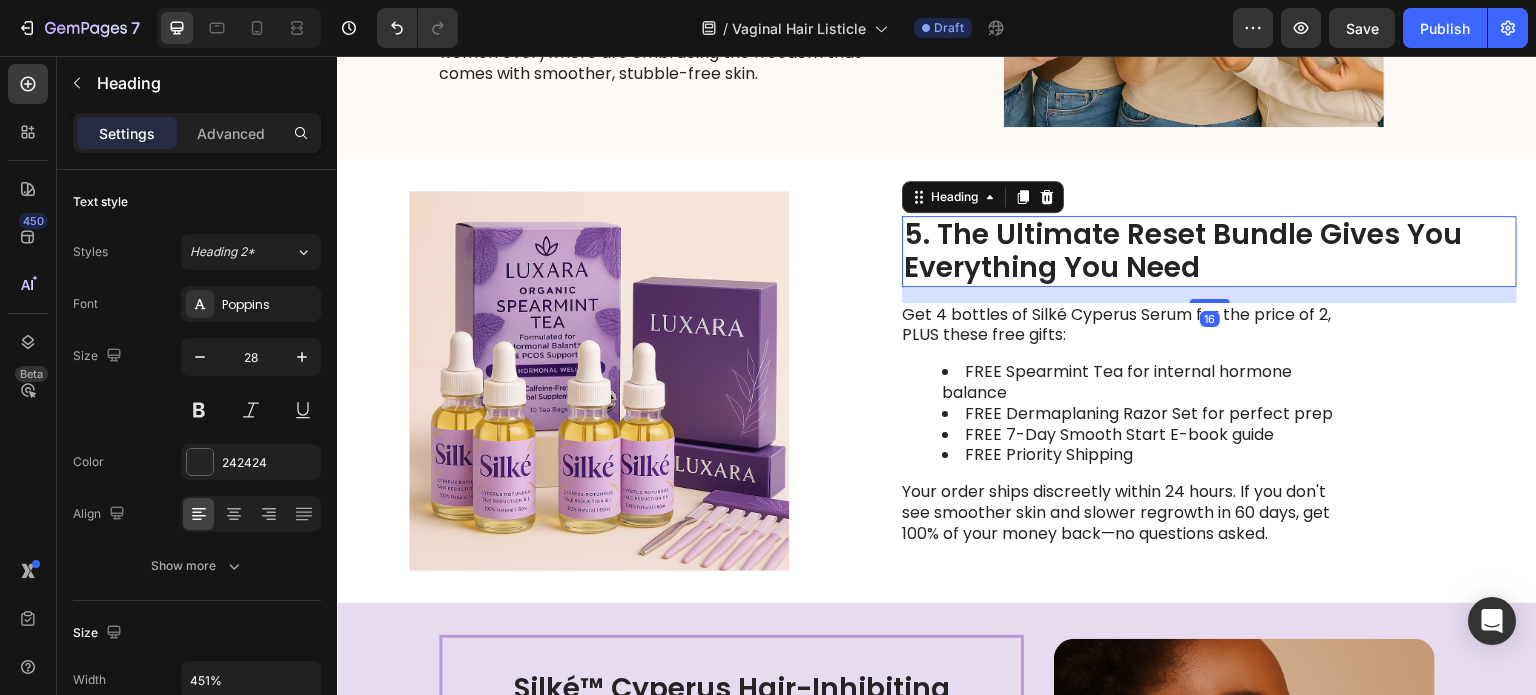 scroll, scrollTop: 2869, scrollLeft: 0, axis: vertical 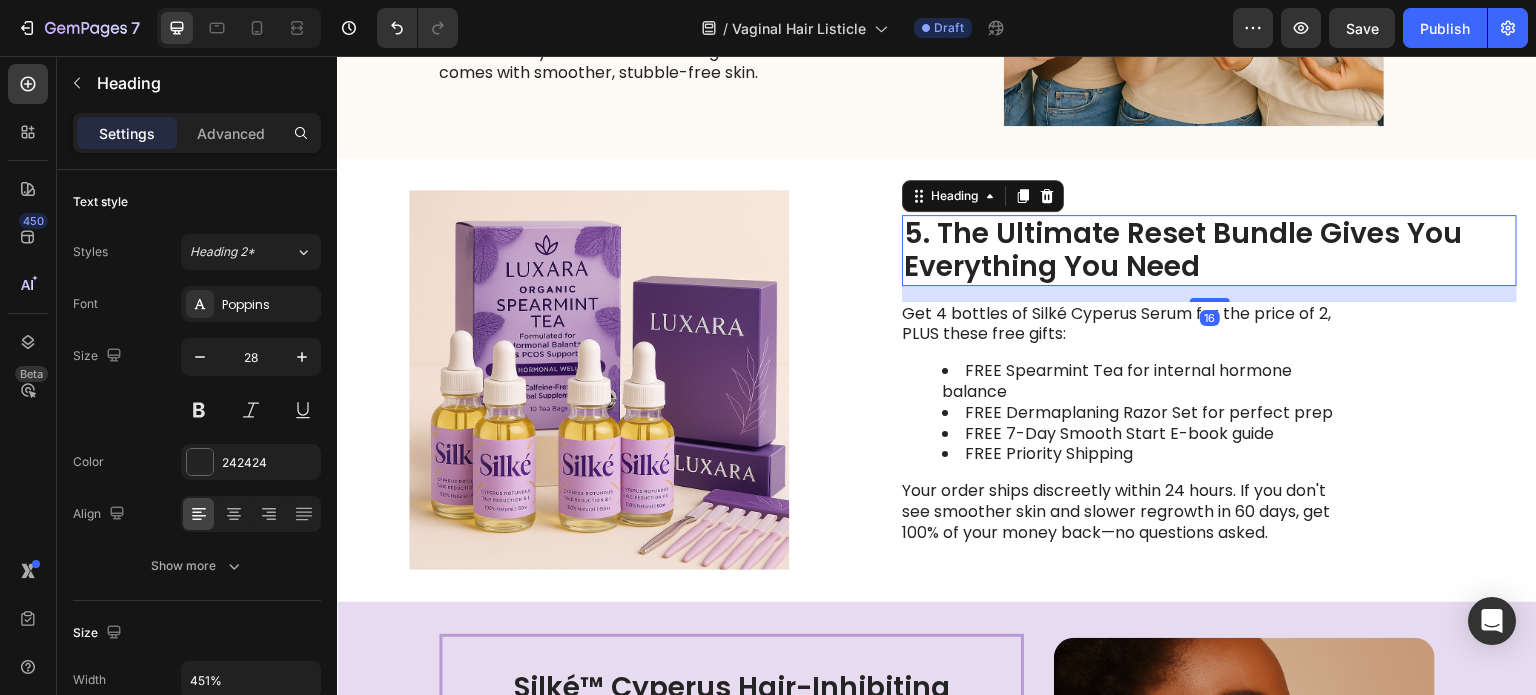 click on "FREE Spearmint Tea for internal hormone balance" at bounding box center [1146, 382] 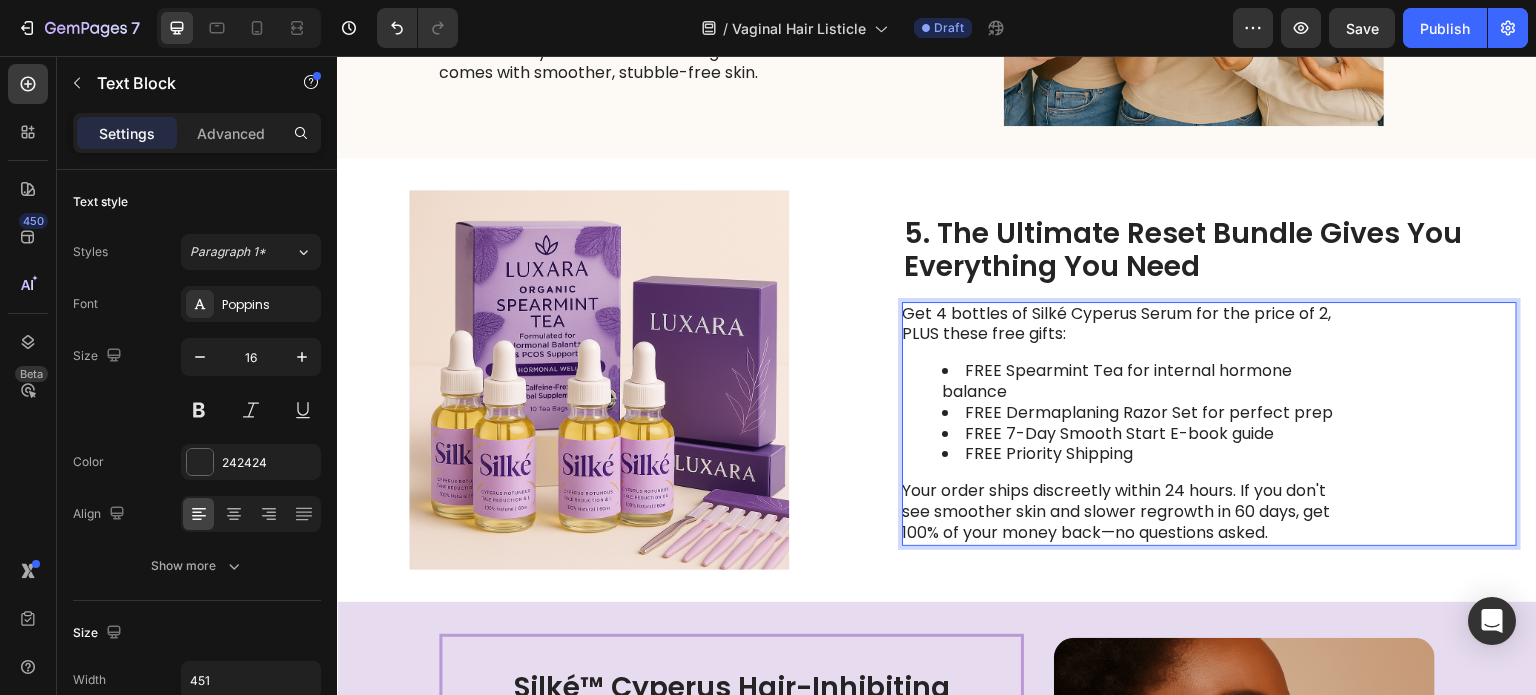 click on "Your order ships discreetly within 24 hours. If you don't see smoother skin and slower regrowth in 60 days, get 100% of your money back—no questions asked." at bounding box center (1126, 512) 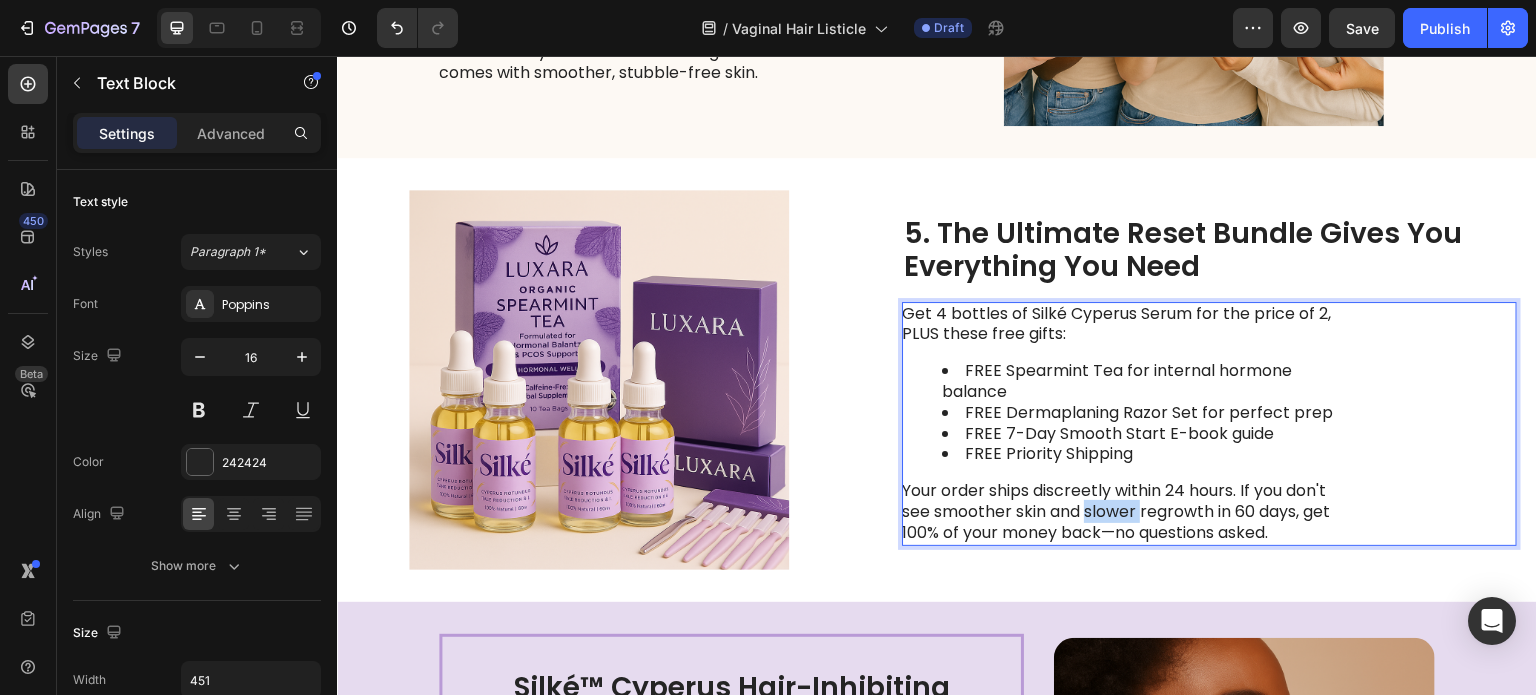 click on "Your order ships discreetly within 24 hours. If you don't see smoother skin and slower regrowth in 60 days, get 100% of your money back—no questions asked." at bounding box center (1126, 512) 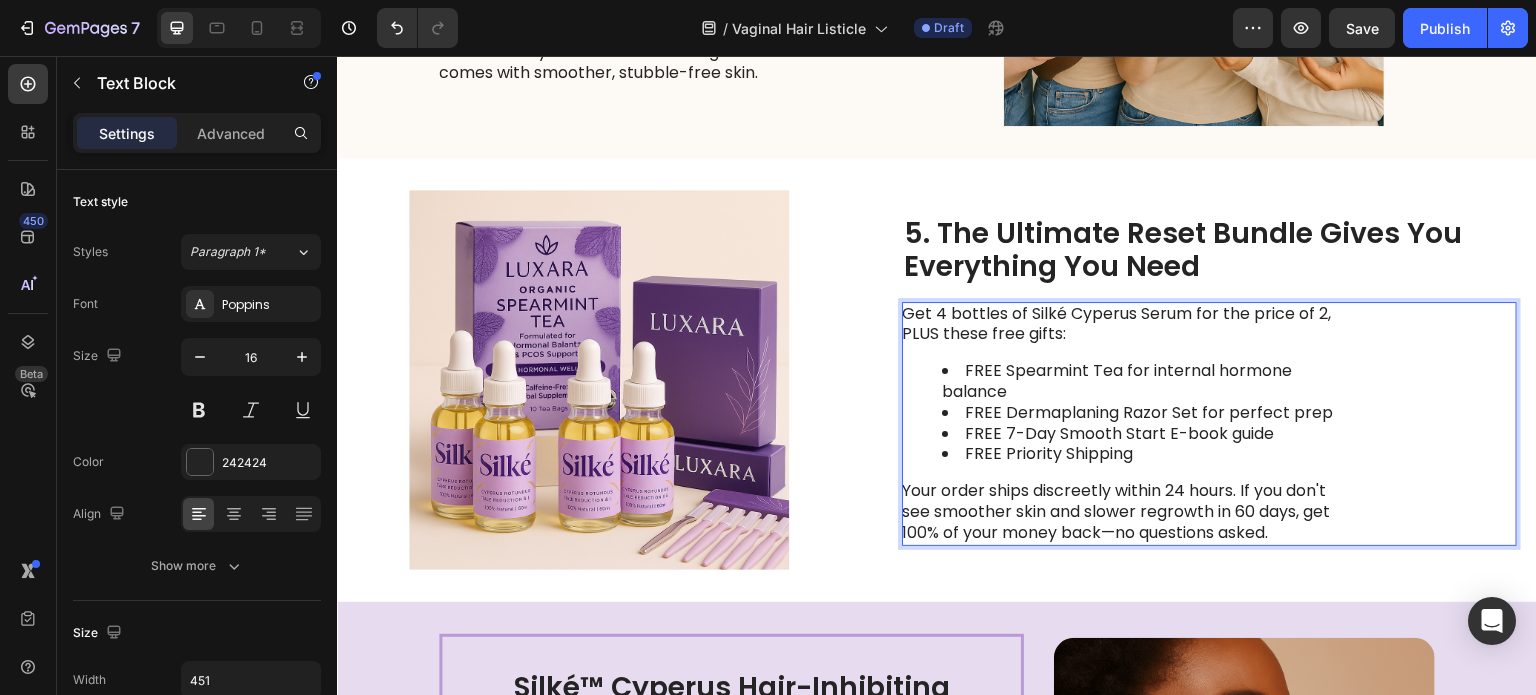 click on "Your order ships discreetly within 24 hours. If you don't see smoother skin and slower regrowth in 60 days, get 100% of your money back—no questions asked." at bounding box center [1126, 512] 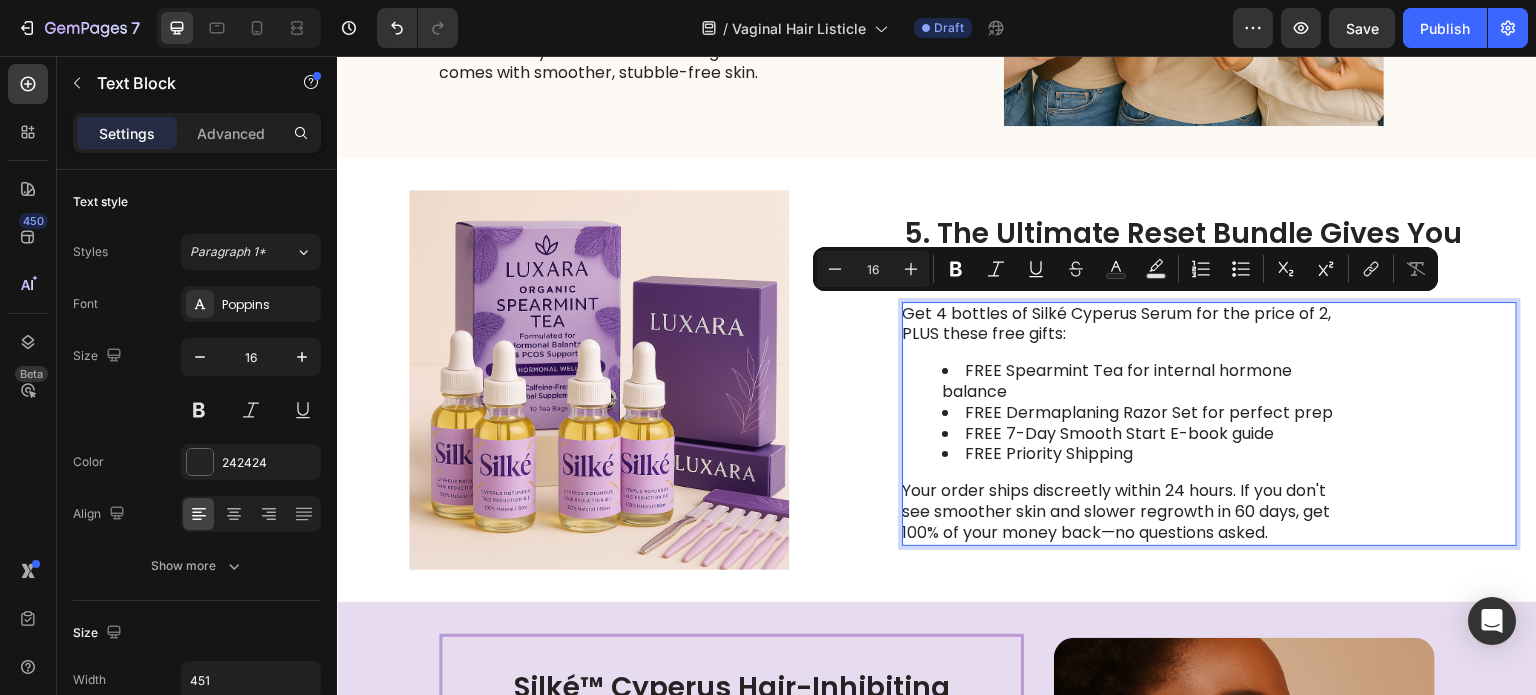 drag, startPoint x: 1314, startPoint y: 529, endPoint x: 907, endPoint y: 320, distance: 457.52597 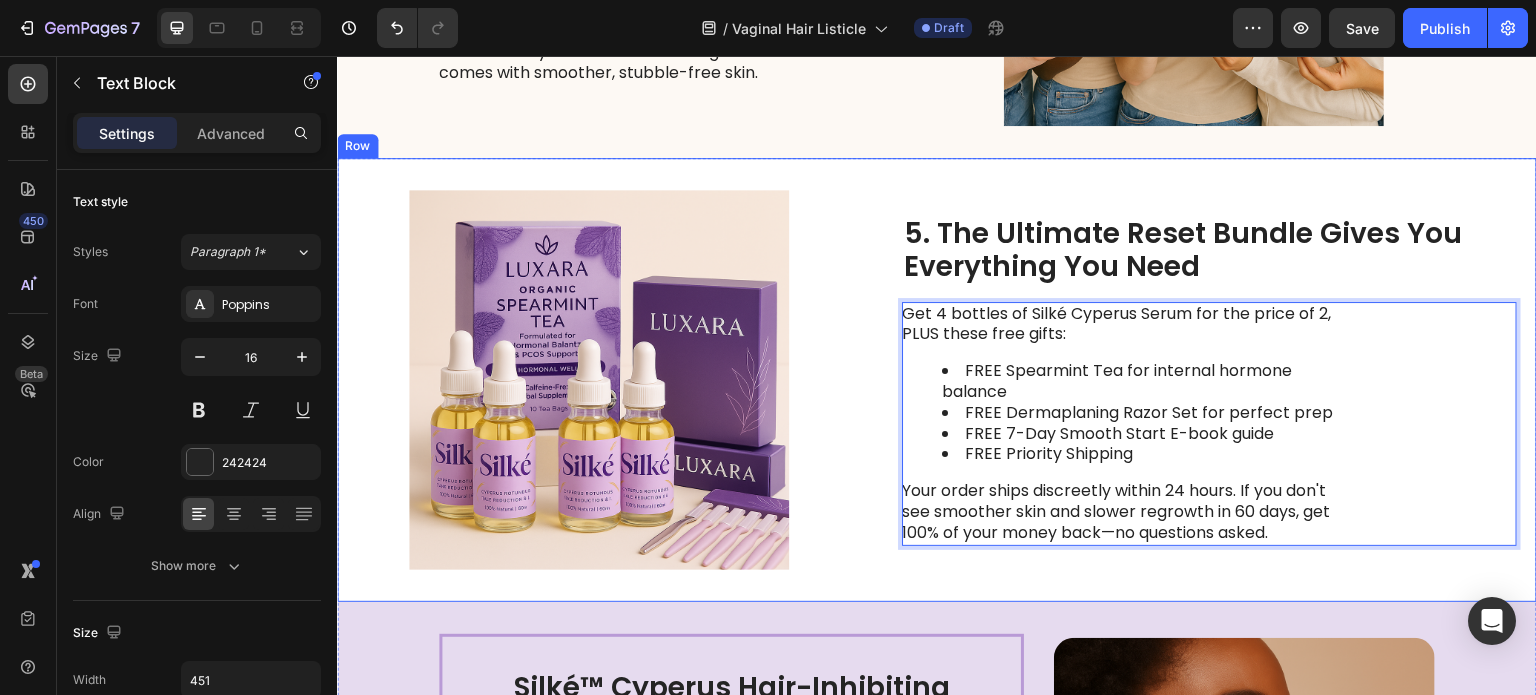click on "Image 5. The Ultimate Reset Bundle Gives You Everything You Need Heading Get 4 bottles of Silké Cyperus Serum for the price of 2, PLUS these free gifts: FREE Spearmint Tea for internal hormone balance FREE Dermaplaning Razor Set for perfect prep FREE 7-Day Smooth Start E-book guide FREE Priority Shipping Your order ships discreetly within 24 hours. If you don't see smoother skin and slower regrowth in 60 days, get 100% of your money back—no questions asked.  Text Block   0 Row" at bounding box center (937, 380) 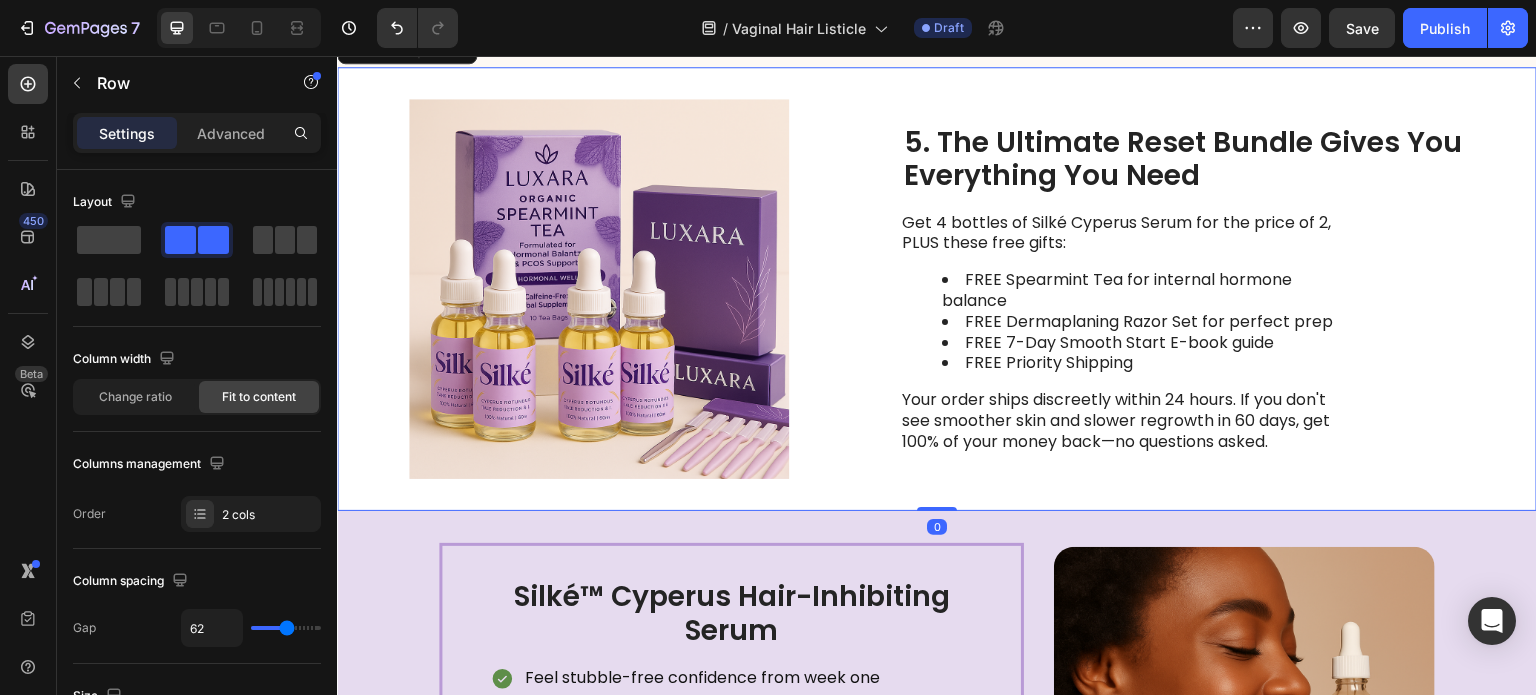 scroll, scrollTop: 2961, scrollLeft: 0, axis: vertical 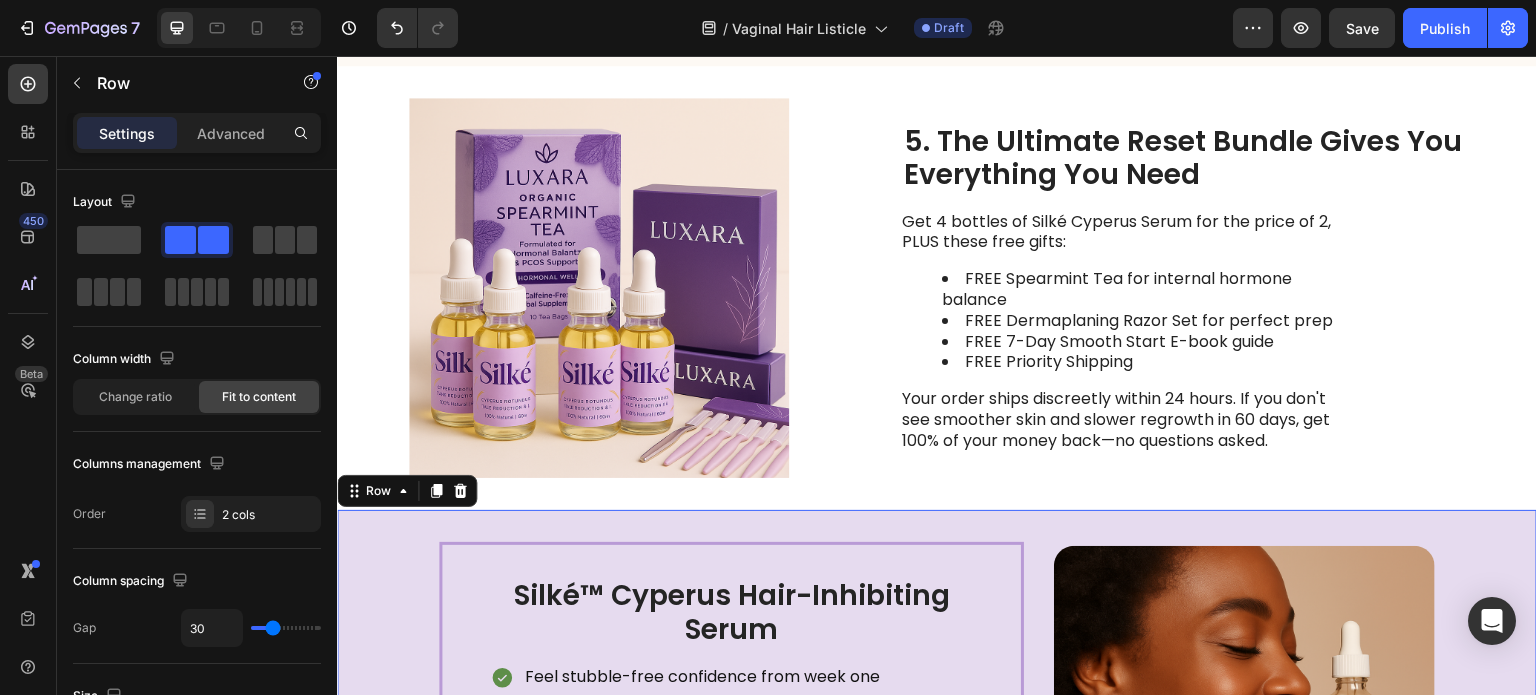 click on "Silké™ Cyperus Hair-Inhibiting Serum Heading Feel stubble-free confidence from week one Progressively finer regrowth that's barely visible Pure botanical oil that soothes instead of irritates Item List CHECK AVAILABILITY Button
Icon Risk Free | 30-Day Money Back Guarantee Text Block Row Row Image Row   0" at bounding box center (937, 737) 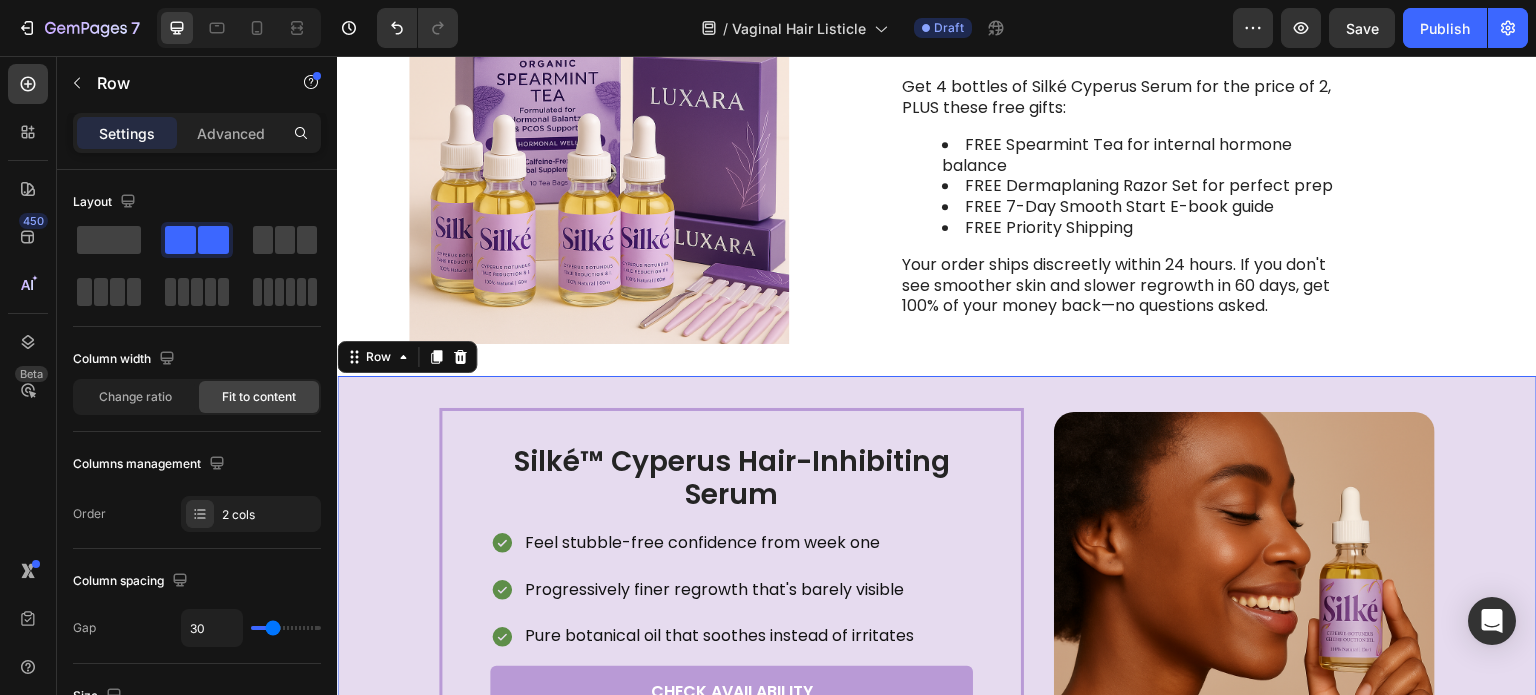 scroll, scrollTop: 3108, scrollLeft: 0, axis: vertical 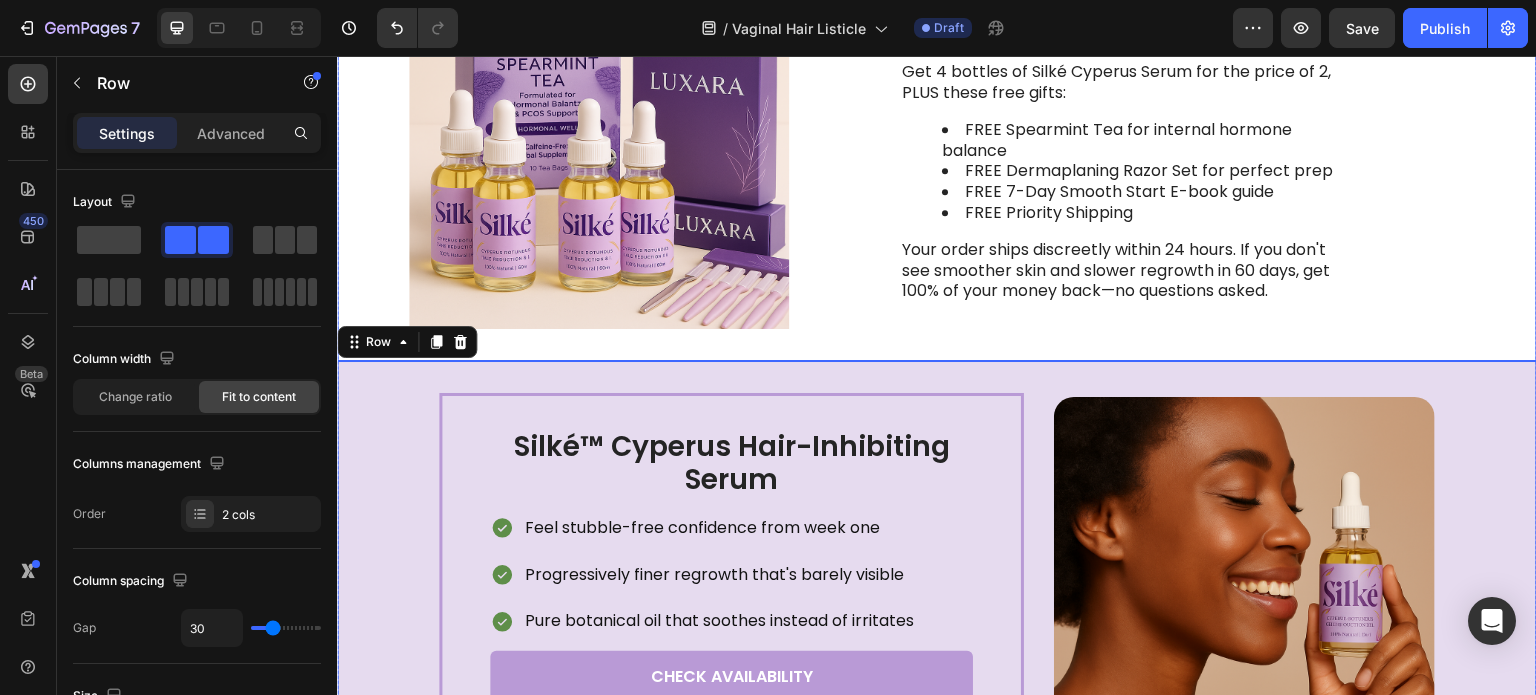 click on "5. The Ultimate Reset Bundle Gives You Everything You Need Heading Get 4 bottles of Silké Cyperus Serum for the price of 2, PLUS these free gifts: FREE Spearmint Tea for internal hormone balance FREE Dermaplaning Razor Set for perfect prep FREE 7-Day Smooth Start E-book guide FREE Priority Shipping Your order ships discreetly within 24 hours. If you don't see smoother skin and slower regrowth in 60 days, get 100% of your money back—no questions asked.  Text Block" at bounding box center [1209, 139] 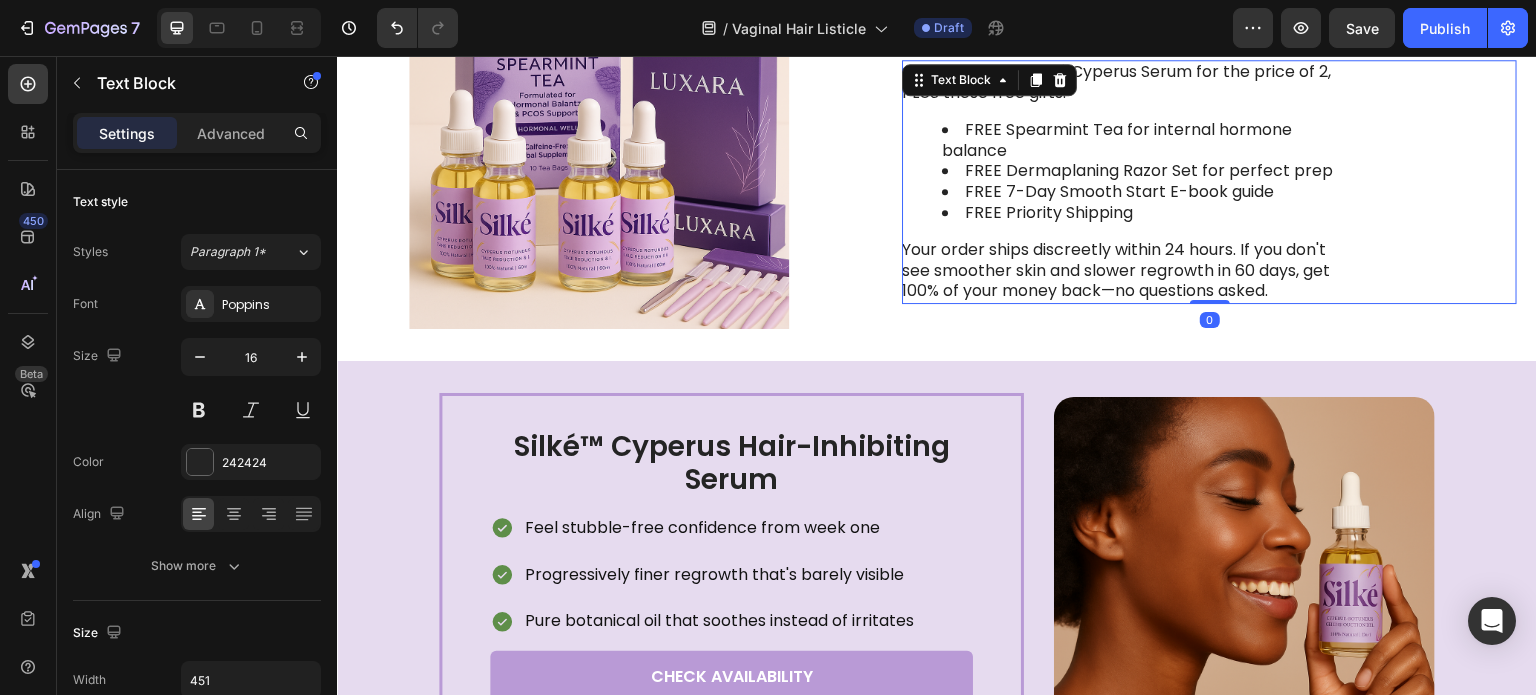 click on "Your order ships discreetly within 24 hours. If you don't see smoother skin and slower regrowth in 60 days, get 100% of your money back—no questions asked." at bounding box center (1126, 271) 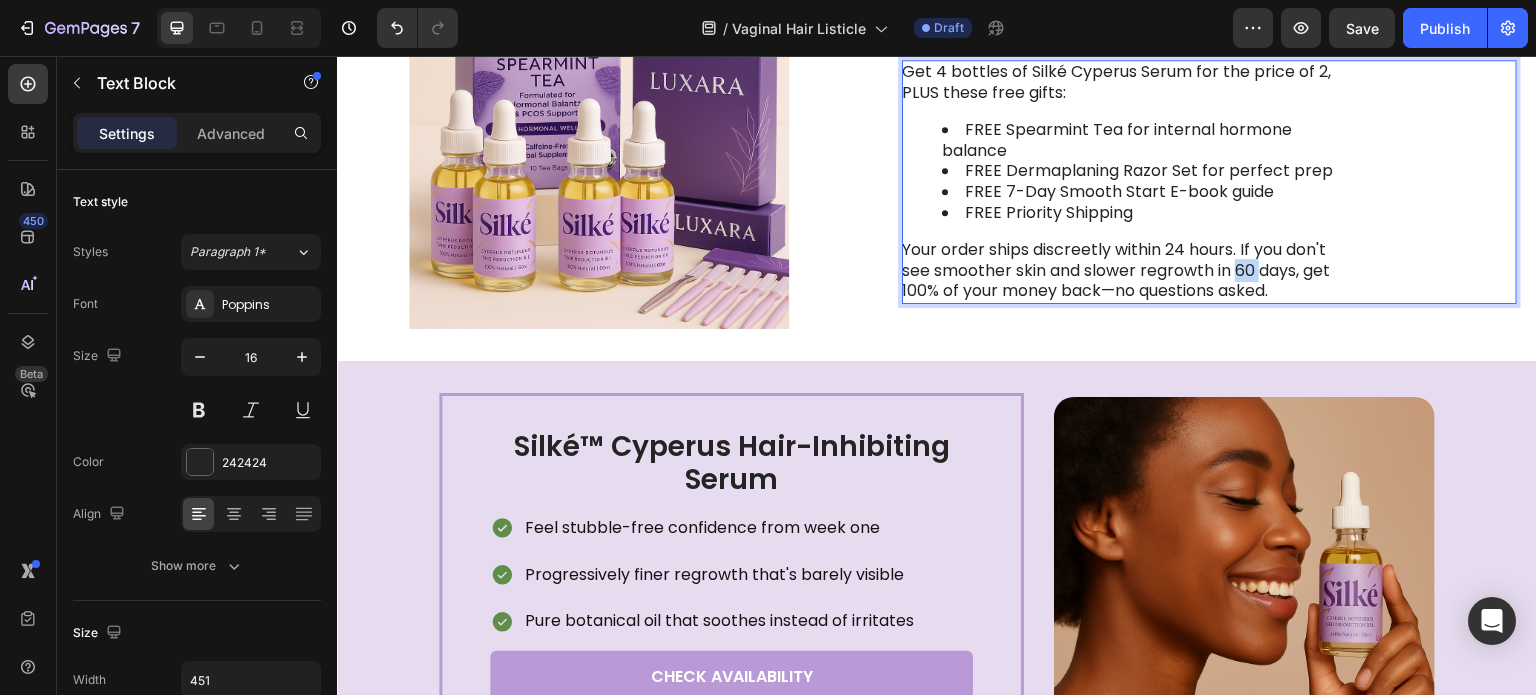 click on "Your order ships discreetly within 24 hours. If you don't see smoother skin and slower regrowth in 60 days, get 100% of your money back—no questions asked." at bounding box center [1126, 271] 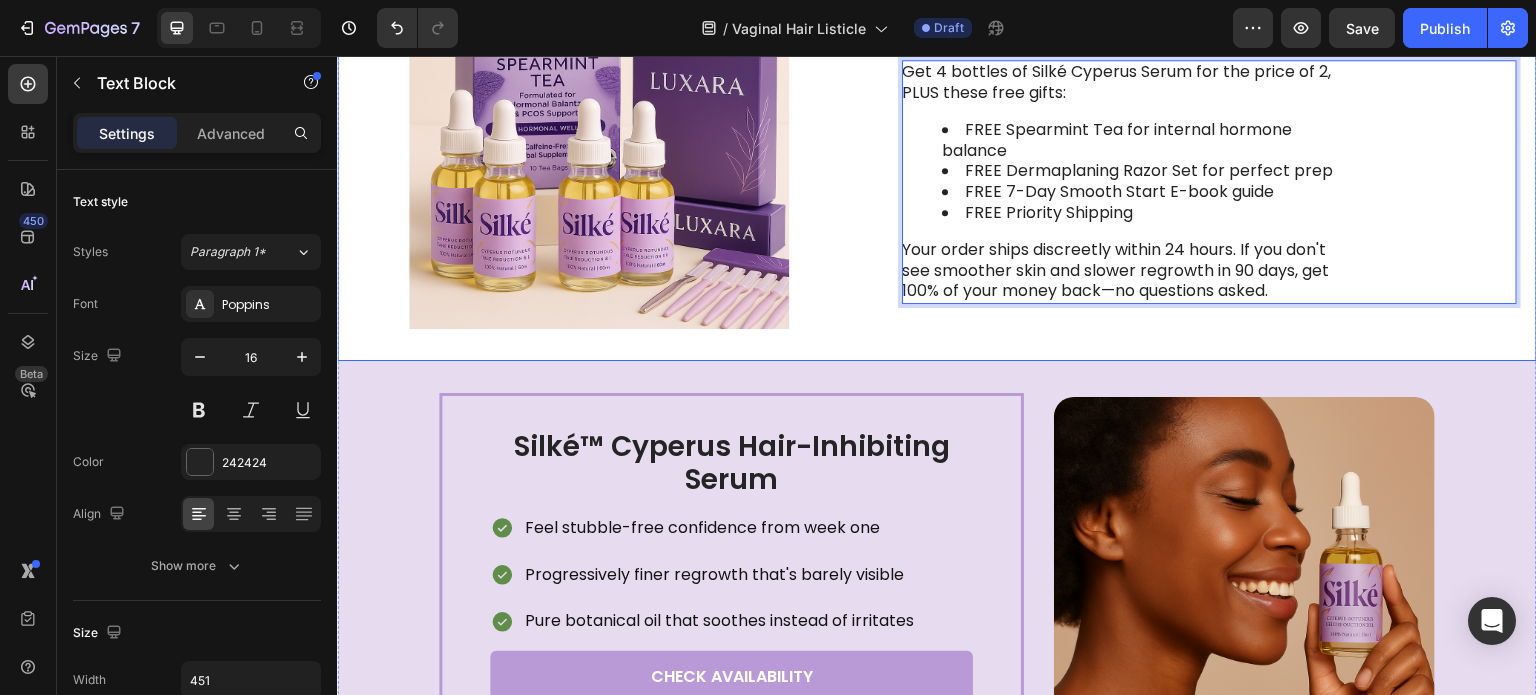 click on "Image 5. The Ultimate Reset Bundle Gives You Everything You Need Heading Get 4 bottles of Silké Cyperus Serum for the price of 2, PLUS these free gifts: FREE Spearmint Tea for internal hormone balance FREE Dermaplaning Razor Set for perfect prep FREE 7-Day Smooth Start E-book guide FREE Priority Shipping Your order ships discreetly within 24 hours. If you don't see smoother skin and slower regrowth in 90 days, get 100% of your money back—no questions asked.  Text Block   0 Row" at bounding box center [937, 139] 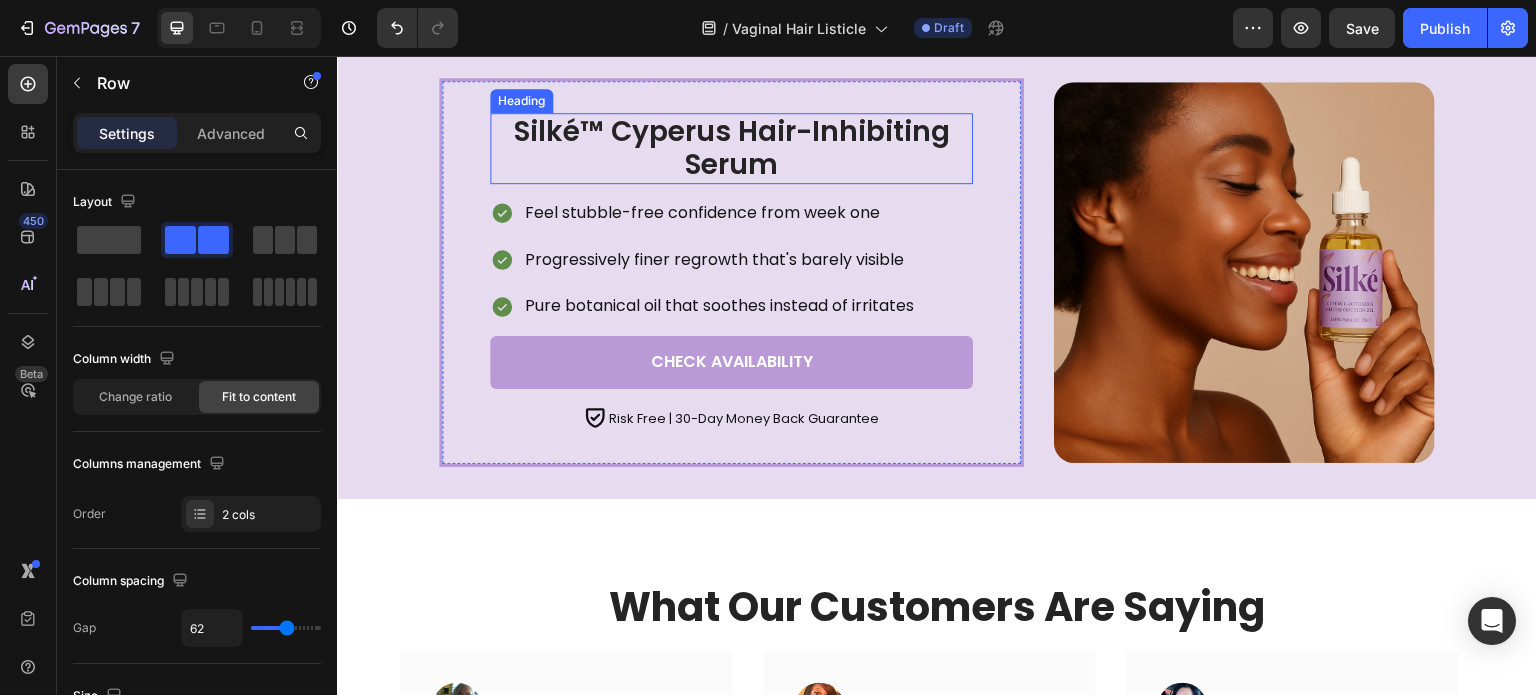 scroll, scrollTop: 3425, scrollLeft: 0, axis: vertical 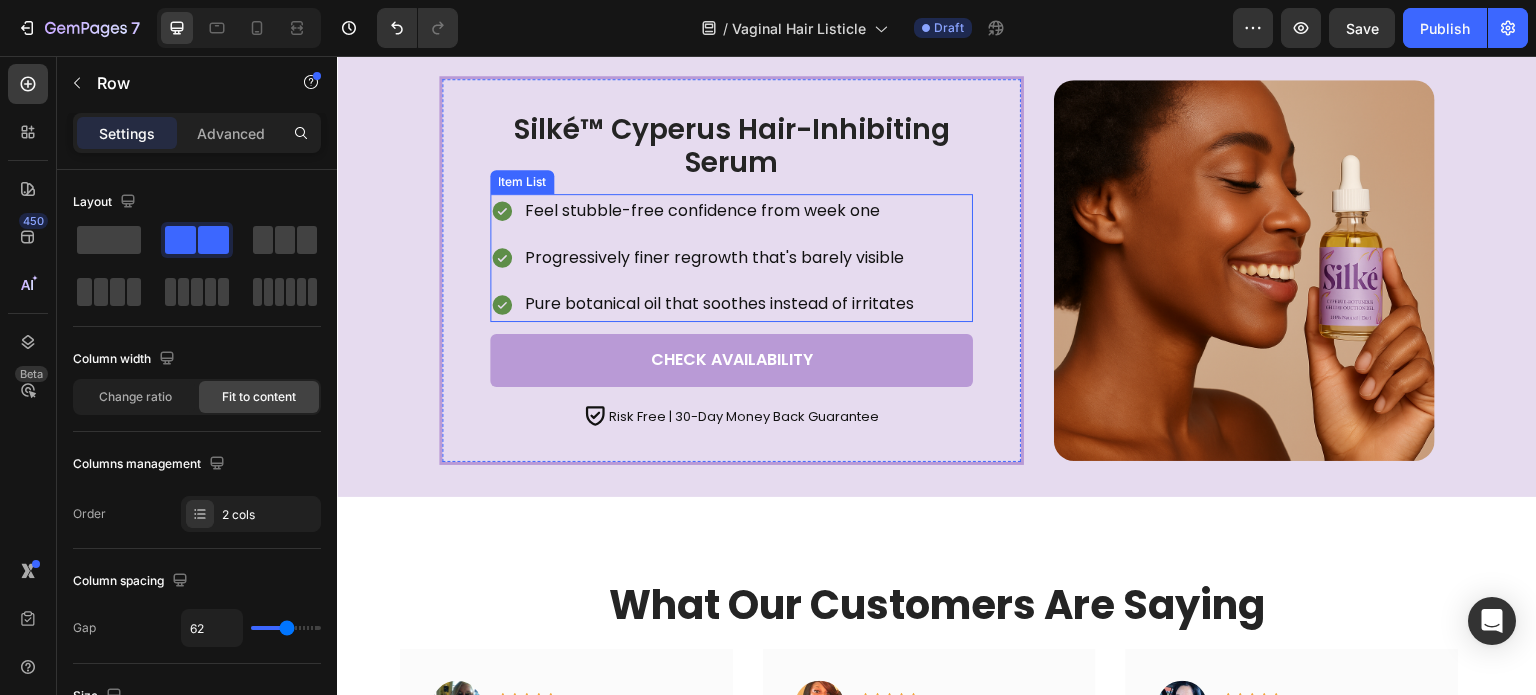 click on "Feel stubble-free confidence from week one" at bounding box center [719, 211] 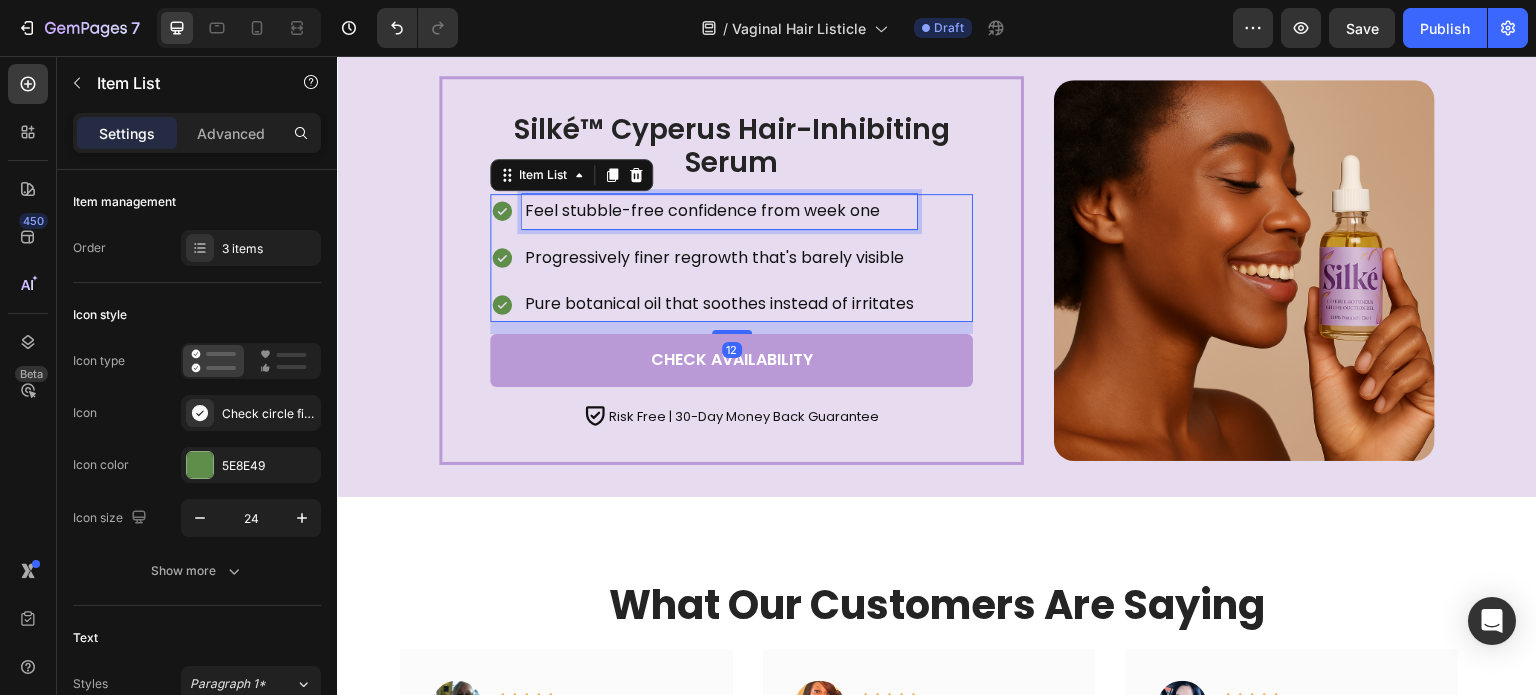 click on "Feel stubble-free confidence from week one" at bounding box center [719, 211] 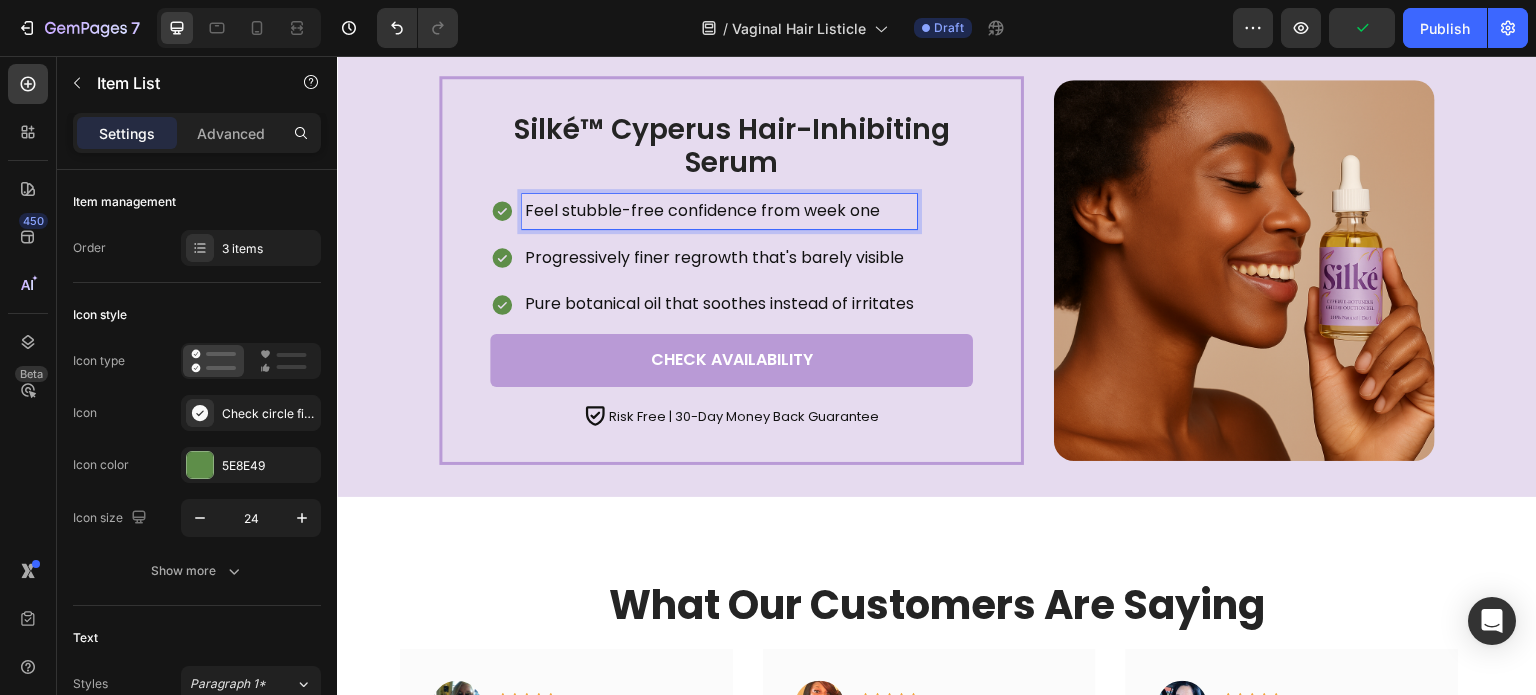 click on "Feel stubble-free confidence from week one" at bounding box center [719, 211] 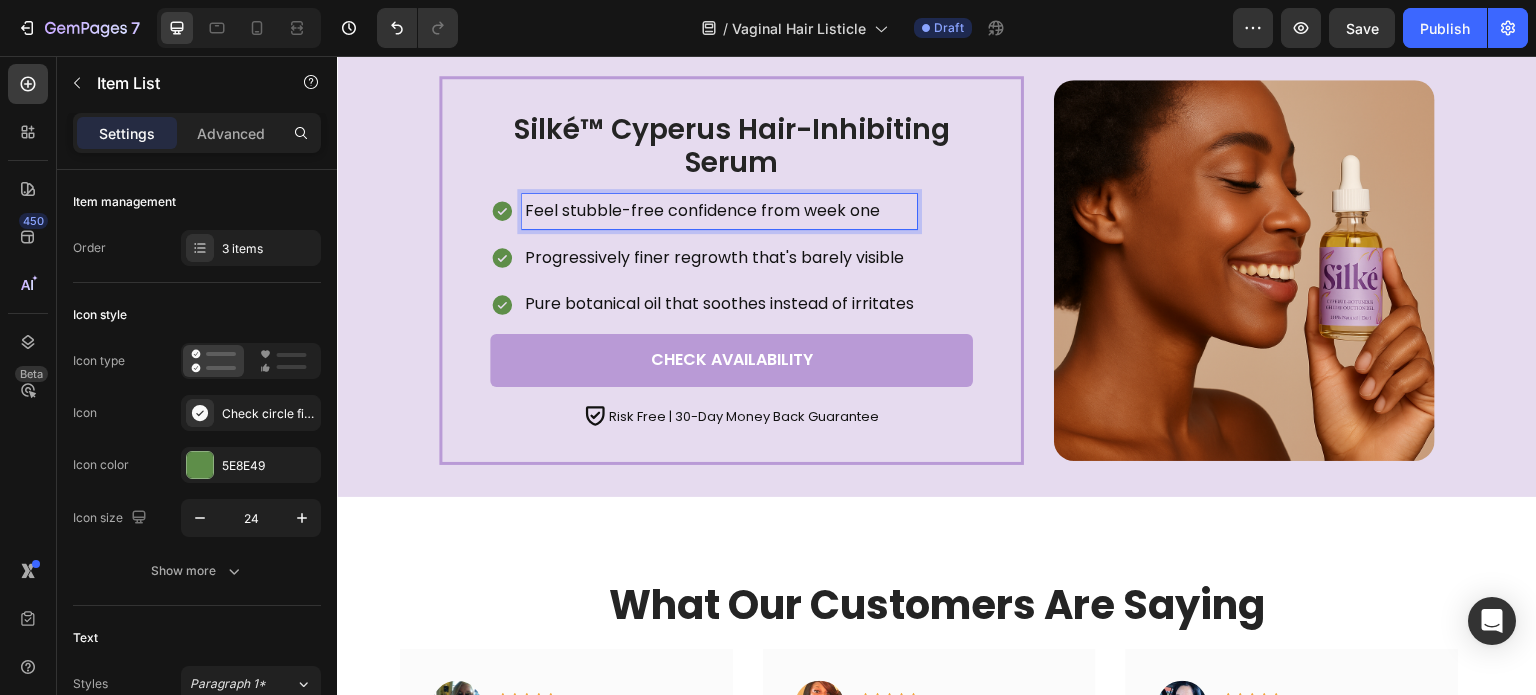 click on "Feel stubble-free confidence from week one" at bounding box center [719, 211] 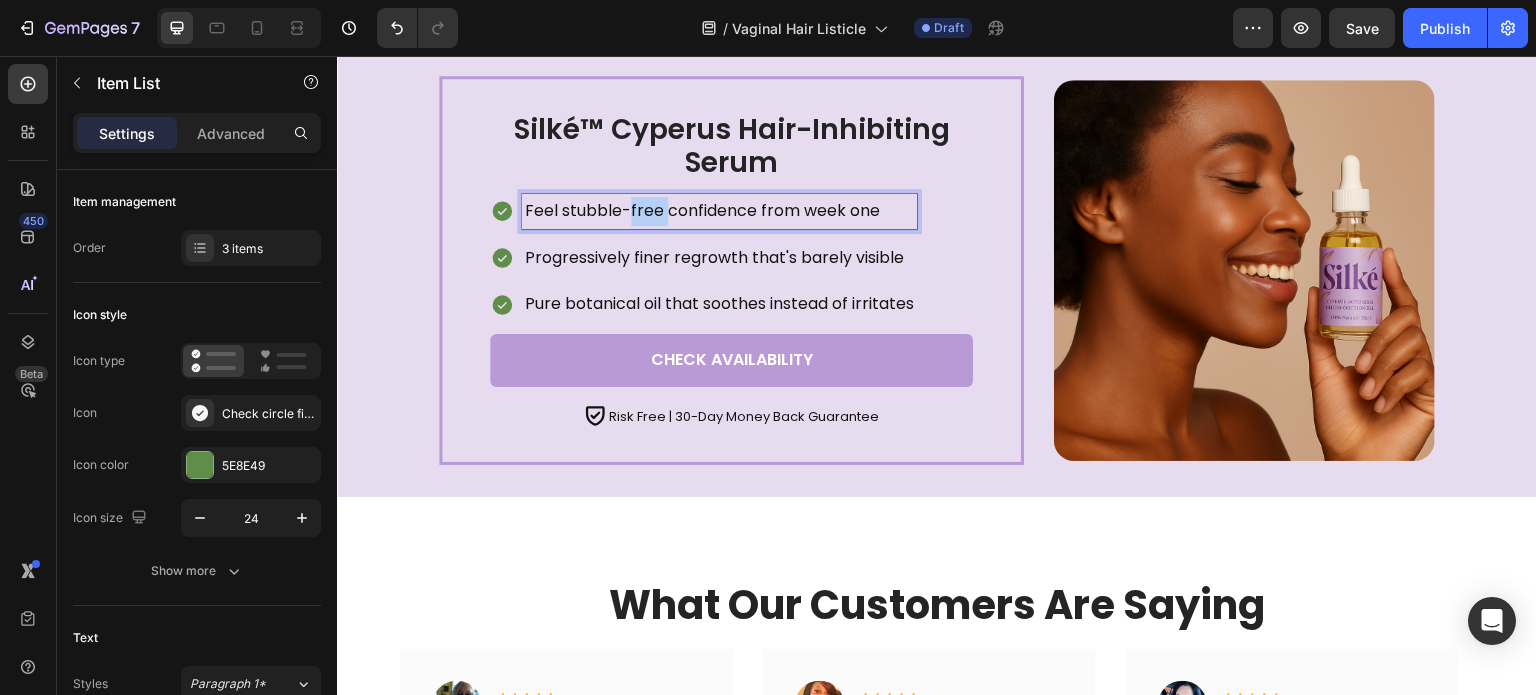 click on "Feel stubble-free confidence from week one" at bounding box center (719, 211) 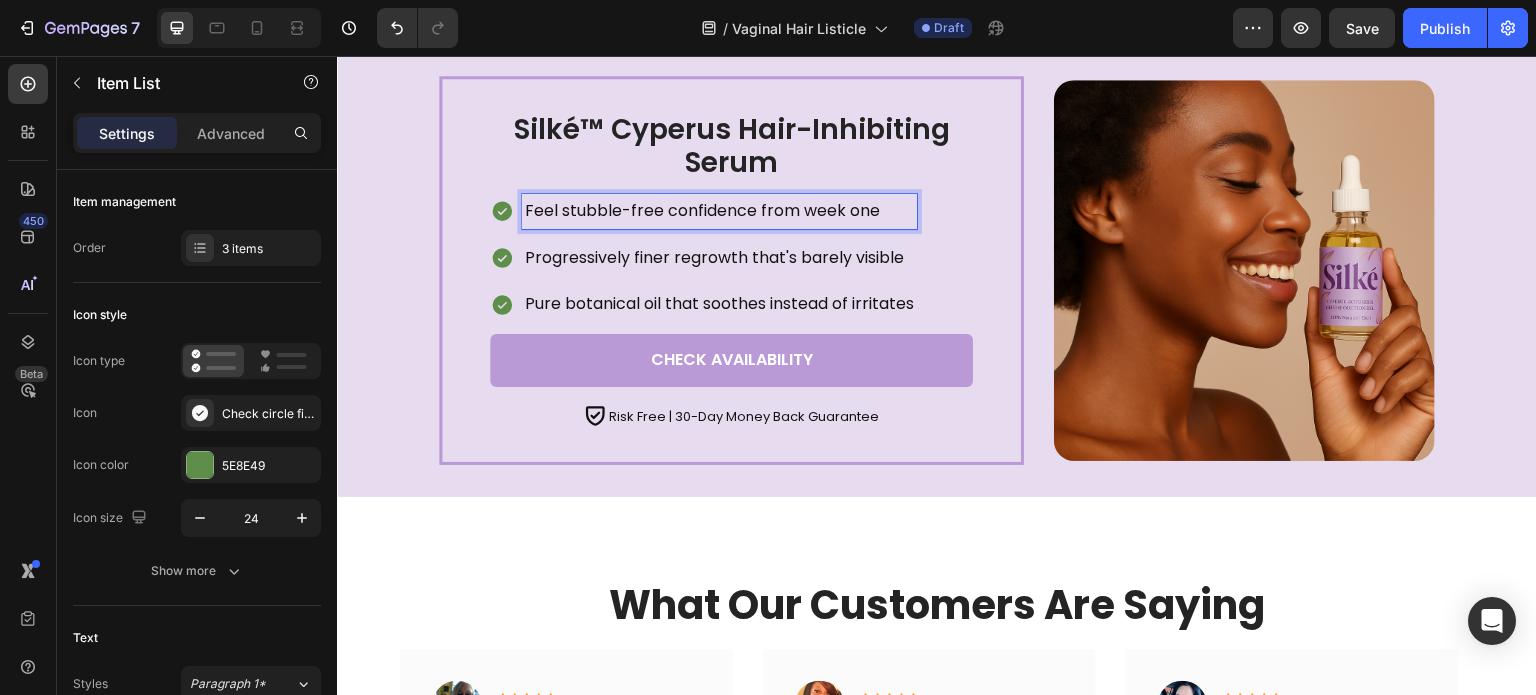click on "Feel stubble-free confidence from week one" at bounding box center [719, 211] 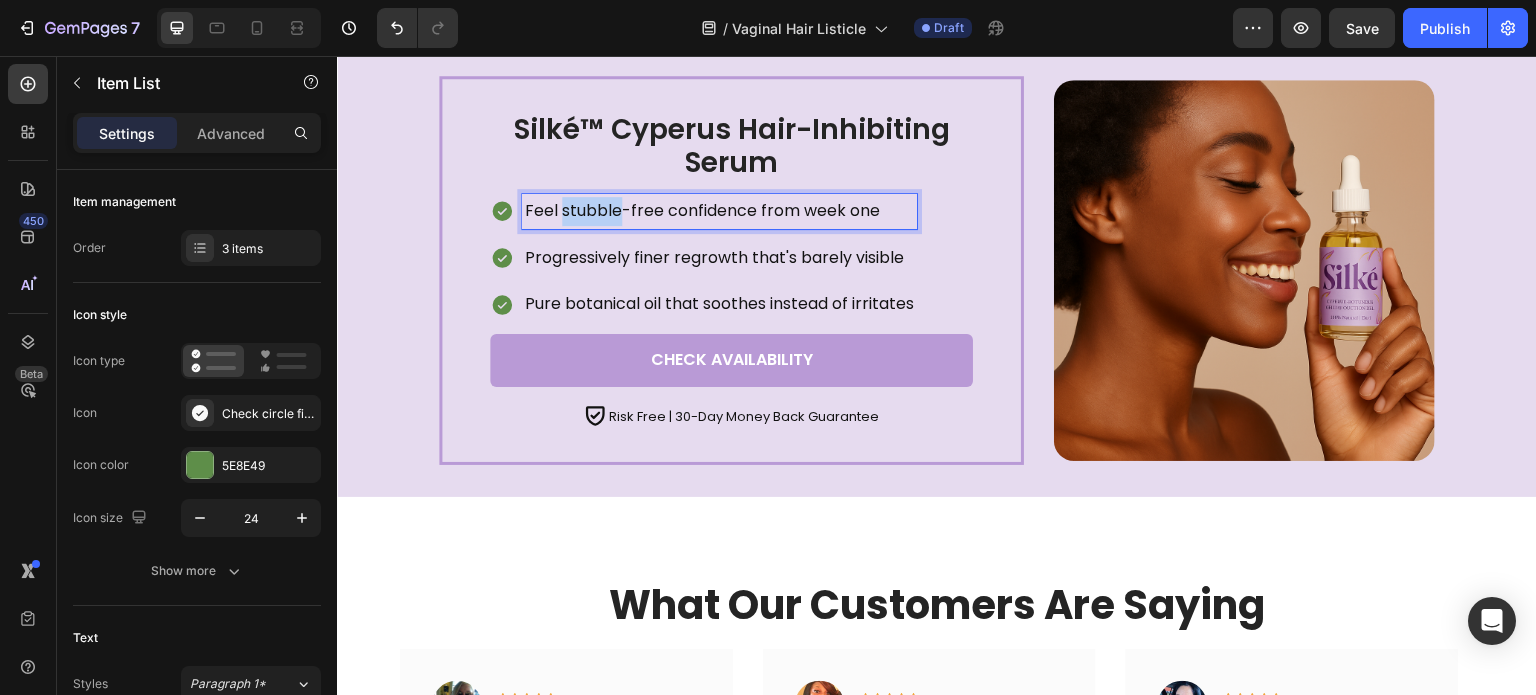 click on "Feel stubble-free confidence from week one" at bounding box center (719, 211) 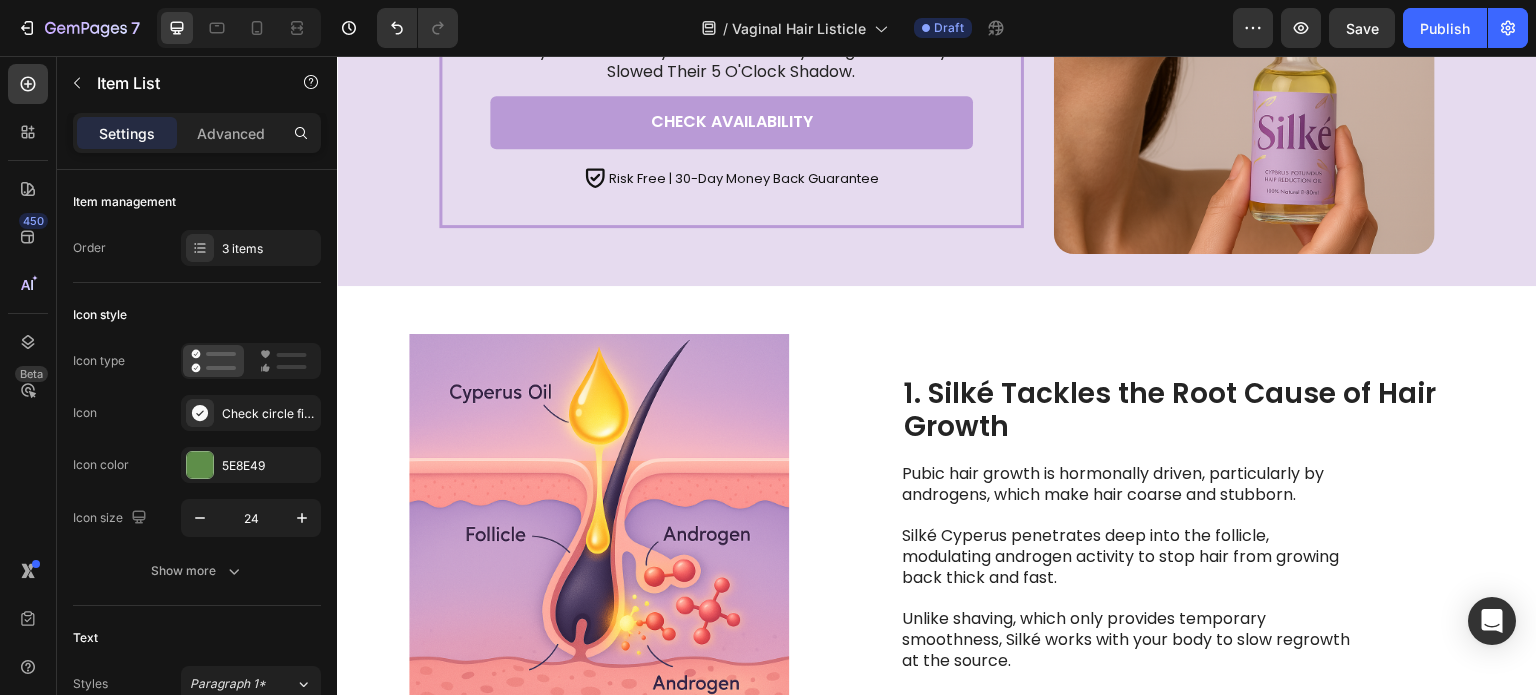 scroll, scrollTop: 0, scrollLeft: 0, axis: both 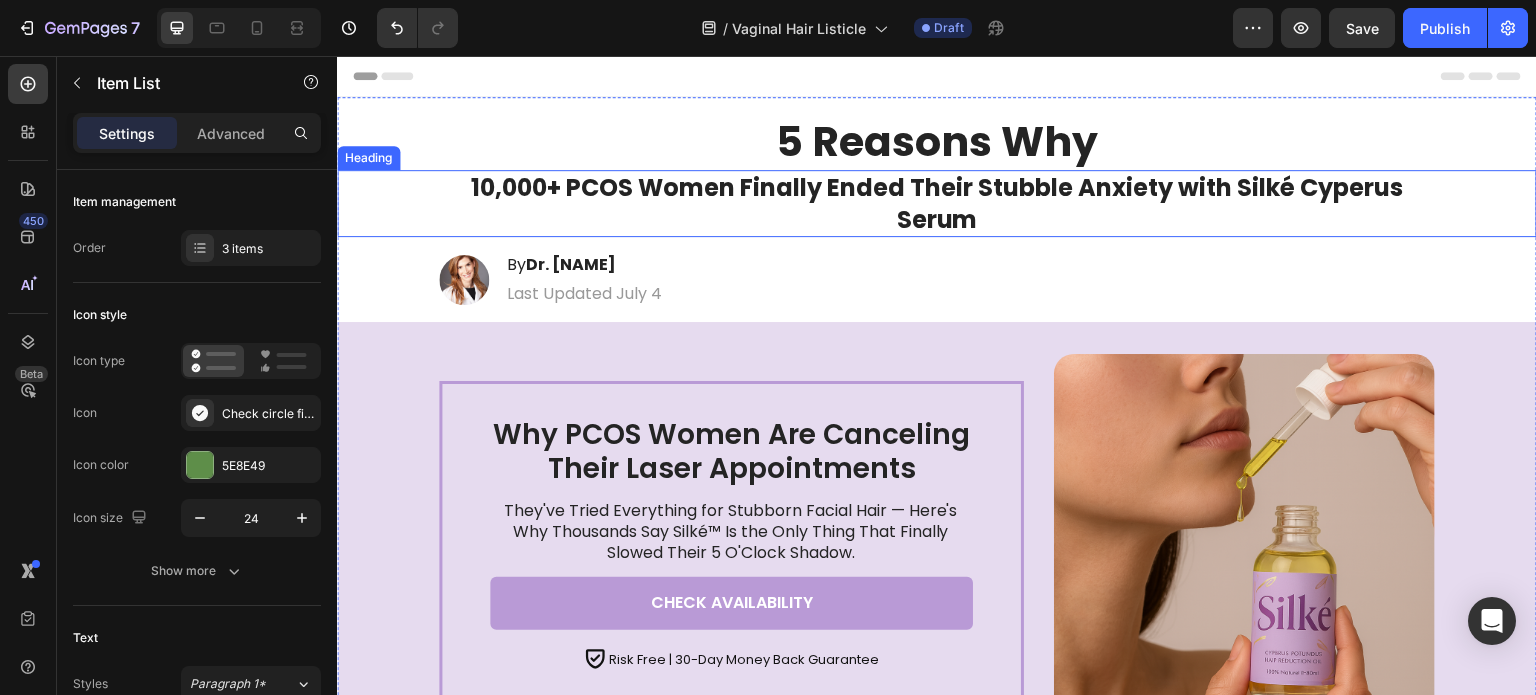 click on "10,000+ PCOS Women Finally Ended Their Stubble Anxiety with Silké Cyperus Serum" at bounding box center [937, 203] 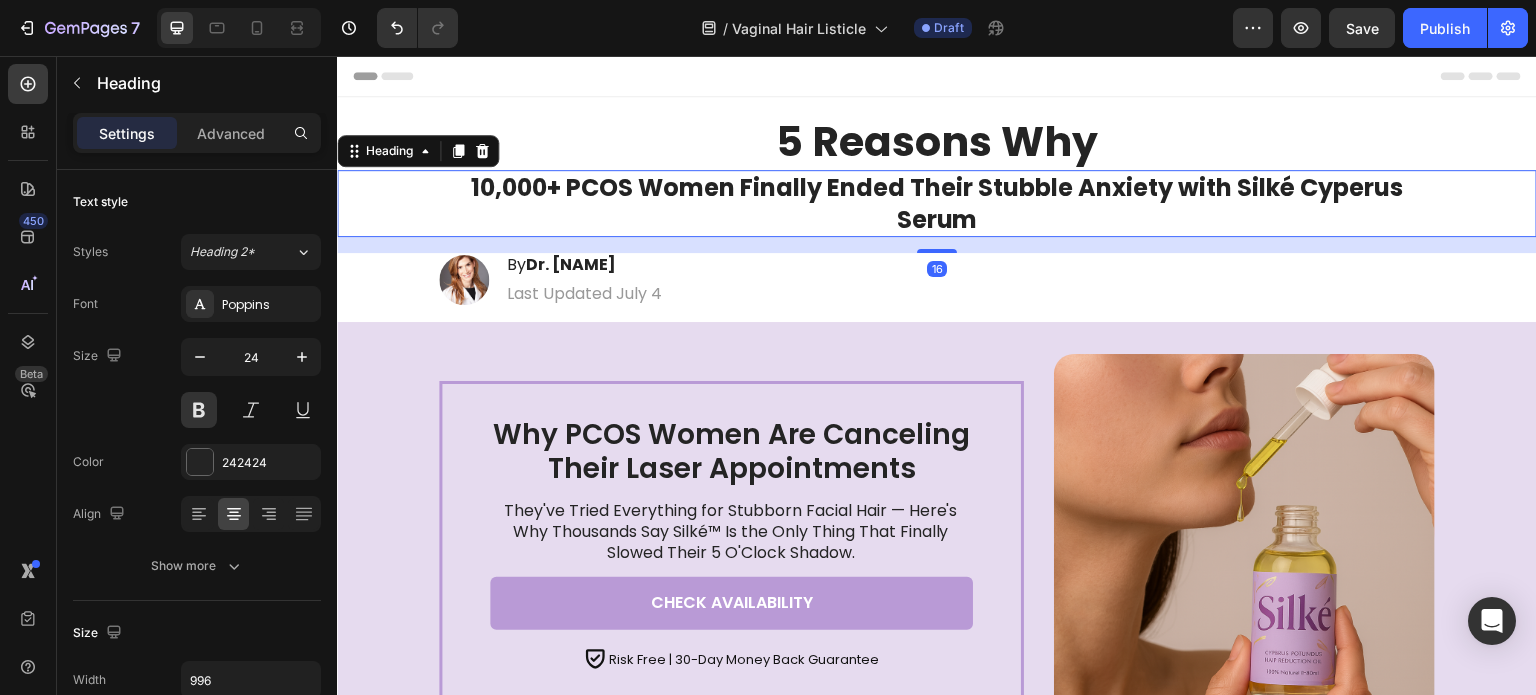 click on "10,000+ PCOS Women Finally Ended Their Stubble Anxiety with Silké Cyperus Serum" at bounding box center (937, 203) 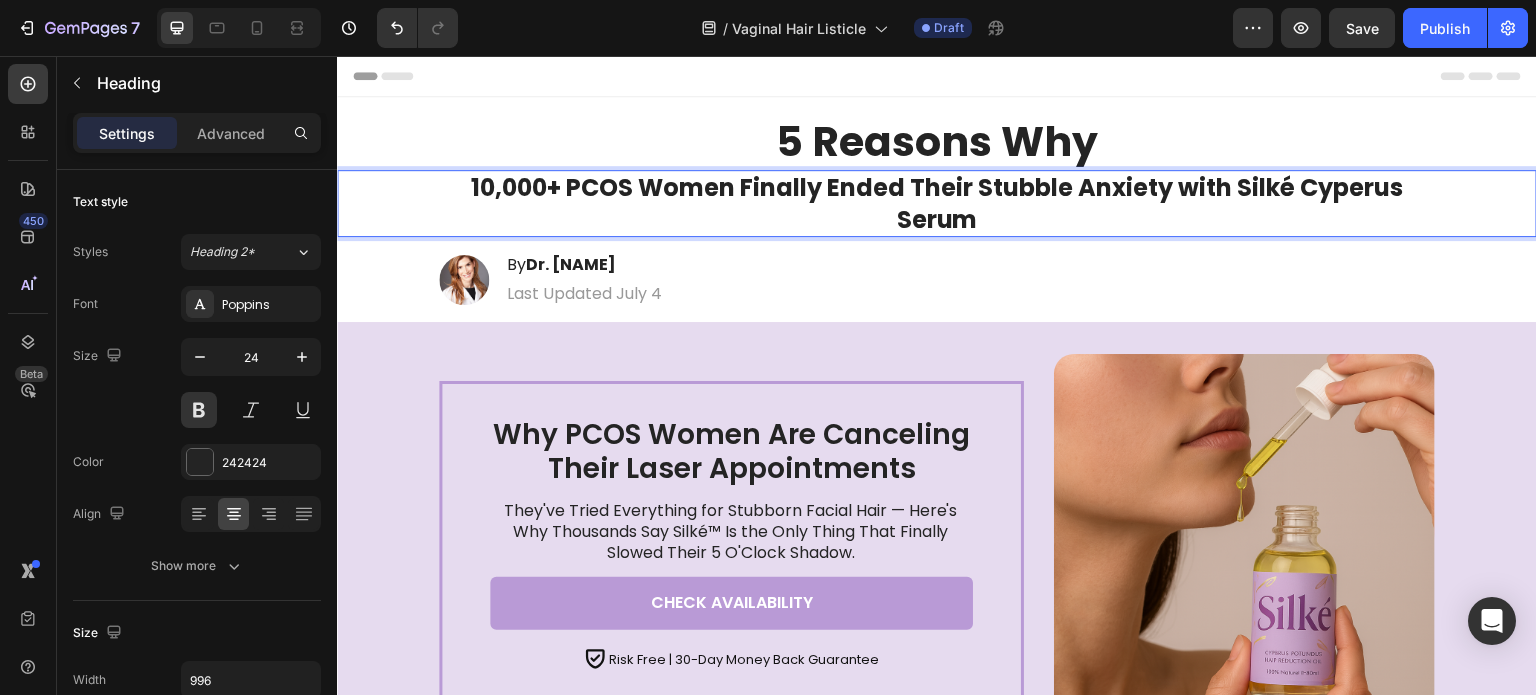 click on "10,000+ PCOS Women Finally Ended Their Stubble Anxiety with Silké Cyperus Serum" at bounding box center (937, 203) 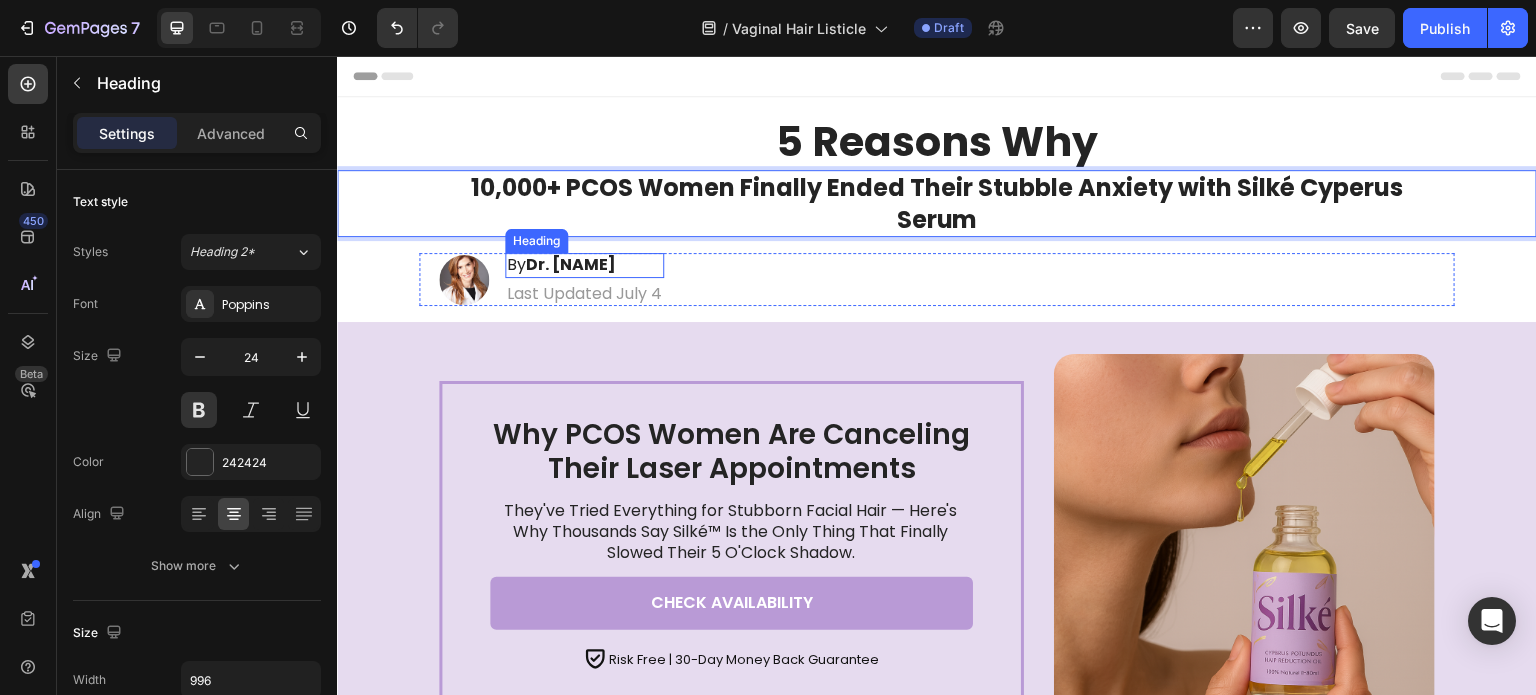 click on "[TITLE] [FIRST] [LAST]" at bounding box center (571, 264) 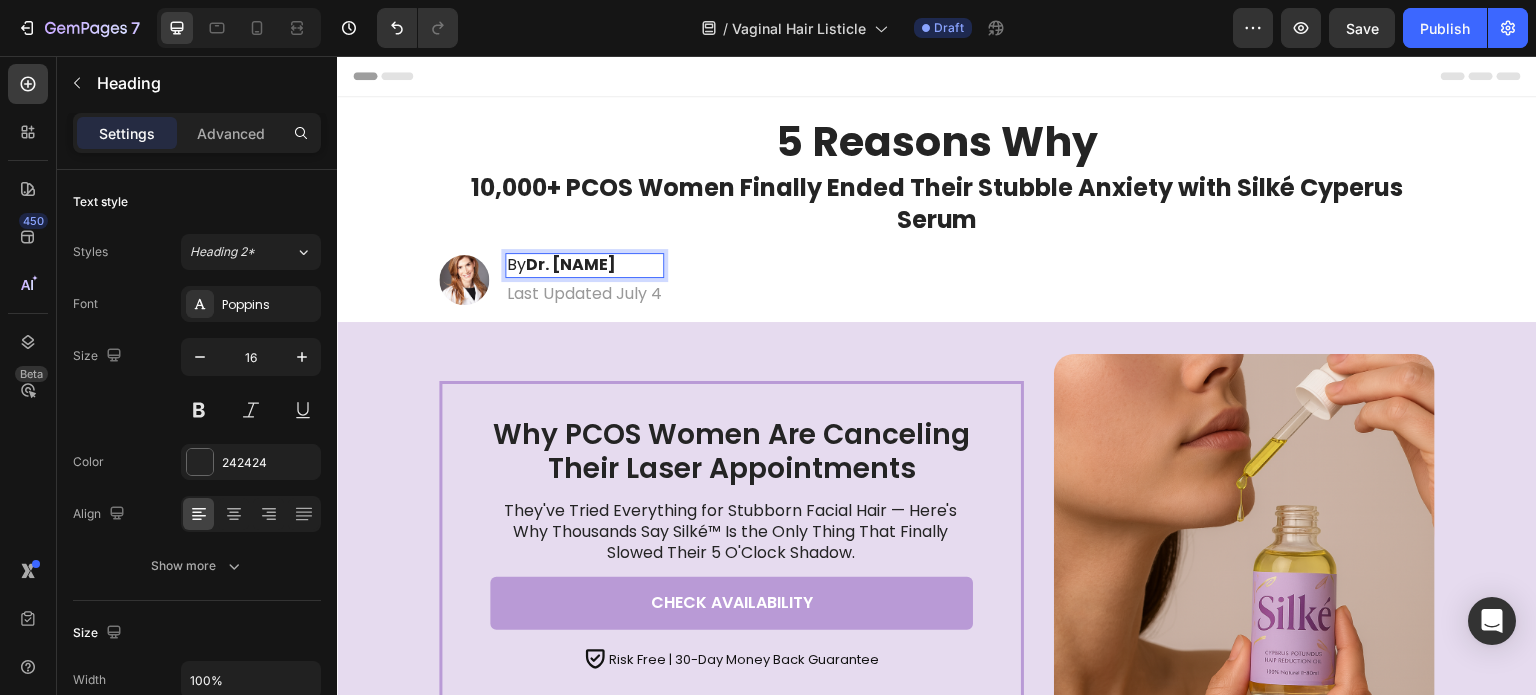 click on "[TITLE] [FIRST] [LAST]" at bounding box center [571, 264] 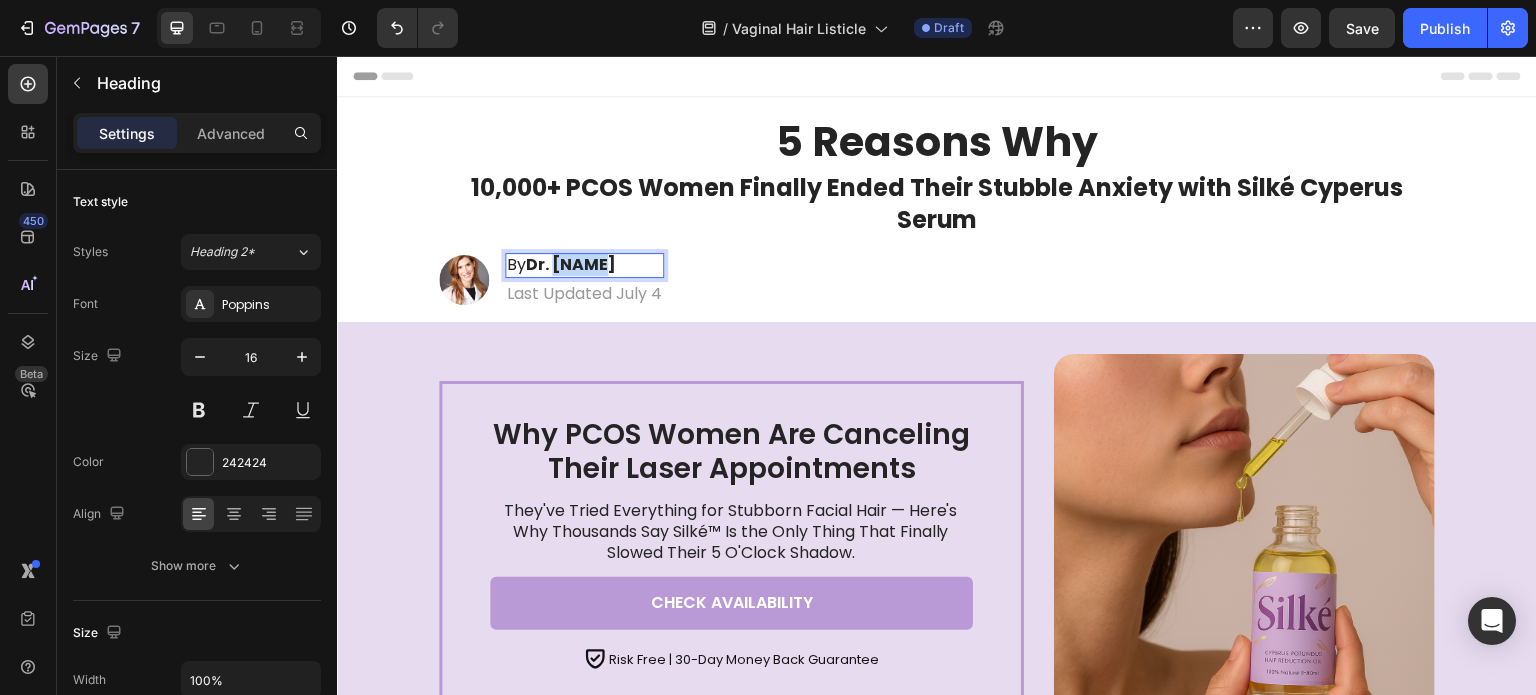 click on "[TITLE] [FIRST] [LAST]" at bounding box center [571, 264] 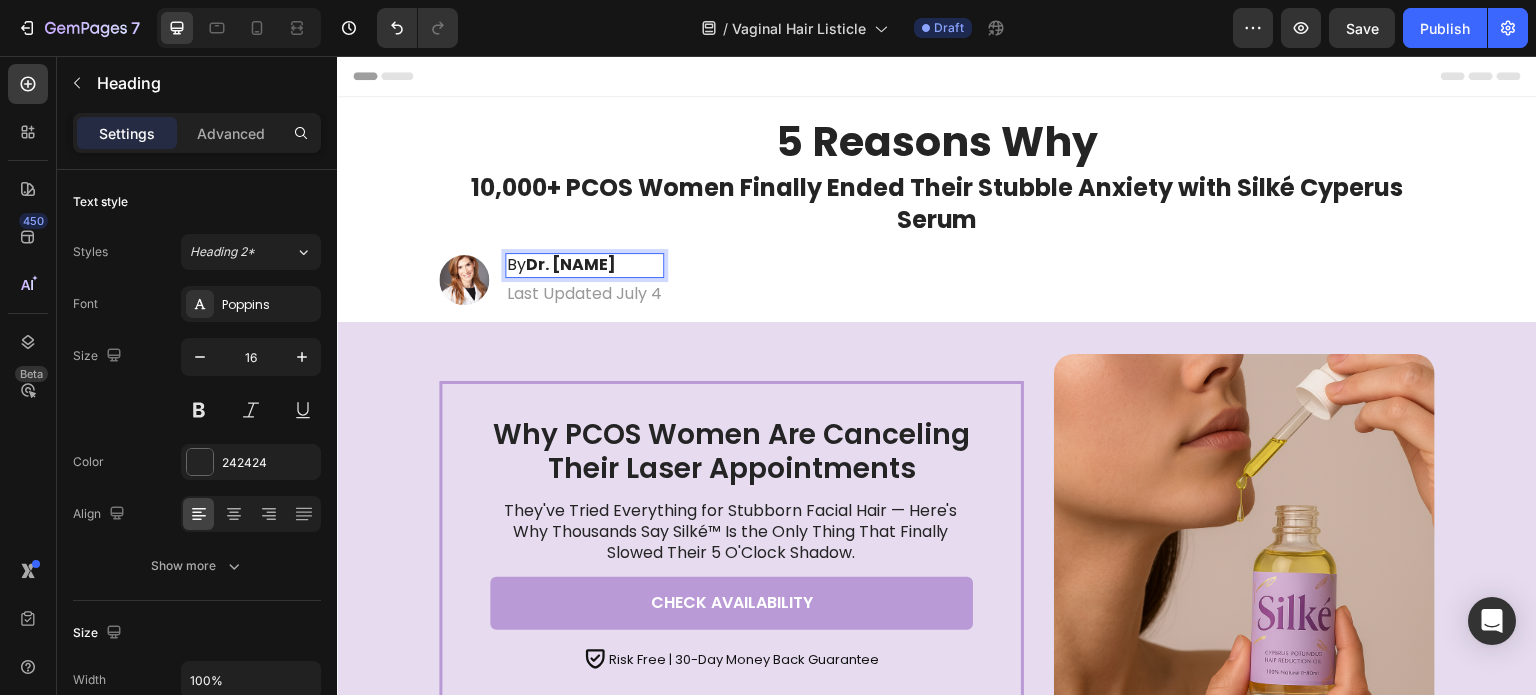 click on "Dr. Elena Stone" at bounding box center (571, 264) 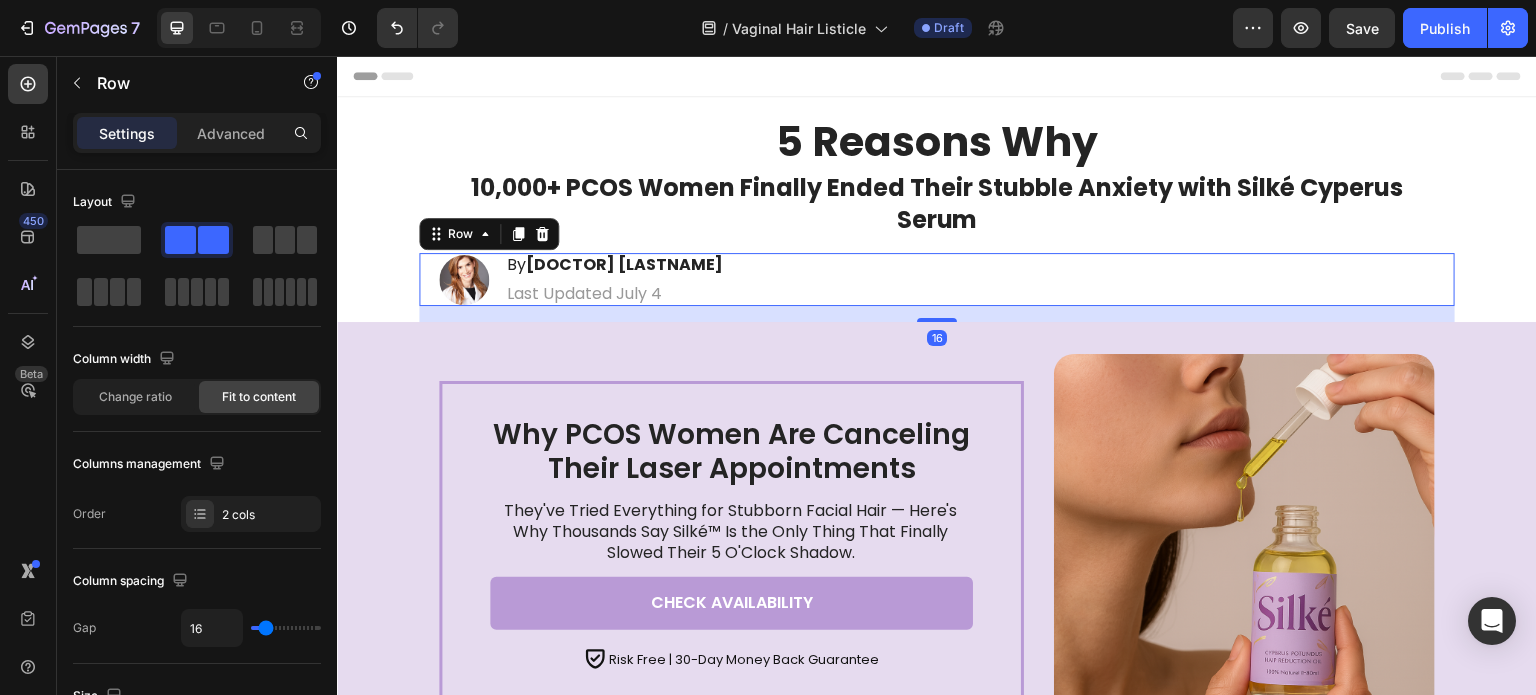 click on "Image By  Dr. Elena Rodriguez Heading Last Updated July 4 Text Block Row   16" at bounding box center [937, 280] 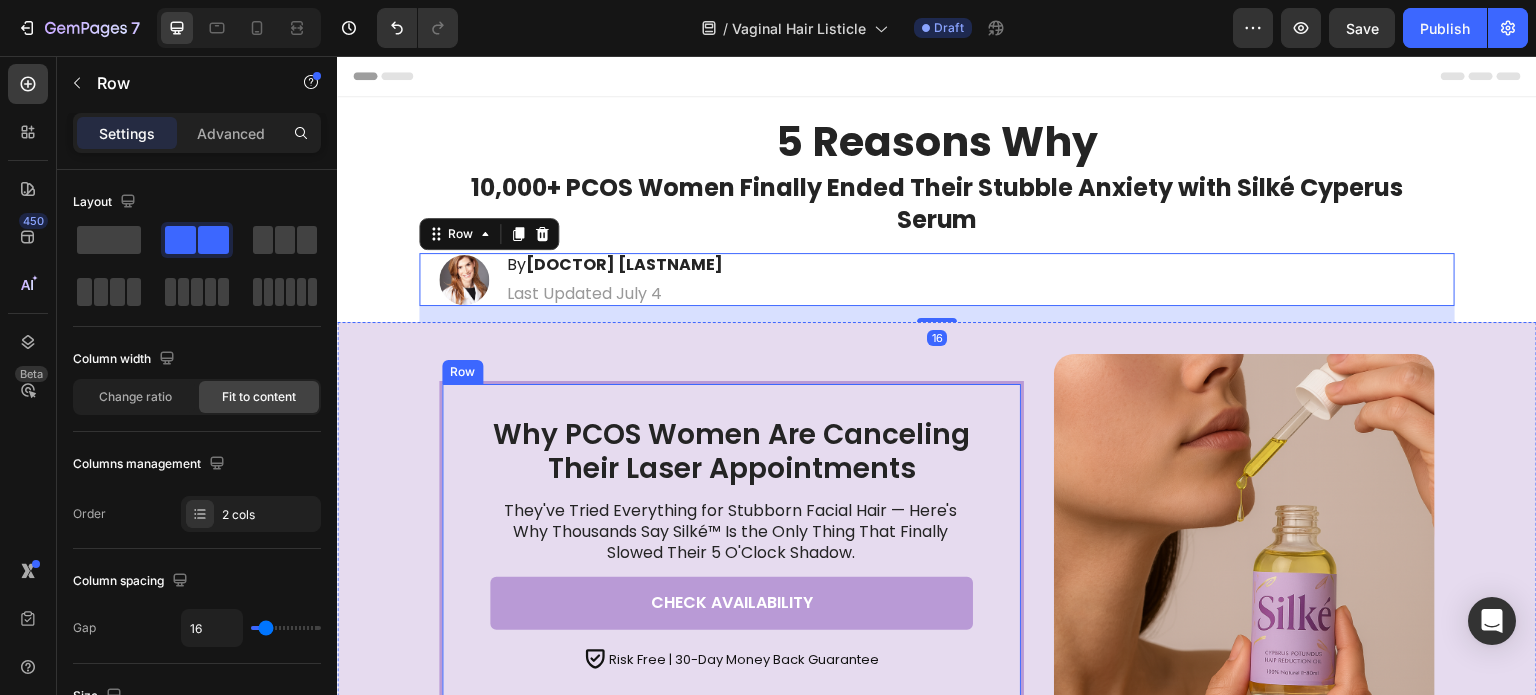click on "Why PCOS Women Are Canceling Their Laser Appointments Heading They've Tried Everything for Stubborn Facial Hair — Here's Why Thousands Say Silké™ Is the Only Thing That Finally Slowed Their 5 O'Clock Shadow. Text Block CHECK AVAILABILITY Button
Icon Risk Free | 30-Day Money Back Guarantee Text Block Row Row" at bounding box center [731, 545] 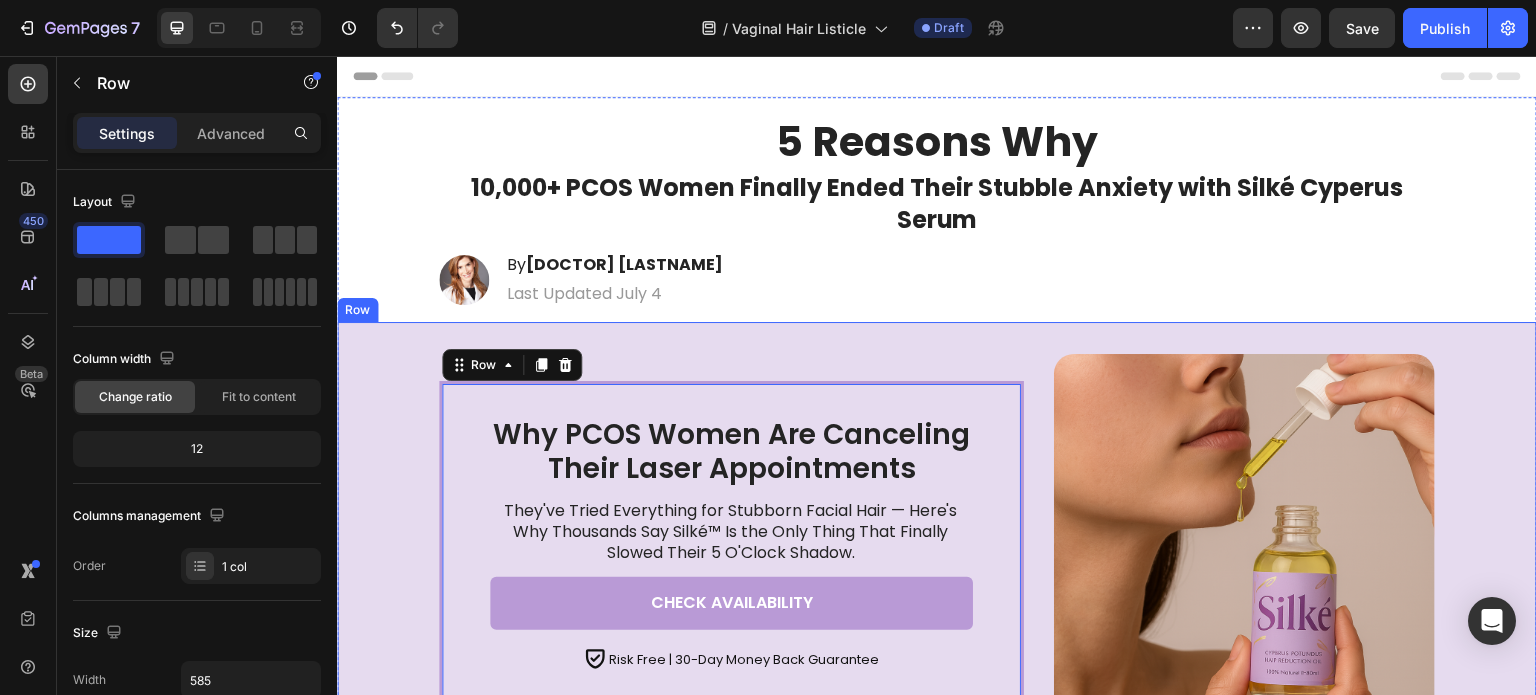 click on "Why PCOS Women Are Canceling Their Laser Appointments Heading They've Tried Everything for Stubborn Facial Hair — Here's Why Thousands Say Silké™ Is the Only Thing That Finally Slowed Their 5 O'Clock Shadow. Text Block CHECK AVAILABILITY Button
Icon Risk Free | 30-Day Money Back Guarantee Text Block Row Row   0" at bounding box center [731, 544] 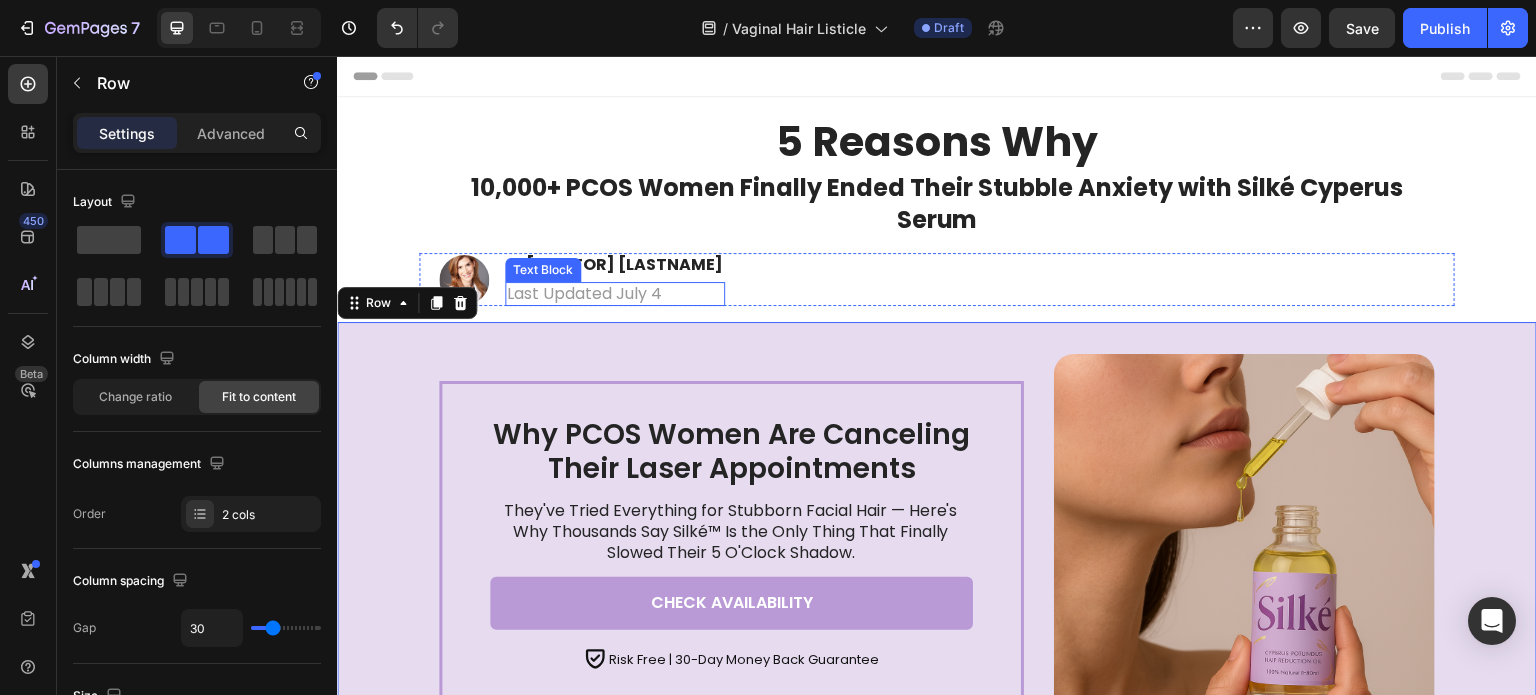 click on "Last Updated July 4" at bounding box center (615, 294) 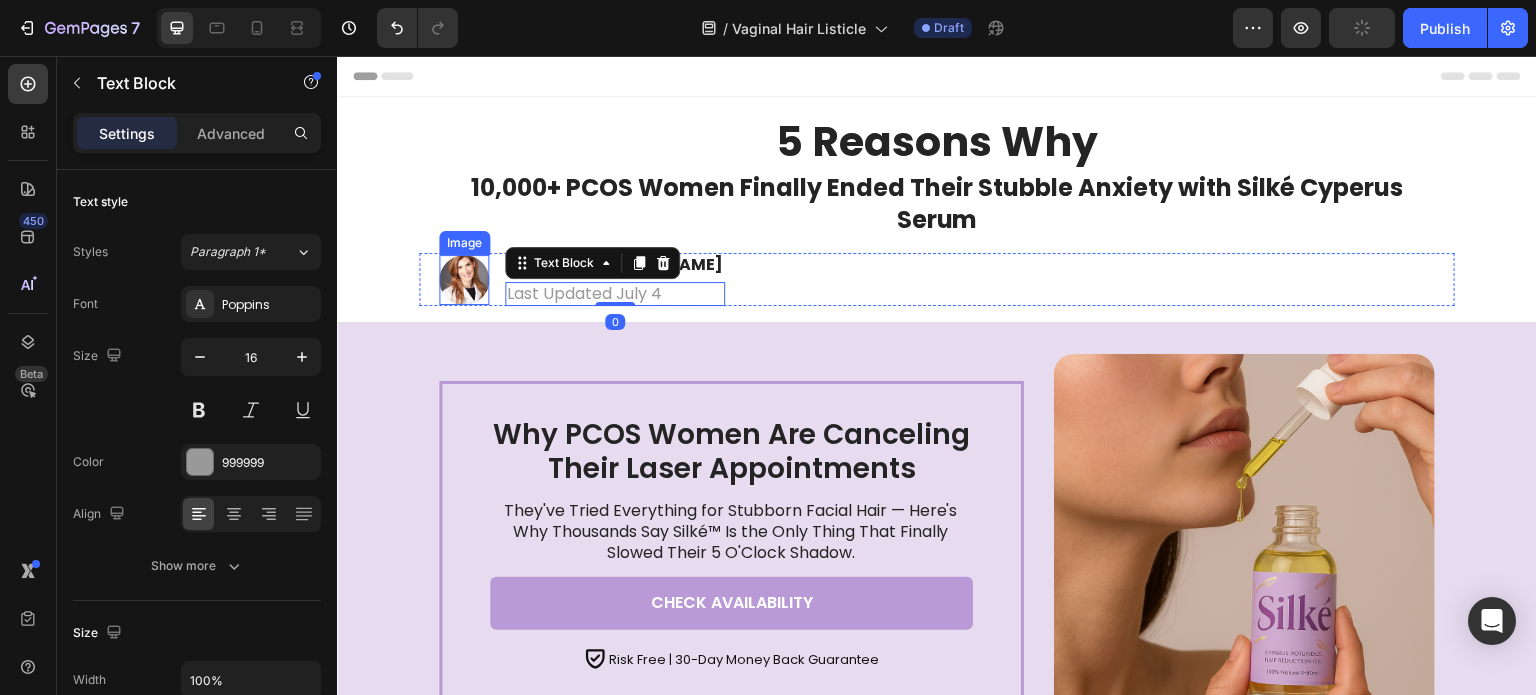 click at bounding box center (464, 280) 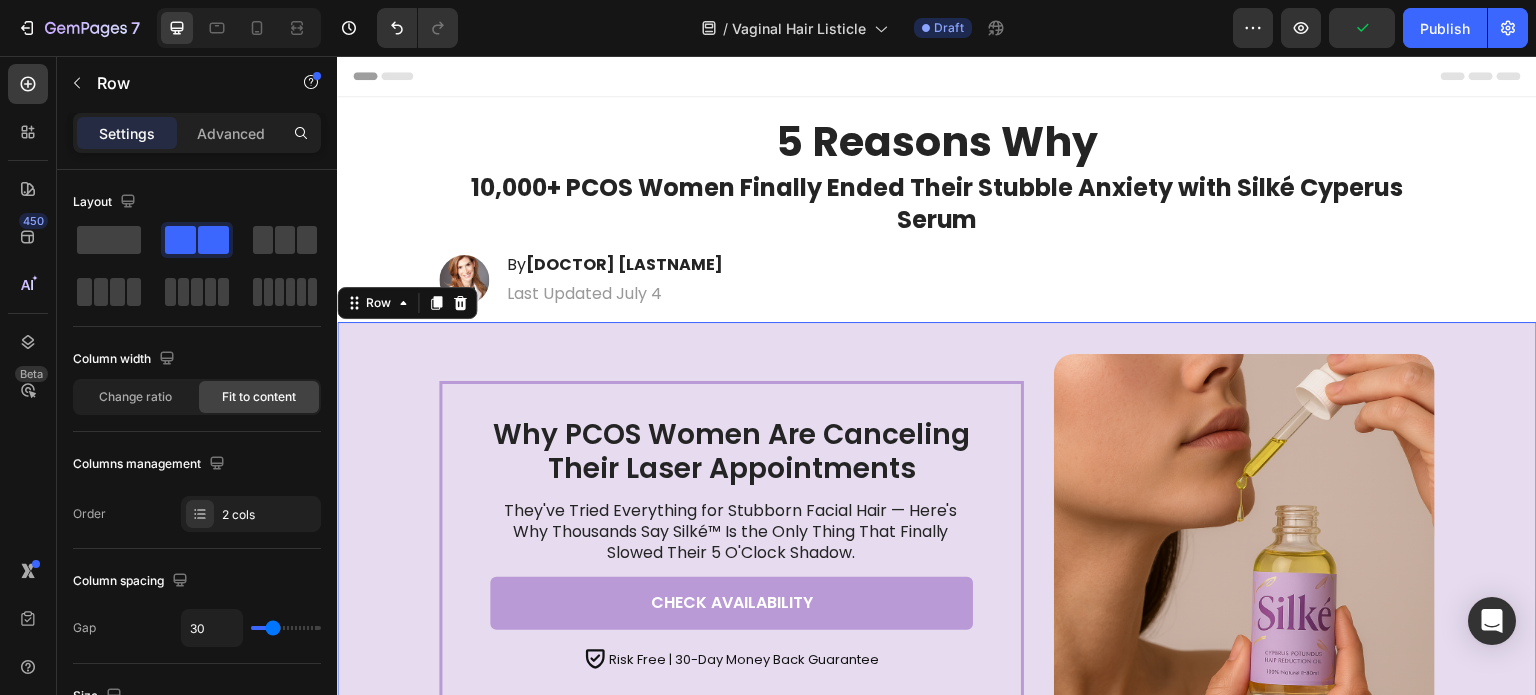 click on "Why PCOS Women Are Canceling Their Laser Appointments Heading They've Tried Everything for Stubborn Facial Hair — Here's Why Thousands Say Silké™ Is the Only Thing That Finally Slowed Their 5 O'Clock Shadow. Text Block CHECK AVAILABILITY Button
Icon Risk Free | 30-Day Money Back Guarantee Text Block Row Row Image Row   16" at bounding box center (937, 544) 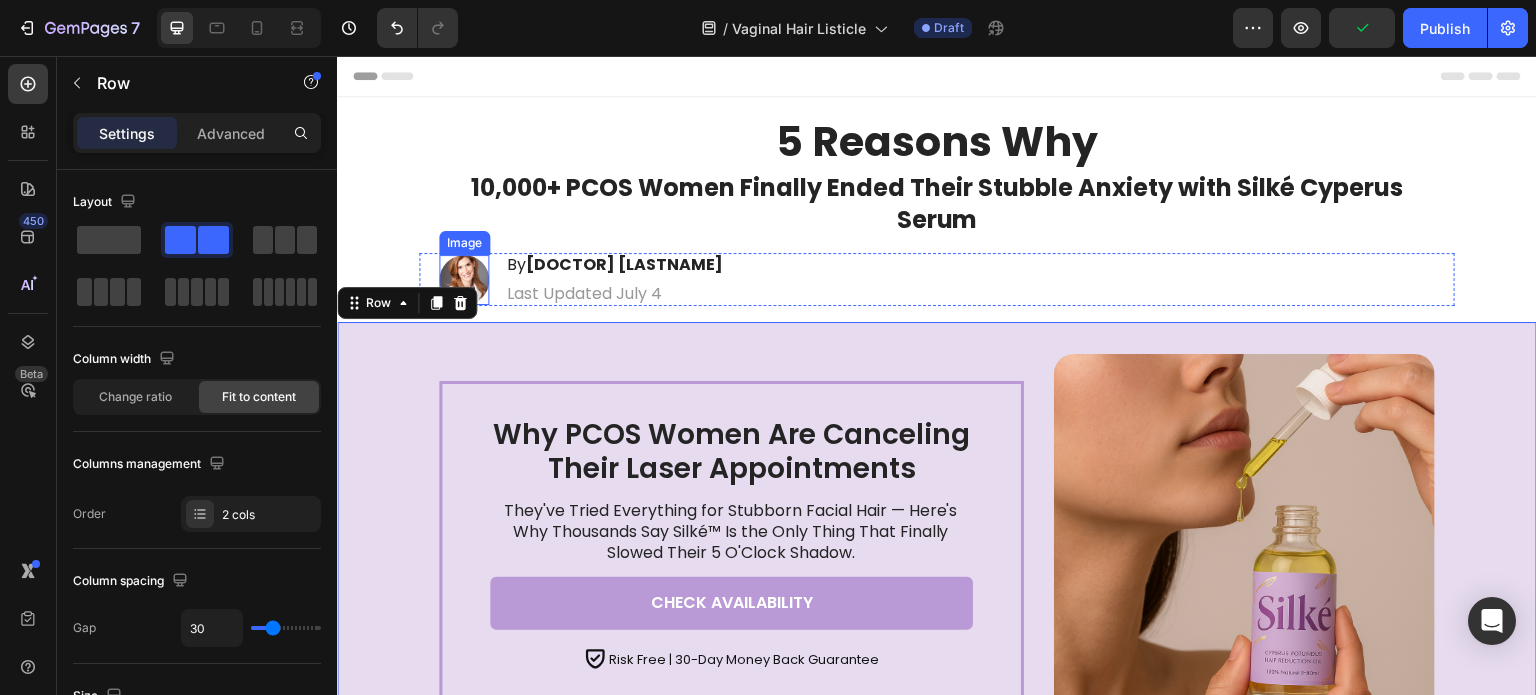 click at bounding box center [464, 280] 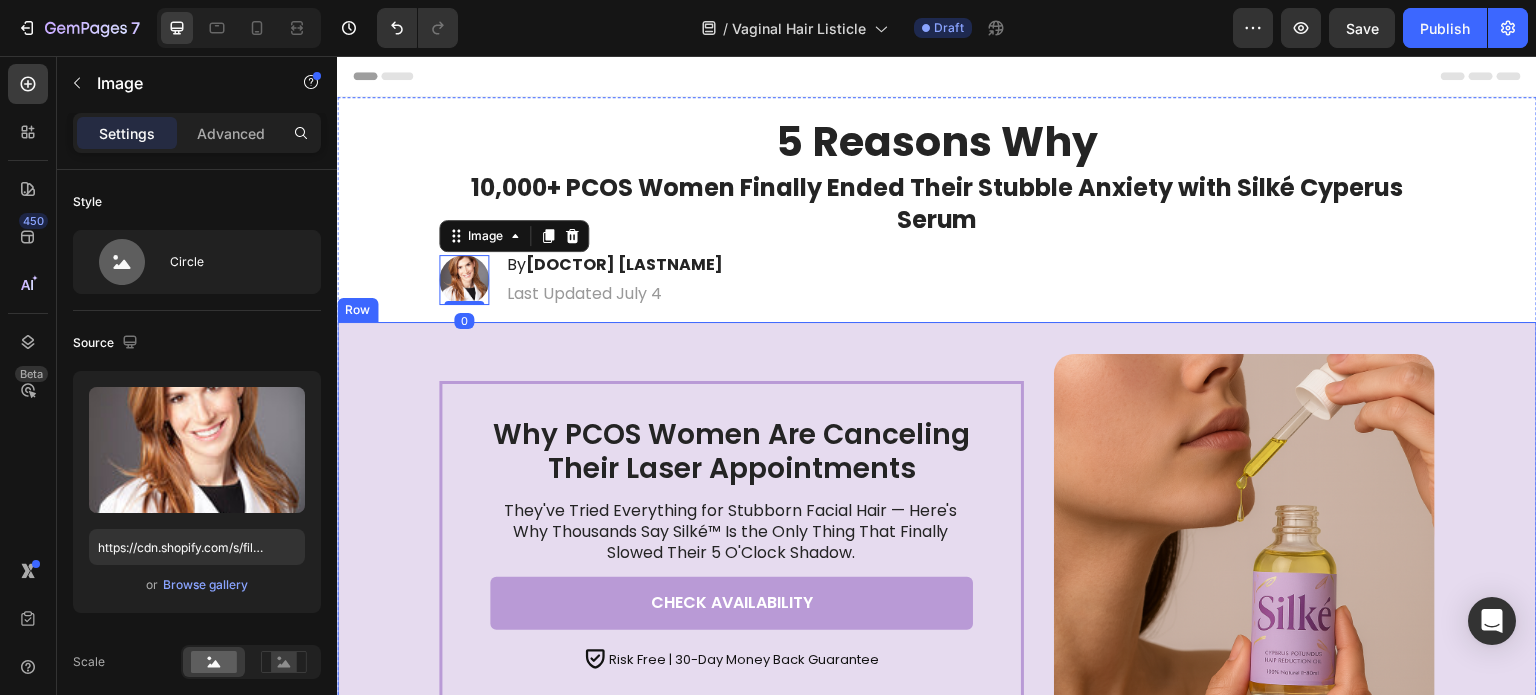 click on "Why PCOS Women Are Canceling Their Laser Appointments Heading They've Tried Everything for Stubborn Facial Hair — Here's Why Thousands Say Silké™ Is the Only Thing That Finally Slowed Their 5 O'Clock Shadow. Text Block CHECK AVAILABILITY Button
Icon Risk Free | 30-Day Money Back Guarantee Text Block Row Row" at bounding box center (731, 544) 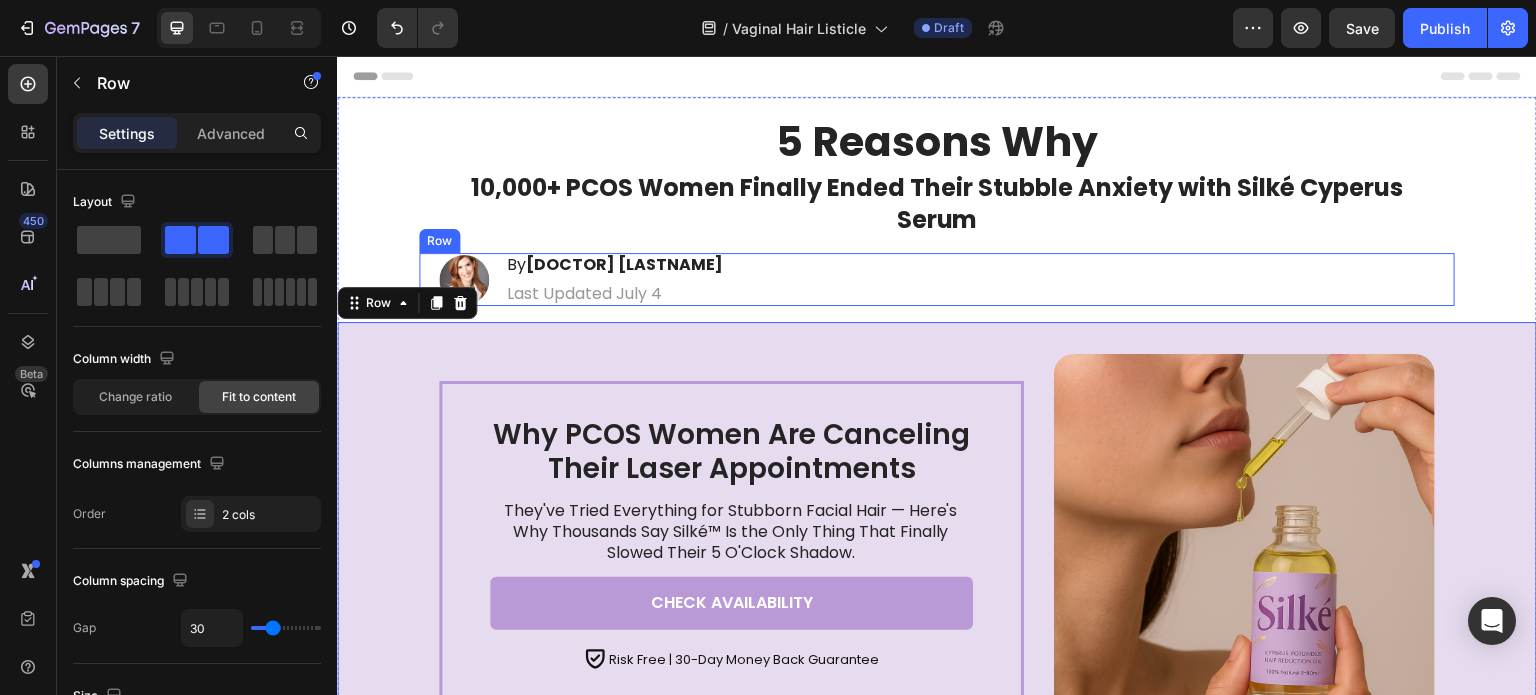 click on "Image By  Dr. Elena Rodriguez Heading Last Updated July 4 Text Block Row" at bounding box center (937, 280) 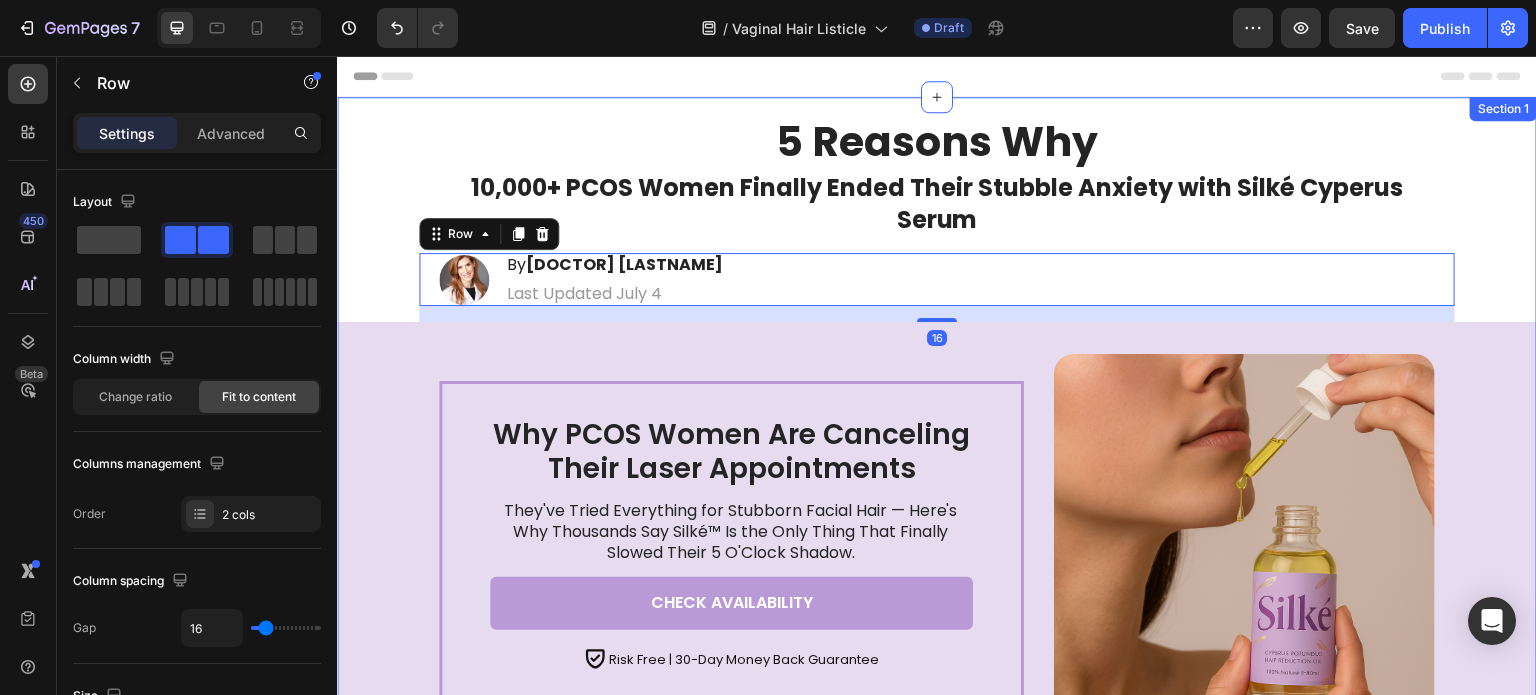 click on "5 Reasons Why Heading 10,000+ PCOS Women Finally Ended Their Stubble Anxiety with Silké Cyperus Serum Heading Image By  Dr. Elena Rodriguez Heading Last Updated July 4 Text Block Row   16 Image Icon Icon Icon Icon Icon Icon List #1 Choice for 10,000+ Happy Customers Text Block Row Why PCOS Women Are Canceling Their  Laser  Appointments Heading                Title Line They've Tried Everything for Stubborn Facial Hair — Here's Why Thousands Say Silké™ Is the Only Thing That Finally Slowed Their 5 O'Clock Shadow. Text Block CHECK AVAILABILITY Button
Icon Risk Free | 30-Day Money Back Guarantee Text Block Row Row Why PCOS Women Are Canceling Their Laser Appointments Heading They've Tried Everything for Stubborn Facial Hair — Here's Why Thousands Say Silké™ Is the Only Thing That Finally Slowed Their 5 O'Clock Shadow. Text Block CHECK AVAILABILITY Button
Icon Risk Free | 30-Day Money Back Guarantee Text Block Row Row Image Row Image Heading     Text Block Row Heading" at bounding box center [937, 1562] 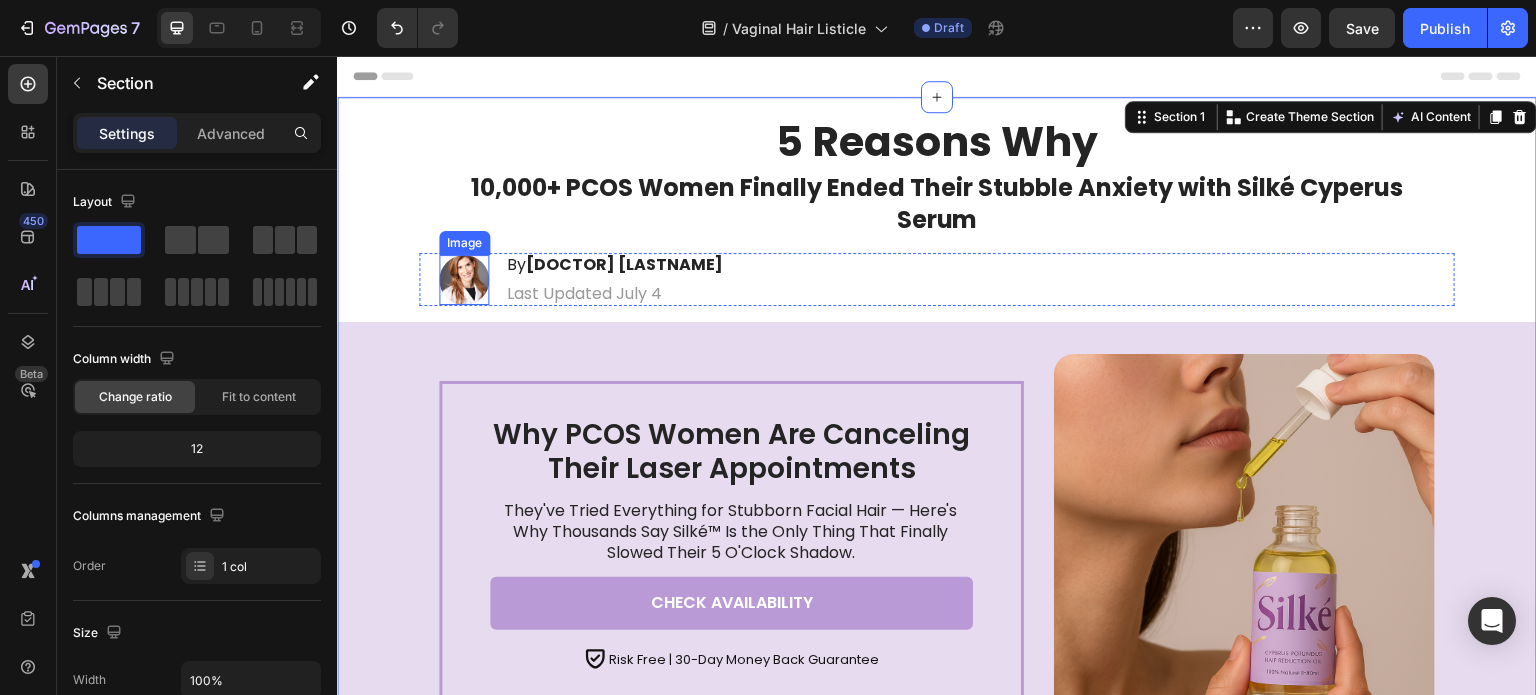 click at bounding box center [464, 280] 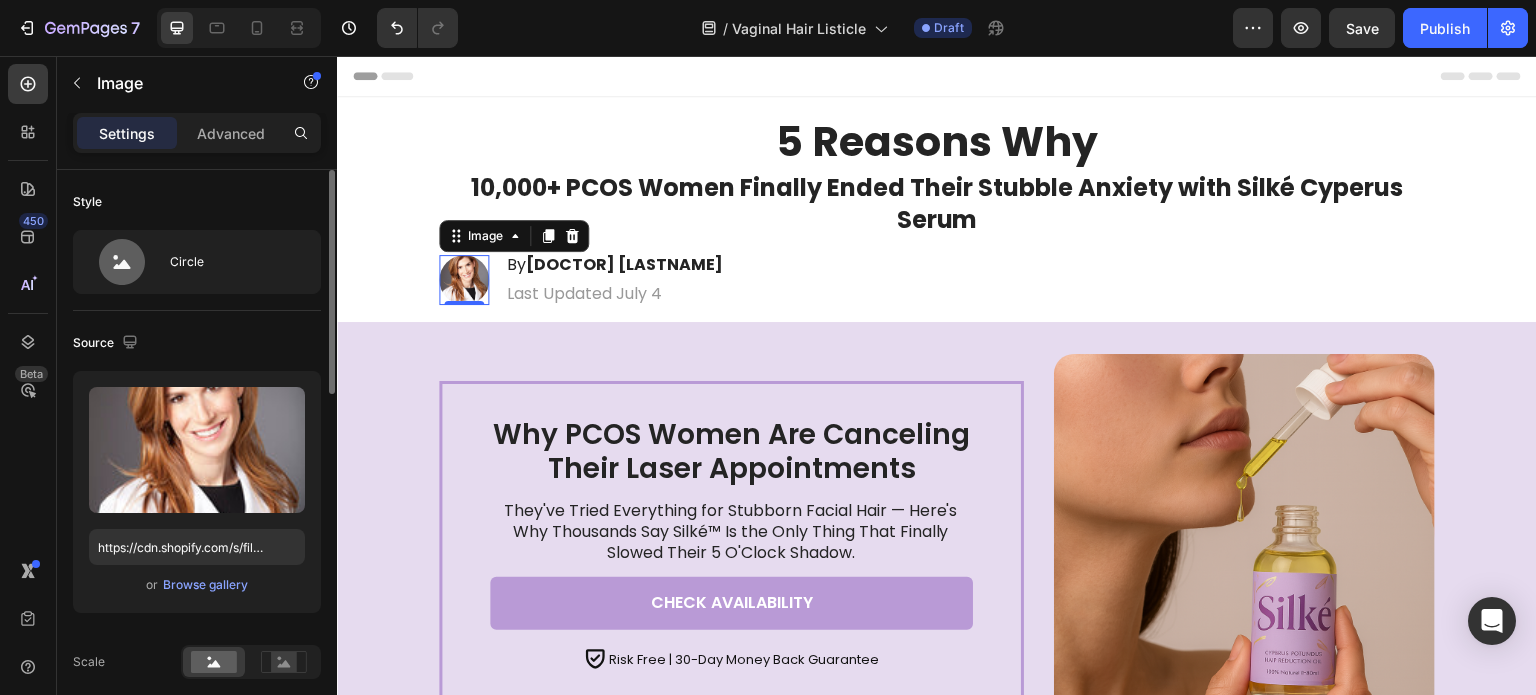 click on "Upload Image https://cdn.shopify.com/s/files/1/0879/5720/9392/files/gempages_578065964034163216-54b2b53c-b688-4905-ad5d-150402cf96d6.jpg or  Browse gallery" at bounding box center (197, 492) 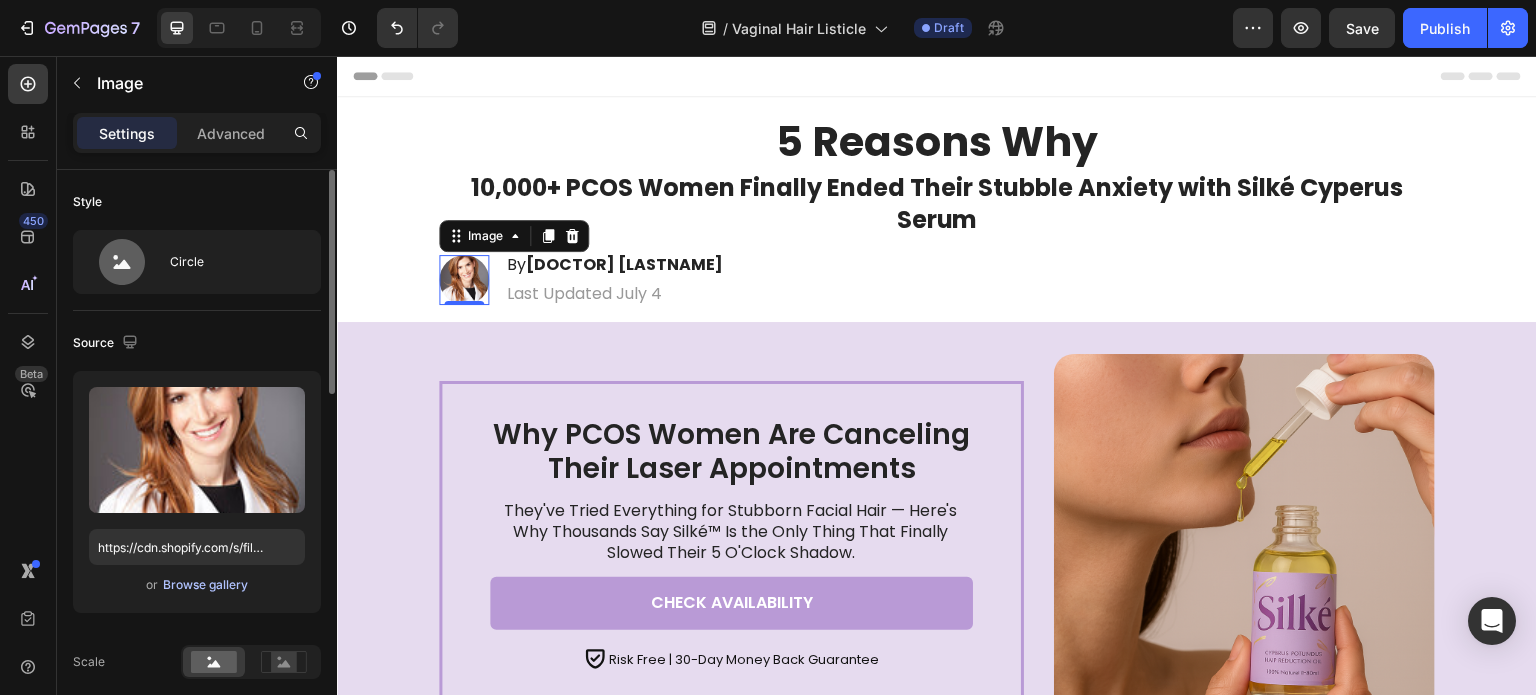 click on "Browse gallery" at bounding box center (205, 585) 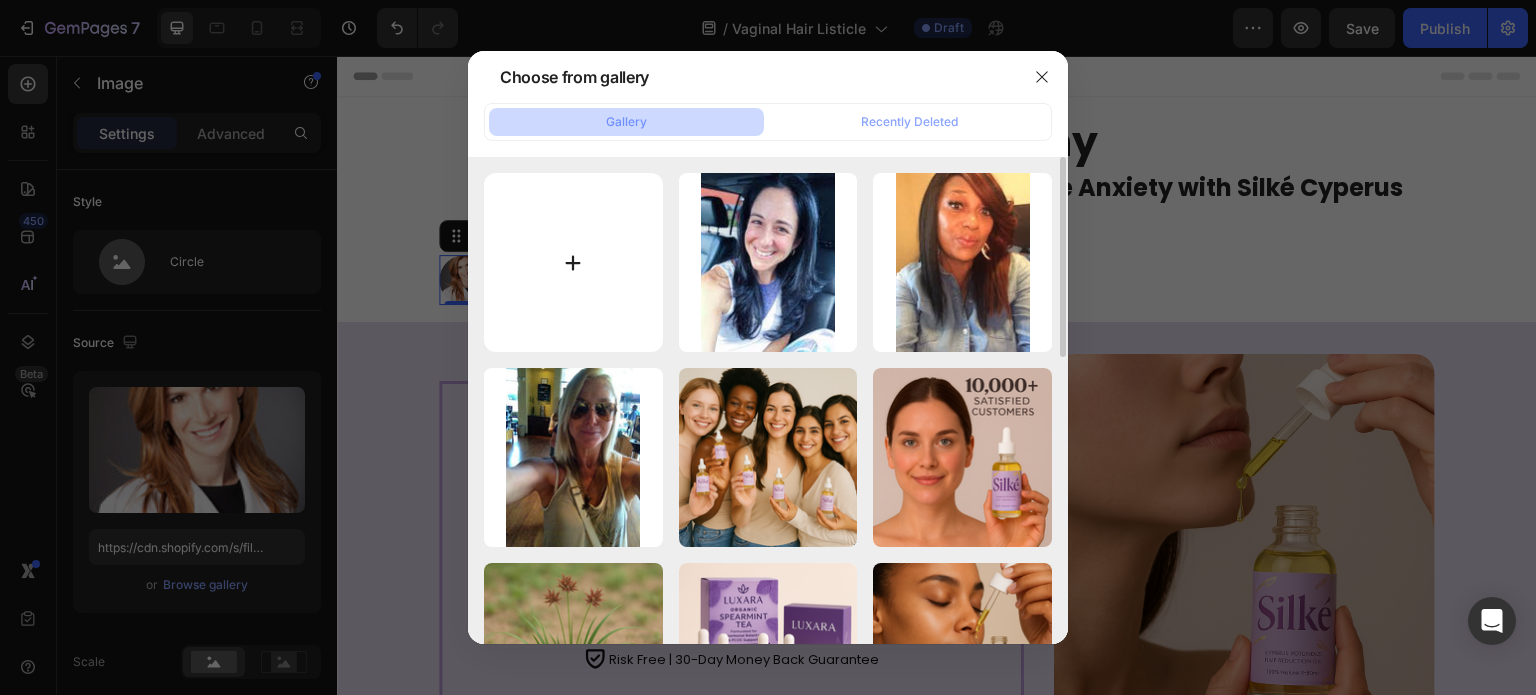 click at bounding box center (573, 262) 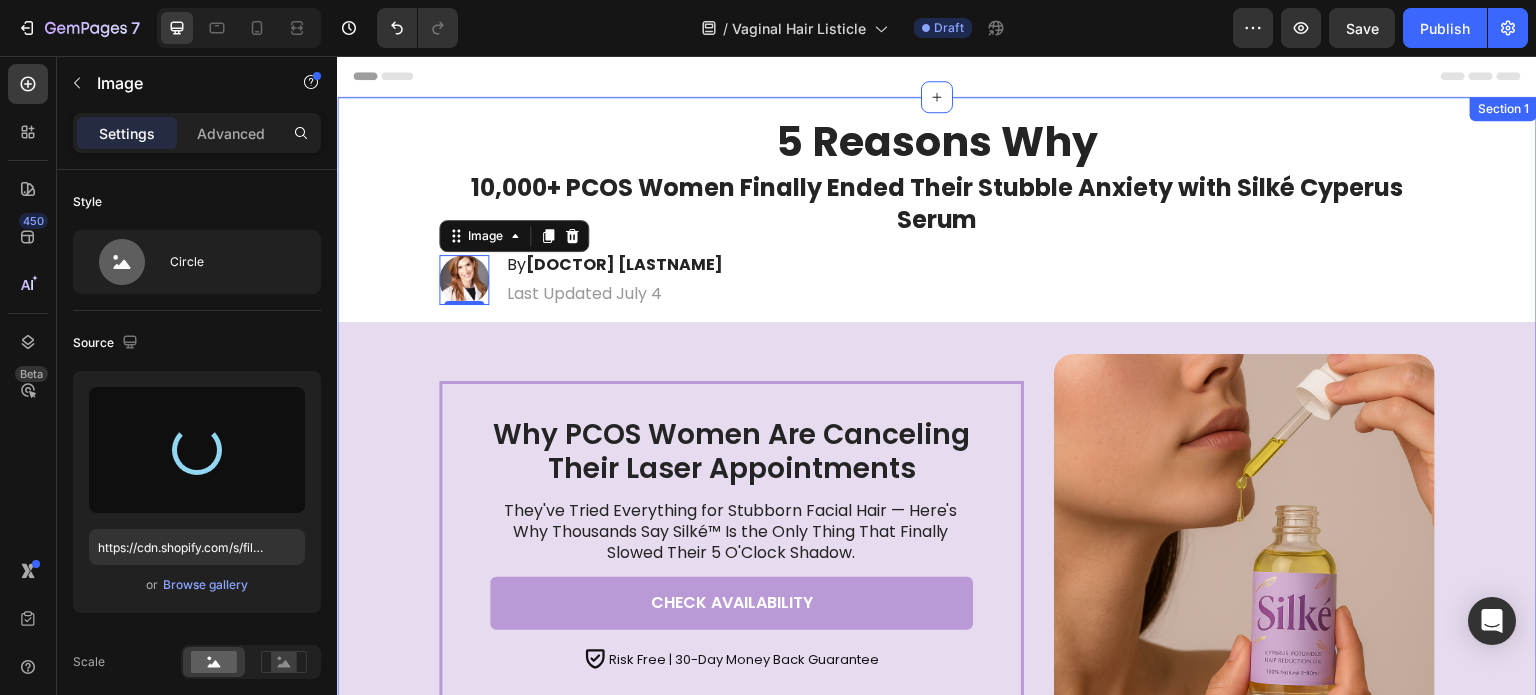 type on "https://cdn.shopify.com/s/files/1/0879/5720/9392/files/gempages_578065964034163216-bf516c1c-e321-4199-97da-9c1a5805f97a.webp" 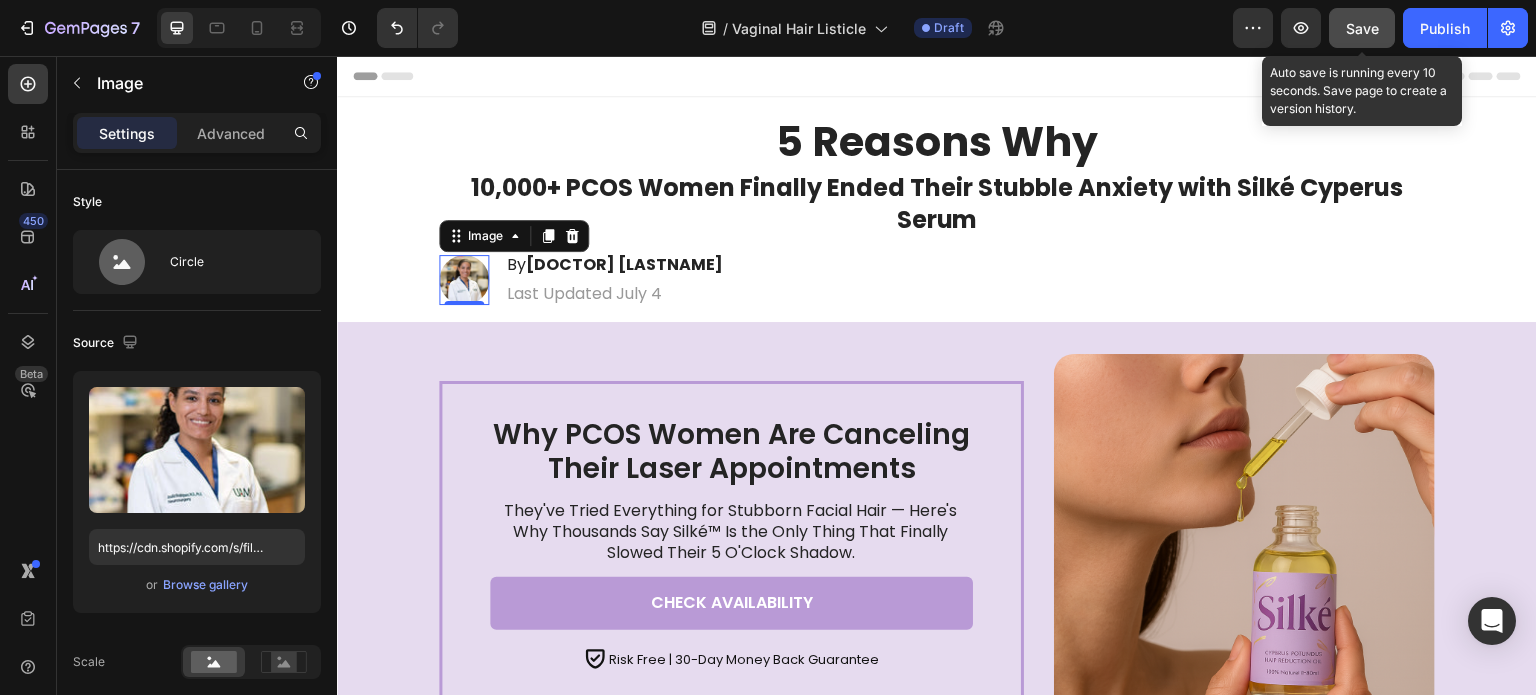 click on "Save" at bounding box center [1362, 28] 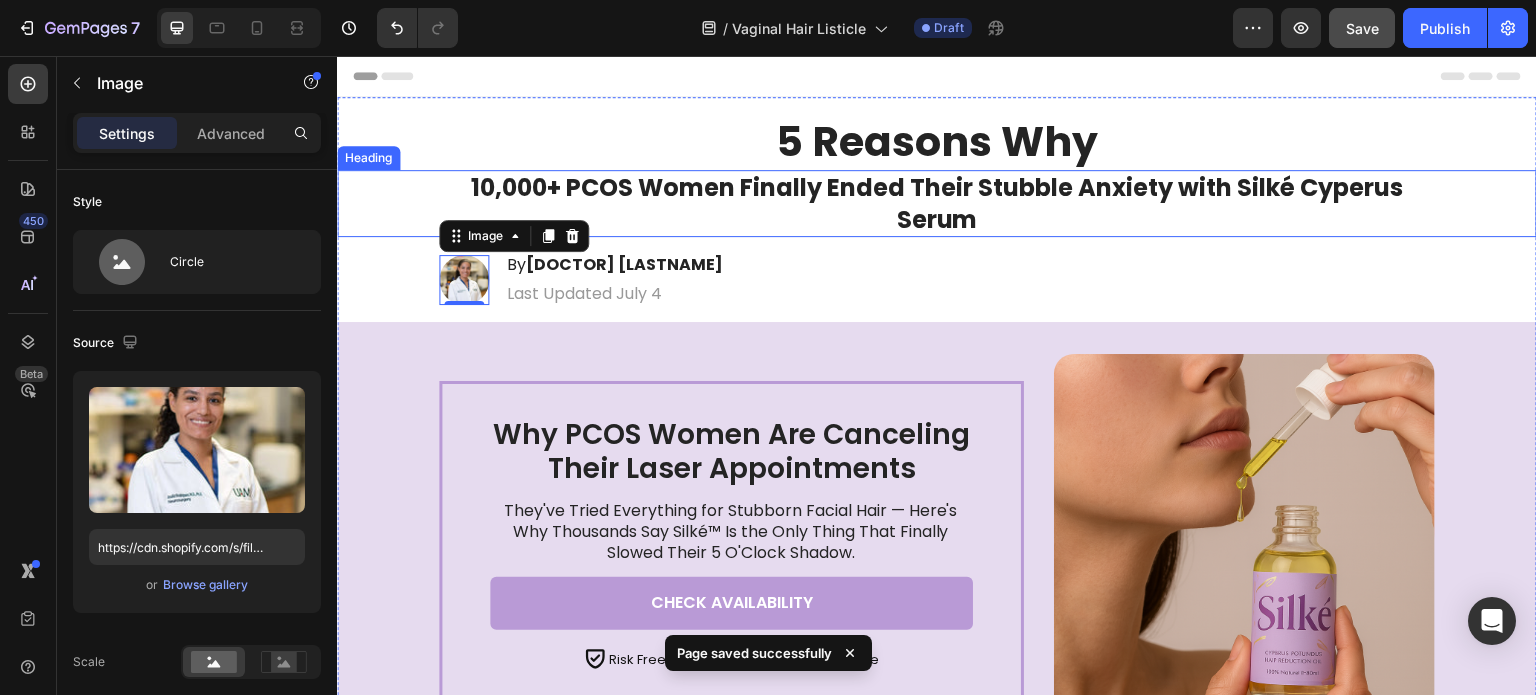 click on "10,000+ PCOS Women Finally Ended Their Stubble Anxiety with Silké Cyperus Serum" at bounding box center (937, 203) 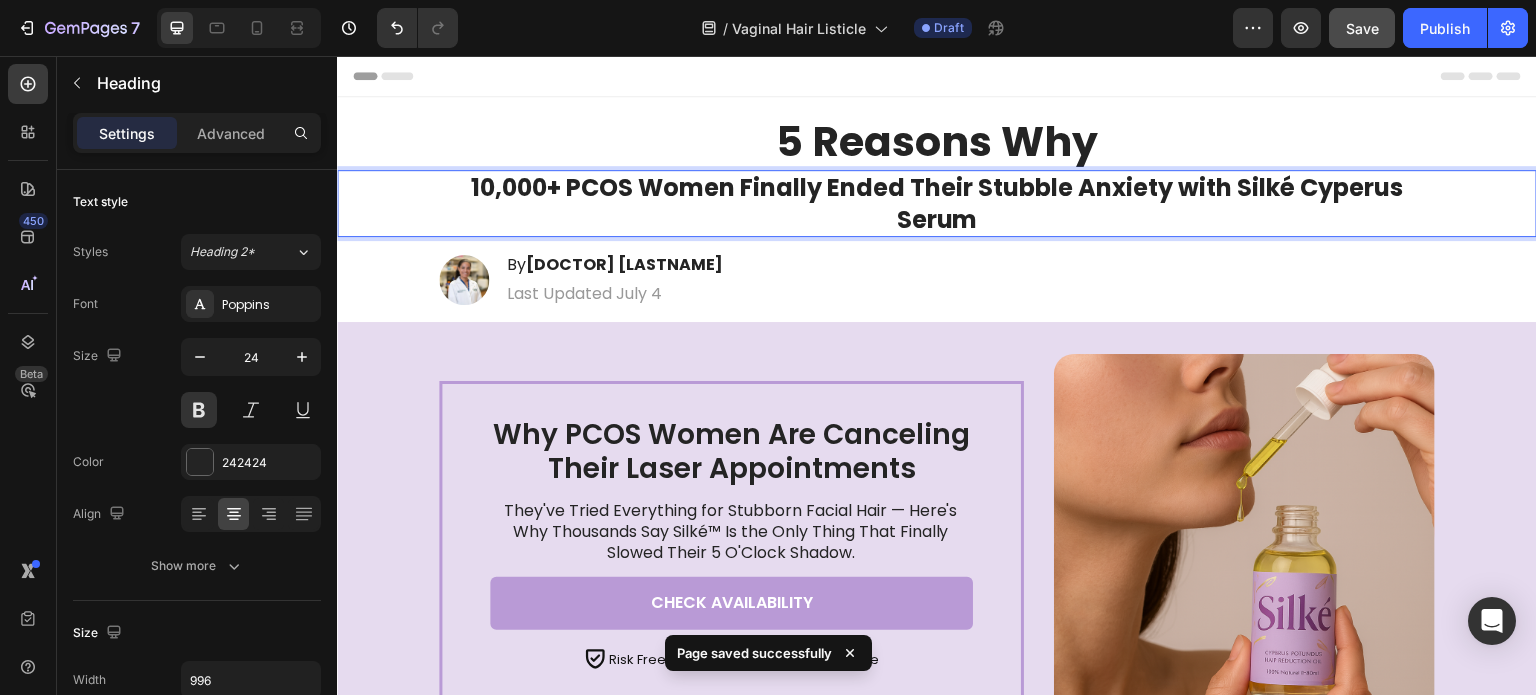 click on "10,000+ PCOS Women Finally Ended Their Stubble Anxiety with Silké Cyperus Serum" at bounding box center (937, 203) 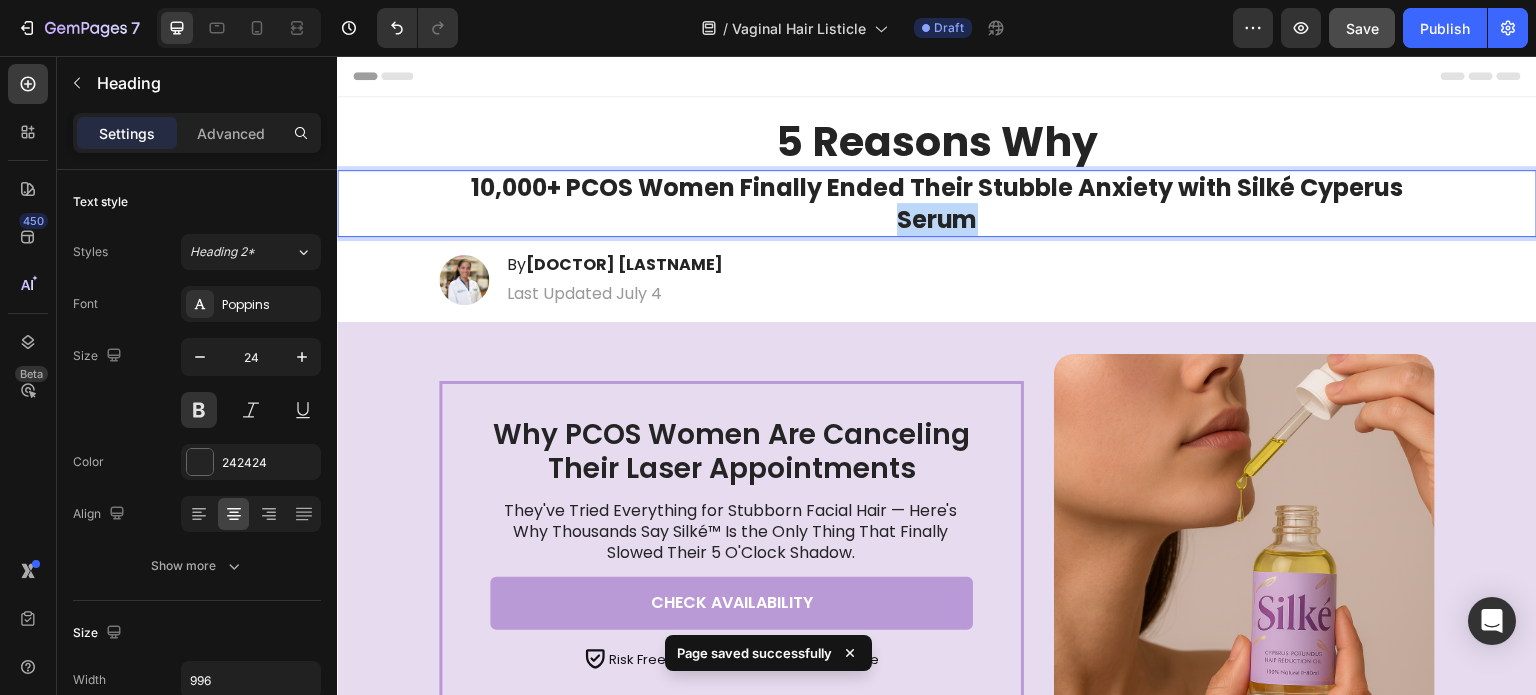 click on "10,000+ PCOS Women Finally Ended Their Stubble Anxiety with Silké Cyperus Serum" at bounding box center [937, 203] 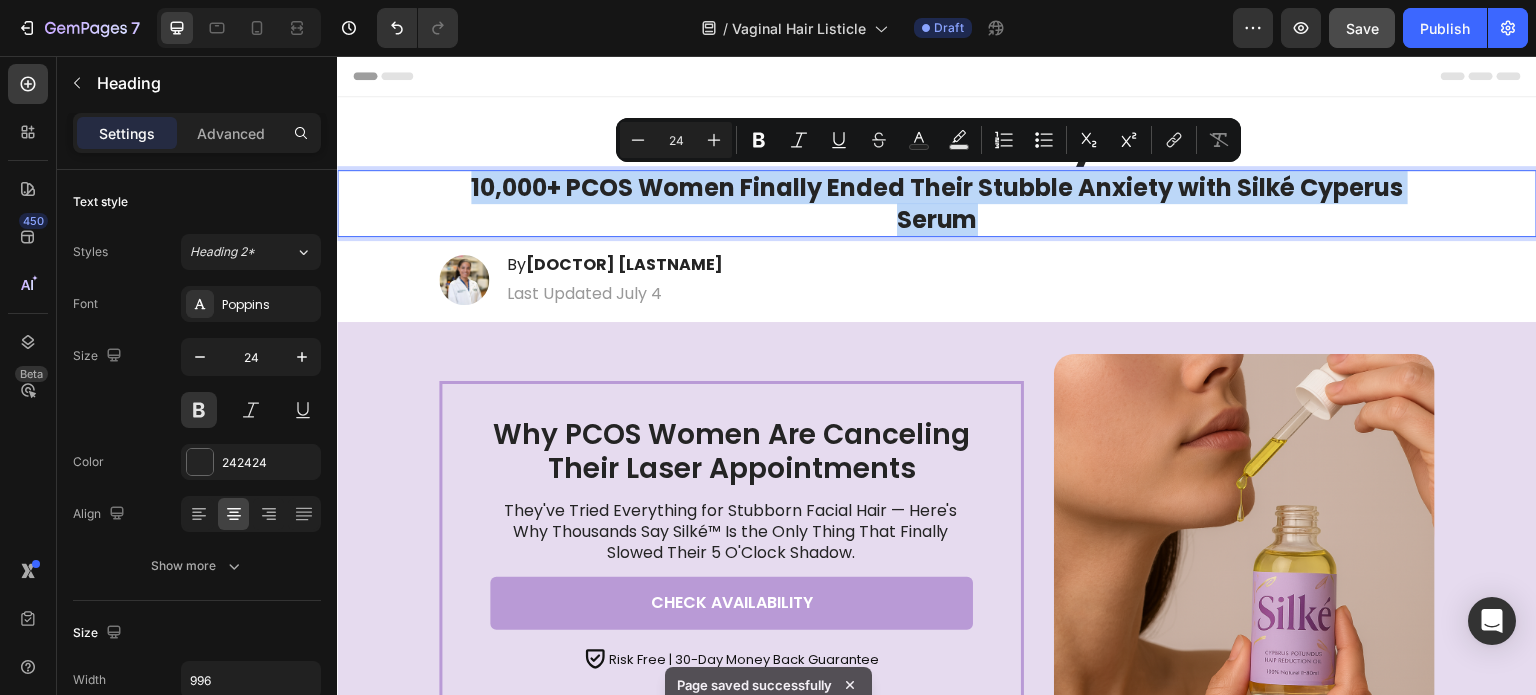 copy on "10,000+ PCOS Women Finally Ended Their Stubble Anxiety with Silké Cyperus Serum" 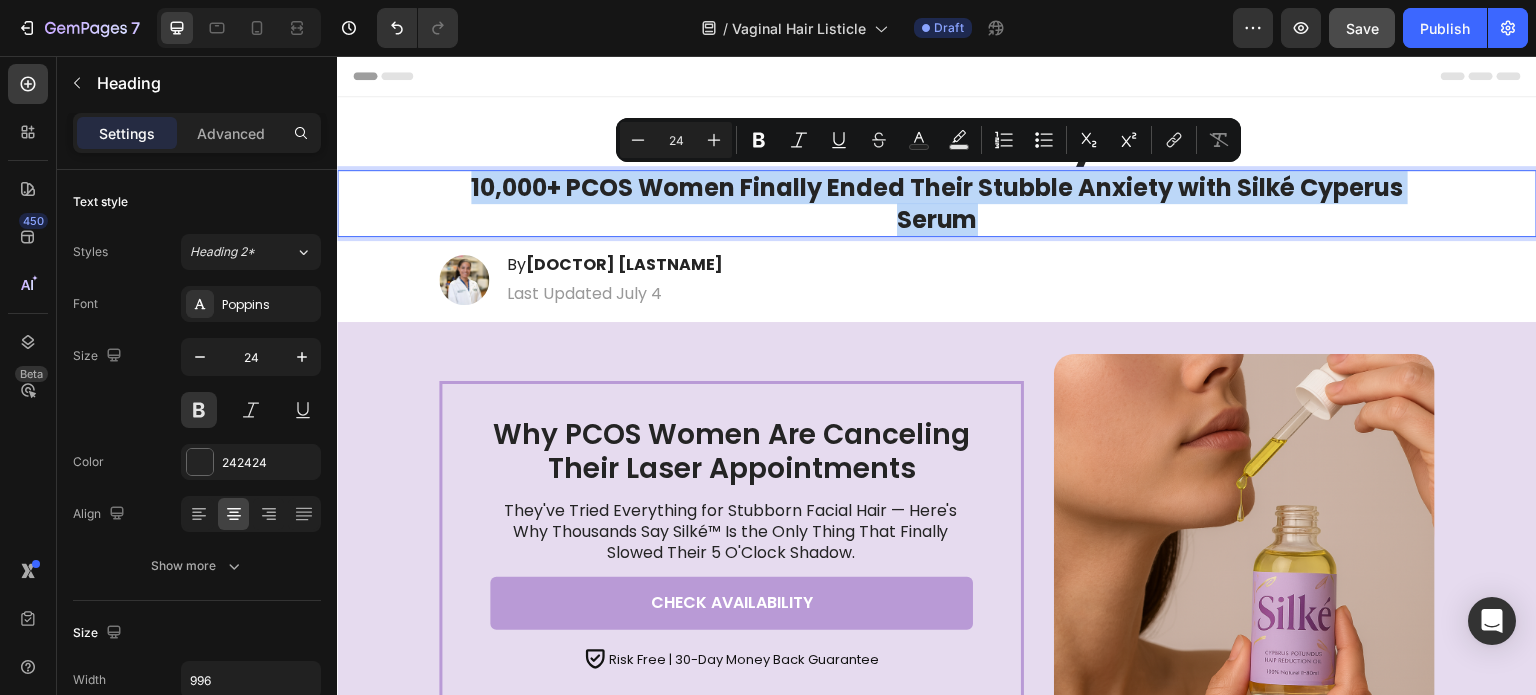 click on "5 Reasons Why Heading 10,000+ PCOS Women Finally Ended Their Stubble Anxiety with Silké Cyperus Serum Heading   16 Image By  Dr. Elena Rodriguez Heading Last Updated July 4 Text Block Row Image Icon Icon Icon Icon Icon Icon List #1 Choice for 10,000+ Happy Customers Text Block Row Why PCOS Women Are Canceling Their  Laser  Appointments Heading                Title Line They've Tried Everything for Stubborn Facial Hair — Here's Why Thousands Say Silké™ Is the Only Thing That Finally Slowed Their 5 O'Clock Shadow. Text Block CHECK AVAILABILITY Button
Icon Risk Free | 30-Day Money Back Guarantee Text Block Row Row Why PCOS Women Are Canceling Their Laser Appointments Heading They've Tried Everything for Stubborn Facial Hair — Here's Why Thousands Say Silké™ Is the Only Thing That Finally Slowed Their 5 O'Clock Shadow. Text Block CHECK AVAILABILITY Button
Icon Risk Free | 30-Day Money Back Guarantee Text Block Row Row Image Row Image Heading     Text Block Row Heading" at bounding box center (937, 1562) 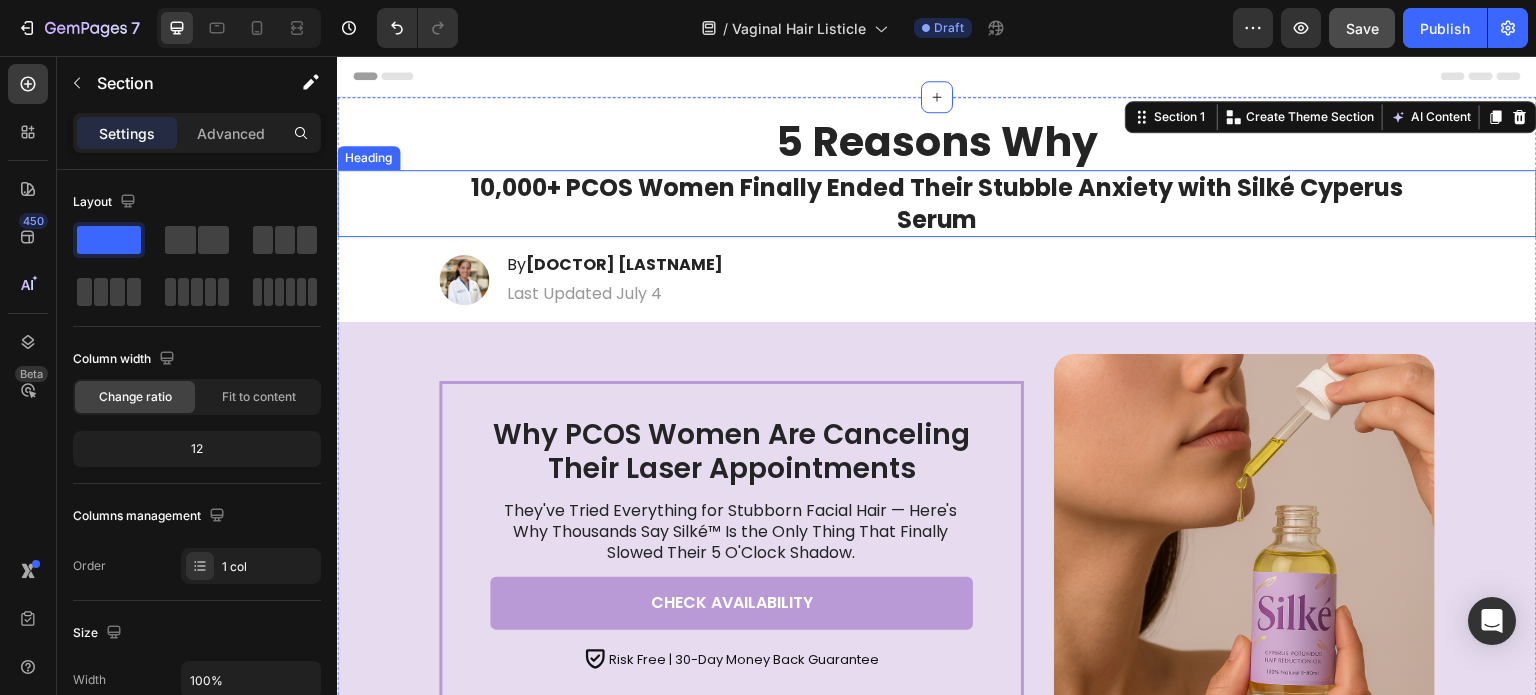 click on "10,000+ PCOS Women Finally Ended Their Stubble Anxiety with Silké Cyperus Serum" at bounding box center [937, 203] 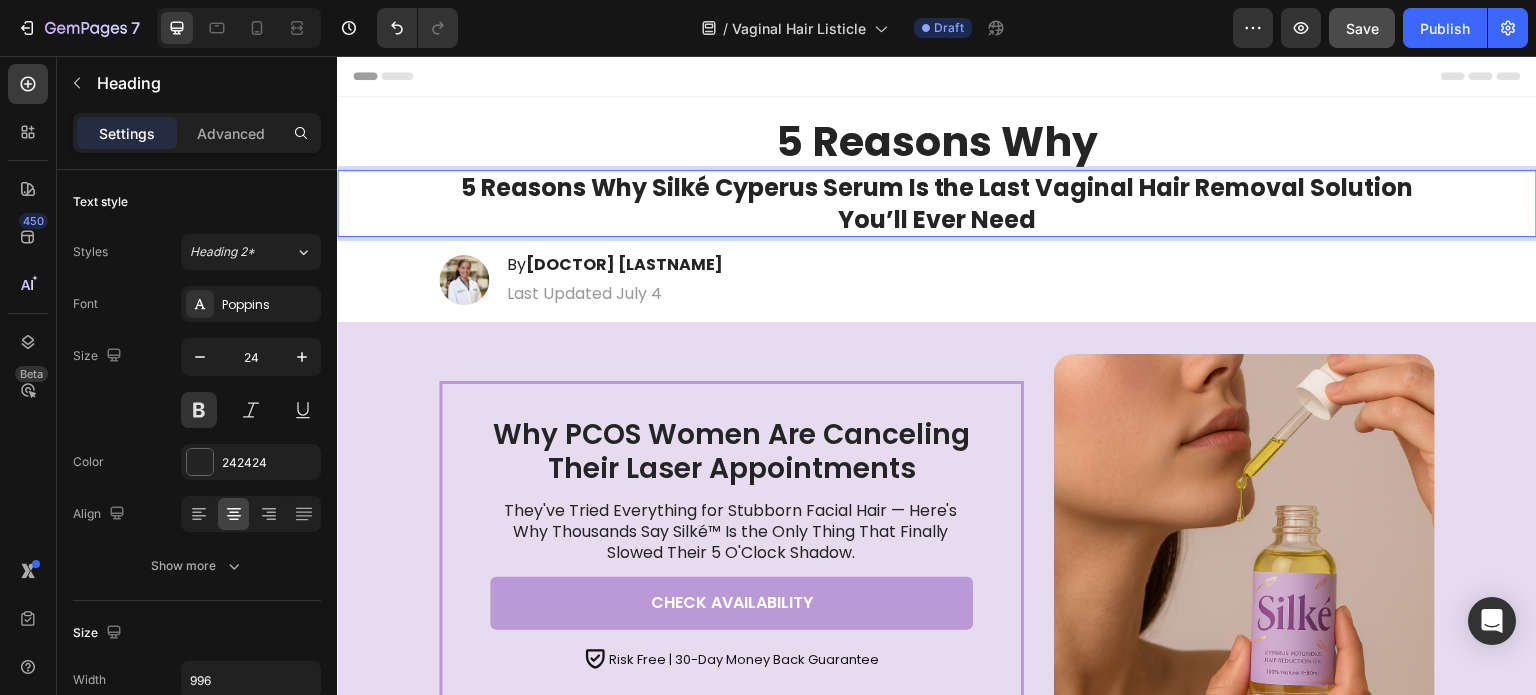 click on "5 Reasons Why Silké Cyperus Serum Is the Last Vaginal Hair Removal Solution You’ll Ever Need" at bounding box center (937, 203) 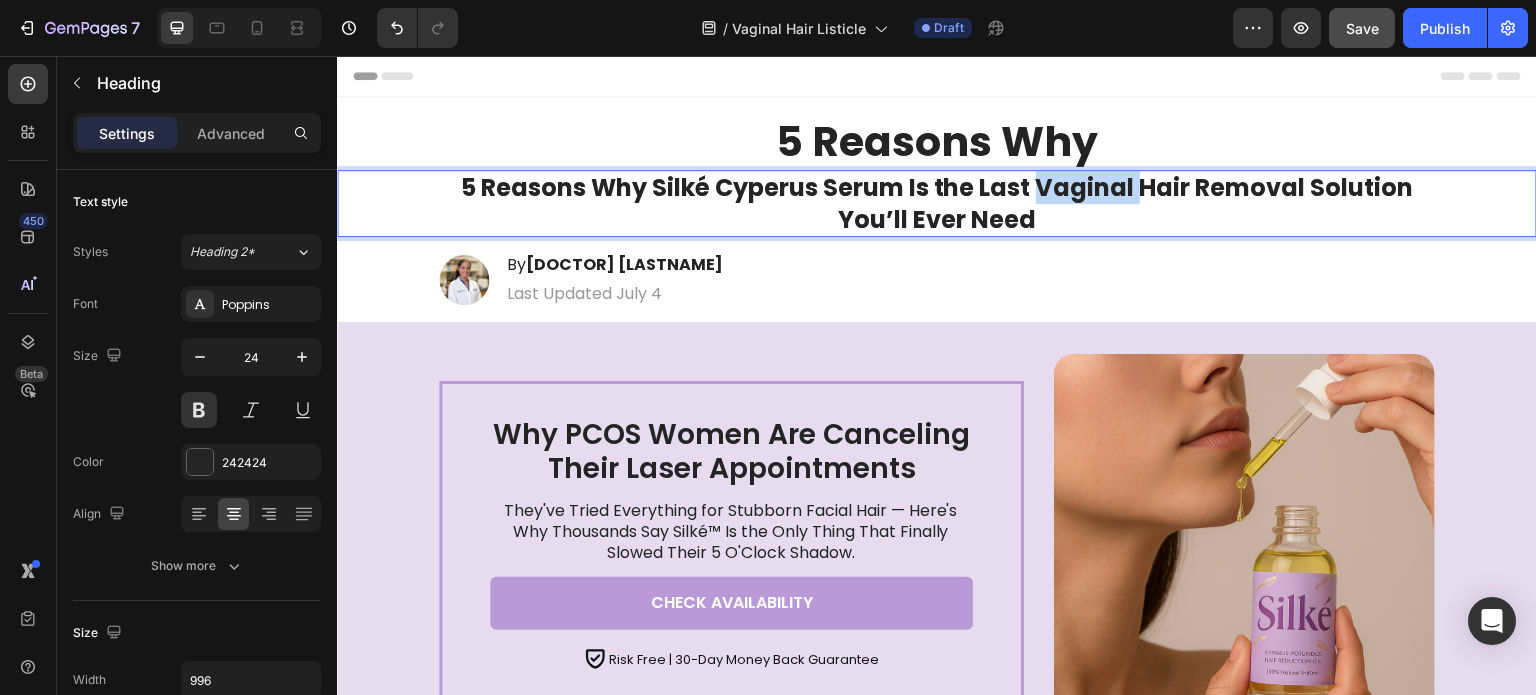 click on "5 Reasons Why Silké Cyperus Serum Is the Last Vaginal Hair Removal Solution You’ll Ever Need" at bounding box center [937, 203] 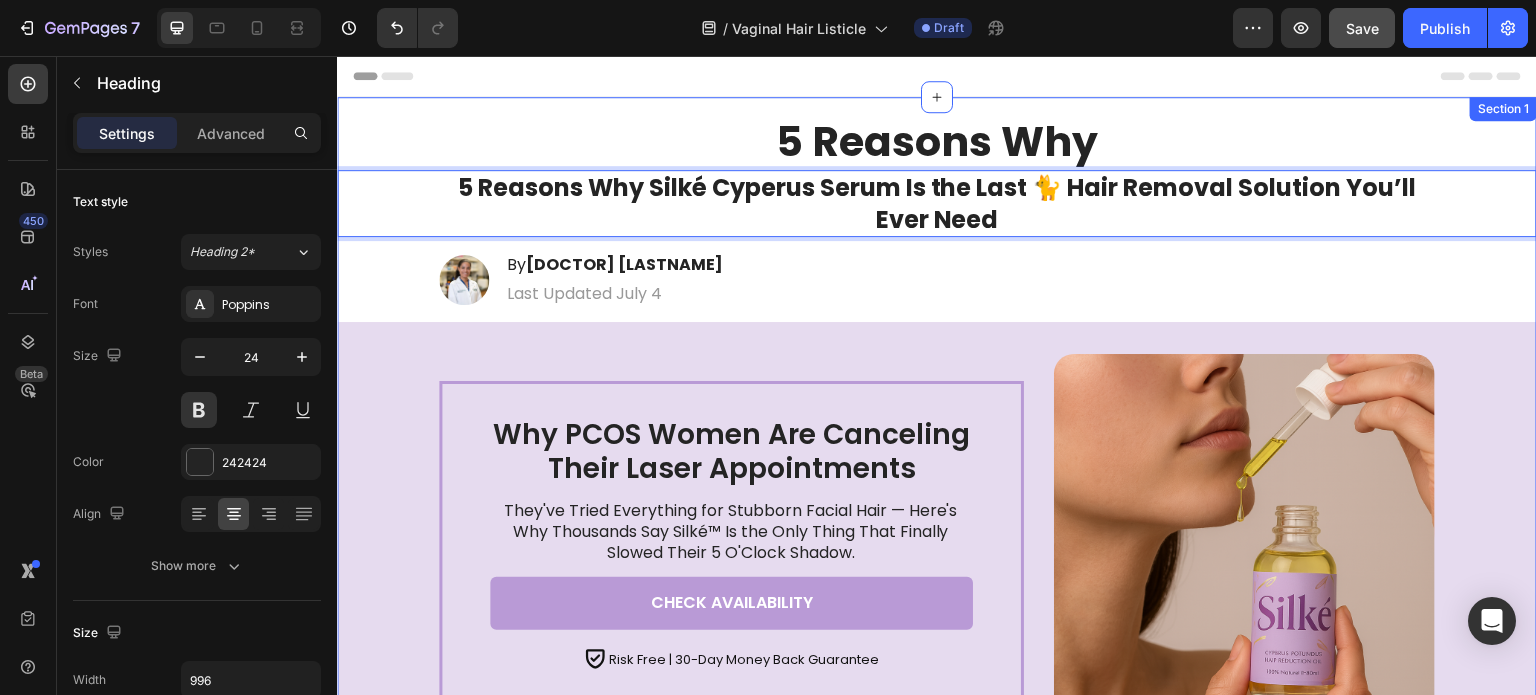 click on "Image By  Dr. Elena Rodriguez Heading Last Updated July 4 Text Block Row" at bounding box center (937, 280) 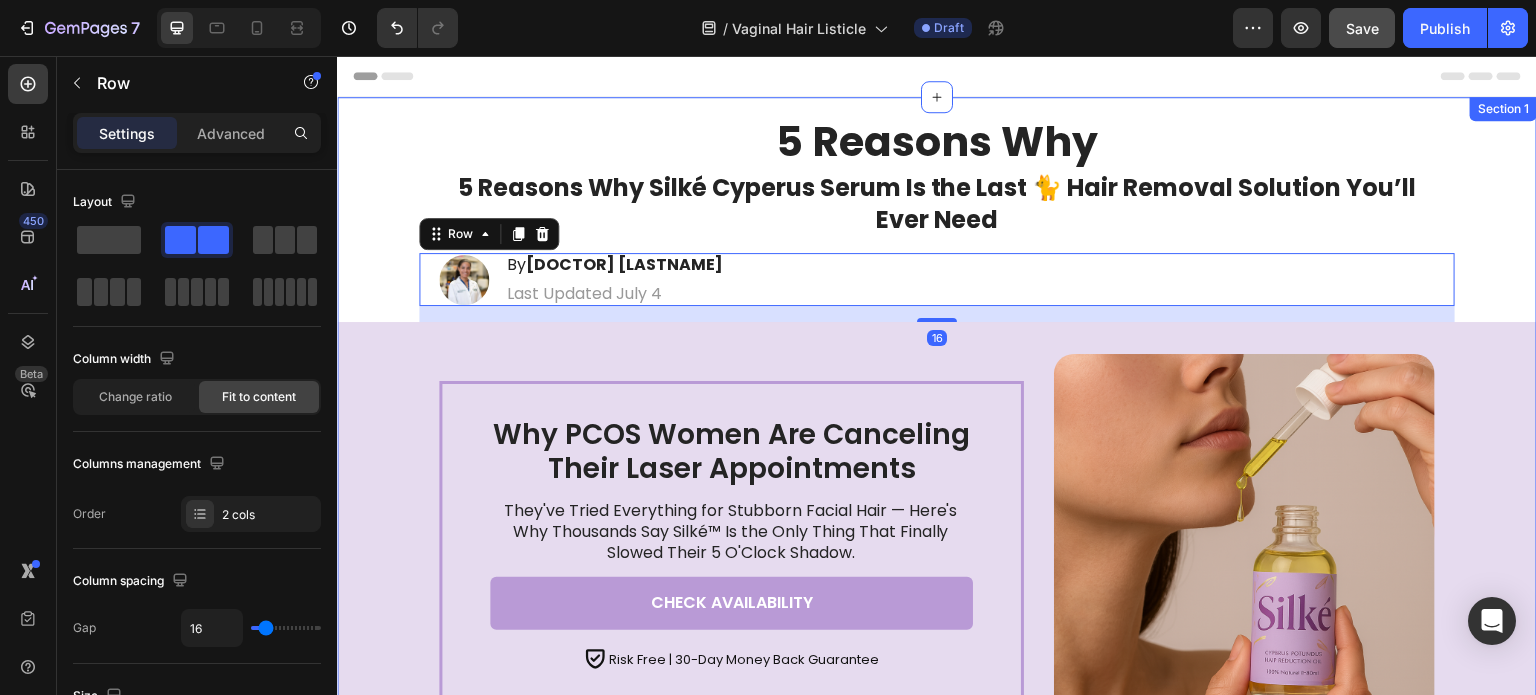 click on "5 Reasons Why Silké Cyperus Serum Is the Last 🐈 Hair Removal Solution You’ll Ever Need" at bounding box center (937, 203) 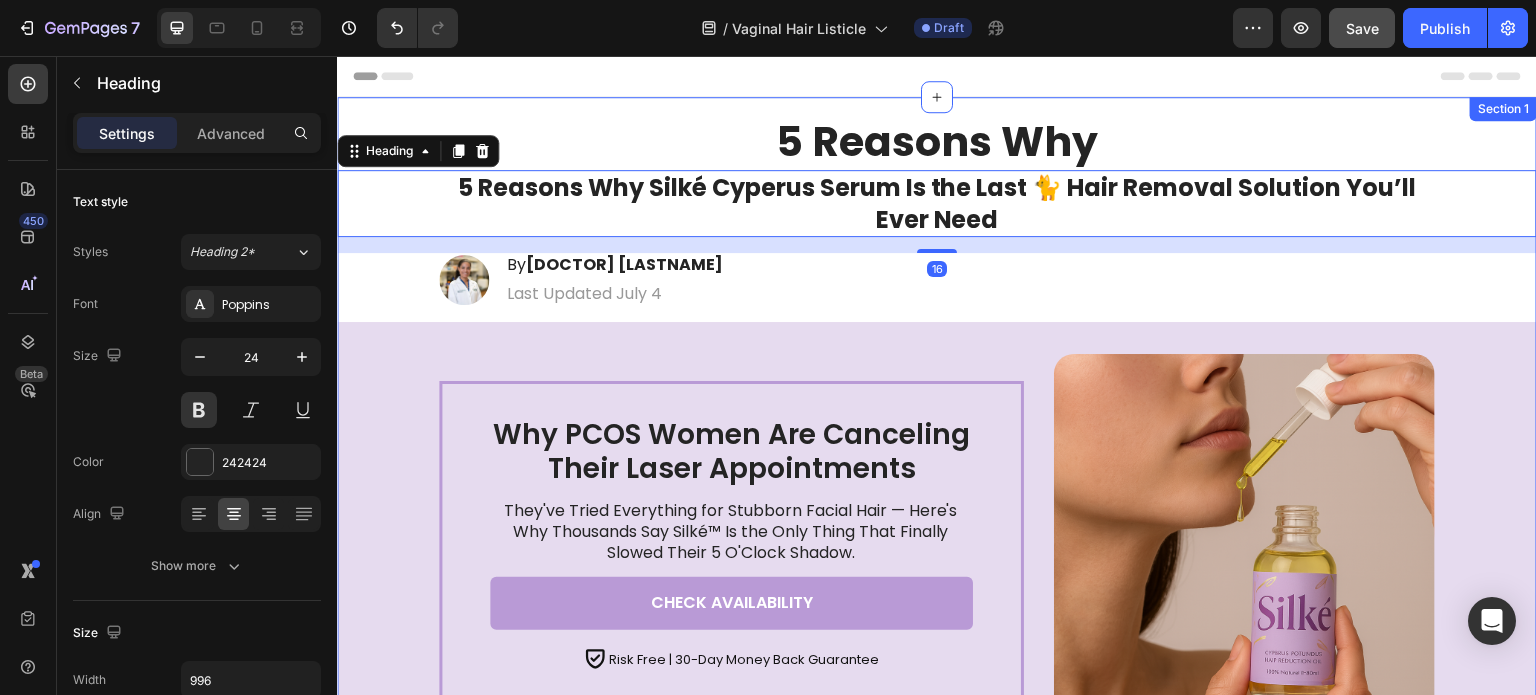 click on "5 Reasons Why Heading 5 Reasons Why Silké Cyperus Serum Is the Last 🐈 Hair Removal Solution You’ll Ever Need Heading   16 Image By  Dr. Elena Rodriguez Heading Last Updated July 4 Text Block Row Image Icon Icon Icon Icon Icon Icon List #1 Choice for 10,000+ Happy Customers Text Block Row Why PCOS Women Are Canceling Their  Laser  Appointments Heading                Title Line They've Tried Everything for Stubborn Facial Hair — Here's Why Thousands Say Silké™ Is the Only Thing That Finally Slowed Their 5 O'Clock Shadow. Text Block CHECK AVAILABILITY Button
Icon Risk Free | 30-Day Money Back Guarantee Text Block Row Row Why PCOS Women Are Canceling Their Laser Appointments Heading They've Tried Everything for Stubborn Facial Hair — Here's Why Thousands Say Silké™ Is the Only Thing That Finally Slowed Their 5 O'Clock Shadow. Text Block CHECK AVAILABILITY Button
Icon Risk Free | 30-Day Money Back Guarantee Text Block Row Row Image Row Image Heading     Text Block" at bounding box center (937, 1562) 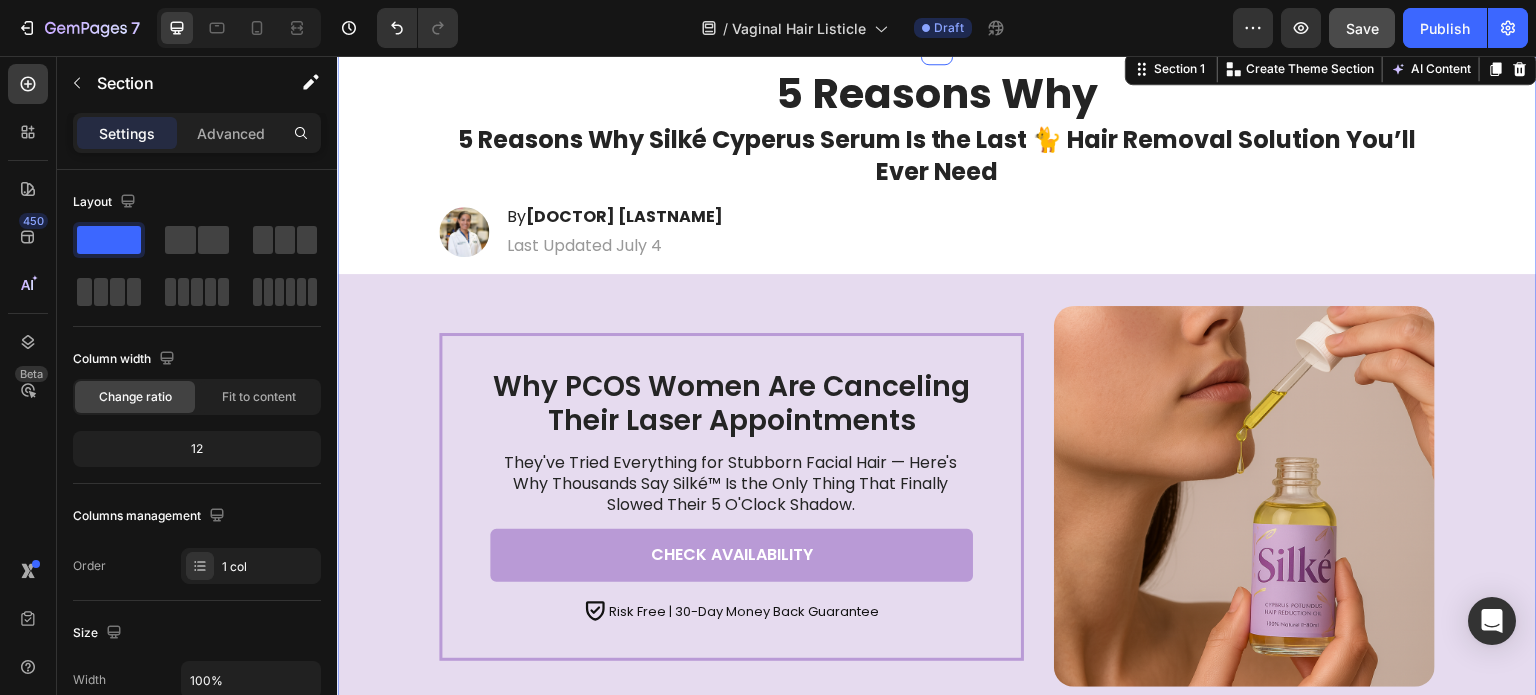 scroll, scrollTop: 0, scrollLeft: 0, axis: both 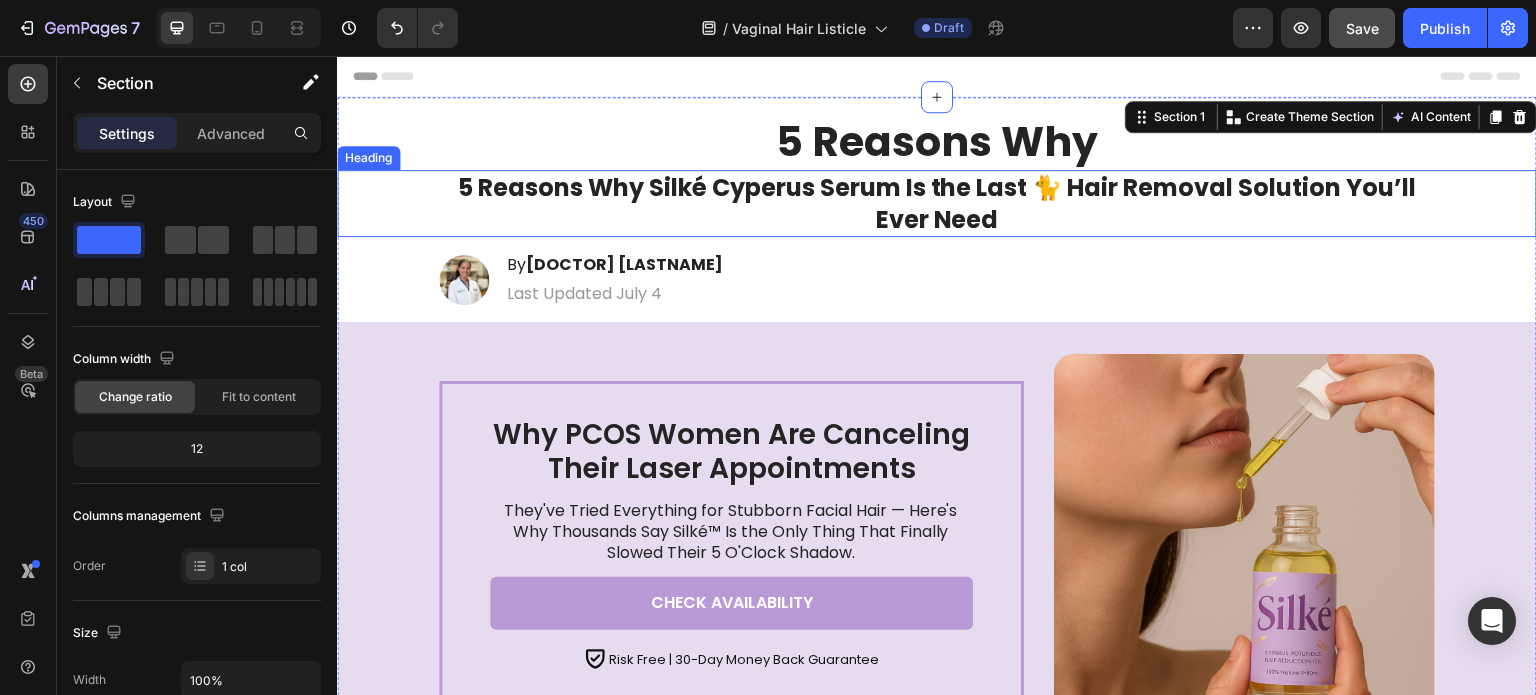 click on "5 Reasons Why Silké Cyperus Serum Is the Last 🐈 Hair Removal Solution You’ll Ever Need" at bounding box center [937, 203] 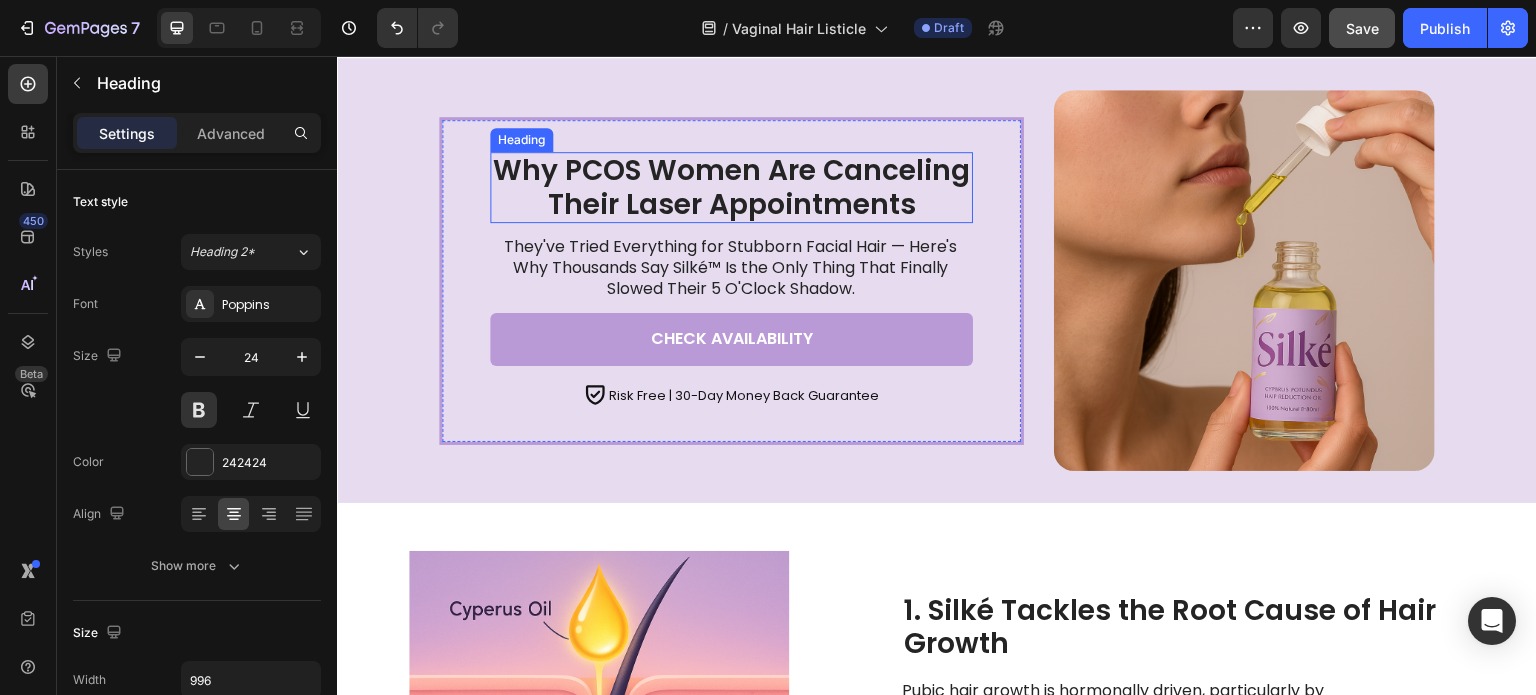 click on "Why PCOS Women Are Canceling Their Laser Appointments" at bounding box center (731, 187) 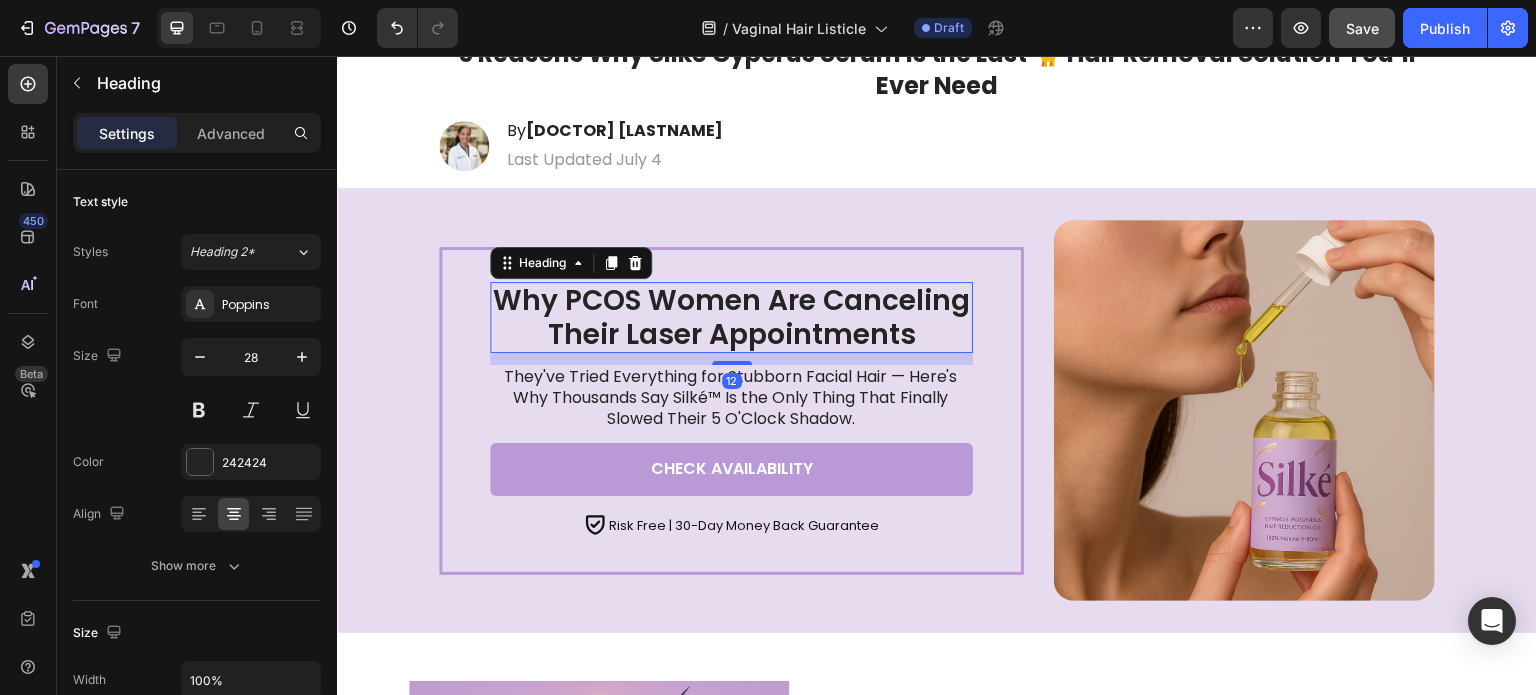 scroll, scrollTop: 132, scrollLeft: 0, axis: vertical 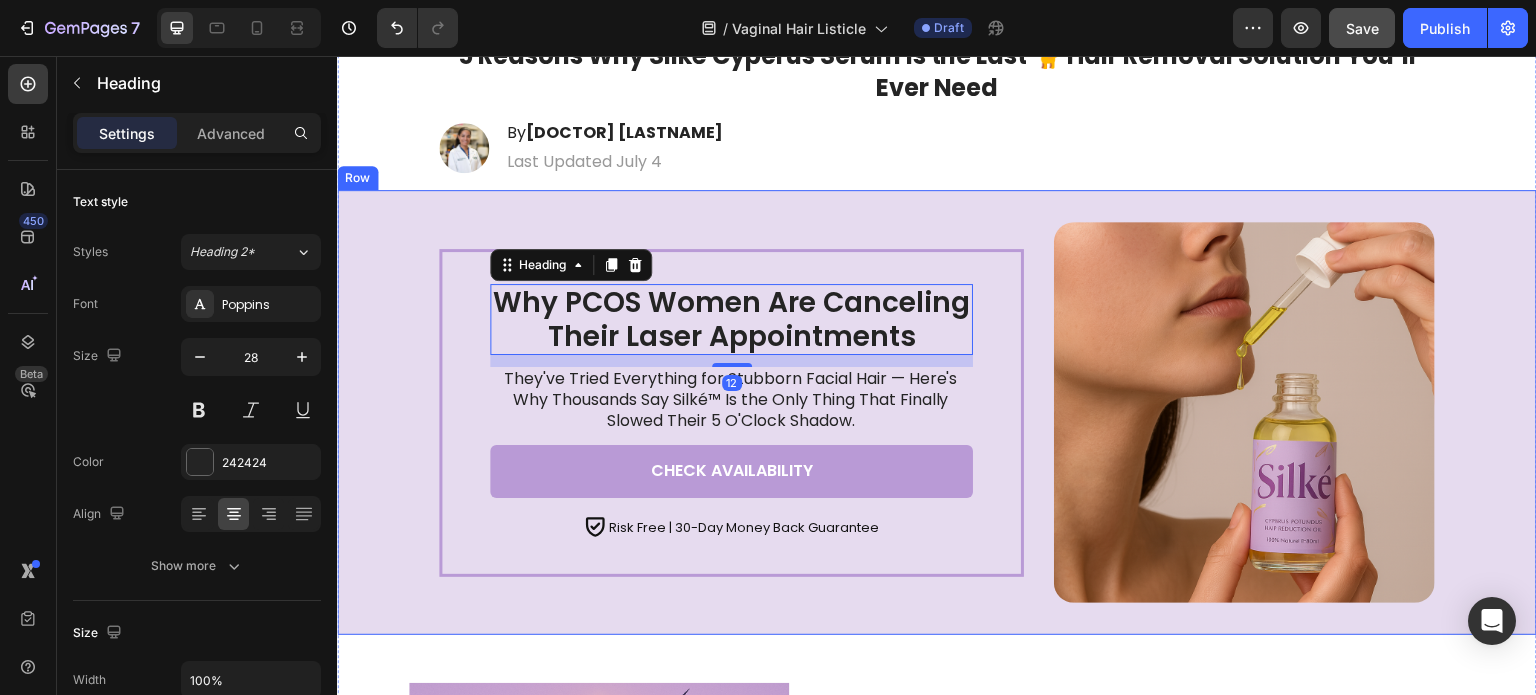 click on "Why PCOS Women Are Canceling Their Laser Appointments Heading   12 They've Tried Everything for Stubborn Facial Hair — Here's Why Thousands Say Silké™ Is the Only Thing That Finally Slowed Their 5 O'Clock Shadow. Text Block CHECK AVAILABILITY Button
Icon Risk Free | 30-Day Money Back Guarantee Text Block Row Row Image Row" at bounding box center (937, 412) 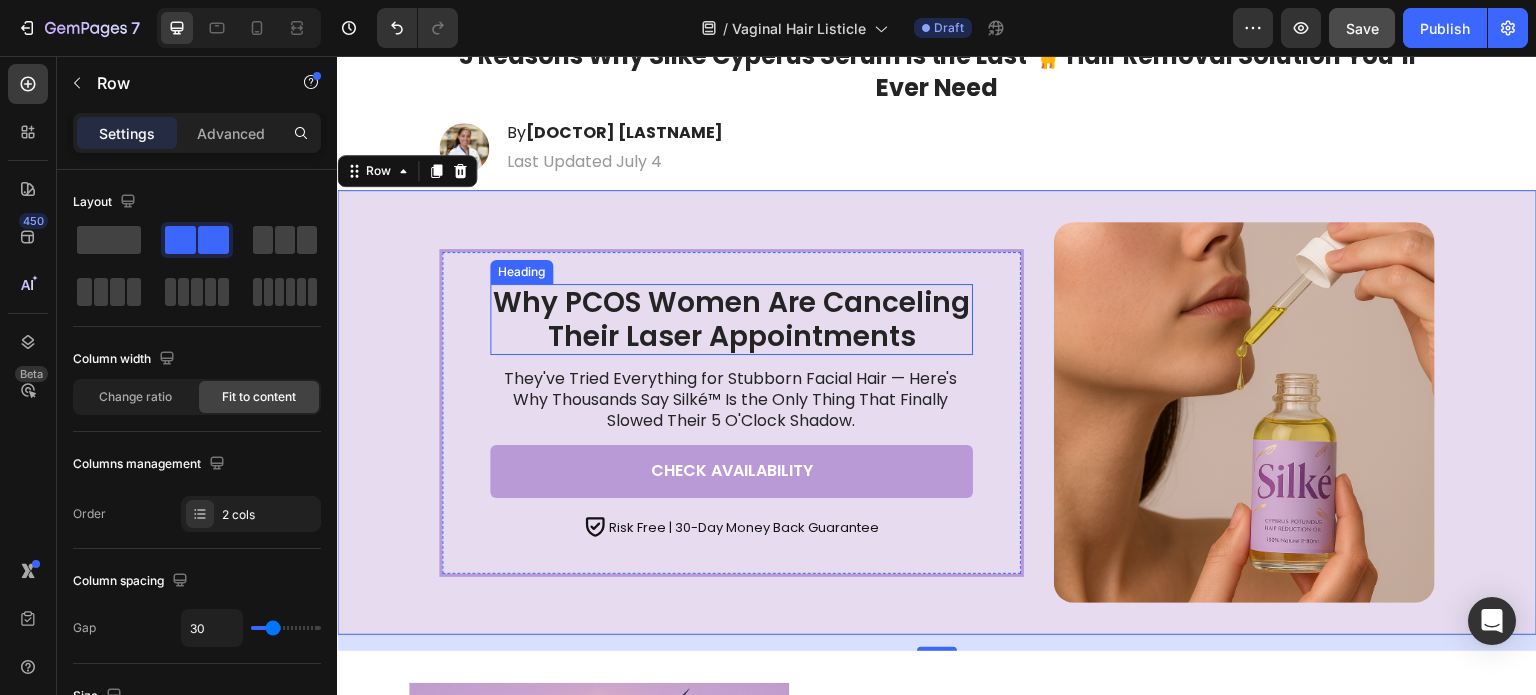 click on "Why PCOS Women Are Canceling Their Laser Appointments" at bounding box center (731, 319) 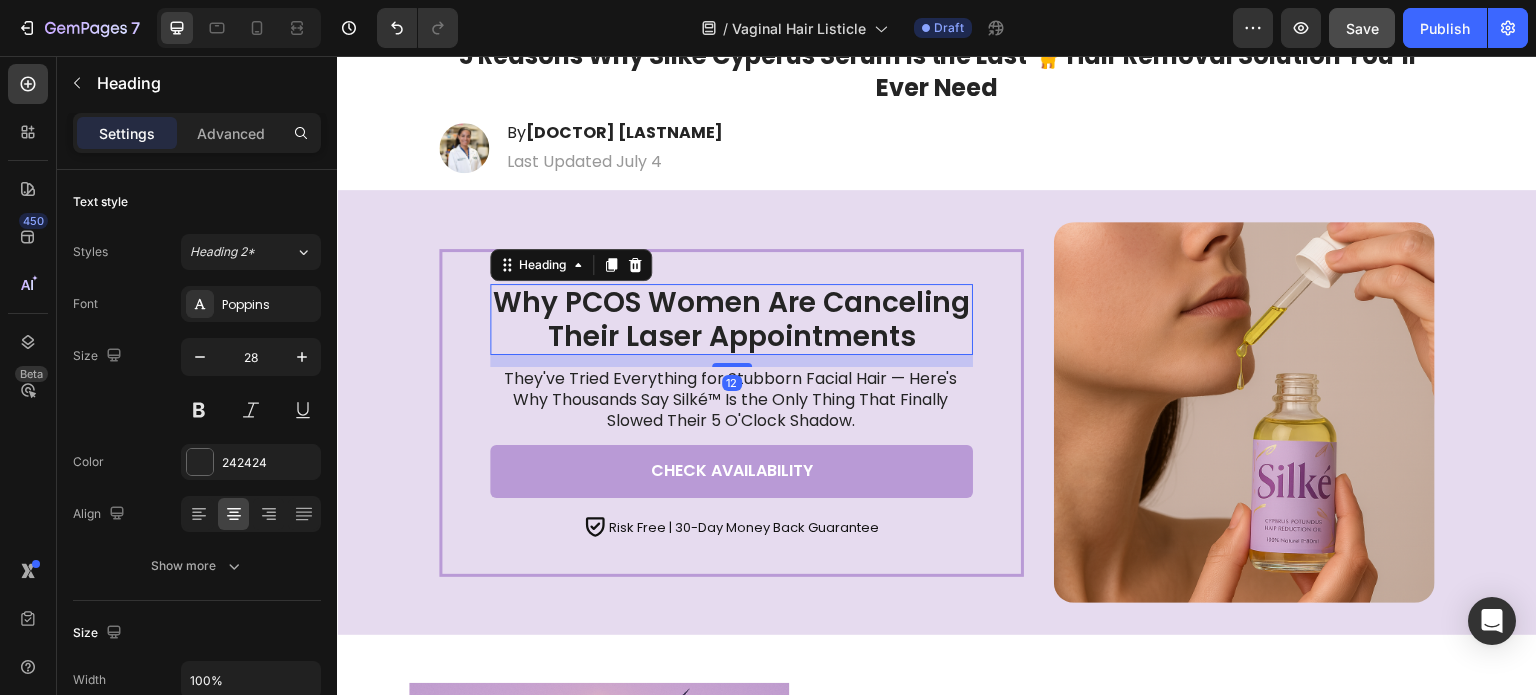 click on "Why PCOS Women Are Canceling Their Laser Appointments" at bounding box center [731, 319] 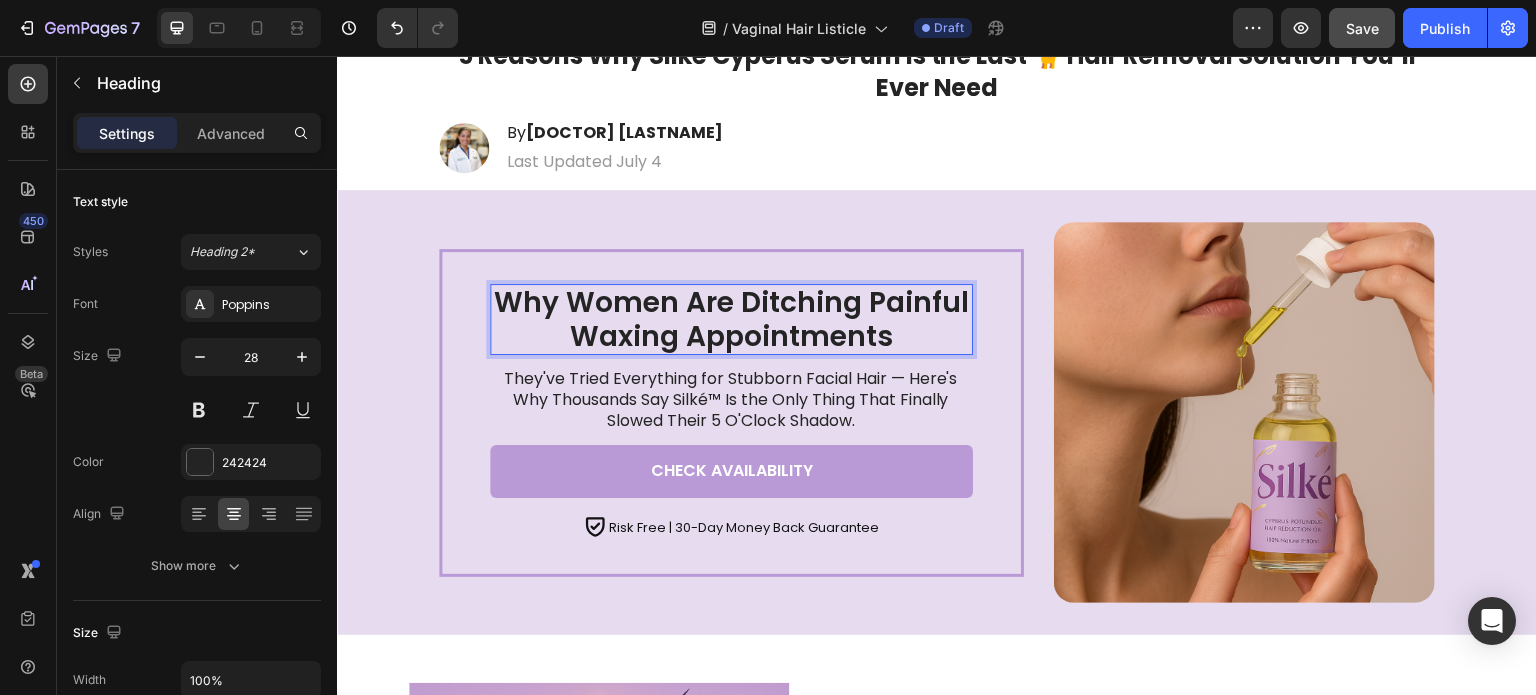 scroll, scrollTop: 0, scrollLeft: 0, axis: both 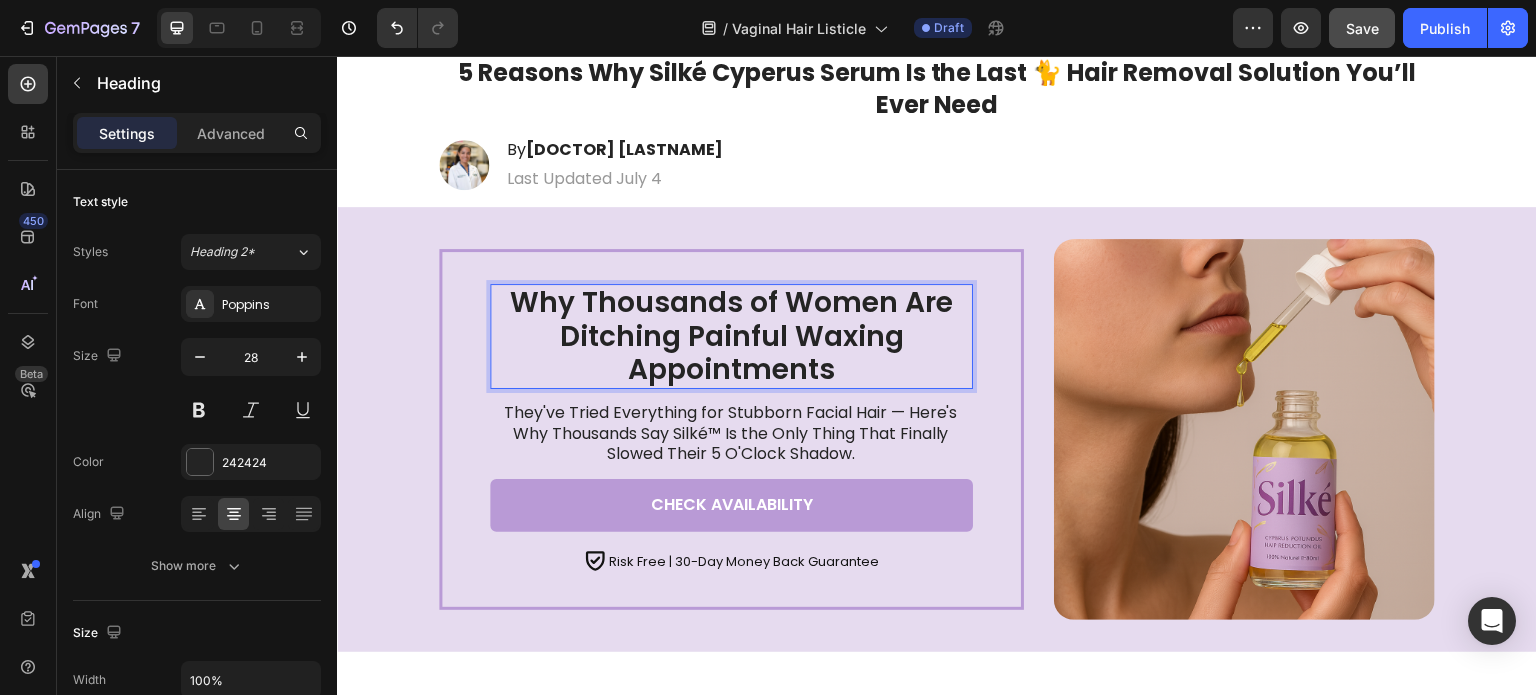 click on "Why Thousands of Women Are Ditching Painful Waxing Appointments" at bounding box center [731, 336] 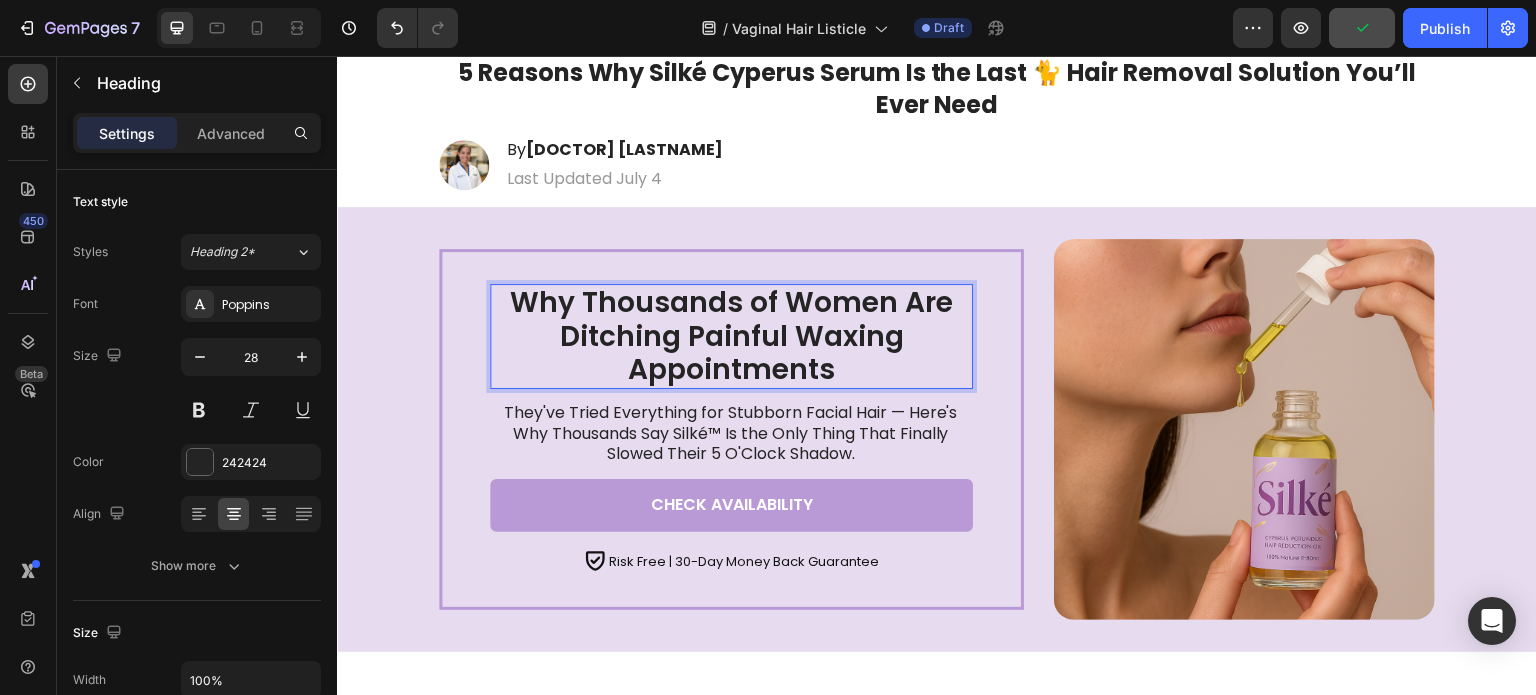 click on "Why Thousands of Women Are Ditching Painful Waxing Appointments" at bounding box center [731, 336] 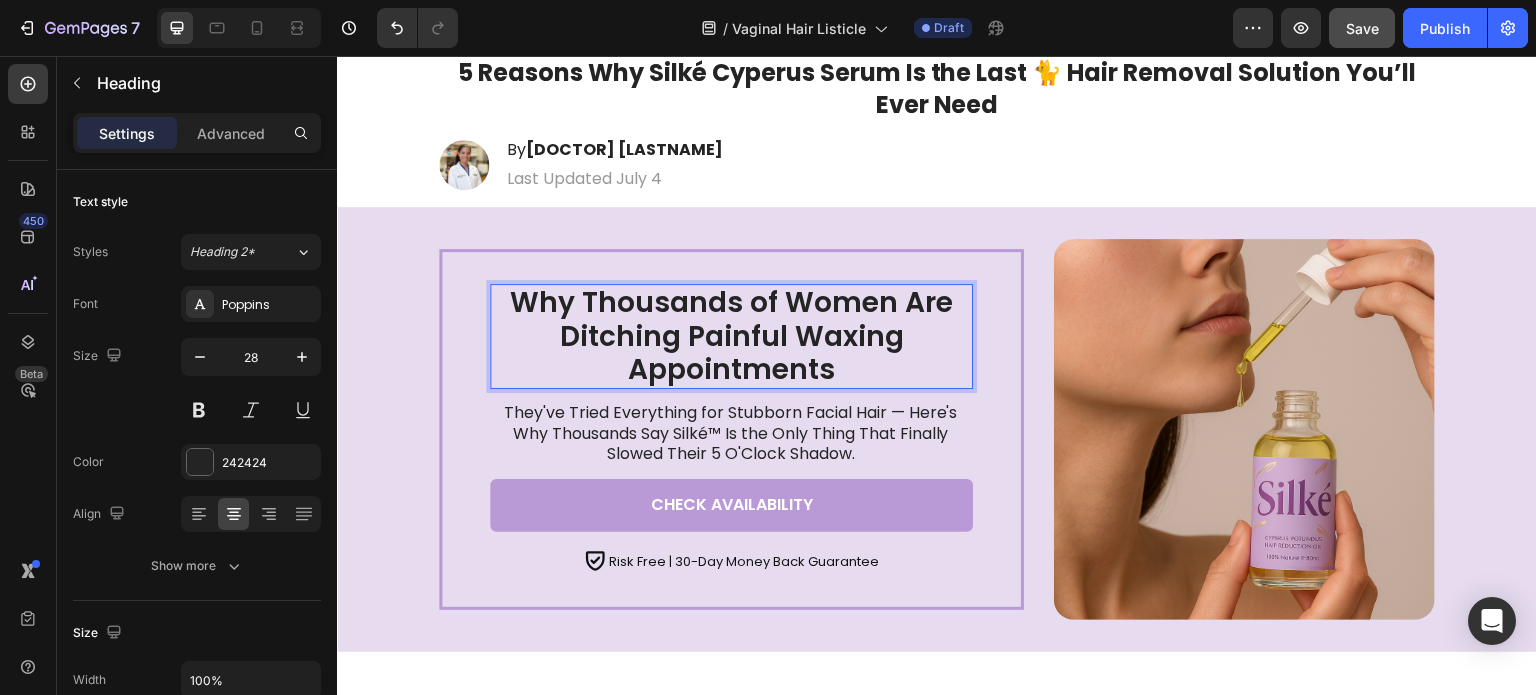 click on "Why Thousands of Women Are Ditching Painful Waxing Appointments" at bounding box center [731, 336] 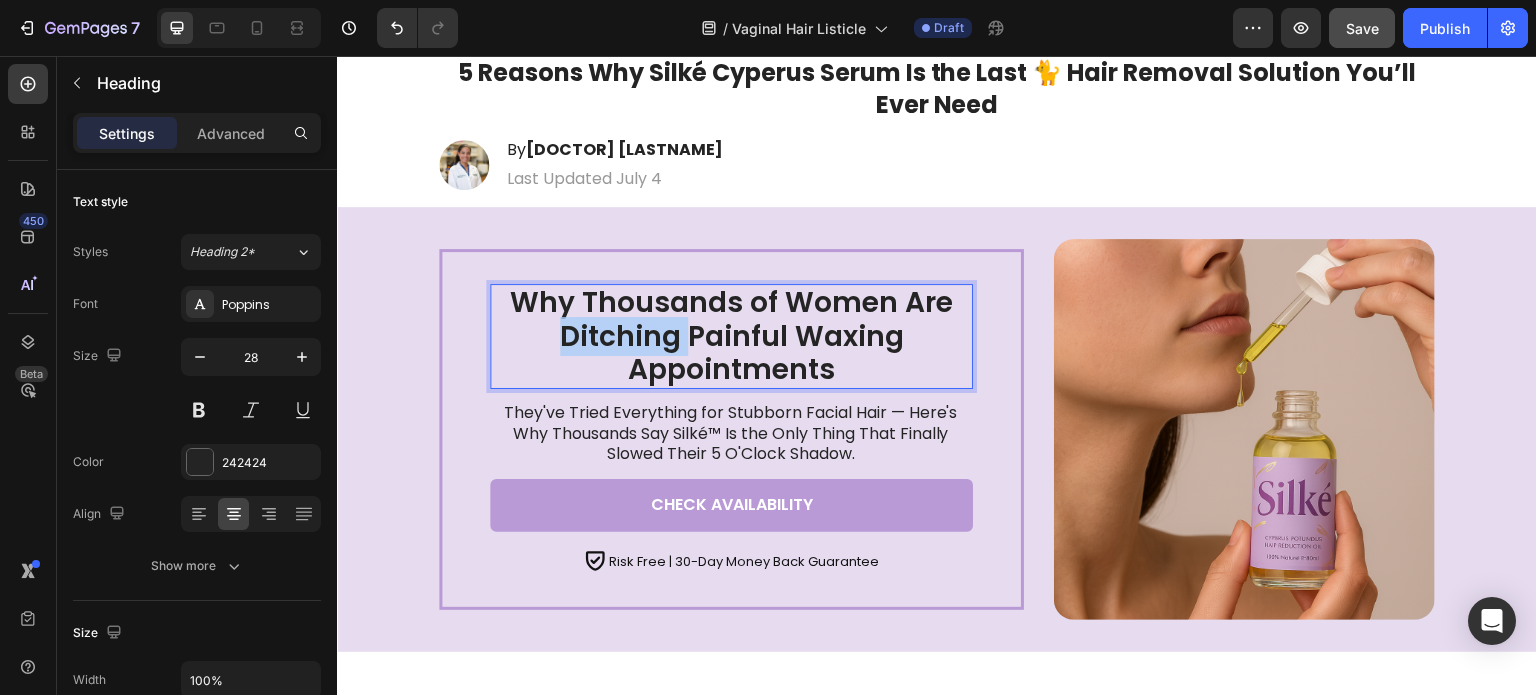click on "Why Thousands of Women Are Ditching Painful Waxing Appointments" at bounding box center (731, 336) 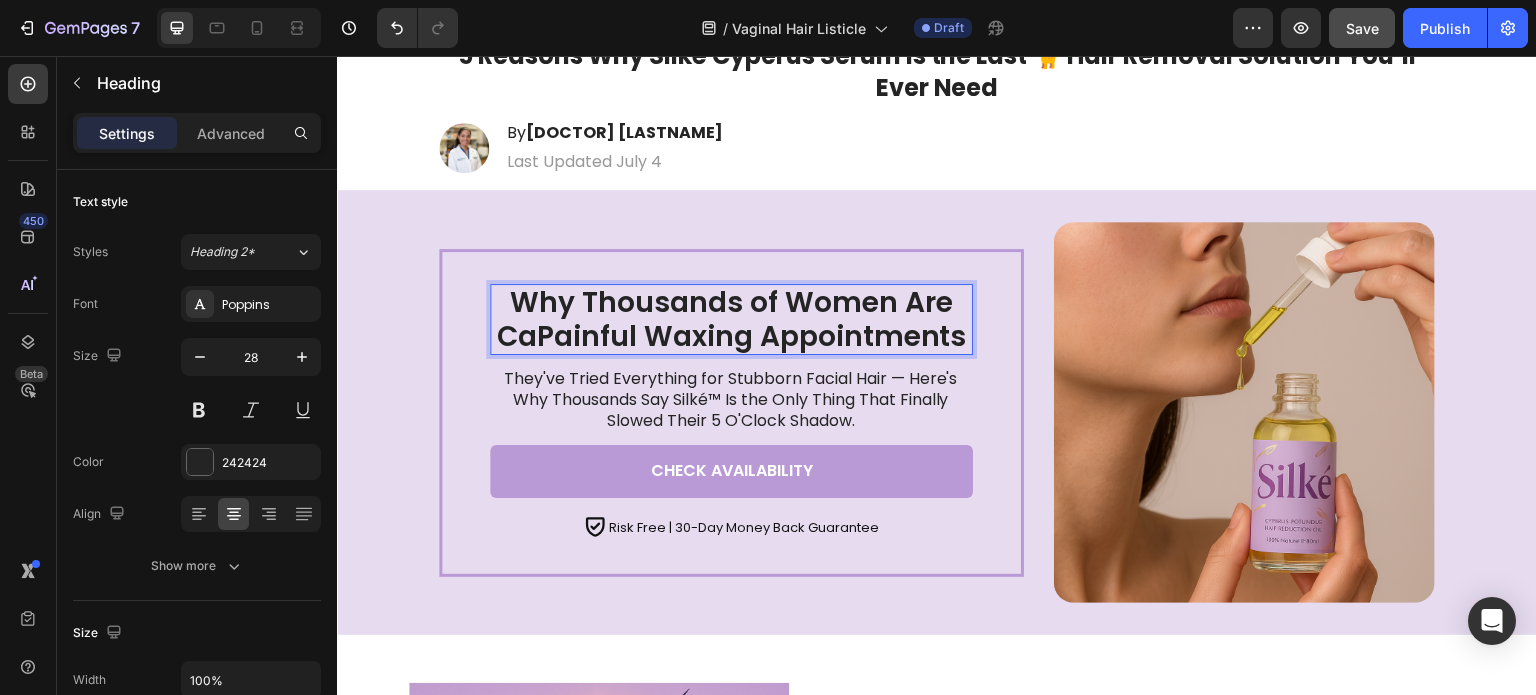 scroll, scrollTop: 115, scrollLeft: 0, axis: vertical 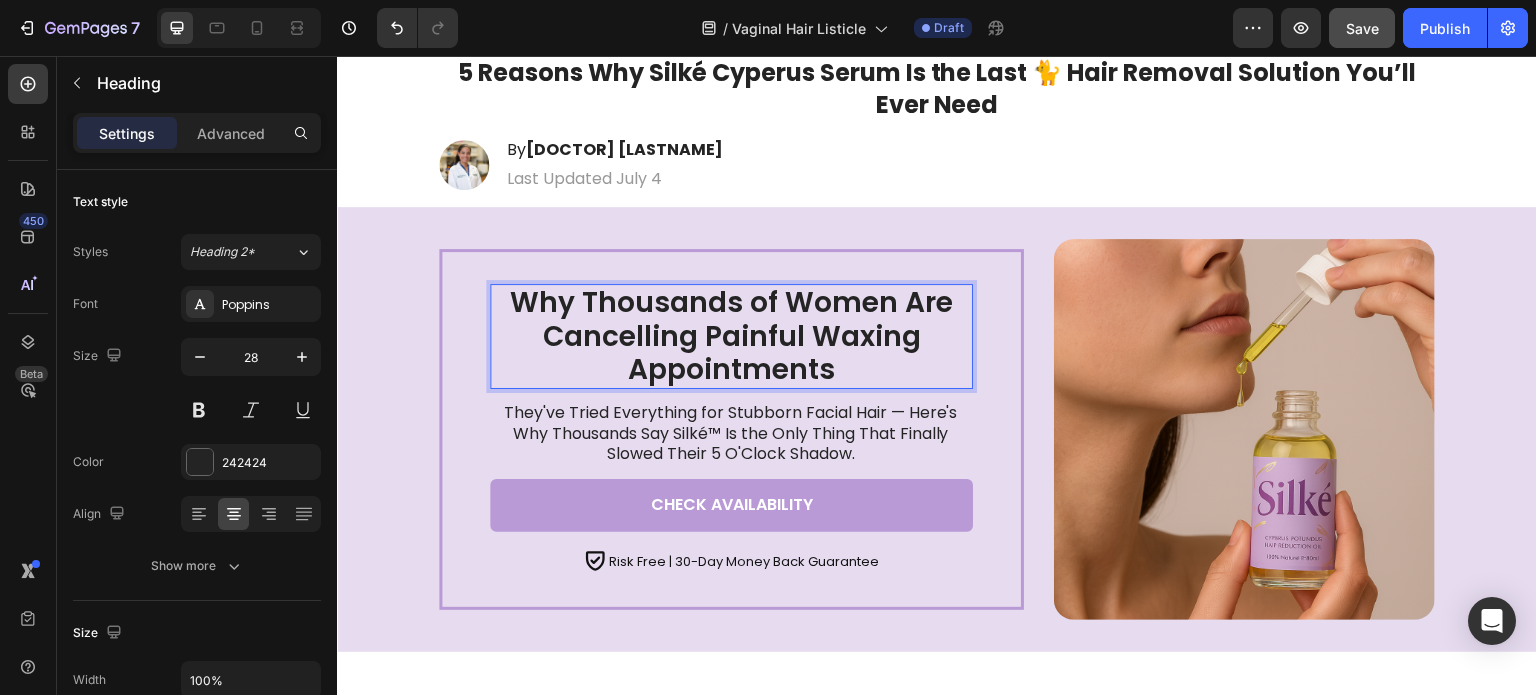 click on "Why Thousands of Women Are Cancelling Painful Waxing Appointments" at bounding box center [731, 336] 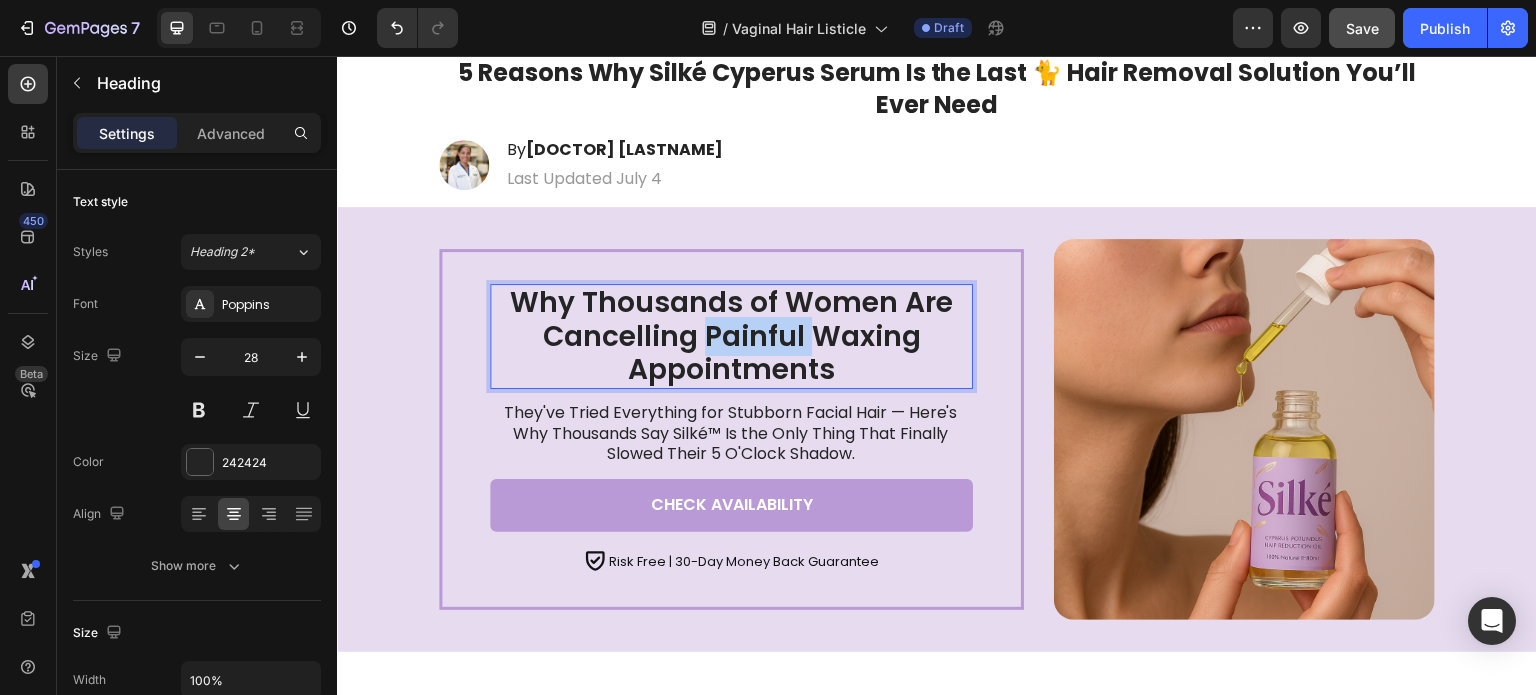 click on "Why Thousands of Women Are Cancelling Painful Waxing Appointments" at bounding box center [731, 336] 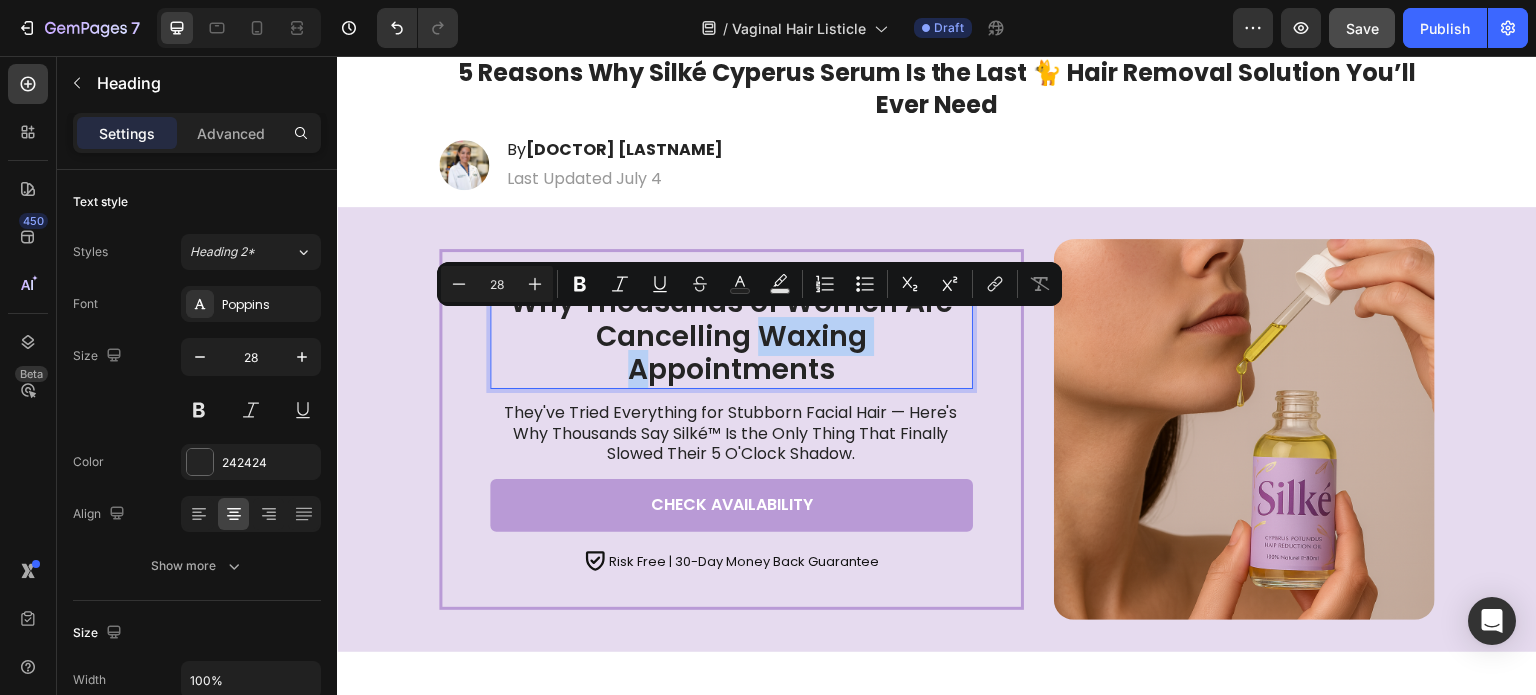 scroll, scrollTop: 132, scrollLeft: 0, axis: vertical 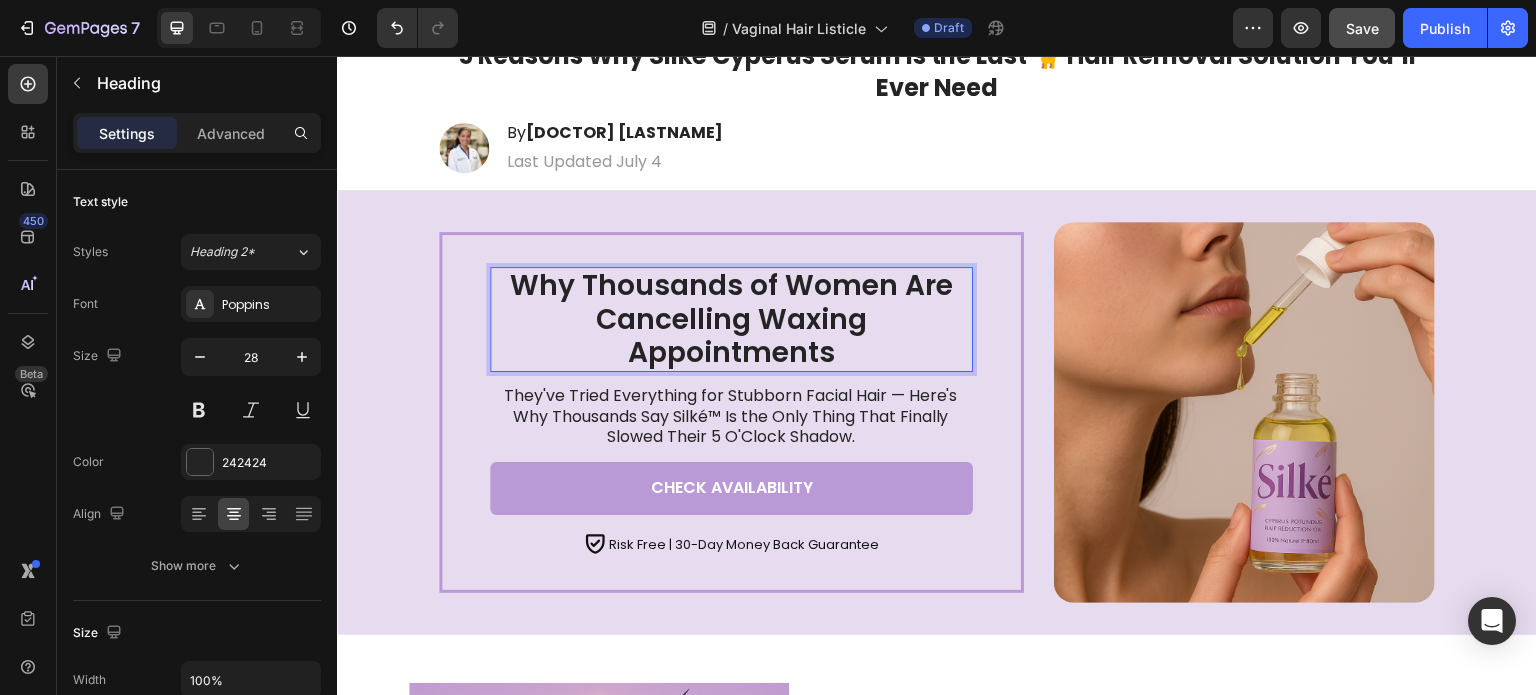 click on "Why Thousands of Women Are Cancelling Waxing Appointments" at bounding box center (731, 319) 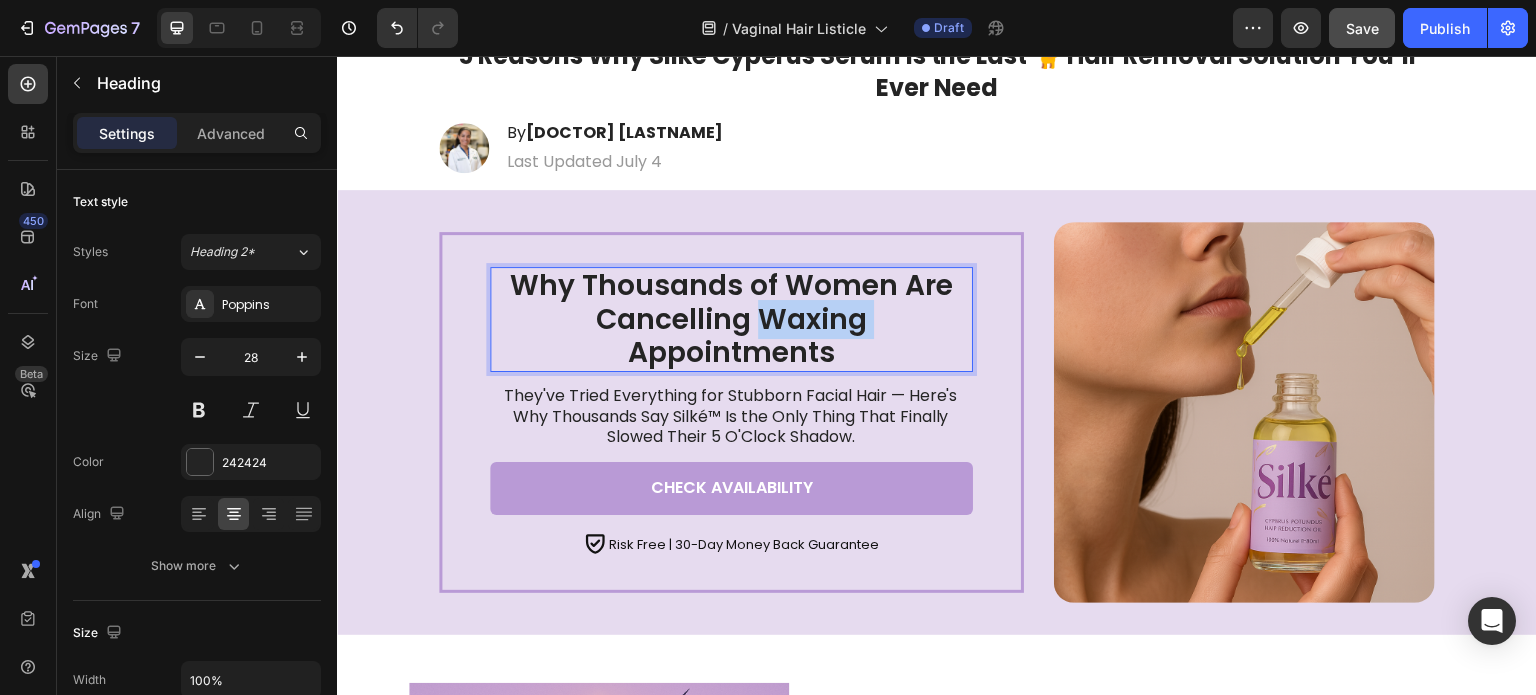 click on "Why Thousands of Women Are Cancelling Waxing Appointments" at bounding box center [731, 319] 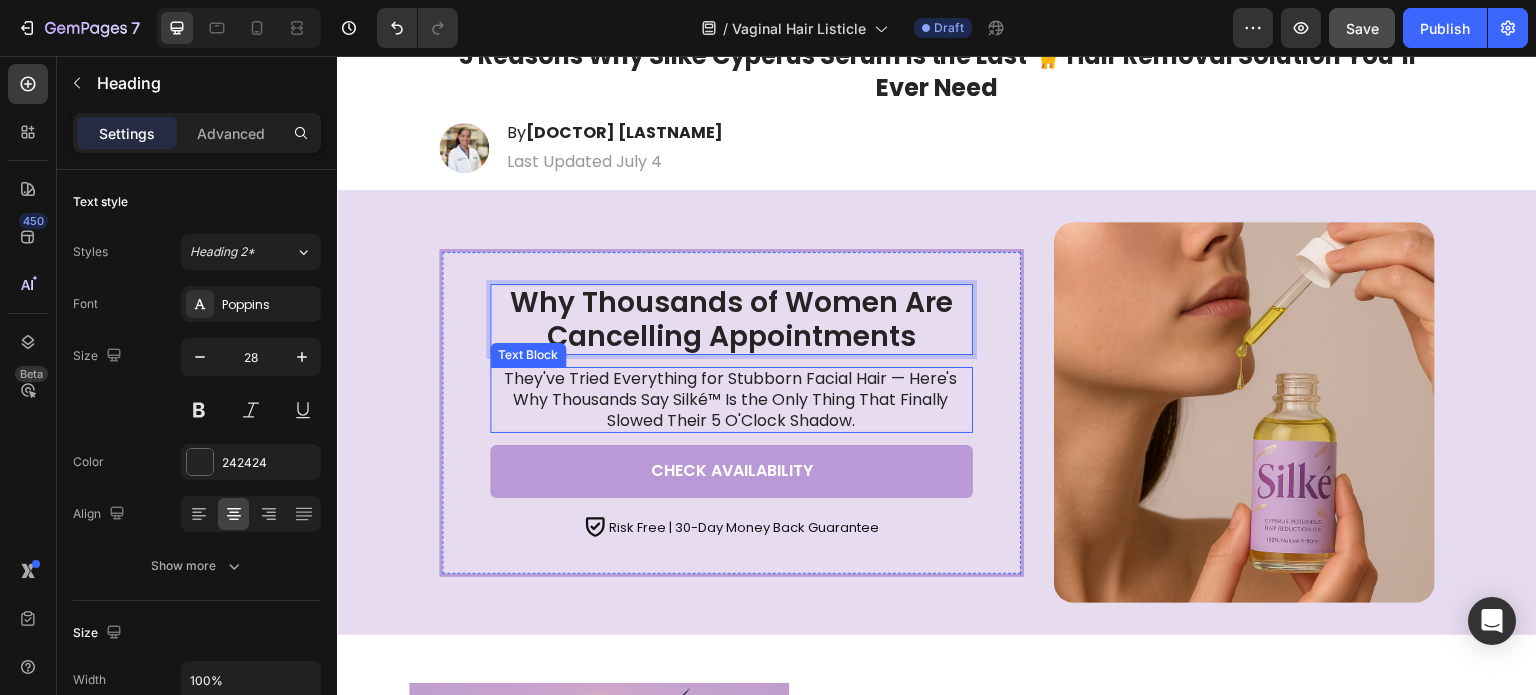 click on "They've Tried Everything for Stubborn Facial Hair — Here's Why Thousands Say Silké™ Is the Only Thing That Finally Slowed Their 5 O'Clock Shadow." at bounding box center [730, 400] 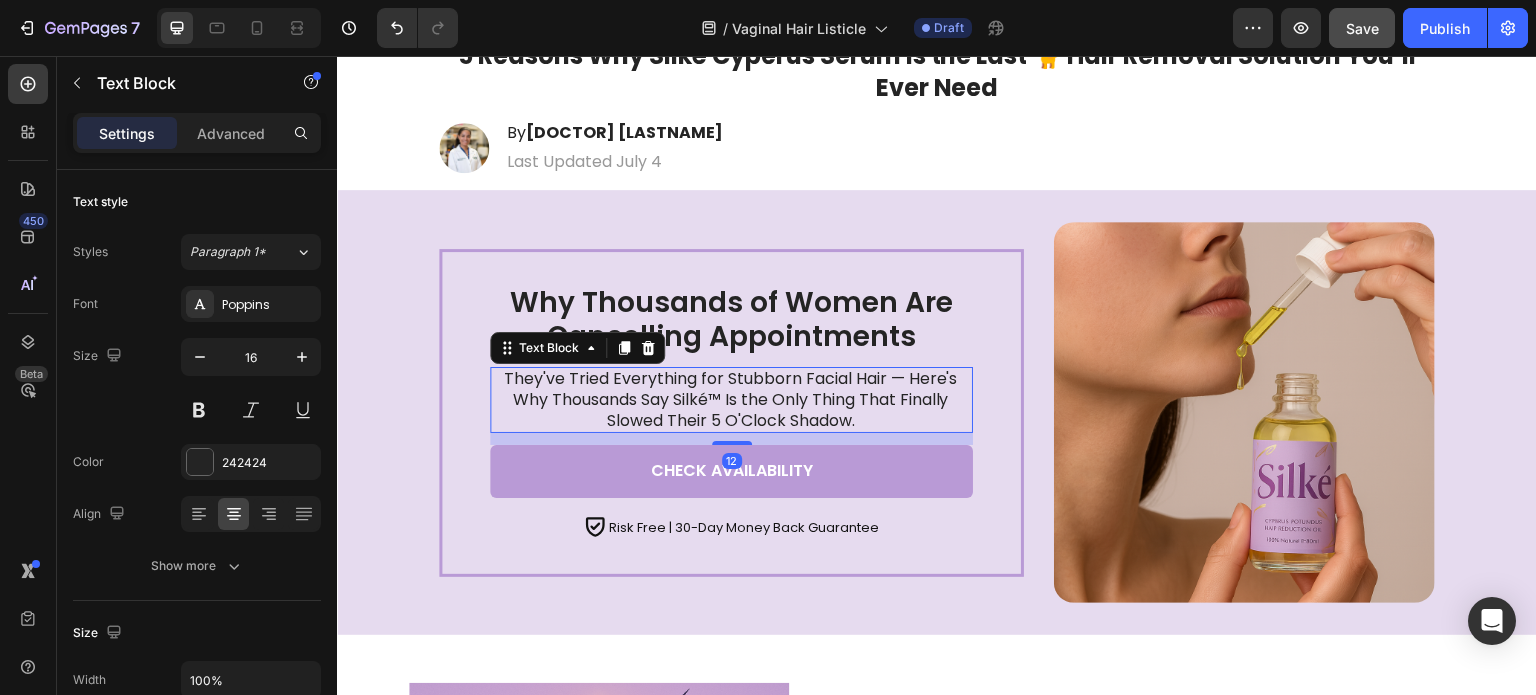 click on "They've Tried Everything for Stubborn Facial Hair — Here's Why Thousands Say Silké™ Is the Only Thing That Finally Slowed Their 5 O'Clock Shadow." at bounding box center (730, 400) 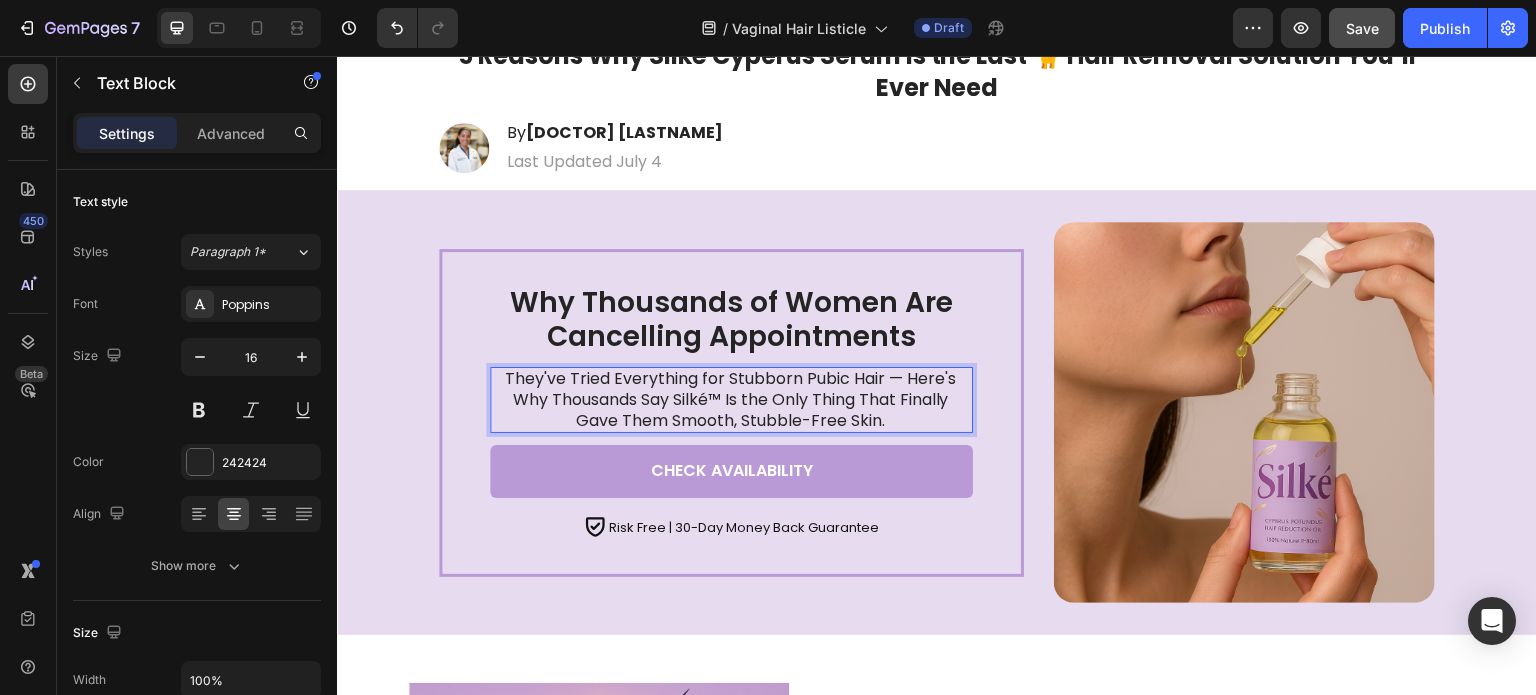 click on "They've Tried Everything for Stubborn Pubic Hair — Here's Why Thousands Say Silké™ Is the Only Thing That Finally Gave Them Smooth, Stubble-Free Skin." at bounding box center [730, 400] 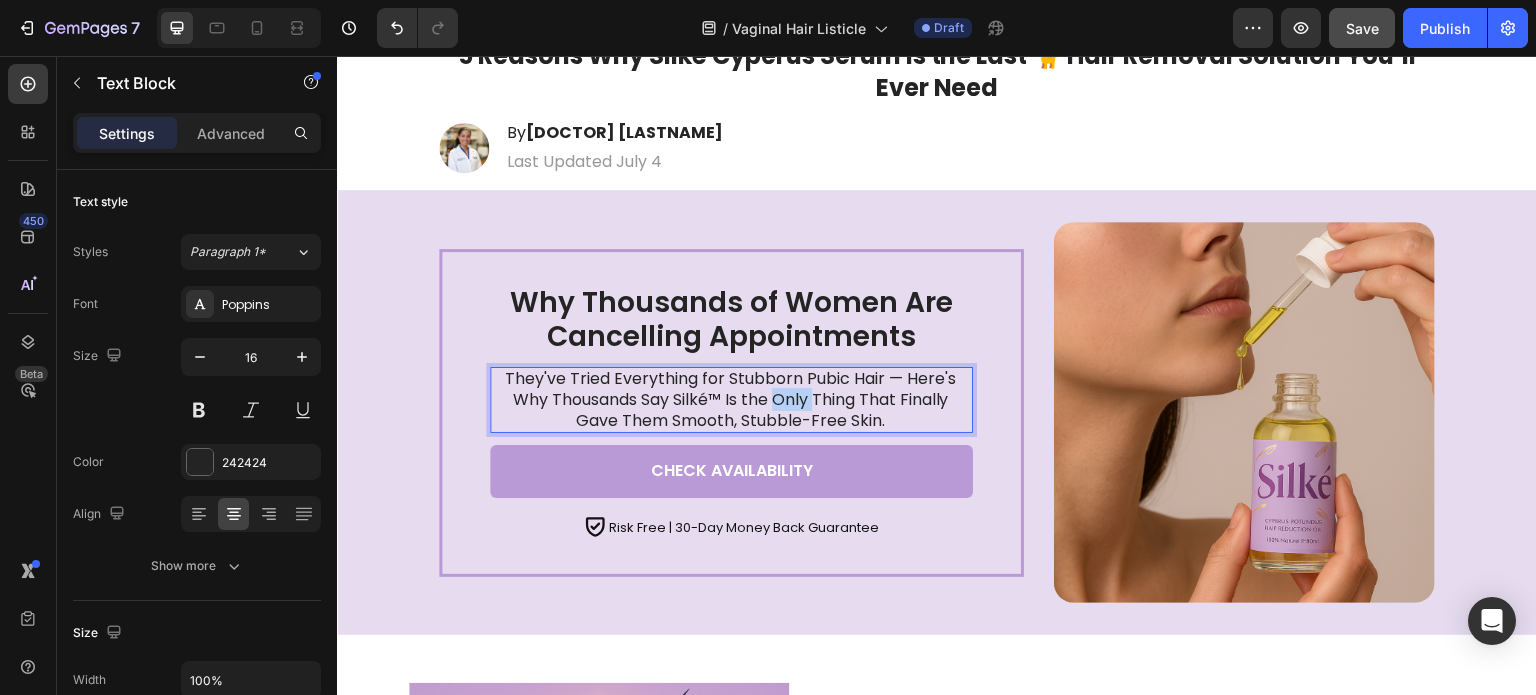 click on "They've Tried Everything for Stubborn Pubic Hair — Here's Why Thousands Say Silké™ Is the Only Thing That Finally Gave Them Smooth, Stubble-Free Skin." at bounding box center (730, 400) 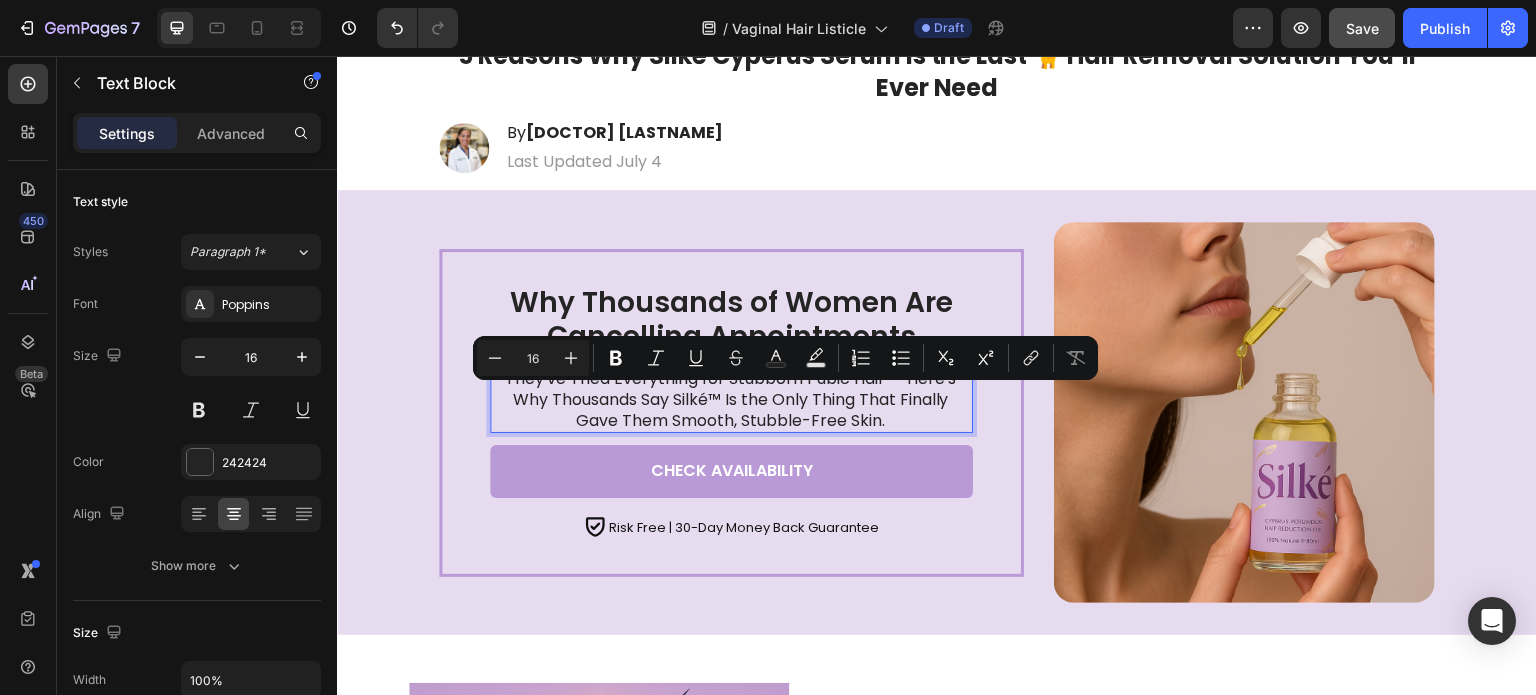 click on "They've Tried Everything for Stubborn Pubic Hair — Here's Why Thousands Say Silké™ Is the Only Thing That Finally Gave Them Smooth, Stubble-Free Skin." at bounding box center (730, 400) 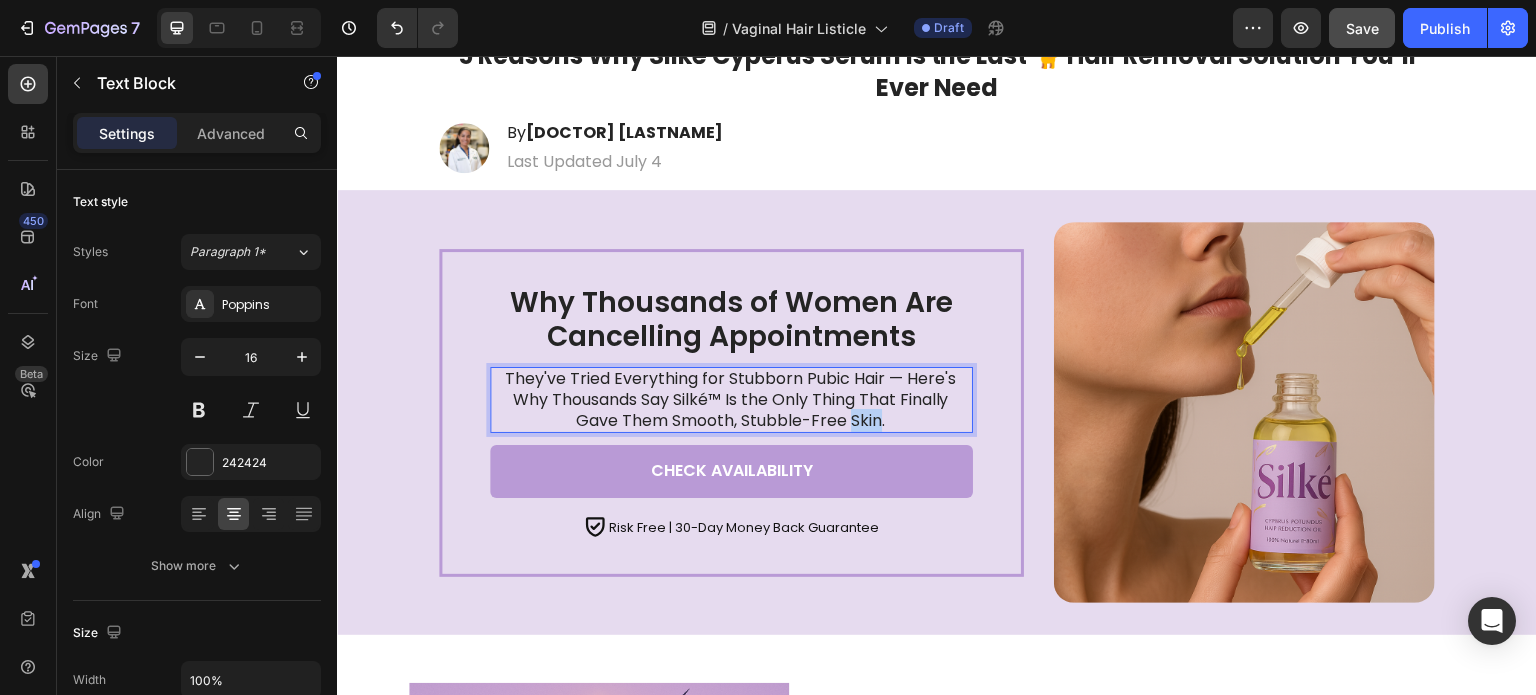 click on "They've Tried Everything for Stubborn Pubic Hair — Here's Why Thousands Say Silké™ Is the Only Thing That Finally Gave Them Smooth, Stubble-Free Skin." at bounding box center [730, 400] 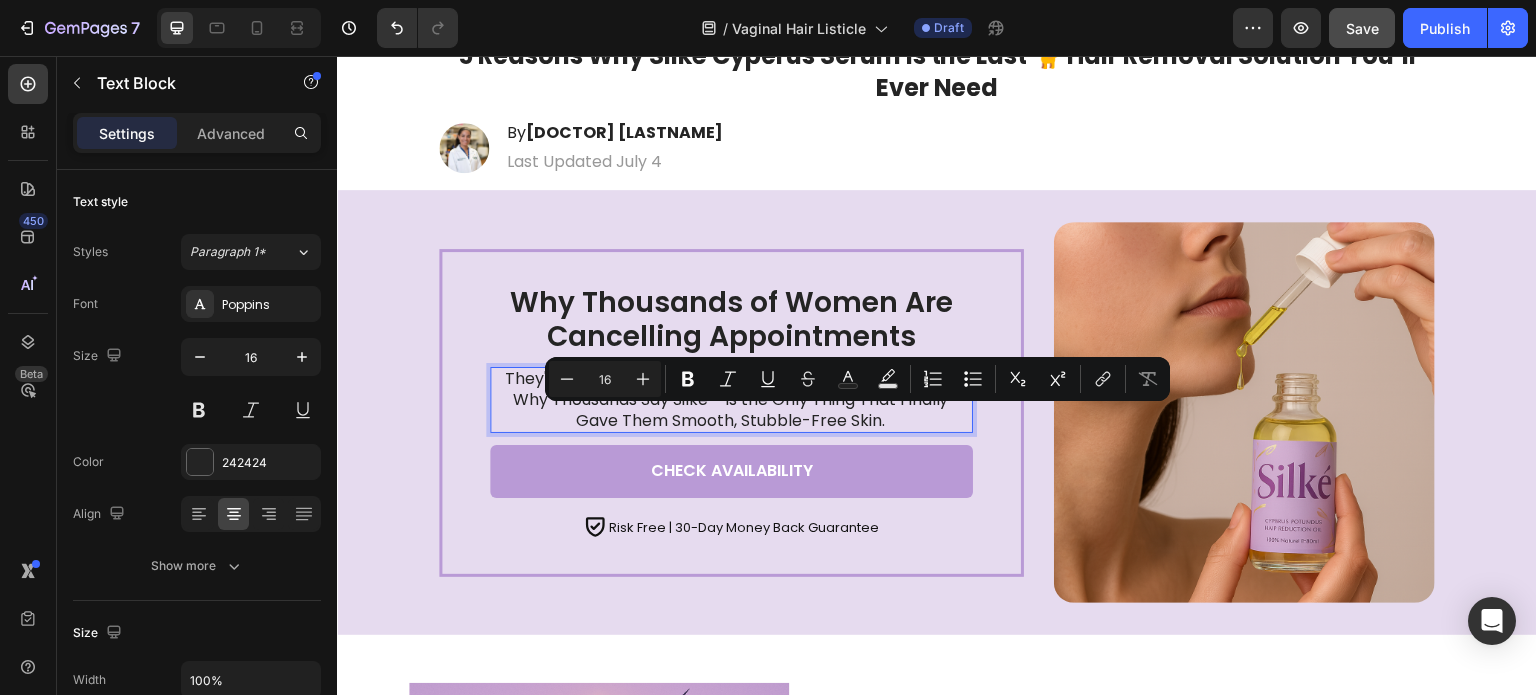 click on "They've Tried Everything for Stubborn Pubic Hair — Here's Why Thousands Say Silké™ Is the Only Thing That Finally Gave Them Smooth, Stubble-Free Skin." at bounding box center (730, 400) 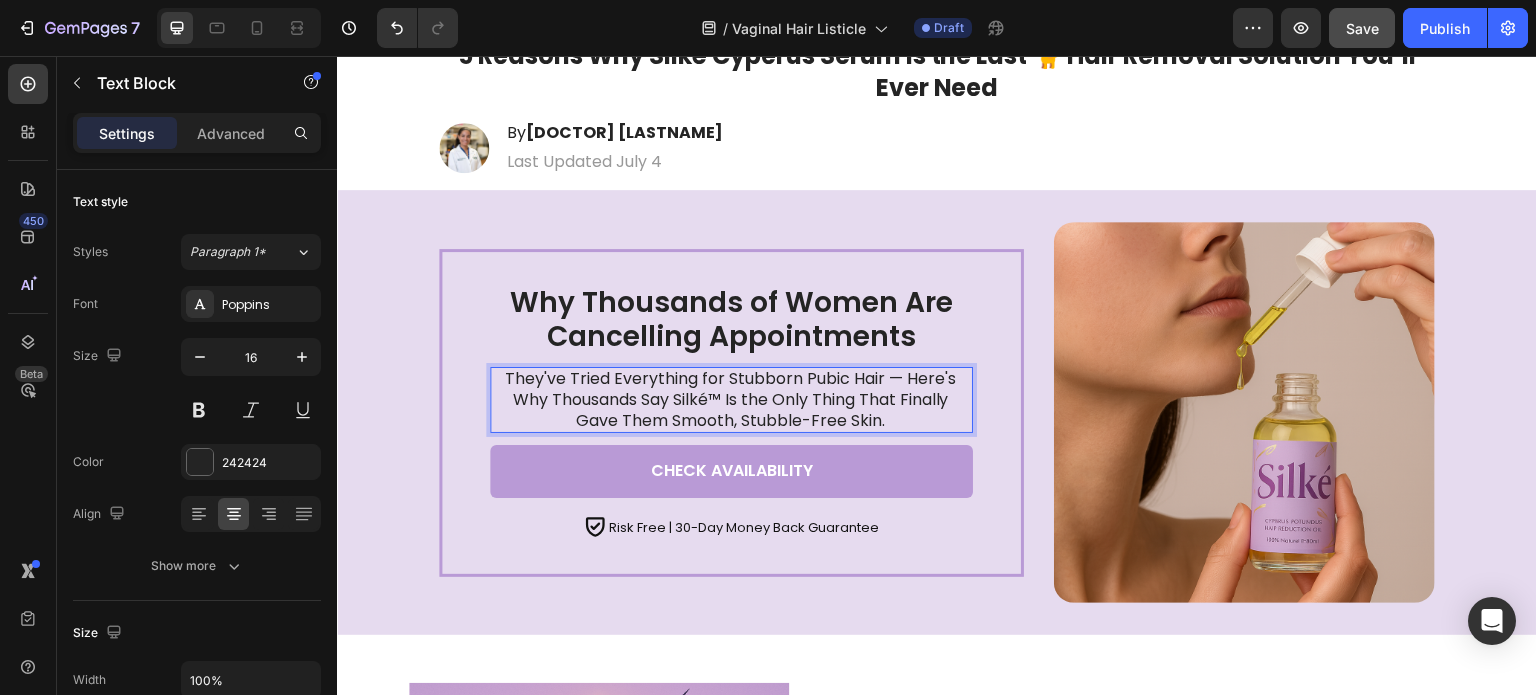 click on "They've Tried Everything for Stubborn Pubic Hair — Here's Why Thousands Say Silké™ Is the Only Thing That Finally Gave Them Smooth, Stubble-Free Skin." at bounding box center (730, 400) 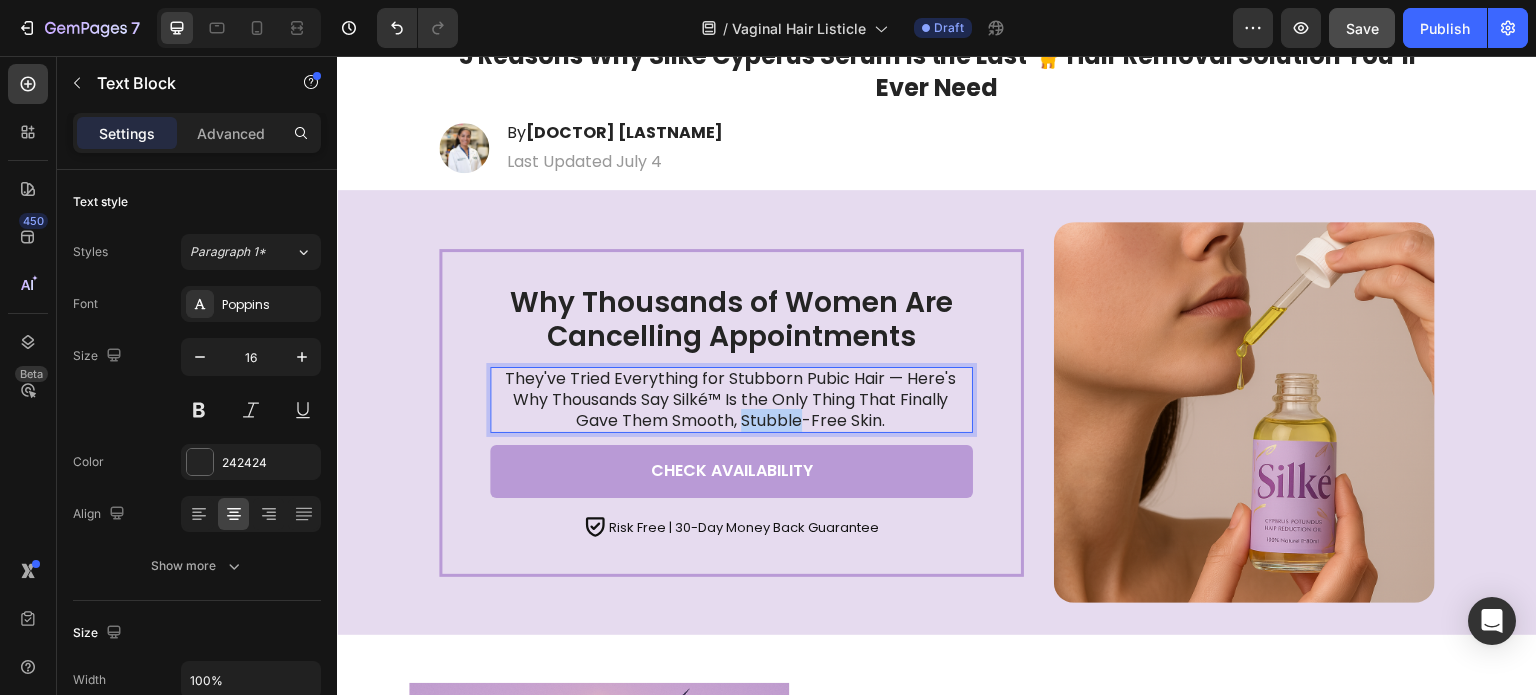 click on "They've Tried Everything for Stubborn Pubic Hair — Here's Why Thousands Say Silké™ Is the Only Thing That Finally Gave Them Smooth, Stubble-Free Skin." at bounding box center (730, 400) 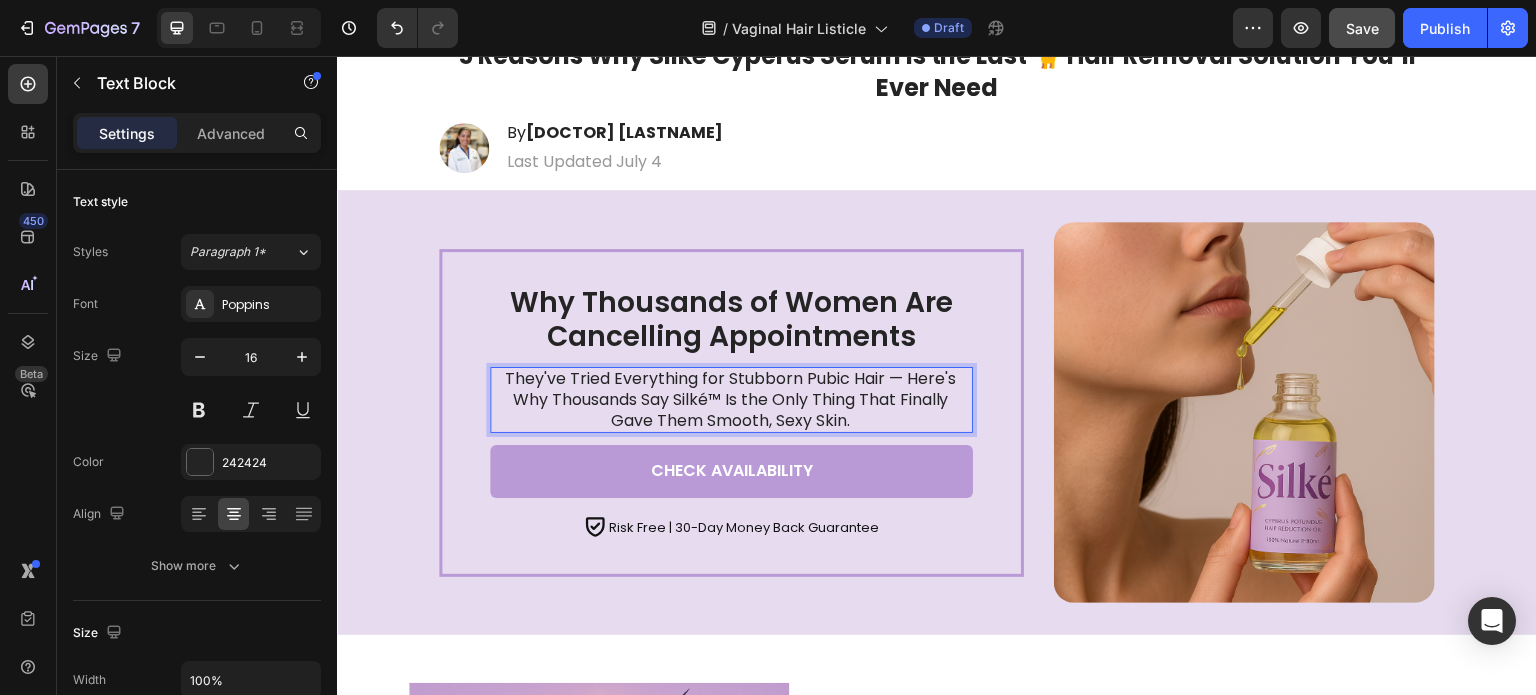 click on "They've Tried Everything for Stubborn Pubic Hair — Here's Why Thousands Say Silké™ Is the Only Thing That Finally Gave Them Smooth, Sexy Skin." at bounding box center [730, 400] 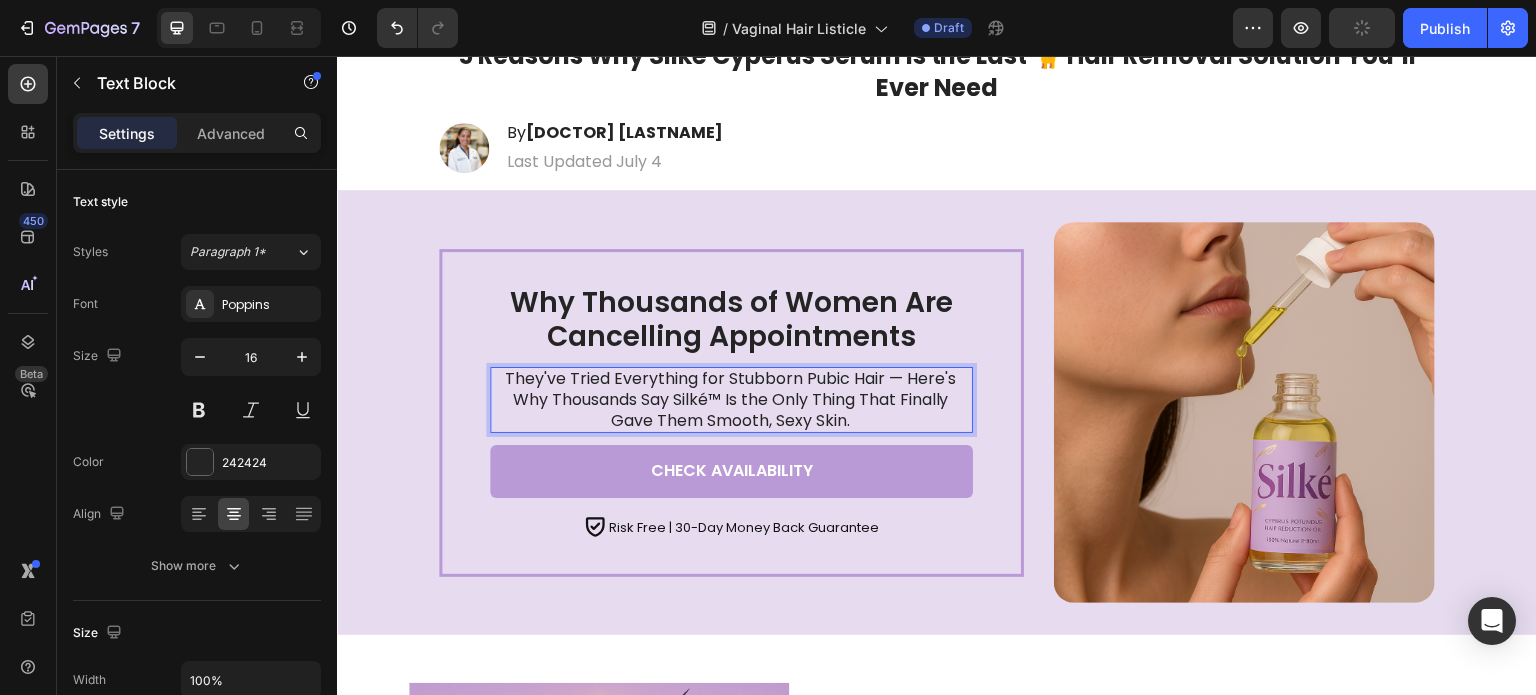 click on "Why Thousands of Women Are Cancelling Appointments" at bounding box center [731, 319] 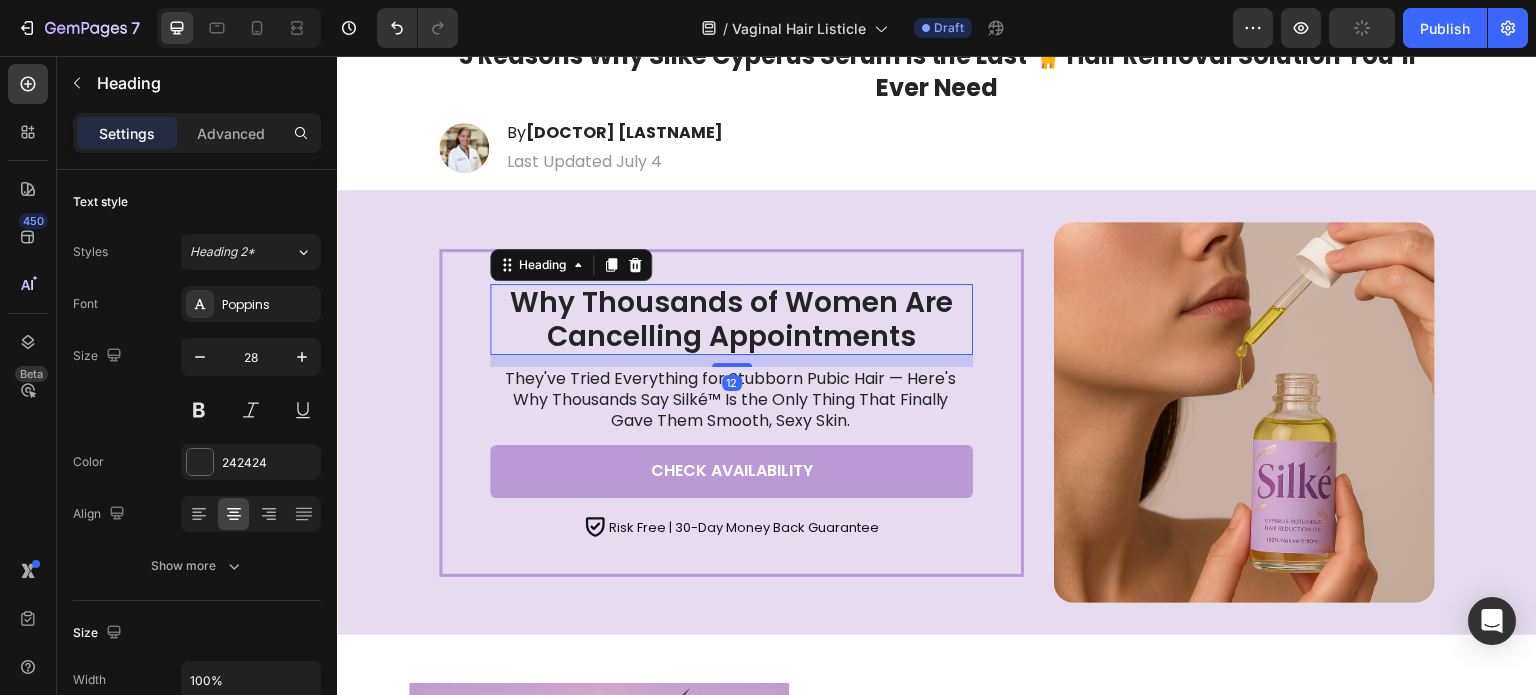 scroll, scrollTop: 0, scrollLeft: 0, axis: both 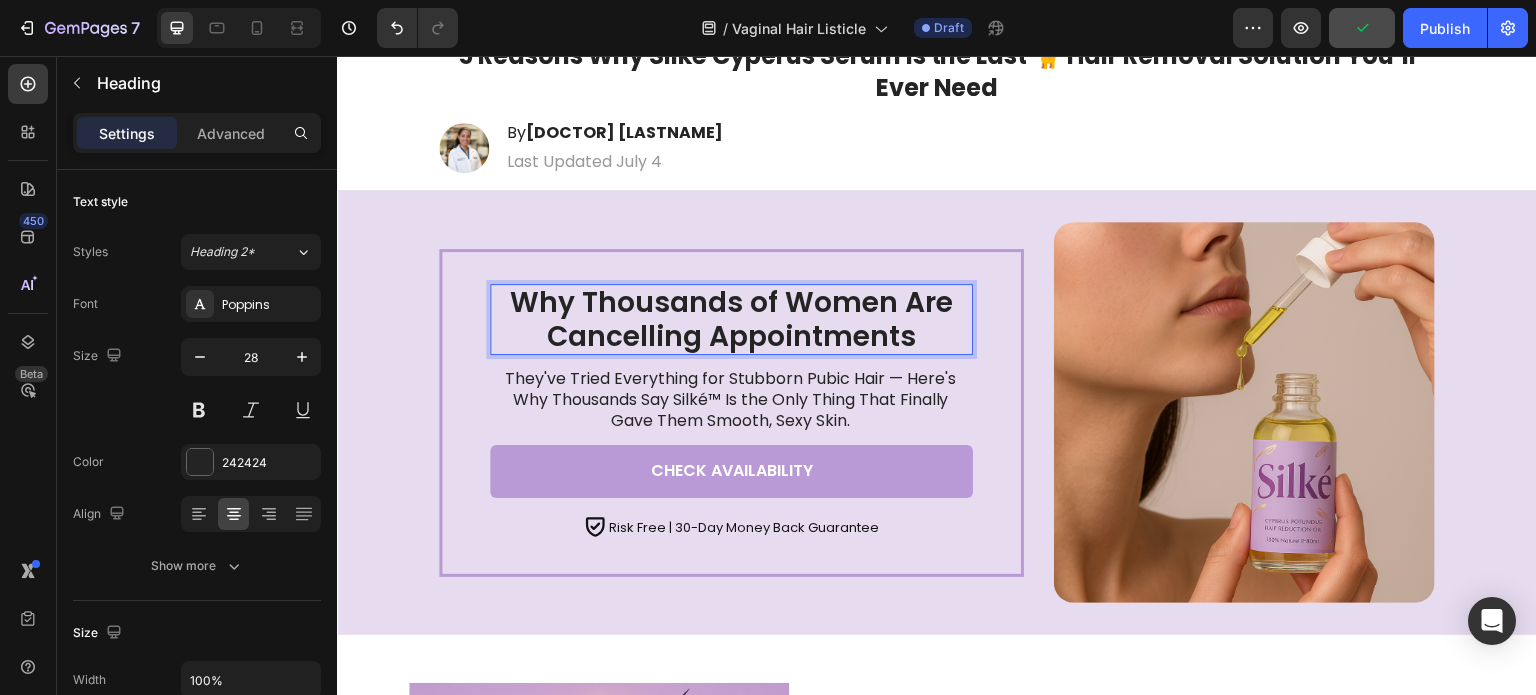 click on "Why Thousands of Women Are Cancelling Appointments" at bounding box center [731, 319] 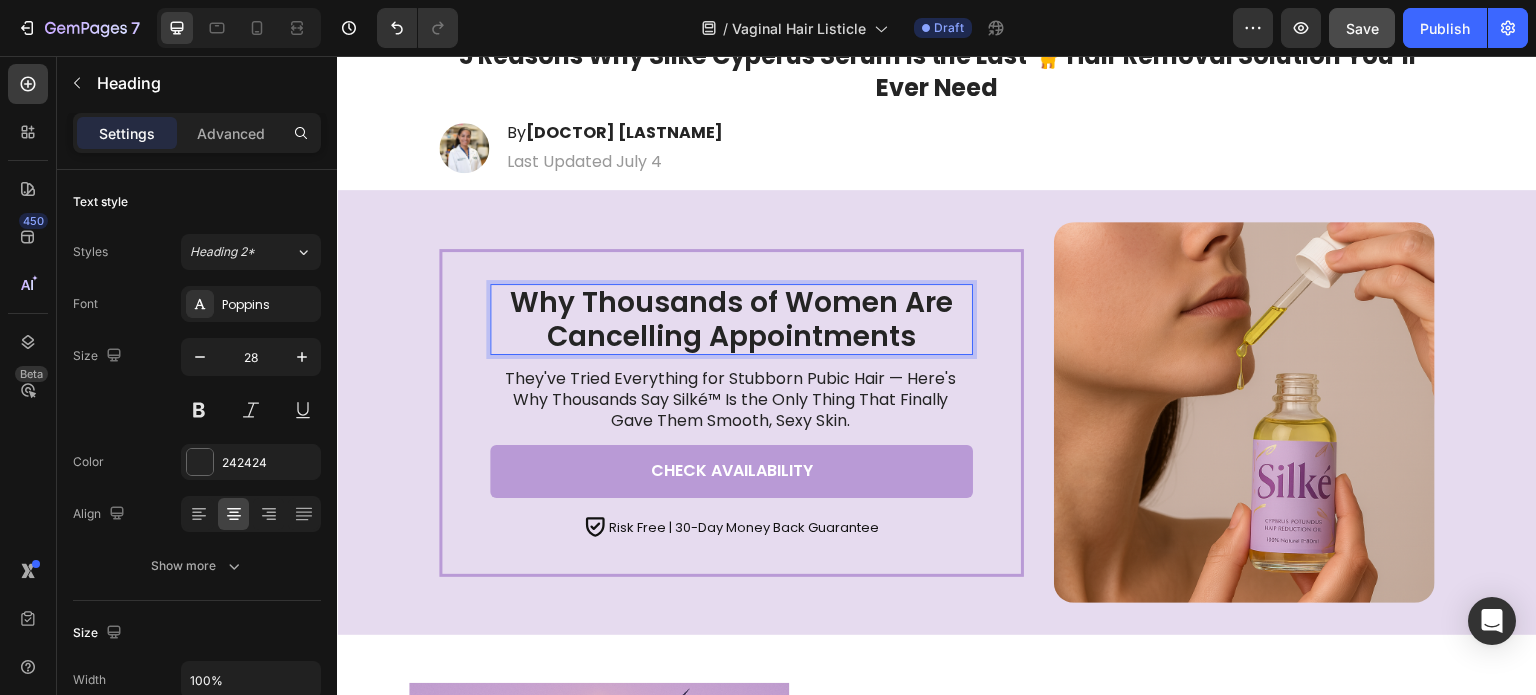 click on "Why Thousands of Women Are Cancelling Appointments" at bounding box center (731, 319) 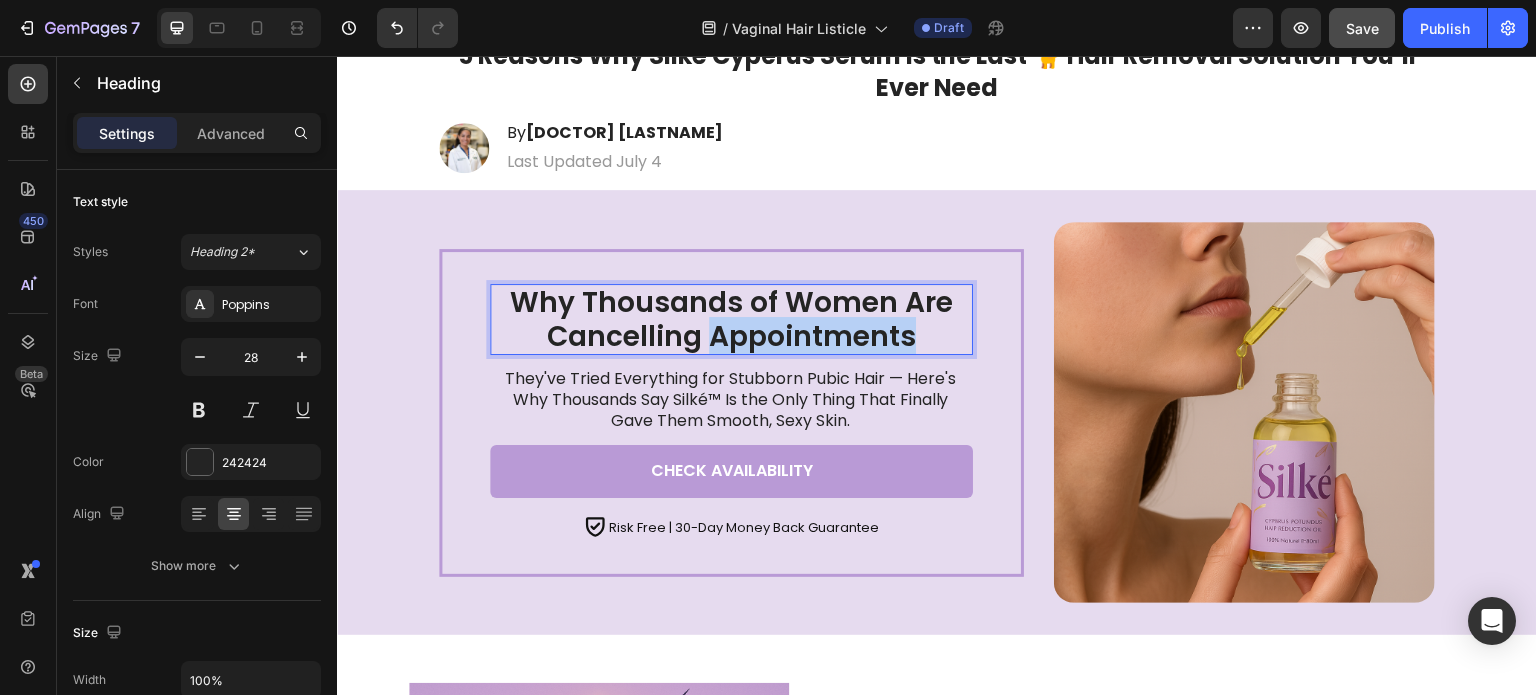 click on "Why Thousands of Women Are Cancelling Appointments" at bounding box center [731, 319] 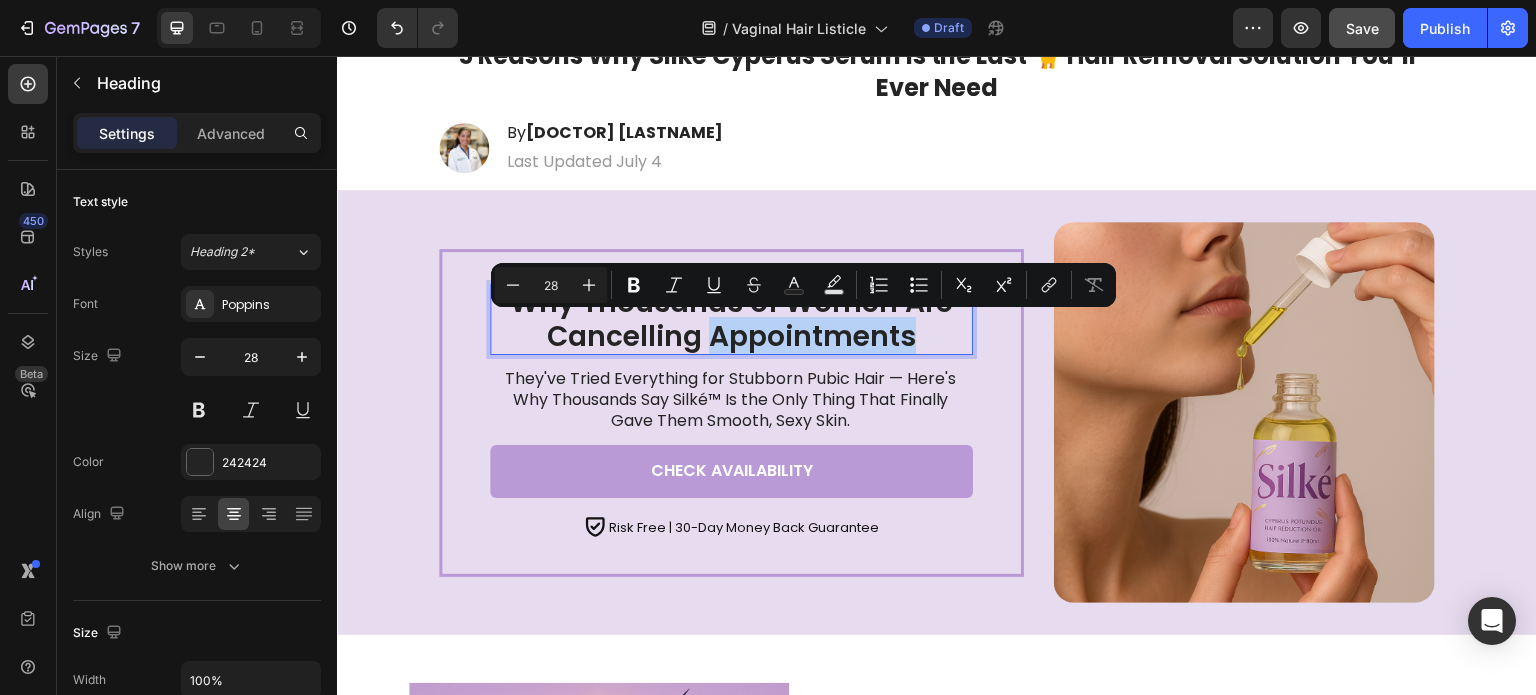 click on "Why Thousands of Women Are Cancelling Appointments" at bounding box center (731, 319) 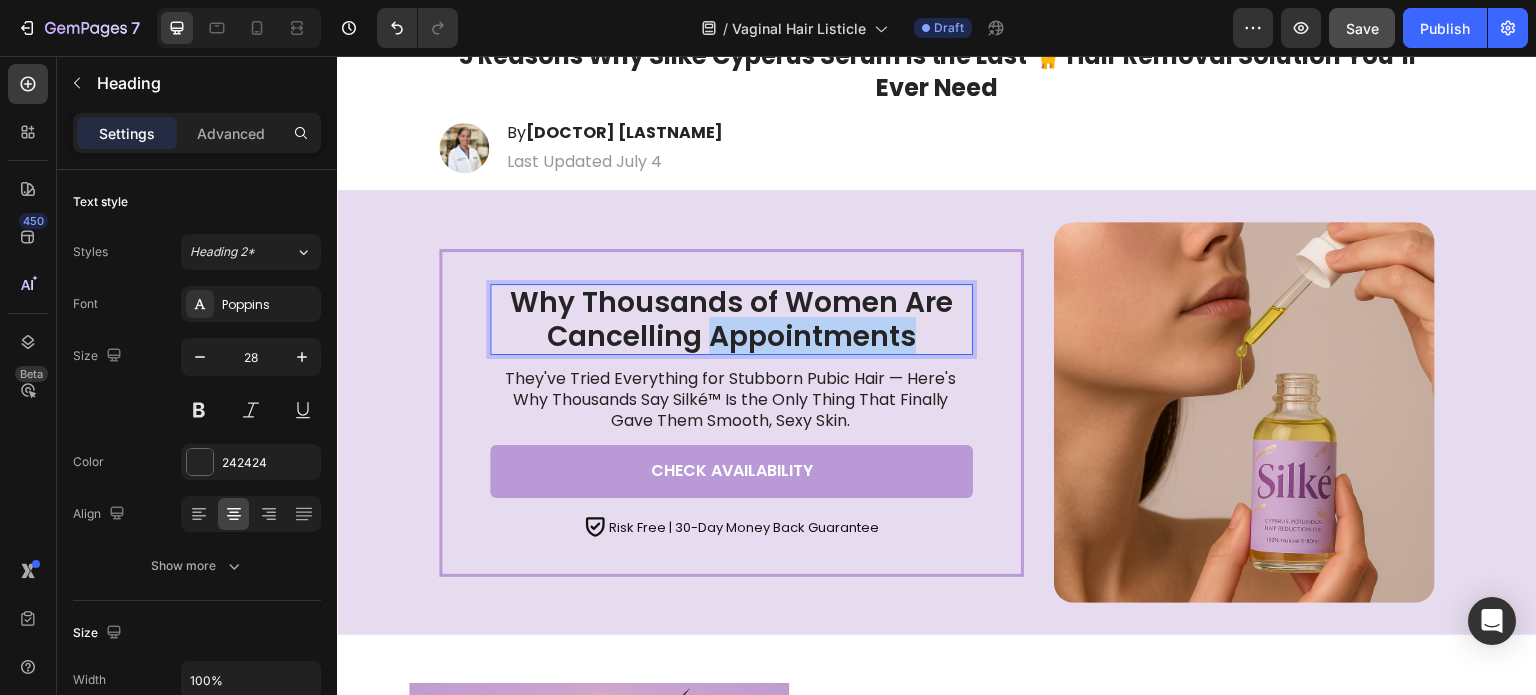 click on "Why Thousands of Women Are Cancelling Appointments" at bounding box center (731, 319) 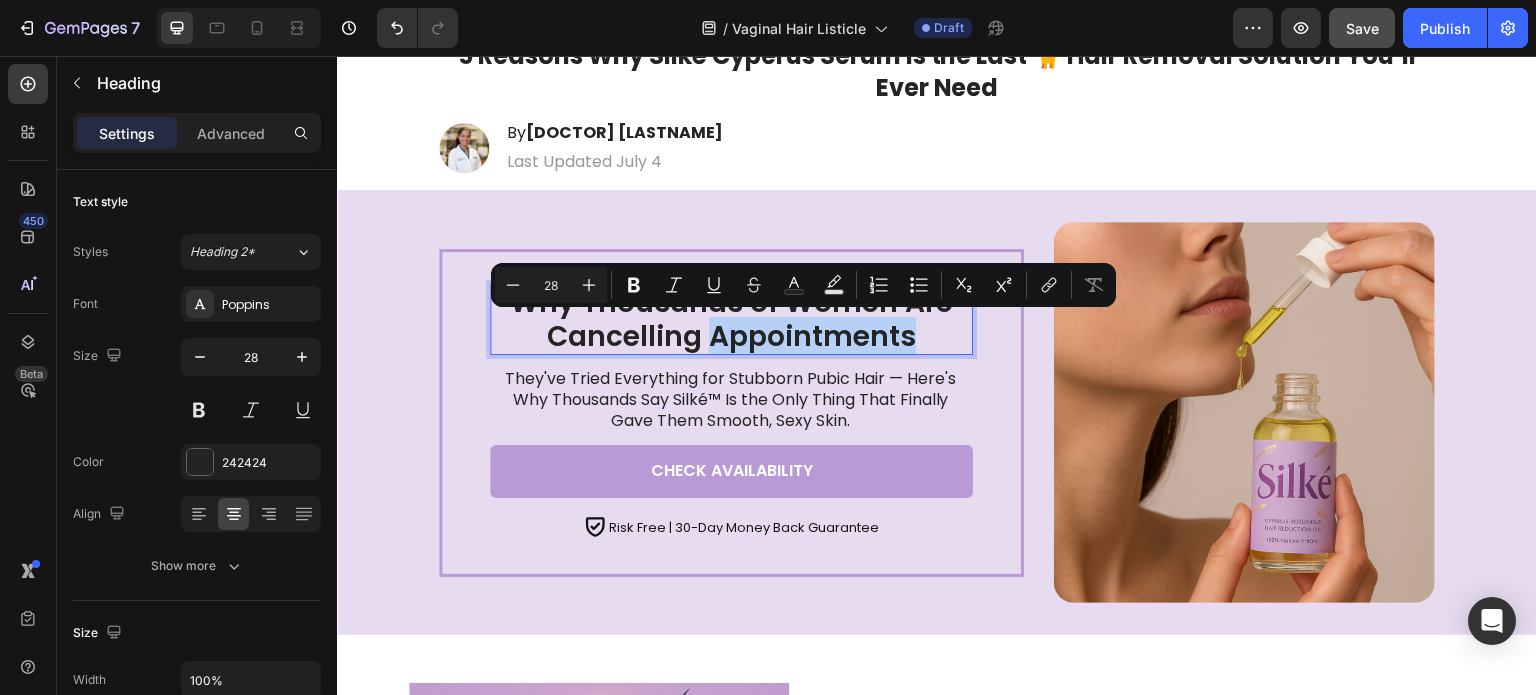 click on "Why Thousands of Women Are Cancelling Appointments" at bounding box center (731, 319) 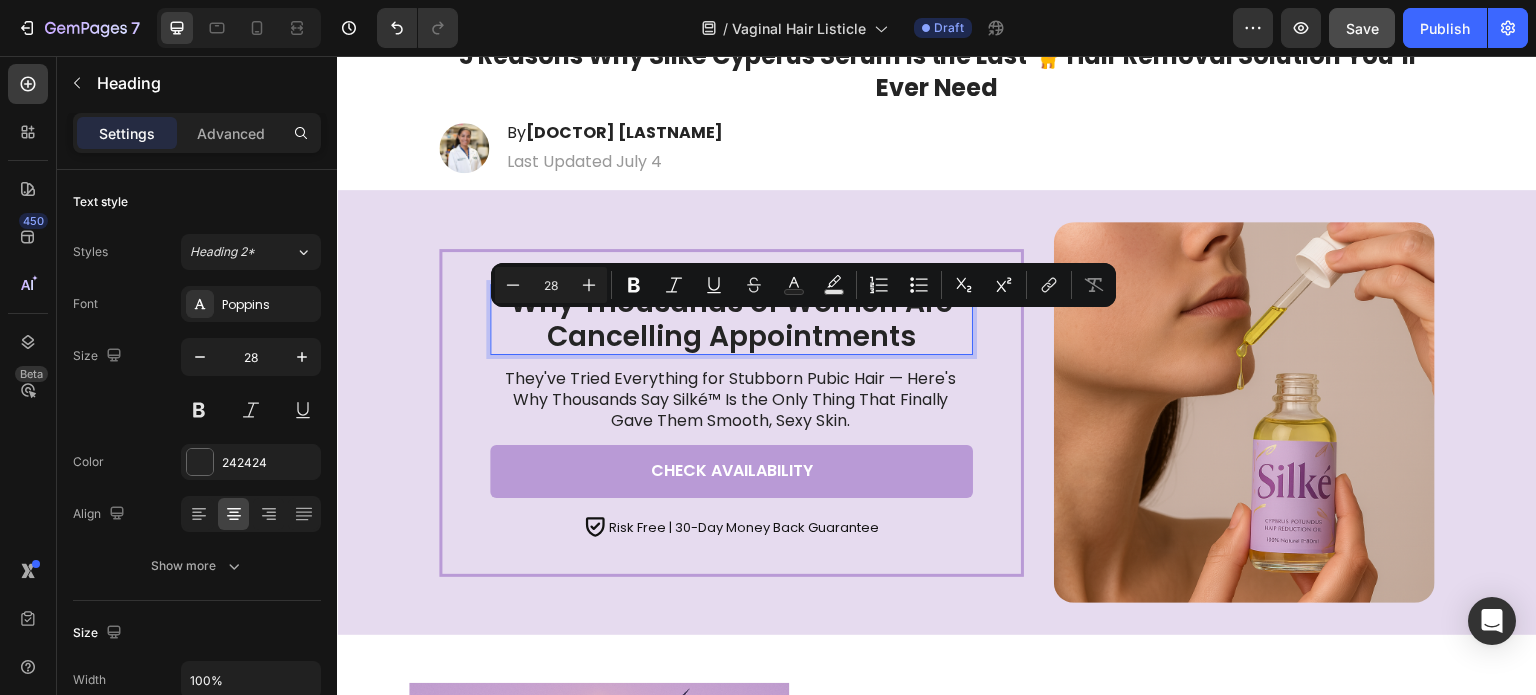 click on "Why Thousands of Women Are Cancelling Appointments" at bounding box center [731, 319] 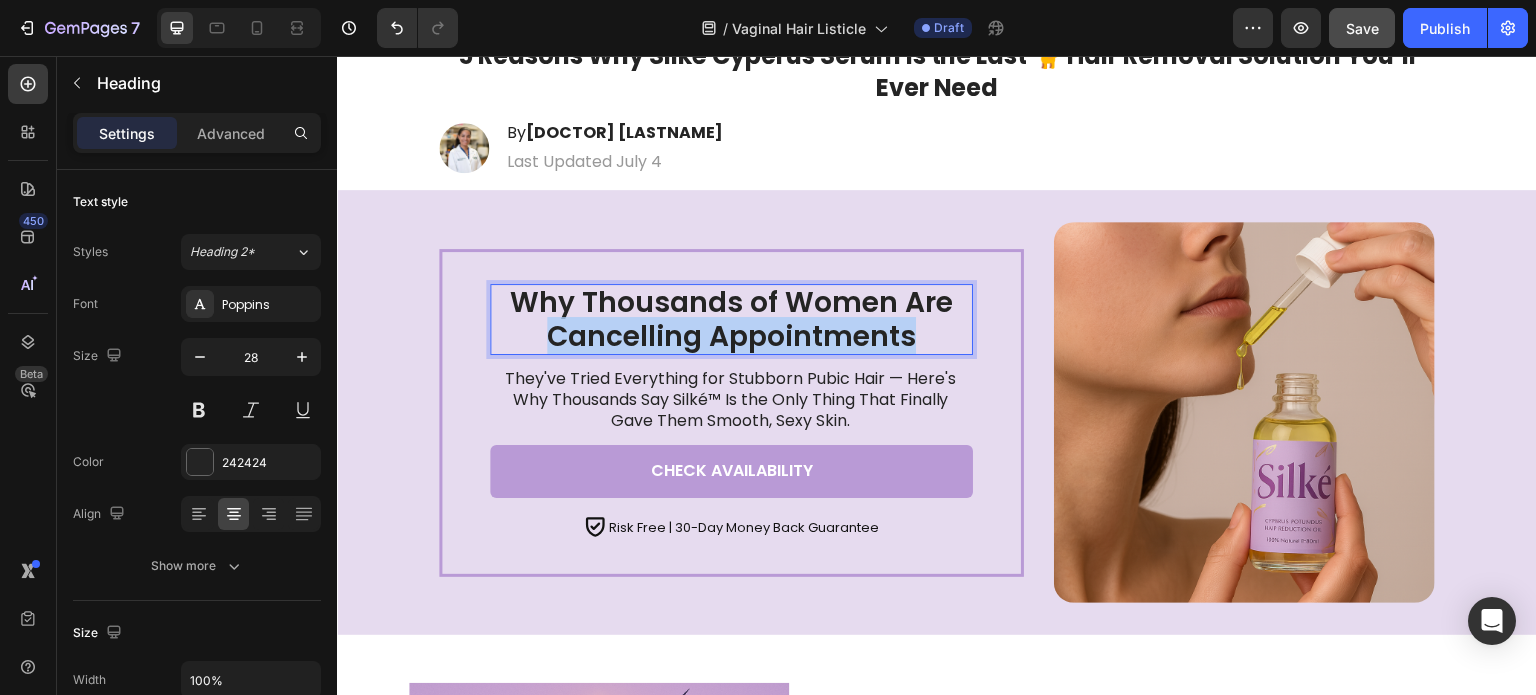 drag, startPoint x: 906, startPoint y: 334, endPoint x: 540, endPoint y: 326, distance: 366.08743 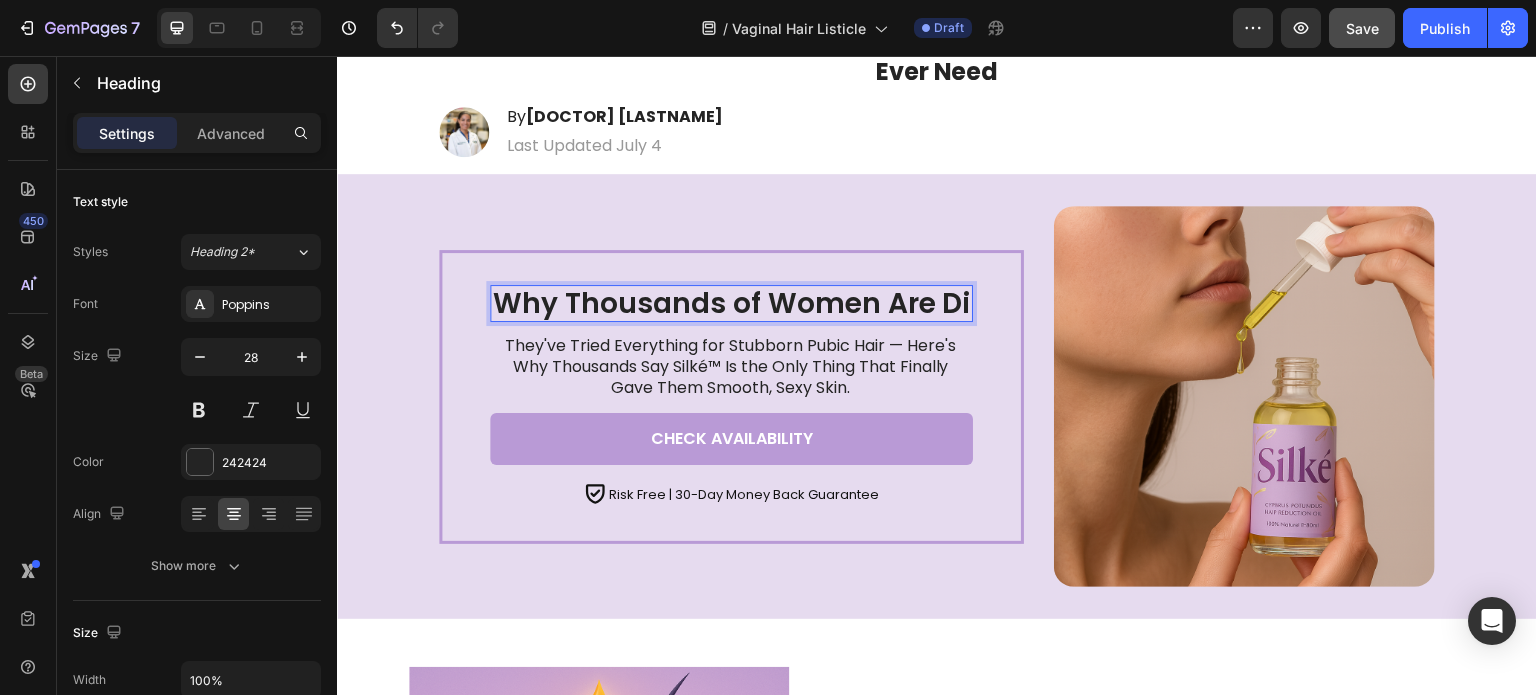 scroll, scrollTop: 132, scrollLeft: 0, axis: vertical 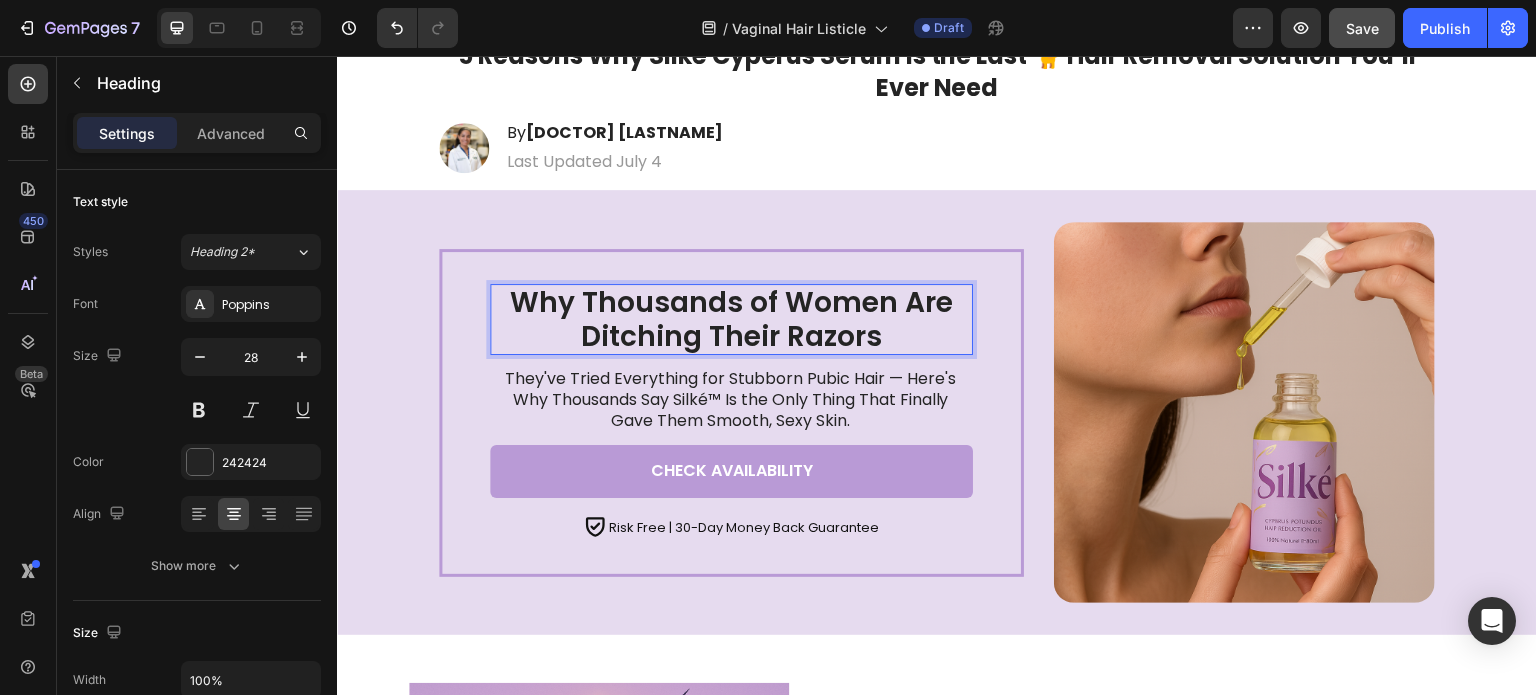click on "Why Thousands of Women Are Ditching Their Razors" at bounding box center [731, 319] 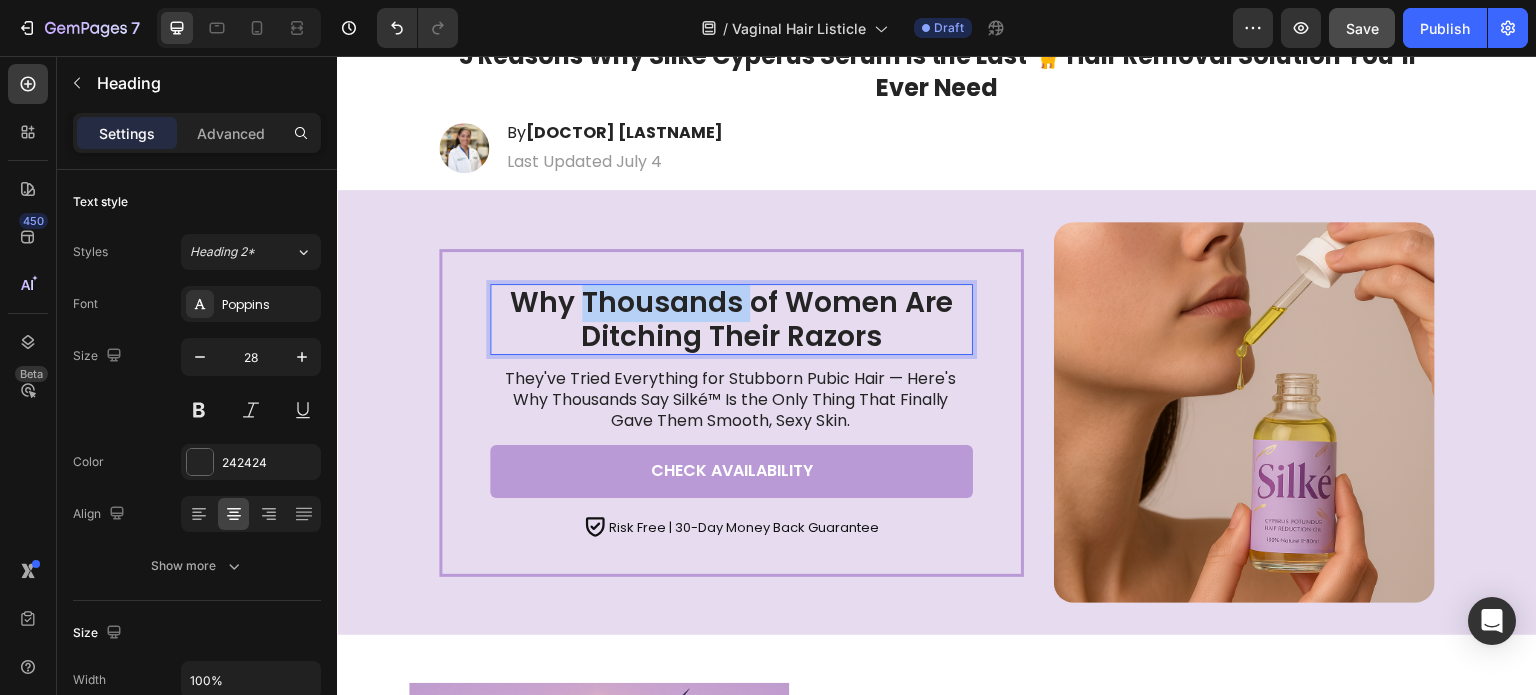 click on "Why Thousands of Women Are Ditching Their Razors" at bounding box center [731, 319] 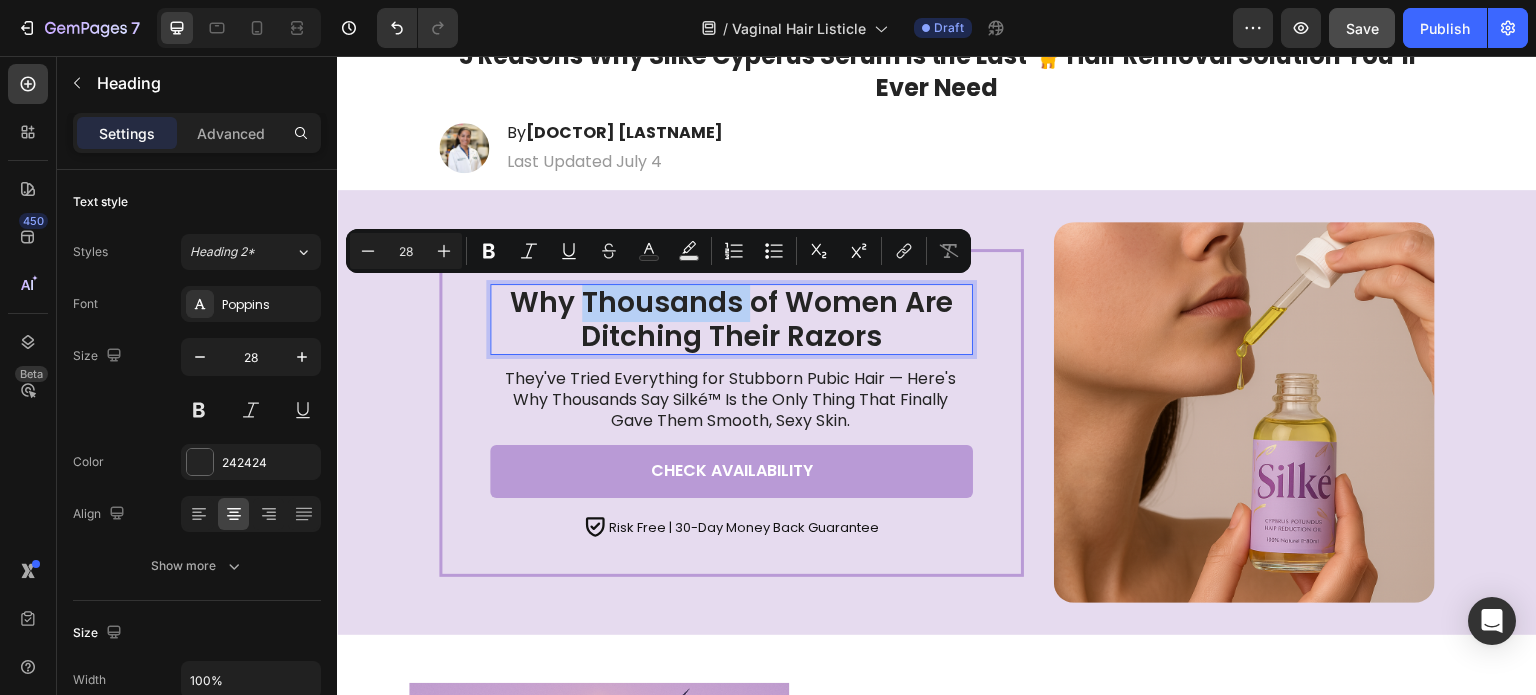 click on "Why Thousands of Women Are Ditching Their Razors" at bounding box center [731, 319] 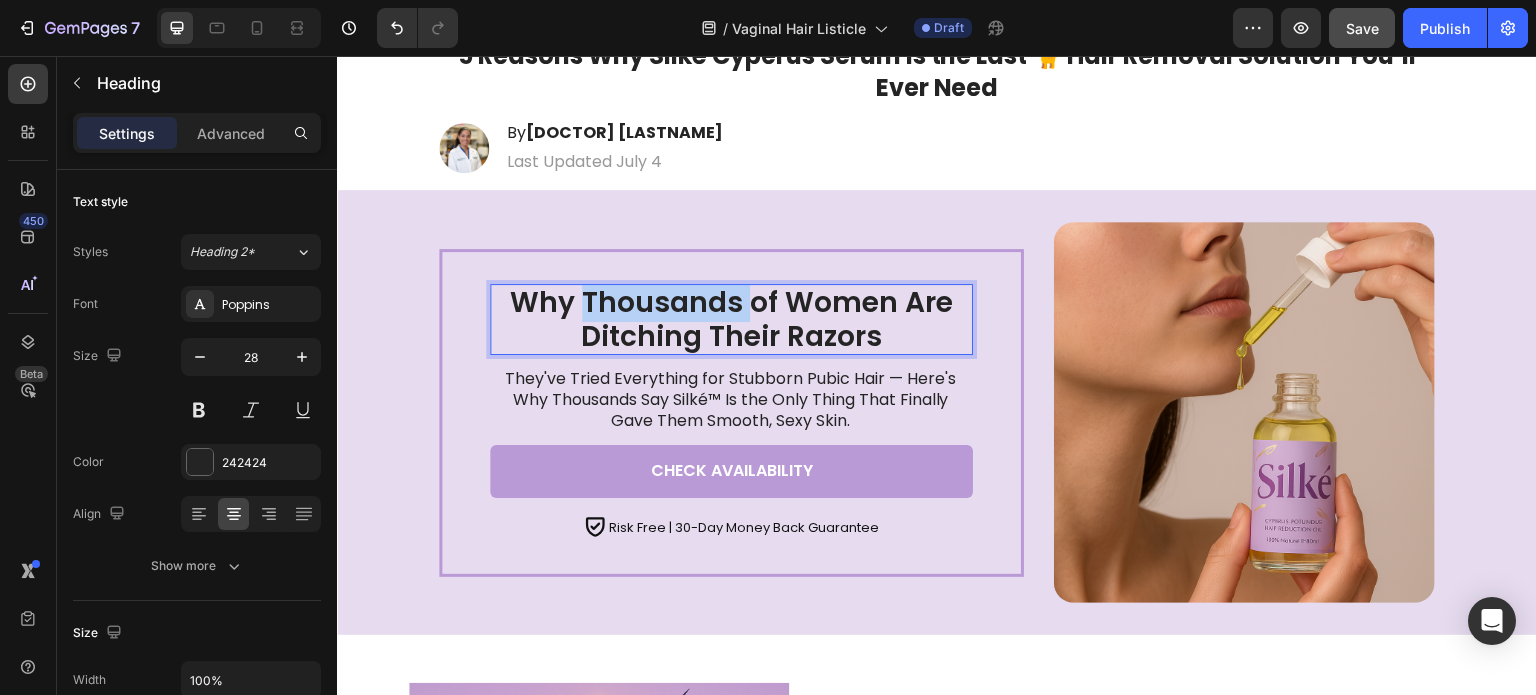 click on "Why Thousands of Women Are Ditching Their Razors" at bounding box center (731, 319) 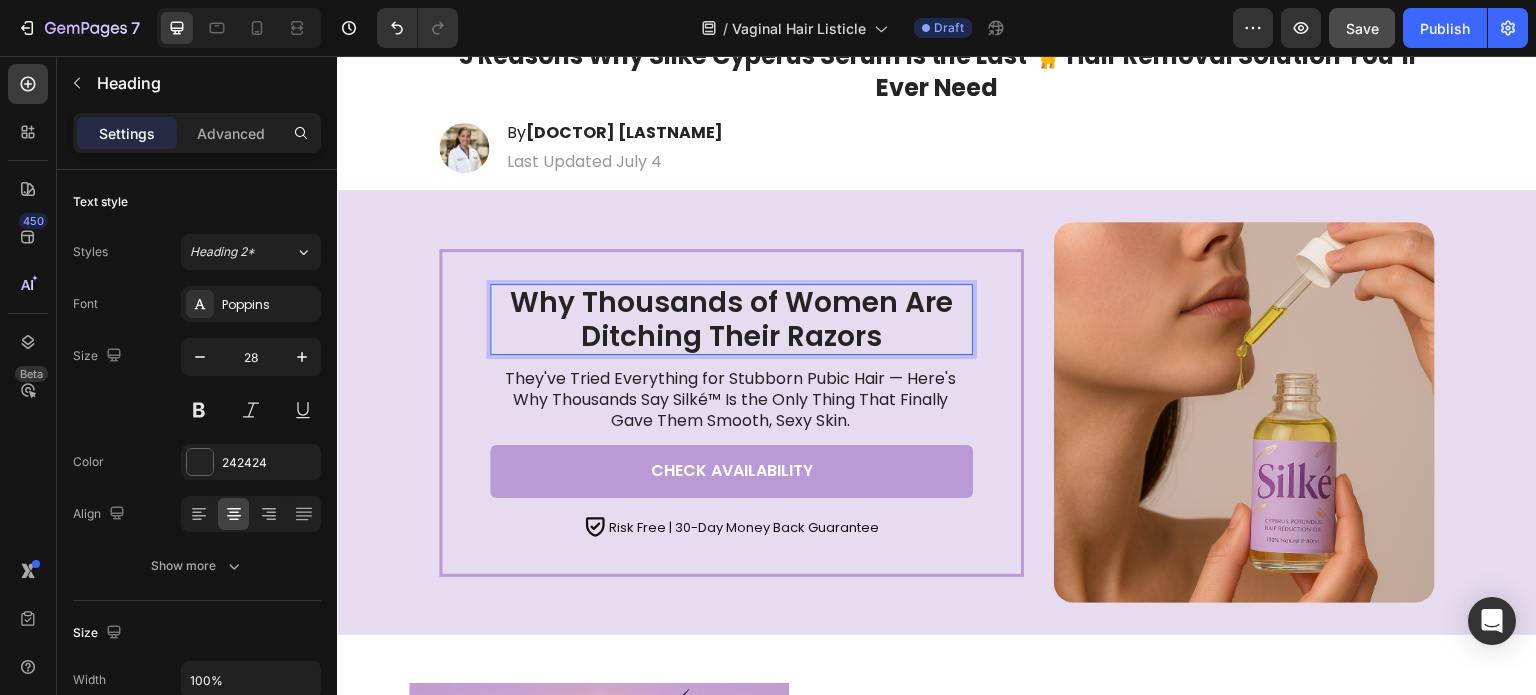 click on "Why Thousands of Women Are Ditching Their Razors" at bounding box center [731, 319] 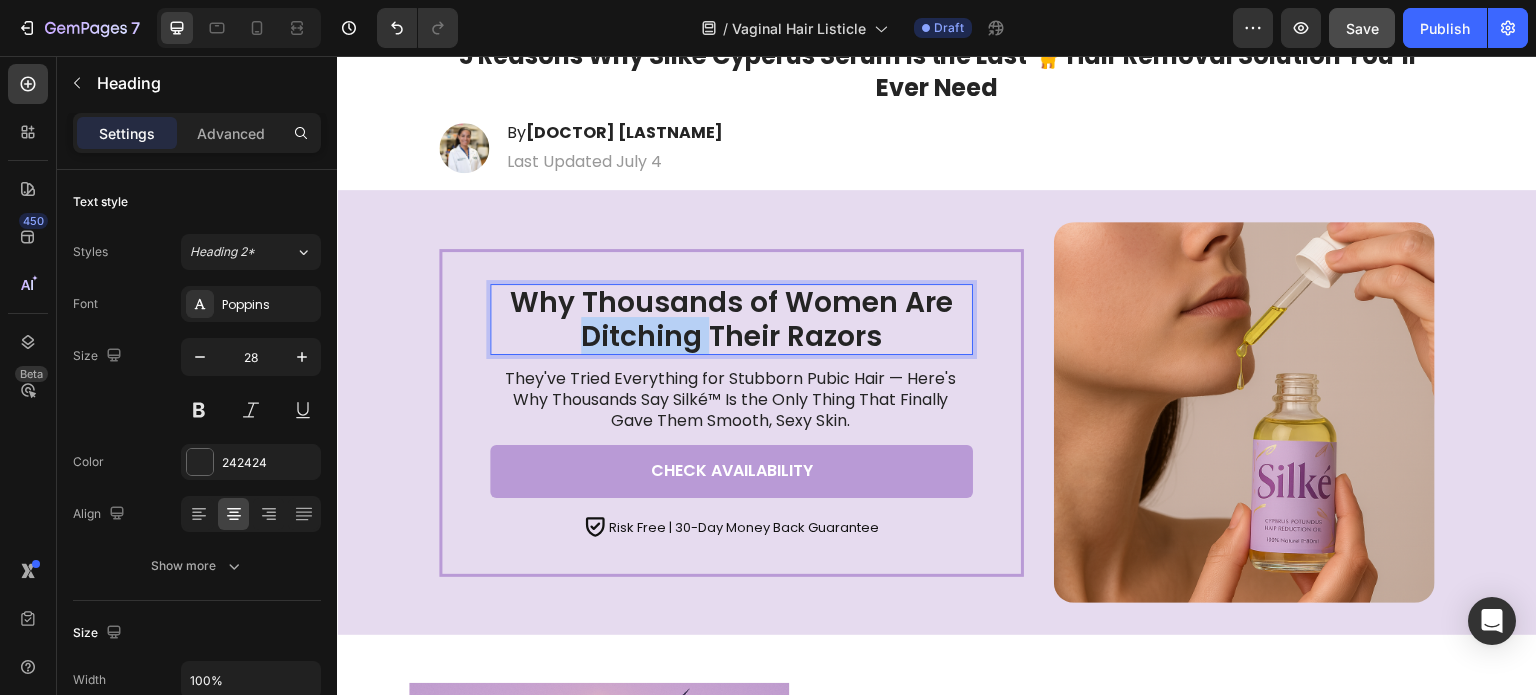 click on "Why Thousands of Women Are Ditching Their Razors" at bounding box center (731, 319) 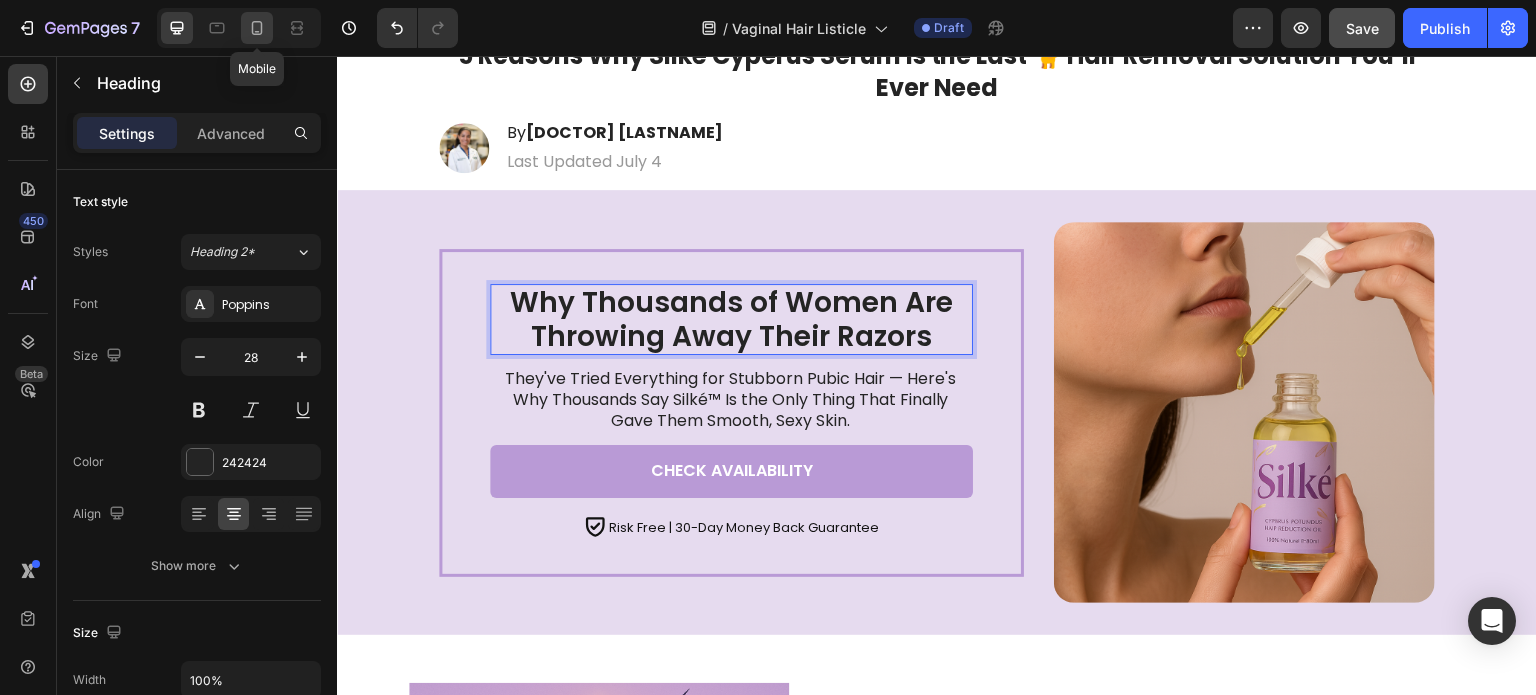 click 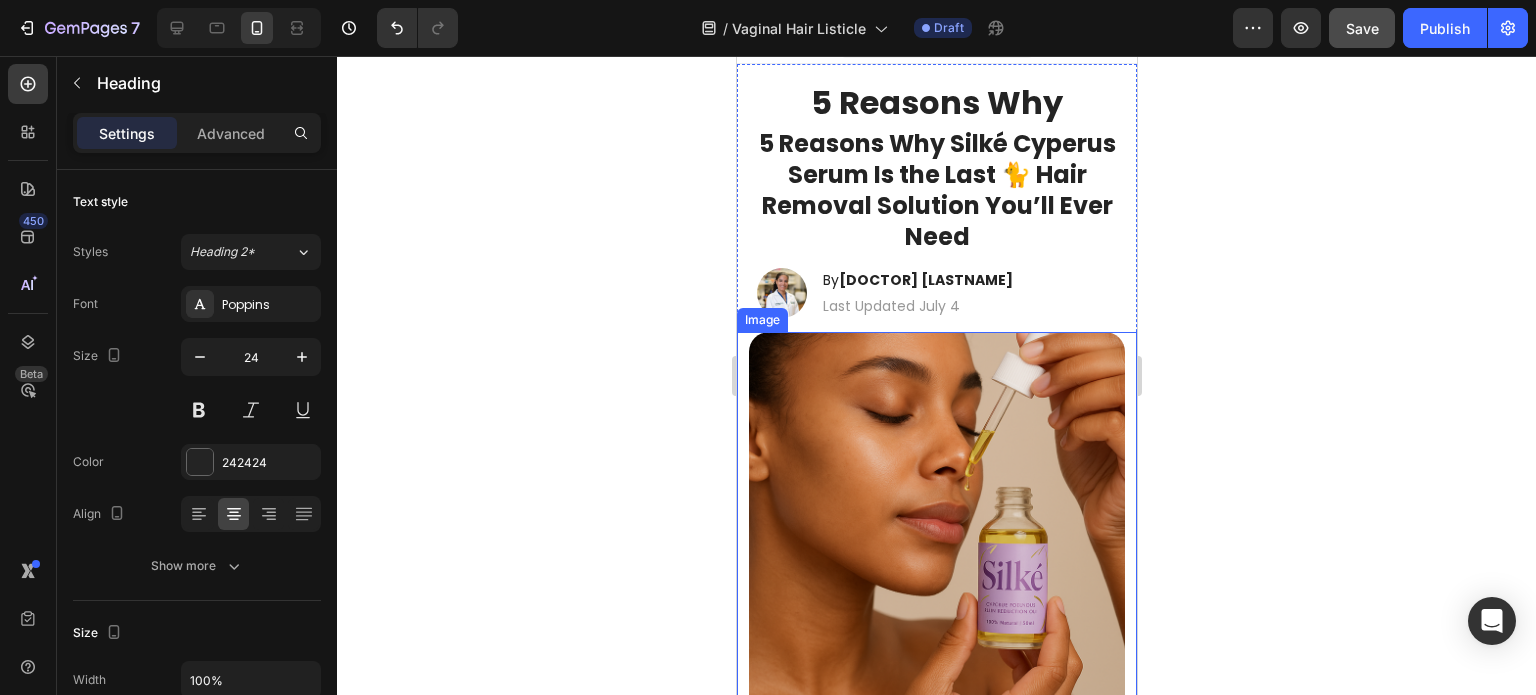 scroll, scrollTop: 0, scrollLeft: 0, axis: both 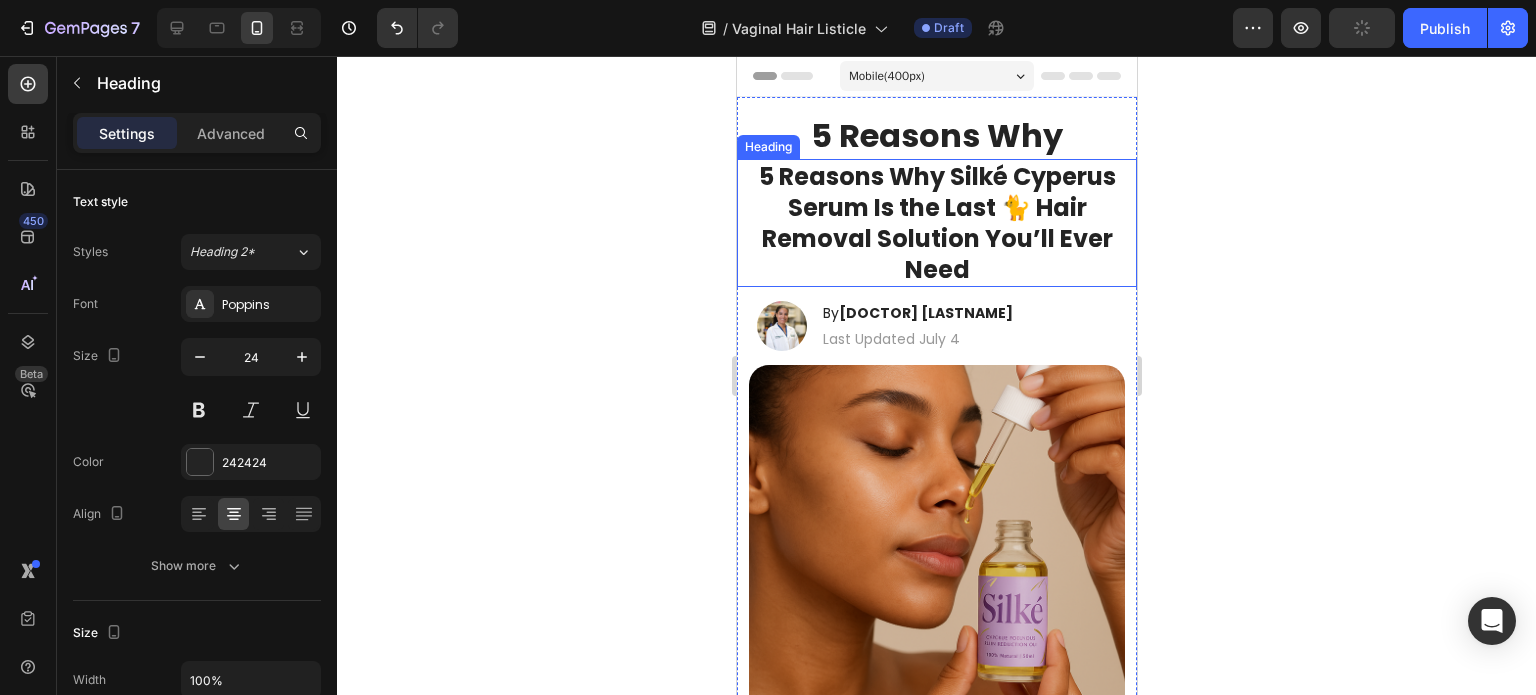 click on "5 Reasons Why Silké Cyperus Serum Is the Last 🐈 Hair Removal Solution You’ll Ever Need" at bounding box center [936, 223] 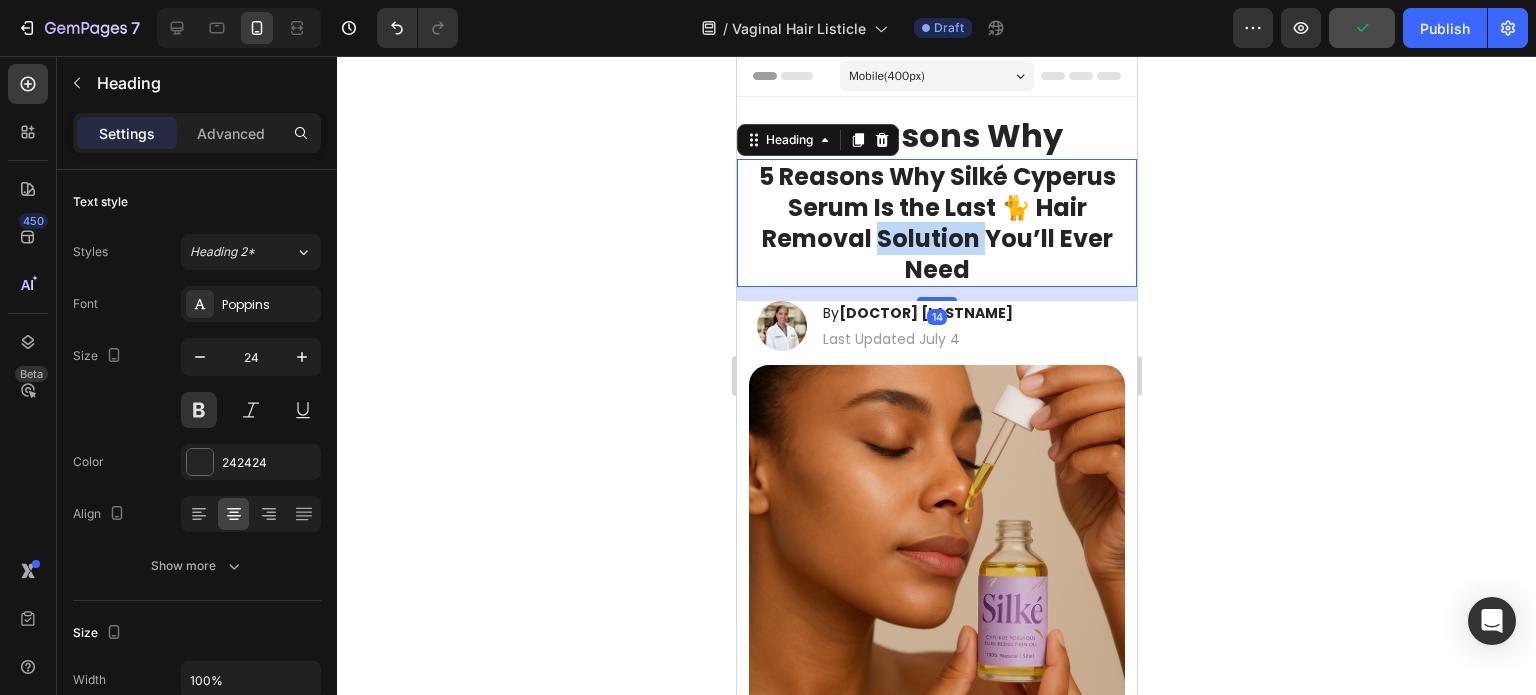 click on "5 Reasons Why Silké Cyperus Serum Is the Last 🐈 Hair Removal Solution You’ll Ever Need" at bounding box center (936, 223) 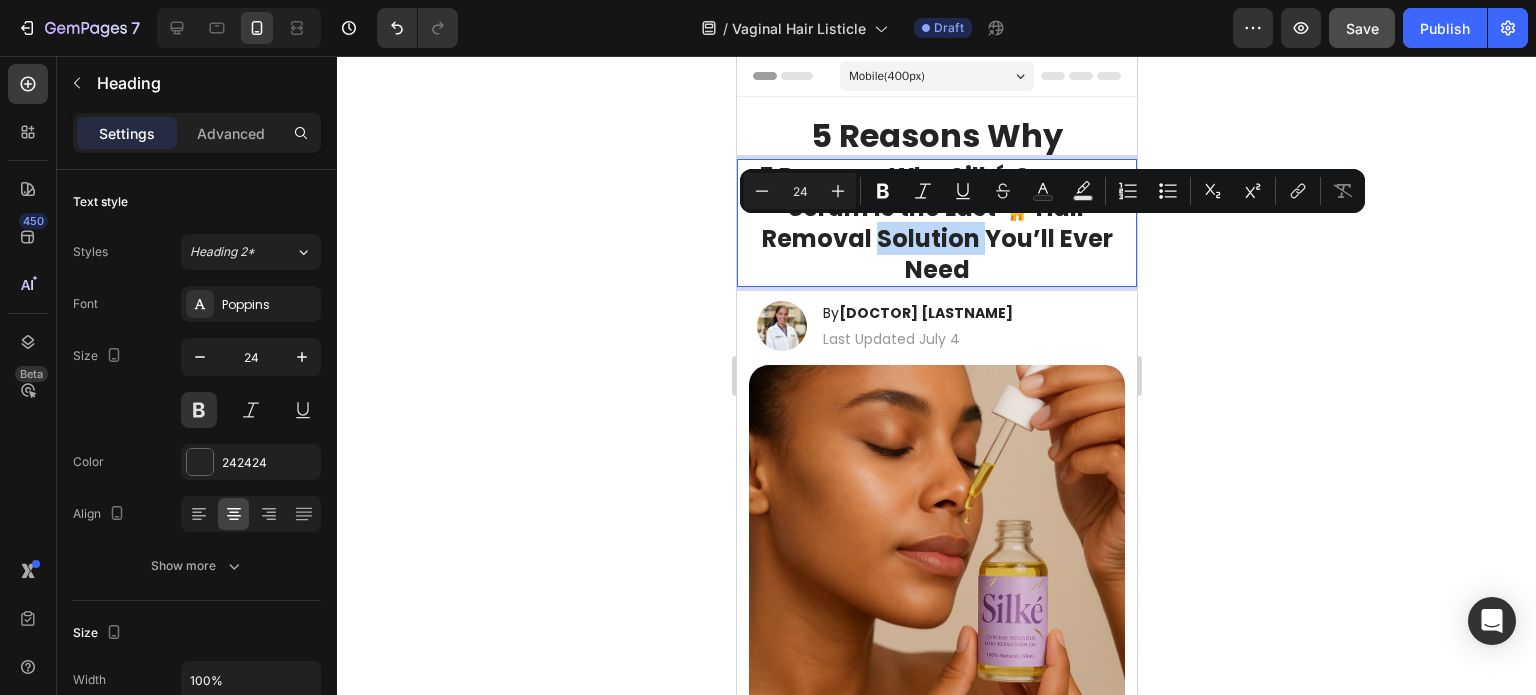 click on "5 Reasons Why Silké Cyperus Serum Is the Last 🐈 Hair Removal Solution You’ll Ever Need" at bounding box center [936, 223] 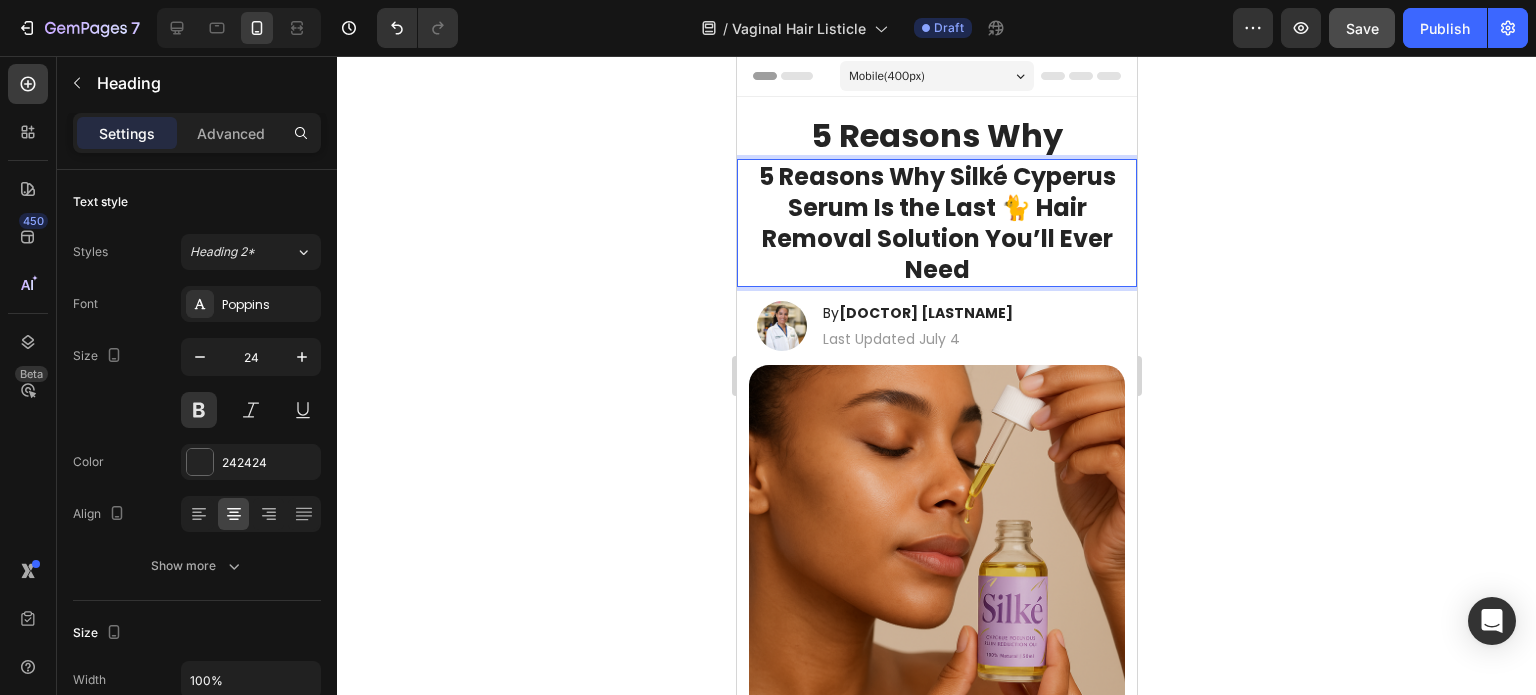 click on "5 Reasons Why Silké Cyperus Serum Is the Last 🐈 Hair Removal Solution You’ll Ever Need" at bounding box center [936, 223] 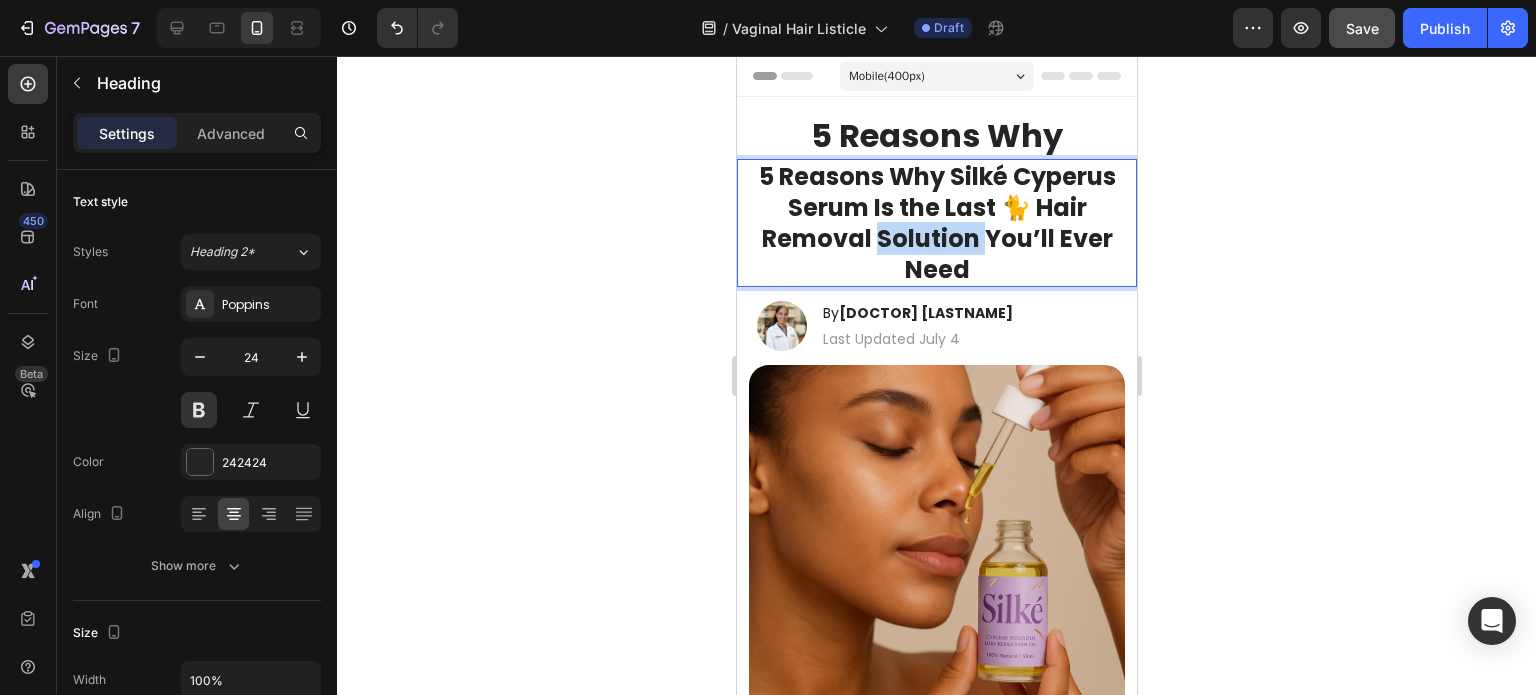 click on "5 Reasons Why Silké Cyperus Serum Is the Last 🐈 Hair Removal Solution You’ll Ever Need" at bounding box center (936, 223) 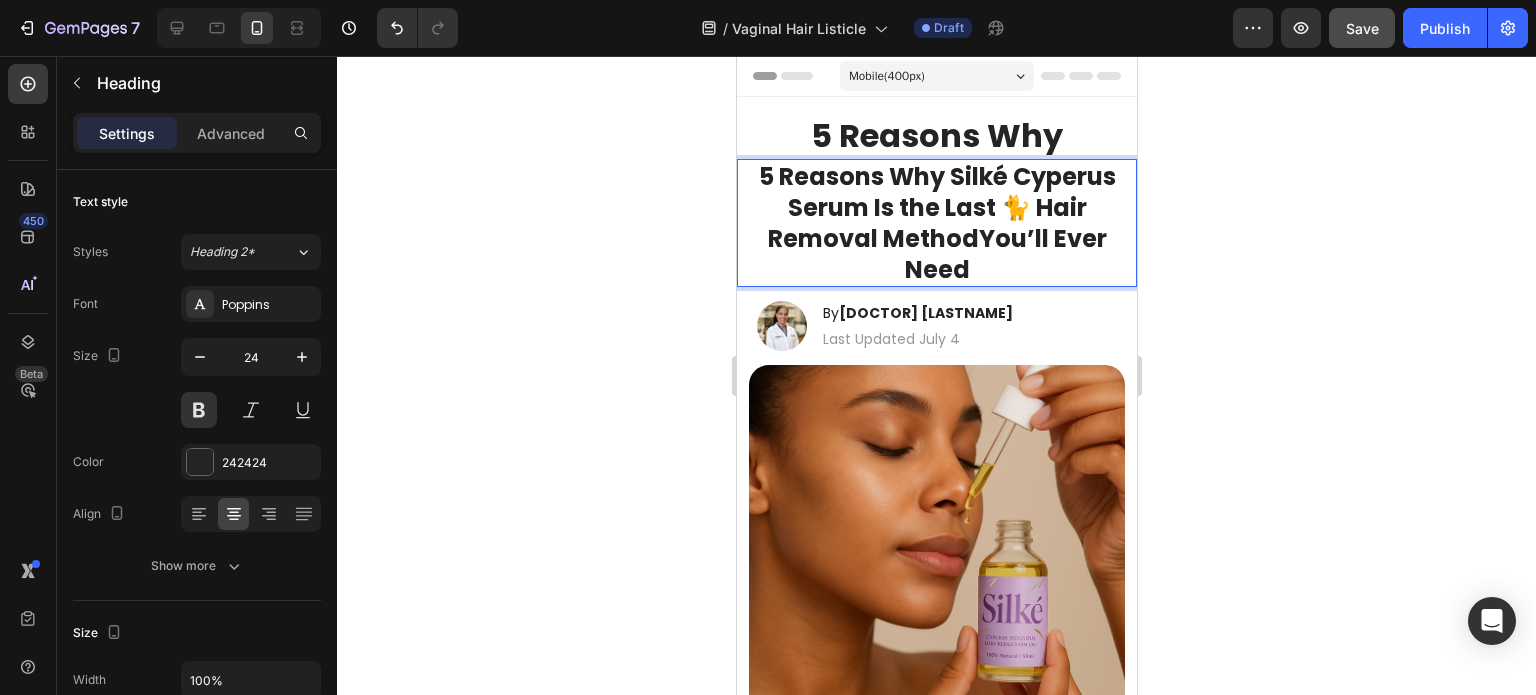 click on "5 Reasons Why Silké Cyperus Serum Is the Last 🐈 Hair Removal MethodYou’ll Ever Need" at bounding box center (936, 223) 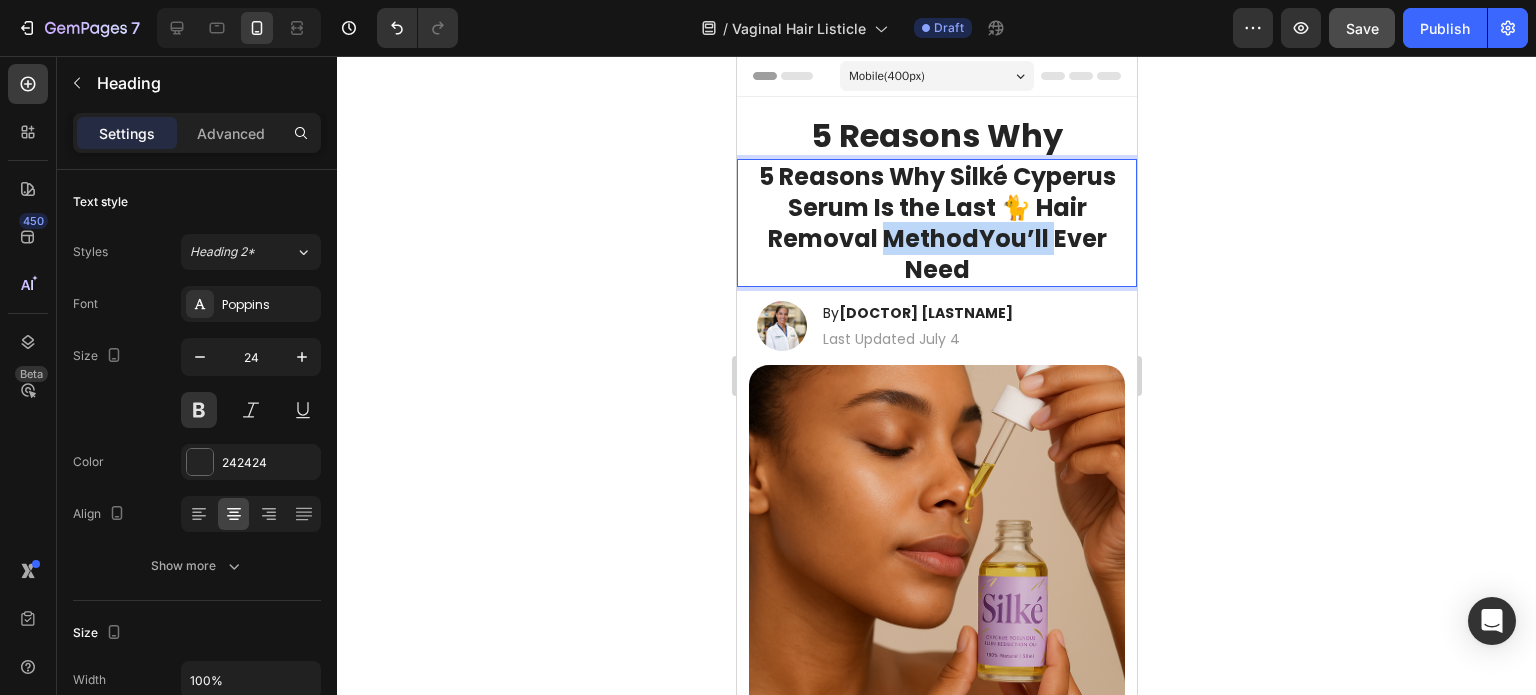 click on "5 Reasons Why Silké Cyperus Serum Is the Last 🐈 Hair Removal MethodYou’ll Ever Need" at bounding box center (936, 223) 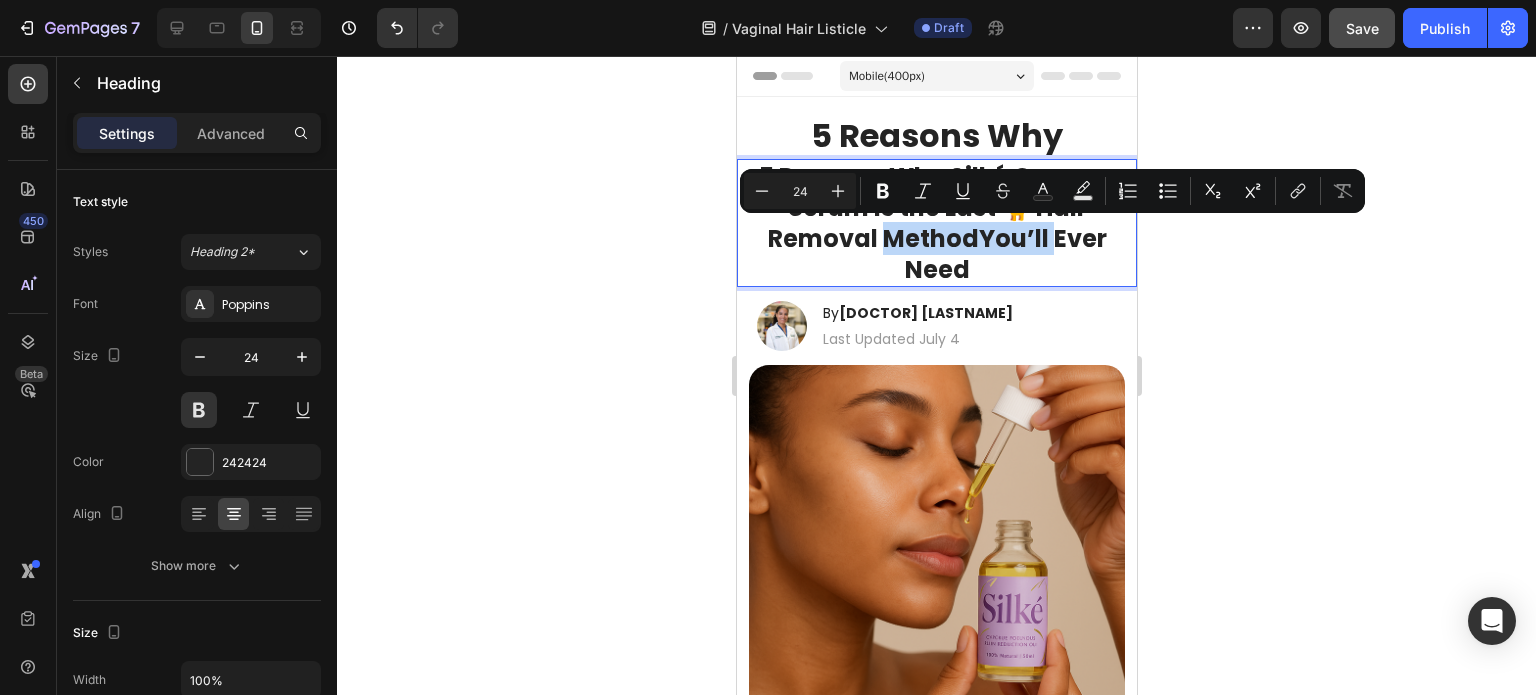 click on "5 Reasons Why Silké Cyperus Serum Is the Last 🐈 Hair Removal MethodYou’ll Ever Need" at bounding box center (936, 223) 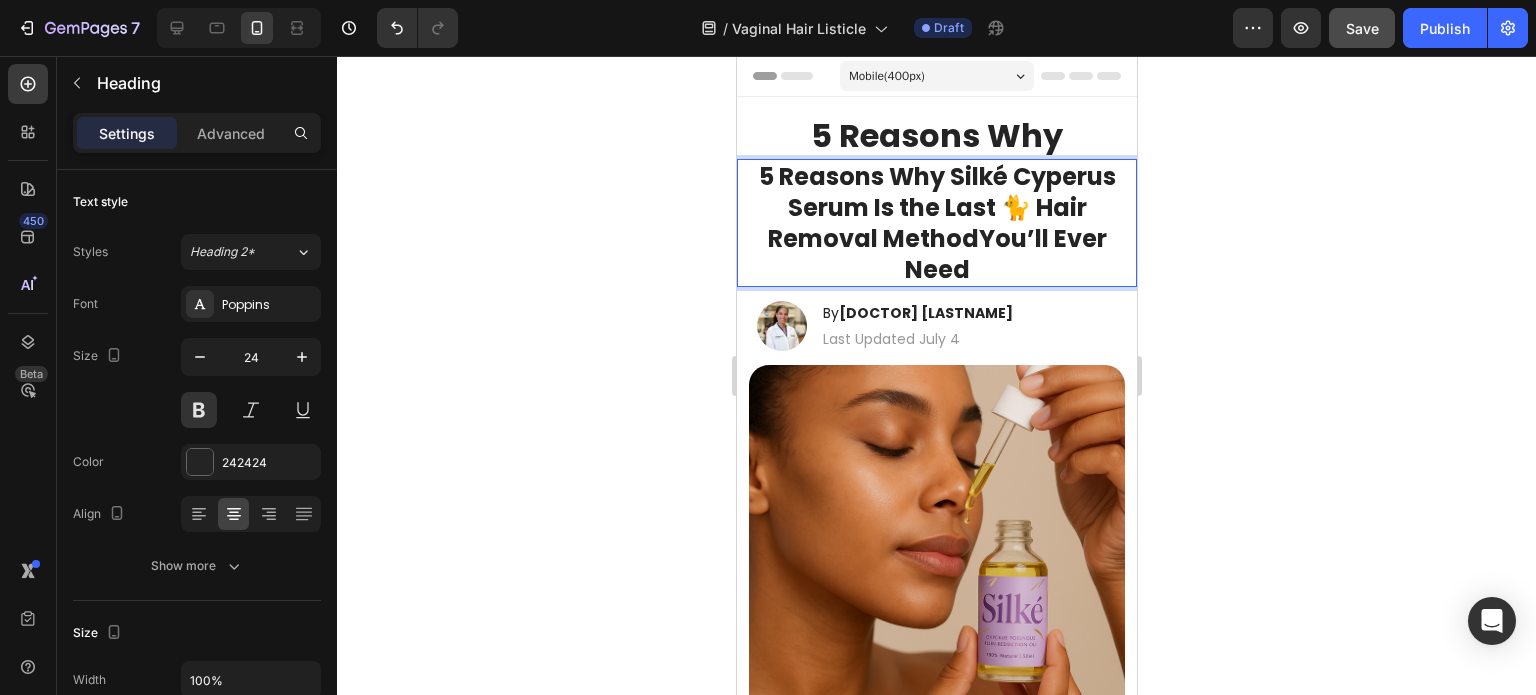 click on "5 Reasons Why Silké Cyperus Serum Is the Last 🐈 Hair Removal MethodYou’ll Ever Need" at bounding box center [936, 223] 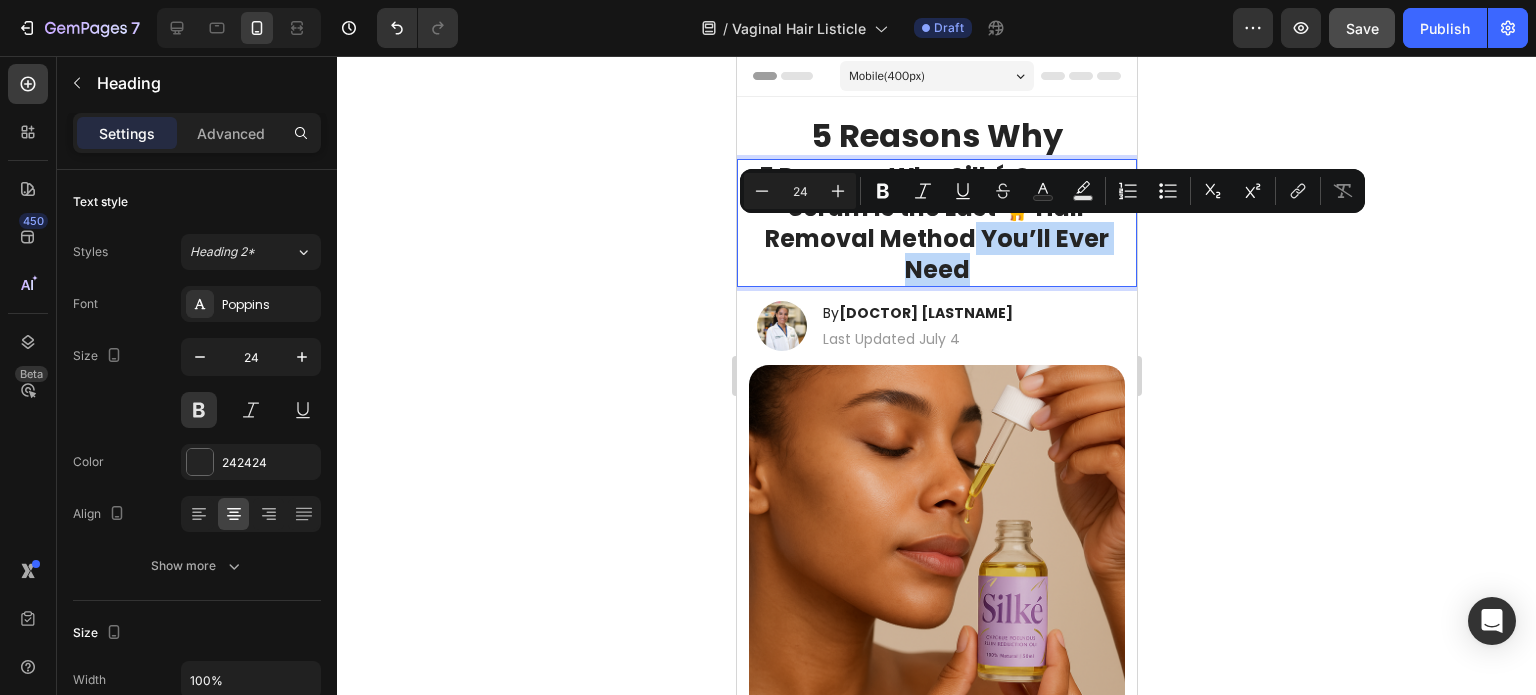 drag, startPoint x: 1027, startPoint y: 271, endPoint x: 965, endPoint y: 247, distance: 66.48308 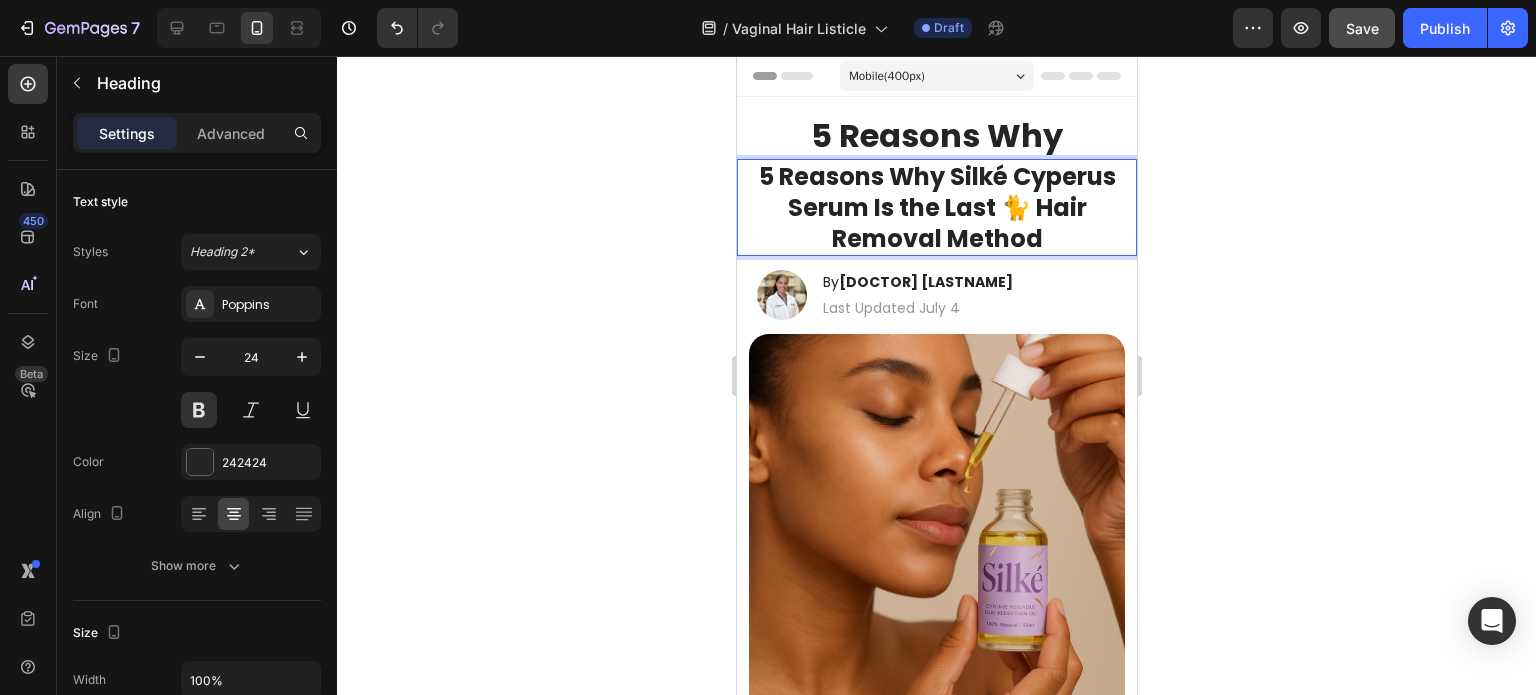 click on "5 Reasons Why Silké Cyperus Serum Is the Last 🐈 Hair Removal Method" at bounding box center (936, 208) 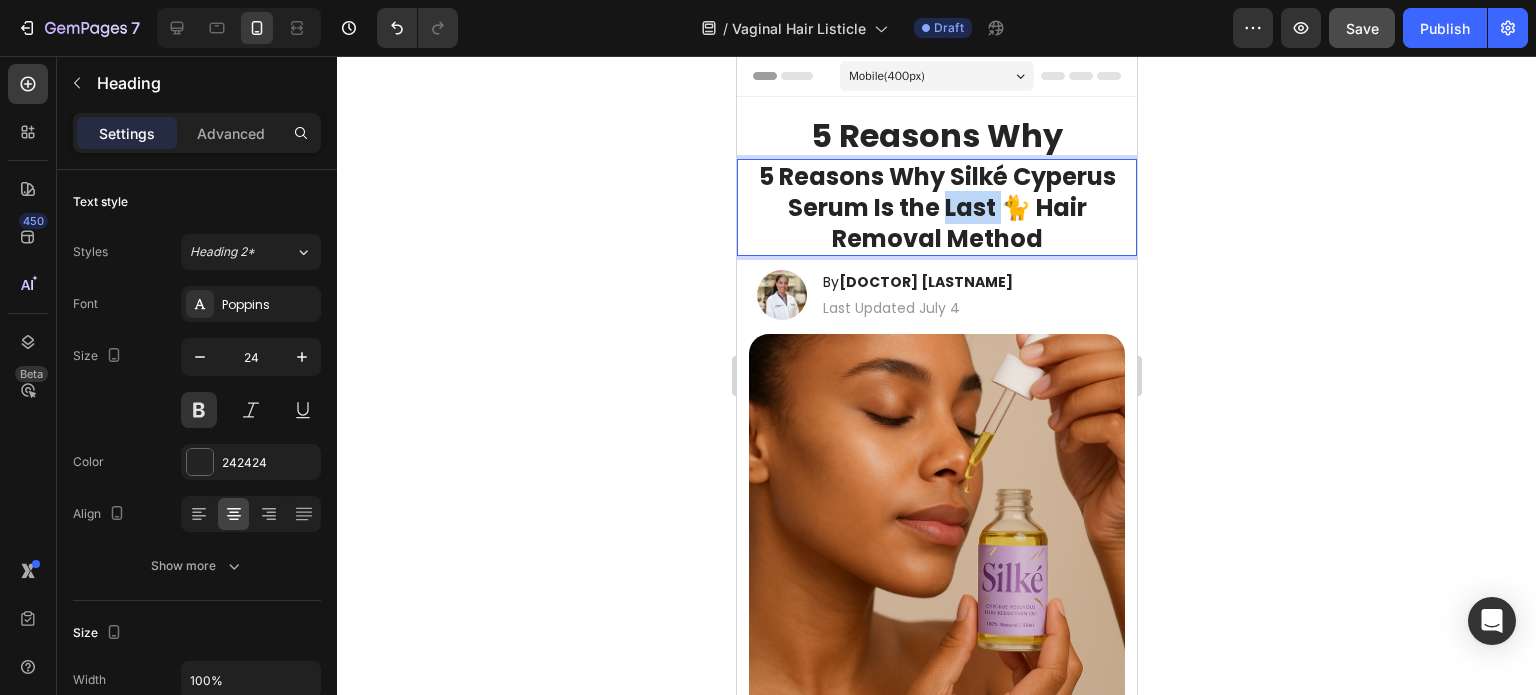 click on "5 Reasons Why Silké Cyperus Serum Is the Last 🐈 Hair Removal Method" at bounding box center (936, 208) 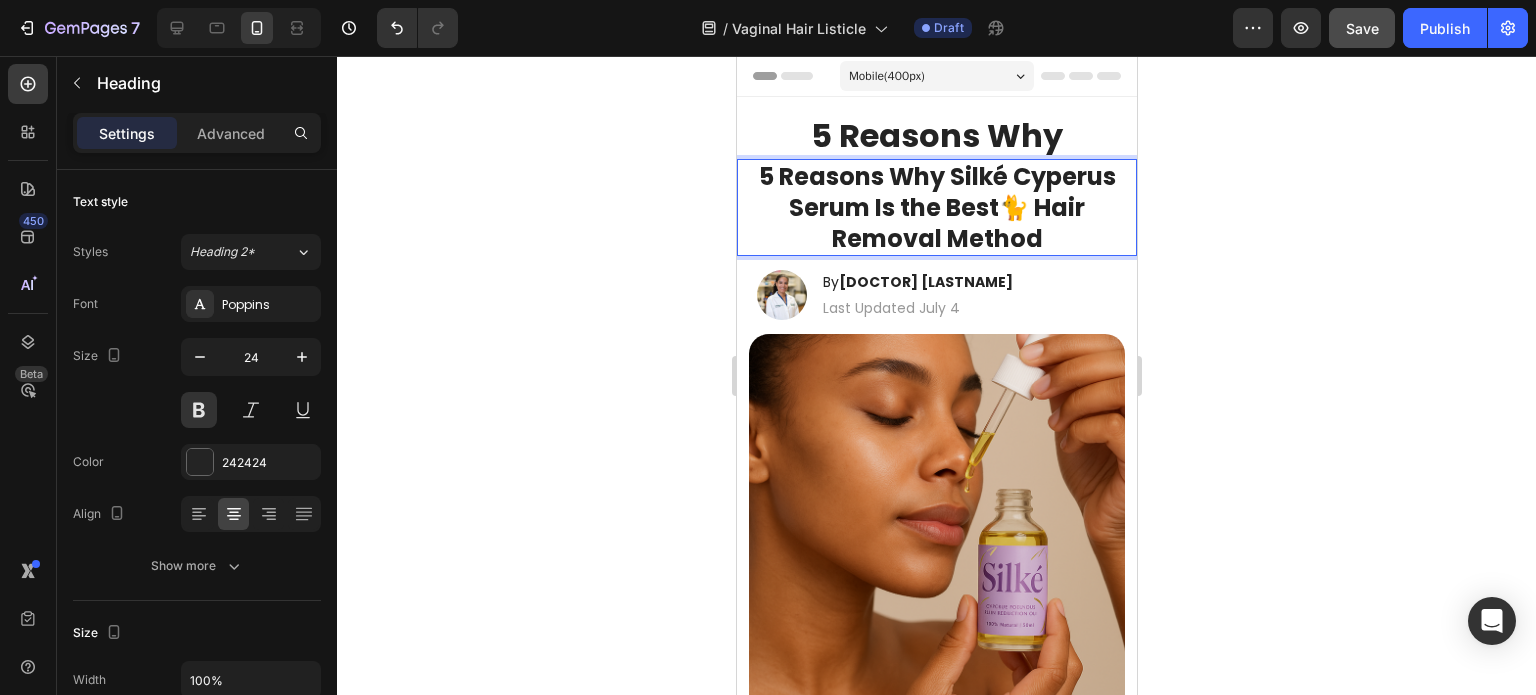 click on "5 Reasons Why Silké Cyperus Serum Is the Best🐈 Hair Removal Method" at bounding box center [936, 208] 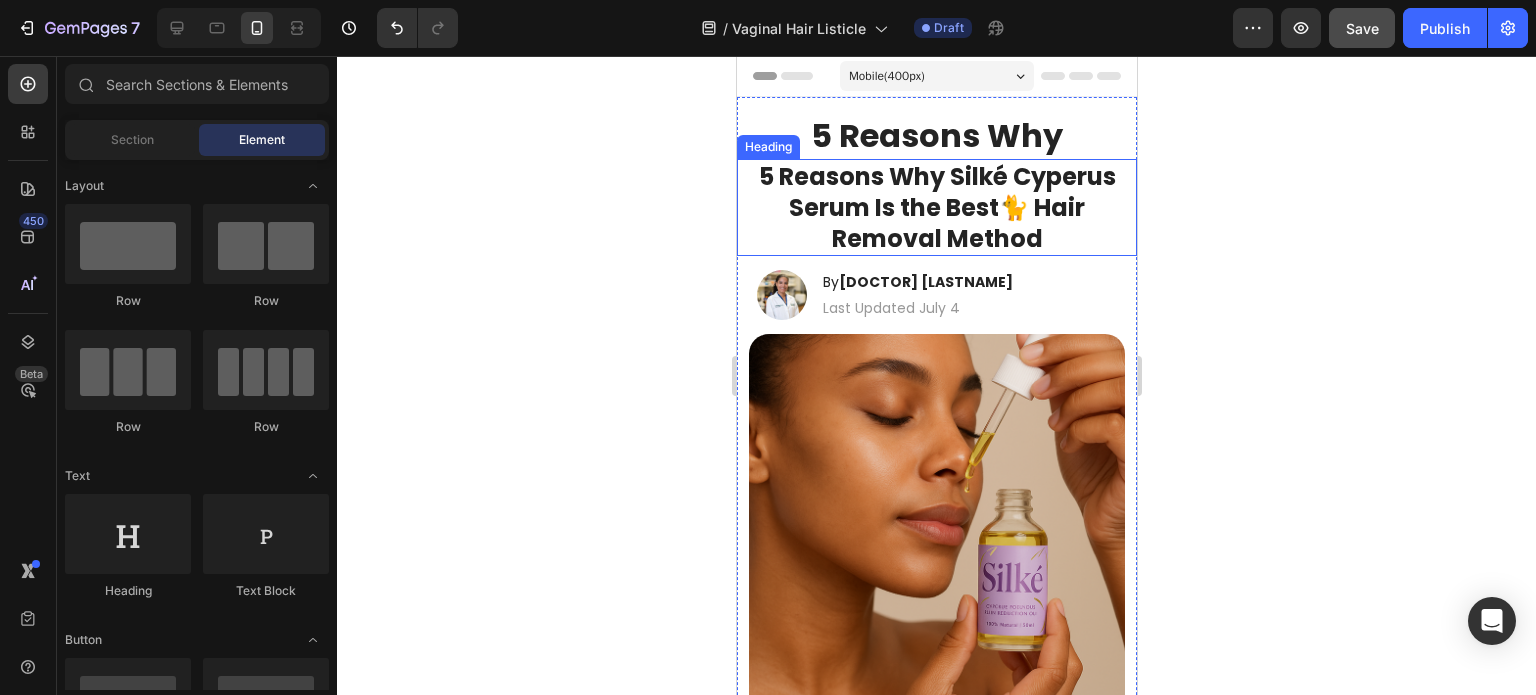 click on "5 Reasons Why Silké Cyperus Serum Is the Best🐈 Hair Removal Method" at bounding box center [936, 208] 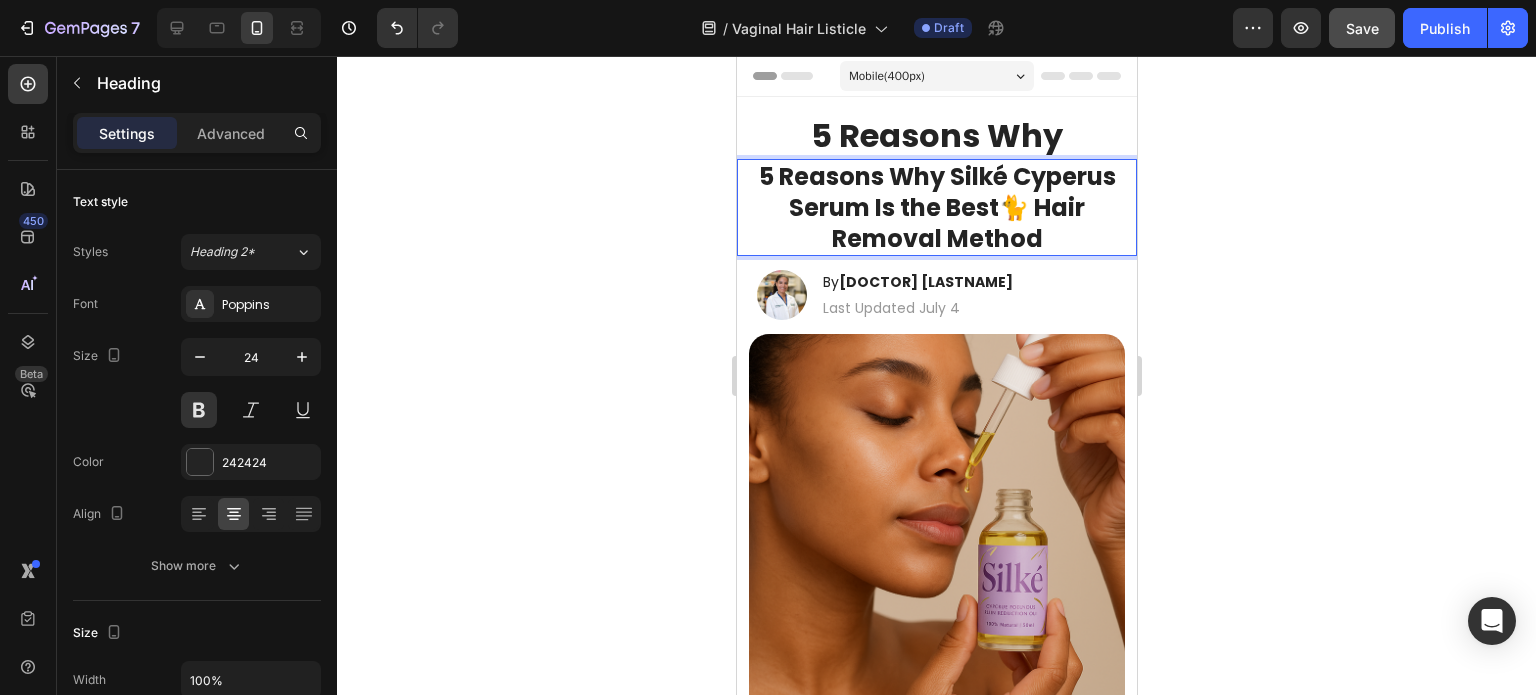 click on "5 Reasons Why Silké Cyperus Serum Is the Best🐈 Hair Removal Method" at bounding box center [936, 208] 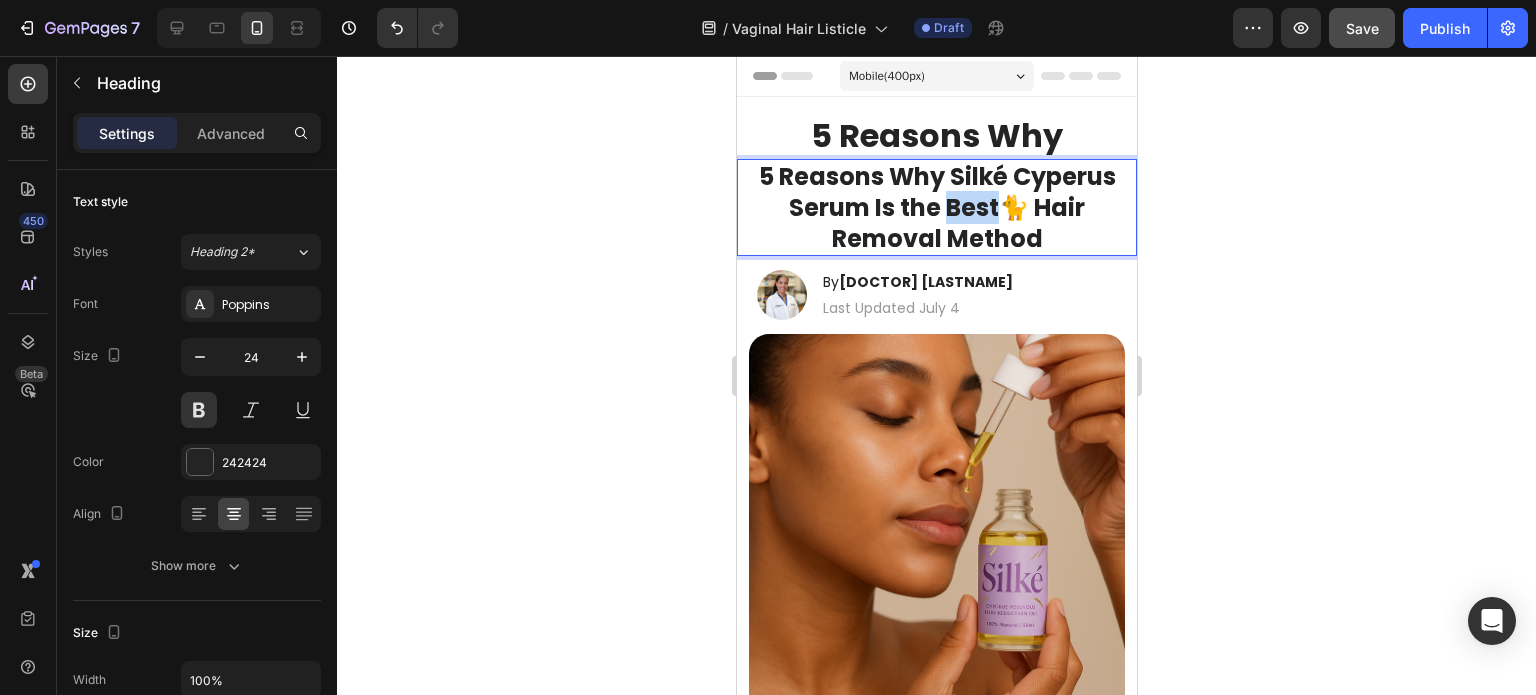 click on "5 Reasons Why Silké Cyperus Serum Is the Best🐈 Hair Removal Method" at bounding box center (936, 208) 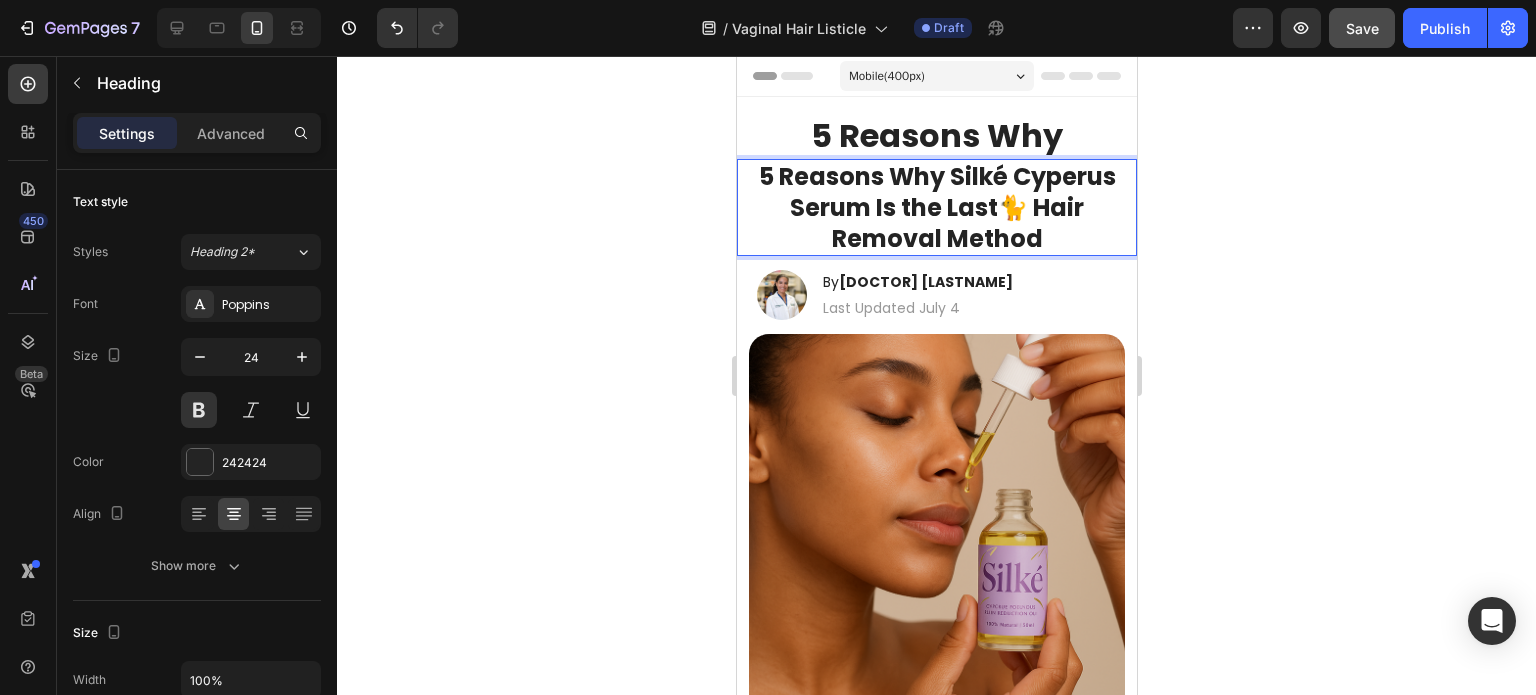 click on "5 Reasons Why Silké Cyperus Serum Is the Last🐈 Hair Removal Method" at bounding box center [936, 208] 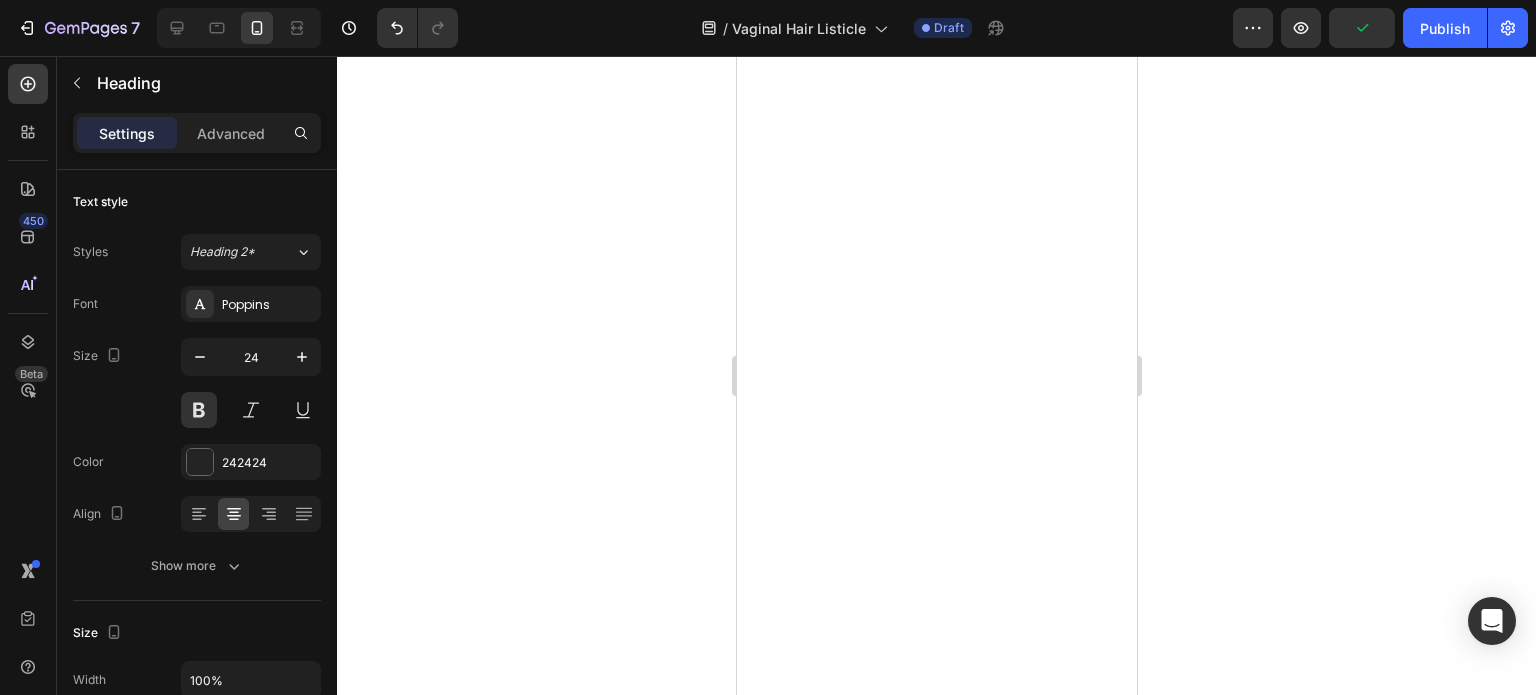 scroll, scrollTop: 0, scrollLeft: 0, axis: both 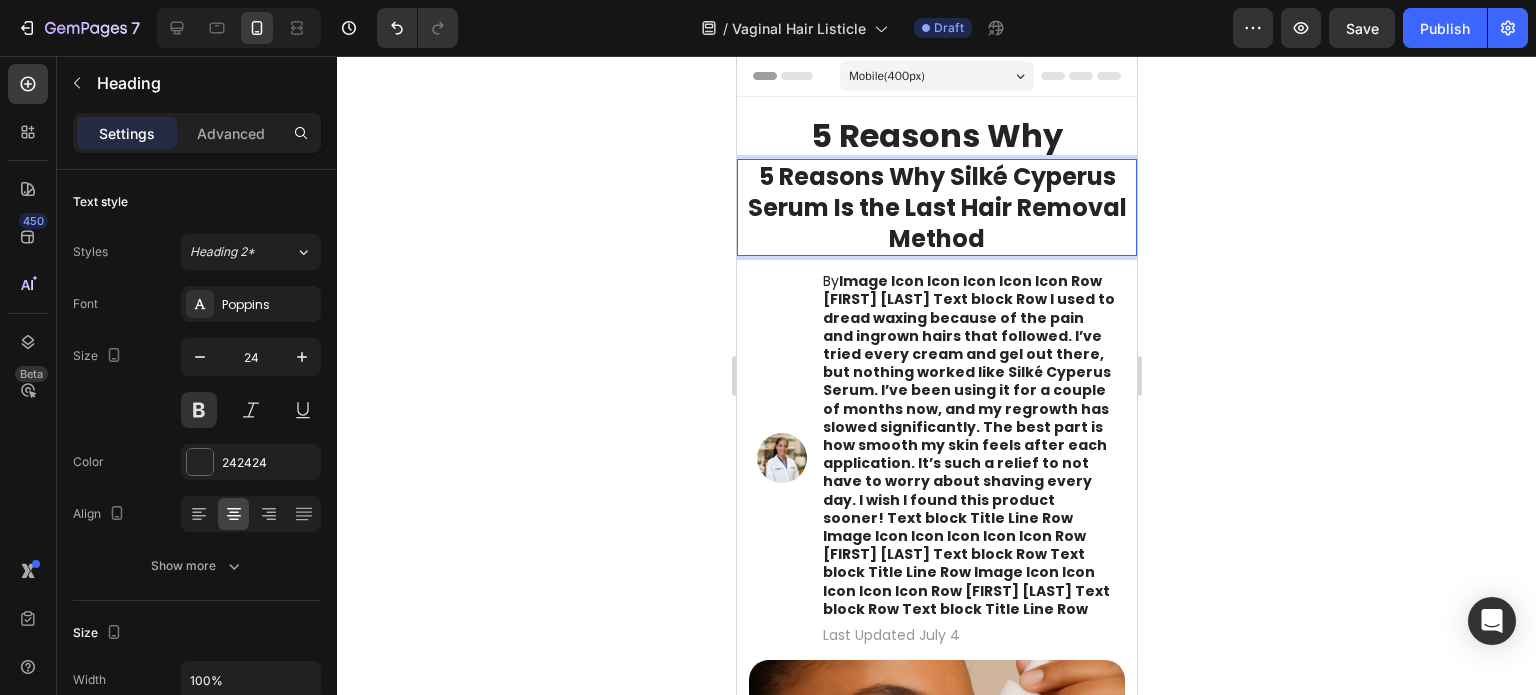 click on "5 Reasons Why Silké Cyperus Serum Is the Last Hair Removal Method" at bounding box center [936, 208] 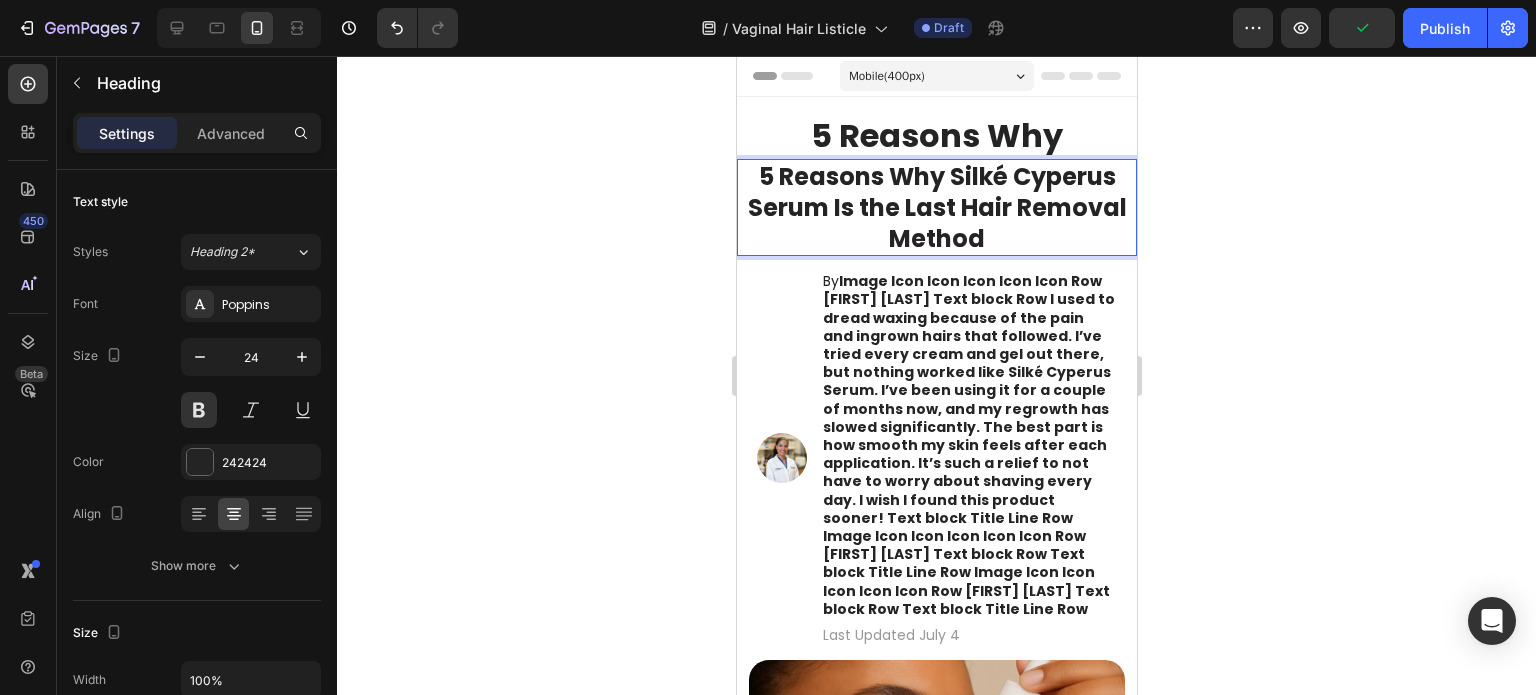click on "5 Reasons Why Silké Cyperus Serum Is the Last Hair Removal Method" at bounding box center [936, 208] 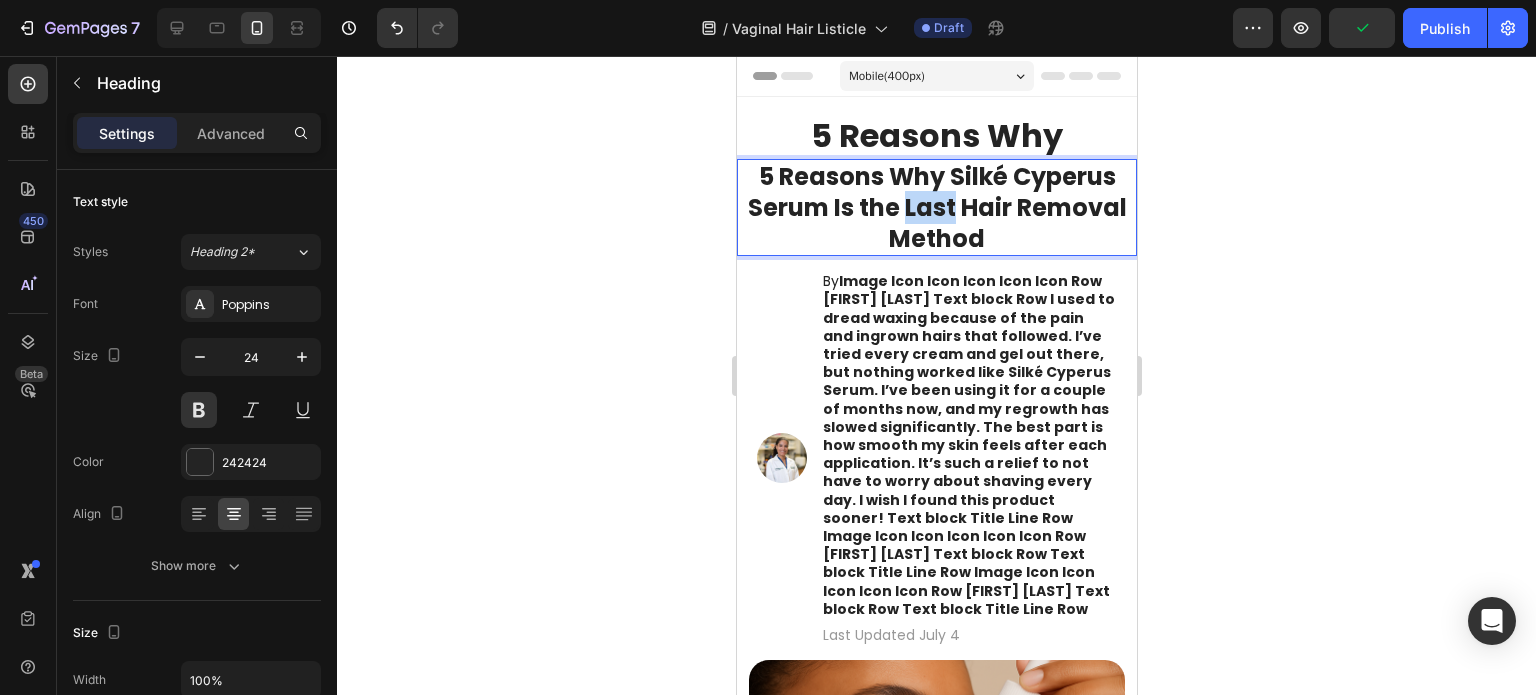 click on "5 Reasons Why Silké Cyperus Serum Is the Last🐈 Hair Removal Method" at bounding box center [936, 208] 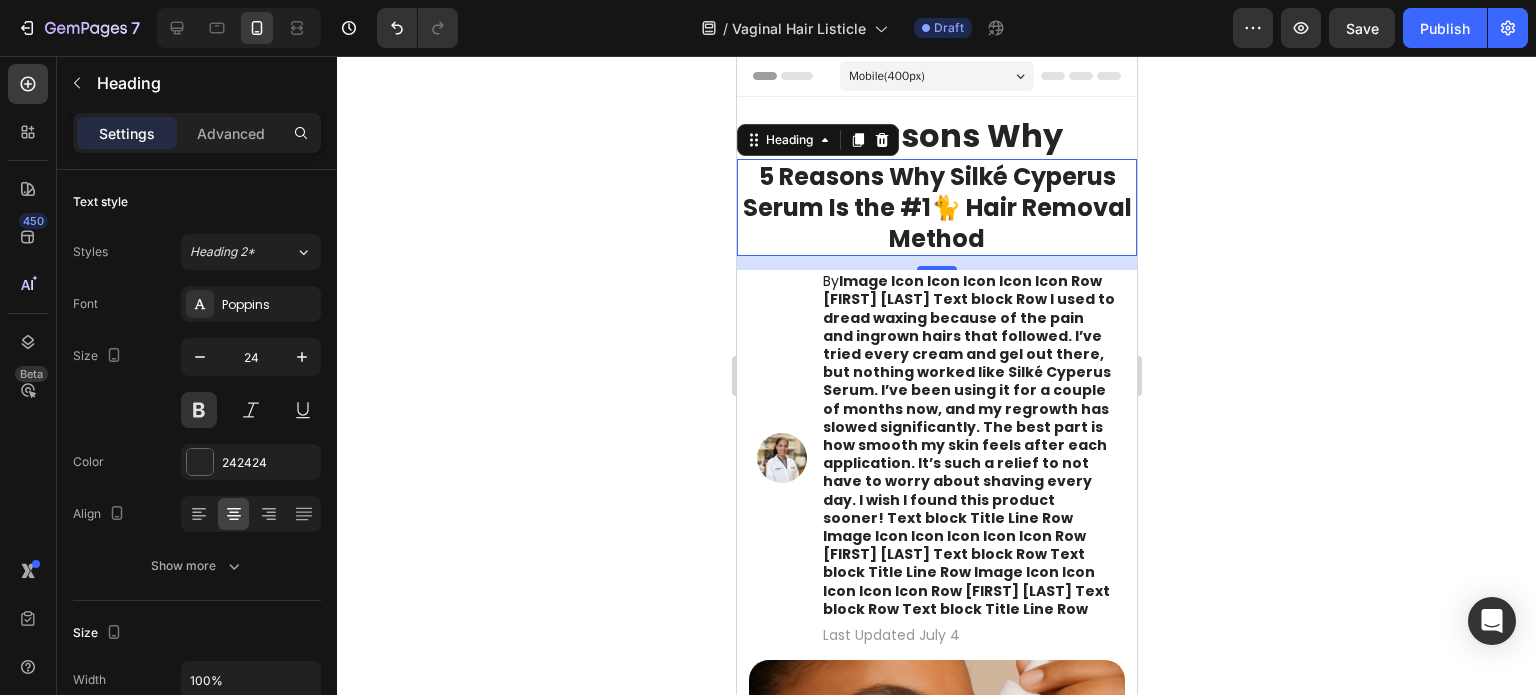 click 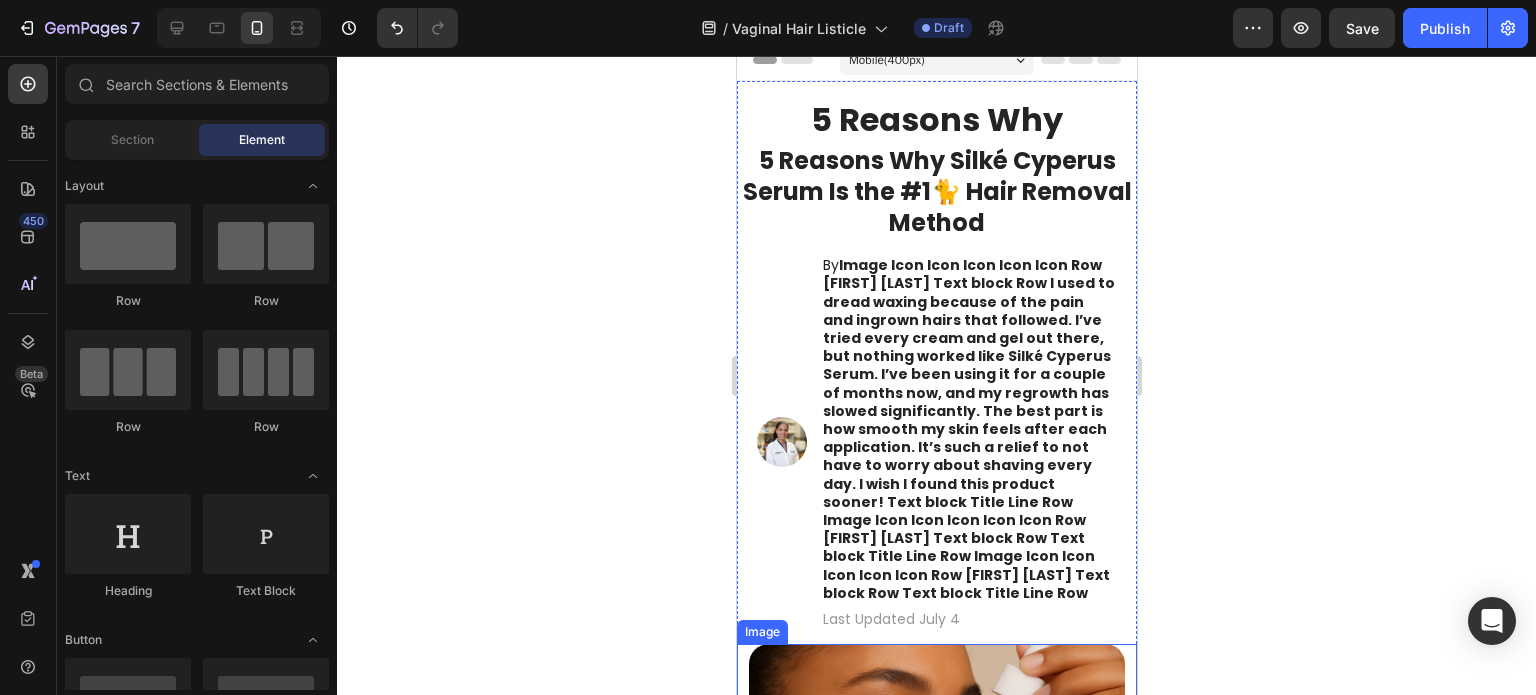scroll, scrollTop: 19, scrollLeft: 0, axis: vertical 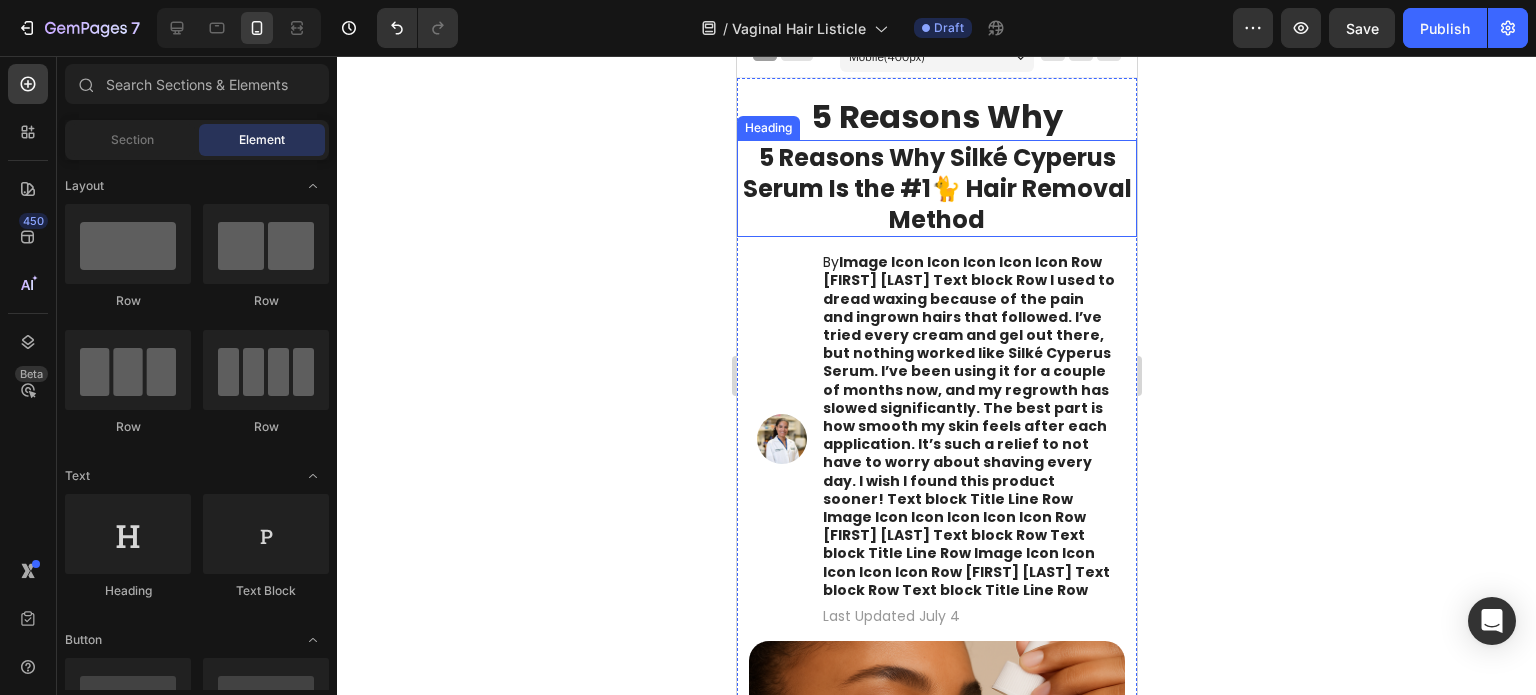 click on "5 Reasons Why Silké Cyperus Serum Is the #1🐈 Hair Removal Method" at bounding box center (936, 189) 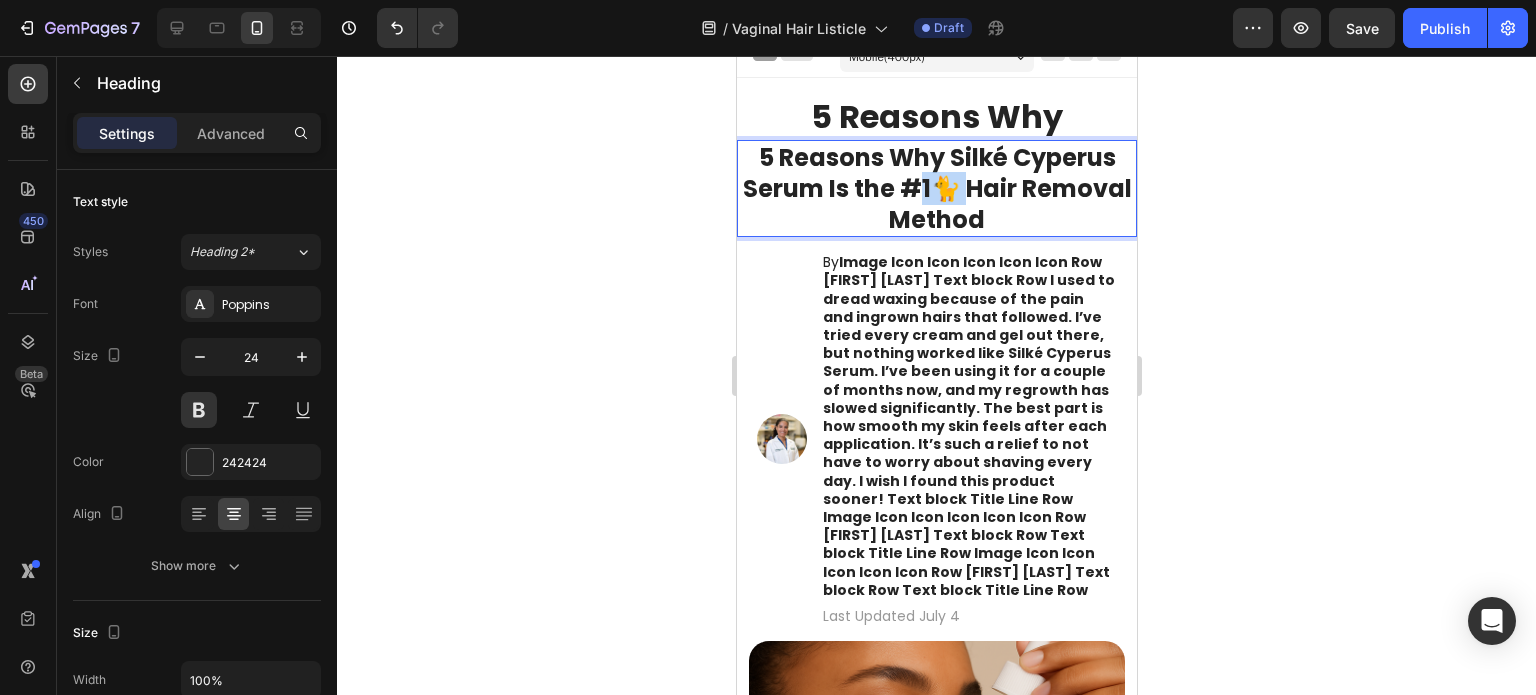 click on "5 Reasons Why Silké Cyperus Serum Is the #1🐈 Hair Removal Method" at bounding box center (936, 189) 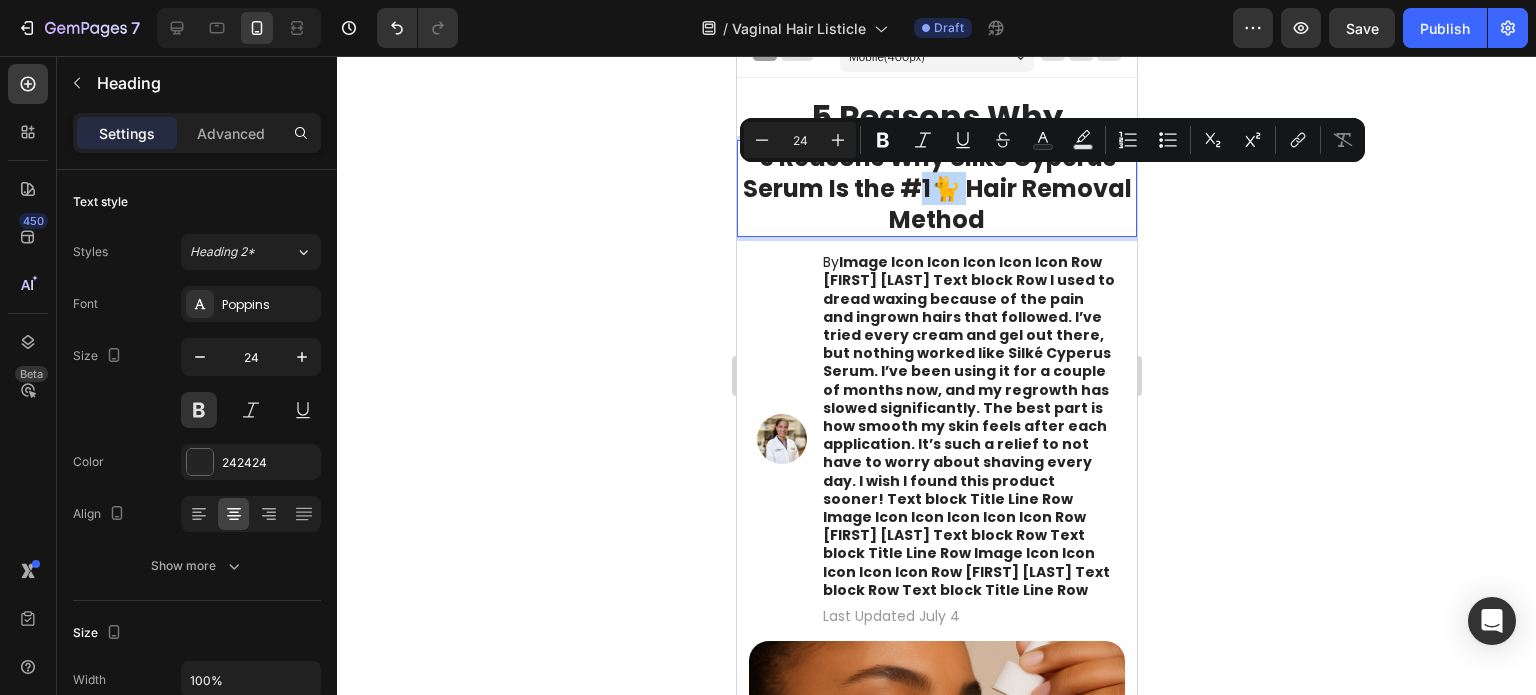 click on "5 Reasons Why Silké Cyperus Serum Is the #1🐈 Hair Removal Method" at bounding box center (936, 189) 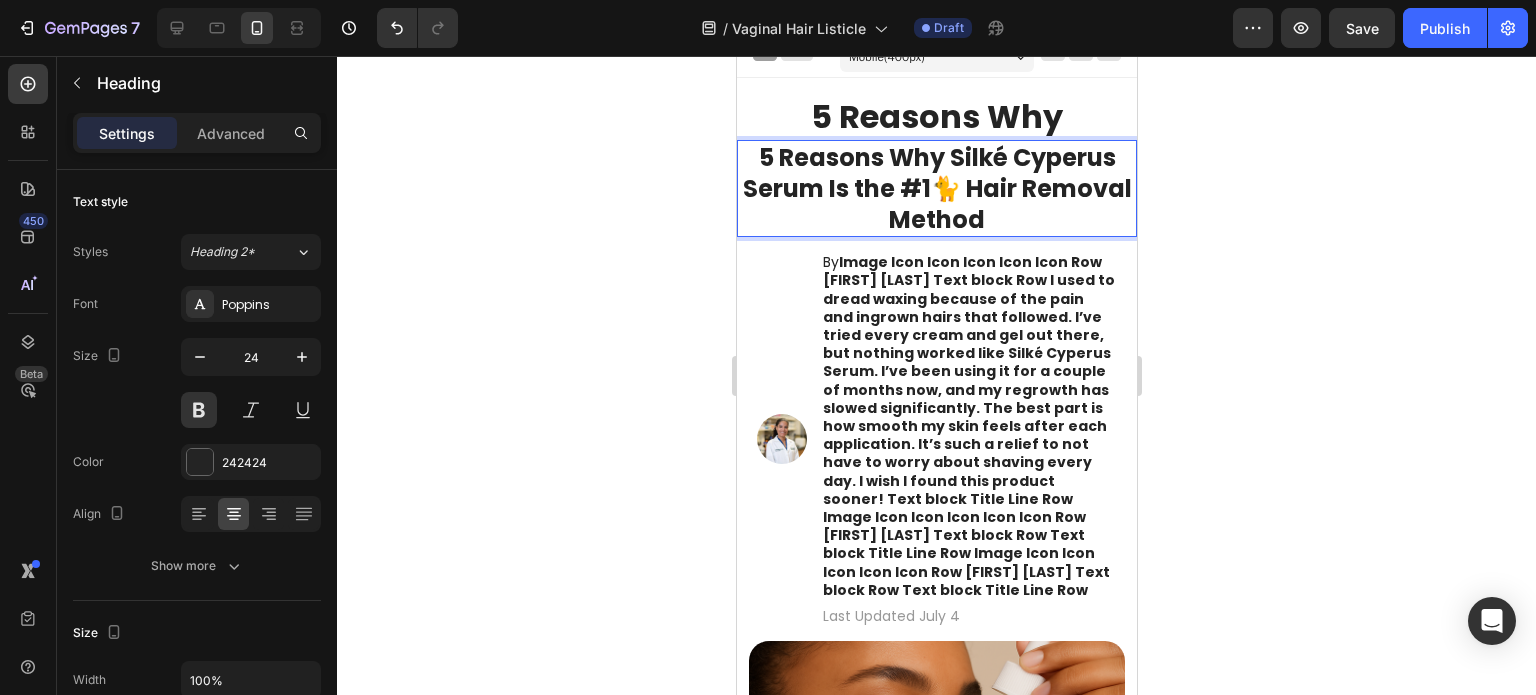 click on "5 Reasons Why Silké Cyperus Serum Is the #1🐈 Hair Removal Method" at bounding box center (936, 189) 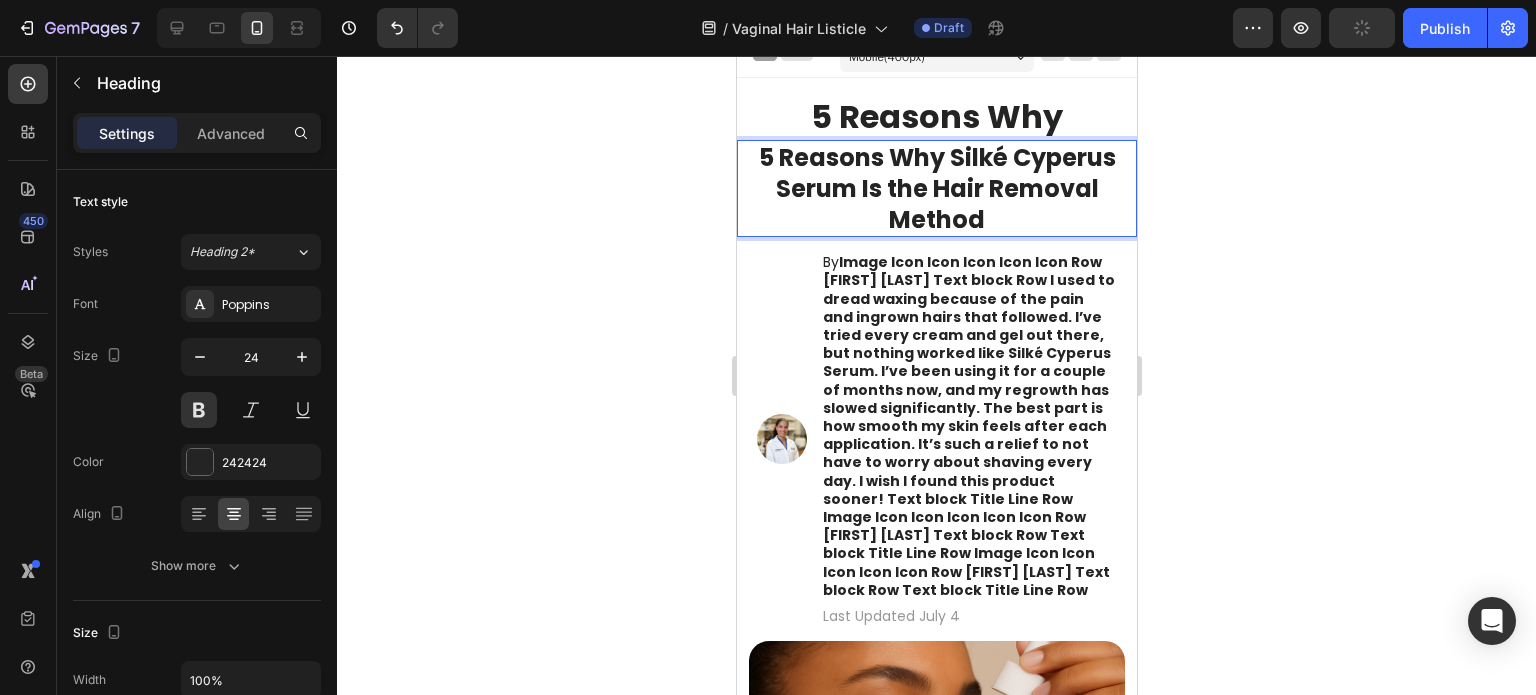 click on "5 Reasons Why Silké Cyperus Serum Is the🐈 Hair Removal Method" at bounding box center [936, 189] 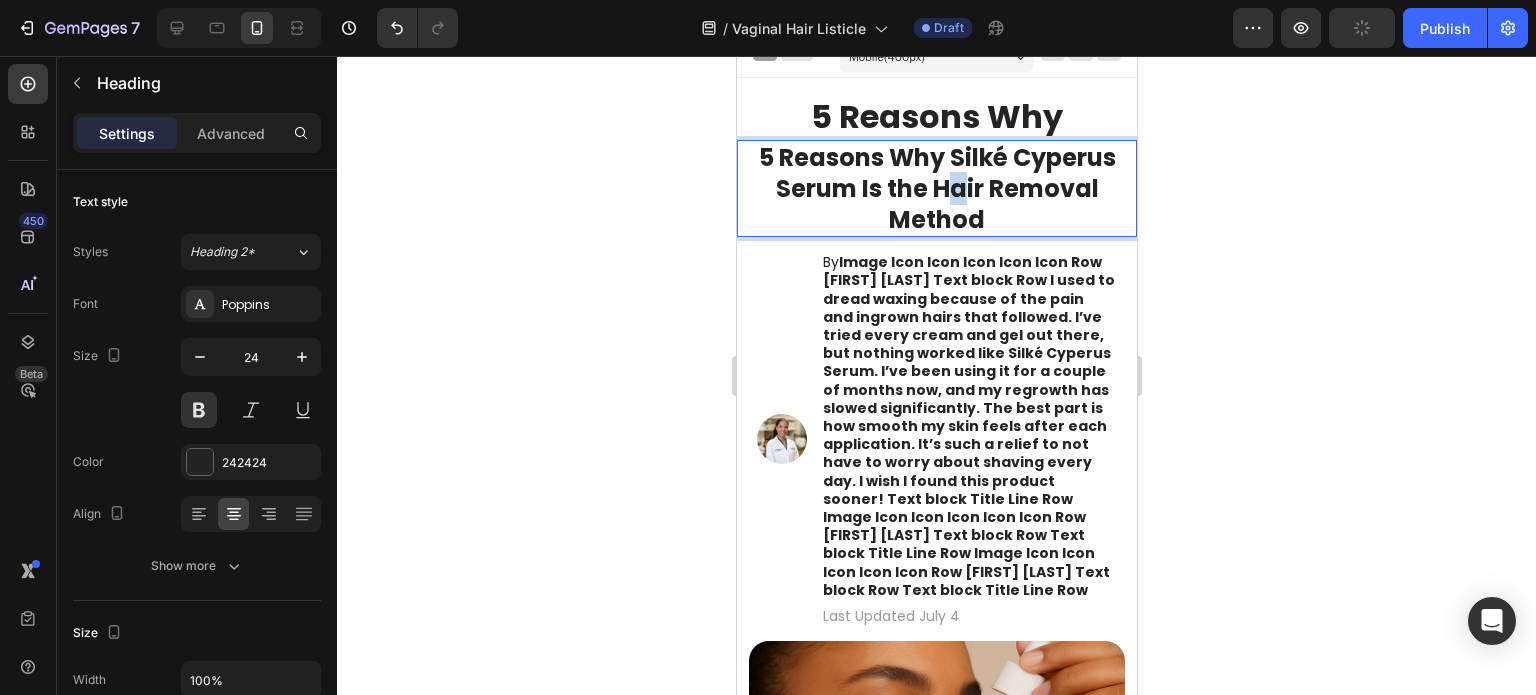 click on "5 Reasons Why Silké Cyperus Serum Is the🐈 Hair Removal Method" at bounding box center (936, 189) 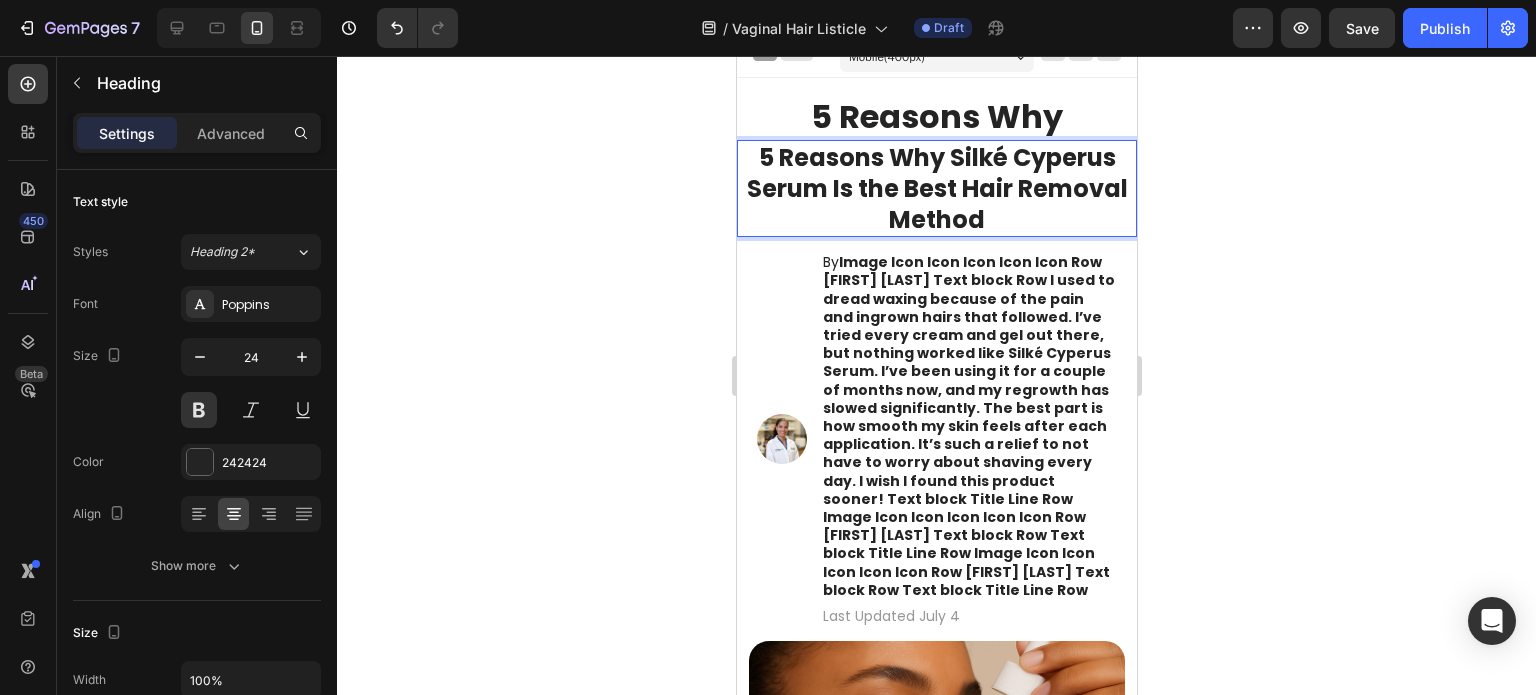 click on "5 Reasons Why Silké Cyperus Serum Is the Best Hair Removal Method" at bounding box center (936, 189) 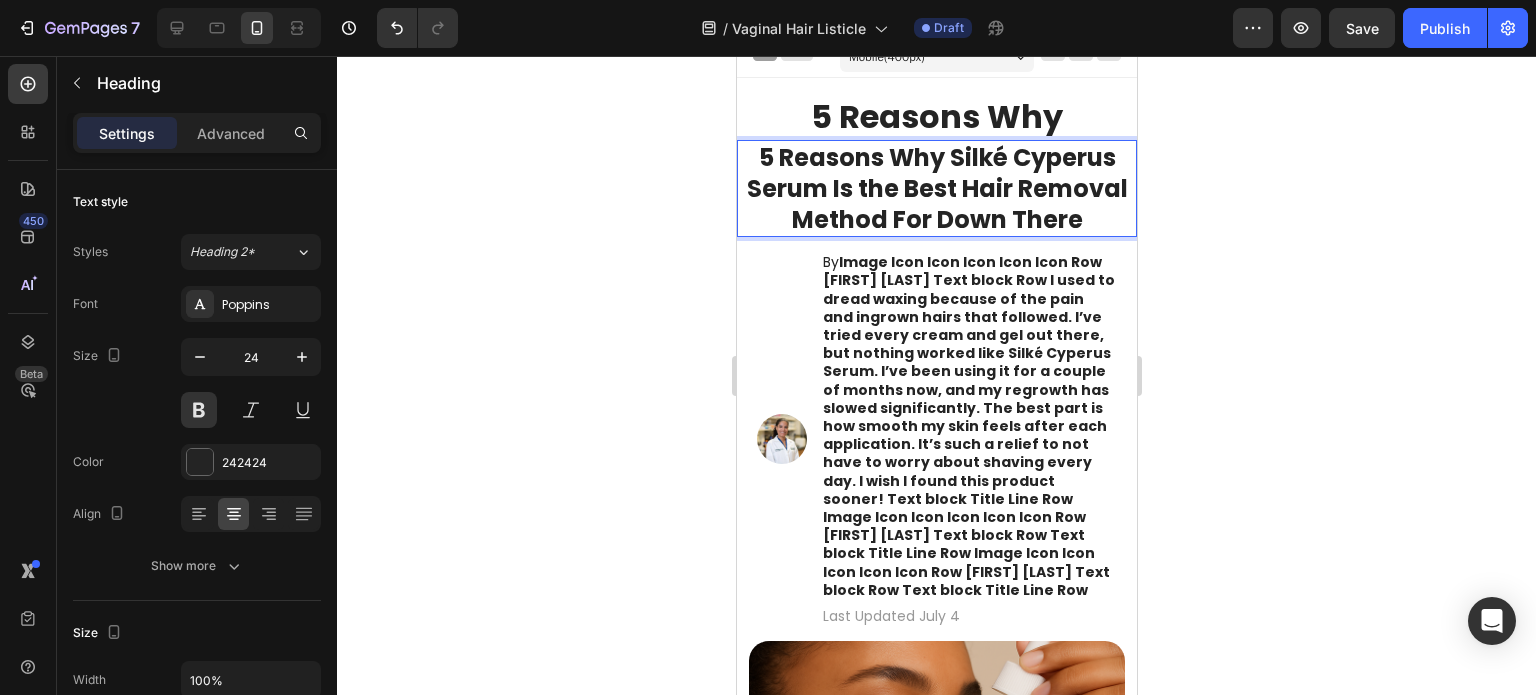 click on "5 Reasons Why Silké Cyperus Serum Is the Best Hair Removal Method For Down There" at bounding box center [936, 189] 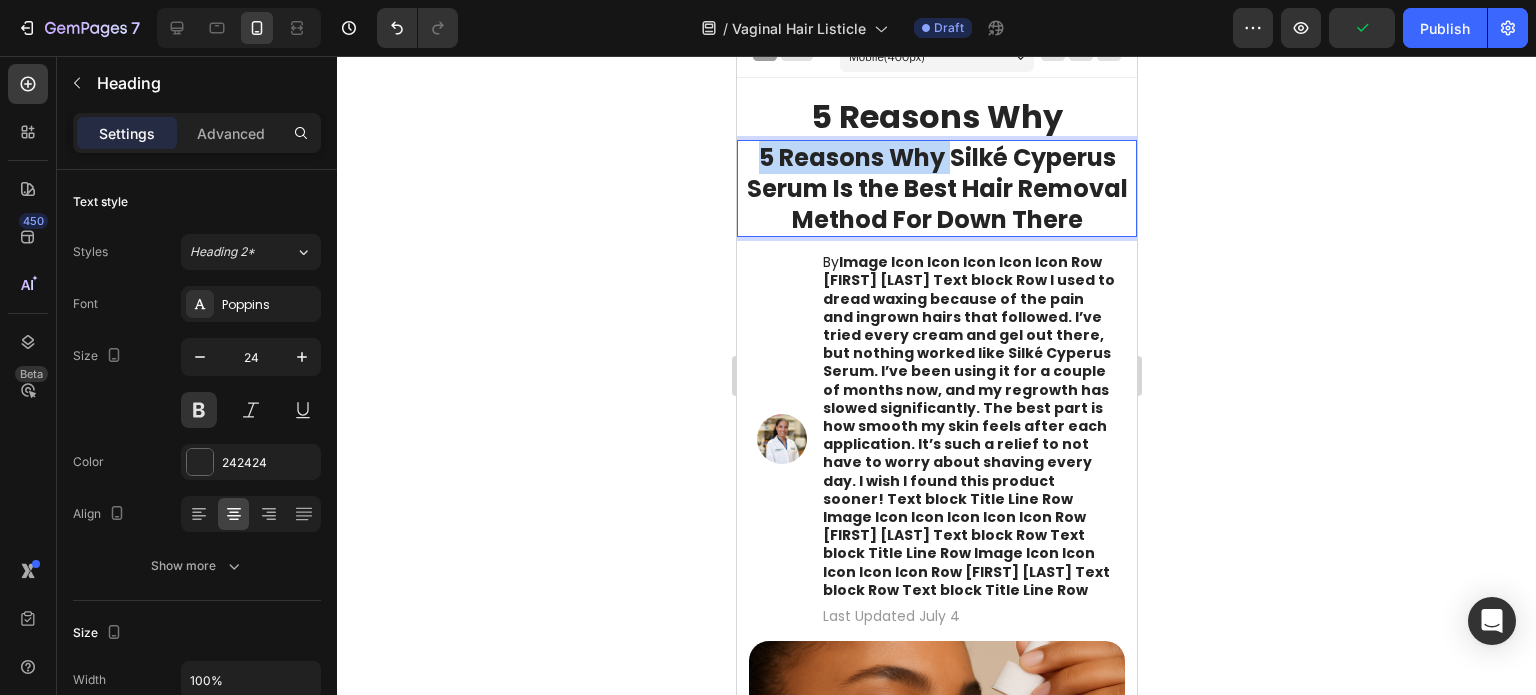 drag, startPoint x: 945, startPoint y: 157, endPoint x: 1449, endPoint y: 201, distance: 505.917 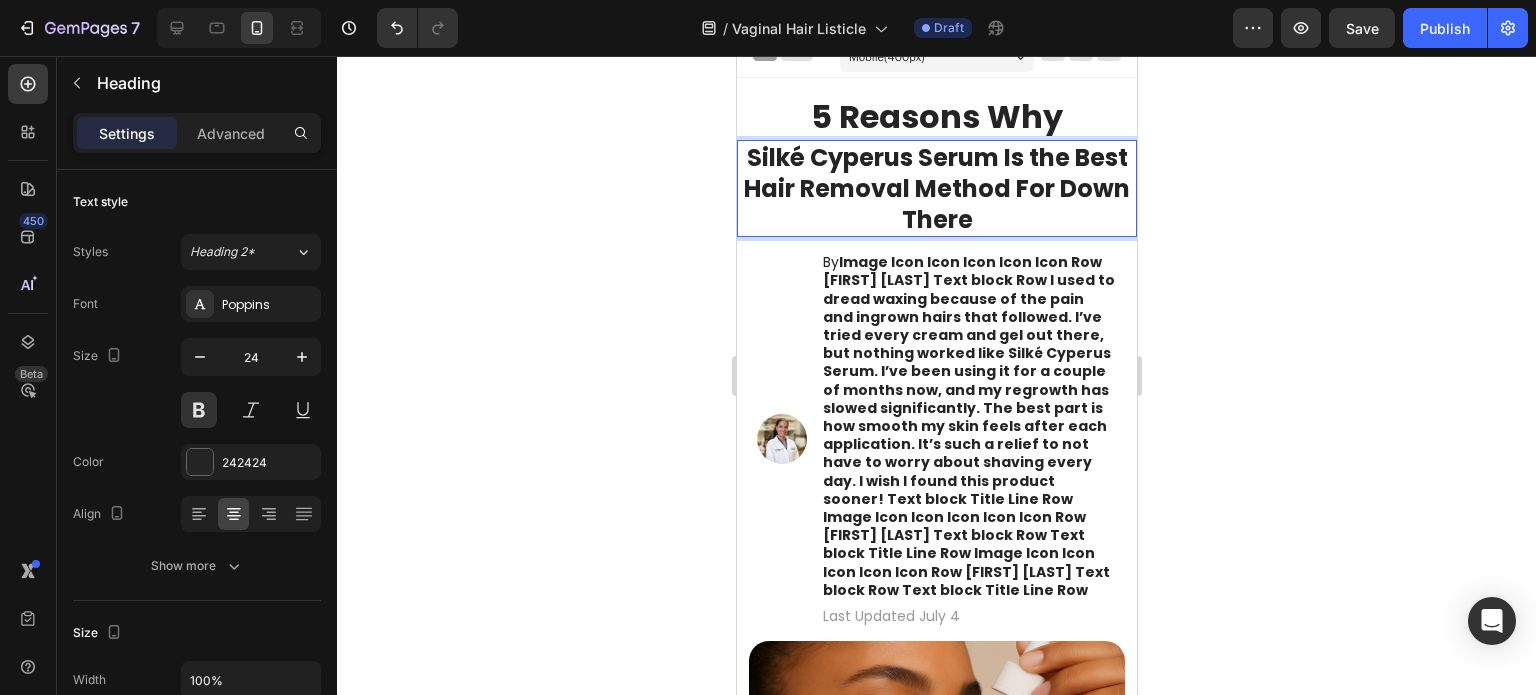 click on "Silké Cyperus Serum Is the Best Hair Removal Method For Down There" at bounding box center [936, 189] 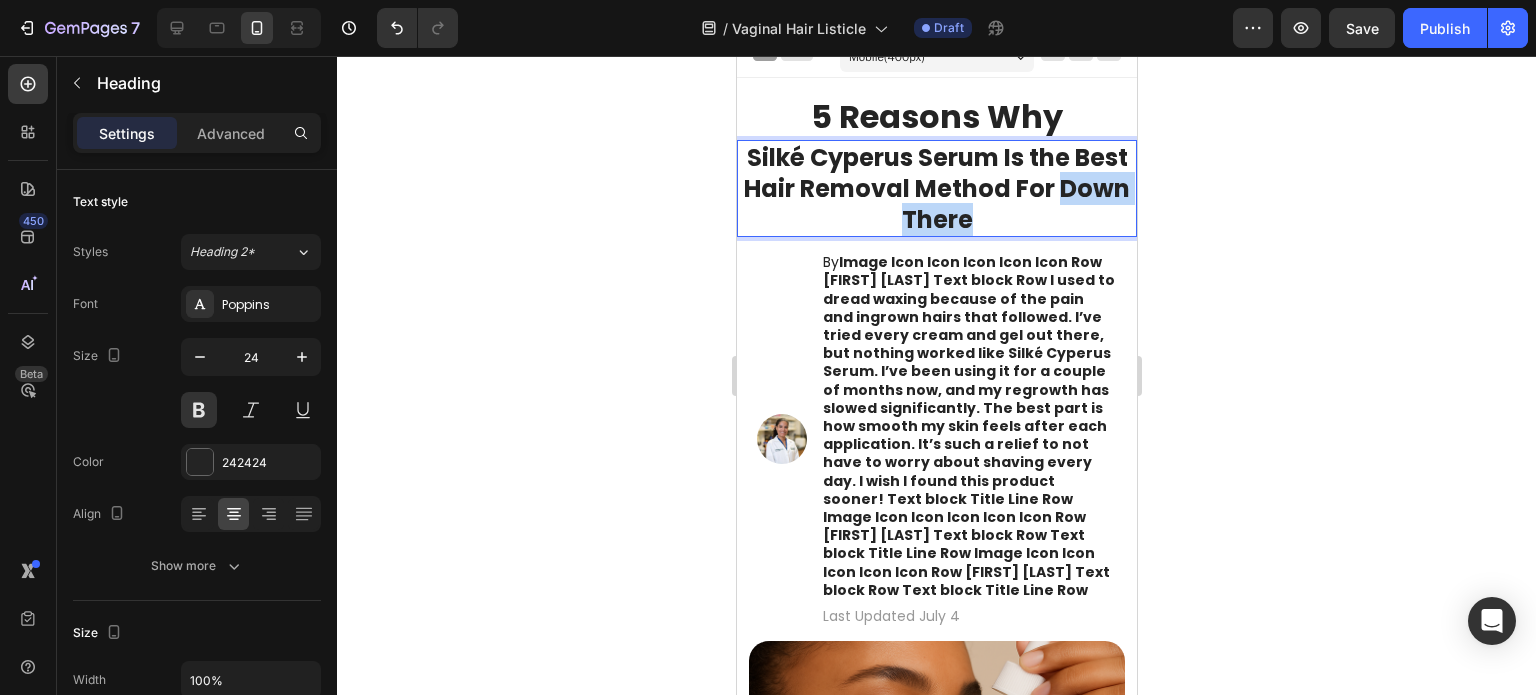 drag, startPoint x: 1024, startPoint y: 227, endPoint x: 838, endPoint y: 209, distance: 186.86894 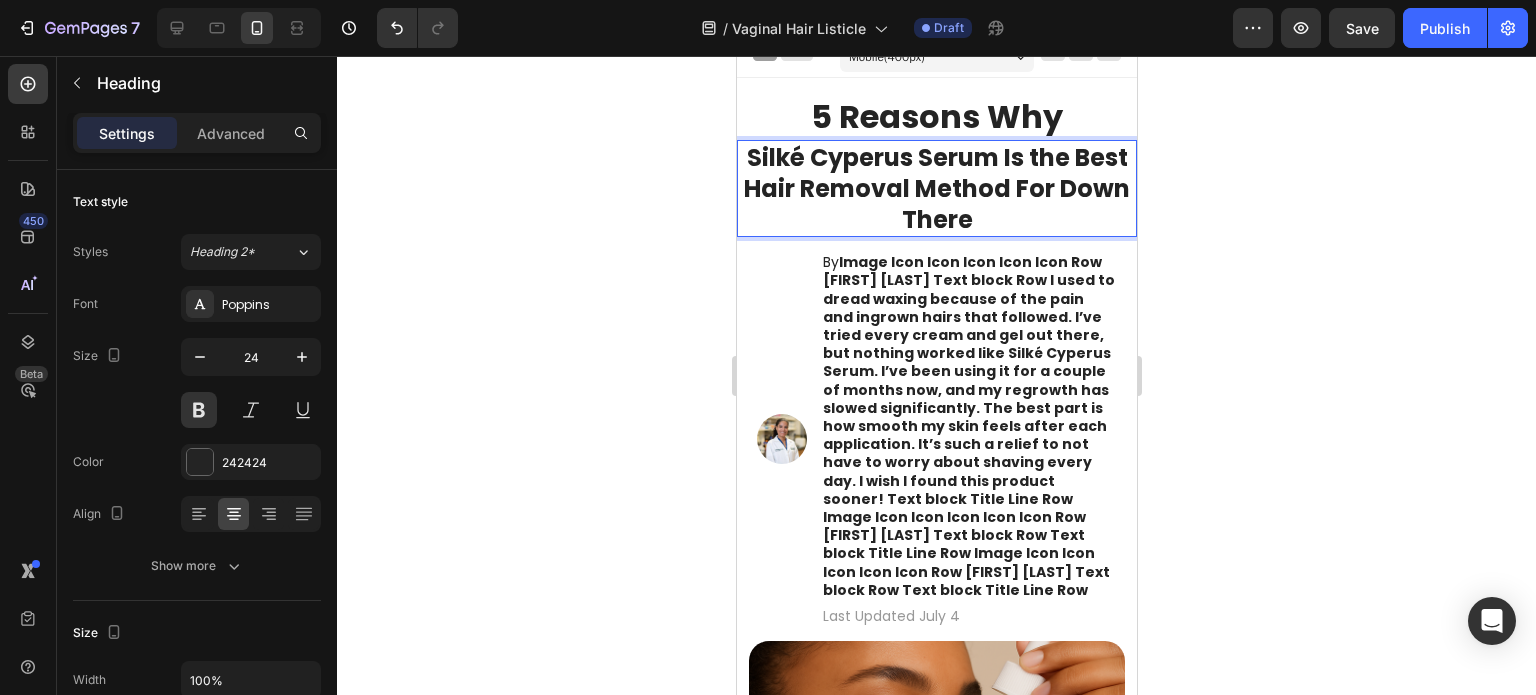 click on "Silké Cyperus Serum Is the Best Hair Removal Method For Down There" at bounding box center [936, 189] 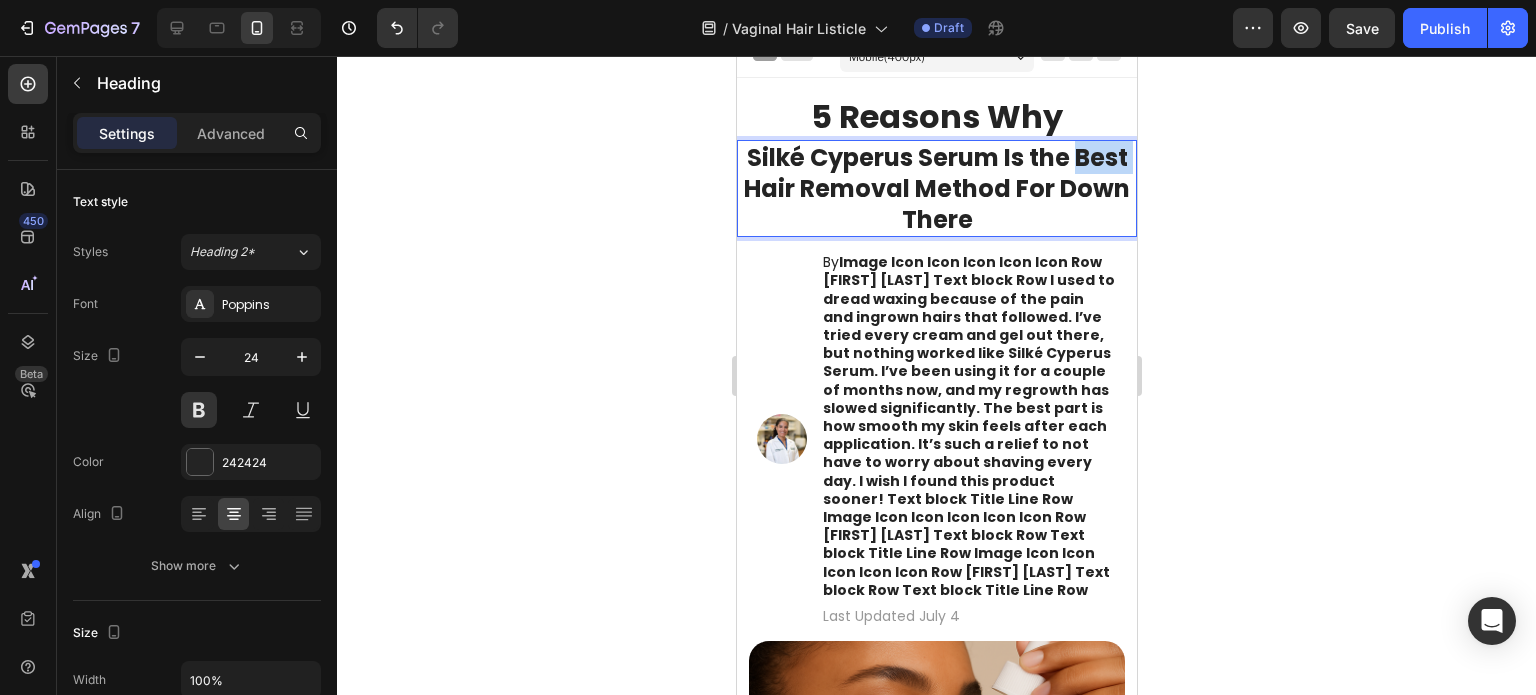 click on "Silké Cyperus Serum Is the Best Hair Removal Method For Down There" at bounding box center (936, 189) 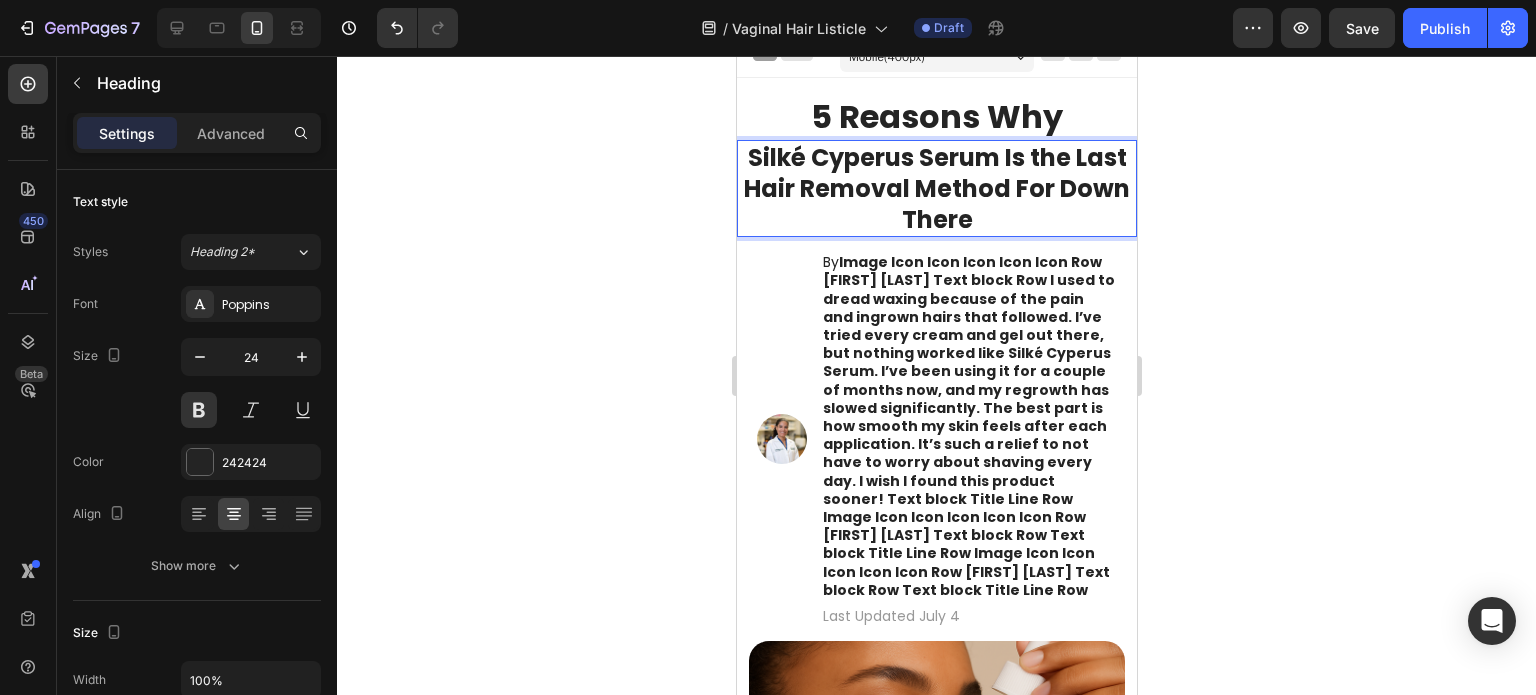 click on "Silké Cyperus Serum Is the Last Hair Removal Method For Down There" at bounding box center [936, 189] 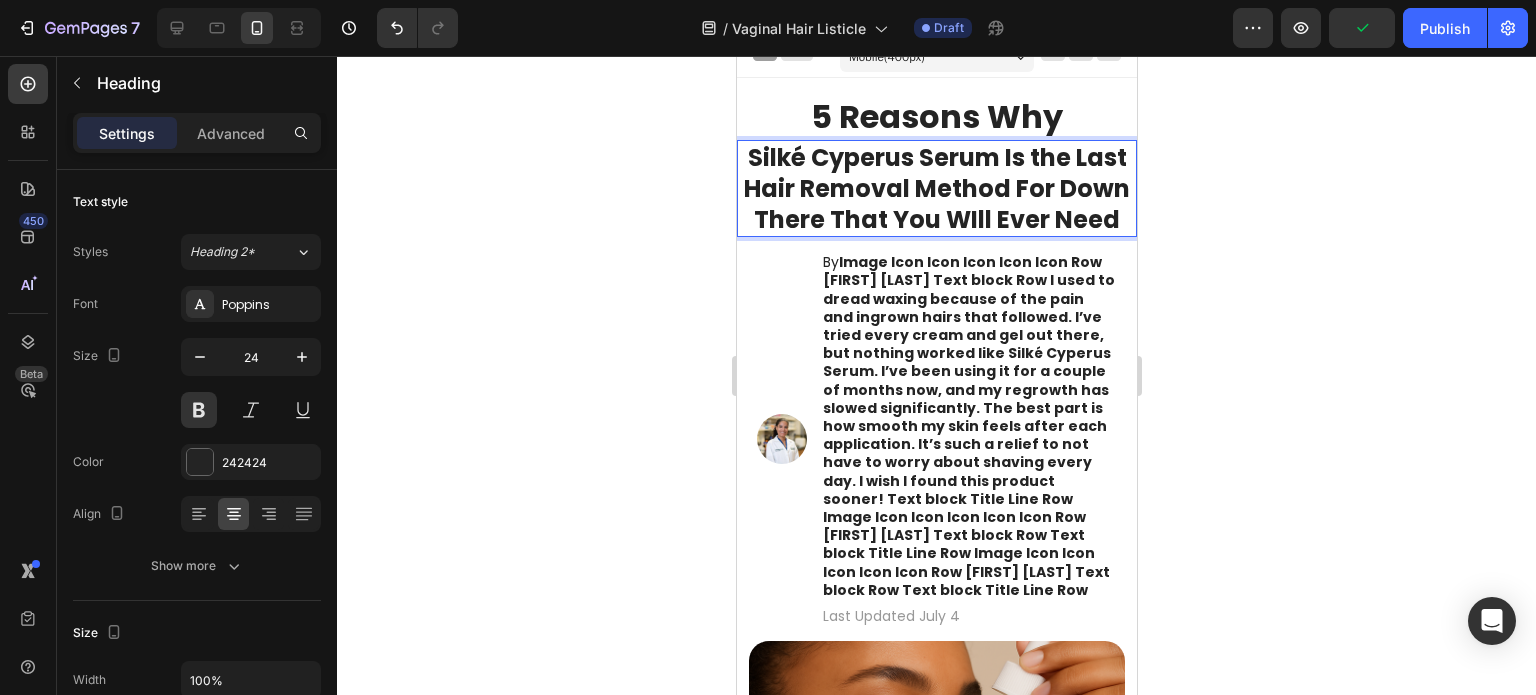 click on "Silké Cyperus Serum Is the Last Hair Removal Method For Down There That You WIll Ever Need" at bounding box center (936, 189) 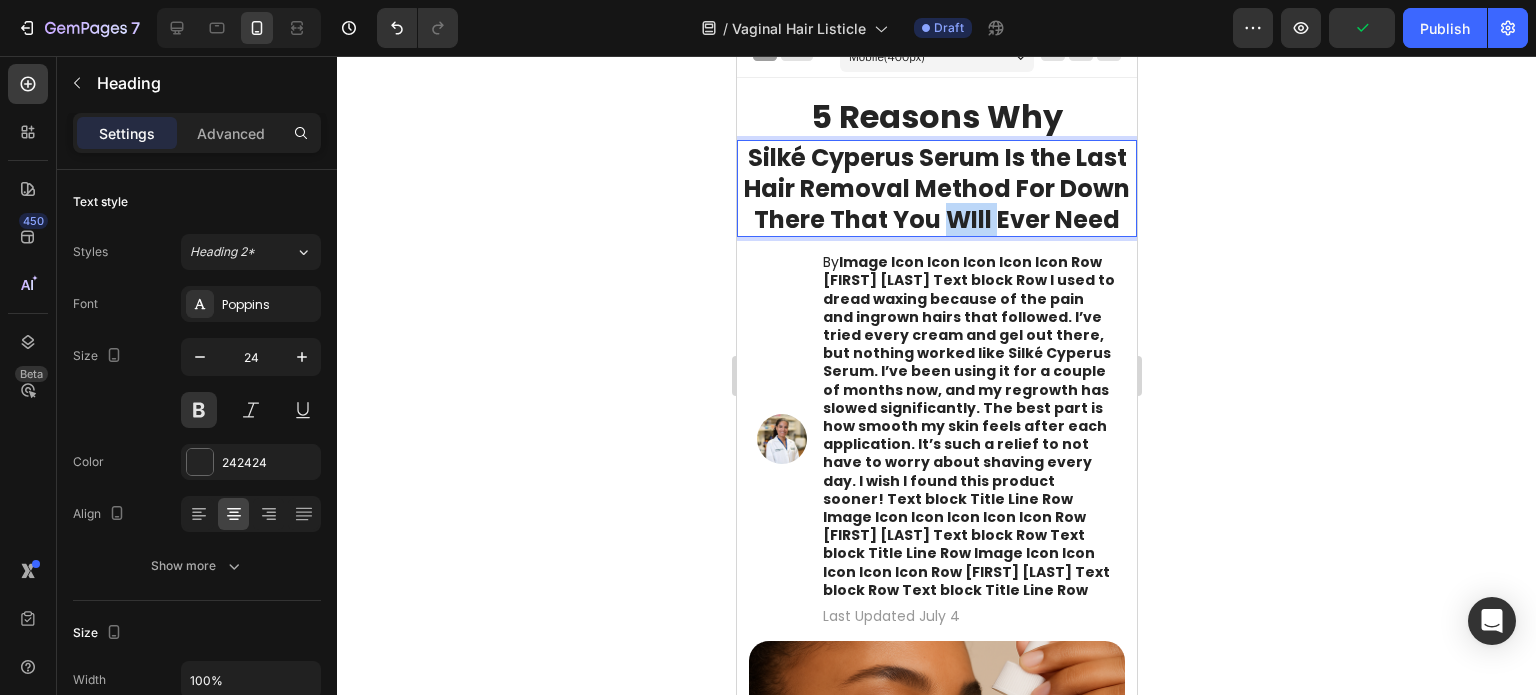 click on "Silké Cyperus Serum Is the Last Hair Removal Method For Down There That You WIll Ever Need" at bounding box center [936, 189] 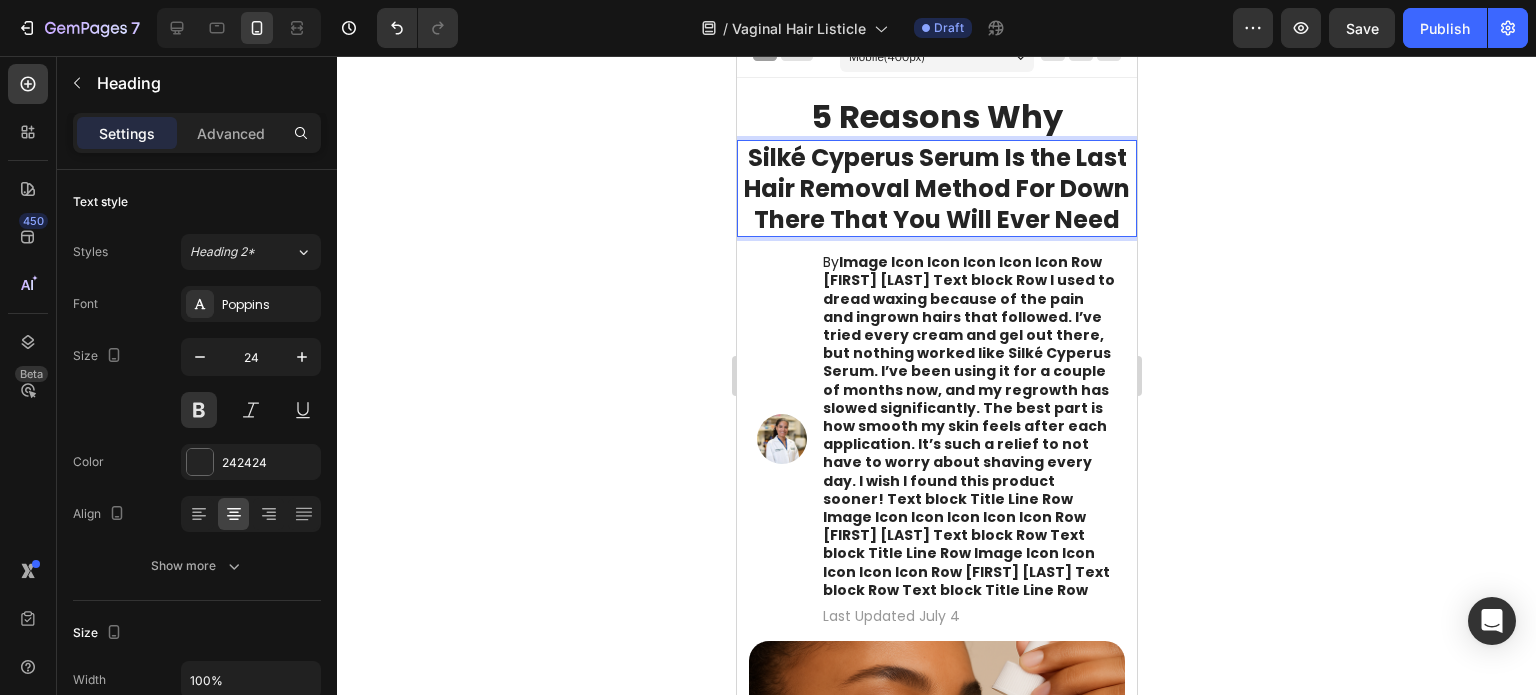 click on "Silké Cyperus Serum Is the Last Hair Removal Method For Down There That You Will Ever Need" at bounding box center [936, 189] 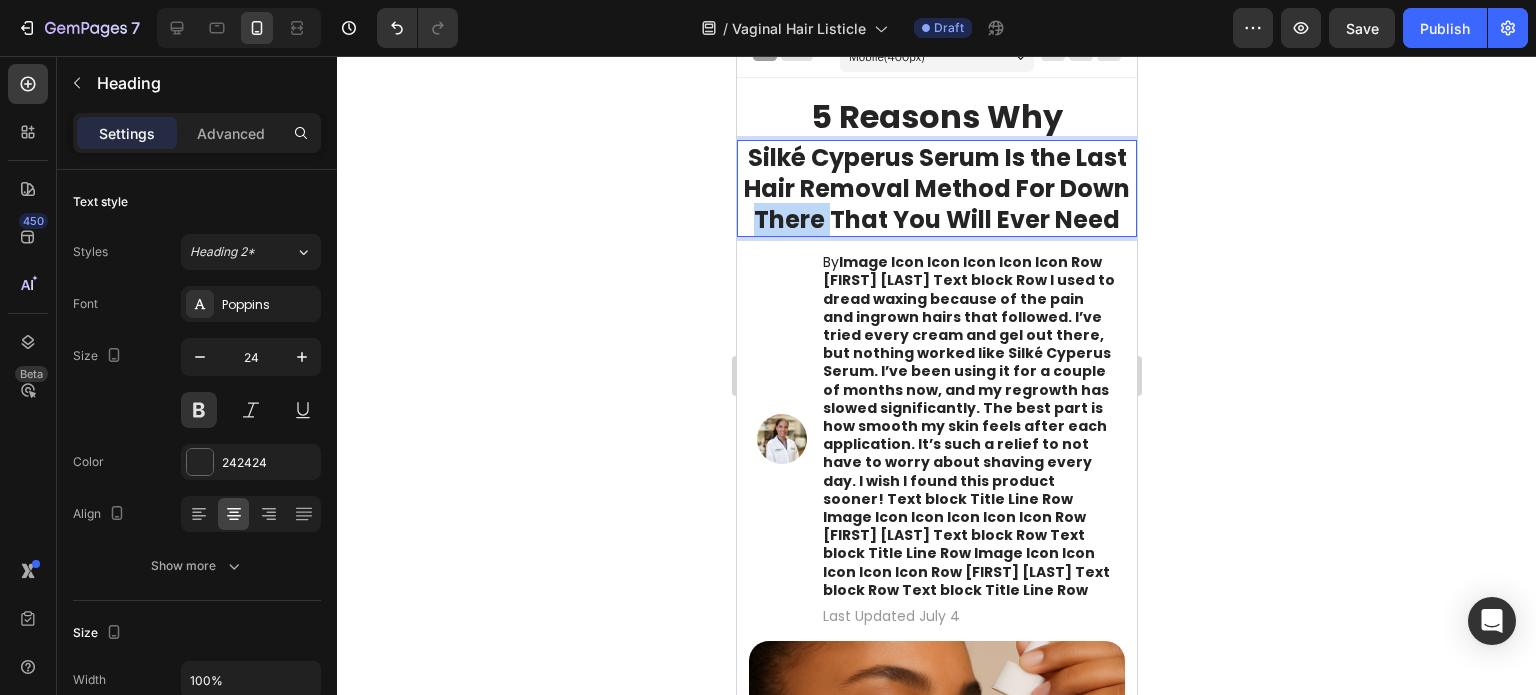 click on "Silké Cyperus Serum Is the Last Hair Removal Method For Down There That You Will Ever Need" at bounding box center [936, 189] 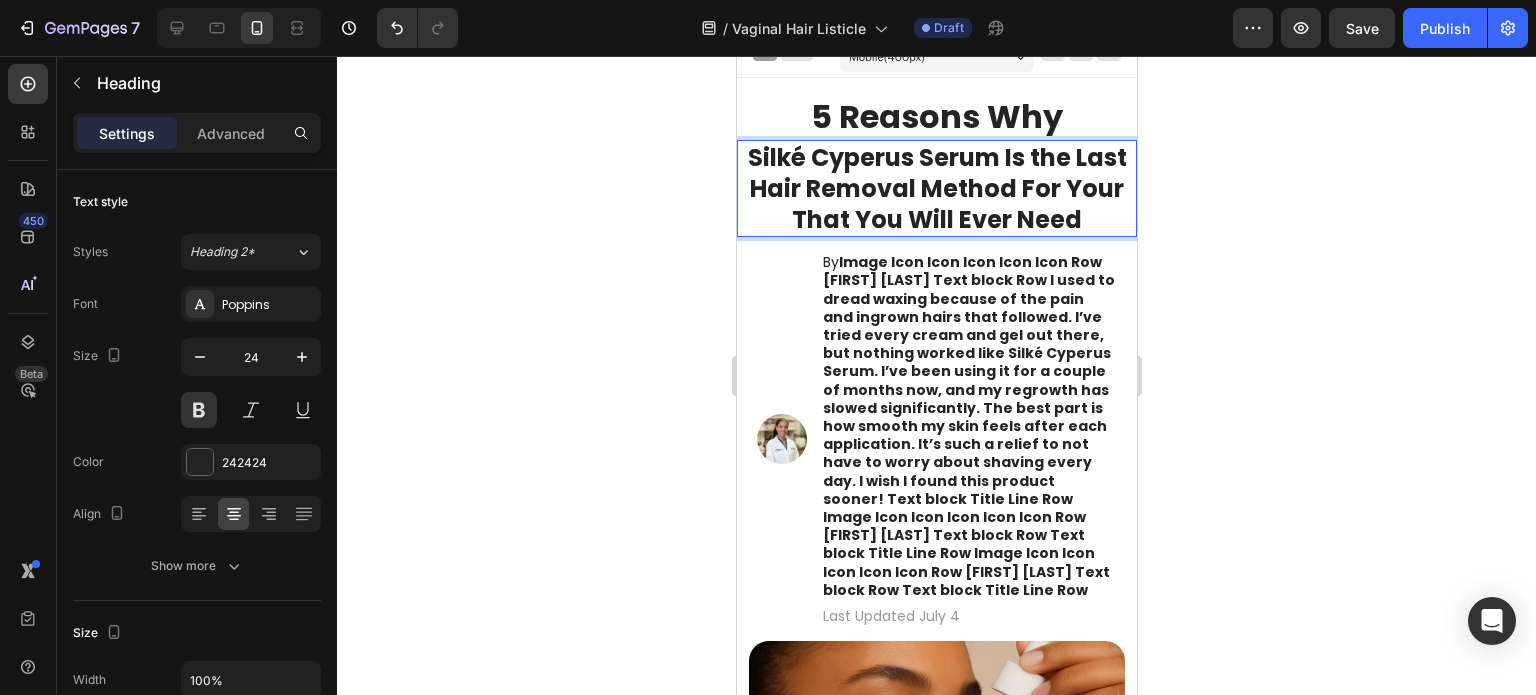 click on "Silké Cyperus Serum Is the Last Hair Removal Method For Your That You Will Ever Need" at bounding box center [936, 189] 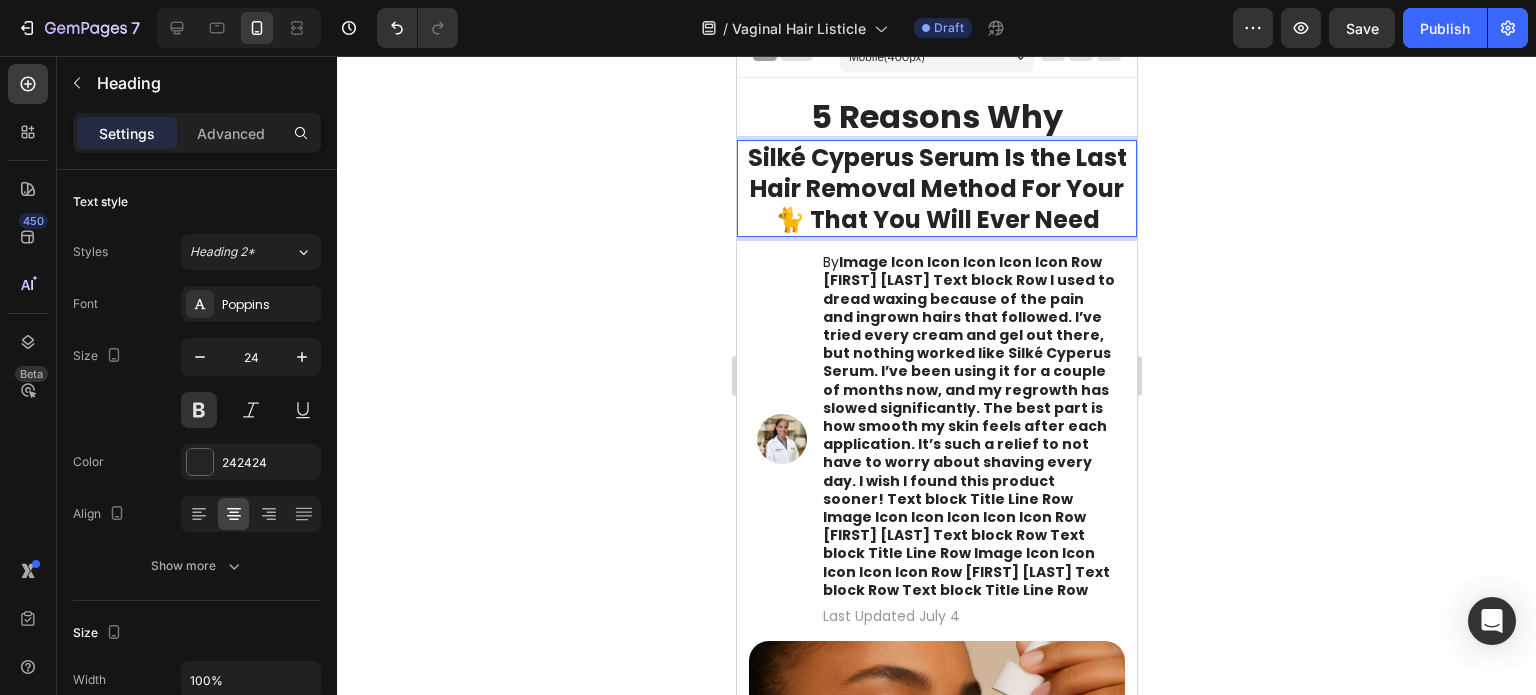 click on "Silké Cyperus Serum Is the Last Hair Removal Method For Your 🐈 That You Will Ever Need" at bounding box center [936, 189] 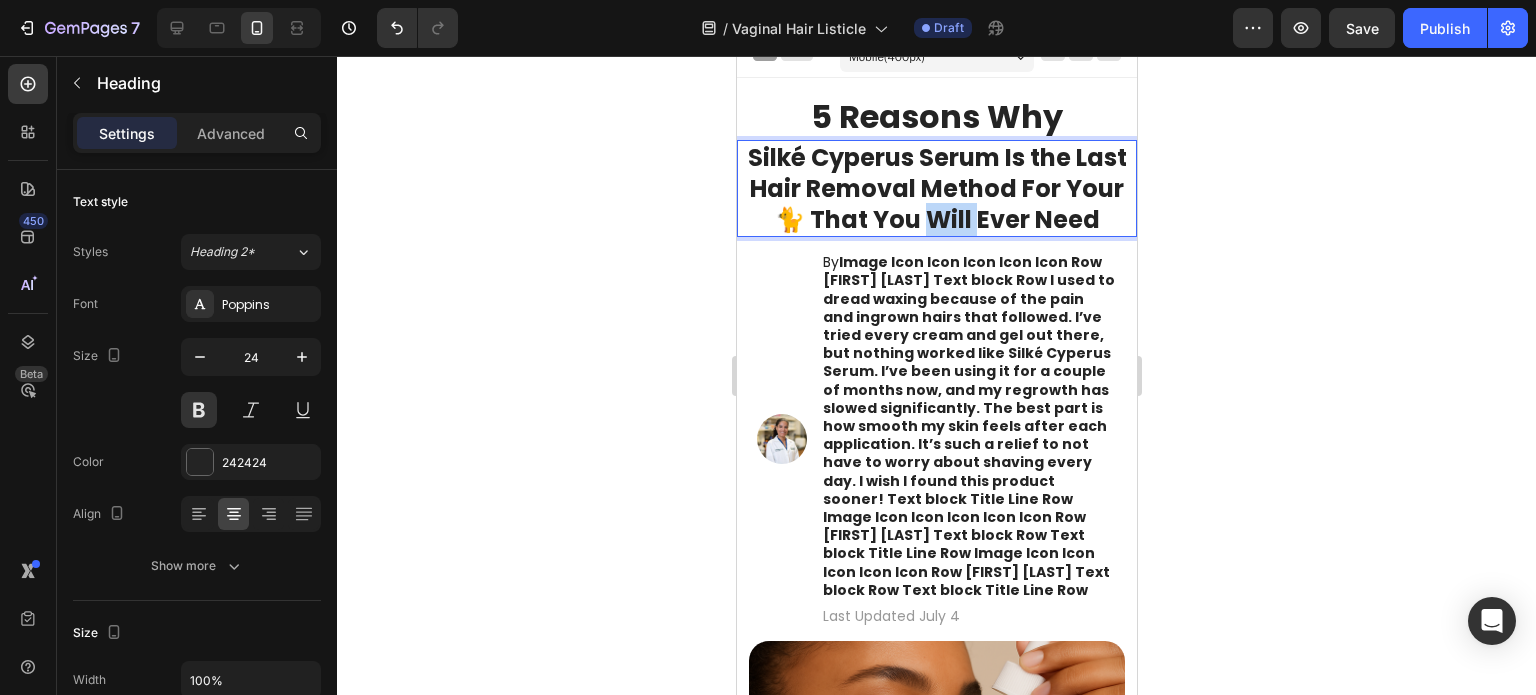 click on "Silké Cyperus Serum Is the Last Hair Removal Method For Your 🐈 That You Will Ever Need" at bounding box center (936, 189) 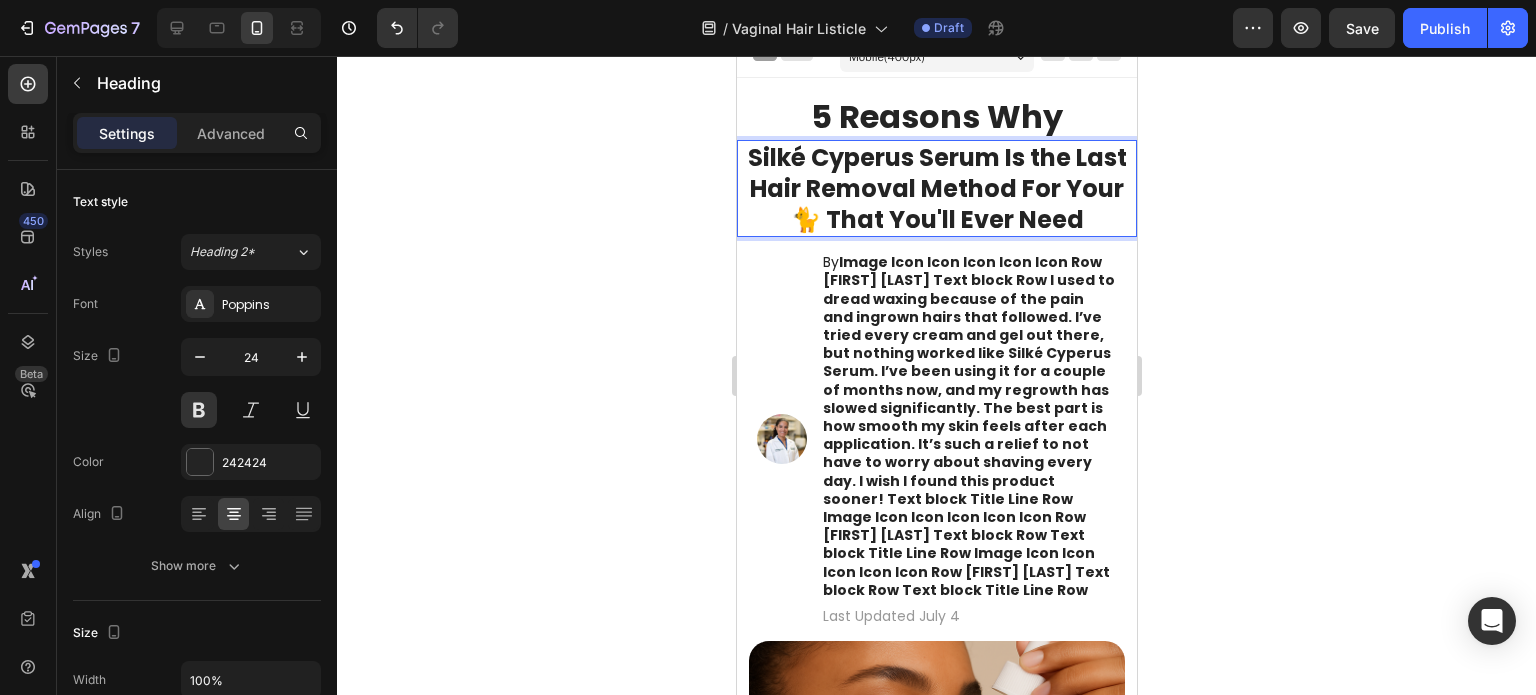 click 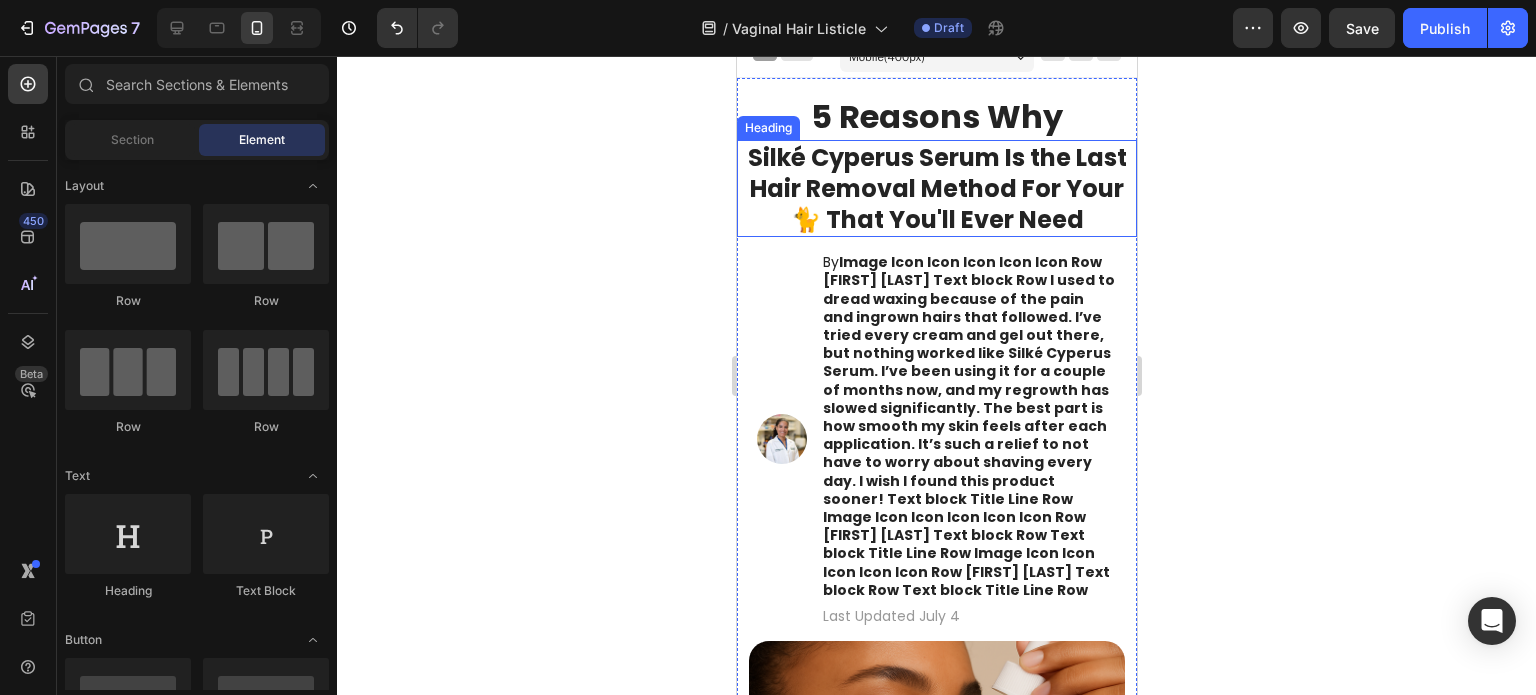 click on "Silké Cyperus Serum Is the Last Hair Removal Method For Your 🐈 That You'll Ever Need" at bounding box center [936, 189] 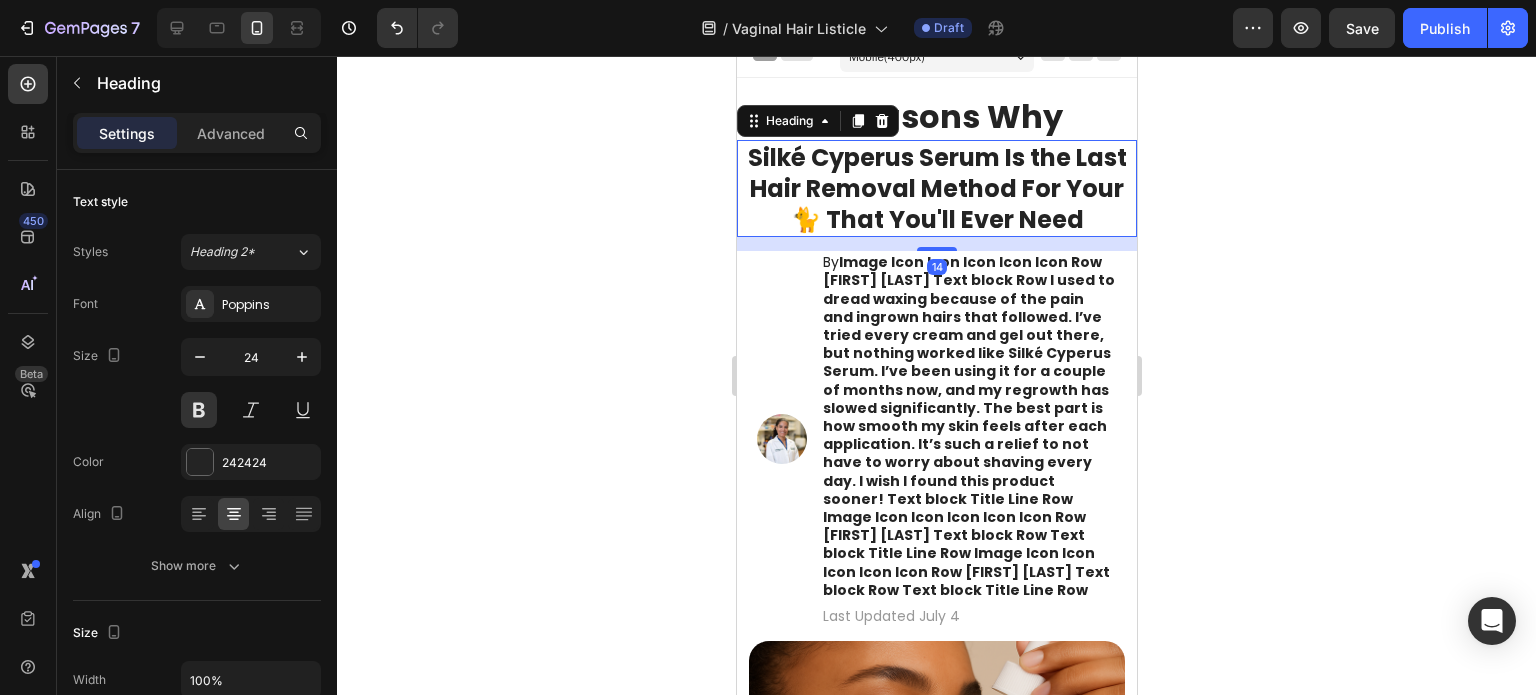 click 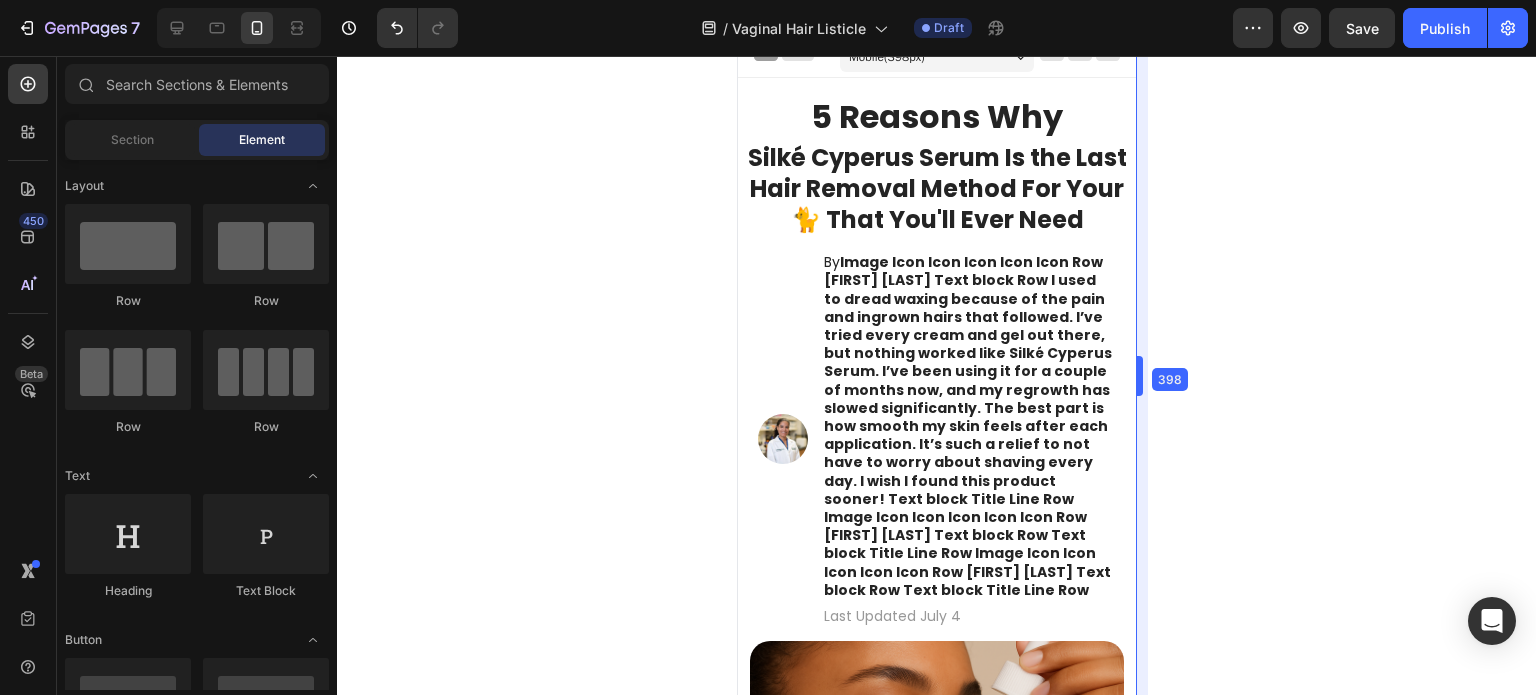 drag, startPoint x: 1138, startPoint y: 375, endPoint x: 1136, endPoint y: 405, distance: 30.066593 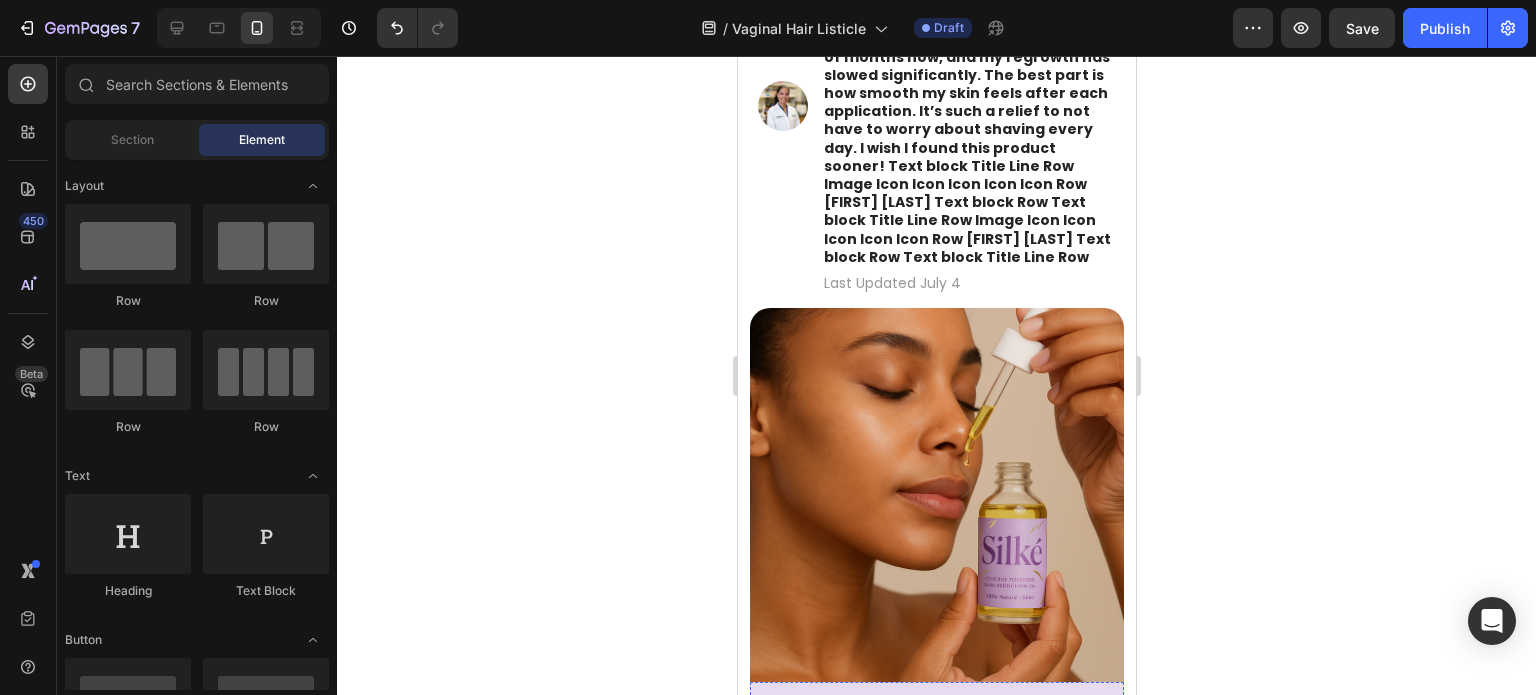 scroll, scrollTop: 354, scrollLeft: 0, axis: vertical 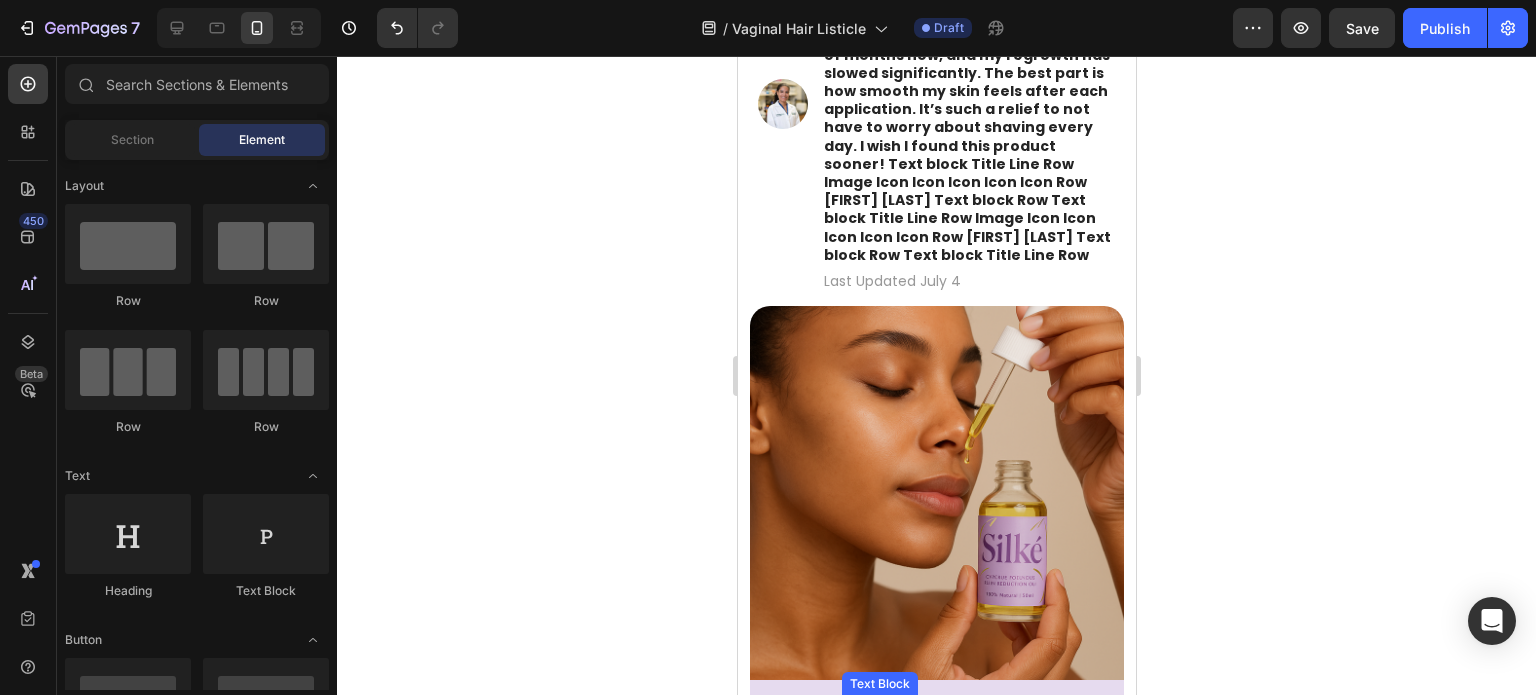click on "#1 Choice for 10,000+ Happy Customers" at bounding box center [965, 709] 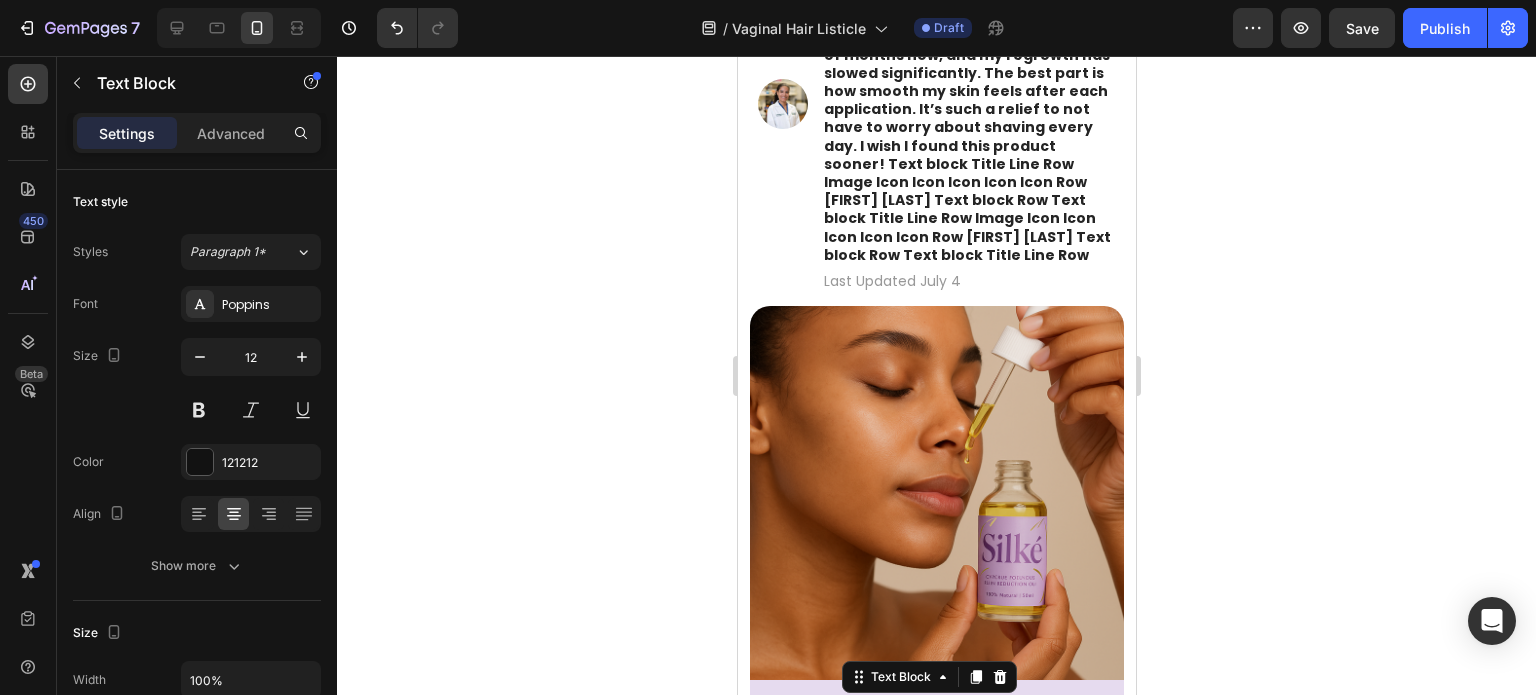 click on "#1 Choice for 10,000+ Happy Customers" at bounding box center (965, 709) 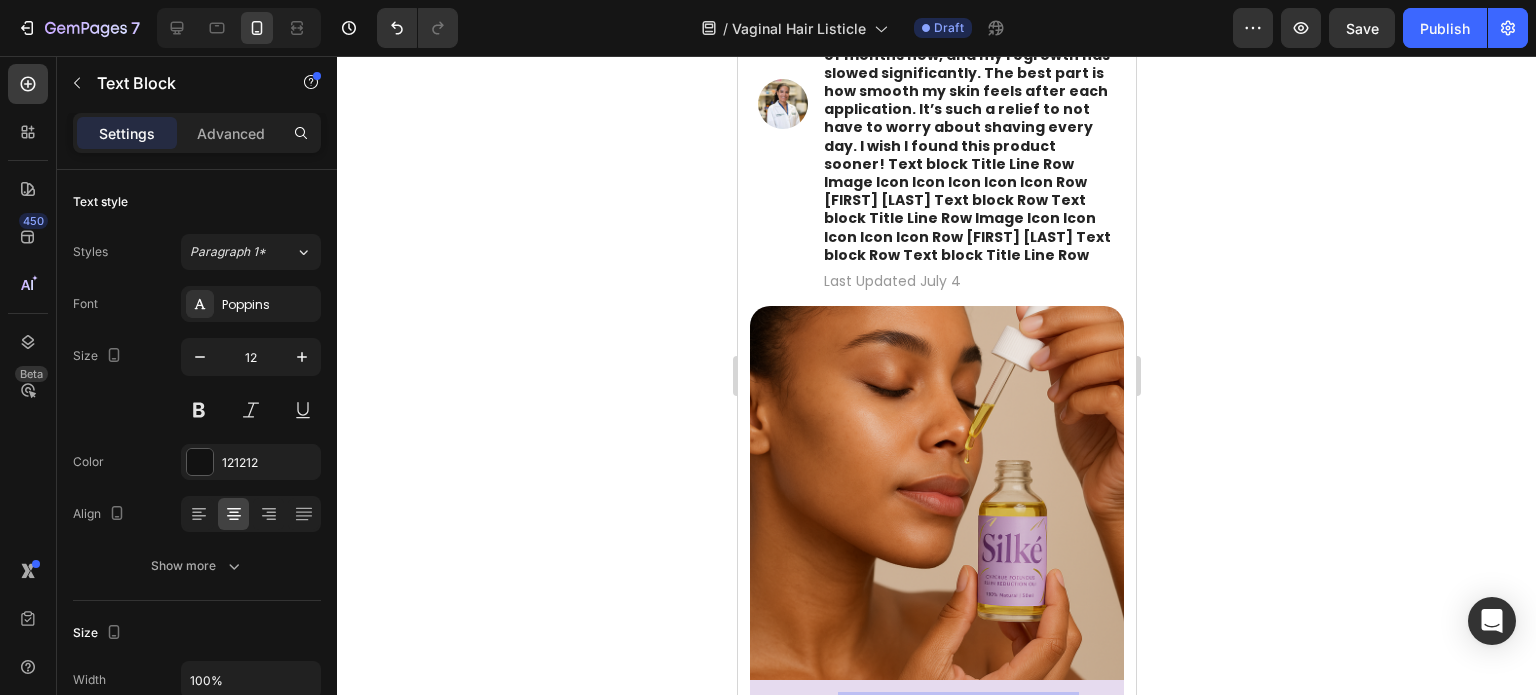 click 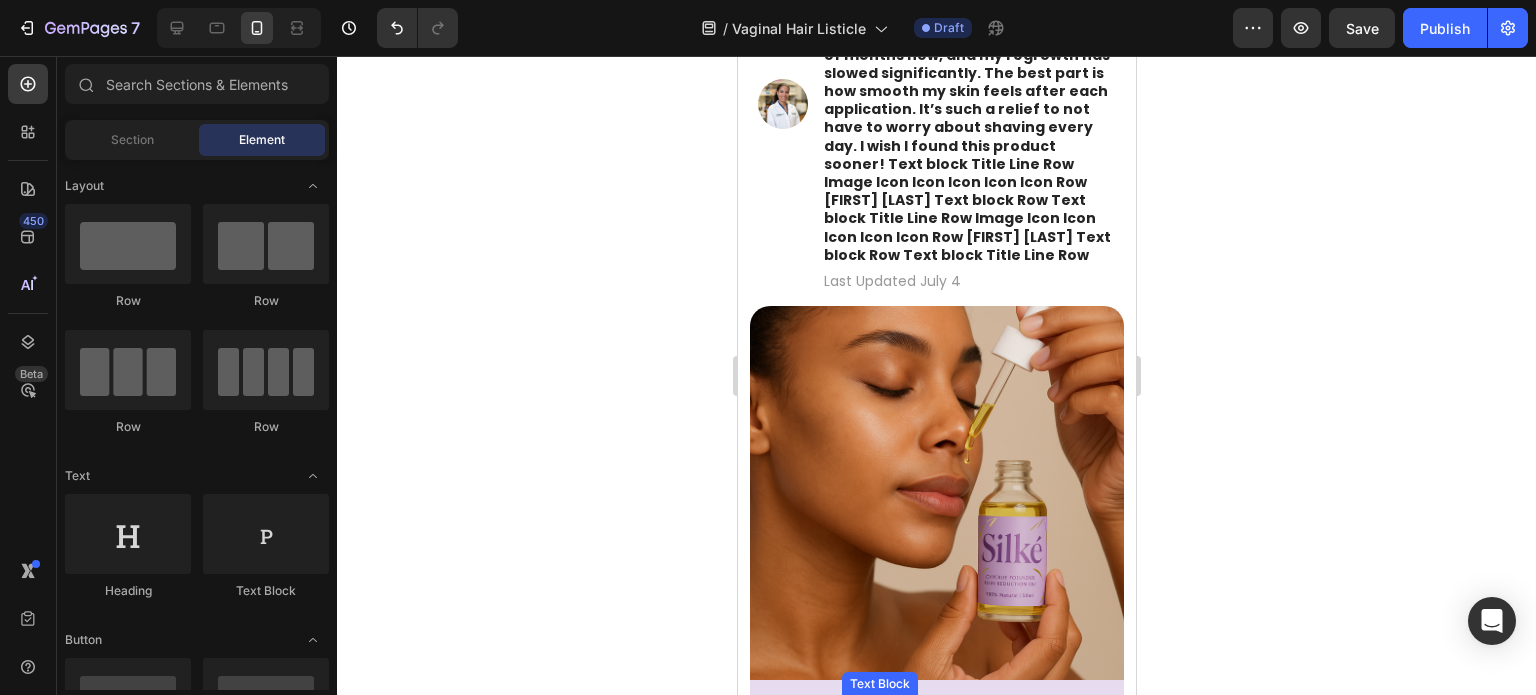 click on "#1 Choice for 10,000+ Happy Females" at bounding box center (957, 709) 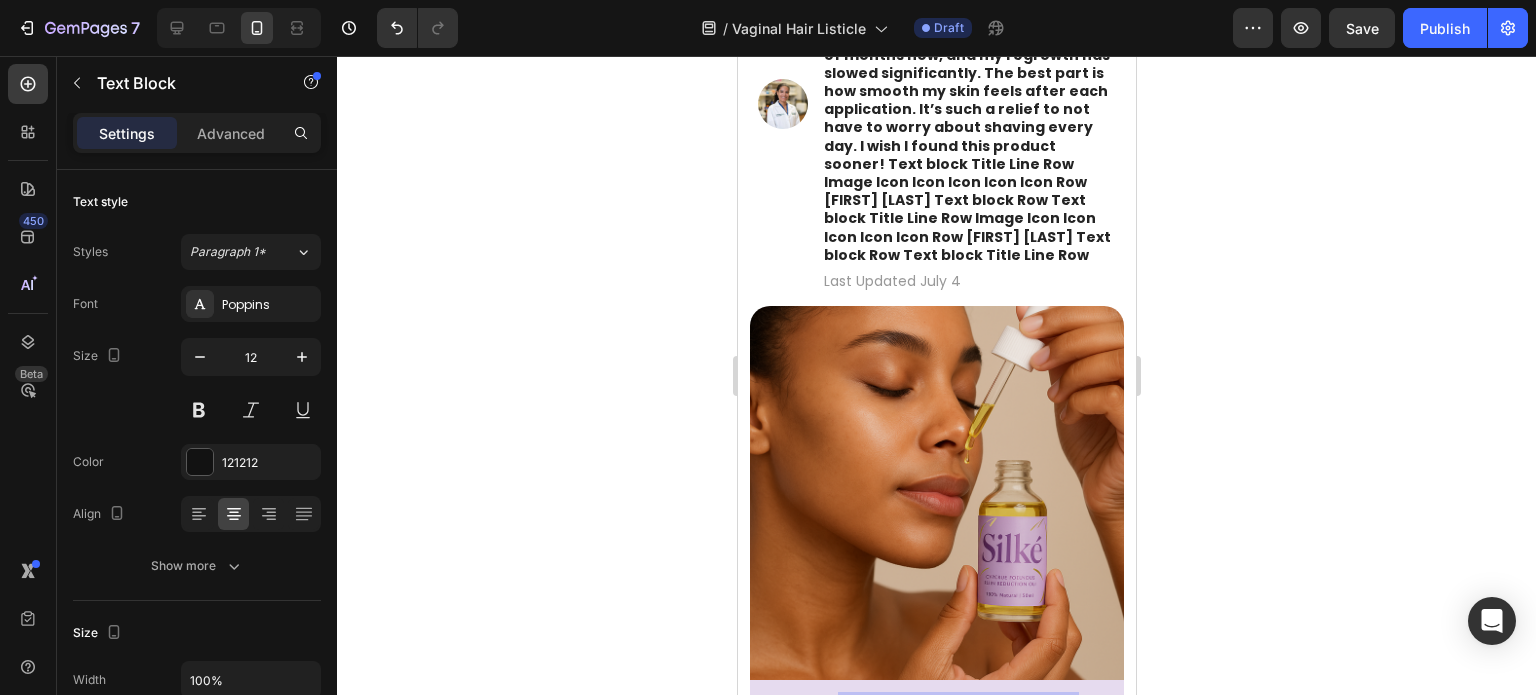 click on "#1 Choice for 10,000+ Happy Females" at bounding box center (957, 709) 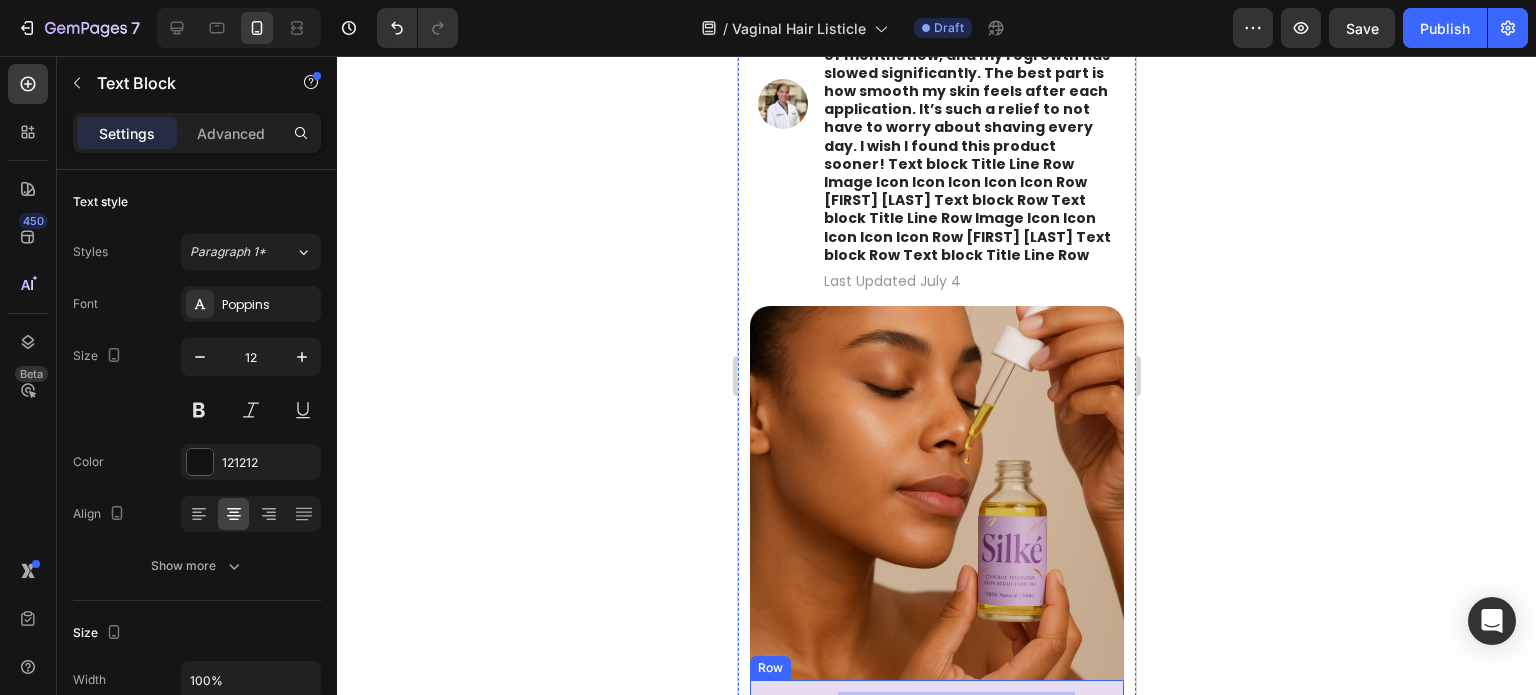 click 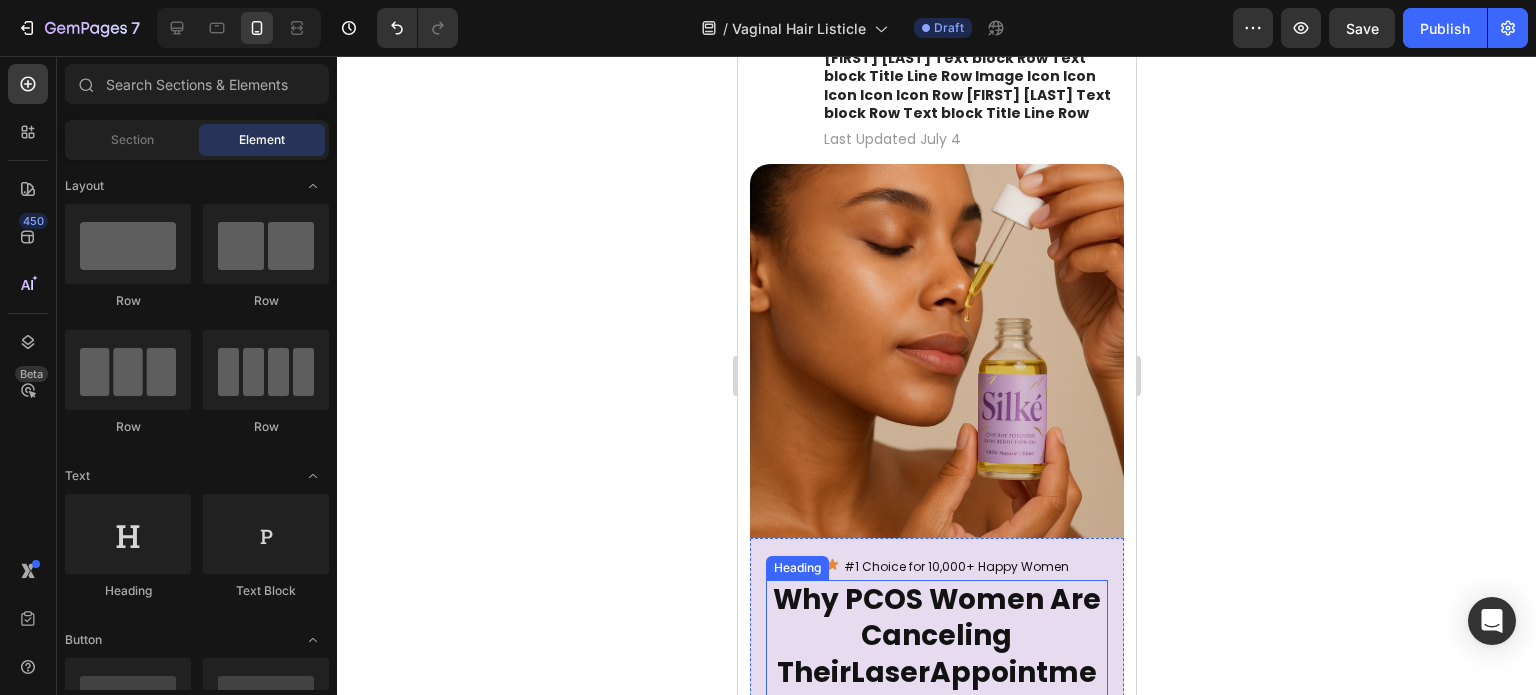 scroll, scrollTop: 498, scrollLeft: 0, axis: vertical 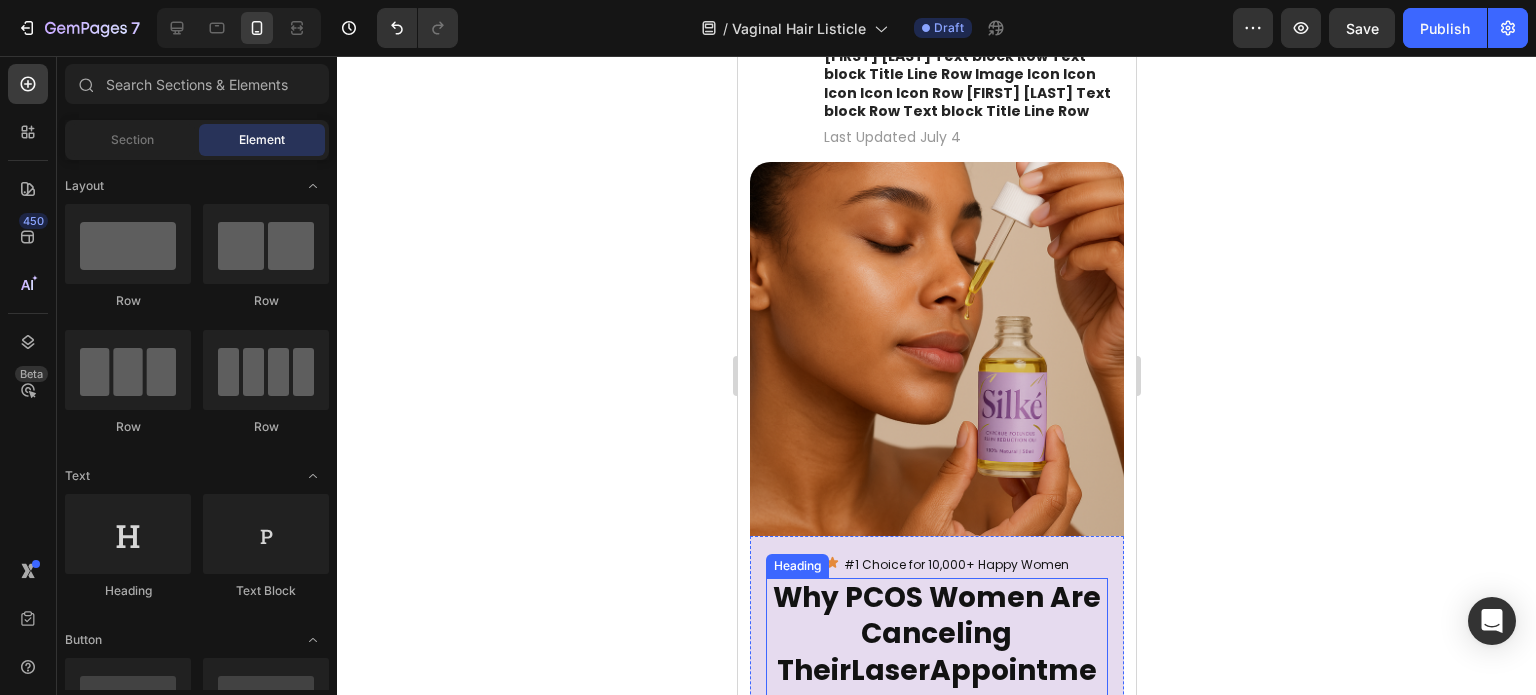 click on "Why PCOS Women Are Canceling Their  Laser  Appointments" at bounding box center (936, 653) 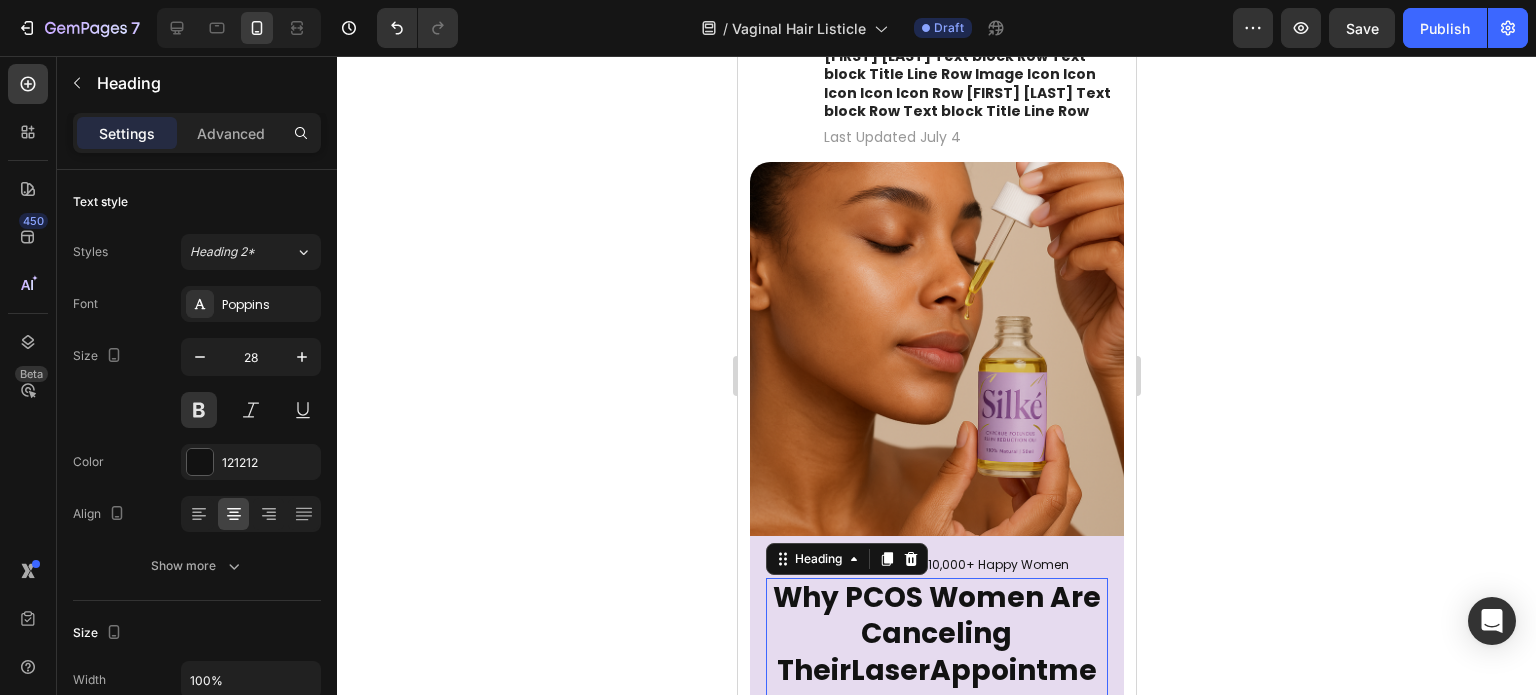 click on "Why PCOS Women Are Canceling Their  Laser  Appointments" at bounding box center (936, 653) 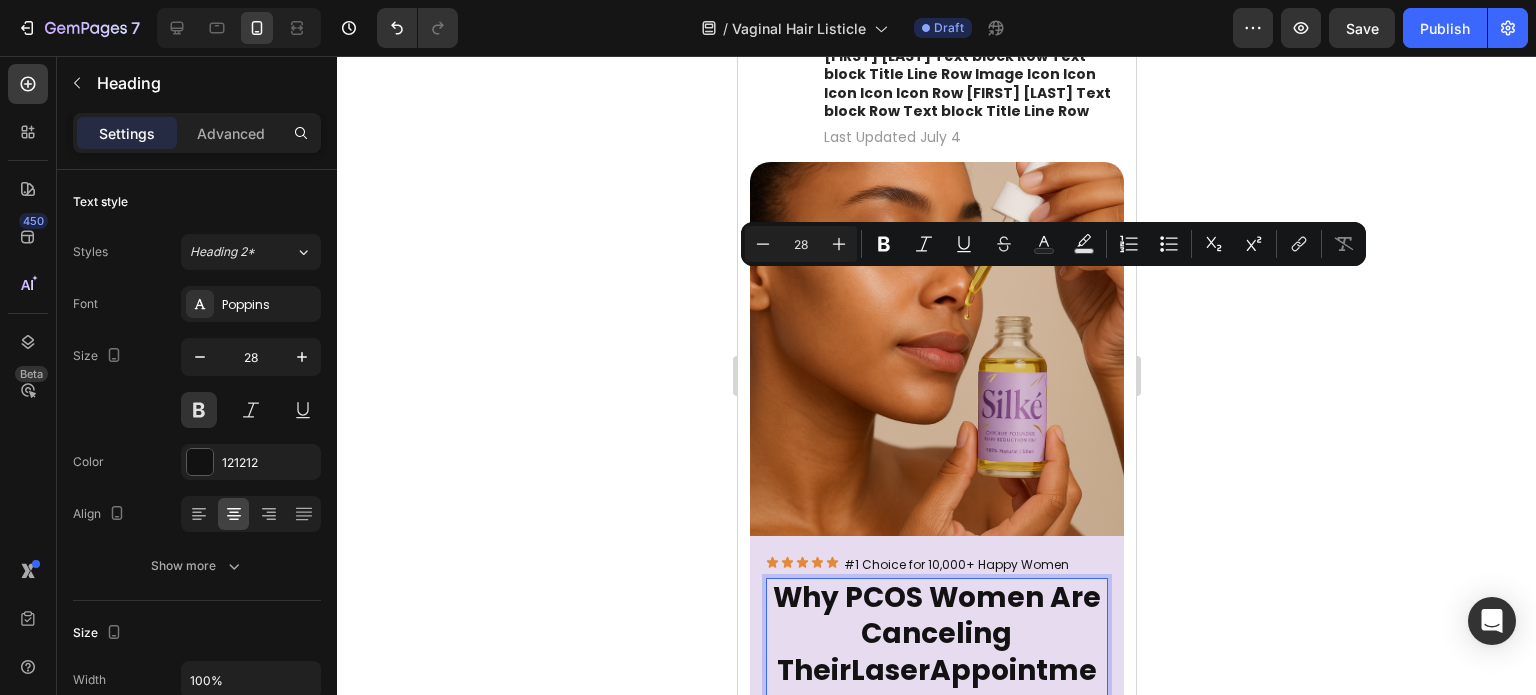 click on "Why PCOS Women Are Canceling Their  Laser  Appointments" at bounding box center (936, 653) 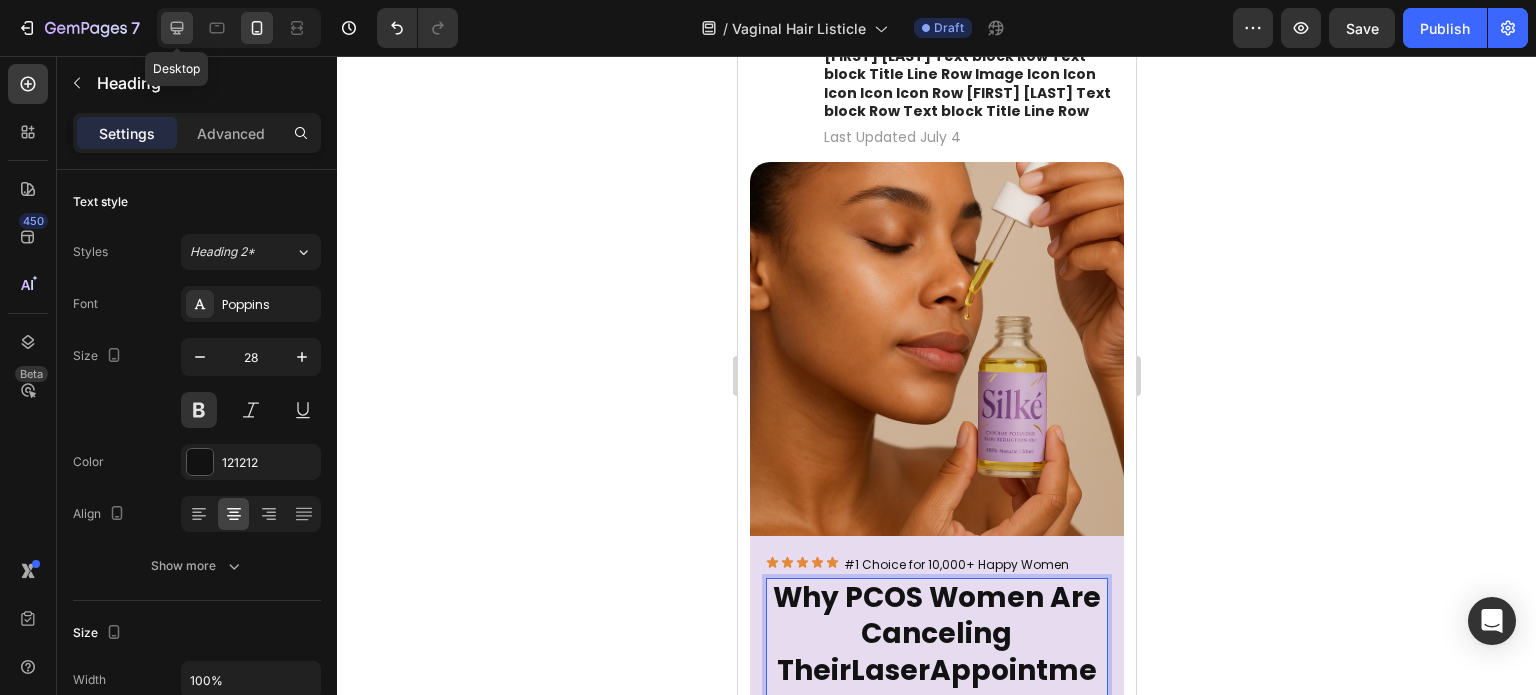click 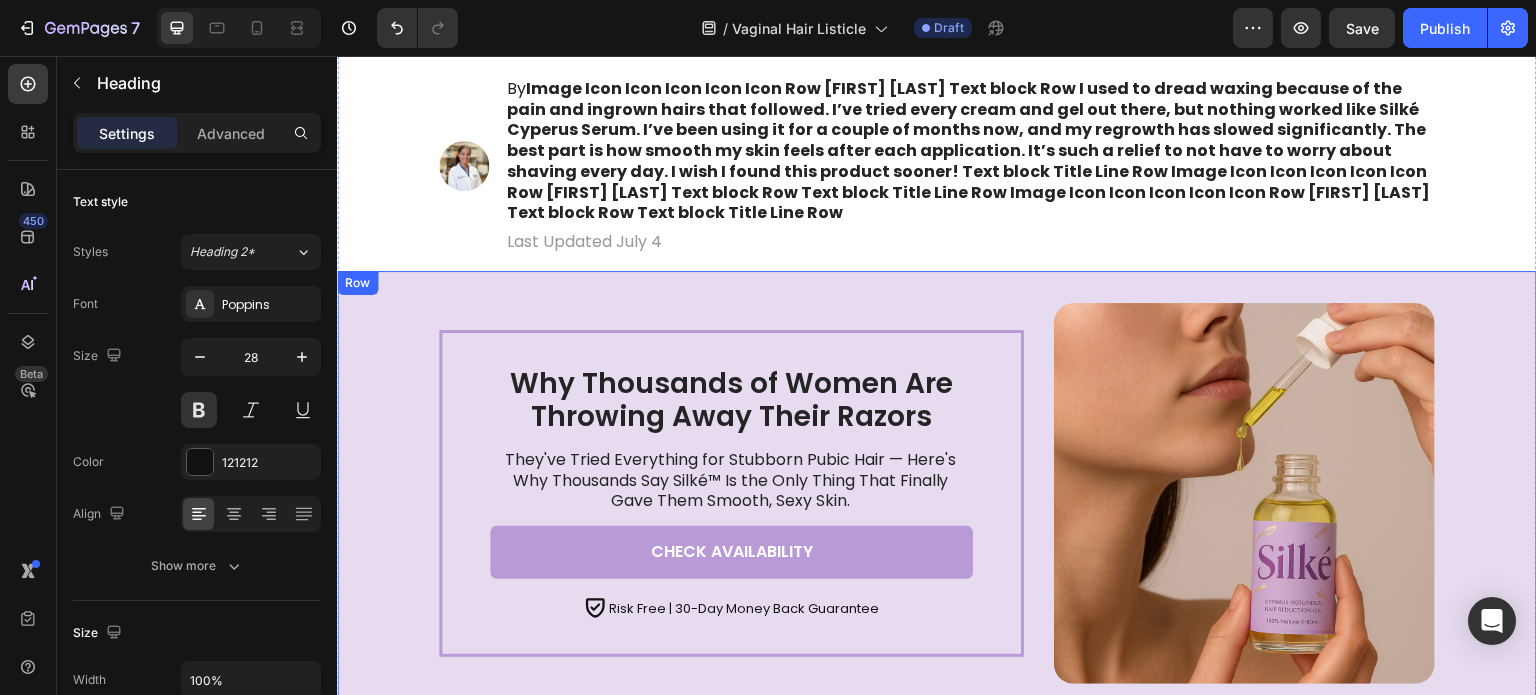 scroll, scrollTop: 145, scrollLeft: 0, axis: vertical 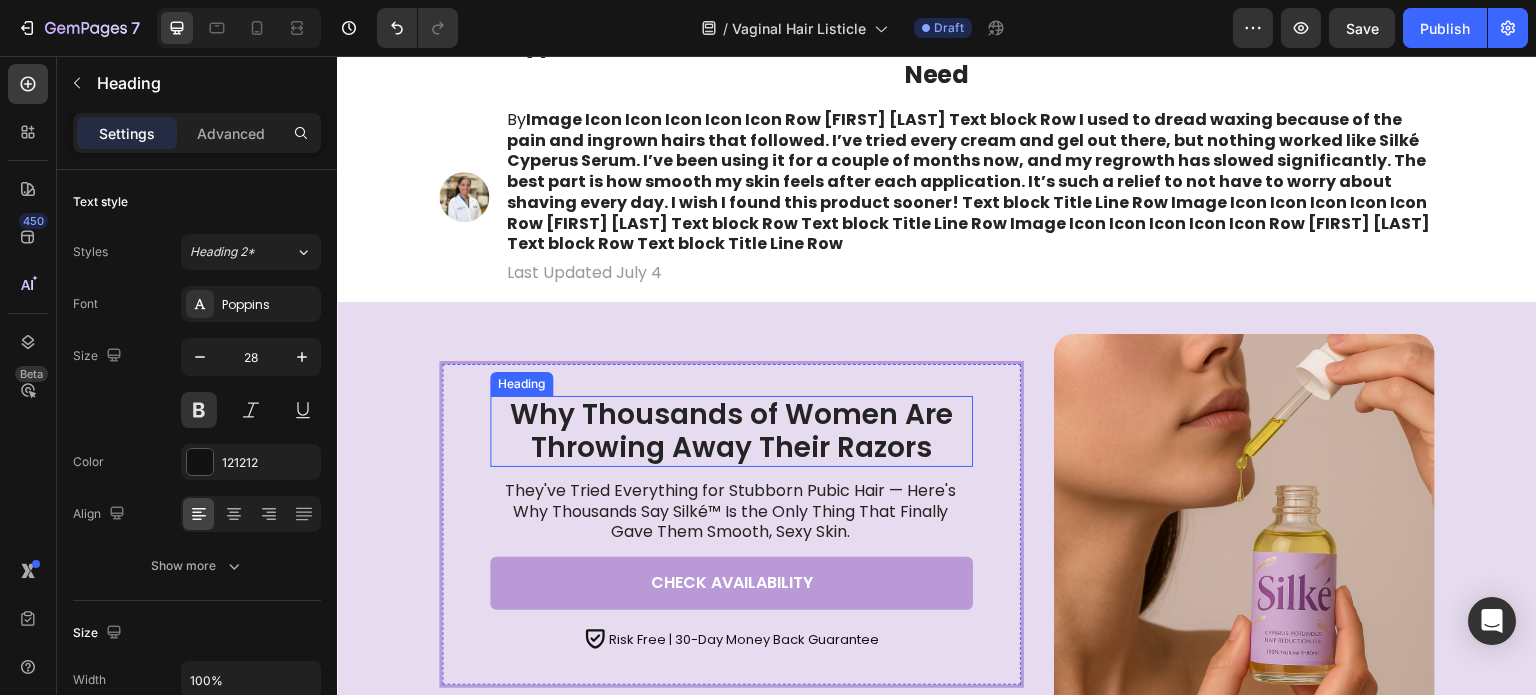 click on "Why Thousands of Women Are Throwing Away Their Razors" at bounding box center (731, 431) 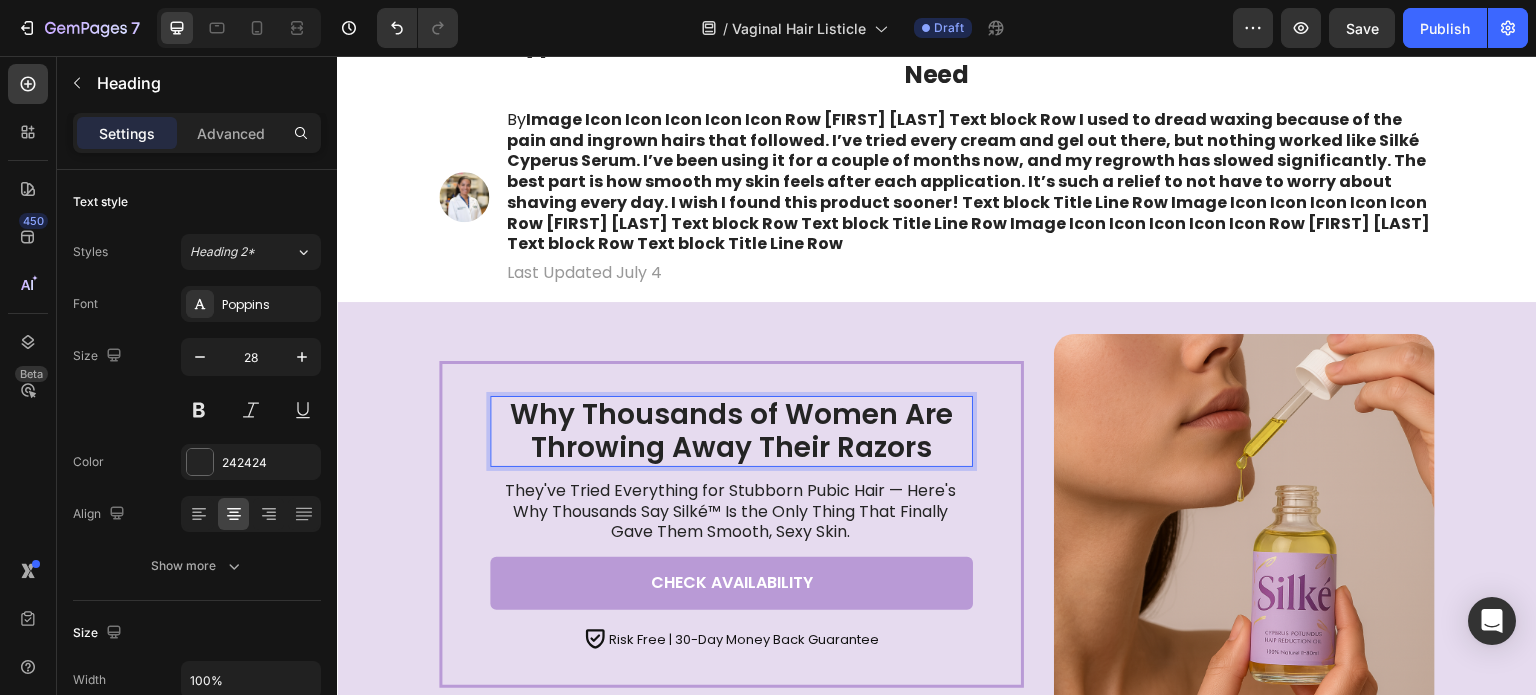scroll, scrollTop: 0, scrollLeft: 0, axis: both 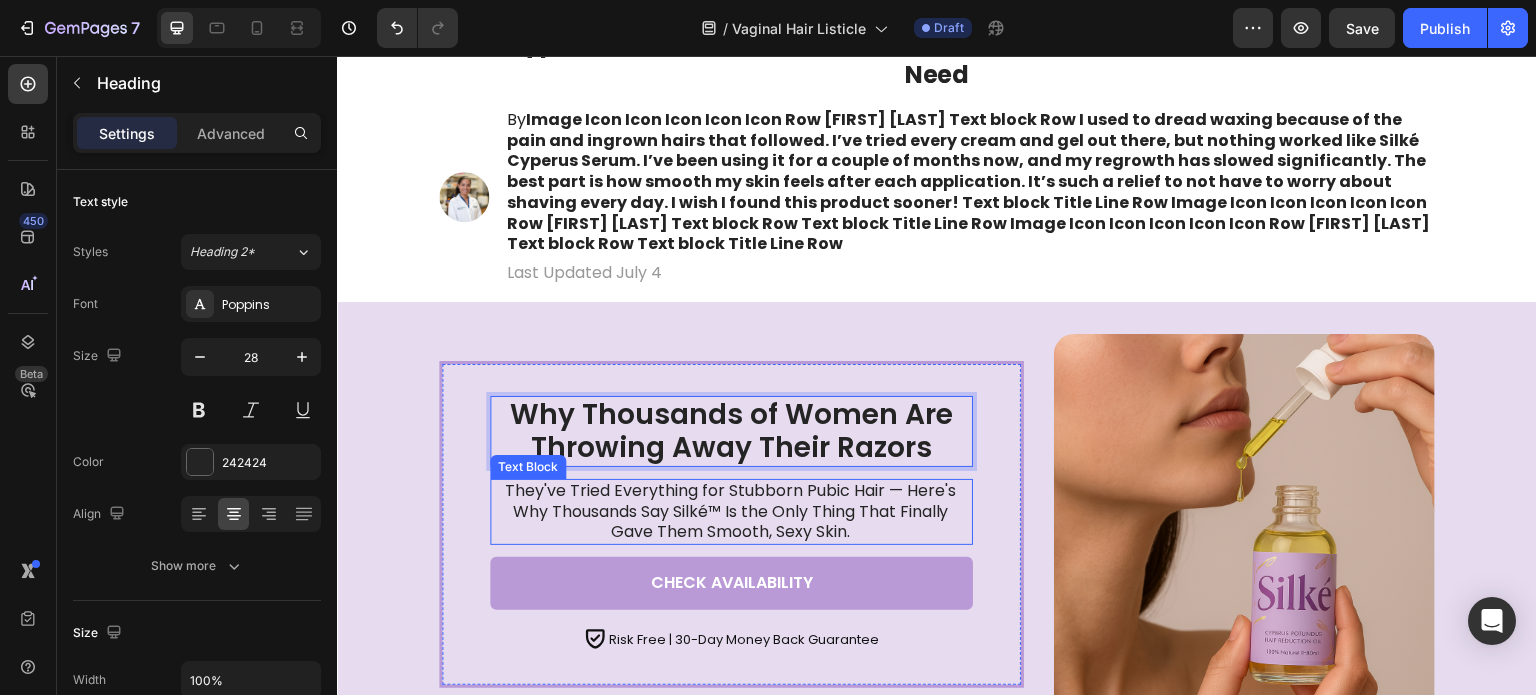 click on "They've Tried Everything for Stubborn Pubic Hair — Here's Why Thousands Say Silké™ Is the Only Thing That Finally Gave Them Smooth, Sexy Skin." at bounding box center (730, 512) 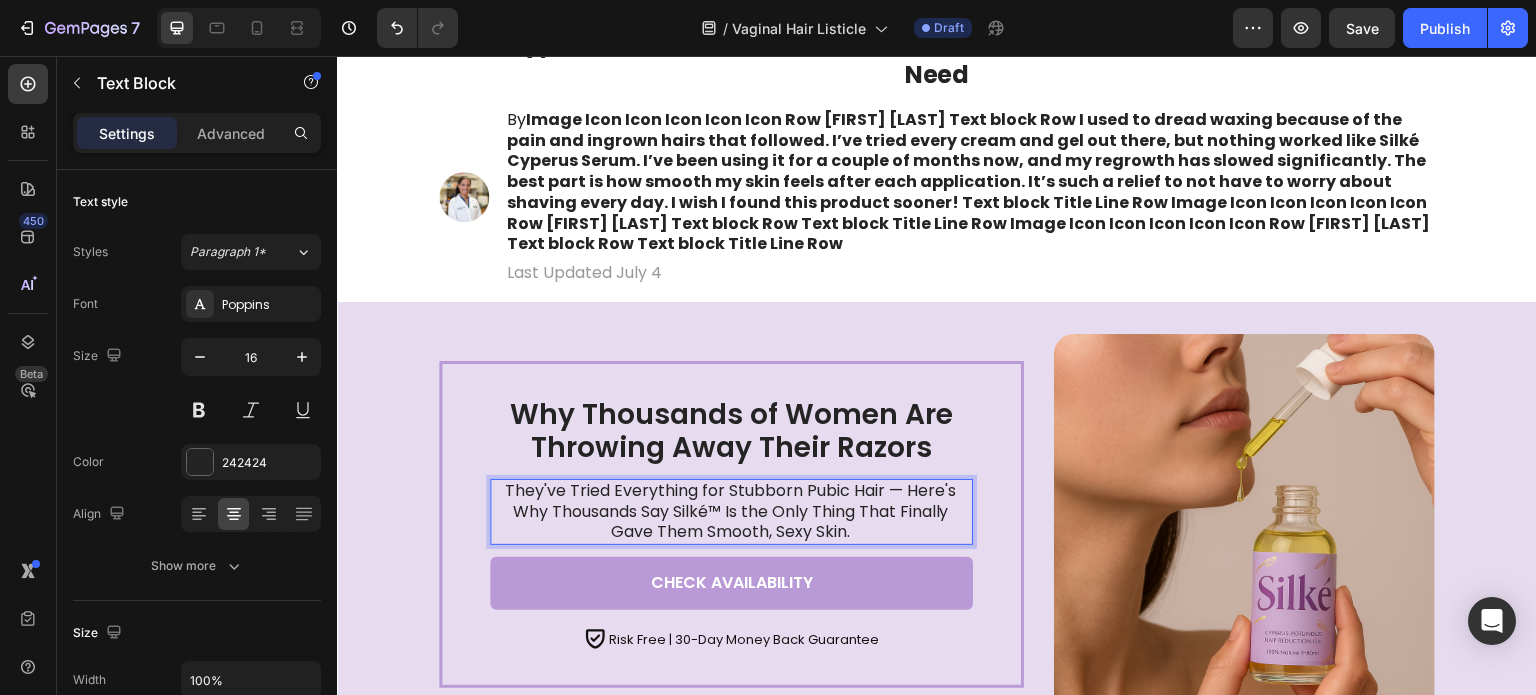 click on "They've Tried Everything for Stubborn Pubic Hair — Here's Why Thousands Say Silké™ Is the Only Thing That Finally Gave Them Smooth, Sexy Skin." at bounding box center (730, 512) 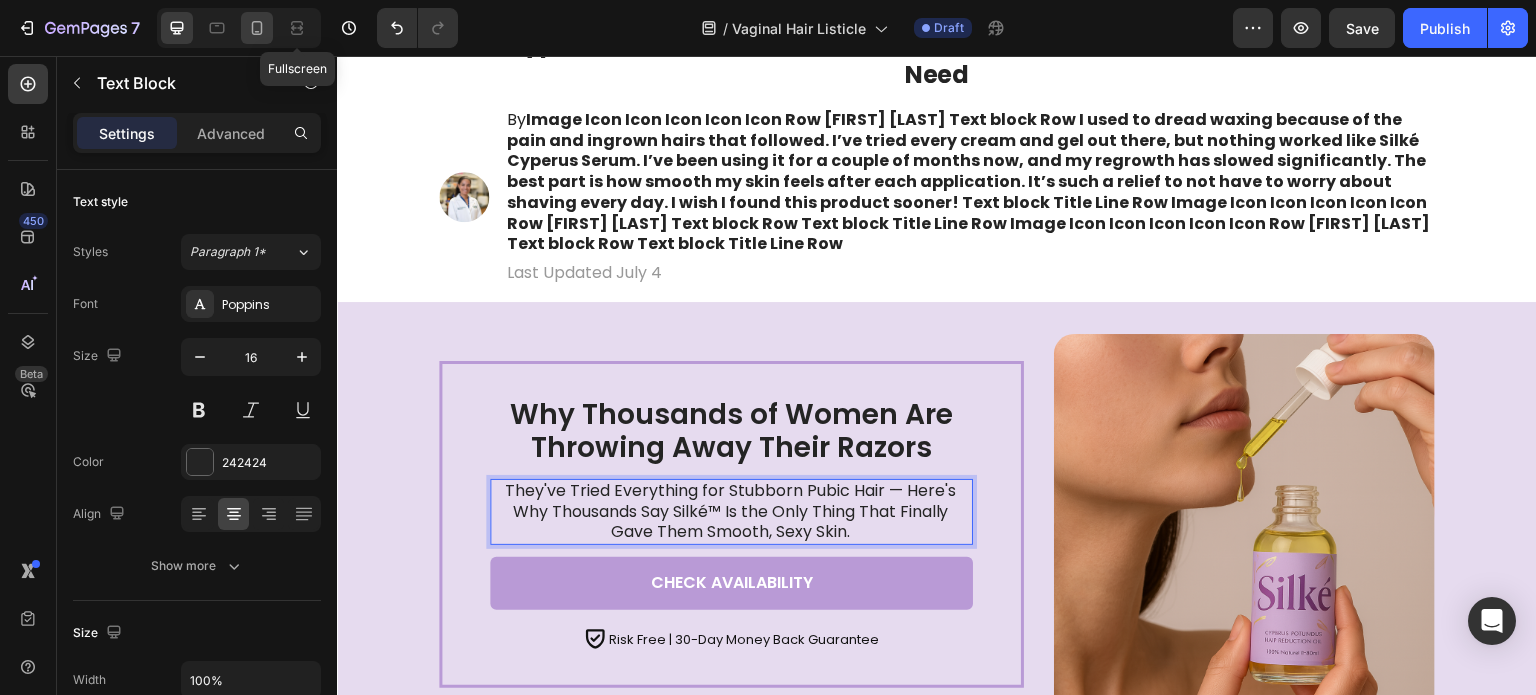 click 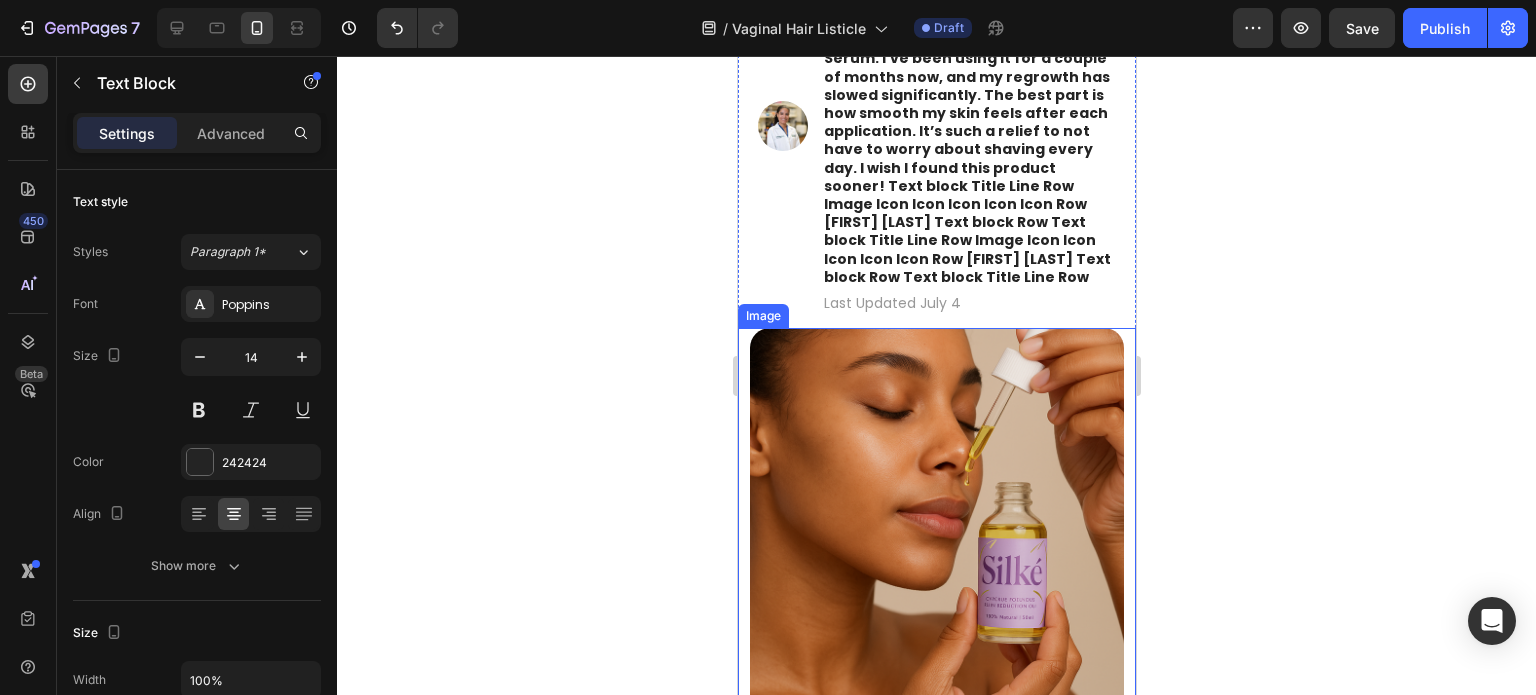 scroll, scrollTop: 364, scrollLeft: 0, axis: vertical 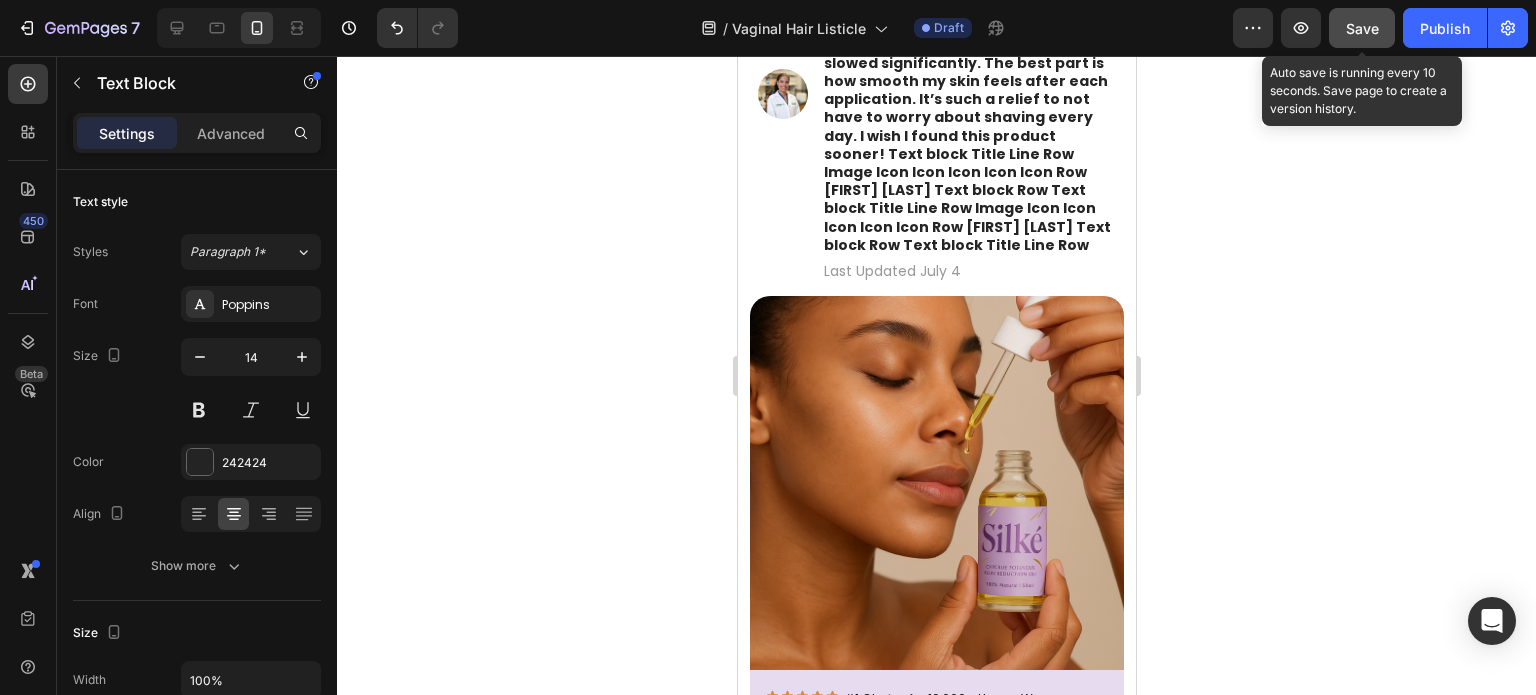 click on "Save" 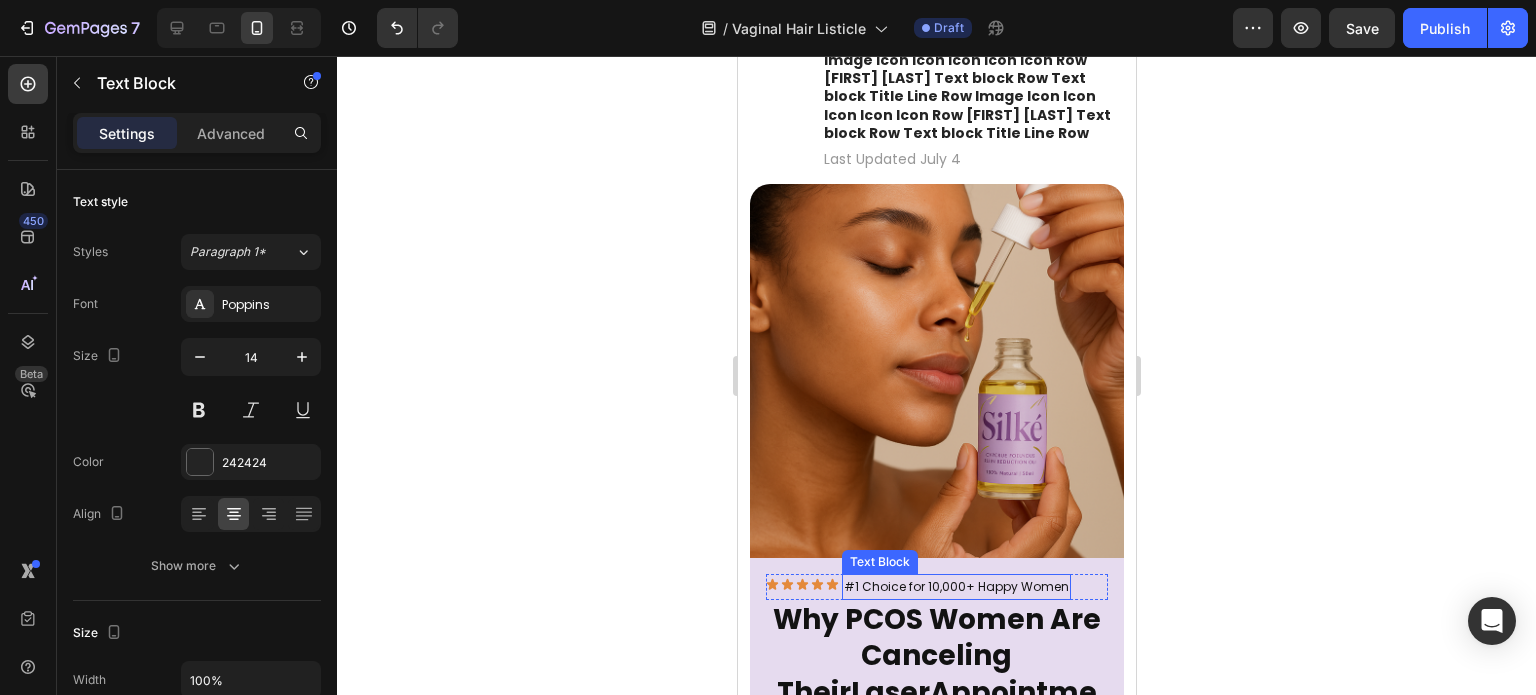 scroll, scrollTop: 568, scrollLeft: 0, axis: vertical 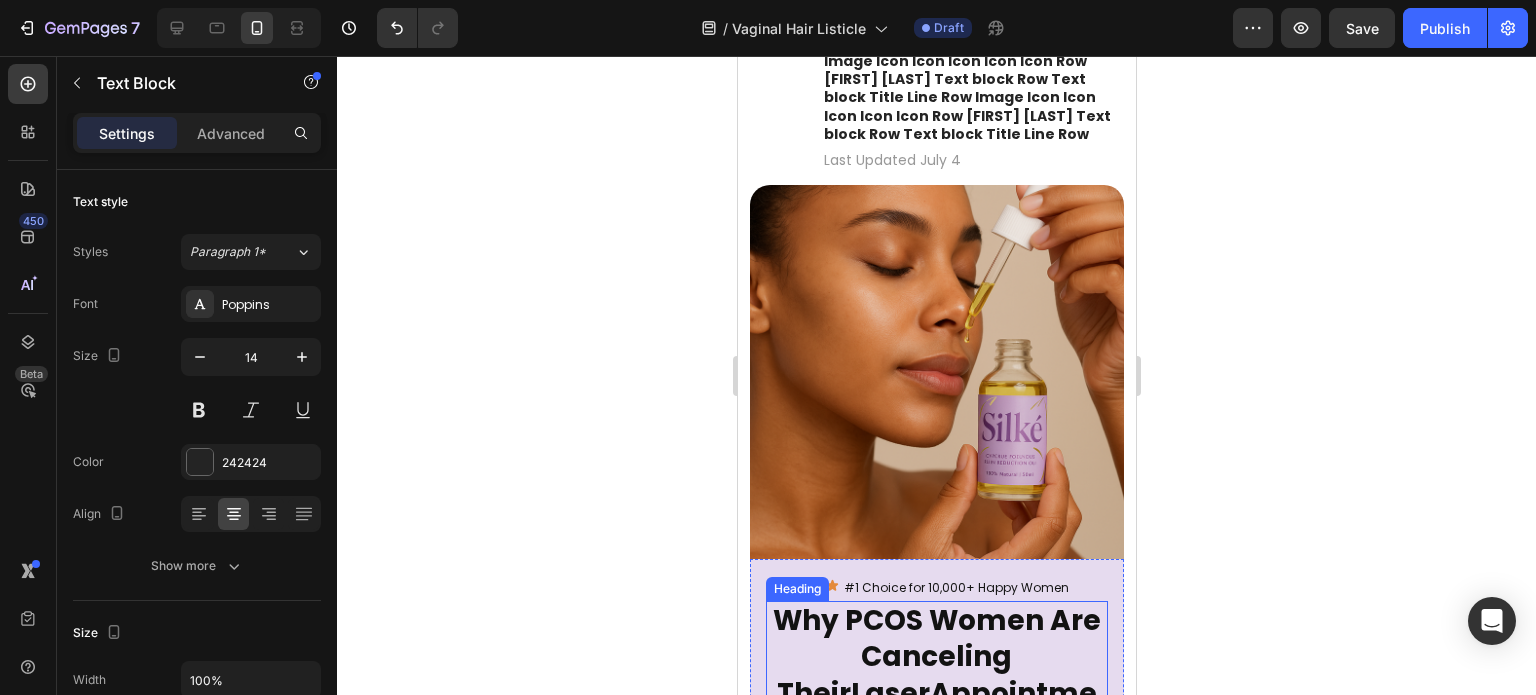 click on "Why PCOS Women Are Canceling Their  Laser  Appointments" at bounding box center [936, 676] 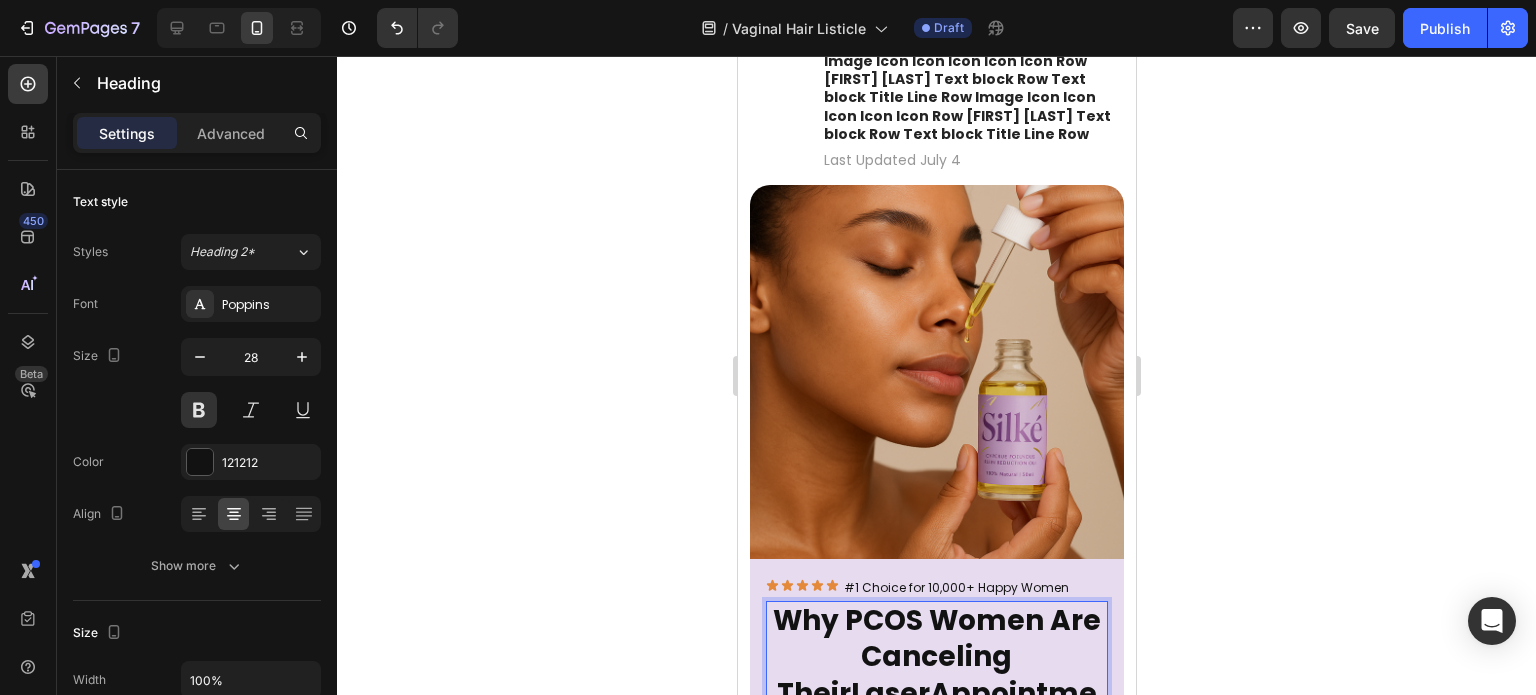 click on "Why PCOS Women Are Canceling Their  Laser  Appointments" at bounding box center [936, 676] 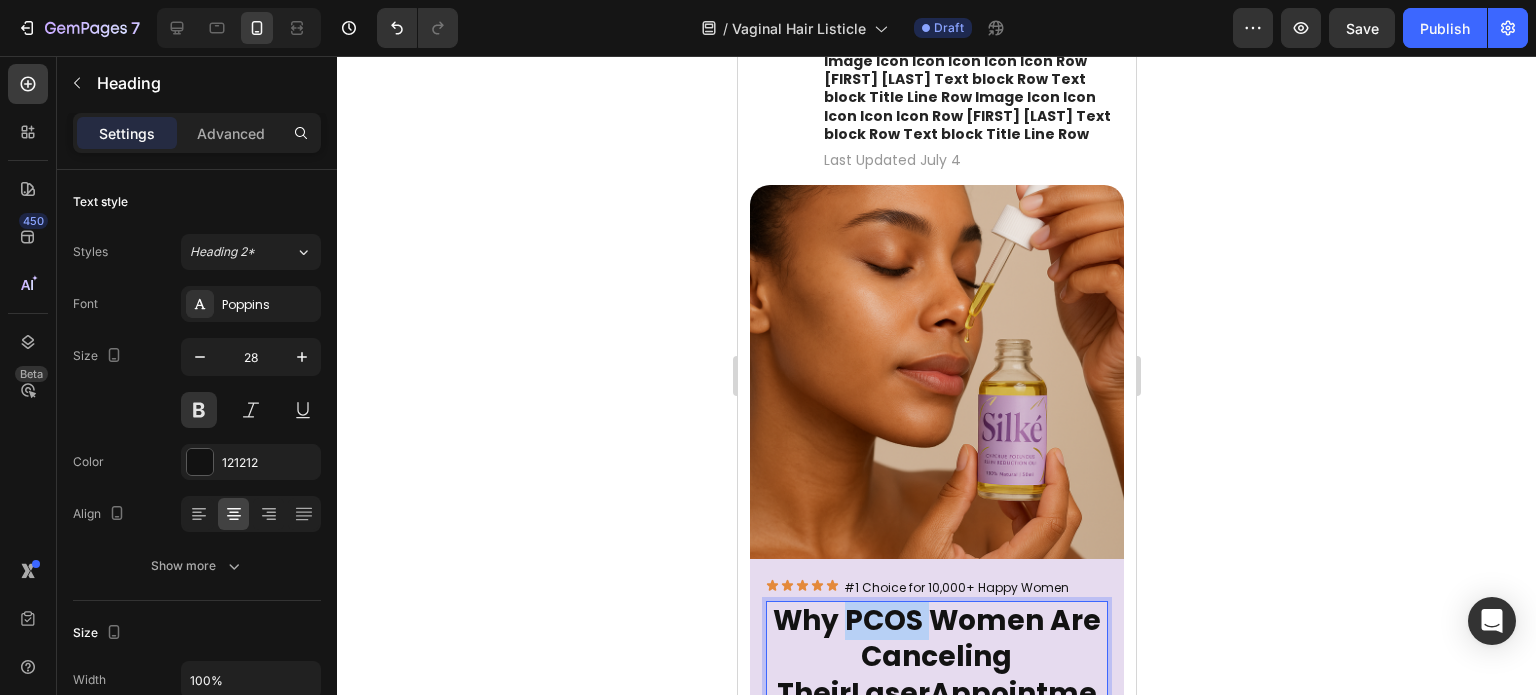 click on "Why PCOS Women Are Canceling Their  Laser  Appointments" at bounding box center [936, 676] 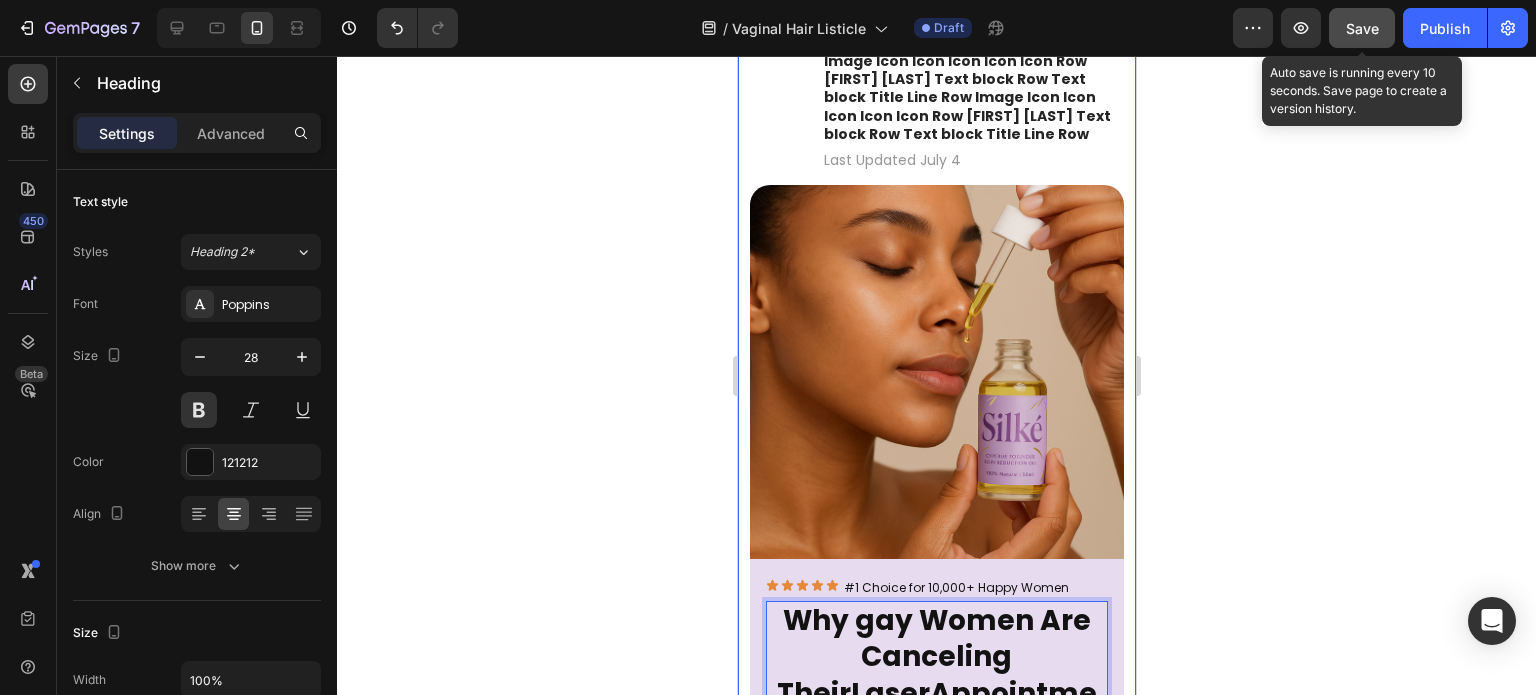 click on "Save" 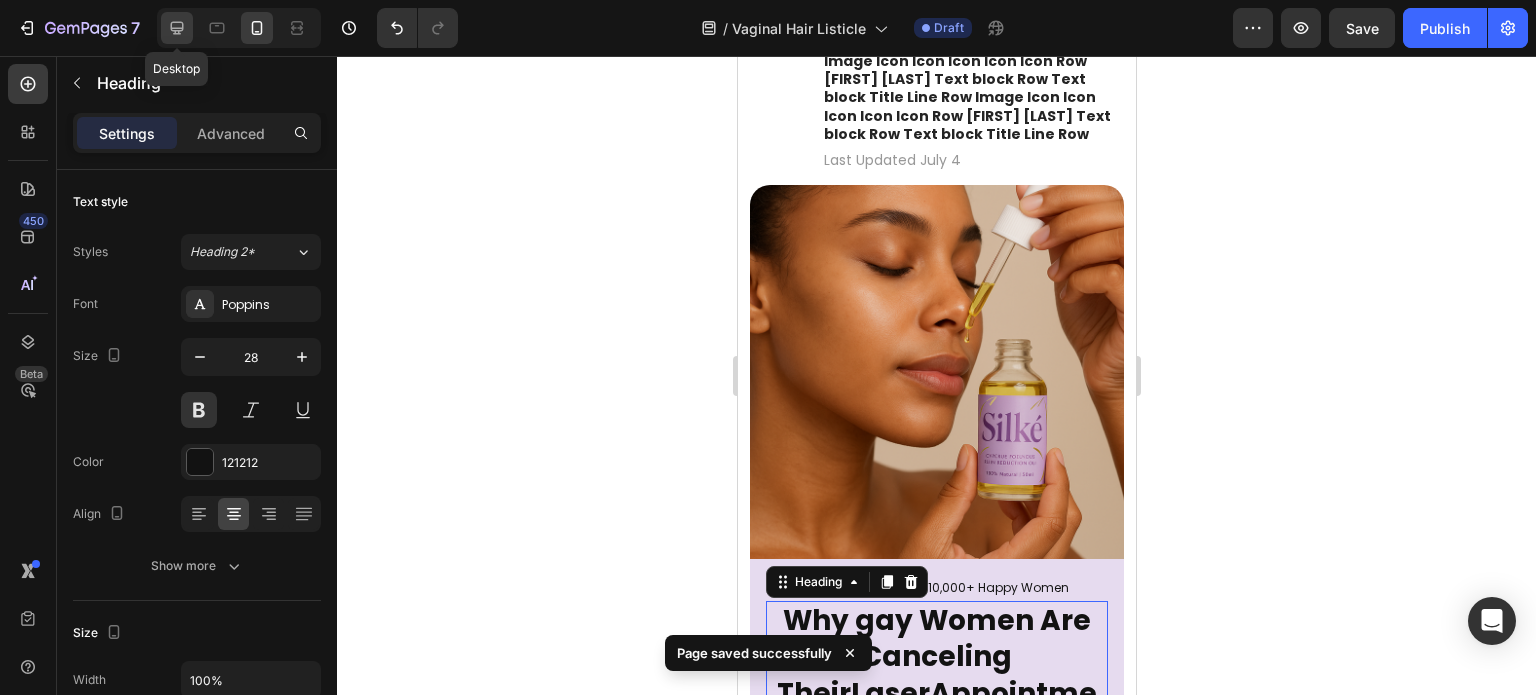 click 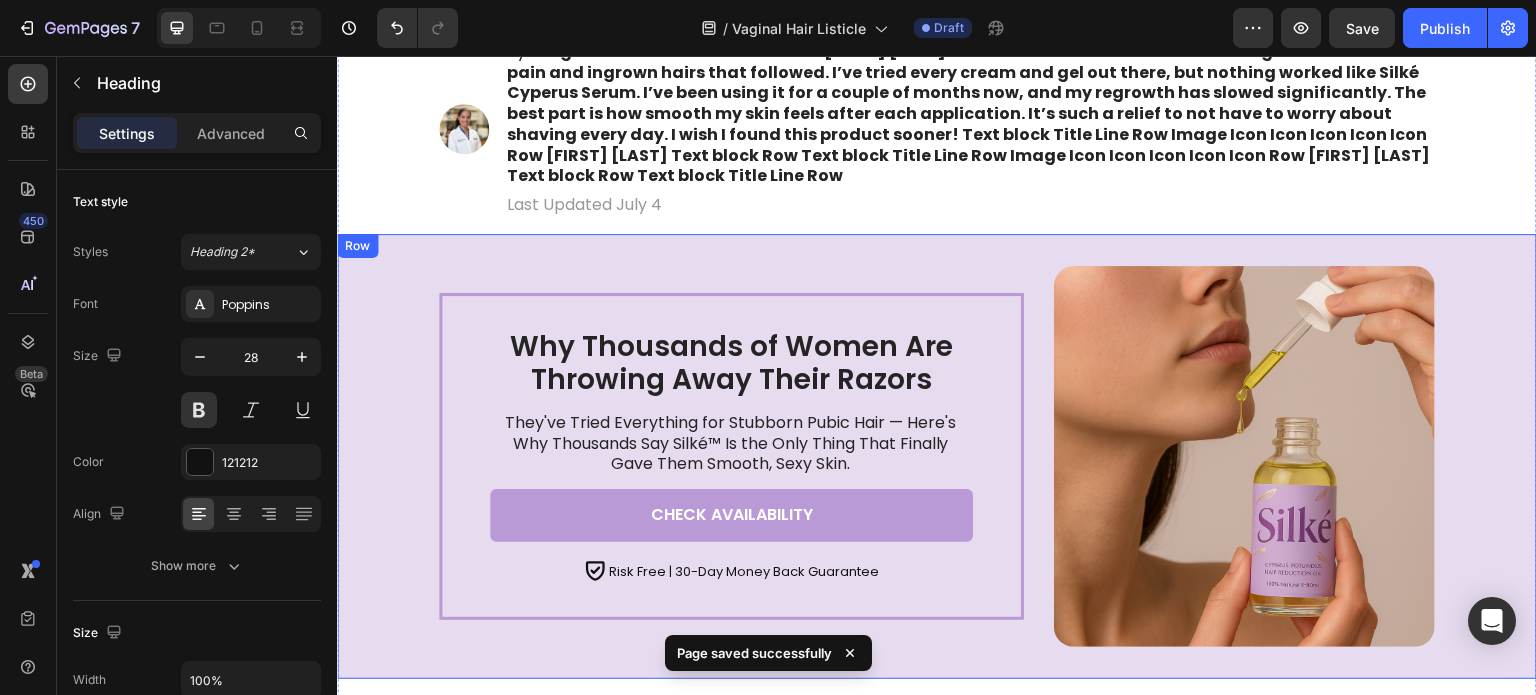 scroll, scrollTop: 212, scrollLeft: 0, axis: vertical 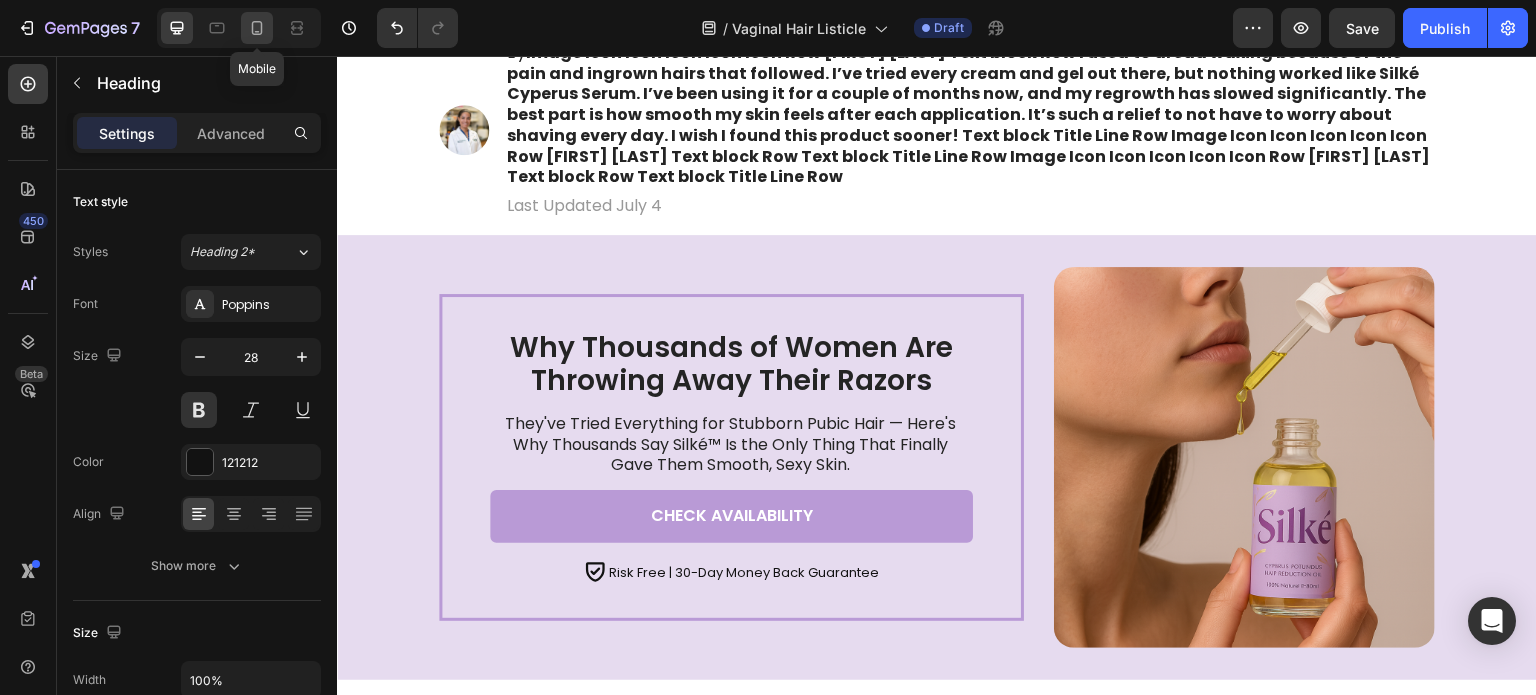 click 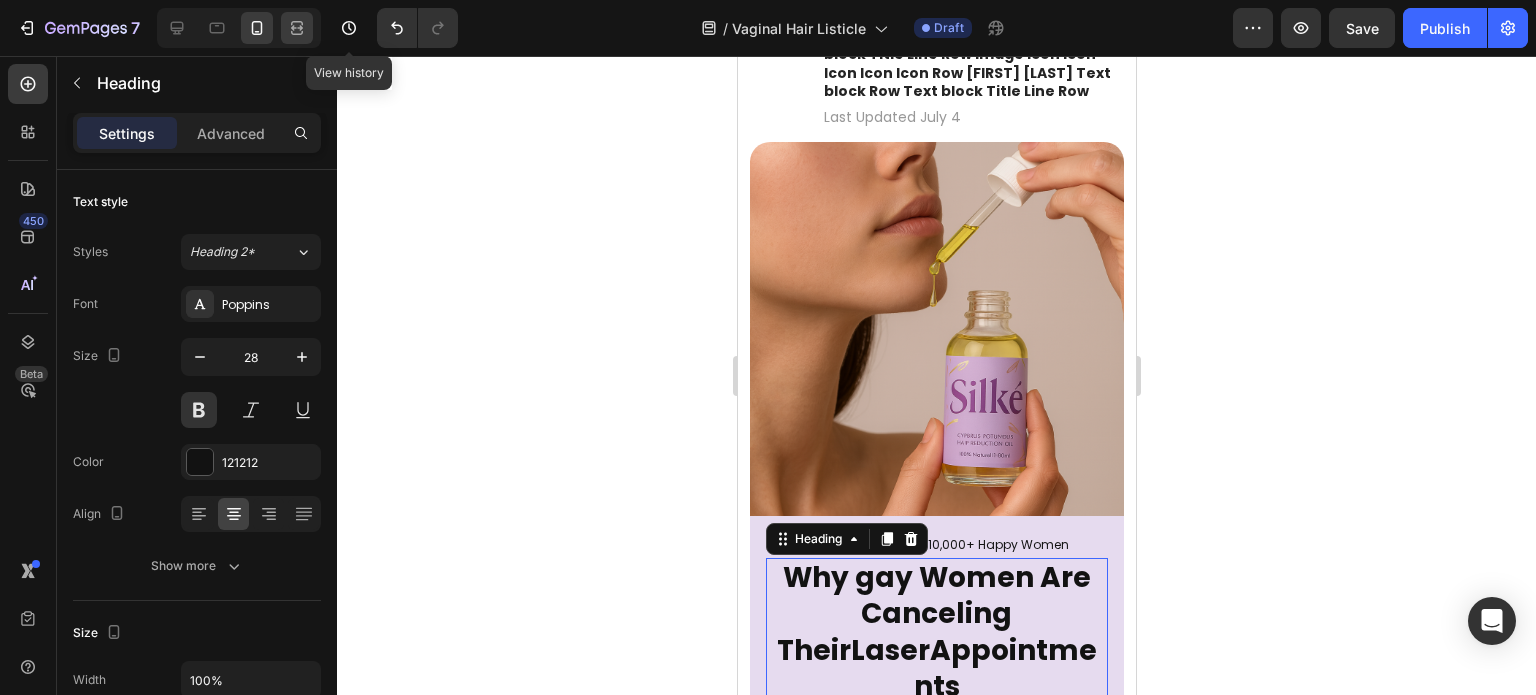 scroll, scrollTop: 609, scrollLeft: 0, axis: vertical 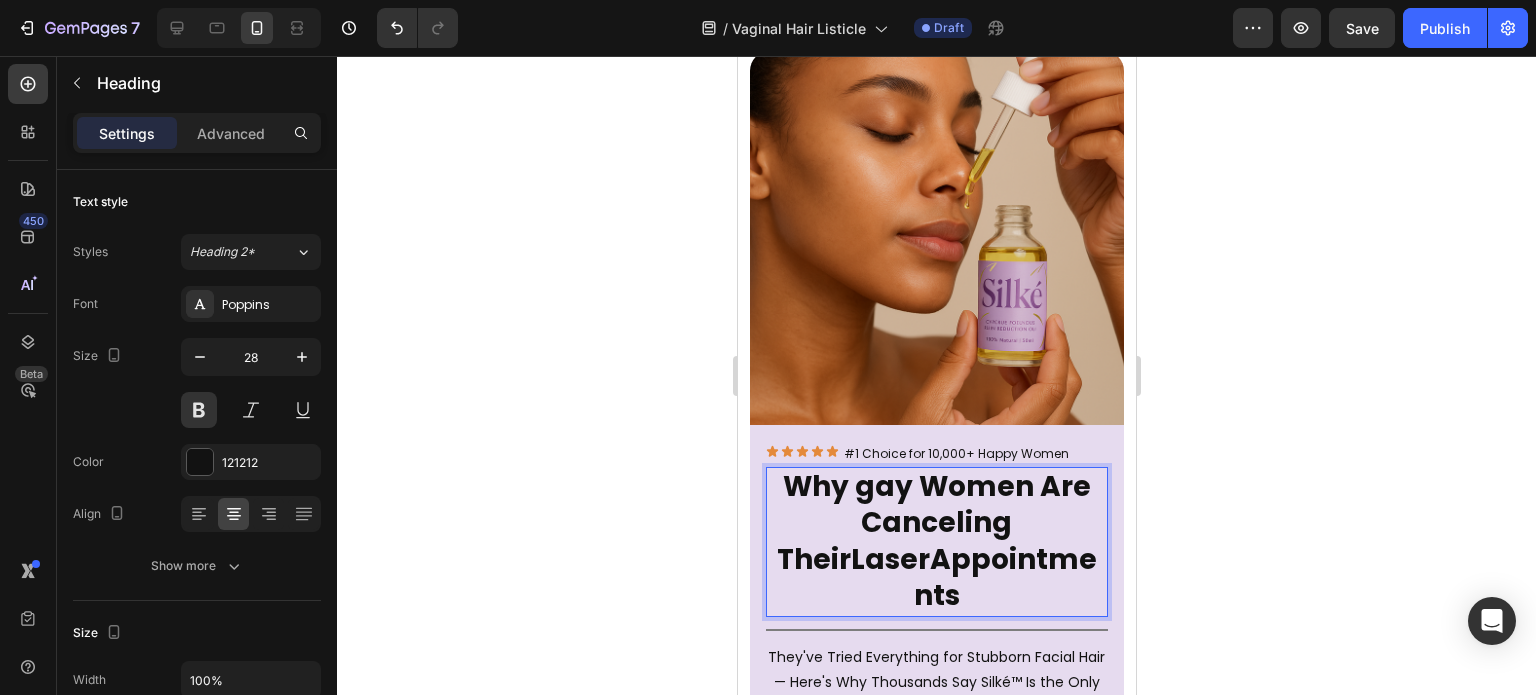 click on "Why gay Women Are Canceling Their  Laser  Appointments" at bounding box center [936, 542] 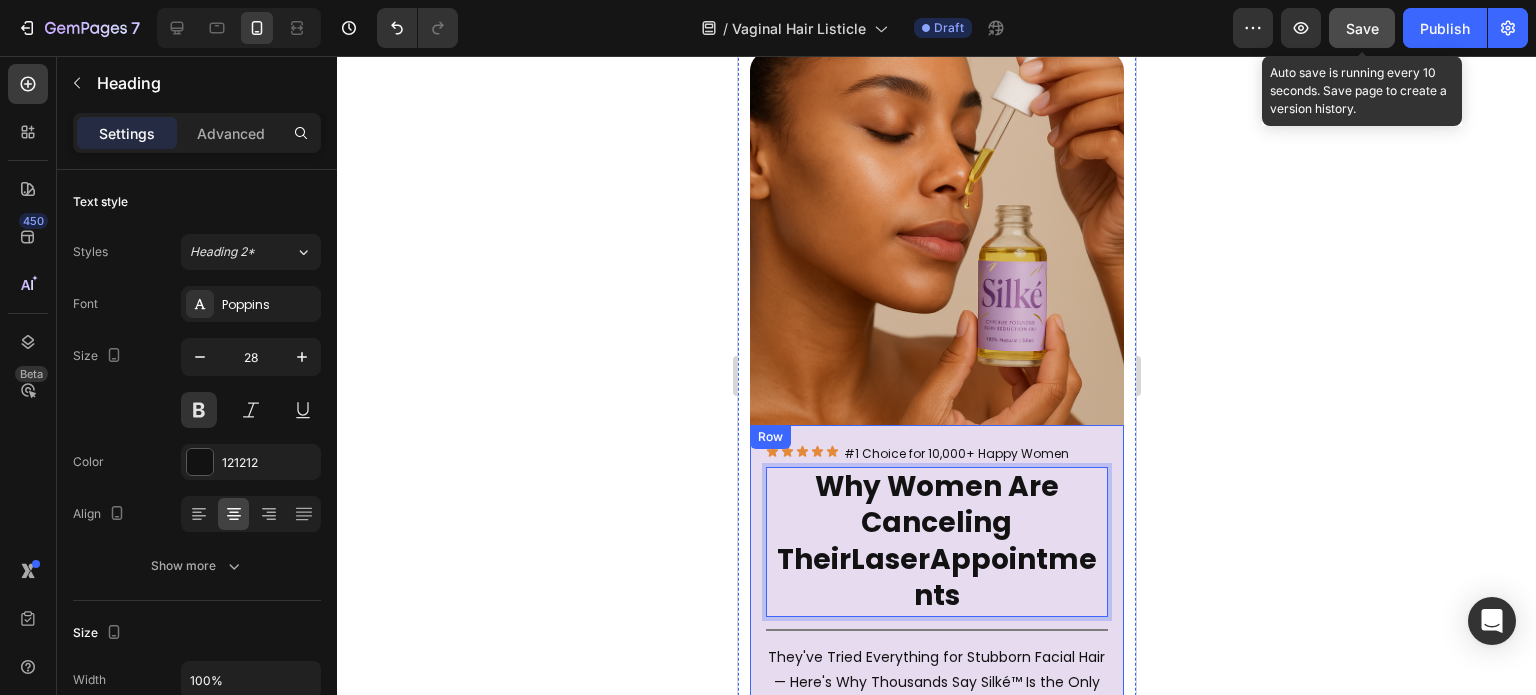 click on "Save" at bounding box center (1362, 28) 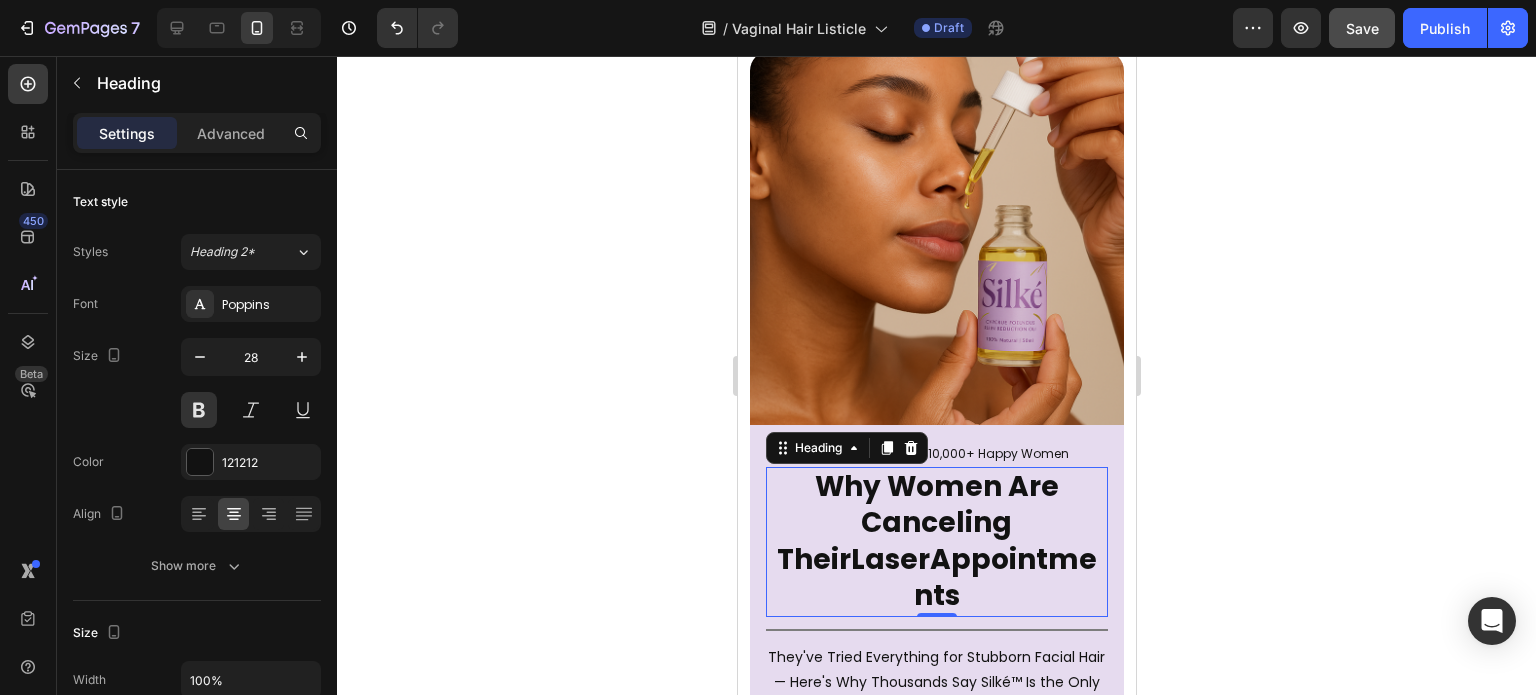 click on "Why Women Are Canceling Their  Laser  Appointments" at bounding box center [936, 542] 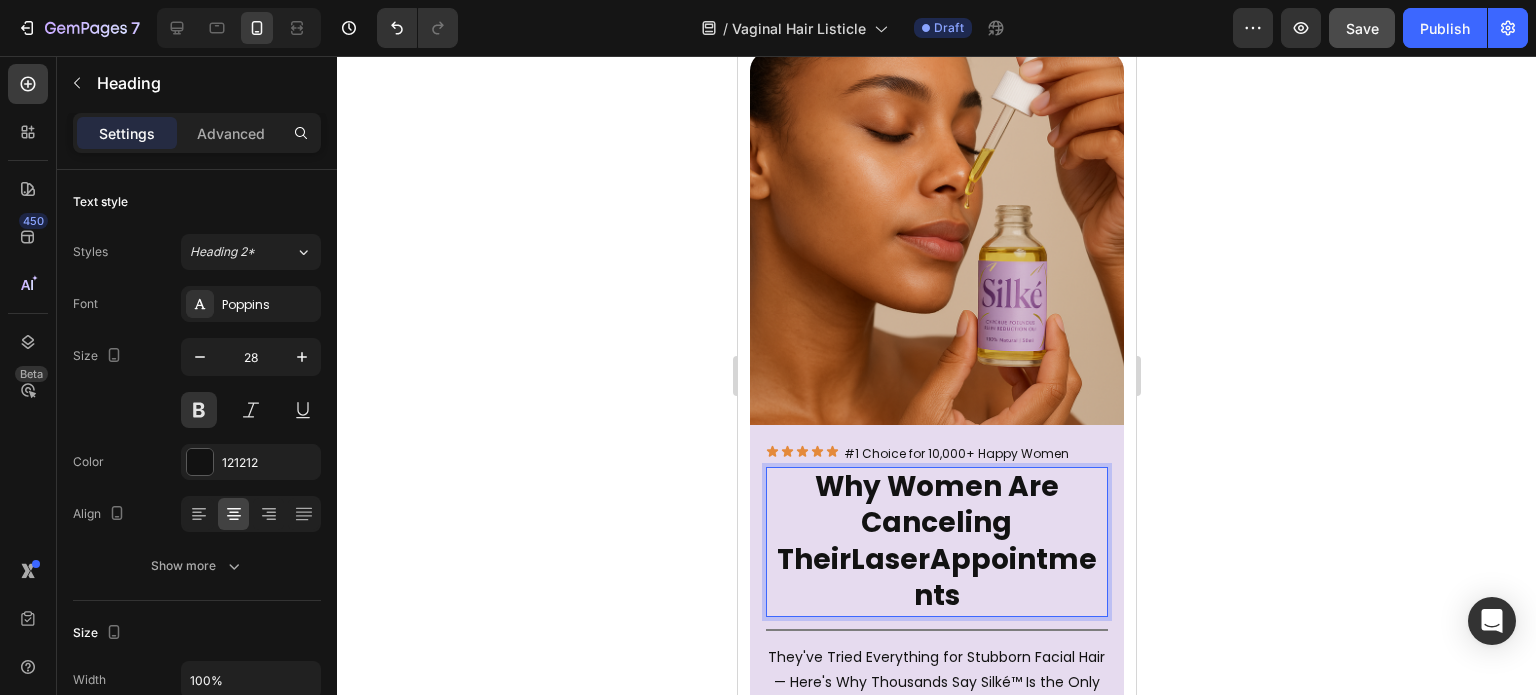 click on "Why Women Are Canceling Their  Laser  Appointments" at bounding box center [936, 542] 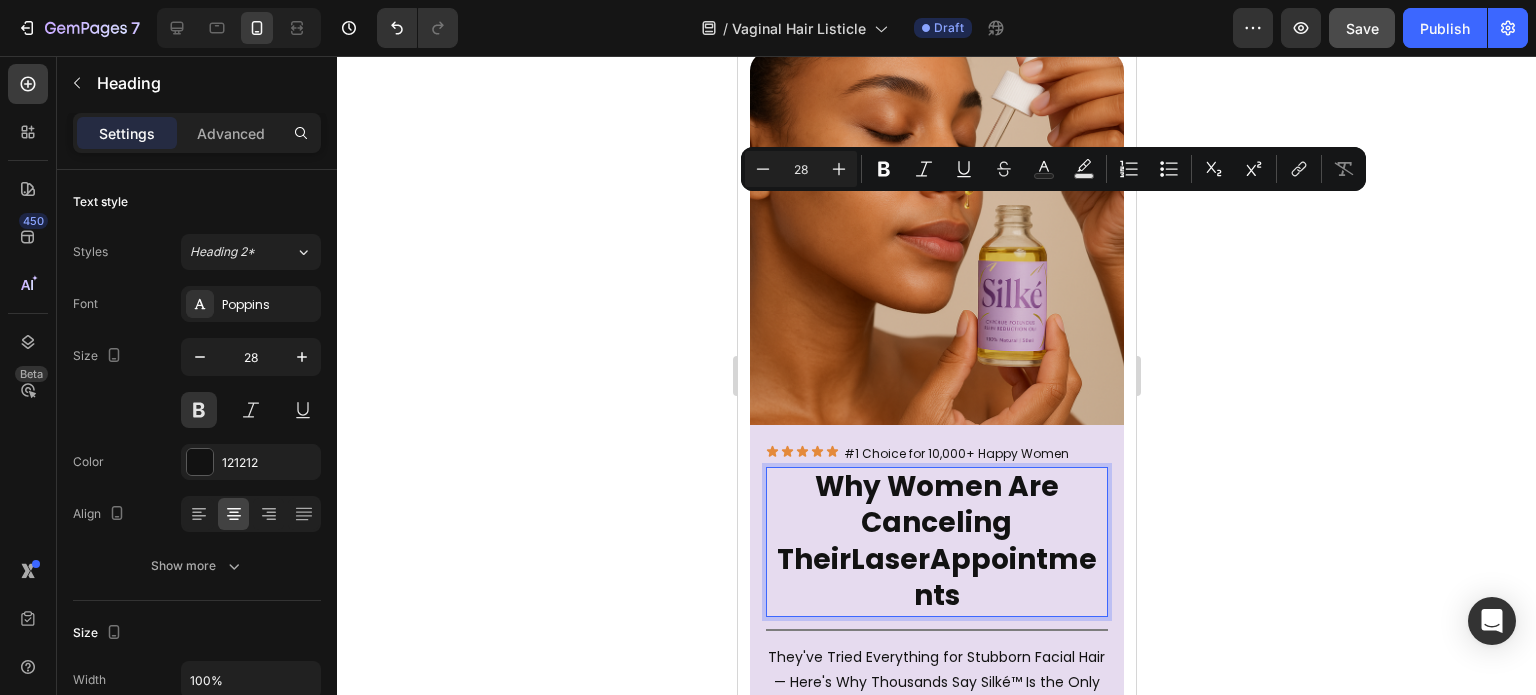 click on "Why Women Are Canceling Their  Laser  Appointments" at bounding box center [936, 542] 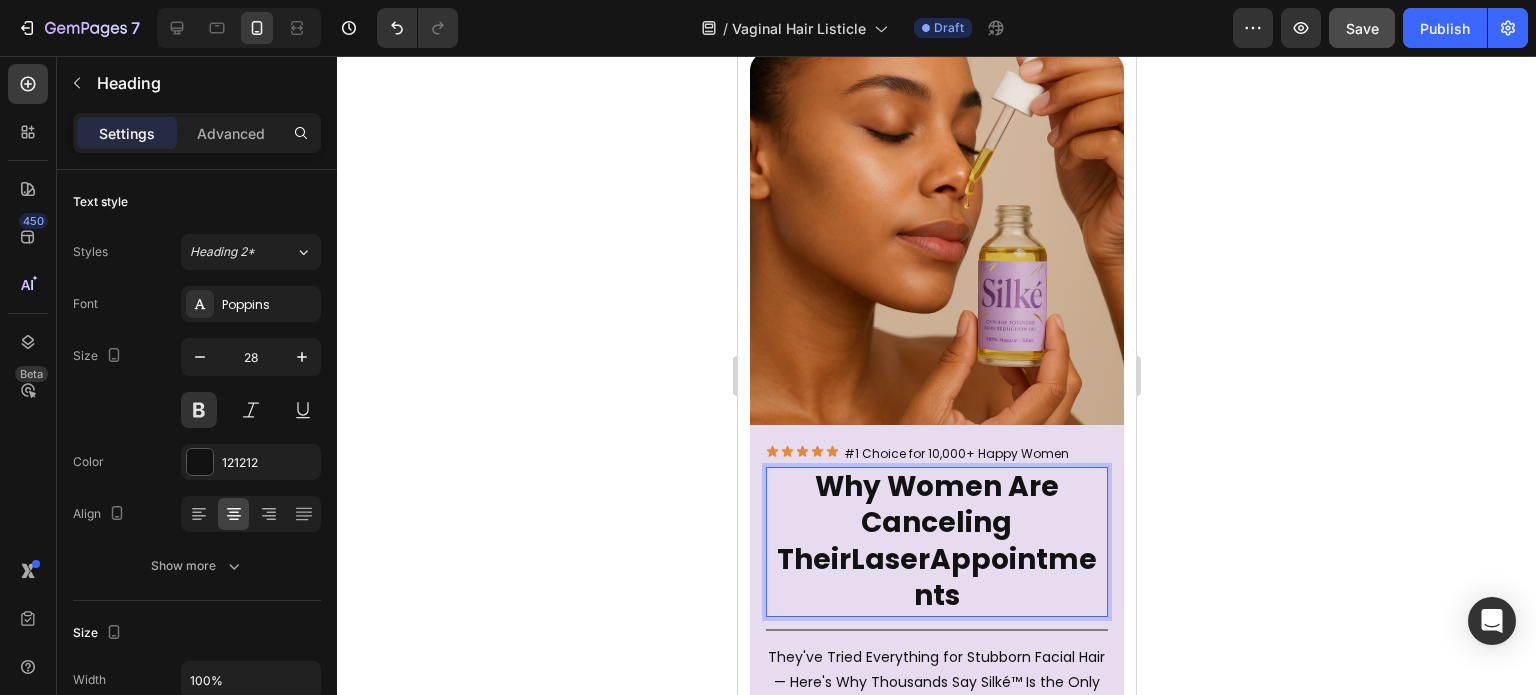 click on "Why Women Are Canceling Their  Laser  Appointments" at bounding box center (936, 542) 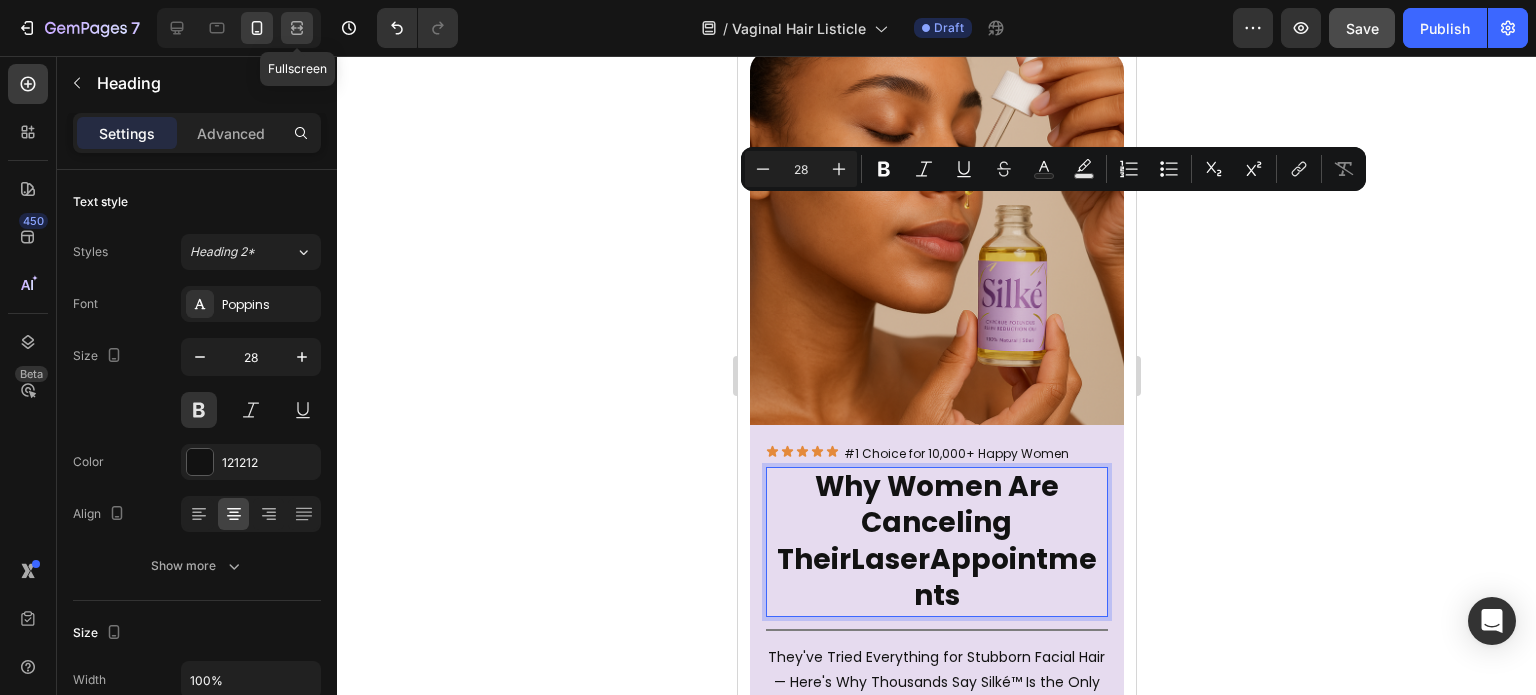 click 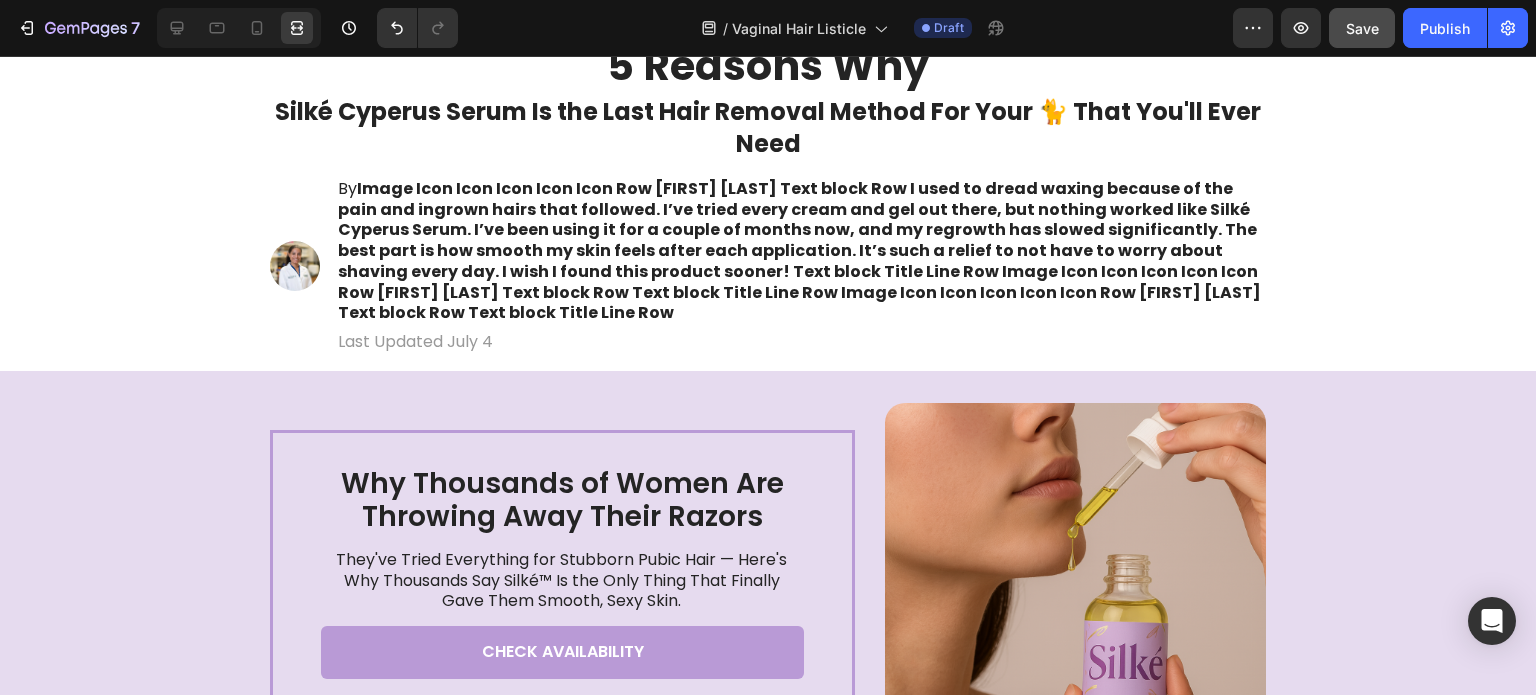 scroll, scrollTop: 74, scrollLeft: 0, axis: vertical 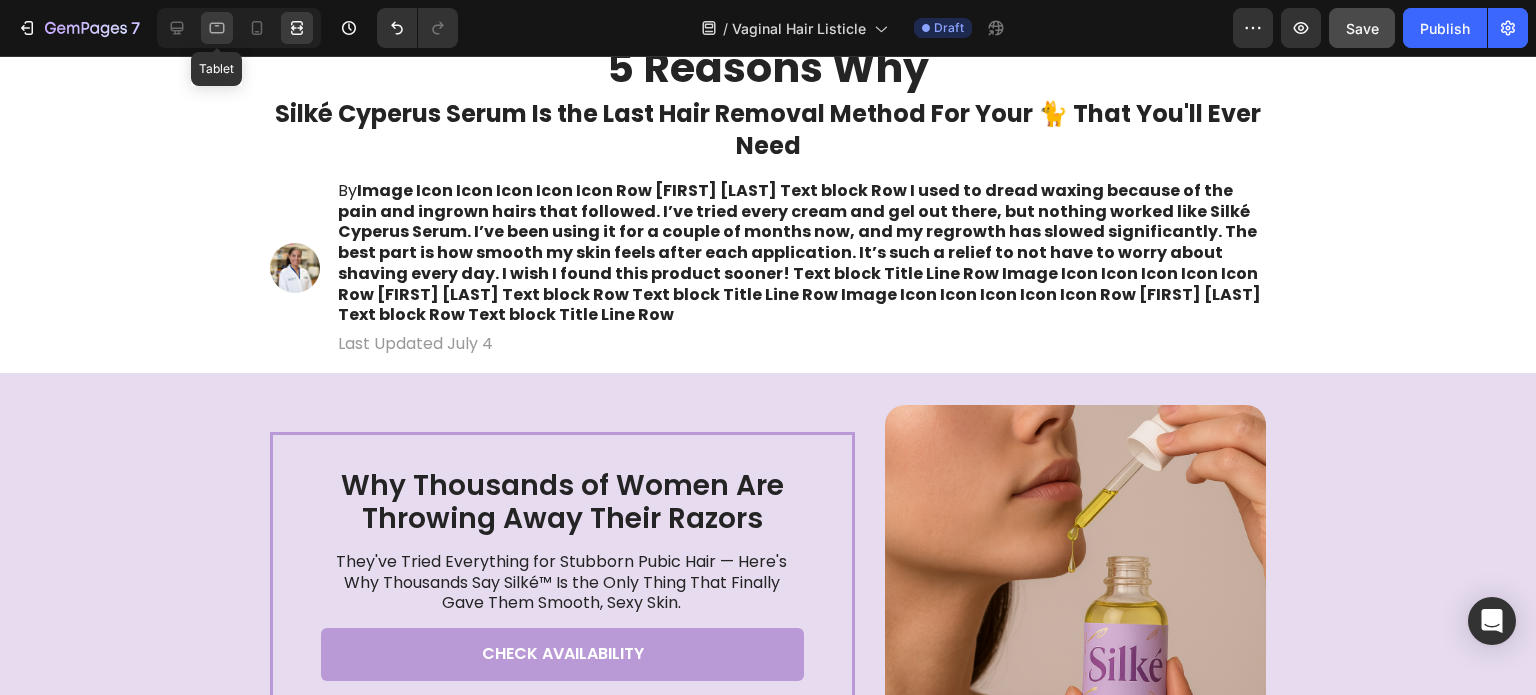 click 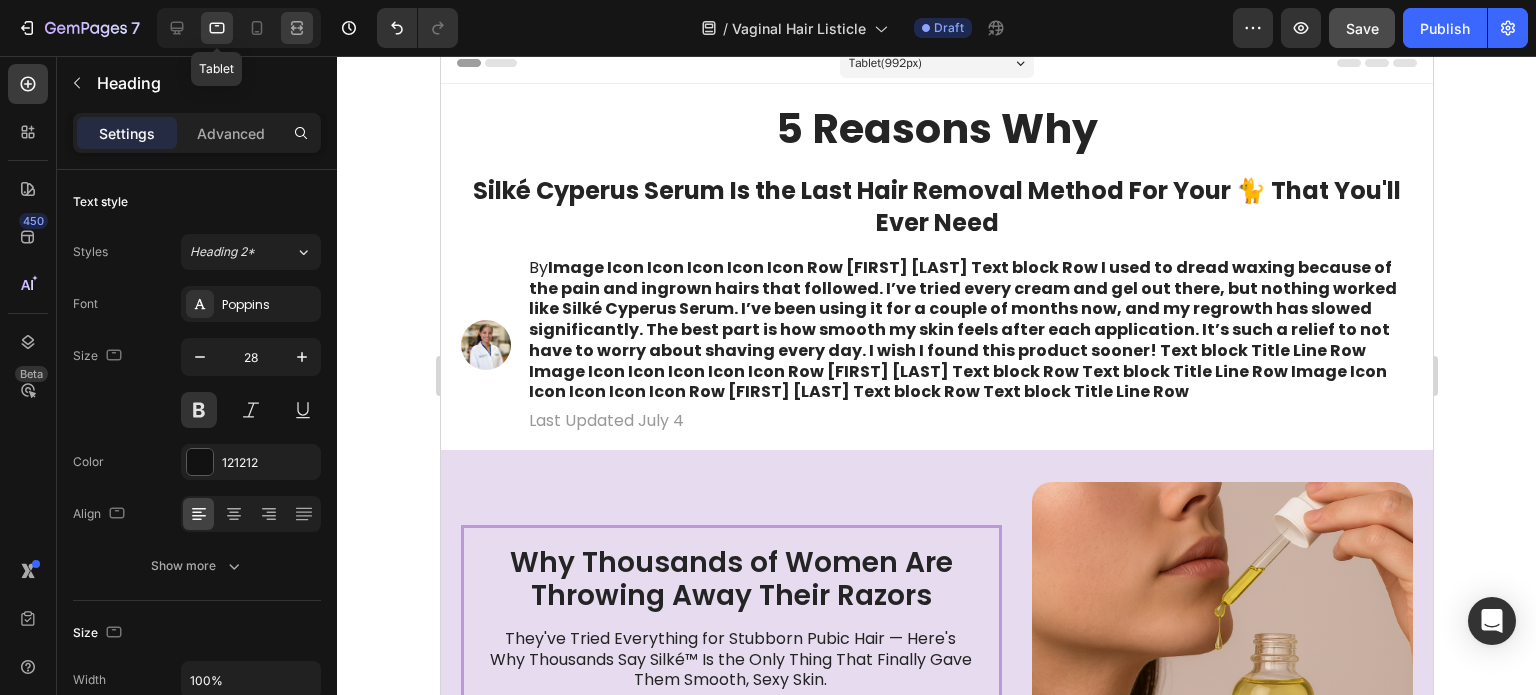 scroll, scrollTop: 4, scrollLeft: 0, axis: vertical 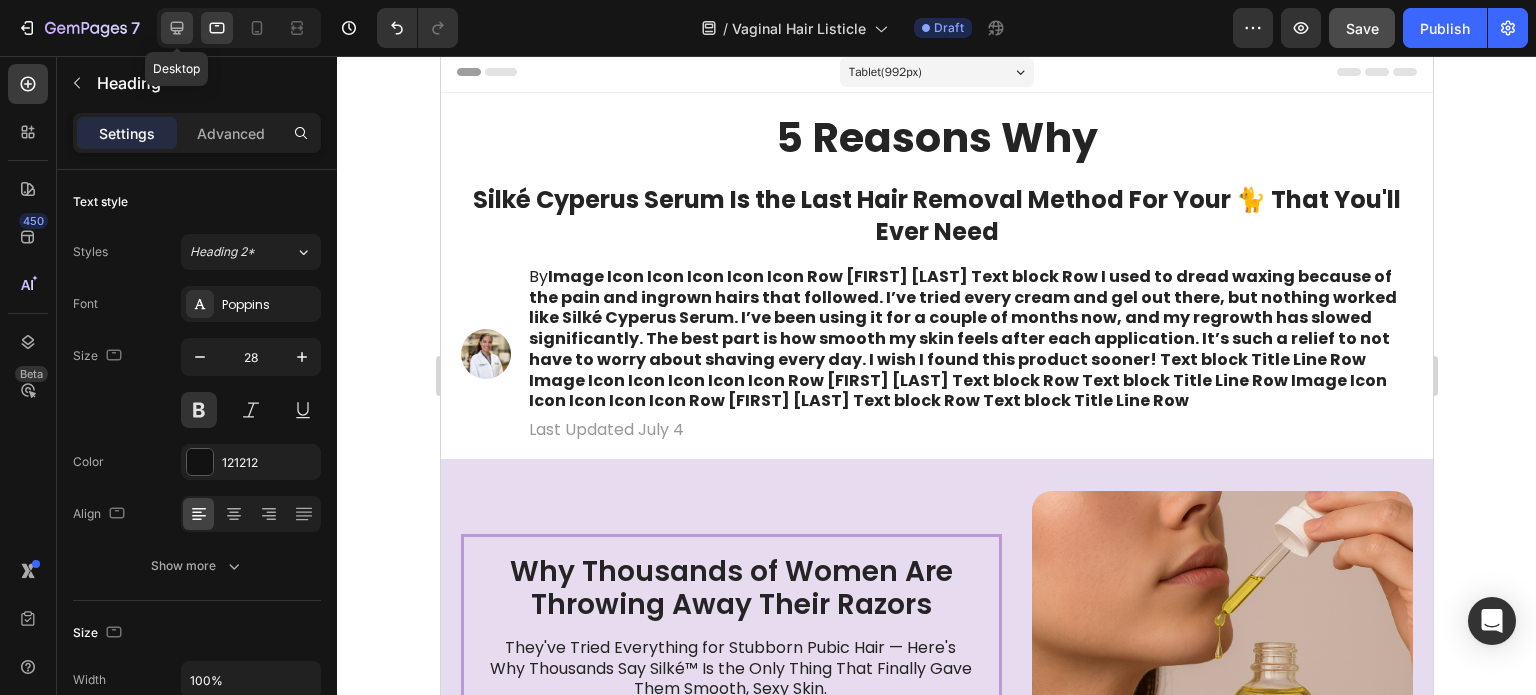 click 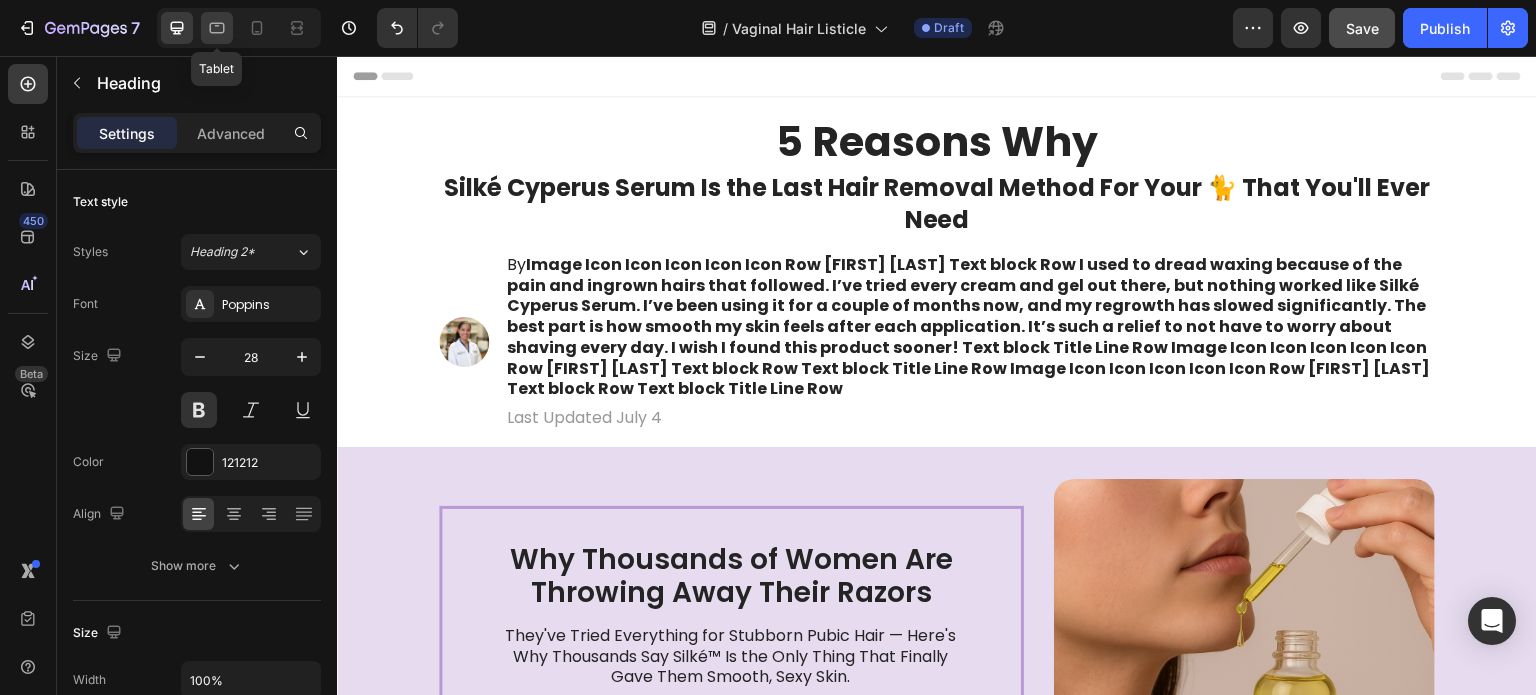 click 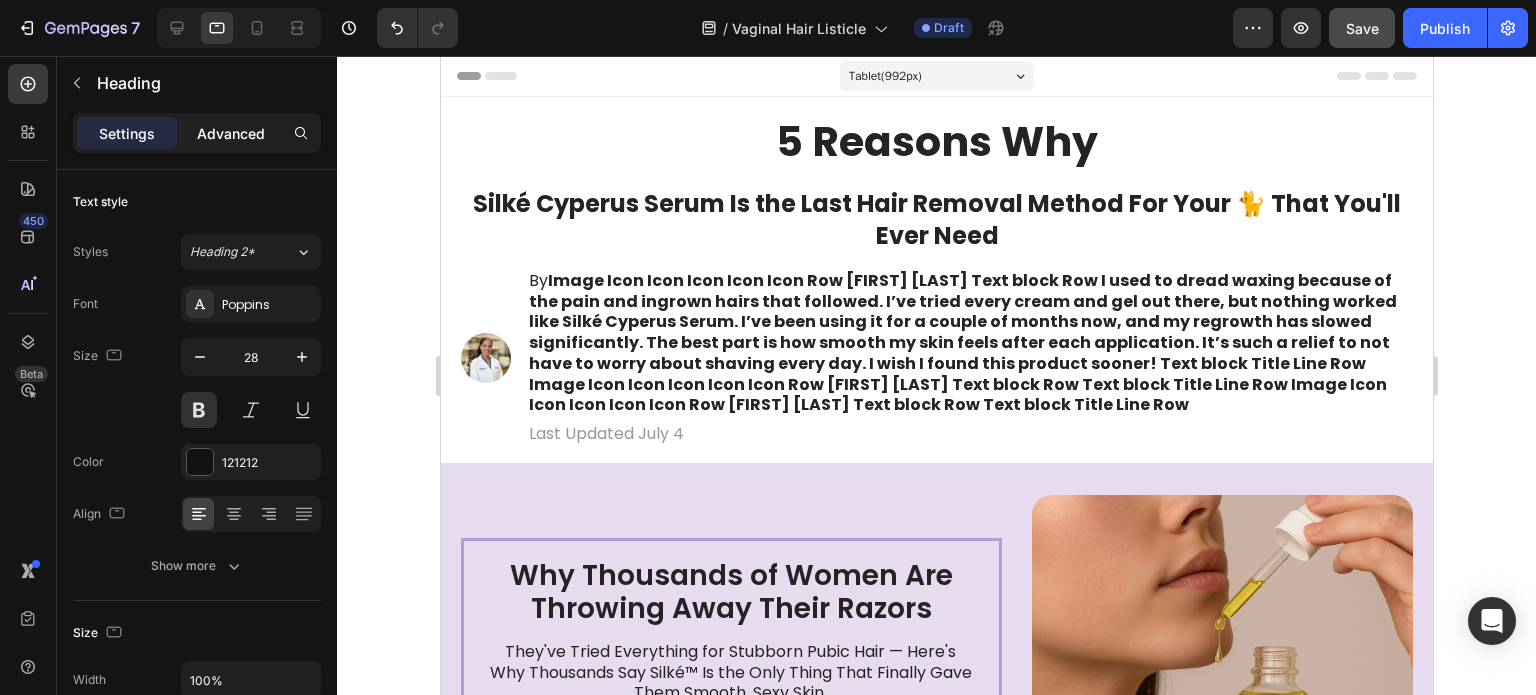 click on "Advanced" at bounding box center [231, 133] 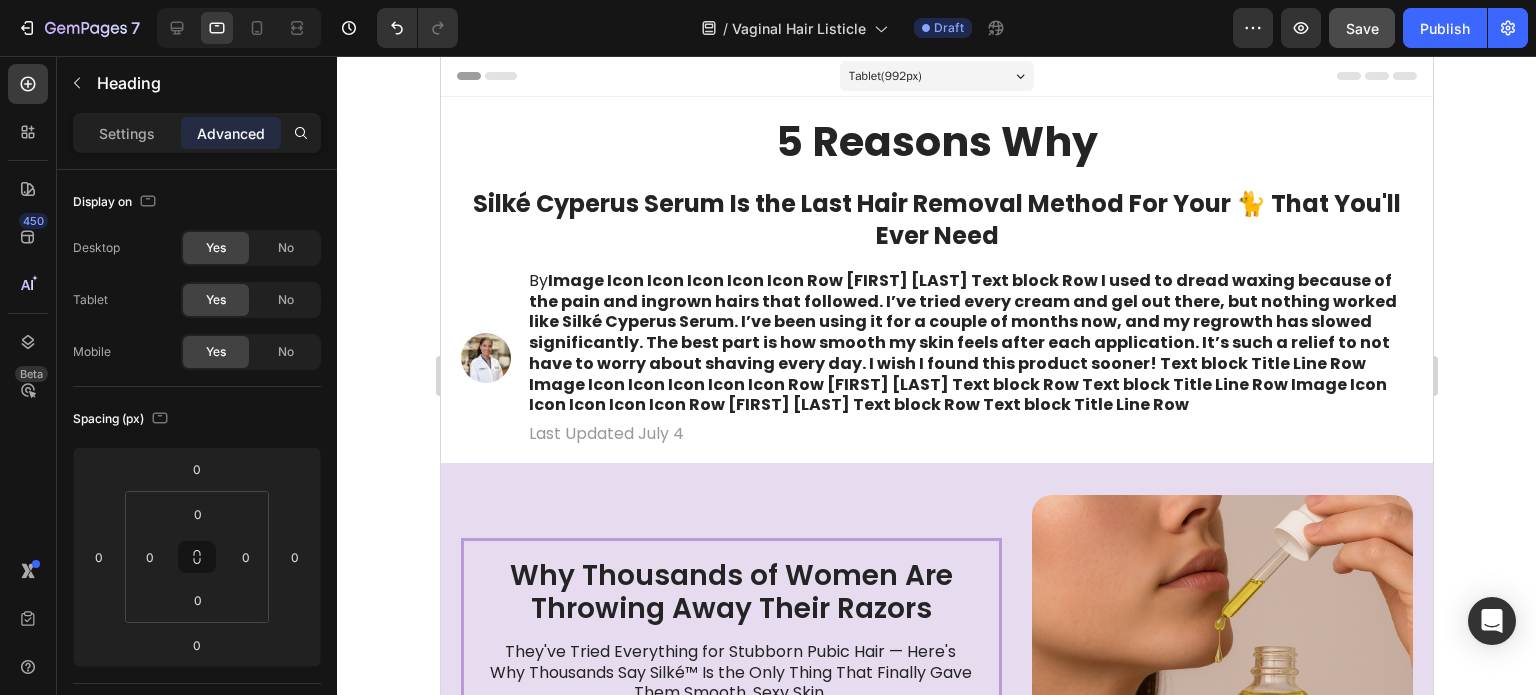 scroll, scrollTop: 0, scrollLeft: 0, axis: both 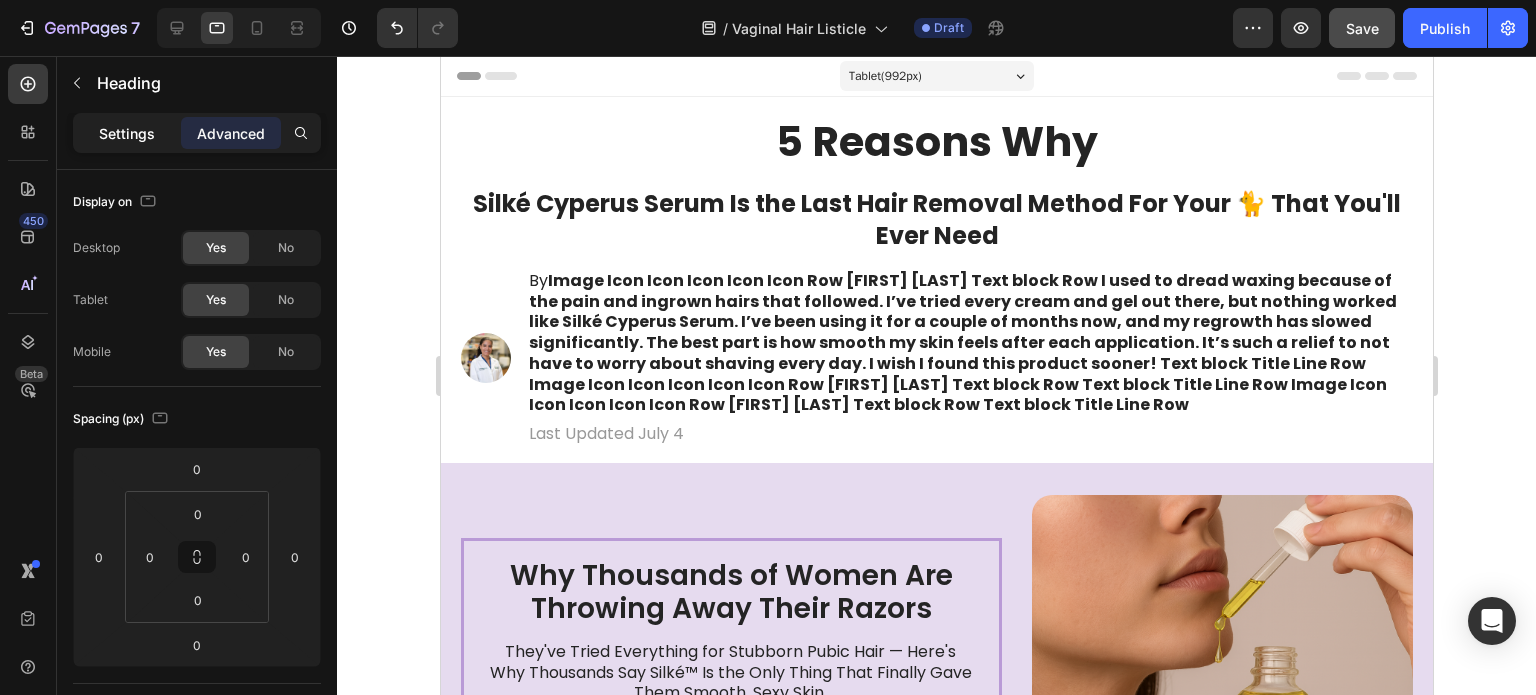 click on "Settings" at bounding box center [127, 133] 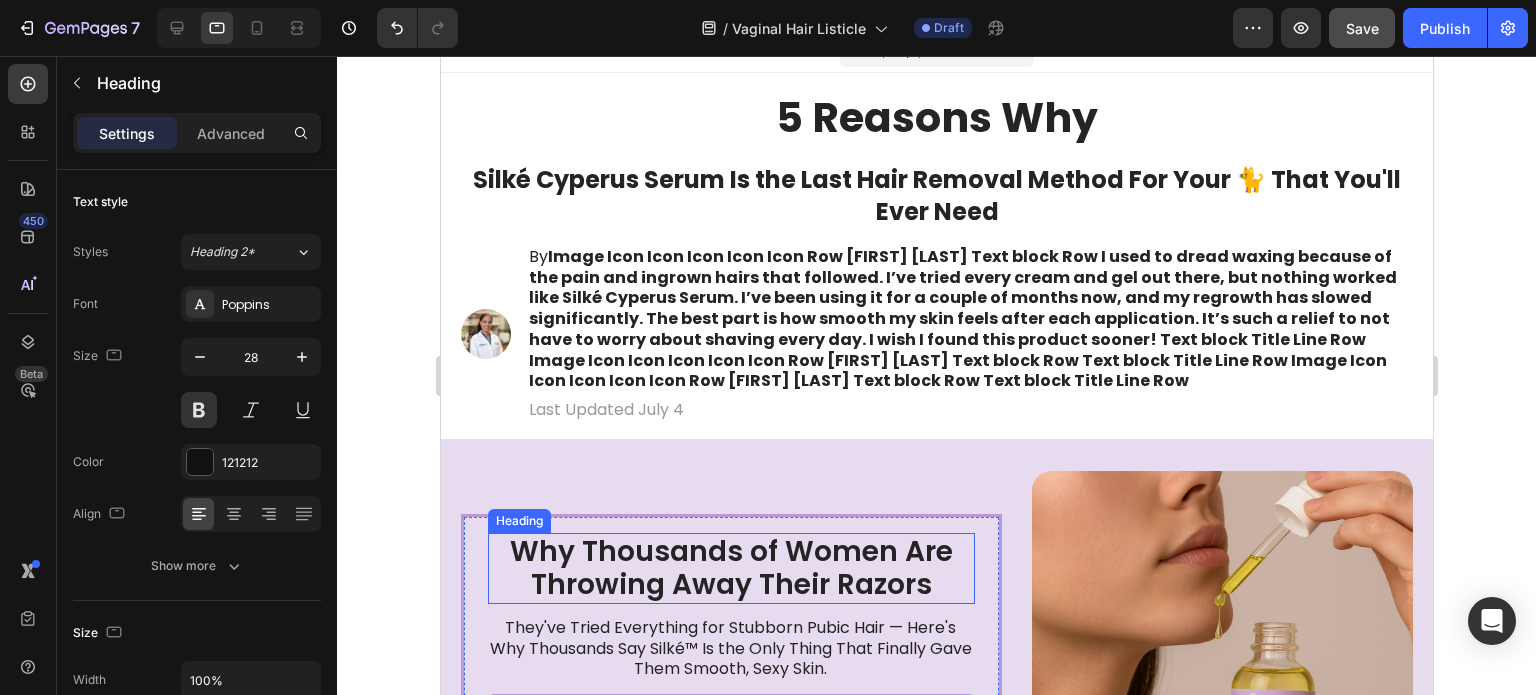 scroll, scrollTop: 17, scrollLeft: 0, axis: vertical 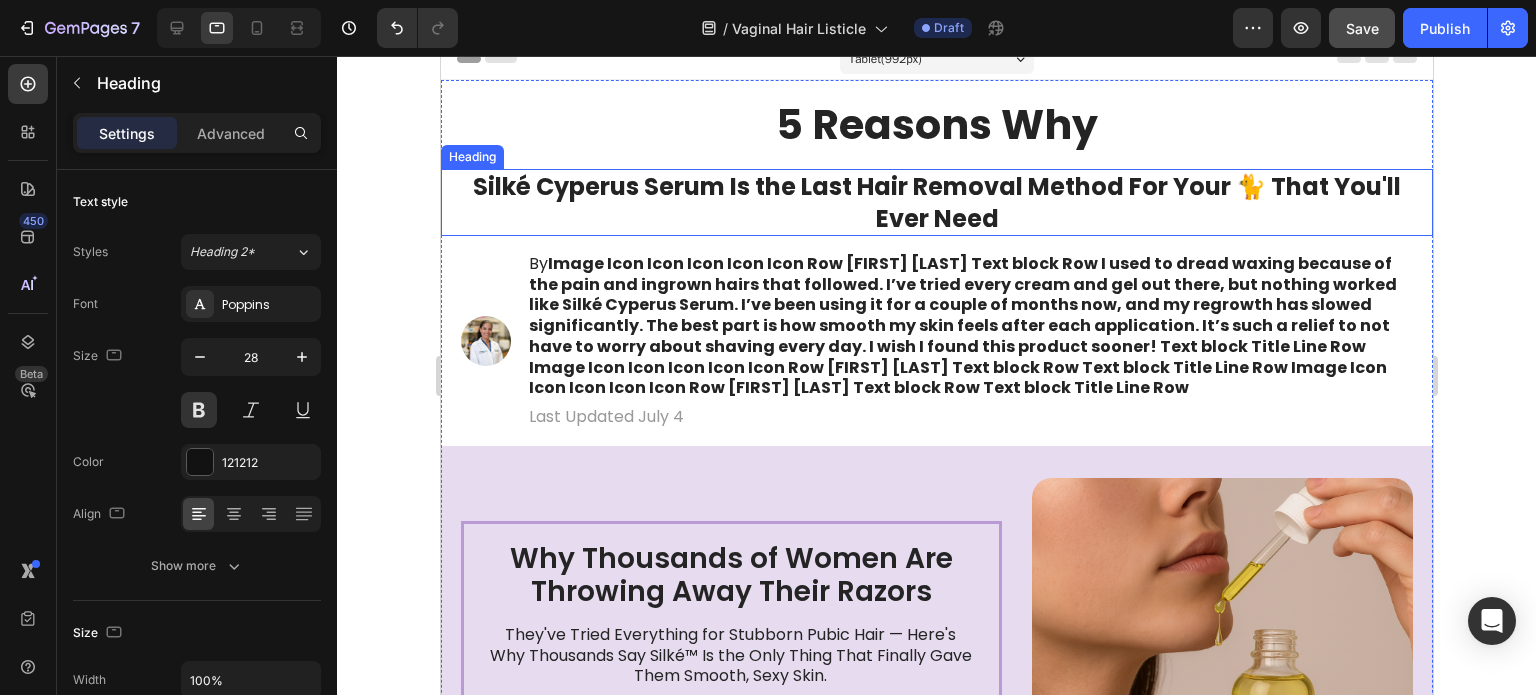 click on "Silké Cyperus Serum Is the Last Hair Removal Method For Your 🐈 That You'll Ever Need" at bounding box center [936, 202] 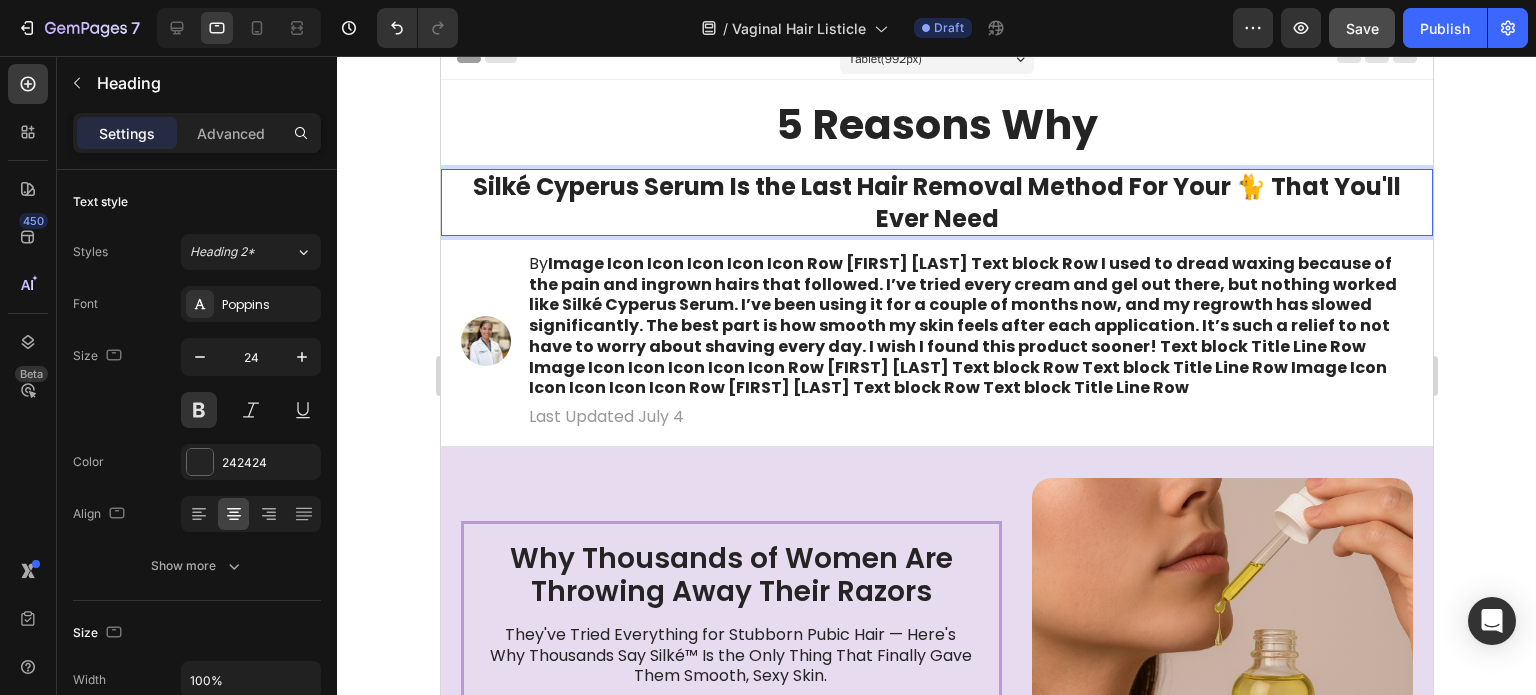 click on "Silké Cyperus Serum Is the Last Hair Removal Method For Your 🐈 That You'll Ever Need" at bounding box center [936, 202] 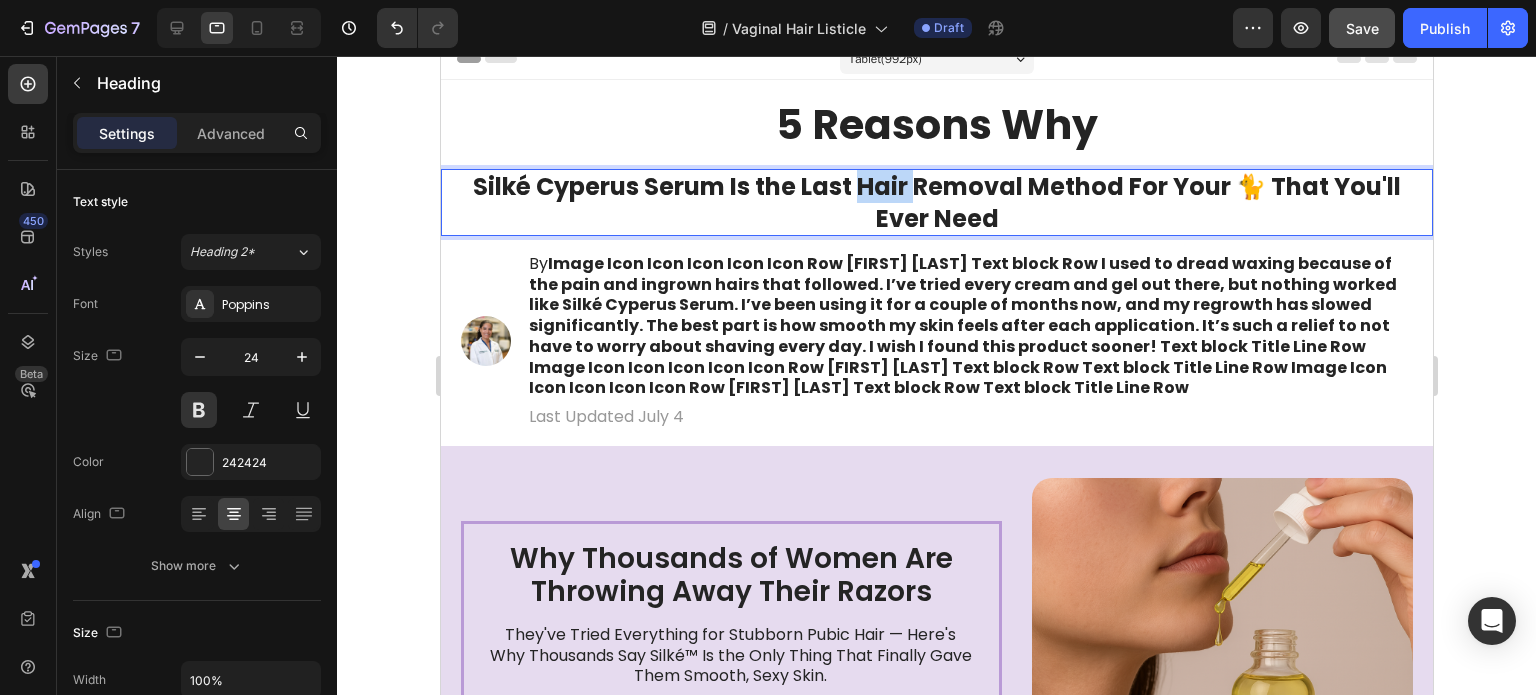 click on "Silké Cyperus Serum Is the Last Hair Removal Method For Your 🐈 That You'll Ever Need" at bounding box center [936, 202] 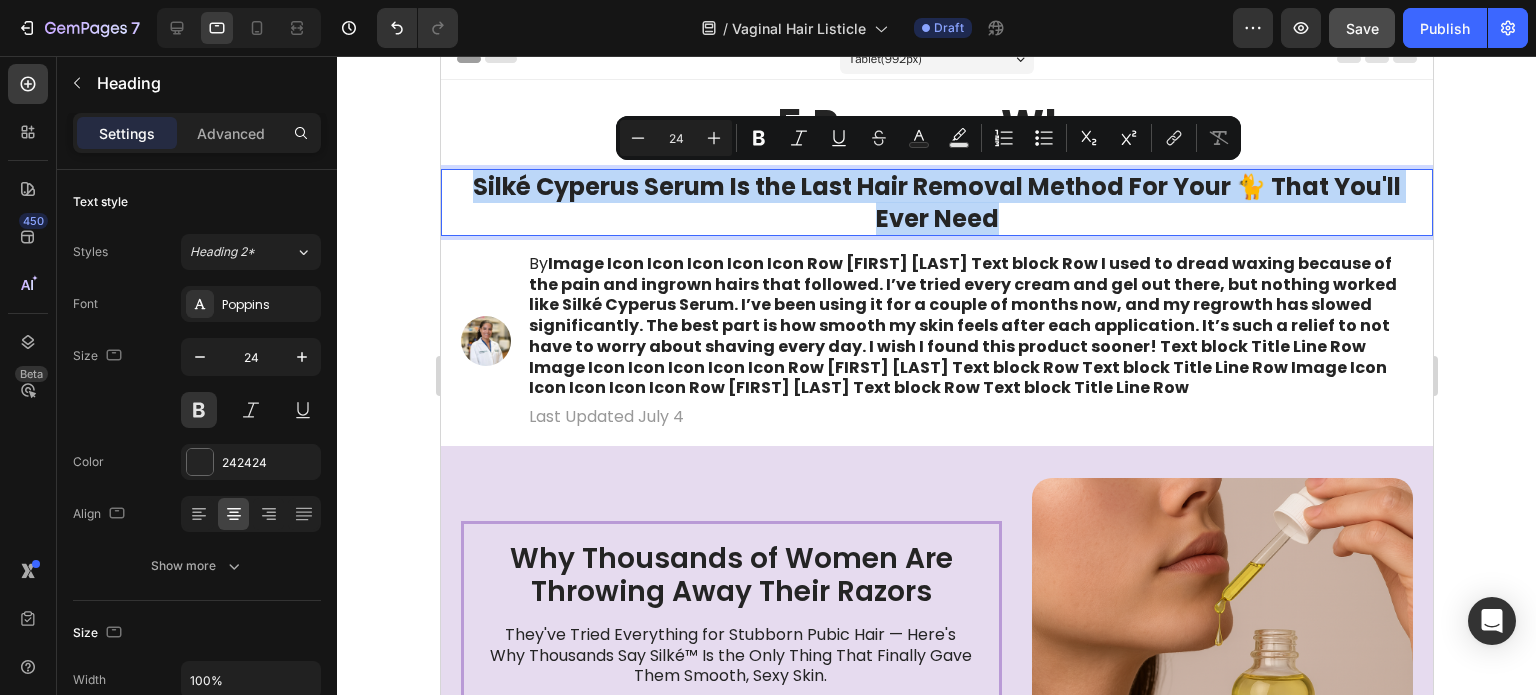 copy on "Silké Cyperus Serum Is the Last Hair Removal Method For Your 🐈 That You'll Ever Need" 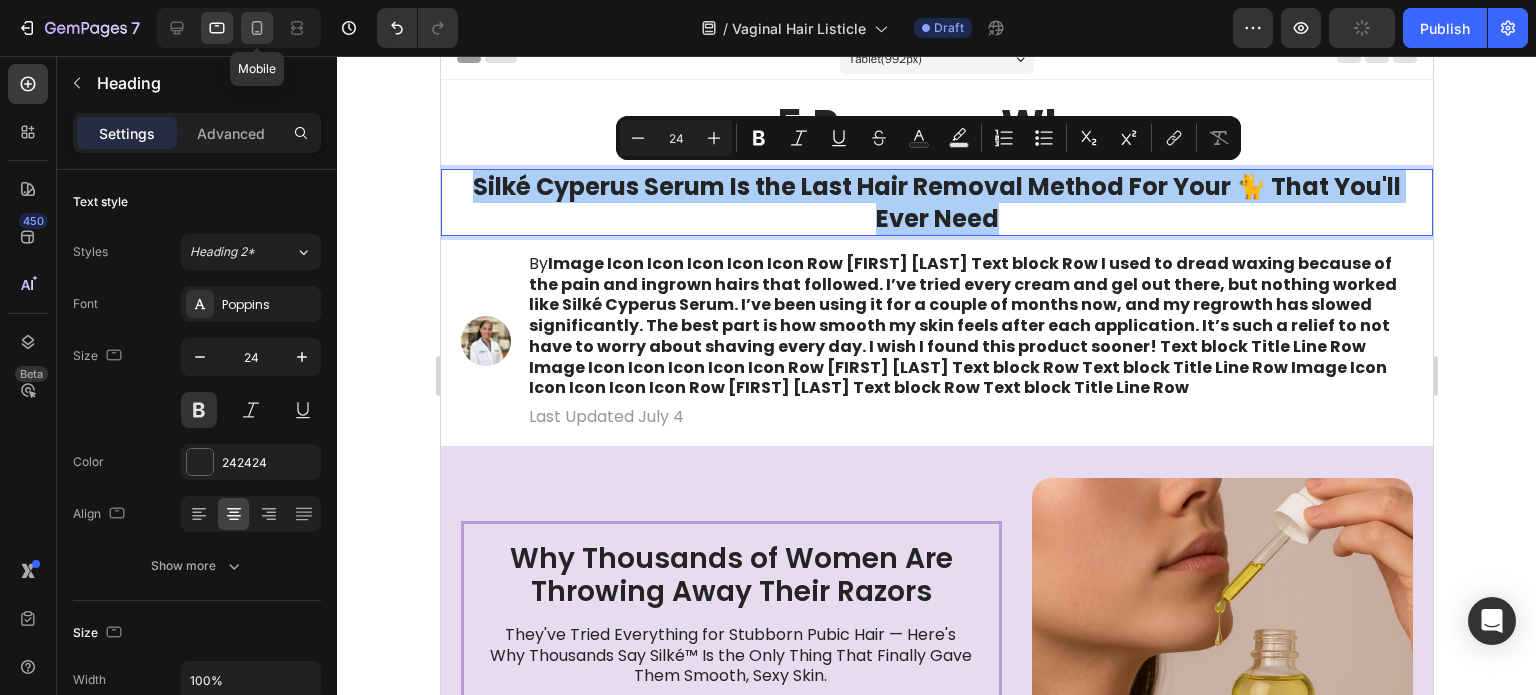 click 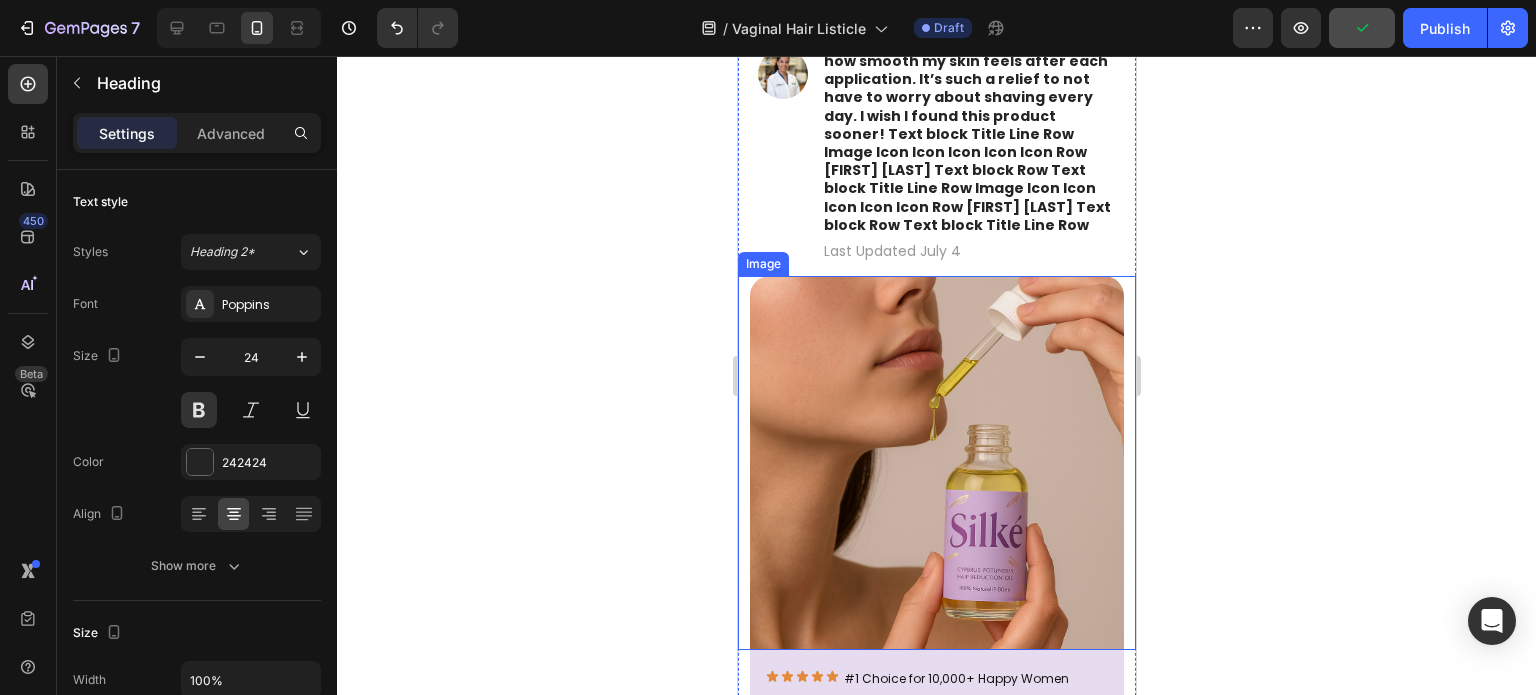 scroll, scrollTop: 386, scrollLeft: 0, axis: vertical 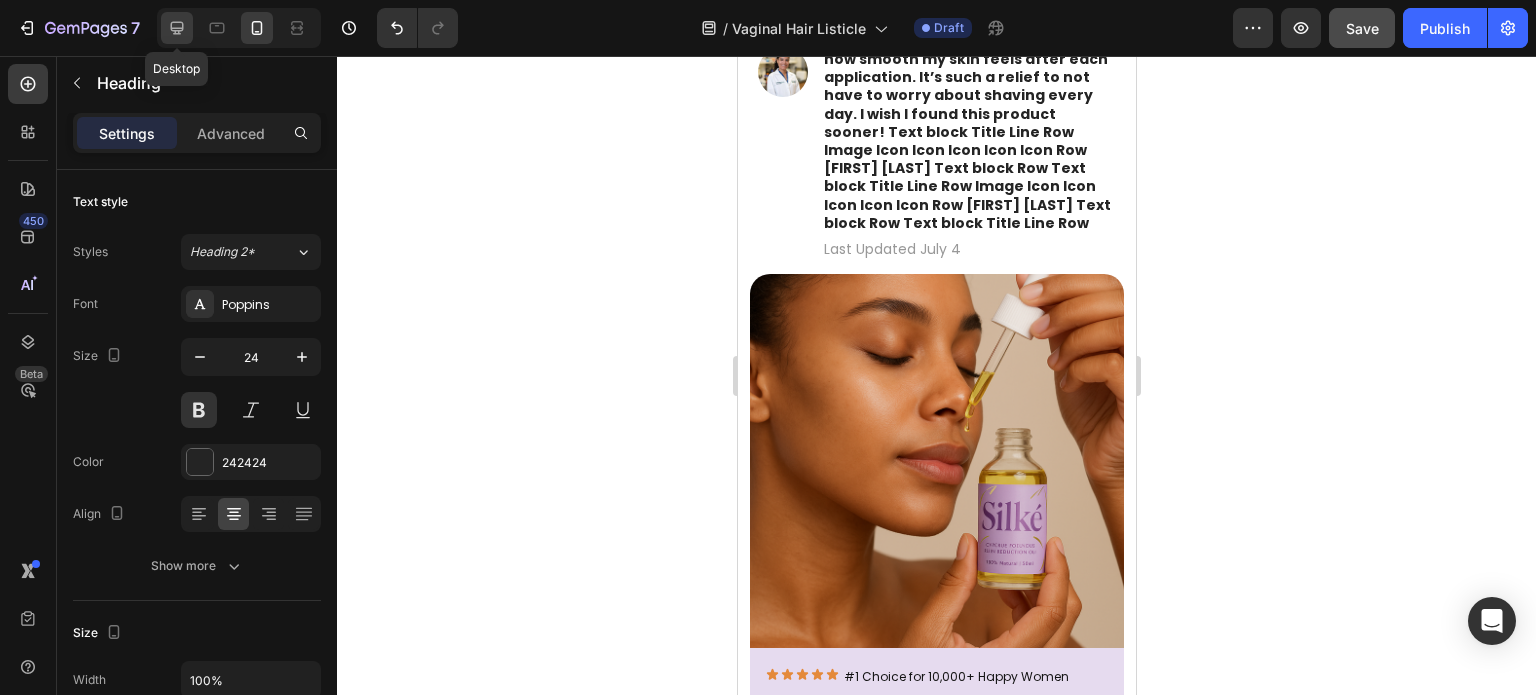 click 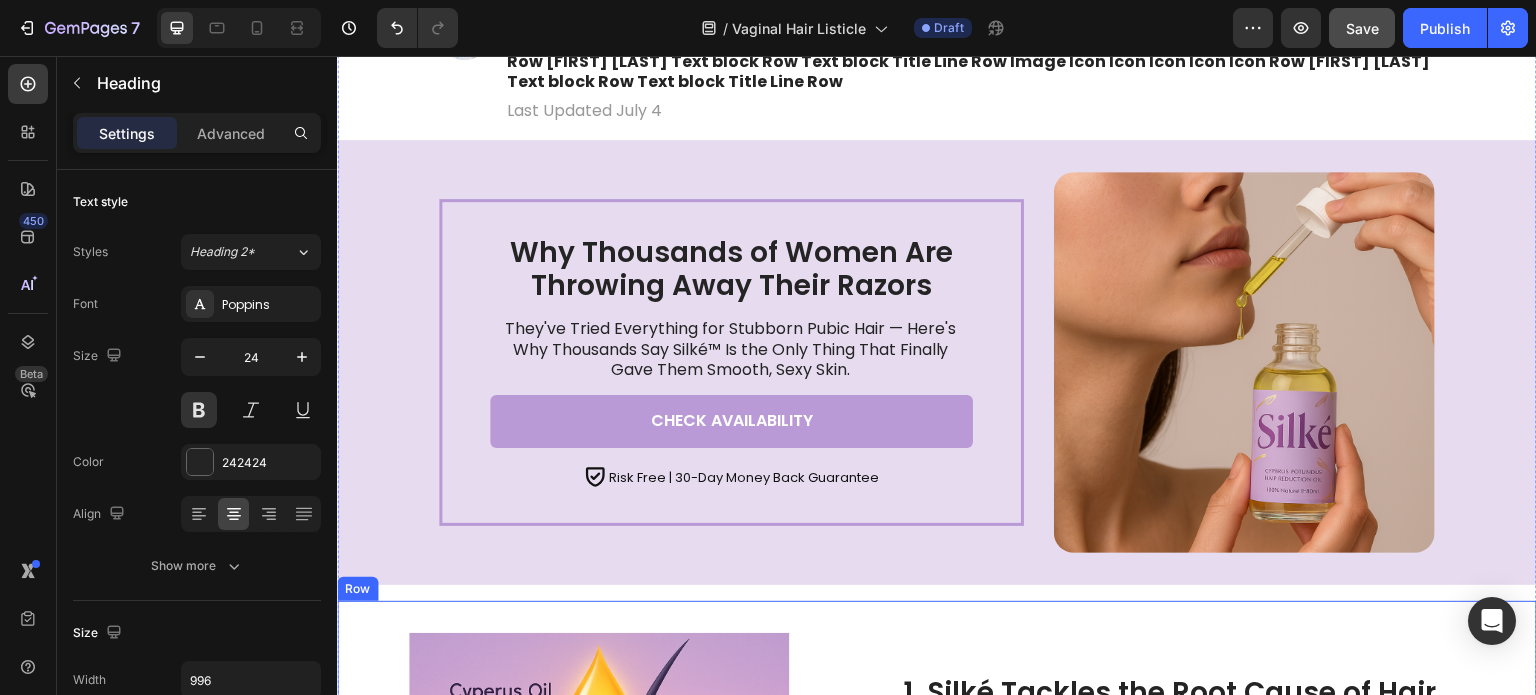 scroll, scrollTop: 319, scrollLeft: 0, axis: vertical 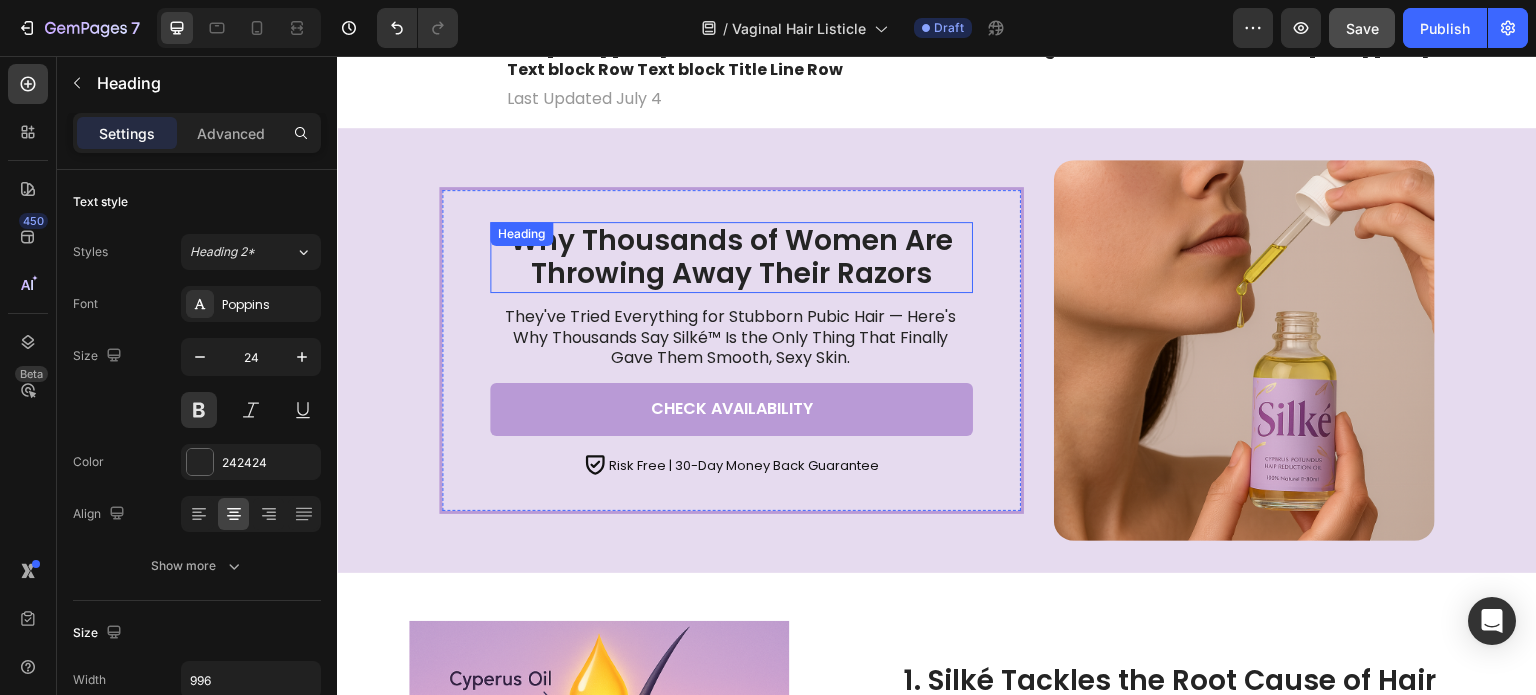 click on "Why Thousands of Women Are Throwing Away Their Razors" at bounding box center (731, 257) 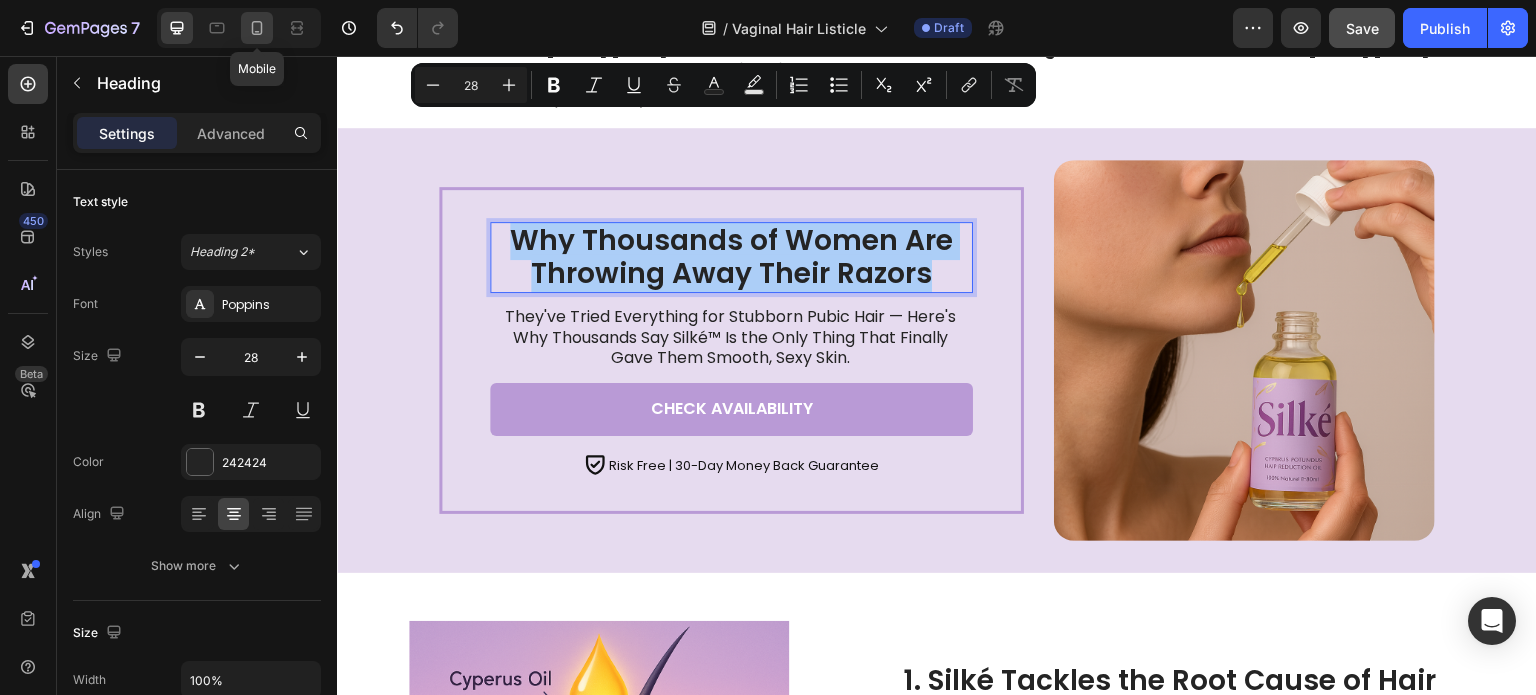 click 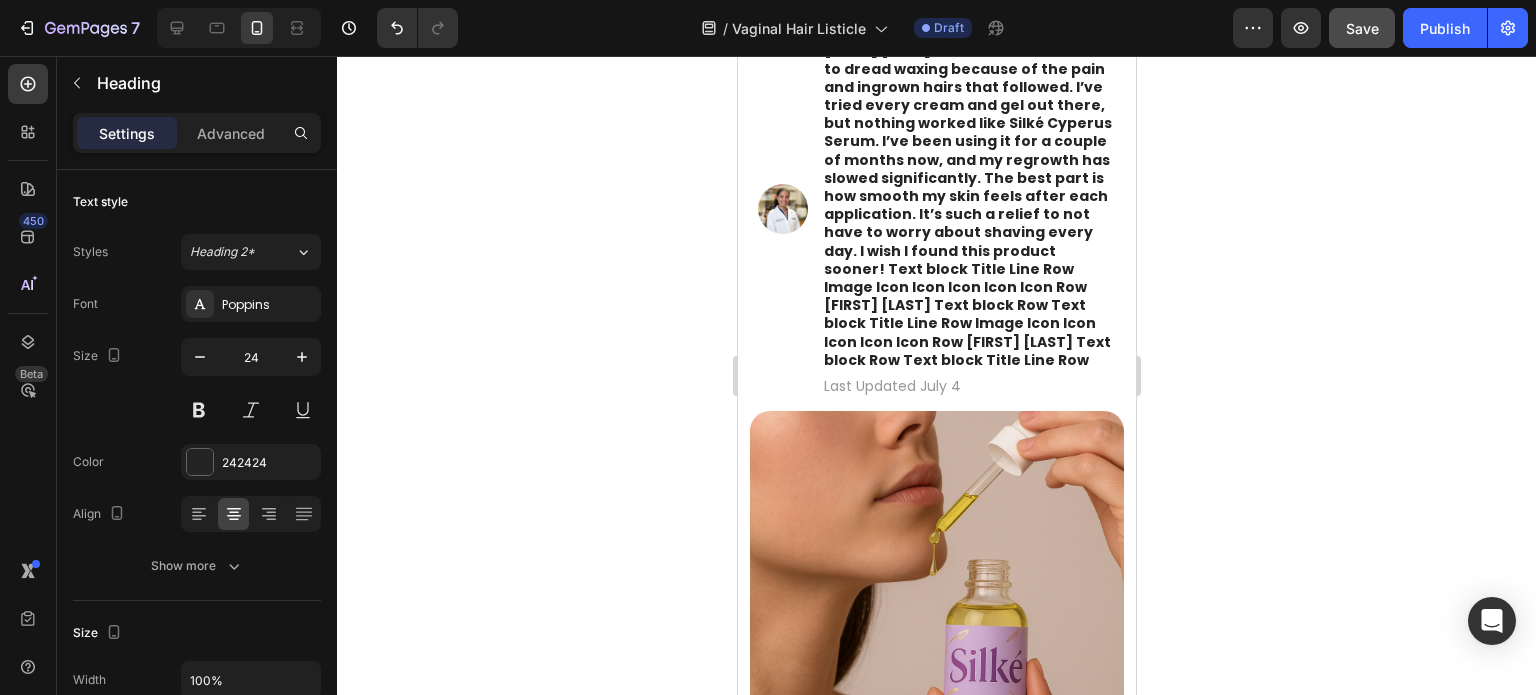 scroll, scrollTop: 376, scrollLeft: 0, axis: vertical 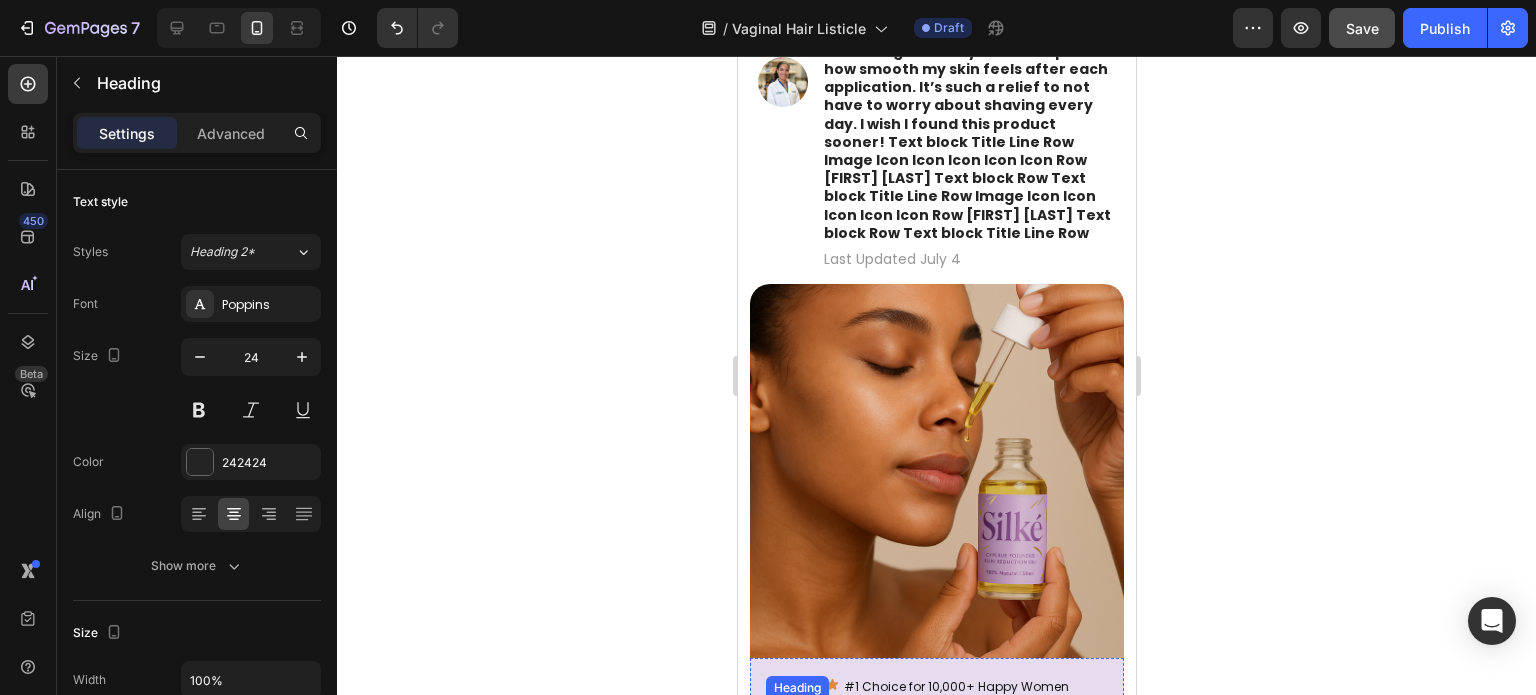click on "Why Women Are Canceling Their  Laser  Appointments" at bounding box center (936, 775) 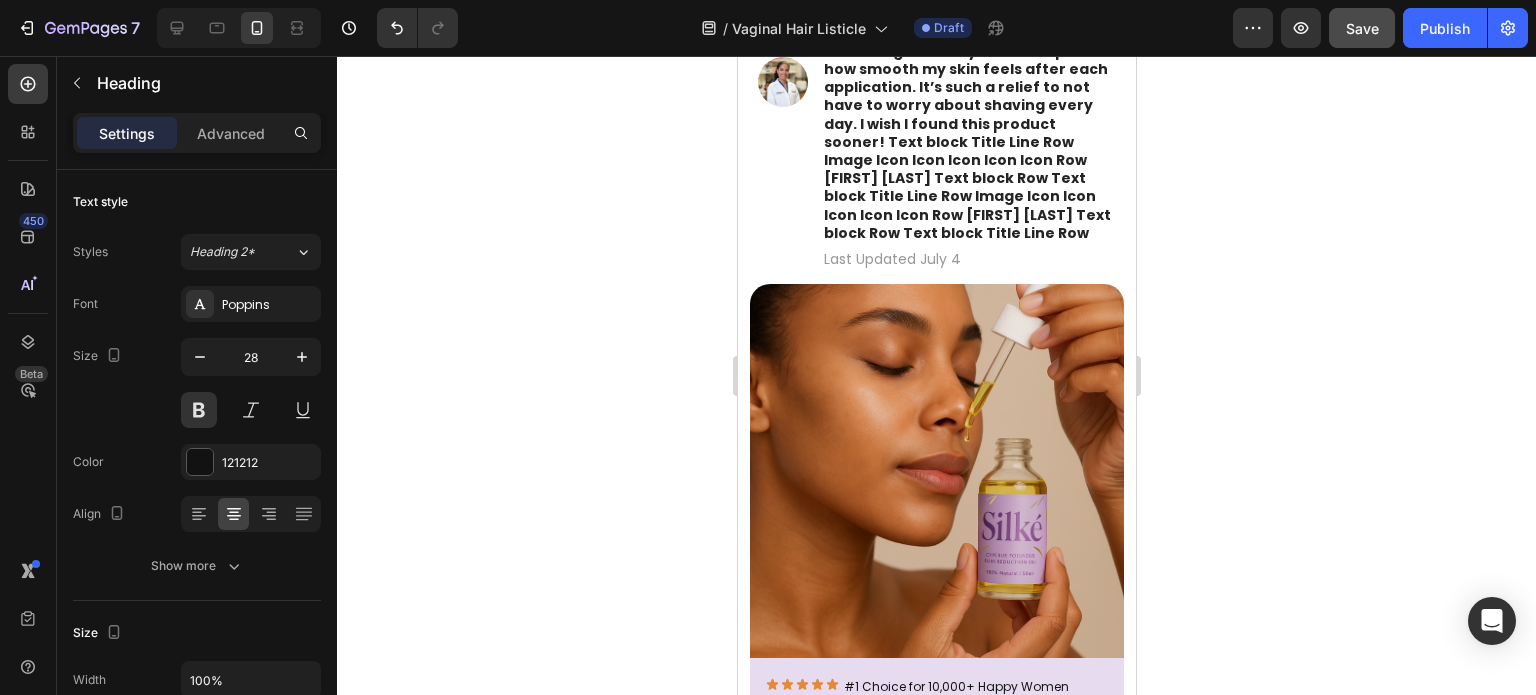 click on "Why Thousands of Women Are Throwing Away Their Razors" at bounding box center (936, 756) 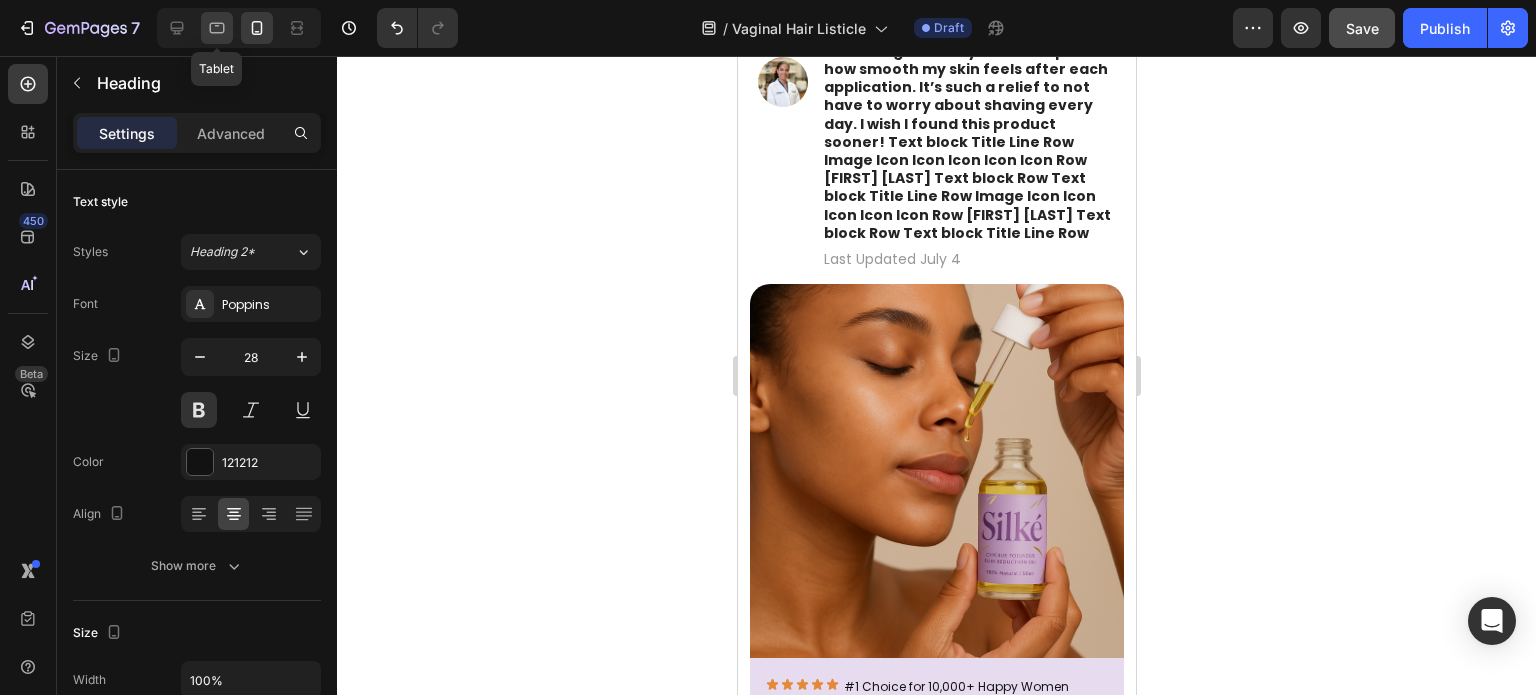 click 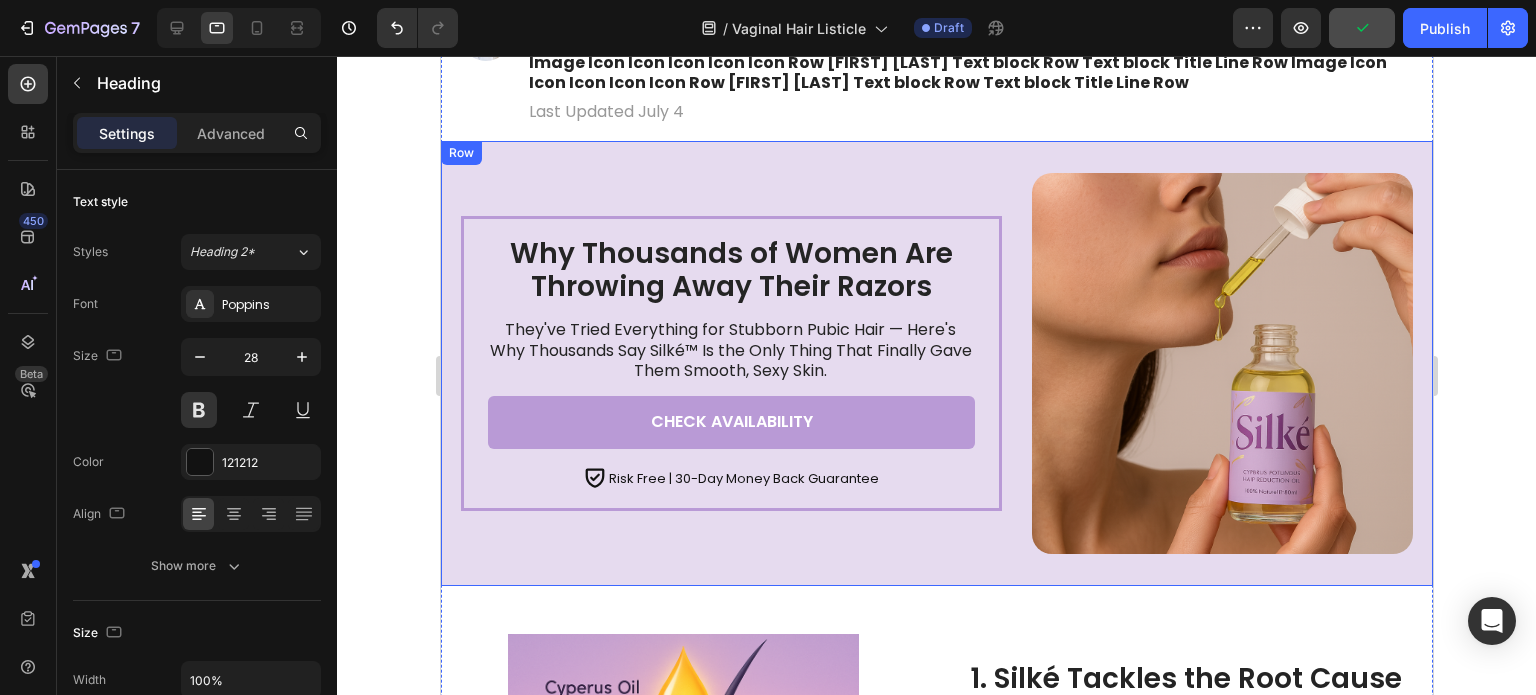 scroll, scrollTop: 332, scrollLeft: 0, axis: vertical 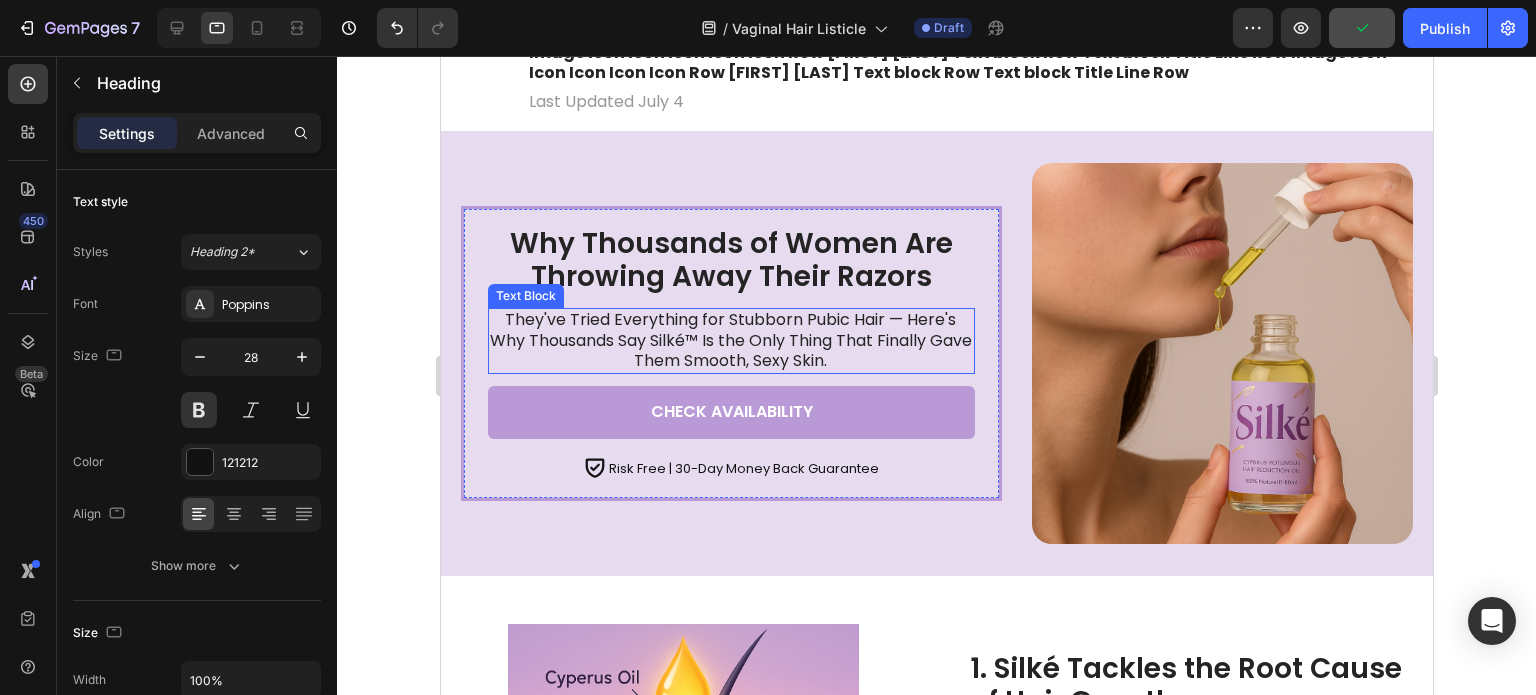 click on "They've Tried Everything for Stubborn Pubic Hair — Here's Why Thousands Say Silké™ Is the Only Thing That Finally Gave Them Smooth, Sexy Skin." at bounding box center (729, 341) 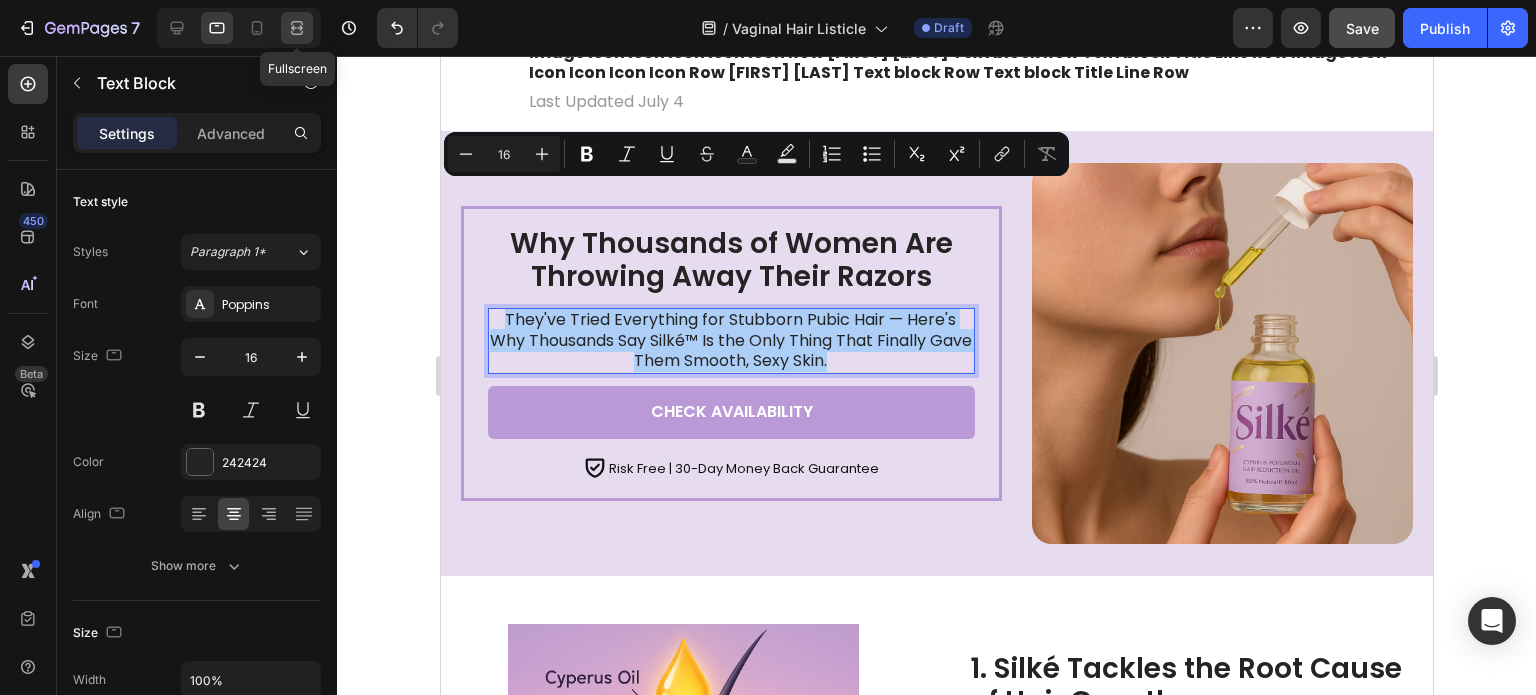 click 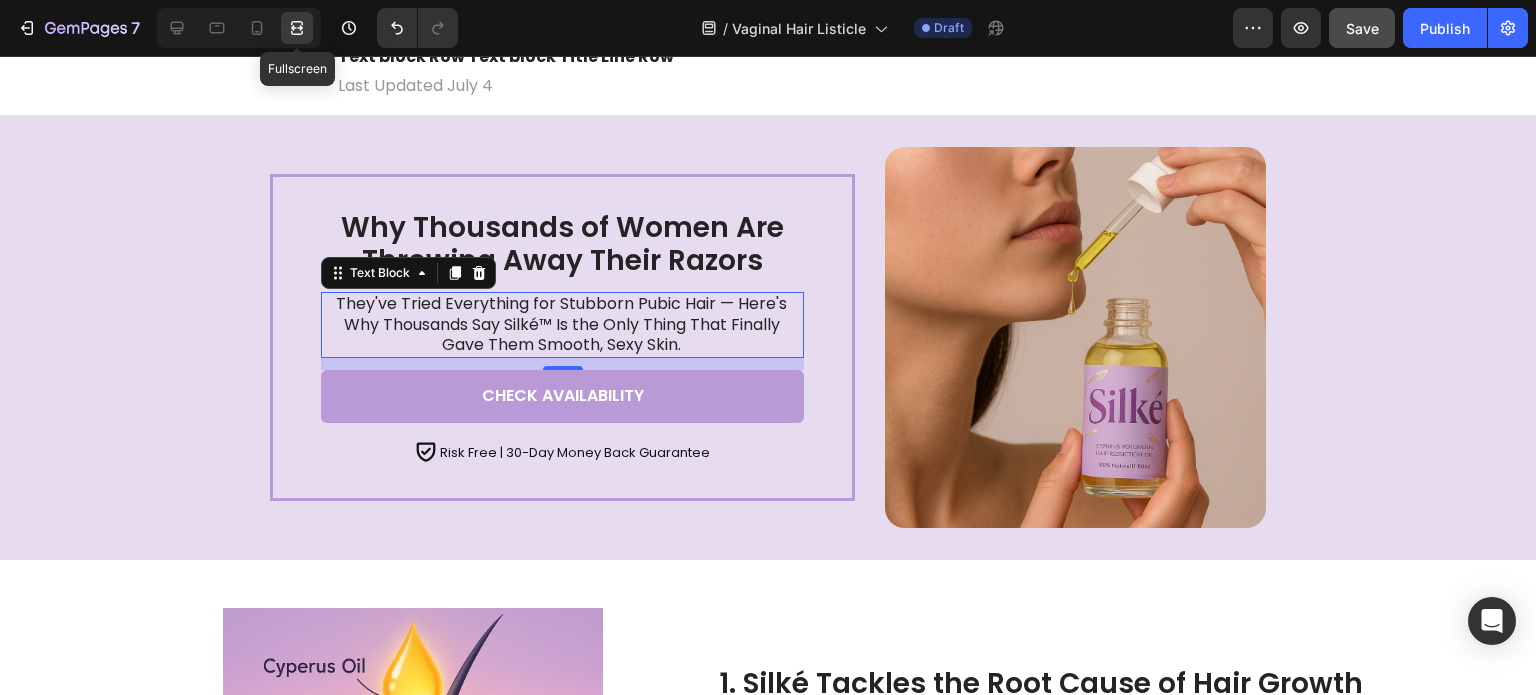 scroll, scrollTop: 372, scrollLeft: 0, axis: vertical 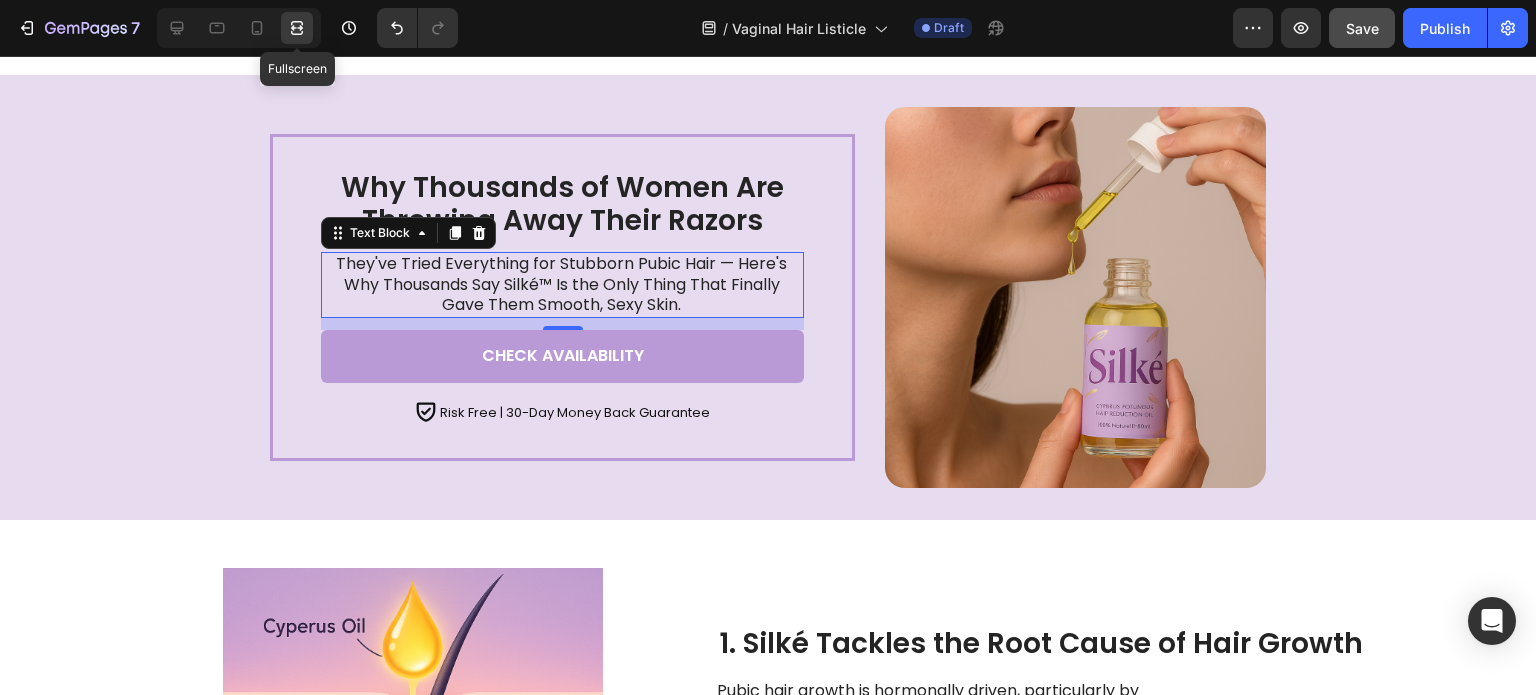 click 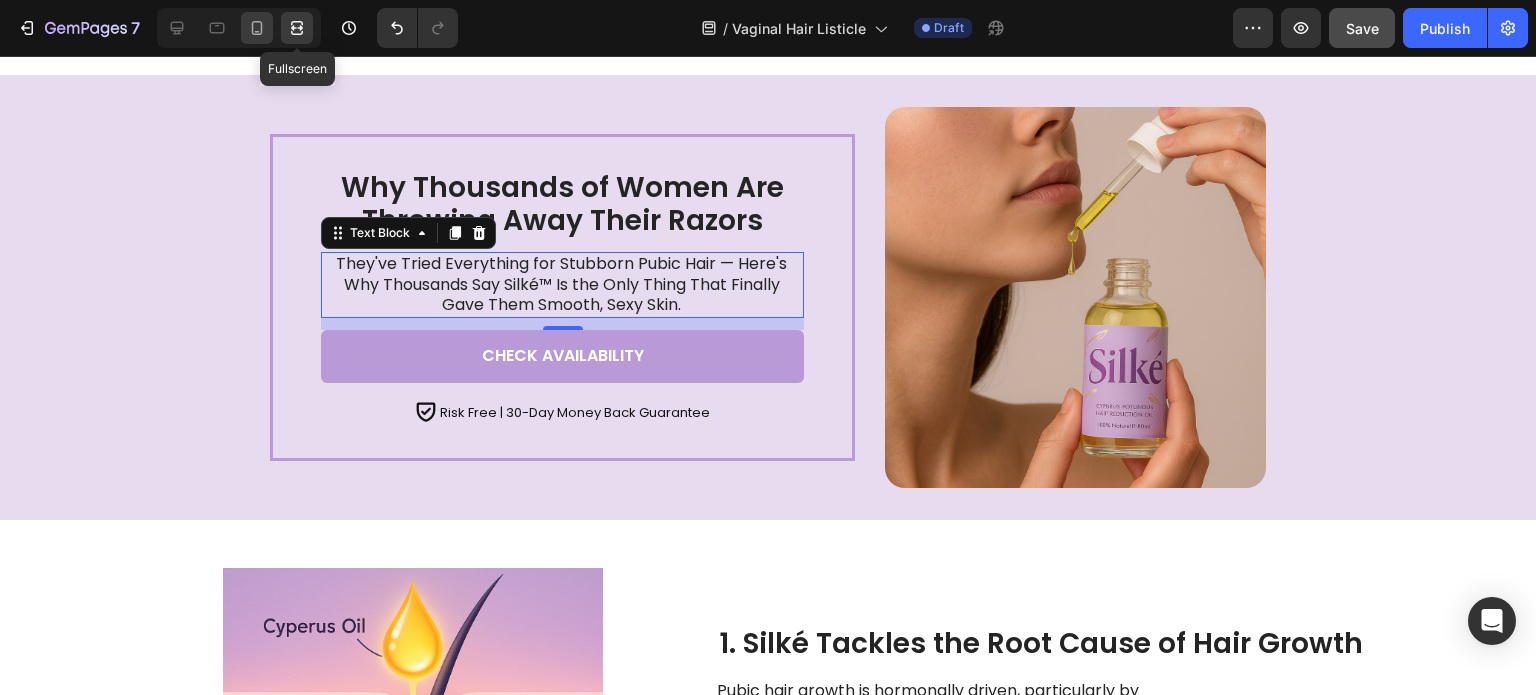click 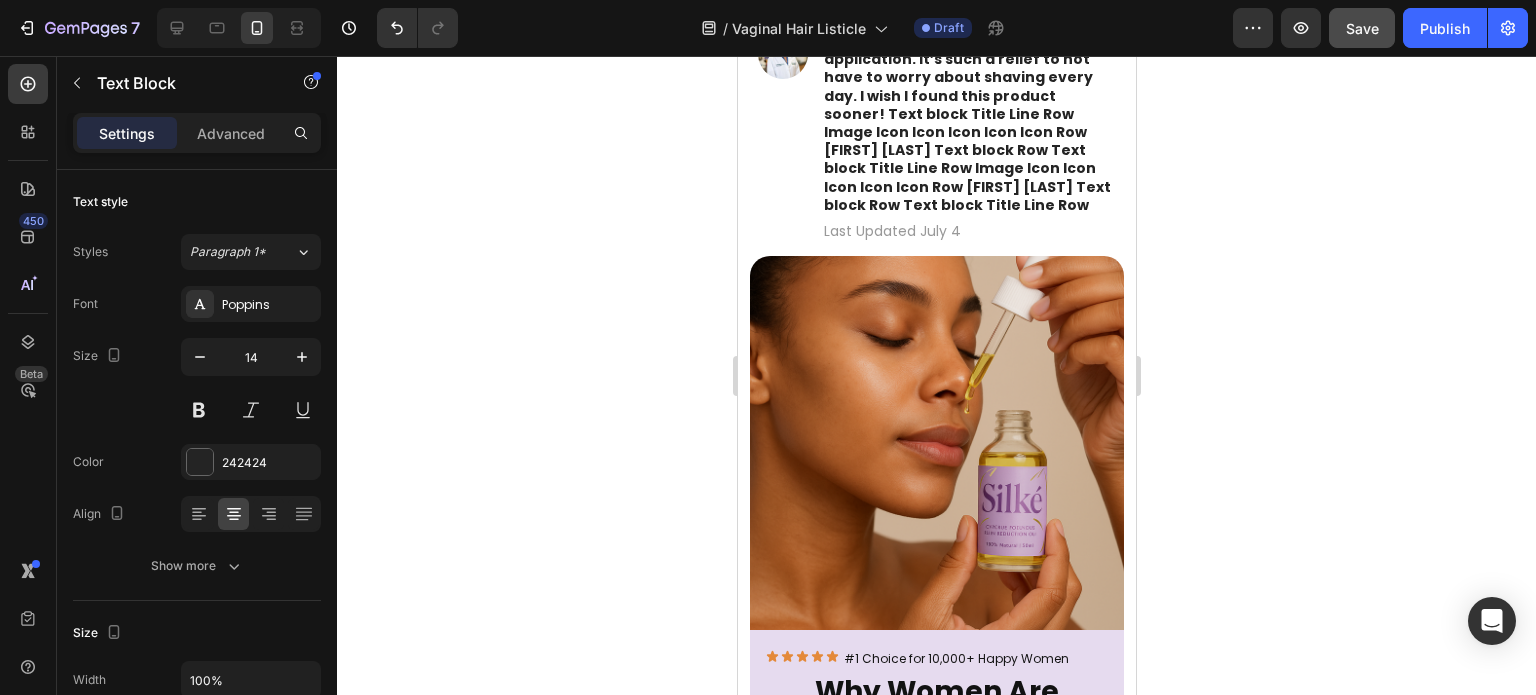 scroll, scrollTop: 334, scrollLeft: 0, axis: vertical 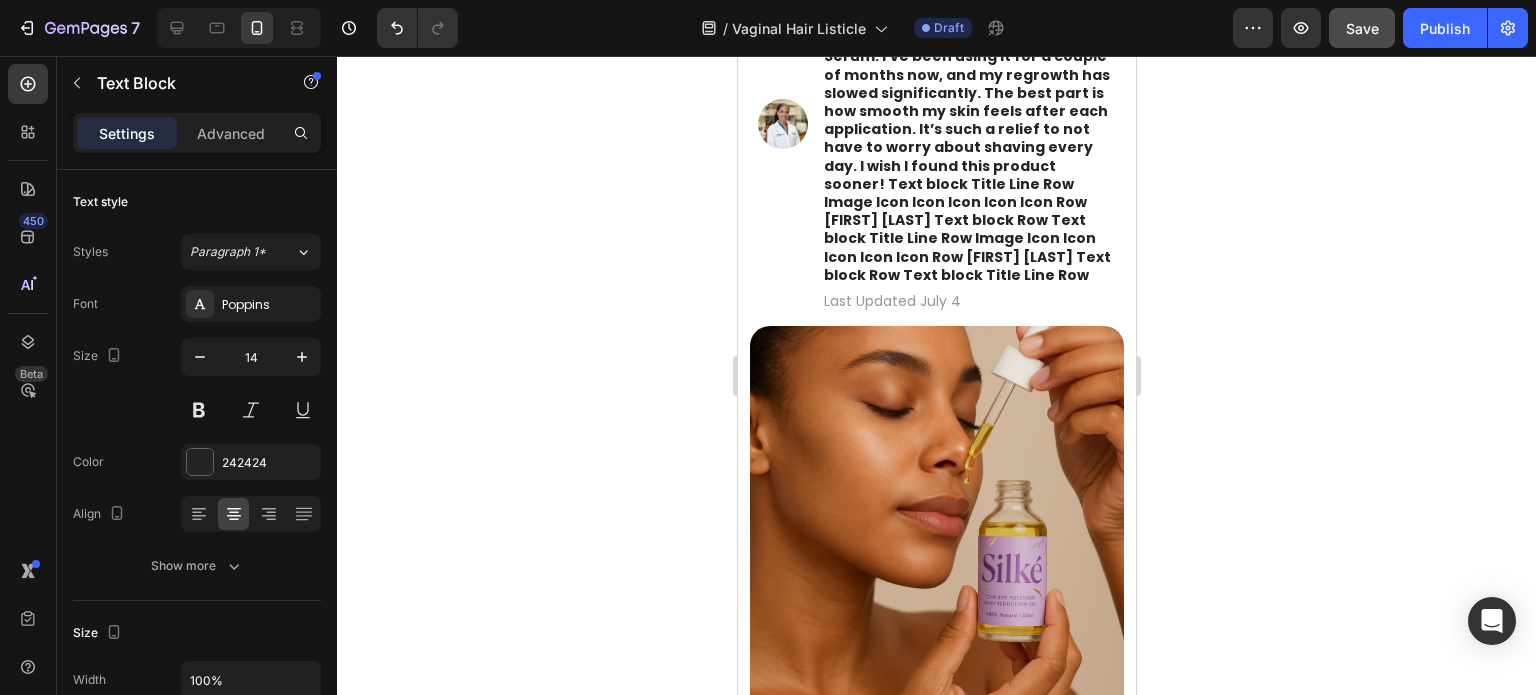 click on "They've Tried Everything for Stubborn Facial Hair — Here's Why Thousands Say Silké™ Is the Only Thing That Finally Slowed Their 5 O'Clock Shadow." at bounding box center (936, 933) 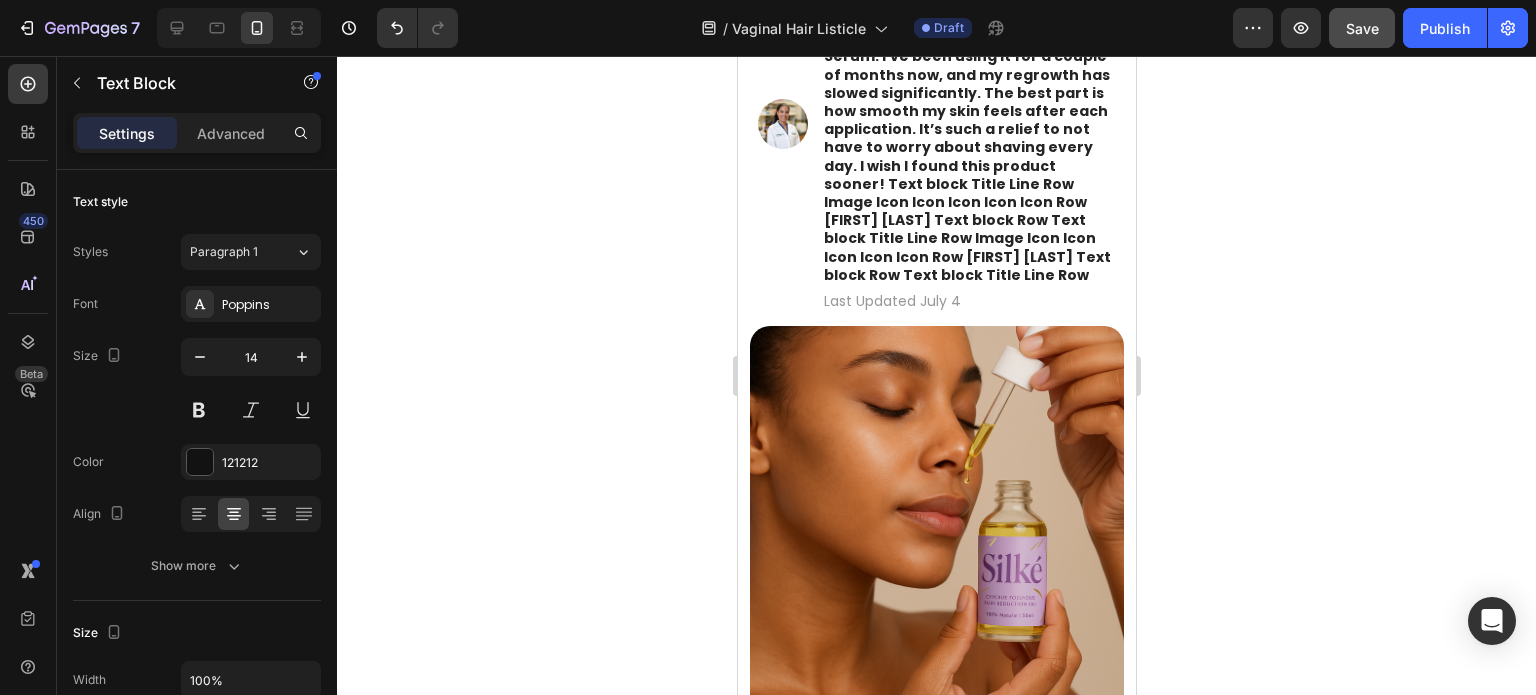 click on "They've Tried Everything for Stubborn Facial Hair — Here's Why Thousands Say Silké™ Is the Only Thing That Finally Slowed Their 5 O'Clock Shadow." at bounding box center (936, 933) 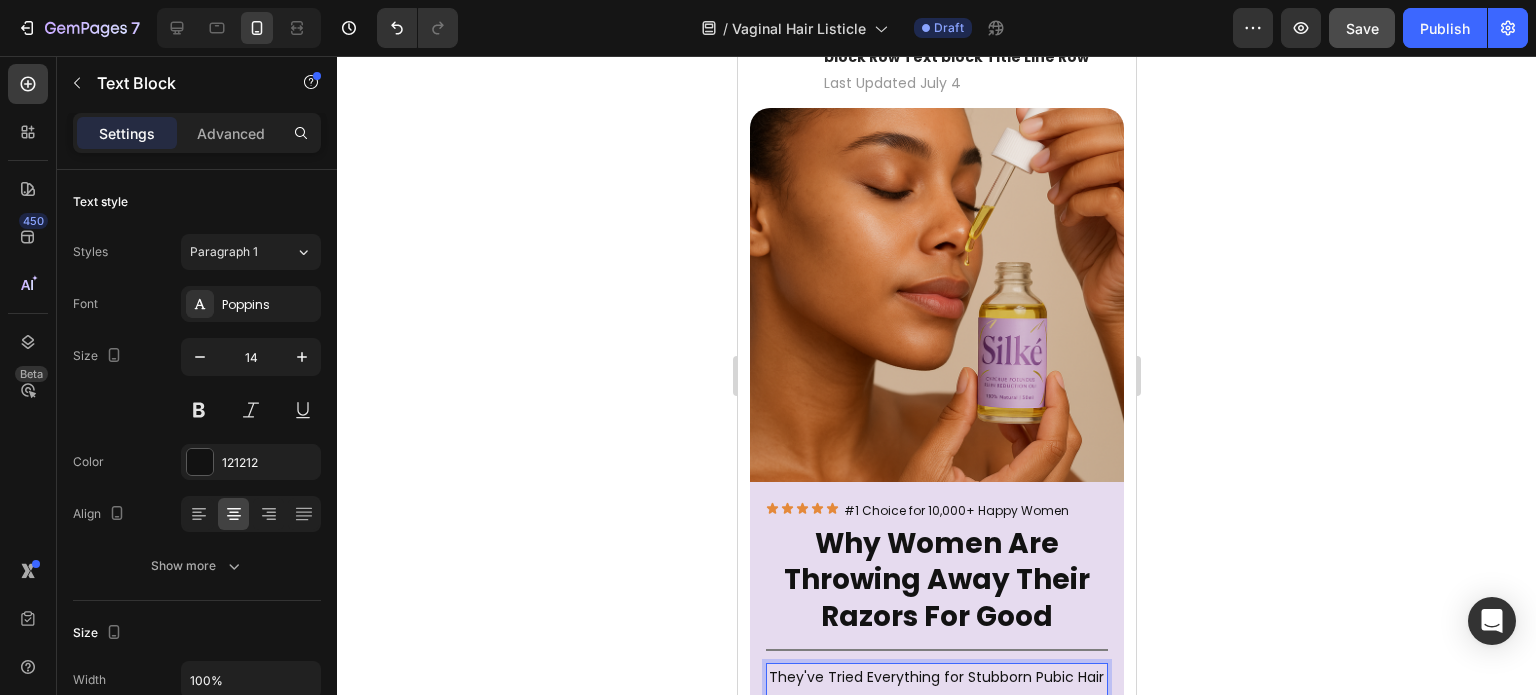scroll, scrollTop: 560, scrollLeft: 0, axis: vertical 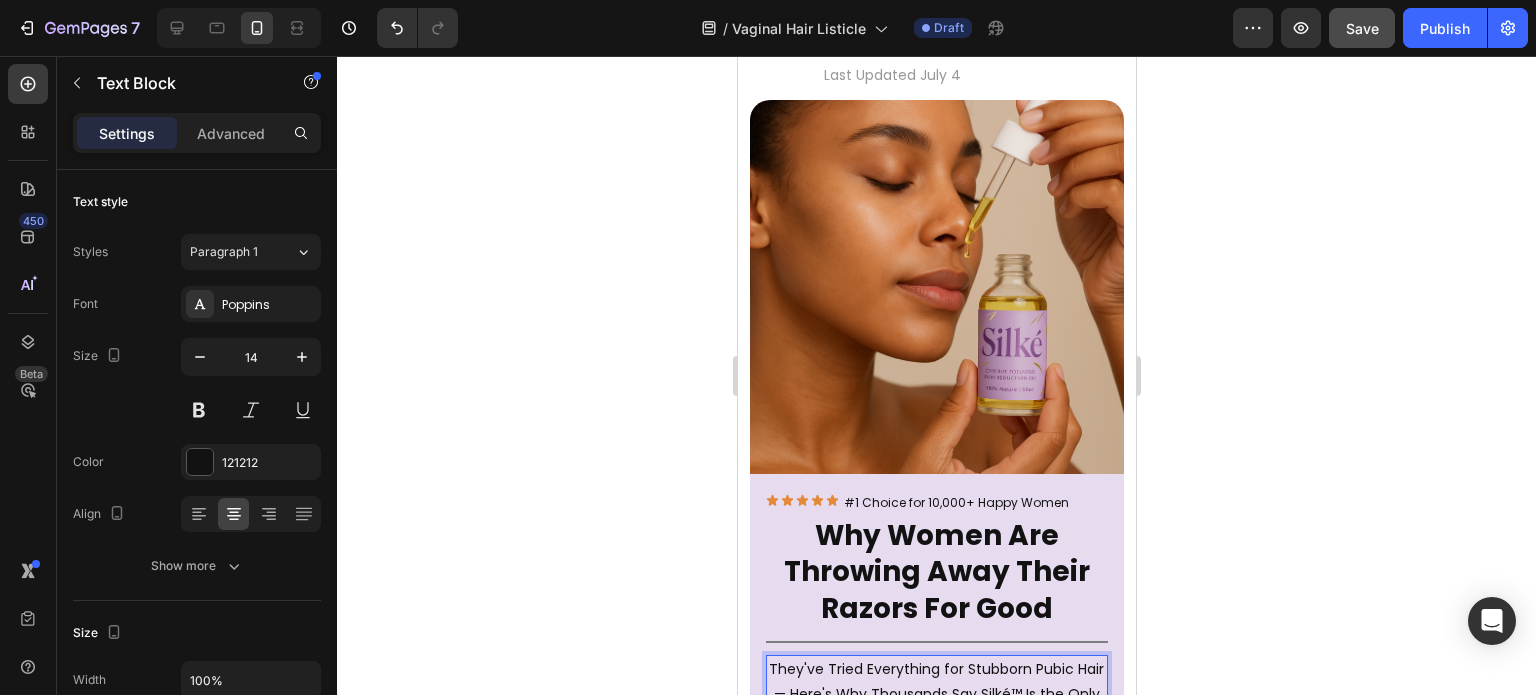 click on "They've Tried Everything for Stubborn Pubic Hair — Here's Why Thousands Say Silké™ Is the Only Thing That Finally Gave Them Smooth, Sexy Skin." at bounding box center (936, 707) 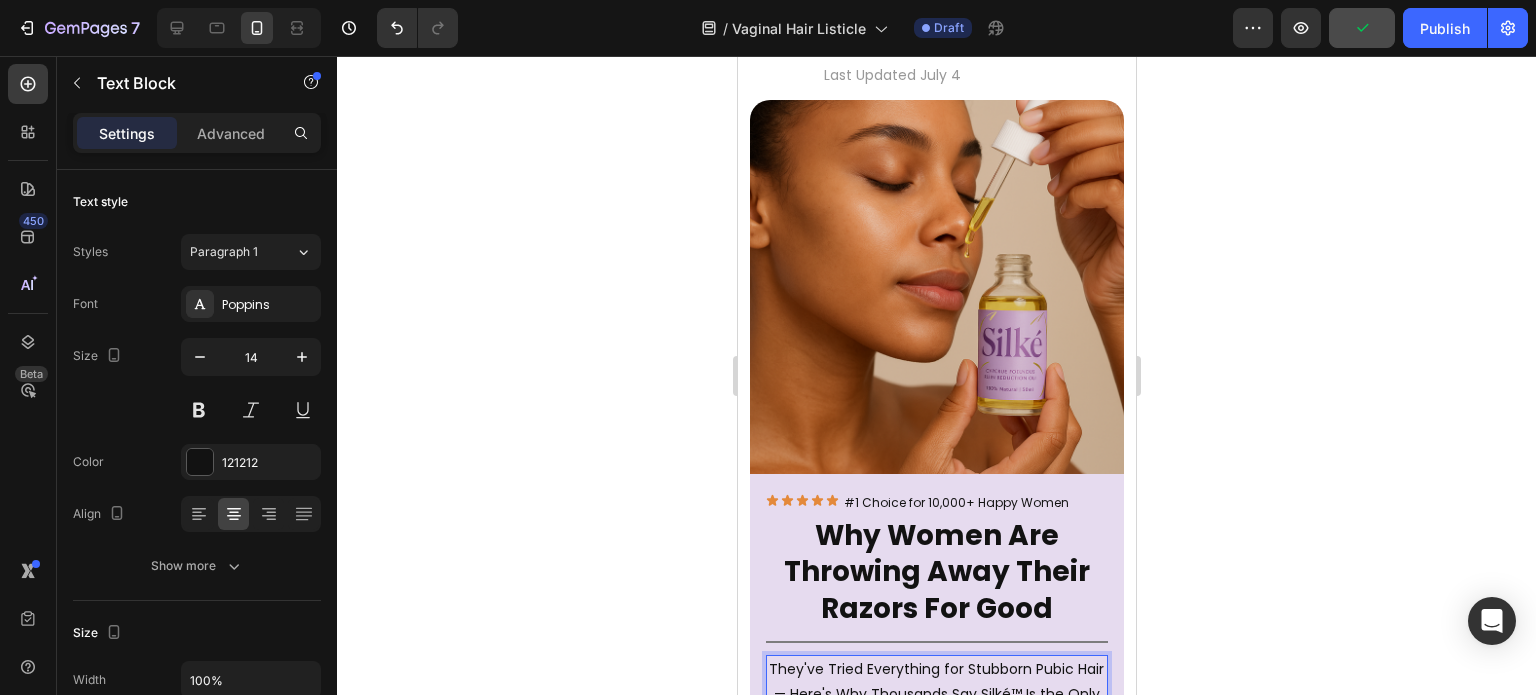 click 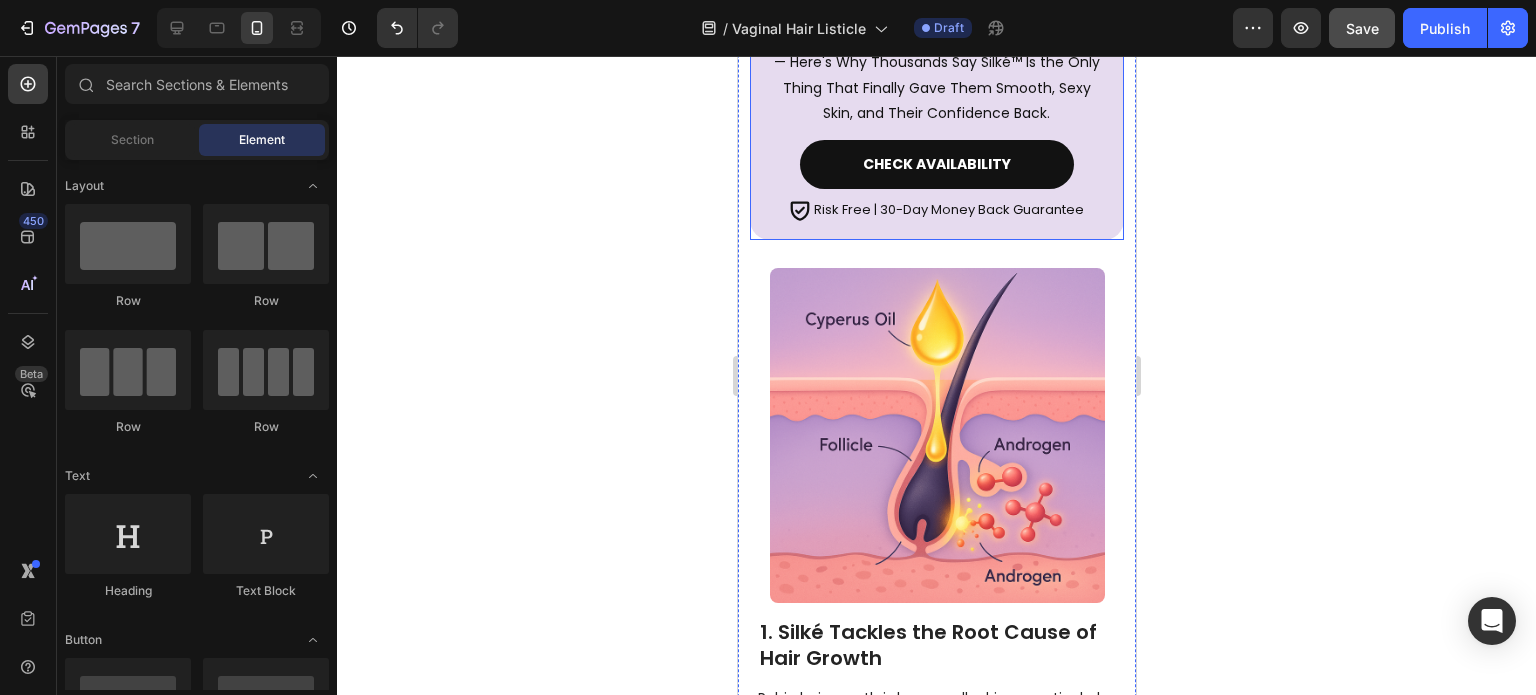 scroll, scrollTop: 1192, scrollLeft: 0, axis: vertical 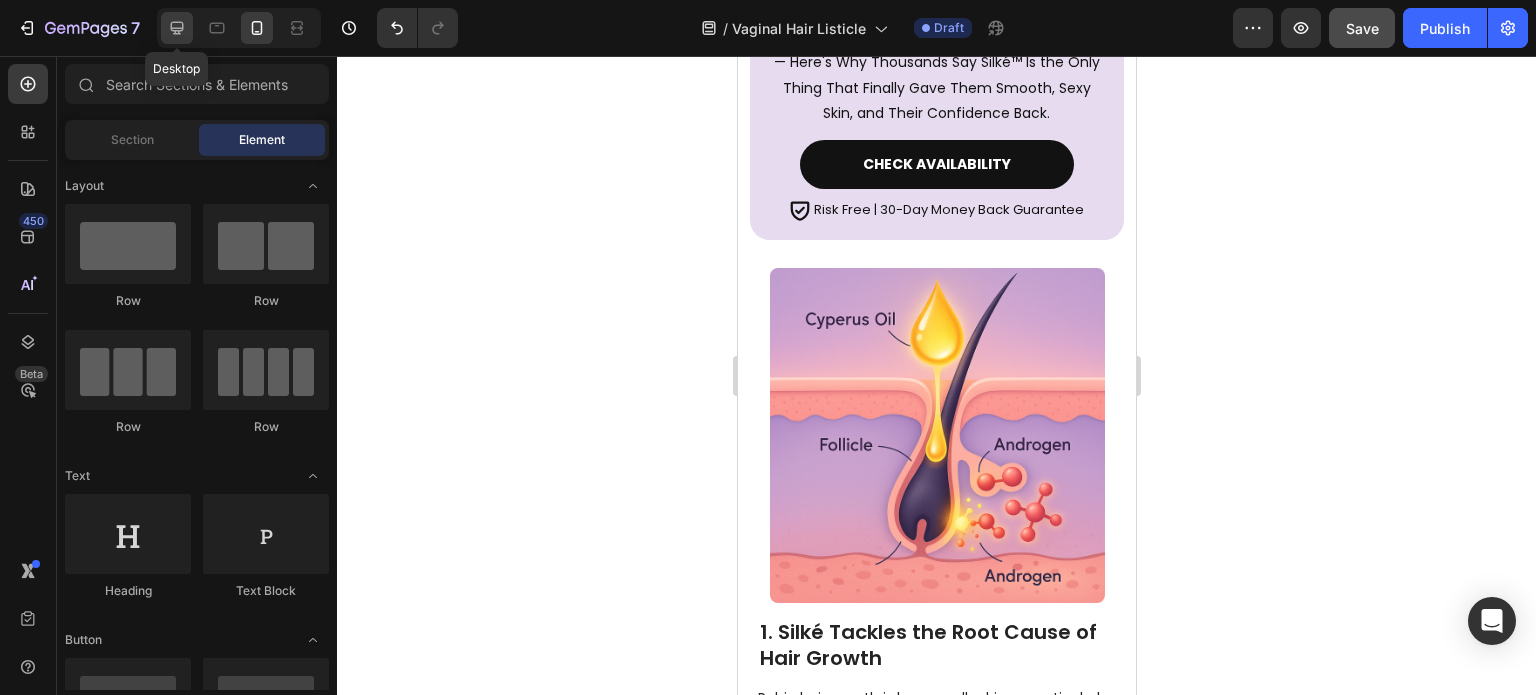 click 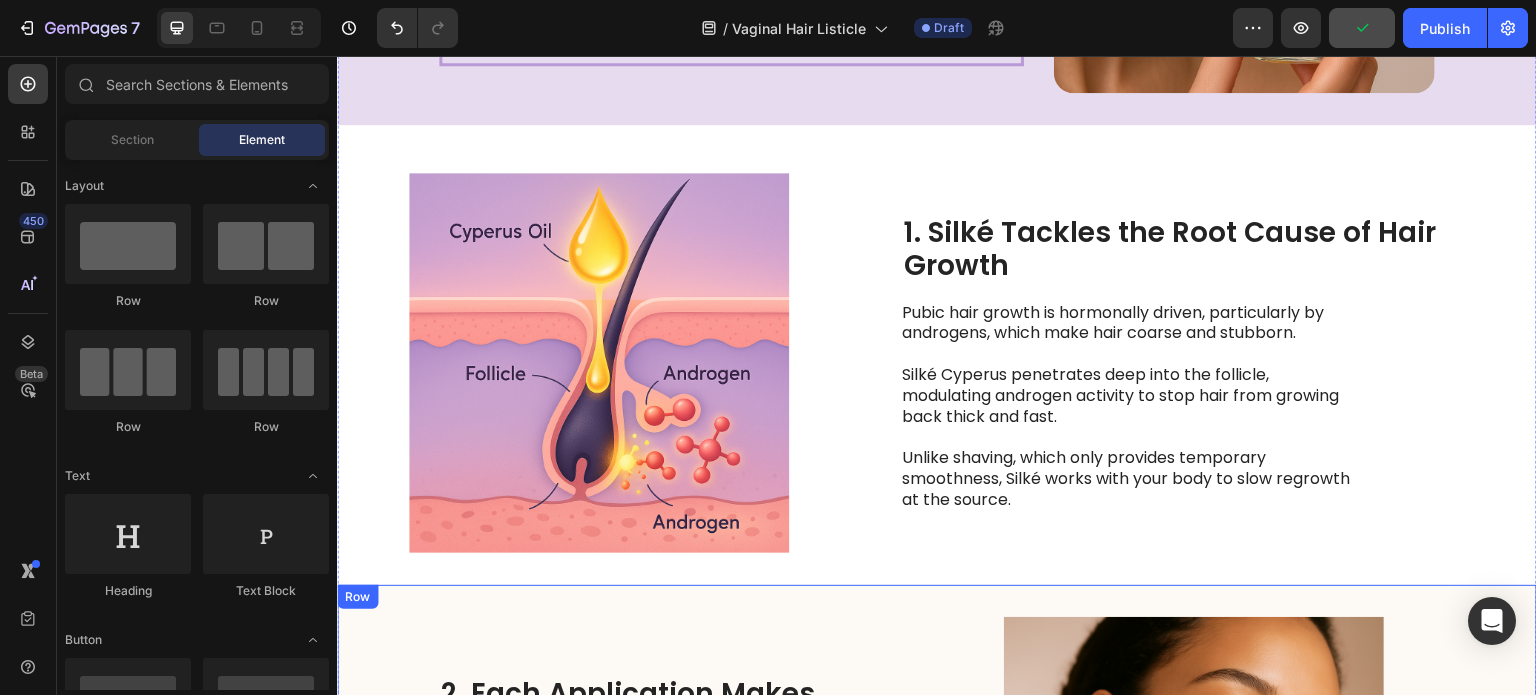 scroll, scrollTop: 771, scrollLeft: 0, axis: vertical 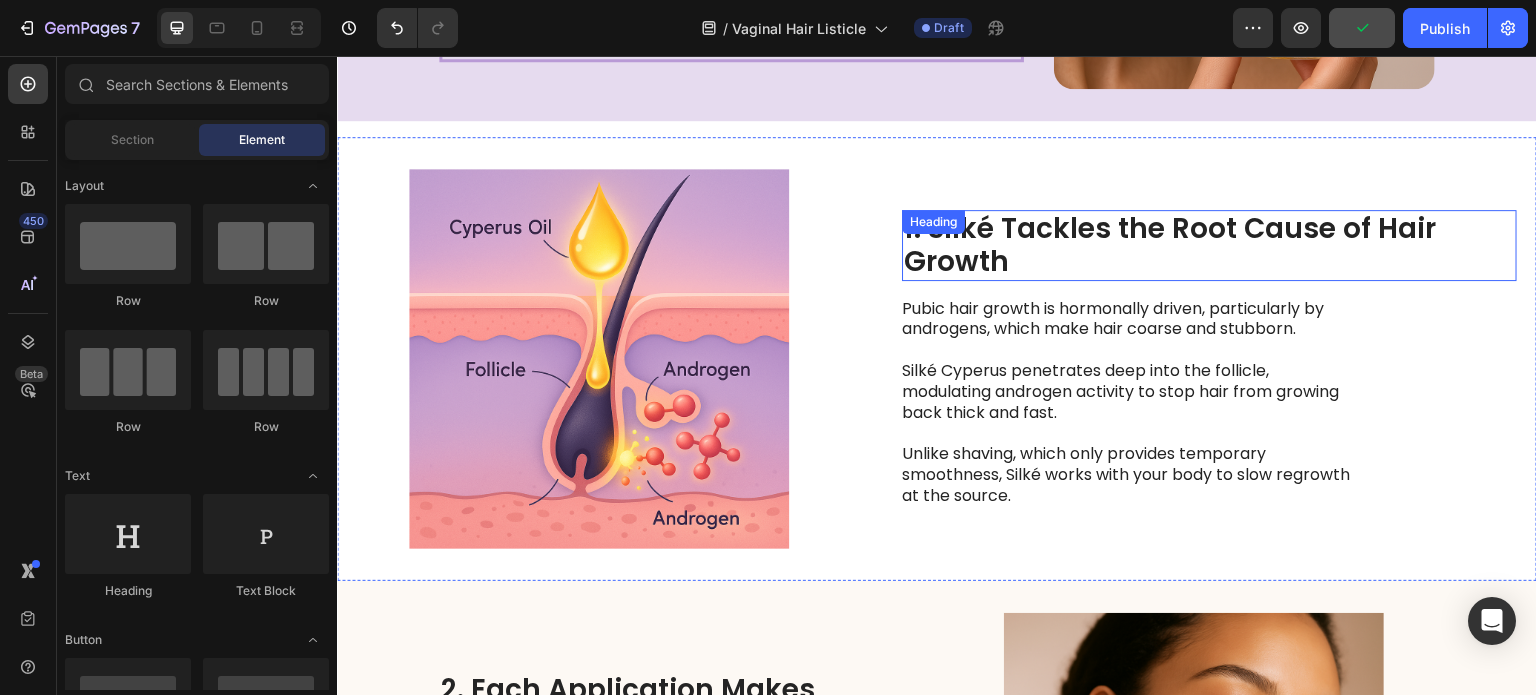 click on "Silké Cyperus penetrates deep into the follicle, modulating androgen activity to stop hair from growing back thick and fast." at bounding box center (1126, 392) 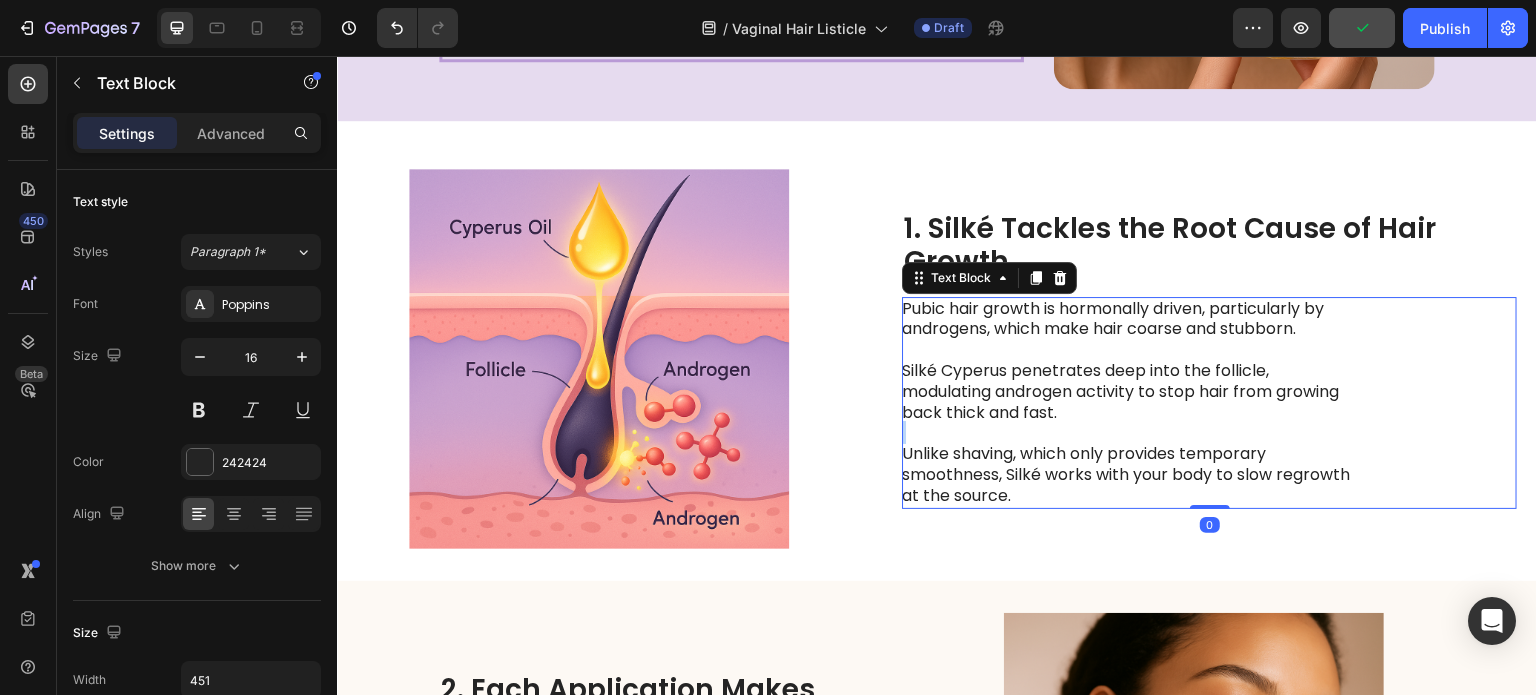 click on "Silké Cyperus penetrates deep into the follicle, modulating androgen activity to stop hair from growing back thick and fast." at bounding box center (1126, 392) 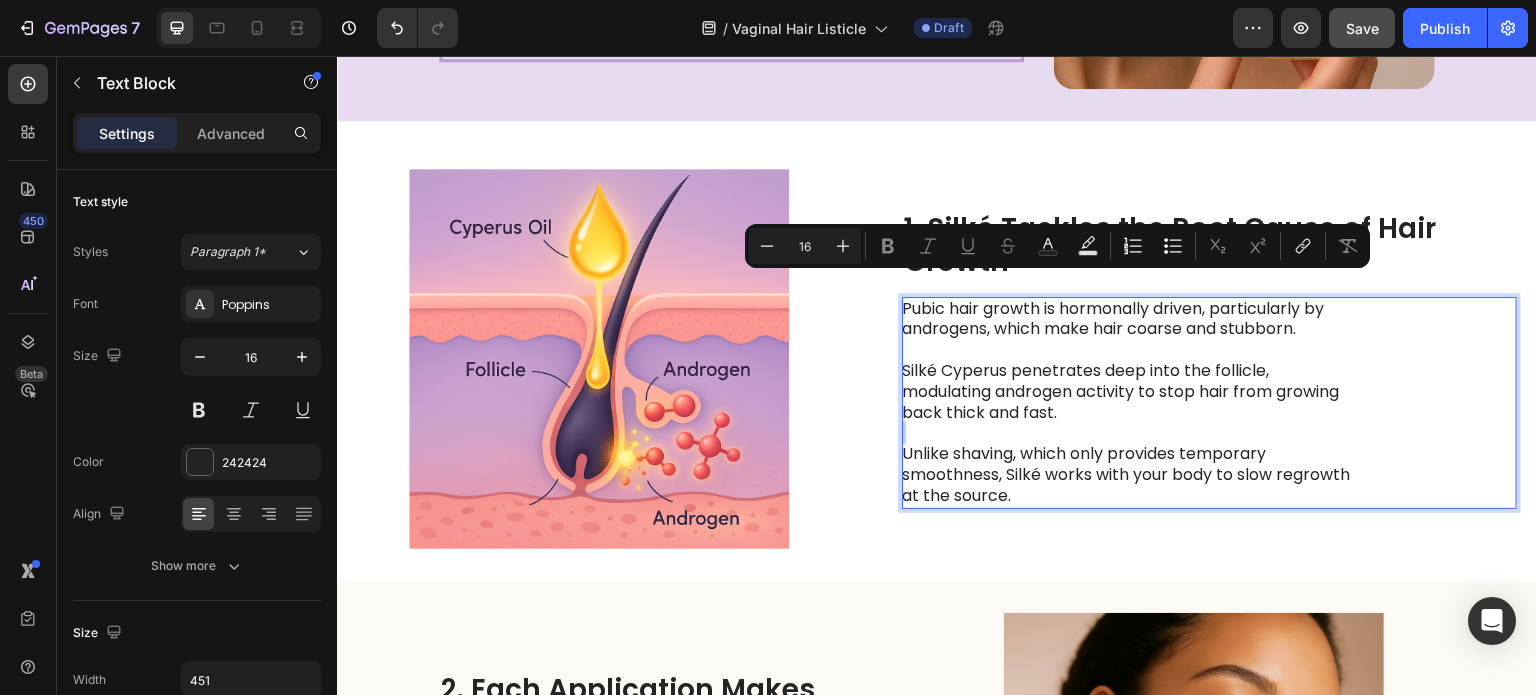 click at bounding box center [1126, 433] 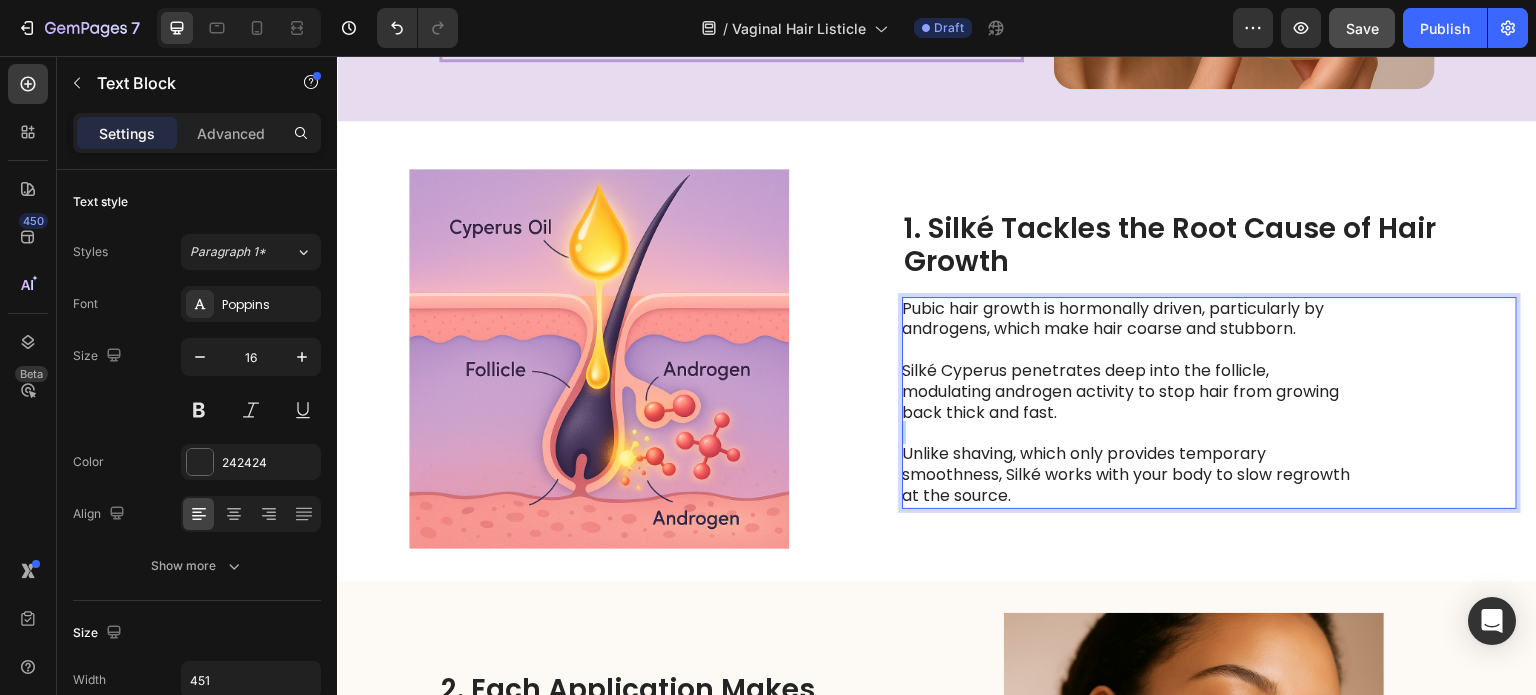 click at bounding box center (1126, 433) 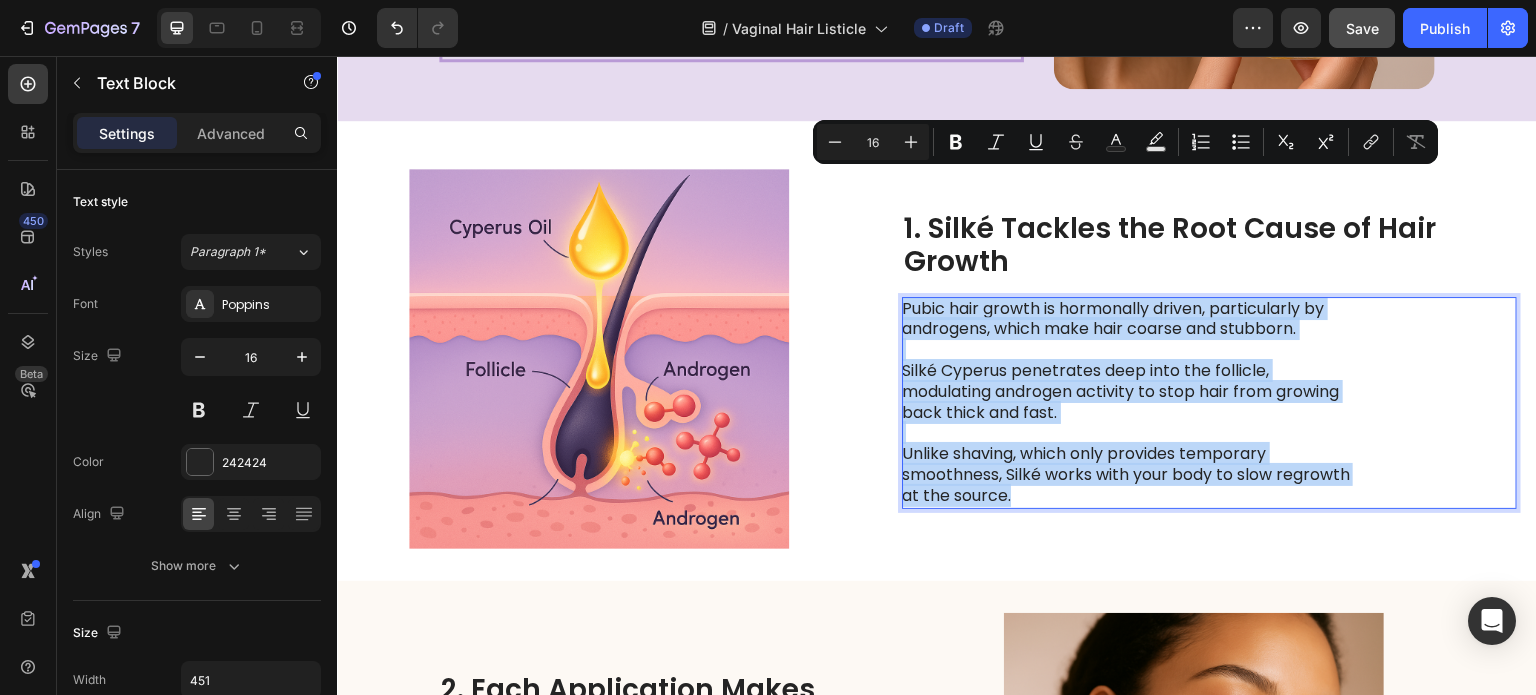 copy on "Pubic hair growth is hormonally driven, particularly by androgens, which make hair coarse and stubborn. Silké Cyperus penetrates deep into the follicle, modulating androgen activity to stop hair from growing back thick and fast. Unlike shaving, which only provides temporary smoothness, Silké works with your body to slow regrowth at the source." 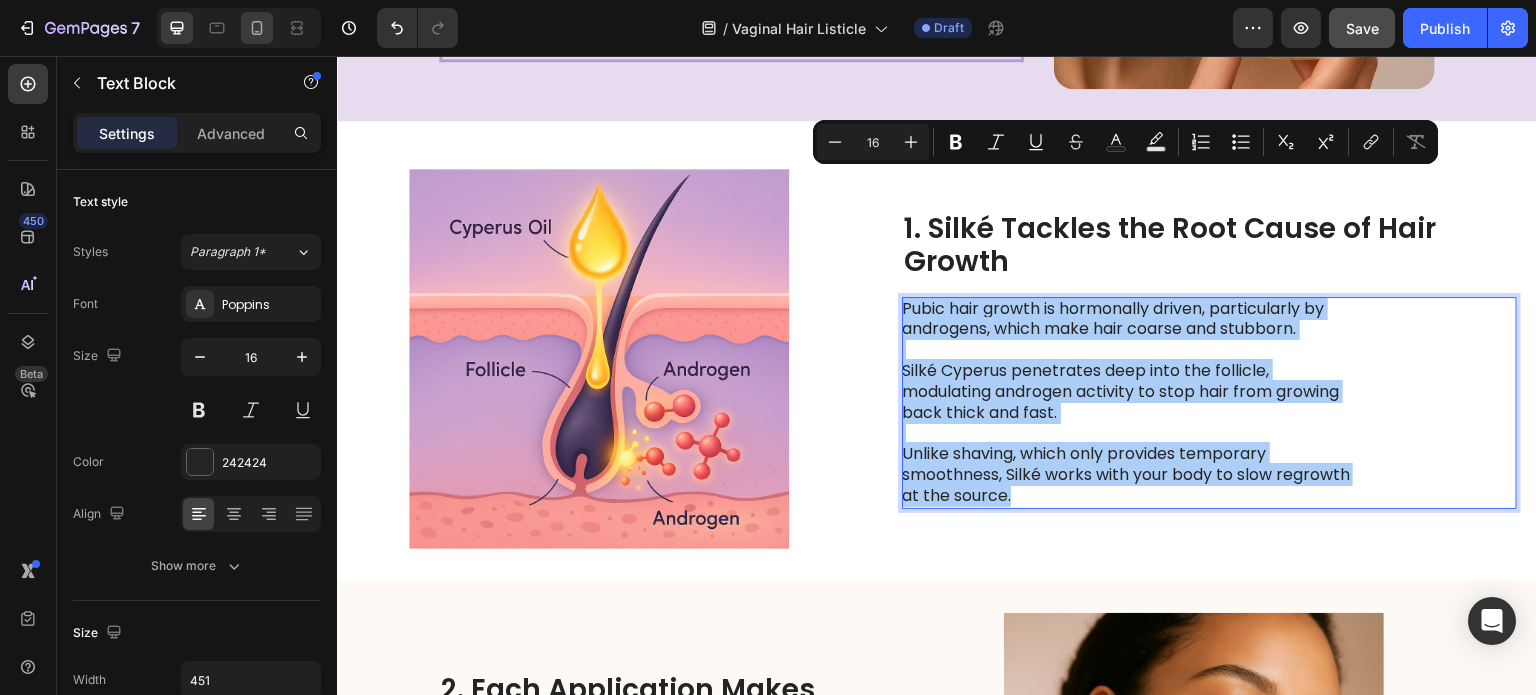 click 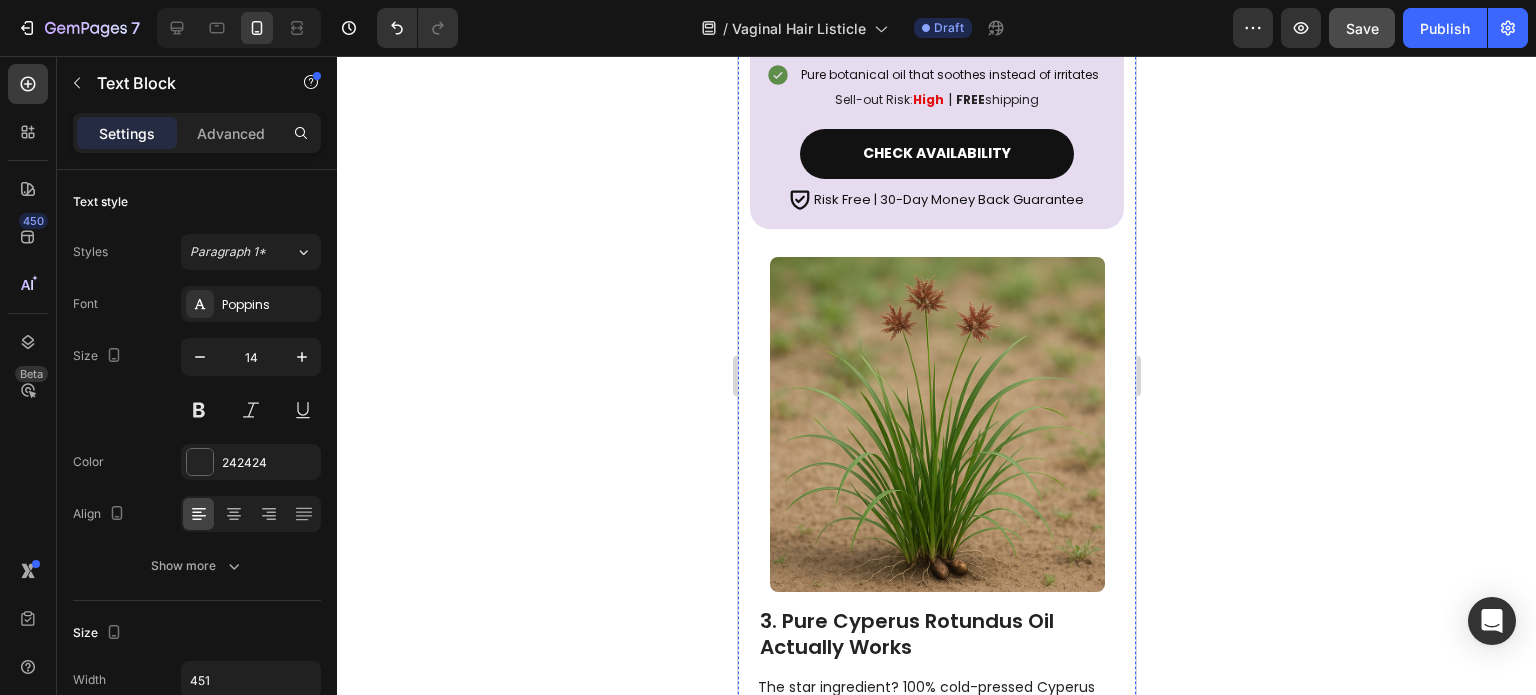 scroll, scrollTop: 3299, scrollLeft: 0, axis: vertical 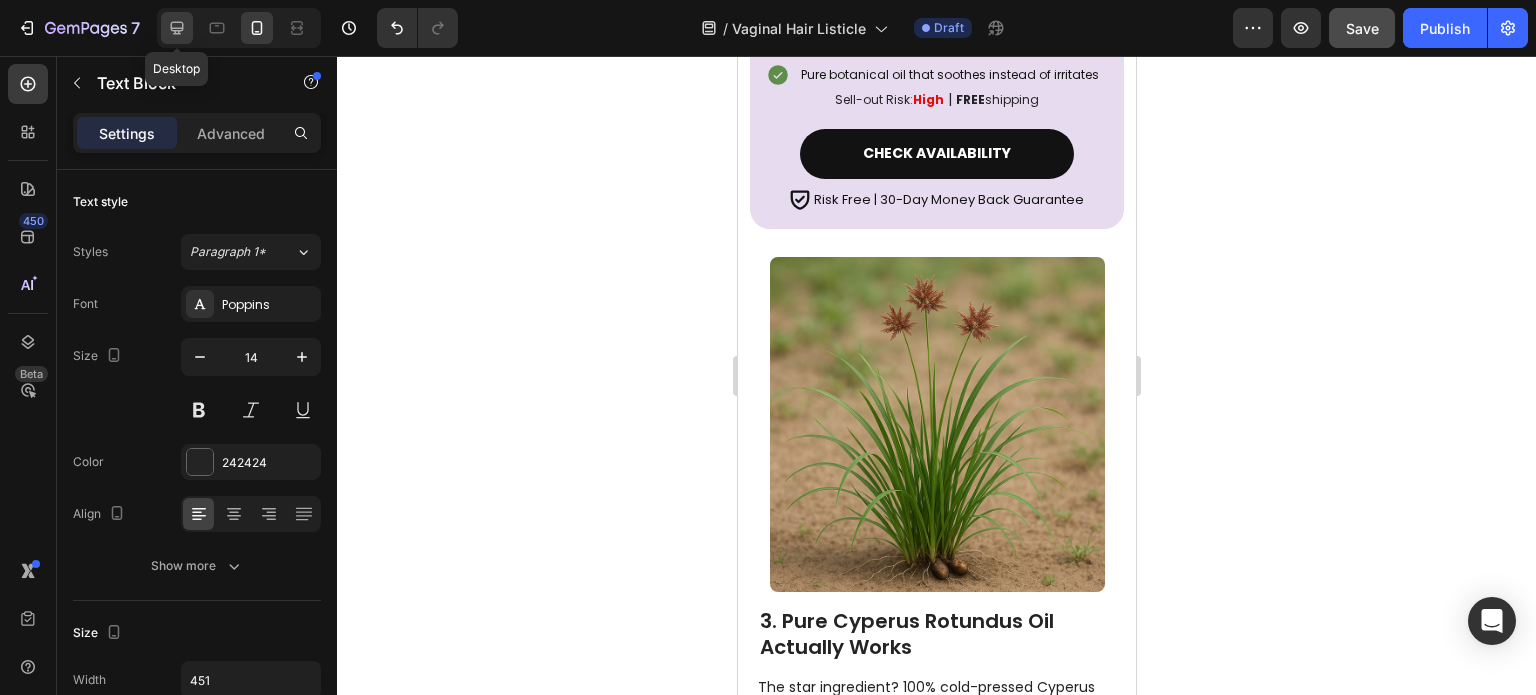 click 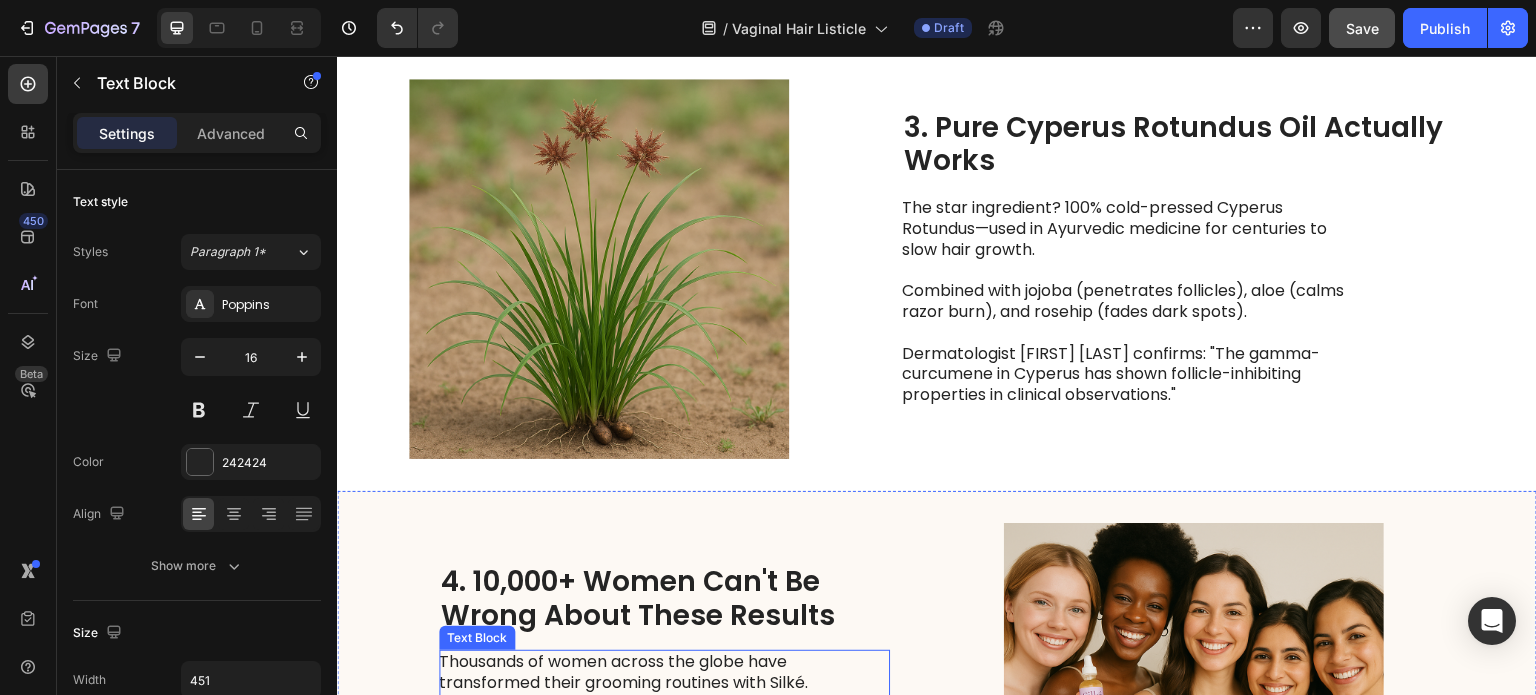 scroll, scrollTop: 2852, scrollLeft: 0, axis: vertical 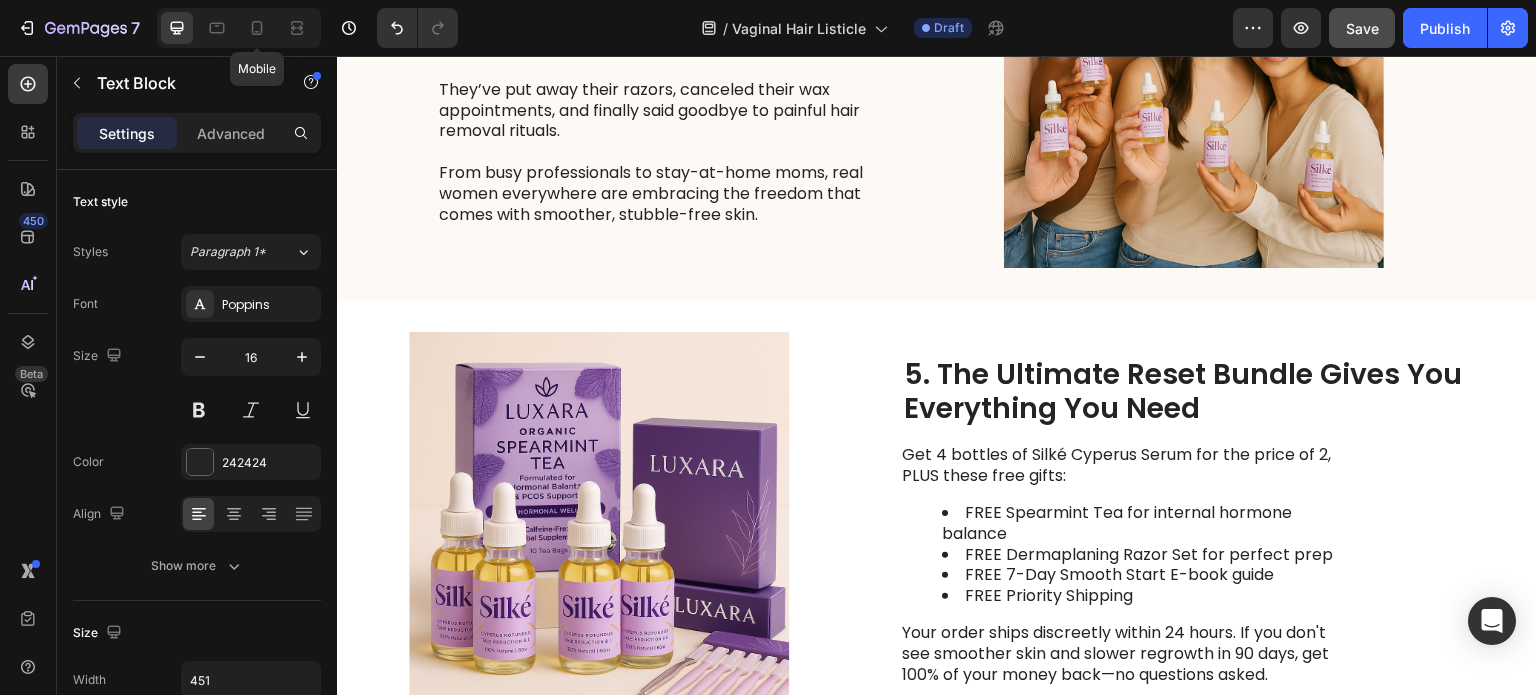 click 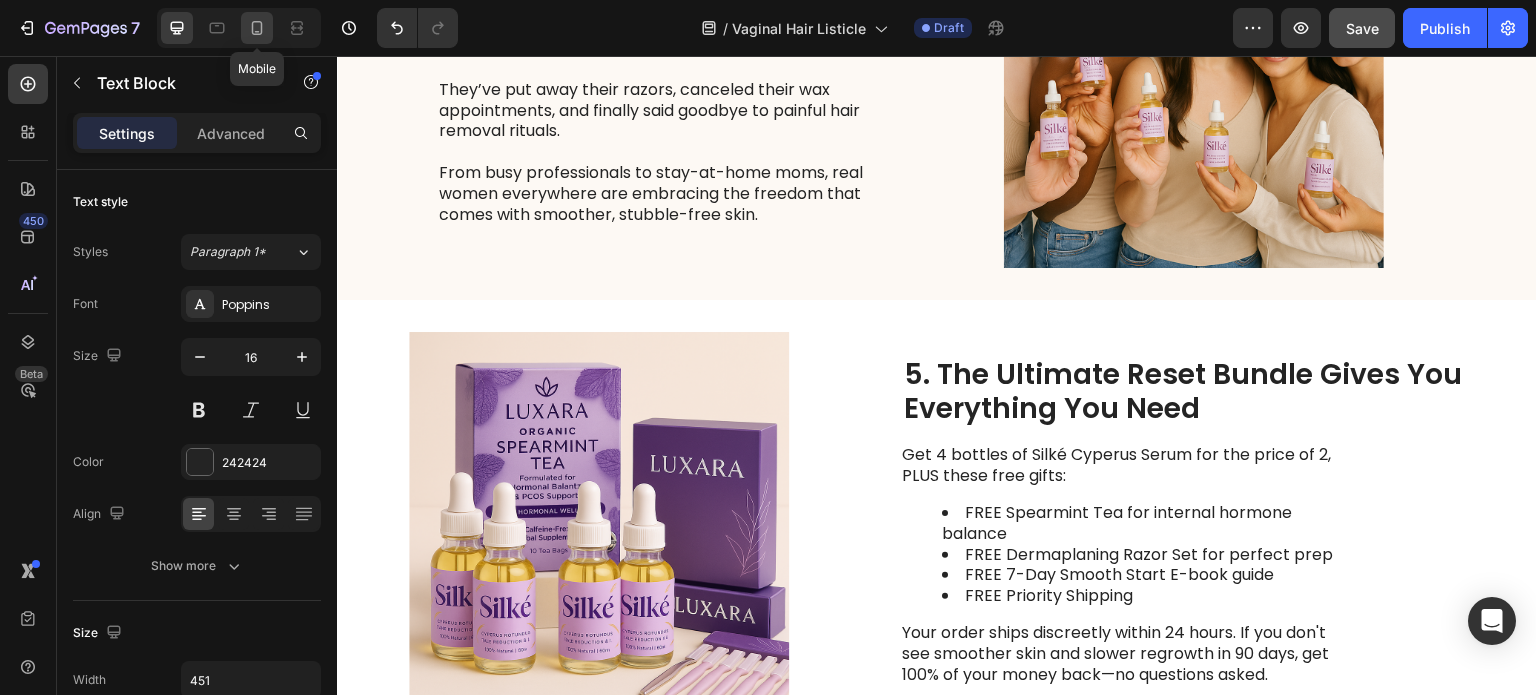 click 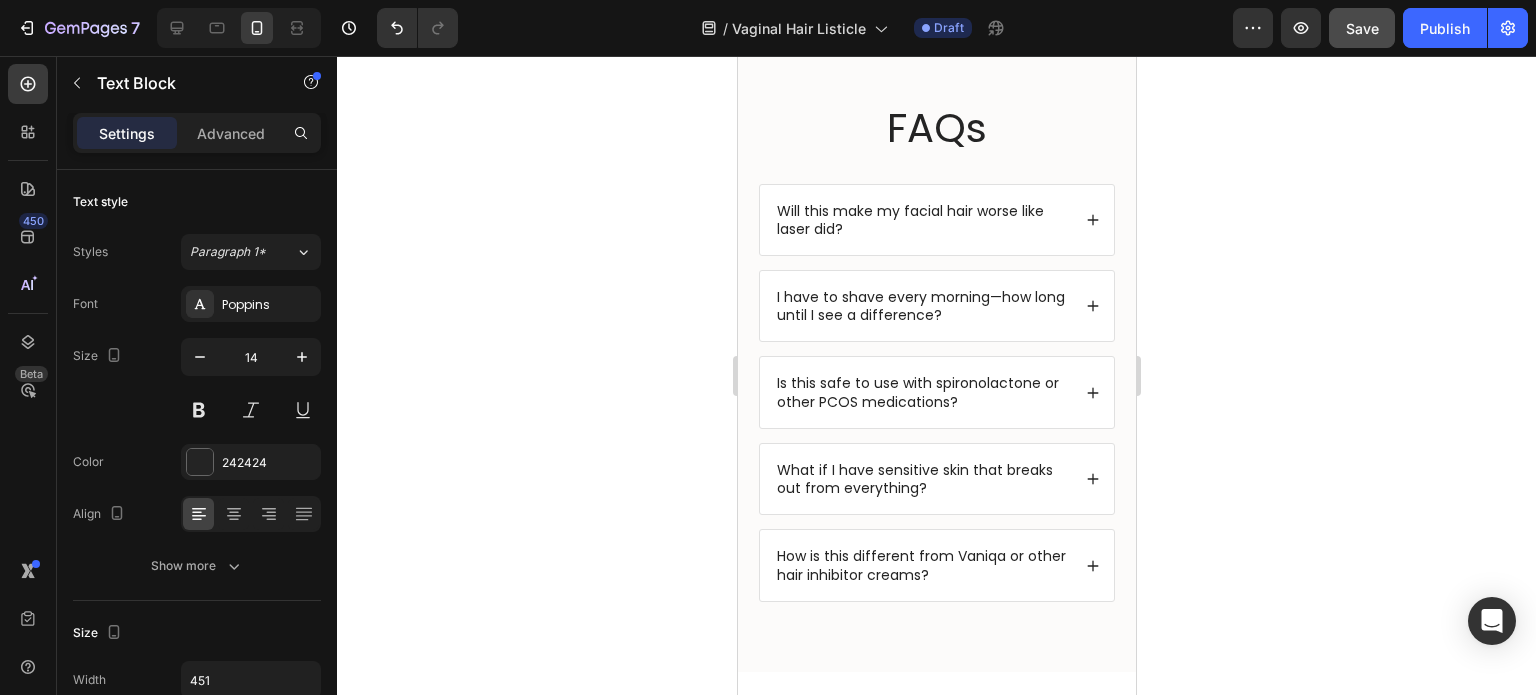 scroll, scrollTop: 6972, scrollLeft: 0, axis: vertical 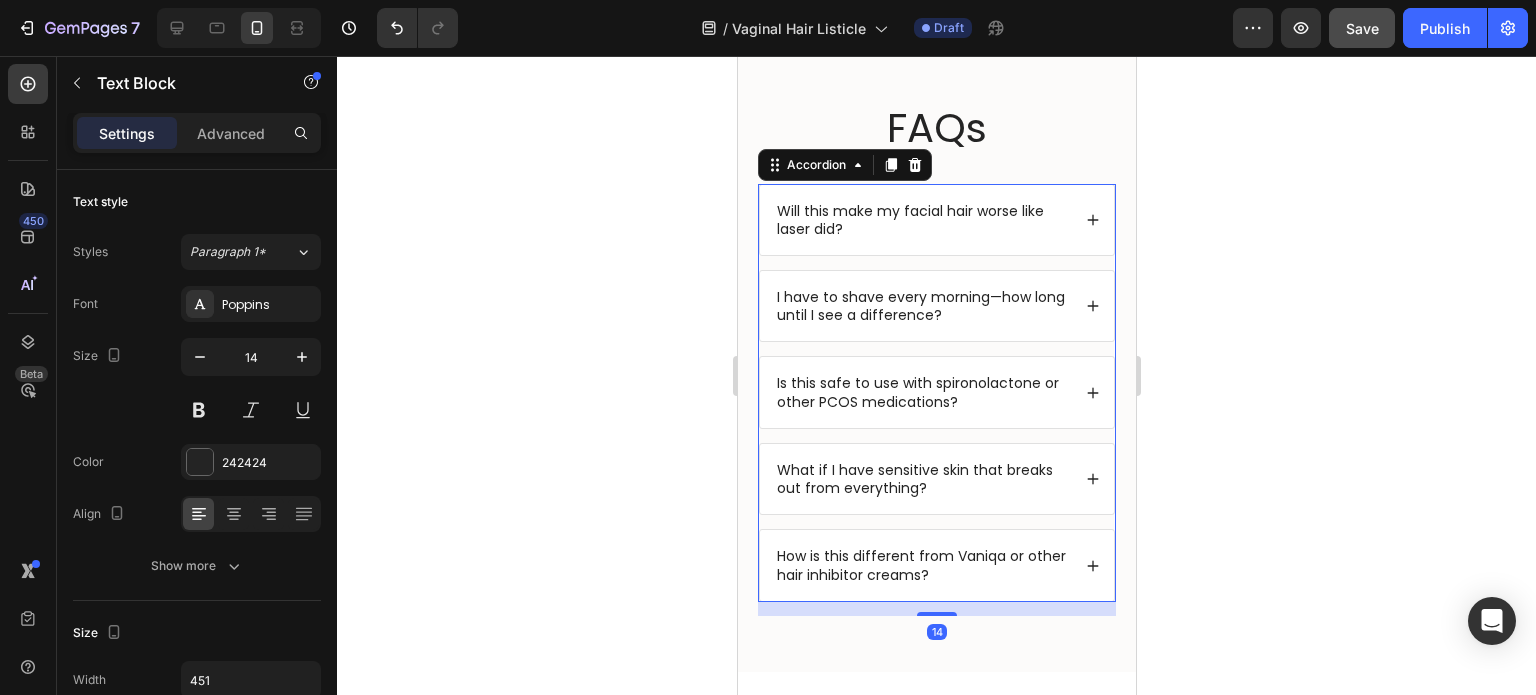 click on "Will this make my facial hair worse like laser did?" at bounding box center (921, 220) 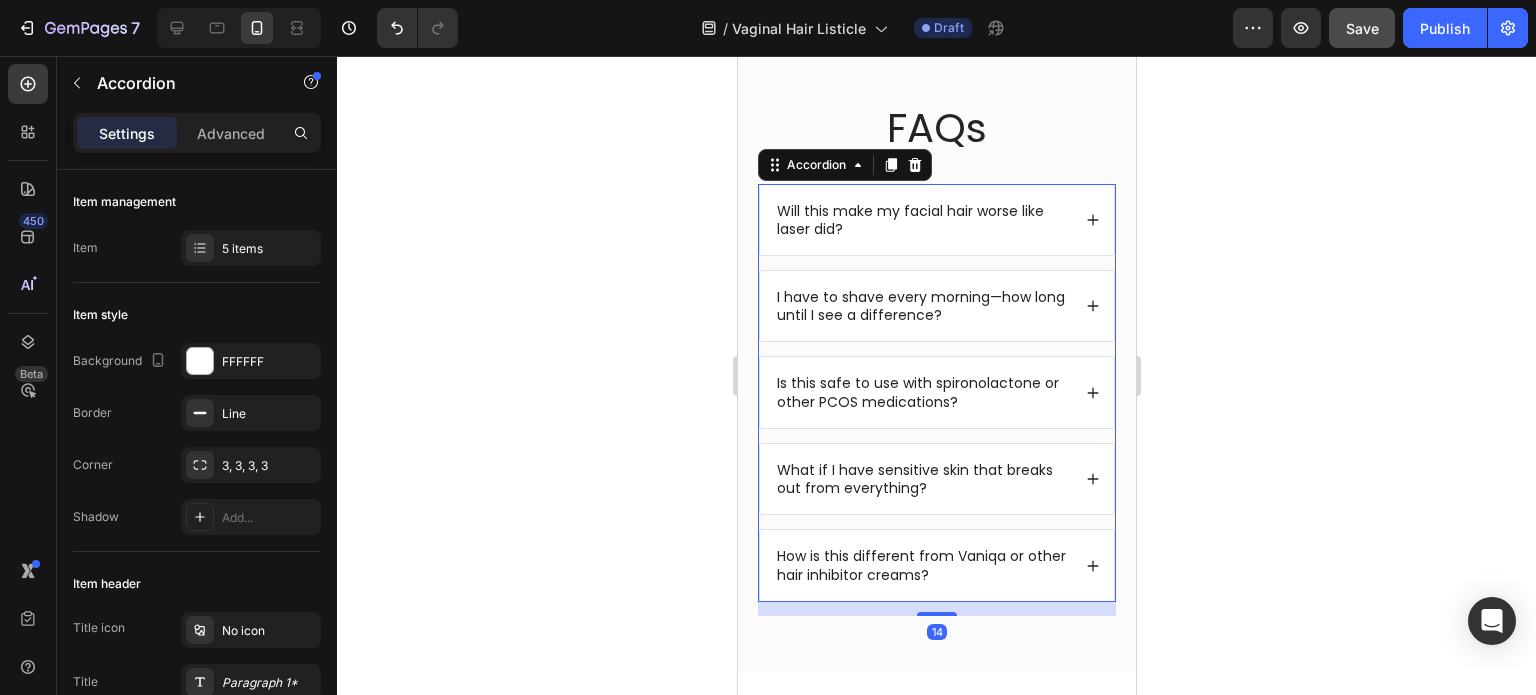 click on "Will this make my facial hair worse like laser did?" at bounding box center (921, 220) 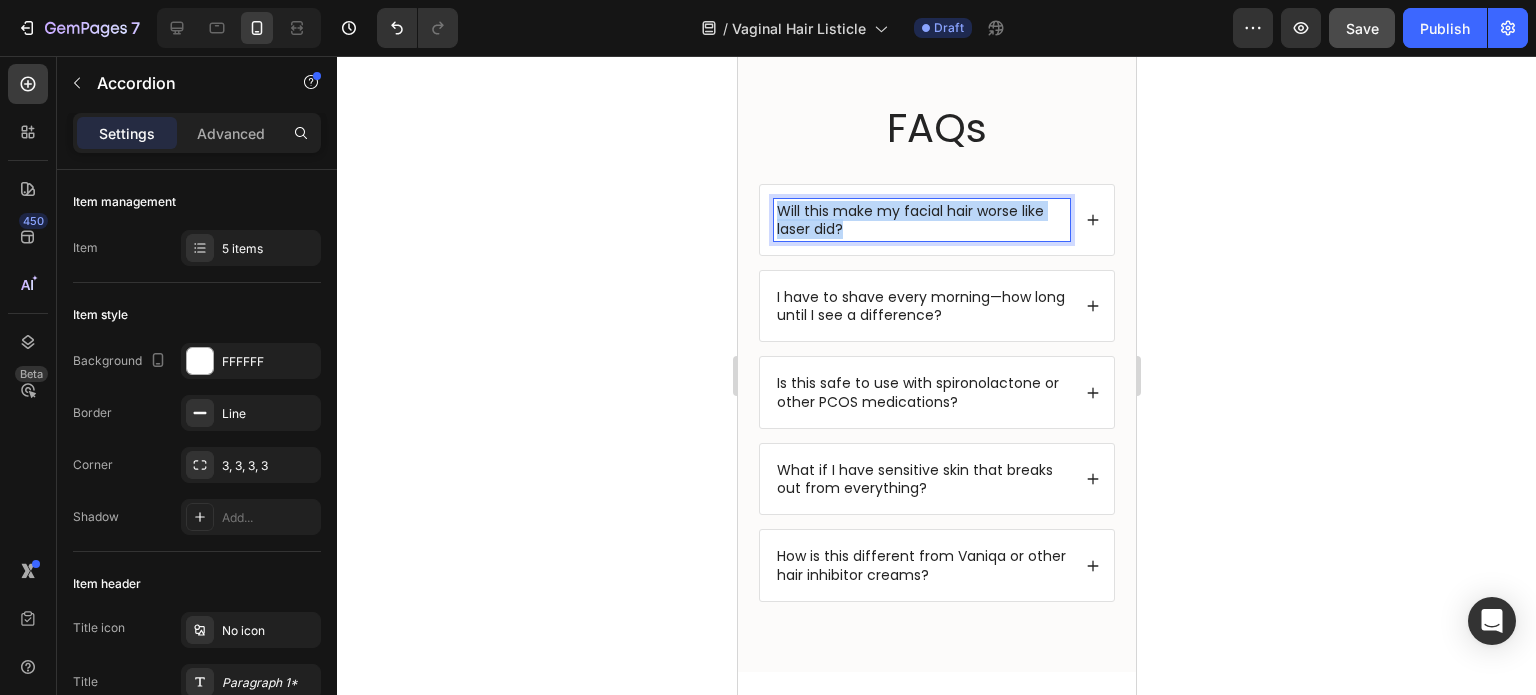 drag, startPoint x: 859, startPoint y: 231, endPoint x: 773, endPoint y: 211, distance: 88.29496 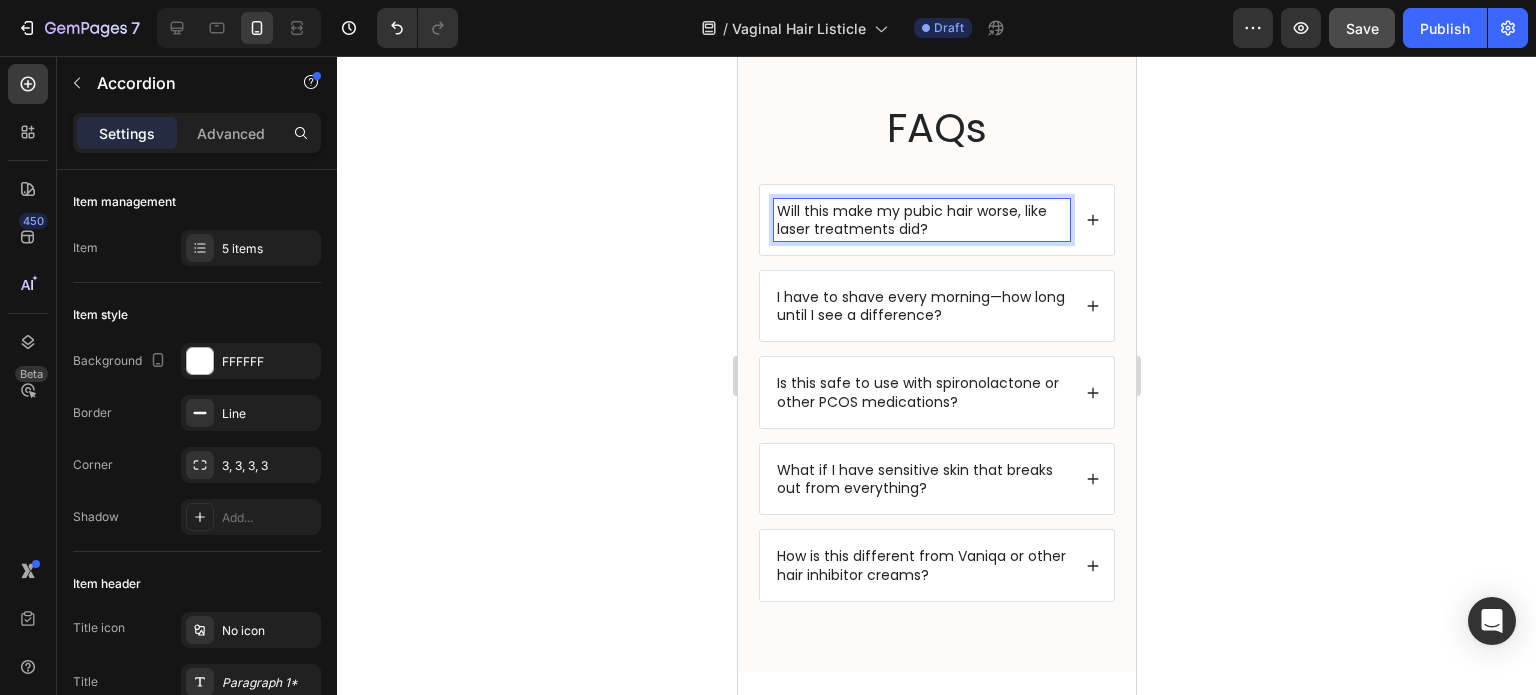 click 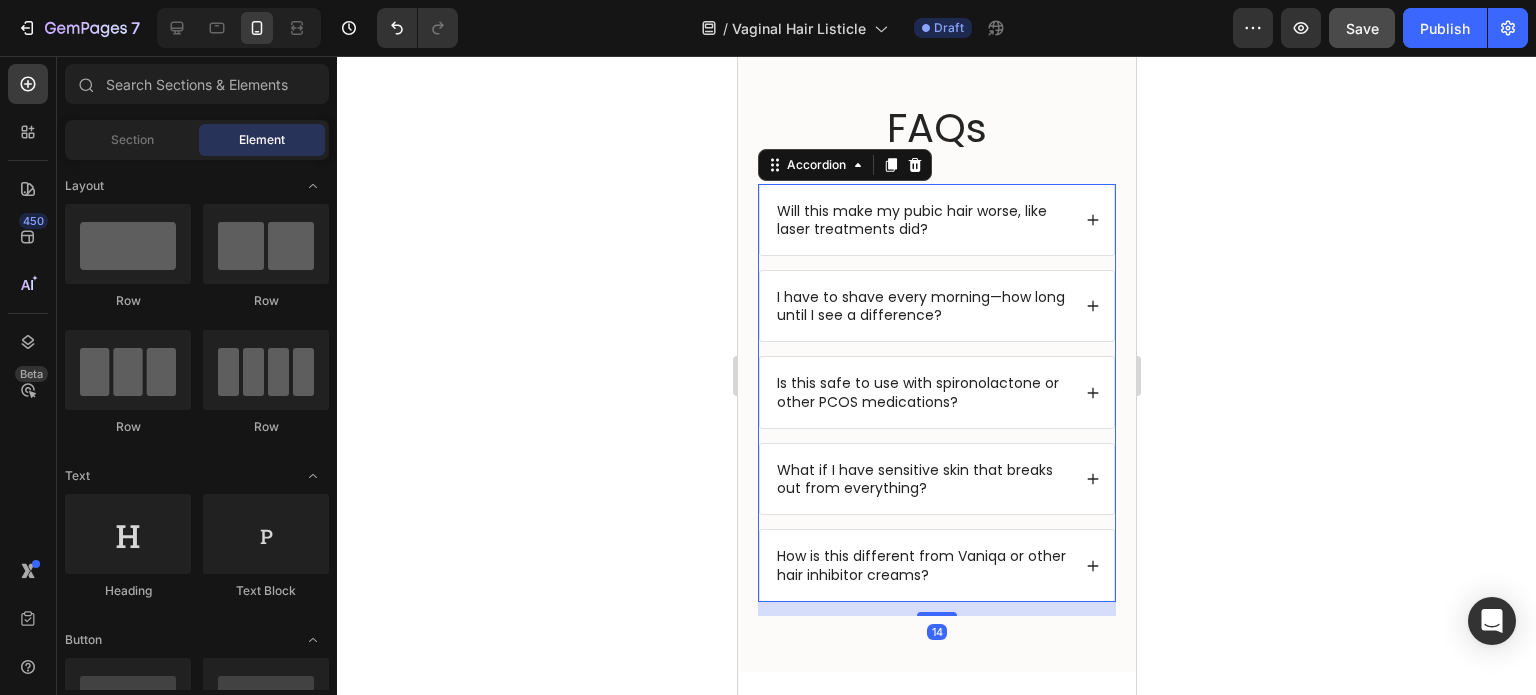 click on "Will this make my pubic hair worse, like laser treatments did?" at bounding box center [921, 220] 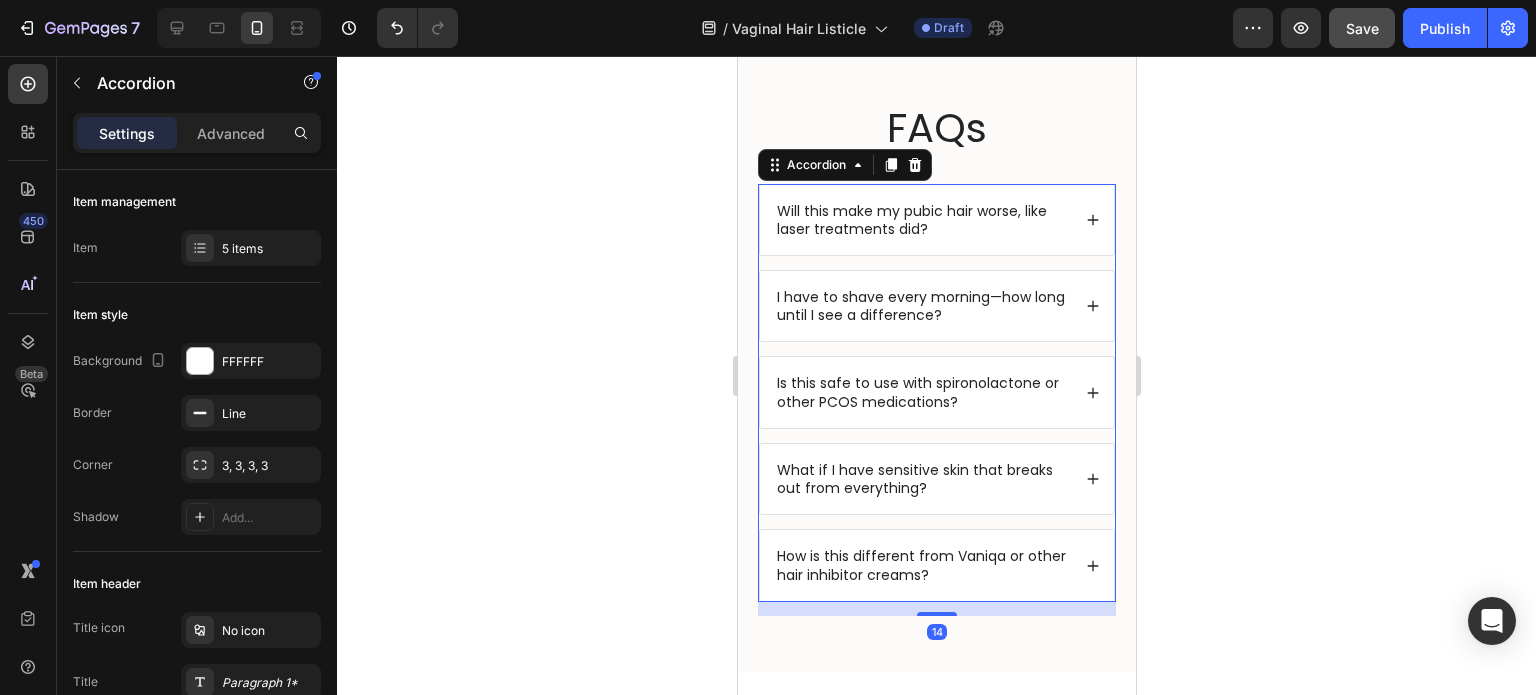 click on "Will this make my pubic hair worse, like laser treatments did?" at bounding box center (936, 220) 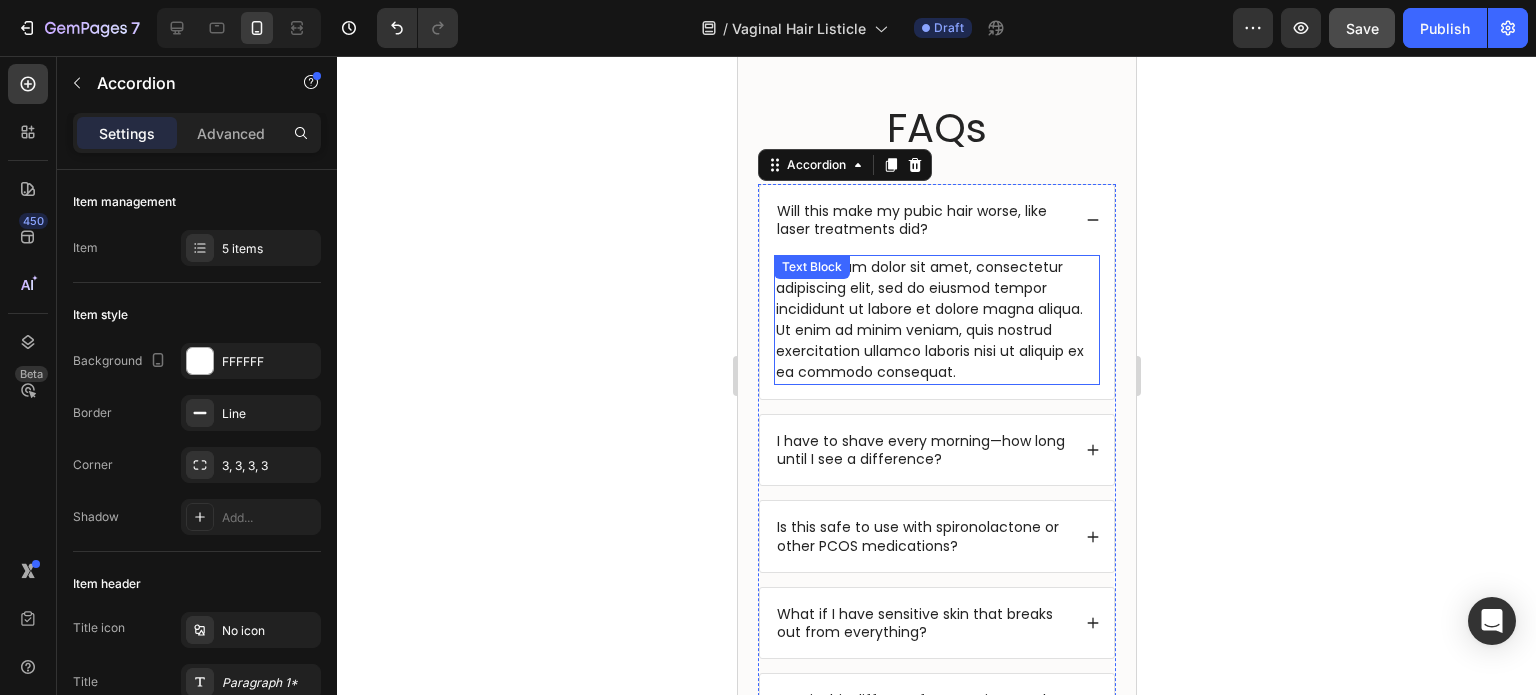 click on "Lorem ipsum dolor sit amet, consectetur adipiscing elit, sed do eiusmod tempor incididunt ut labore et dolore magna aliqua. Ut enim ad minim veniam, quis nostrud exercitation ullamco laboris nisi ut aliquip ex ea commodo consequat." at bounding box center [936, 320] 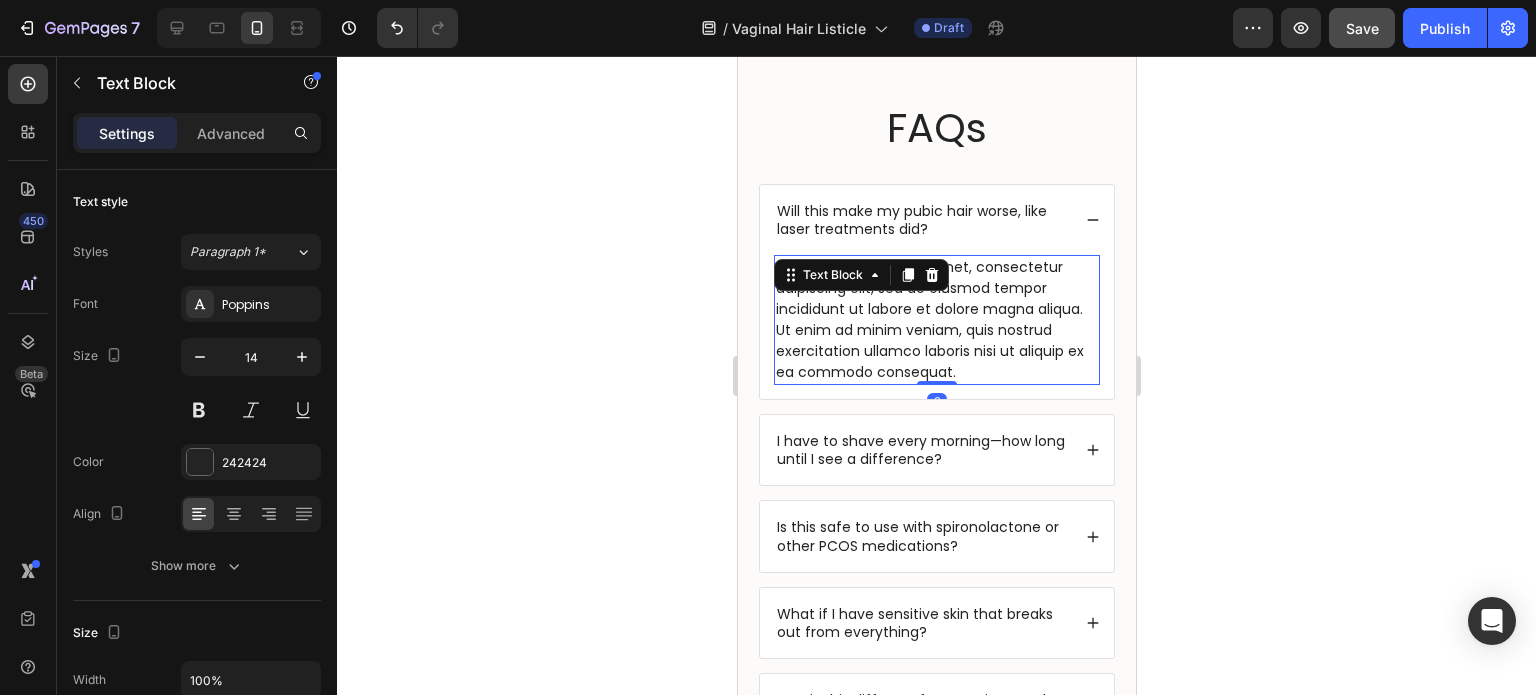 click on "Lorem ipsum dolor sit amet, consectetur adipiscing elit, sed do eiusmod tempor incididunt ut labore et dolore magna aliqua. Ut enim ad minim veniam, quis nostrud exercitation ullamco laboris nisi ut aliquip ex ea commodo consequat." at bounding box center (936, 320) 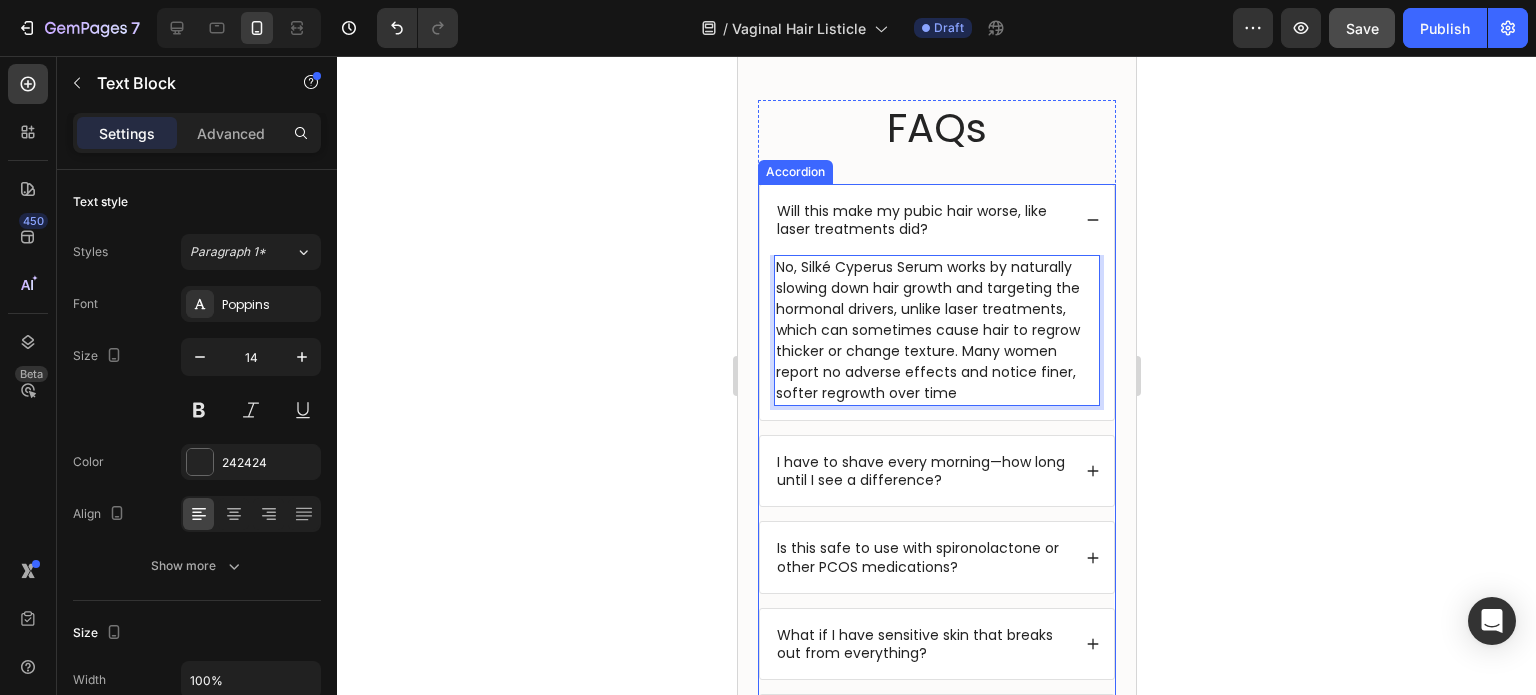 click on "I have to shave every morning—how long until I see a difference?" at bounding box center [921, 471] 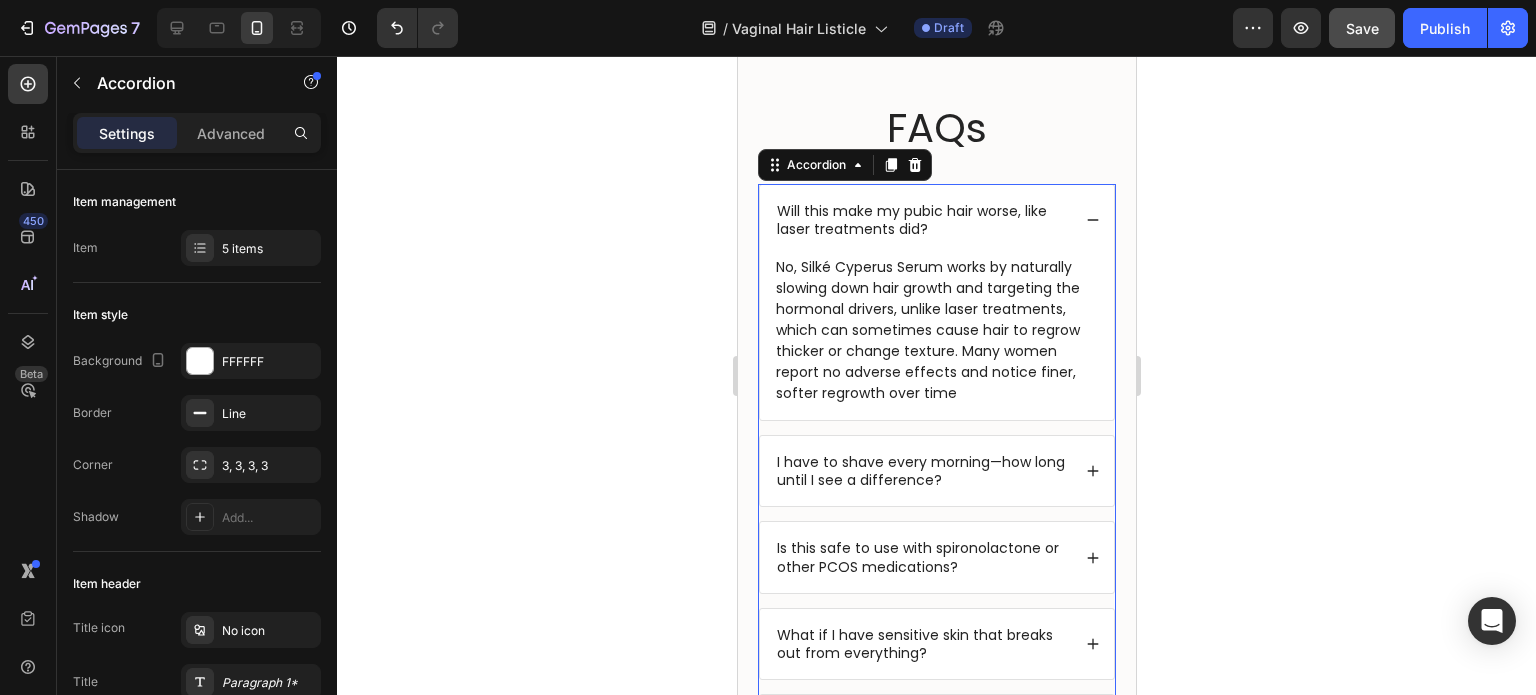 click on "I have to shave every morning—how long until I see a difference?" at bounding box center (936, 471) 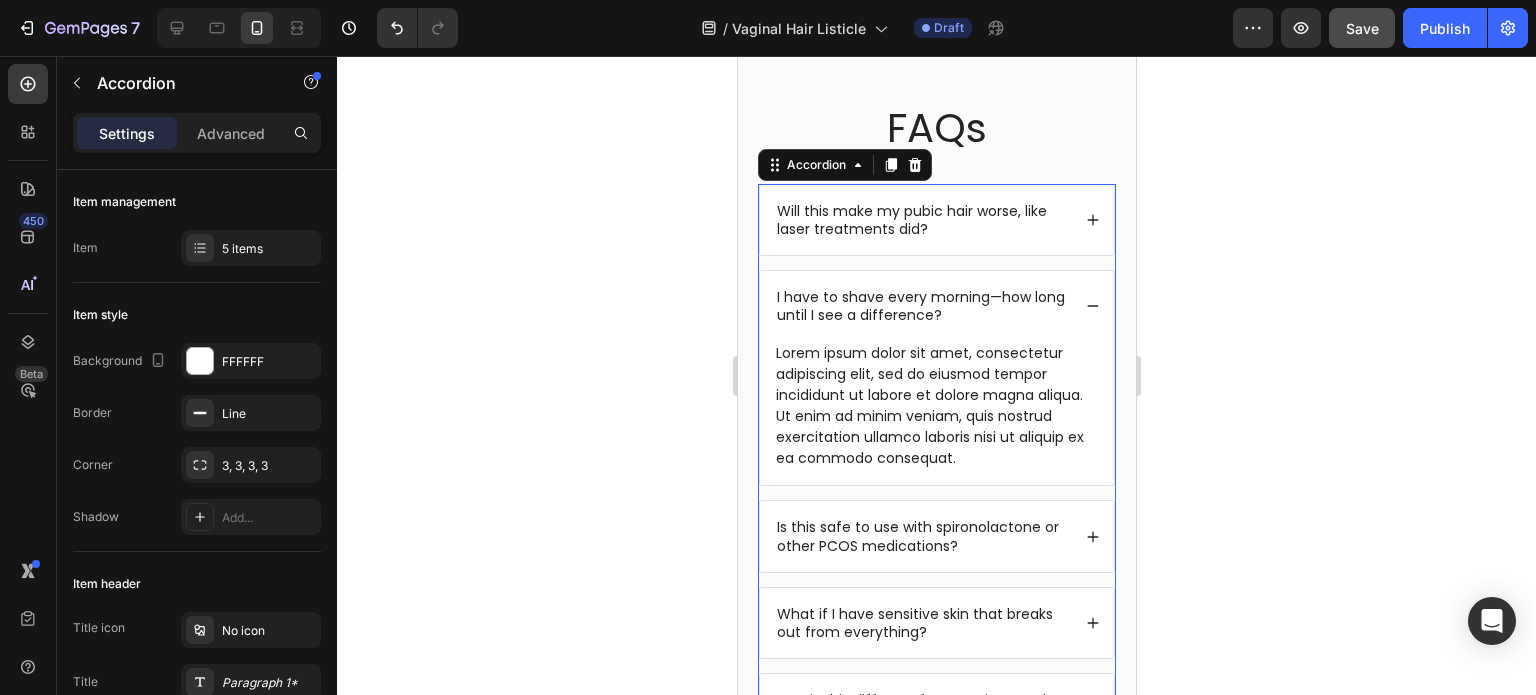 click 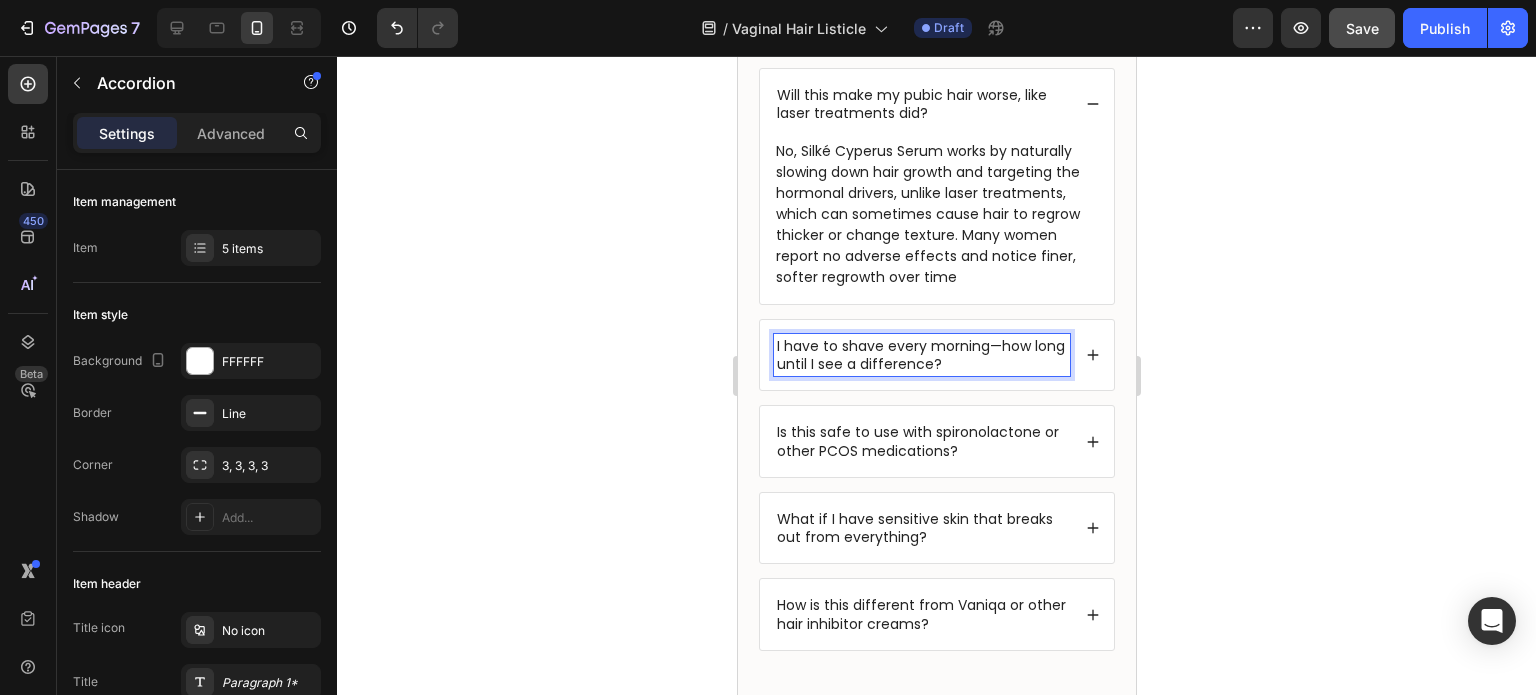 scroll, scrollTop: 7092, scrollLeft: 0, axis: vertical 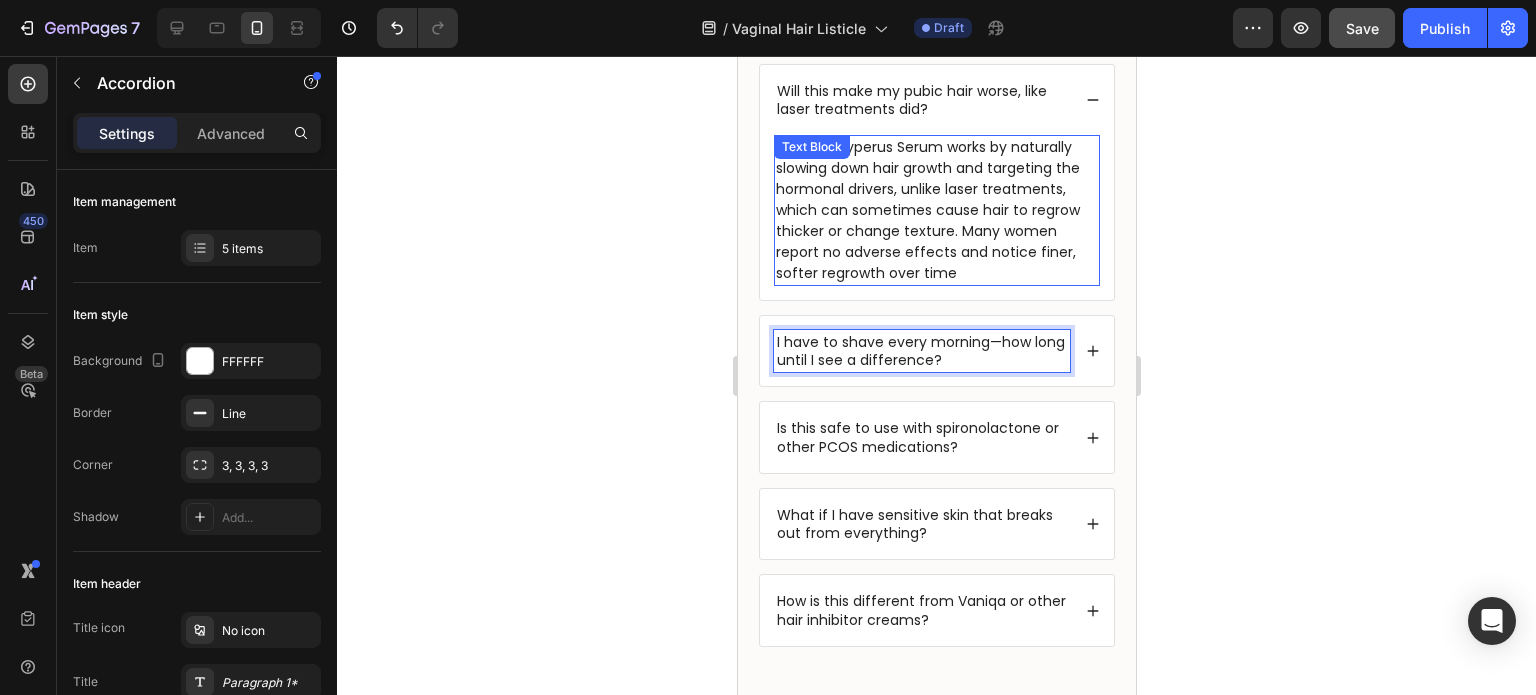click on "No, Silké Cyperus Serum works by naturally slowing down hair growth and targeting the hormonal drivers, unlike laser treatments, which can sometimes cause hair to regrow thicker or change texture. Many women report no adverse effects and notice finer, softer regrowth over time" at bounding box center [936, 210] 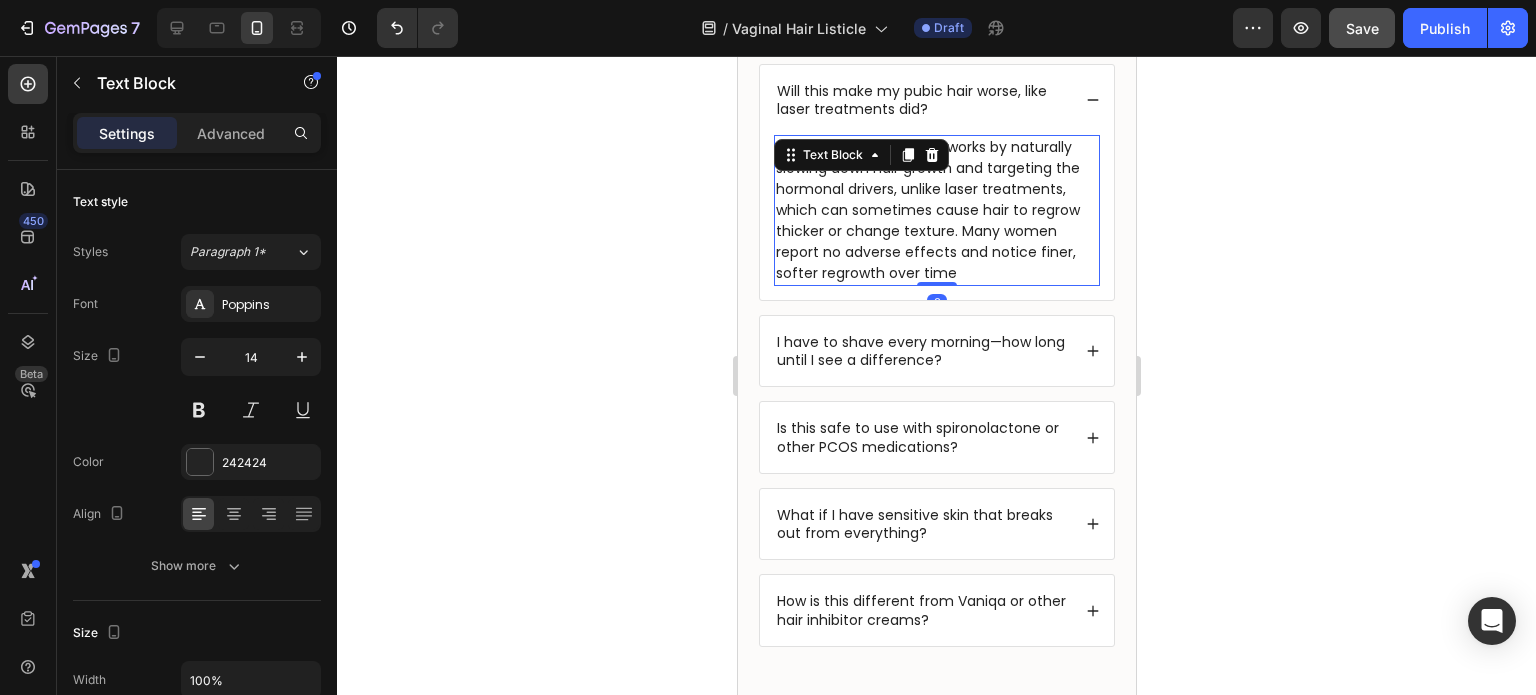 click on "No, Silké Cyperus Serum works by naturally slowing down hair growth and targeting the hormonal drivers, unlike laser treatments, which can sometimes cause hair to regrow thicker or change texture. Many women report no adverse effects and notice finer, softer regrowth over time" at bounding box center [936, 210] 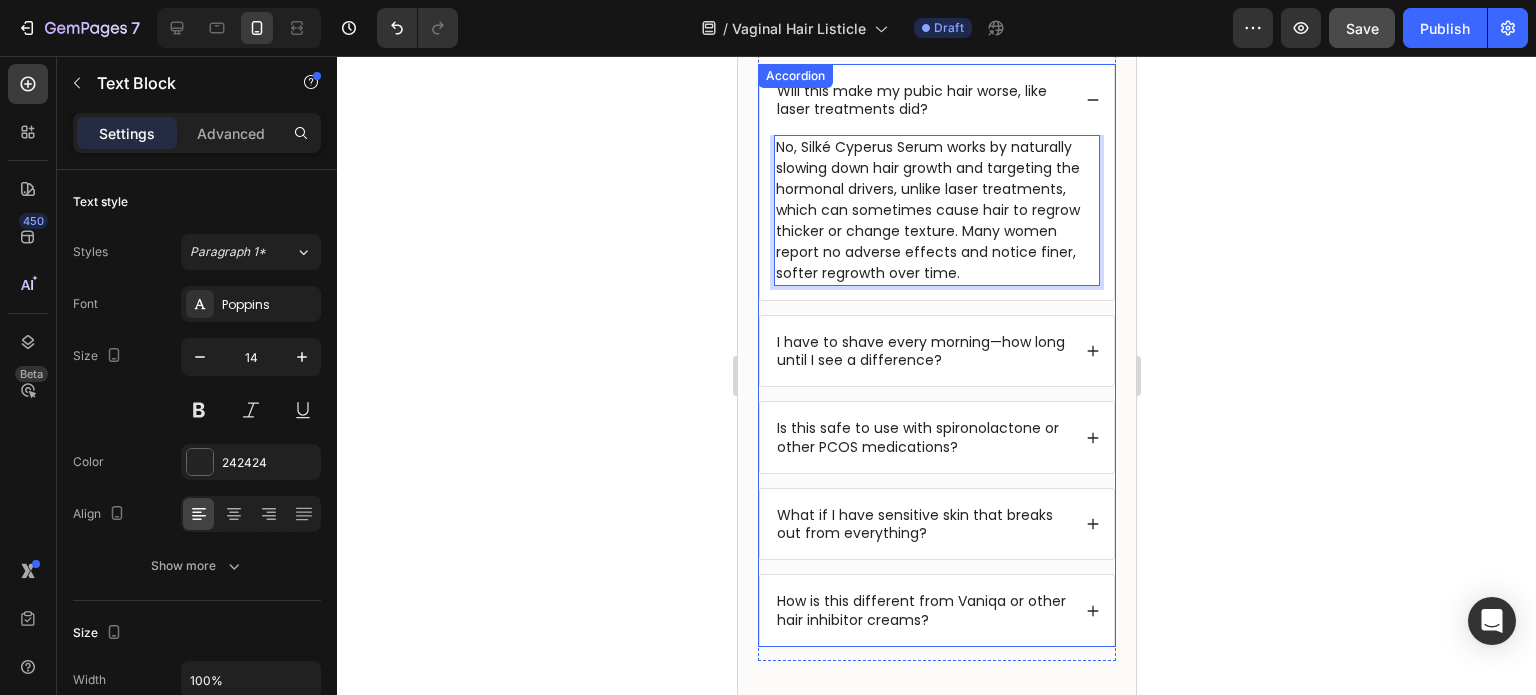 click on "I have to shave every morning—how long until I see a difference?" at bounding box center (936, 351) 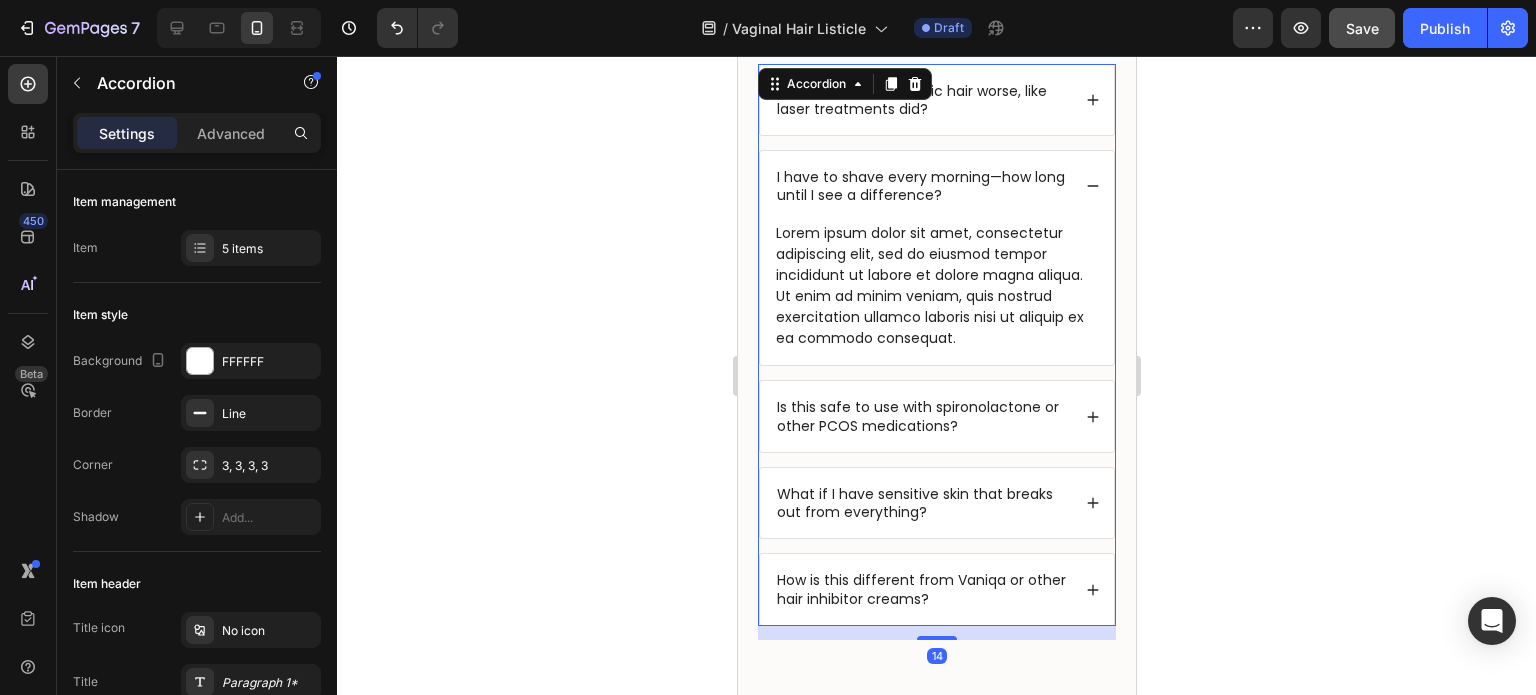 click on "Lorem ipsum dolor sit amet, consectetur adipiscing elit, sed do eiusmod tempor incididunt ut labore et dolore magna aliqua. Ut enim ad minim veniam, quis nostrud exercitation ullamco laboris nisi ut aliquip ex ea commodo consequat." at bounding box center (936, 286) 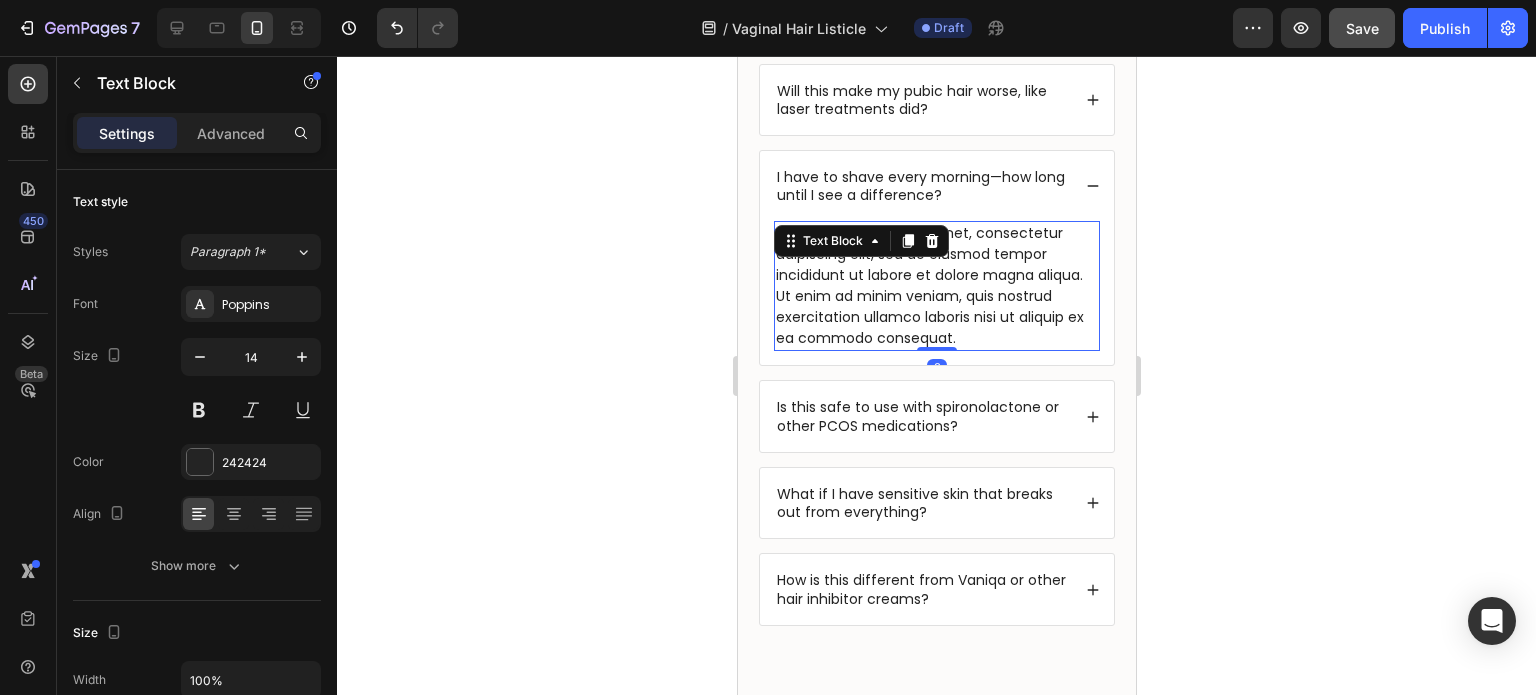 click on "Lorem ipsum dolor sit amet, consectetur adipiscing elit, sed do eiusmod tempor incididunt ut labore et dolore magna aliqua. Ut enim ad minim veniam, quis nostrud exercitation ullamco laboris nisi ut aliquip ex ea commodo consequat." at bounding box center (936, 286) 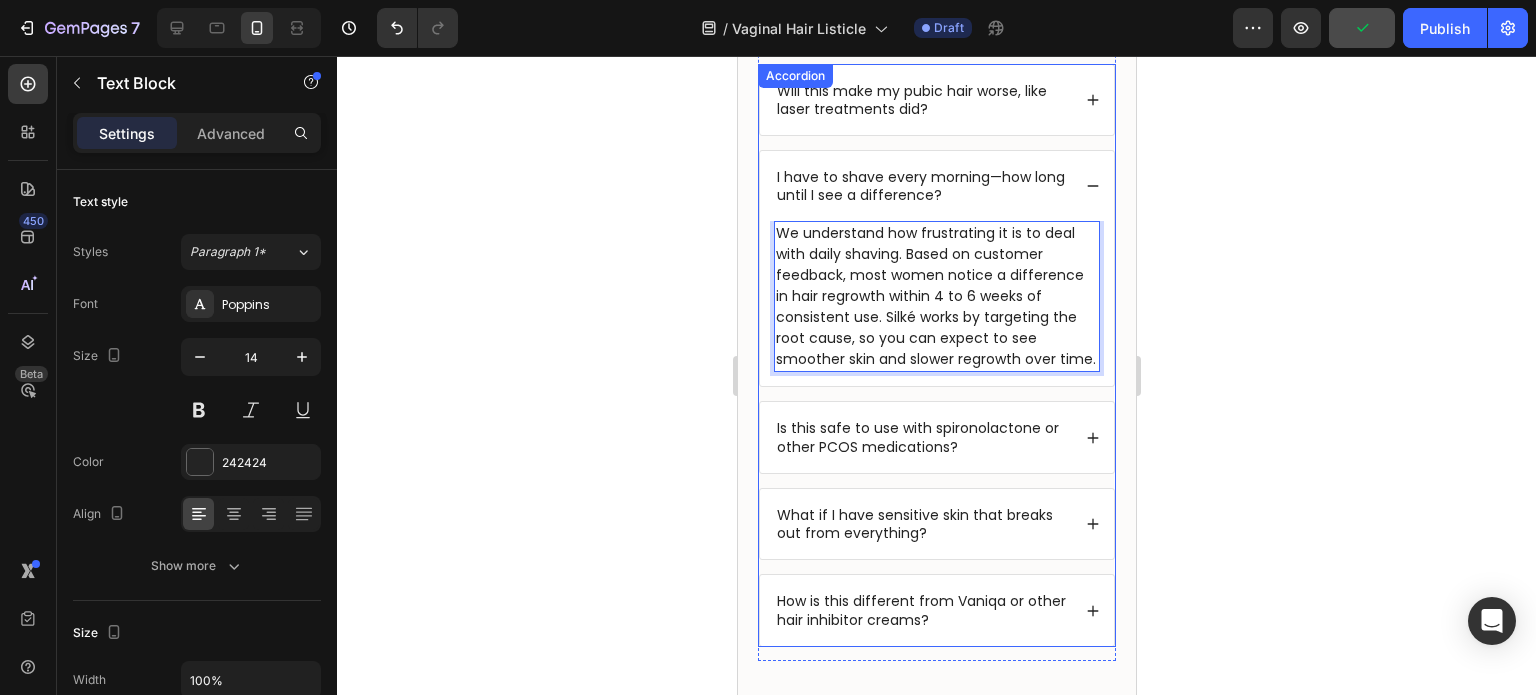 click on "I have to shave every morning—how long until I see a difference?" at bounding box center [921, 186] 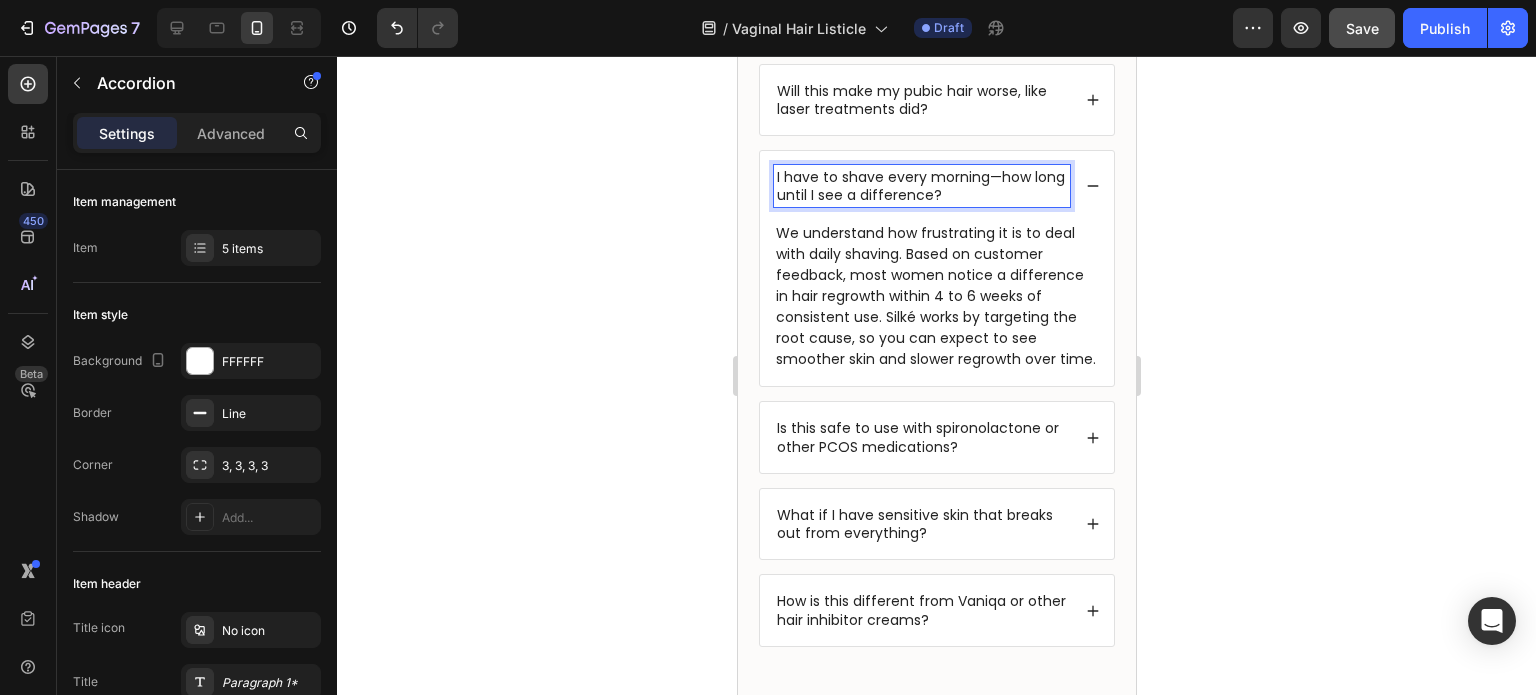 click on "I have to shave every morning—how long until I see a difference?" at bounding box center [921, 186] 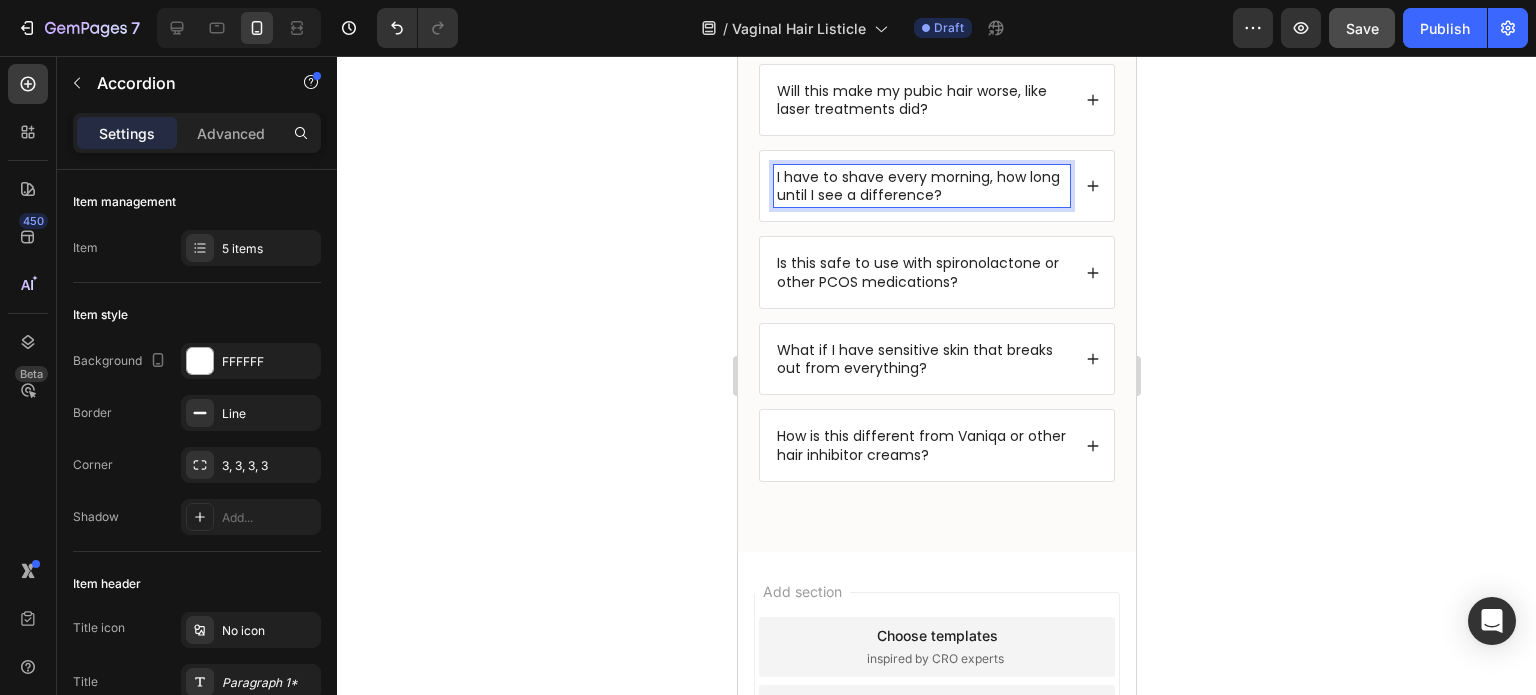 click on "Is this safe to use with spironolactone or other PCOS medications?" at bounding box center [921, 272] 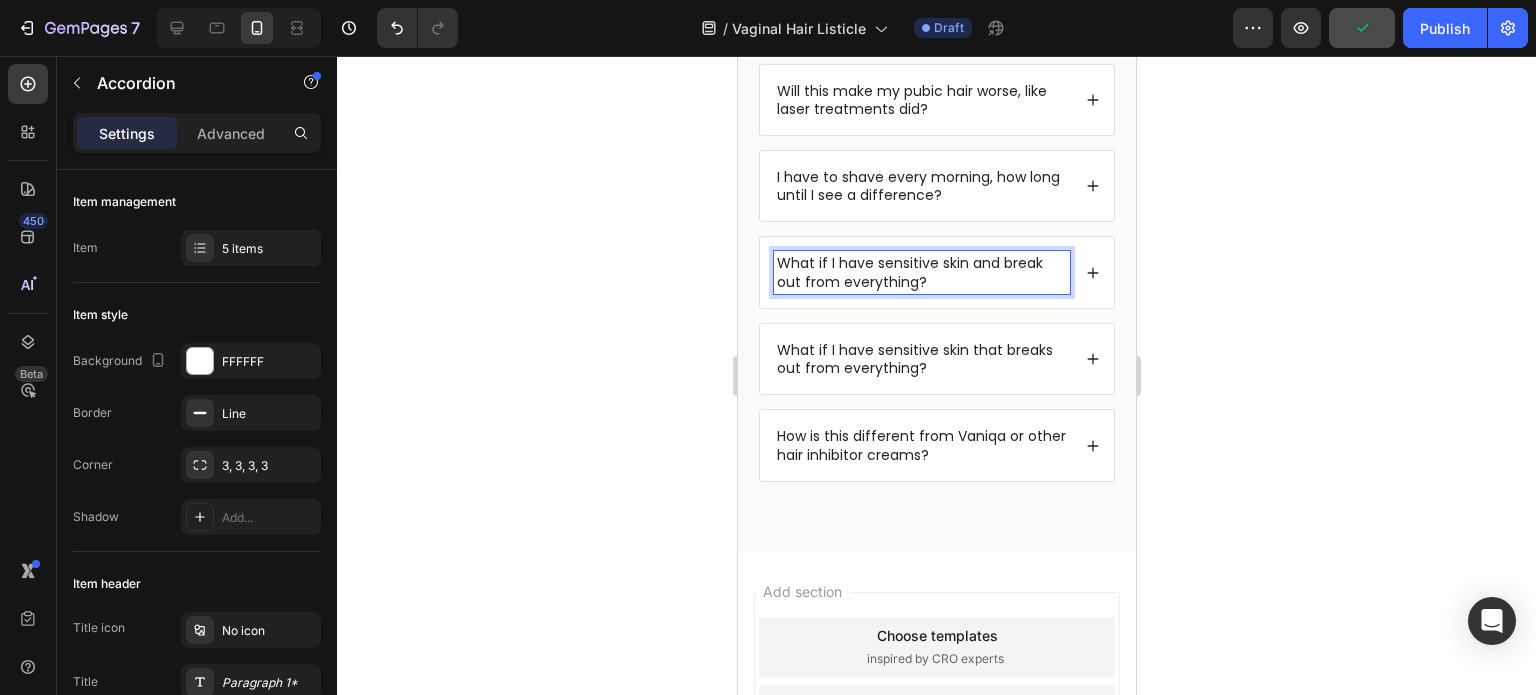click 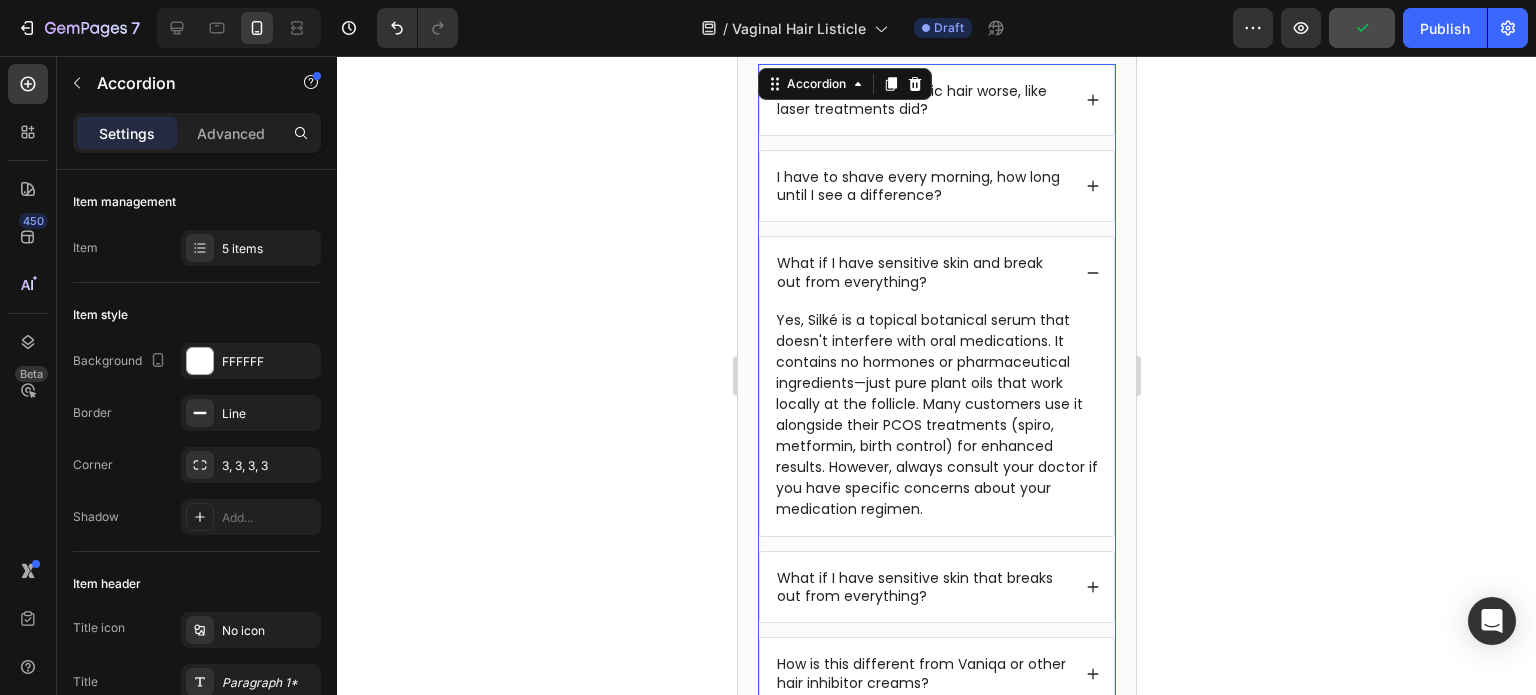 click on "Yes, Silké is a topical botanical serum that doesn't interfere with oral medications. It contains no hormones or pharmaceutical ingredients—just pure plant oils that work locally at the follicle. Many customers use it alongside their PCOS treatments (spiro, metformin, birth control) for enhanced results. However, always consult your doctor if you have specific concerns about your medication regimen." at bounding box center (936, 415) 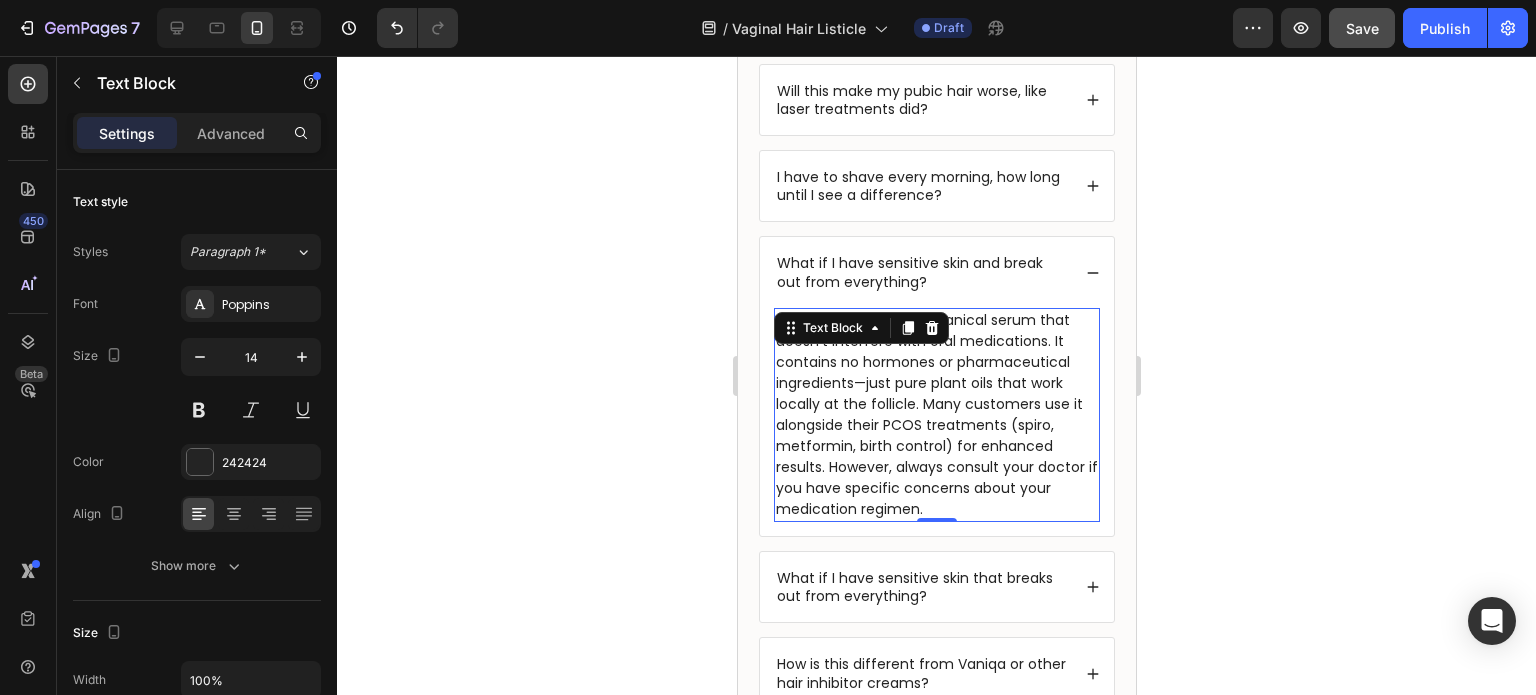 click on "Yes, Silké is a topical botanical serum that doesn't interfere with oral medications. It contains no hormones or pharmaceutical ingredients—just pure plant oils that work locally at the follicle. Many customers use it alongside their PCOS treatments (spiro, metformin, birth control) for enhanced results. However, always consult your doctor if you have specific concerns about your medication regimen." at bounding box center (936, 415) 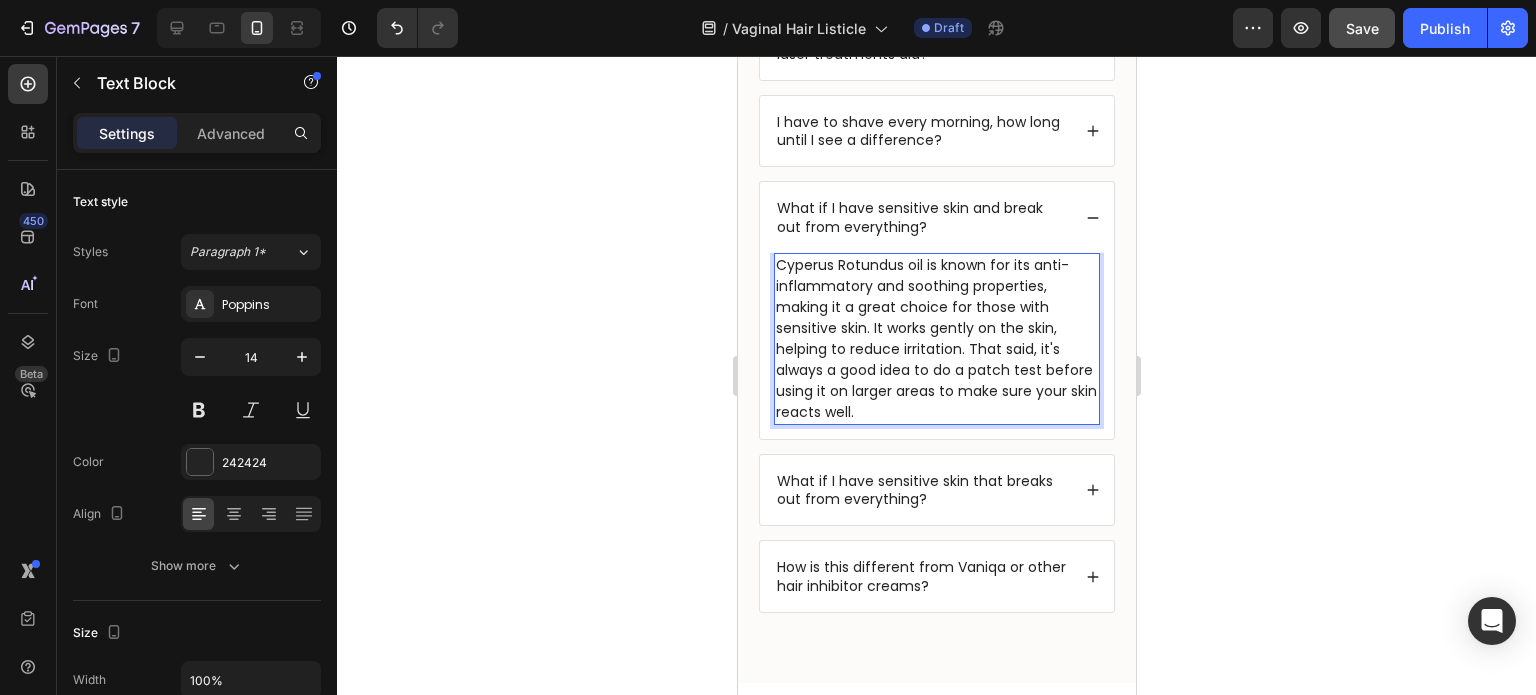 scroll, scrollTop: 7150, scrollLeft: 0, axis: vertical 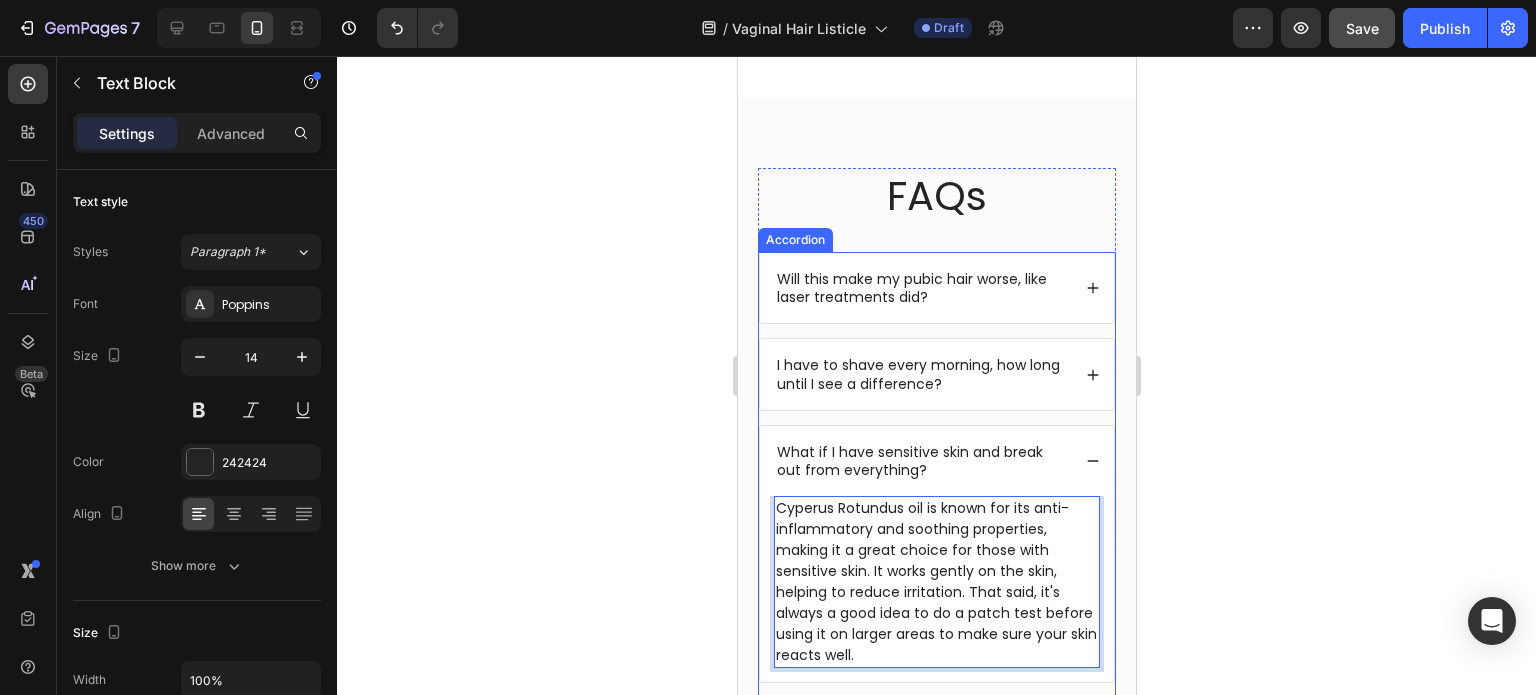click on "Will this make my pubic hair worse, like laser treatments did?" at bounding box center (921, 288) 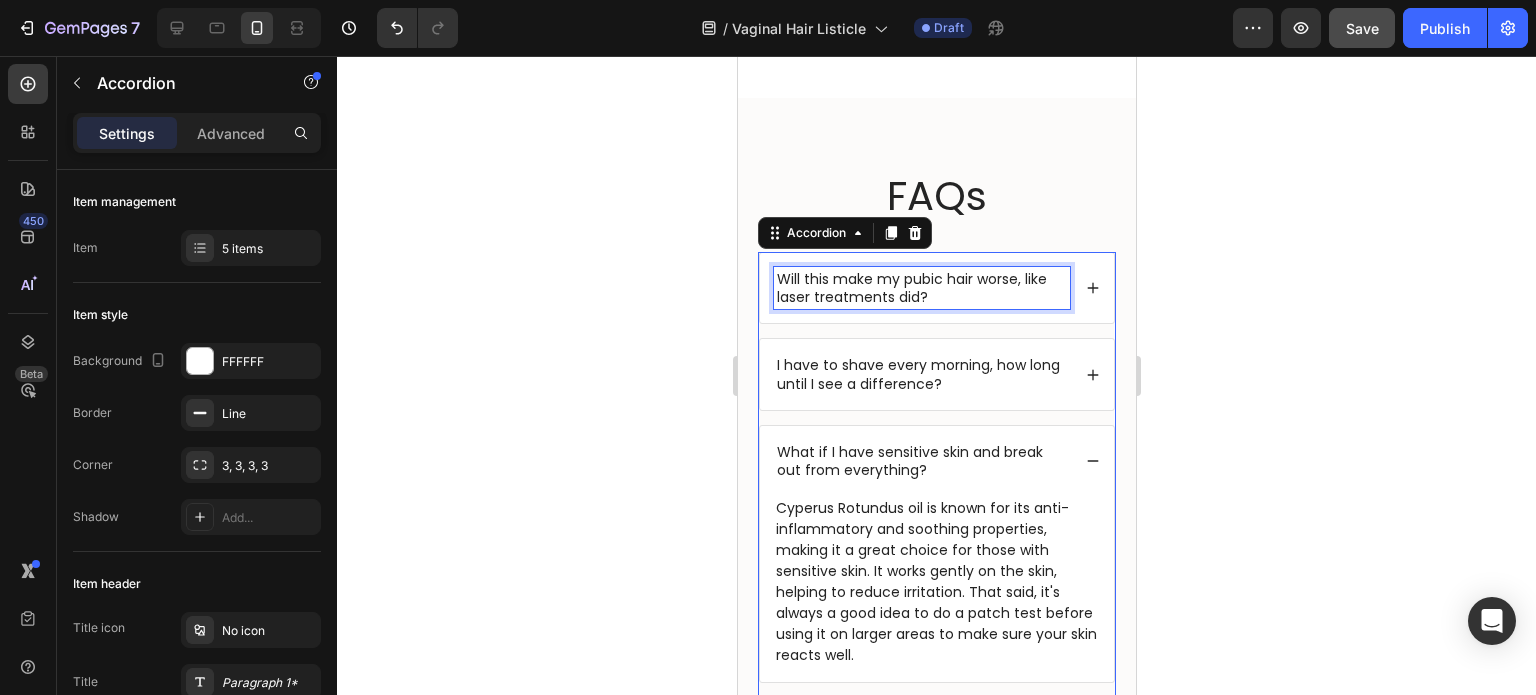 click on "Will this make my pubic hair worse, like laser treatments did?" at bounding box center (921, 288) 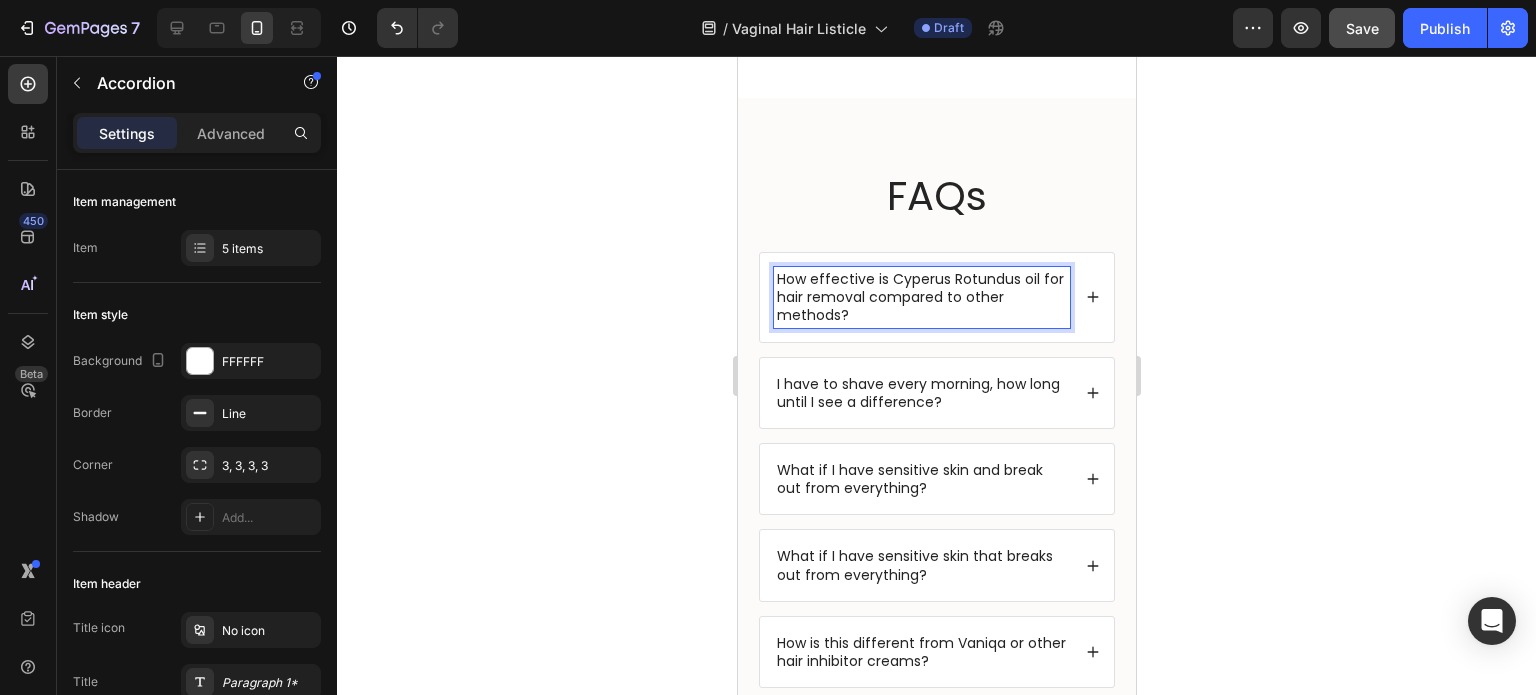 click on "How effective is Cyperus Rotundus oil for hair removal compared to other methods? ⁠⁠⁠⁠⁠⁠⁠" at bounding box center (936, 297) 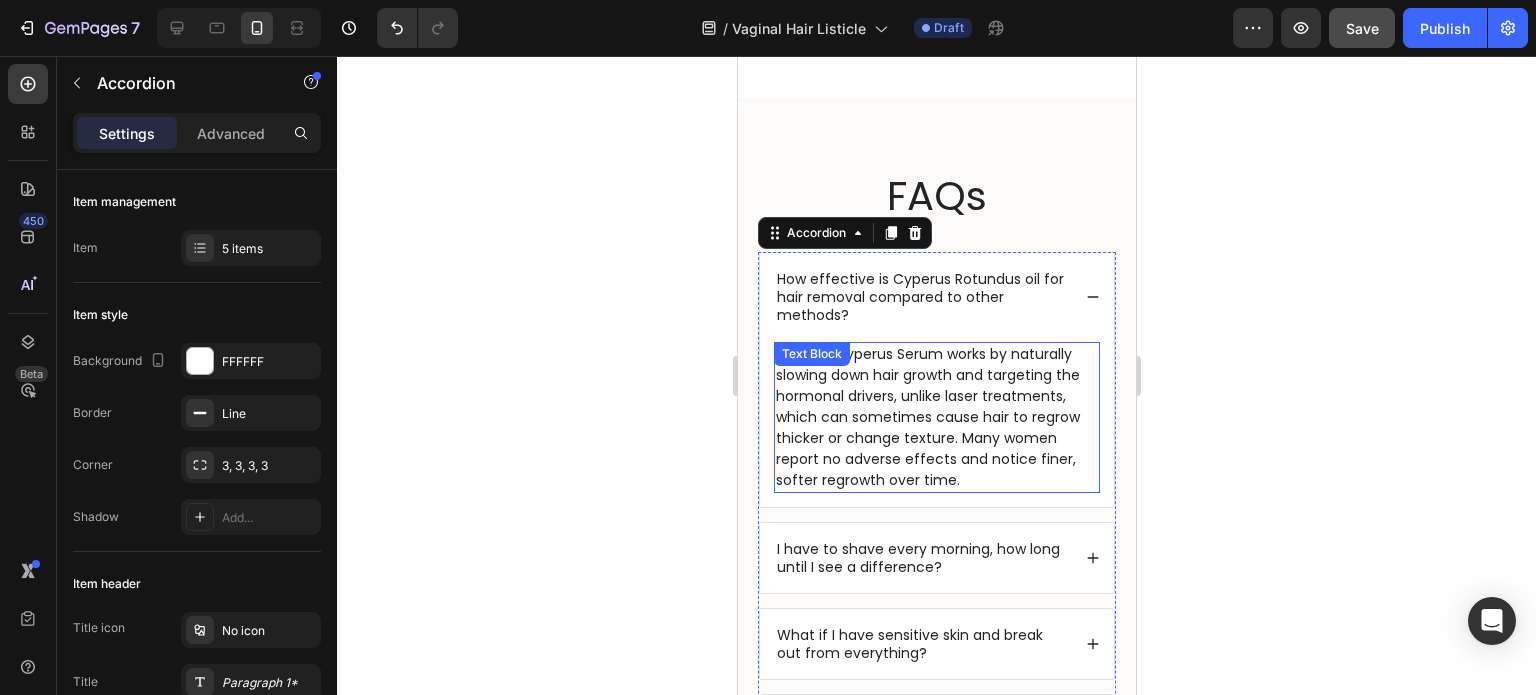 click on "No, Silké Cyperus Serum works by naturally slowing down hair growth and targeting the hormonal drivers, unlike laser treatments, which can sometimes cause hair to regrow thicker or change texture. Many women report no adverse effects and notice finer, softer regrowth over time." at bounding box center [936, 417] 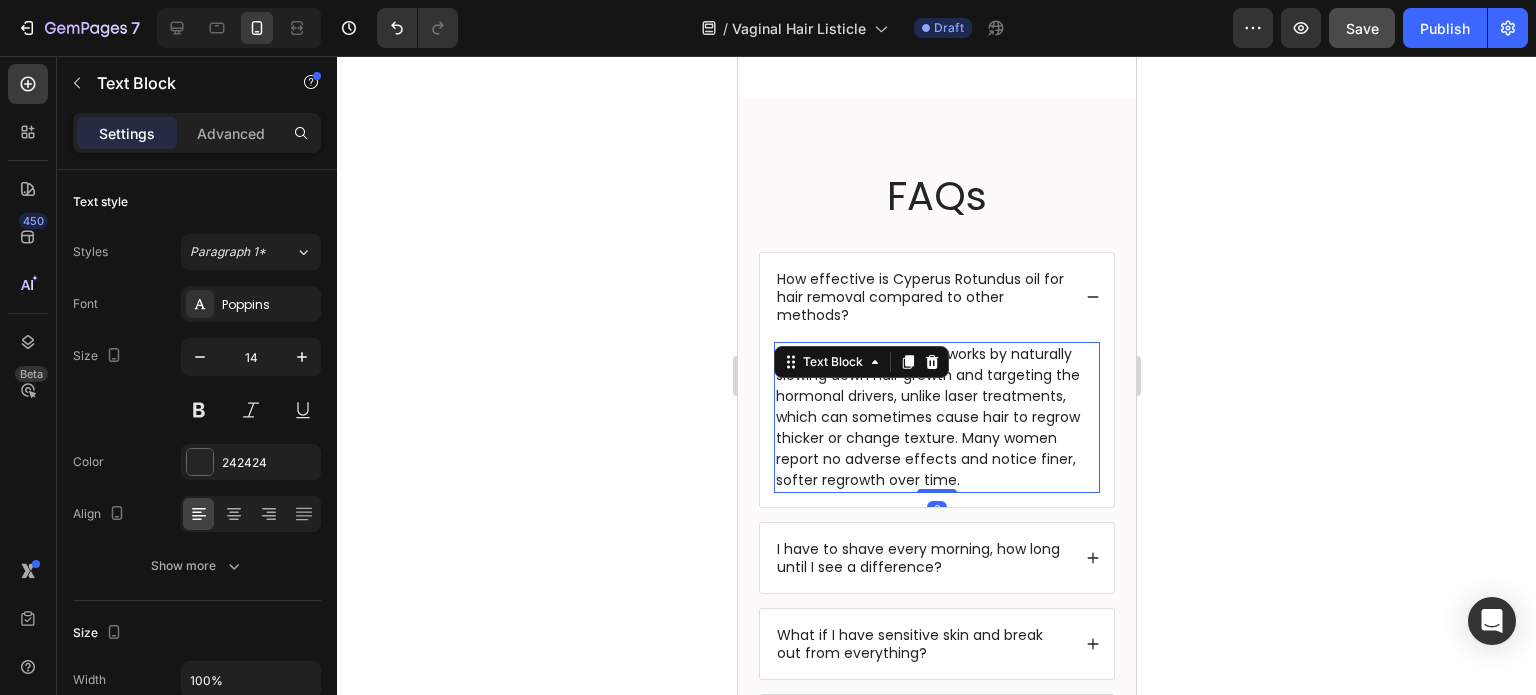 click on "No, Silké Cyperus Serum works by naturally slowing down hair growth and targeting the hormonal drivers, unlike laser treatments, which can sometimes cause hair to regrow thicker or change texture. Many women report no adverse effects and notice finer, softer regrowth over time." at bounding box center (936, 417) 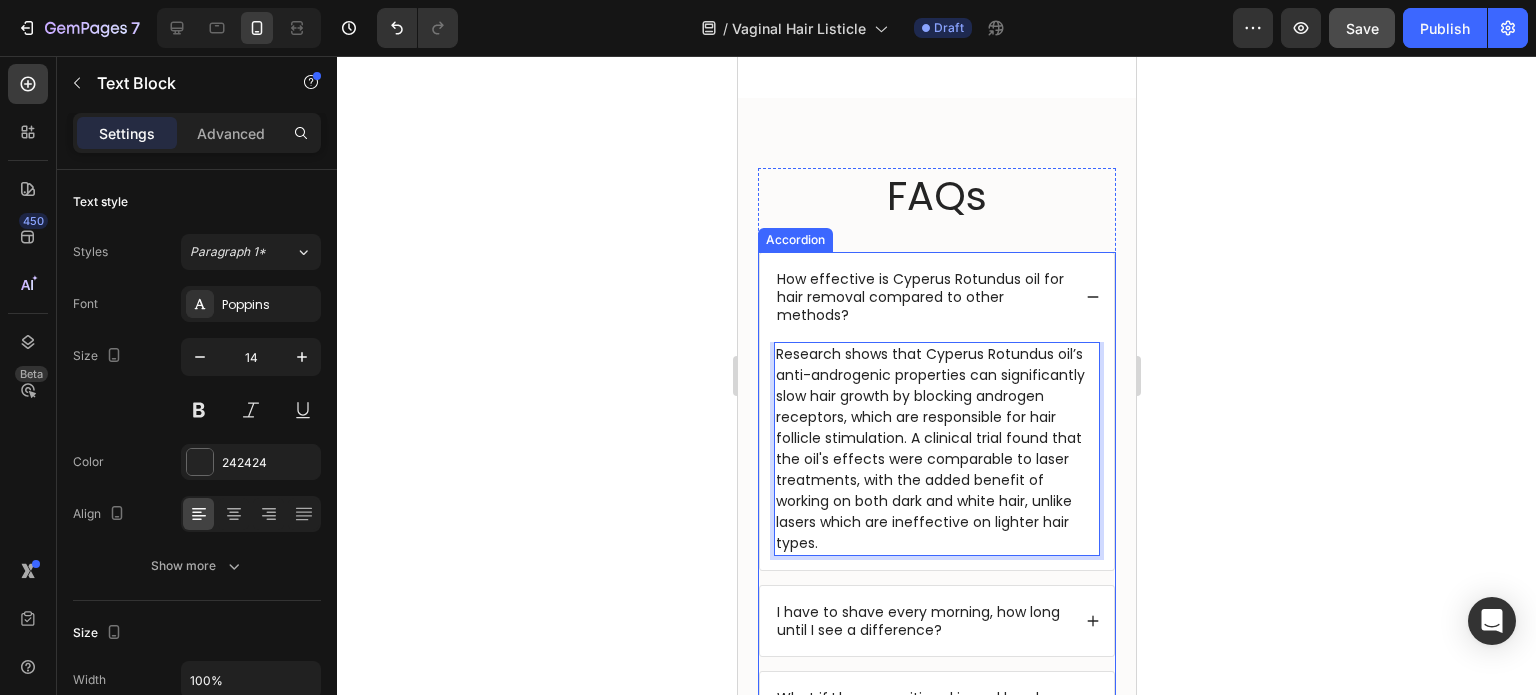 click 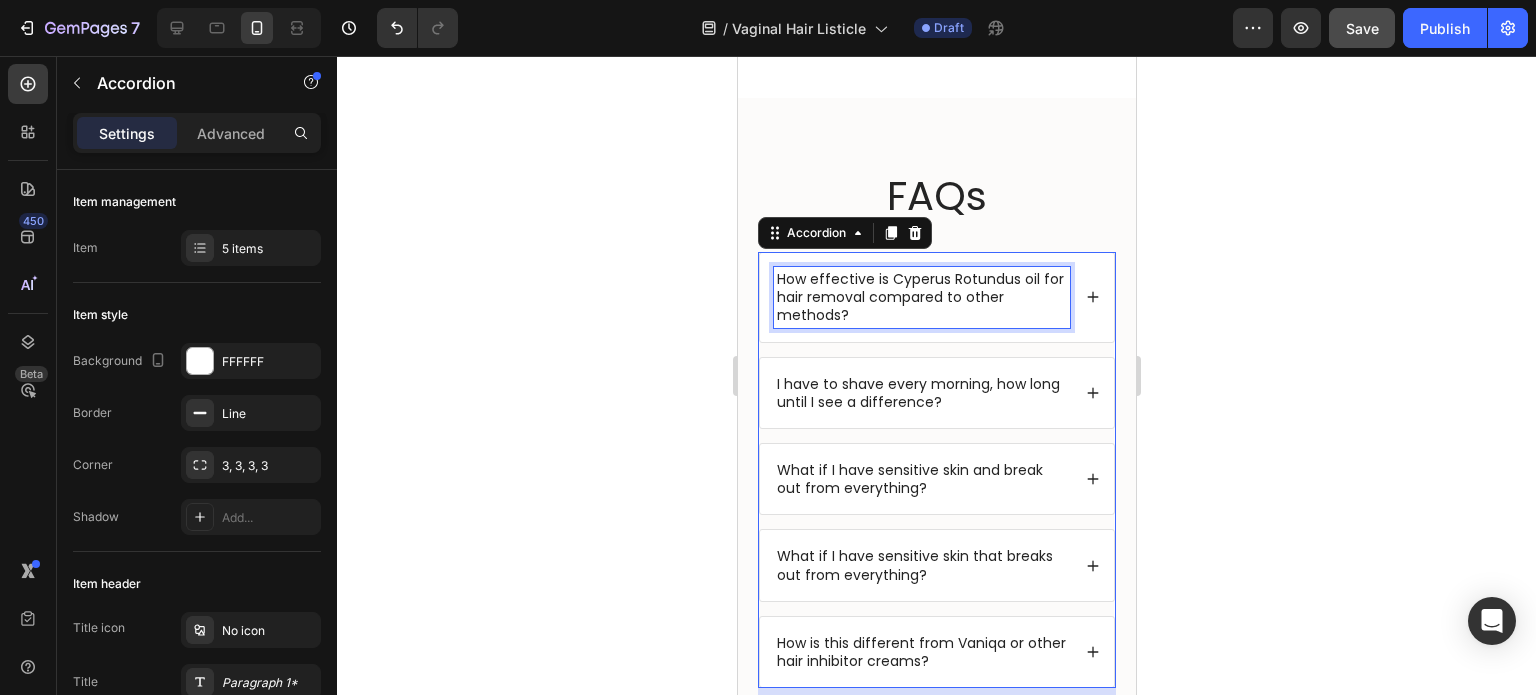 click on "How effective is Cyperus Rotundus oil for hair removal compared to other methods?" at bounding box center [921, 297] 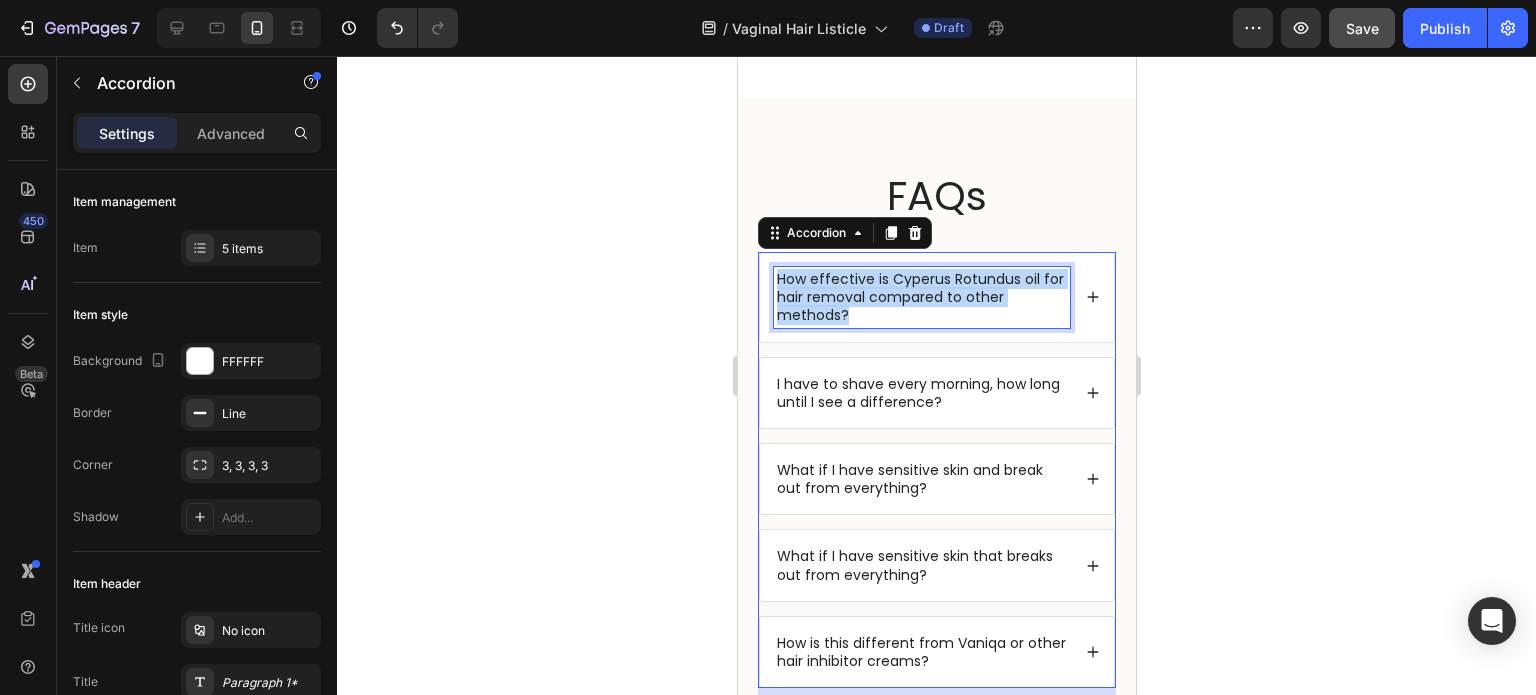 click on "How effective is Cyperus Rotundus oil for hair removal compared to other methods?" at bounding box center (921, 297) 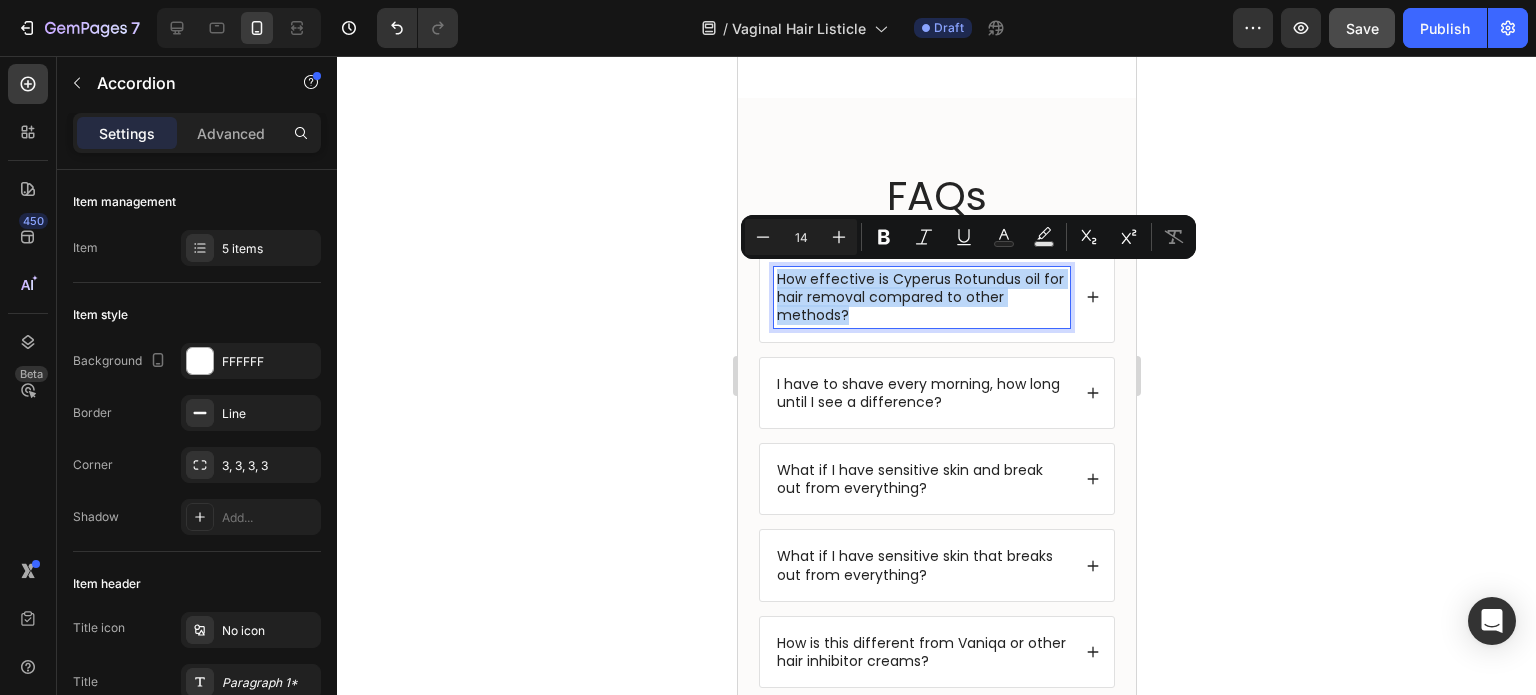 click on "How effective is Cyperus Rotundus oil for hair removal compared to other methods?" at bounding box center [921, 297] 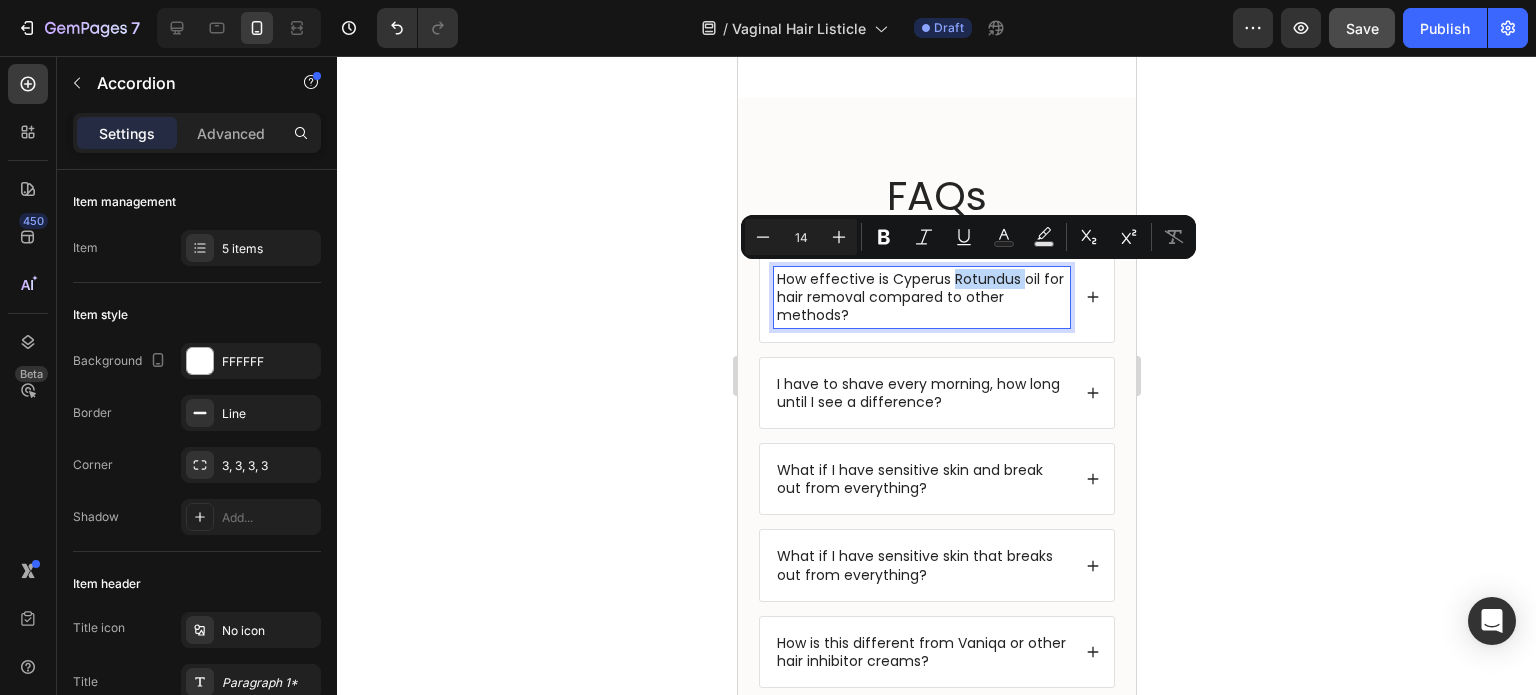click on "How effective is Cyperus Rotundus oil for hair removal compared to other methods?" at bounding box center (921, 297) 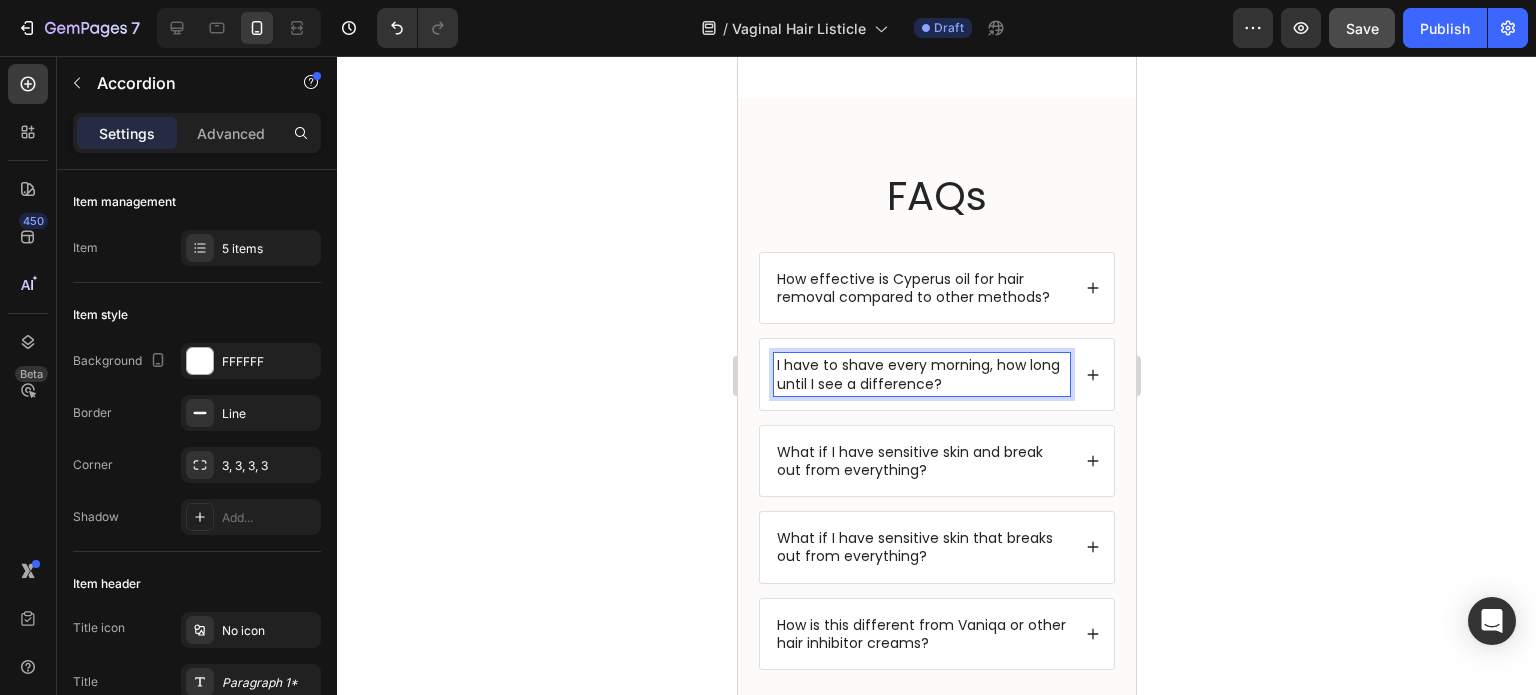 click on "I have to shave every morning, how long until I see a difference?" at bounding box center [921, 374] 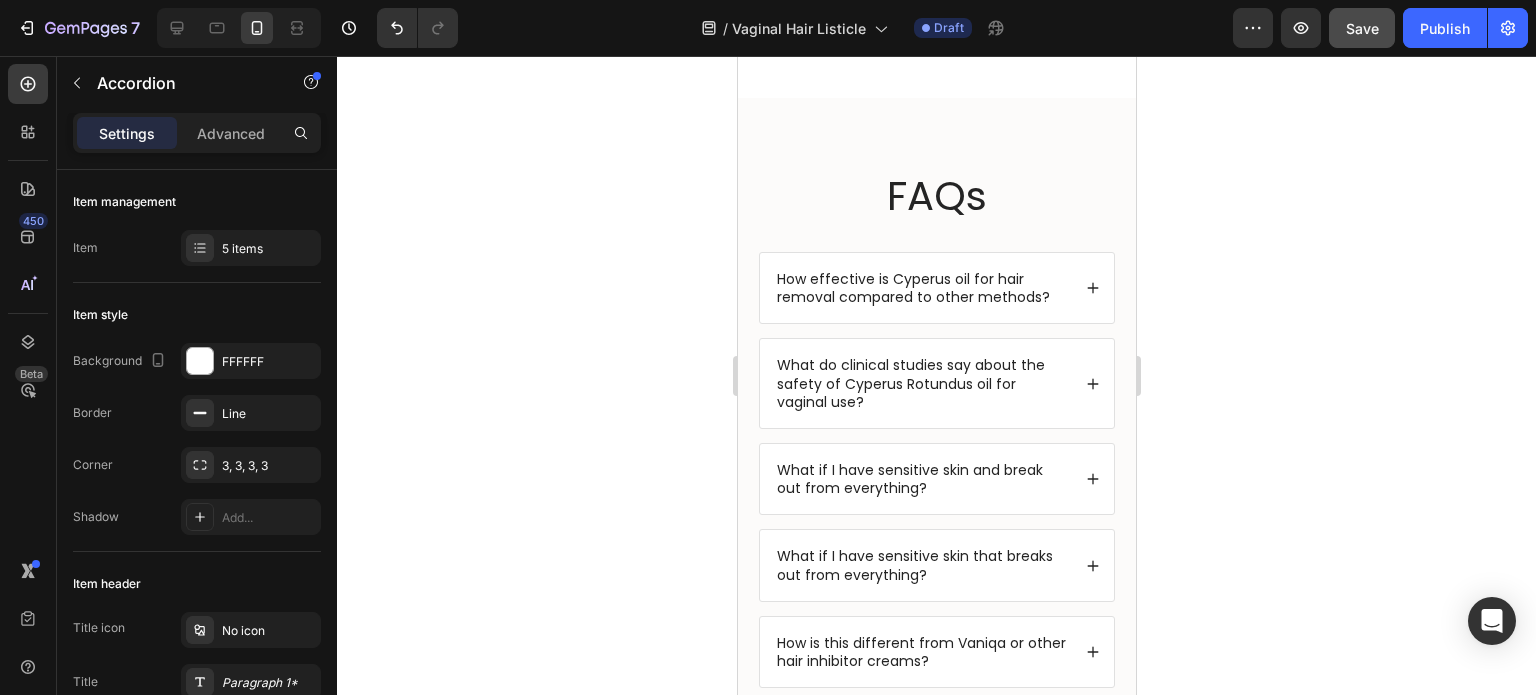 click 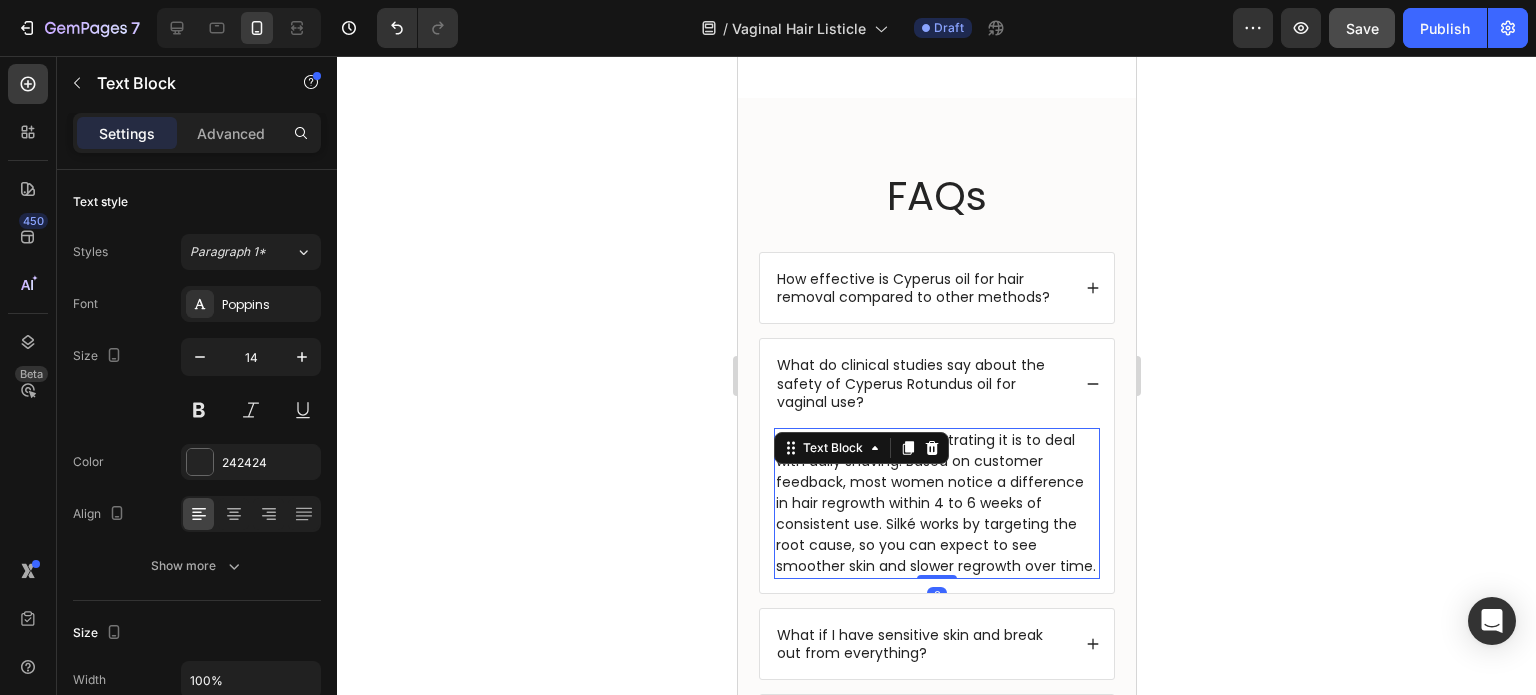 click on "We understand how frustrating it is to deal with daily shaving. Based on customer feedback, most women notice a difference in hair regrowth within 4 to 6 weeks of consistent use. Silké works by targeting the root cause, so you can expect to see smoother skin and slower regrowth over time." at bounding box center [936, 503] 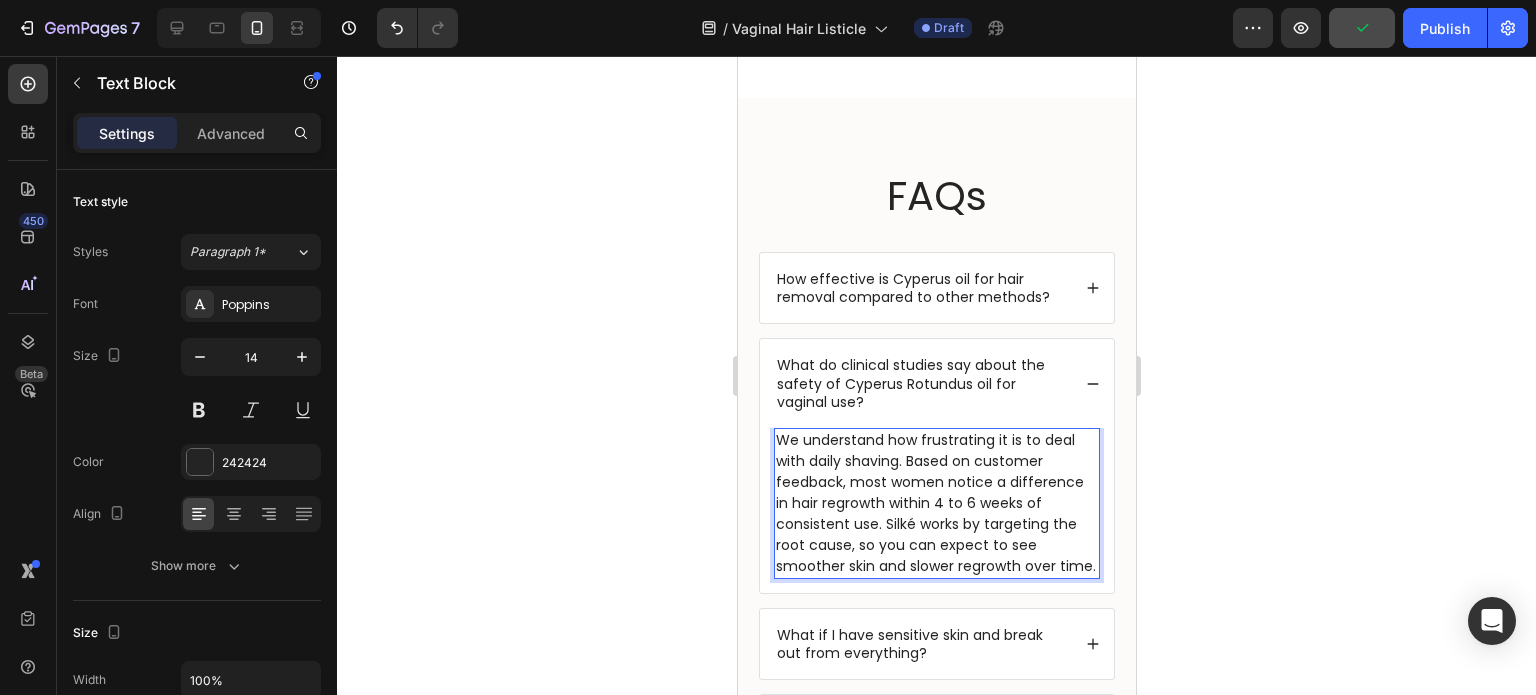 click on "We understand how frustrating it is to deal with daily shaving. Based on customer feedback, most women notice a difference in hair regrowth within 4 to 6 weeks of consistent use. Silké works by targeting the root cause, so you can expect to see smoother skin and slower regrowth over time." at bounding box center (936, 503) 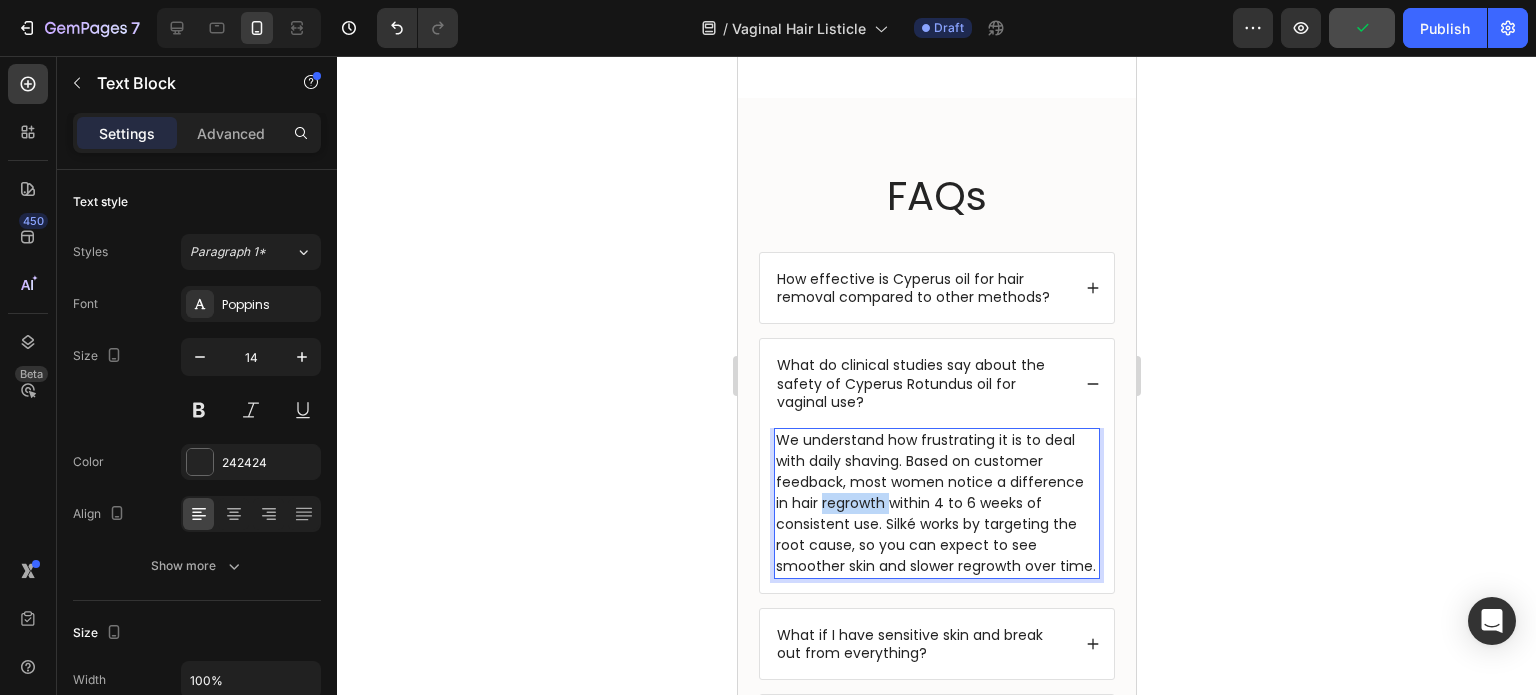 click on "We understand how frustrating it is to deal with daily shaving. Based on customer feedback, most women notice a difference in hair regrowth within 4 to 6 weeks of consistent use. Silké works by targeting the root cause, so you can expect to see smoother skin and slower regrowth over time." at bounding box center (936, 503) 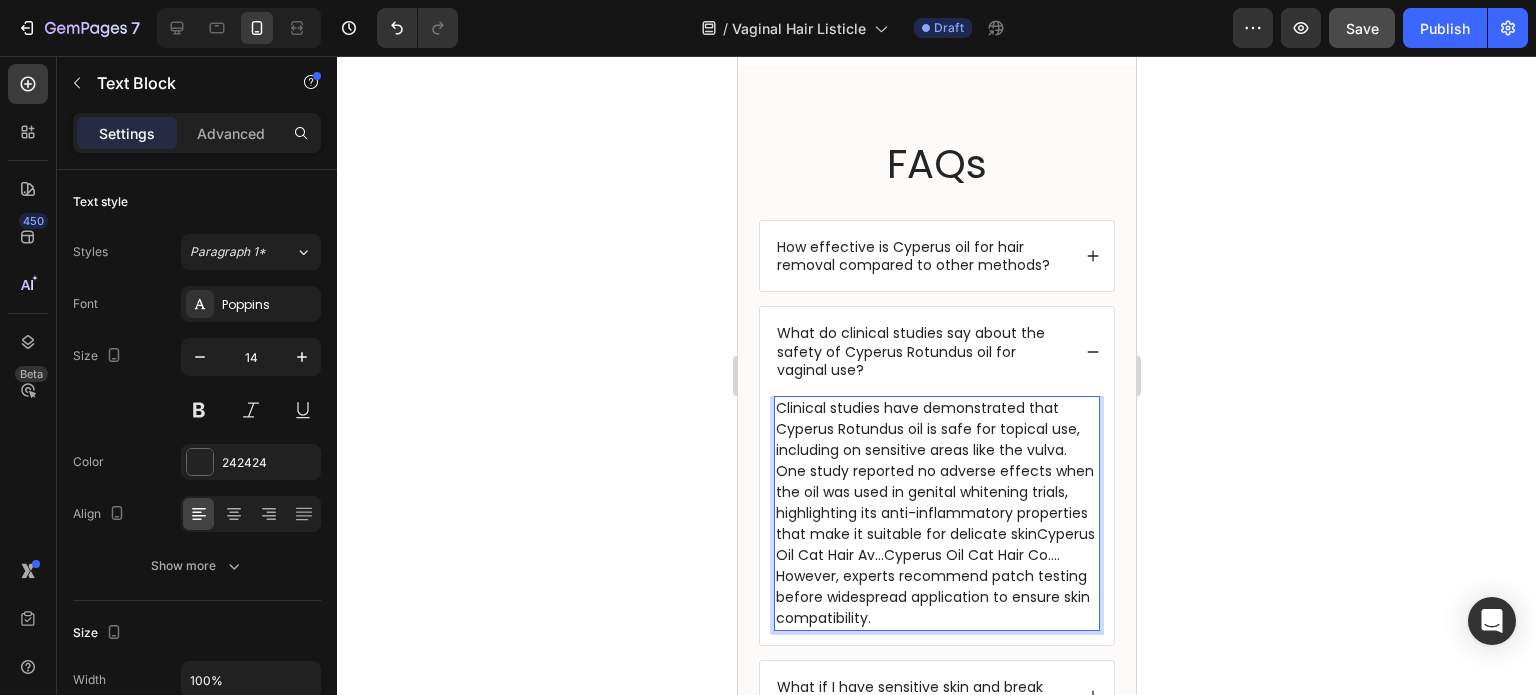 scroll, scrollTop: 6964, scrollLeft: 0, axis: vertical 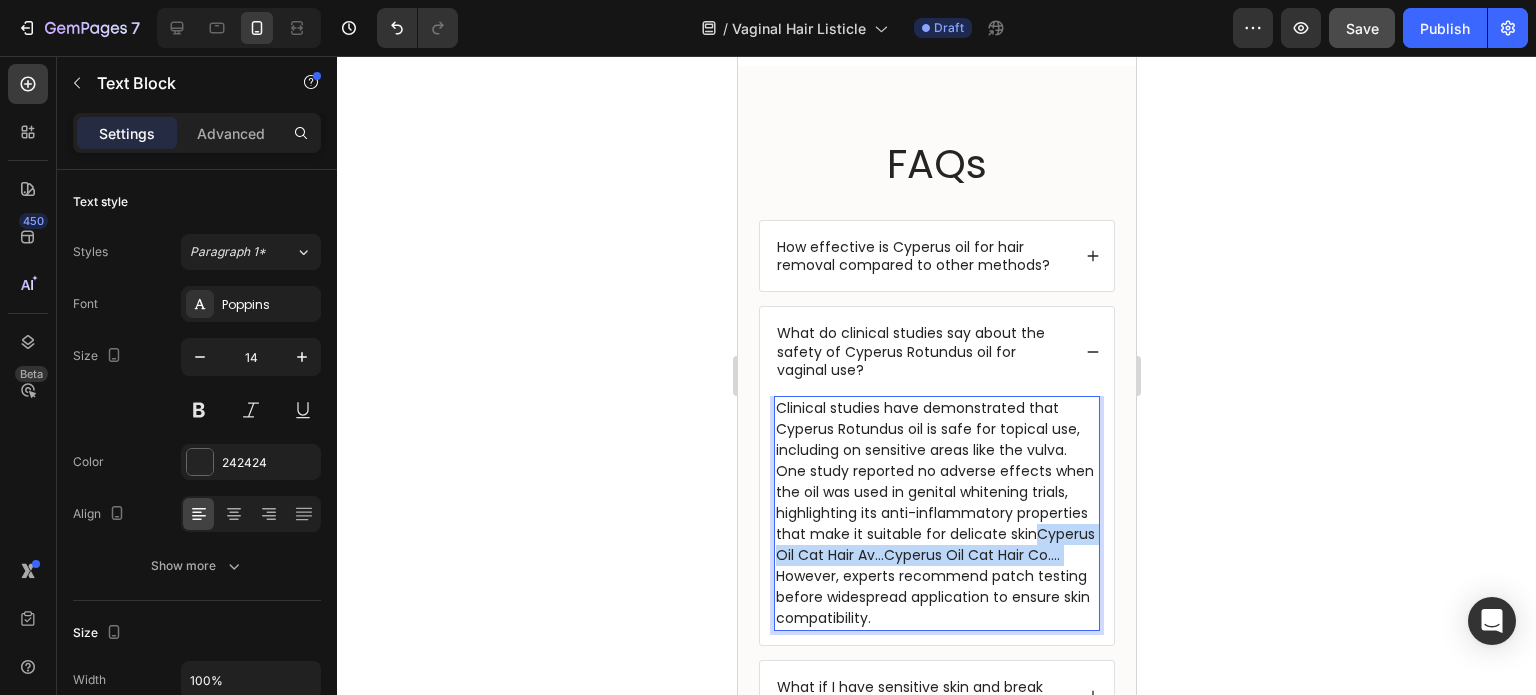 drag, startPoint x: 845, startPoint y: 573, endPoint x: 804, endPoint y: 557, distance: 44.011364 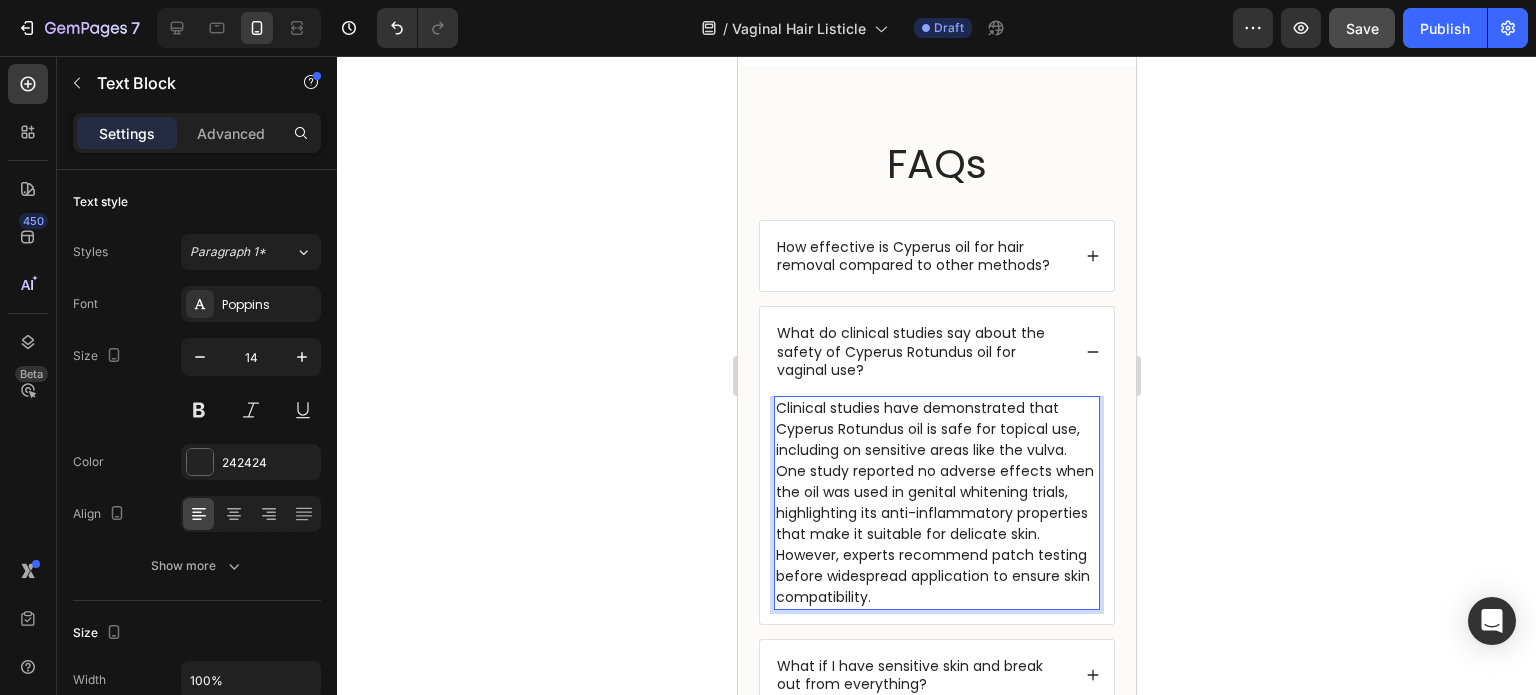 click on "Clinical studies have demonstrated that Cyperus Rotundus oil is safe for topical use, including on sensitive areas like the vulva. One study reported no adverse effects when the oil was used in genital whitening trials, highlighting its anti-inflammatory properties that make it suitable for delicate skin. However, experts recommend patch testing before widespread application to ensure skin compatibility." at bounding box center [936, 503] 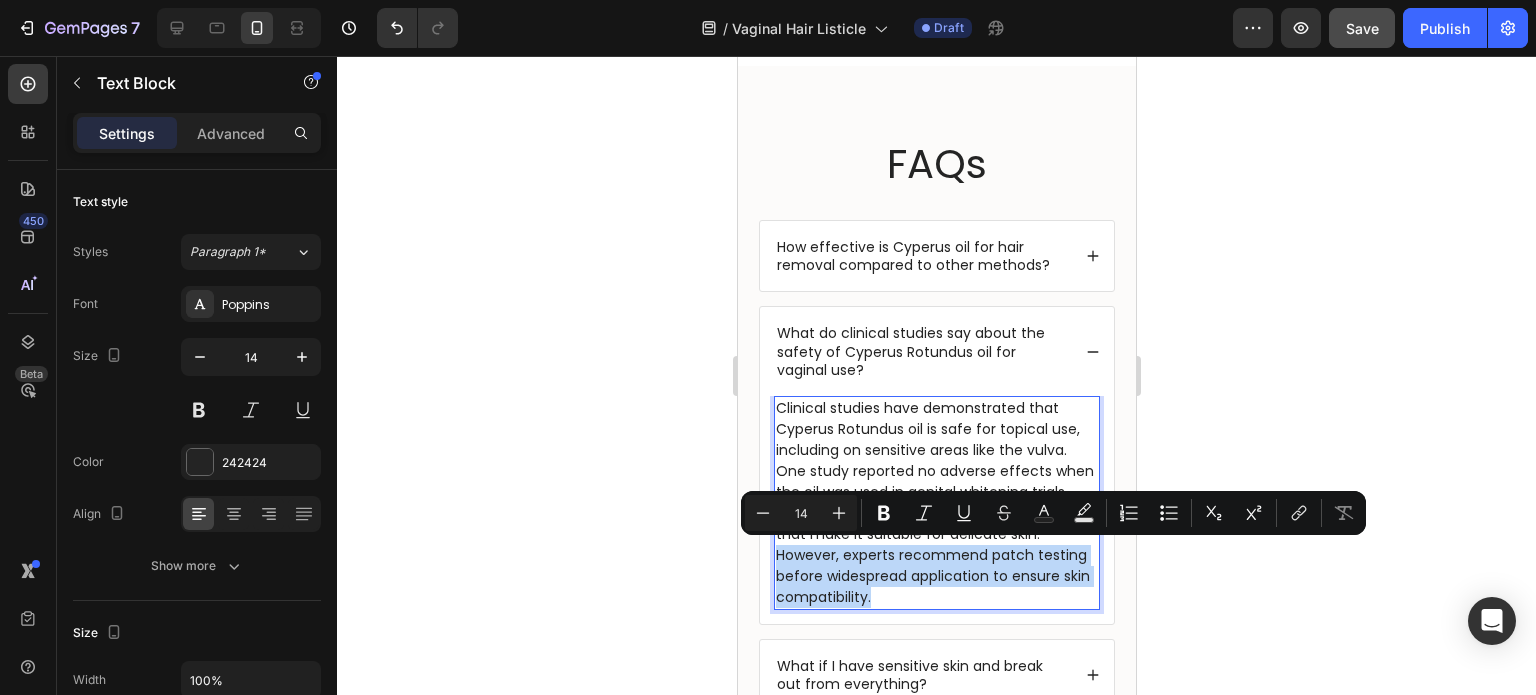 drag, startPoint x: 996, startPoint y: 587, endPoint x: 813, endPoint y: 554, distance: 185.9516 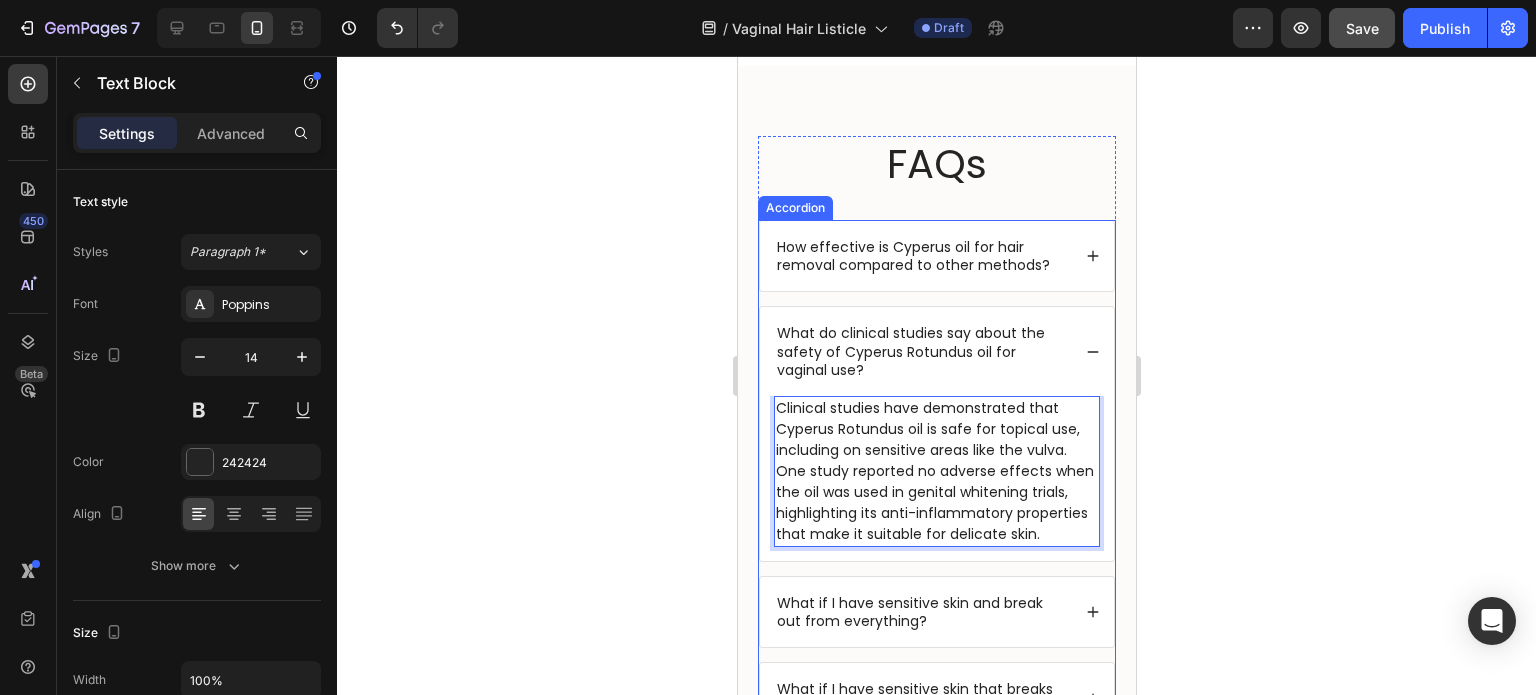click on "What do clinical studies say about the safety of Cyperus Rotundus oil for vaginal use?" at bounding box center [921, 351] 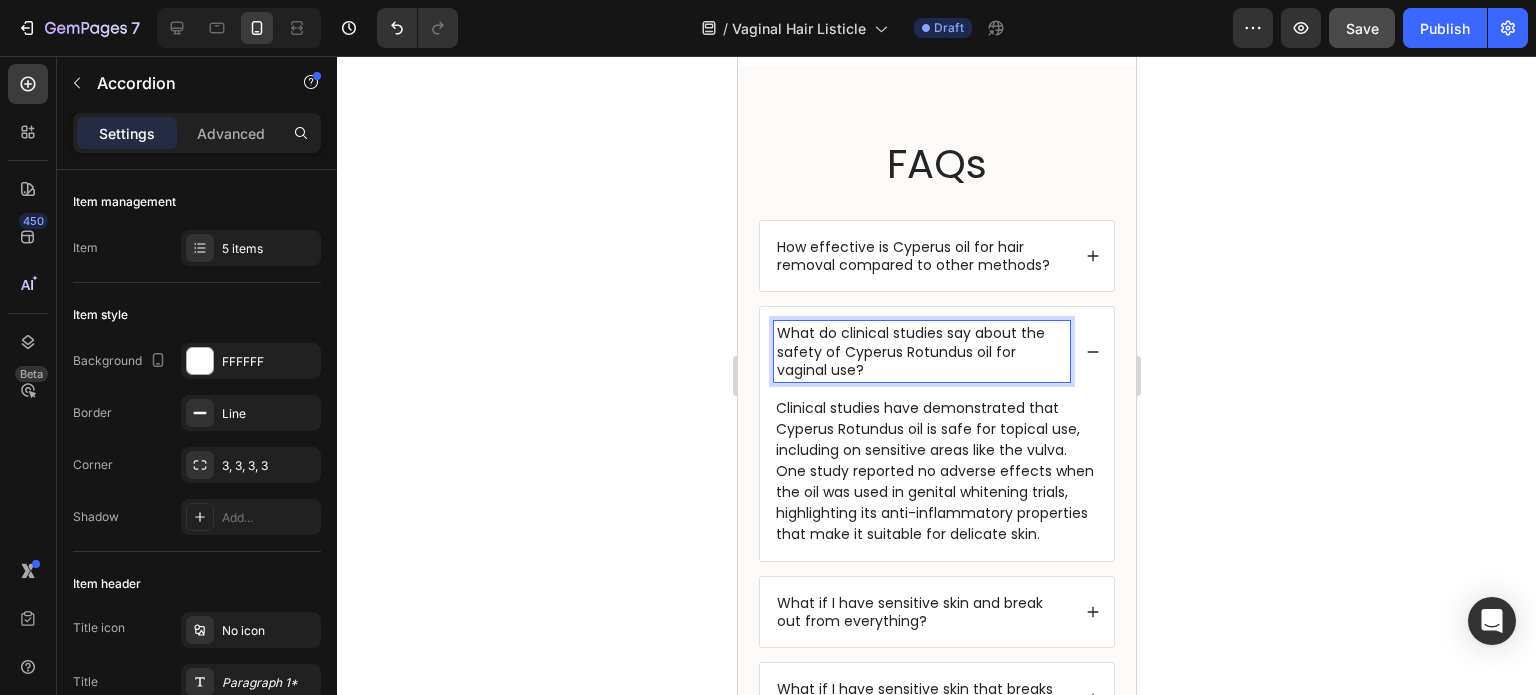click on "What do clinical studies say about the safety of Cyperus Rotundus oil for vaginal use?" at bounding box center (921, 351) 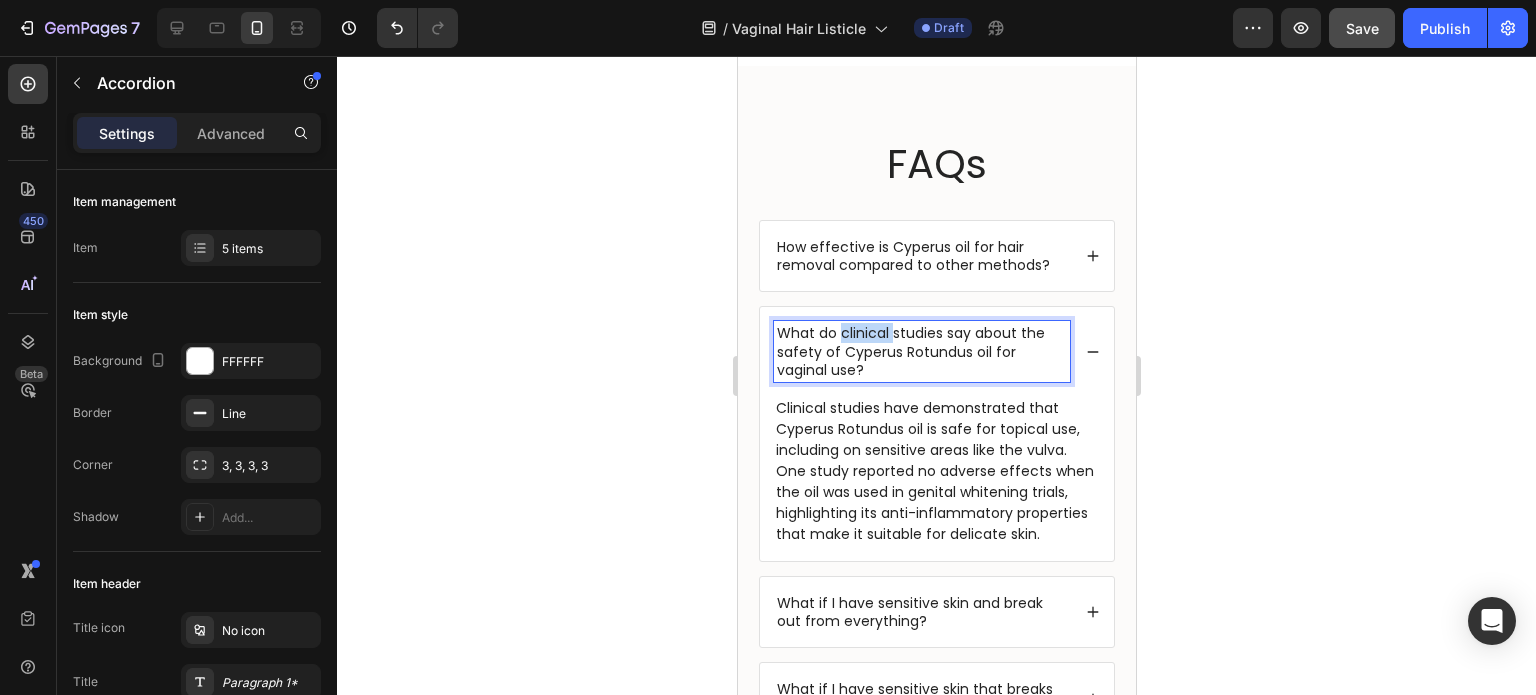 click on "What do clinical studies say about the safety of Cyperus Rotundus oil for vaginal use?" at bounding box center (921, 351) 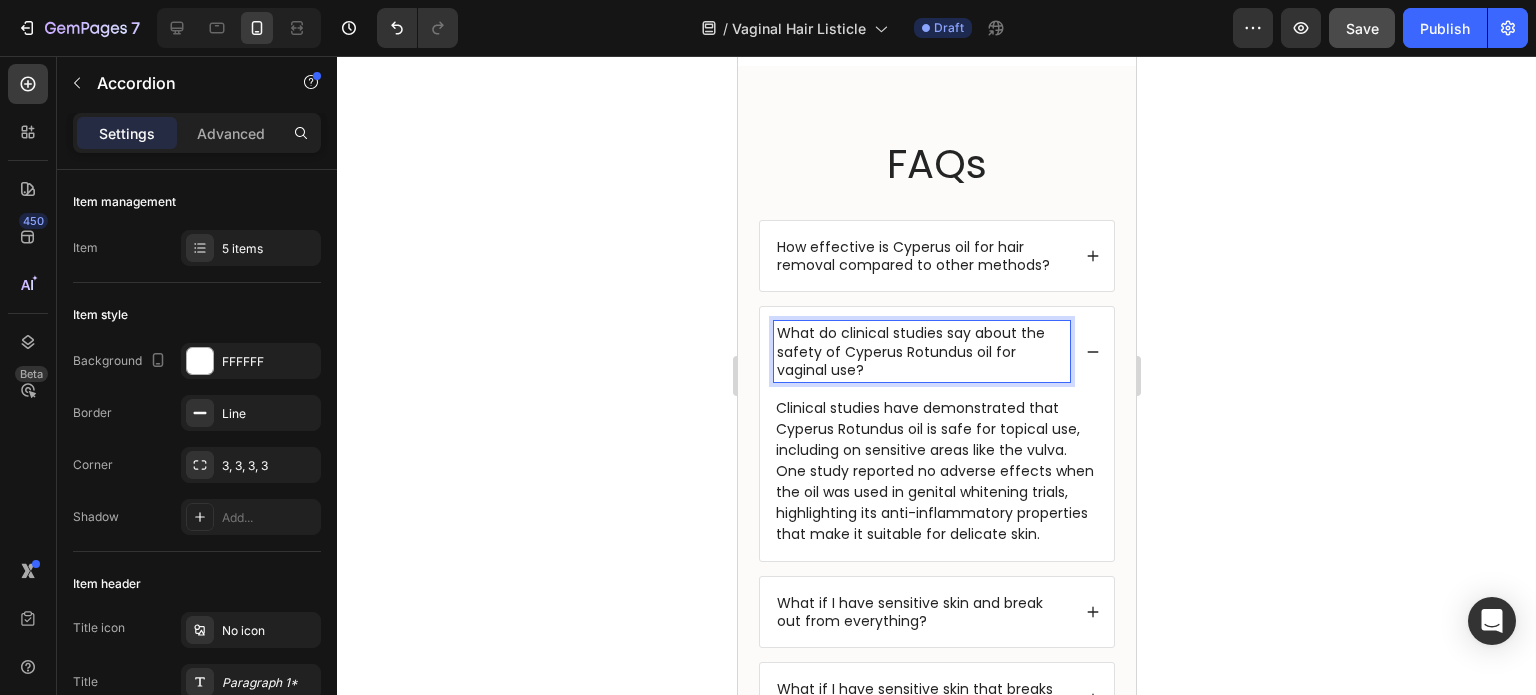click on "What do clinical studies say about the safety of Cyperus Rotundus oil for vaginal use?" at bounding box center [921, 351] 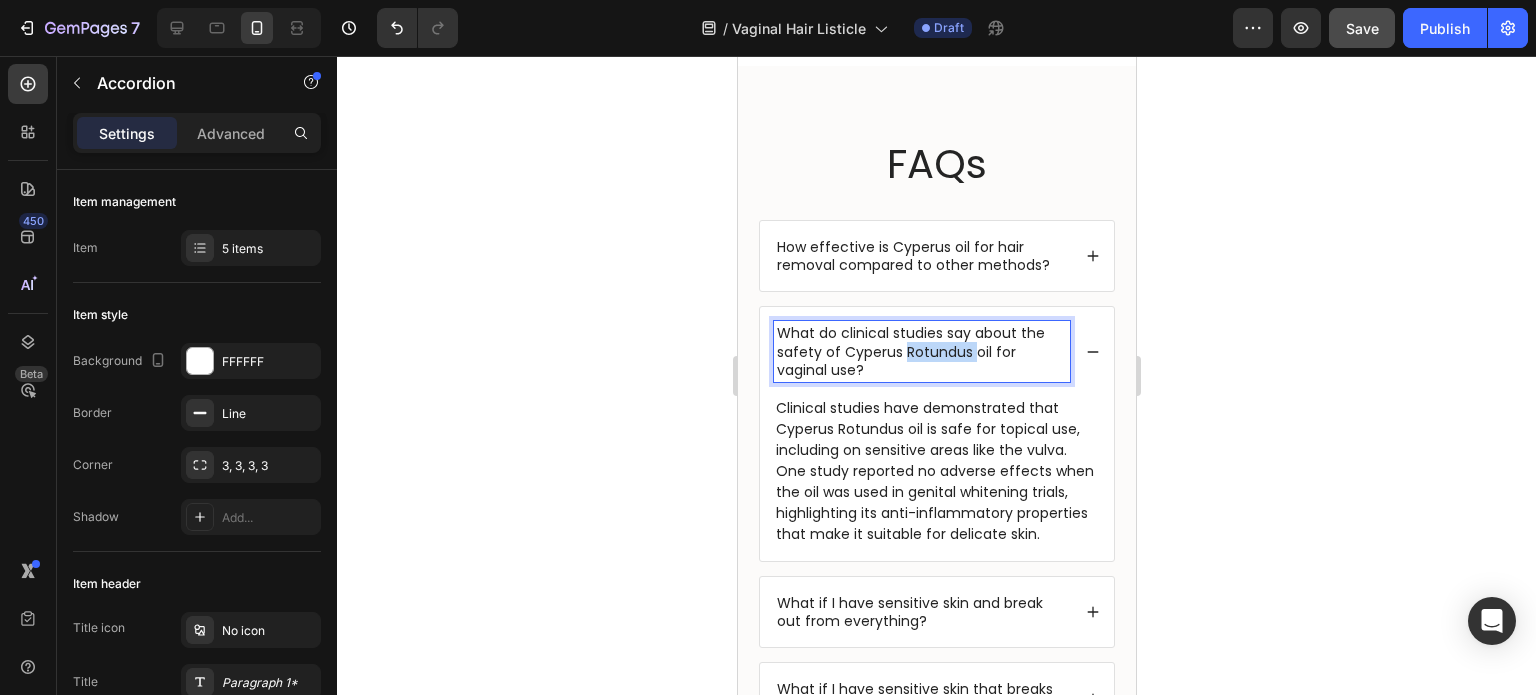 click on "What do clinical studies say about the safety of Cyperus Rotundus oil for vaginal use?" at bounding box center [921, 351] 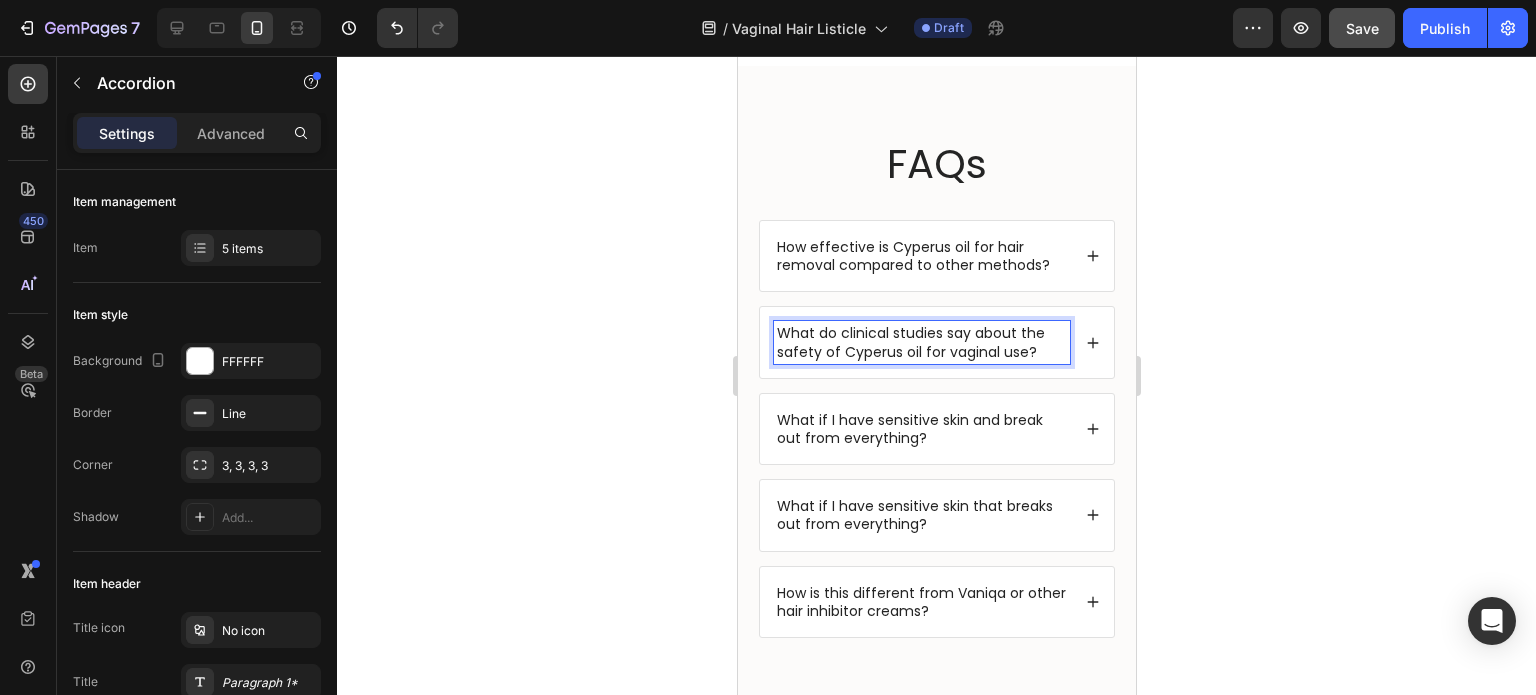 click 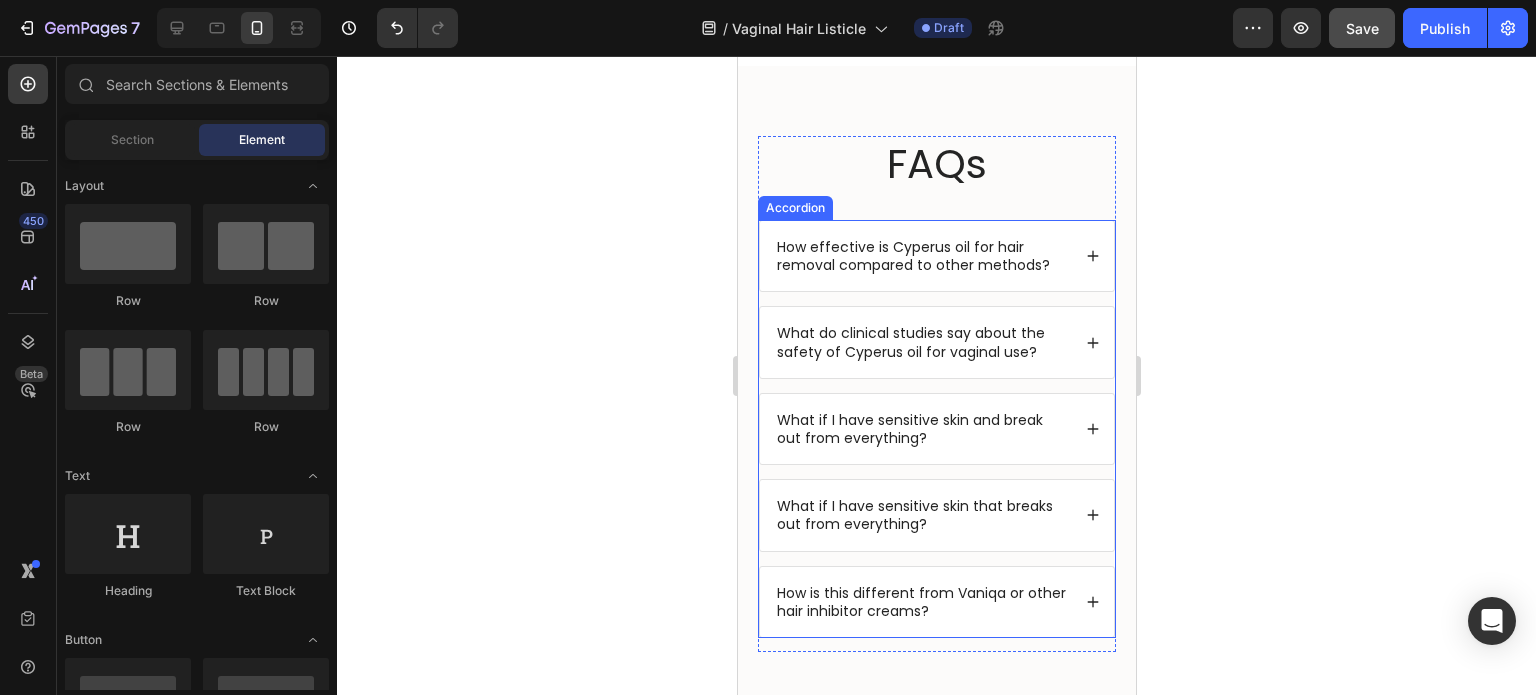 click on "What if I have sensitive skin and break out from everything?" at bounding box center (921, 429) 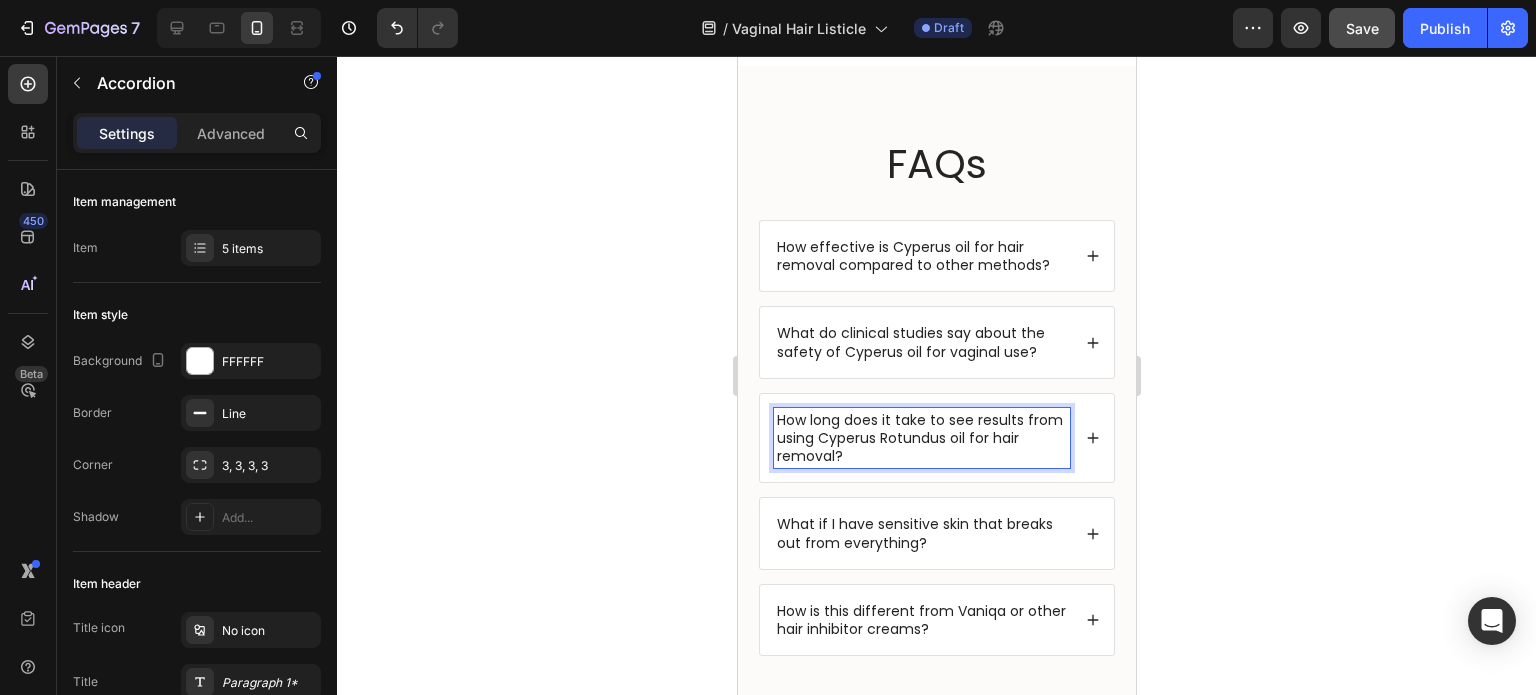 click on "How long does it take to see results from using Cyperus Rotundus oil for hair removal?" at bounding box center [921, 438] 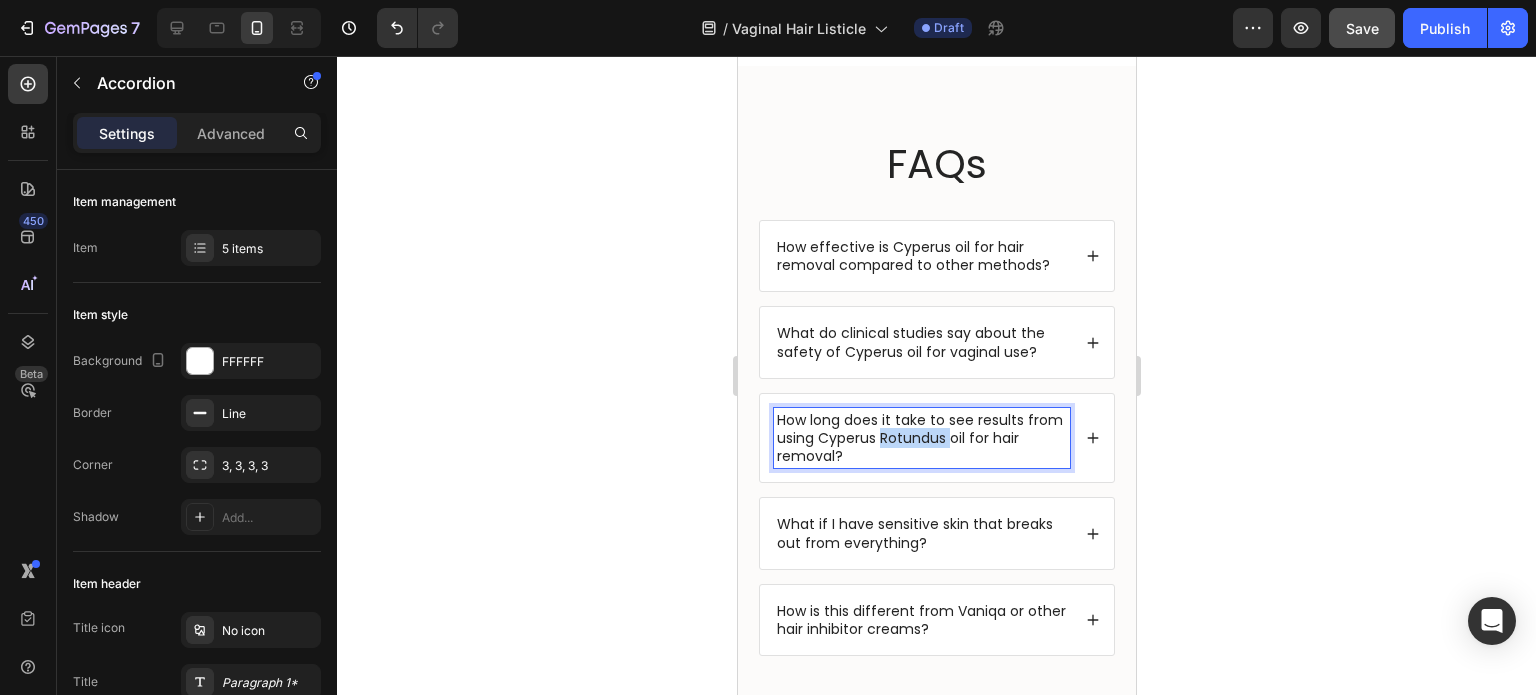 click on "How long does it take to see results from using Cyperus Rotundus oil for hair removal?" at bounding box center [921, 438] 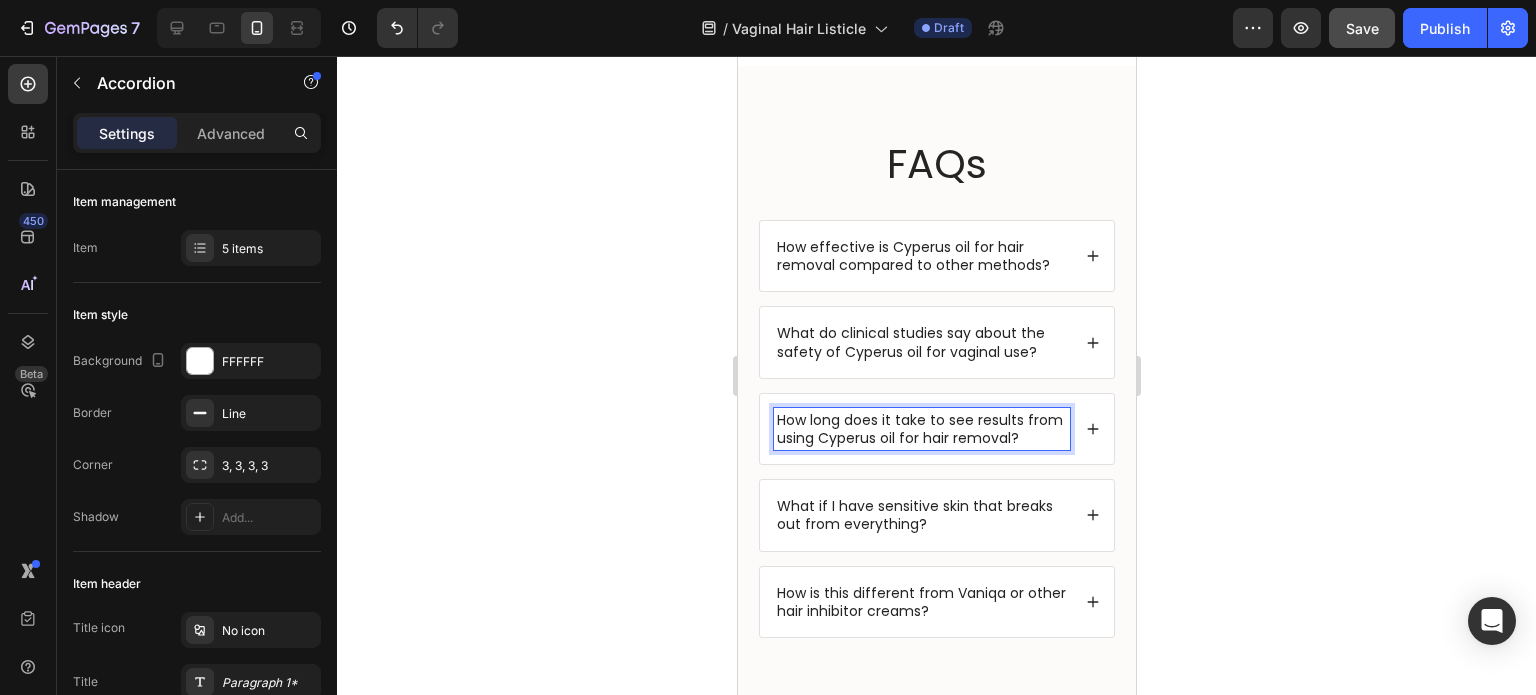 click on "How long does it take to see results from using Cyperus oil for hair removal?" at bounding box center (921, 429) 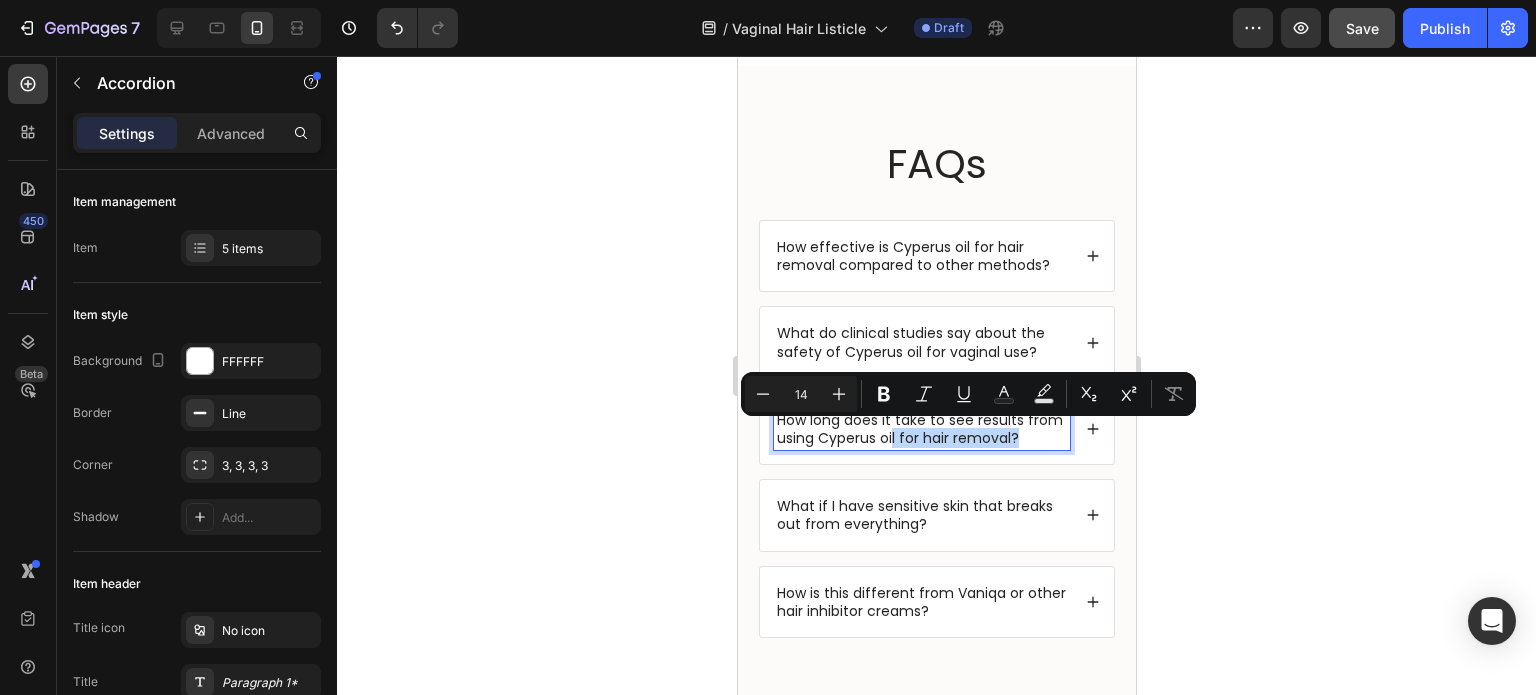 drag, startPoint x: 917, startPoint y: 454, endPoint x: 928, endPoint y: 438, distance: 19.416489 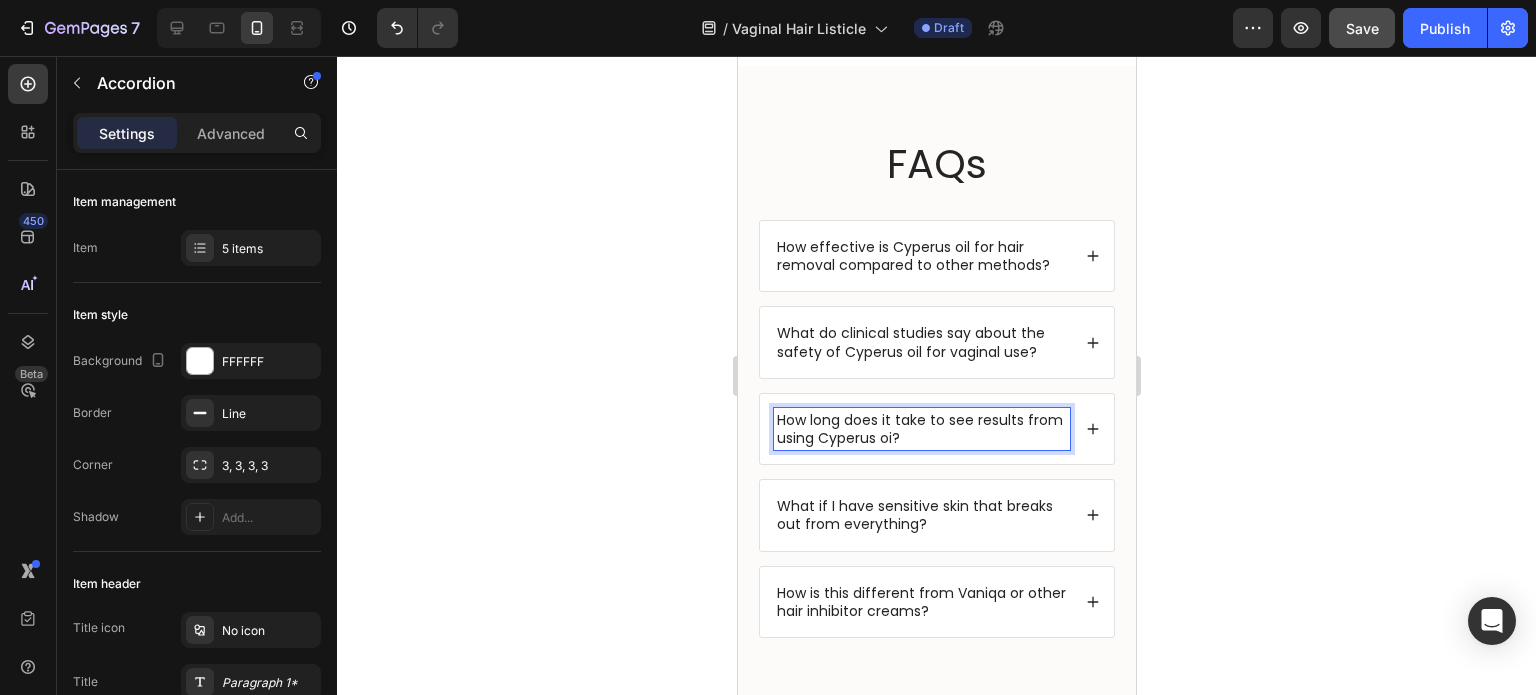 click on "How long does it take to see results from using Cyperus oi?" at bounding box center [921, 429] 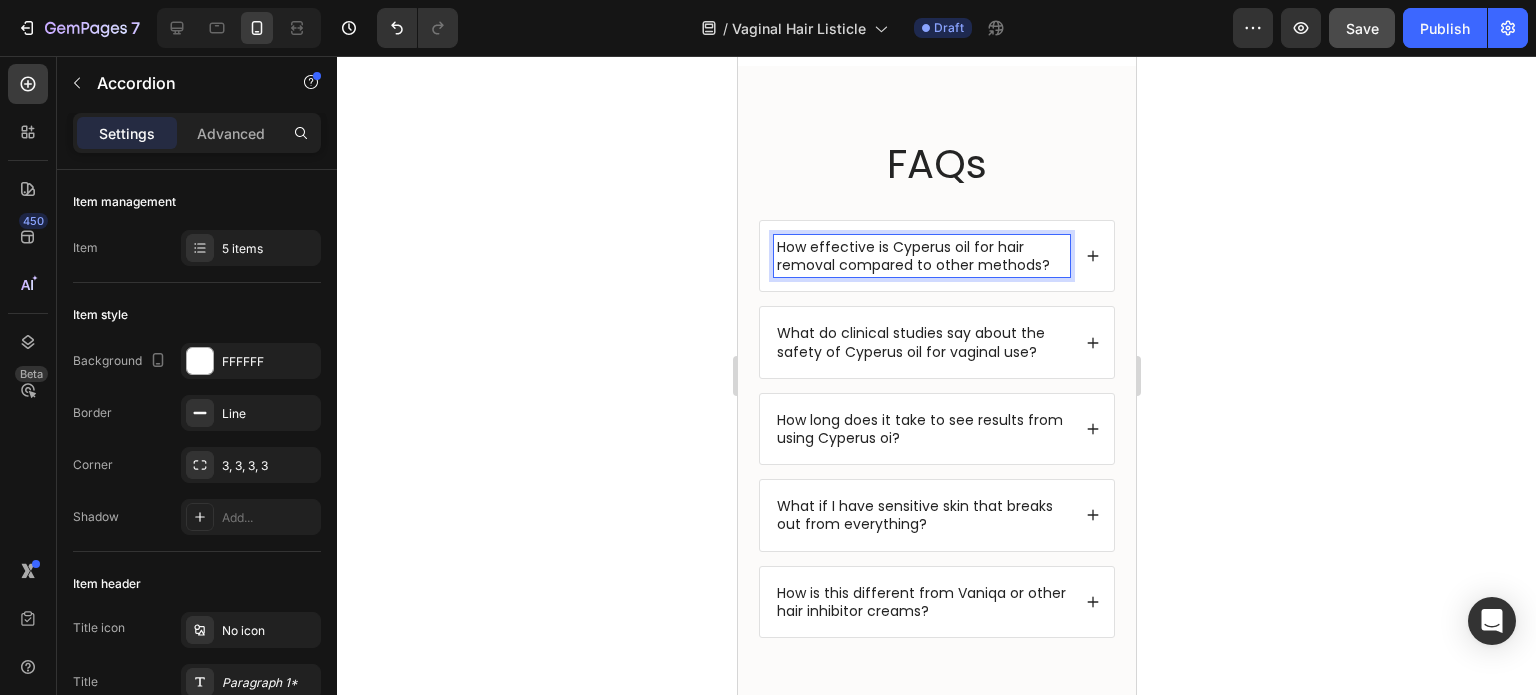 click on "How effective is Cyperus oil for hair removal compared to other methods?" at bounding box center [921, 256] 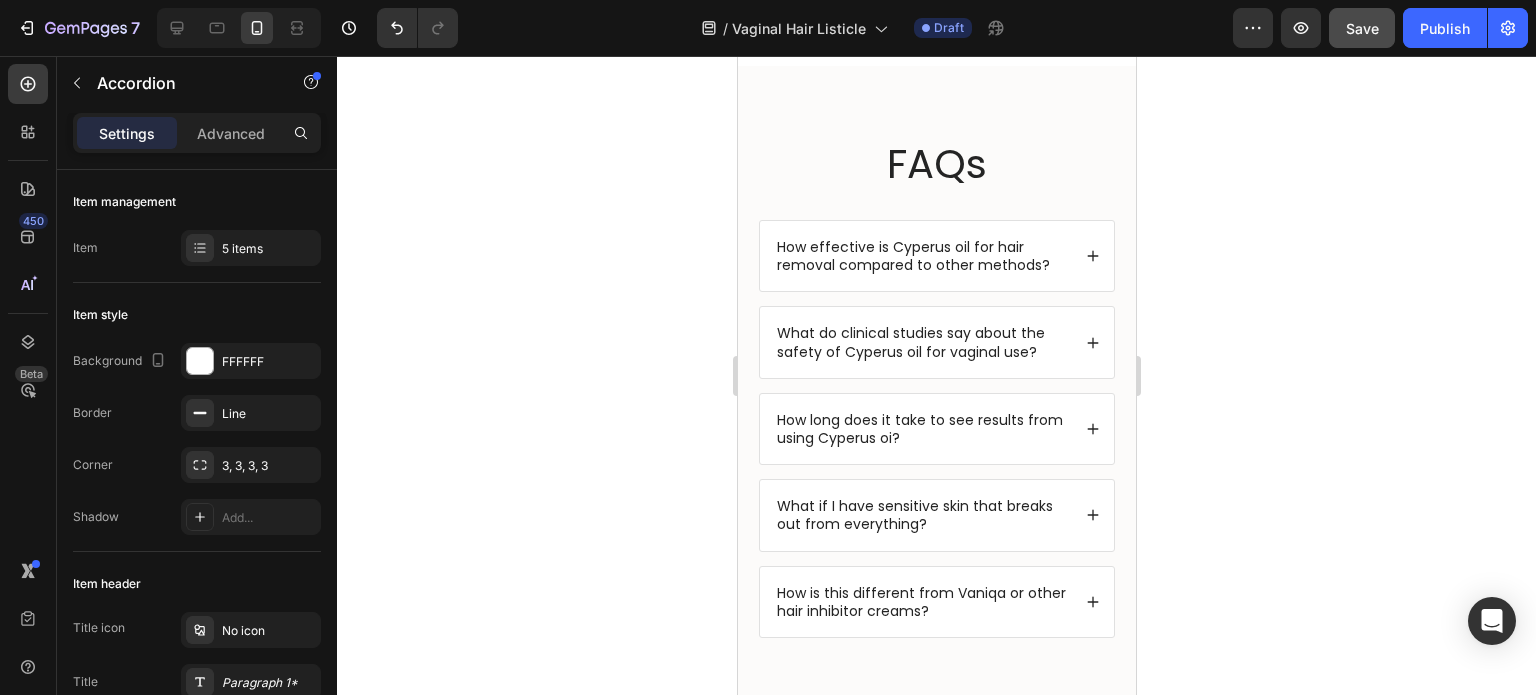 click on "How effective is Cyperus oil for hair removal compared to other methods?" at bounding box center [936, 256] 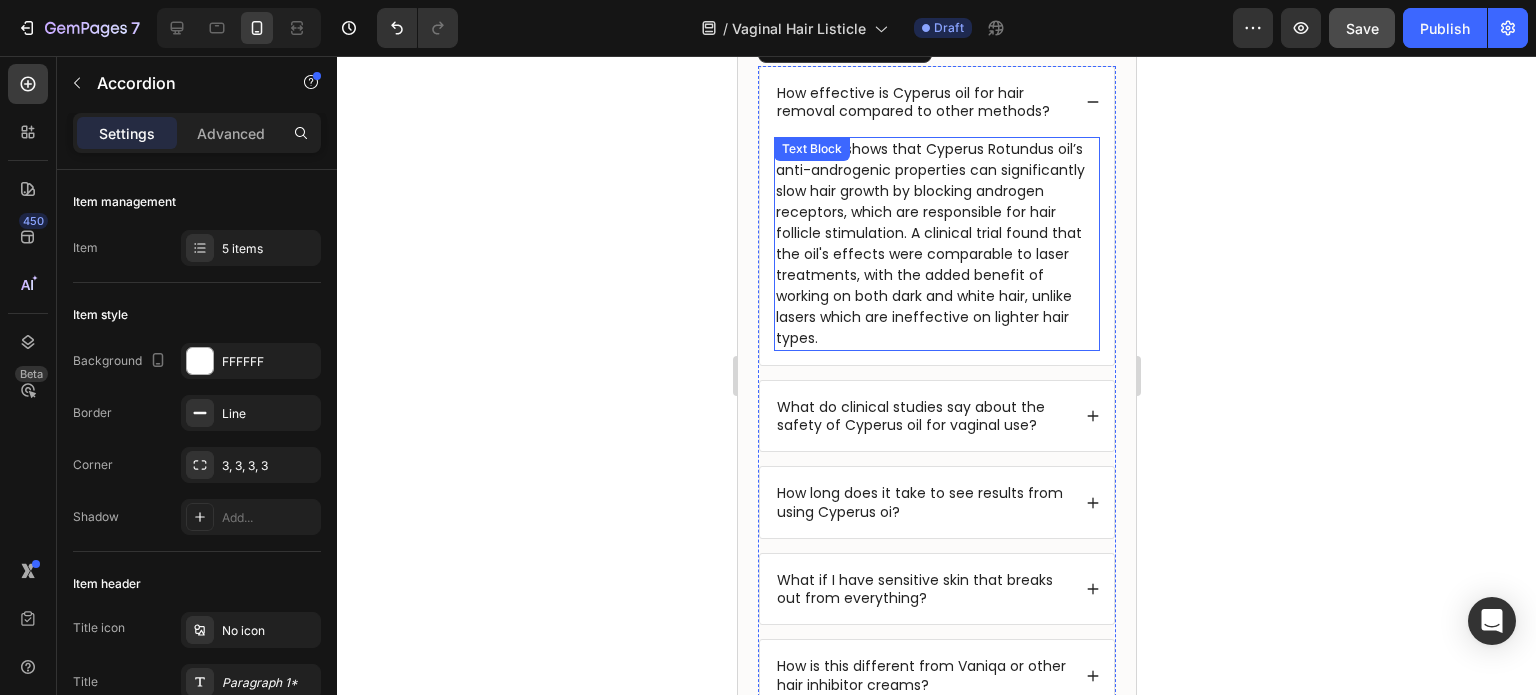 scroll, scrollTop: 7119, scrollLeft: 0, axis: vertical 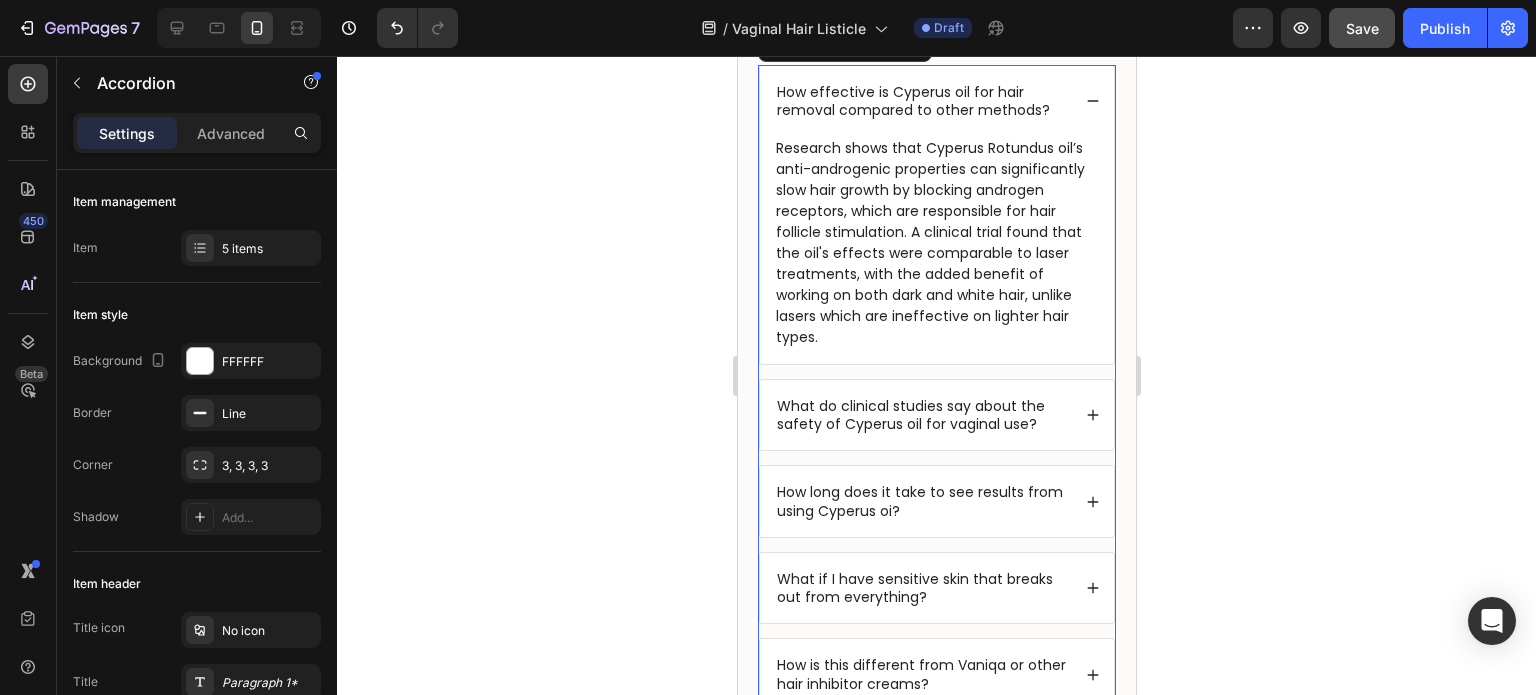 click 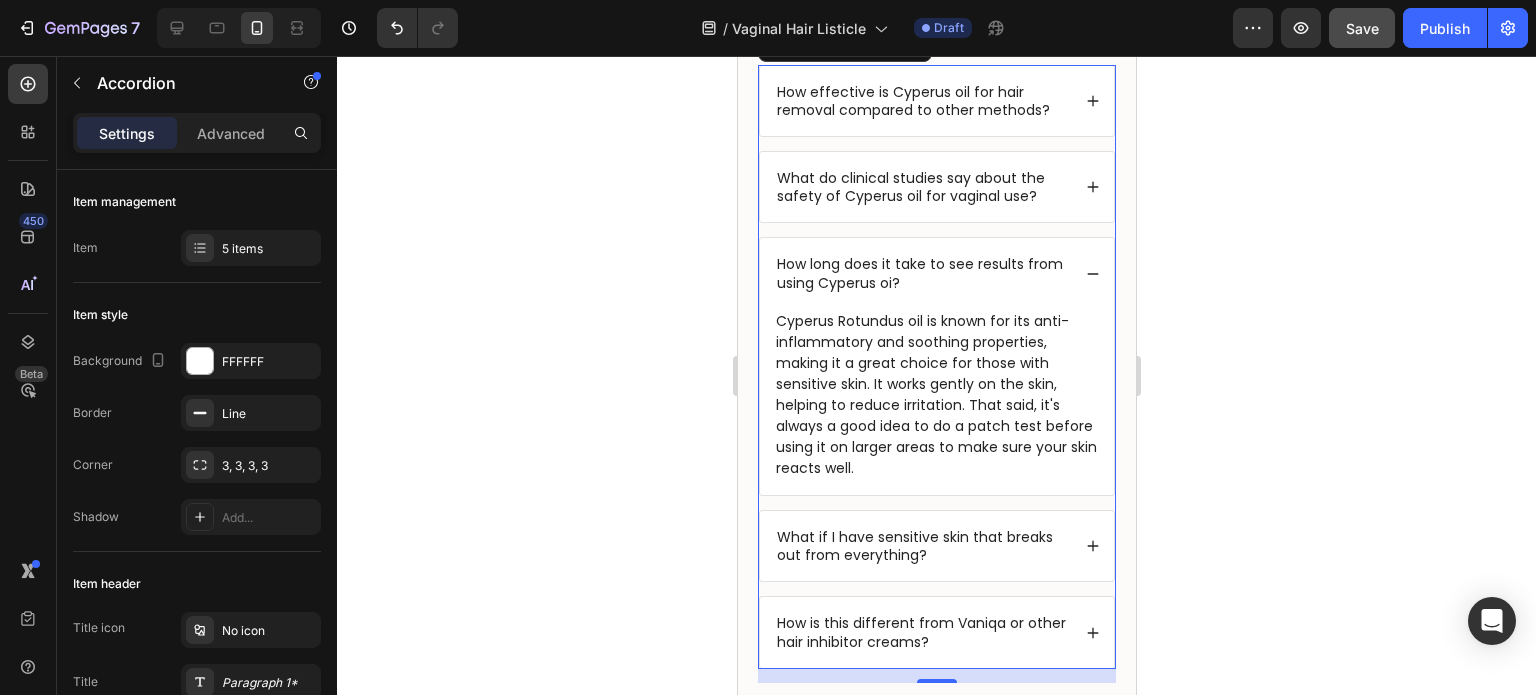 click on "Cyperus Rotundus oil is known for its anti-inflammatory and soothing properties, making it a great choice for those with sensitive skin. It works gently on the skin, helping to reduce irritation. That said, it's always a good idea to do a patch test before using it on larger areas to make sure your skin reacts well." at bounding box center (936, 395) 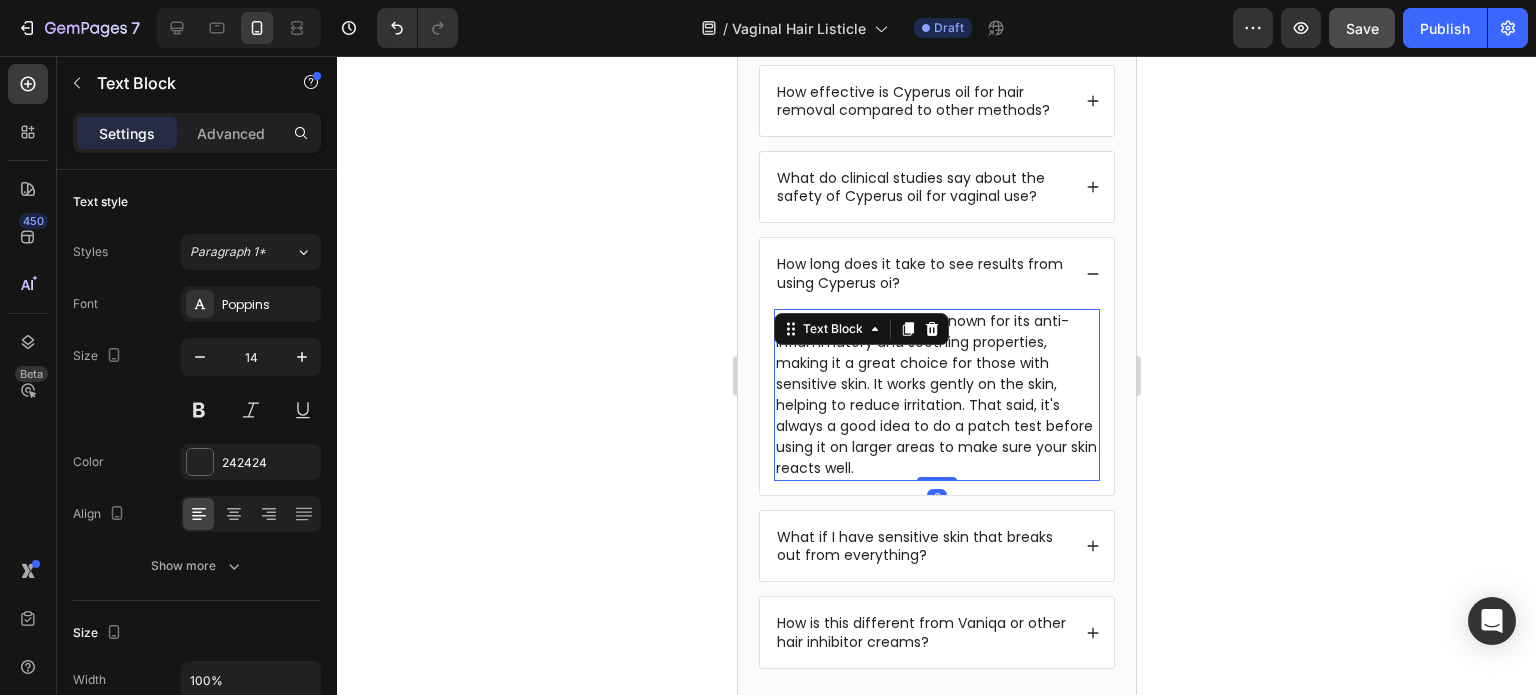 click on "Cyperus Rotundus oil is known for its anti-inflammatory and soothing properties, making it a great choice for those with sensitive skin. It works gently on the skin, helping to reduce irritation. That said, it's always a good idea to do a patch test before using it on larger areas to make sure your skin reacts well." at bounding box center (936, 395) 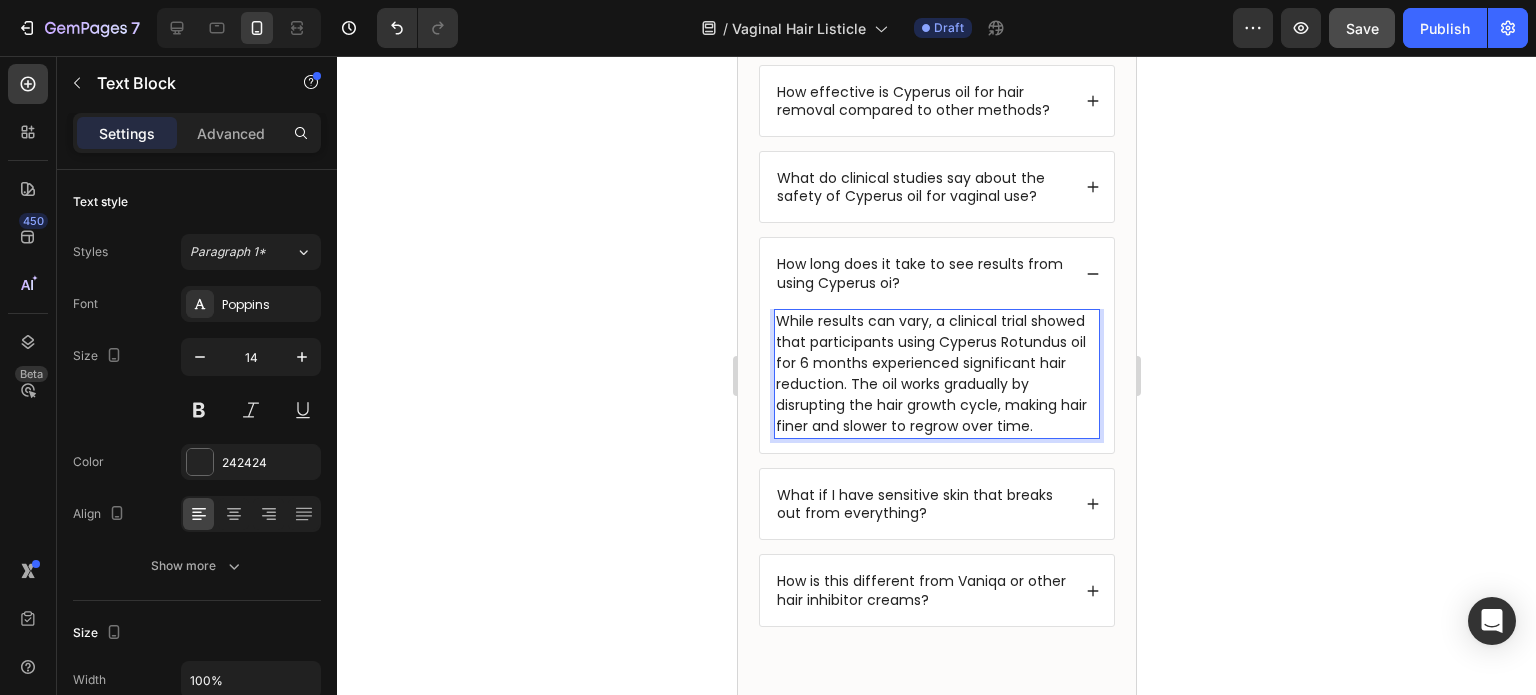 click on "While results can vary, a clinical trial showed that participants using Cyperus Rotundus oil for 6 months experienced significant hair reduction. The oil works gradually by disrupting the hair growth cycle, making hair finer and slower to regrow over time." at bounding box center (936, 374) 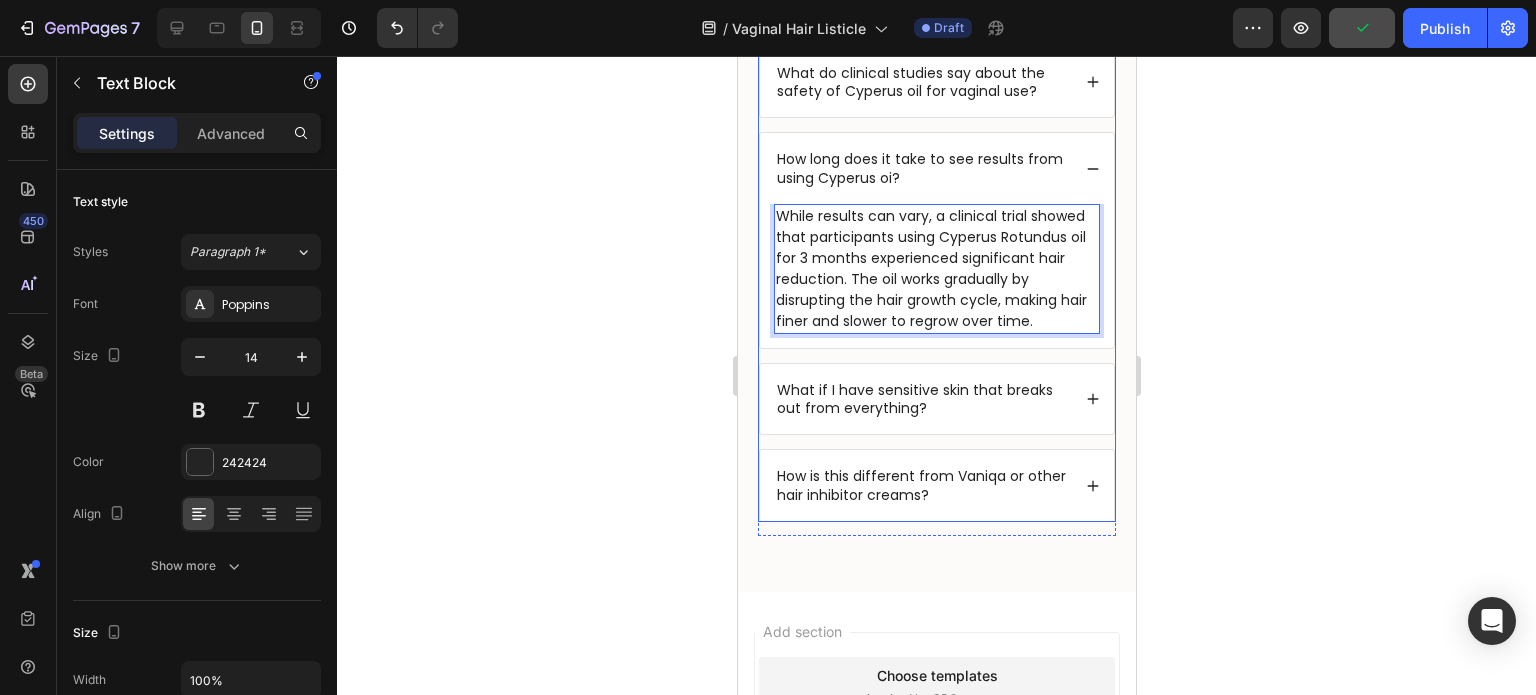 scroll, scrollTop: 7231, scrollLeft: 0, axis: vertical 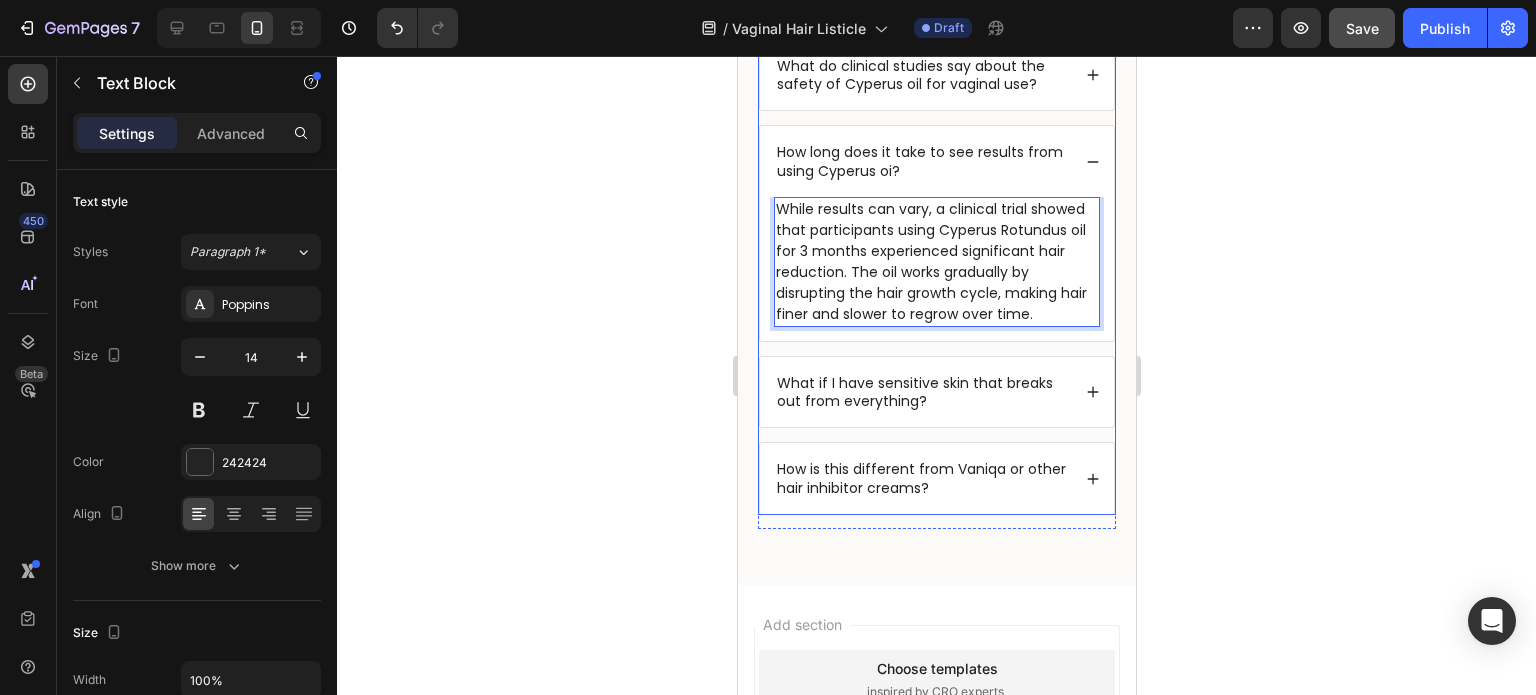 click on "How is this different from Vaniqa or other hair inhibitor creams?" at bounding box center [921, 478] 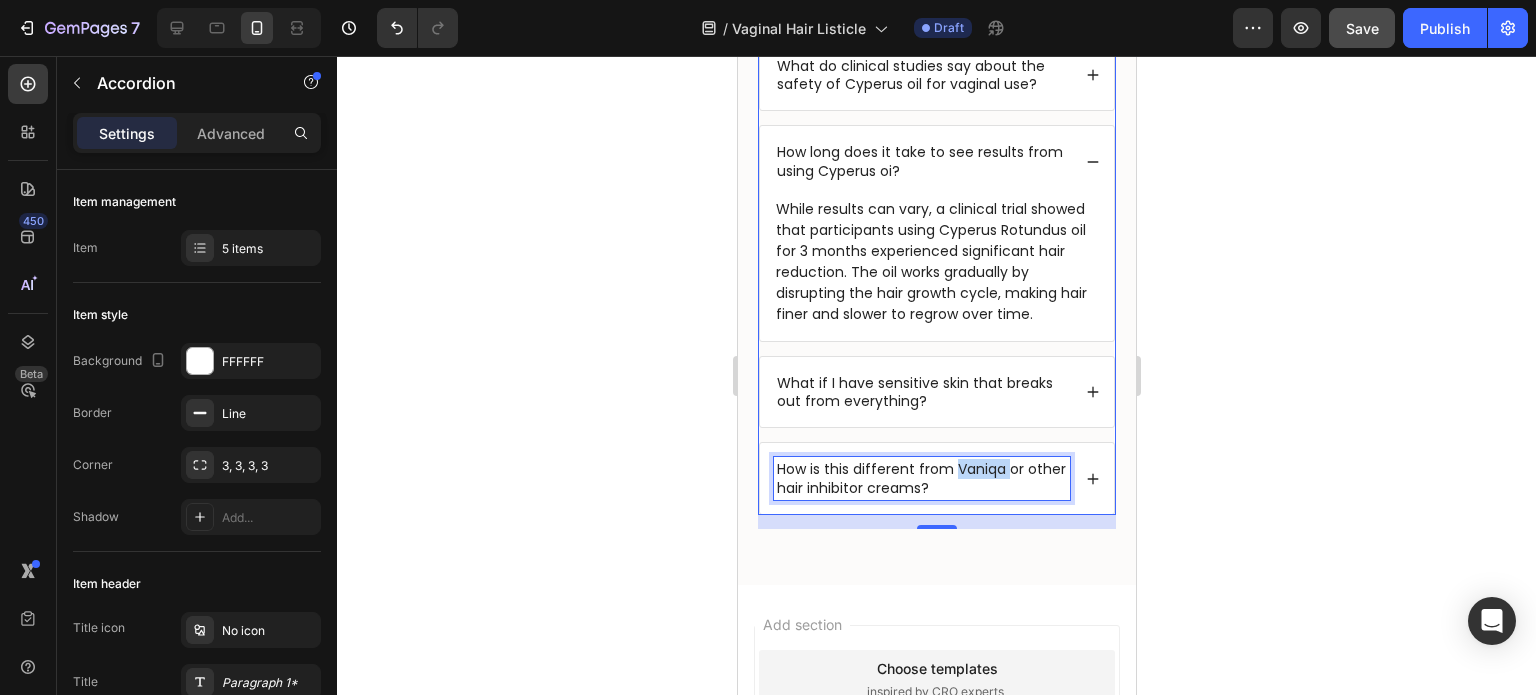 click on "How is this different from Vaniqa or other hair inhibitor creams?" at bounding box center (921, 478) 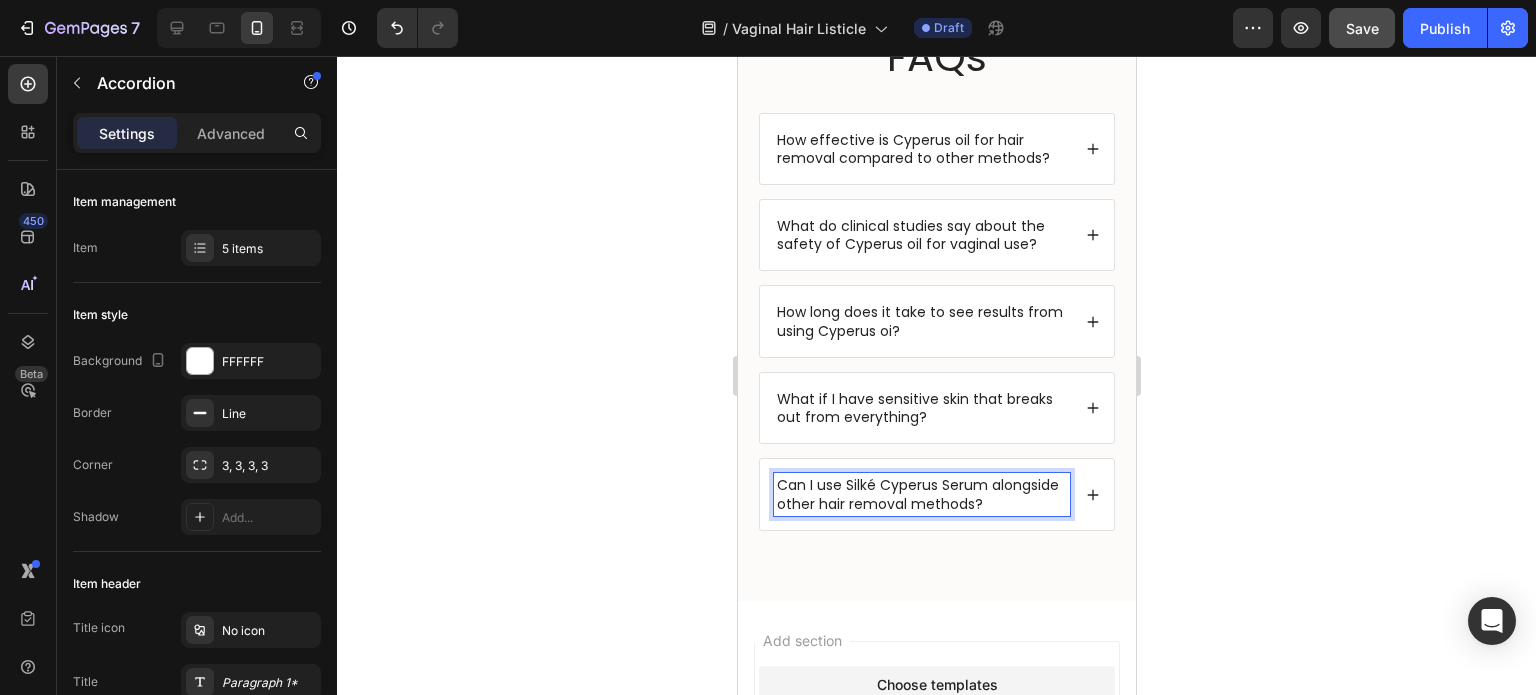 scroll, scrollTop: 7066, scrollLeft: 0, axis: vertical 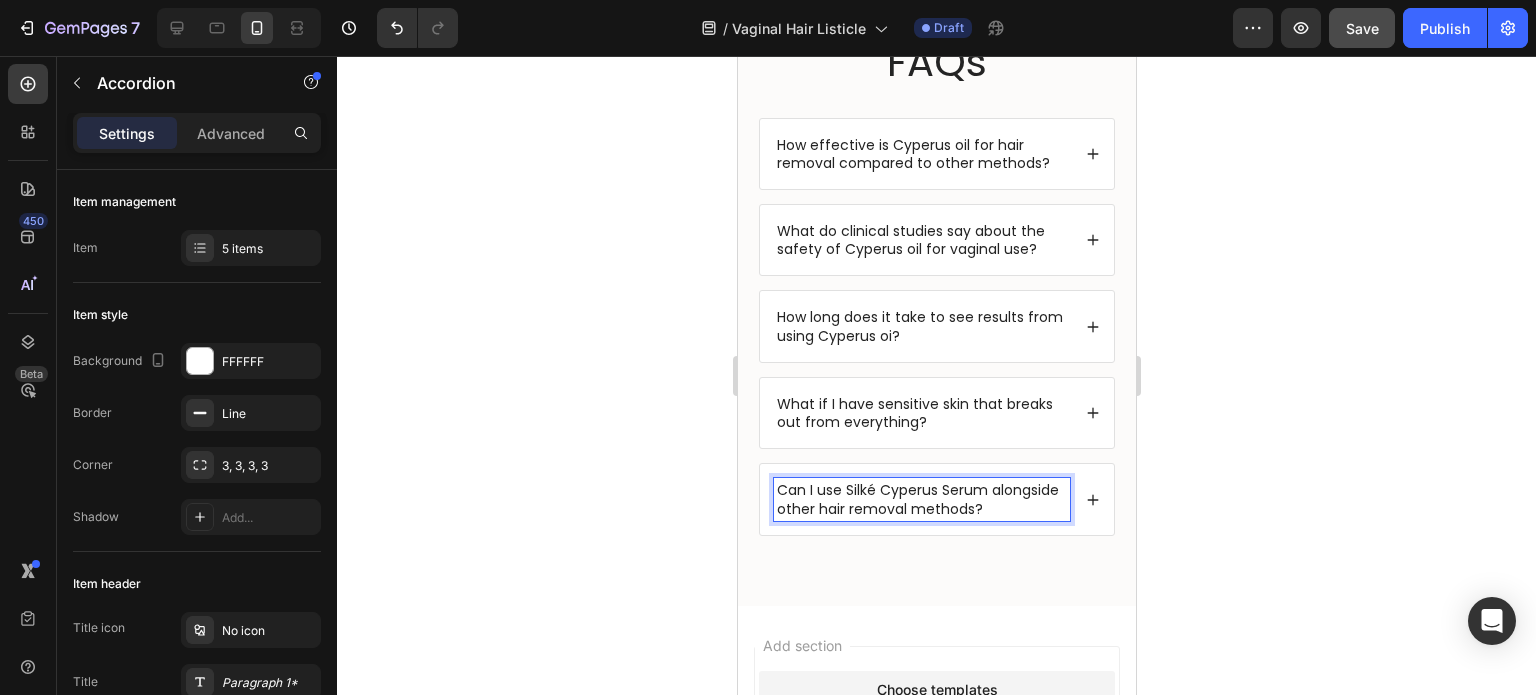click on "Can I use Silké Cyperus Serum alongside other hair removal methods?" at bounding box center (921, 499) 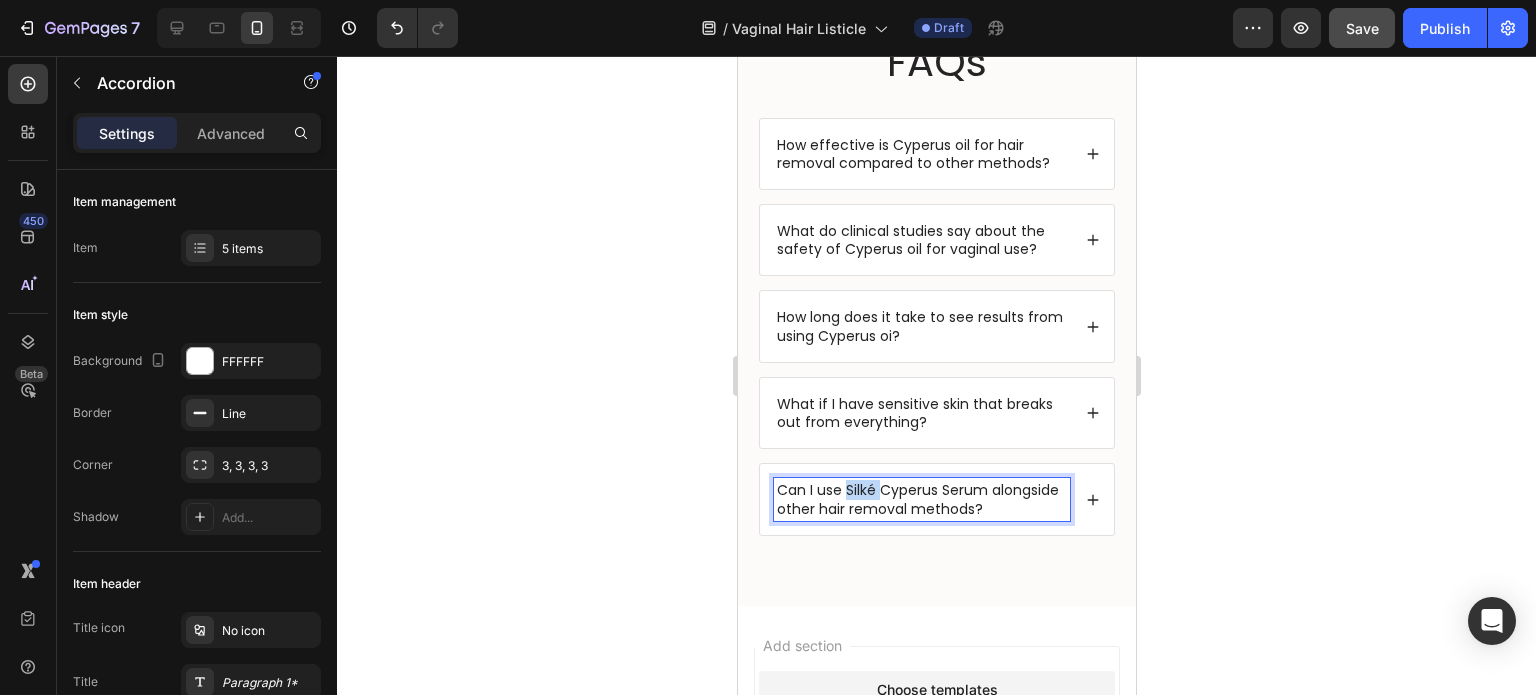 click on "Can I use Silké Cyperus Serum alongside other hair removal methods?" at bounding box center (921, 499) 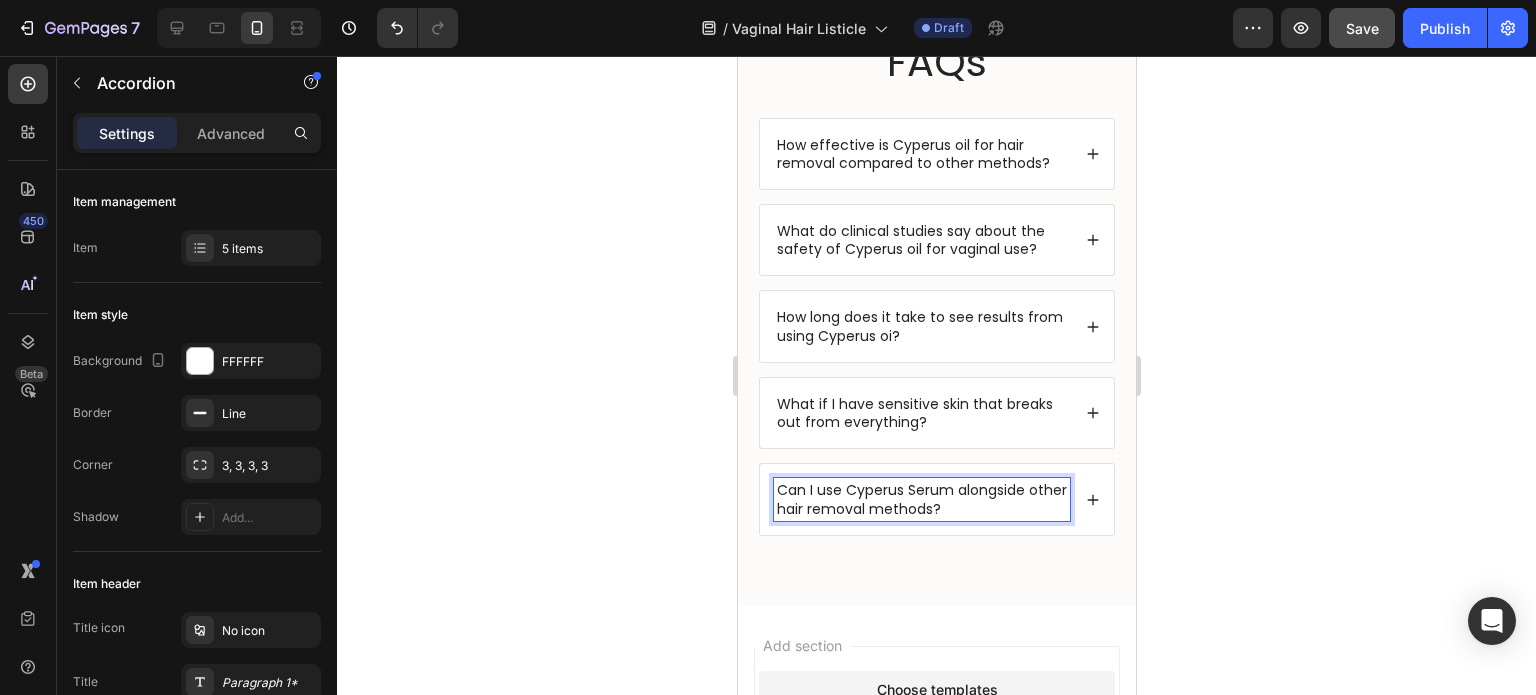 click on "Can I use Cyperus Serum alongside other hair removal methods?" at bounding box center (921, 499) 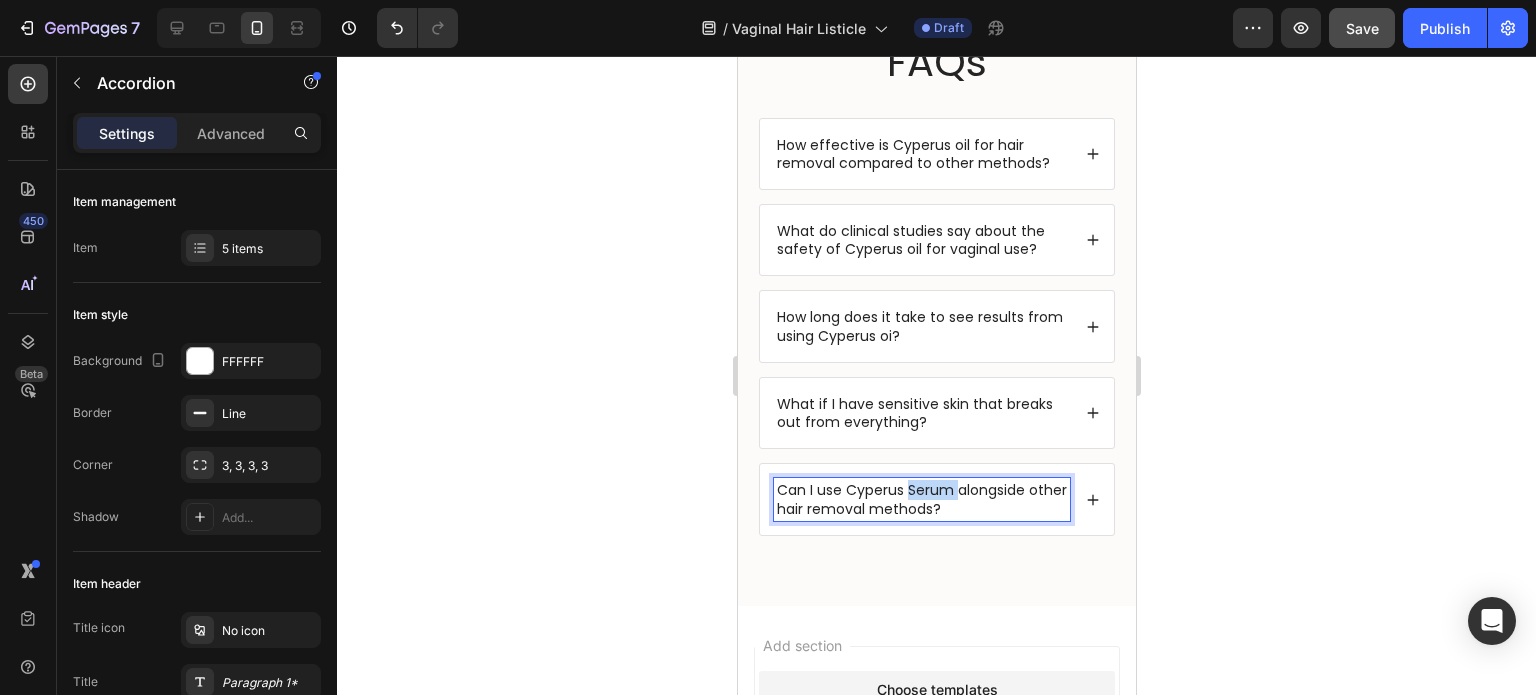 click on "Can I use Cyperus Serum alongside other hair removal methods?" at bounding box center [921, 499] 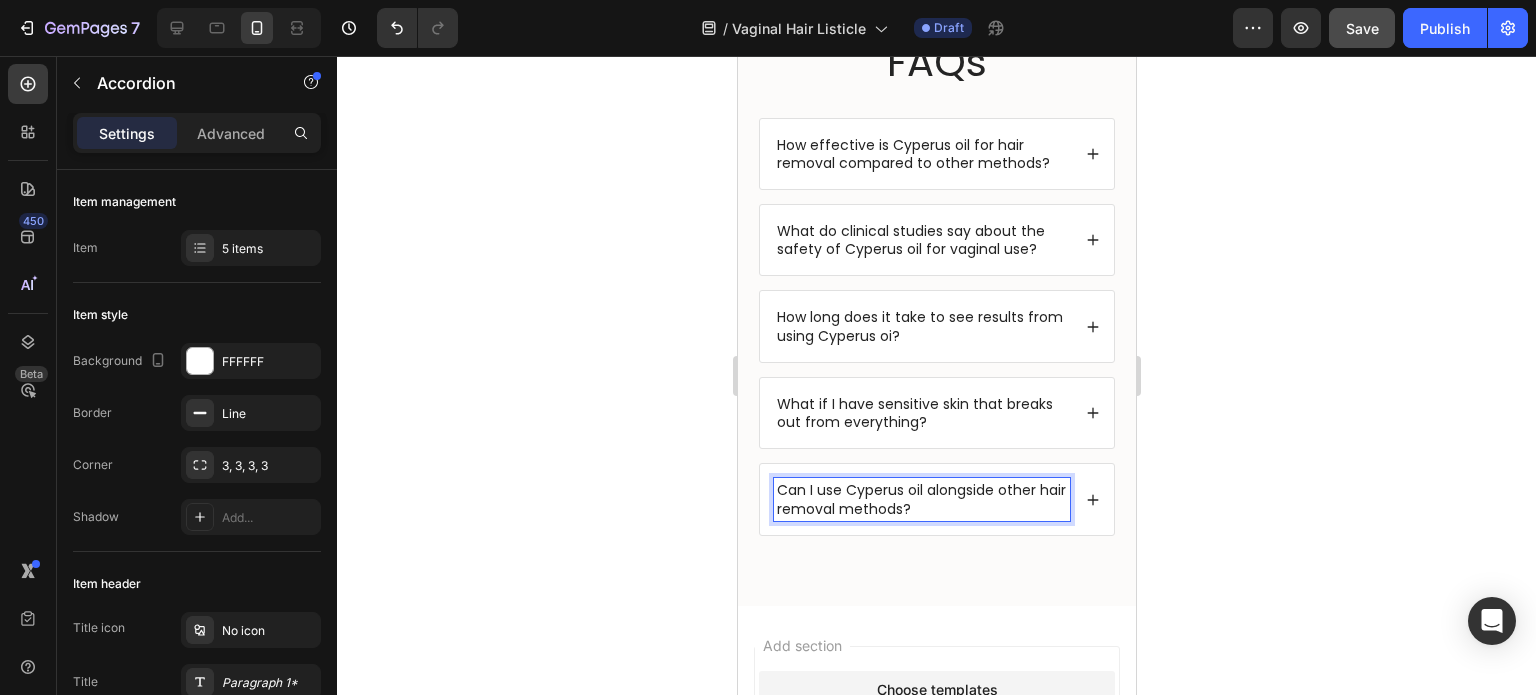 click on "Can I use Cyperus oil alongside other hair removal methods?" at bounding box center [921, 499] 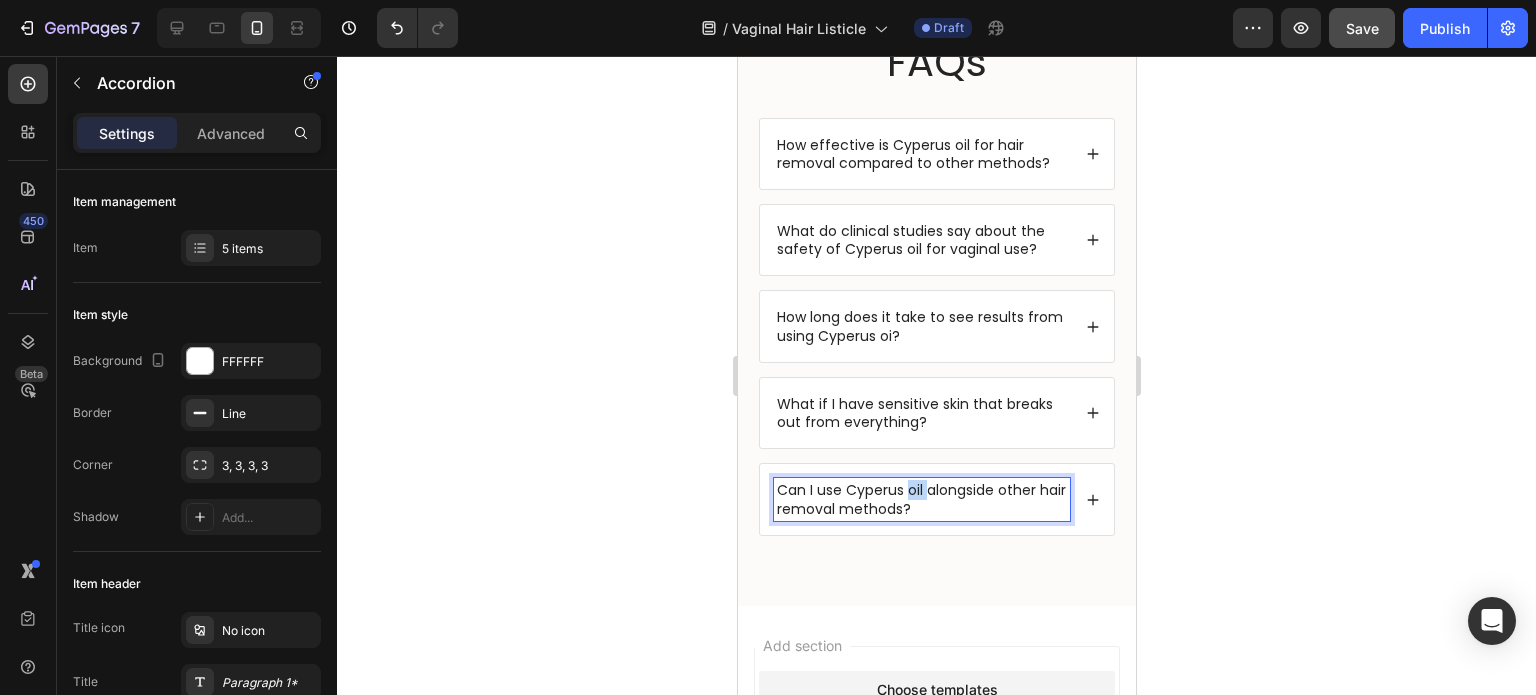 click on "Can I use Cyperus oil alongside other hair removal methods?" at bounding box center (921, 499) 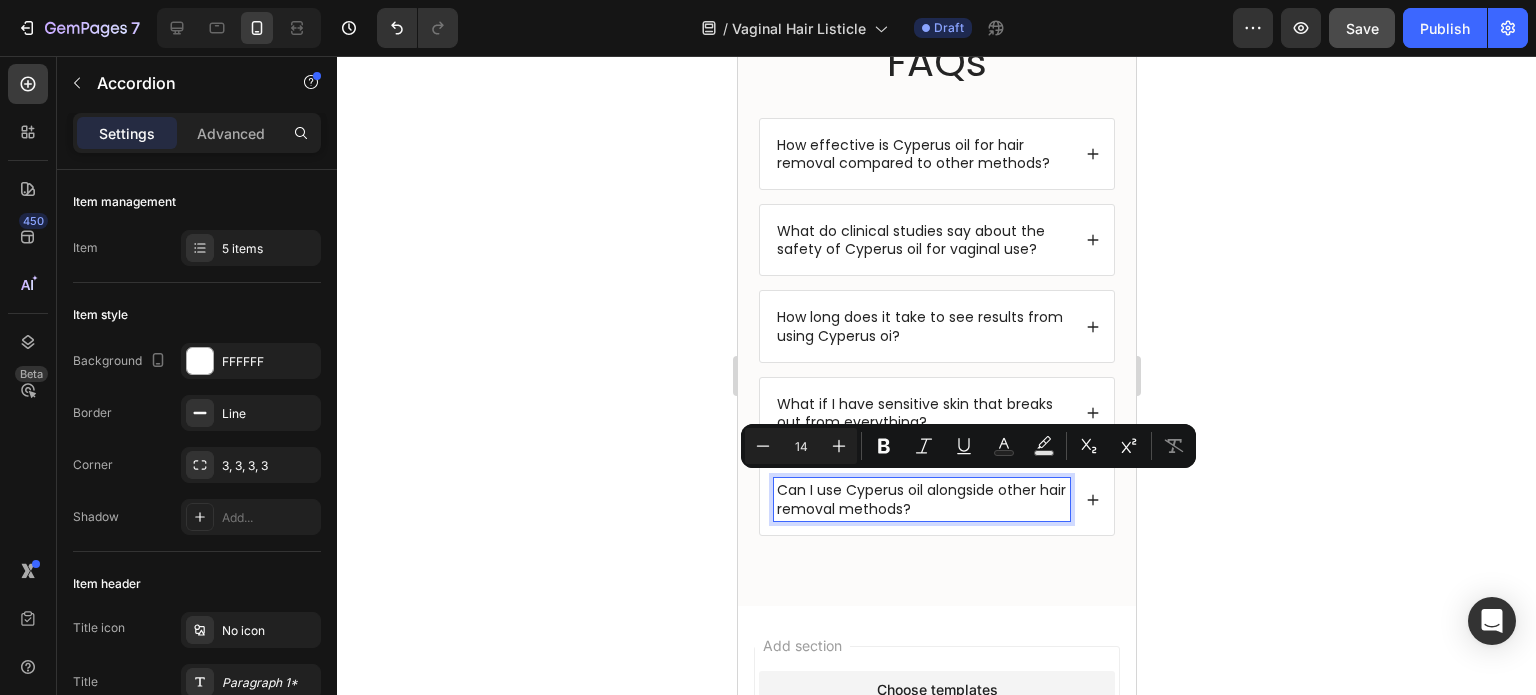 click on "How long does it take to see results from using Cyperus oi?" at bounding box center [921, 326] 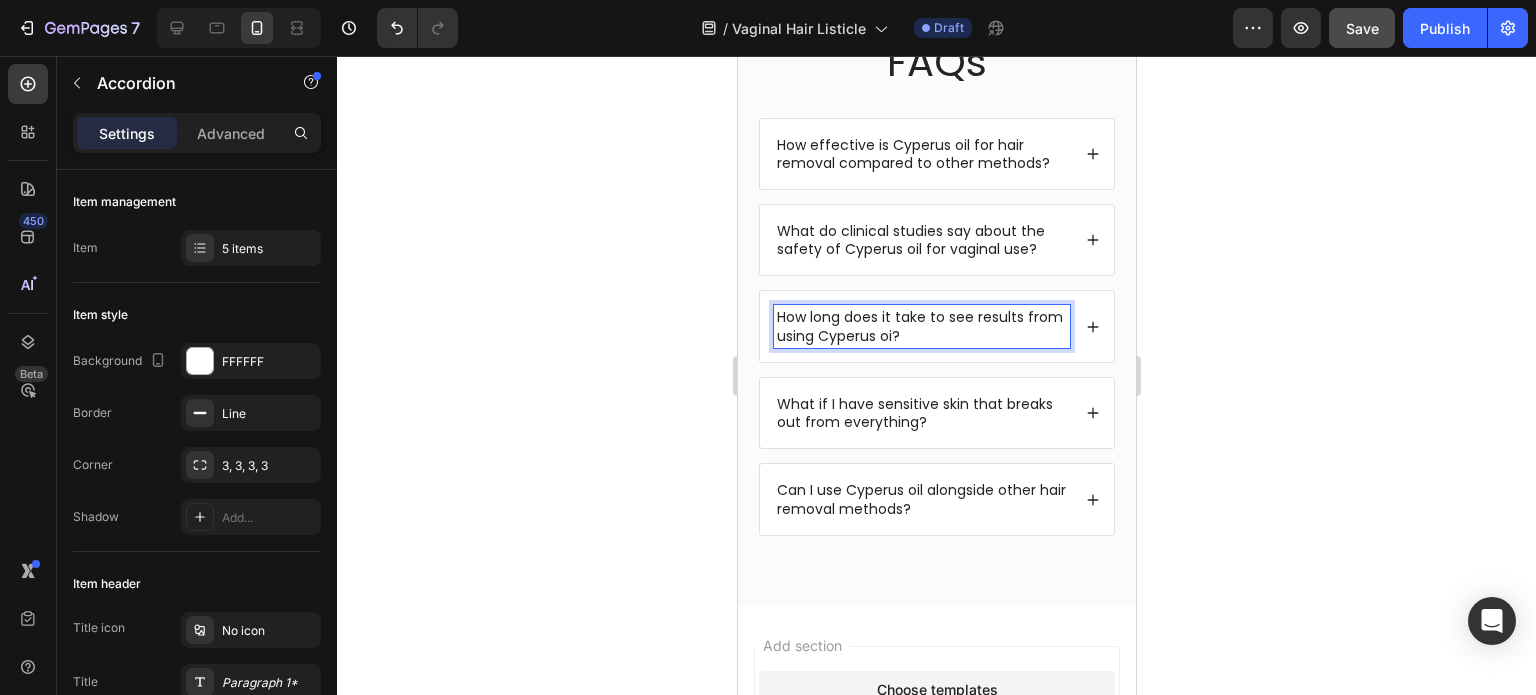 click on "How long does it take to see results from using Cyperus oi?" at bounding box center [921, 326] 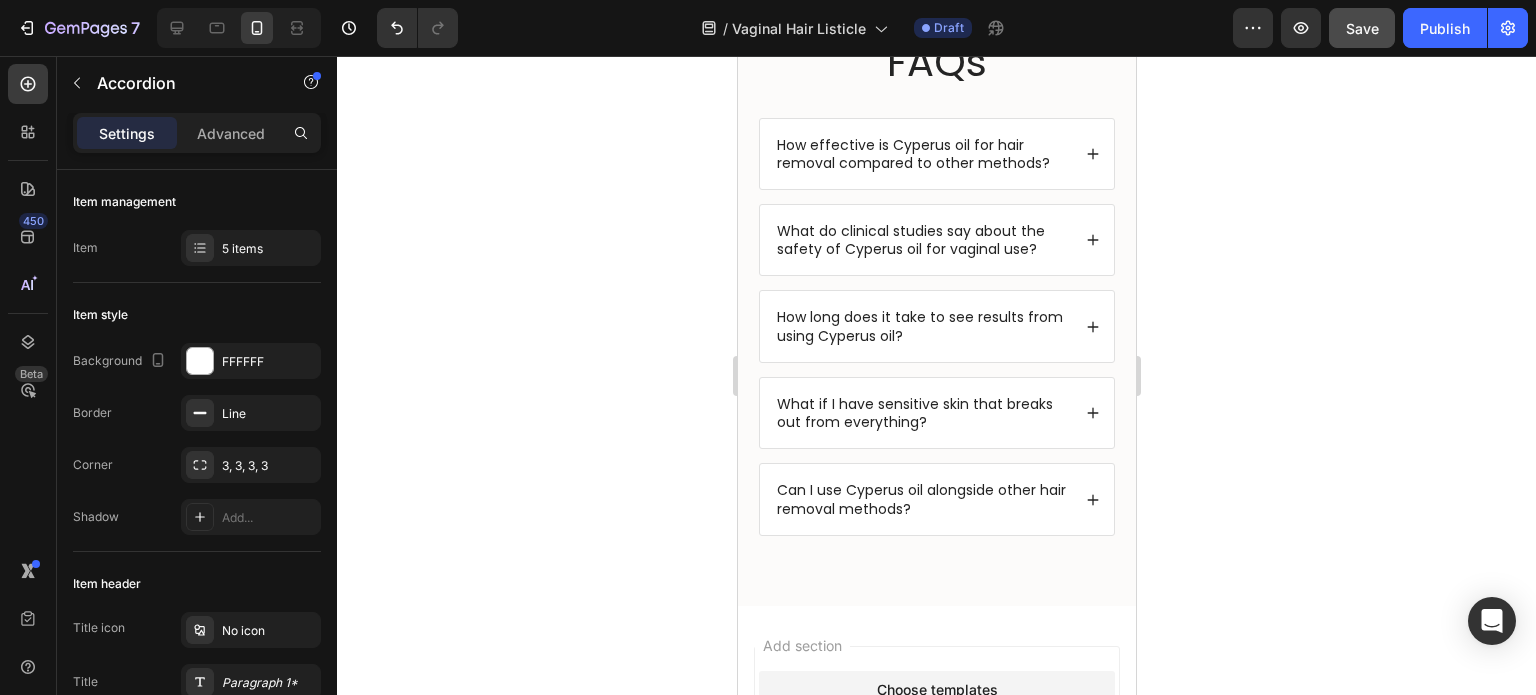 click on "Can I use Cyperus oil alongside other hair removal methods?" at bounding box center [936, 499] 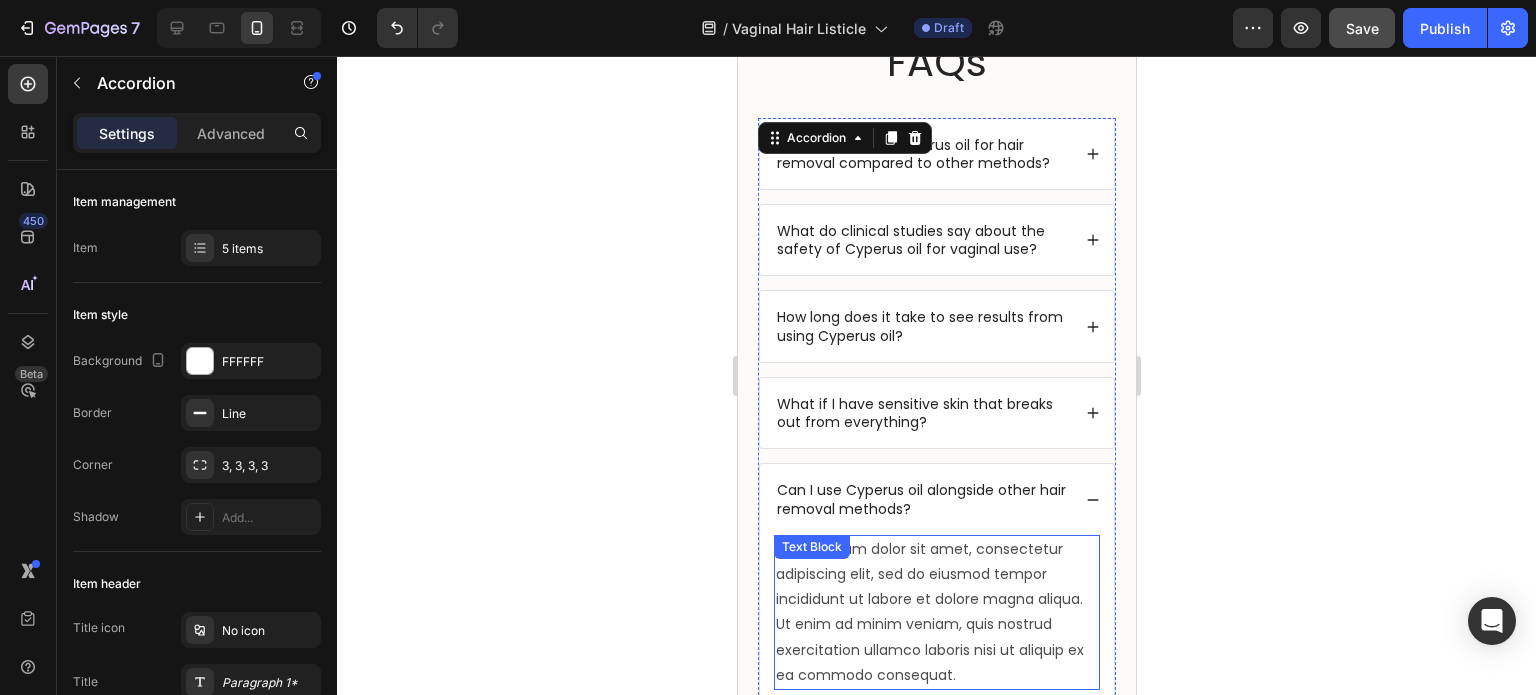 click on "Lorem ipsum dolor sit amet, consectetur adipiscing elit, sed do eiusmod tempor incididunt ut labore et dolore magna aliqua. Ut enim ad minim veniam, quis nostrud exercitation ullamco laboris nisi ut aliquip ex ea commodo consequat." at bounding box center [936, 612] 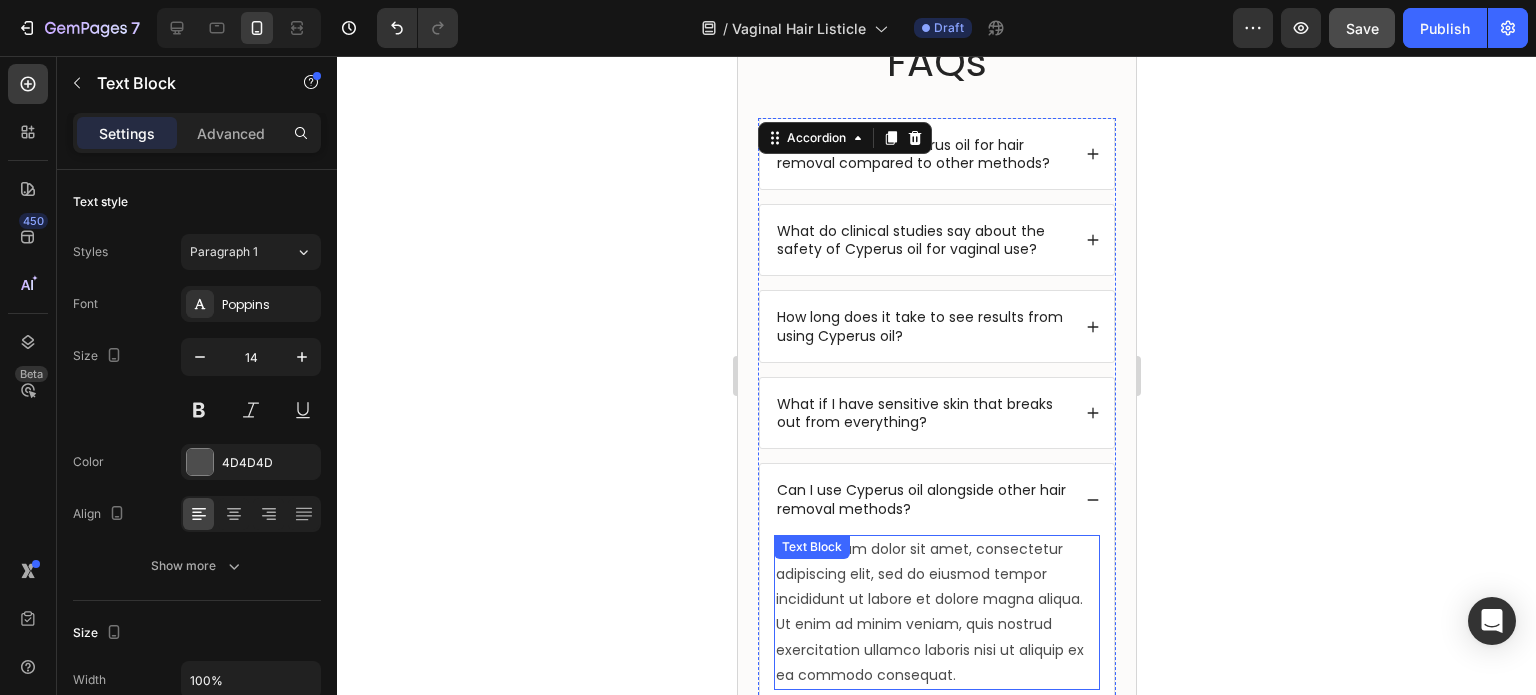 click on "Lorem ipsum dolor sit amet, consectetur adipiscing elit, sed do eiusmod tempor incididunt ut labore et dolore magna aliqua. Ut enim ad minim veniam, quis nostrud exercitation ullamco laboris nisi ut aliquip ex ea commodo consequat." at bounding box center (936, 612) 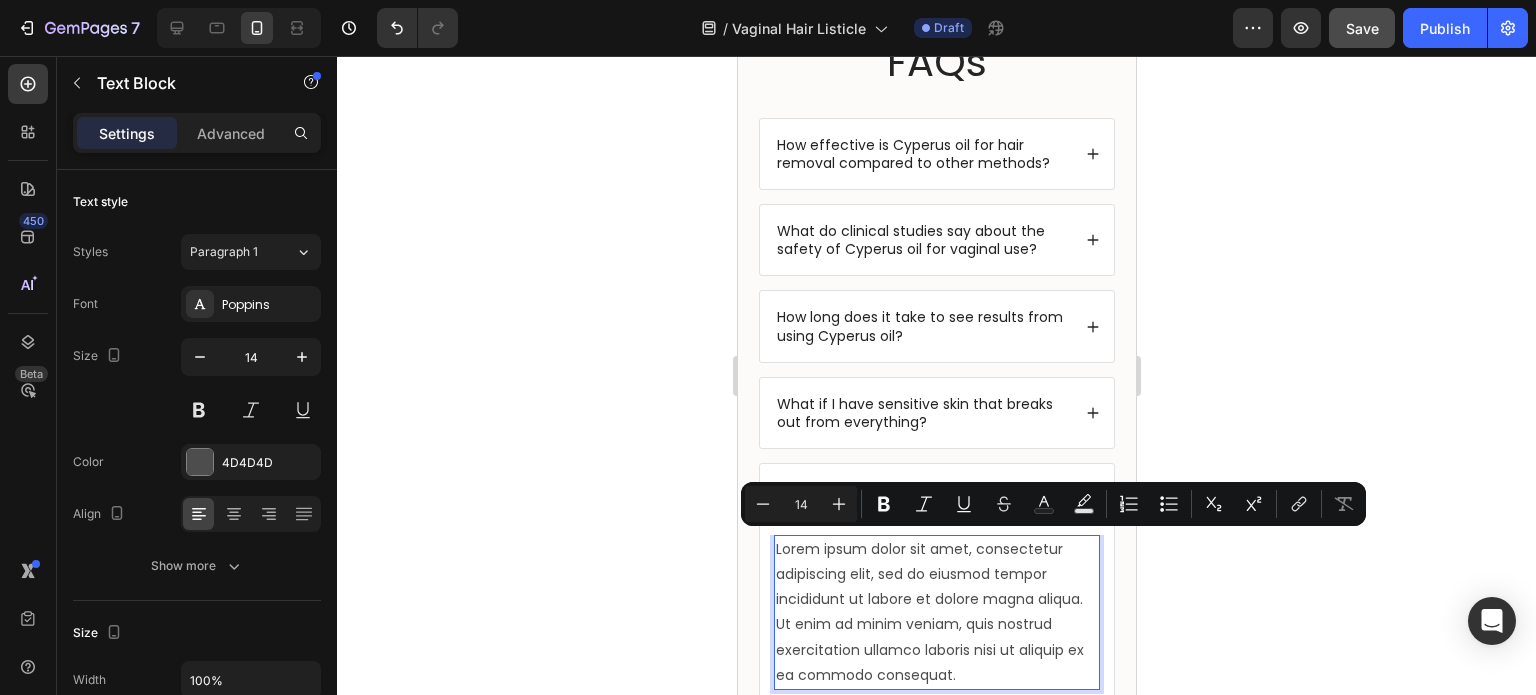 scroll, scrollTop: 7071, scrollLeft: 0, axis: vertical 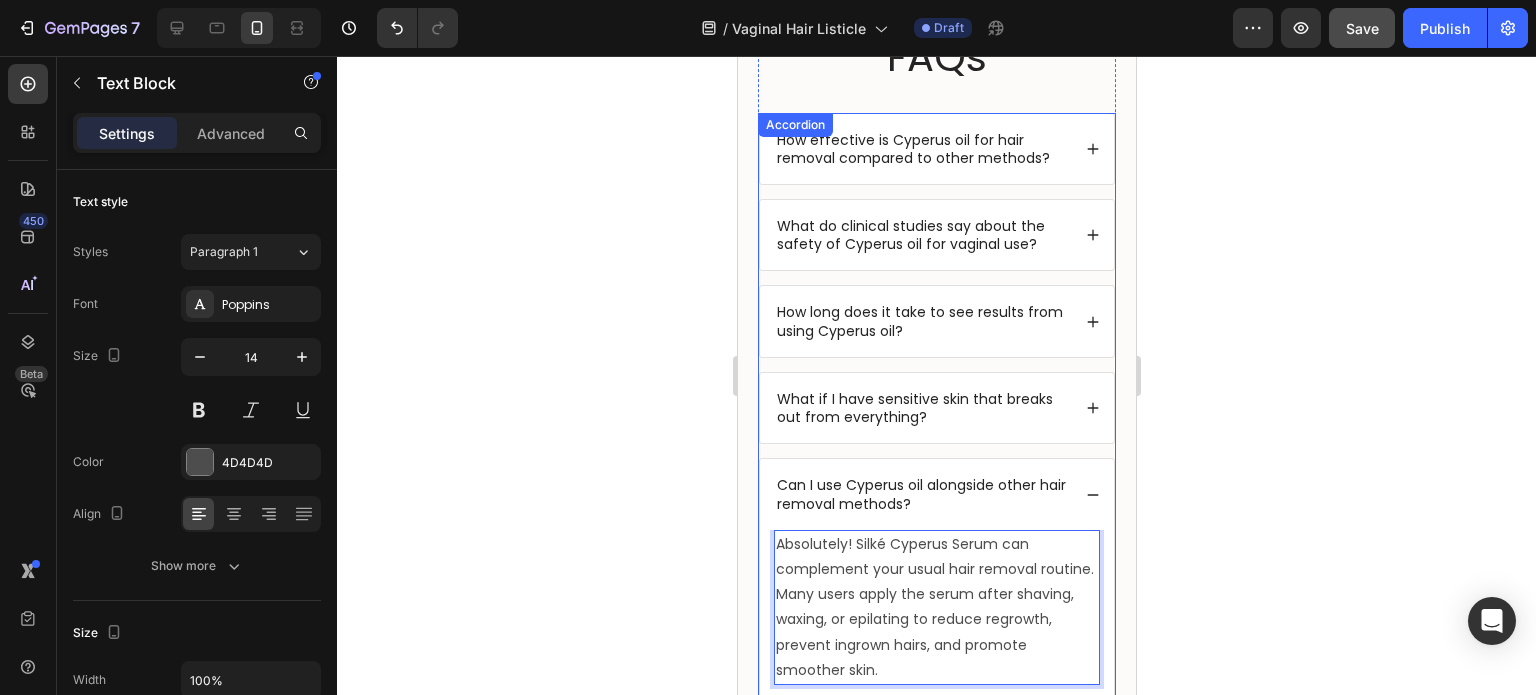 click on "Can I use Cyperus oil alongside other hair removal methods?" at bounding box center (936, 494) 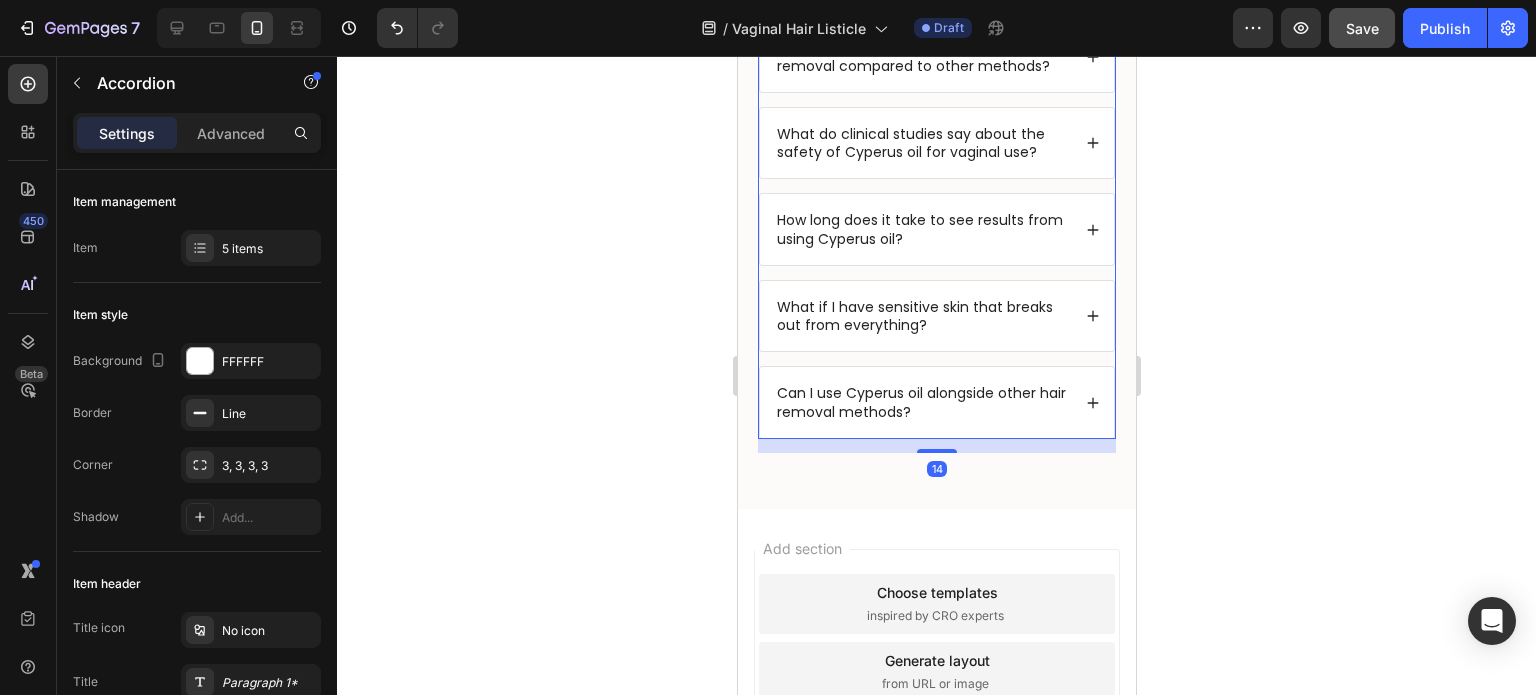 scroll, scrollTop: 7168, scrollLeft: 0, axis: vertical 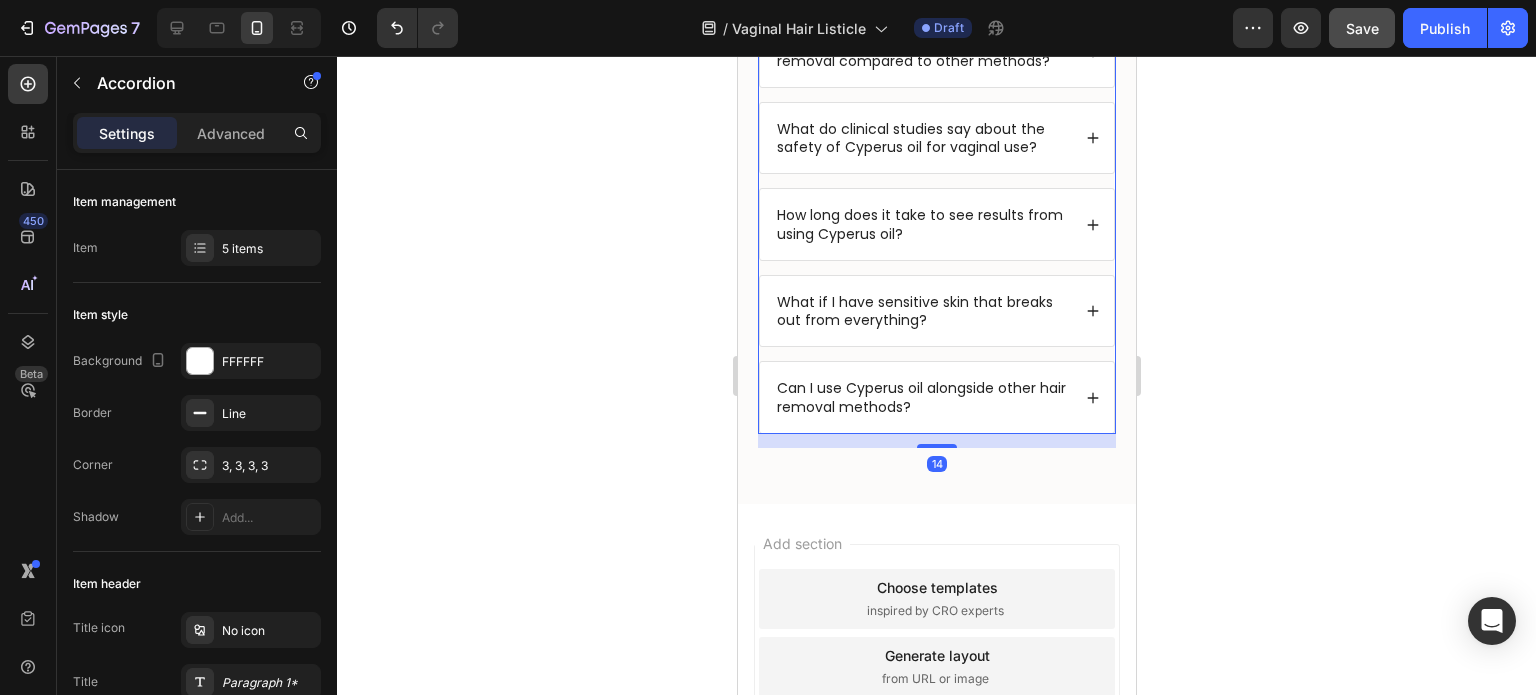 click on "Can I use Cyperus oil alongside other hair removal methods?" at bounding box center [936, 397] 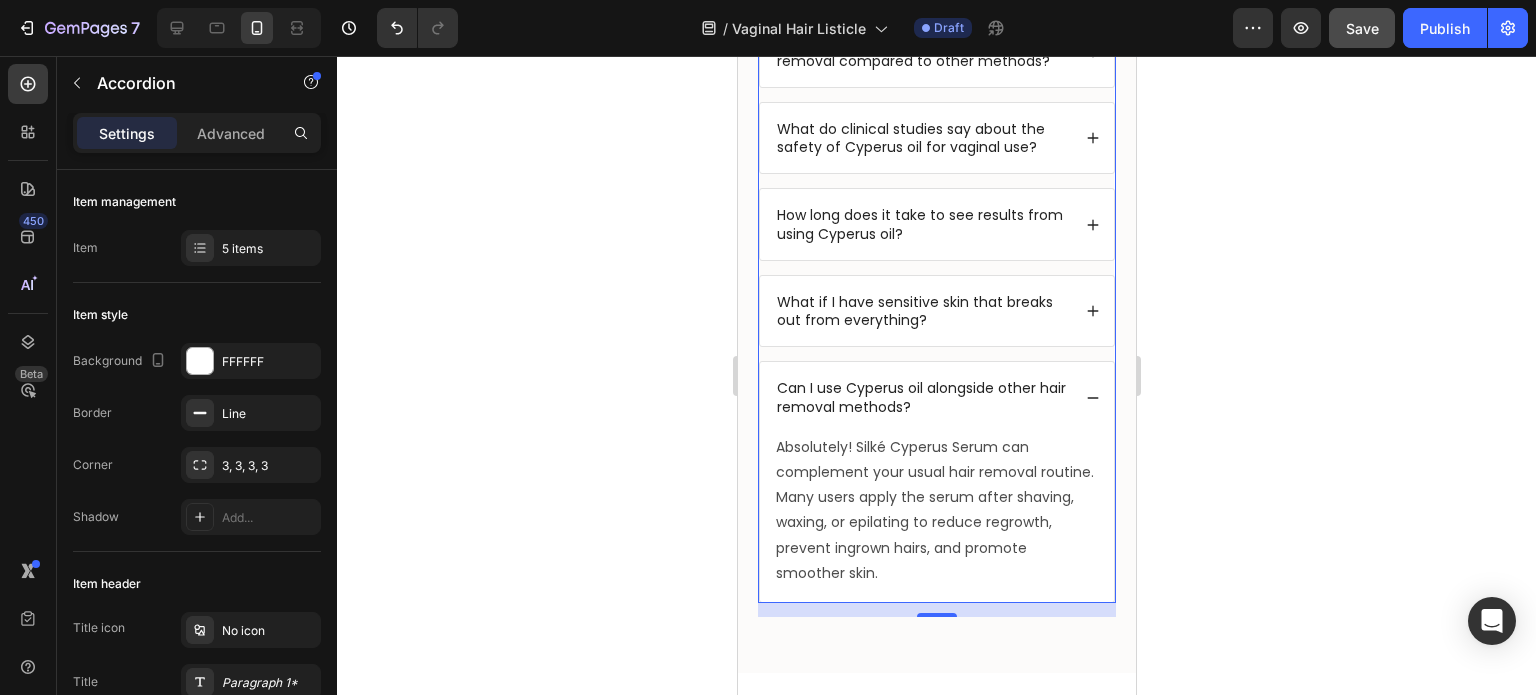 click 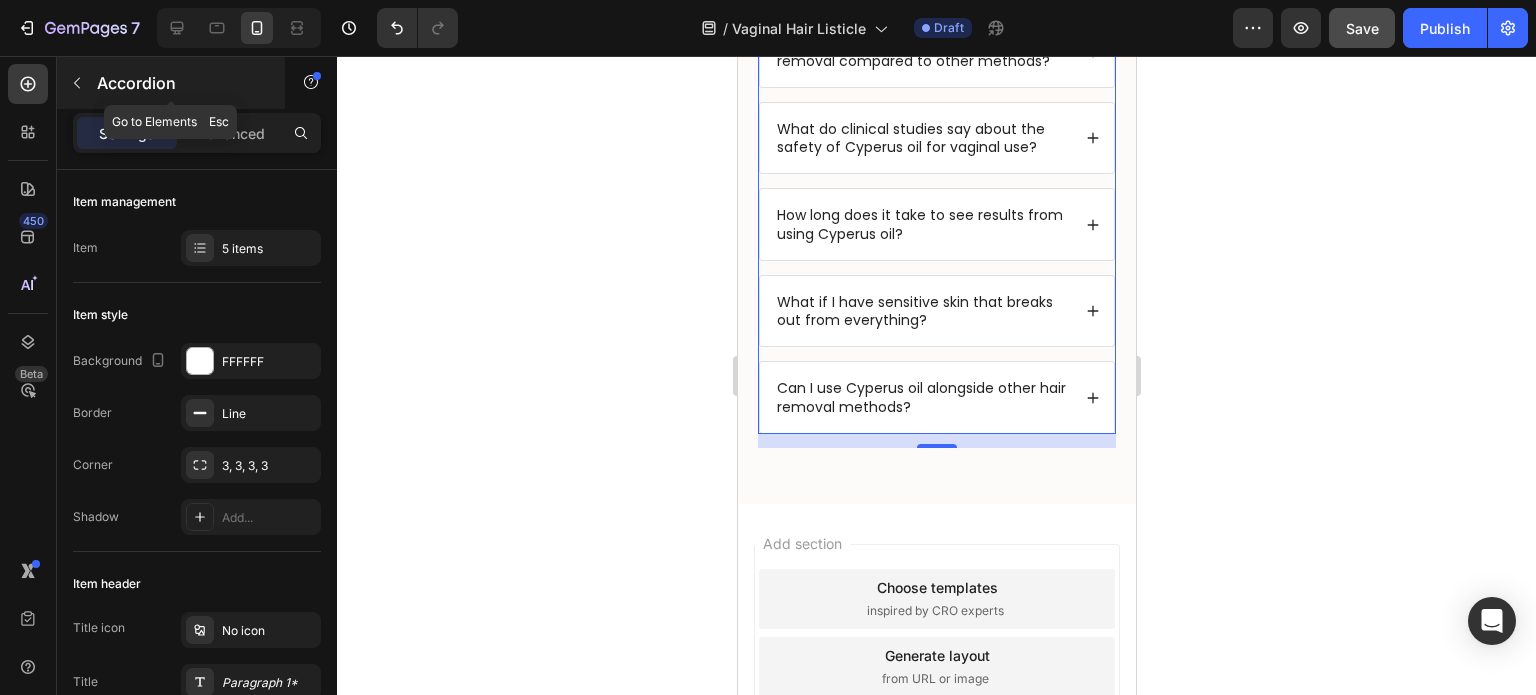 click 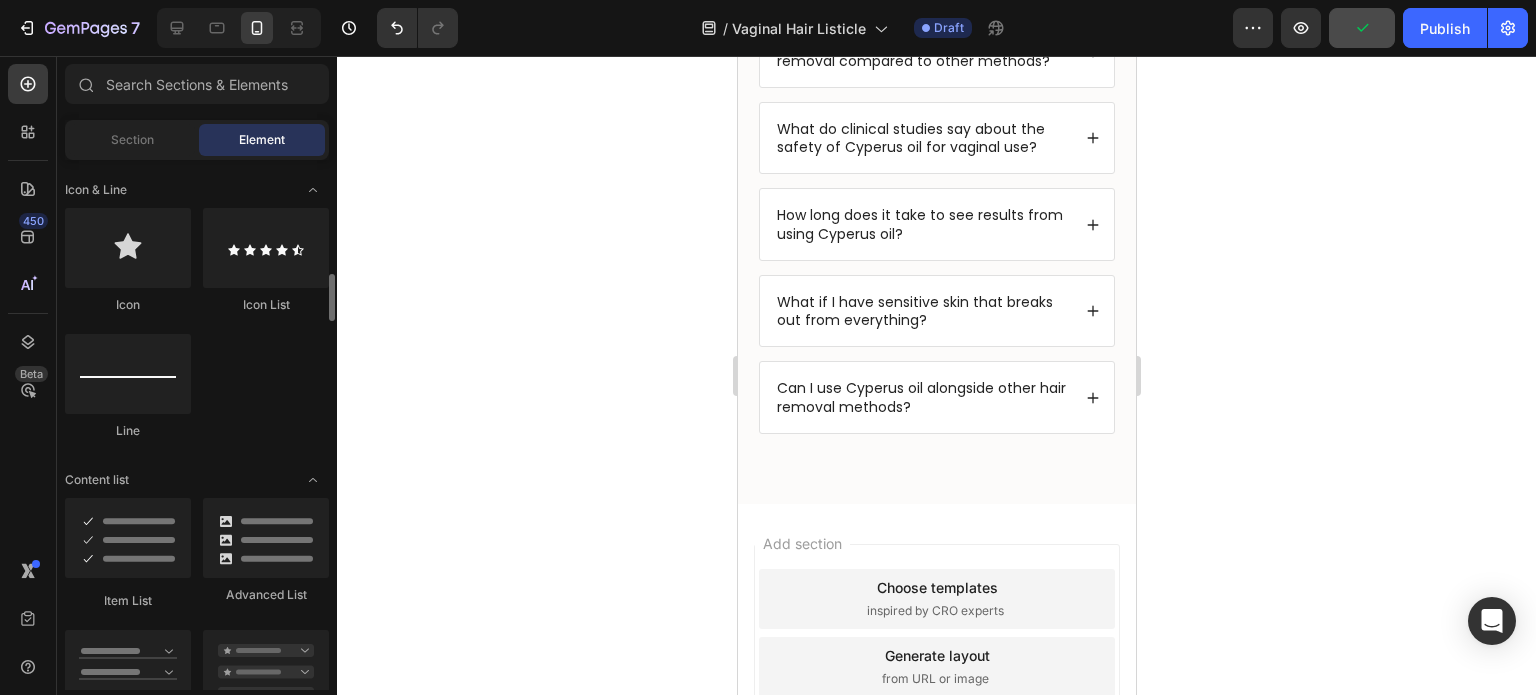 scroll, scrollTop: 1293, scrollLeft: 0, axis: vertical 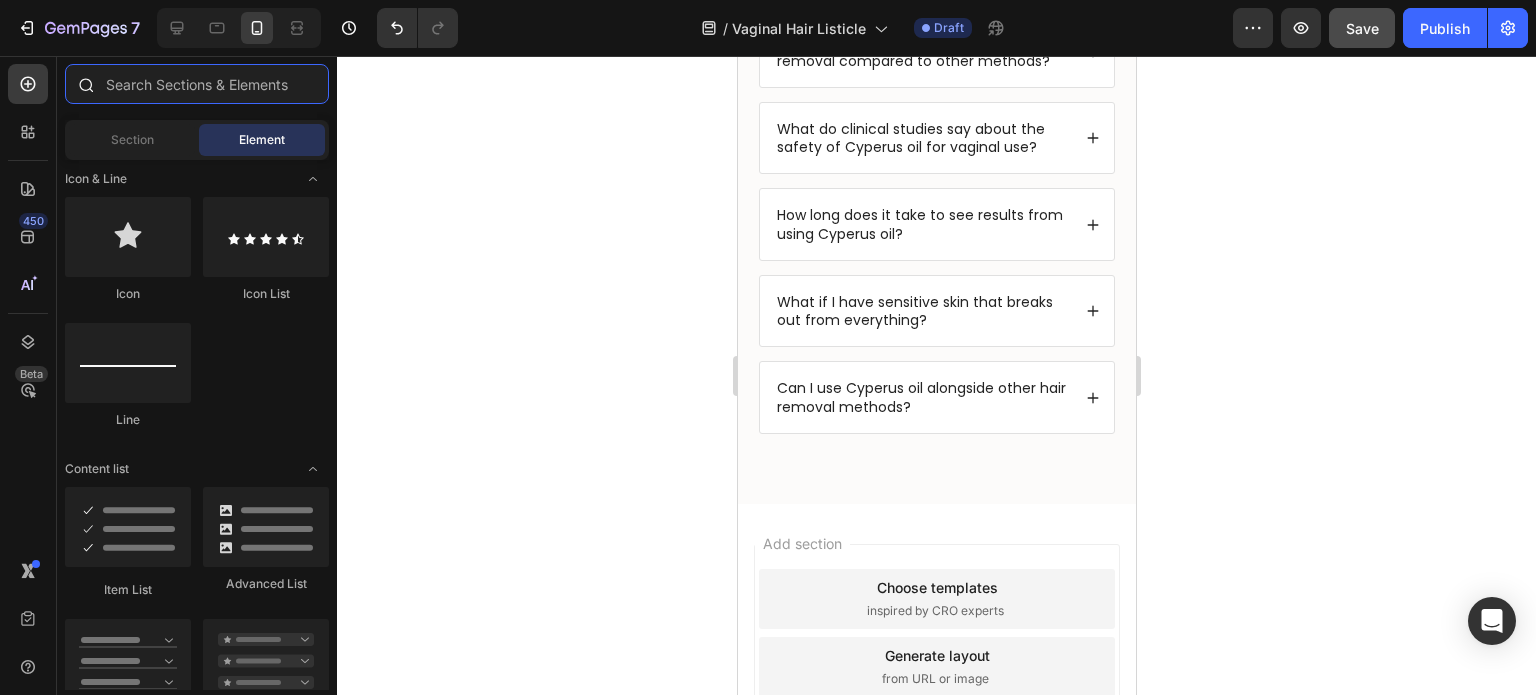 click at bounding box center (197, 84) 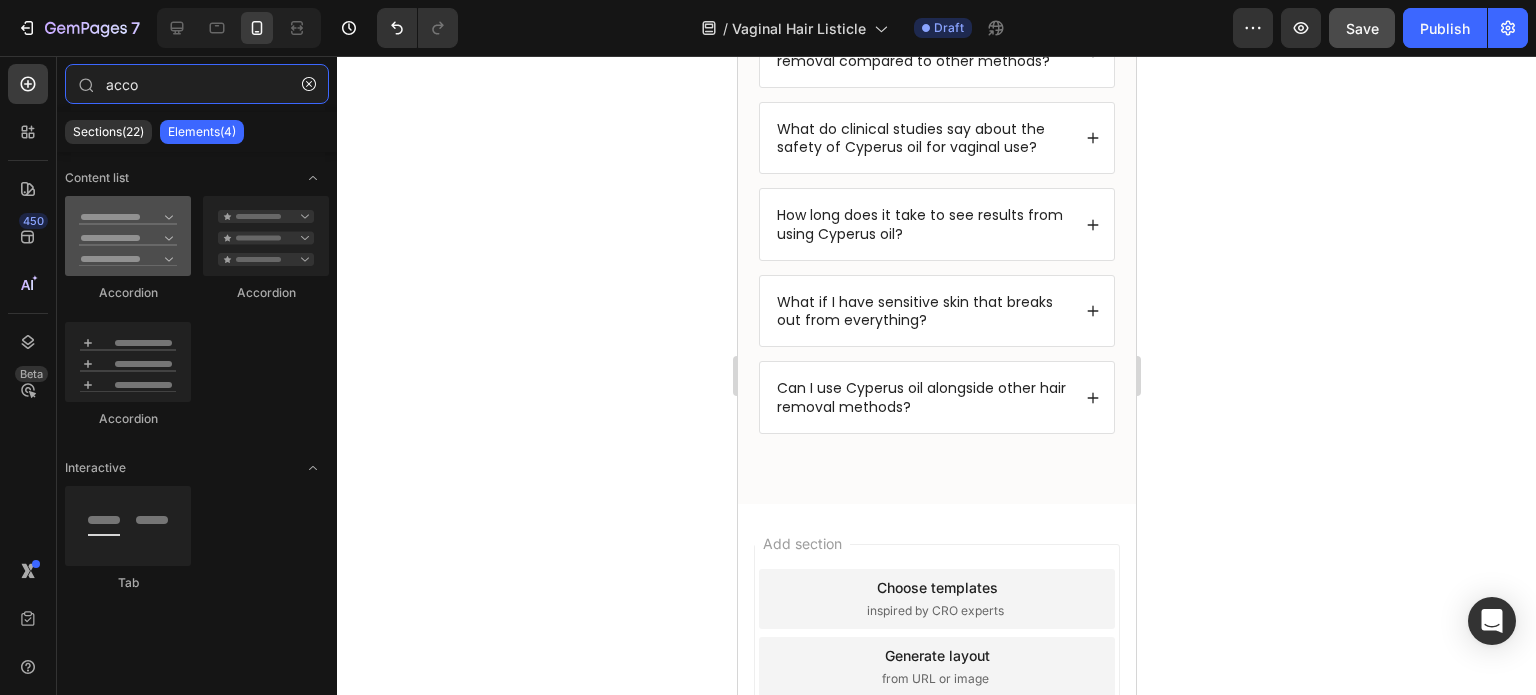 type on "acco" 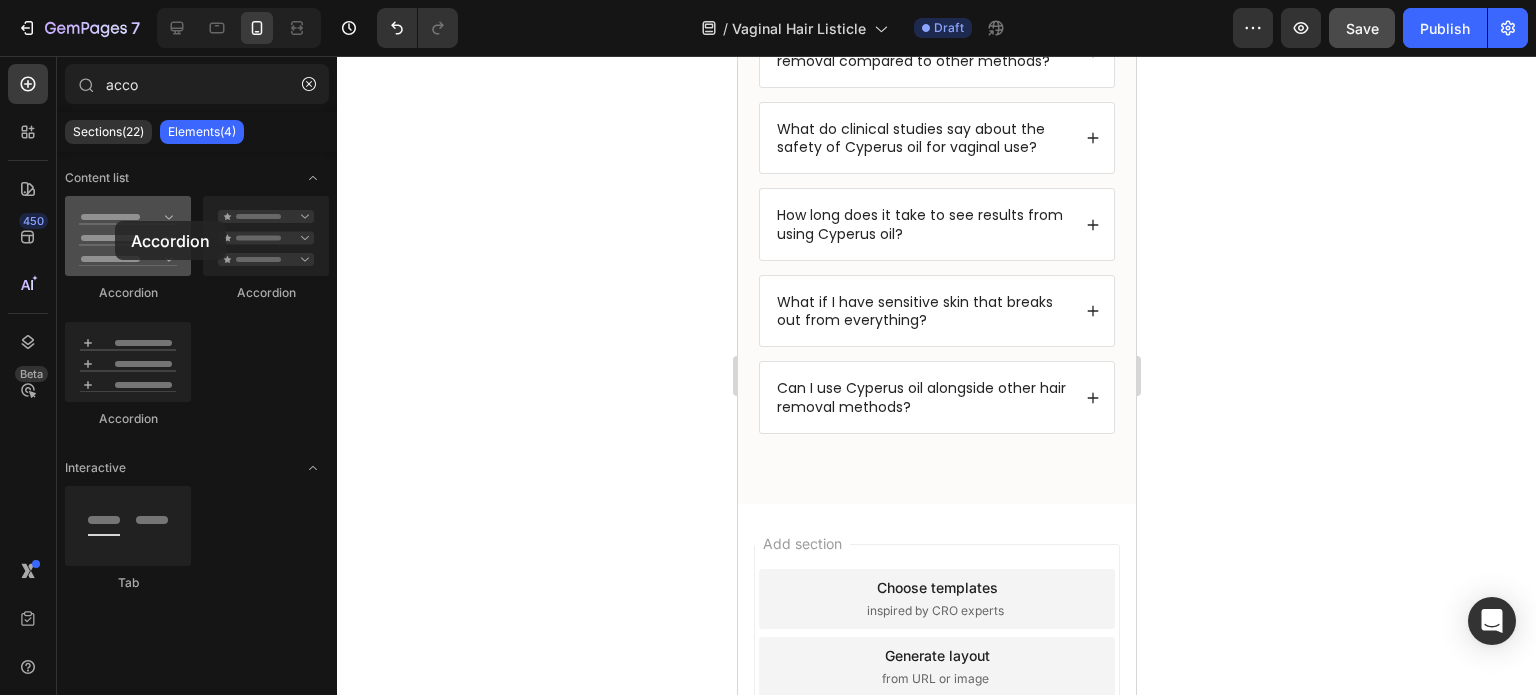 drag, startPoint x: 108, startPoint y: 262, endPoint x: 104, endPoint y: 219, distance: 43.185646 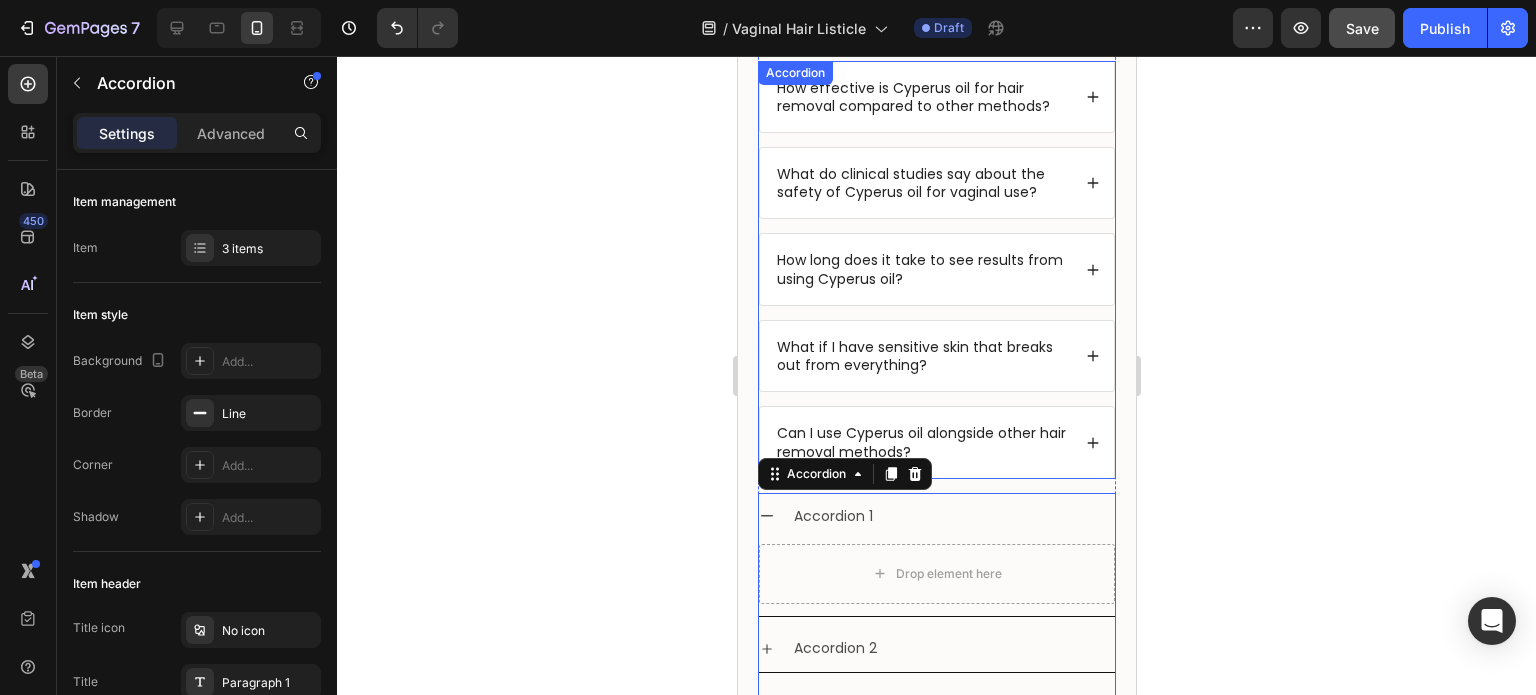 scroll, scrollTop: 7122, scrollLeft: 0, axis: vertical 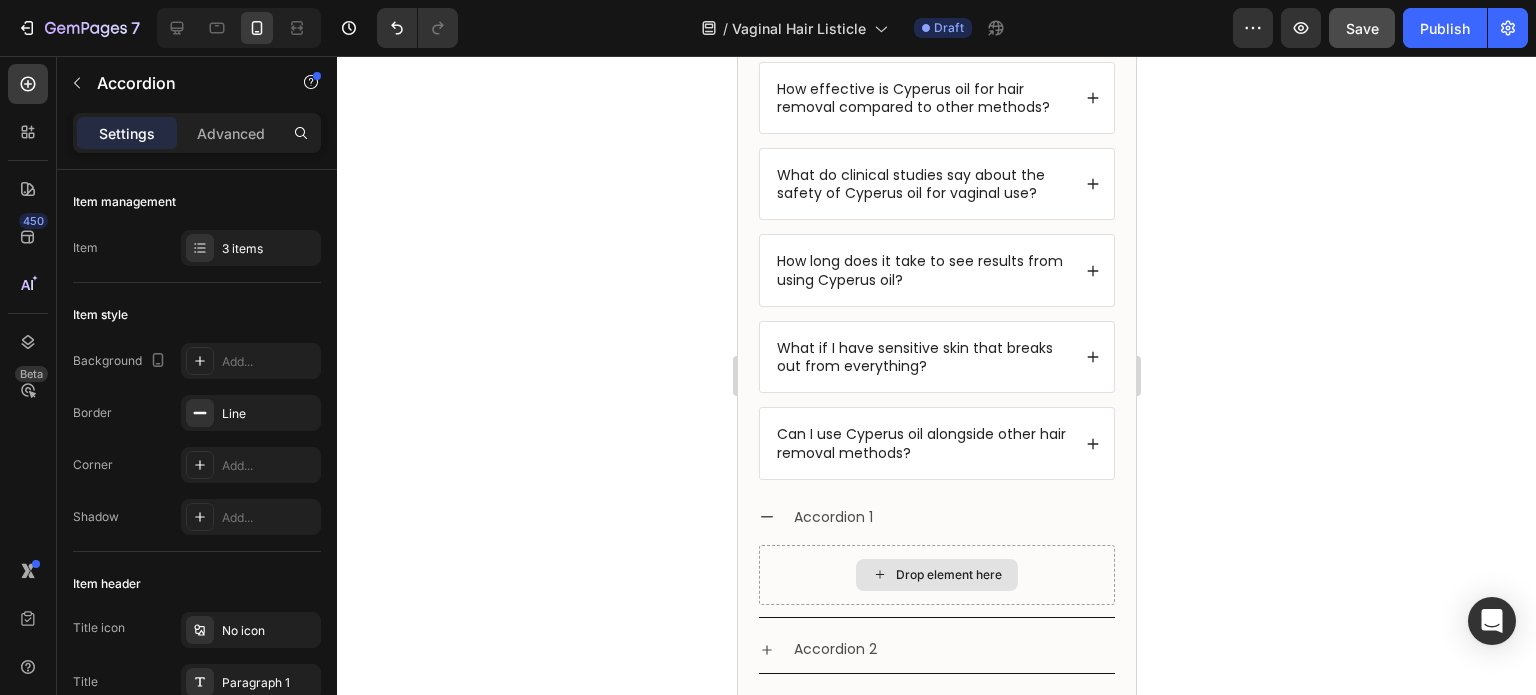 click on "Drop element here" at bounding box center (948, 575) 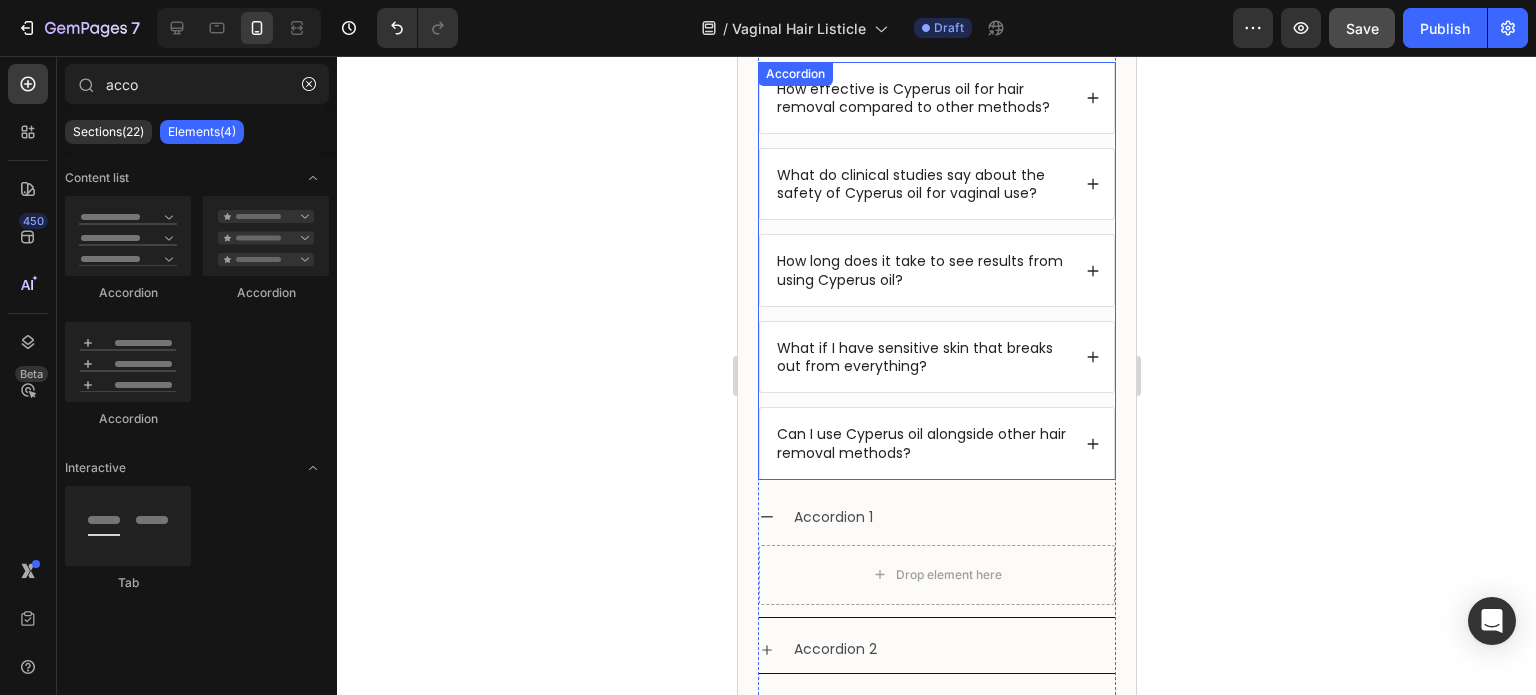 click on "Can I use Cyperus oil alongside other hair removal methods?" at bounding box center [936, 443] 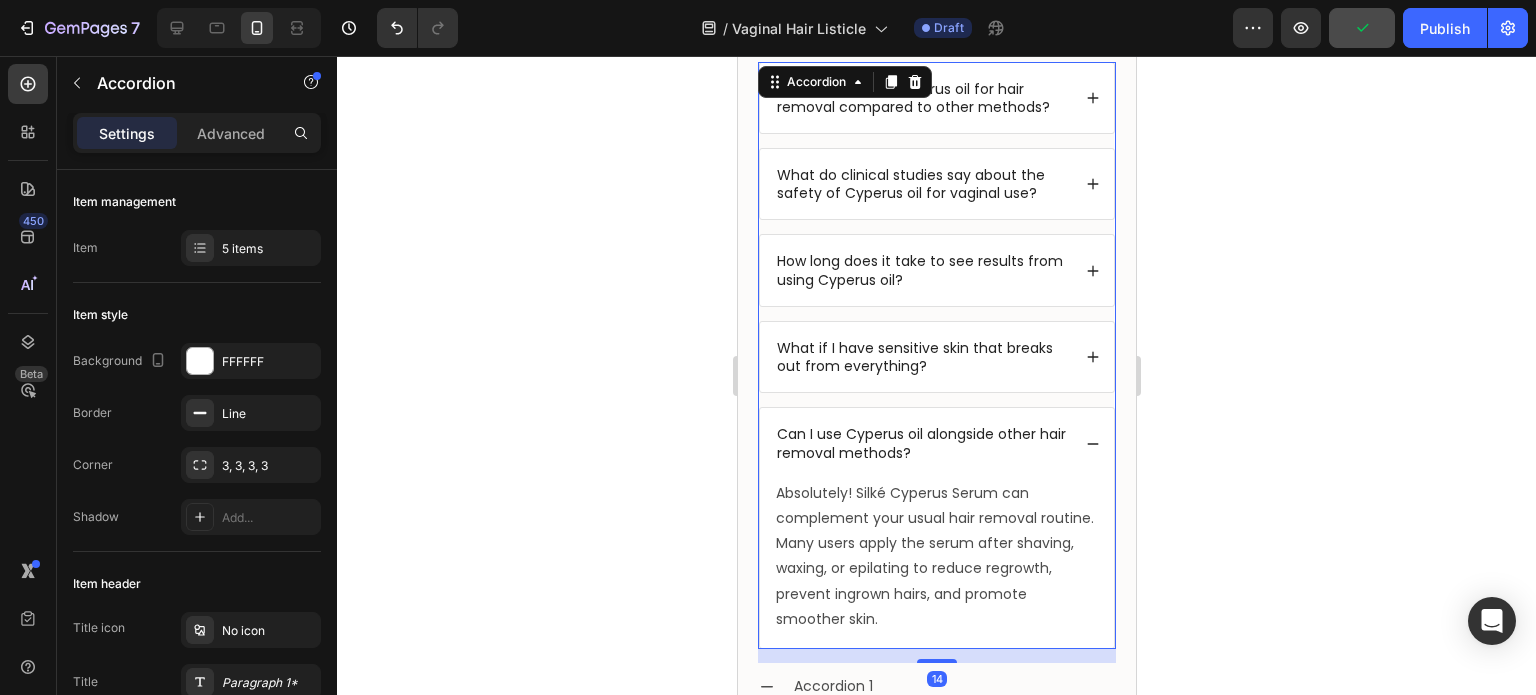 click on "How effective is Cyperus oil for hair removal compared to other methods?
What do clinical studies say about the safety of Cyperus oil for vaginal use?
How long does it take to see results from using Cyperus oil?
What if I have sensitive skin that breaks out from everything?
Can I use Cyperus oil alongside other hair removal methods? Absolutely! Silké Cyperus Serum can complement your usual hair removal routine. Many users apply the serum after shaving, waxing, or epilating to reduce regrowth, prevent ingrown hairs, and promote smoother skin. Text Block" at bounding box center [936, 355] 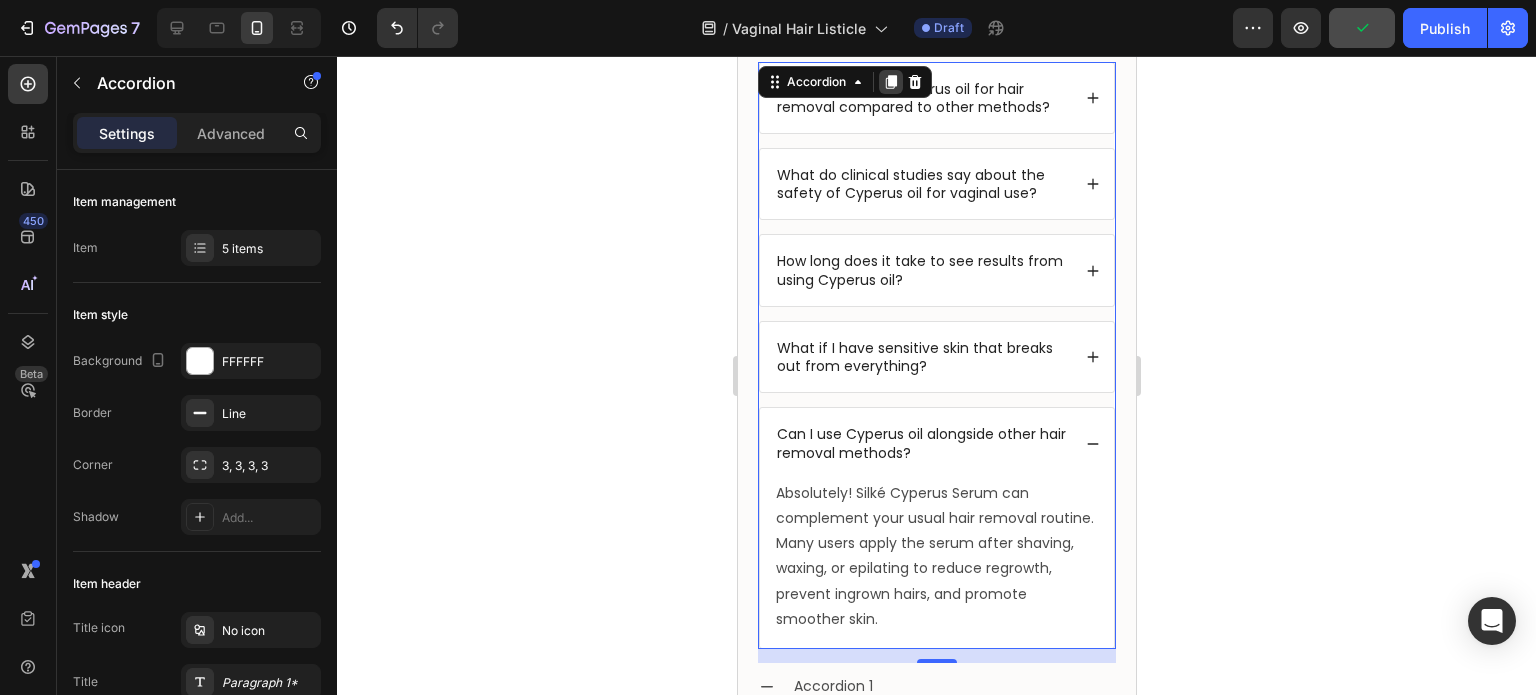 click 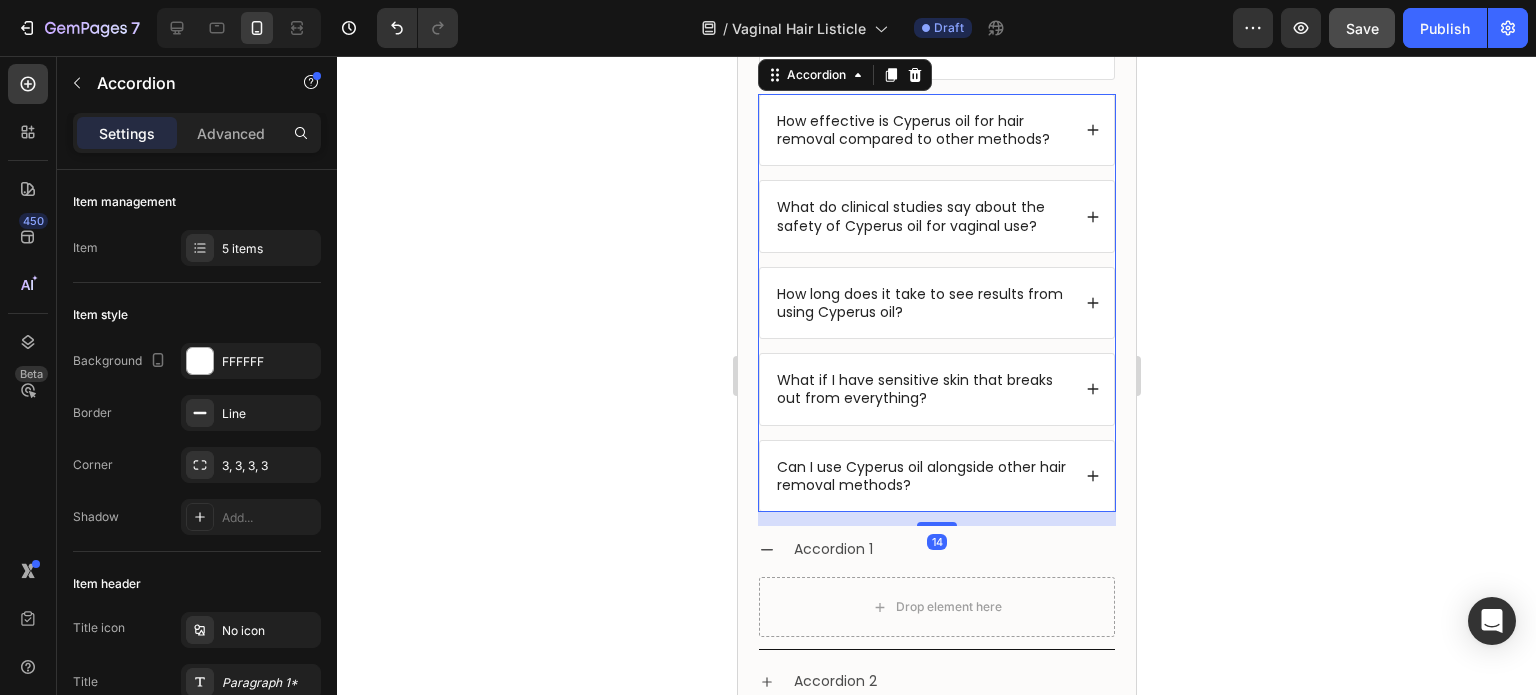 scroll, scrollTop: 7695, scrollLeft: 0, axis: vertical 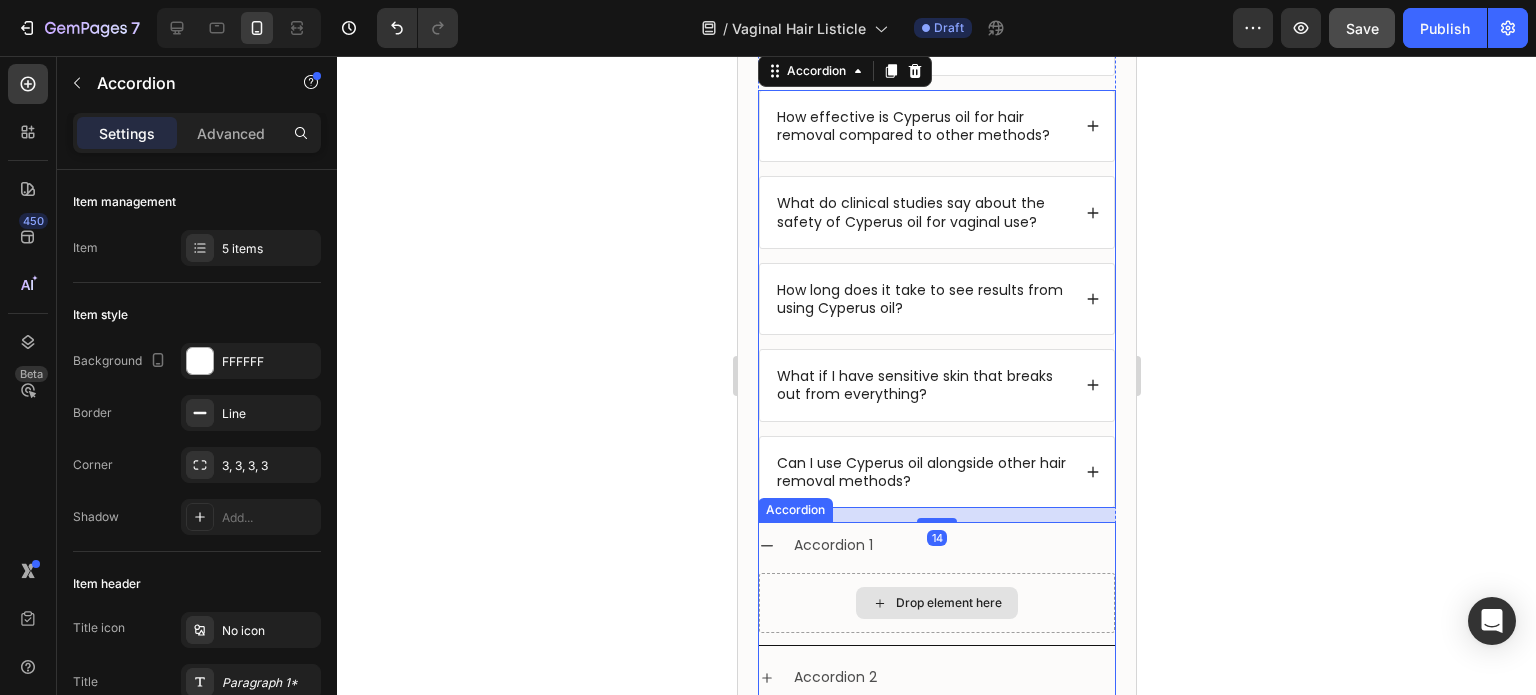 click on "Accordion 1" at bounding box center [952, 545] 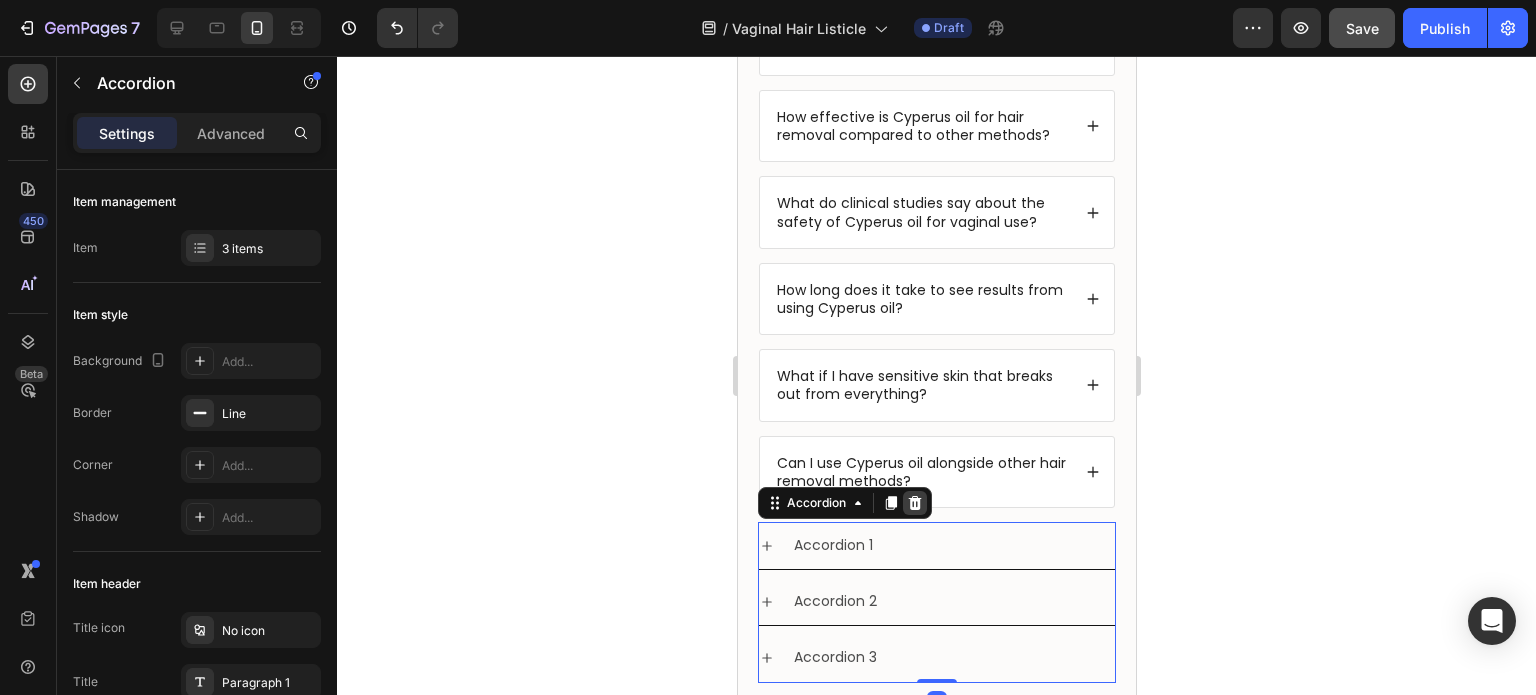click 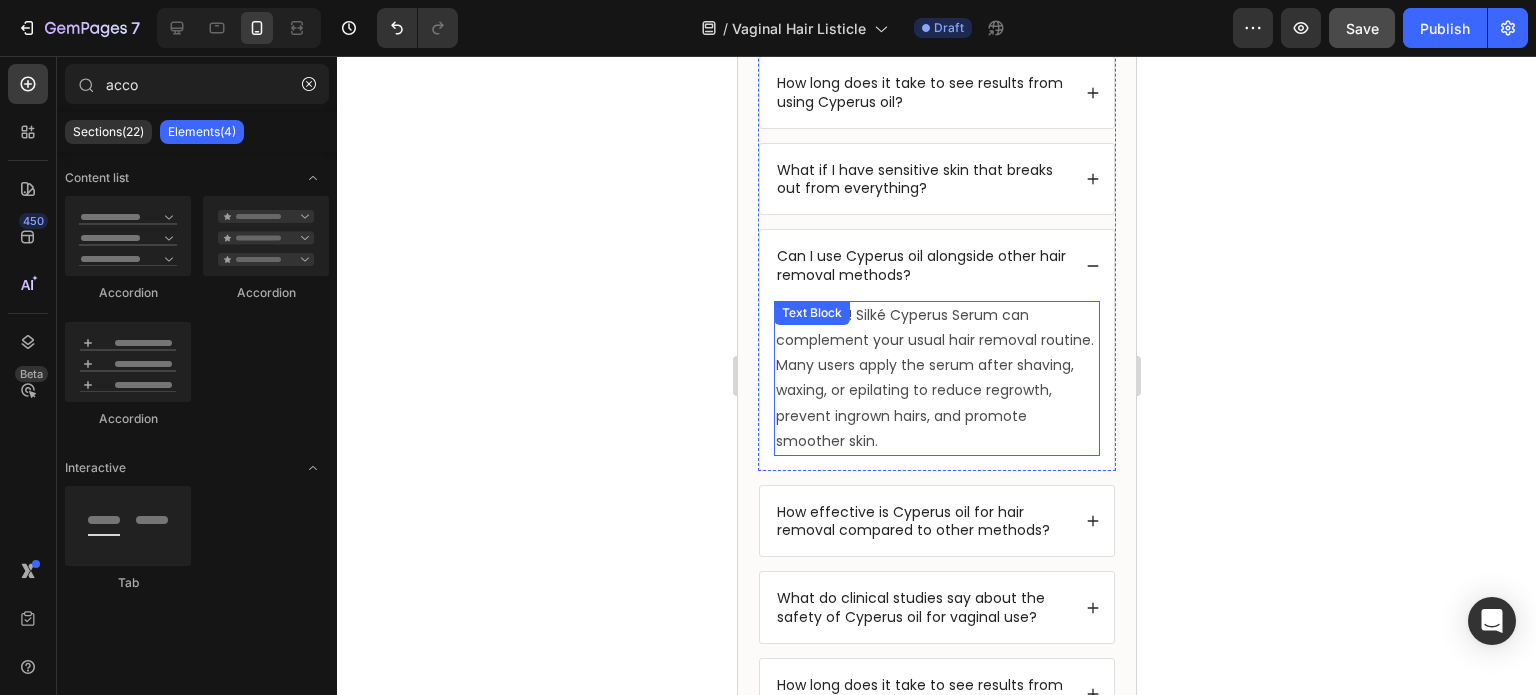 scroll, scrollTop: 7275, scrollLeft: 0, axis: vertical 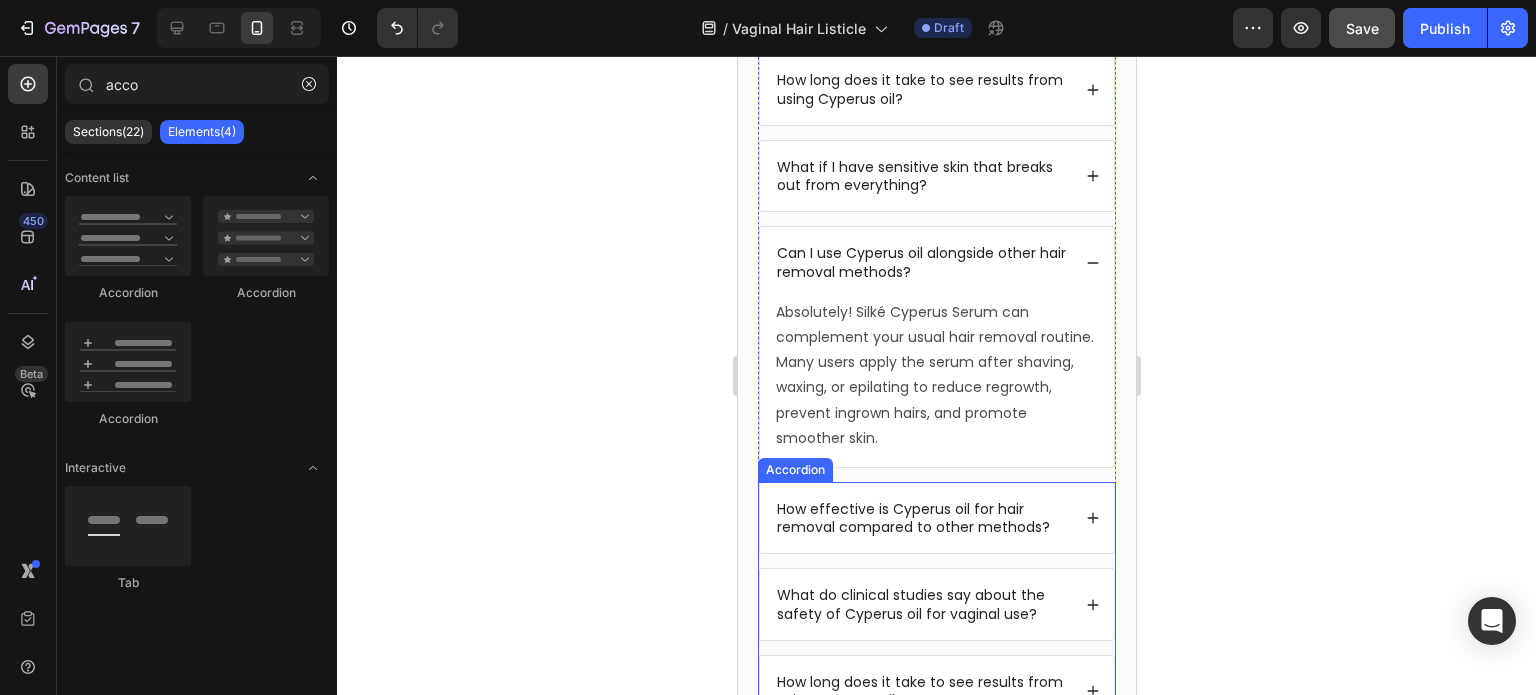 click on "How effective is Cyperus oil for hair removal compared to other methods?" at bounding box center (921, 518) 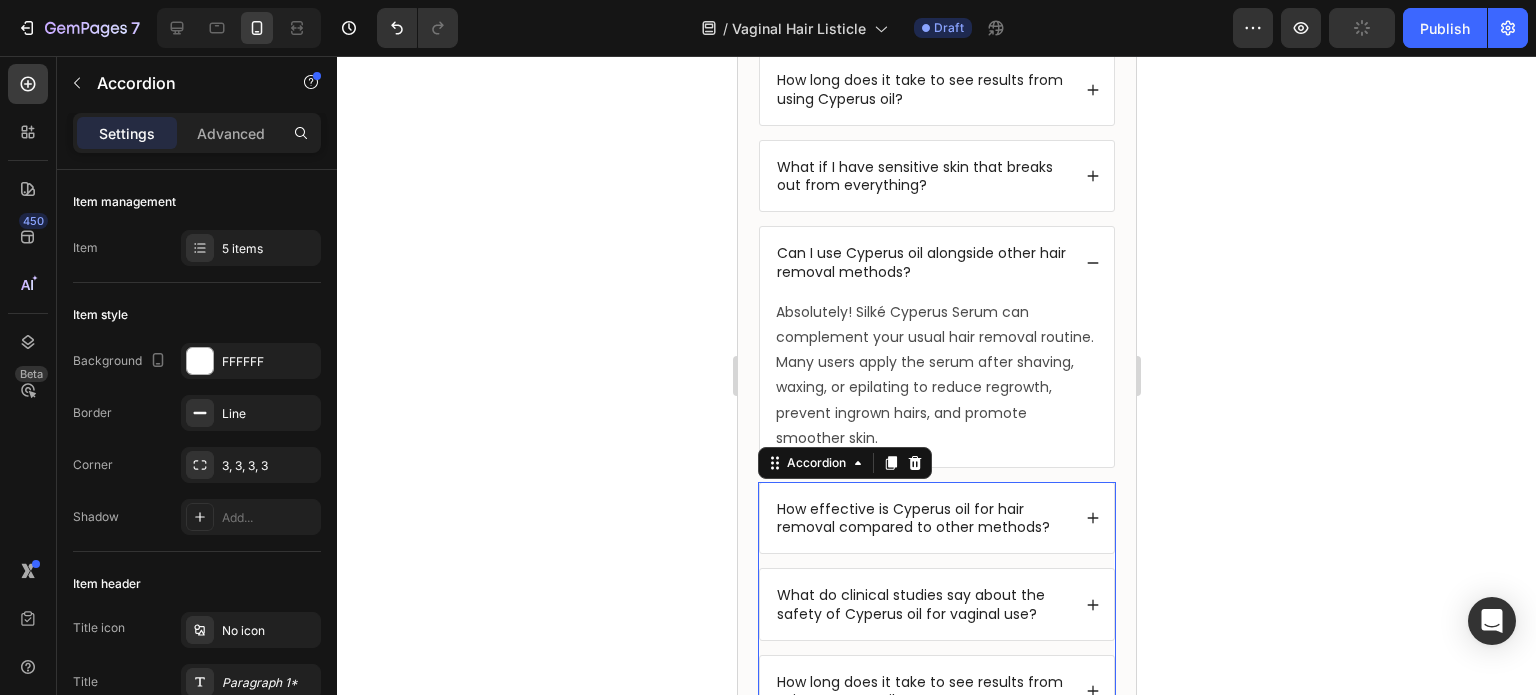 click on "How effective is Cyperus oil for hair removal compared to other methods?" at bounding box center [936, 518] 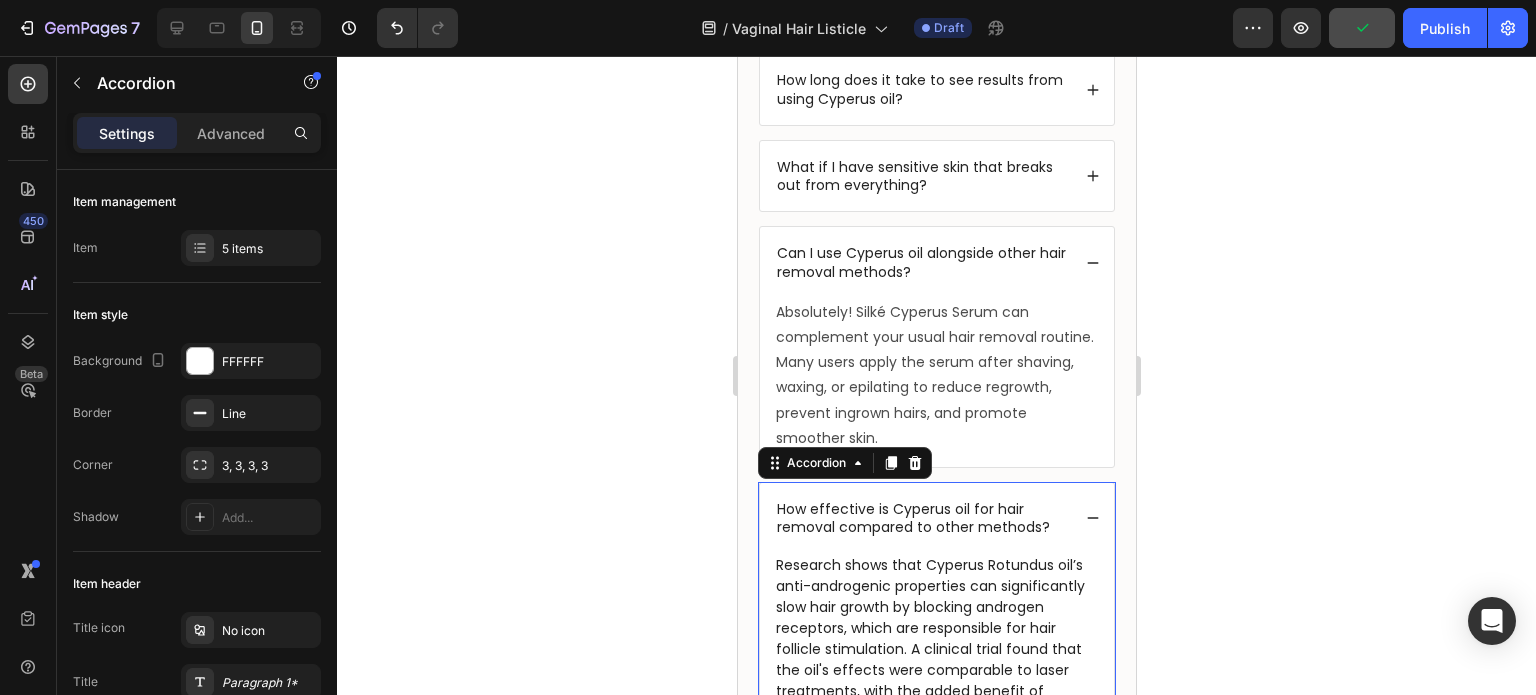 click on "How effective is Cyperus oil for hair removal compared to other methods?" at bounding box center (921, 518) 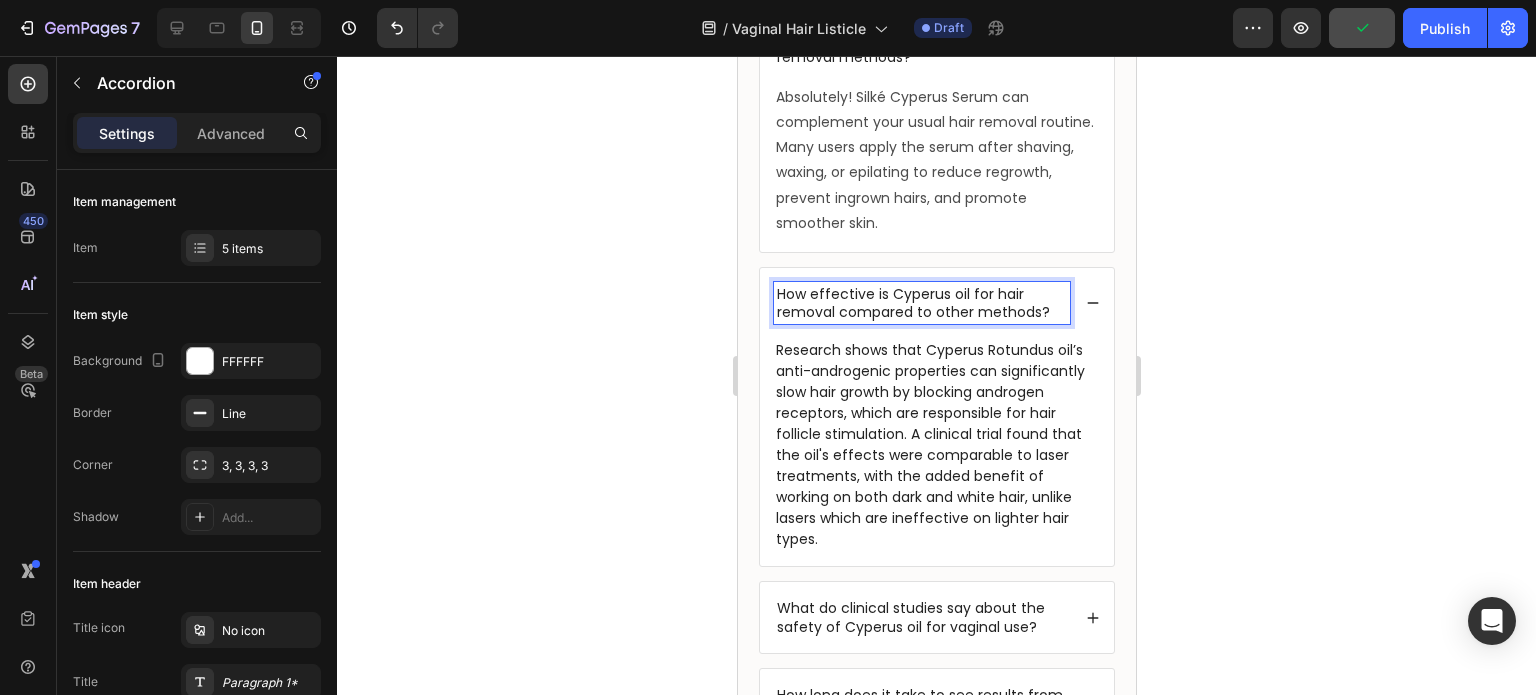 scroll, scrollTop: 7491, scrollLeft: 0, axis: vertical 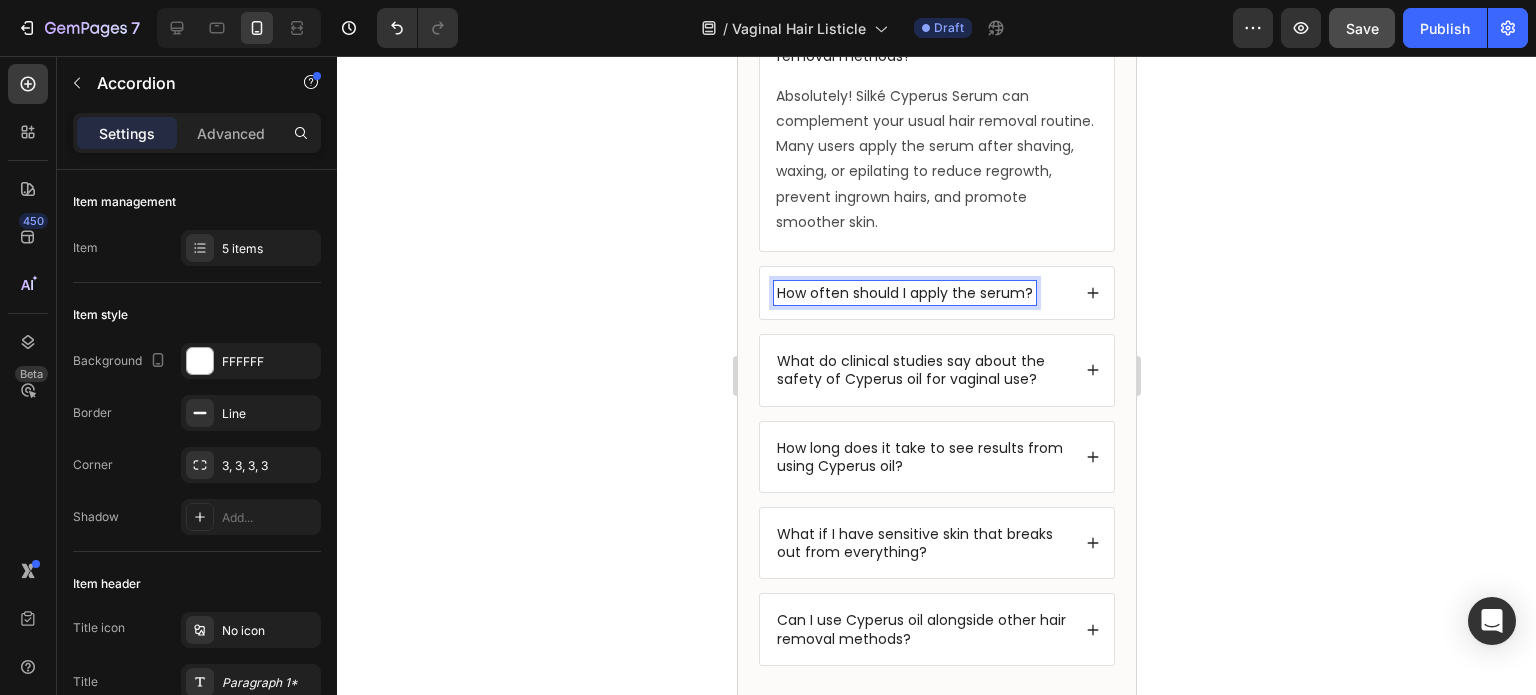 click 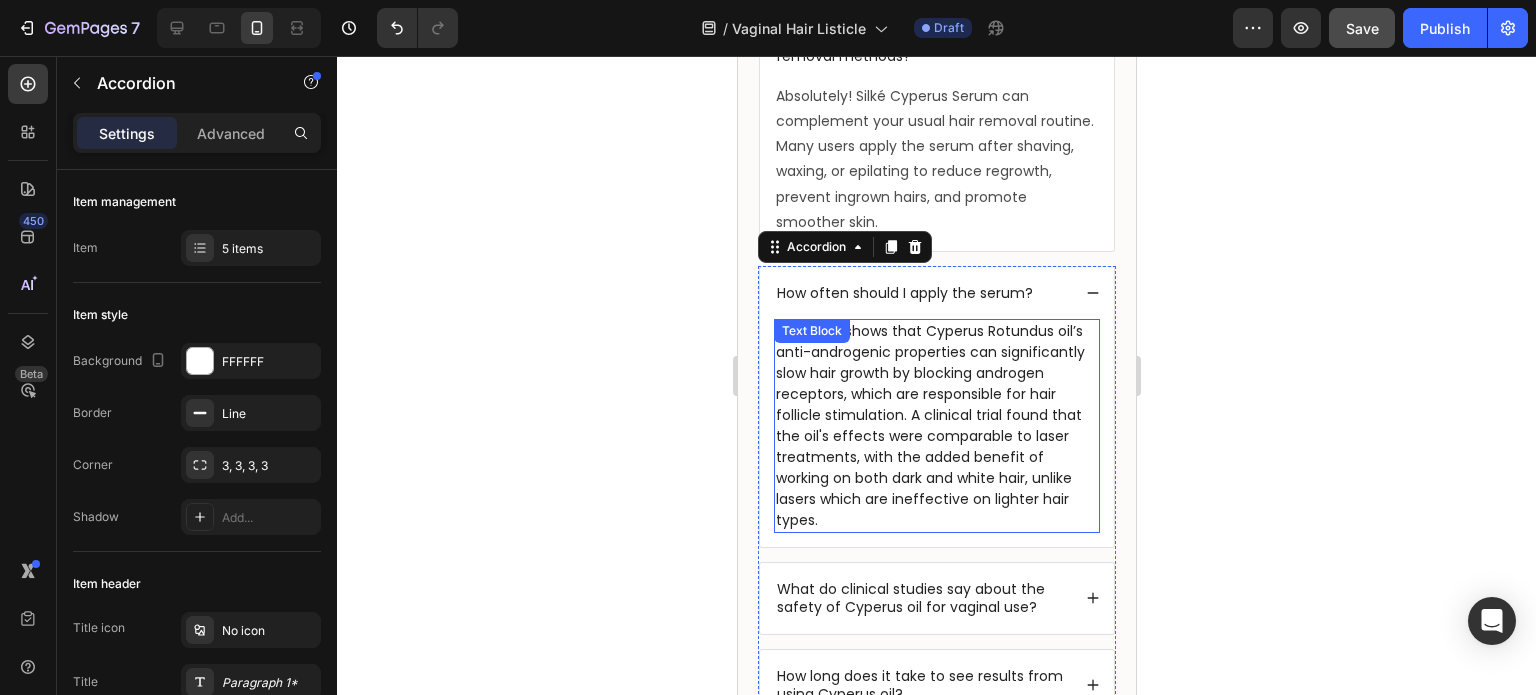 click on "Research shows that Cyperus Rotundus oil’s anti-androgenic properties can significantly slow hair growth by blocking androgen receptors, which are responsible for hair follicle stimulation. A clinical trial found that the oil's effects were comparable to laser treatments, with the added benefit of working on both dark and white hair, unlike lasers which are ineffective on lighter hair types." at bounding box center (936, 426) 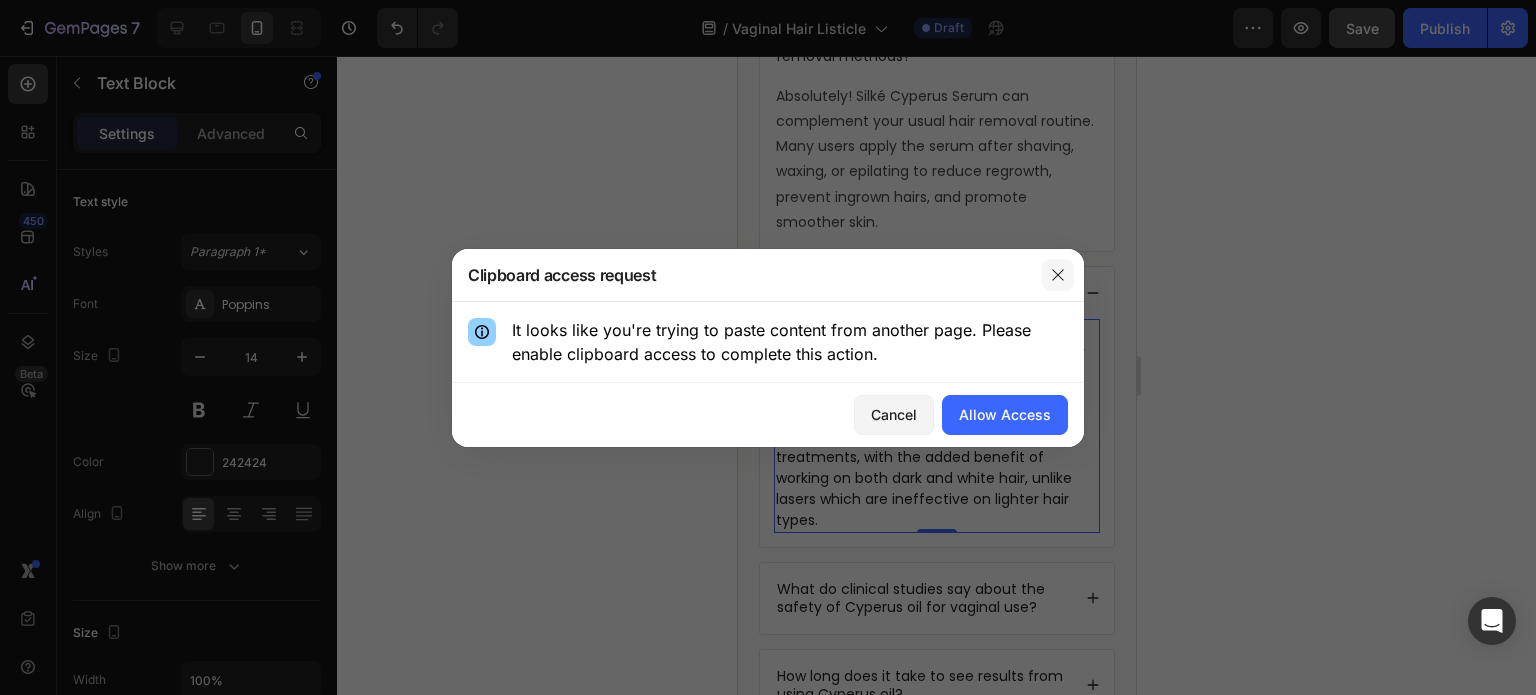 click 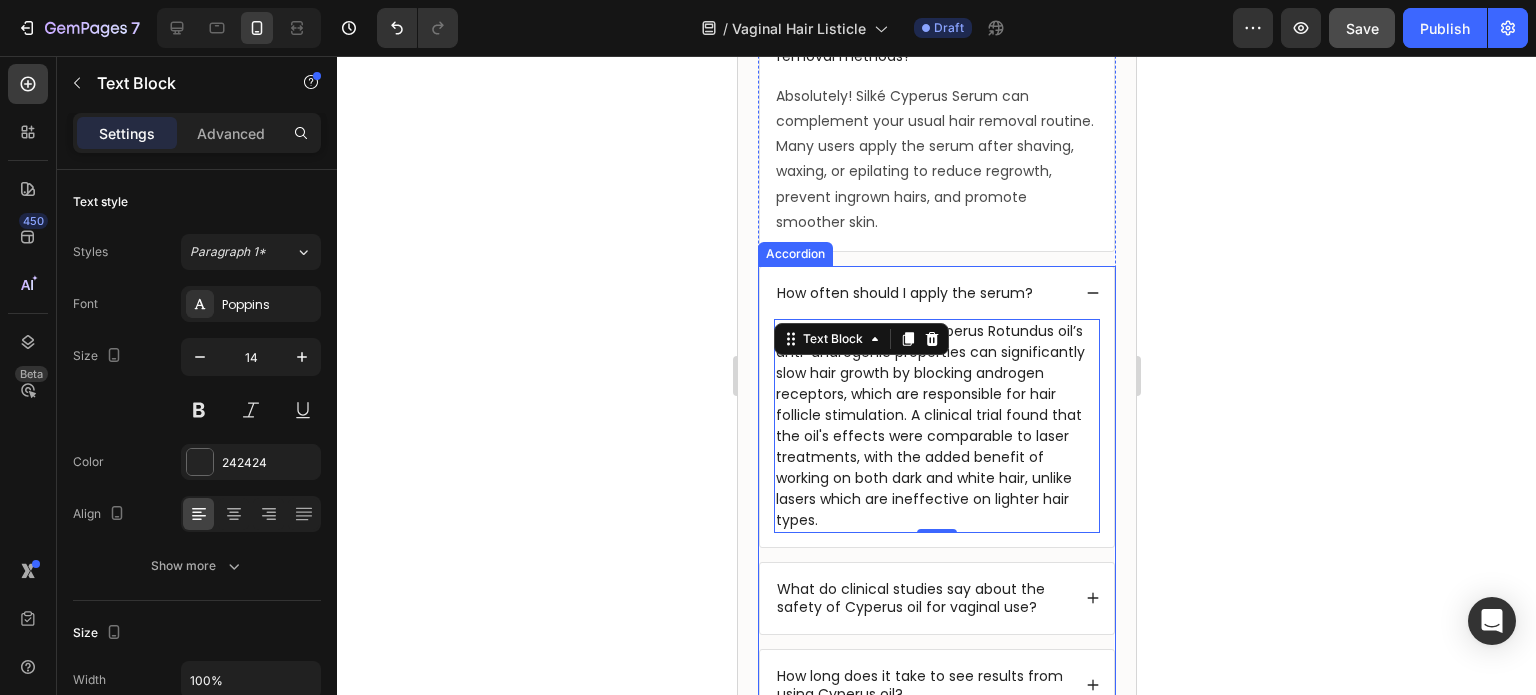 click on "Research shows that Cyperus Rotundus oil’s anti-androgenic properties can significantly slow hair growth by blocking androgen receptors, which are responsible for hair follicle stimulation. A clinical trial found that the oil's effects were comparable to laser treatments, with the added benefit of working on both dark and white hair, unlike lasers which are ineffective on lighter hair types." at bounding box center (936, 426) 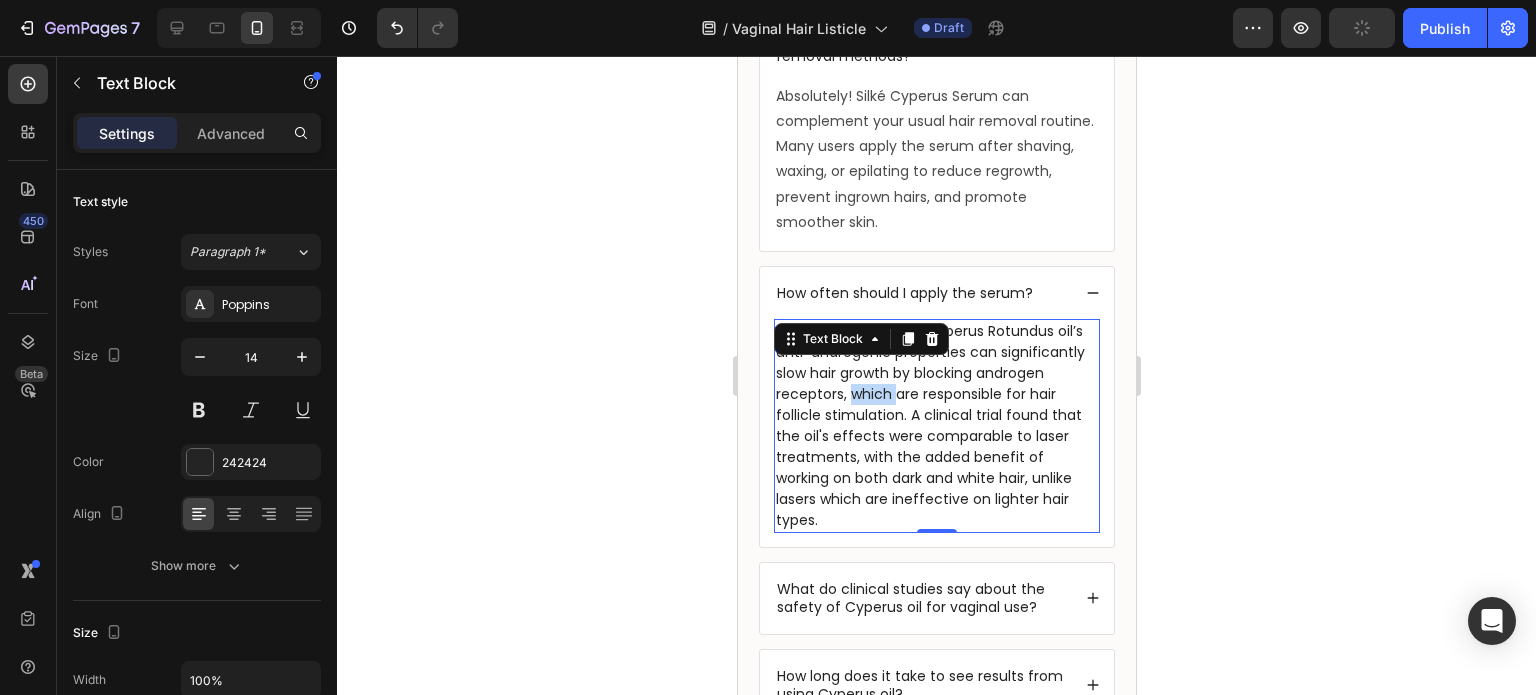click on "Research shows that Cyperus Rotundus oil’s anti-androgenic properties can significantly slow hair growth by blocking androgen receptors, which are responsible for hair follicle stimulation. A clinical trial found that the oil's effects were comparable to laser treatments, with the added benefit of working on both dark and white hair, unlike lasers which are ineffective on lighter hair types." at bounding box center [936, 426] 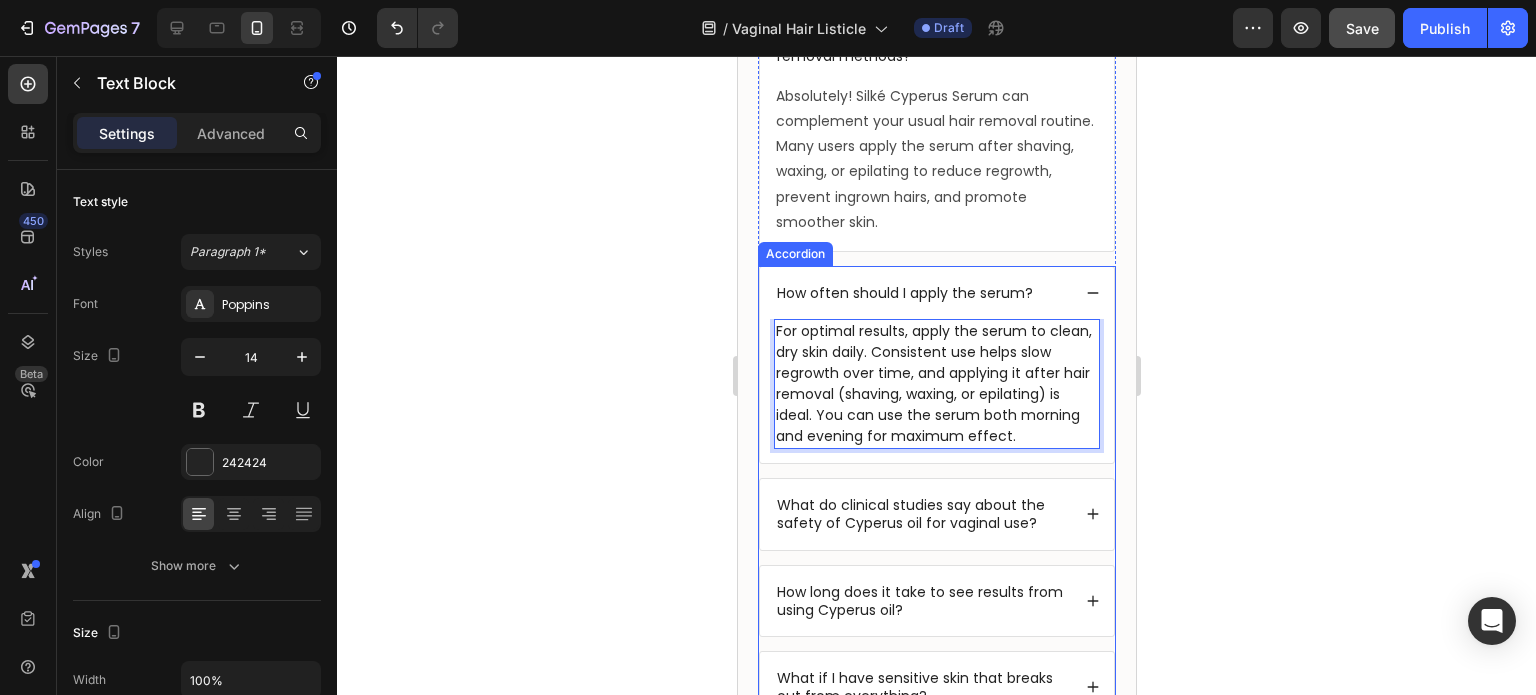 click on "What do clinical studies say about the safety of Cyperus oil for vaginal use?" at bounding box center (921, 514) 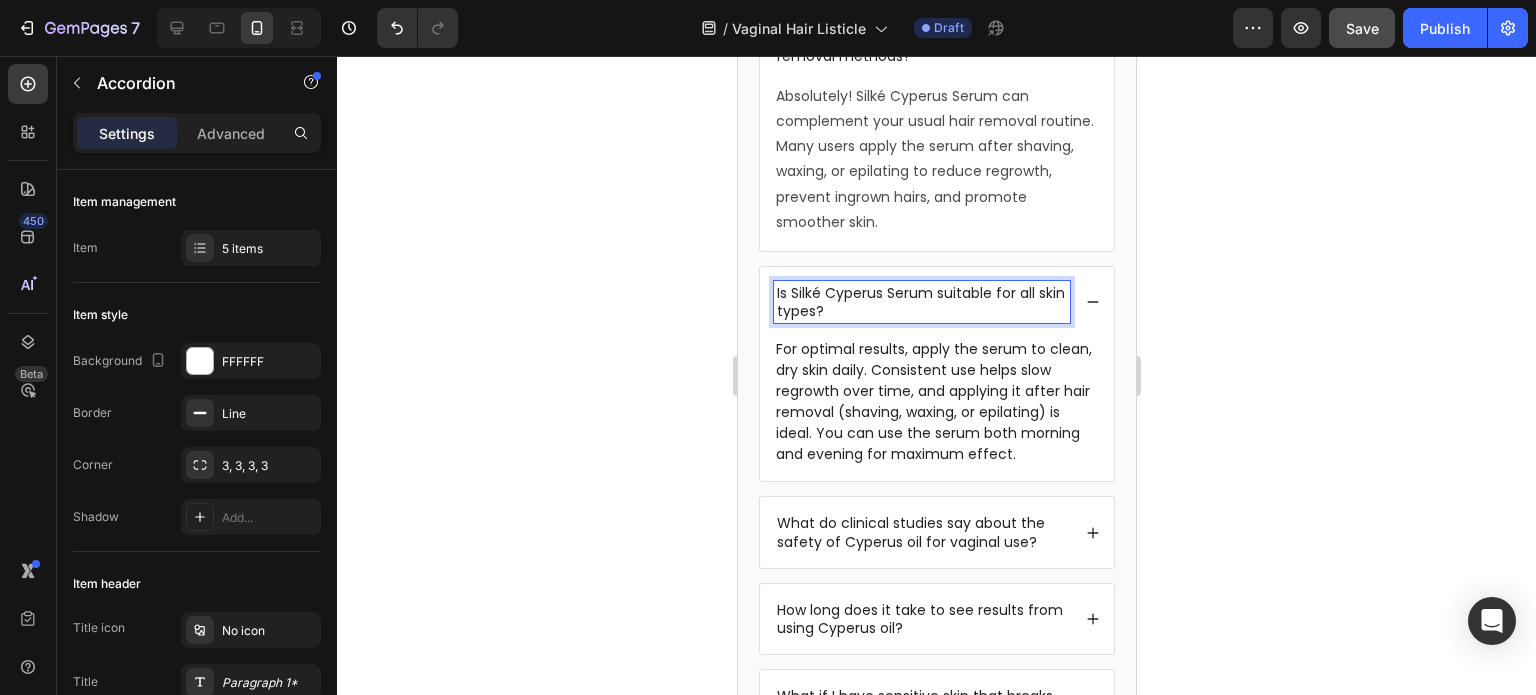 click on "Is Silké Cyperus Serum suitable for all skin types?" at bounding box center (921, 302) 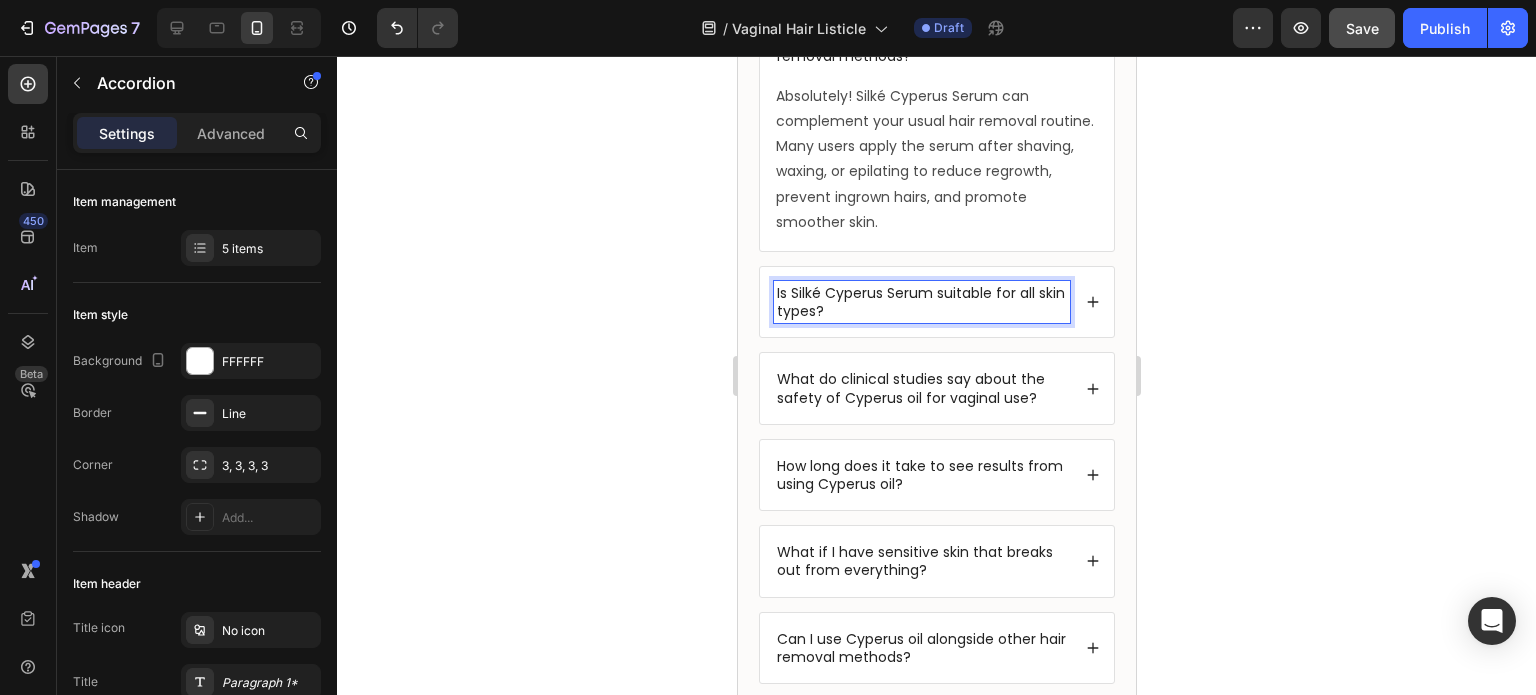 click on "Is Silké Cyperus Serum suitable for all skin types?" at bounding box center (921, 302) 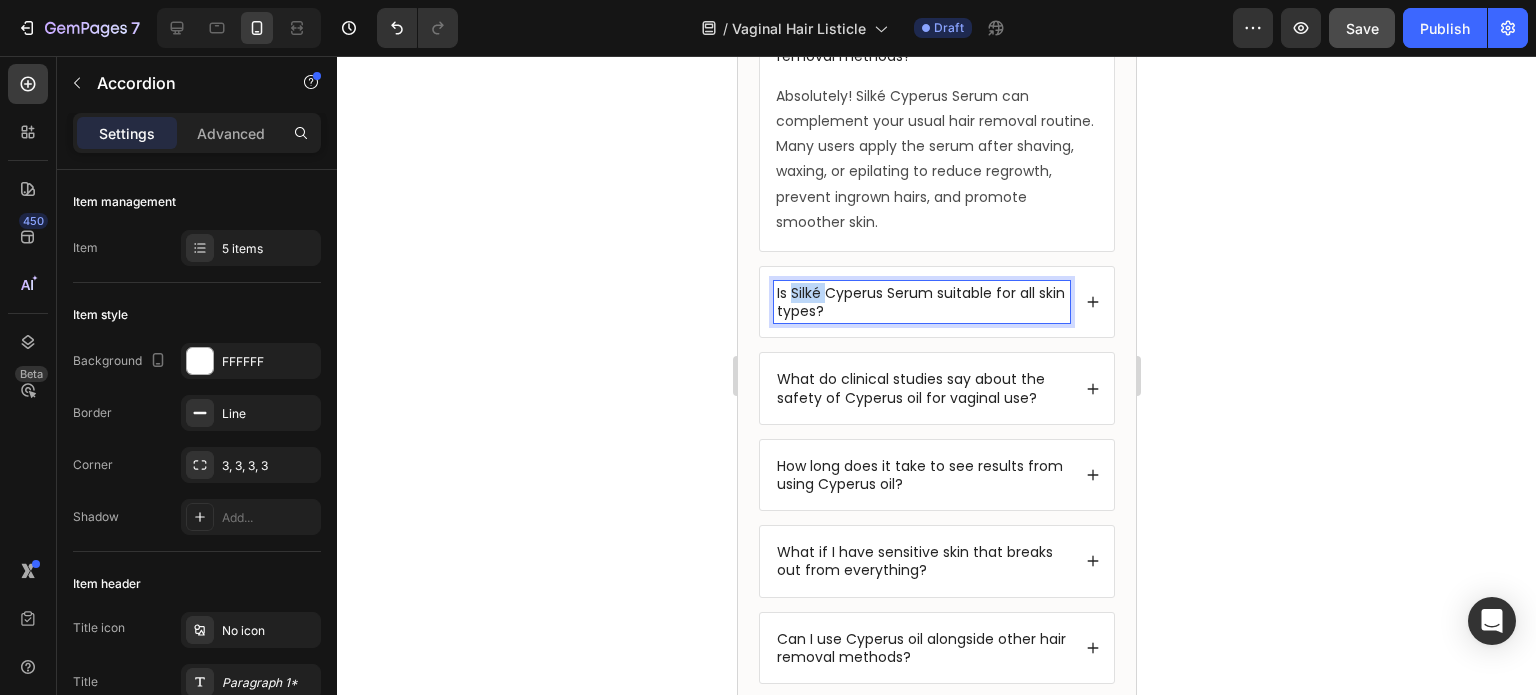 click on "Is Silké Cyperus Serum suitable for all skin types?" at bounding box center (921, 302) 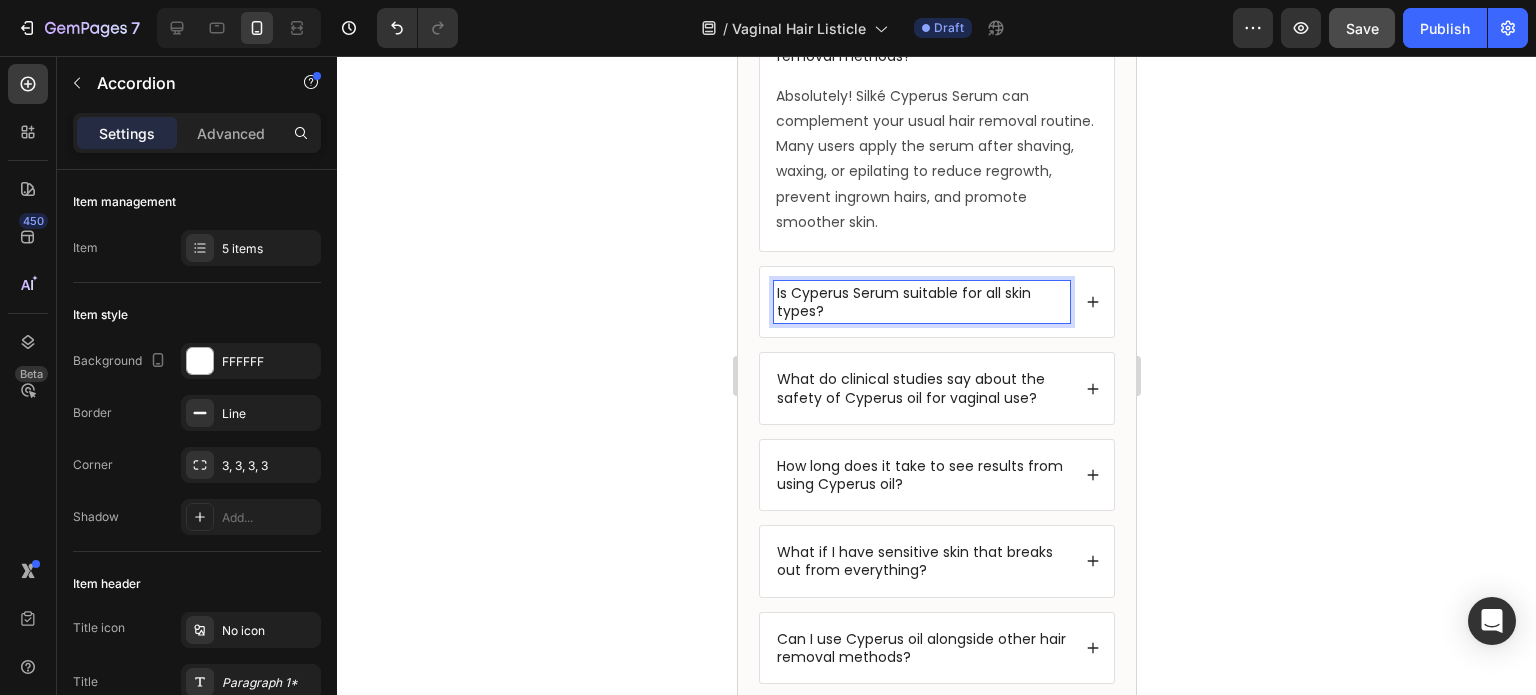 click on "Is Cyperus Serum suitable for all skin types?" at bounding box center (921, 302) 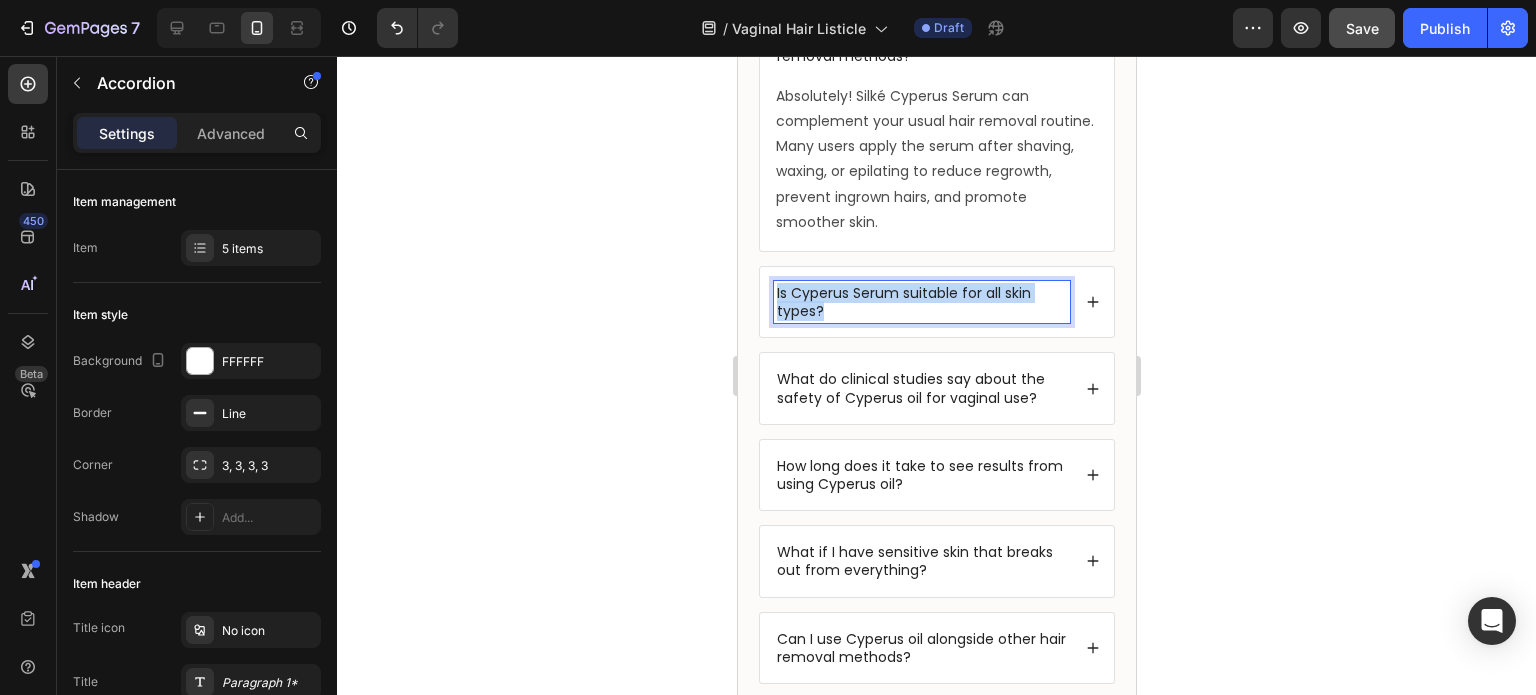 click on "Is Cyperus Serum suitable for all skin types?" at bounding box center [921, 302] 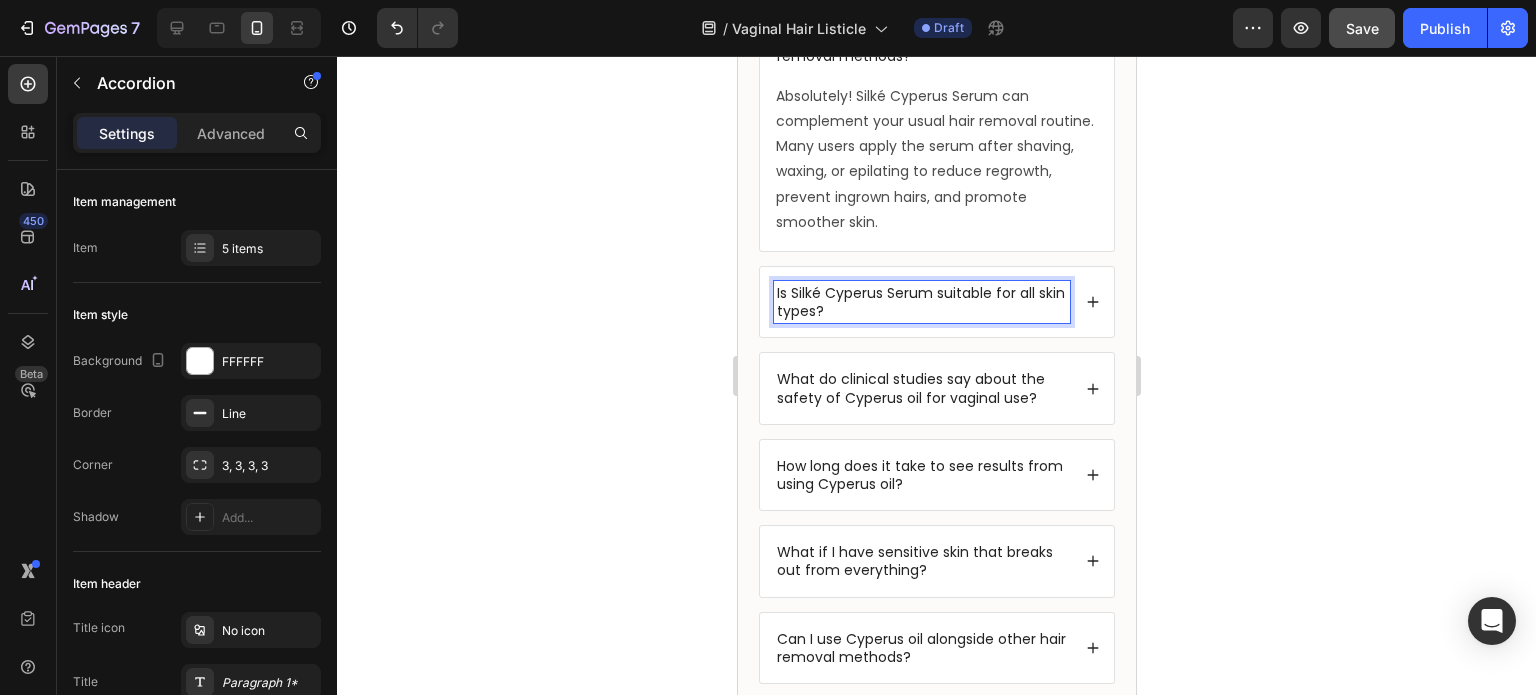 click on "Is Silké Cyperus Serum suitable for all skin types?" at bounding box center (921, 302) 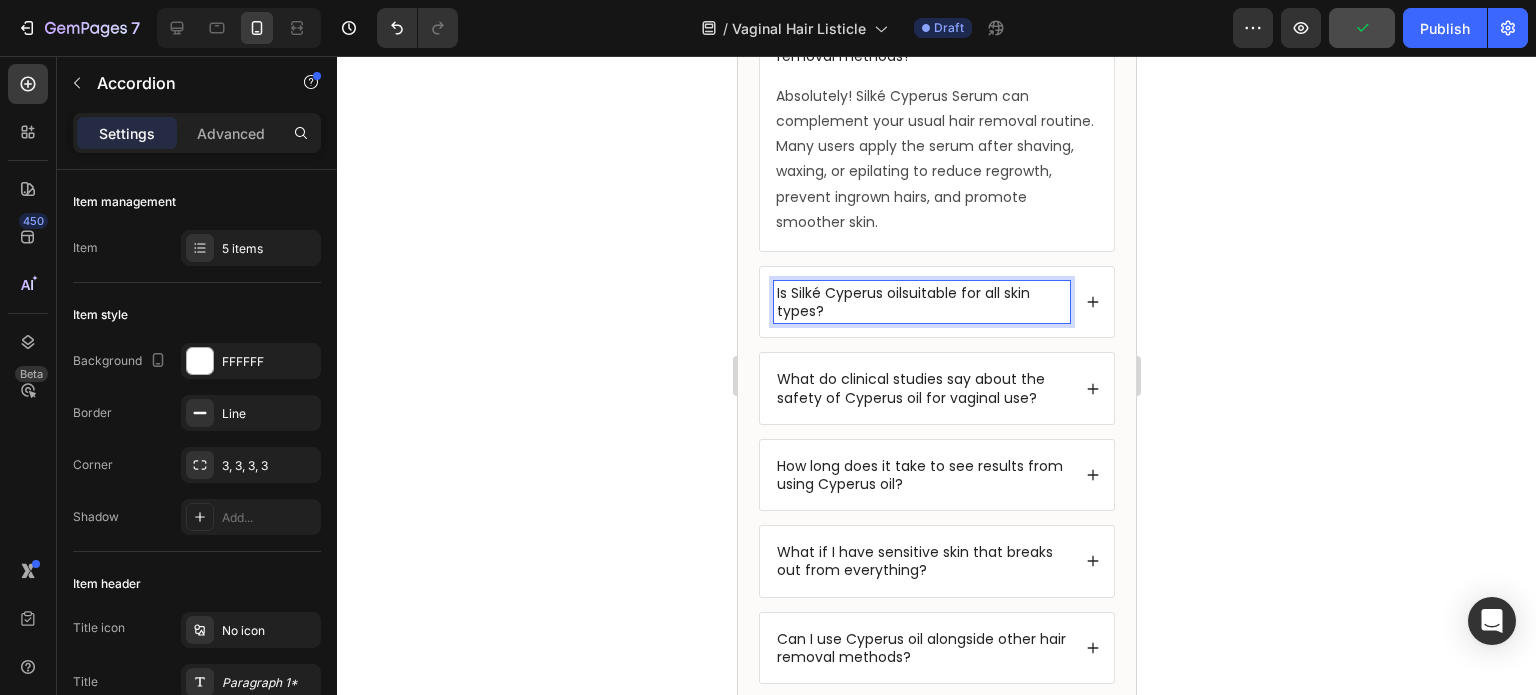 click on "Is Silké Cyperus oilsuitable for all skin types?" at bounding box center (921, 302) 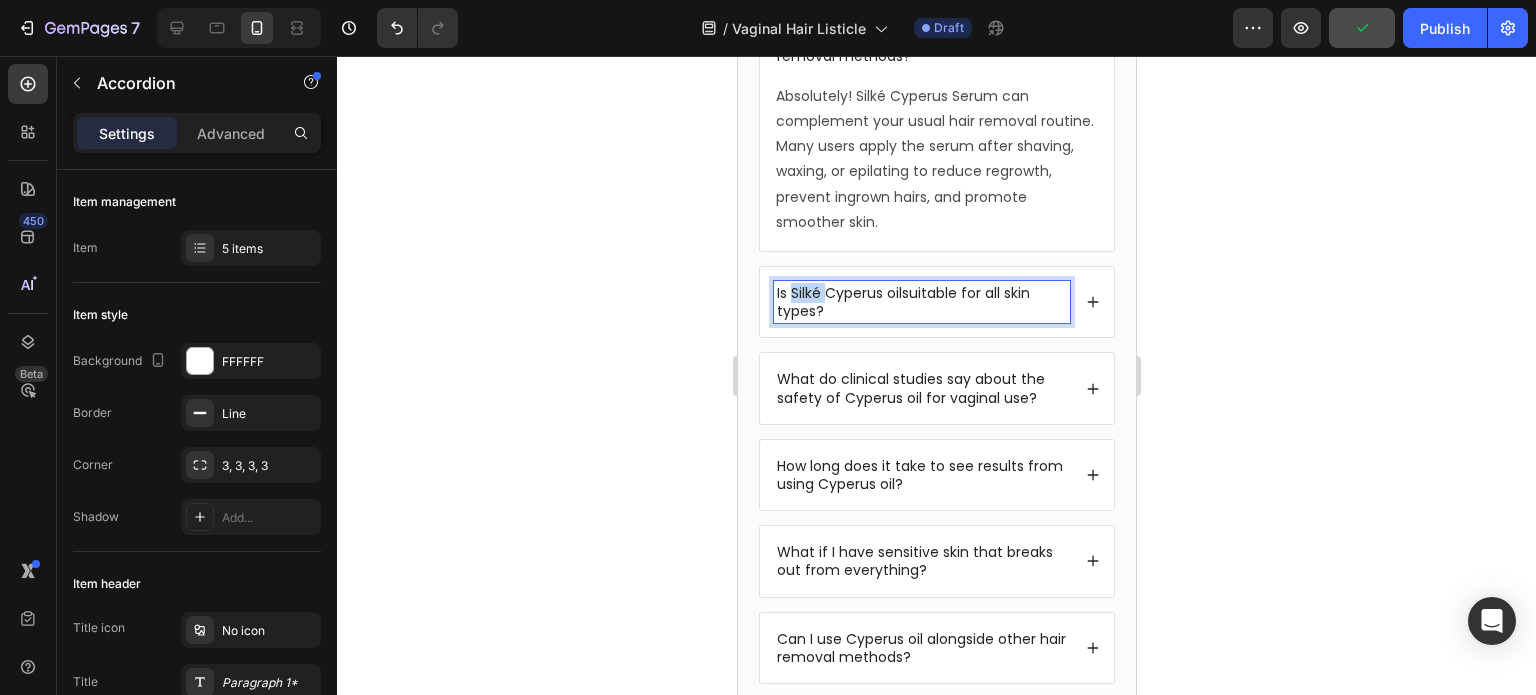 click on "Is Silké Cyperus oilsuitable for all skin types?" at bounding box center (921, 302) 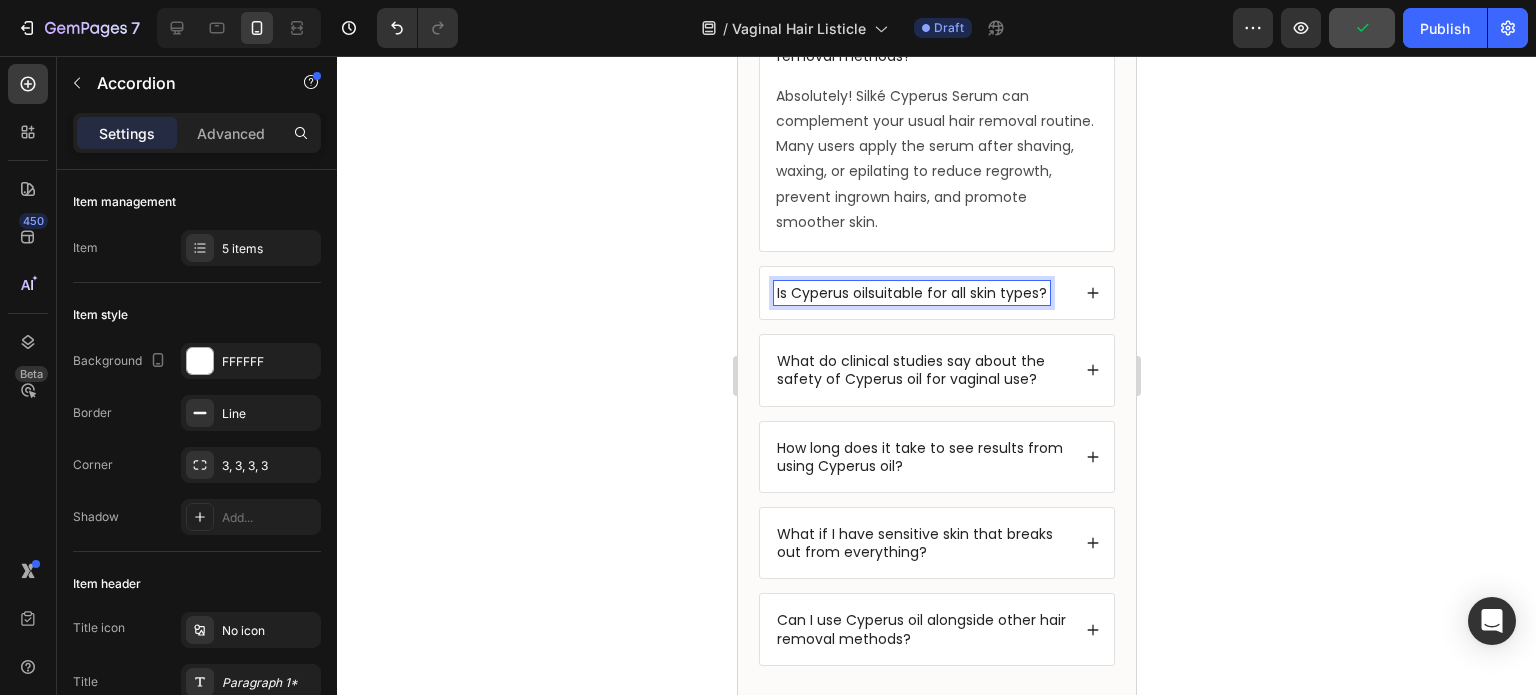 click on "Is Cyperus oilsuitable for all skin types?" at bounding box center (911, 293) 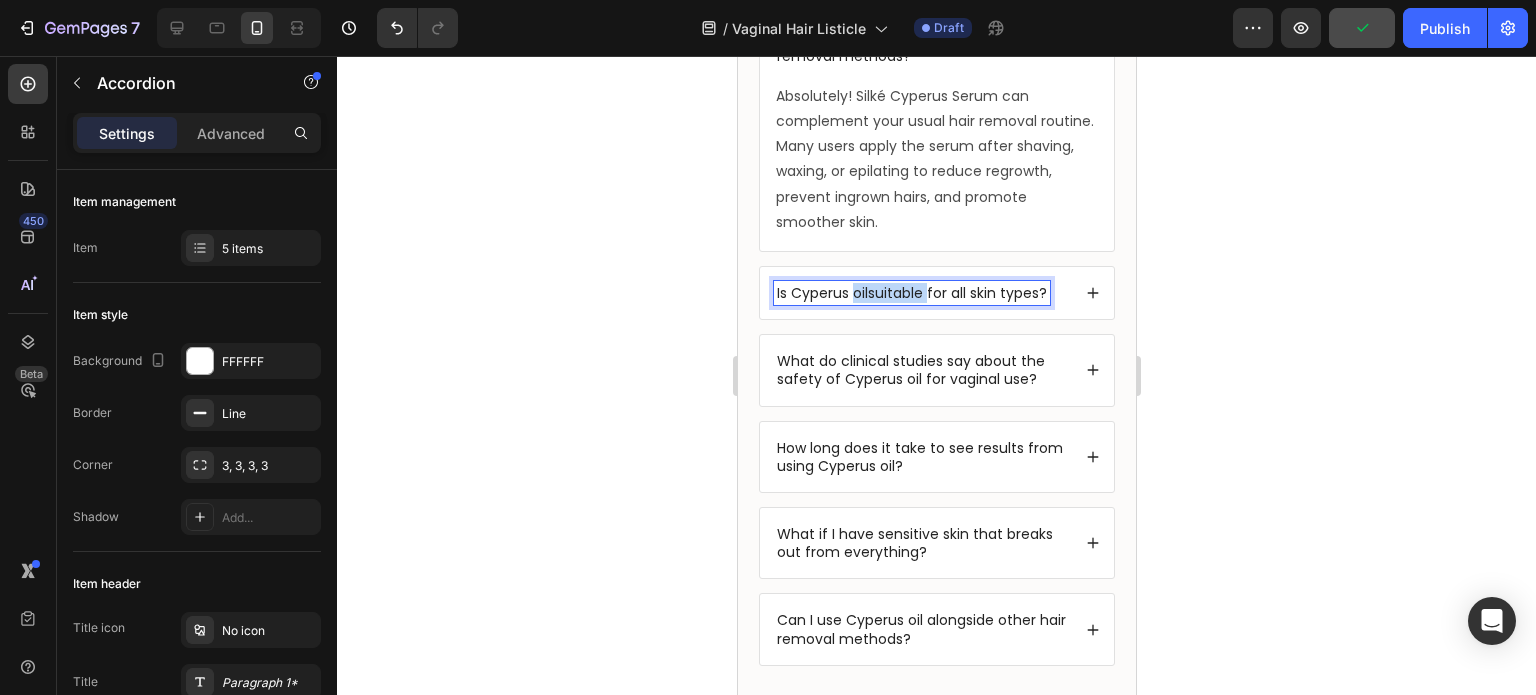 click on "Is Cyperus oilsuitable for all skin types?" at bounding box center (911, 293) 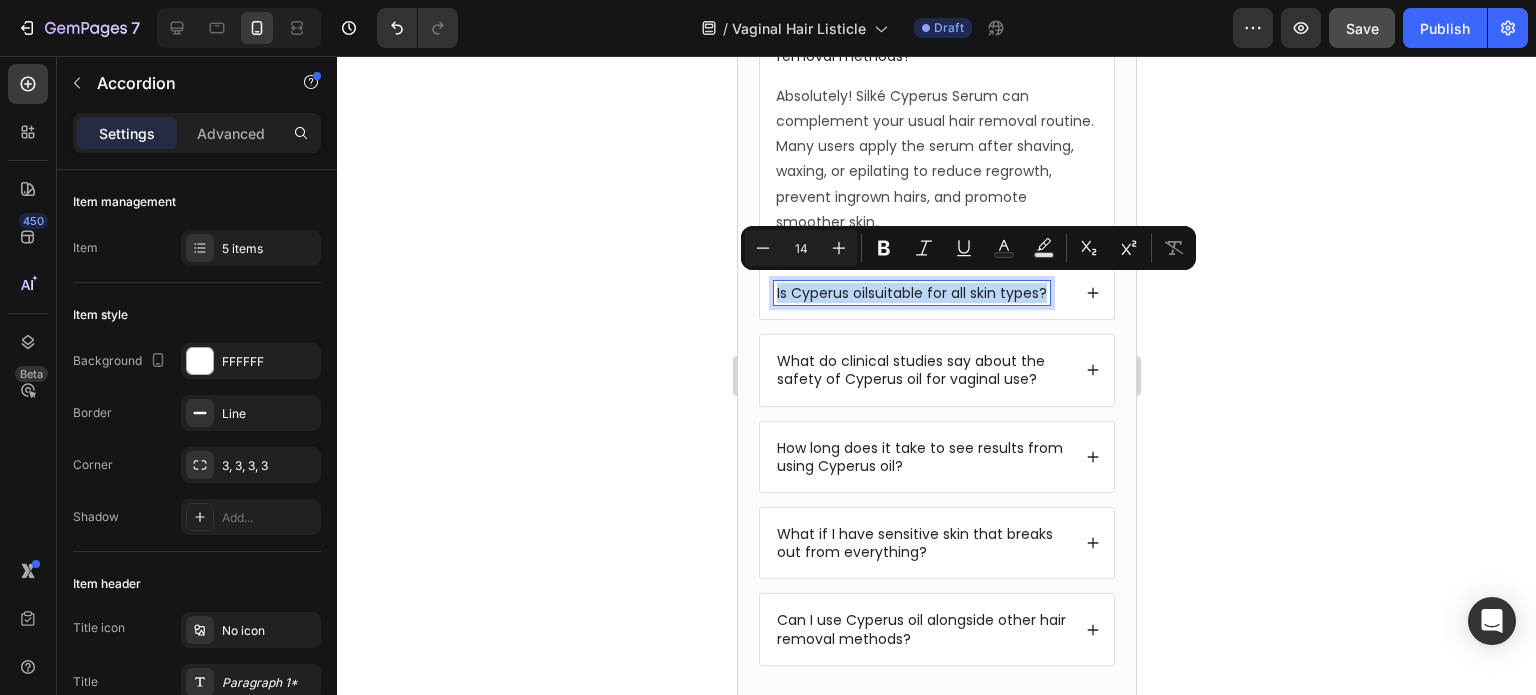 click on "Is Cyperus oilsuitable for all skin types?" at bounding box center (911, 293) 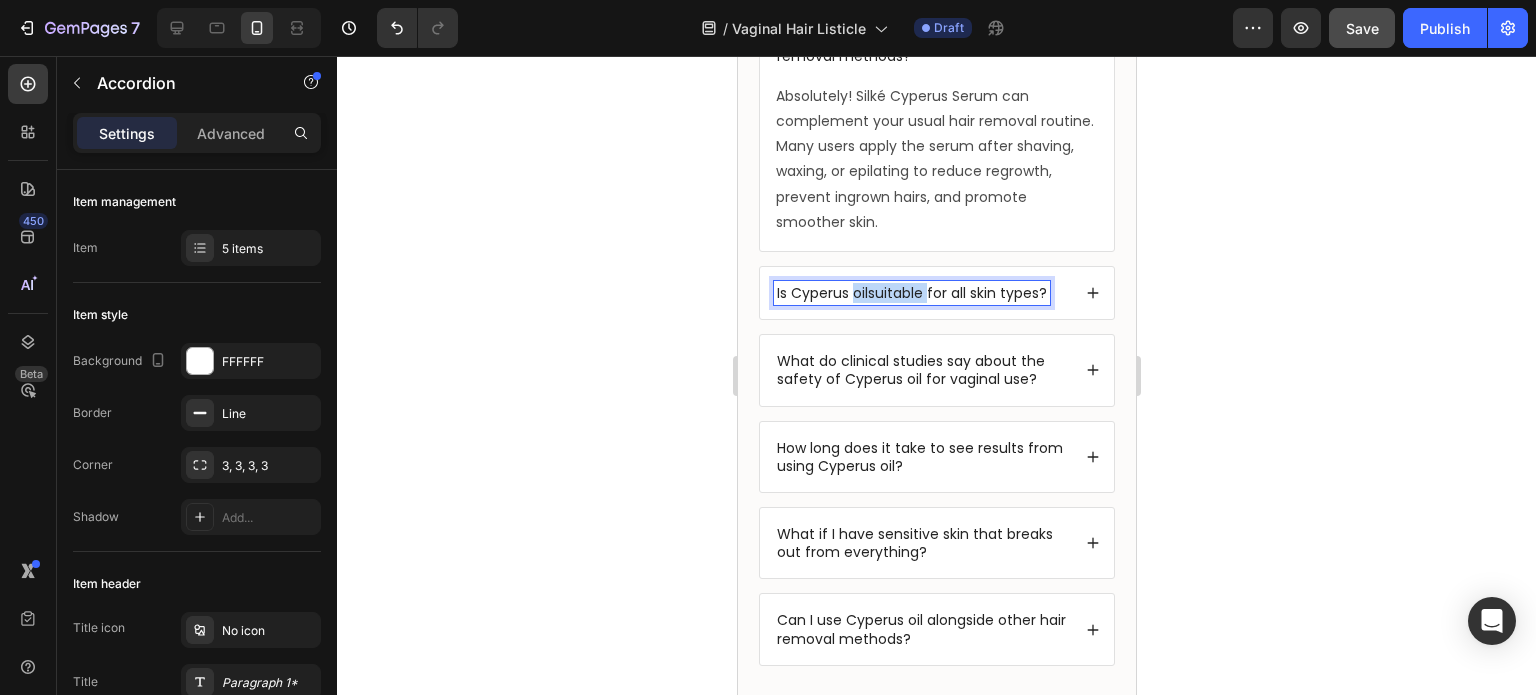 click on "Is Cyperus oilsuitable for all skin types?" at bounding box center [911, 293] 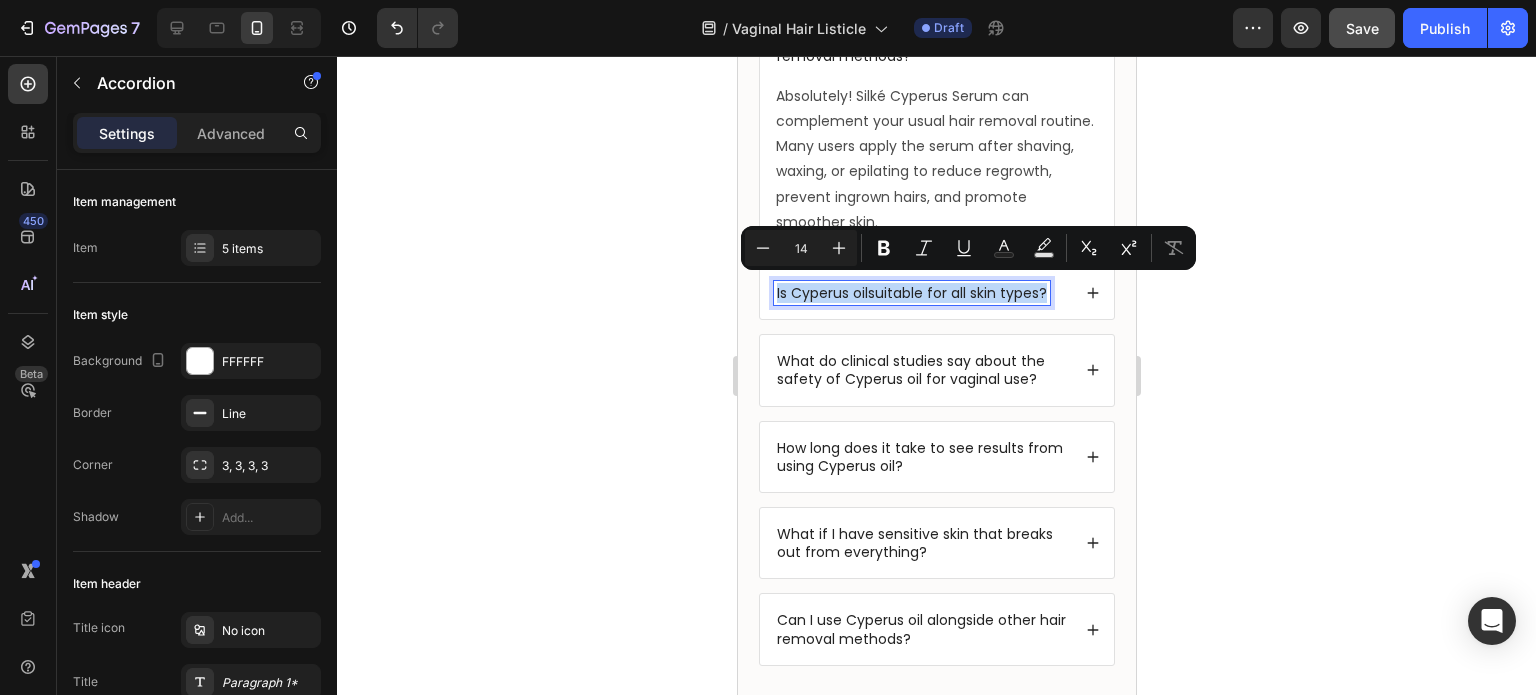 click on "Is Cyperus oilsuitable for all skin types?" at bounding box center [911, 293] 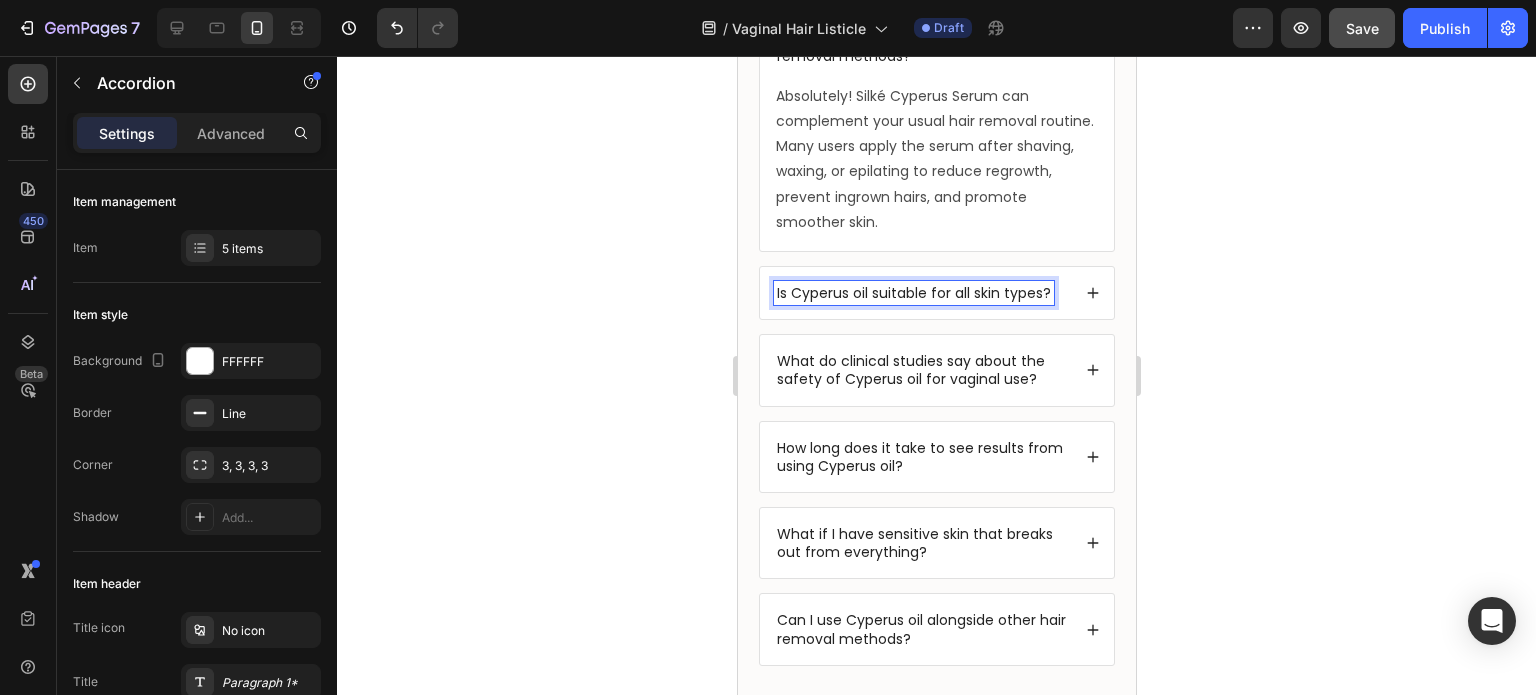click 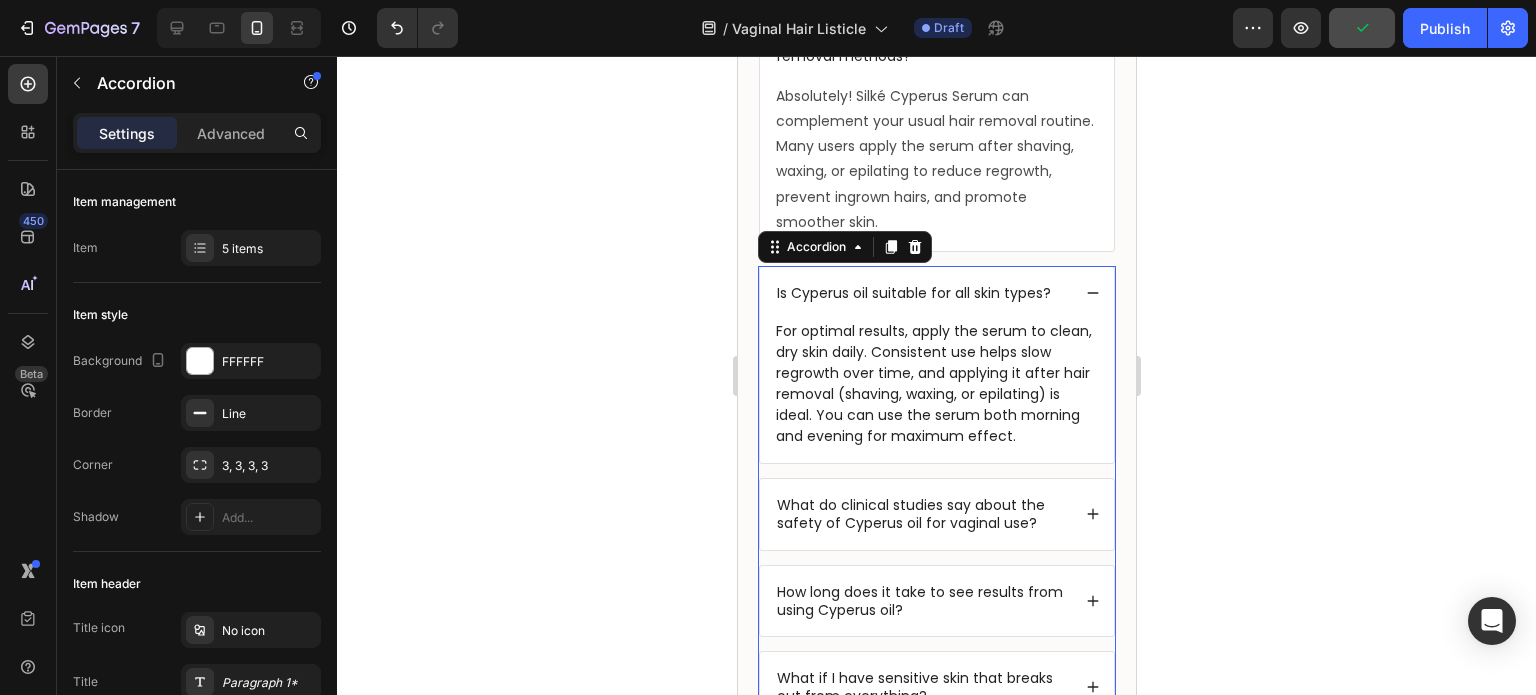 click 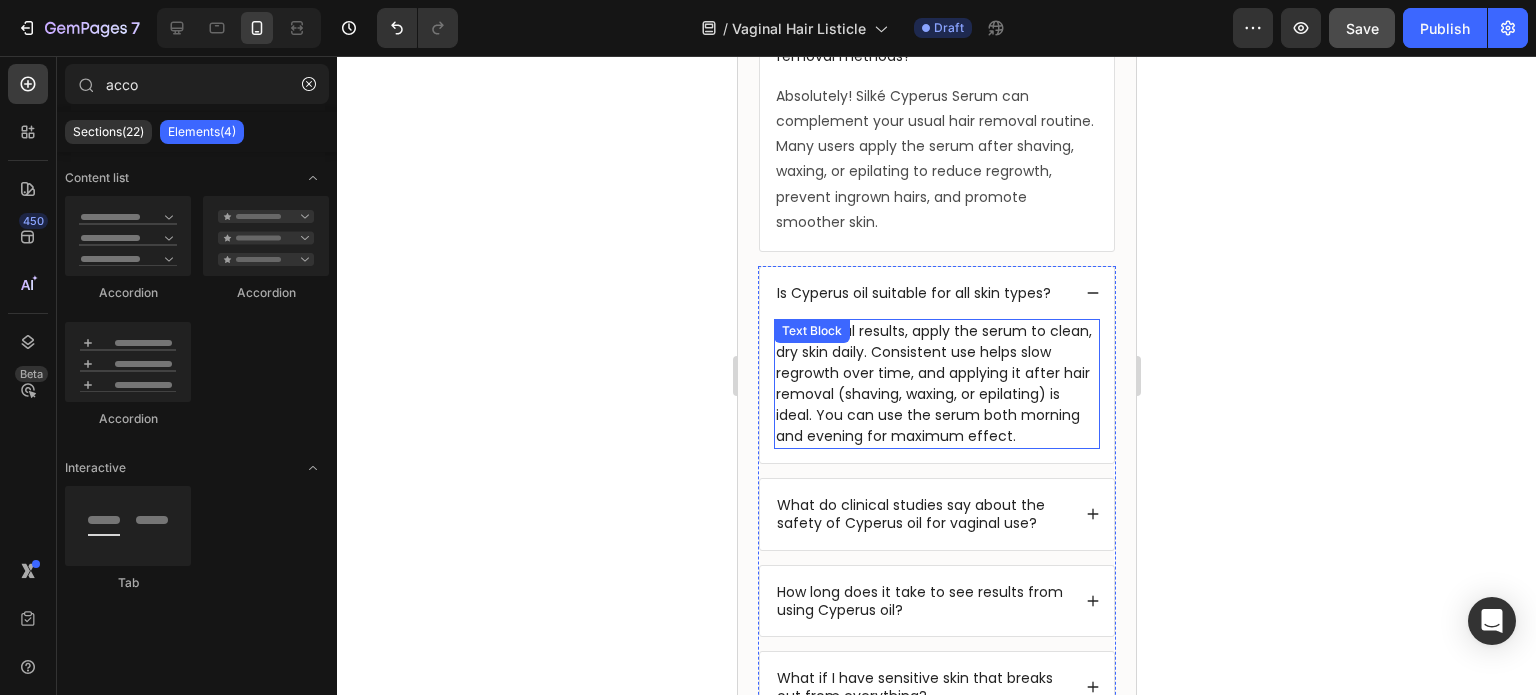 click on "For optimal results, apply the serum to clean, dry skin daily. Consistent use helps slow regrowth over time, and applying it after hair removal (shaving, waxing, or epilating) is ideal. You can use the serum both morning and evening for maximum effect." at bounding box center (936, 384) 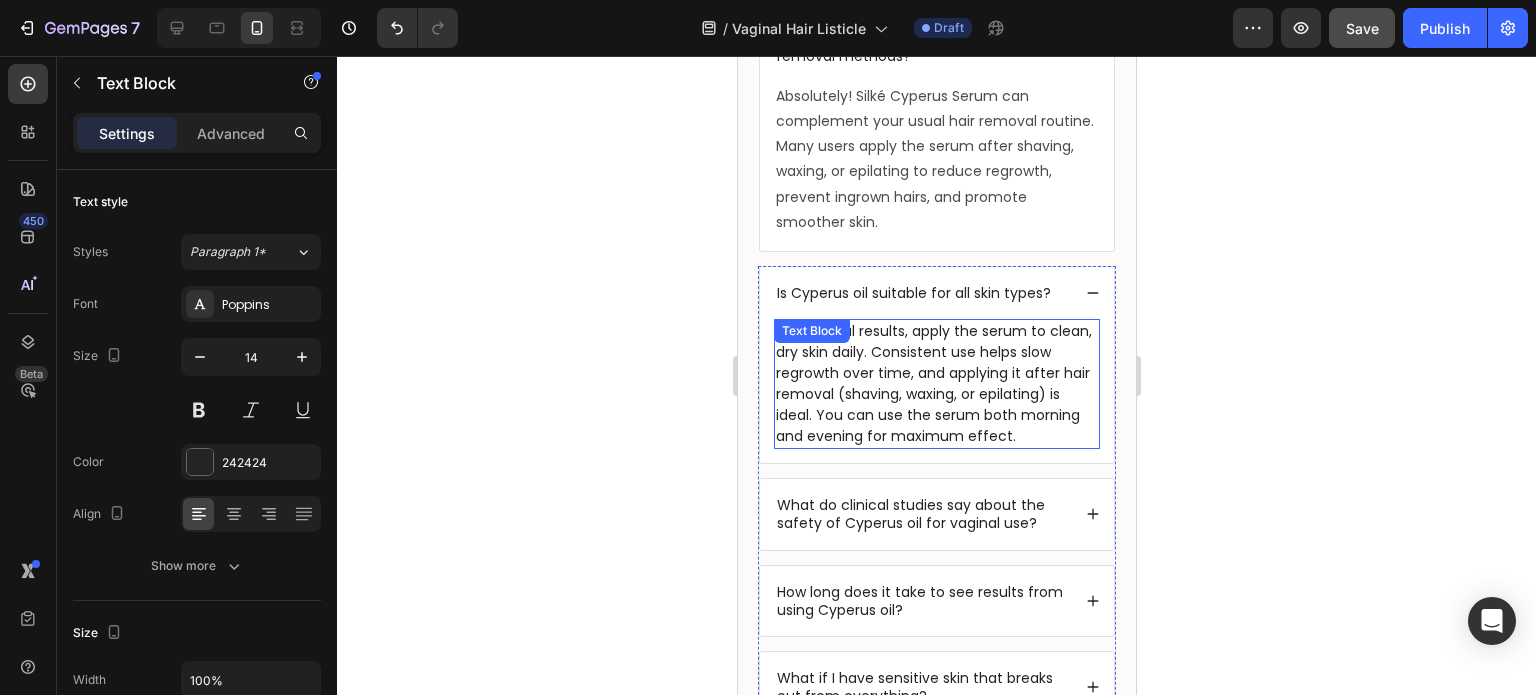 click on "For optimal results, apply the serum to clean, dry skin daily. Consistent use helps slow regrowth over time, and applying it after hair removal (shaving, waxing, or epilating) is ideal. You can use the serum both morning and evening for maximum effect." at bounding box center [936, 384] 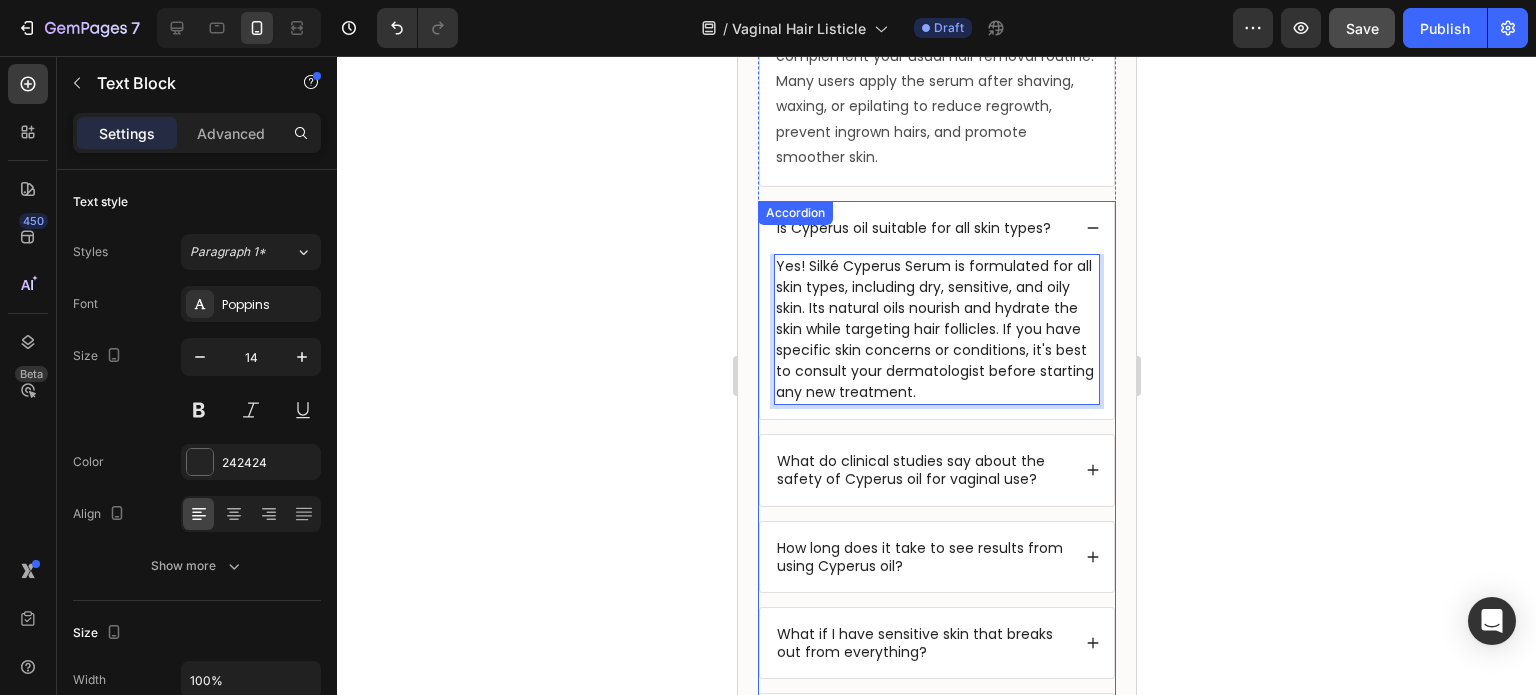scroll, scrollTop: 7560, scrollLeft: 0, axis: vertical 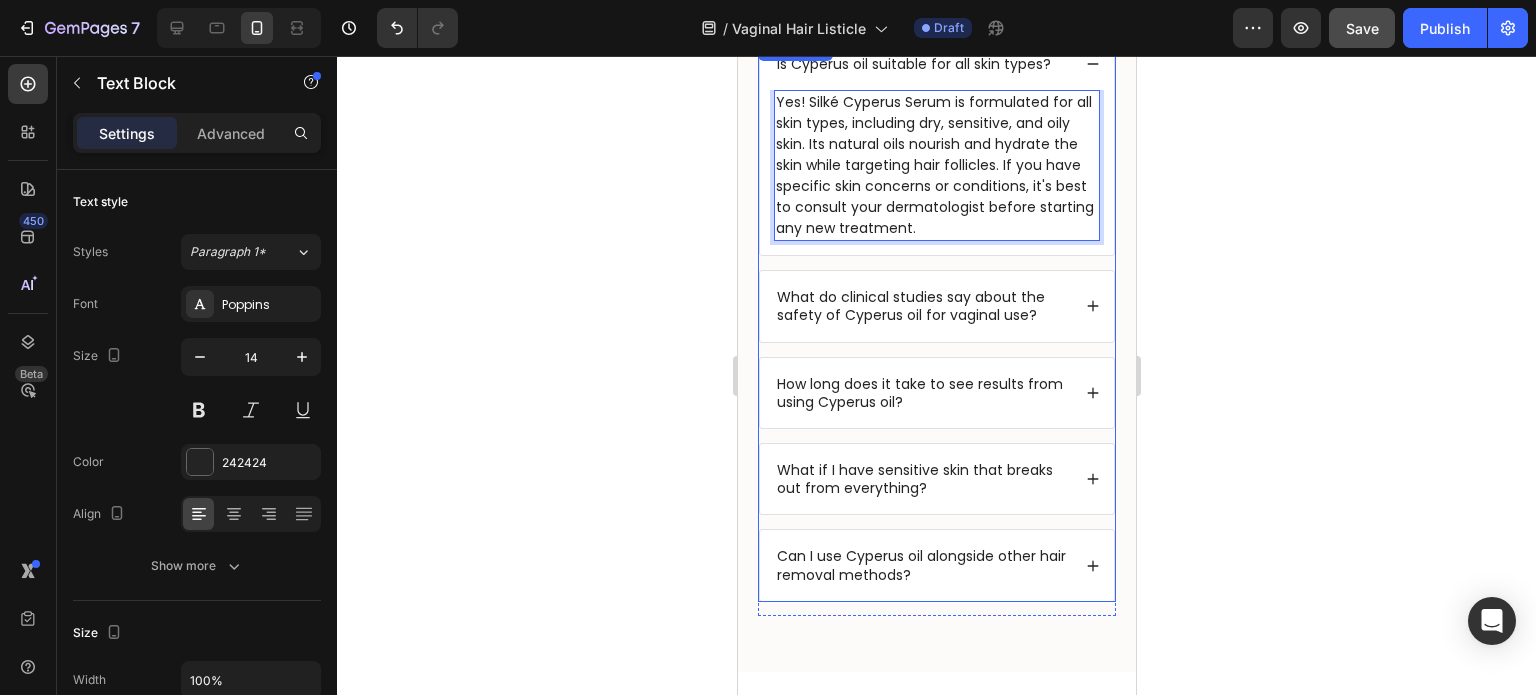 click on "What do clinical studies say about the safety of Cyperus oil for vaginal use?" at bounding box center [936, 306] 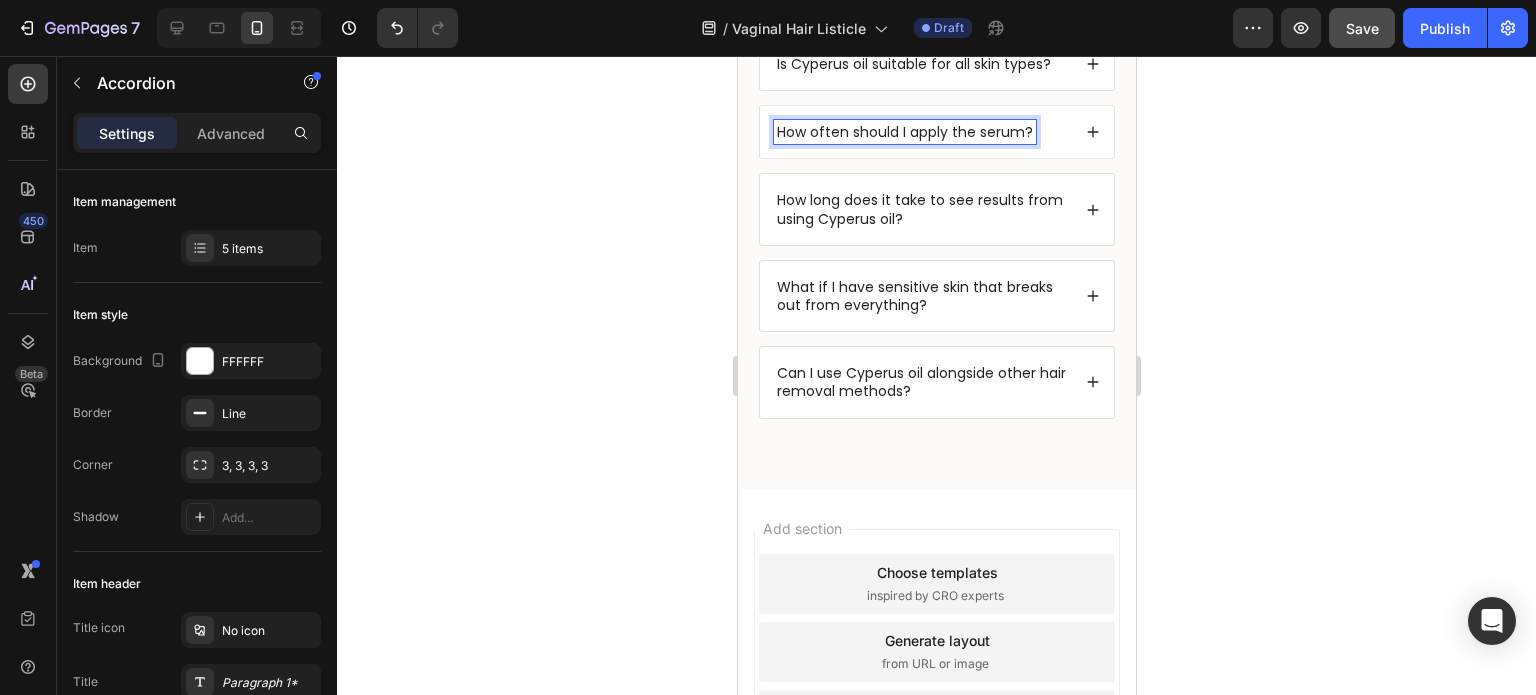 click on "How often should I apply the serum?" at bounding box center [936, 132] 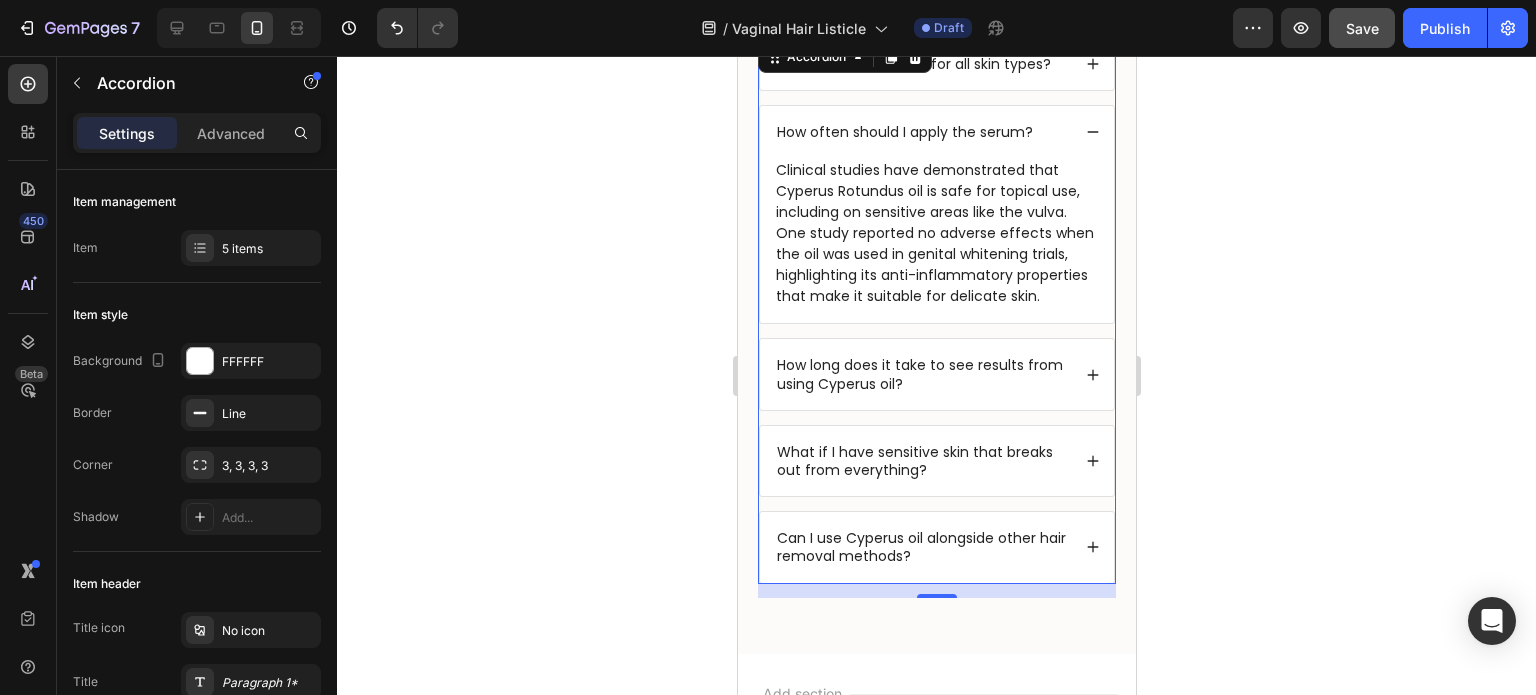 click on "Clinical studies have demonstrated that Cyperus Rotundus oil is safe for topical use, including on sensitive areas like the vulva. One study reported no adverse effects when the oil was used in genital whitening trials, highlighting its anti-inflammatory properties that make it suitable for delicate skin." at bounding box center [936, 233] 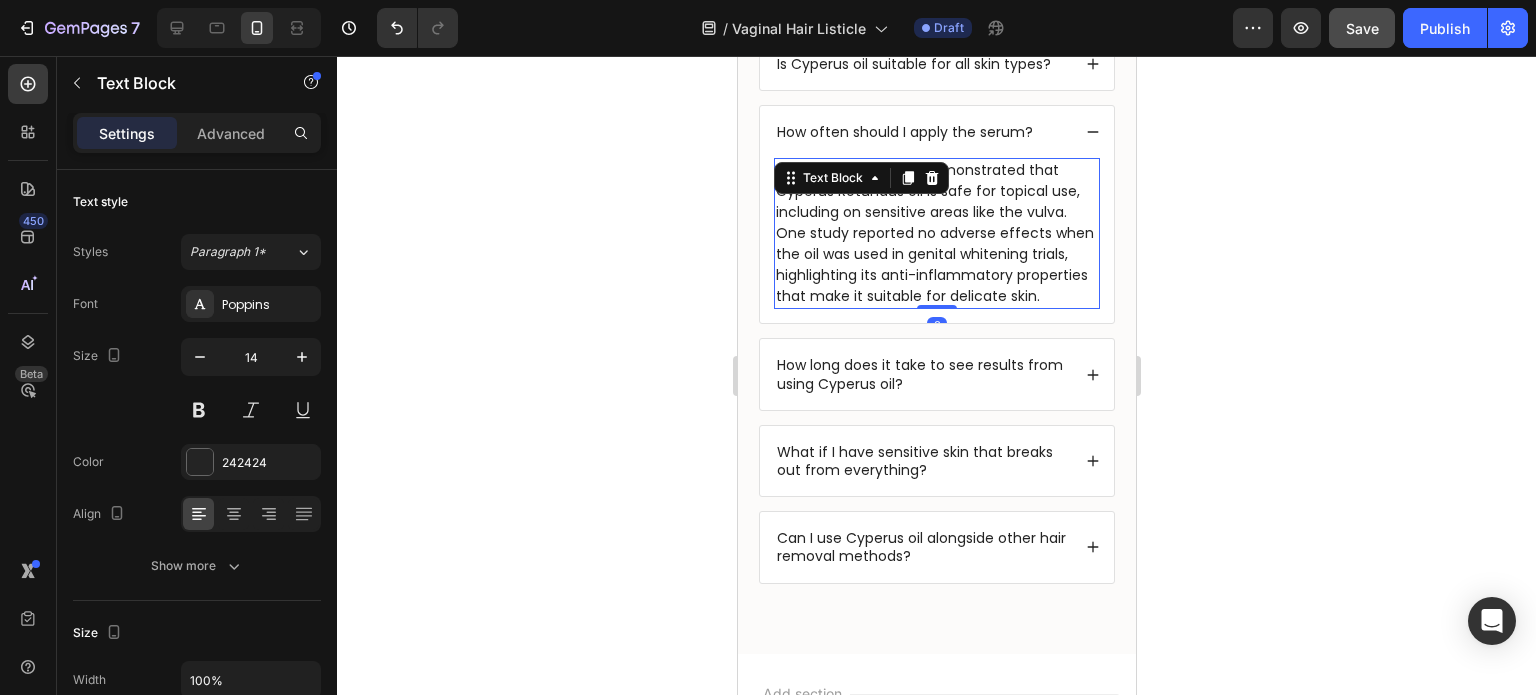 click on "Clinical studies have demonstrated that Cyperus Rotundus oil is safe for topical use, including on sensitive areas like the vulva. One study reported no adverse effects when the oil was used in genital whitening trials, highlighting its anti-inflammatory properties that make it suitable for delicate skin." at bounding box center [936, 233] 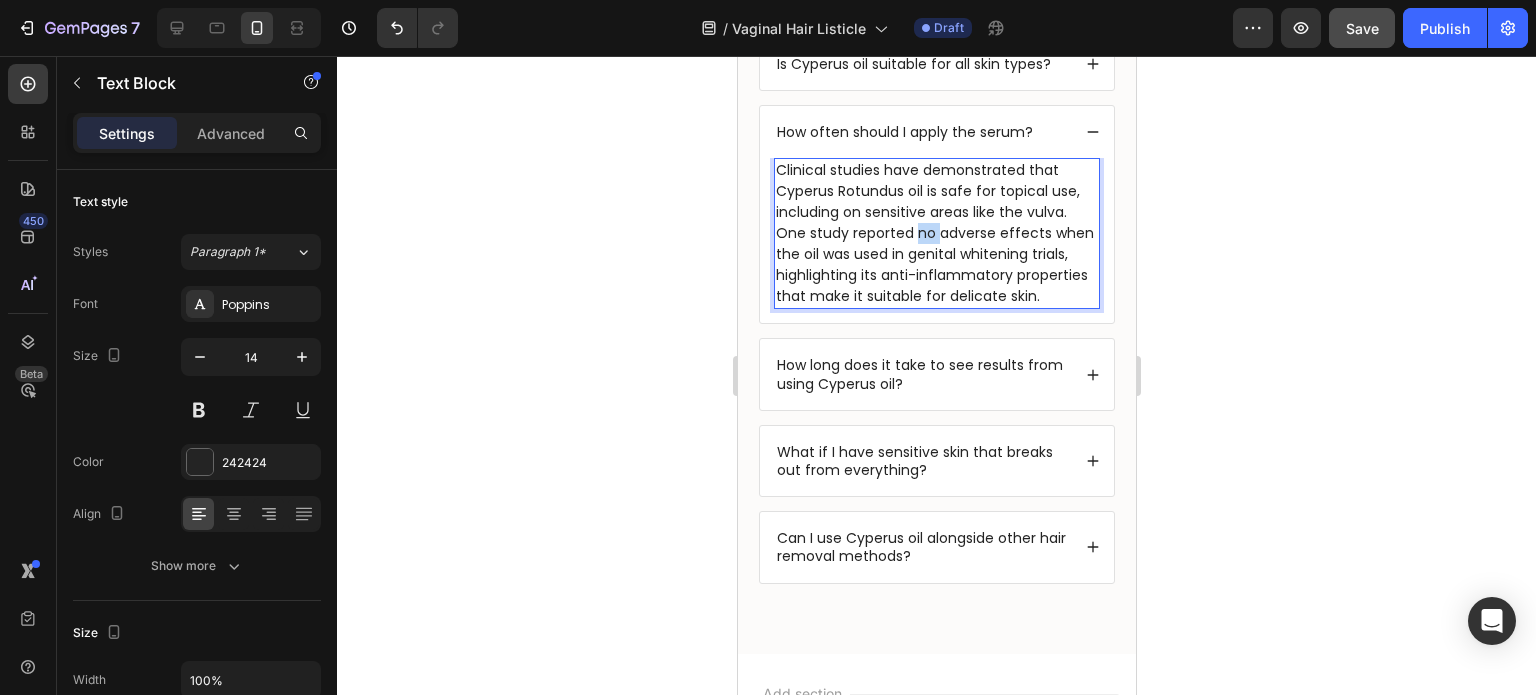 click on "Clinical studies have demonstrated that Cyperus Rotundus oil is safe for topical use, including on sensitive areas like the vulva. One study reported no adverse effects when the oil was used in genital whitening trials, highlighting its anti-inflammatory properties that make it suitable for delicate skin." at bounding box center (936, 233) 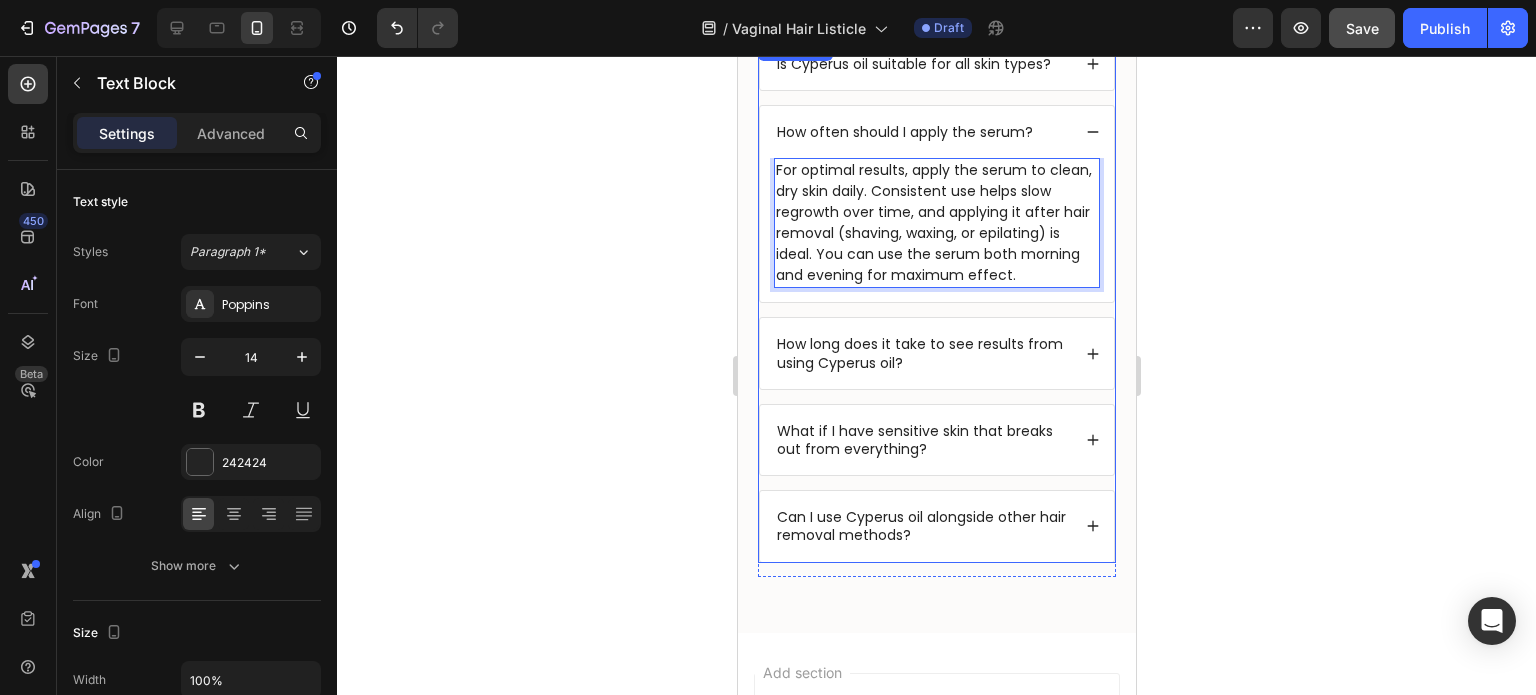click on "How long does it take to see results from using Cyperus oil?" at bounding box center [921, 353] 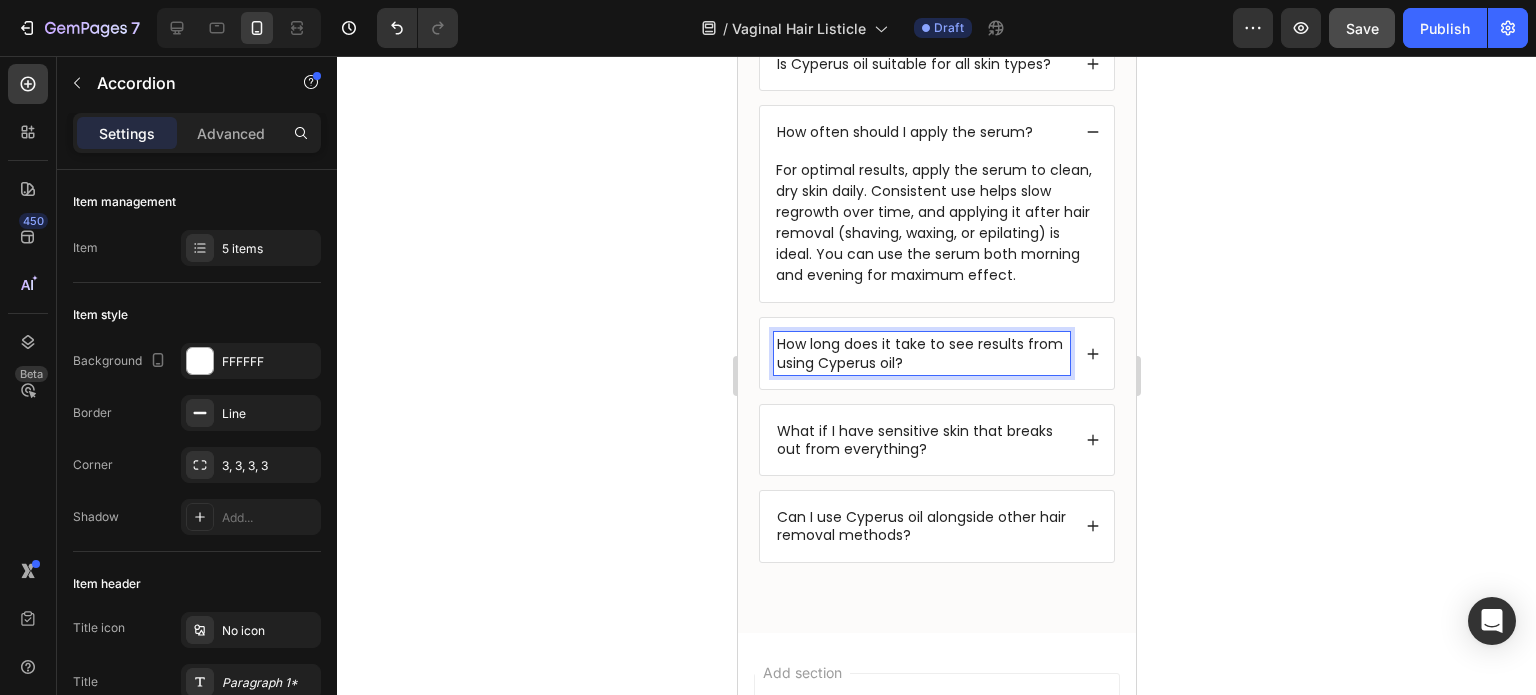 click on "How long does it take to see results from using Cyperus oil?" at bounding box center [921, 353] 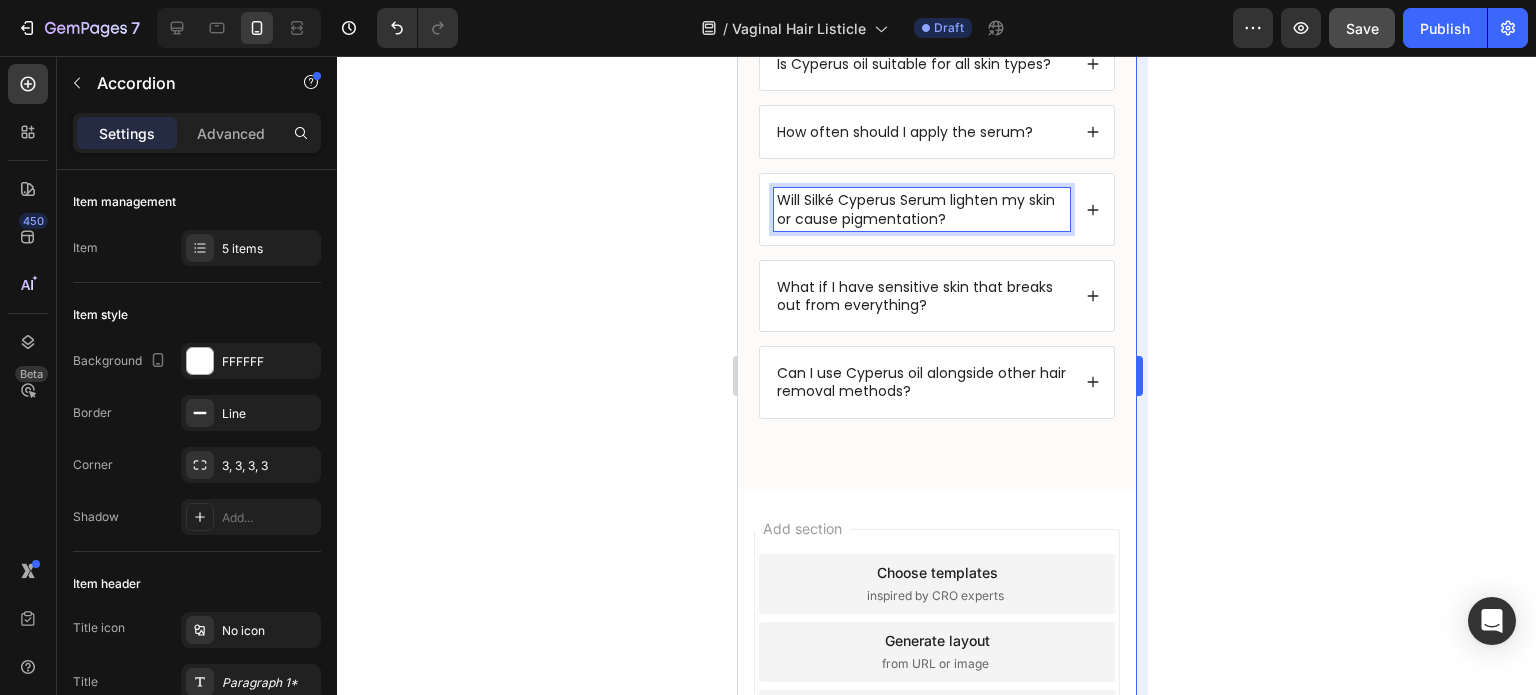 scroll, scrollTop: 7628, scrollLeft: 0, axis: vertical 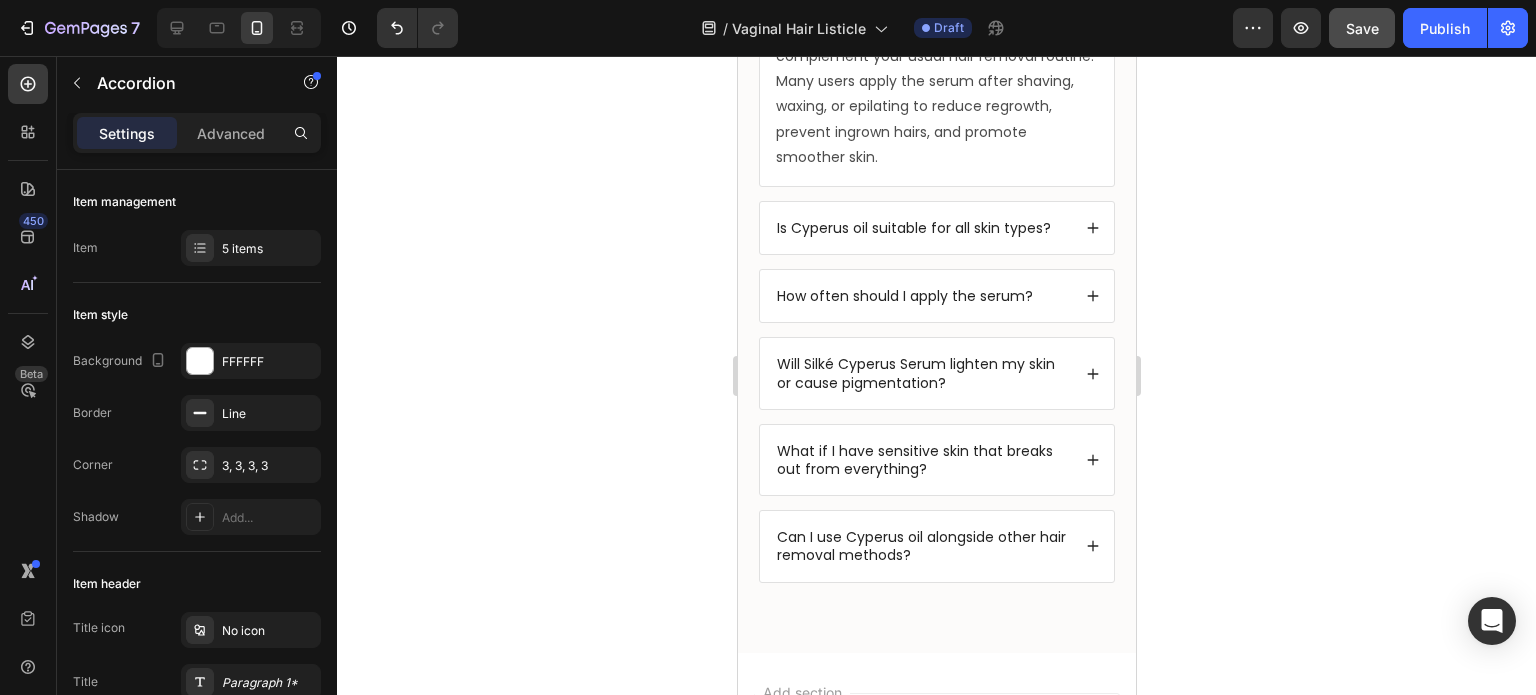 click on "Will Silké Cyperus Serum lighten my skin or cause pigmentation?" at bounding box center [936, 373] 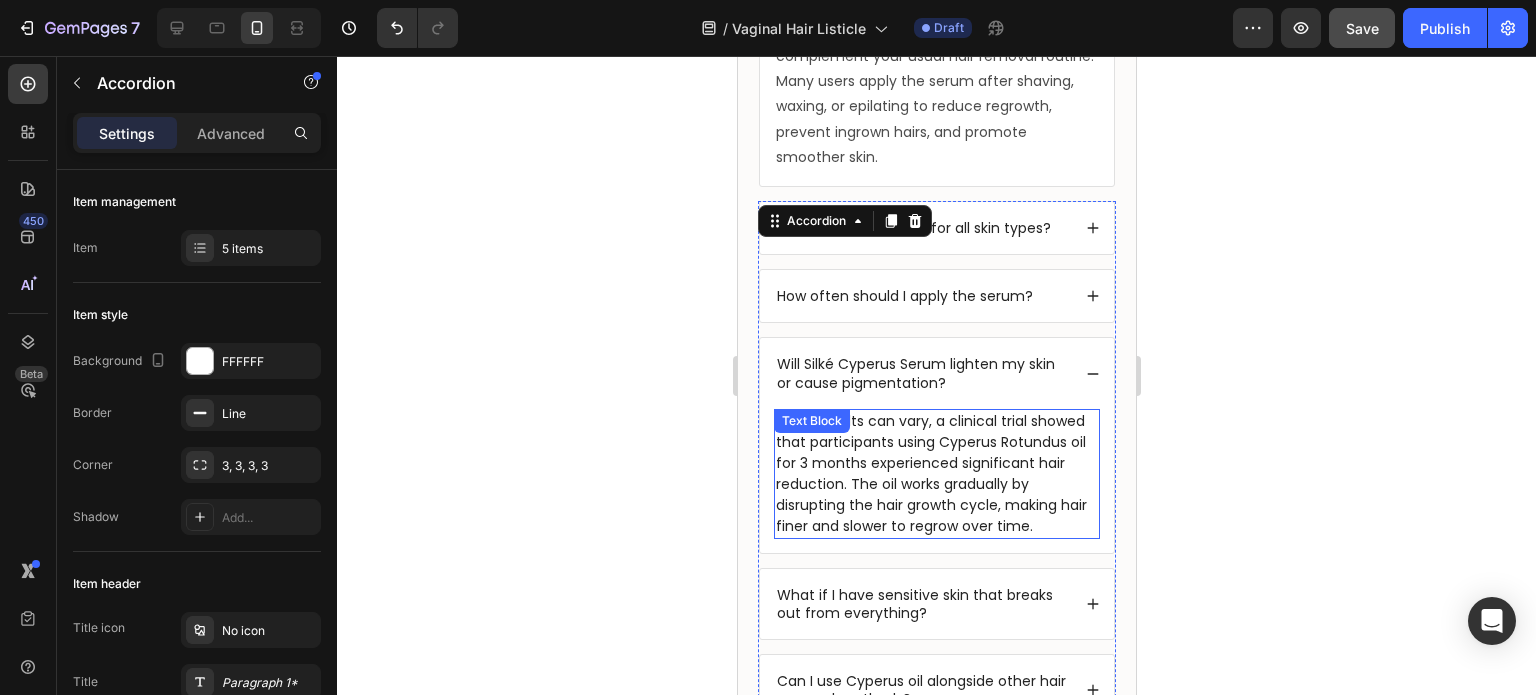 click on "While results can vary, a clinical trial showed that participants using Cyperus Rotundus oil for 3 months experienced significant hair reduction. The oil works gradually by disrupting the hair growth cycle, making hair finer and slower to regrow over time." at bounding box center [936, 474] 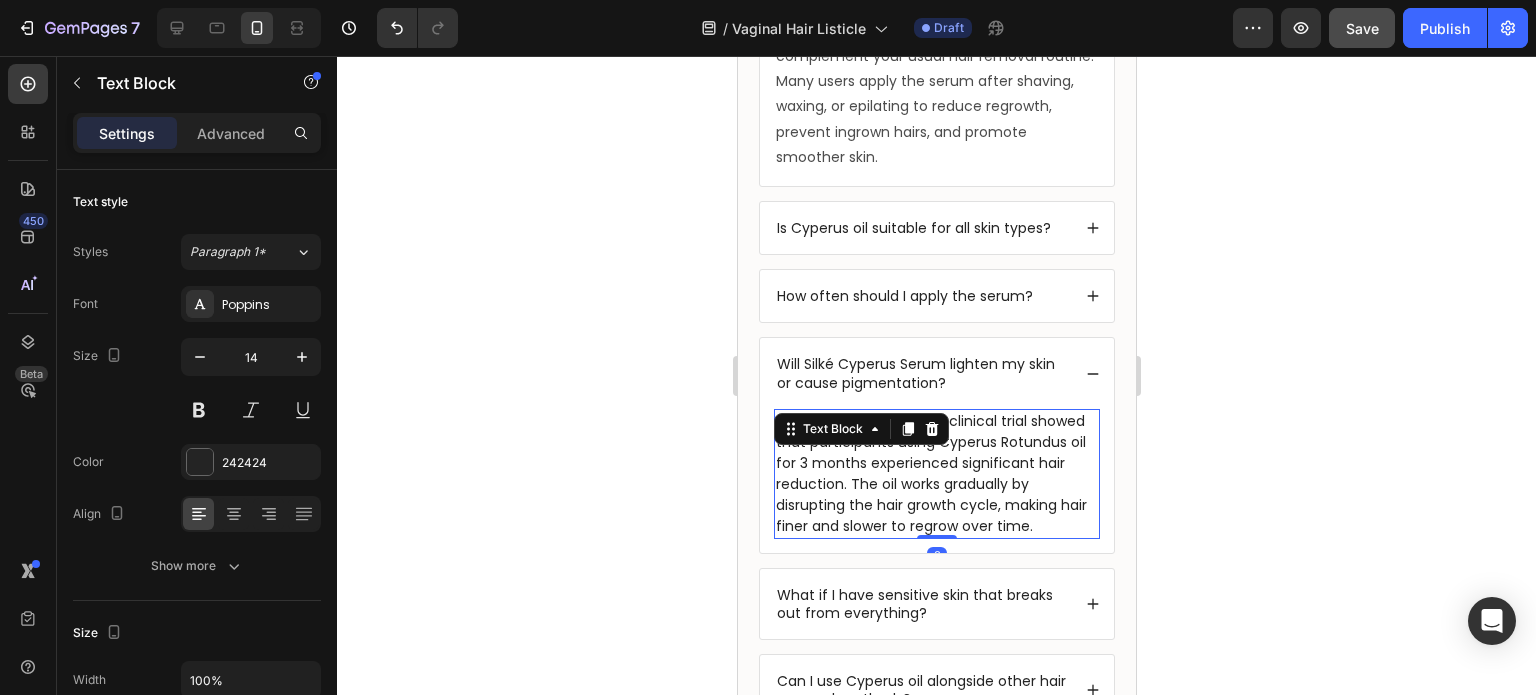 click on "While results can vary, a clinical trial showed that participants using Cyperus Rotundus oil for 3 months experienced significant hair reduction. The oil works gradually by disrupting the hair growth cycle, making hair finer and slower to regrow over time." at bounding box center [936, 474] 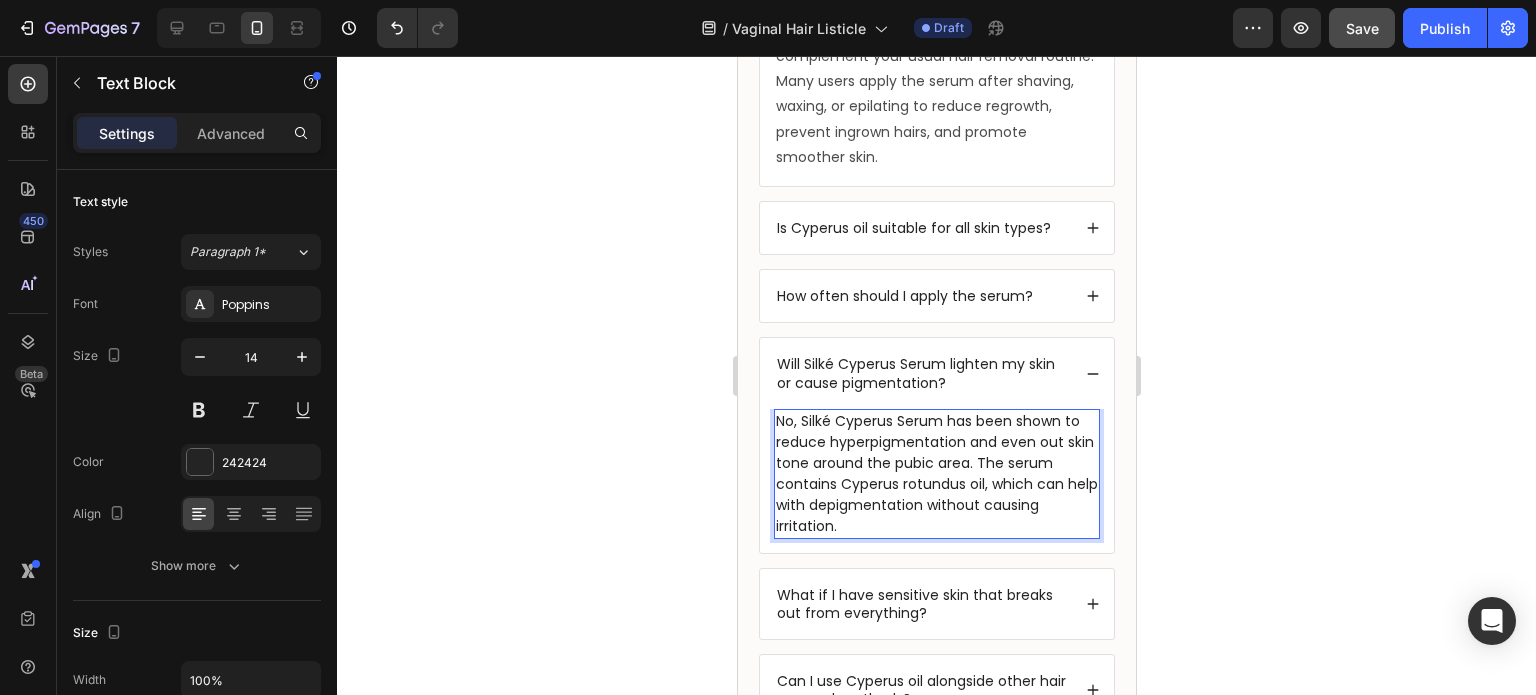 click on "No, Silké Cyperus Serum has been shown to reduce hyperpigmentation and even out skin tone around the pubic area. The serum contains Cyperus rotundus oil, which can help with depigmentation without causing irritation." at bounding box center (936, 474) 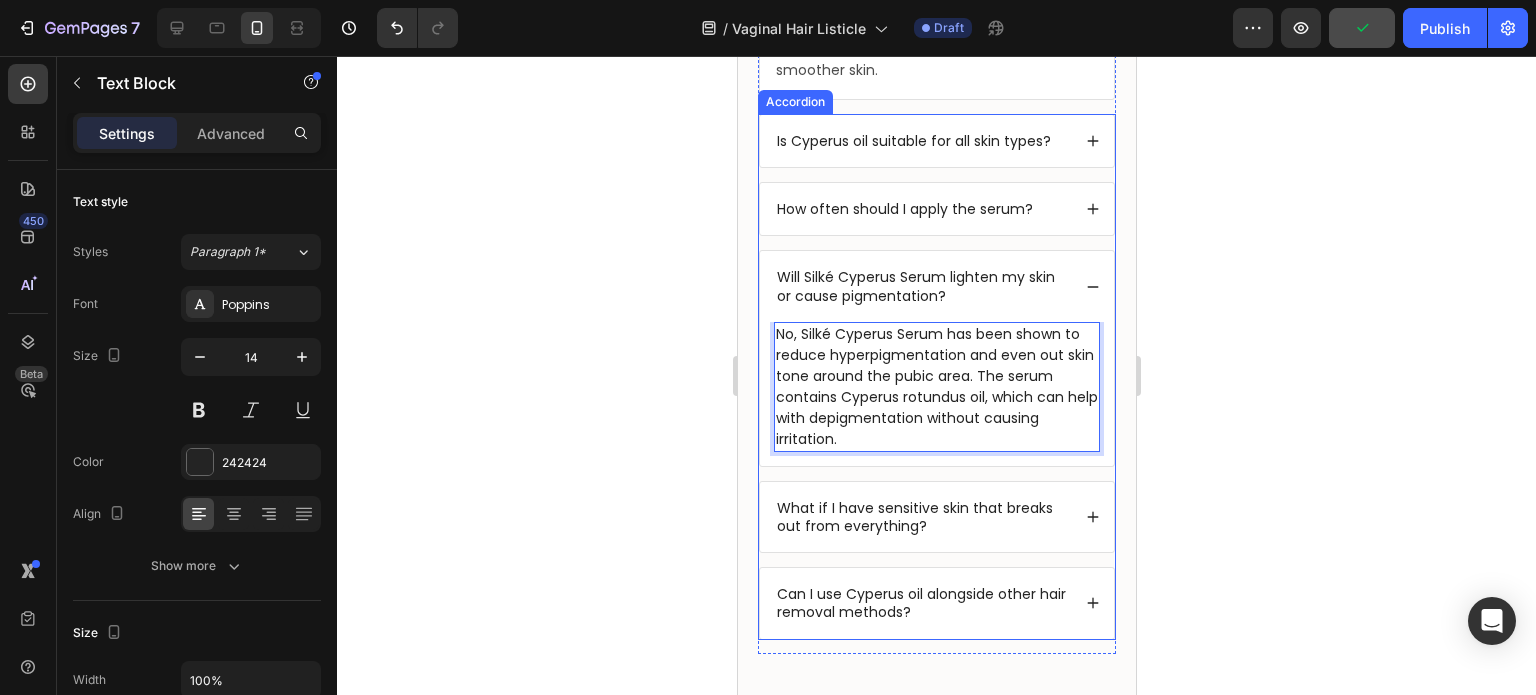 scroll, scrollTop: 7644, scrollLeft: 0, axis: vertical 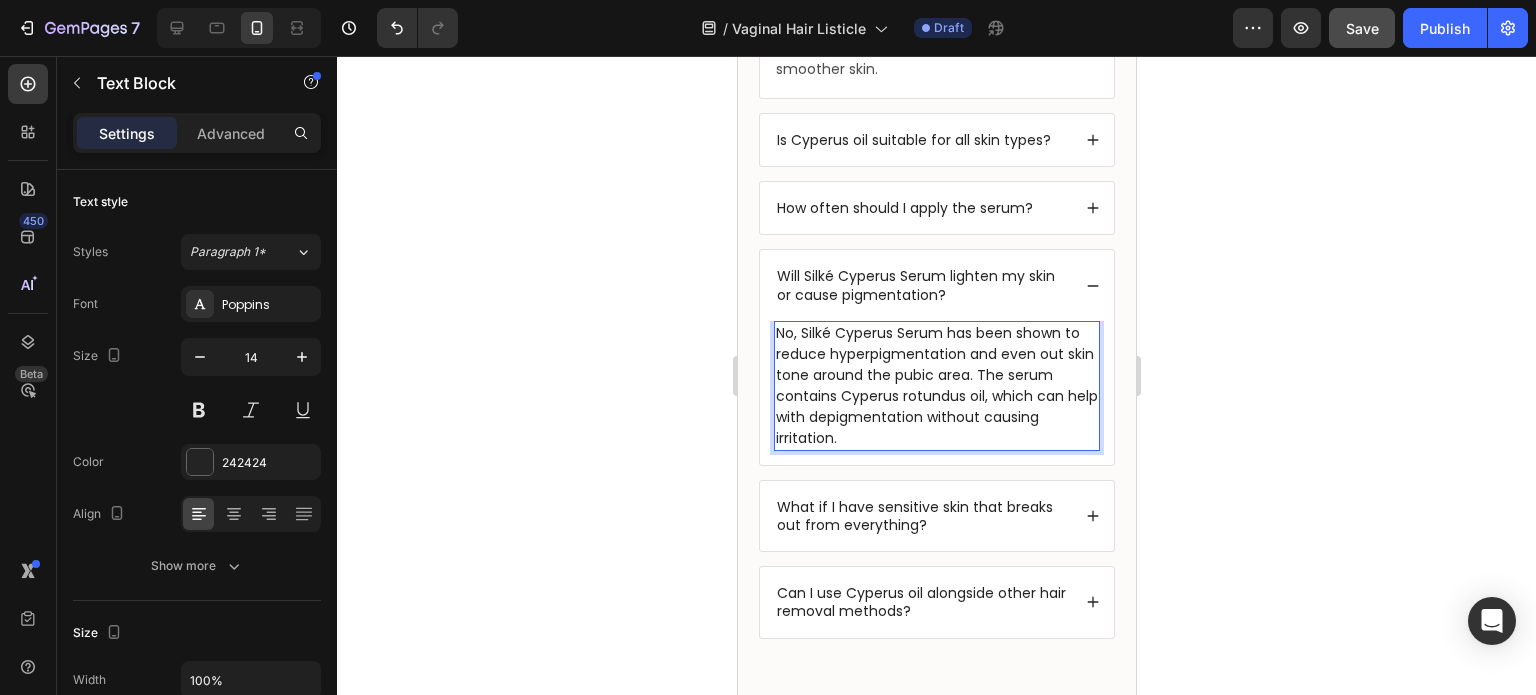 click on "No, Silké Cyperus Serum has been shown to reduce hyperpigmentation and even out skin tone around the pubic area. The serum contains Cyperus rotundus oil, which can help with depigmentation without causing irritation." at bounding box center [936, 386] 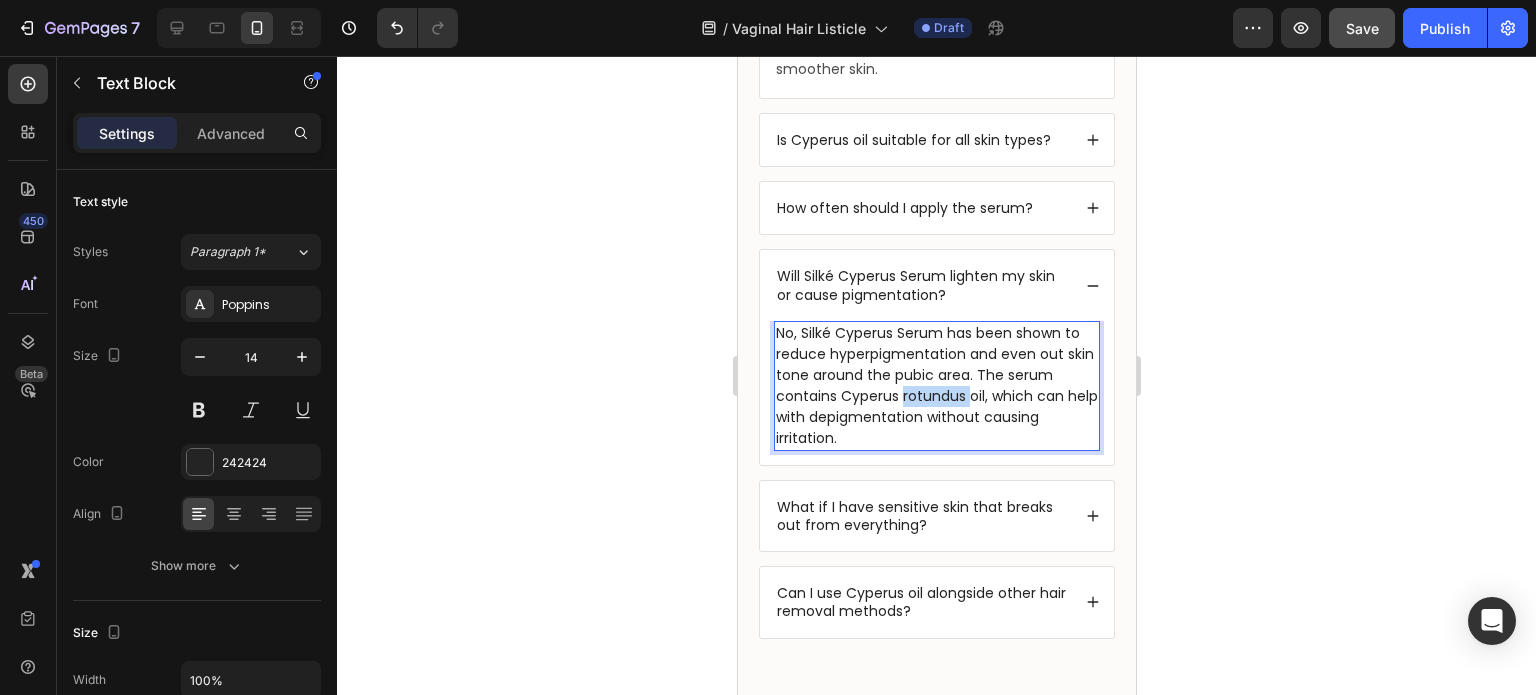 click on "No, Silké Cyperus Serum has been shown to reduce hyperpigmentation and even out skin tone around the pubic area. The serum contains Cyperus rotundus oil, which can help with depigmentation without causing irritation." at bounding box center (936, 386) 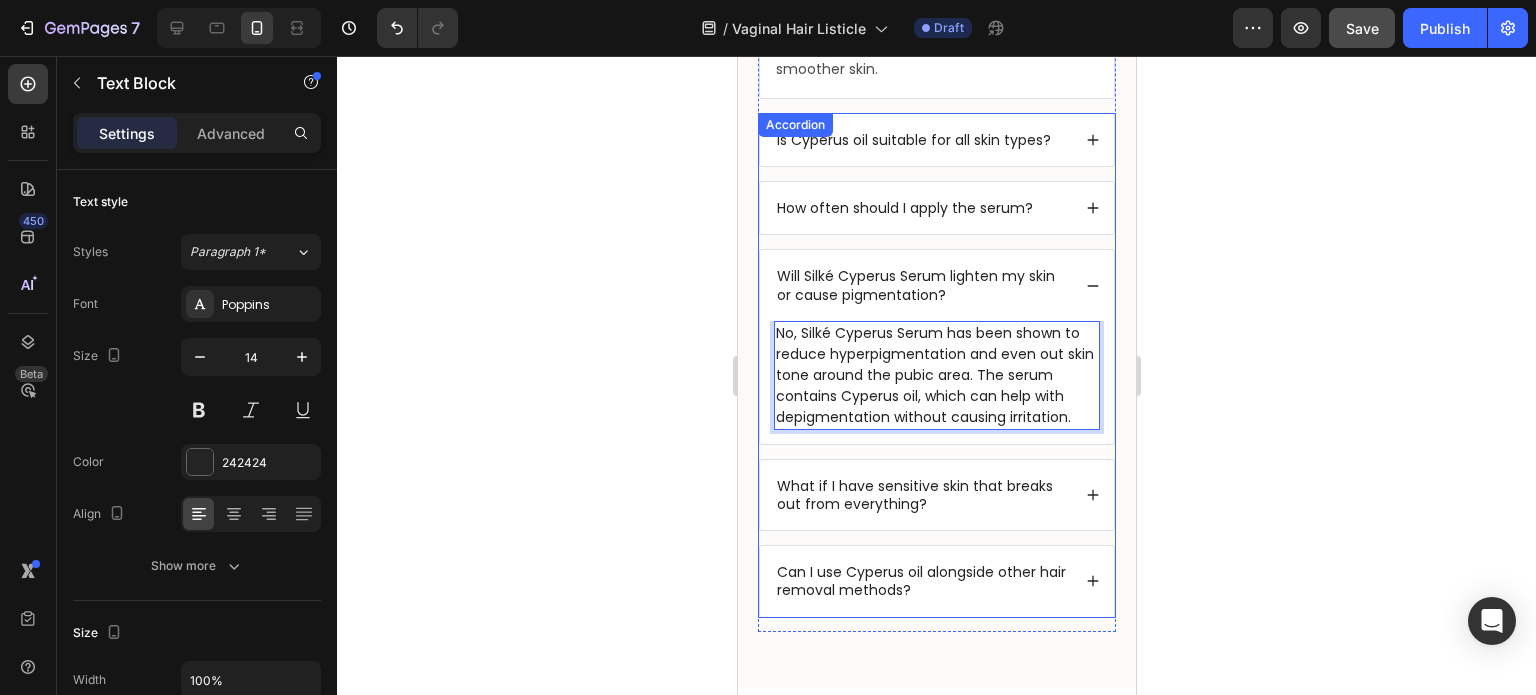 click on "What if I have sensitive skin that breaks out from everything?" at bounding box center [921, 495] 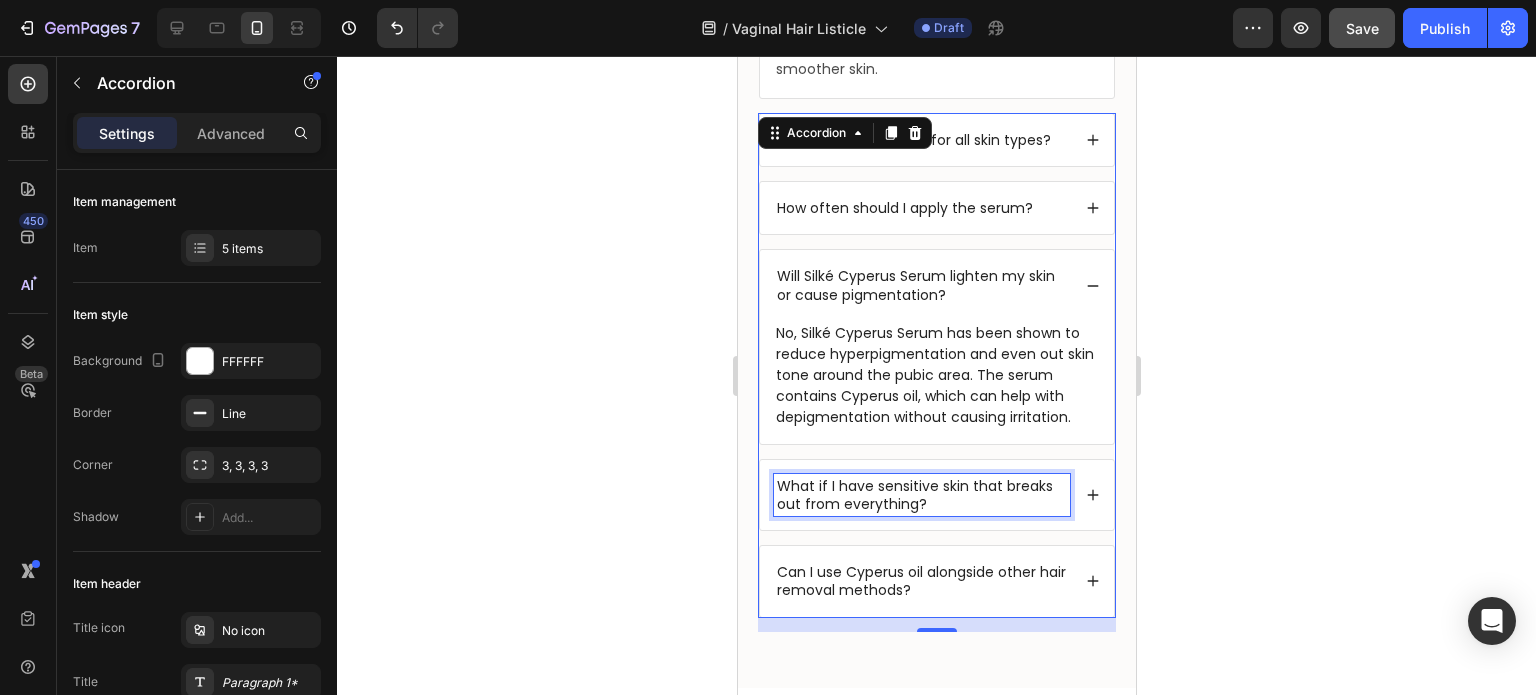 click on "What if I have sensitive skin that breaks out from everything?" at bounding box center [921, 495] 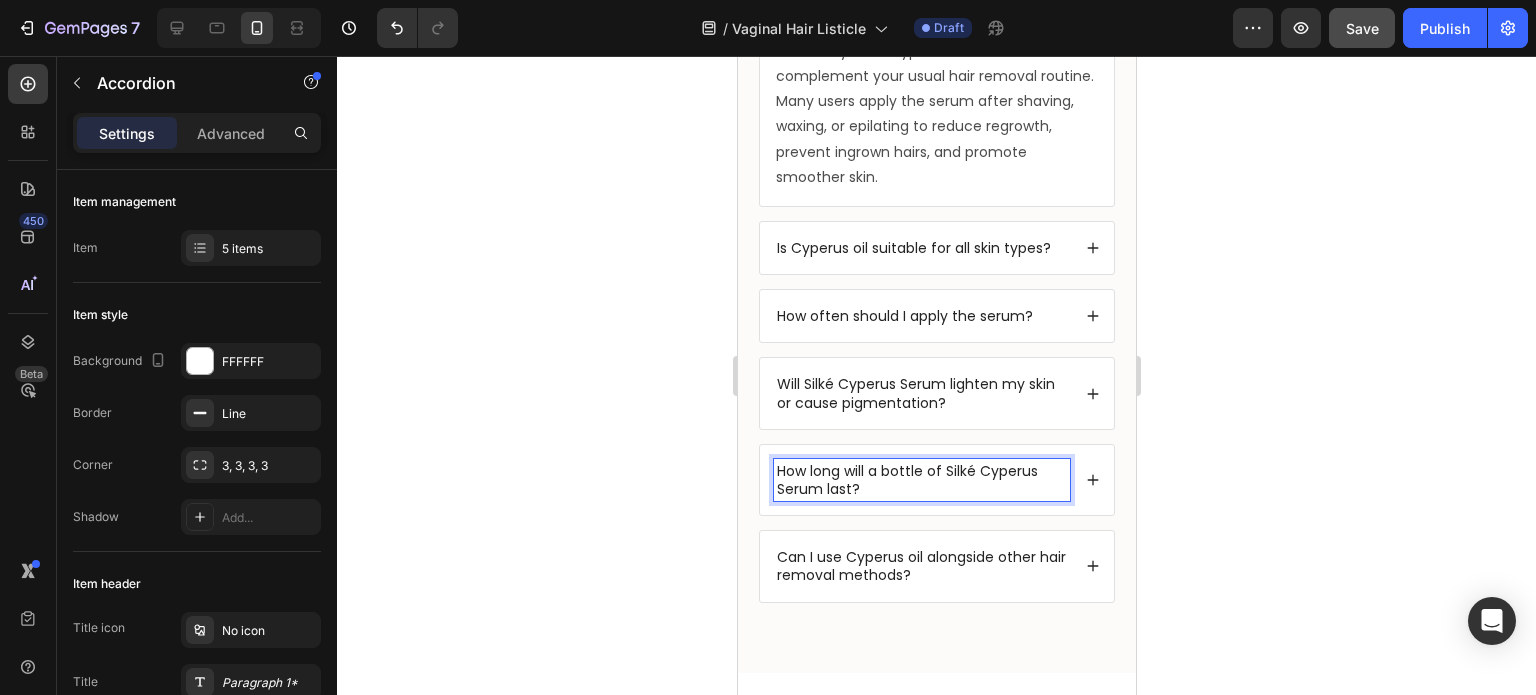 click on "How long will a bottle of Silké Cyperus Serum last?" at bounding box center (921, 480) 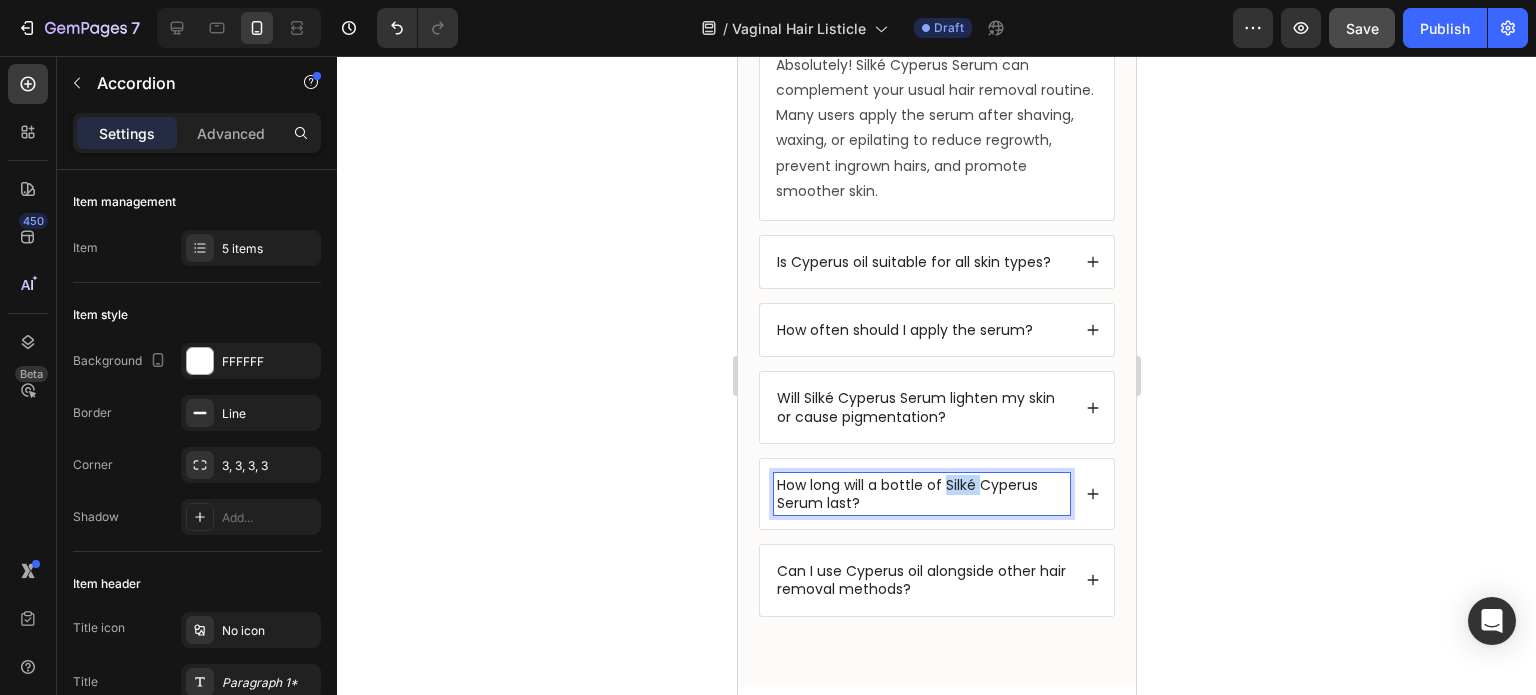 click on "How long will a bottle of Silké Cyperus Serum last?" at bounding box center (921, 494) 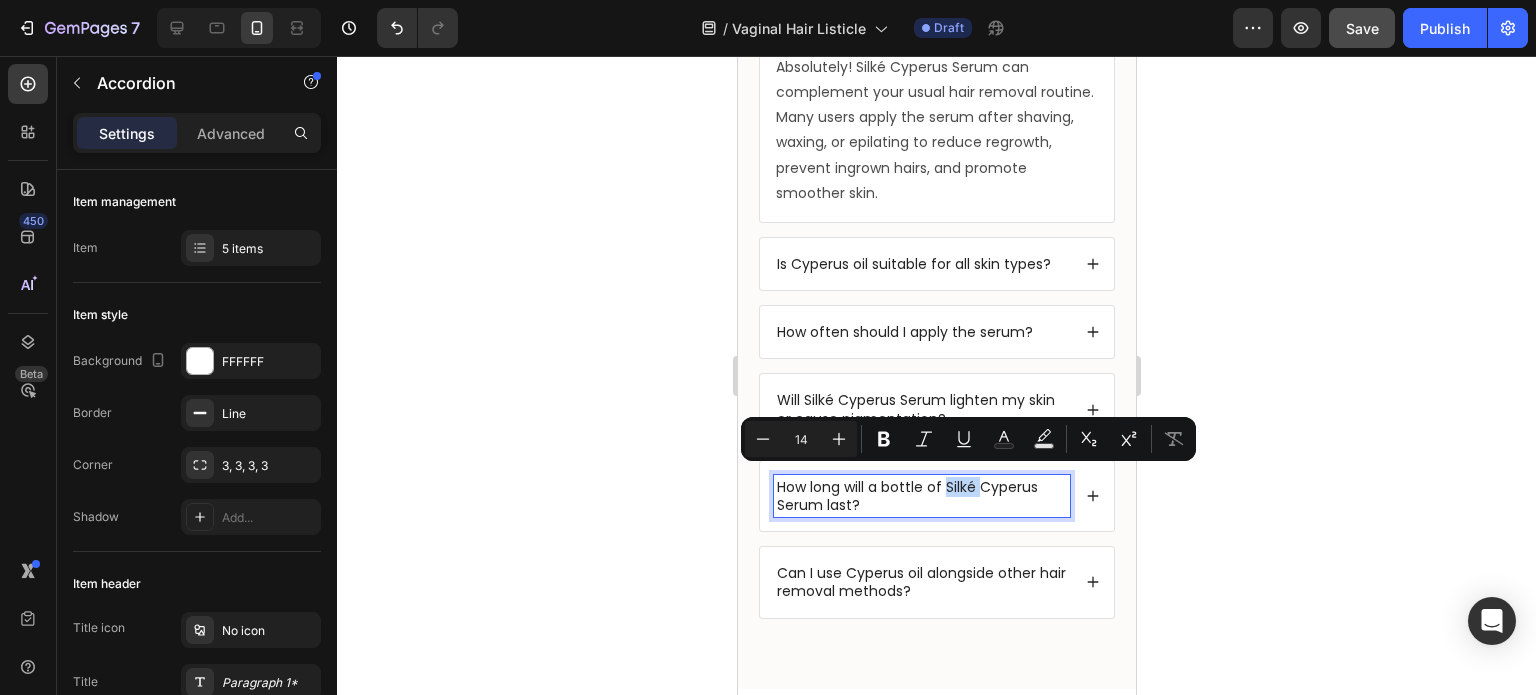 click on "How long will a bottle of Silké Cyperus Serum last?" at bounding box center (936, 496) 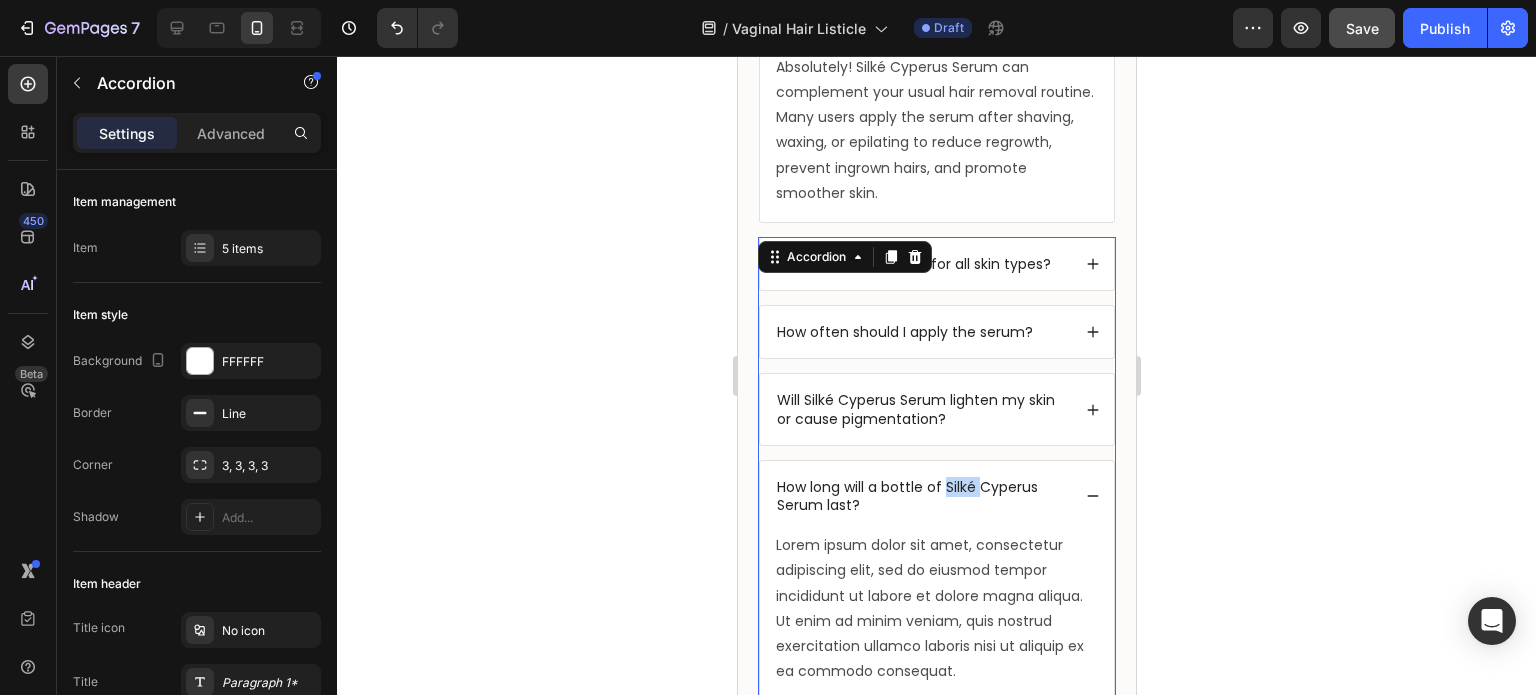 click on "Lorem ipsum dolor sit amet, consectetur adipiscing elit, sed do eiusmod tempor incididunt ut labore et dolore magna aliqua. Ut enim ad minim veniam, quis nostrud exercitation ullamco laboris nisi ut aliquip ex ea commodo consequat." at bounding box center (936, 608) 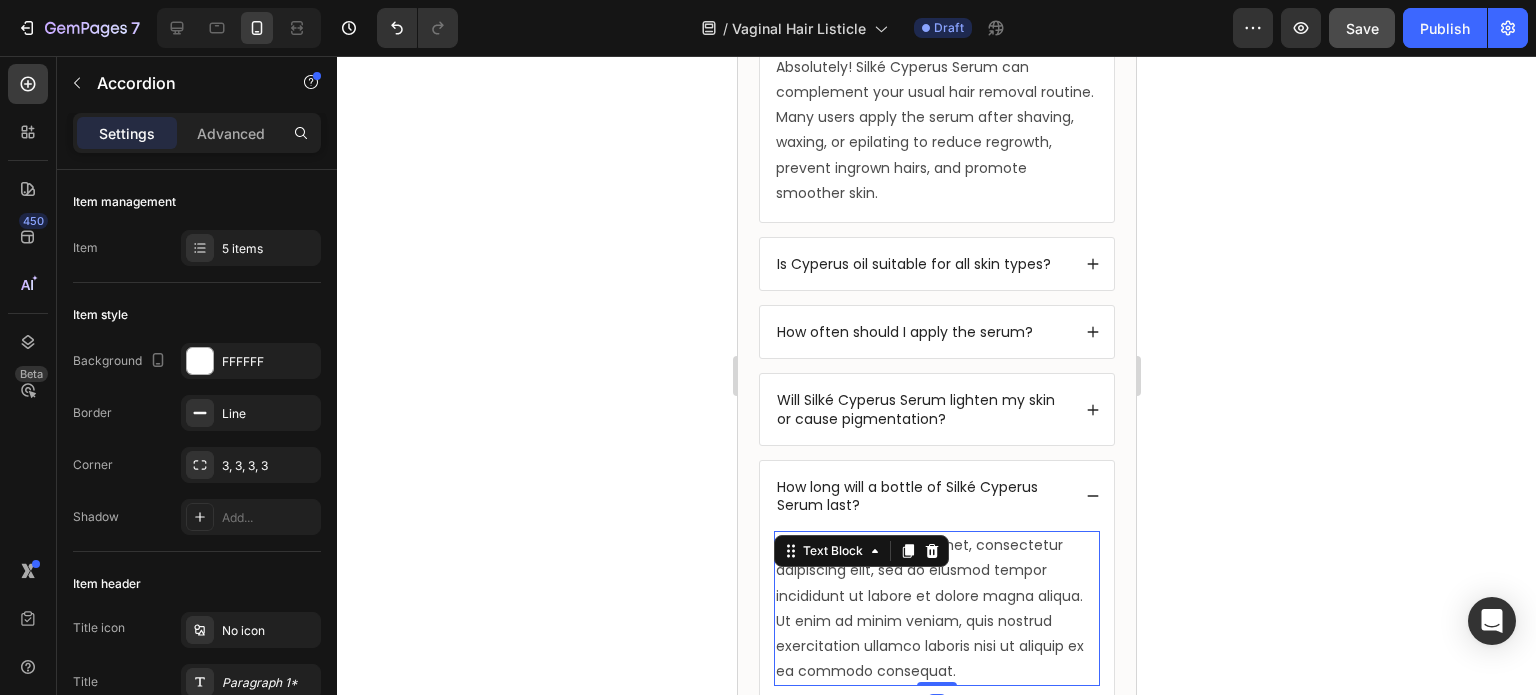 click 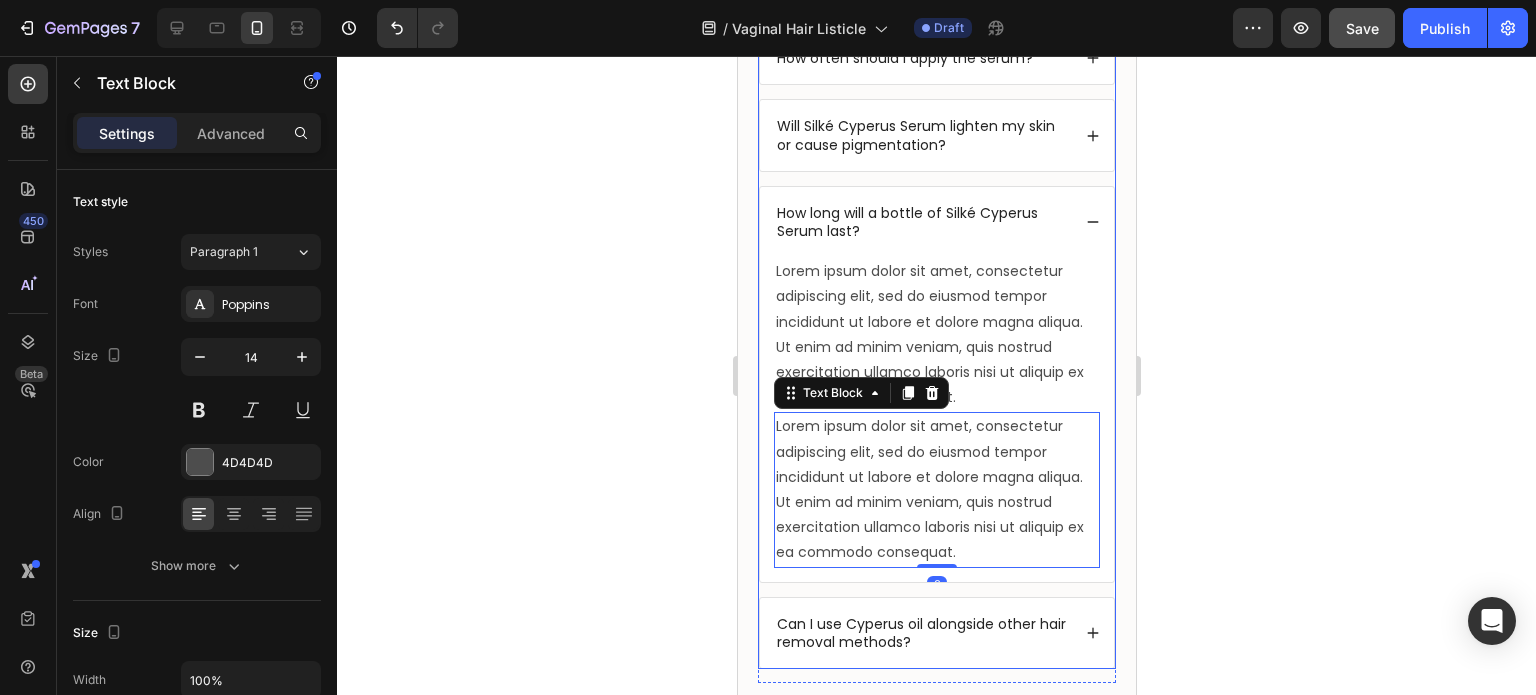 scroll, scrollTop: 7792, scrollLeft: 0, axis: vertical 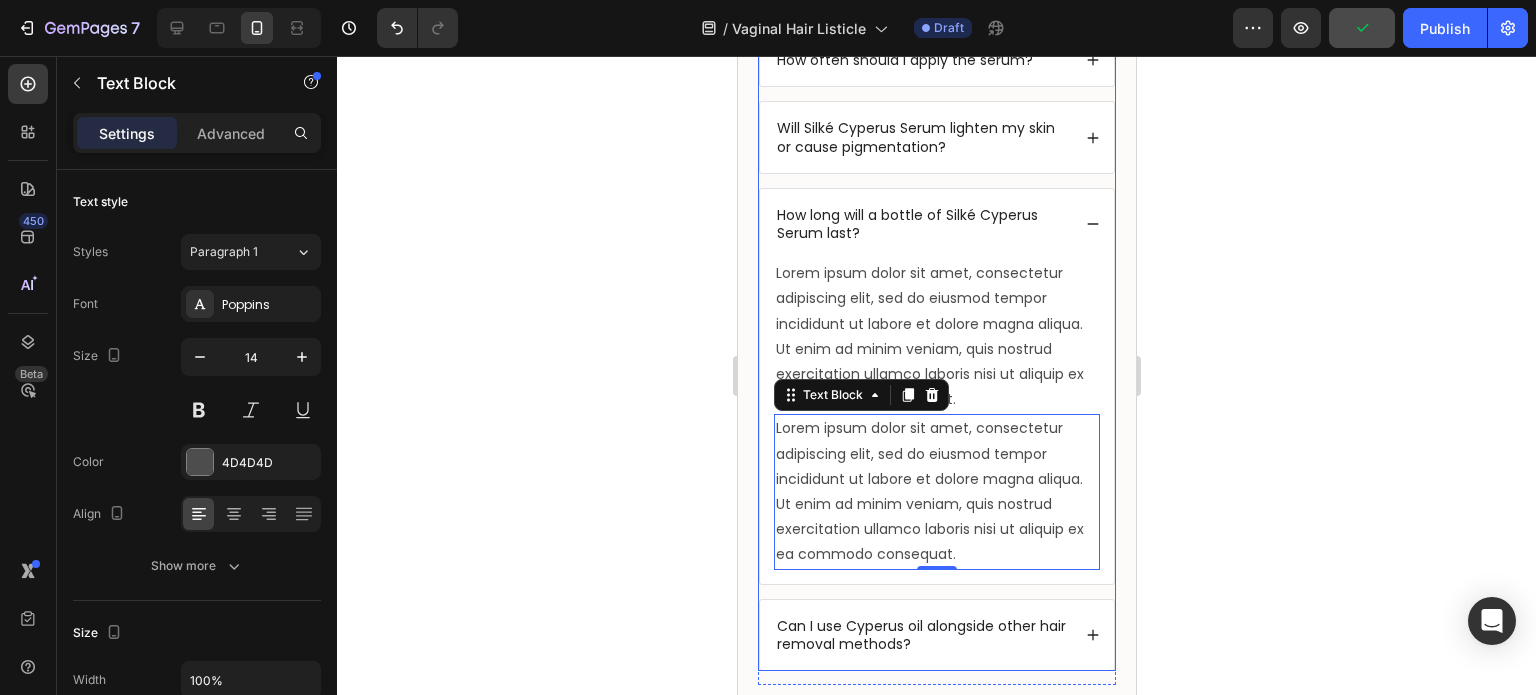 click on "Lorem ipsum dolor sit amet, consectetur adipiscing elit, sed do eiusmod tempor incididunt ut labore et dolore magna aliqua. Ut enim ad minim veniam, quis nostrud exercitation ullamco laboris nisi ut aliquip ex ea commodo consequat." at bounding box center (936, 336) 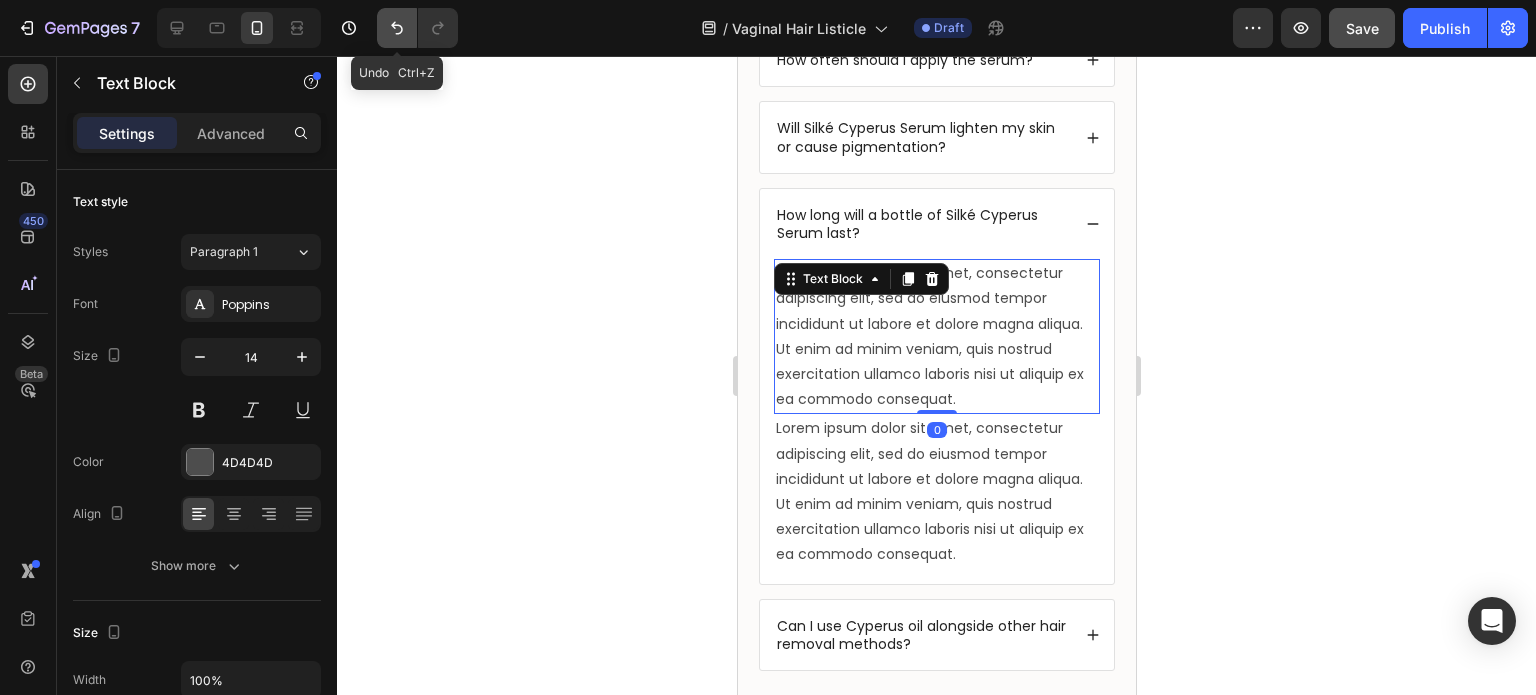 click 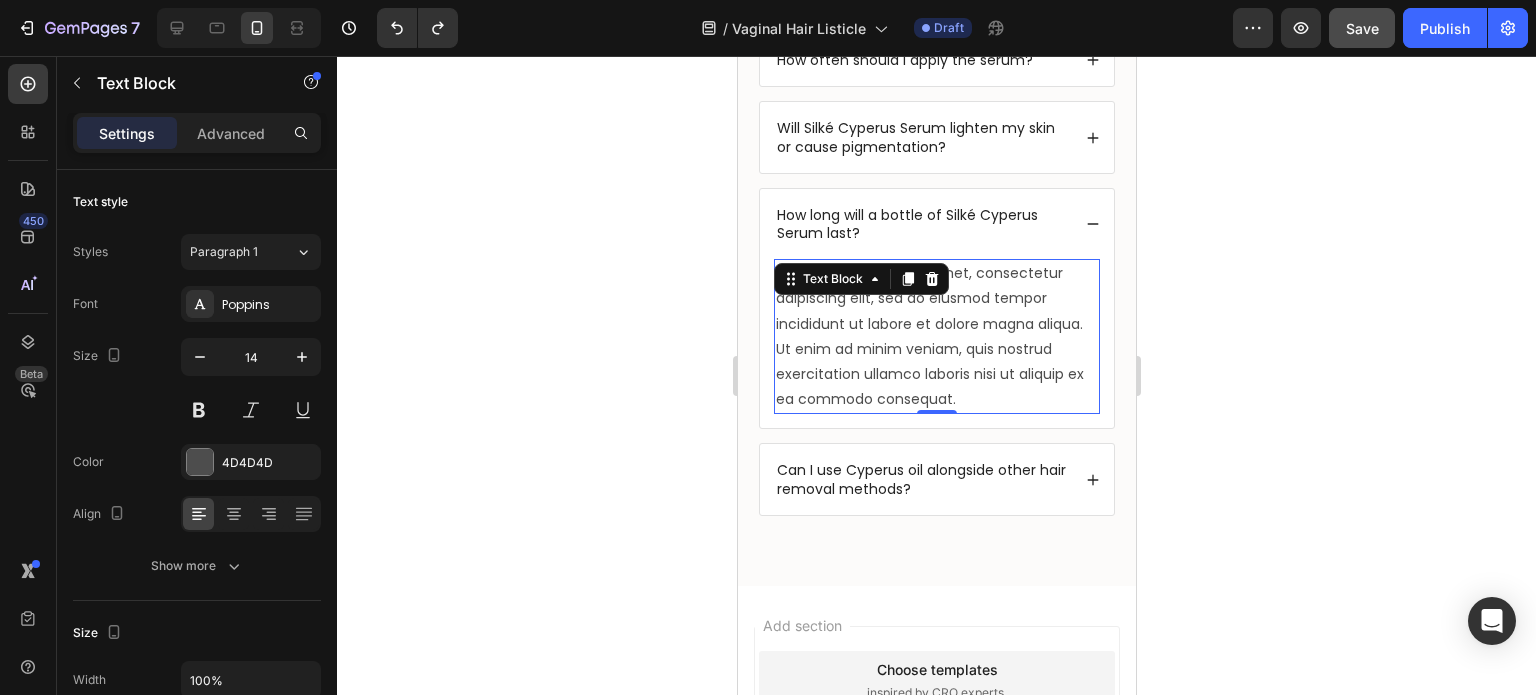 click on "Lorem ipsum dolor sit amet, consectetur adipiscing elit, sed do eiusmod tempor incididunt ut labore et dolore magna aliqua. Ut enim ad minim veniam, quis nostrud exercitation ullamco laboris nisi ut aliquip ex ea commodo consequat." at bounding box center [936, 336] 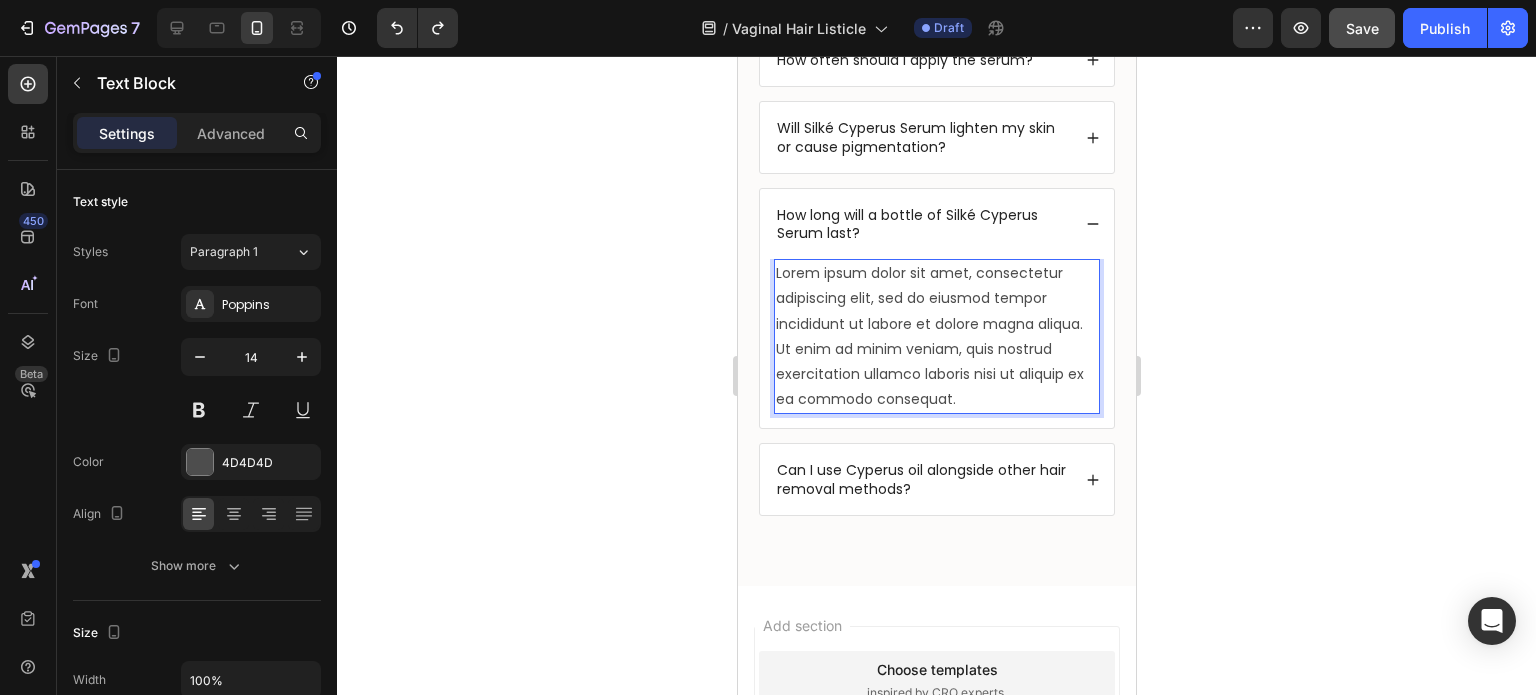 click on "Lorem ipsum dolor sit amet, consectetur adipiscing elit, sed do eiusmod tempor incididunt ut labore et dolore magna aliqua. Ut enim ad minim veniam, quis nostrud exercitation ullamco laboris nisi ut aliquip ex ea commodo consequat." at bounding box center [936, 336] 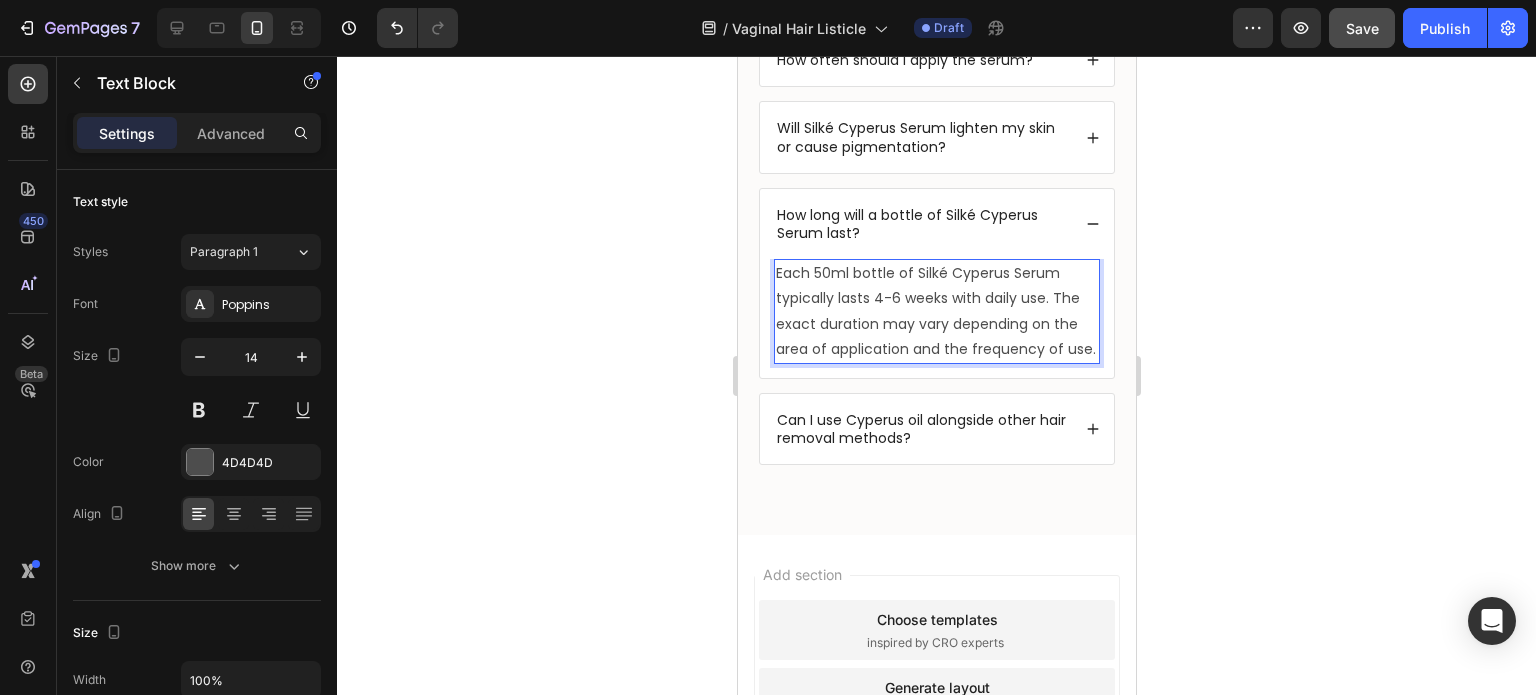 click on "Each 50ml bottle of Silké Cyperus Serum typically lasts 4-6 weeks with daily use. The exact duration may vary depending on the area of application and the frequency of use." at bounding box center [936, 311] 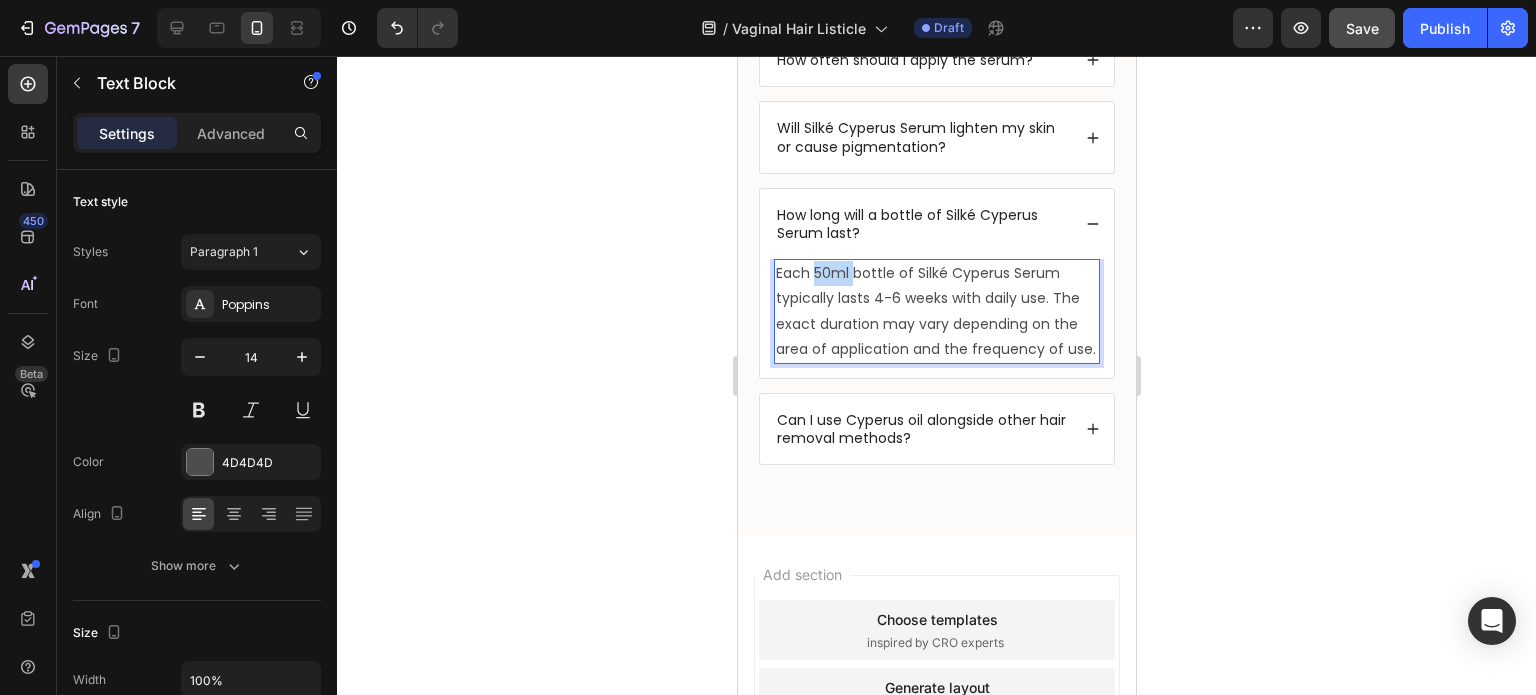 click on "Each 50ml bottle of Silké Cyperus Serum typically lasts 4-6 weeks with daily use. The exact duration may vary depending on the area of application and the frequency of use." at bounding box center (936, 311) 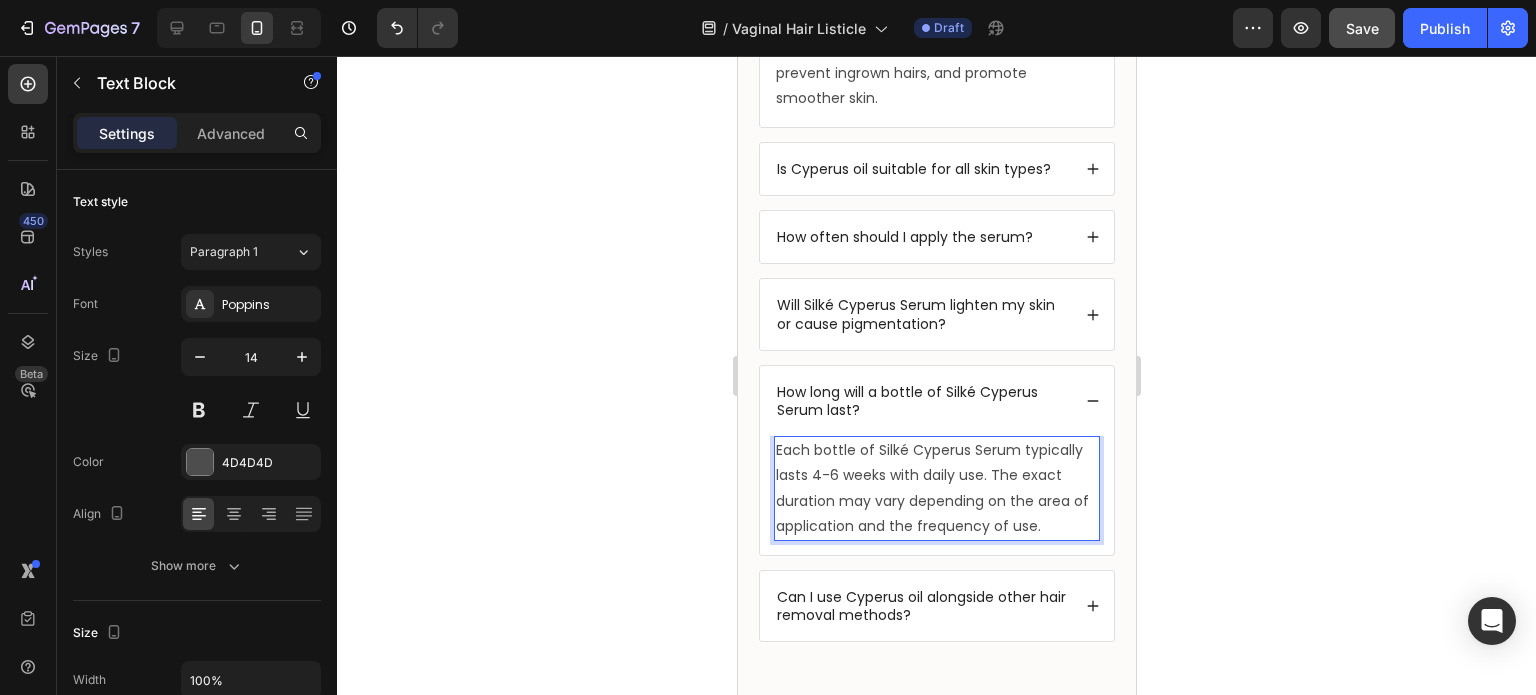 scroll, scrollTop: 7572, scrollLeft: 0, axis: vertical 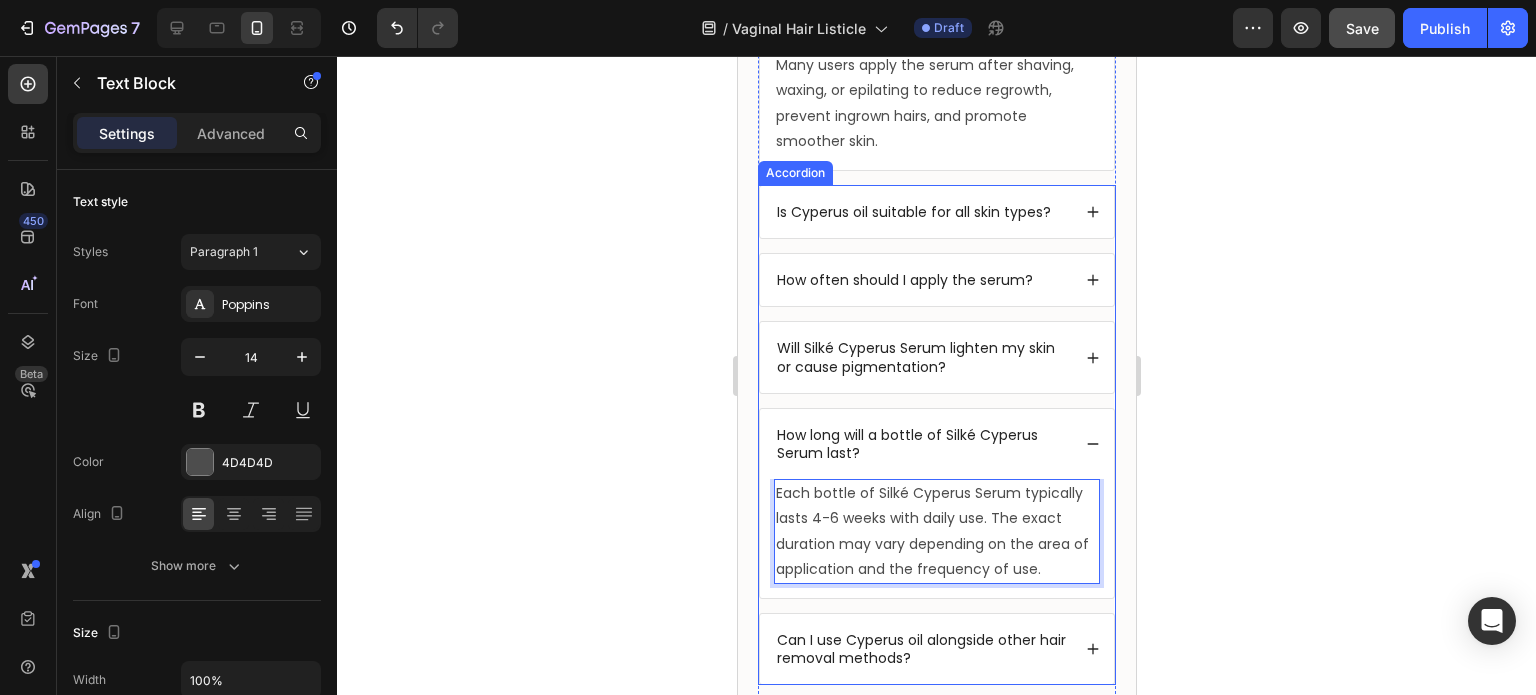 click on "Is Cyperus oil suitable for all skin types?" at bounding box center [913, 212] 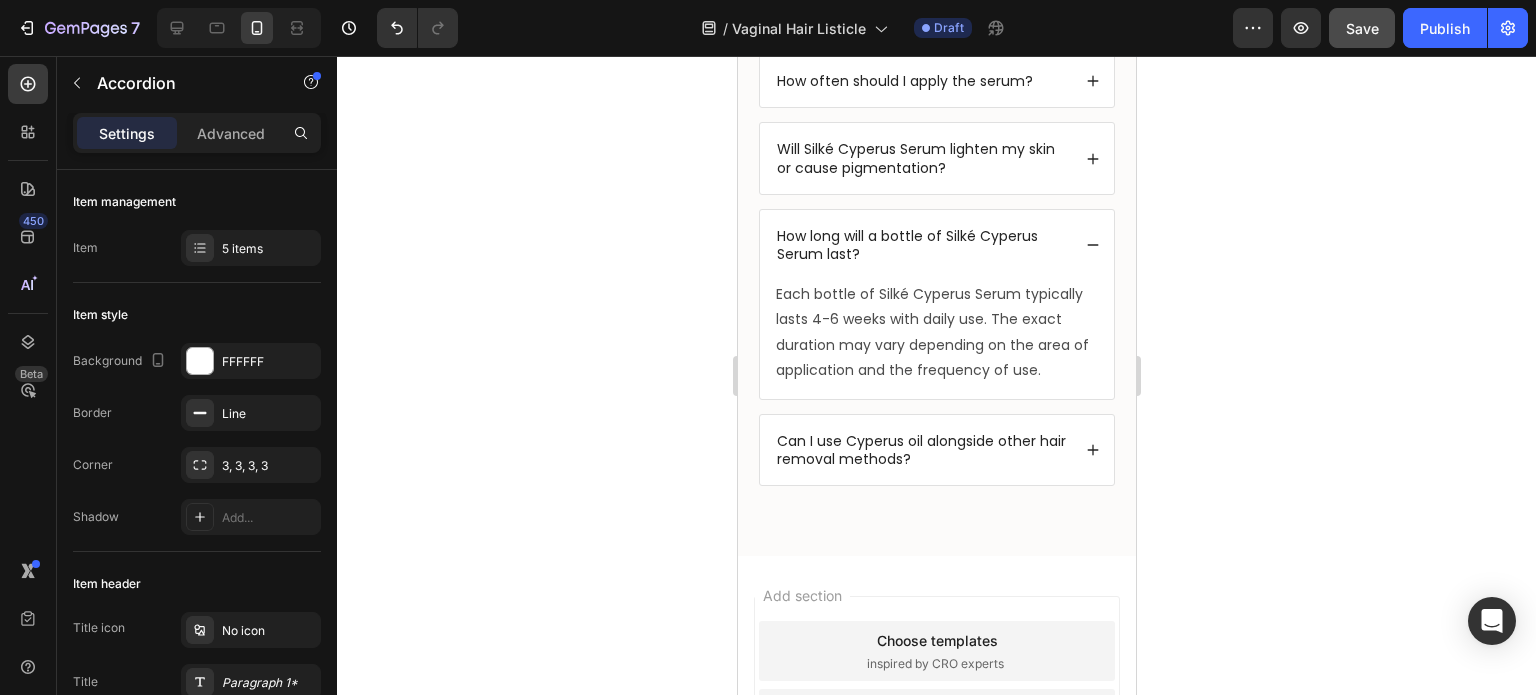 scroll, scrollTop: 7790, scrollLeft: 0, axis: vertical 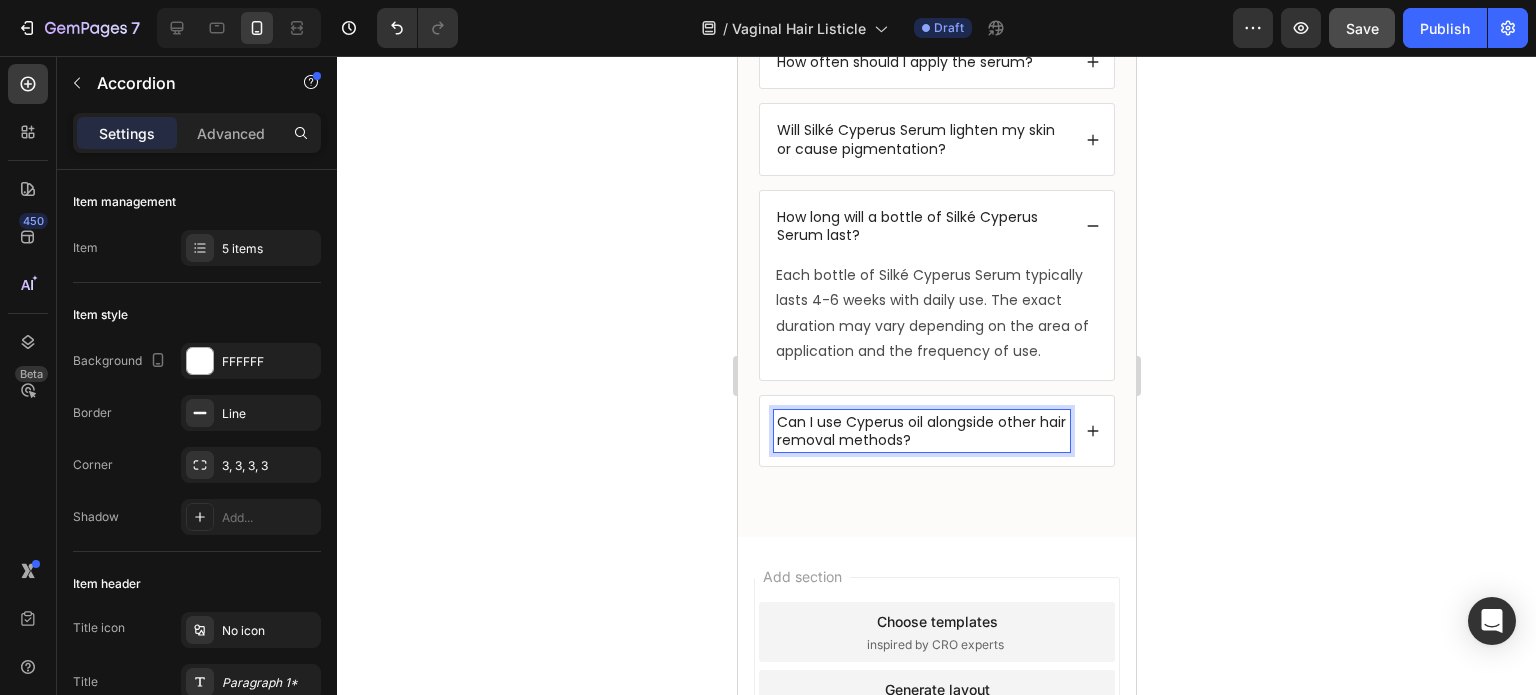 click on "Can I use Cyperus oil alongside other hair removal methods?" at bounding box center [921, 431] 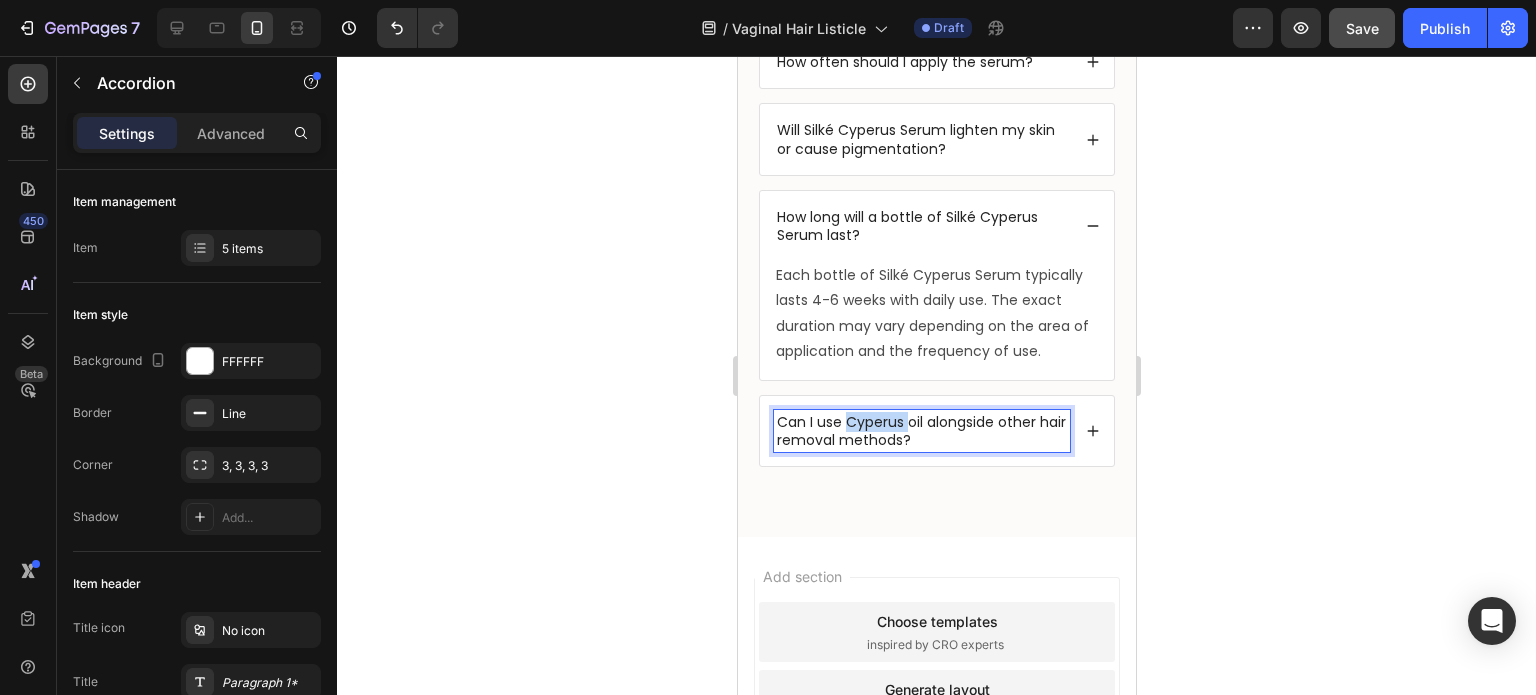 click on "Can I use Cyperus oil alongside other hair removal methods?" at bounding box center (921, 431) 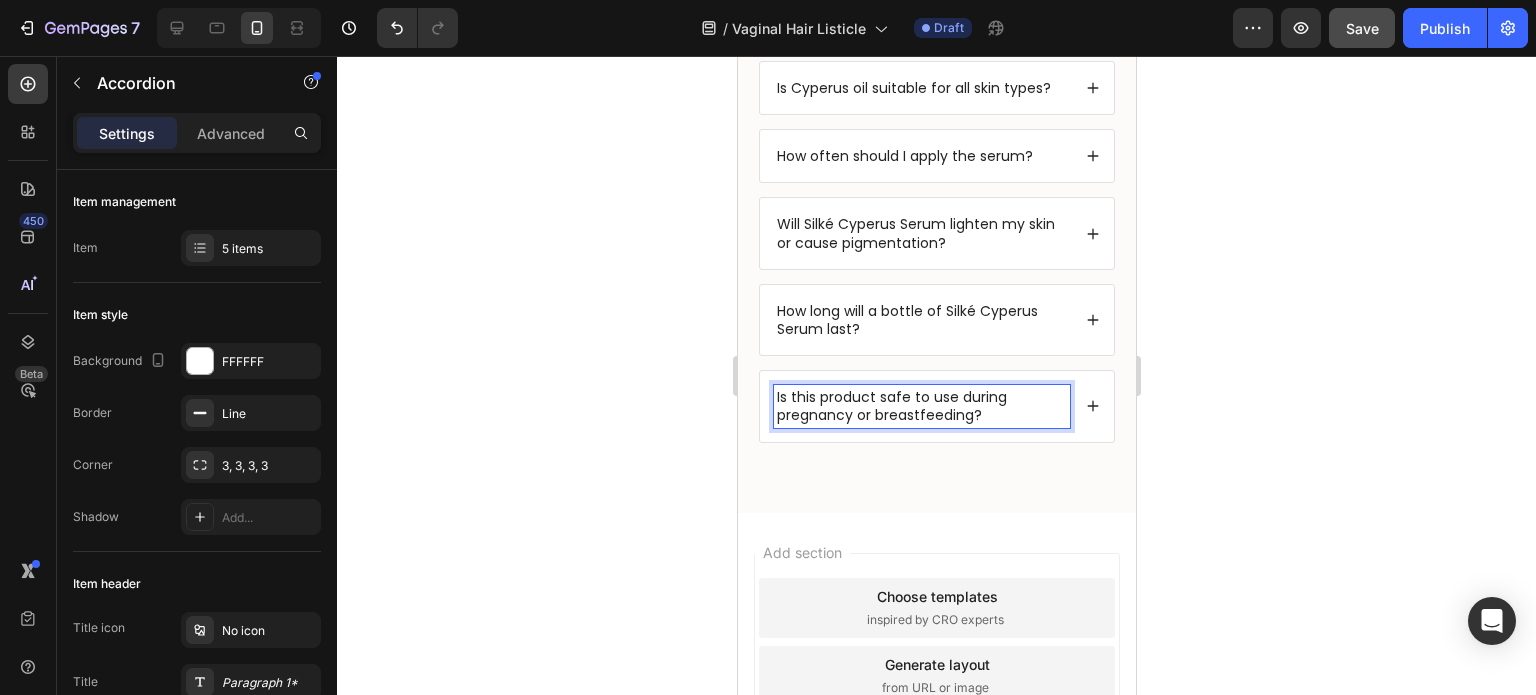 scroll, scrollTop: 7672, scrollLeft: 0, axis: vertical 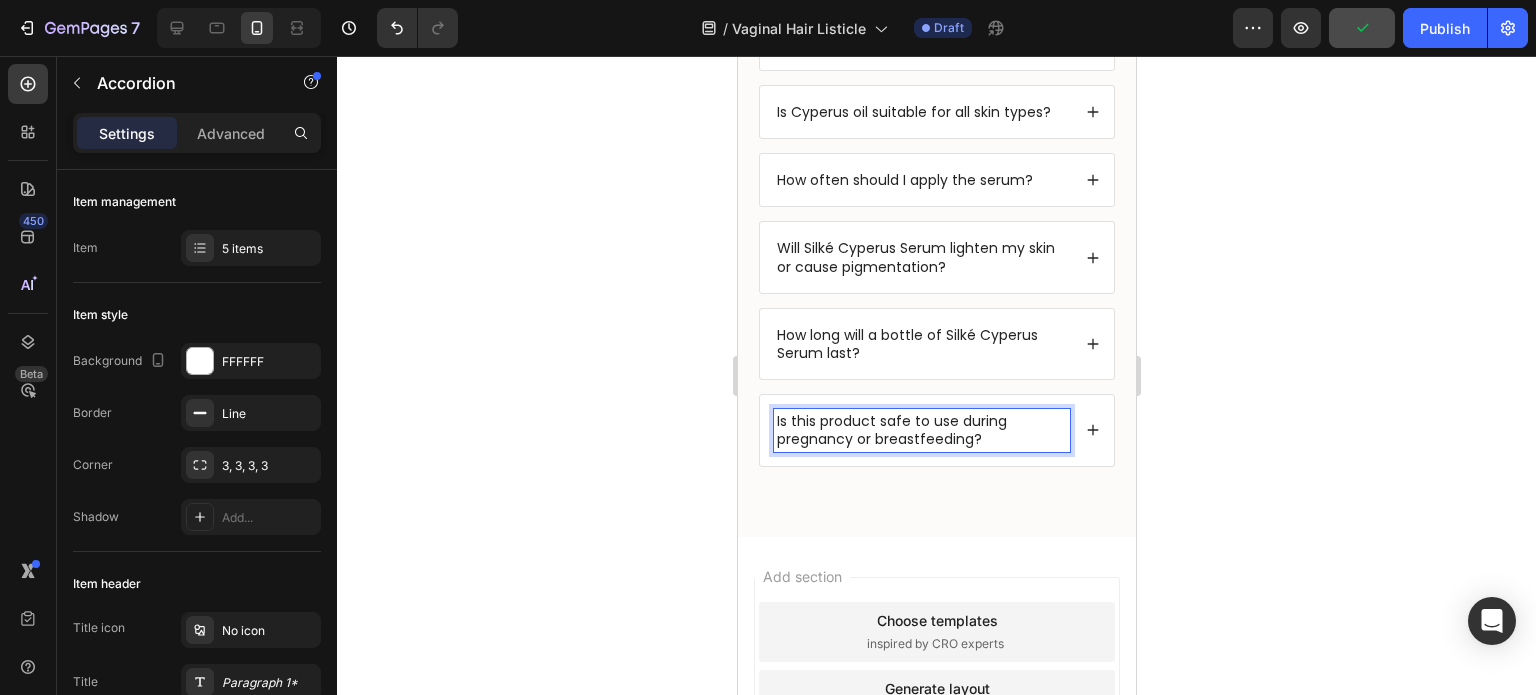 click 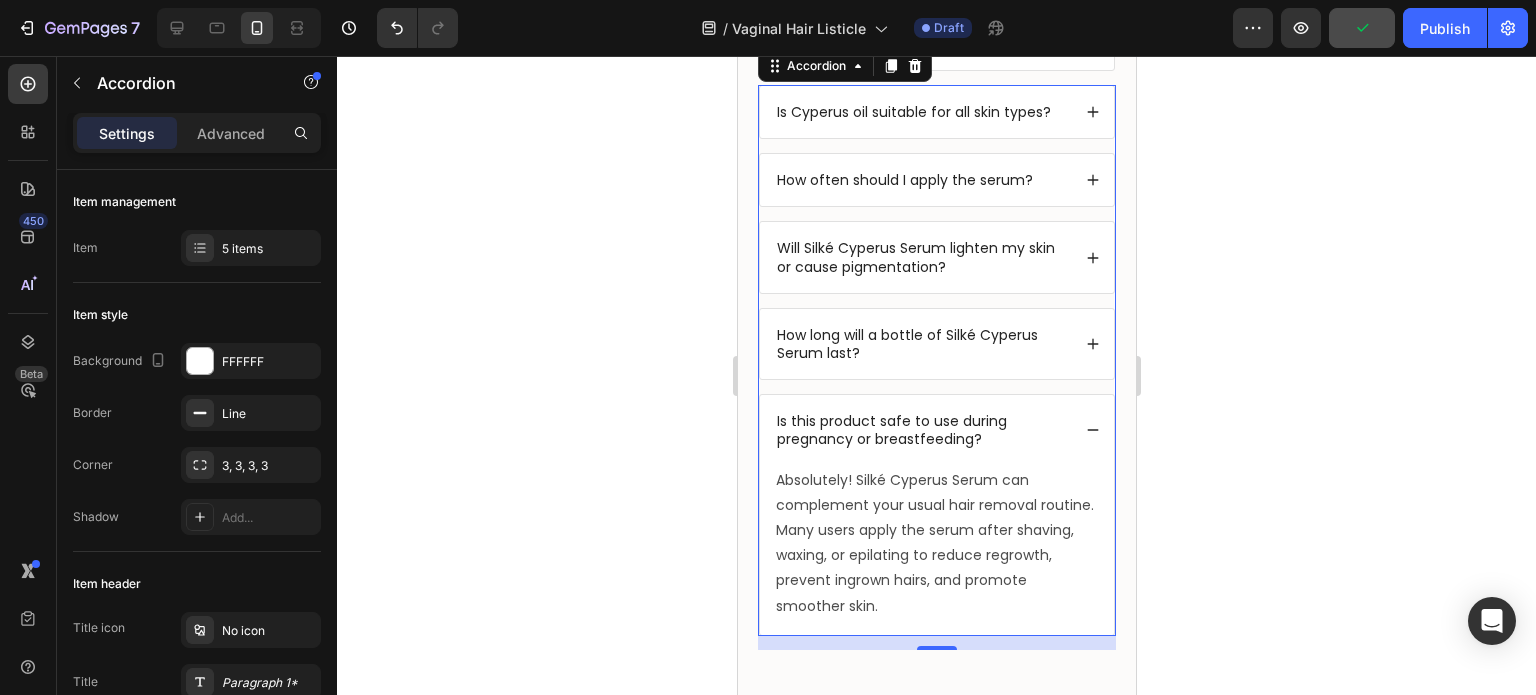 click on "Absolutely! Silké Cyperus Serum can complement your usual hair removal routine. Many users apply the serum after shaving, waxing, or epilating to reduce regrowth, prevent ingrown hairs, and promote smoother skin." at bounding box center (936, 543) 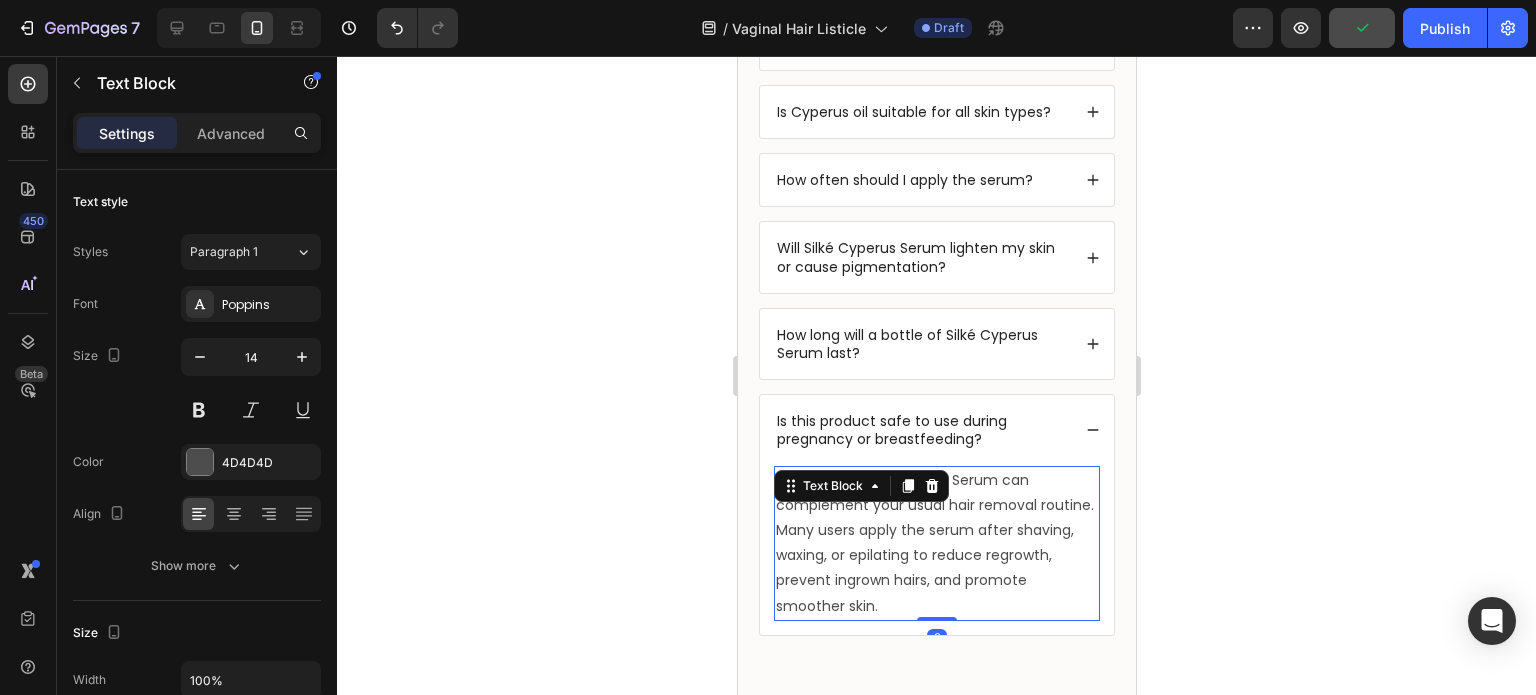 click 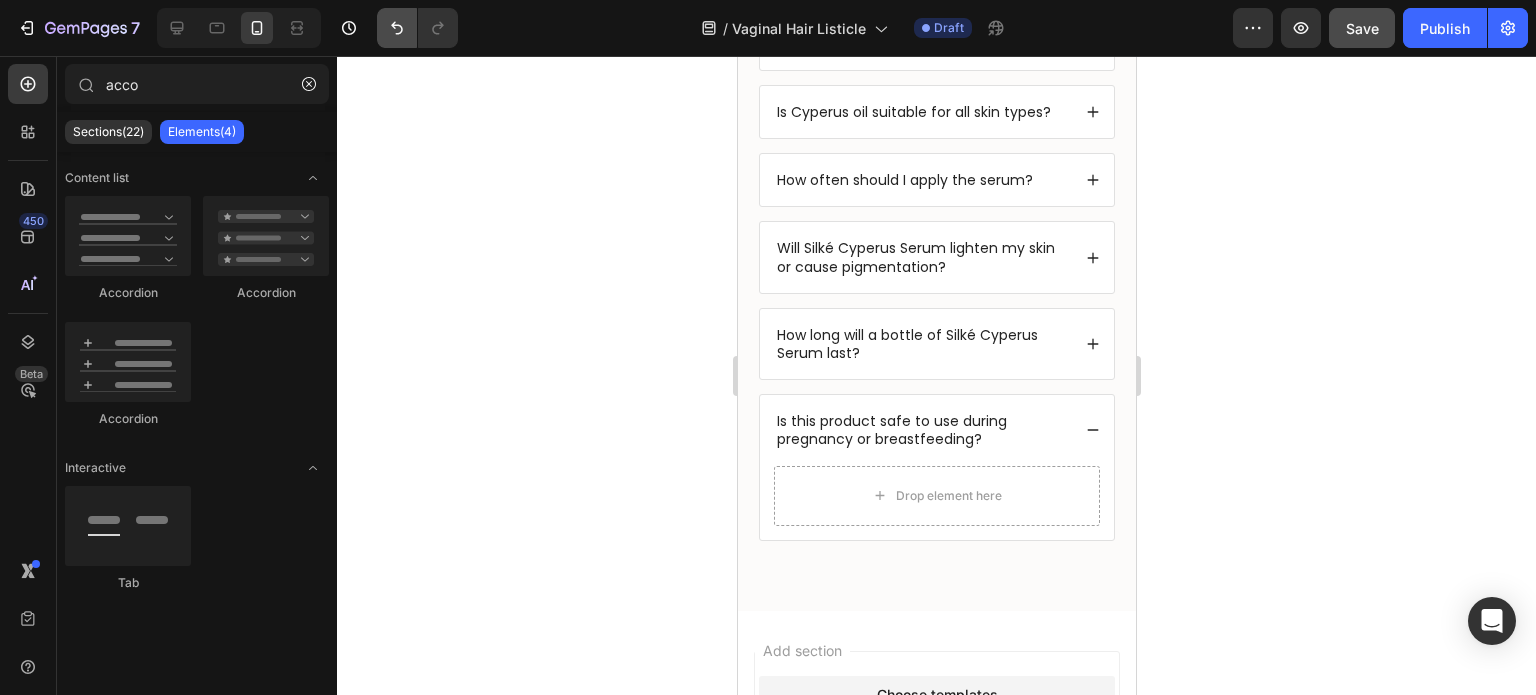 click 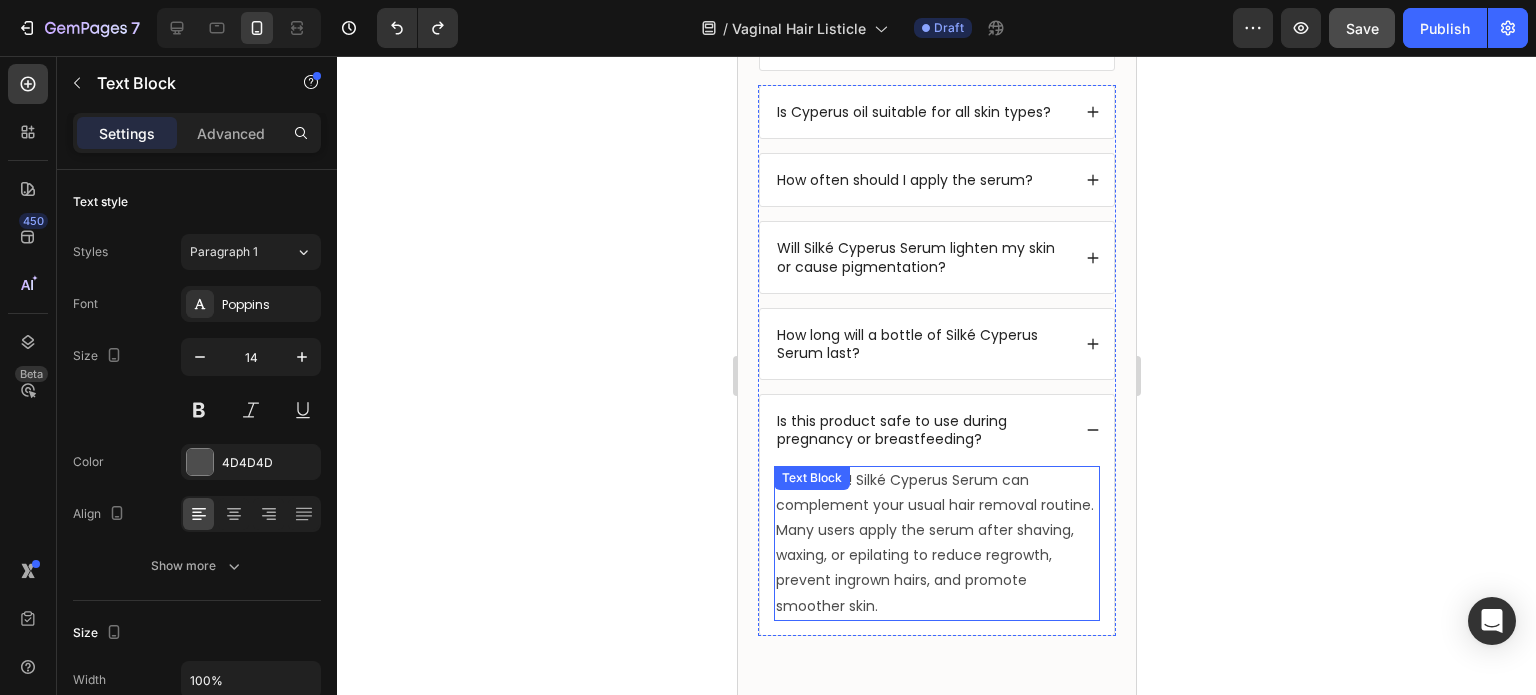 click on "Absolutely! Silké Cyperus Serum can complement your usual hair removal routine. Many users apply the serum after shaving, waxing, or epilating to reduce regrowth, prevent ingrown hairs, and promote smoother skin." at bounding box center [936, 543] 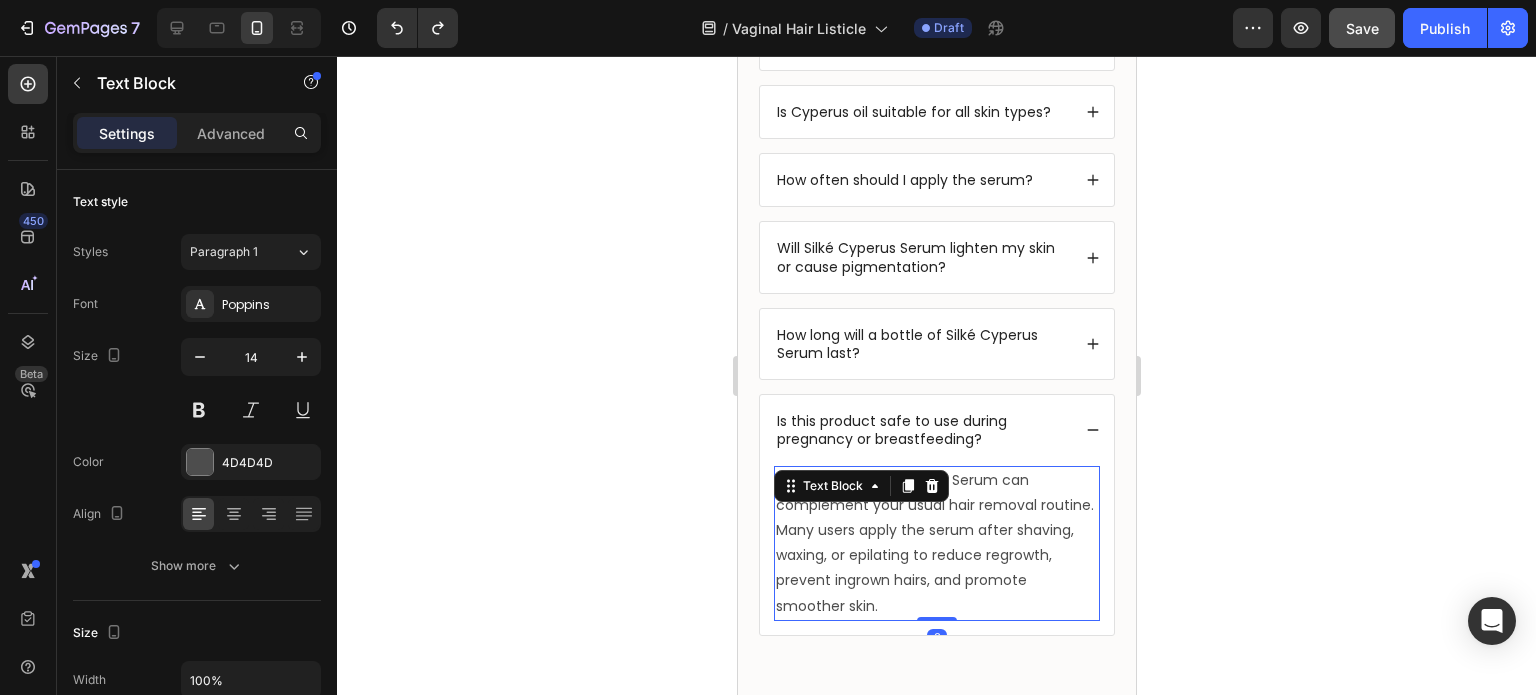 click on "Absolutely! Silké Cyperus Serum can complement your usual hair removal routine. Many users apply the serum after shaving, waxing, or epilating to reduce regrowth, prevent ingrown hairs, and promote smoother skin." at bounding box center (936, 543) 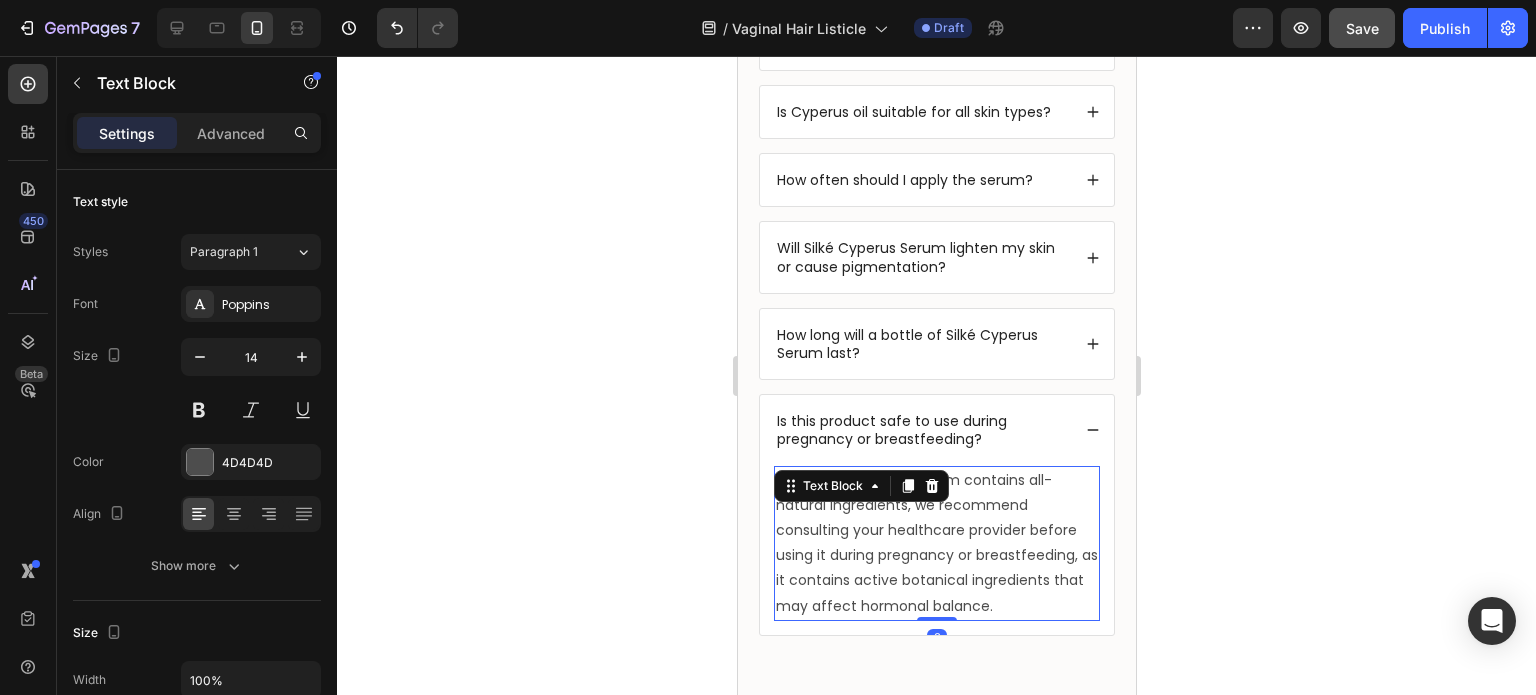 click 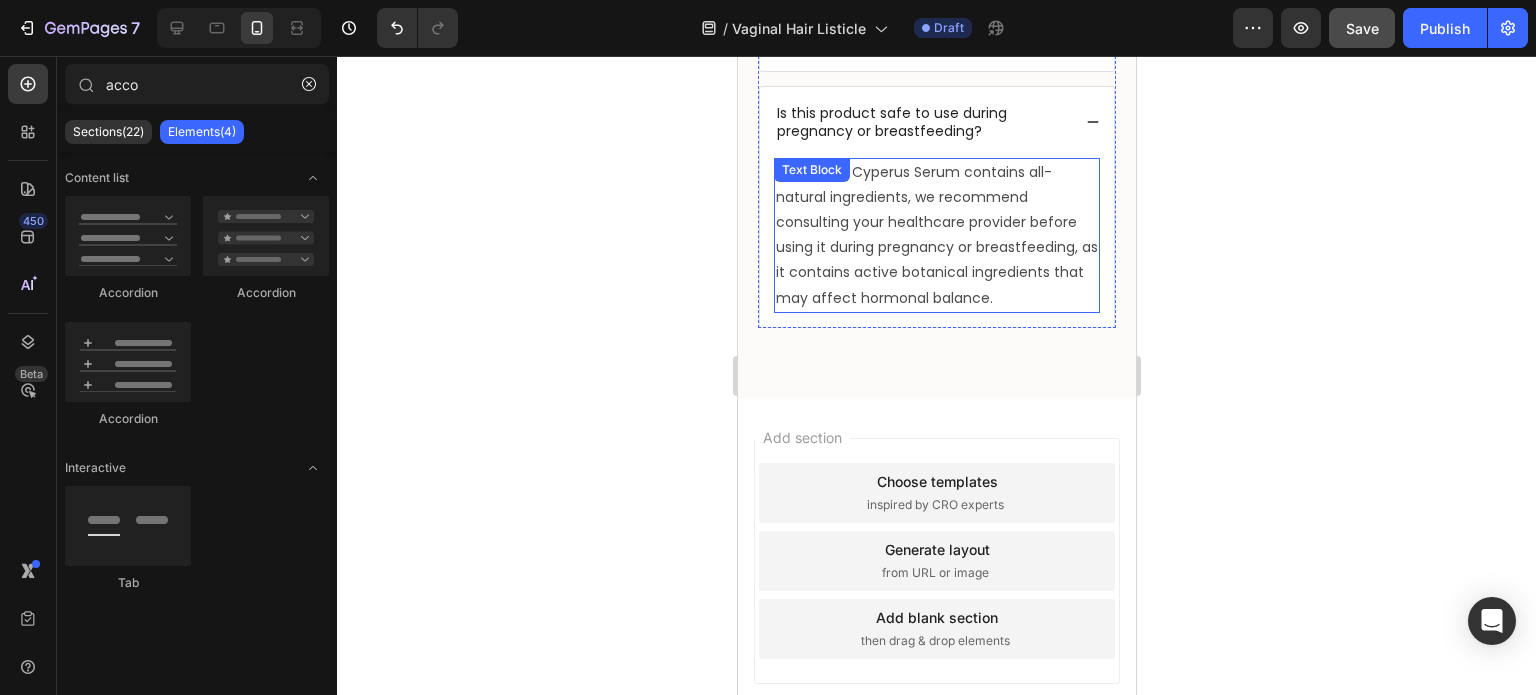 scroll, scrollTop: 7980, scrollLeft: 0, axis: vertical 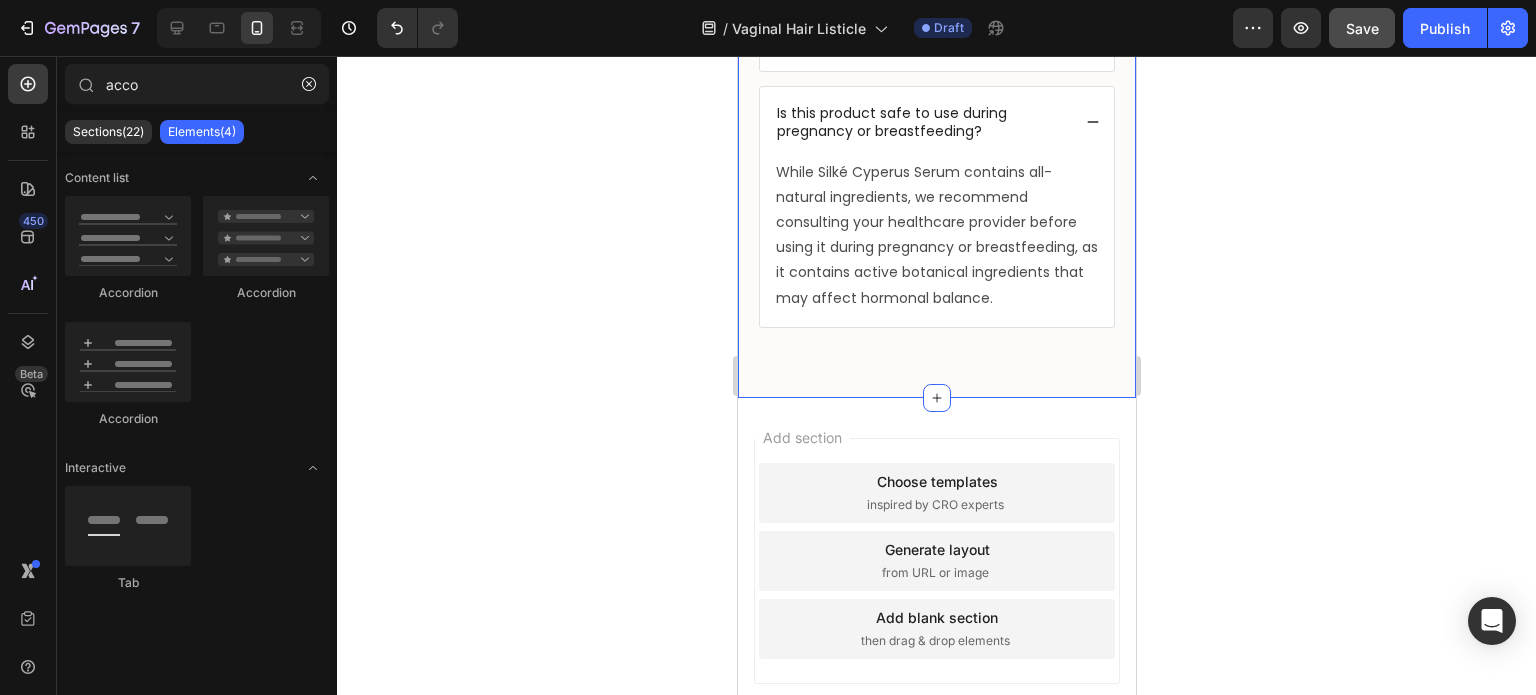 click on "FAQs Heading
How effective is Cyperus oil for hair removal compared to other methods?
What do clinical studies say about the safety of Cyperus oil for vaginal use?
How long does it take to see results from using Cyperus oil?
What if I have sensitive skin that breaks out from everything?
Can I use Cyperus oil alongside other hair removal methods? Absolutely! Silké Cyperus Serum can complement your usual hair removal routine. Many users apply the serum after shaving, waxing, or epilating to reduce regrowth, prevent ingrown hairs, and promote smoother skin. Text Block Accordion
Is Cyperus oil suitable for all skin types?
How often should I apply the serum?
Will Silké Cyperus Serum lighten my skin or cause pigmentation?
How long will a bottle of Silké Cyperus Serum last?
Is this product safe to use during pregnancy or breastfeeding? Text Block Accordion" at bounding box center [936, -290] 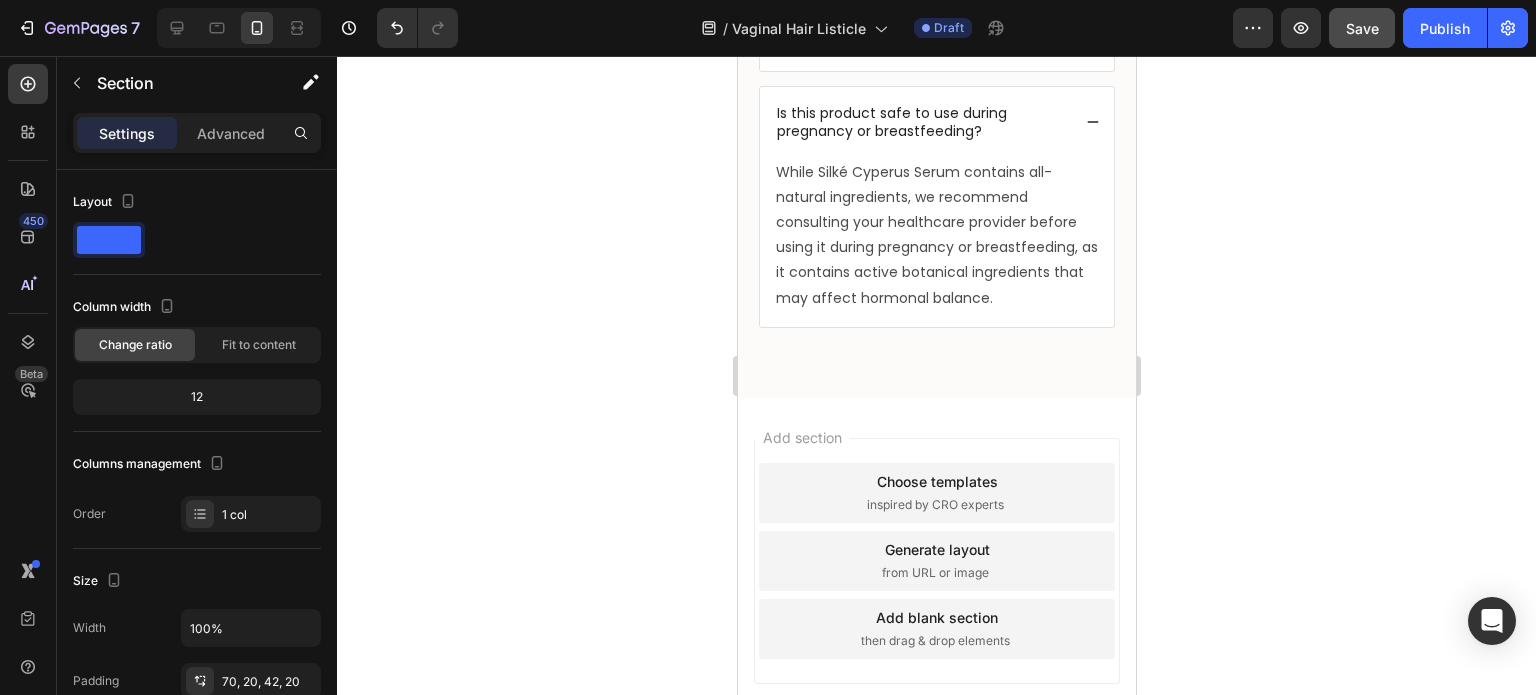 click on "Add section Choose templates inspired by CRO experts Generate layout from URL or image Add blank section then drag & drop elements" at bounding box center (936, 561) 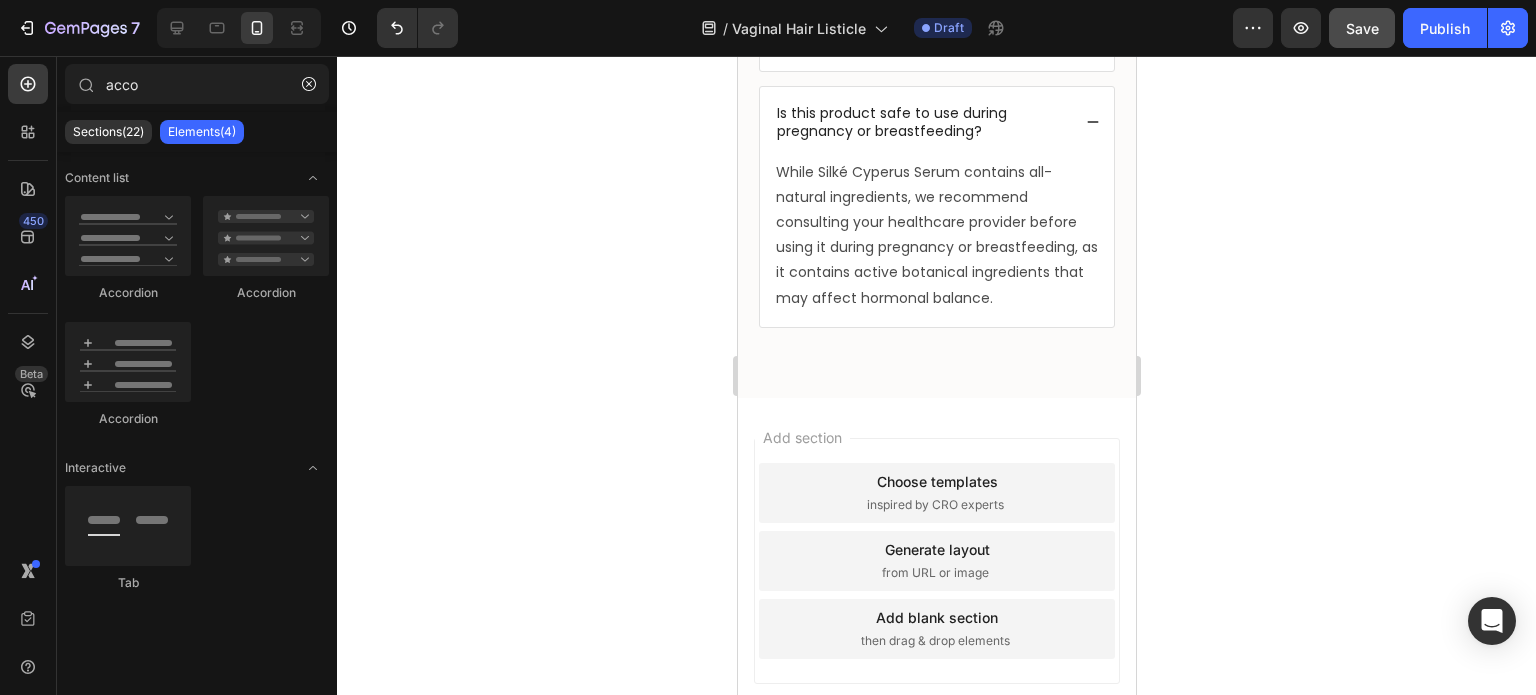 scroll, scrollTop: 8097, scrollLeft: 0, axis: vertical 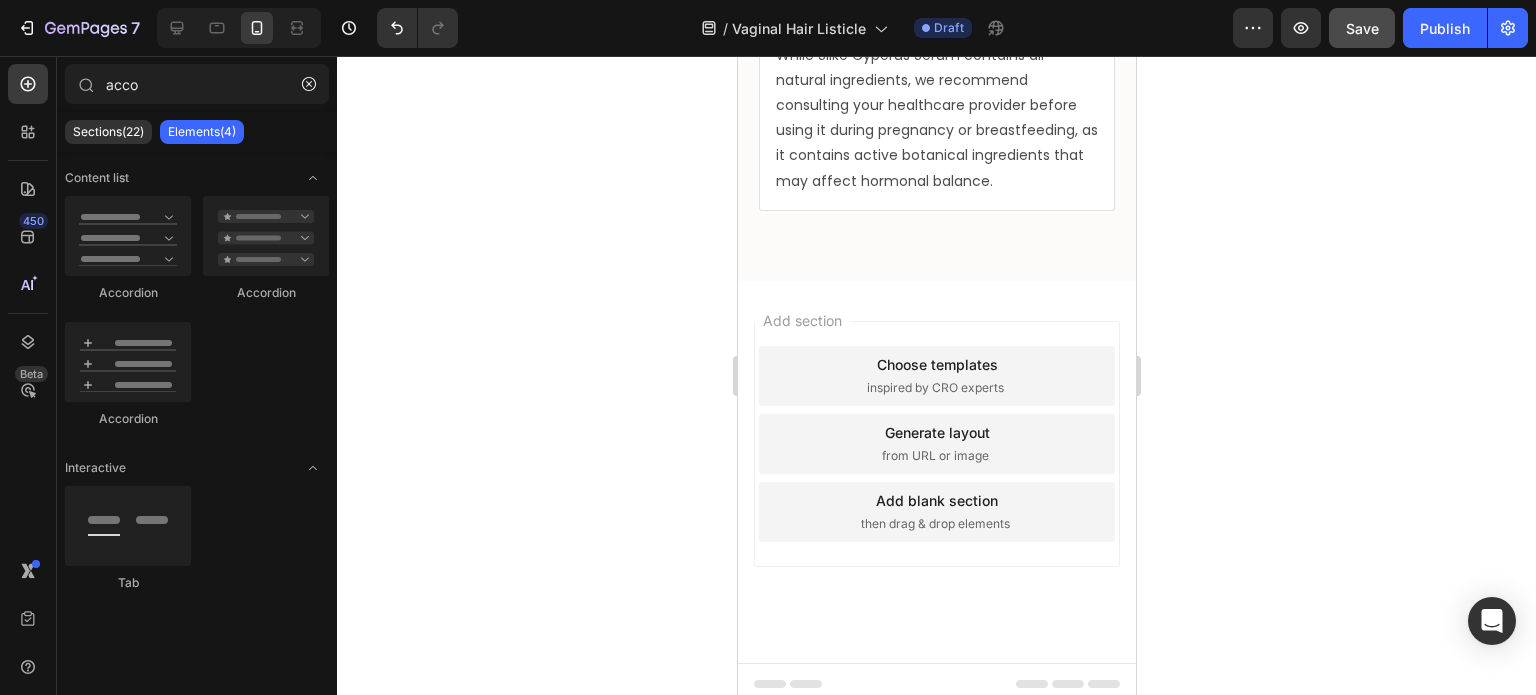 click on "Choose templates" at bounding box center (936, 364) 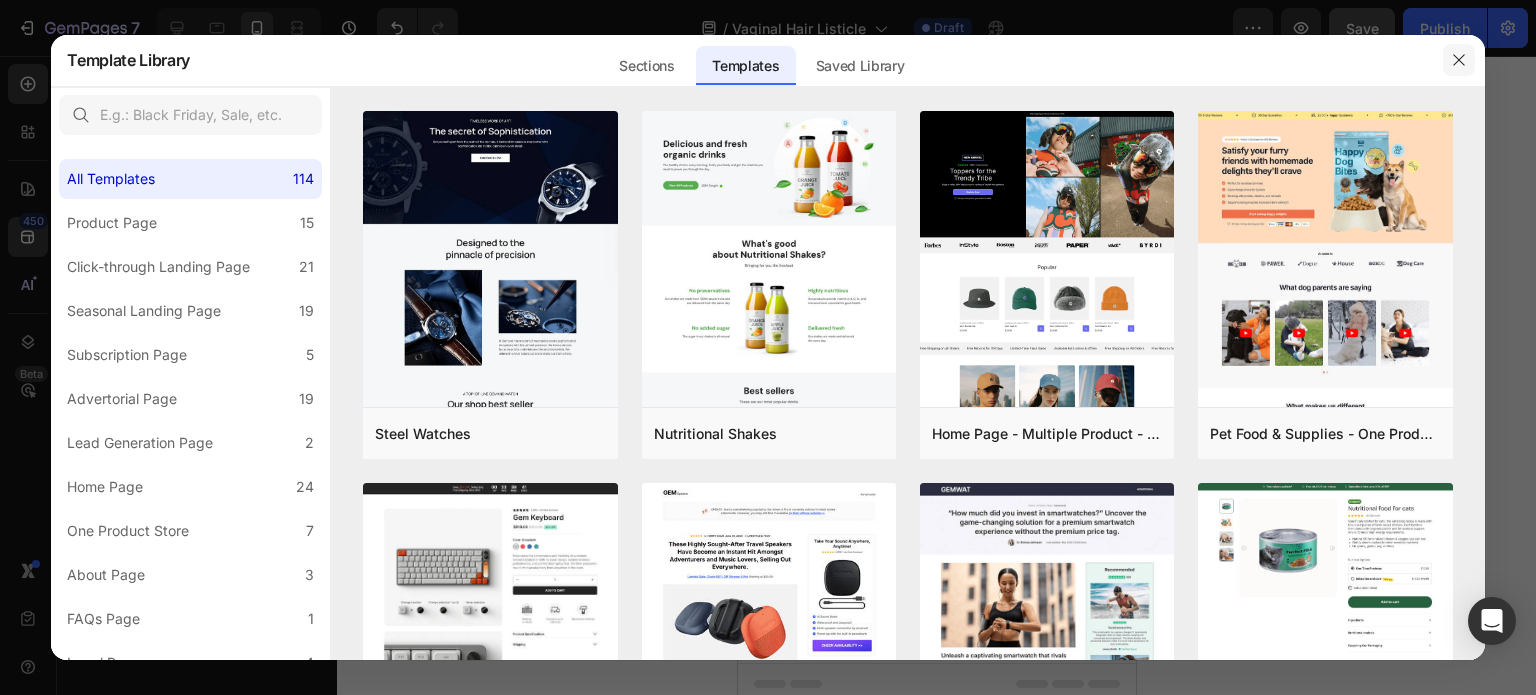 click 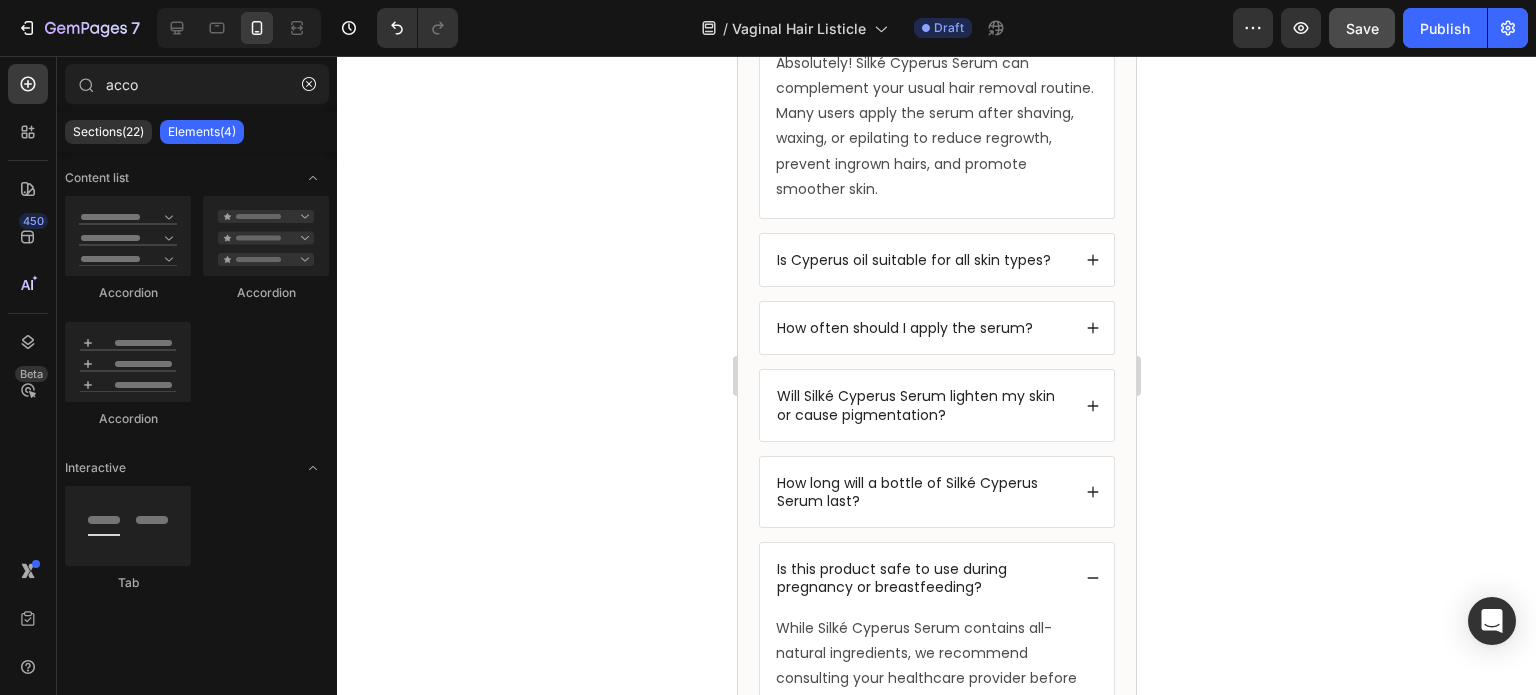 scroll, scrollTop: 7522, scrollLeft: 0, axis: vertical 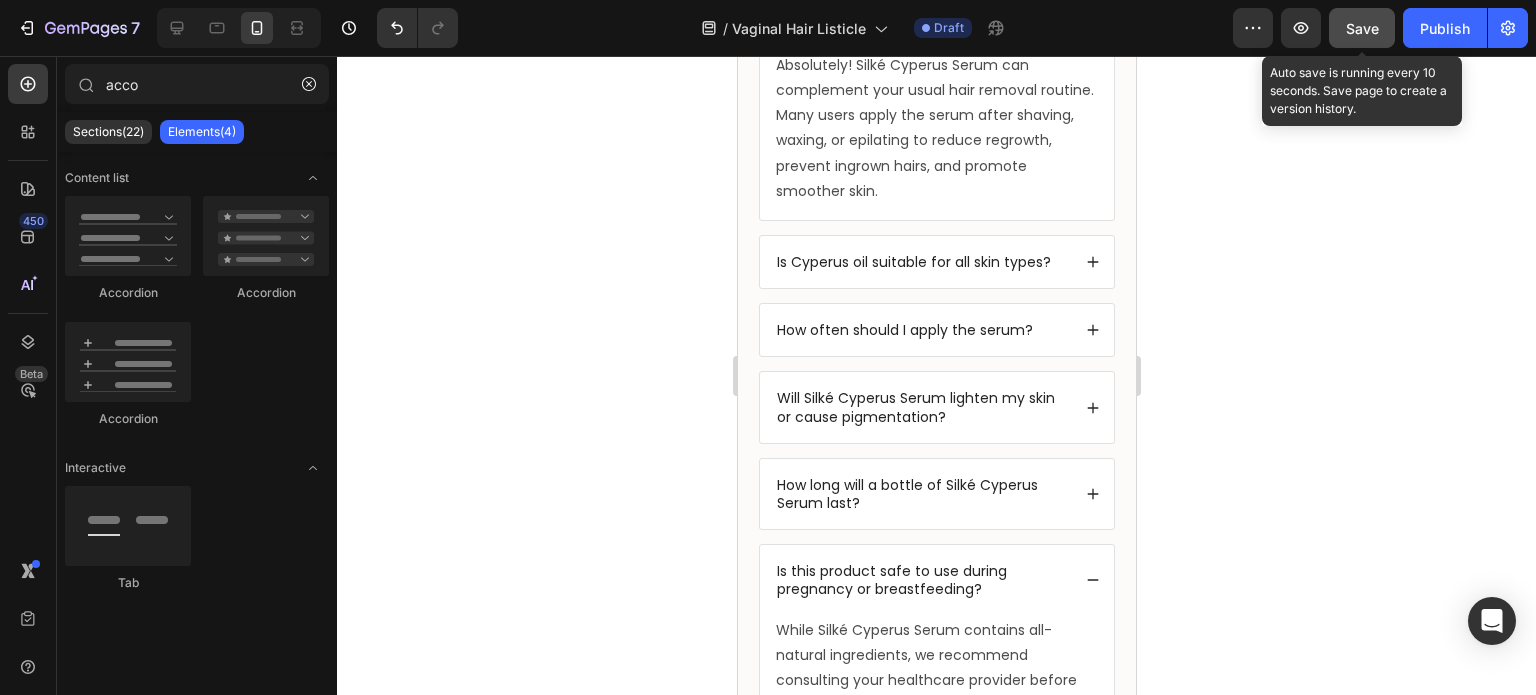 click on "Save" at bounding box center (1362, 28) 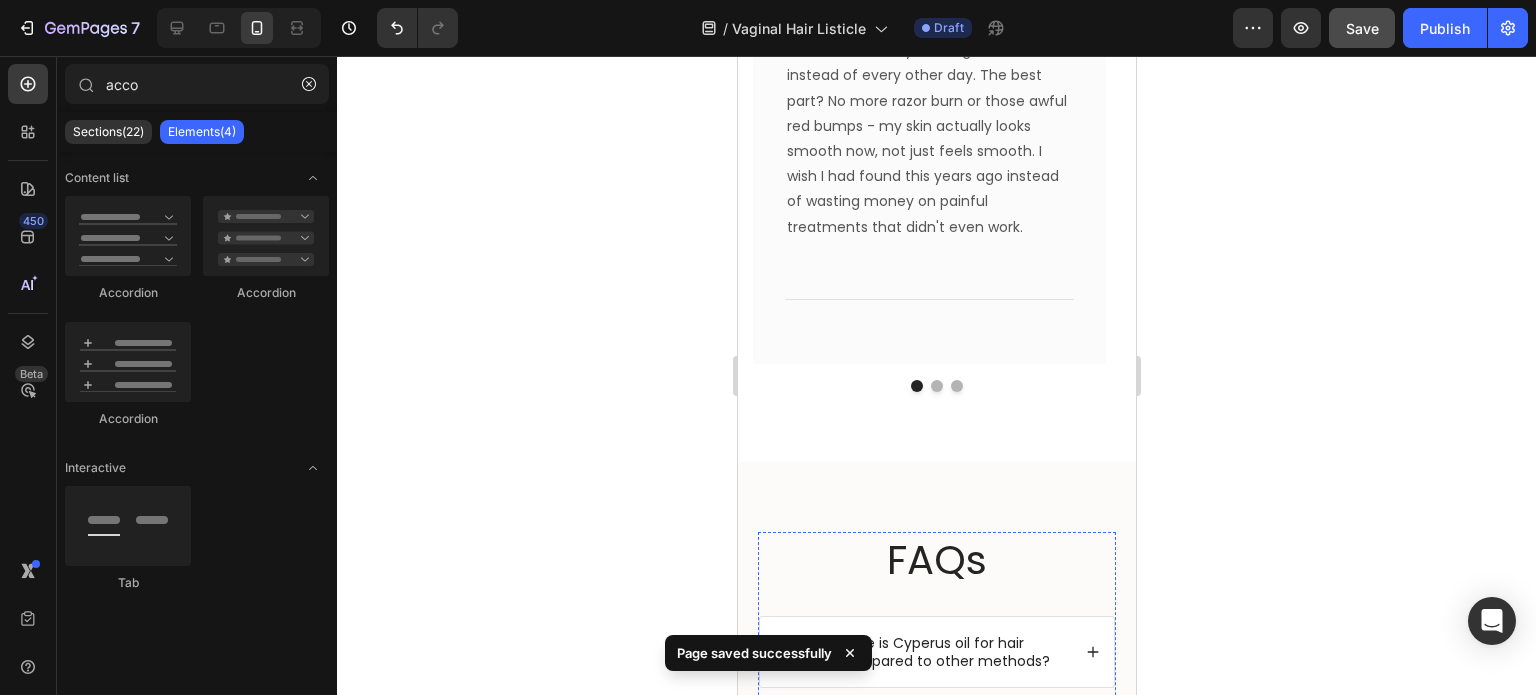 scroll, scrollTop: 6600, scrollLeft: 0, axis: vertical 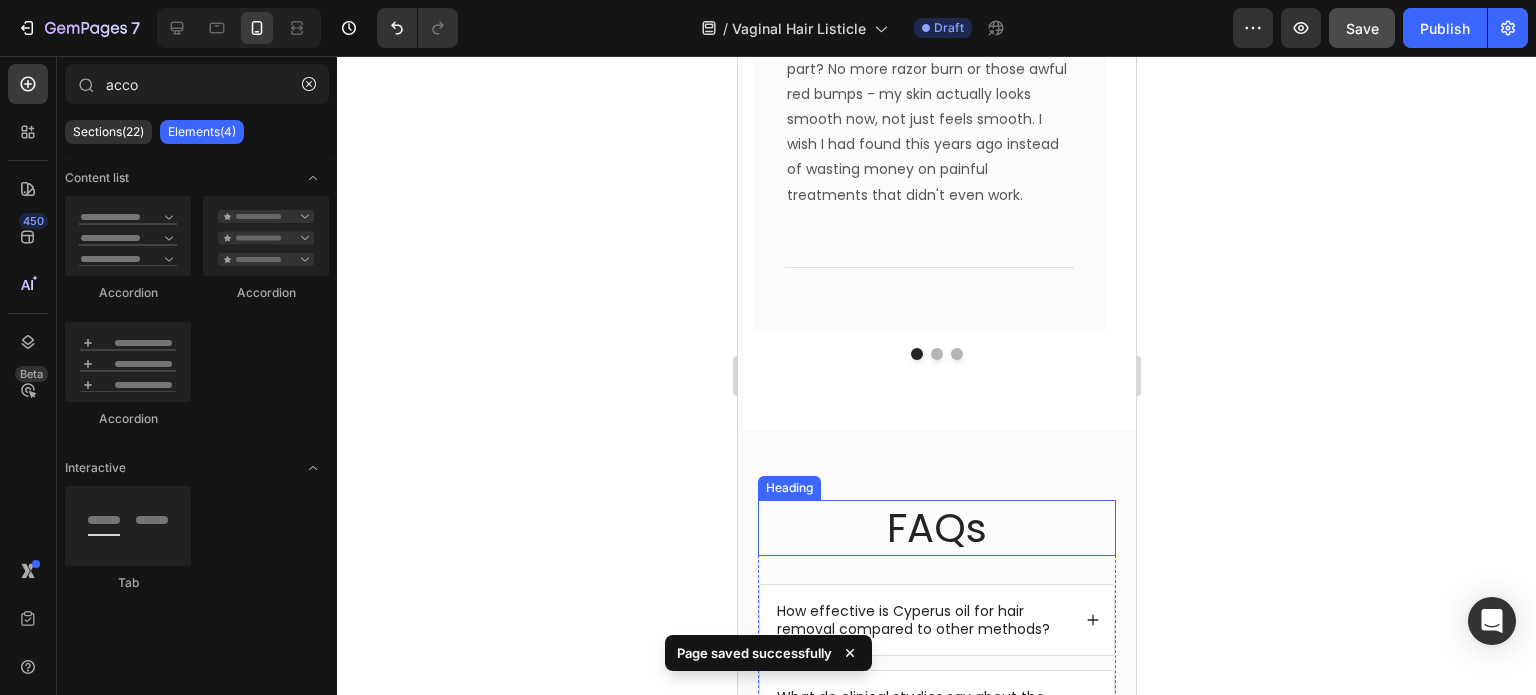 click on "FAQs" at bounding box center [936, 528] 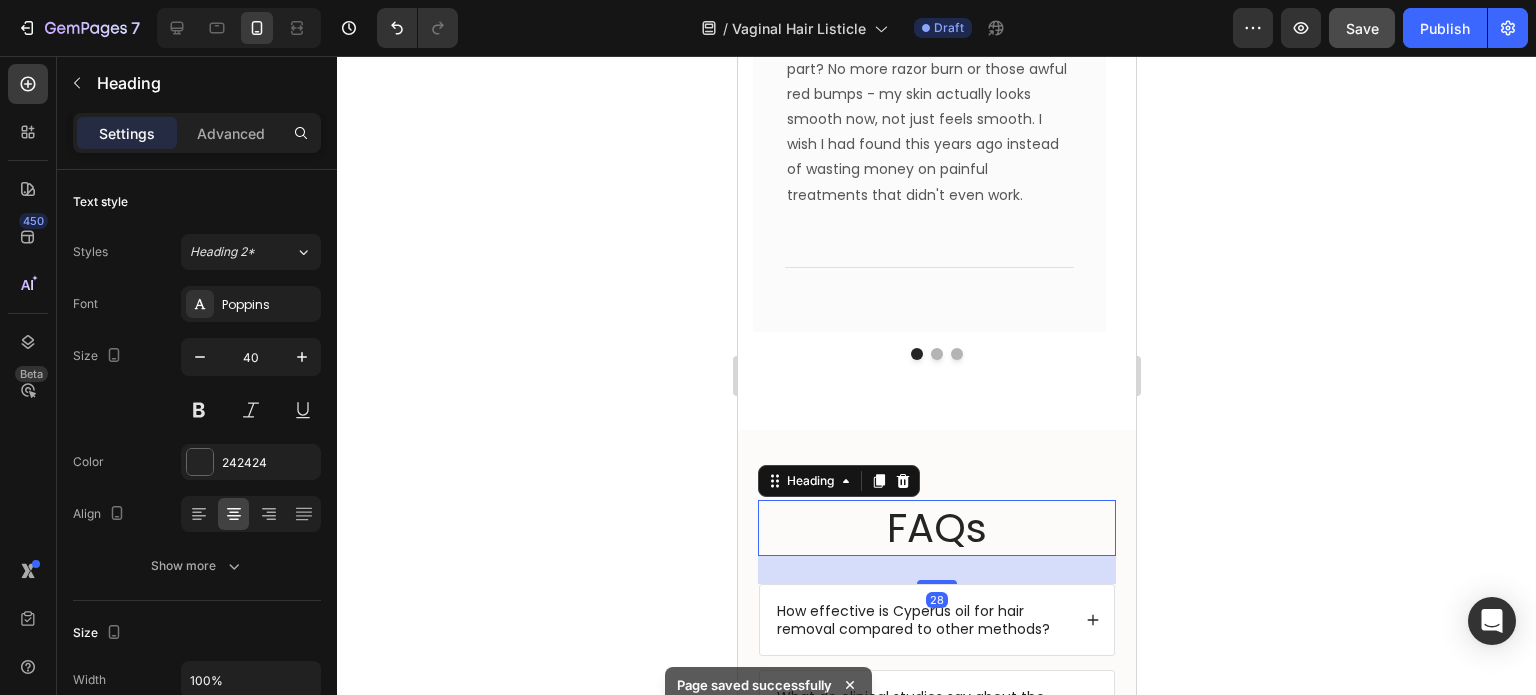 click on "FAQs" at bounding box center [936, 528] 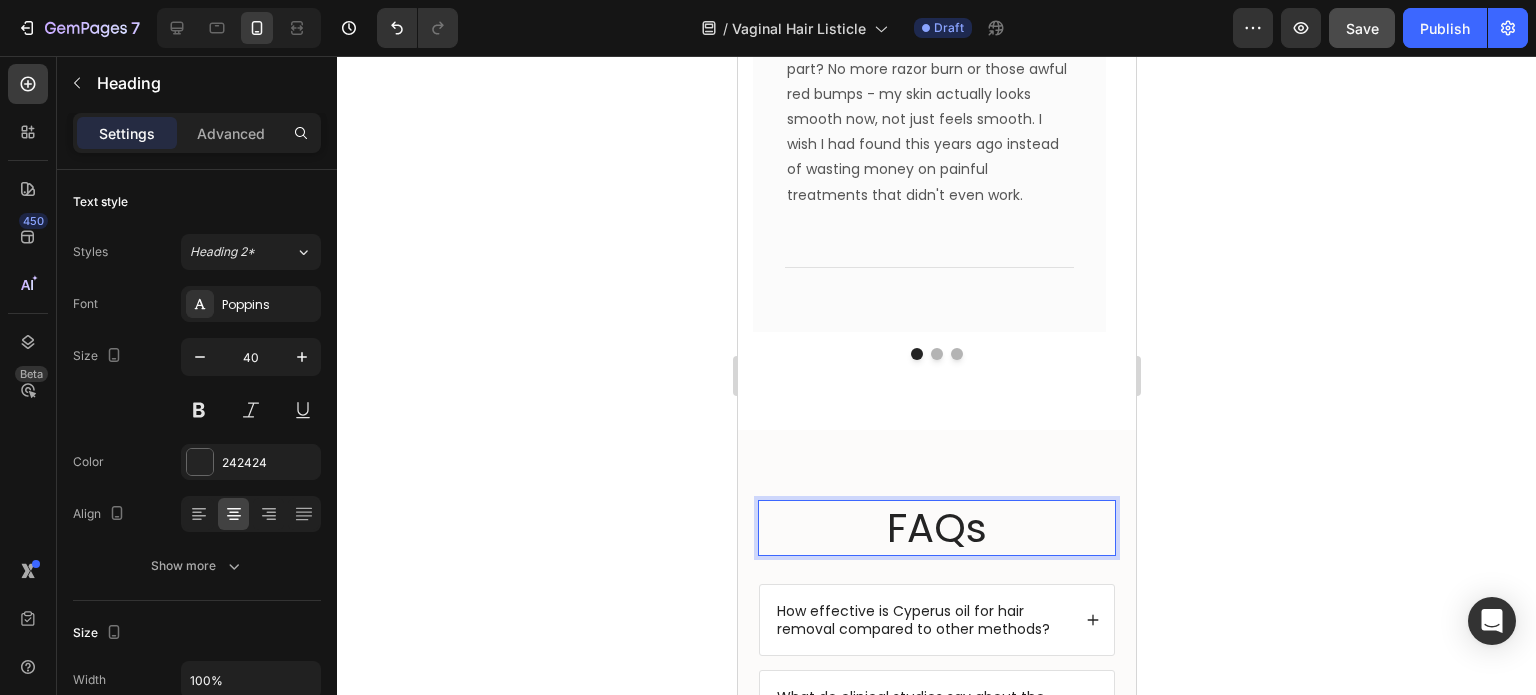 click on "FAQs" at bounding box center [936, 528] 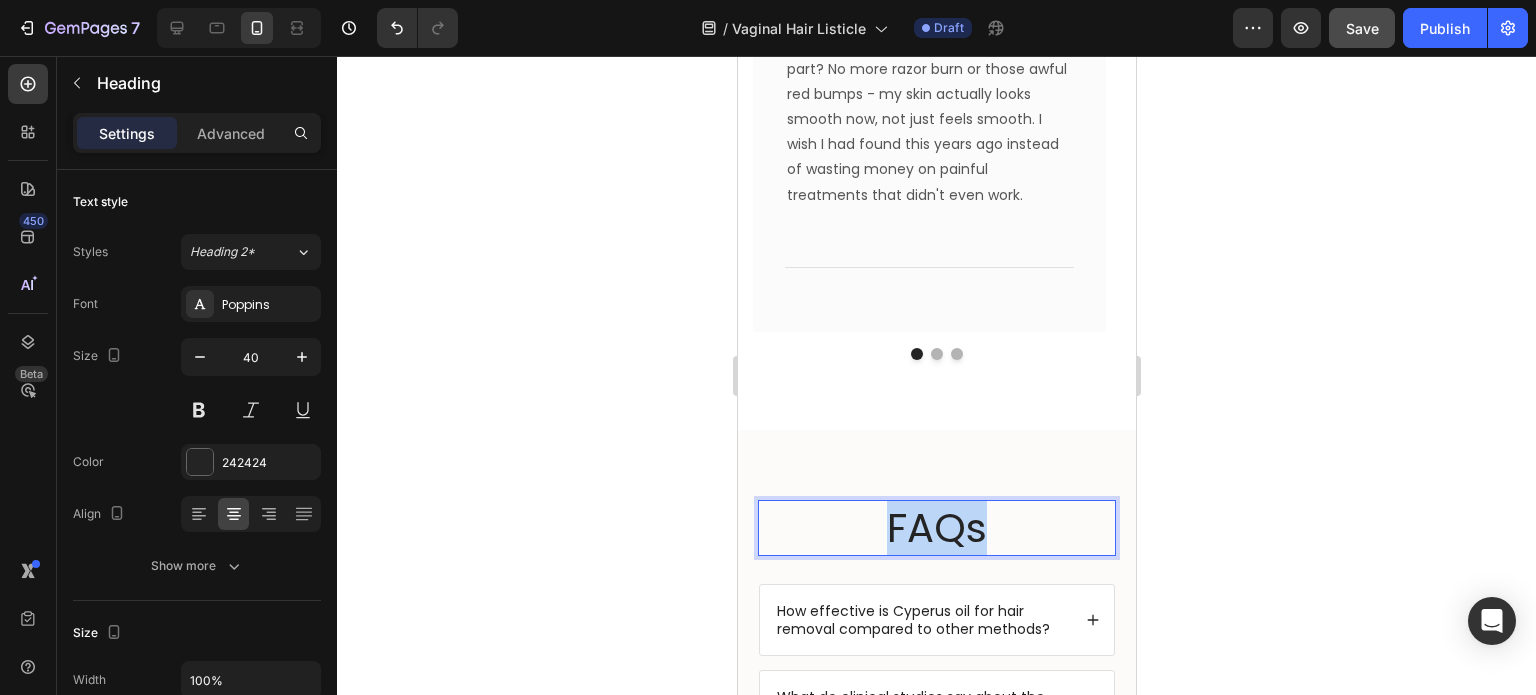 click on "FAQs" at bounding box center (936, 528) 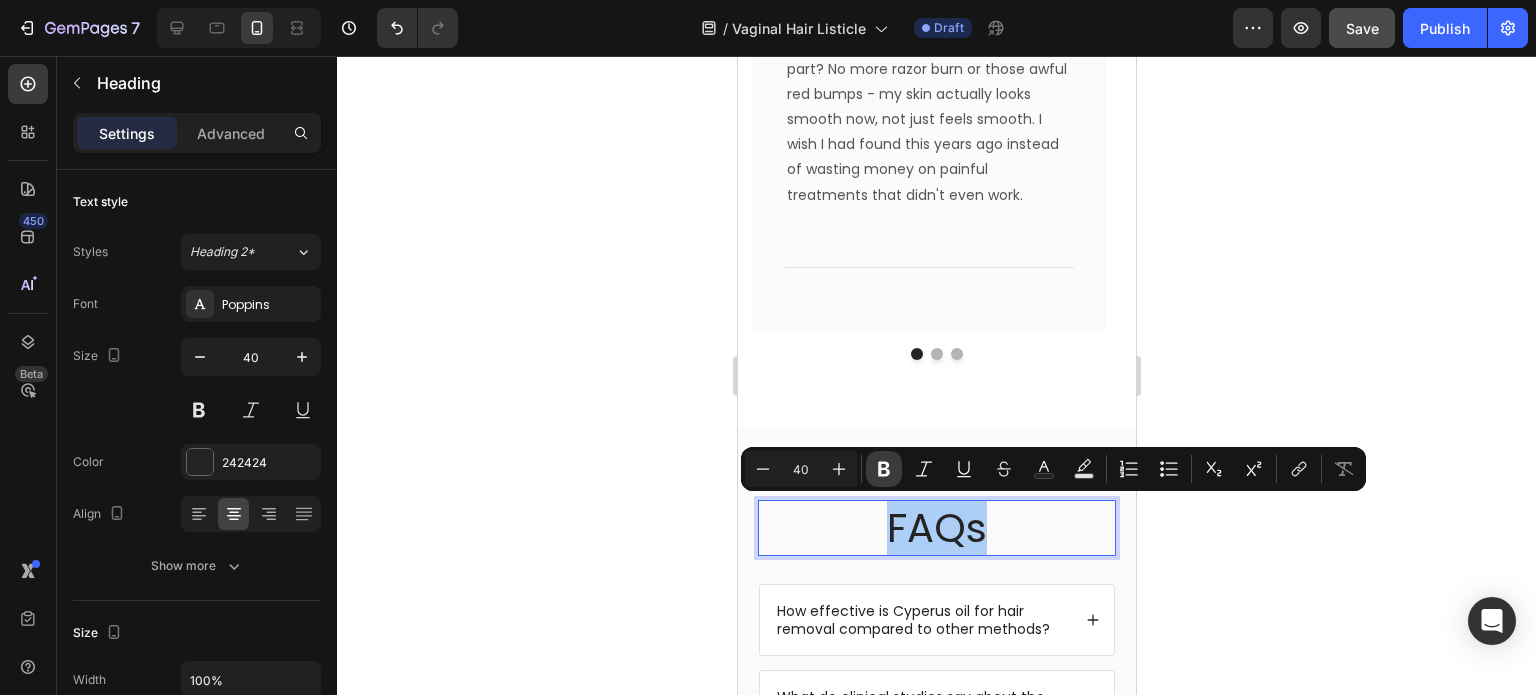 click 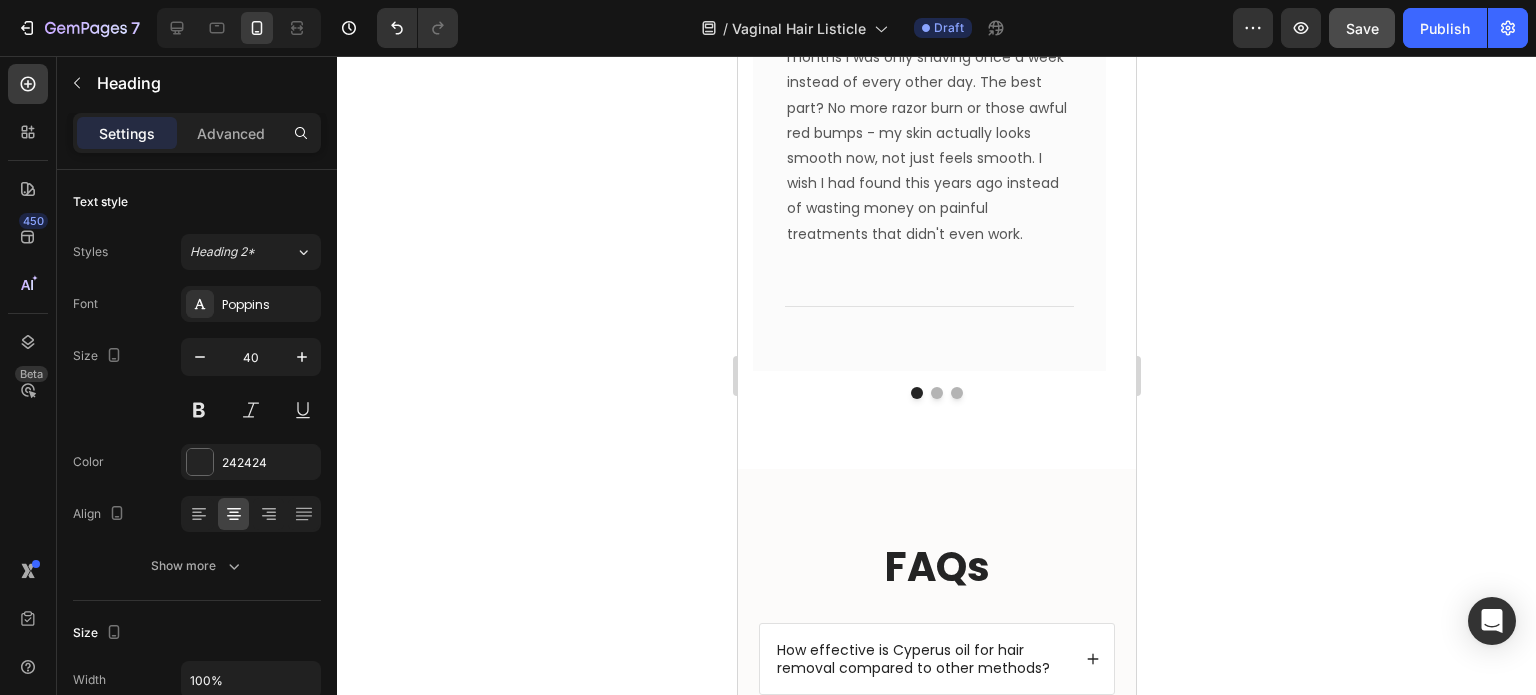 scroll, scrollTop: 6562, scrollLeft: 0, axis: vertical 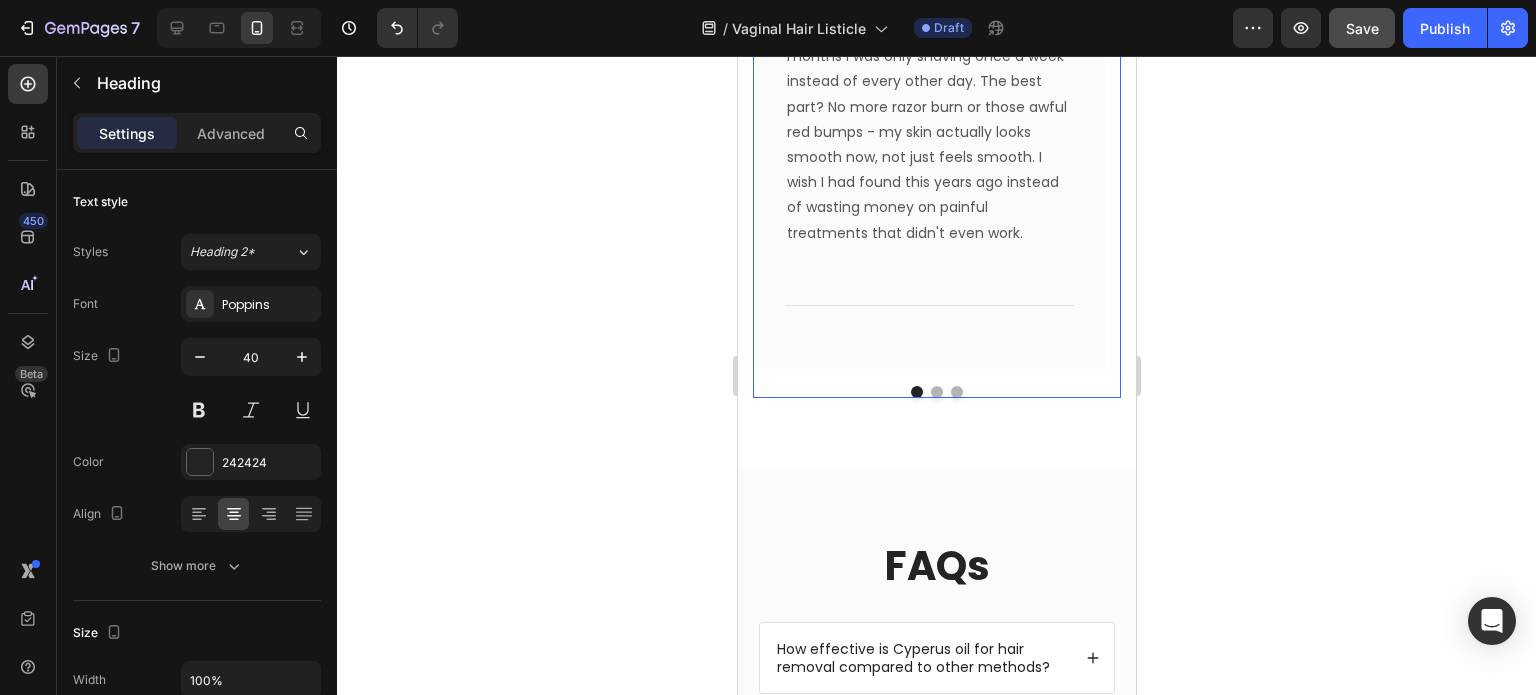 click at bounding box center [956, 392] 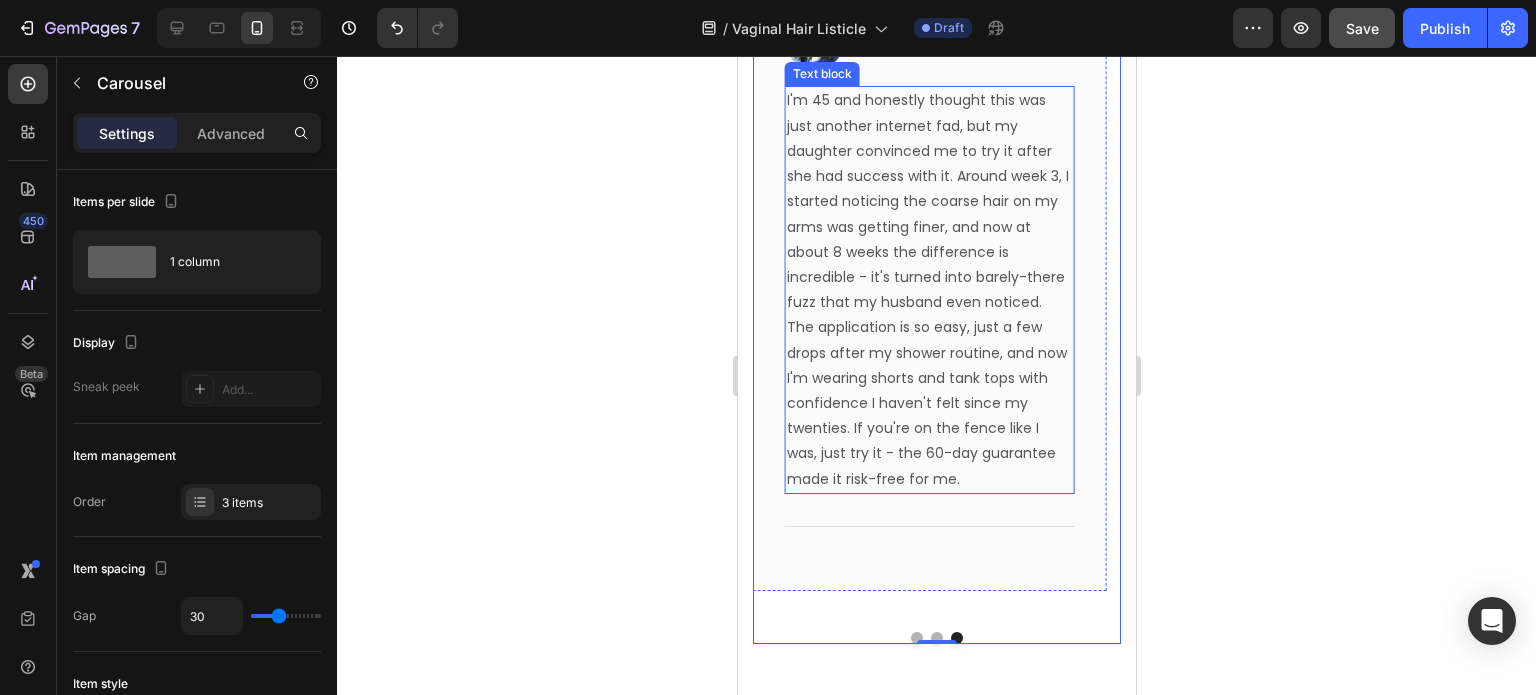 scroll, scrollTop: 6322, scrollLeft: 0, axis: vertical 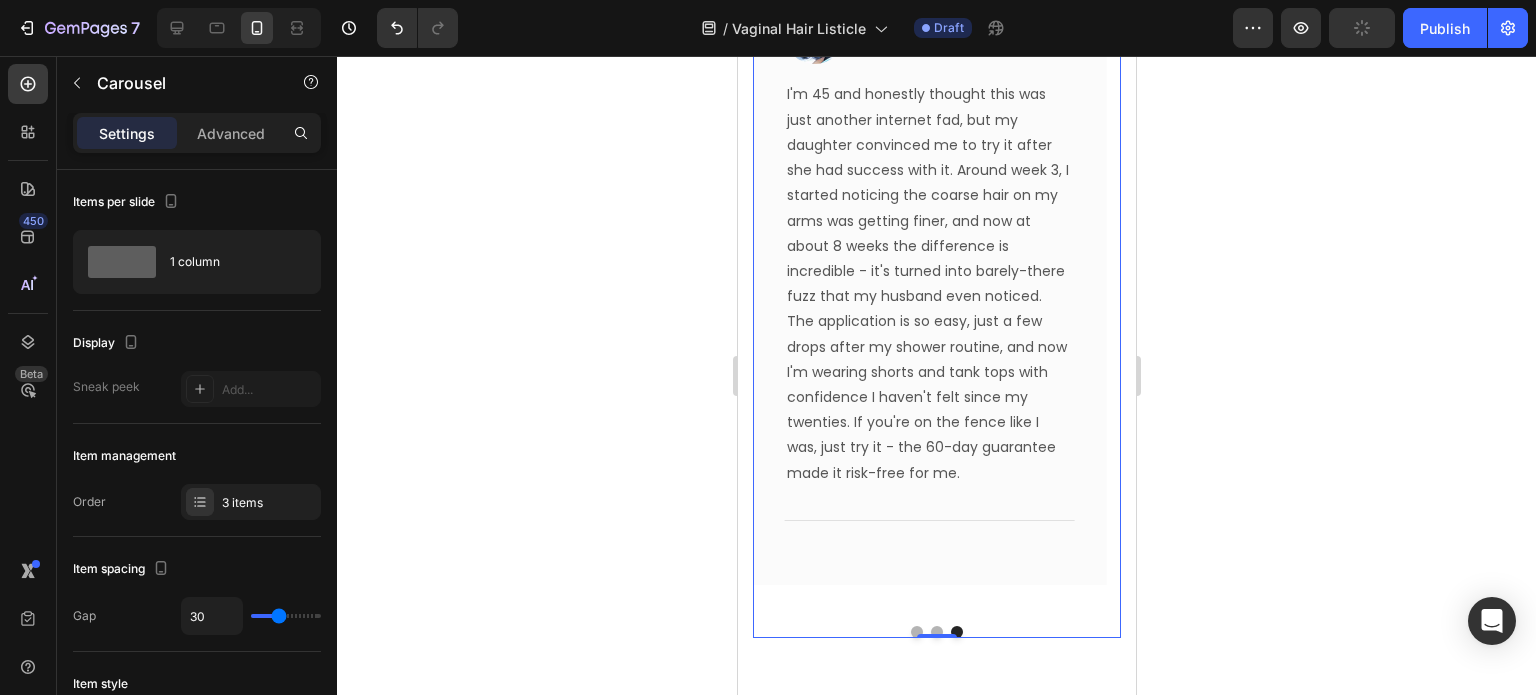 click at bounding box center (916, 632) 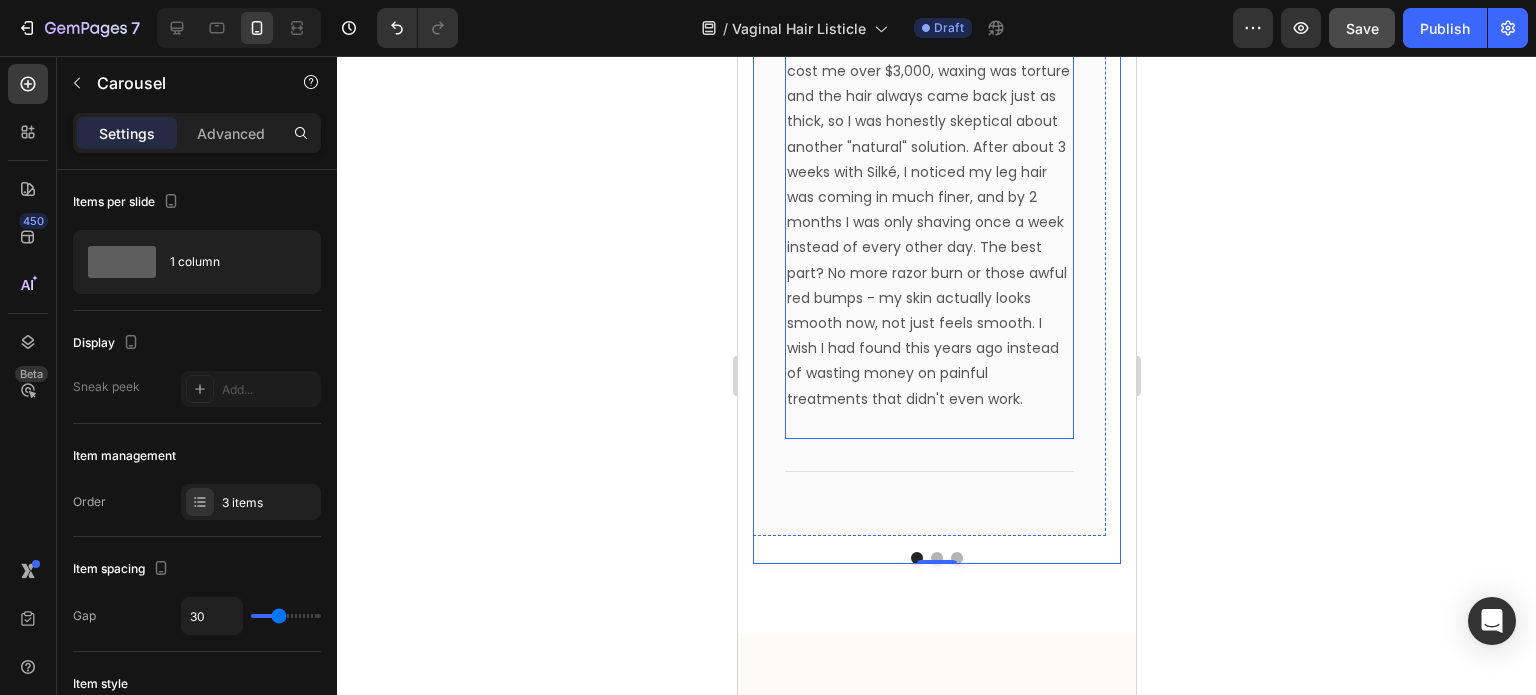 scroll, scrollTop: 6398, scrollLeft: 0, axis: vertical 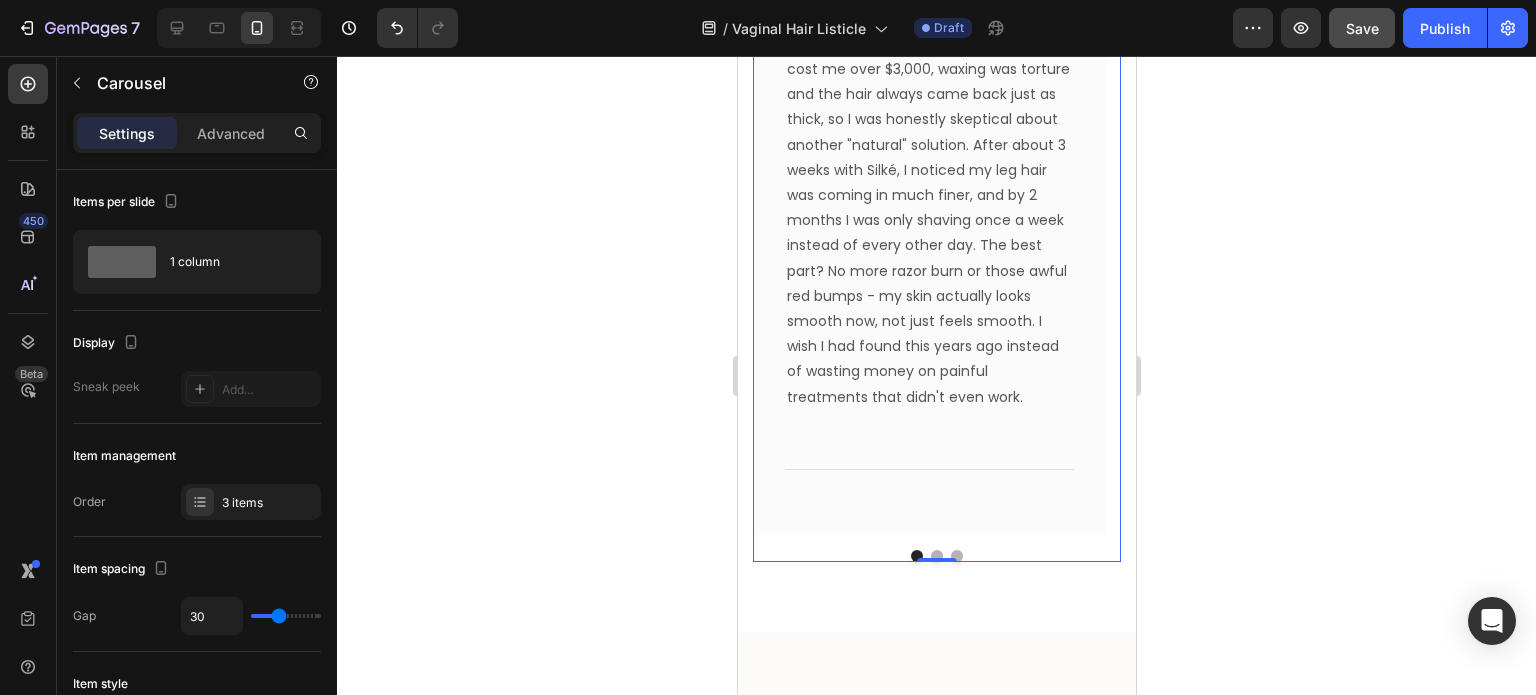 click on "0" at bounding box center (936, 562) 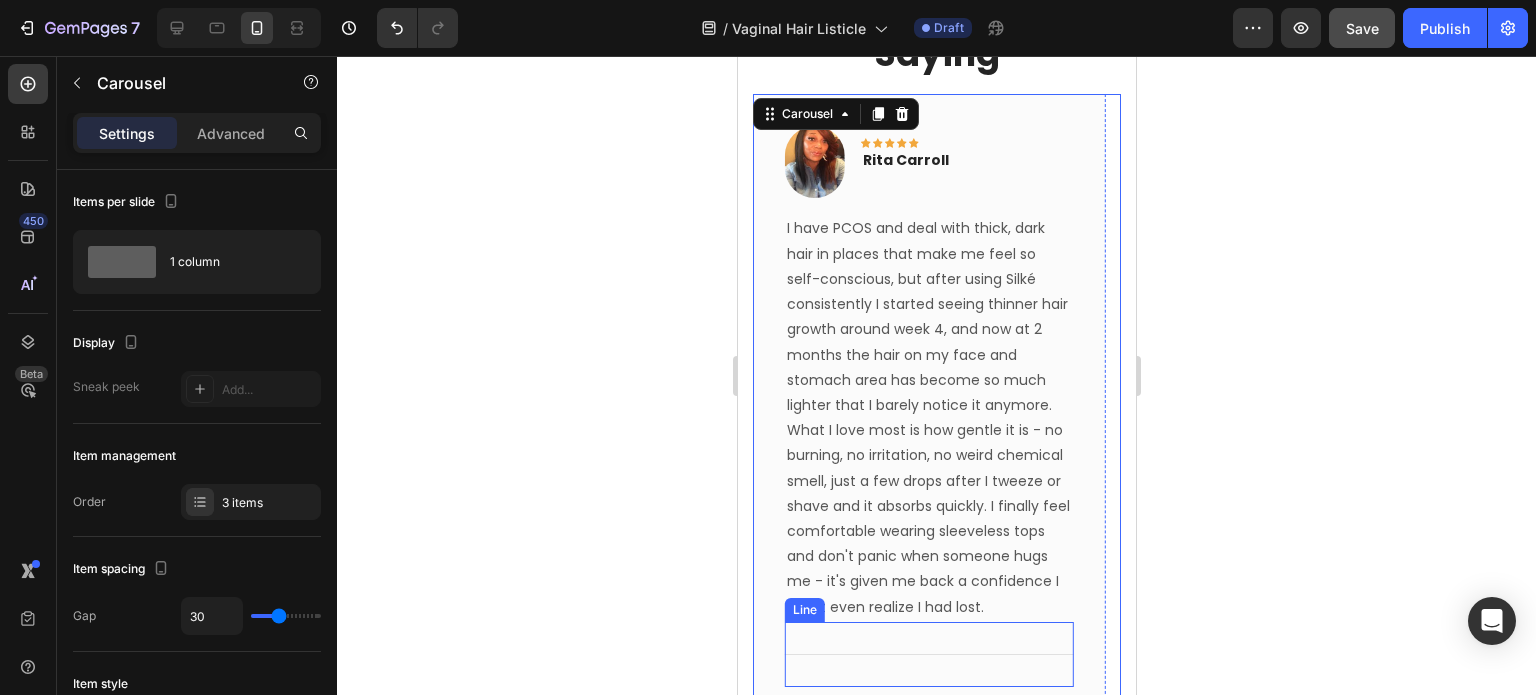 scroll, scrollTop: 6266, scrollLeft: 0, axis: vertical 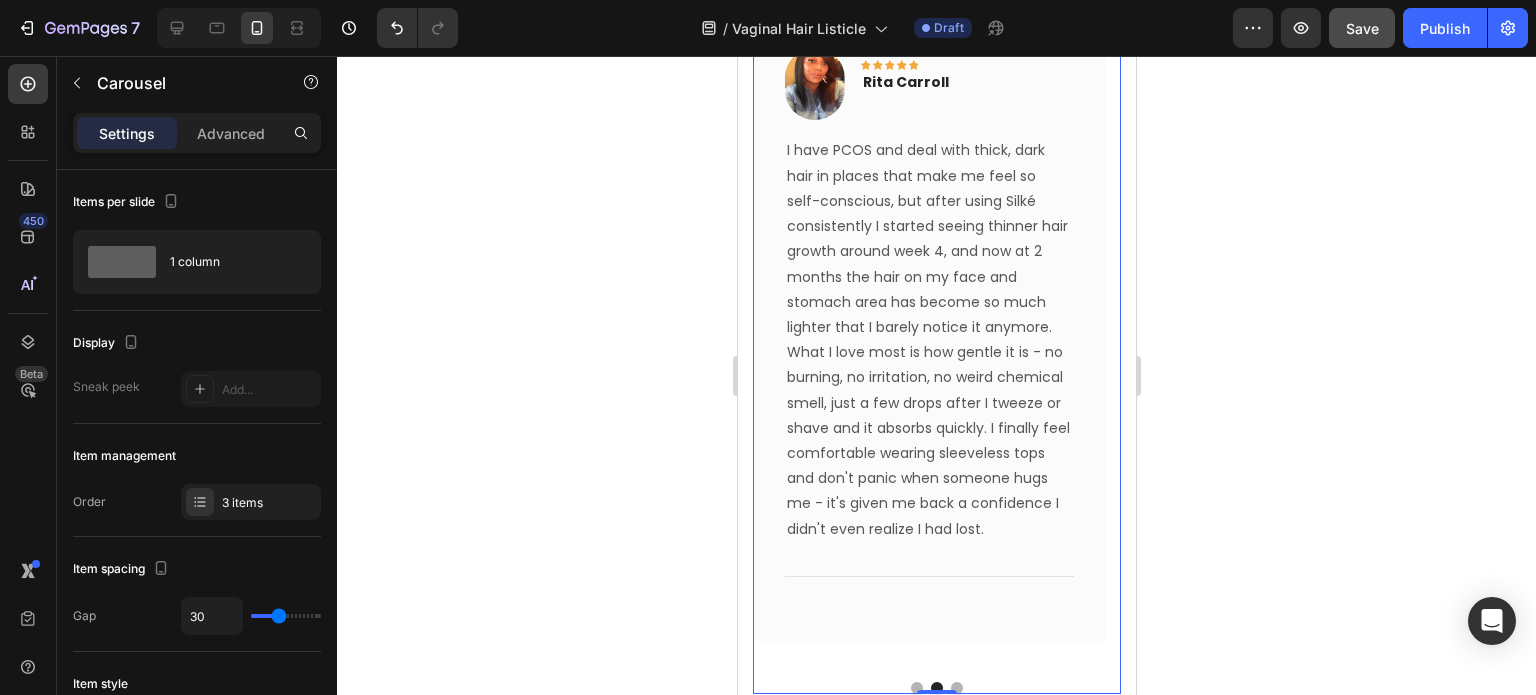 click at bounding box center [956, 688] 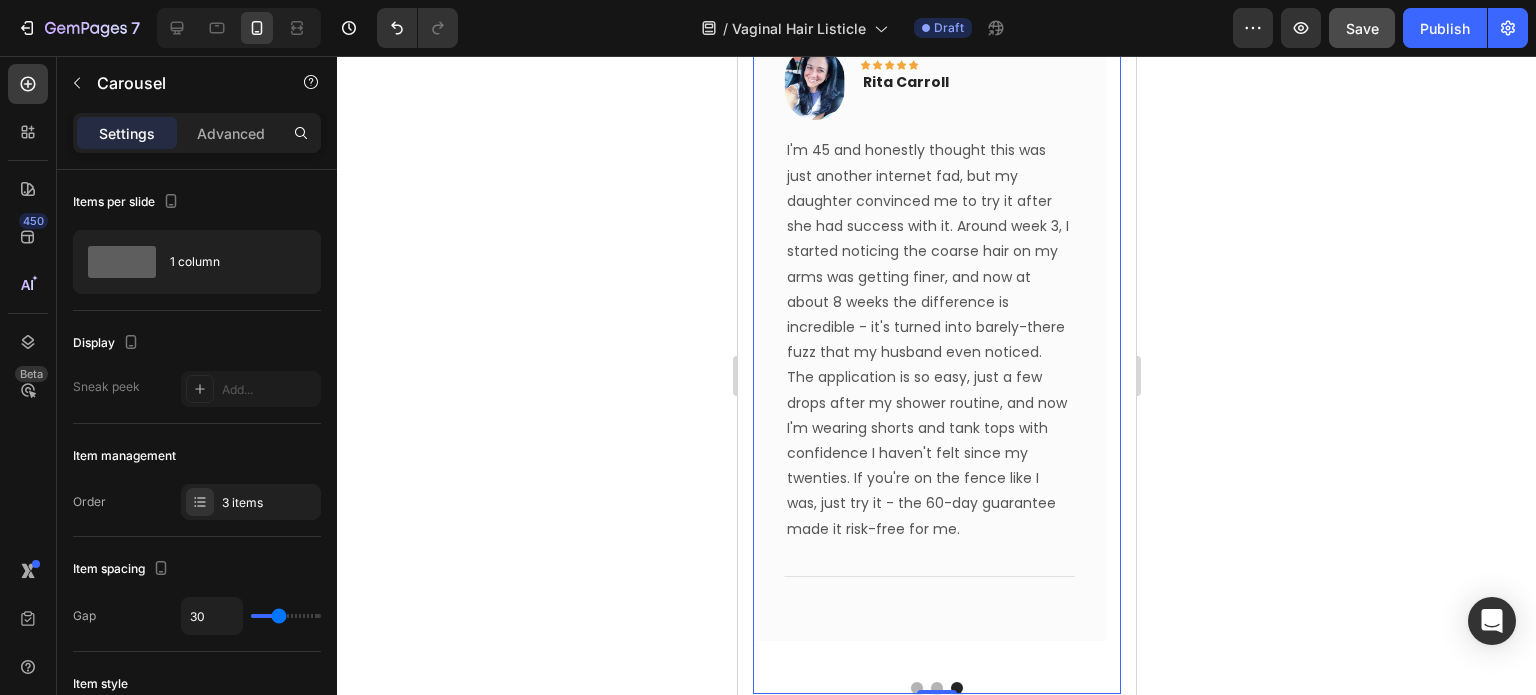 click at bounding box center (916, 688) 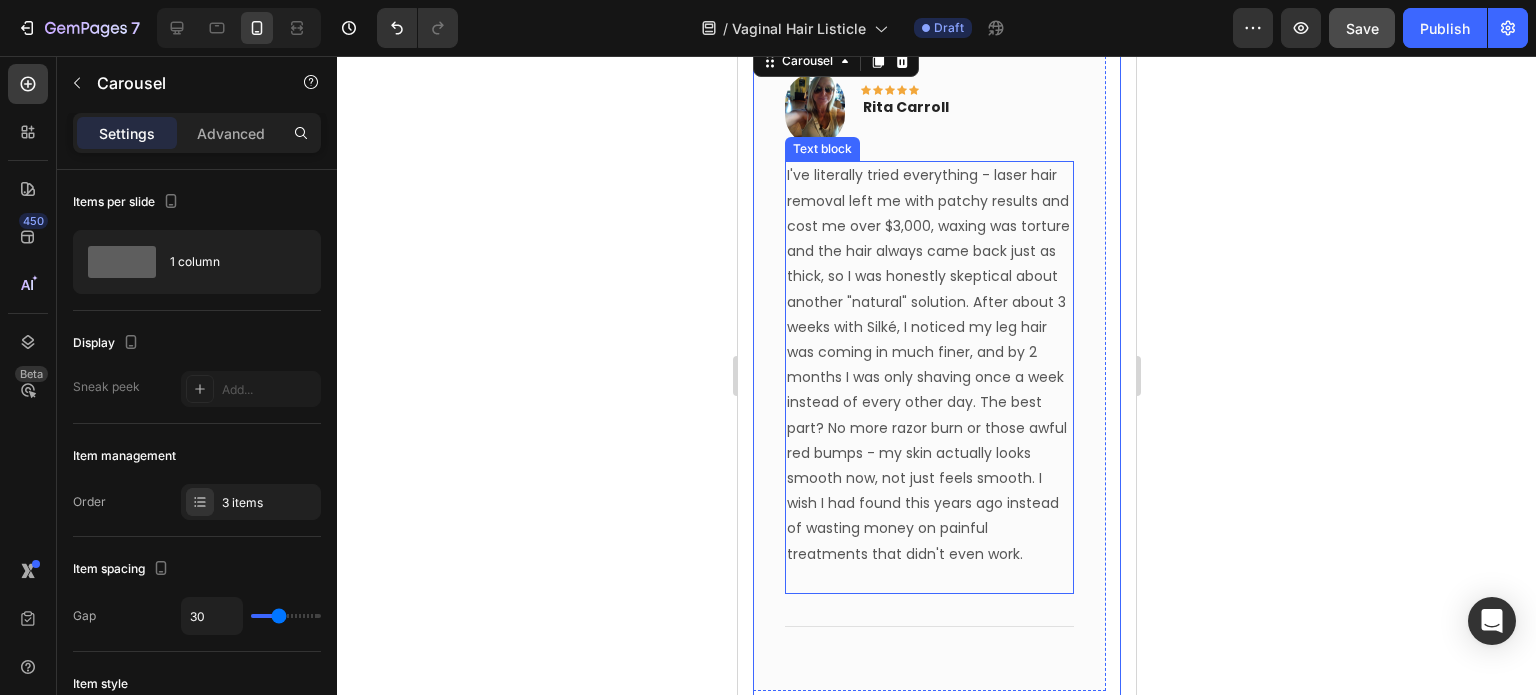 scroll, scrollTop: 6242, scrollLeft: 0, axis: vertical 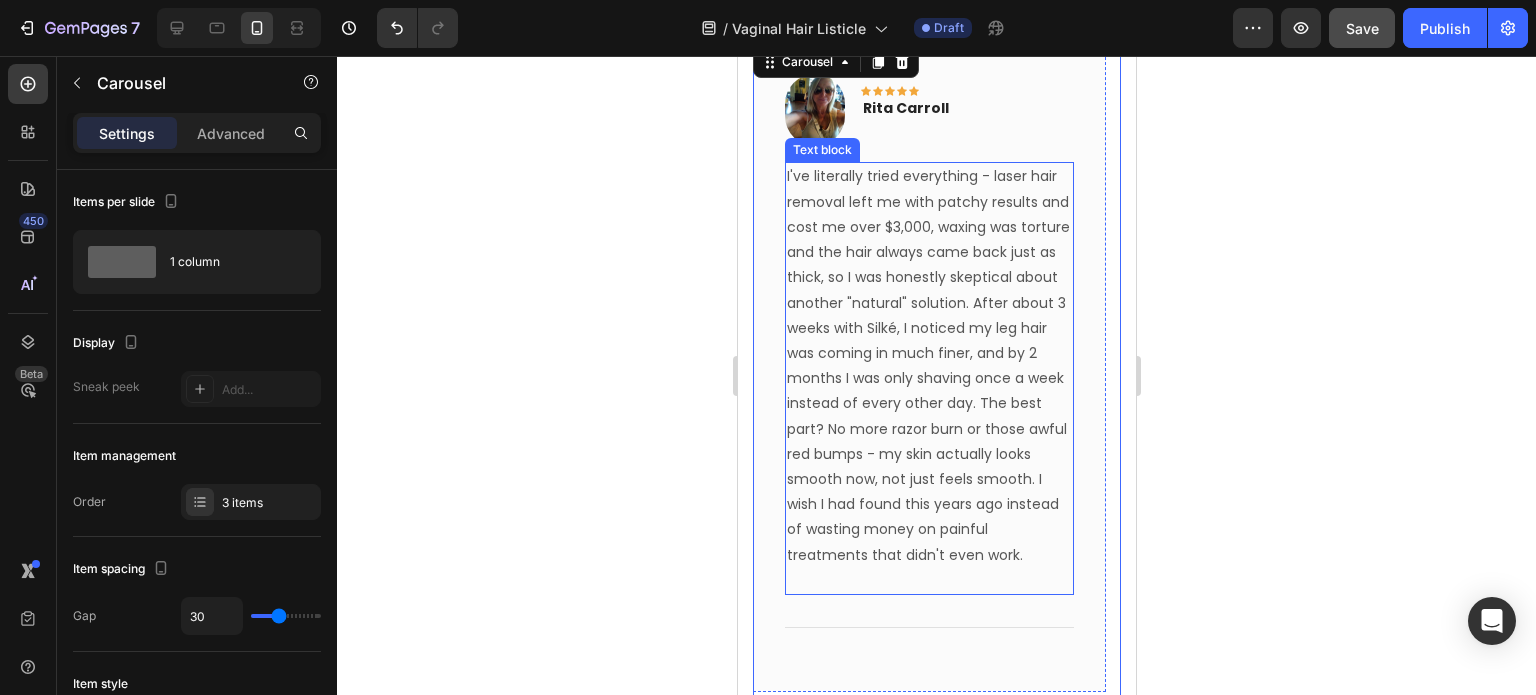 click on "I've literally tried everything - laser hair removal left me with patchy results and cost me over $3,000, waxing was torture and the hair always came back just as thick, so I was honestly skeptical about another "natural" solution. After about 3 weeks with Silké, I noticed my leg hair was coming in much finer, and by 2 months I was only shaving once a week instead of every other day. The best part? No more razor burn or those awful red bumps - my skin actually looks smooth now, not just feels smooth. I wish I had found this years ago instead of wasting money on painful treatments that didn't even work." at bounding box center (928, 365) 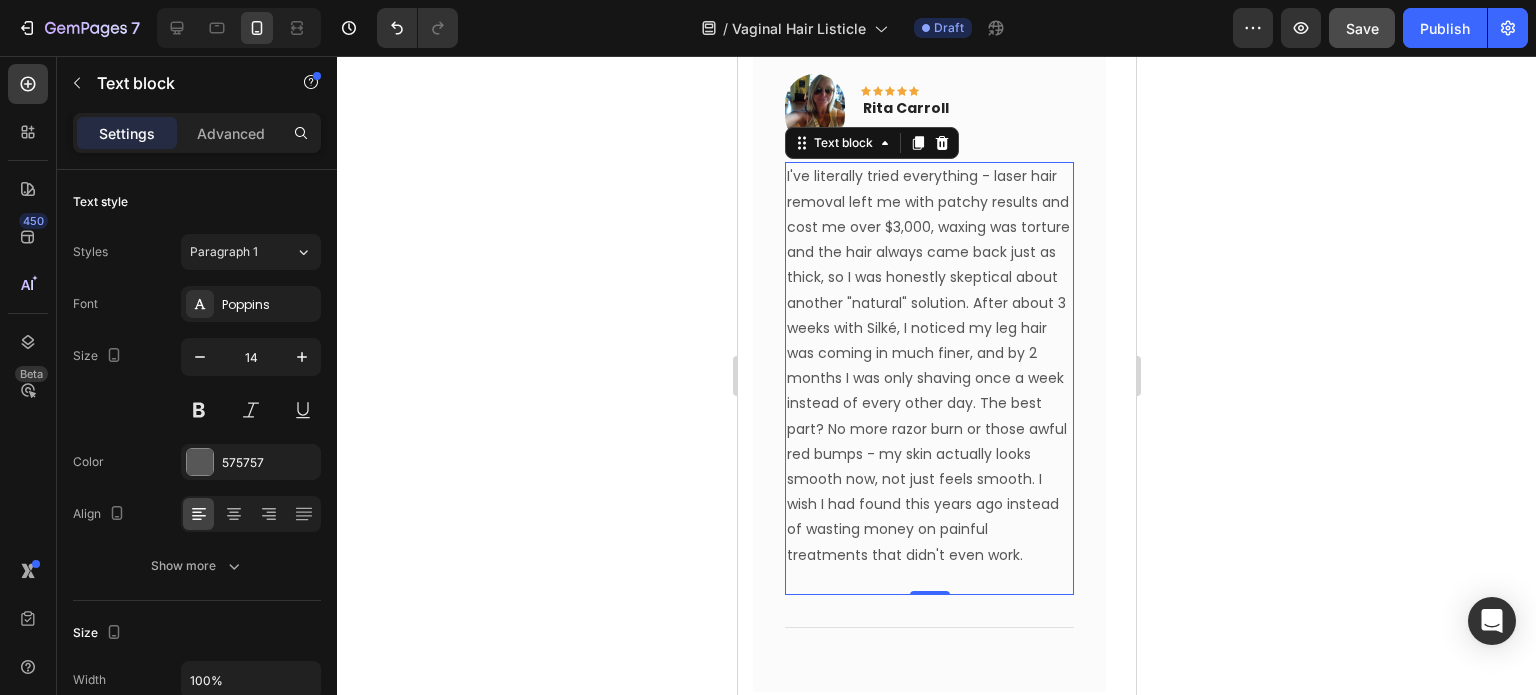 click on "I've literally tried everything - laser hair removal left me with patchy results and cost me over $3,000, waxing was torture and the hair always came back just as thick, so I was honestly skeptical about another "natural" solution. After about 3 weeks with Silké, I noticed my leg hair was coming in much finer, and by 2 months I was only shaving once a week instead of every other day. The best part? No more razor burn or those awful red bumps - my skin actually looks smooth now, not just feels smooth. I wish I had found this years ago instead of wasting money on painful treatments that didn't even work." at bounding box center (928, 365) 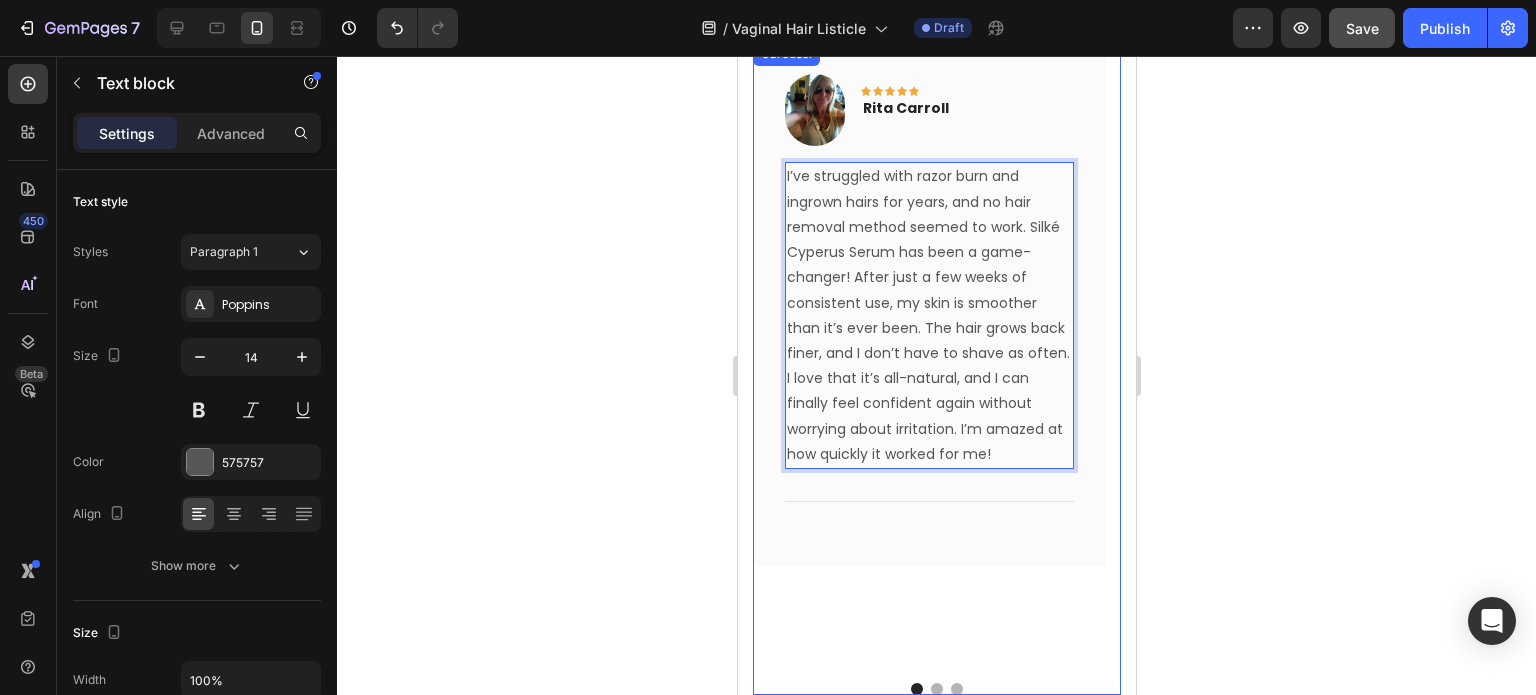 click at bounding box center (936, 689) 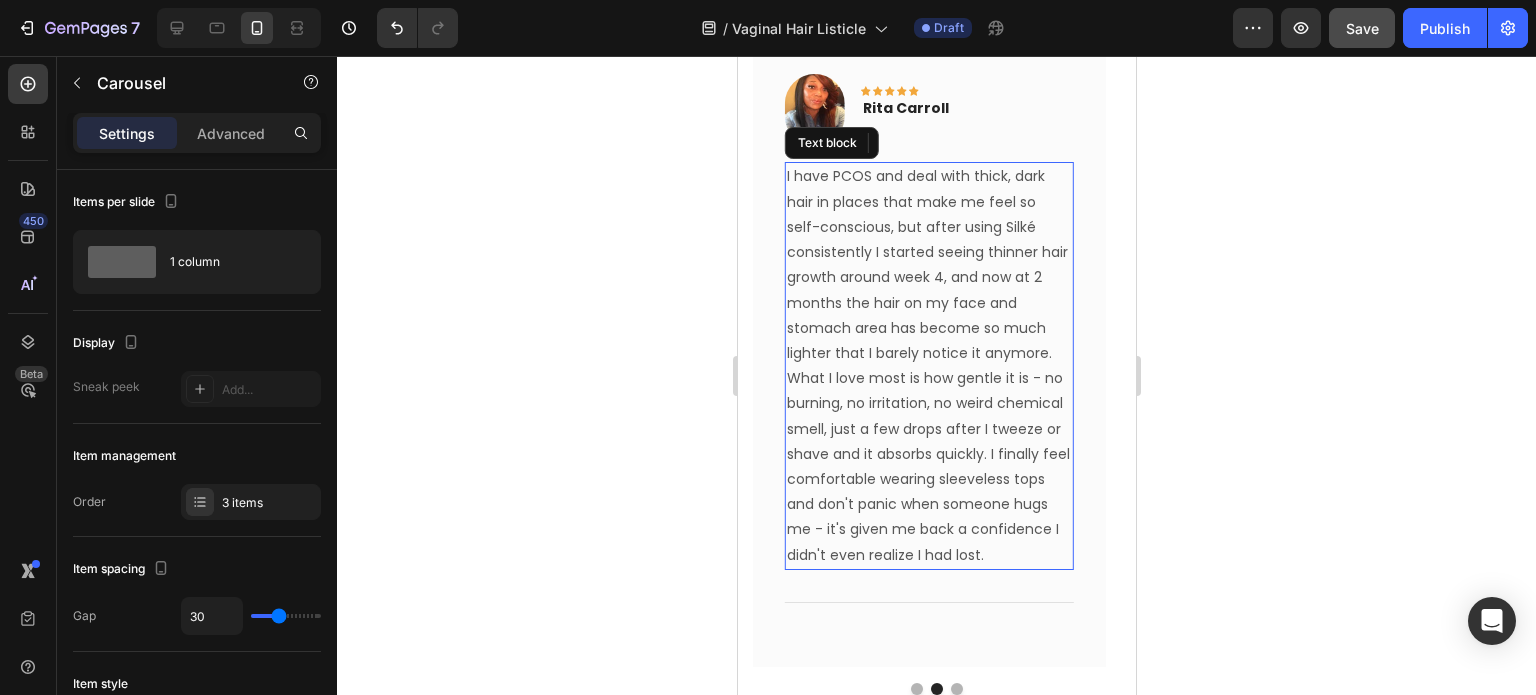 click on "I have PCOS and deal with thick, dark hair in places that make me feel so self-conscious, but after using Silké consistently I started seeing thinner hair growth around week 4, and now at 2 months the hair on my face and stomach area has become so much lighter that I barely notice it anymore. What I love most is how gentle it is - no burning, no irritation, no weird chemical smell, just a few drops after I tweeze or shave and it absorbs quickly. I finally feel comfortable wearing sleeveless tops and don't panic when someone hugs me - it's given me back a confidence I didn't even realize I had lost." at bounding box center (928, 365) 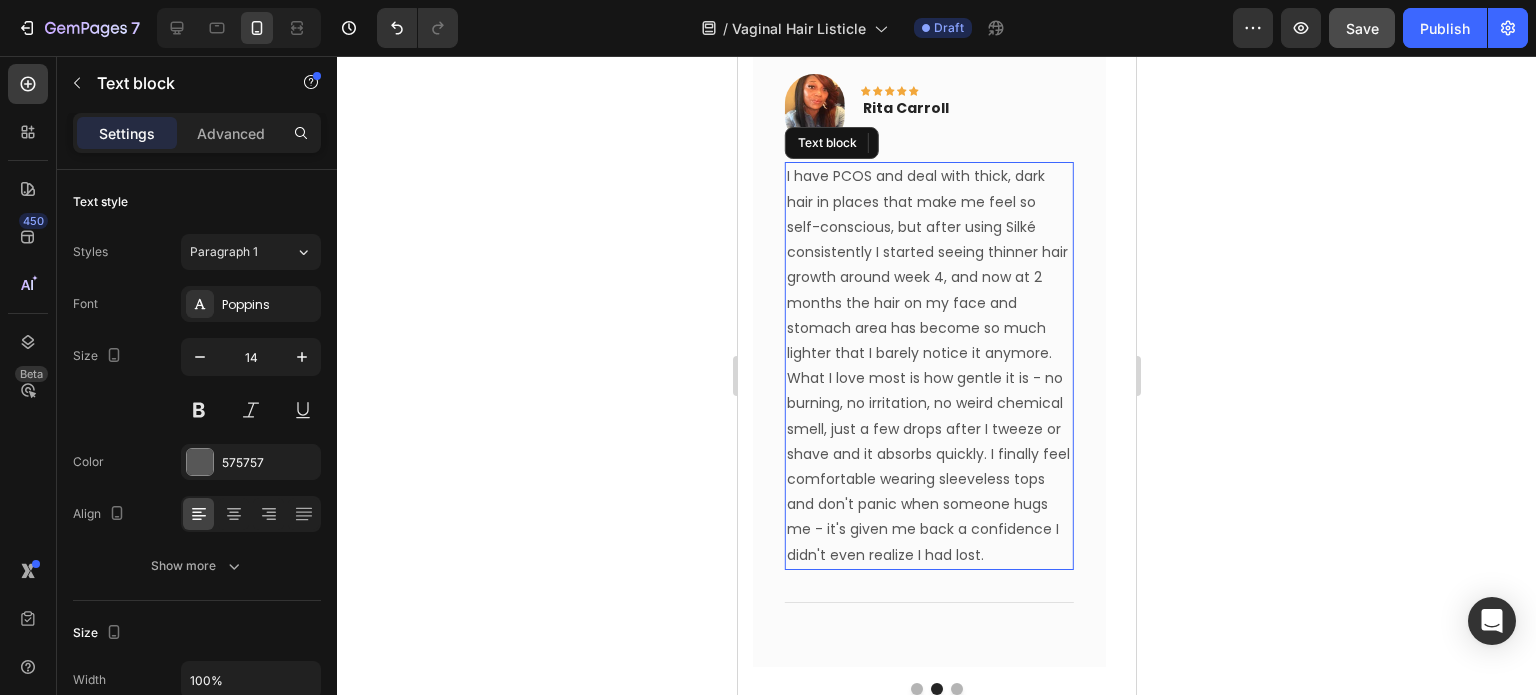 click on "I have PCOS and deal with thick, dark hair in places that make me feel so self-conscious, but after using Silké consistently I started seeing thinner hair growth around week 4, and now at 2 months the hair on my face and stomach area has become so much lighter that I barely notice it anymore. What I love most is how gentle it is - no burning, no irritation, no weird chemical smell, just a few drops after I tweeze or shave and it absorbs quickly. I finally feel comfortable wearing sleeveless tops and don't panic when someone hugs me - it's given me back a confidence I didn't even realize I had lost." at bounding box center [928, 365] 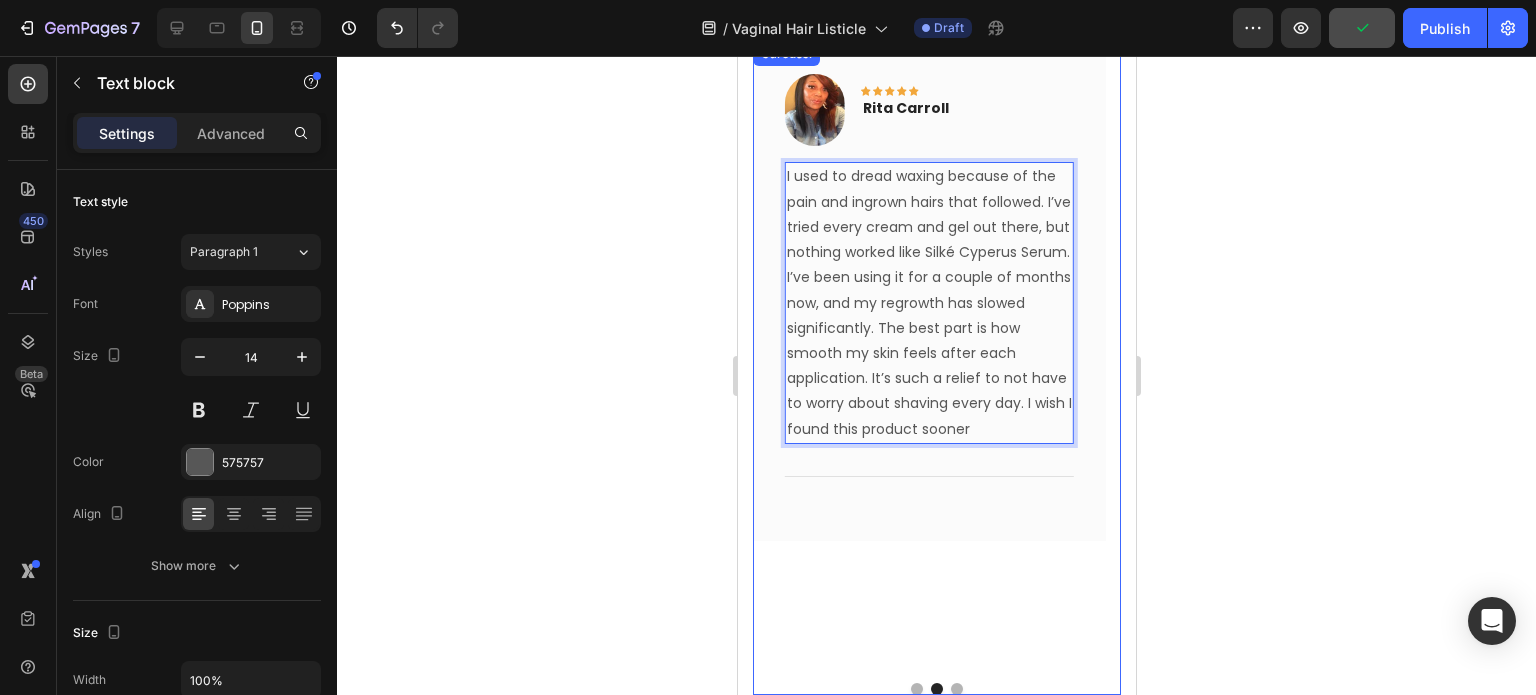 click at bounding box center [956, 689] 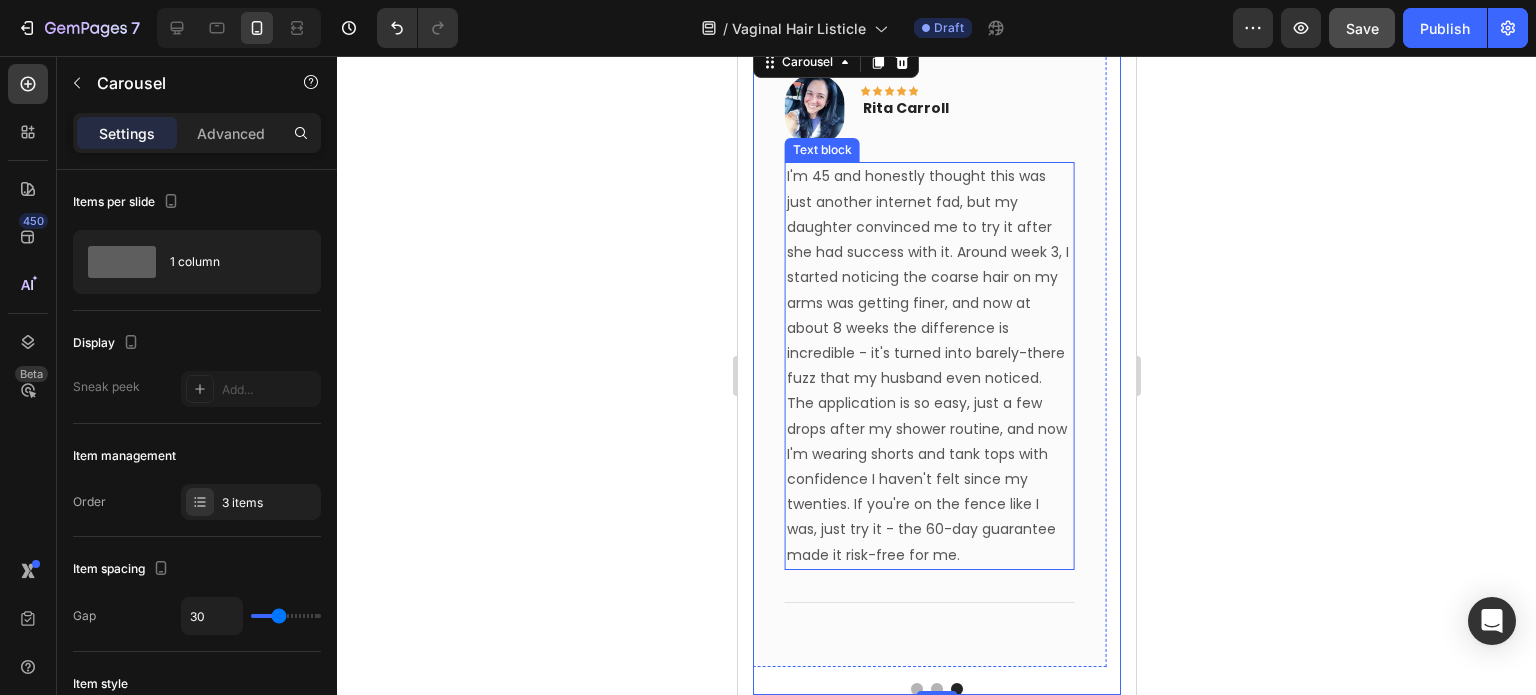click on "I'm 45 and honestly thought this was just another internet fad, but my daughter convinced me to try it after she had success with it. Around week 3, I started noticing the coarse hair on my arms was getting finer, and now at about 8 weeks the difference is incredible - it's turned into barely-there fuzz that my husband even noticed. The application is so easy, just a few drops after my shower routine, and now I'm wearing shorts and tank tops with confidence I haven't felt since my twenties. If you're on the fence like I was, just try it - the 60-day guarantee made it risk-free for me." at bounding box center [928, 365] 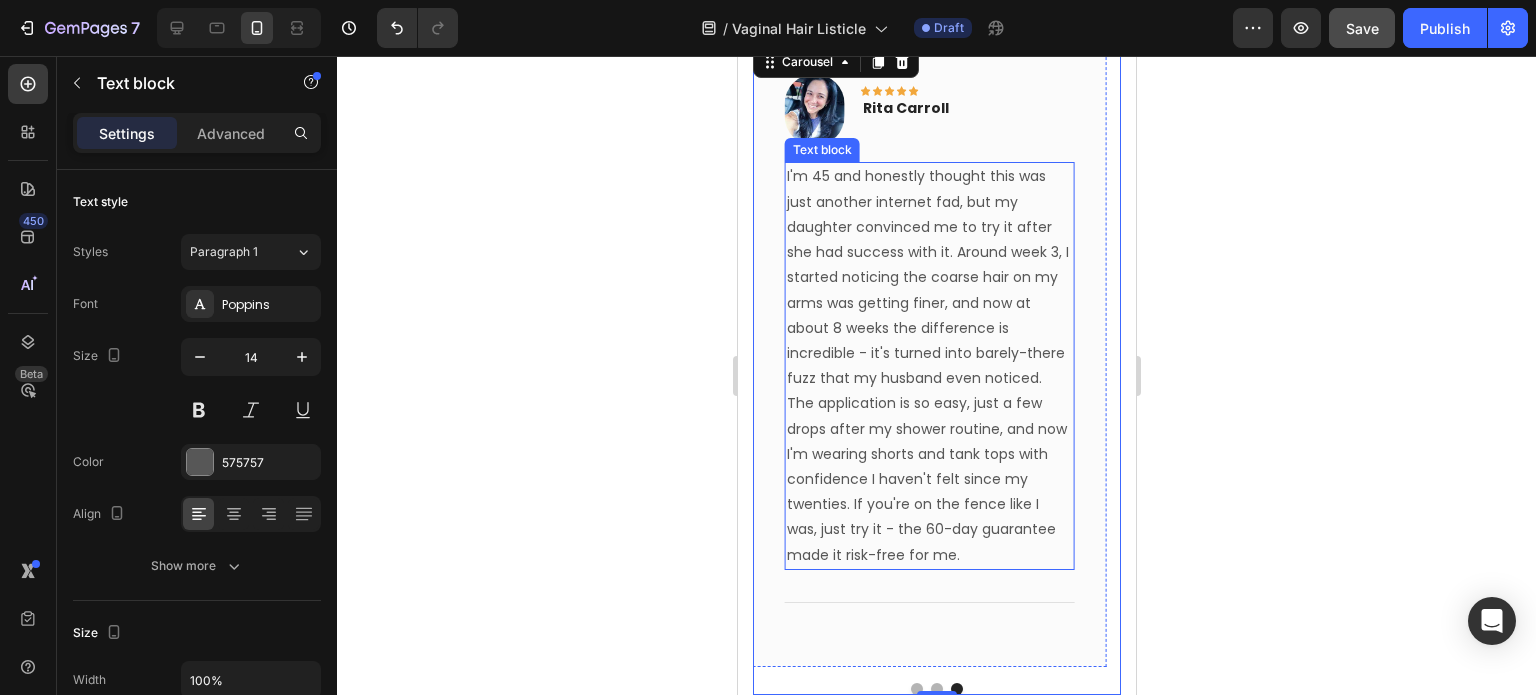 click on "I'm 45 and honestly thought this was just another internet fad, but my daughter convinced me to try it after she had success with it. Around week 3, I started noticing the coarse hair on my arms was getting finer, and now at about 8 weeks the difference is incredible - it's turned into barely-there fuzz that my husband even noticed. The application is so easy, just a few drops after my shower routine, and now I'm wearing shorts and tank tops with confidence I haven't felt since my twenties. If you're on the fence like I was, just try it - the 60-day guarantee made it risk-free for me." at bounding box center (928, 365) 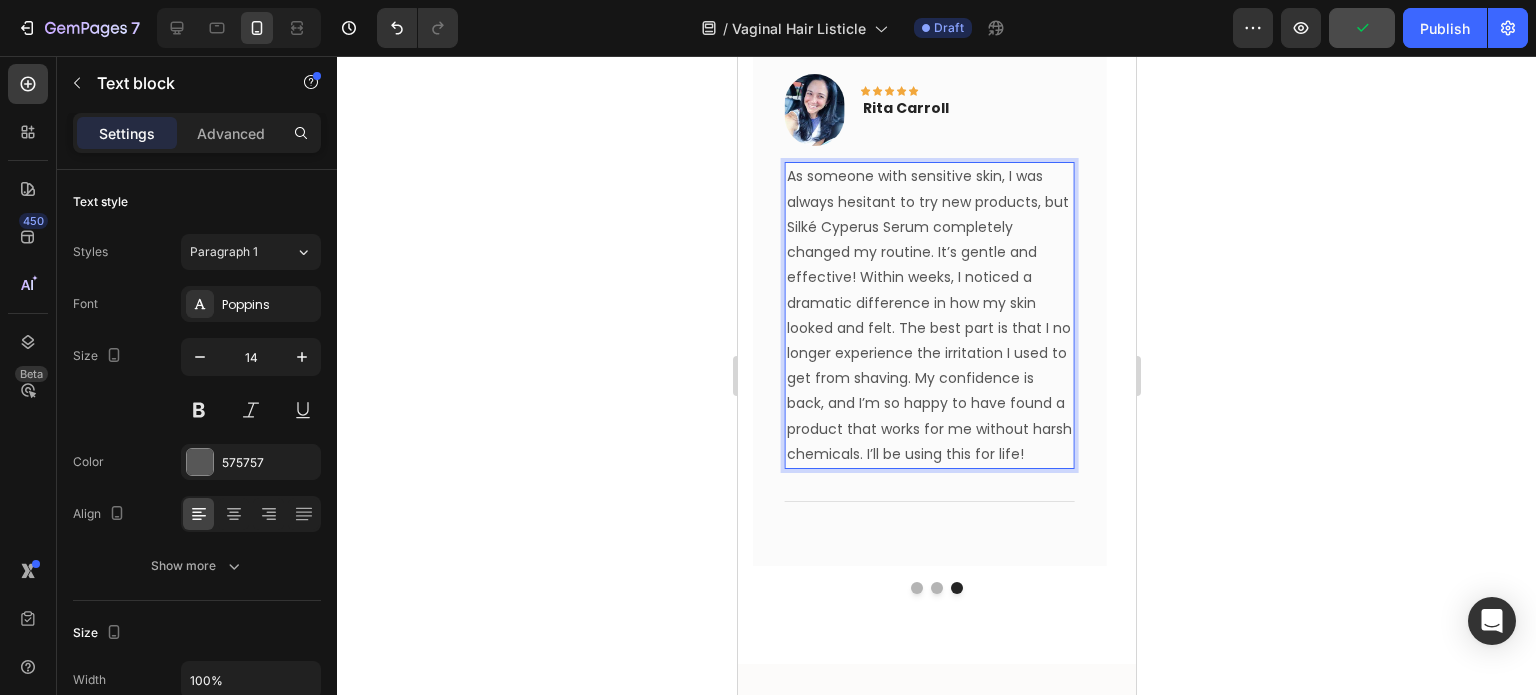 click 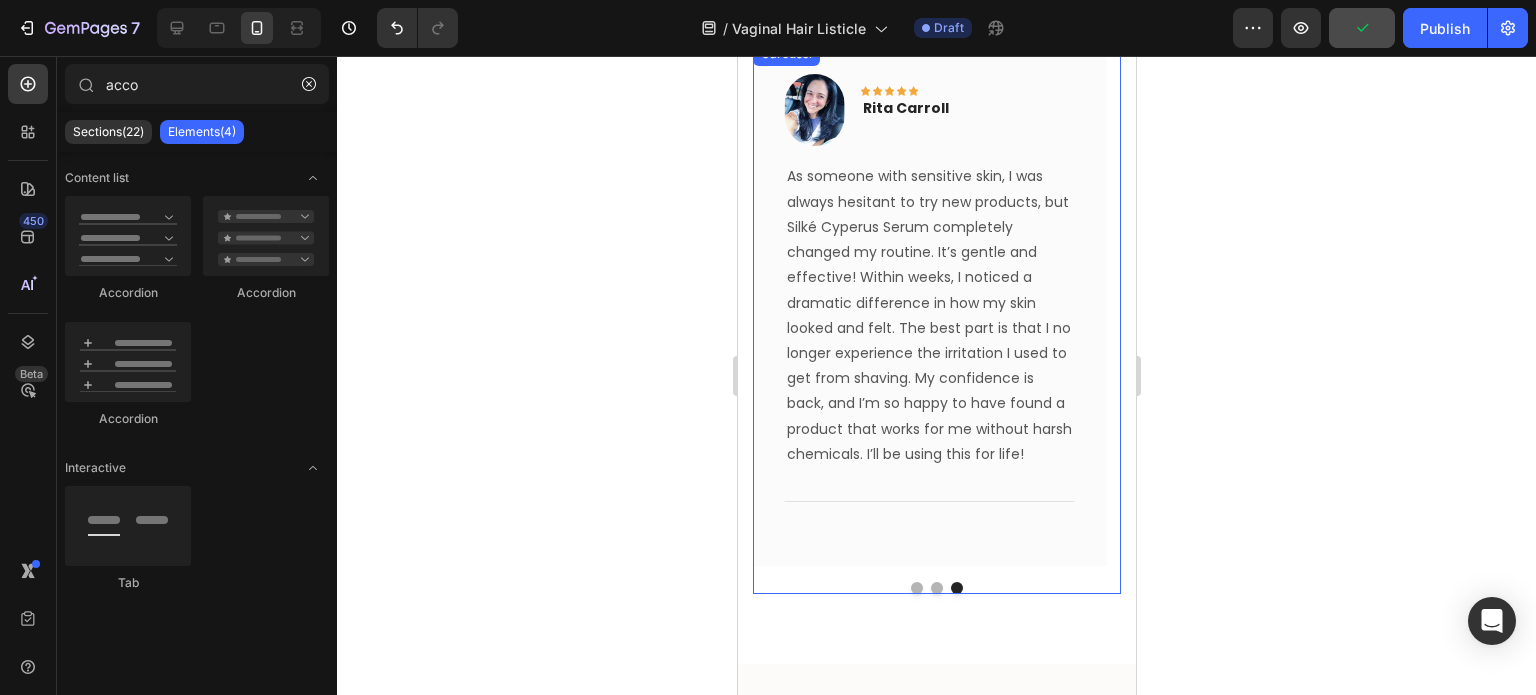 click at bounding box center [936, 588] 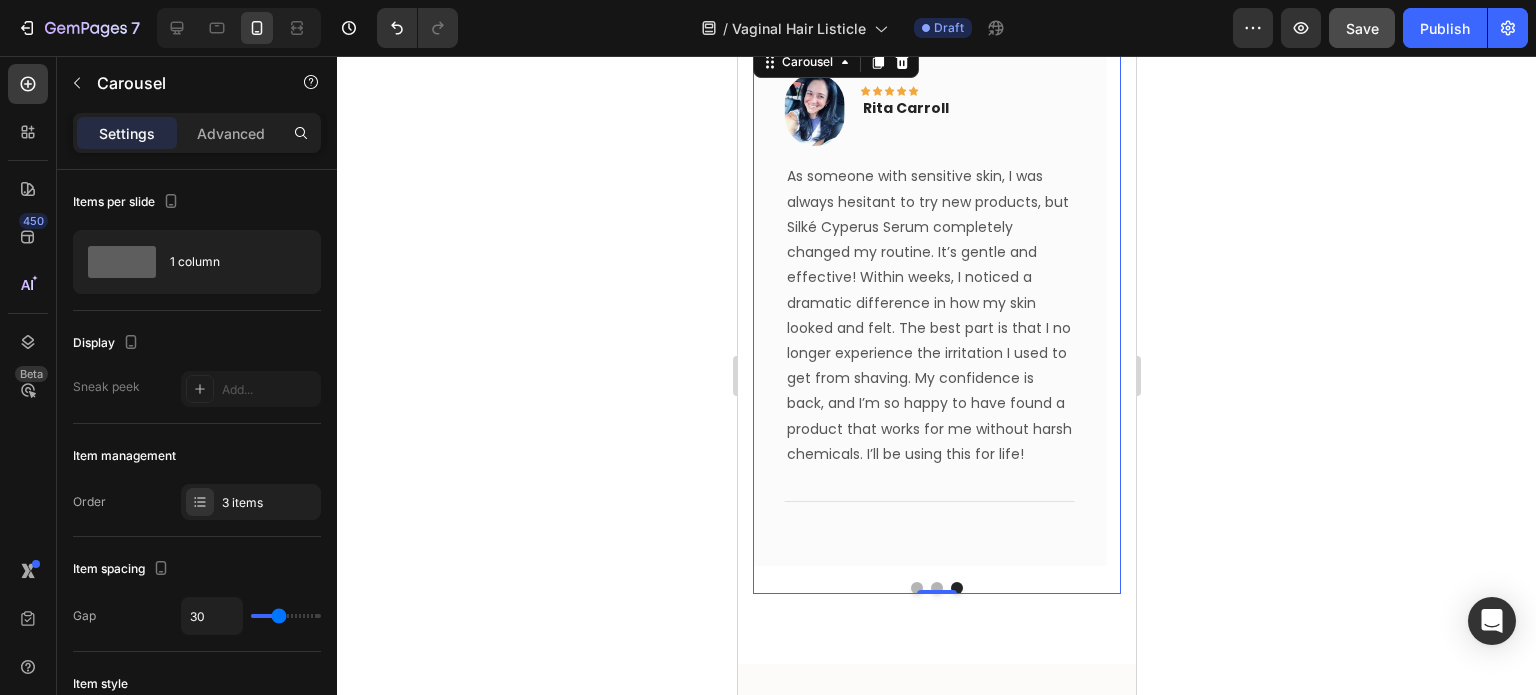 click on "0" at bounding box center [936, 594] 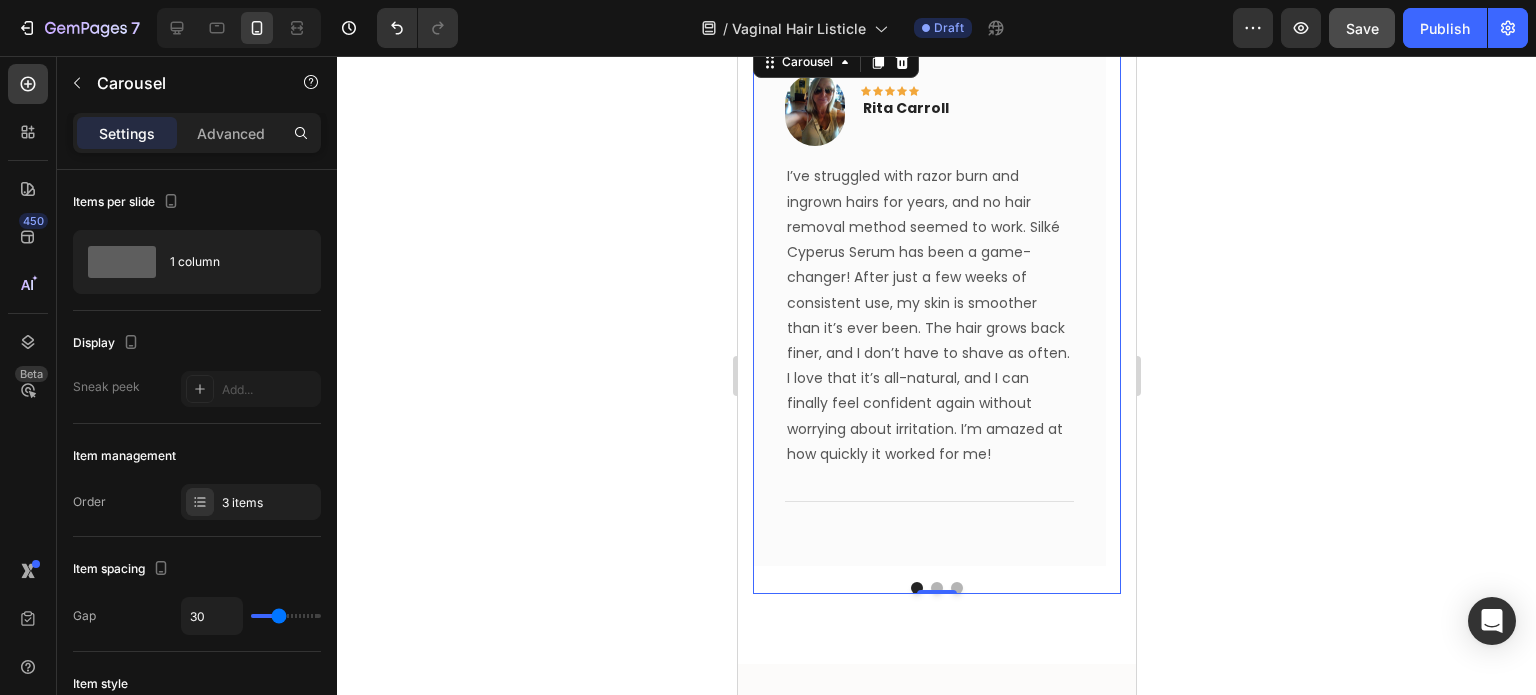 click on "0" at bounding box center (936, 594) 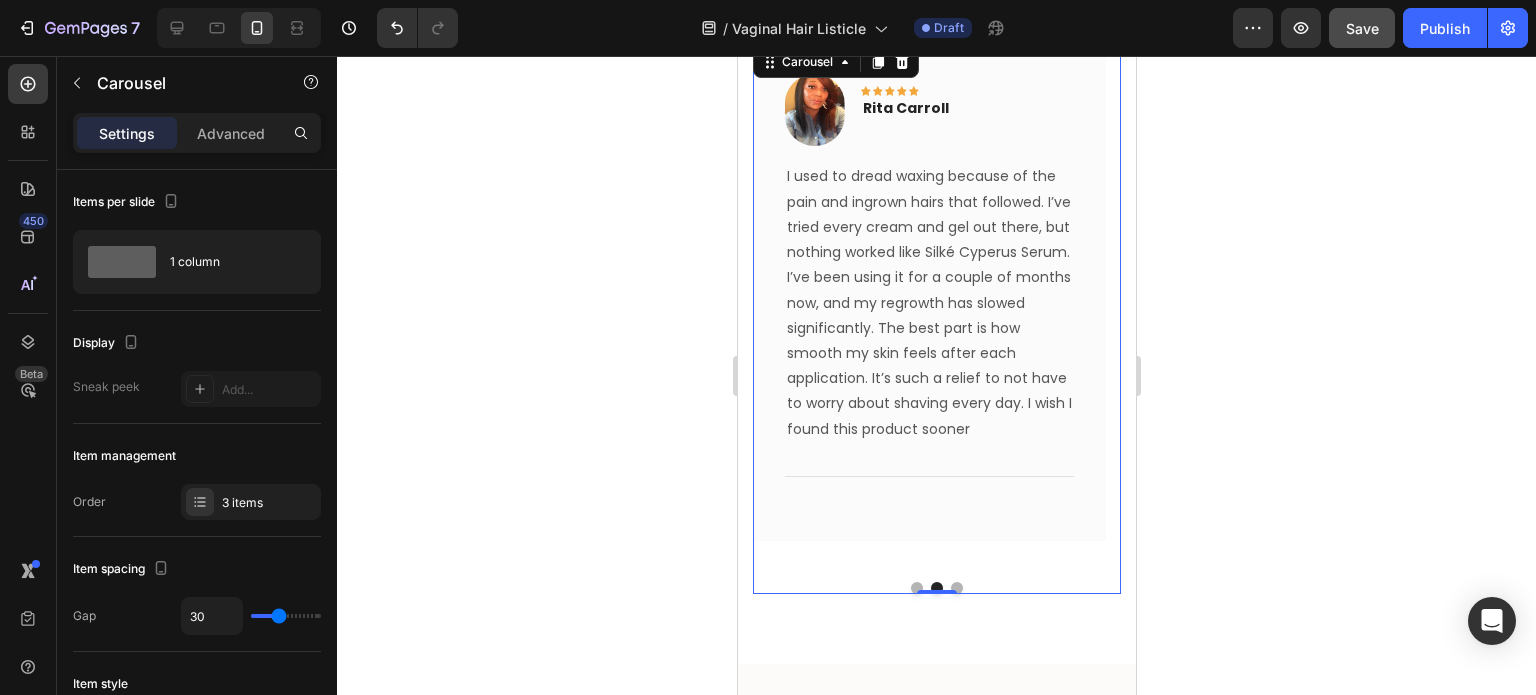 click at bounding box center [956, 588] 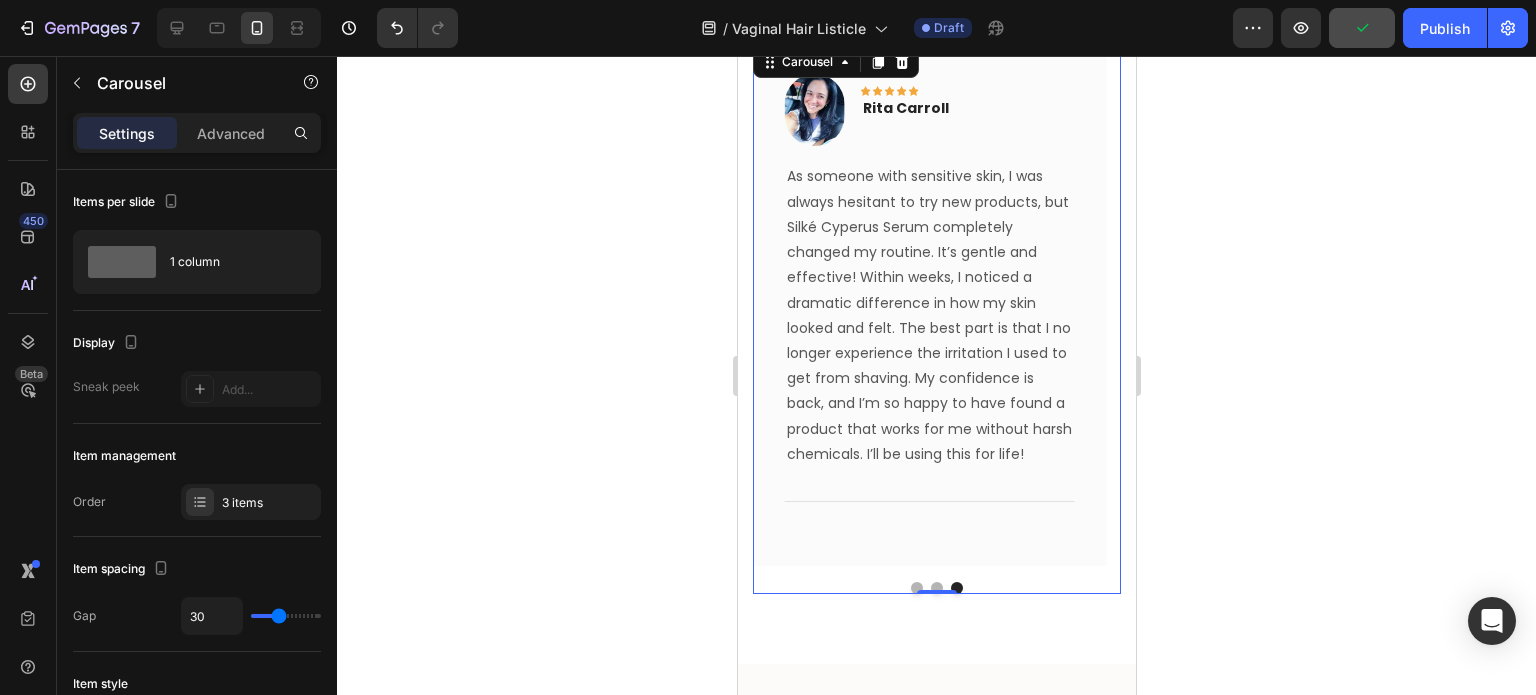 click at bounding box center (916, 588) 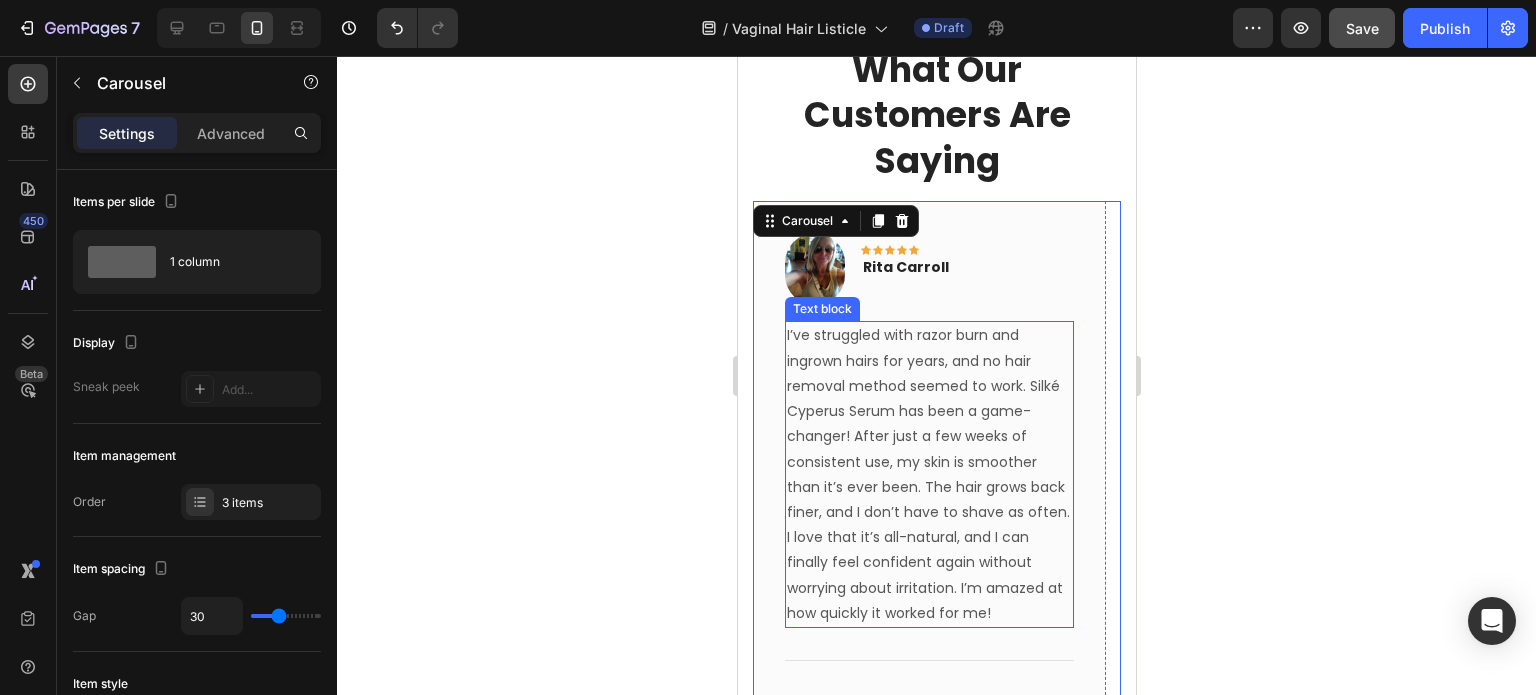 scroll, scrollTop: 6080, scrollLeft: 0, axis: vertical 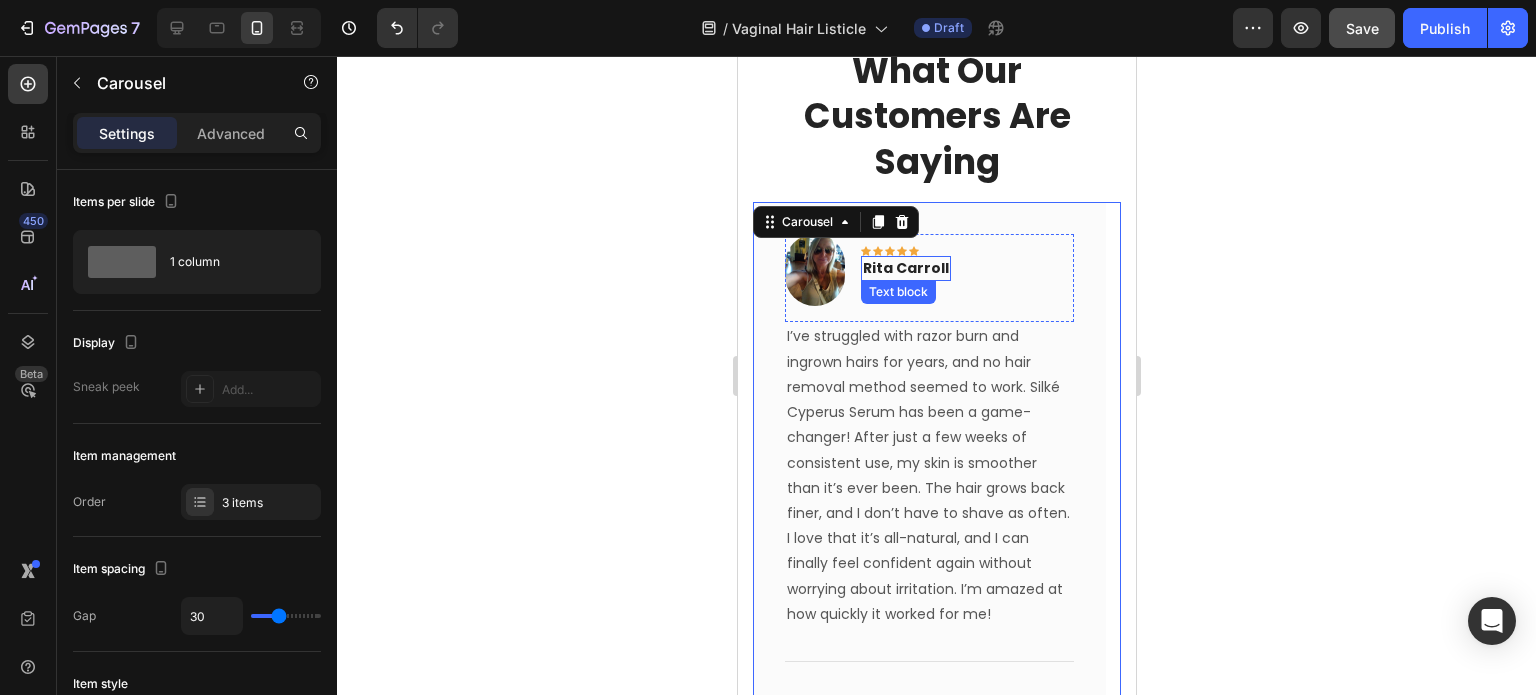 click on "Rita Carroll" at bounding box center (905, 268) 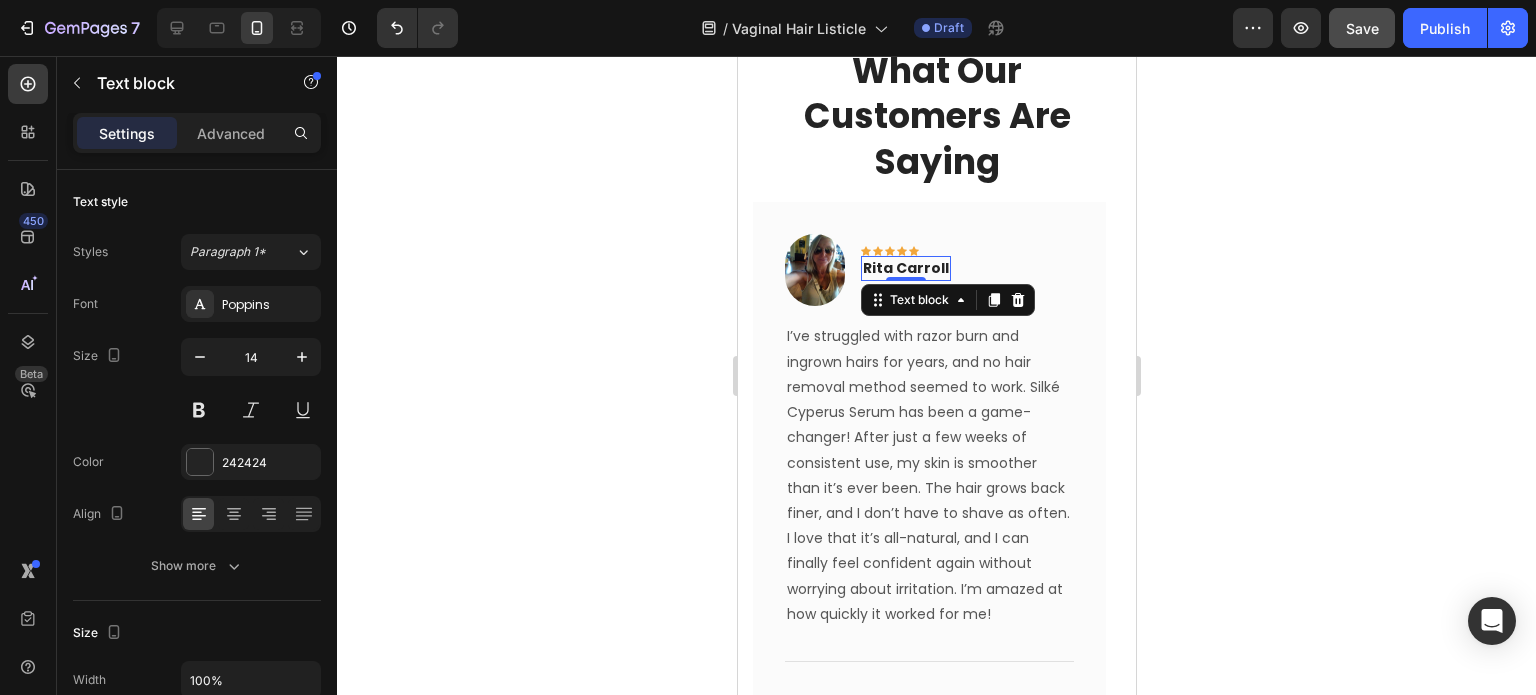 click on "Rita Carroll" at bounding box center (905, 268) 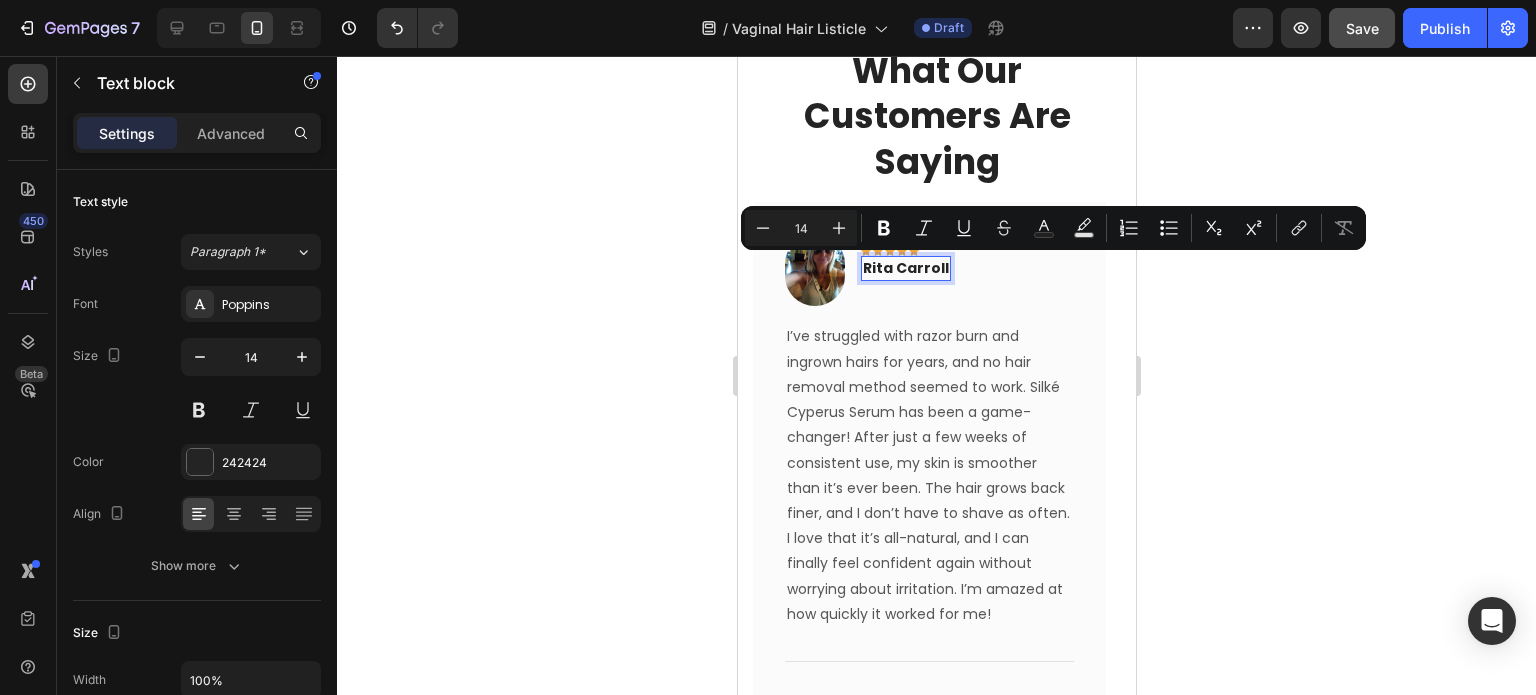click on "Rita Carroll" at bounding box center (905, 268) 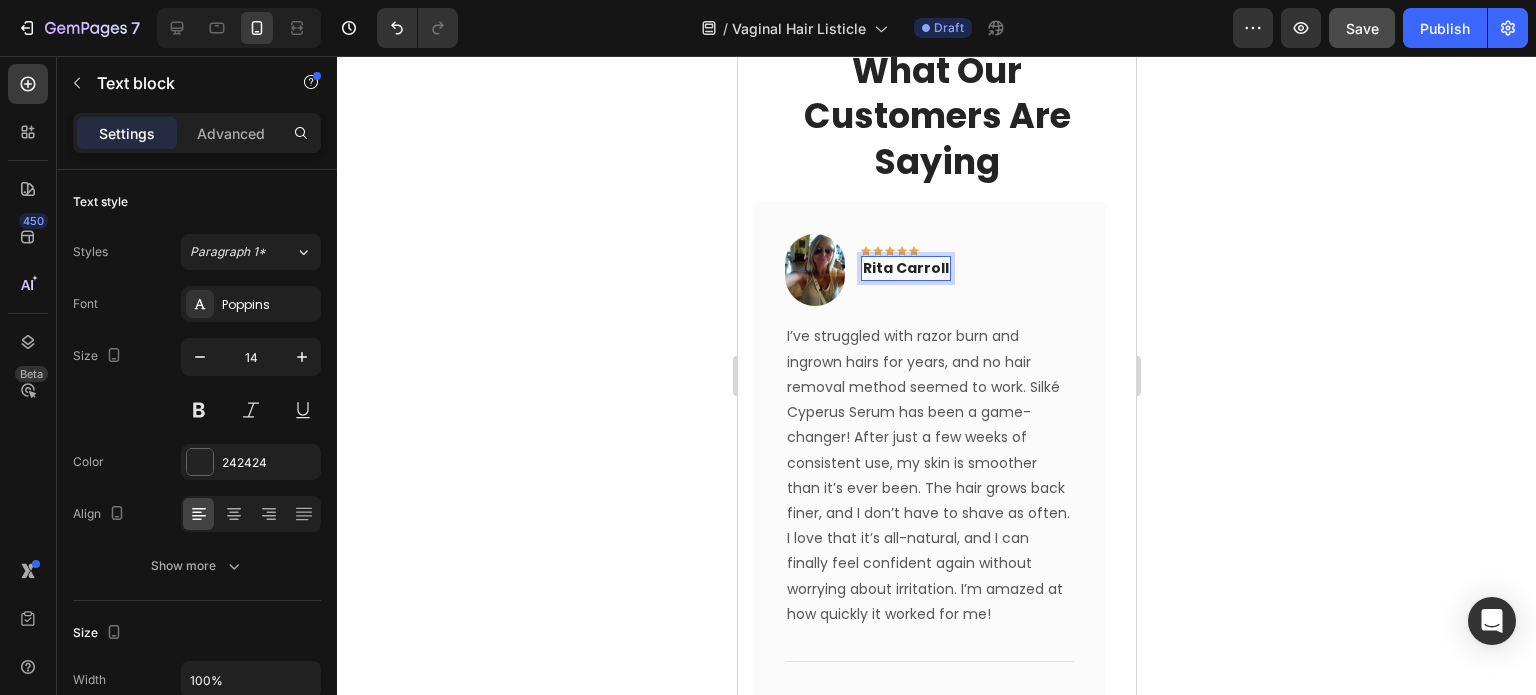 click on "Rita Carroll" at bounding box center [905, 268] 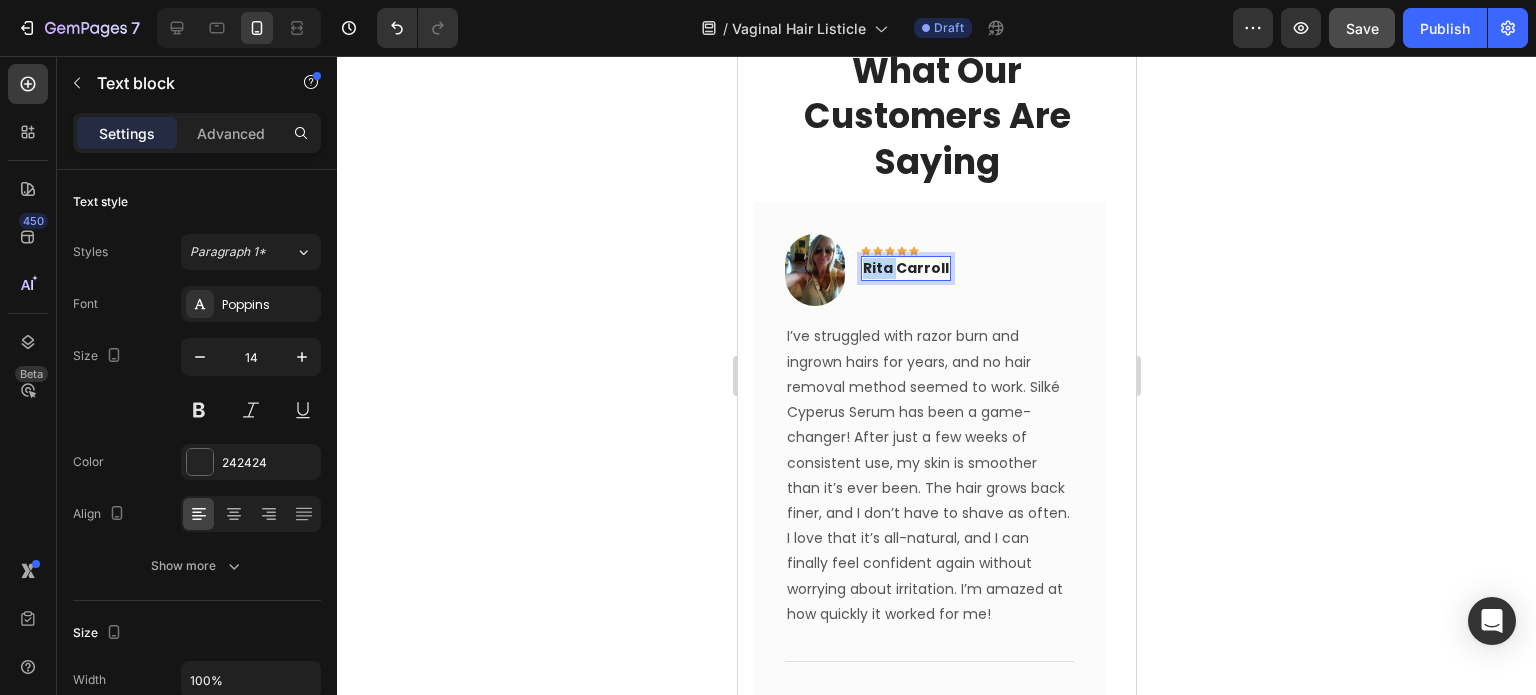 click on "Rita Carroll" at bounding box center [905, 268] 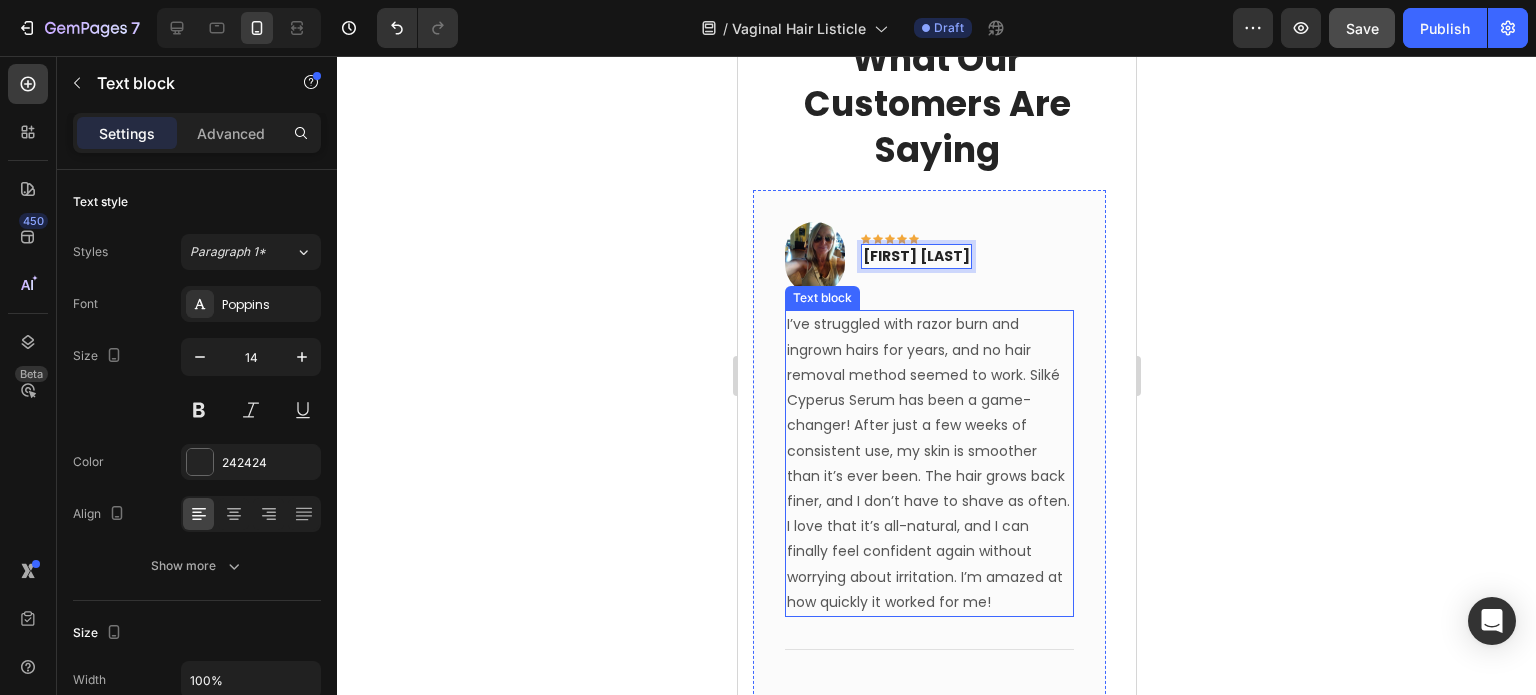 scroll, scrollTop: 6333, scrollLeft: 0, axis: vertical 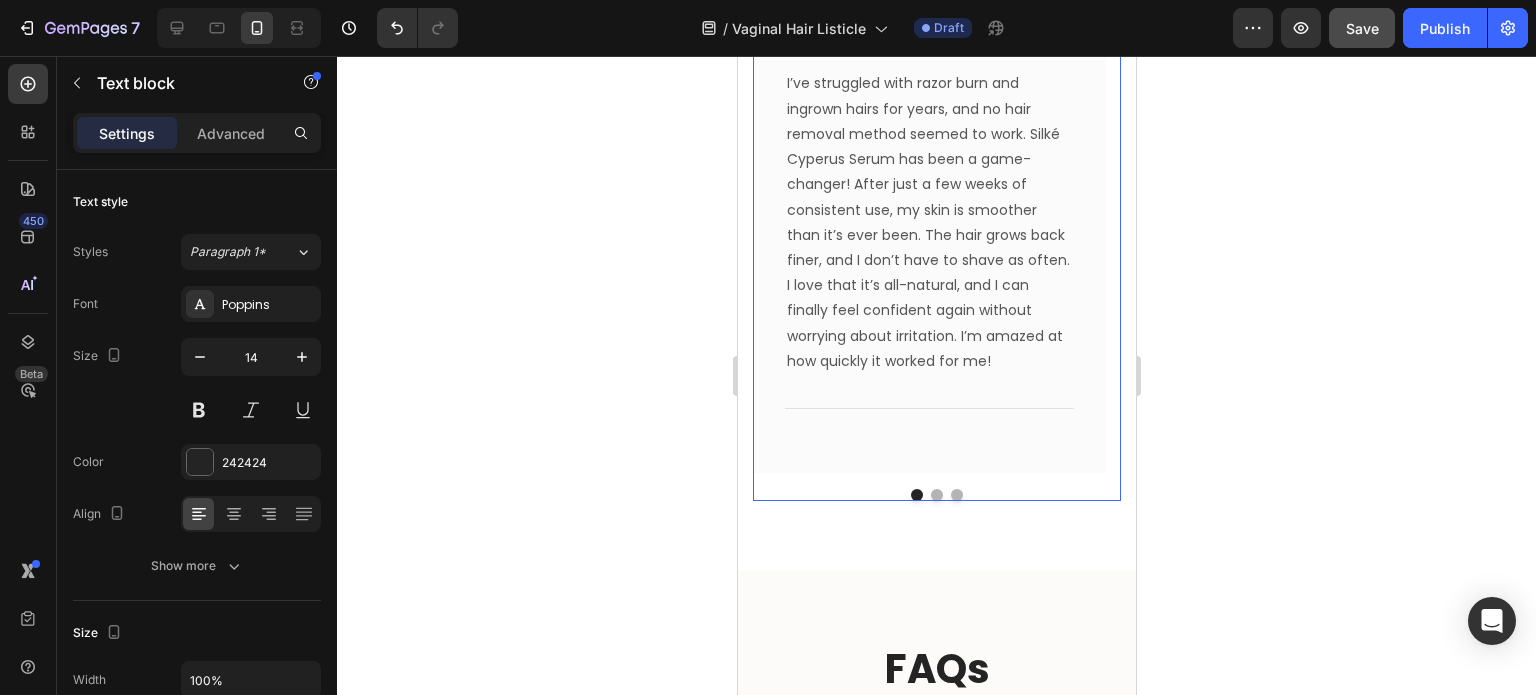 click at bounding box center (936, 495) 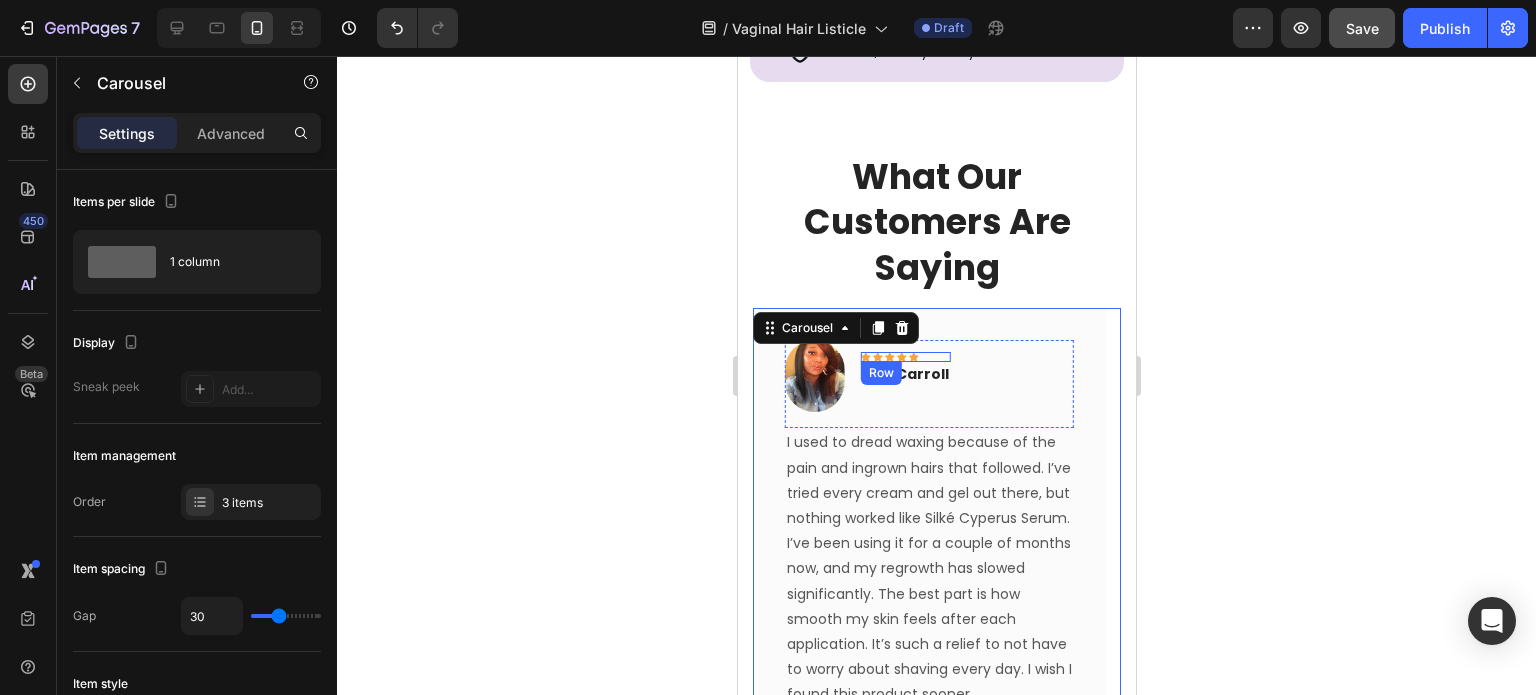 scroll, scrollTop: 5961, scrollLeft: 0, axis: vertical 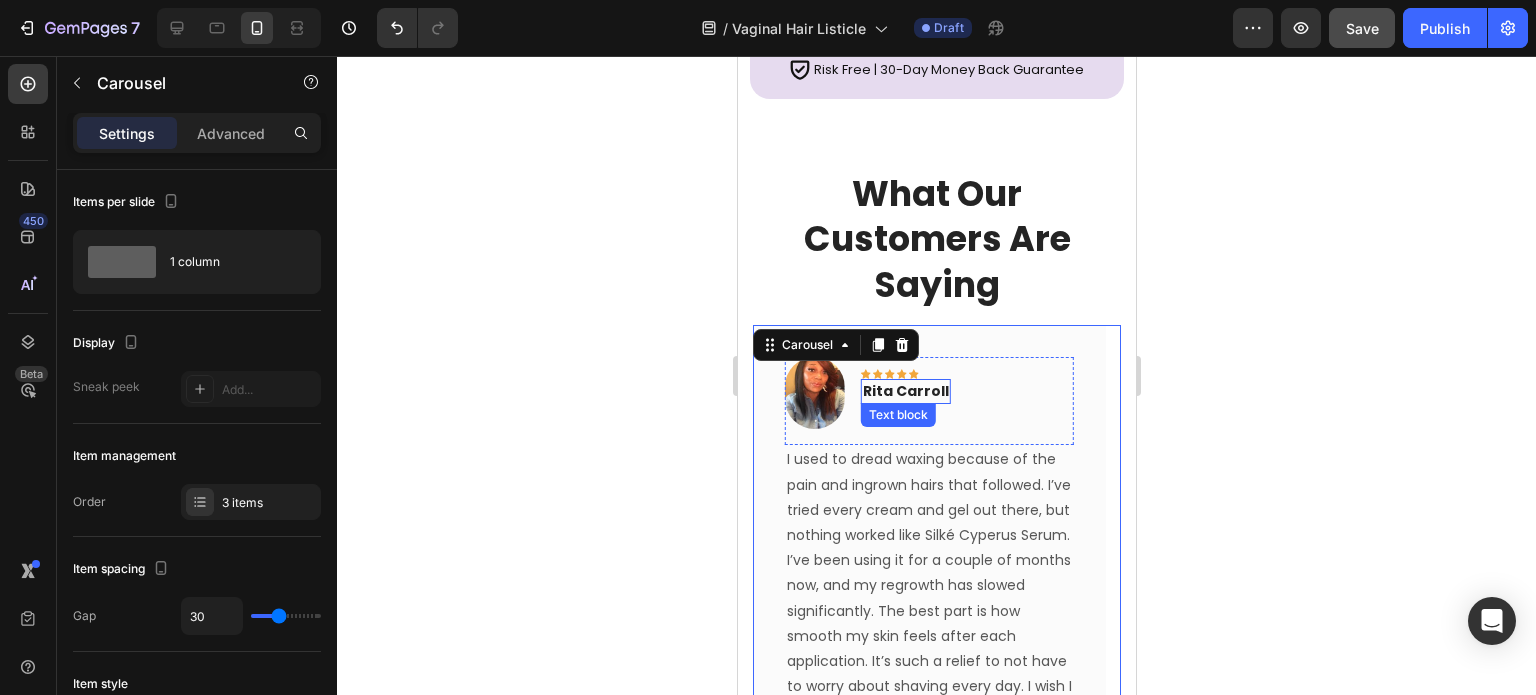 click on "Rita Carroll" at bounding box center [905, 391] 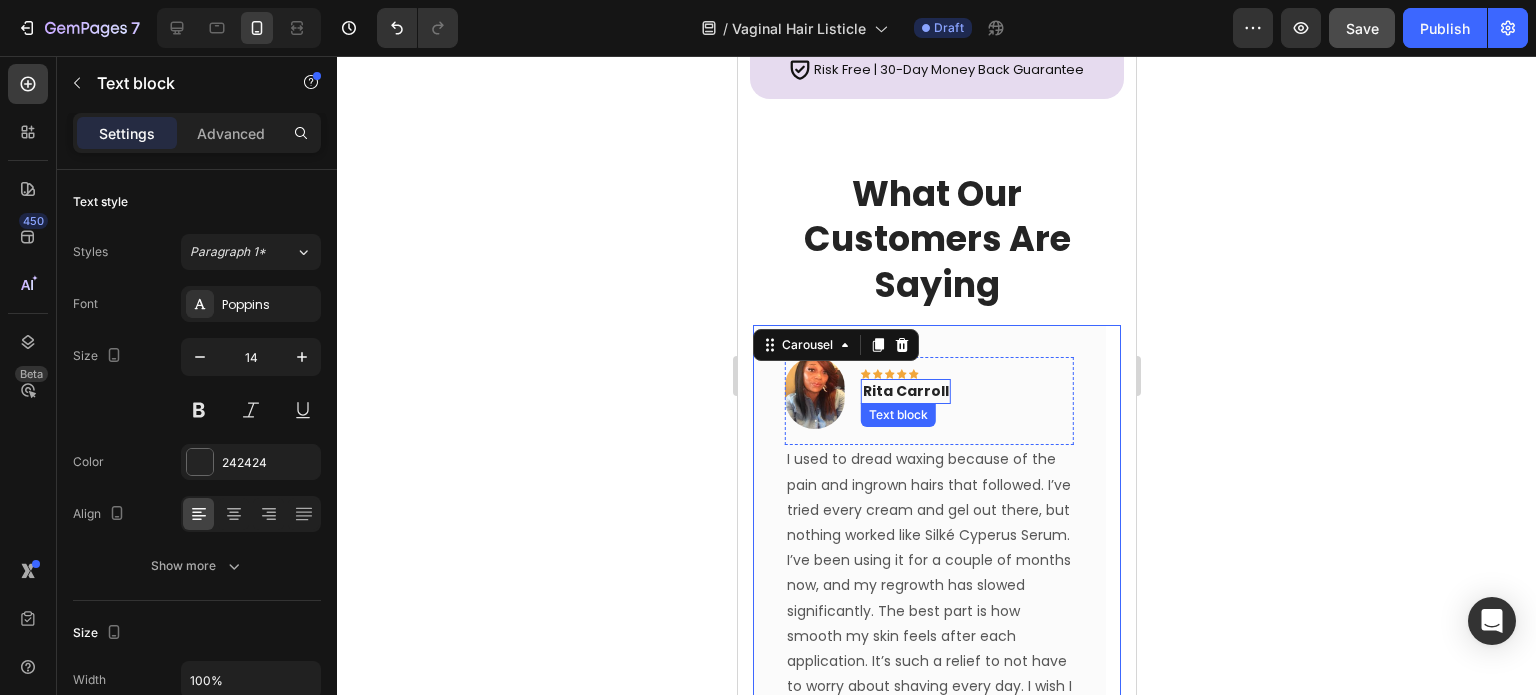 click on "Rita Carroll" at bounding box center [905, 391] 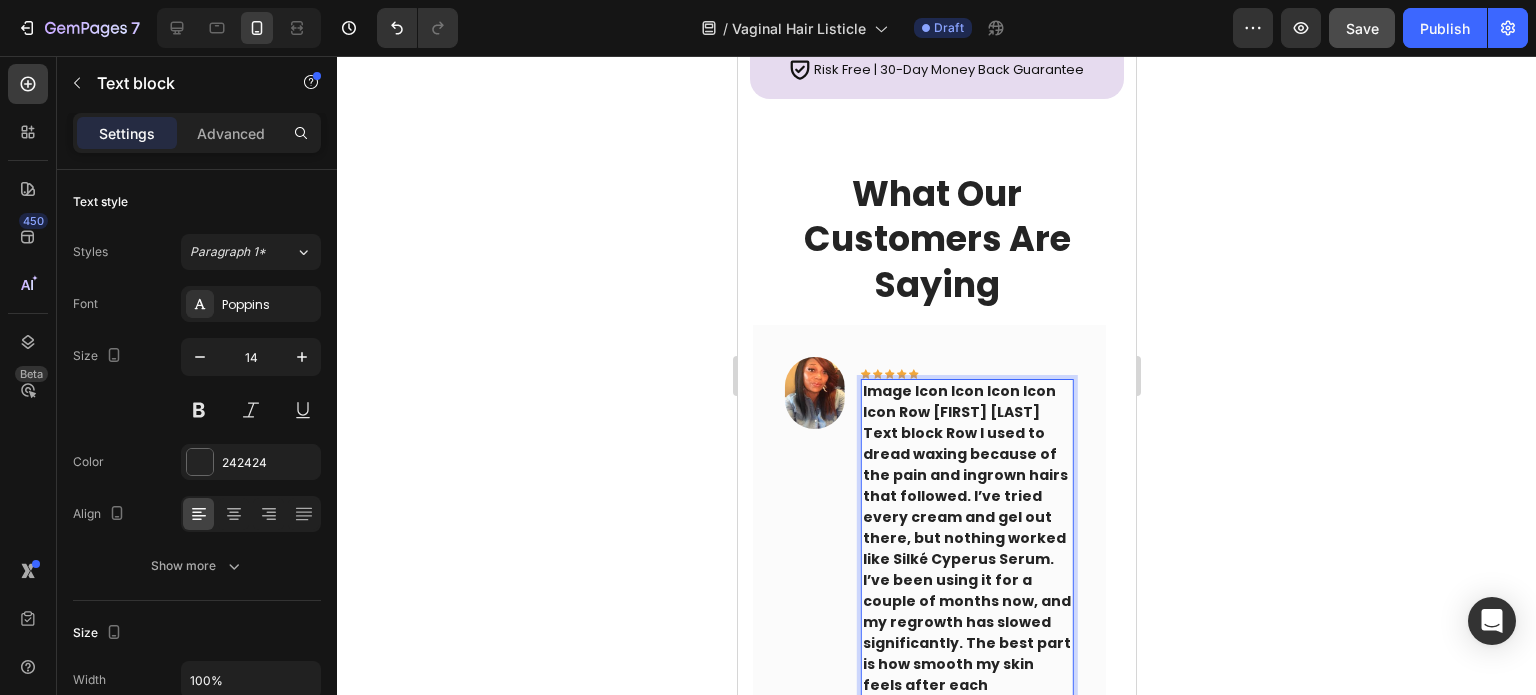 click on "Christie Carroll" at bounding box center (966, 675) 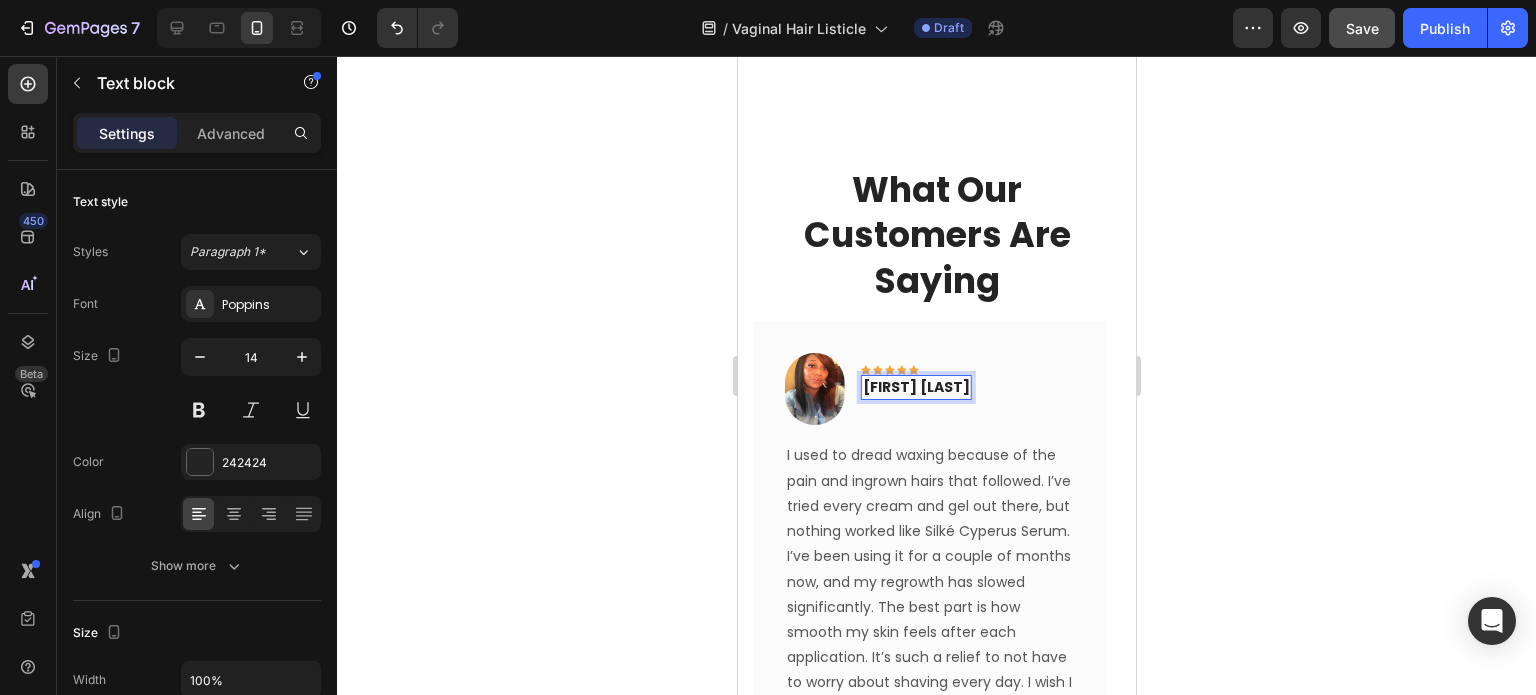 scroll, scrollTop: 6318, scrollLeft: 0, axis: vertical 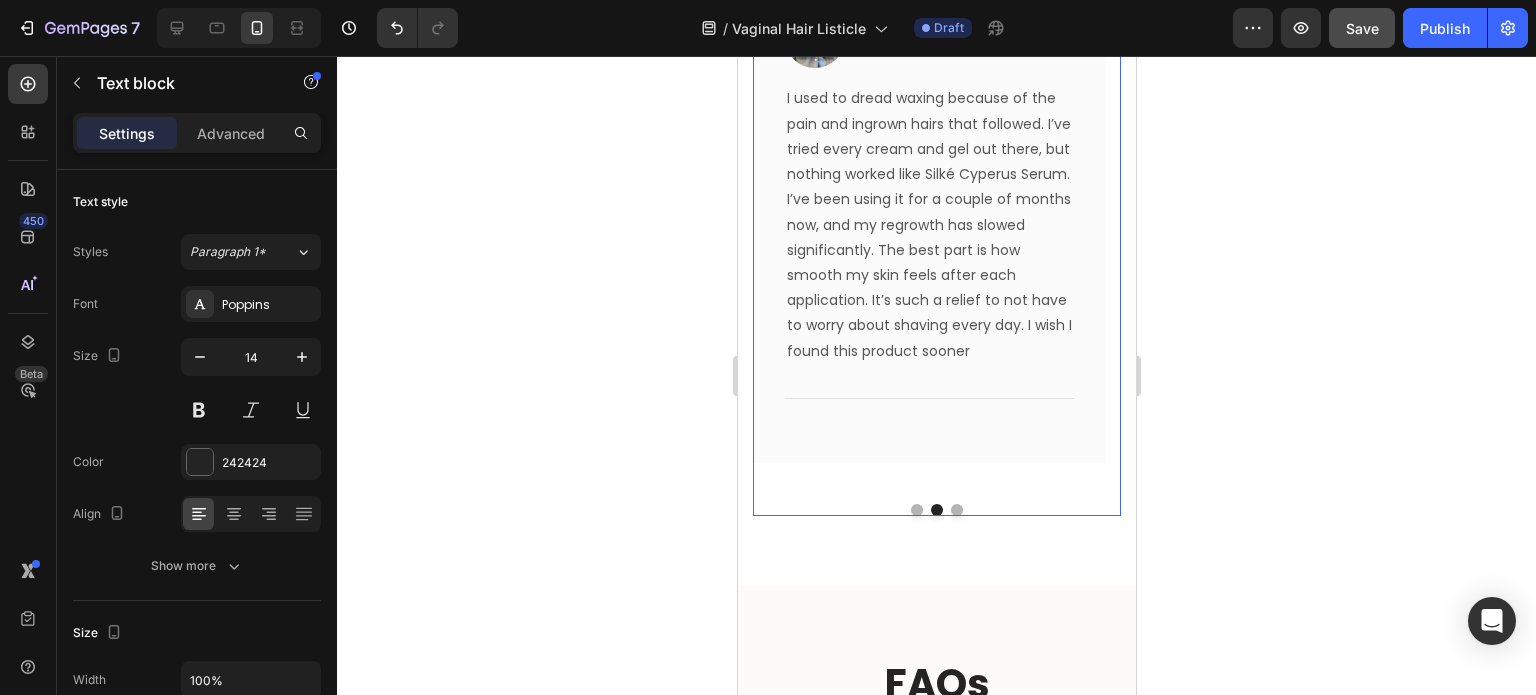 click at bounding box center [956, 510] 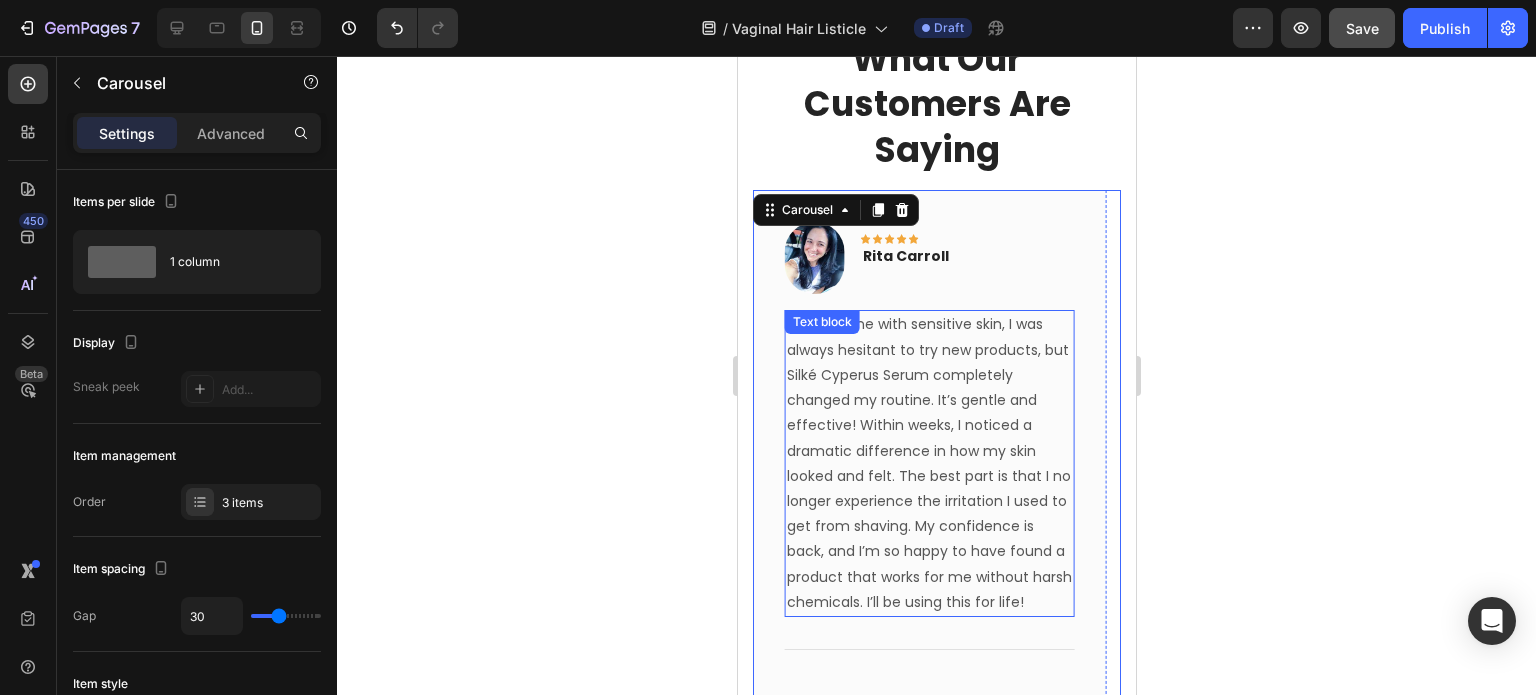 scroll, scrollTop: 6056, scrollLeft: 0, axis: vertical 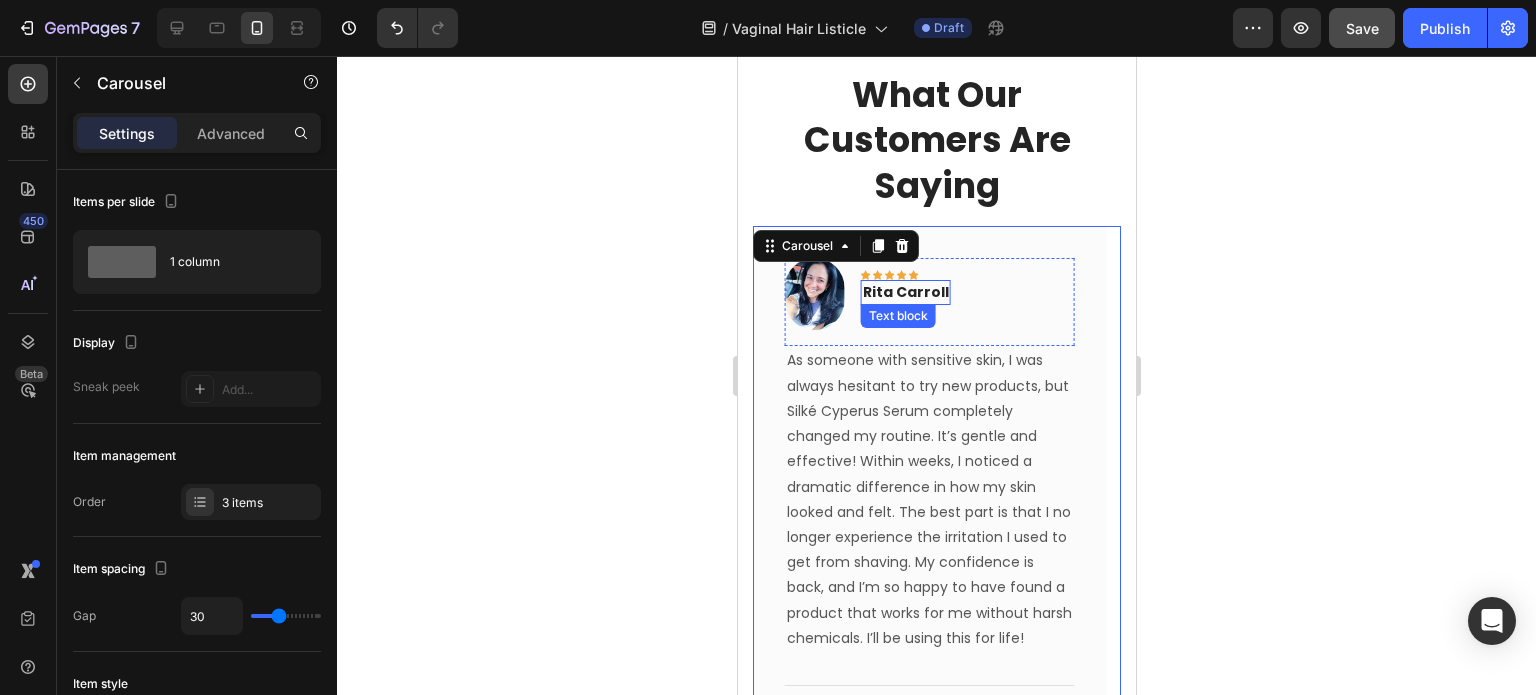 click on "Rita Carroll" at bounding box center [905, 292] 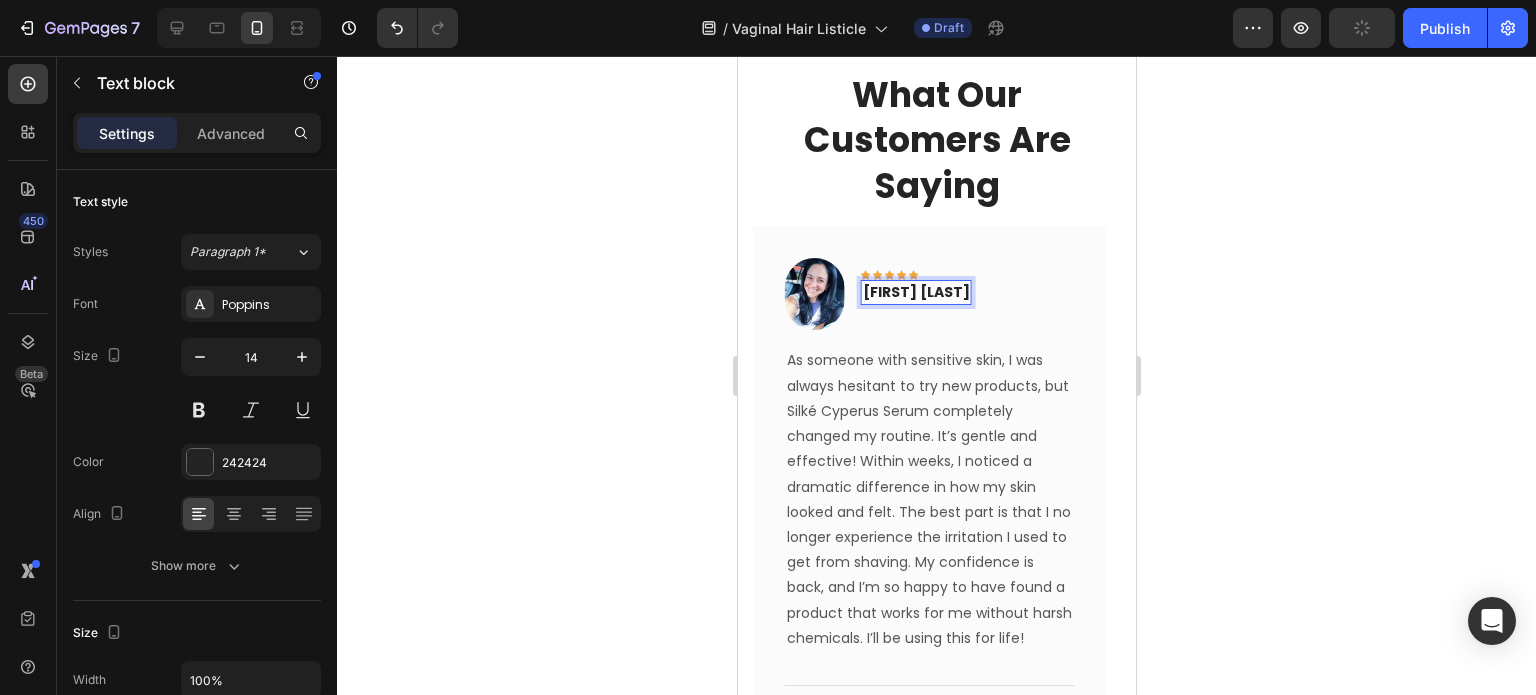 click on "Jocelyn Carroll" at bounding box center [915, 292] 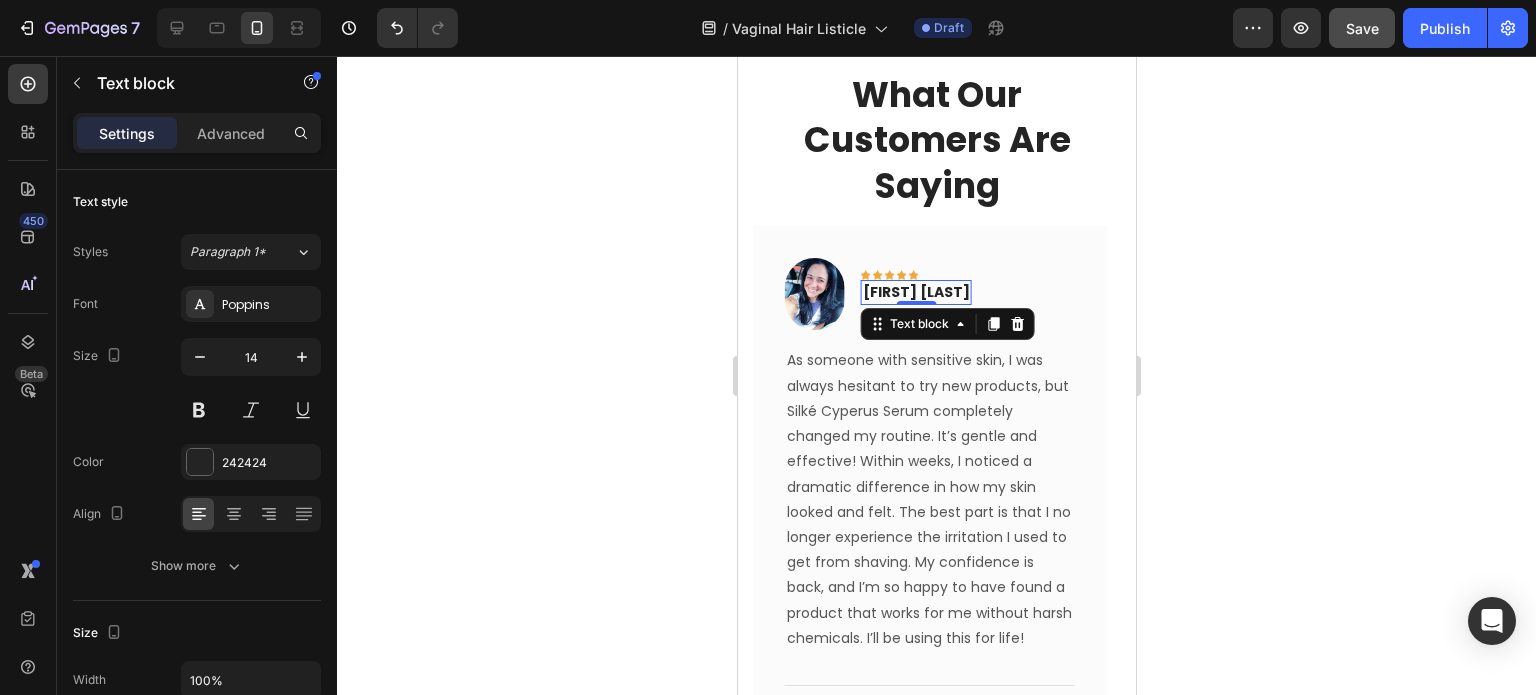 click 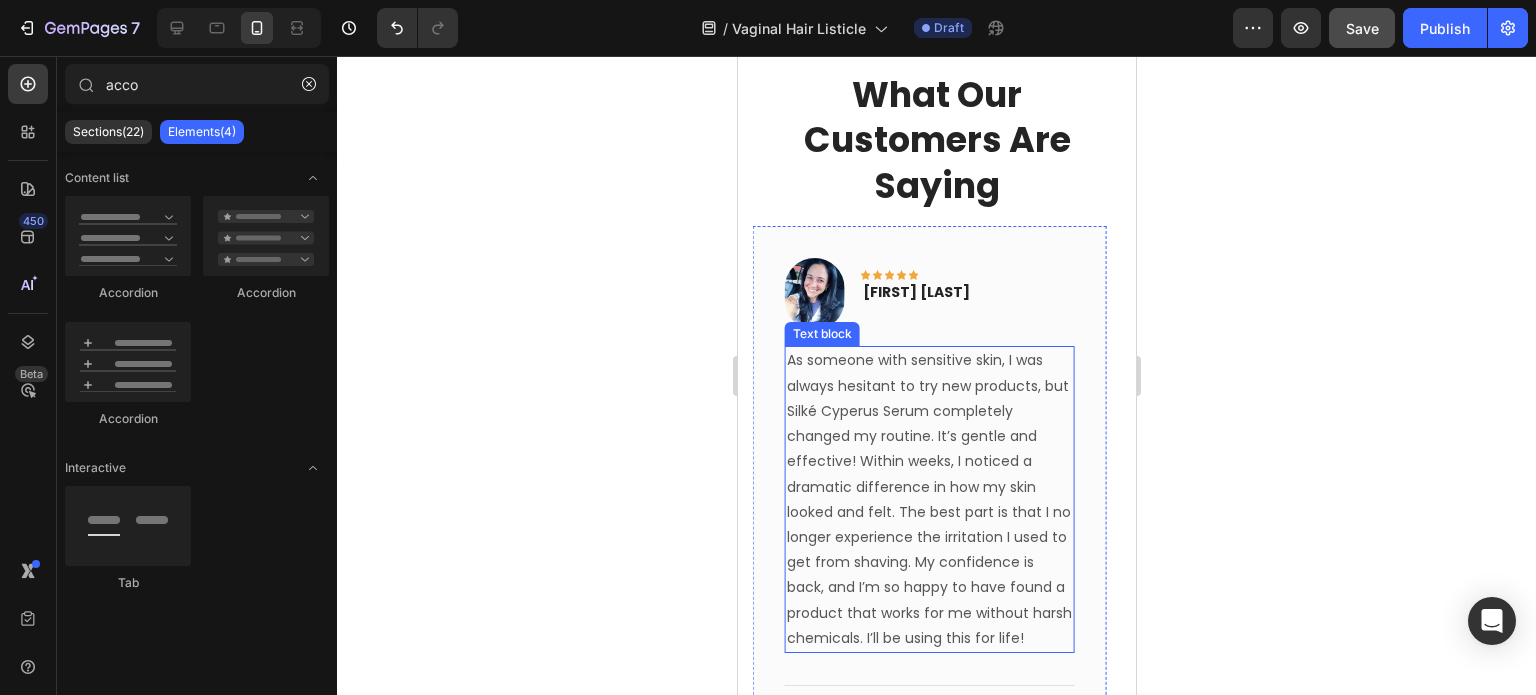 scroll, scrollTop: 6360, scrollLeft: 0, axis: vertical 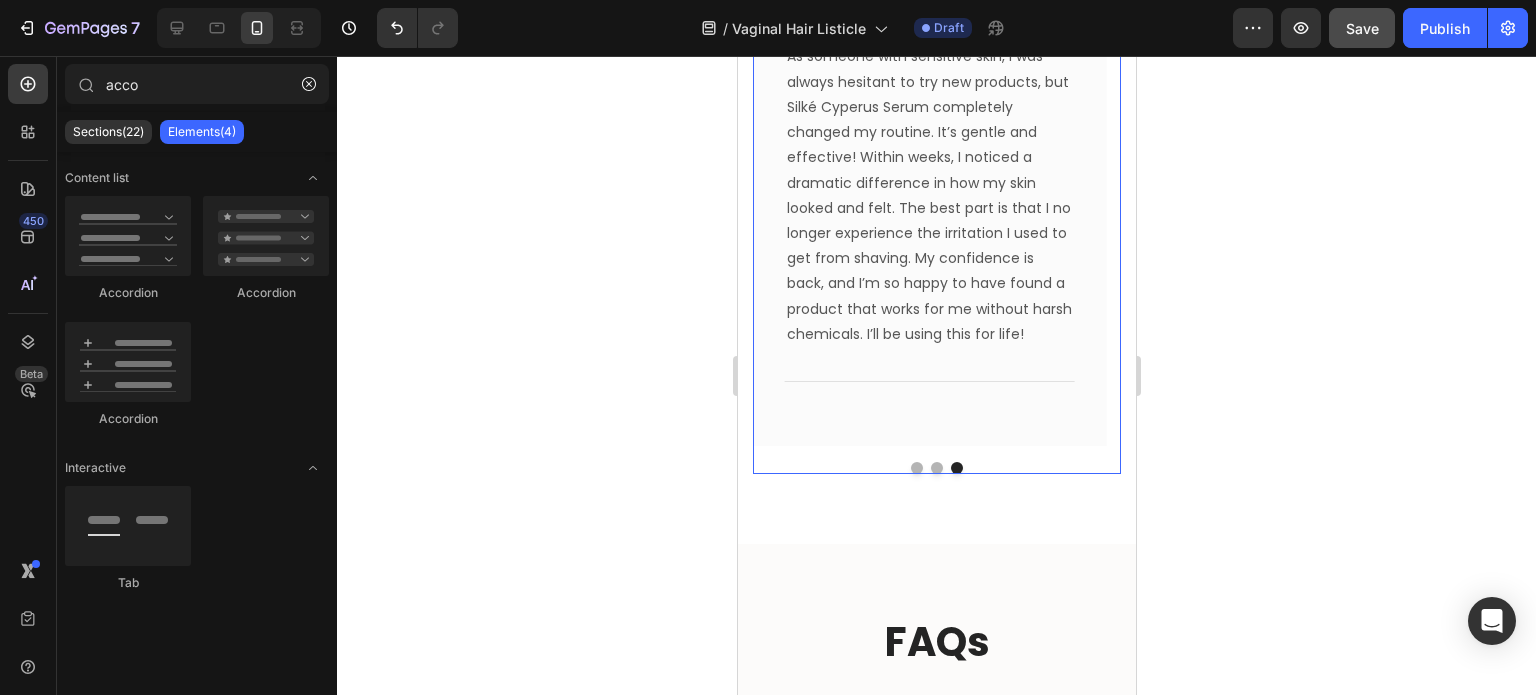 click at bounding box center (916, 468) 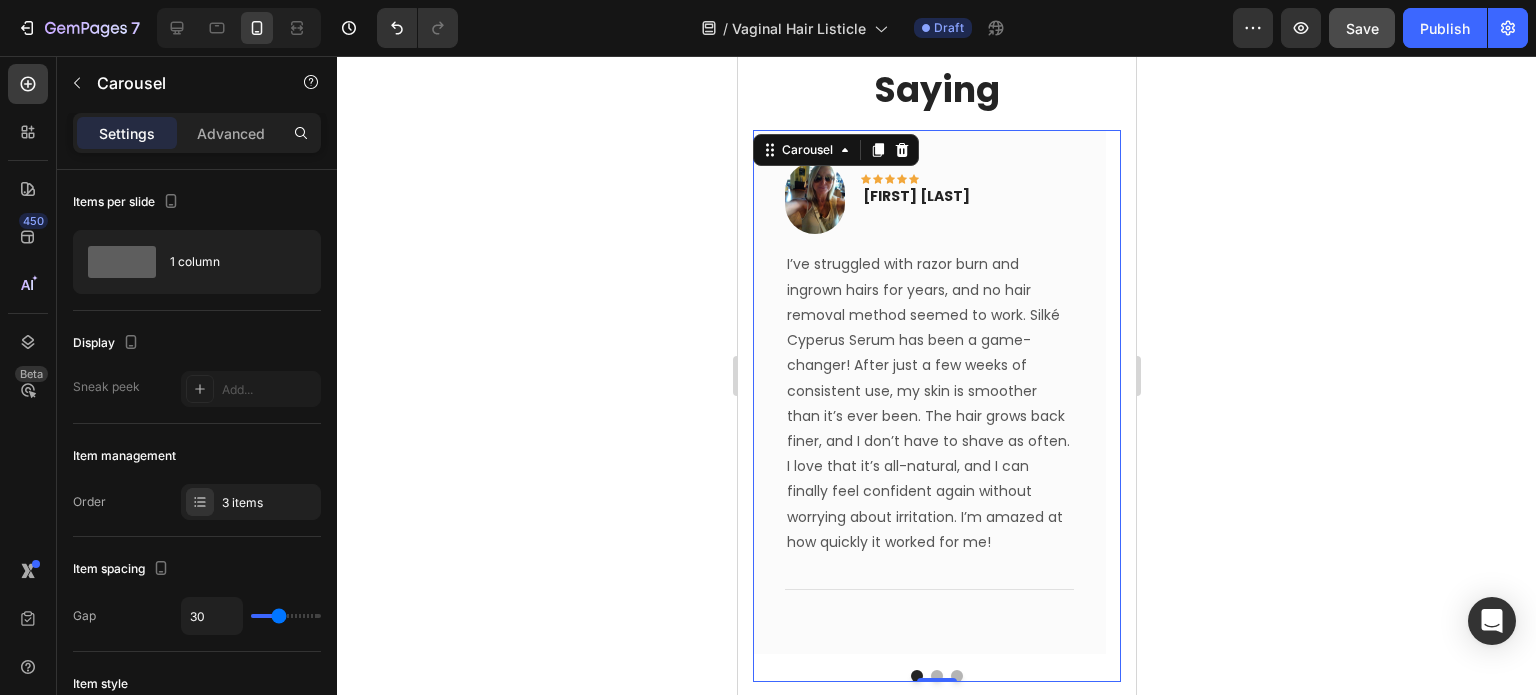 scroll, scrollTop: 6149, scrollLeft: 0, axis: vertical 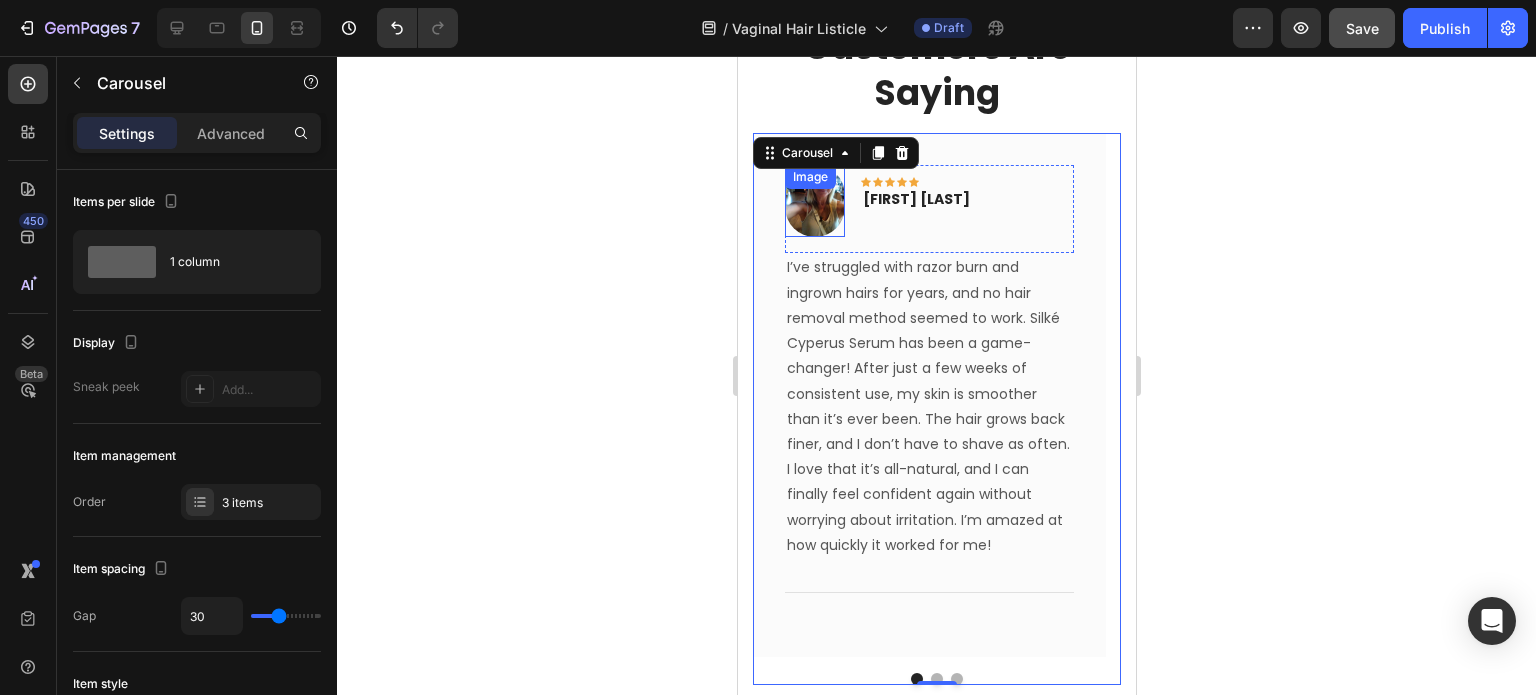 click at bounding box center (814, 201) 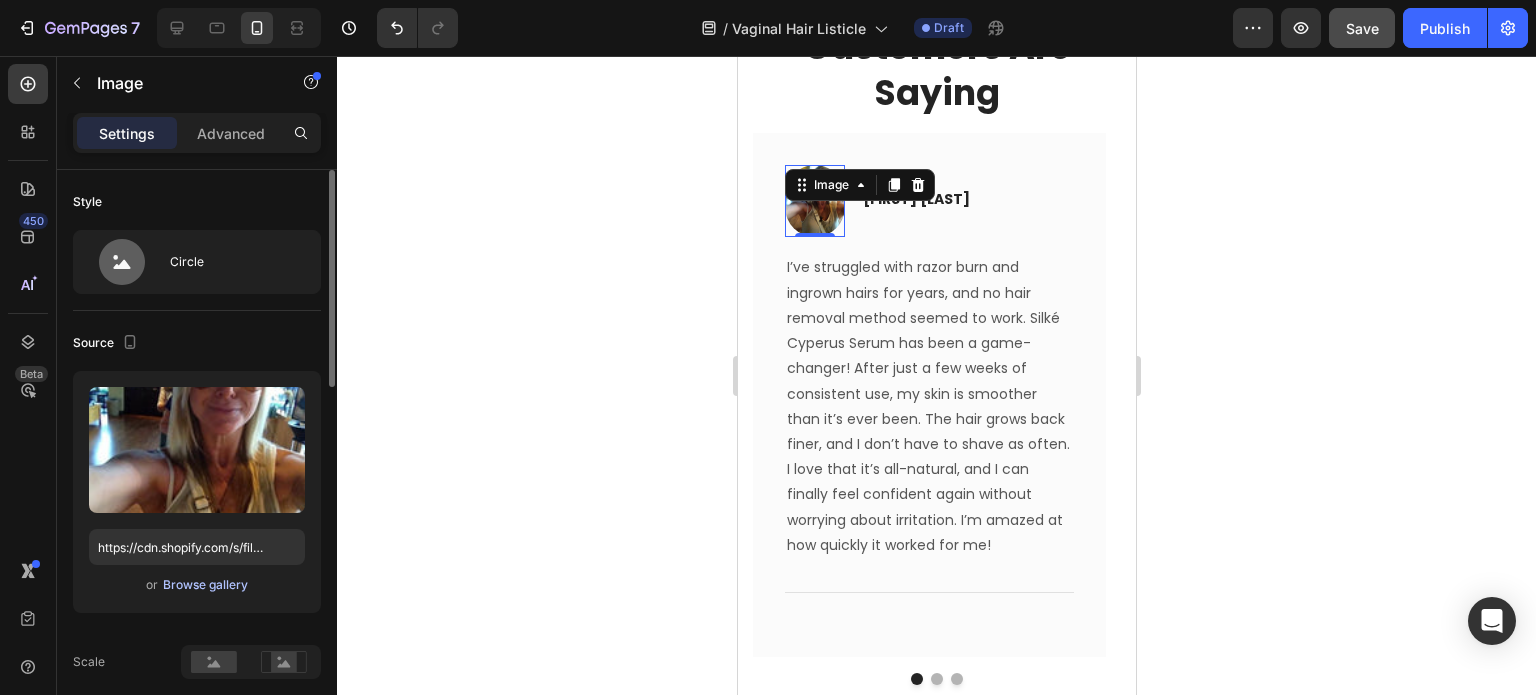click on "Browse gallery" at bounding box center (205, 585) 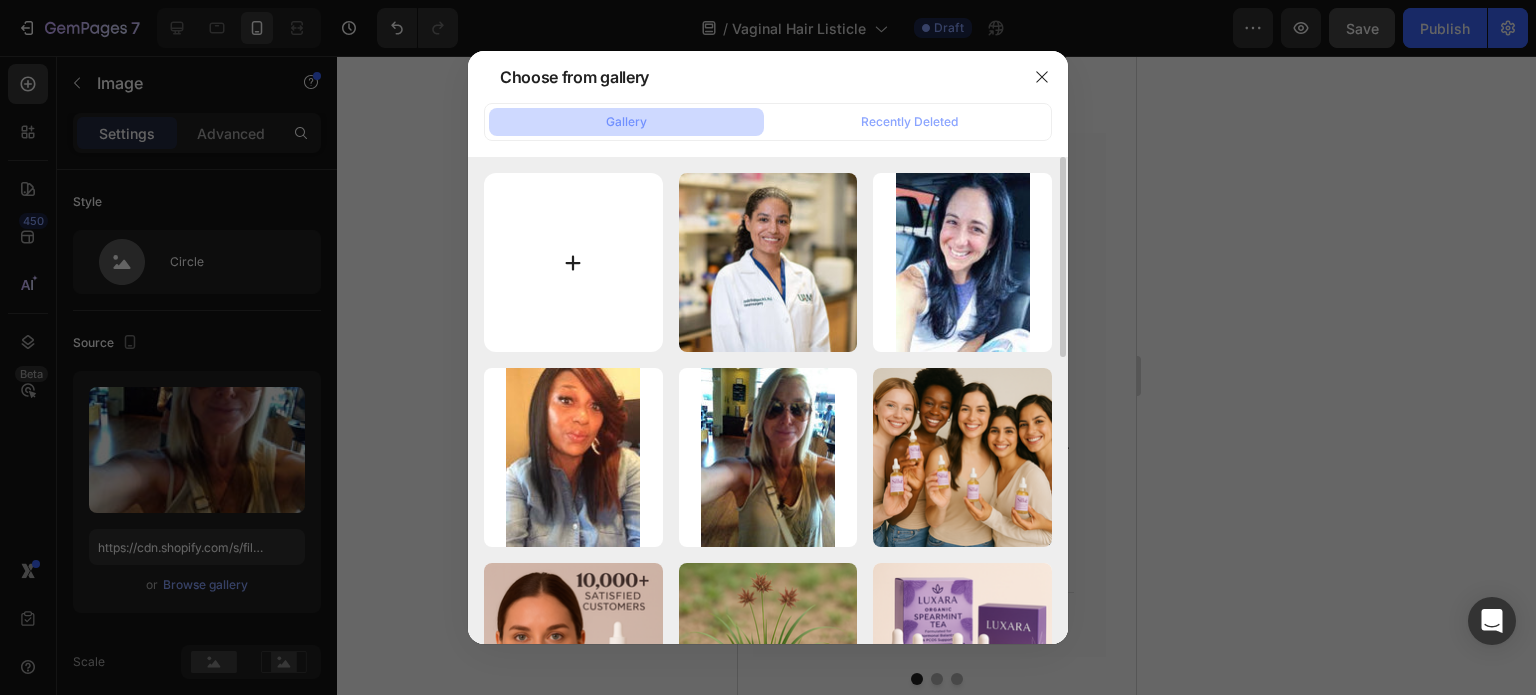 click at bounding box center (573, 262) 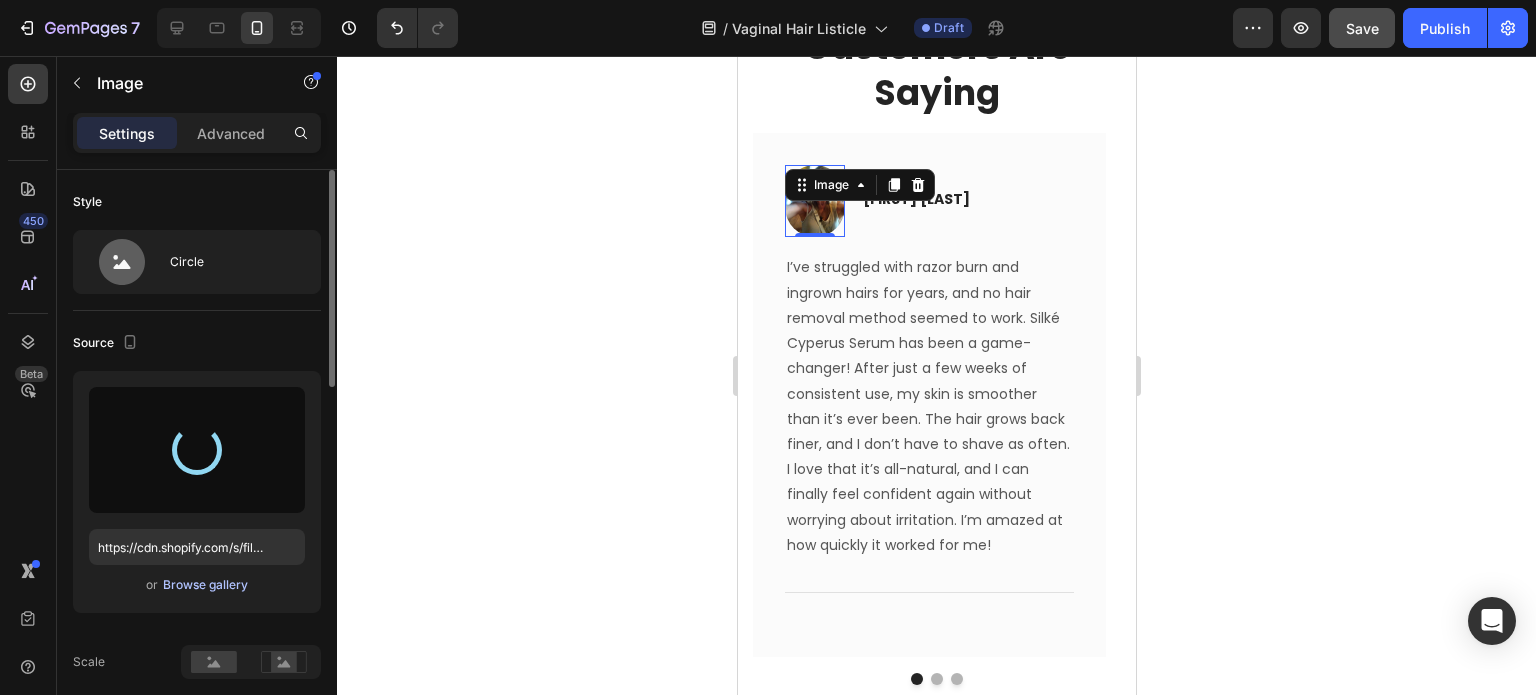 click on "Browse gallery" at bounding box center [205, 585] 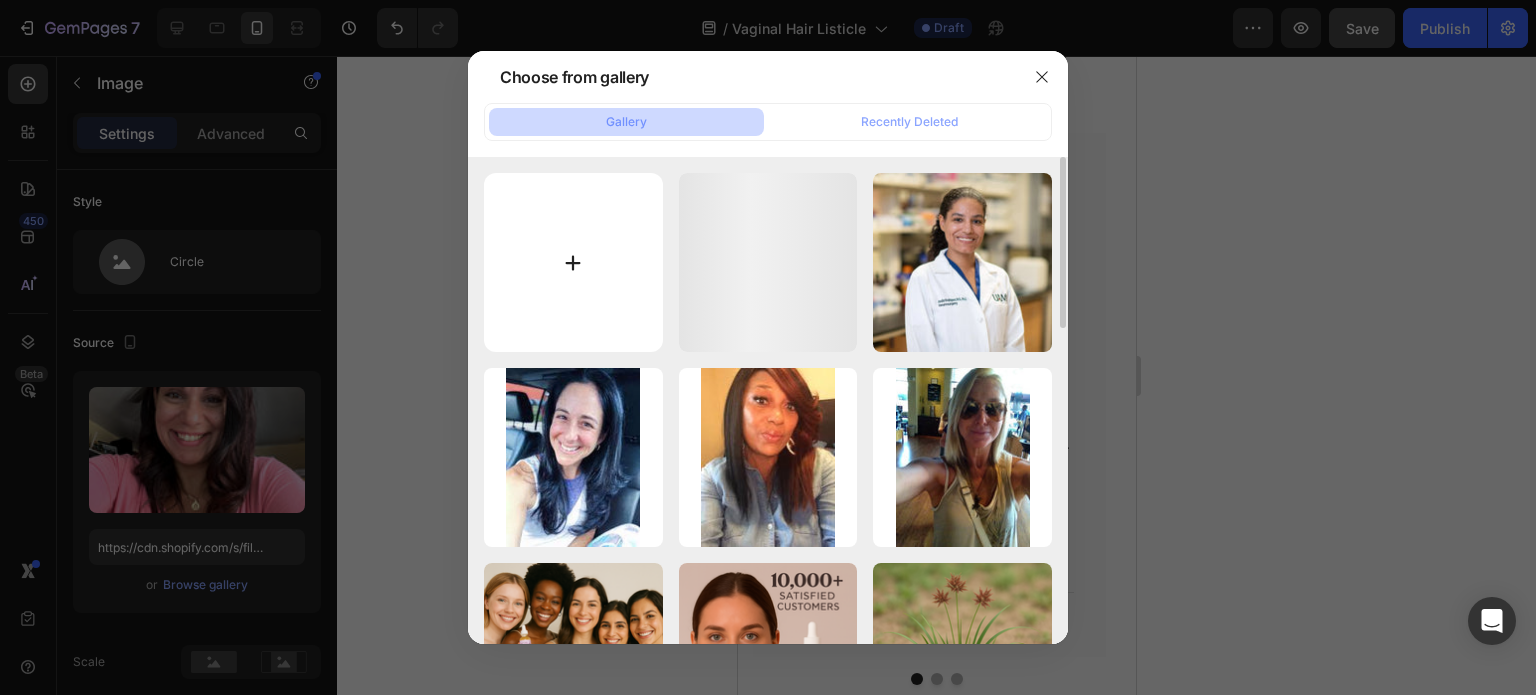 click at bounding box center [573, 262] 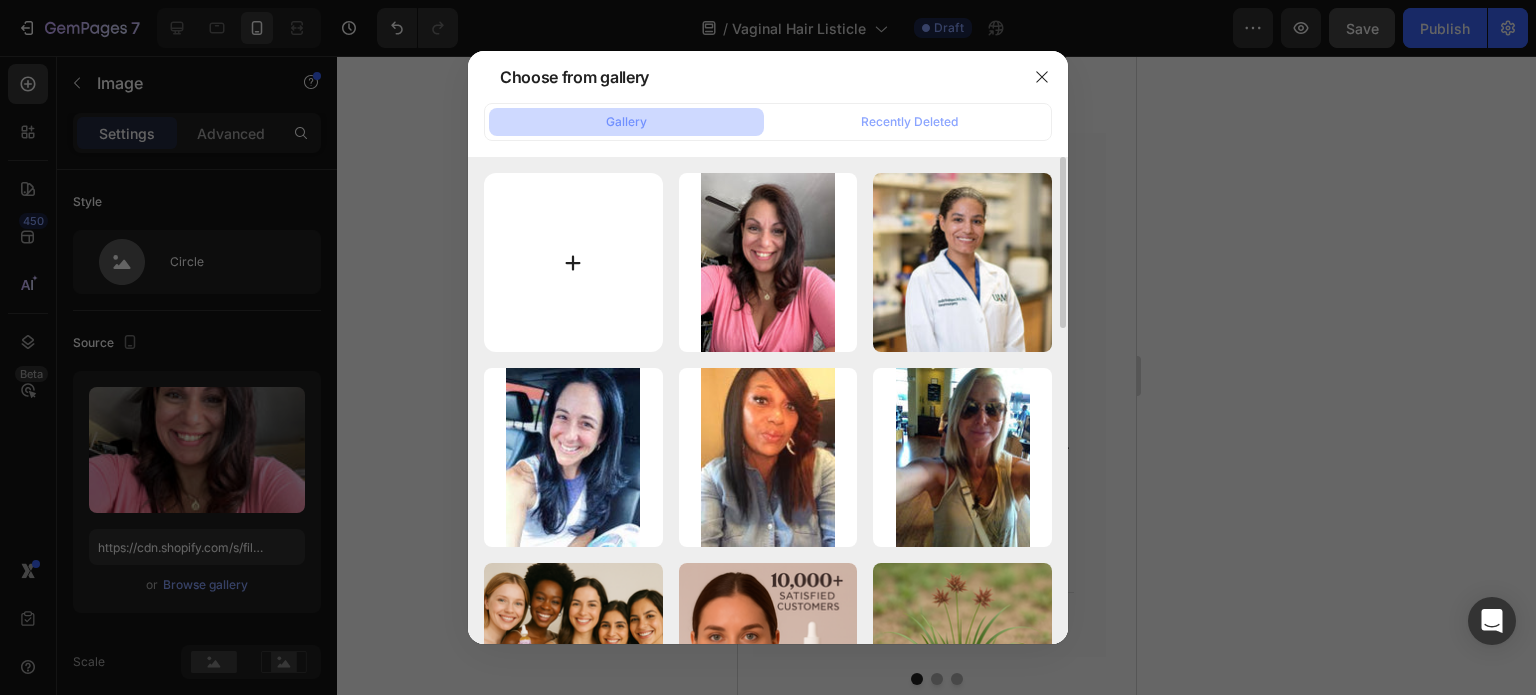 type on "C:\fakepath\7aaa17a13538303d875a95f2c1f0120d.jpg" 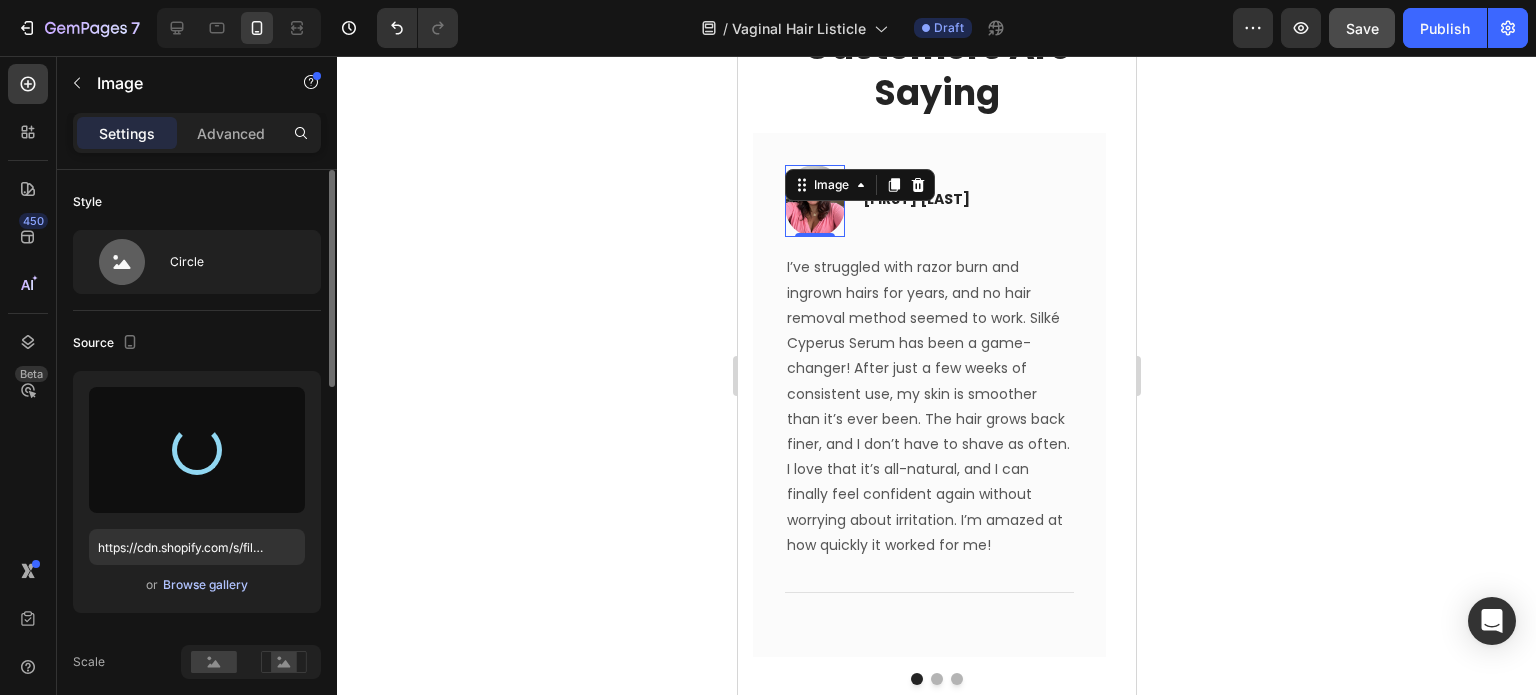 click on "Browse gallery" at bounding box center (205, 585) 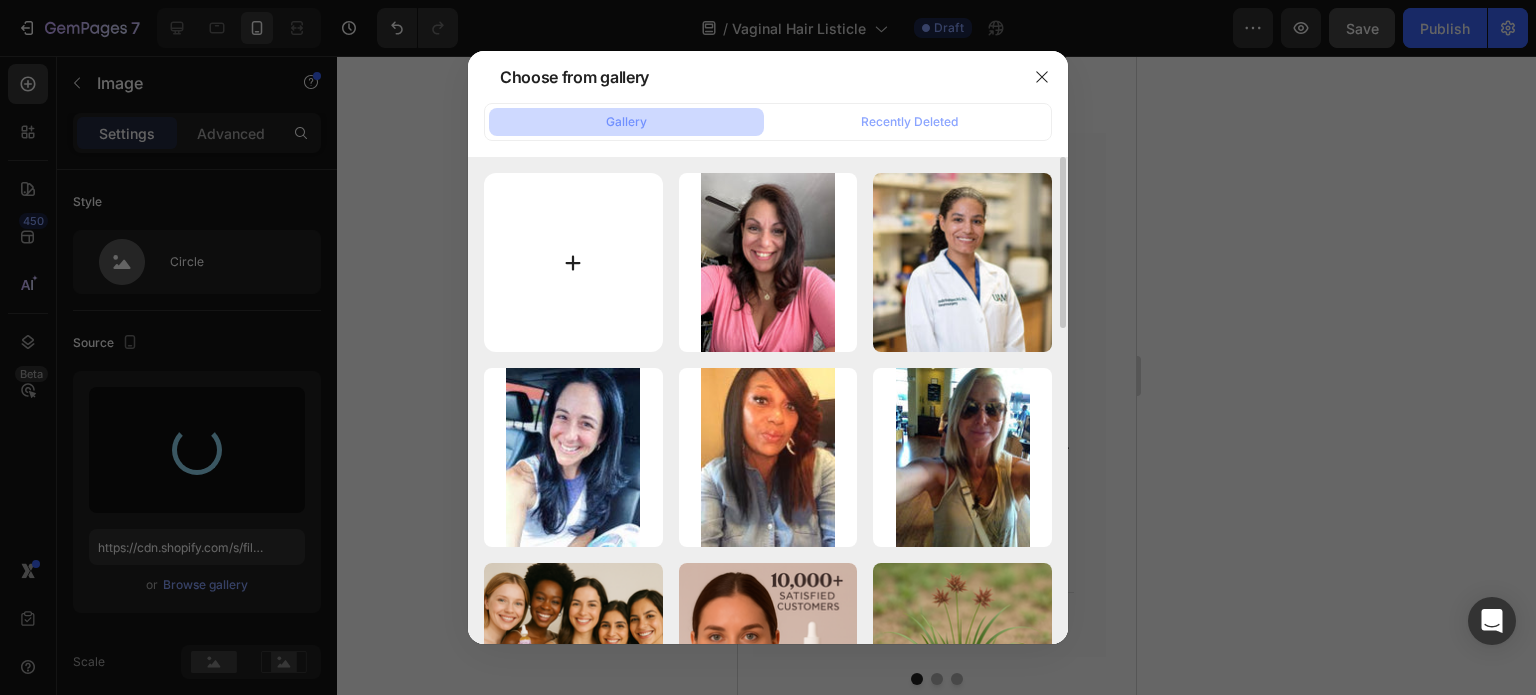 click at bounding box center (573, 262) 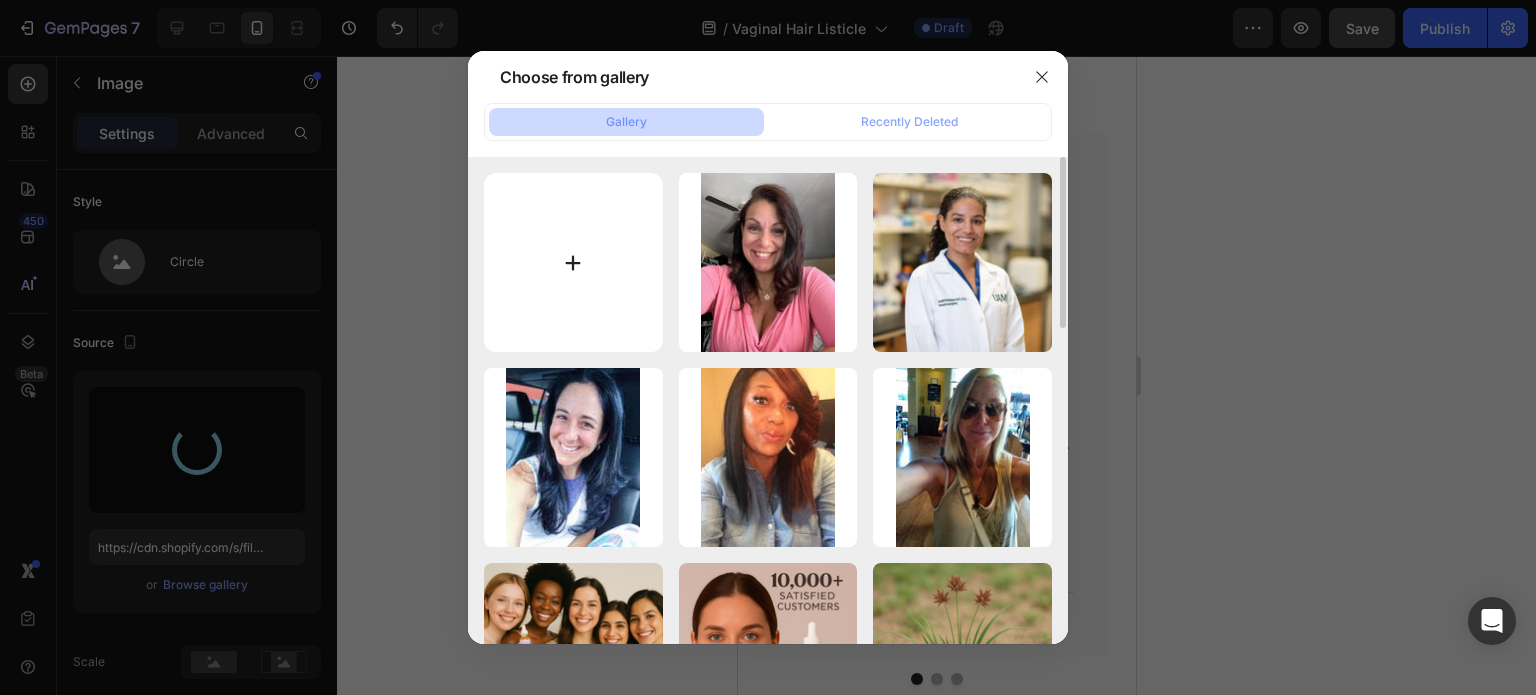 type on "https://cdn.shopify.com/s/files/1/0879/5720/9392/files/gempages_578065964034163216-0710fb94-159b-44f9-a29a-6d6d1fb06aa7.jpg" 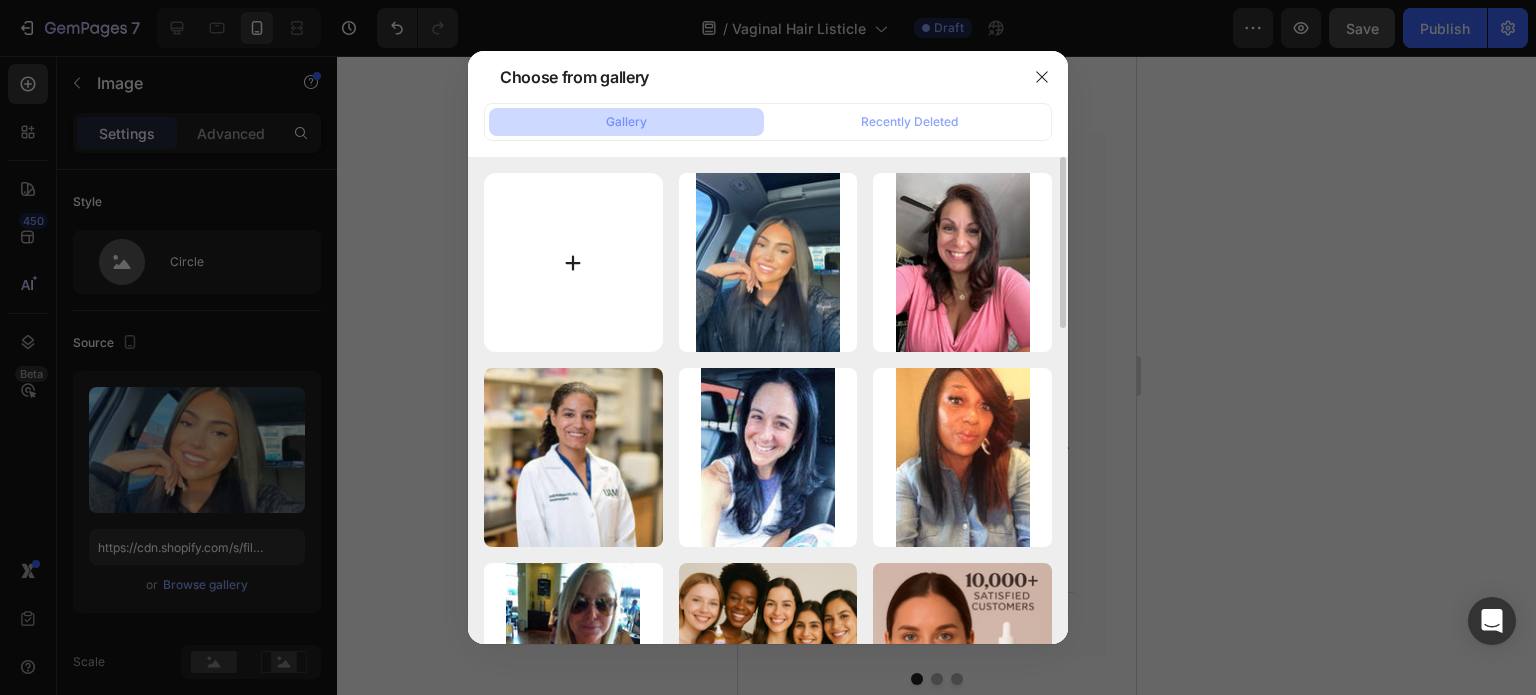 type on "C:\fakepath\62fa5c18b0a9879b8879e128c817d318.jpg" 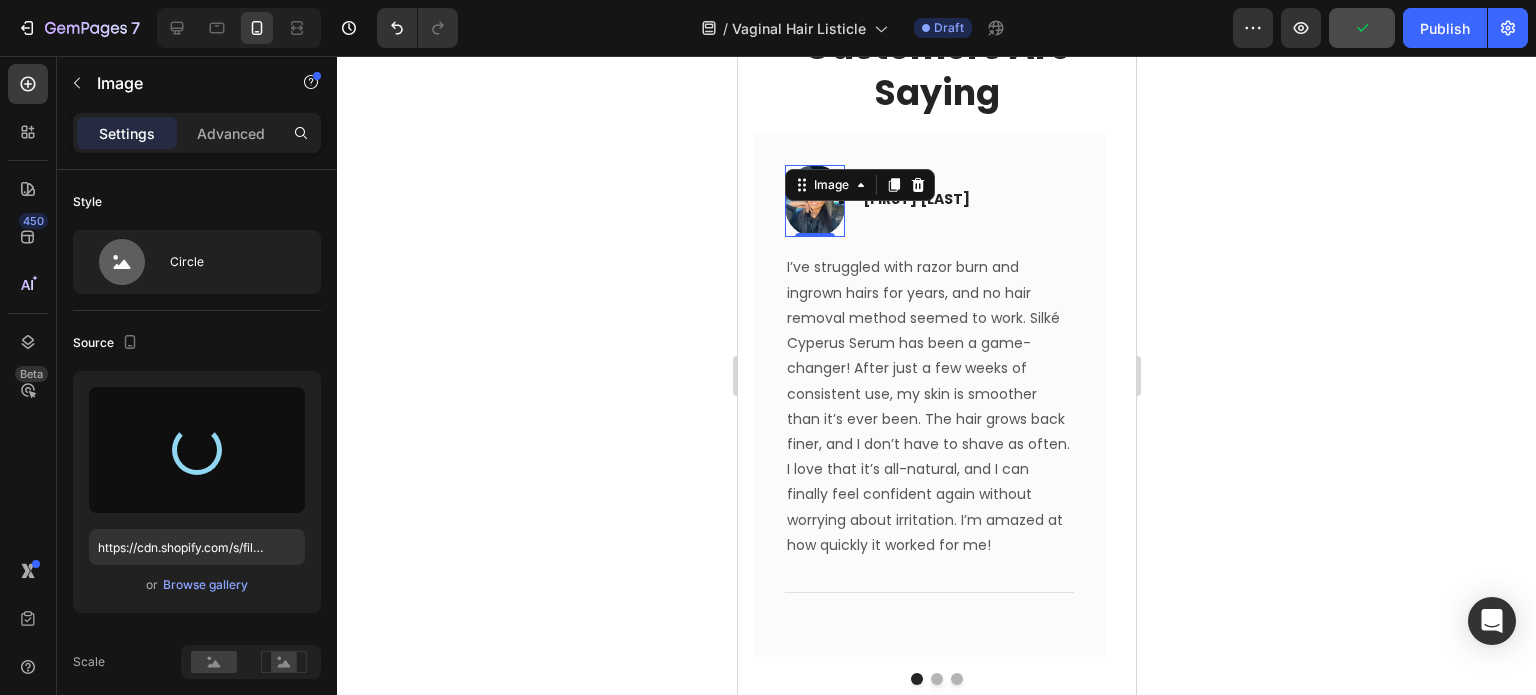 type on "https://cdn.shopify.com/s/files/1/0879/5720/9392/files/gempages_578065964034163216-ea4369c8-d04f-4b1d-8845-6ad33d409855.jpg" 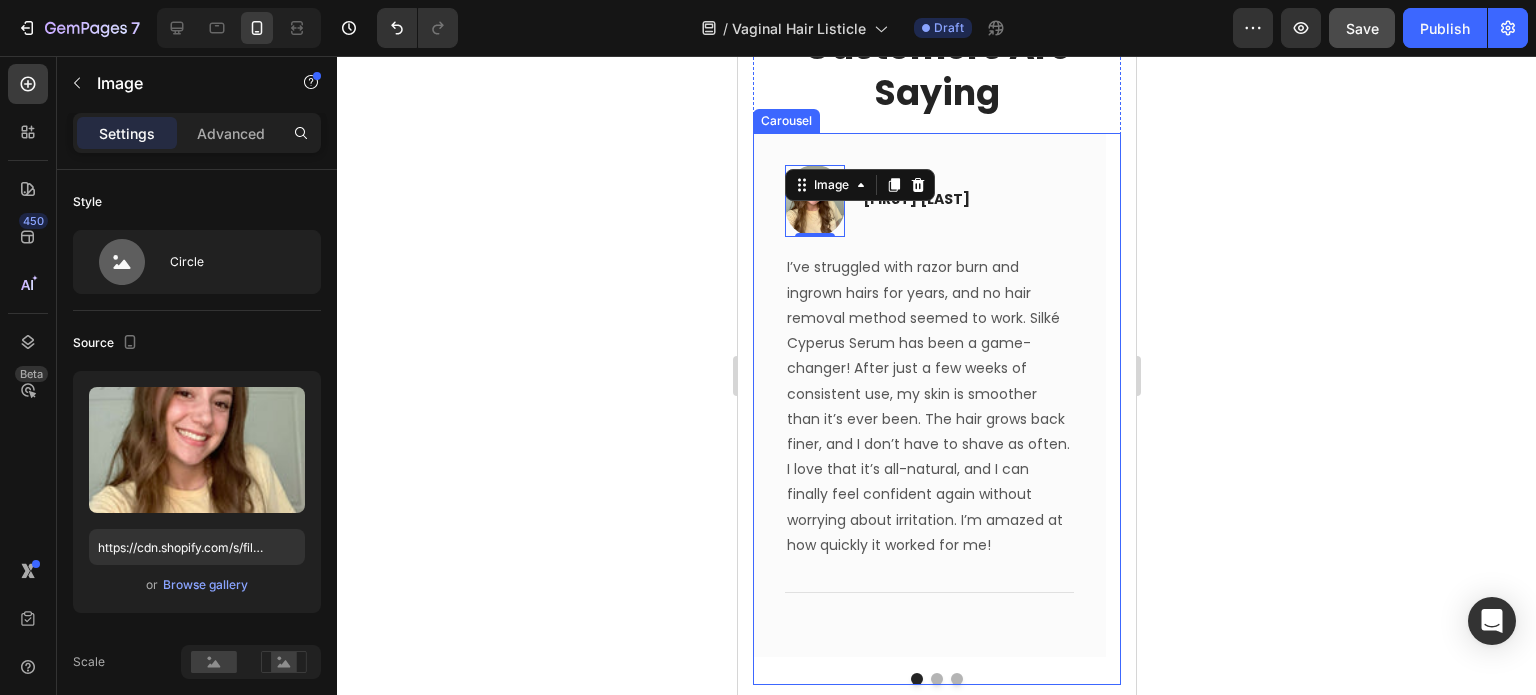 click at bounding box center [936, 679] 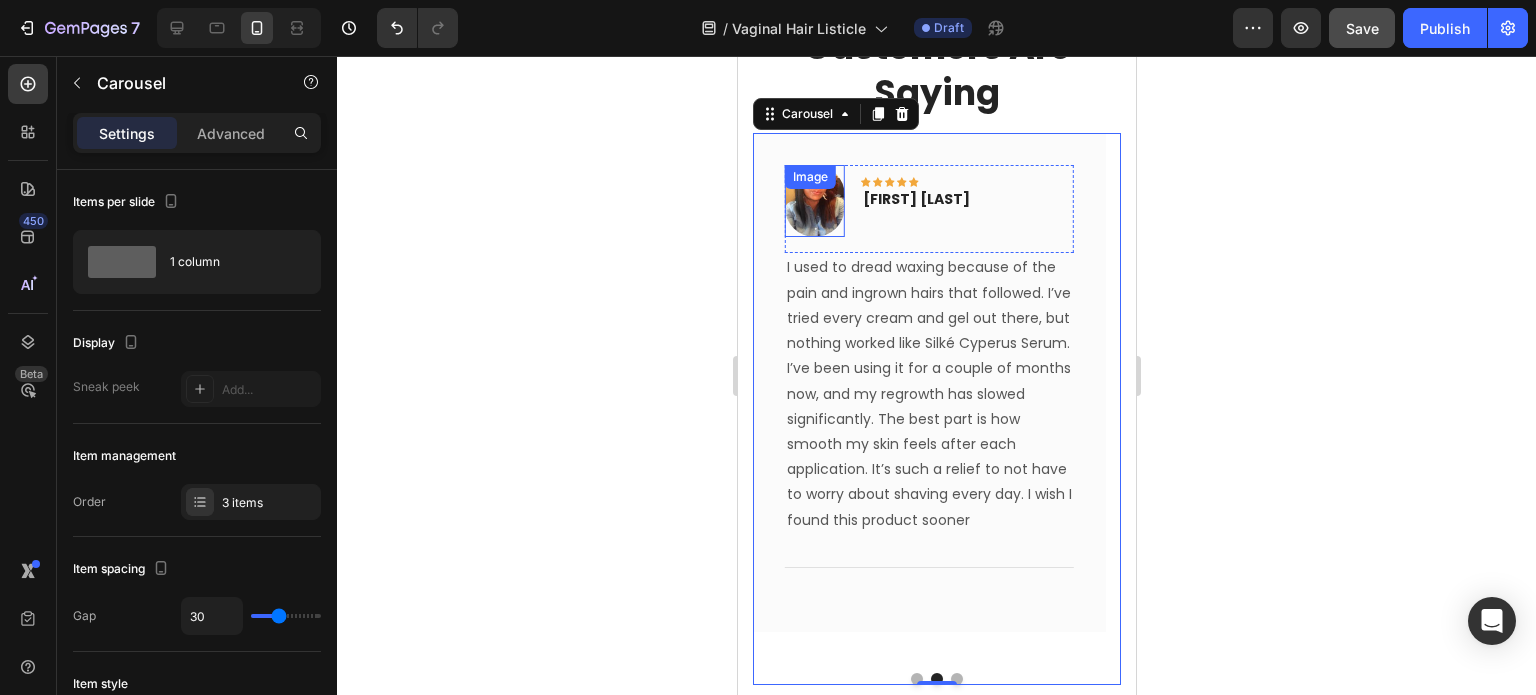 click at bounding box center (814, 201) 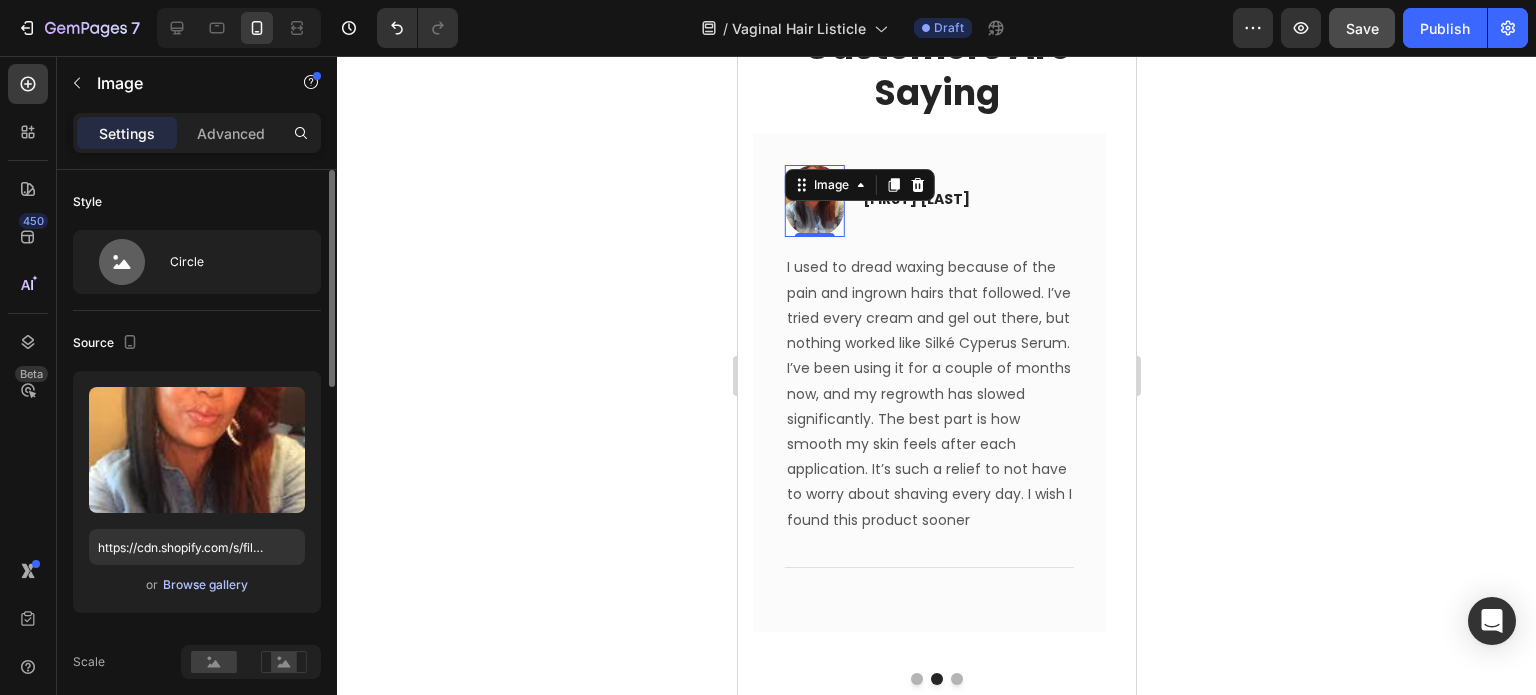 click on "Browse gallery" at bounding box center [205, 585] 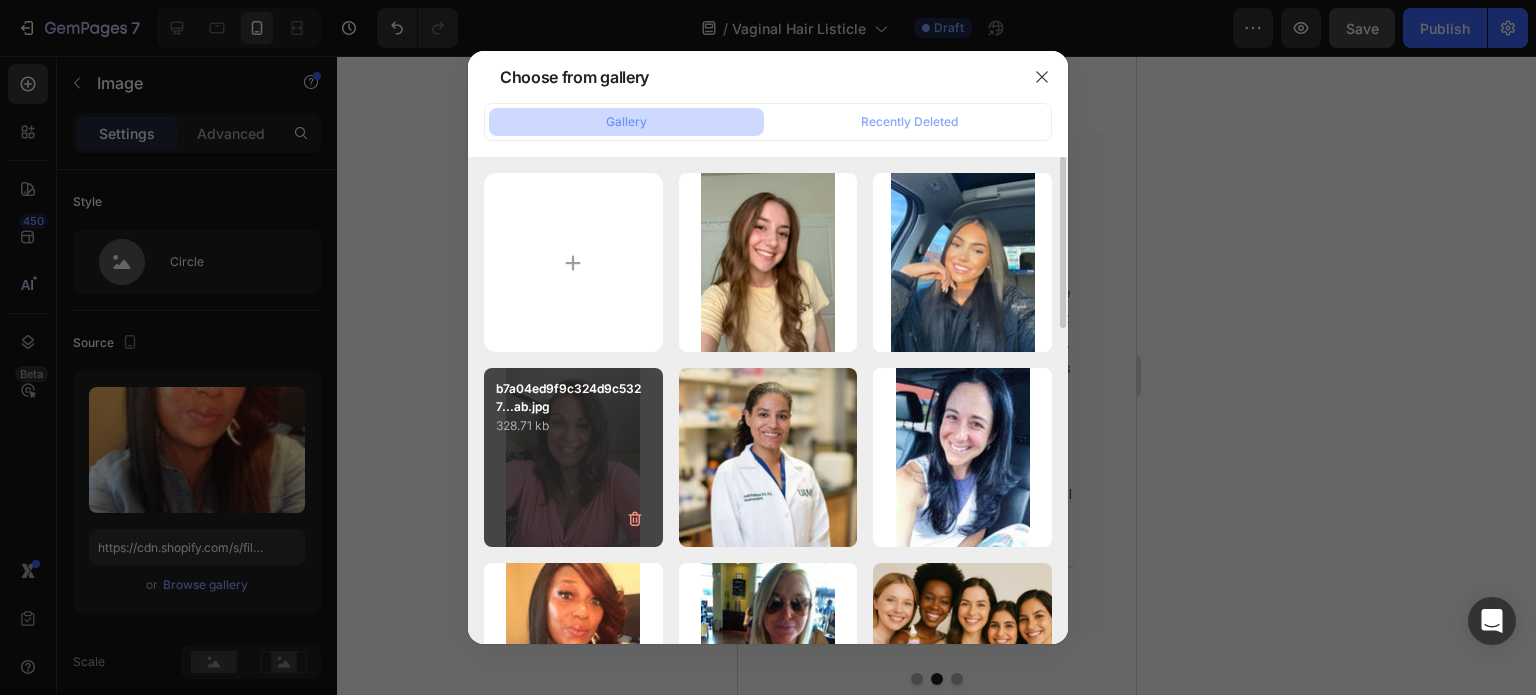 click on "b7a04ed9f9c324d9c5327...ab.jpg 328.71 kb" at bounding box center [573, 457] 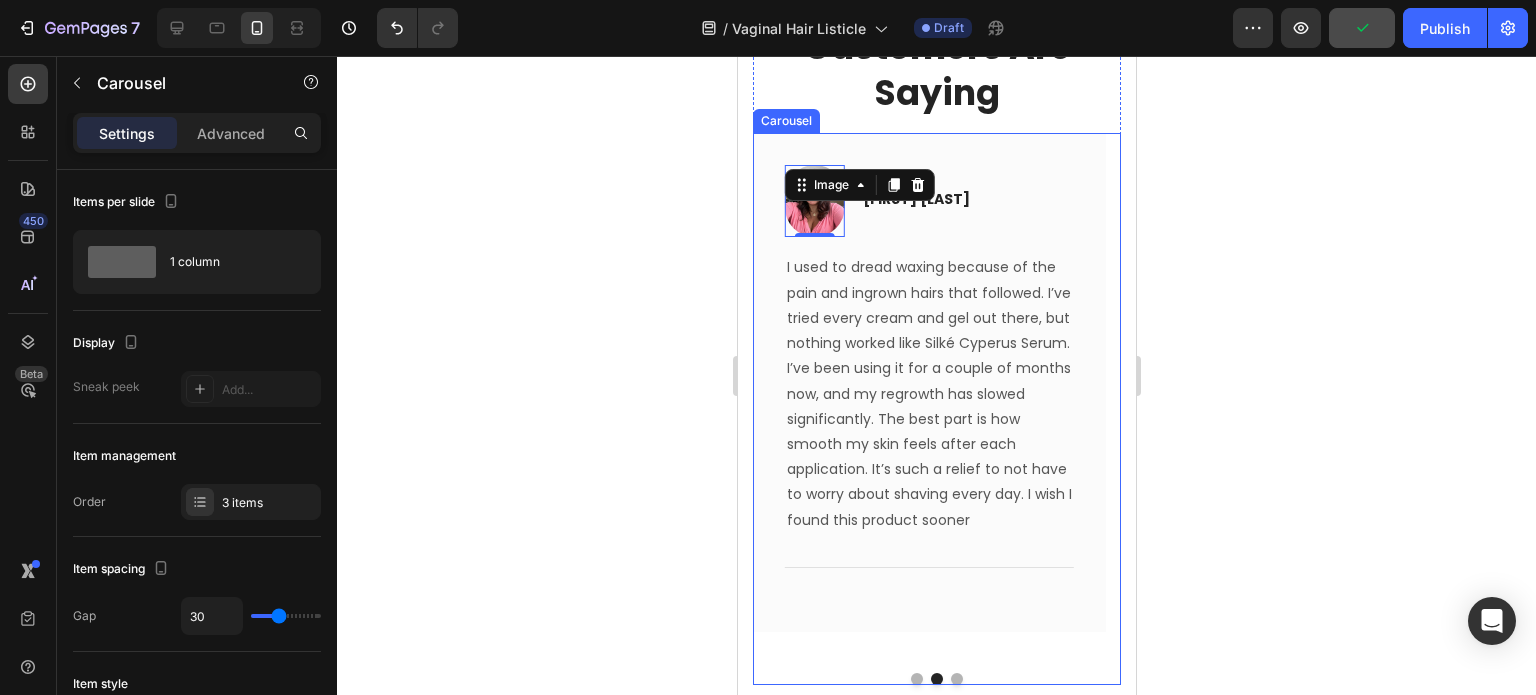 click at bounding box center [956, 679] 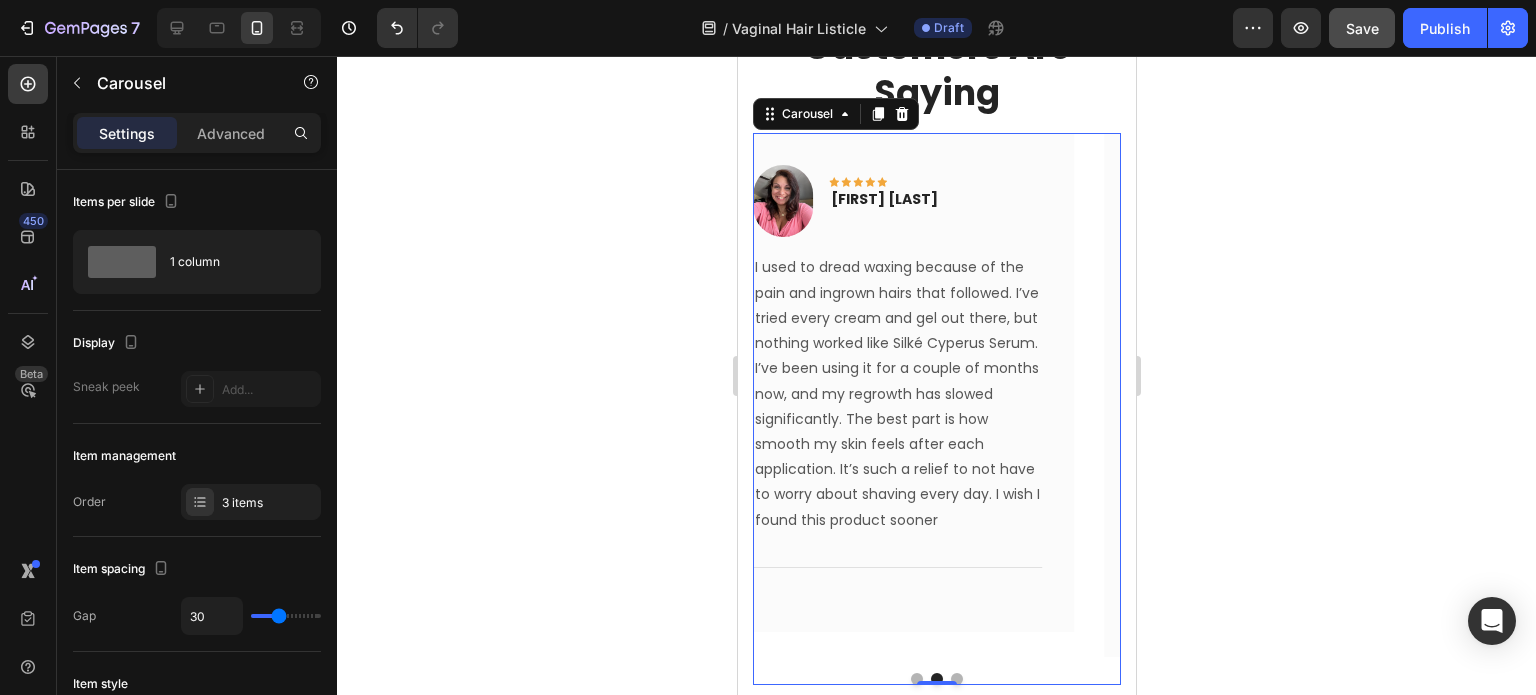 click at bounding box center [956, 679] 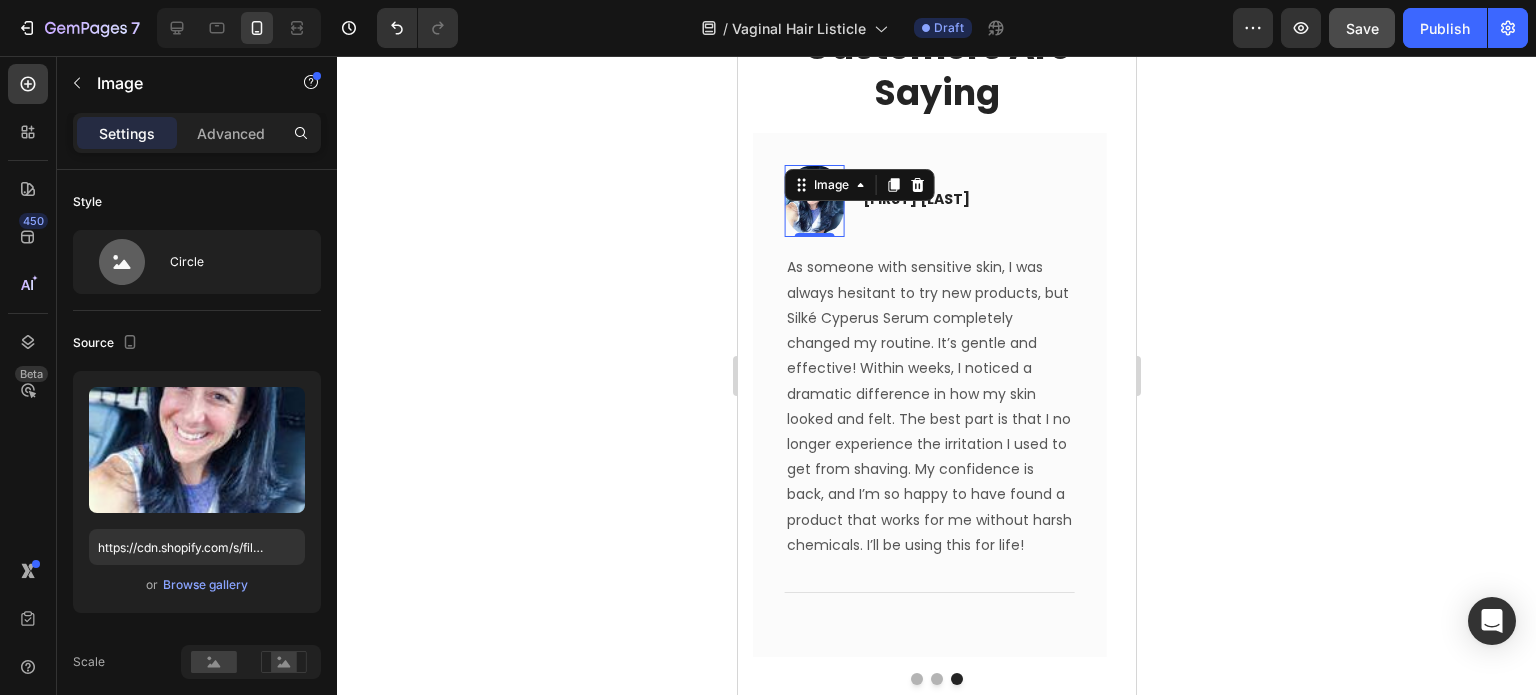 click at bounding box center (814, 201) 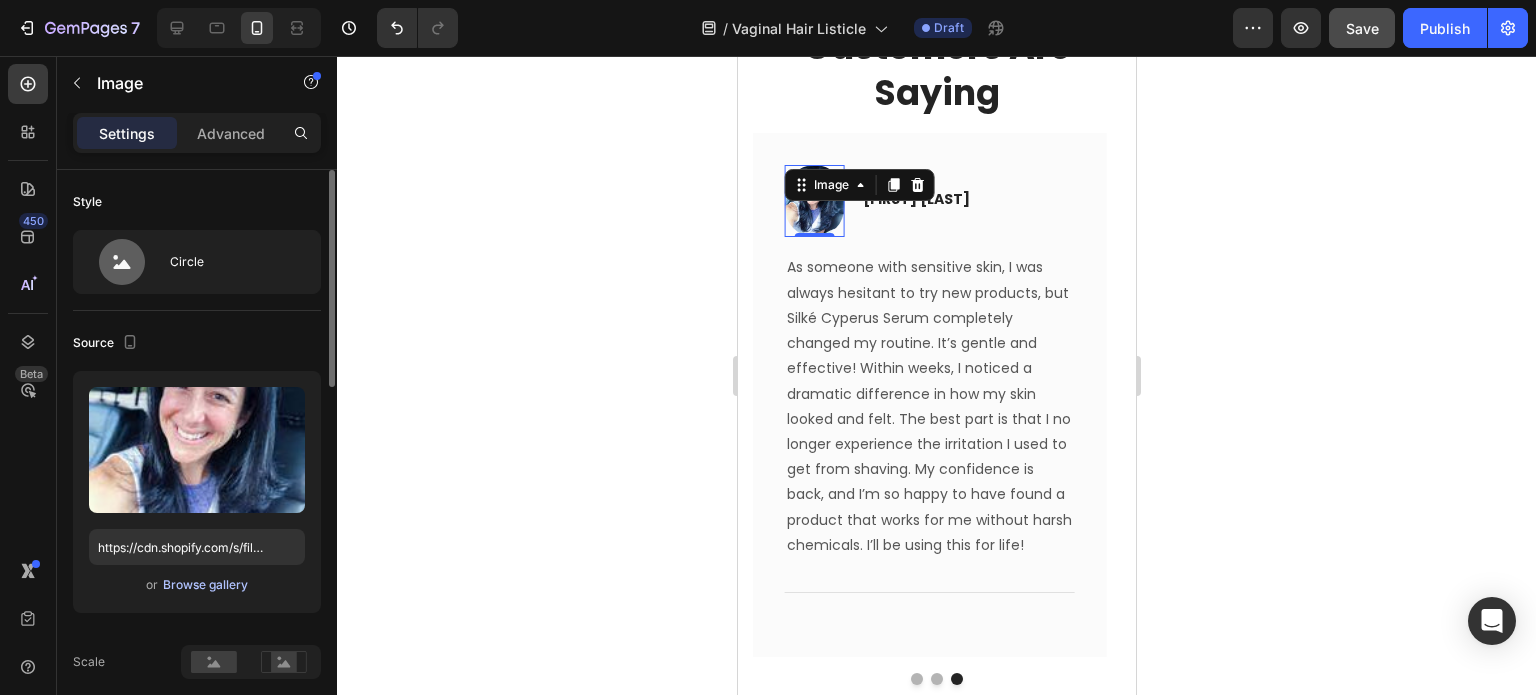 click on "Browse gallery" at bounding box center (205, 585) 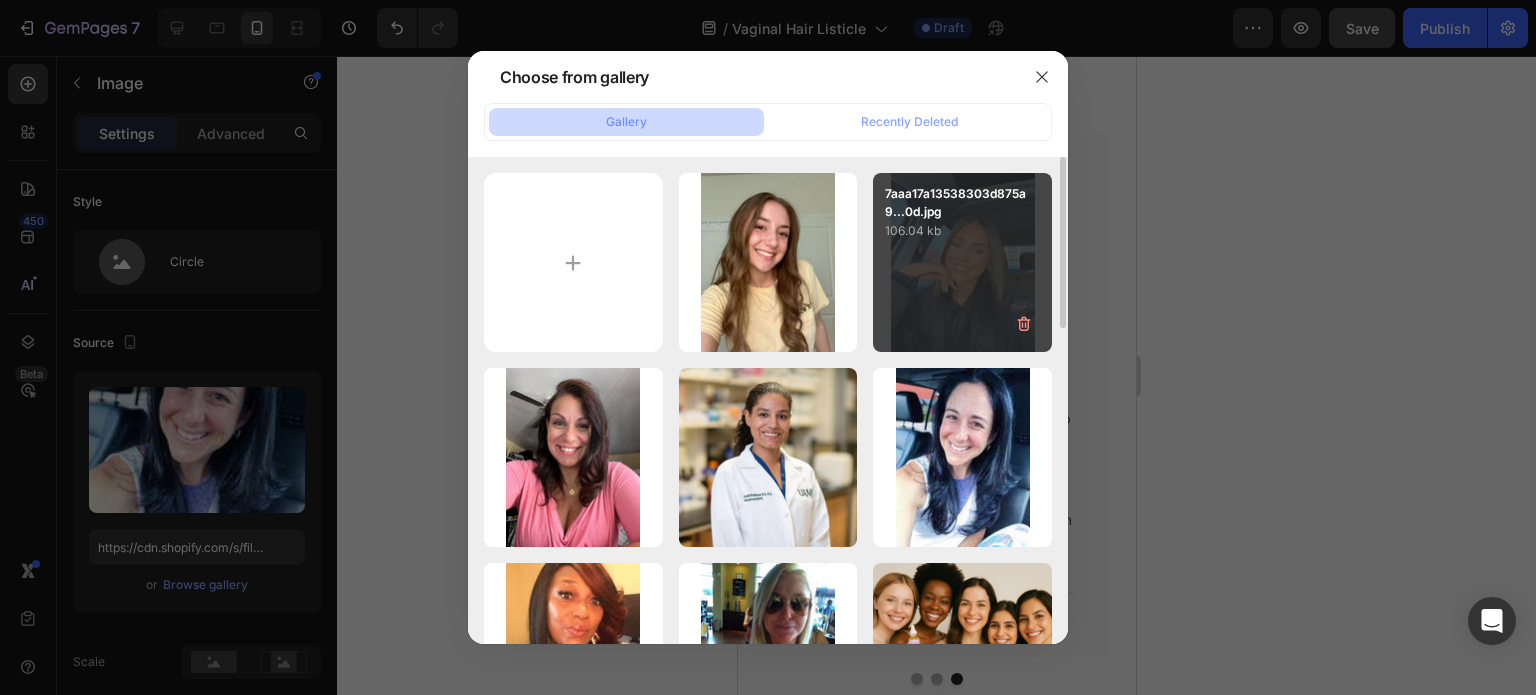 click on "7aaa17a13538303d875a9...0d.jpg 106.04 kb" at bounding box center [962, 262] 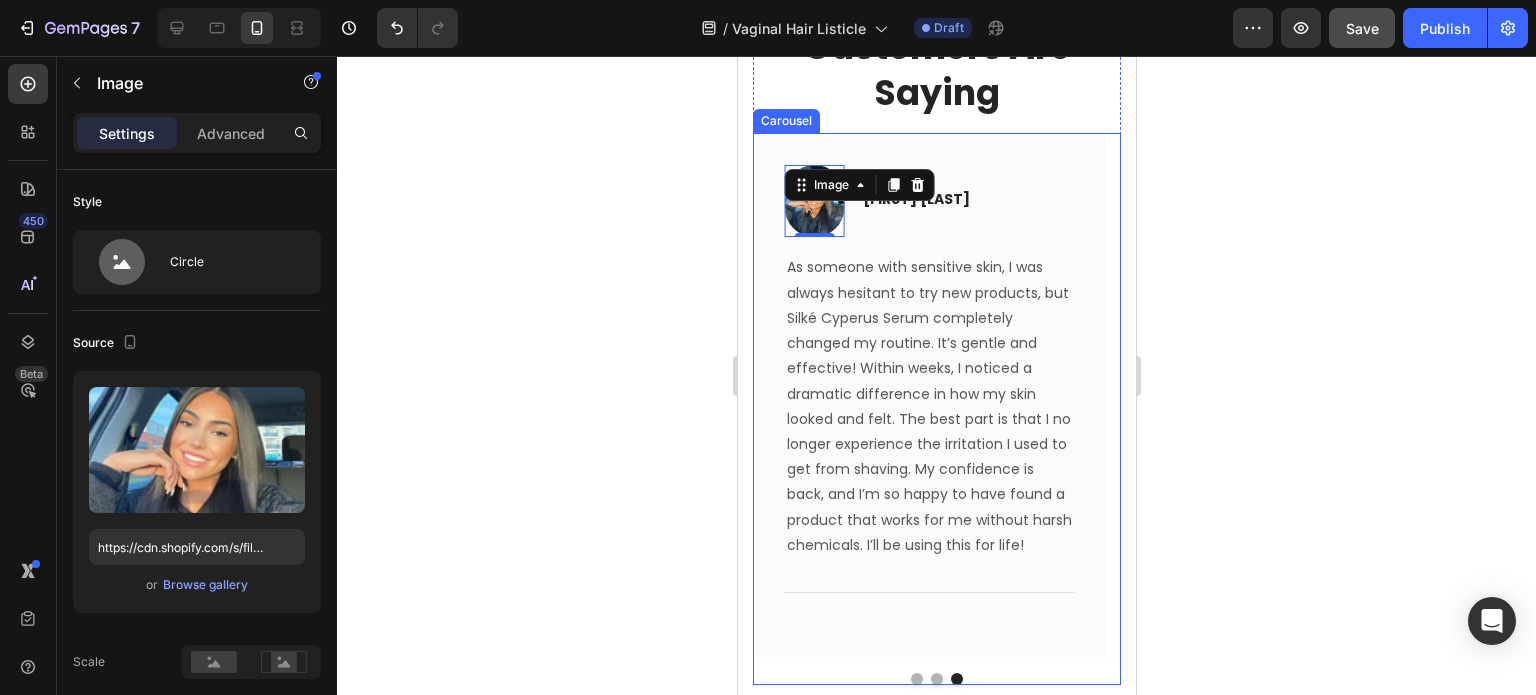 click at bounding box center (916, 679) 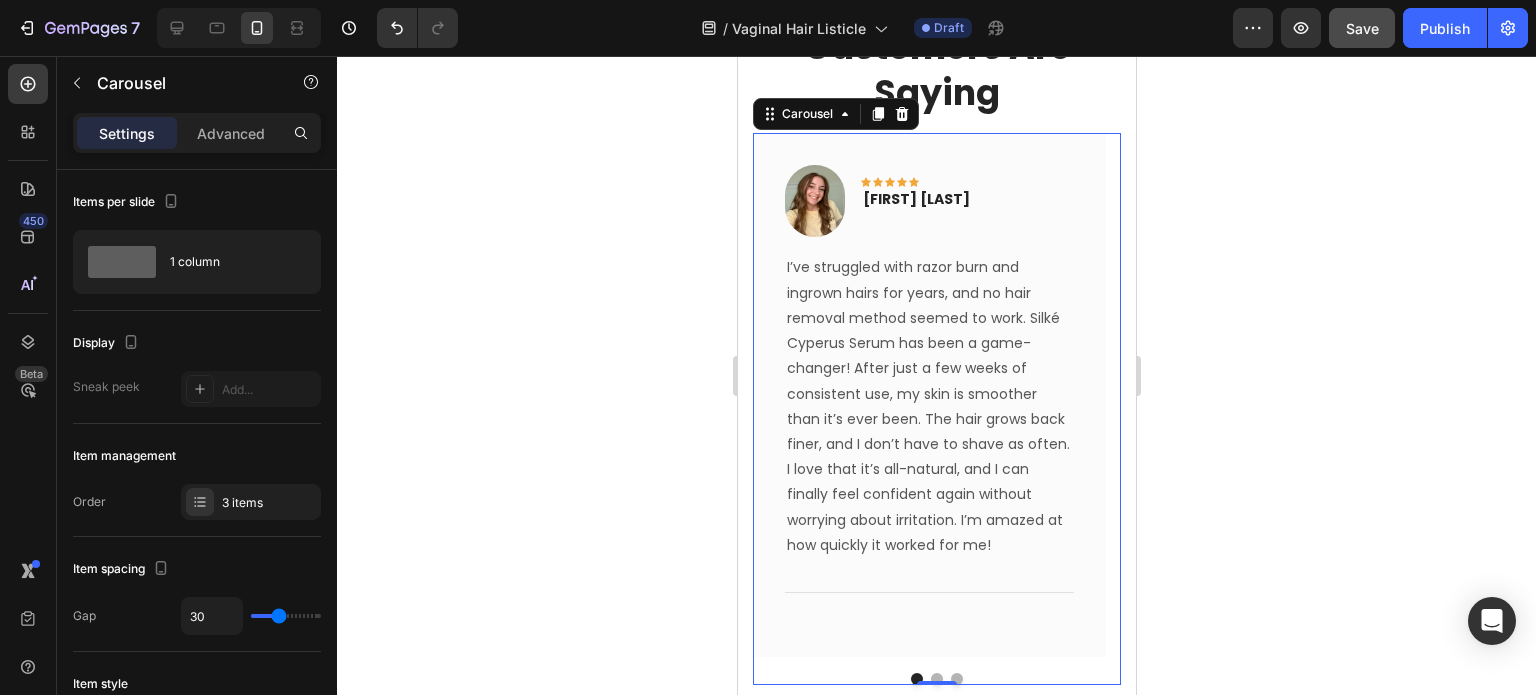 click at bounding box center (936, 683) 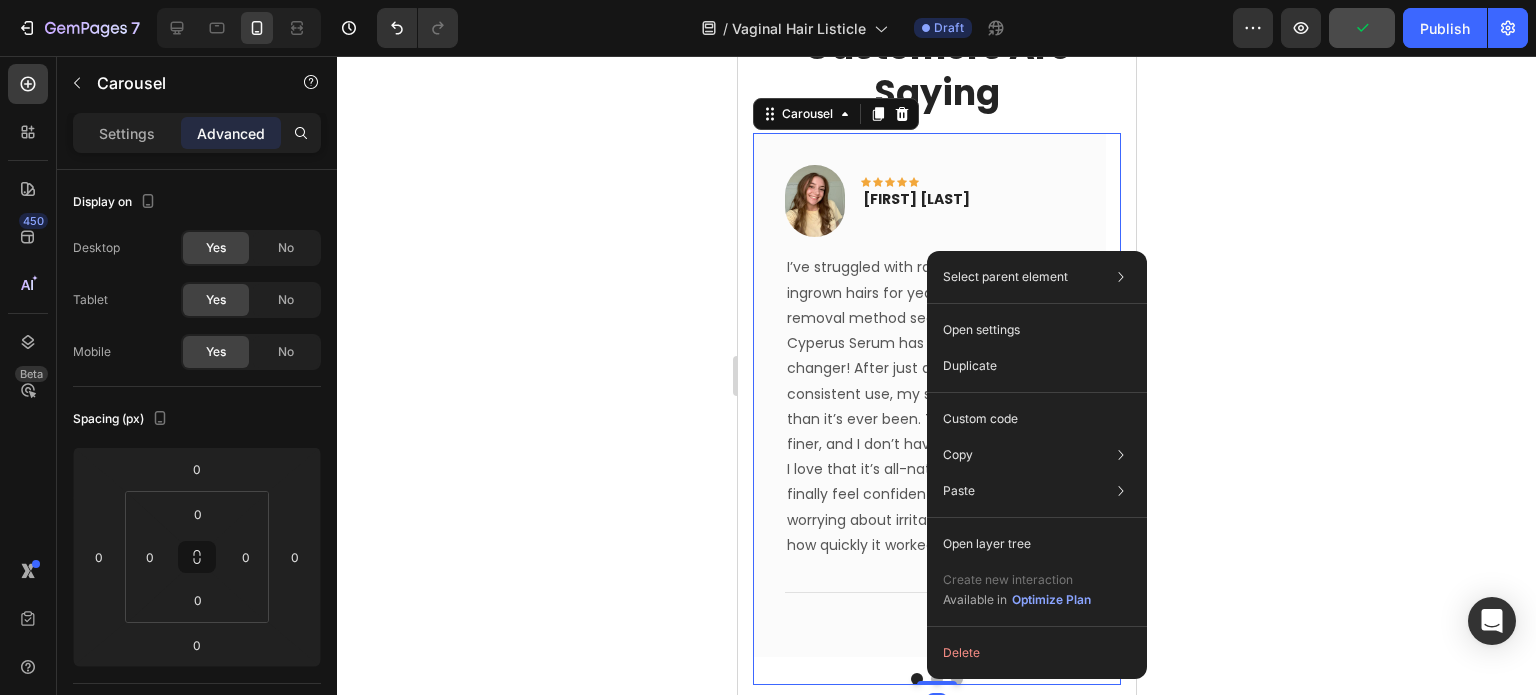 click on "Image
Icon
Icon
Icon
Icon
Icon Row Mia Carroll Text block Row I’ve struggled with razor burn and ingrown hairs for years, and no hair removal method seemed to work. Silké Cyperus Serum has been a game-changer! After just a few weeks of consistent use, my skin is smoother than it’s ever been. The hair grows back finer, and I don’t have to shave as often. I love that it’s all-natural, and I can finally feel confident again without worrying about irritation. I’m amazed at how quickly it worked for me! Text block                Title Line Row Image
Icon
Icon
Icon
Icon
Icon Row Christie Beck Text block Row Text block                Title Line Row Image
Icon
Icon
Icon
Icon
Icon Row Jocelyn McHale Text block Row Text block                Title Line Row Carousel   0" at bounding box center [936, 408] 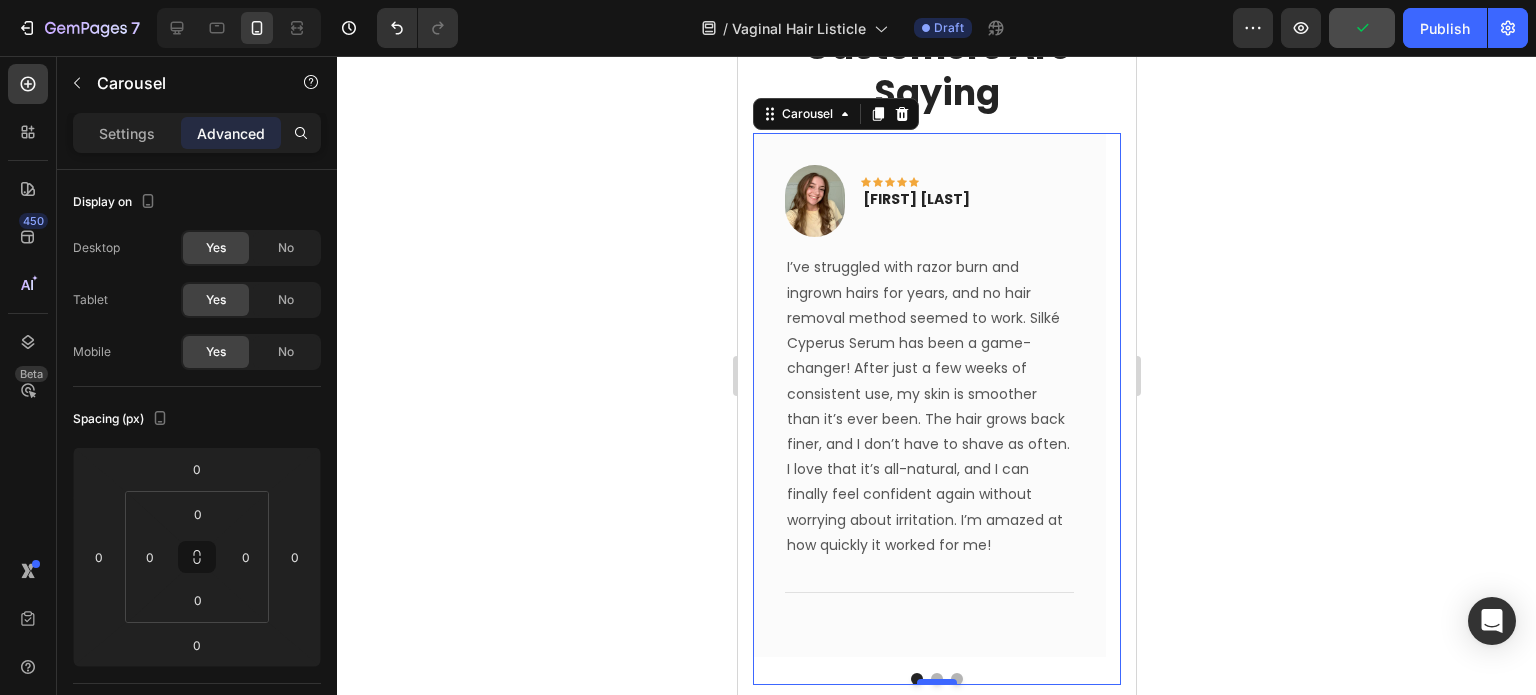 click at bounding box center [936, 682] 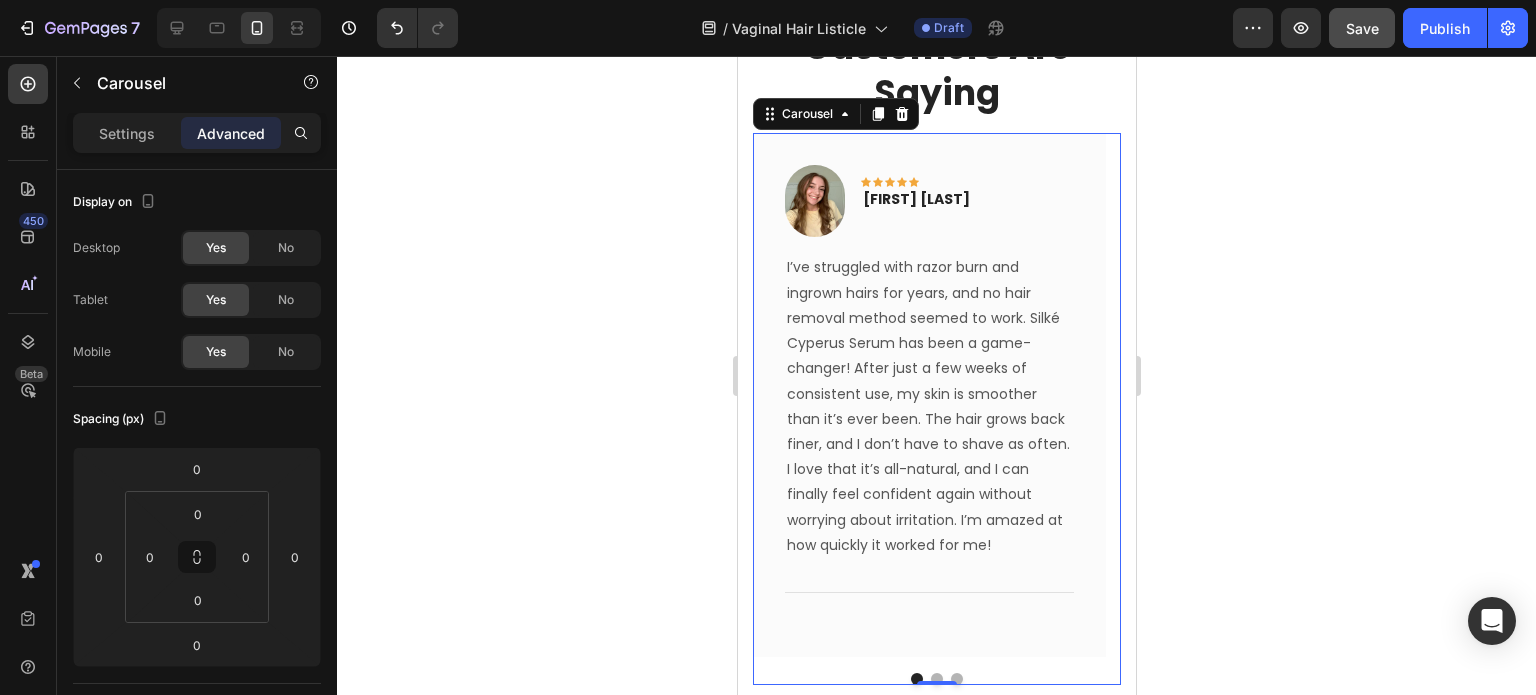 click at bounding box center (936, 679) 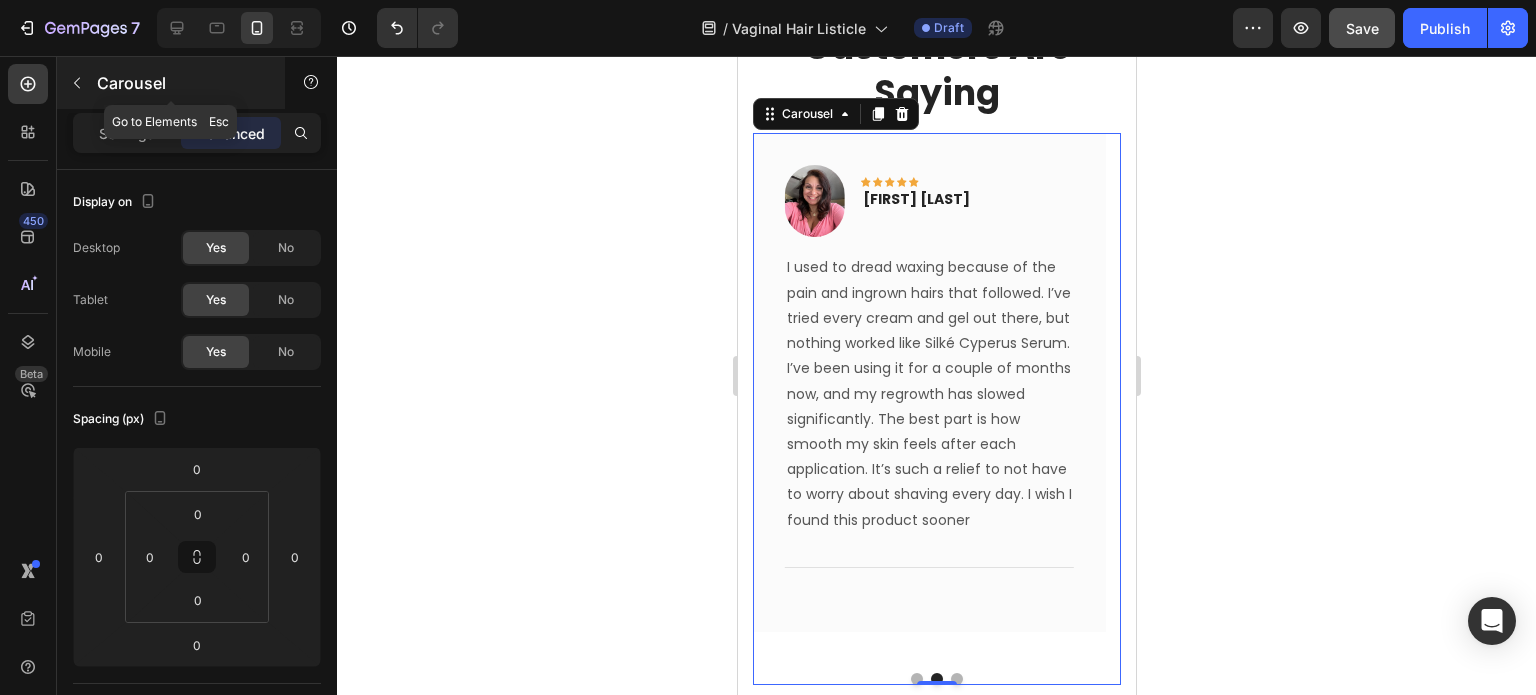 click at bounding box center [77, 83] 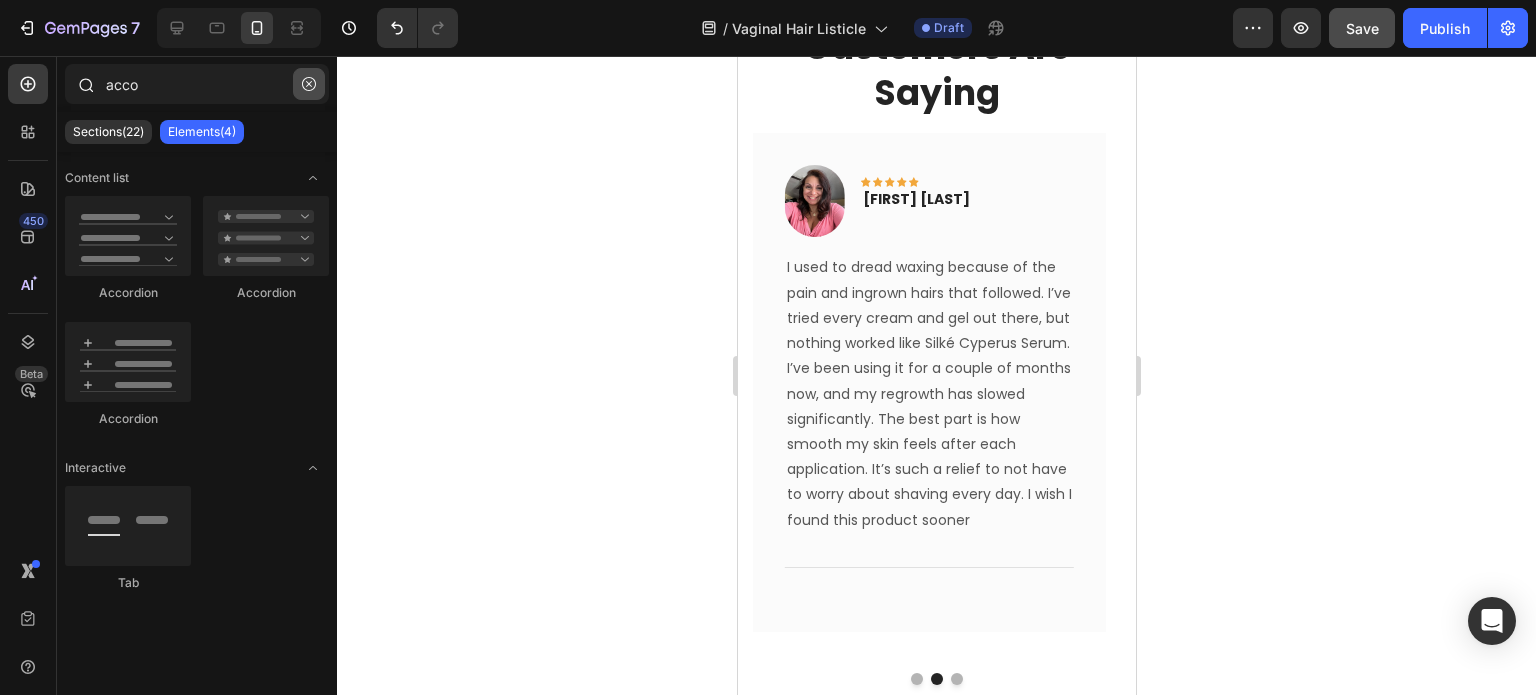 click 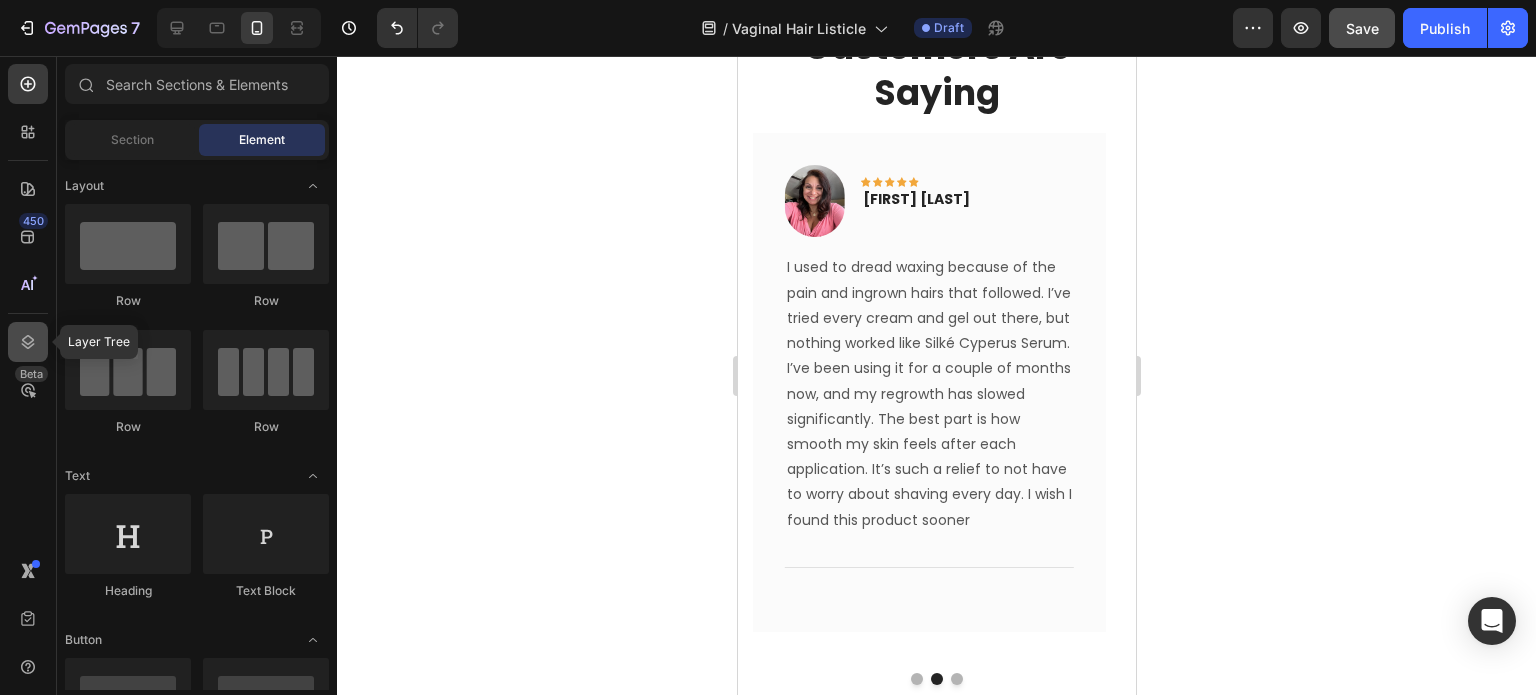 click 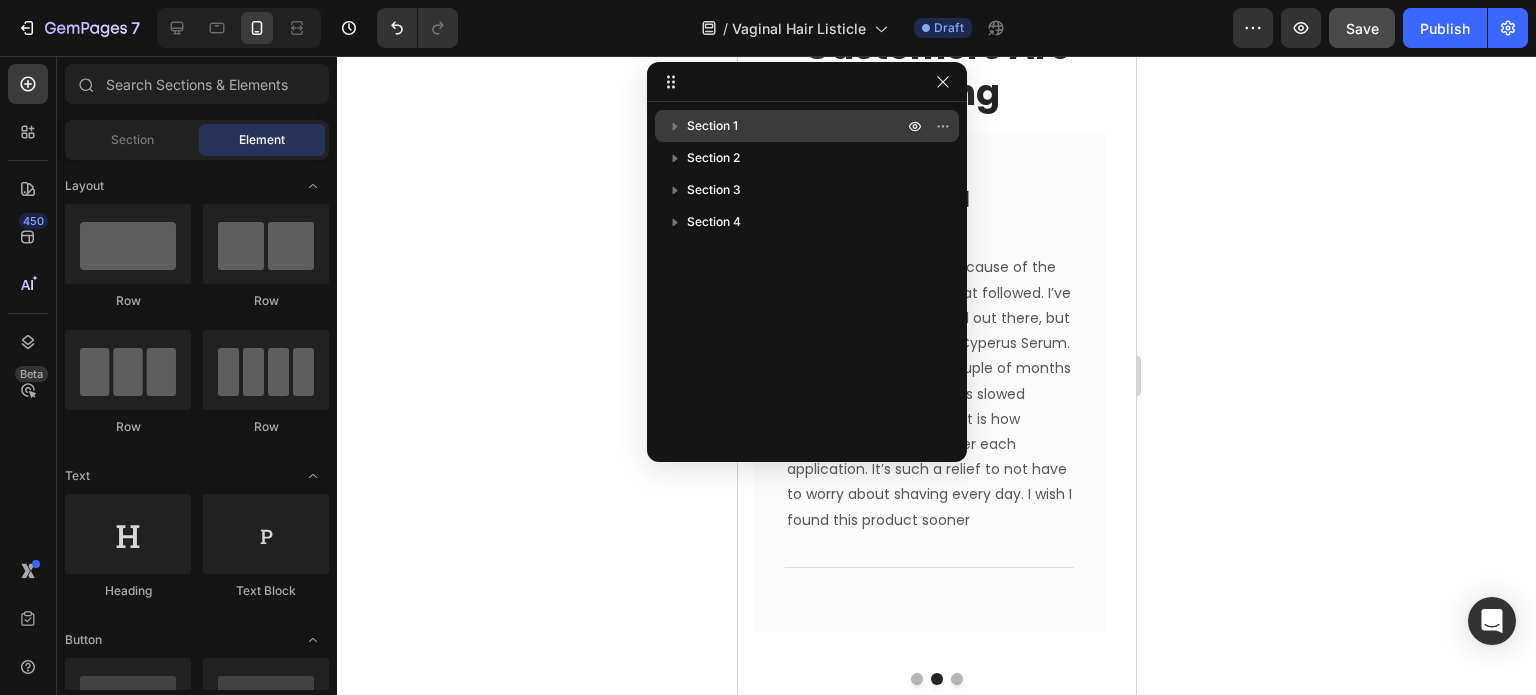 click 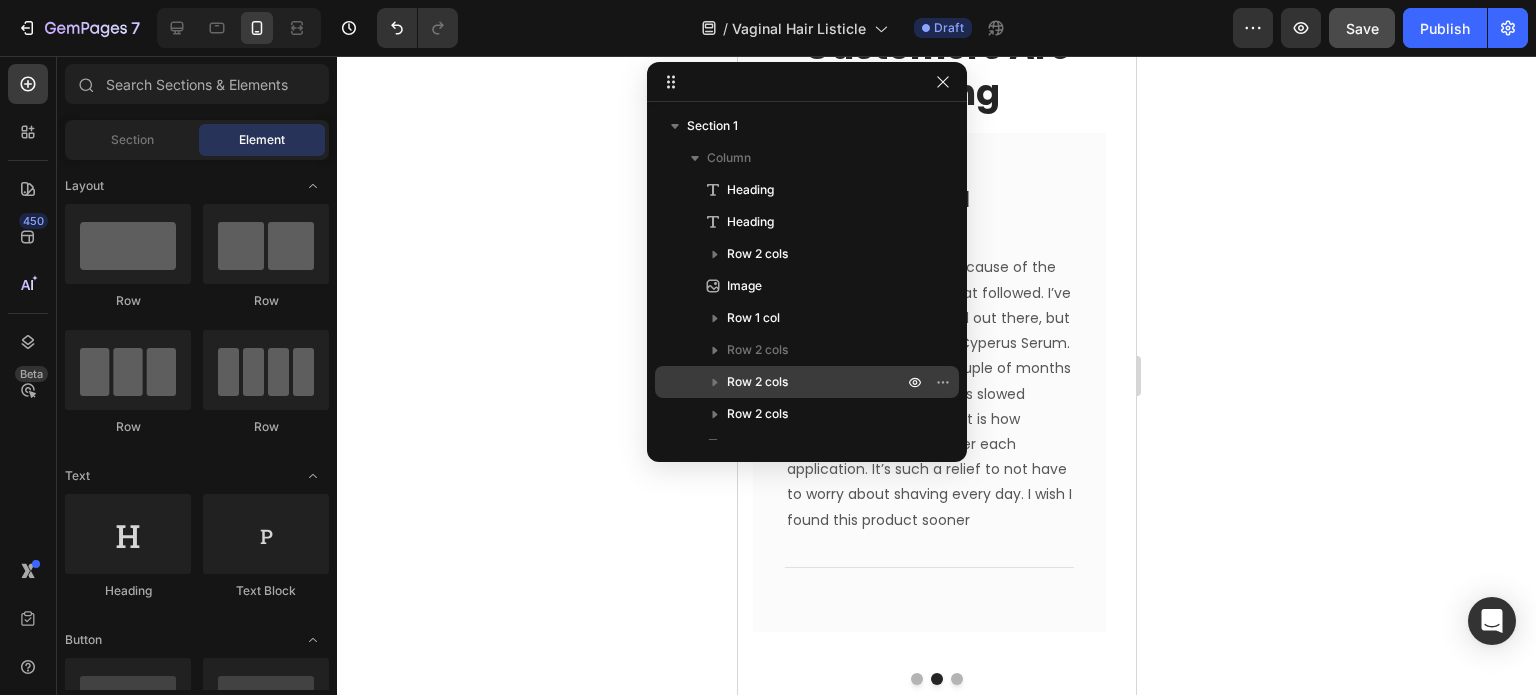 scroll, scrollTop: 245, scrollLeft: 0, axis: vertical 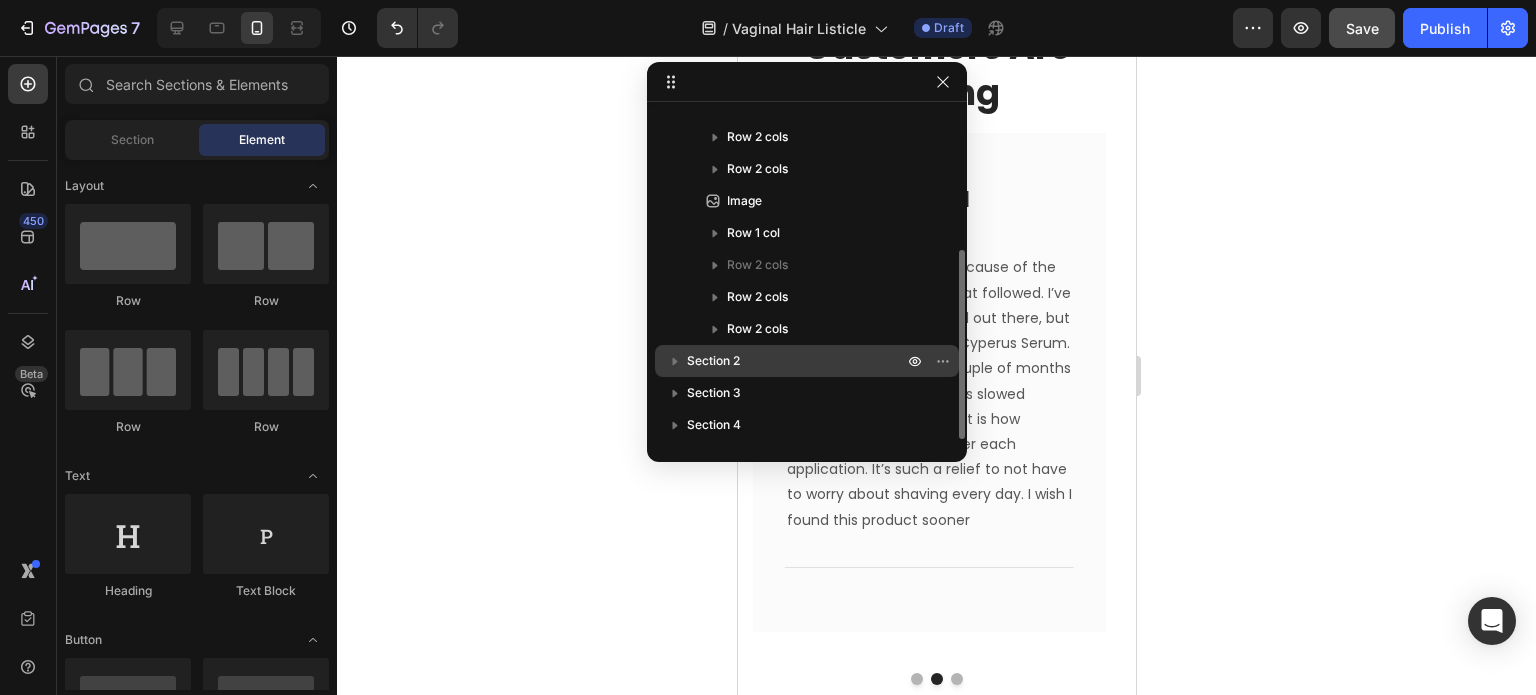 click 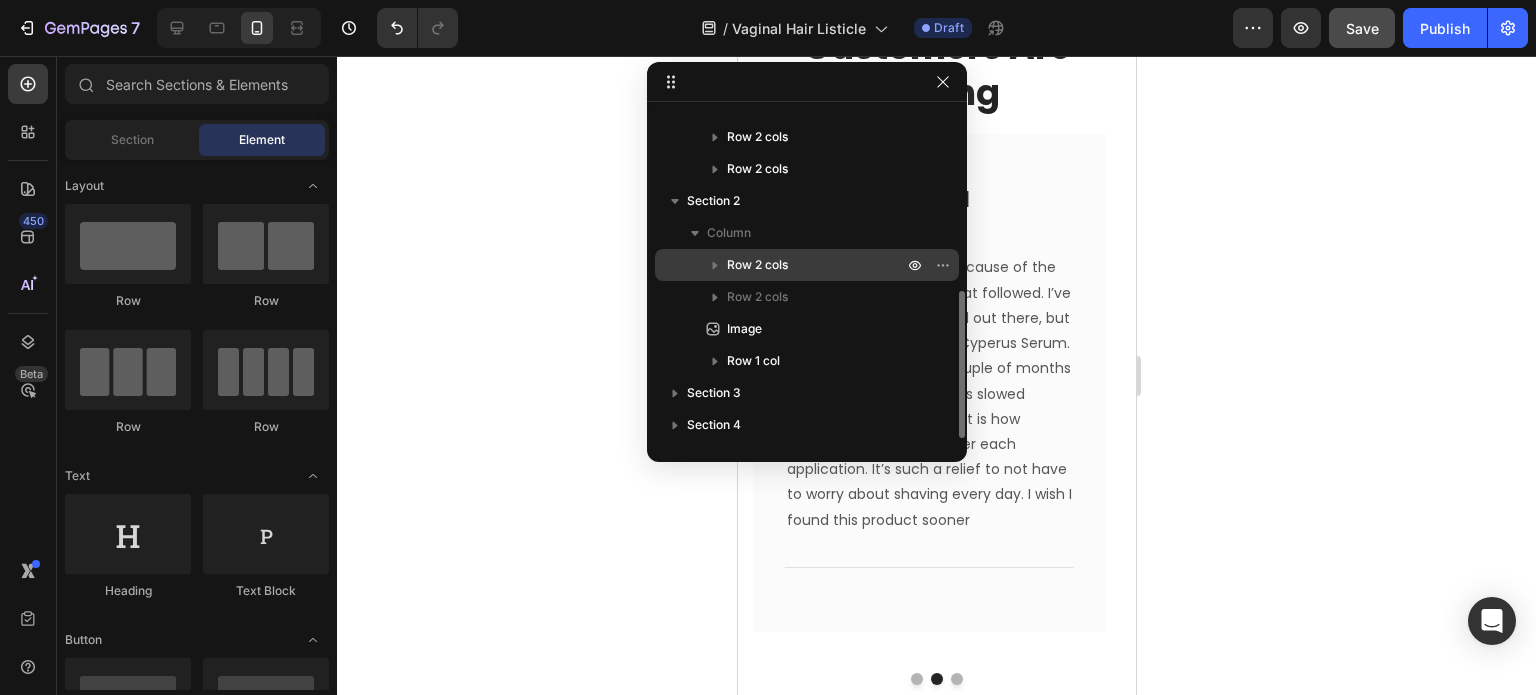 scroll, scrollTop: 404, scrollLeft: 0, axis: vertical 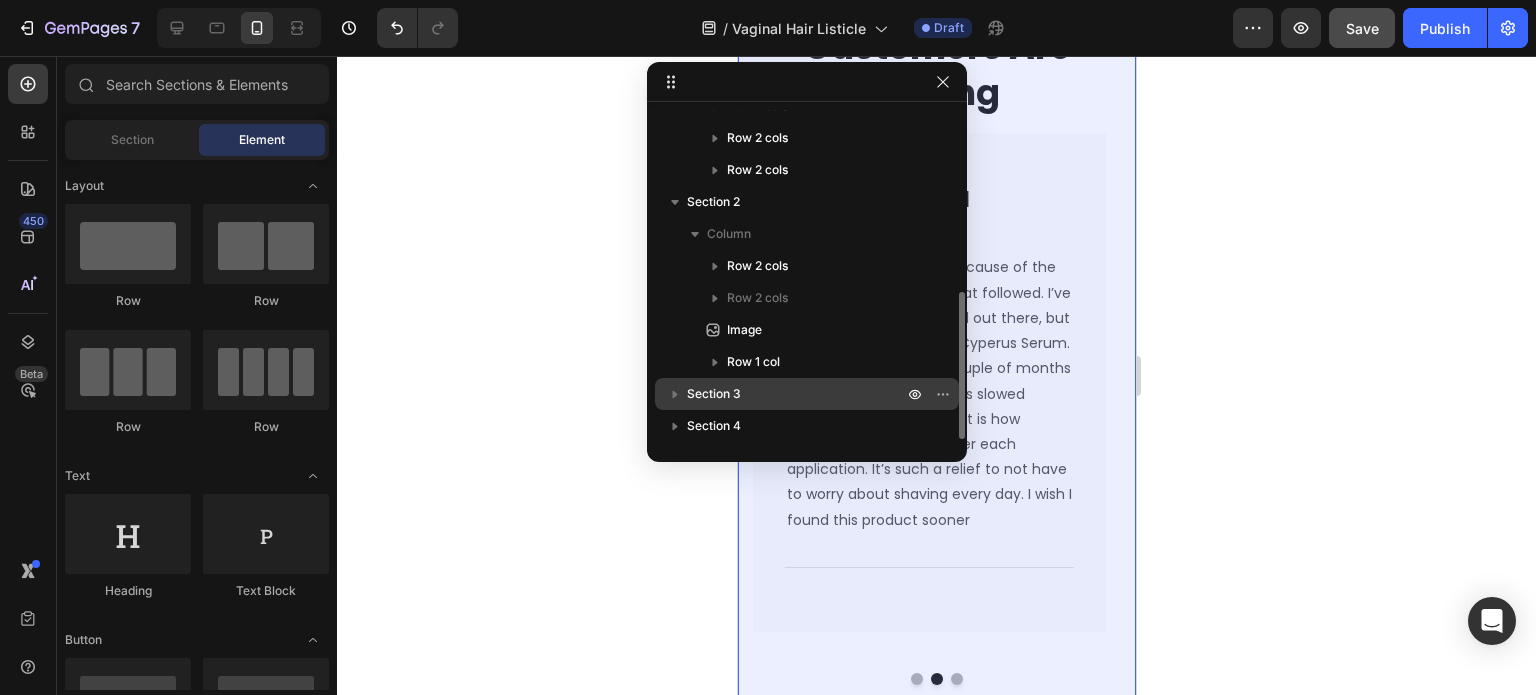 click 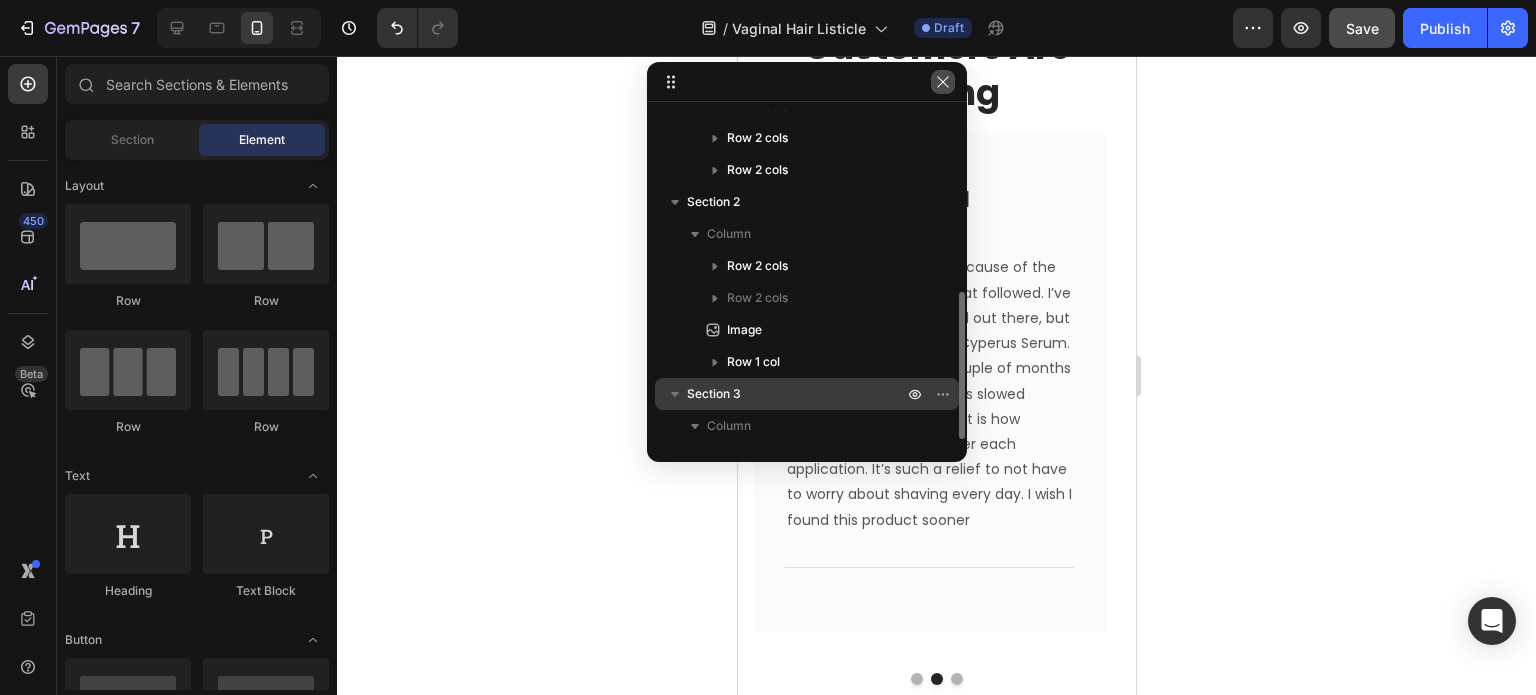click 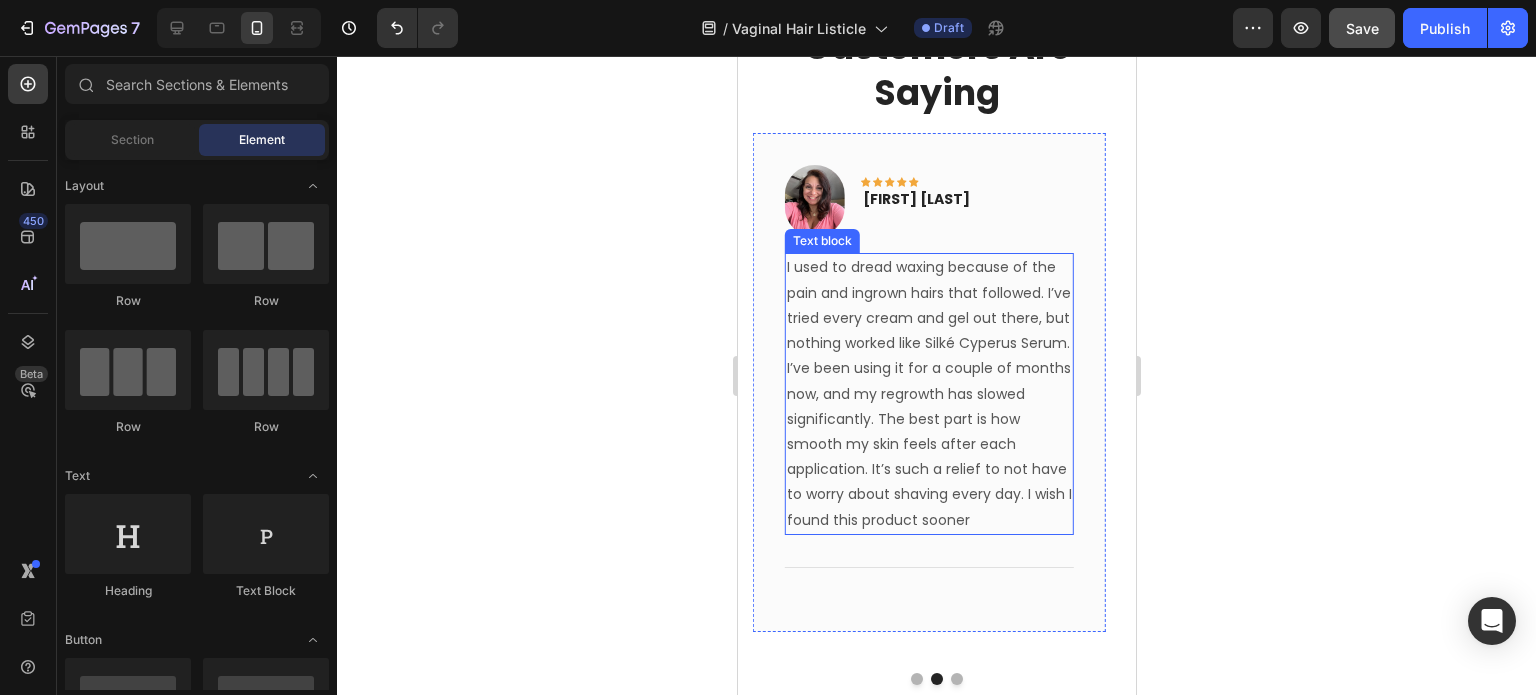 click on "I used to dread waxing because of the pain and ingrown hairs that followed. I’ve tried every cream and gel out there, but nothing worked like Silké Cyperus Serum. I’ve been using it for a couple of months now, and my regrowth has slowed significantly. The best part is how smooth my skin feels after each application. It’s such a relief to not have to worry about shaving every day. I wish I found this product sooner" at bounding box center [928, 393] 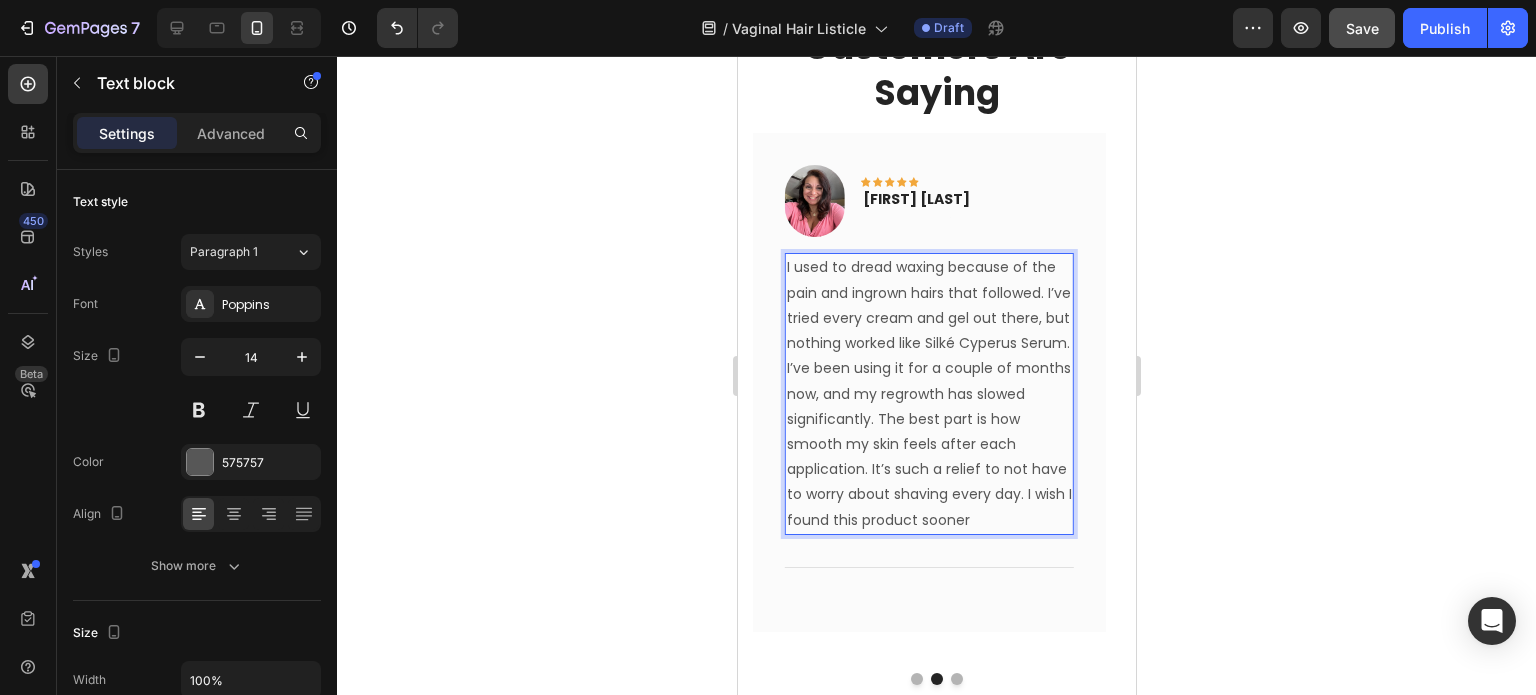 drag, startPoint x: 965, startPoint y: 390, endPoint x: 849, endPoint y: 383, distance: 116.21101 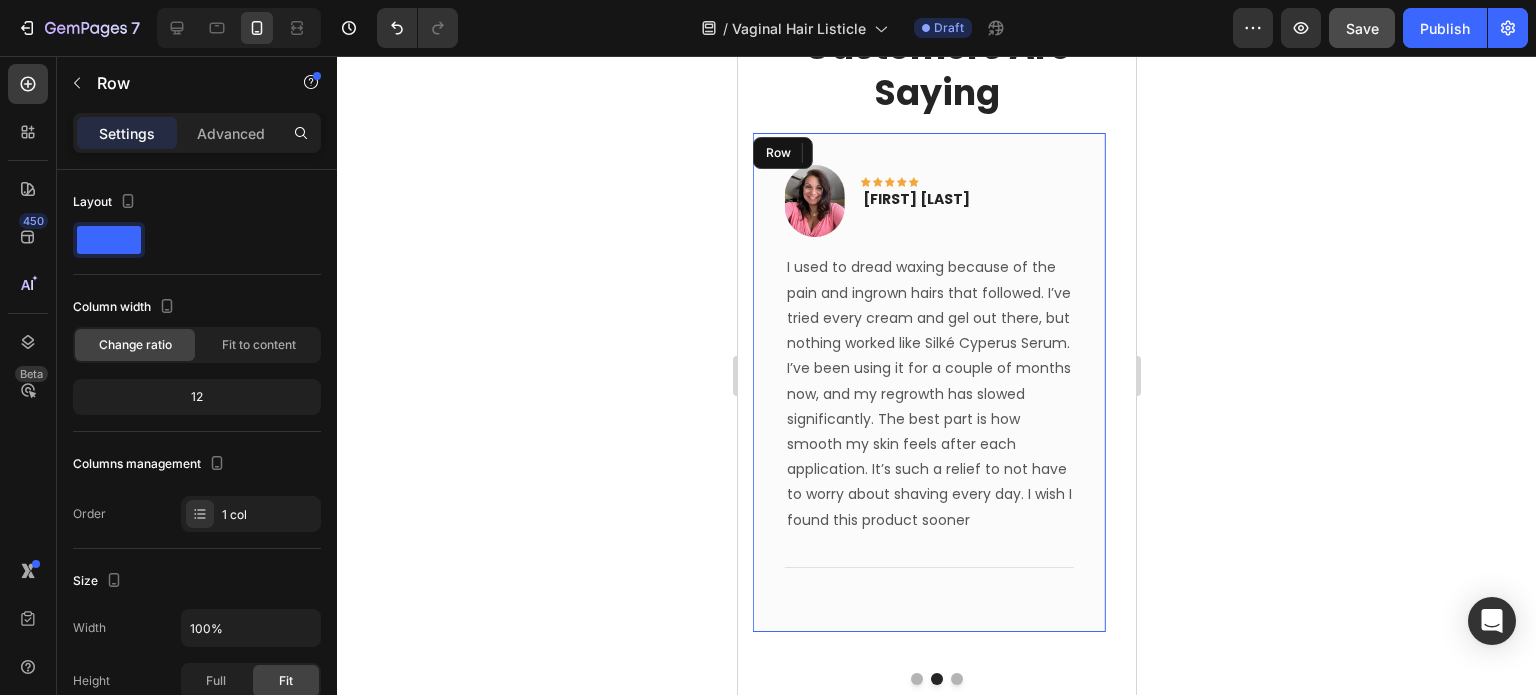 click on "Image
Icon
Icon
Icon
Icon
Icon Row Christie Beck Text block Row   0 I used to dread waxing because of the pain and ingrown hairs that followed. I’ve tried every cream and gel out there, but nothing worked like Silké Cyperus Serum. I’ve been using it for a couple of months now, and my regrowth has slowed significantly. The best part is how smooth my skin feels after each application. It’s such a relief to not have to worry about shaving every day. I wish I found this product sooner Text block                Title Line Row" at bounding box center (928, 382) 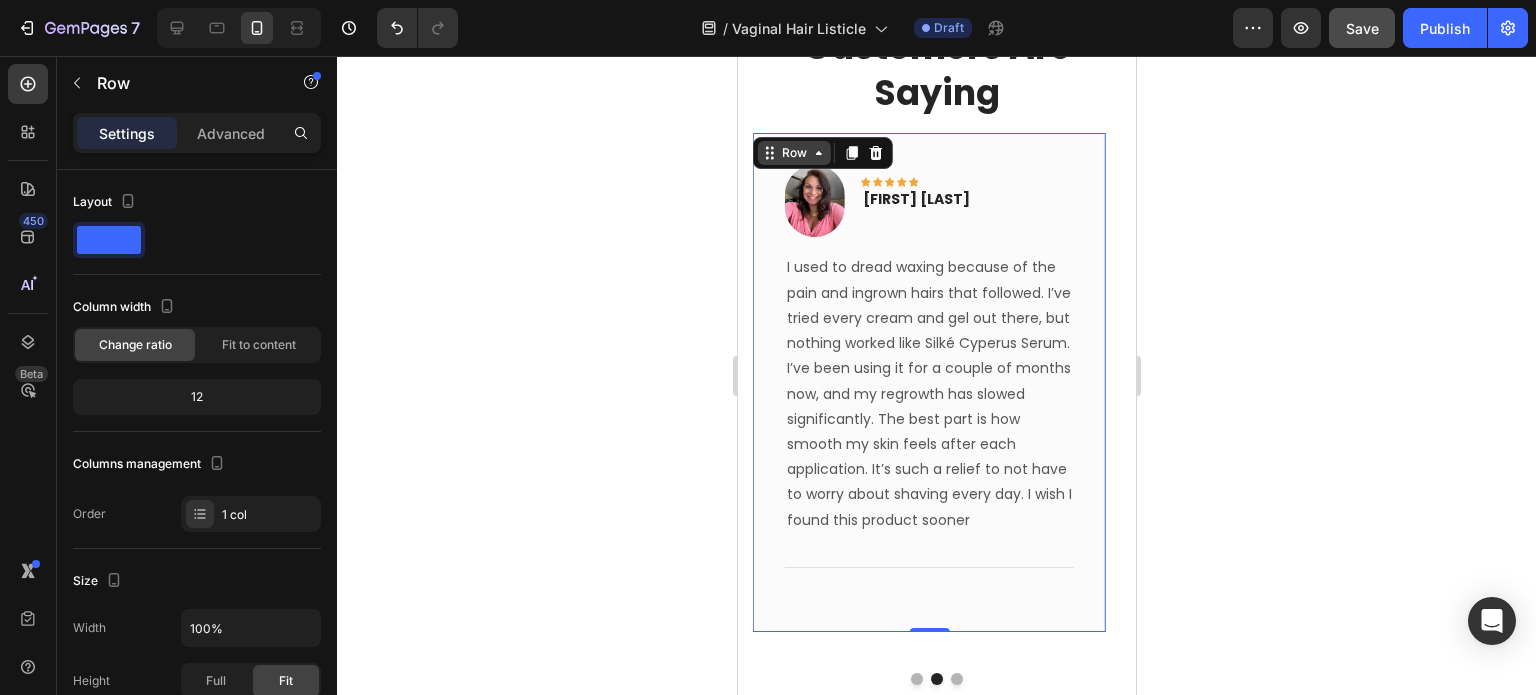click 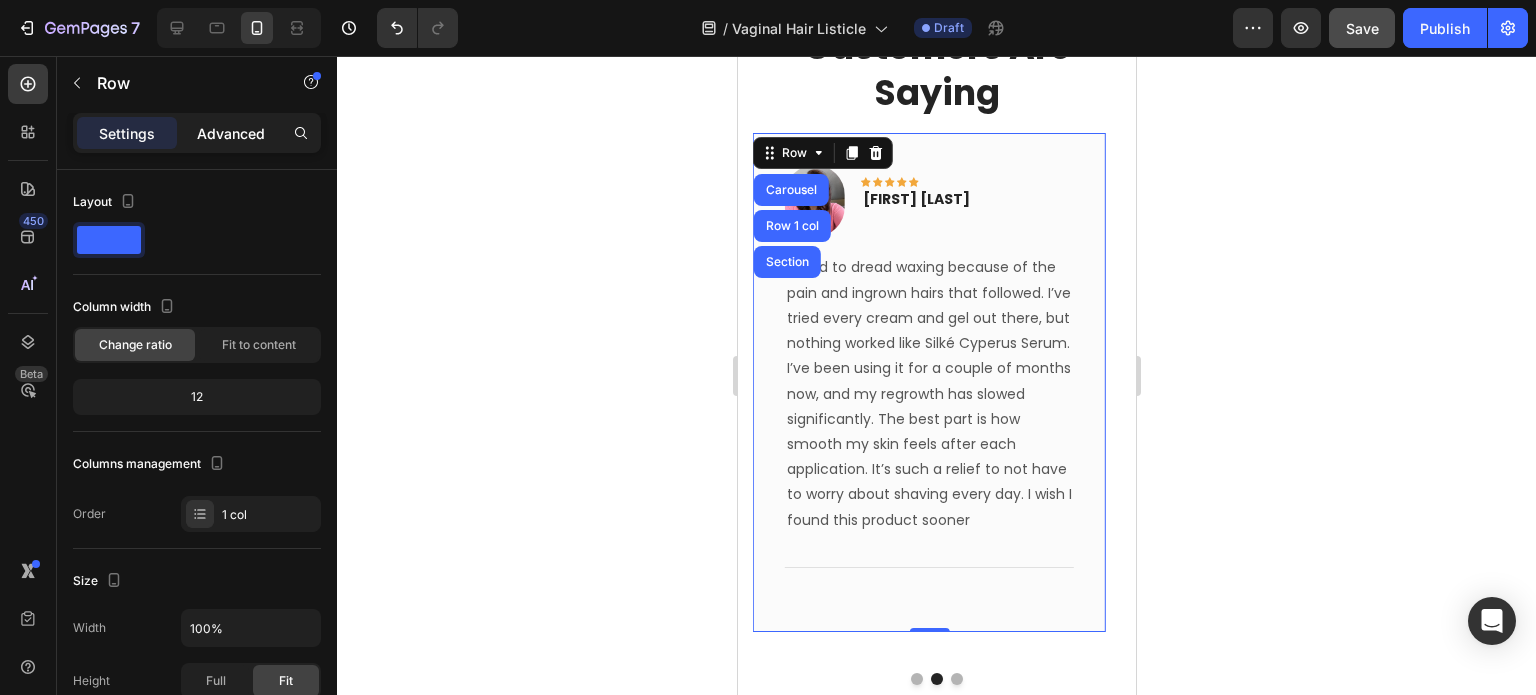 click on "Advanced" 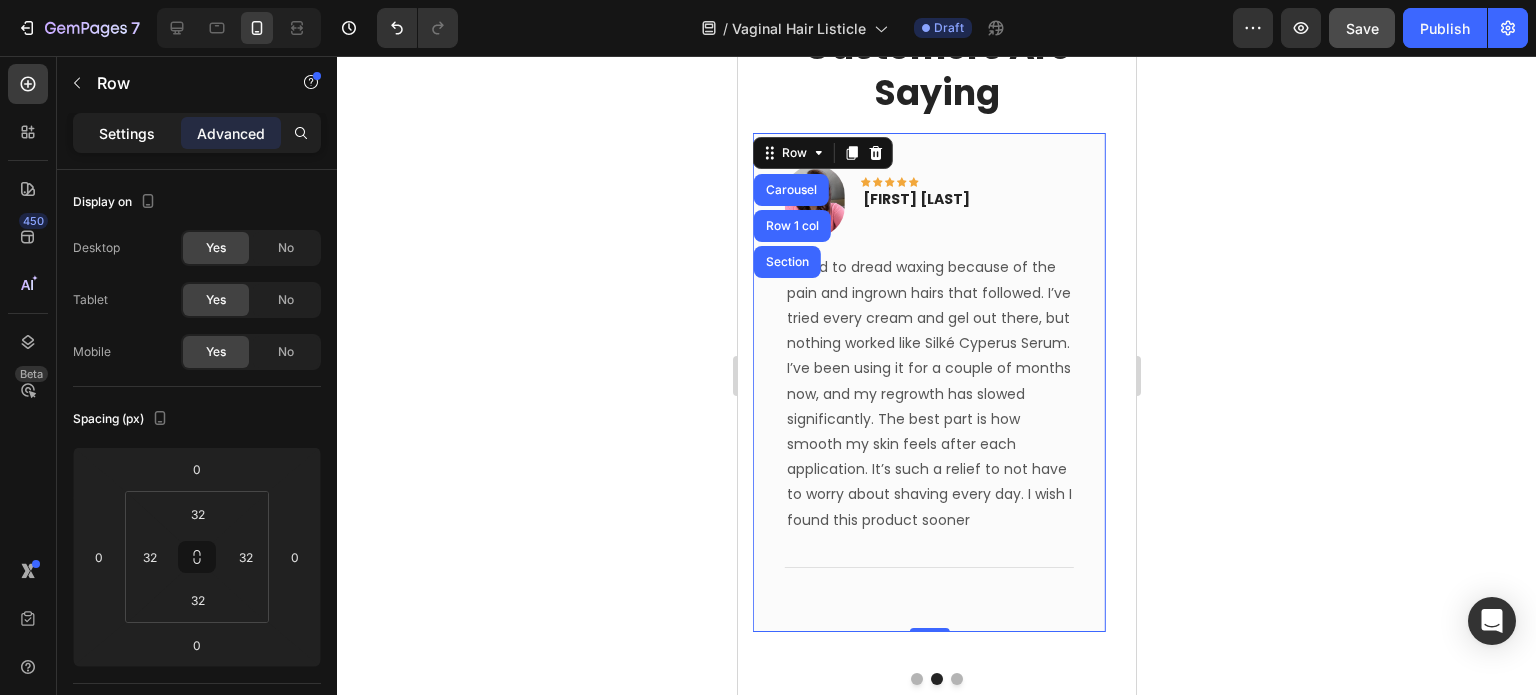 click on "Settings" at bounding box center [127, 133] 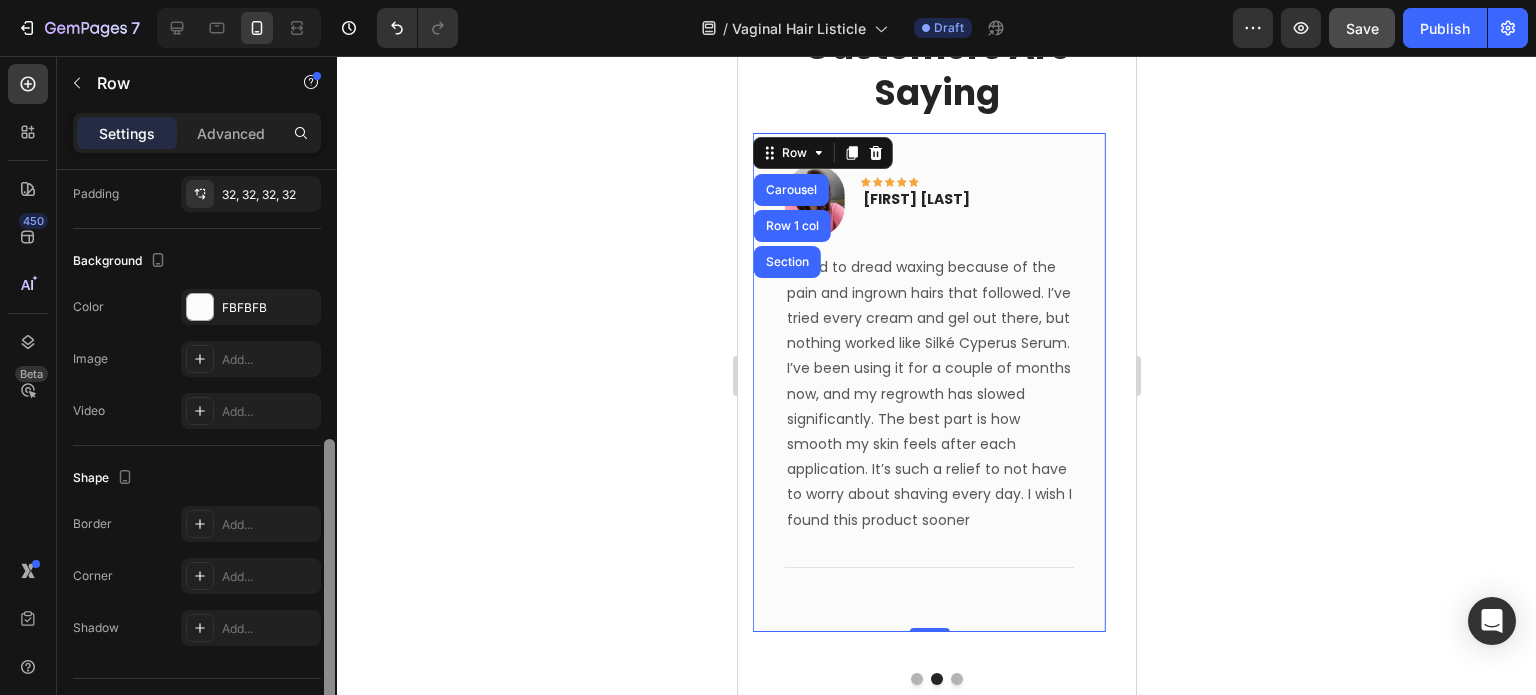 scroll, scrollTop: 584, scrollLeft: 0, axis: vertical 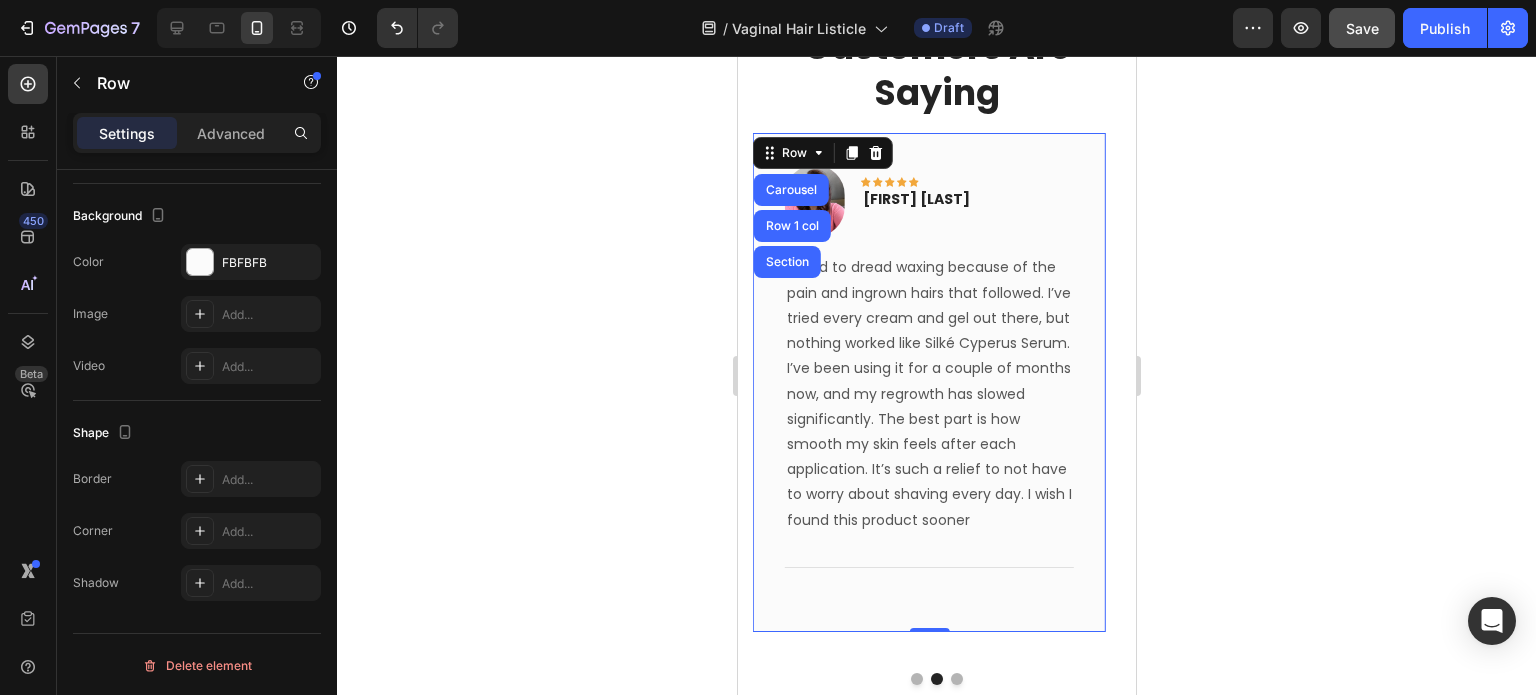 click 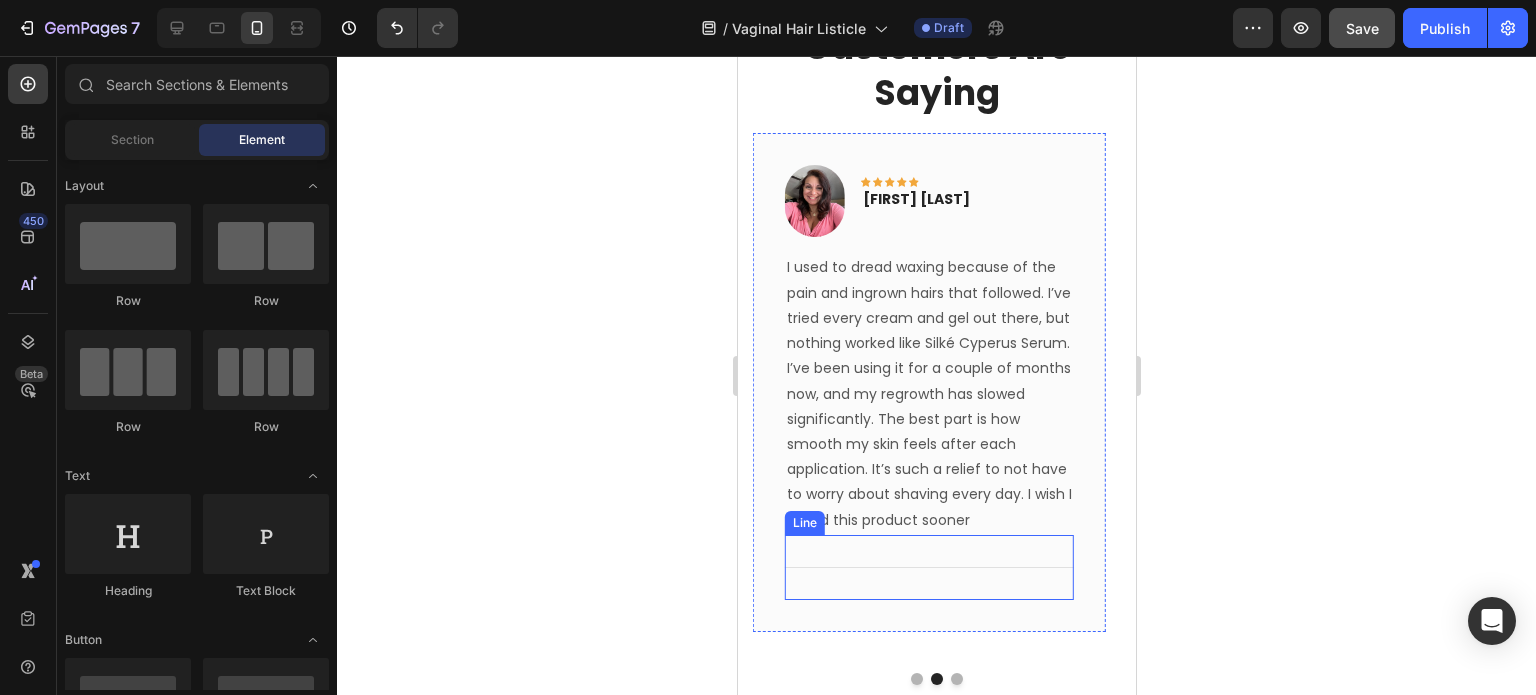 click on "I used to dread waxing because of the pain and ingrown hairs that followed. I’ve tried every cream and gel out there, but nothing worked like Silké Cyperus Serum. I’ve been using it for a couple of months now, and my regrowth has slowed significantly. The best part is how smooth my skin feels after each application. It’s such a relief to not have to worry about shaving every day. I wish I found this product sooner" at bounding box center [928, 393] 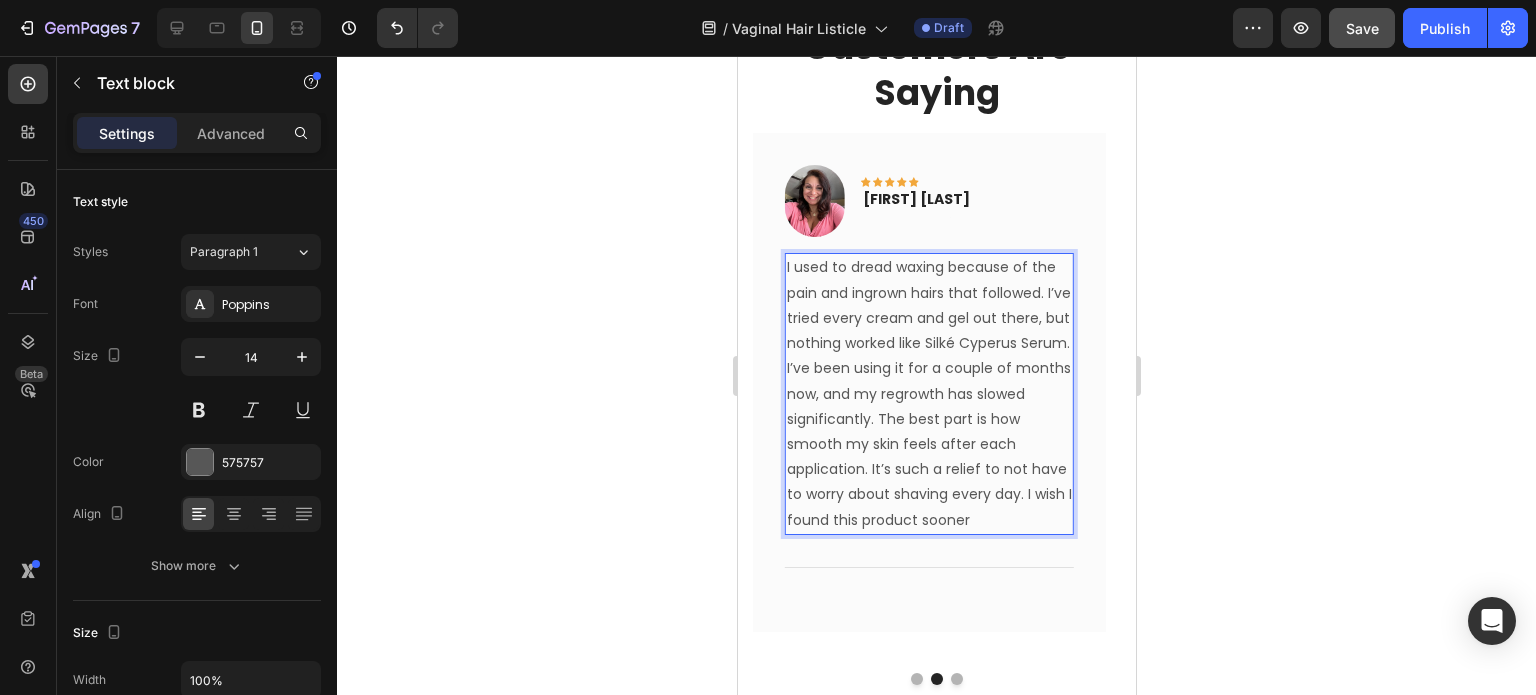 click on "I used to dread waxing because of the pain and ingrown hairs that followed. I’ve tried every cream and gel out there, but nothing worked like Silké Cyperus Serum. I’ve been using it for a couple of months now, and my regrowth has slowed significantly. The best part is how smooth my skin feels after each application. It’s such a relief to not have to worry about shaving every day. I wish I found this product sooner" at bounding box center [928, 393] 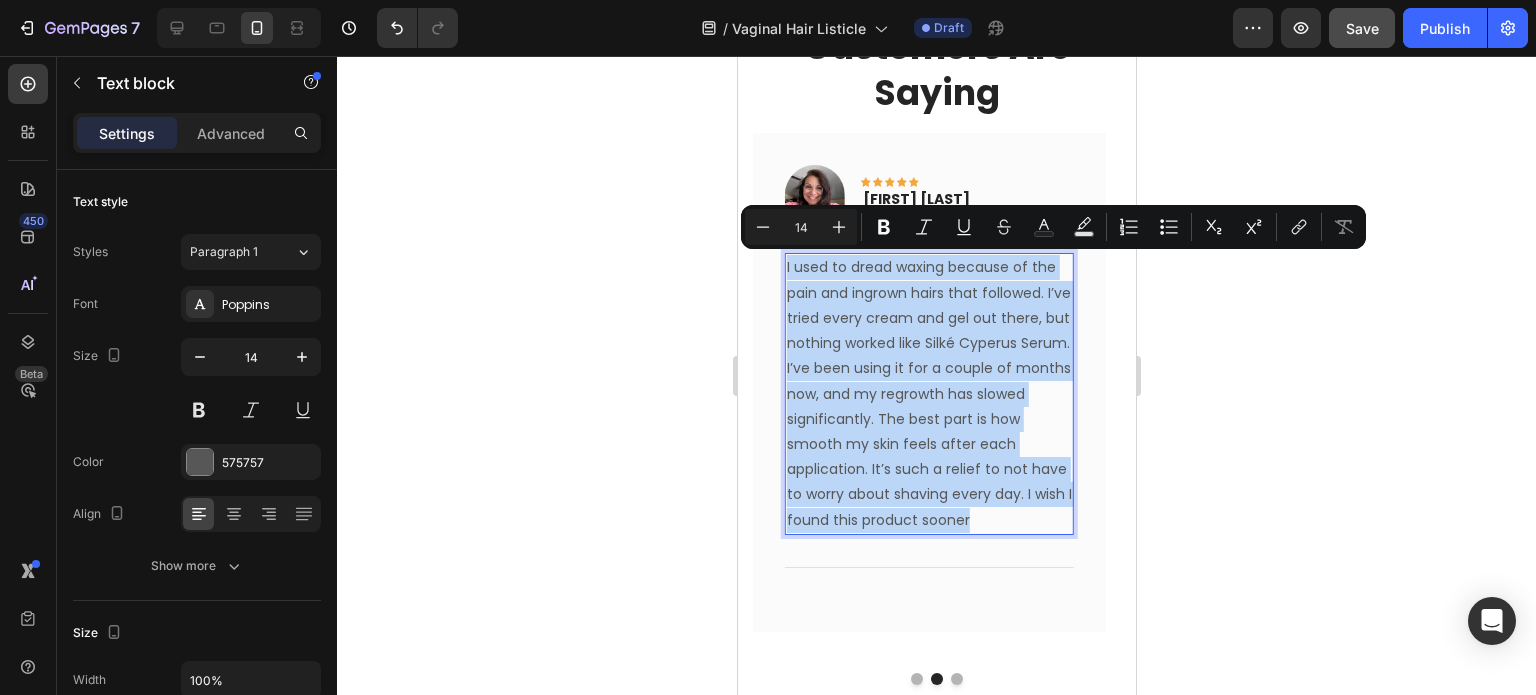 copy on "I used to dread waxing because of the pain and ingrown hairs that followed. I’ve tried every cream and gel out there, but nothing worked like Silké Cyperus Serum. I’ve been using it for a couple of months now, and my regrowth has slowed significantly. The best part is how smooth my skin feels after each application. It’s such a relief to not have to worry about shaving every day. I wish I found this product sooner" 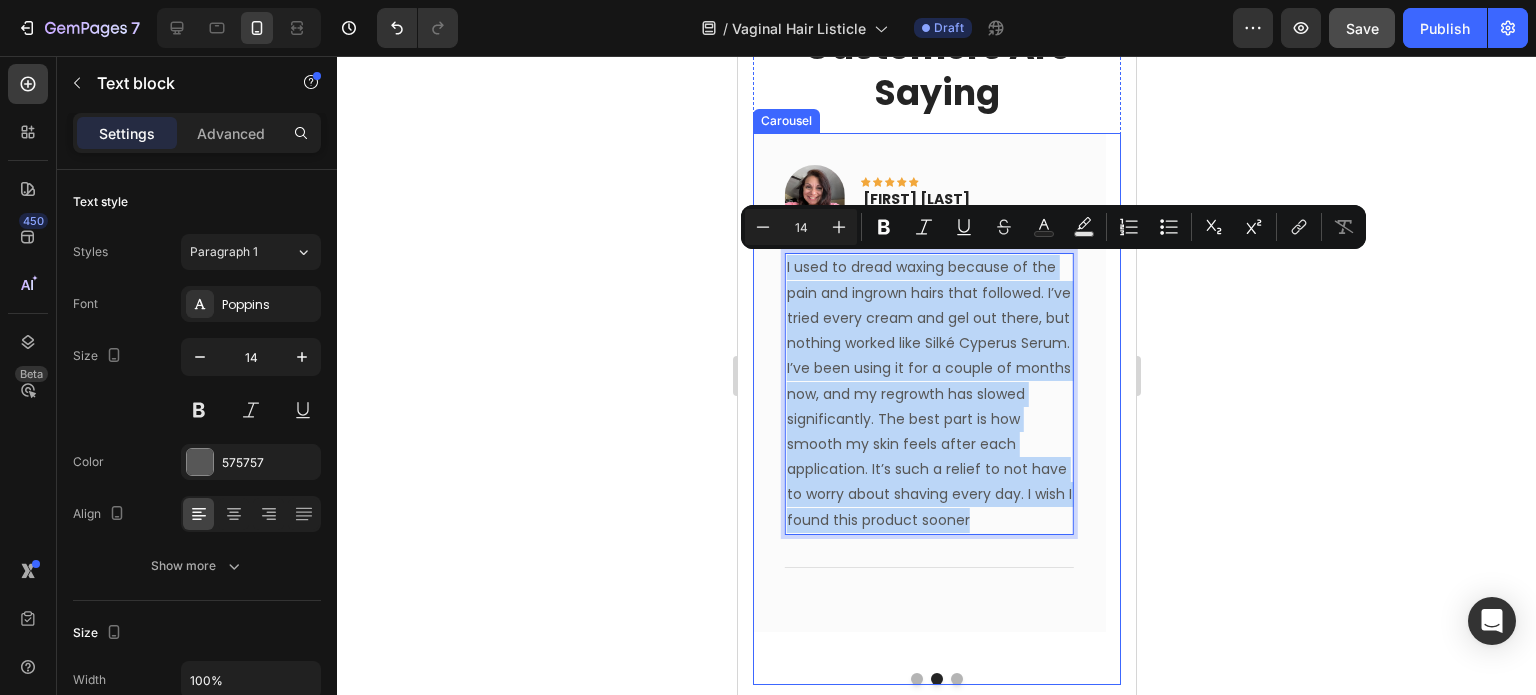 click at bounding box center (916, 679) 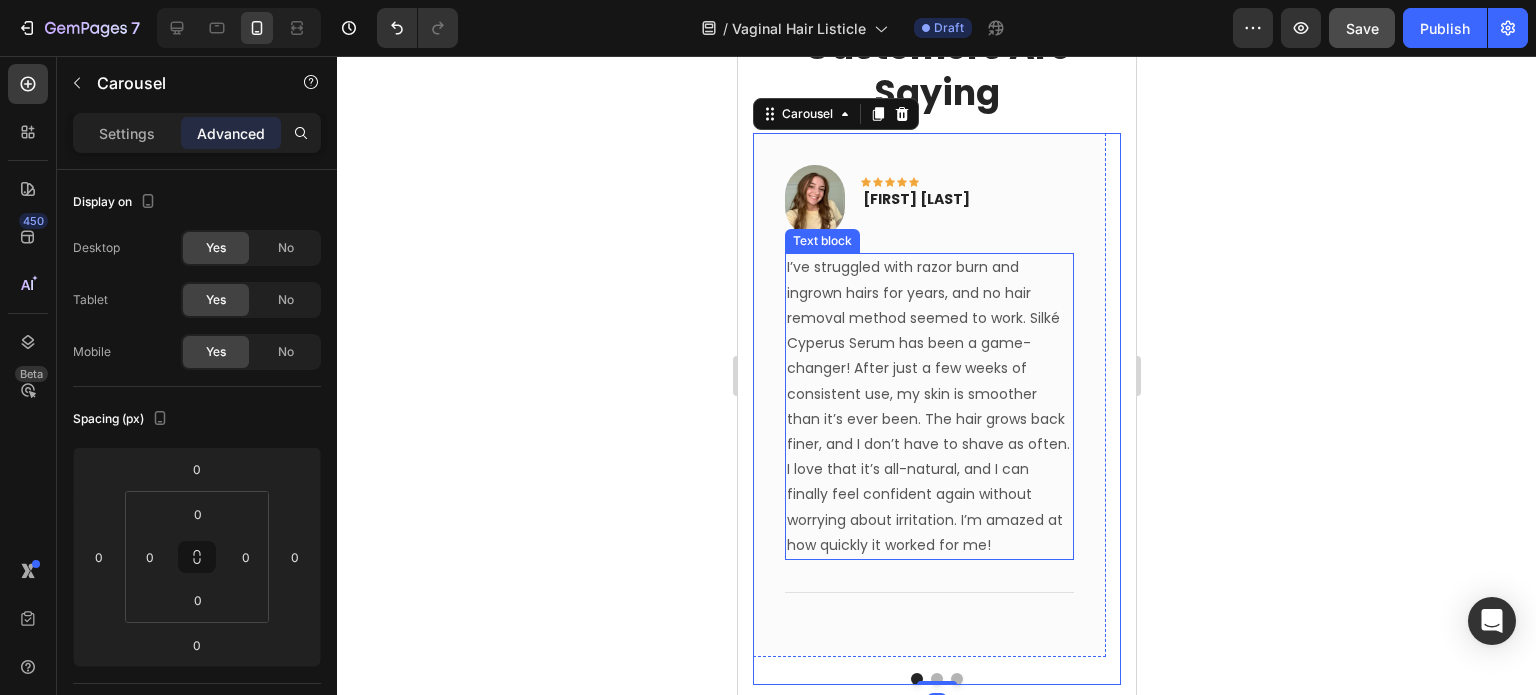 click on "I’ve struggled with razor burn and ingrown hairs for years, and no hair removal method seemed to work. Silké Cyperus Serum has been a game-changer! After just a few weeks of consistent use, my skin is smoother than it’s ever been. The hair grows back finer, and I don’t have to shave as often. I love that it’s all-natural, and I can finally feel confident again without worrying about irritation. I’m amazed at how quickly it worked for me!" at bounding box center (928, 406) 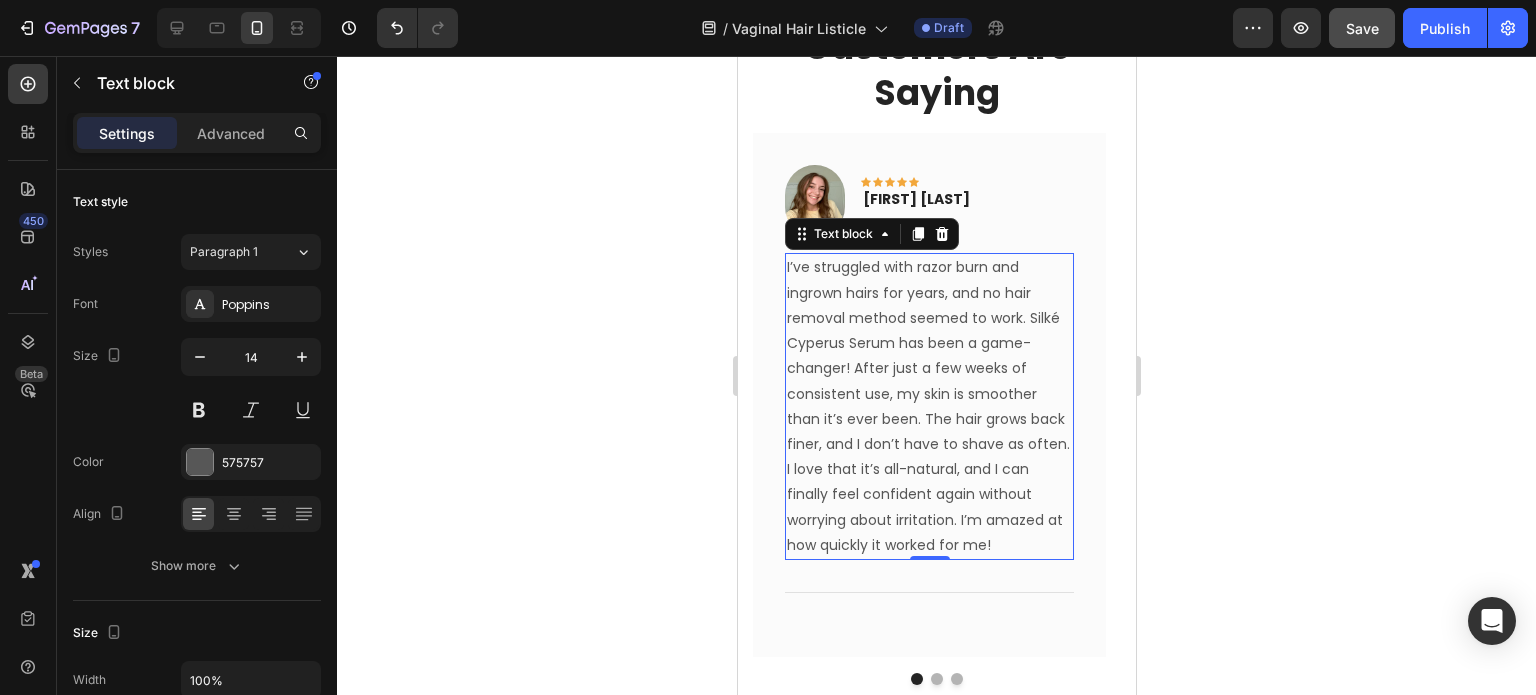 click on "Image
Icon
Icon
Icon
Icon
Icon Row Mia Carroll Text block Row I’ve struggled with razor burn and ingrown hairs for years, and no hair removal method seemed to work. Silké Cyperus Serum has been a game-changer! After just a few weeks of consistent use, my skin is smoother than it’s ever been. The hair grows back finer, and I don’t have to shave as often. I love that it’s all-natural, and I can finally feel confident again without worrying about irritation. I’m amazed at how quickly it worked for me! Text block   0                Title Line Row" at bounding box center (928, 394) 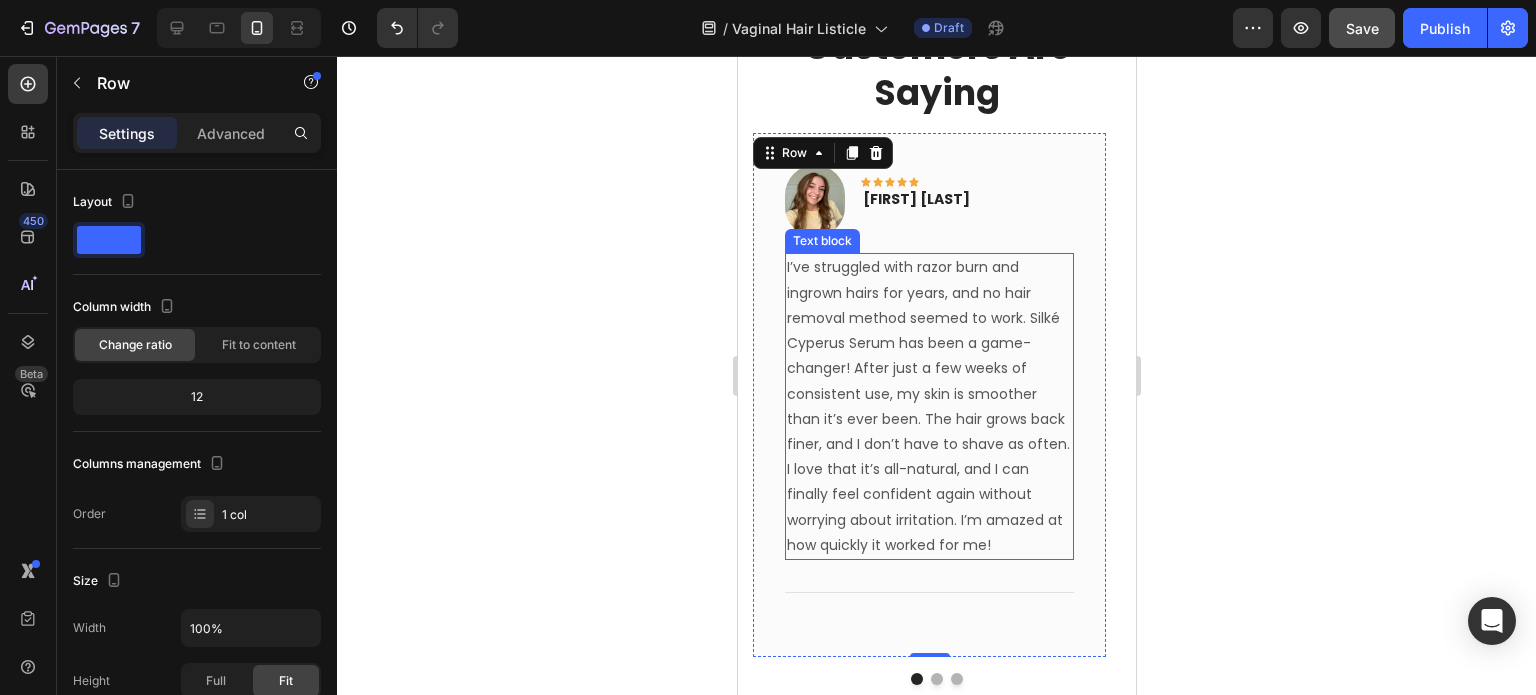 click on "I’ve struggled with razor burn and ingrown hairs for years, and no hair removal method seemed to work. Silké Cyperus Serum has been a game-changer! After just a few weeks of consistent use, my skin is smoother than it’s ever been. The hair grows back finer, and I don’t have to shave as often. I love that it’s all-natural, and I can finally feel confident again without worrying about irritation. I’m amazed at how quickly it worked for me!" at bounding box center (928, 406) 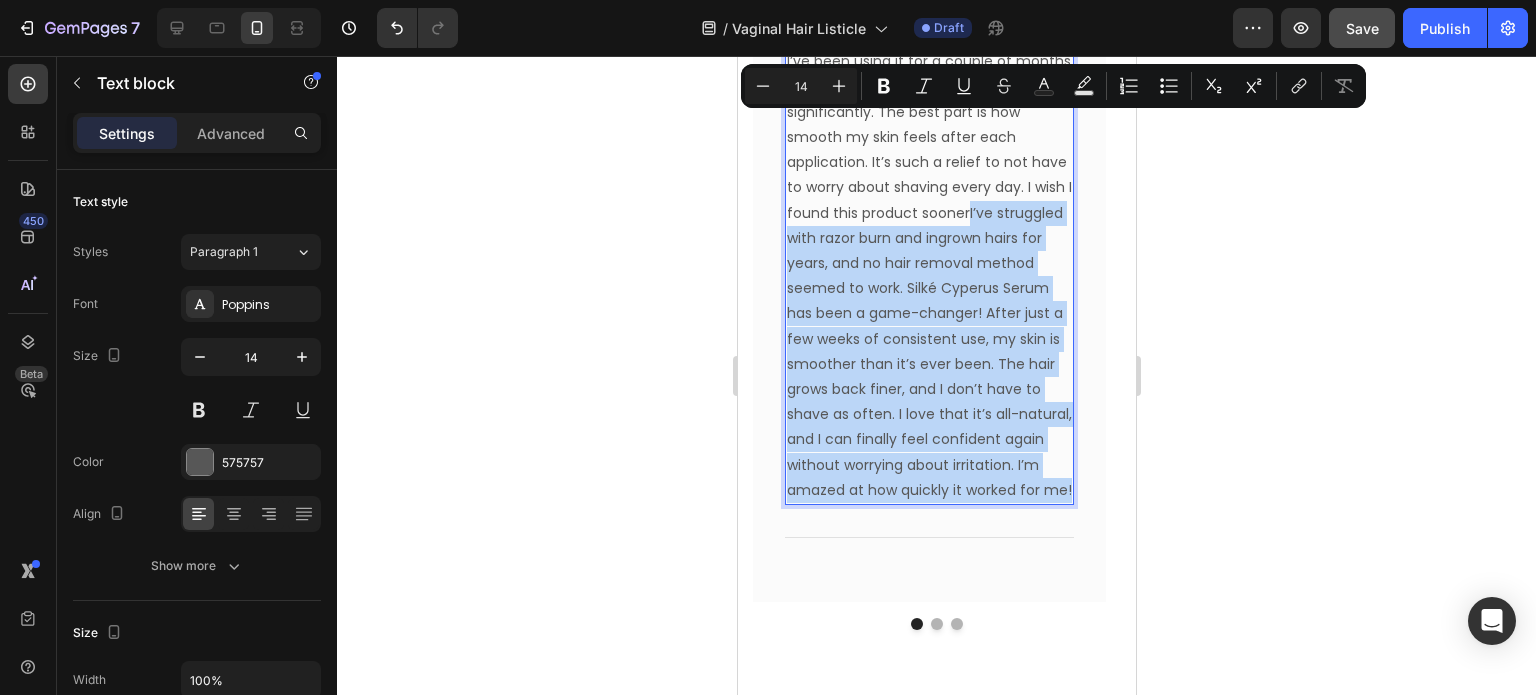 scroll, scrollTop: 6690, scrollLeft: 0, axis: vertical 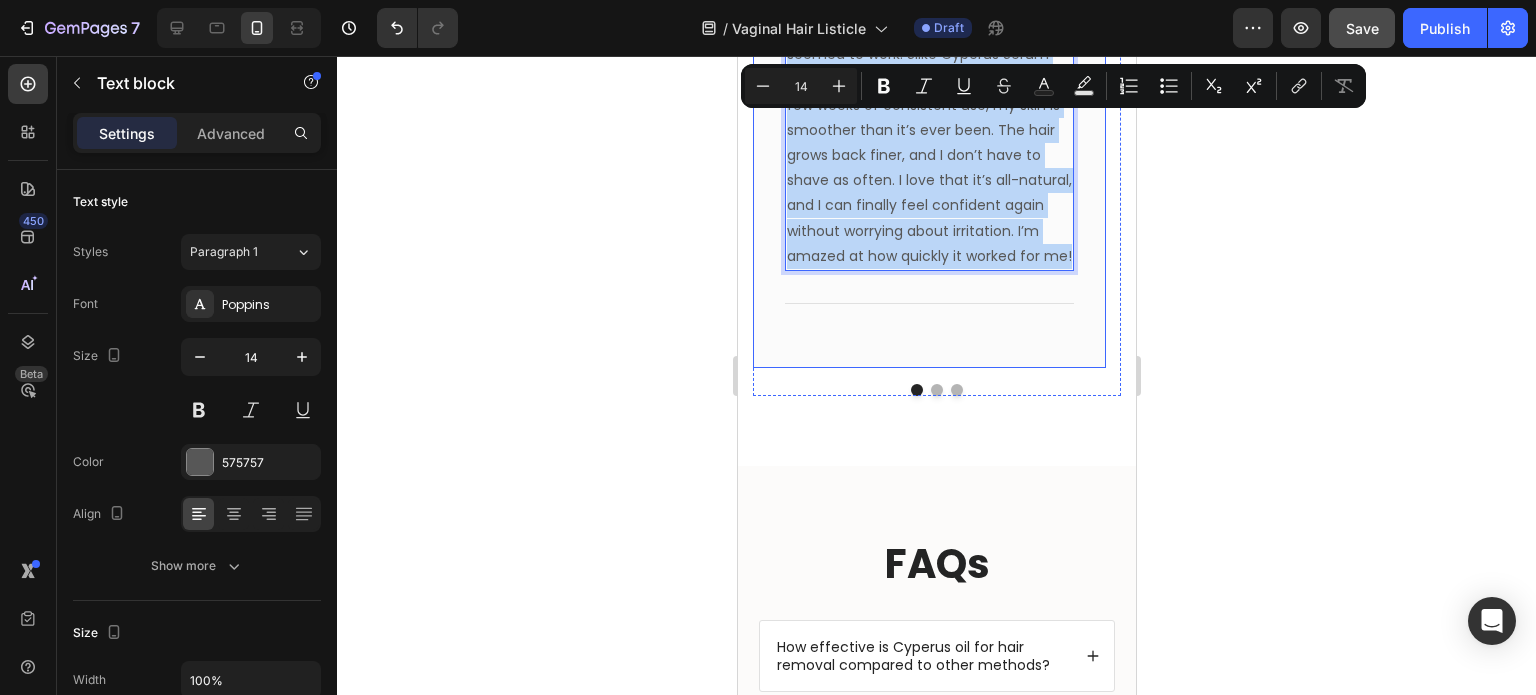 drag, startPoint x: 976, startPoint y: 519, endPoint x: 1079, endPoint y: 263, distance: 275.94385 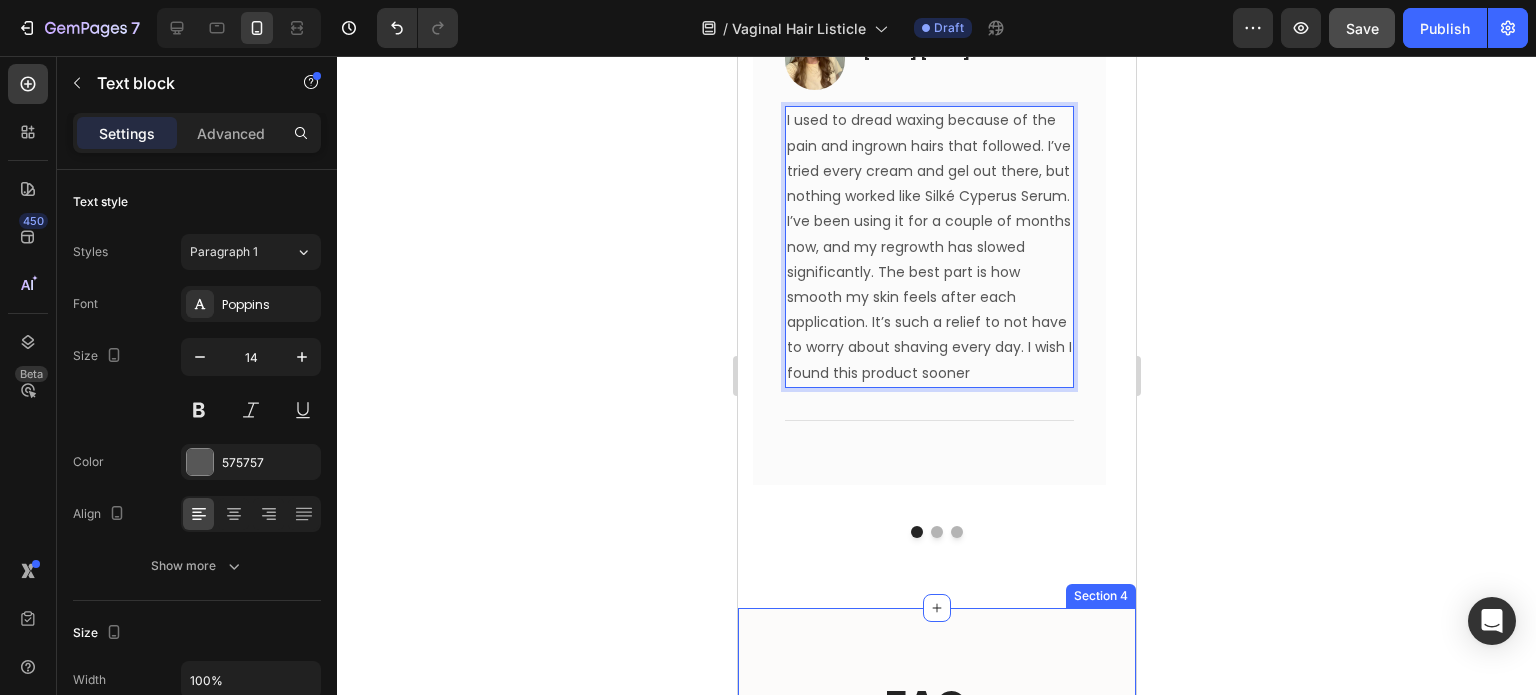 scroll, scrollTop: 6265, scrollLeft: 0, axis: vertical 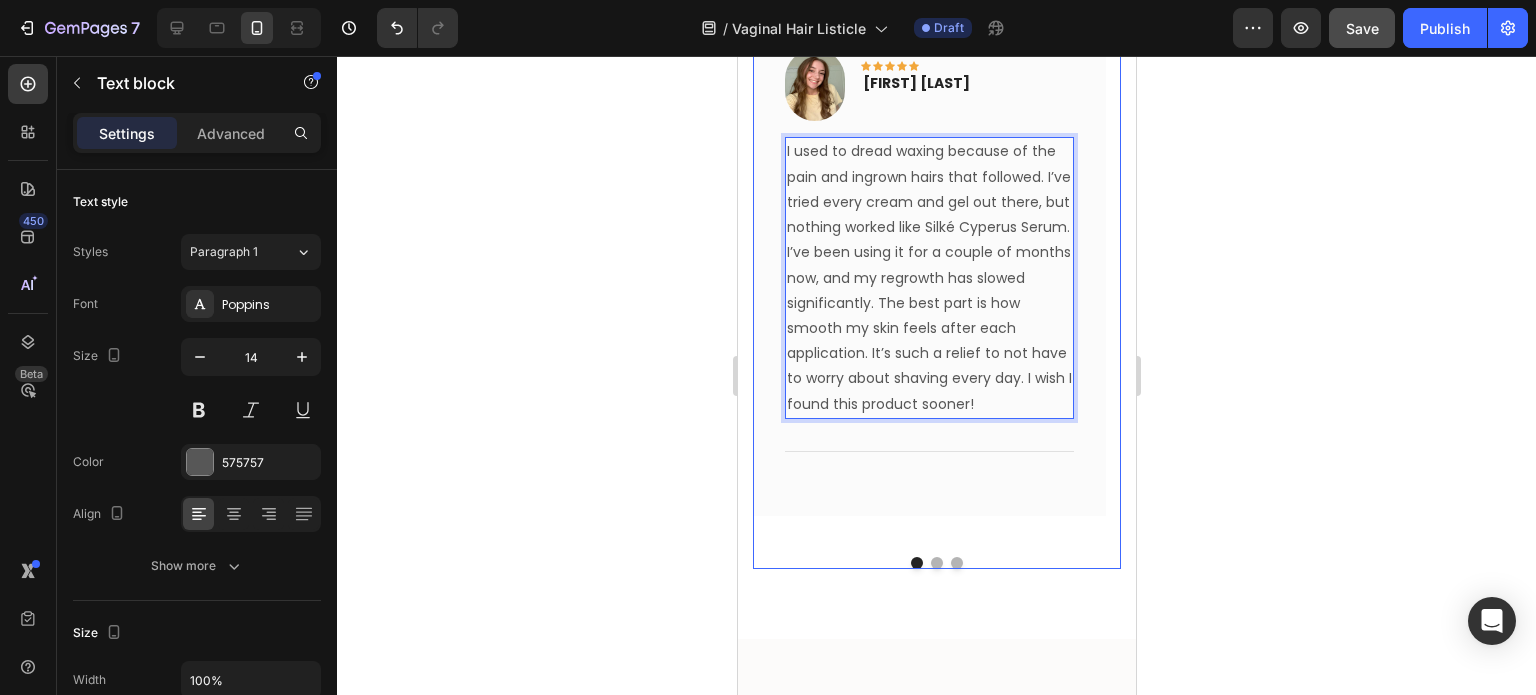 click at bounding box center (936, 563) 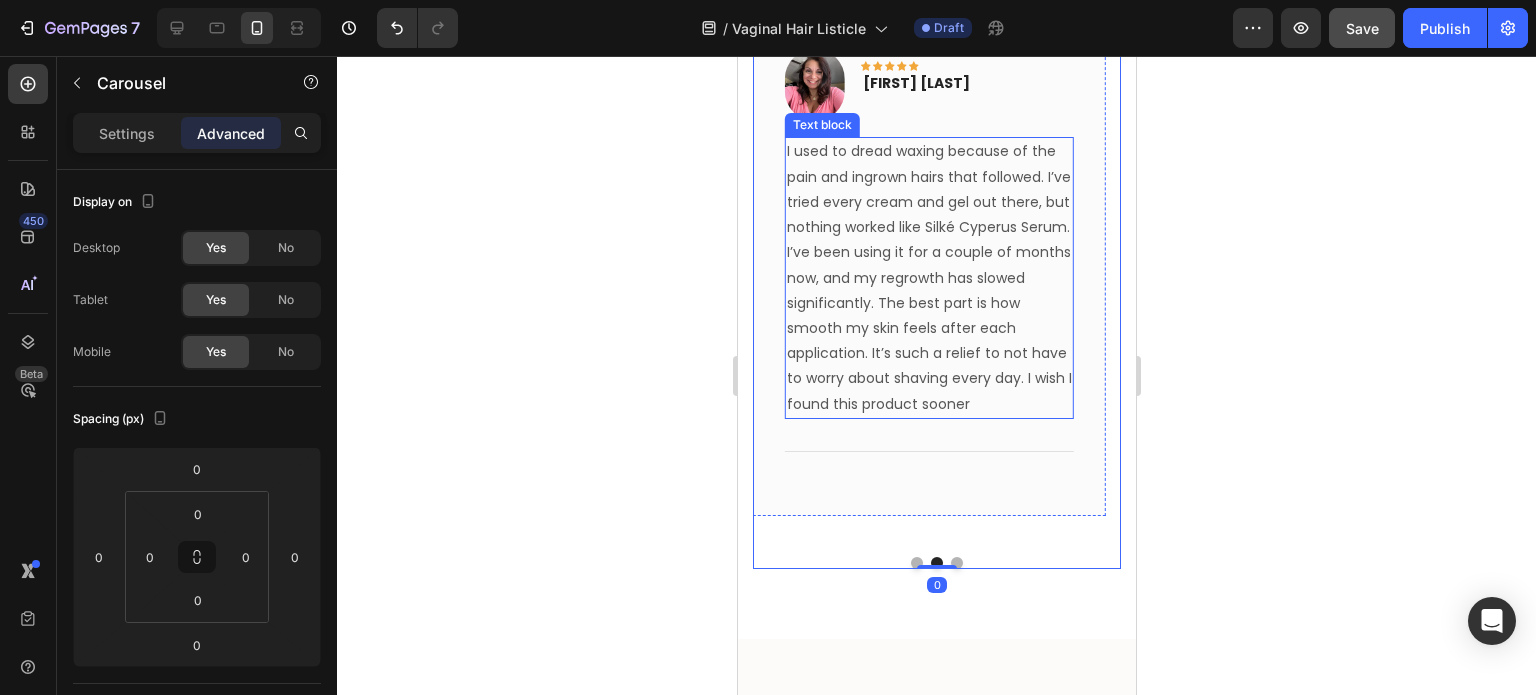 click on "I used to dread waxing because of the pain and ingrown hairs that followed. I’ve tried every cream and gel out there, but nothing worked like Silké Cyperus Serum. I’ve been using it for a couple of months now, and my regrowth has slowed significantly. The best part is how smooth my skin feels after each application. It’s such a relief to not have to worry about shaving every day. I wish I found this product sooner" at bounding box center (928, 277) 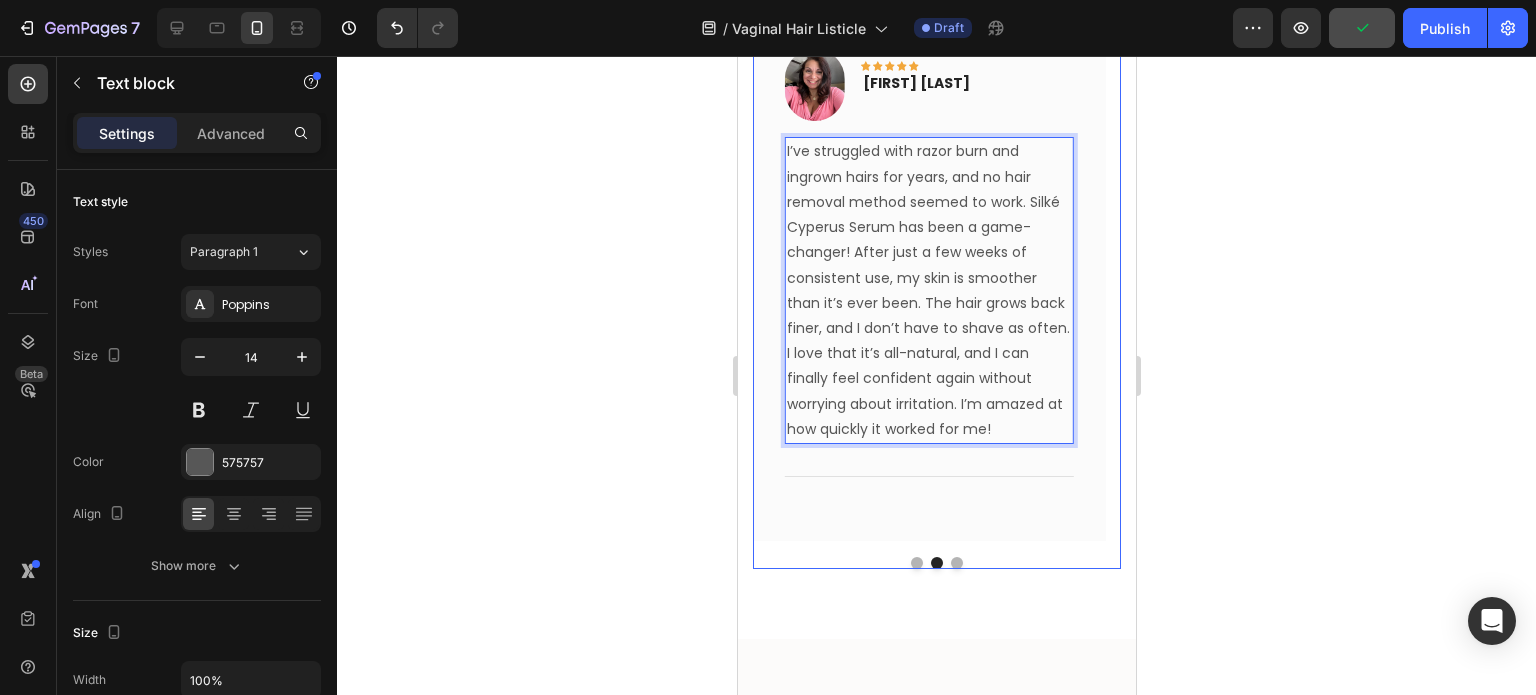 click at bounding box center [956, 563] 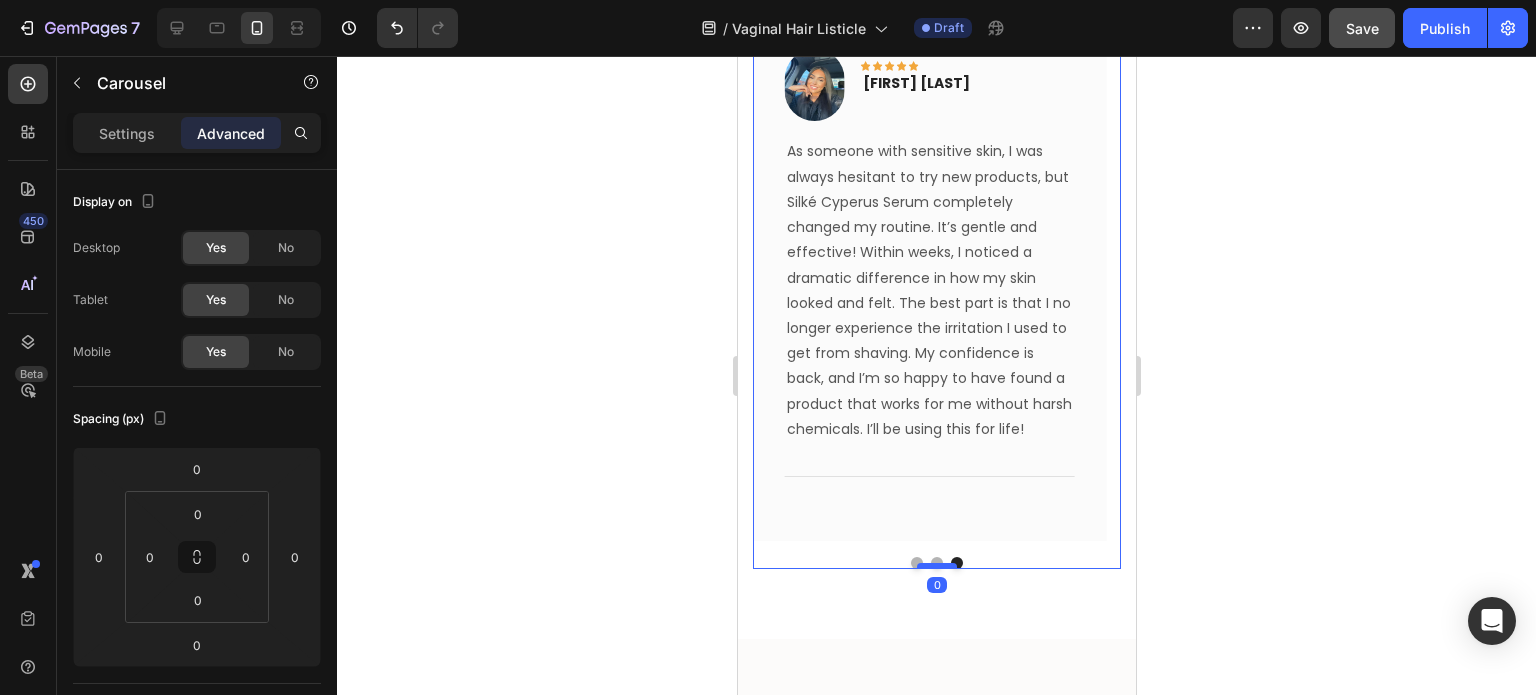 click at bounding box center [936, 566] 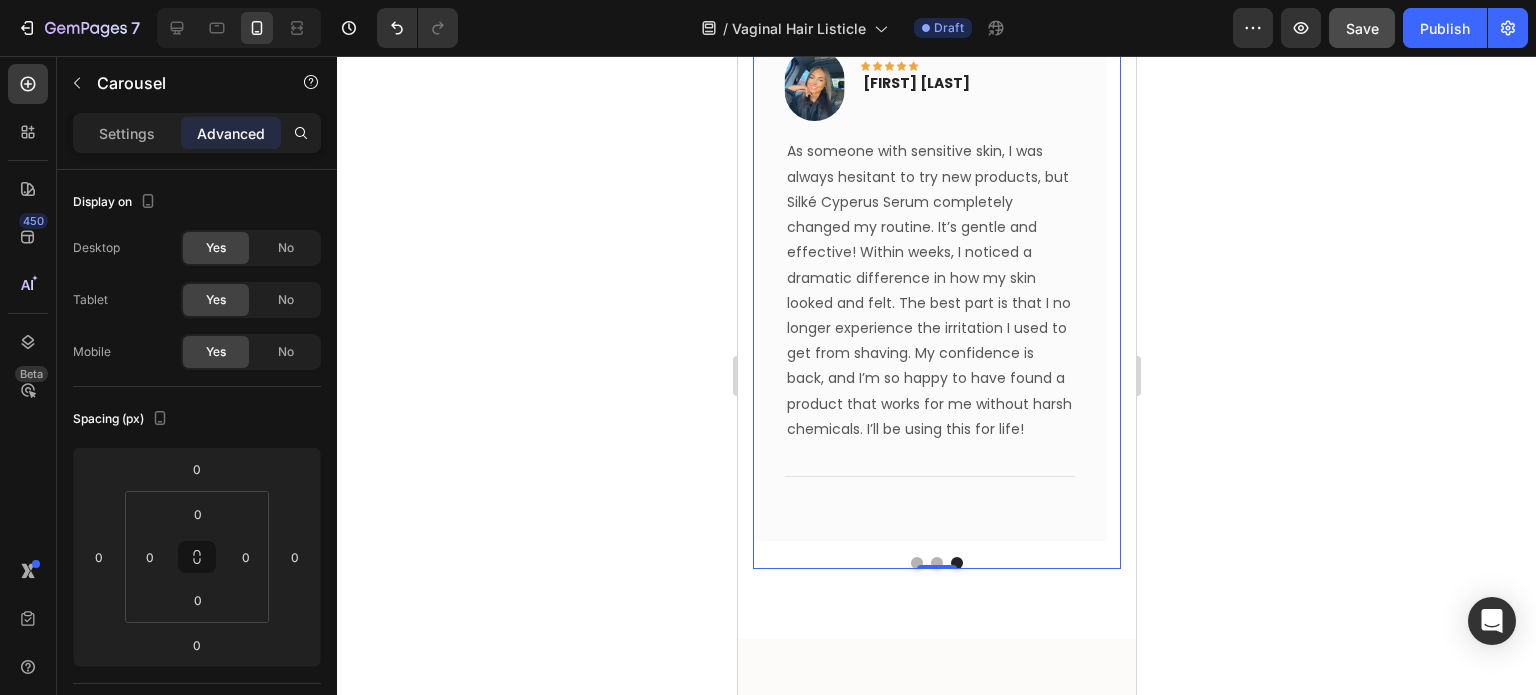 click at bounding box center (936, 563) 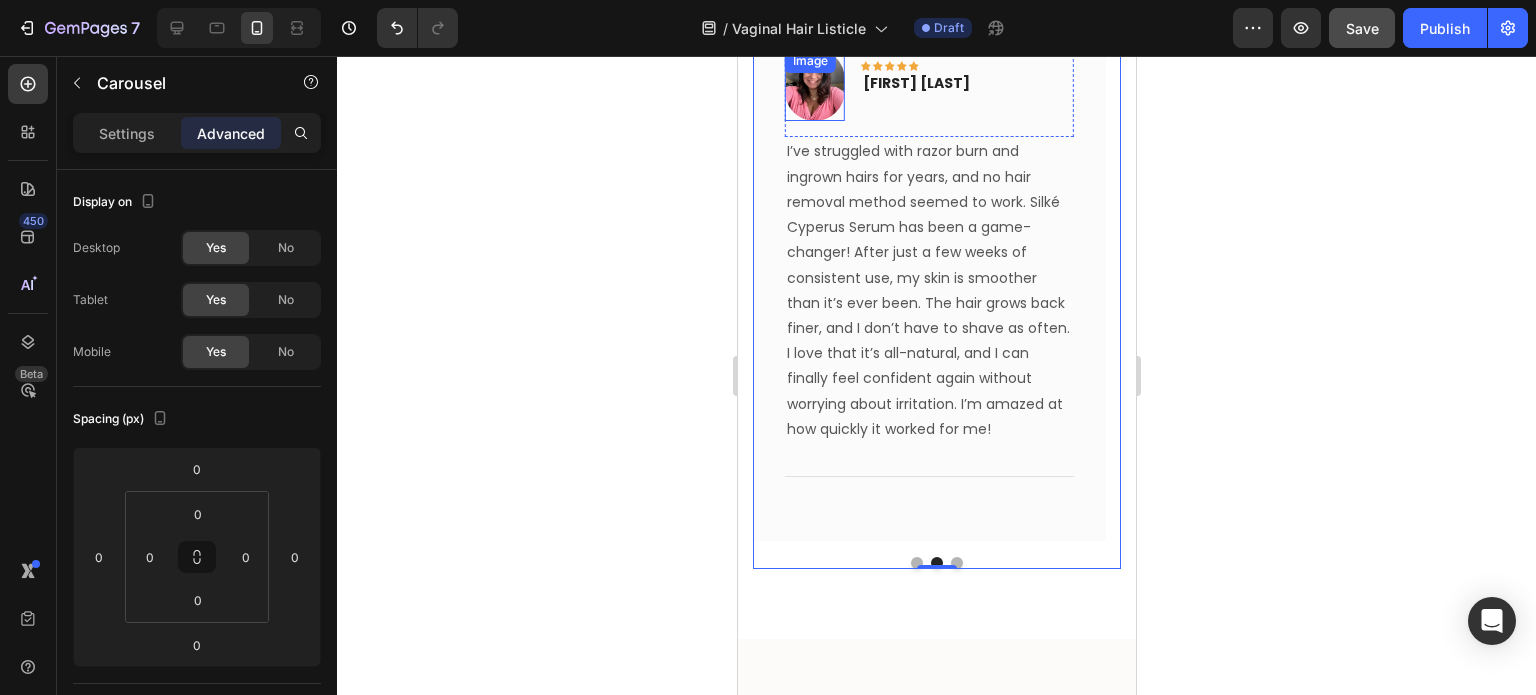 click at bounding box center [814, 85] 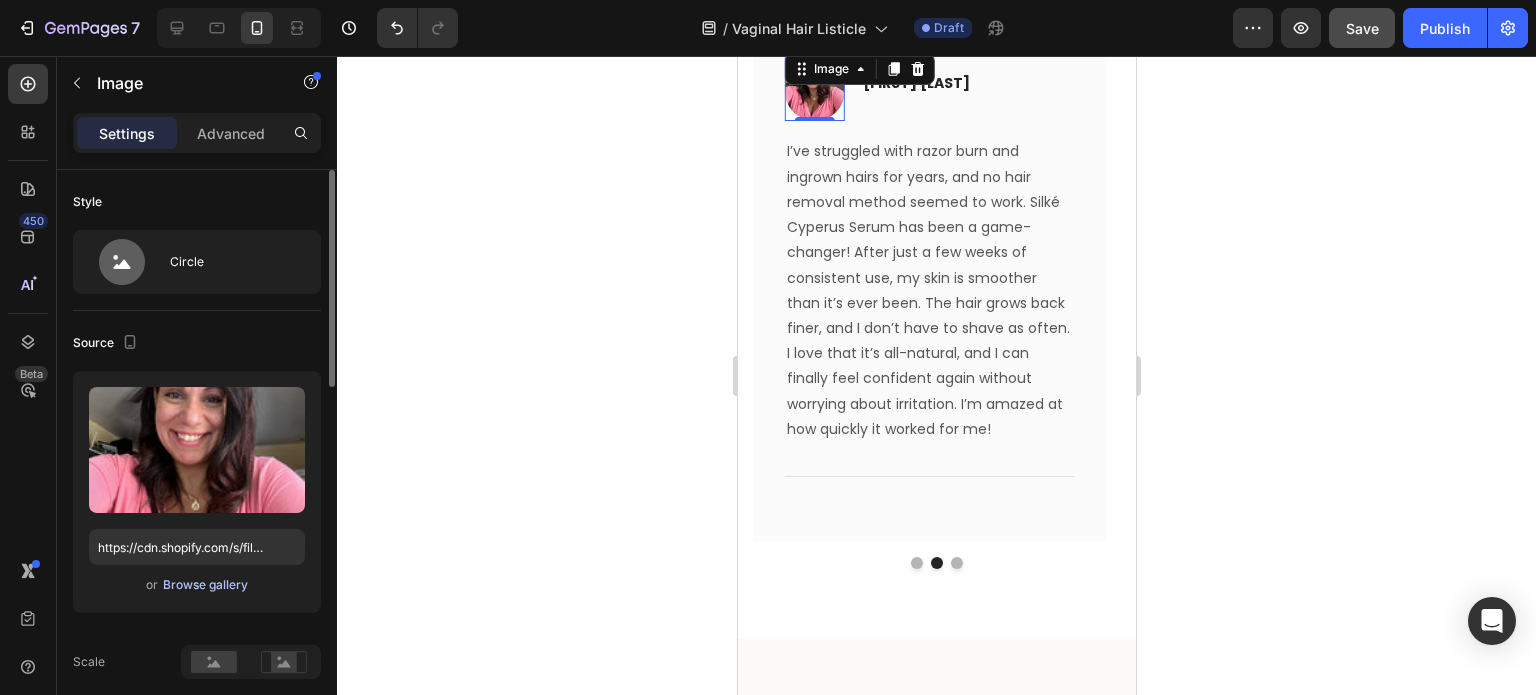 click on "Browse gallery" at bounding box center (205, 585) 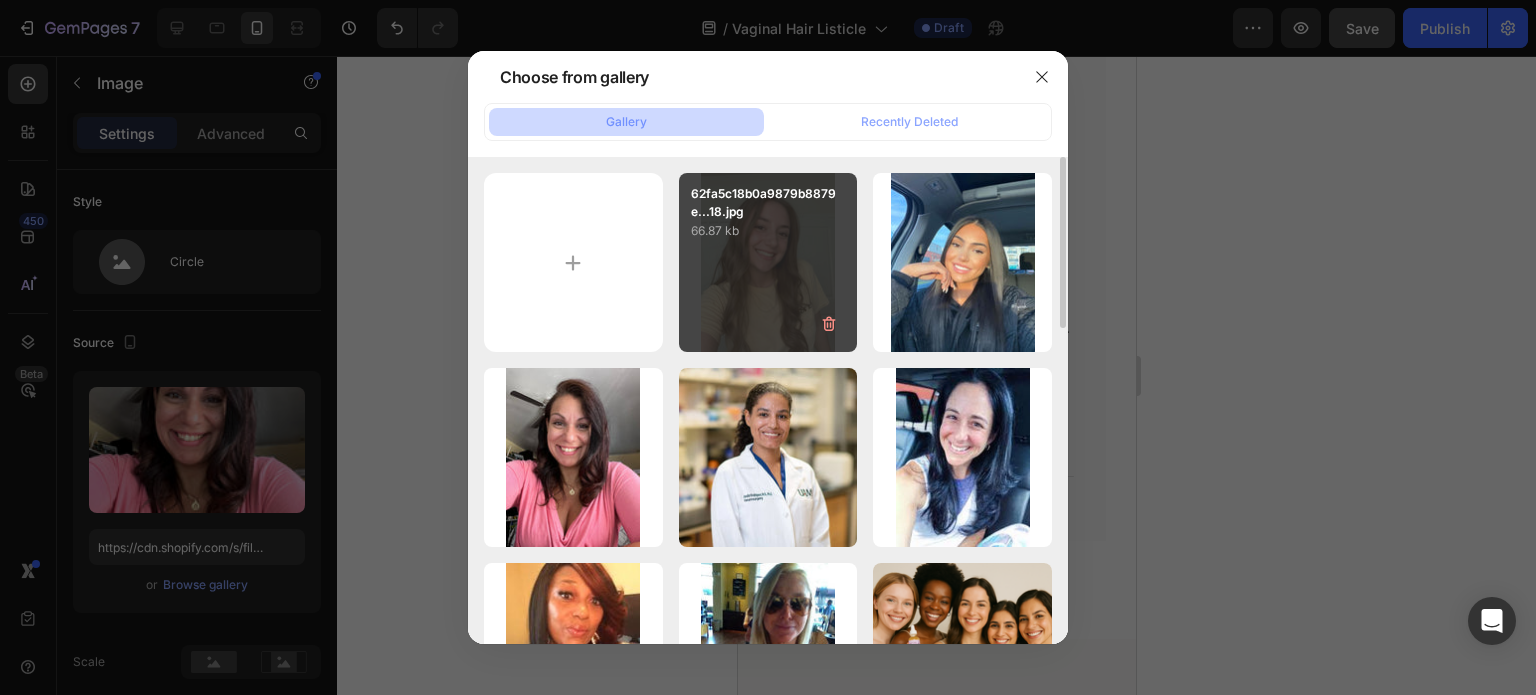 click on "62fa5c18b0a9879b8879e...18.jpg 66.87 kb" at bounding box center (768, 262) 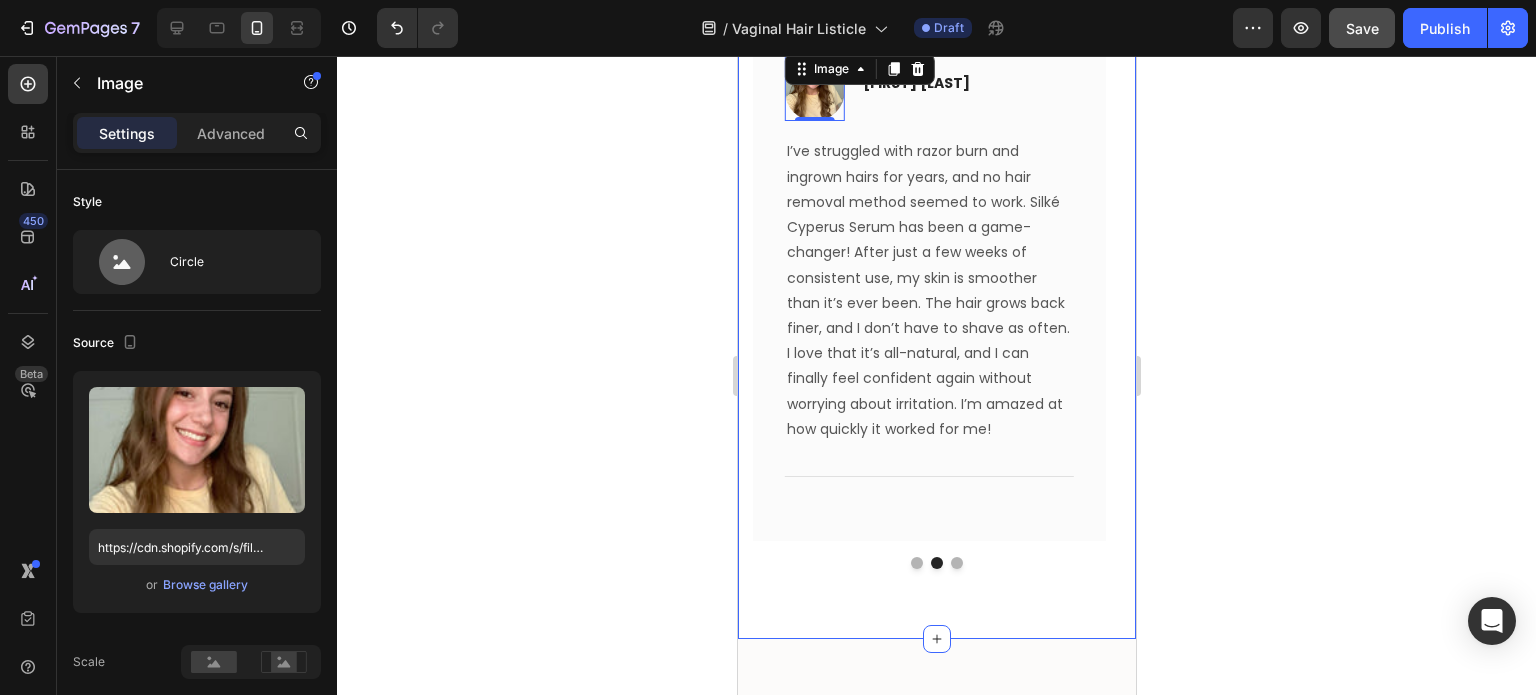 click at bounding box center [916, 563] 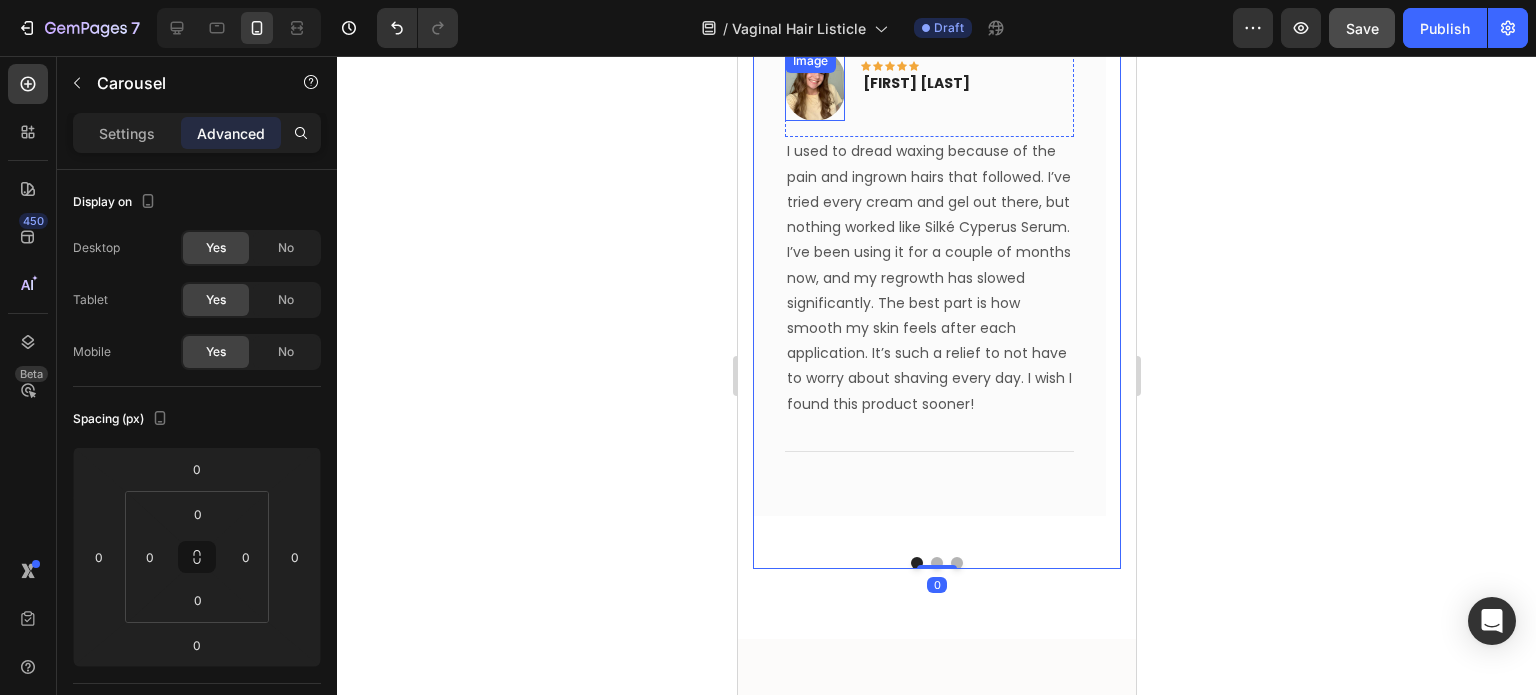 click at bounding box center (814, 85) 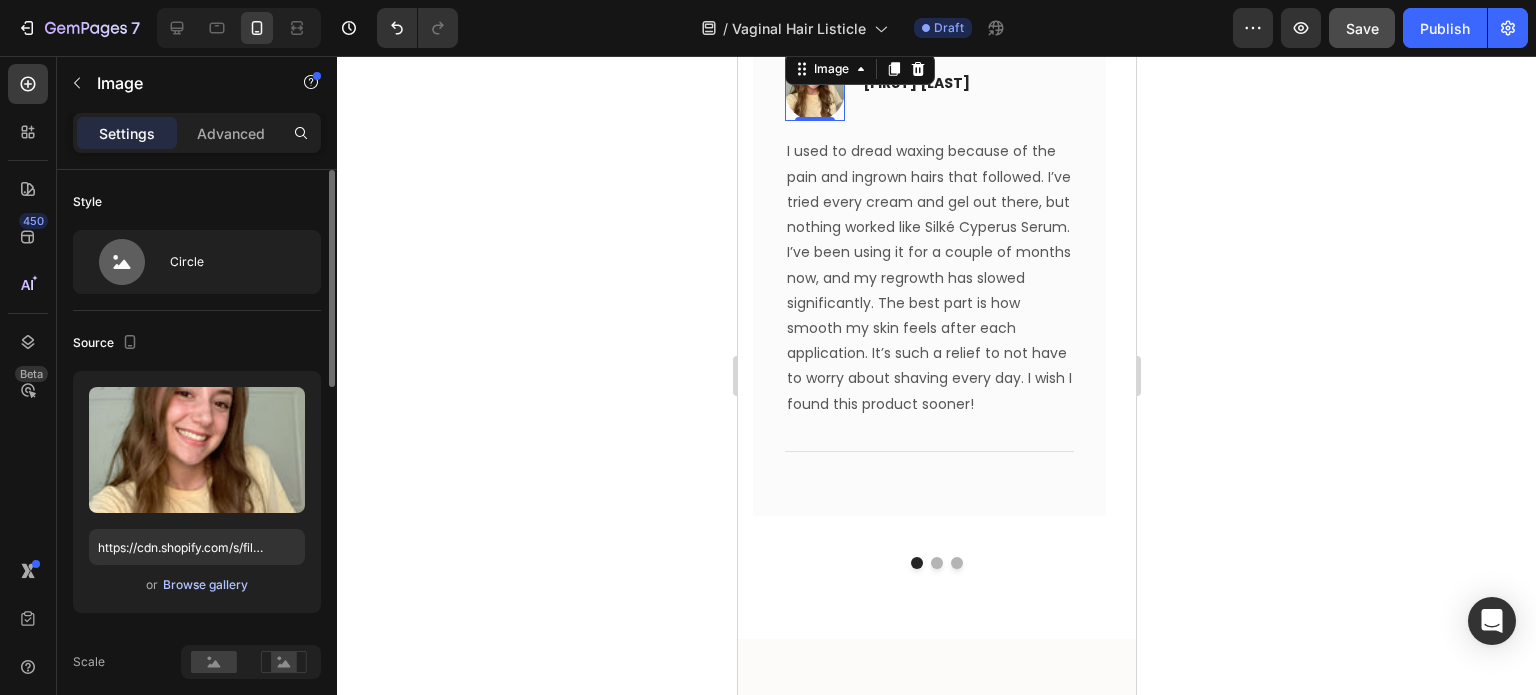 click on "Browse gallery" at bounding box center (205, 585) 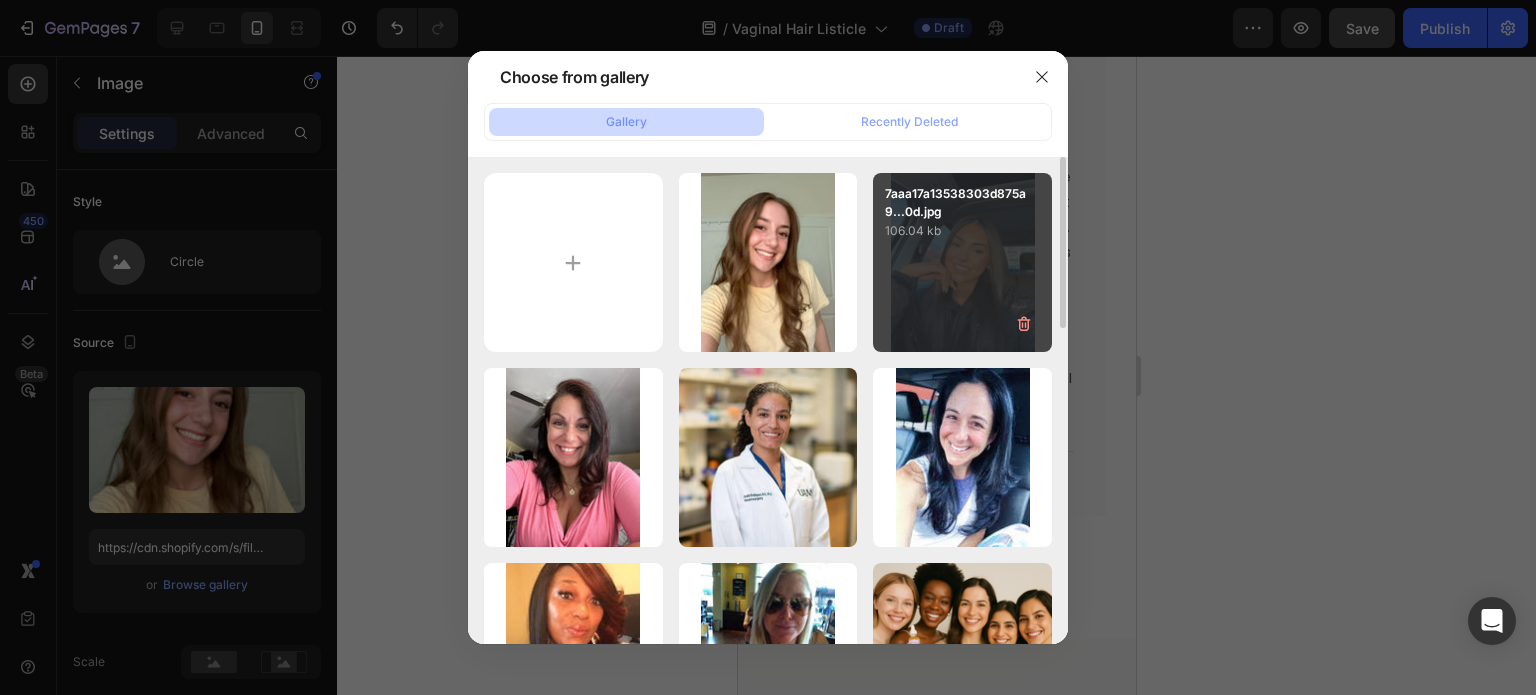 click on "7aaa17a13538303d875a9...0d.jpg 106.04 kb" at bounding box center [962, 262] 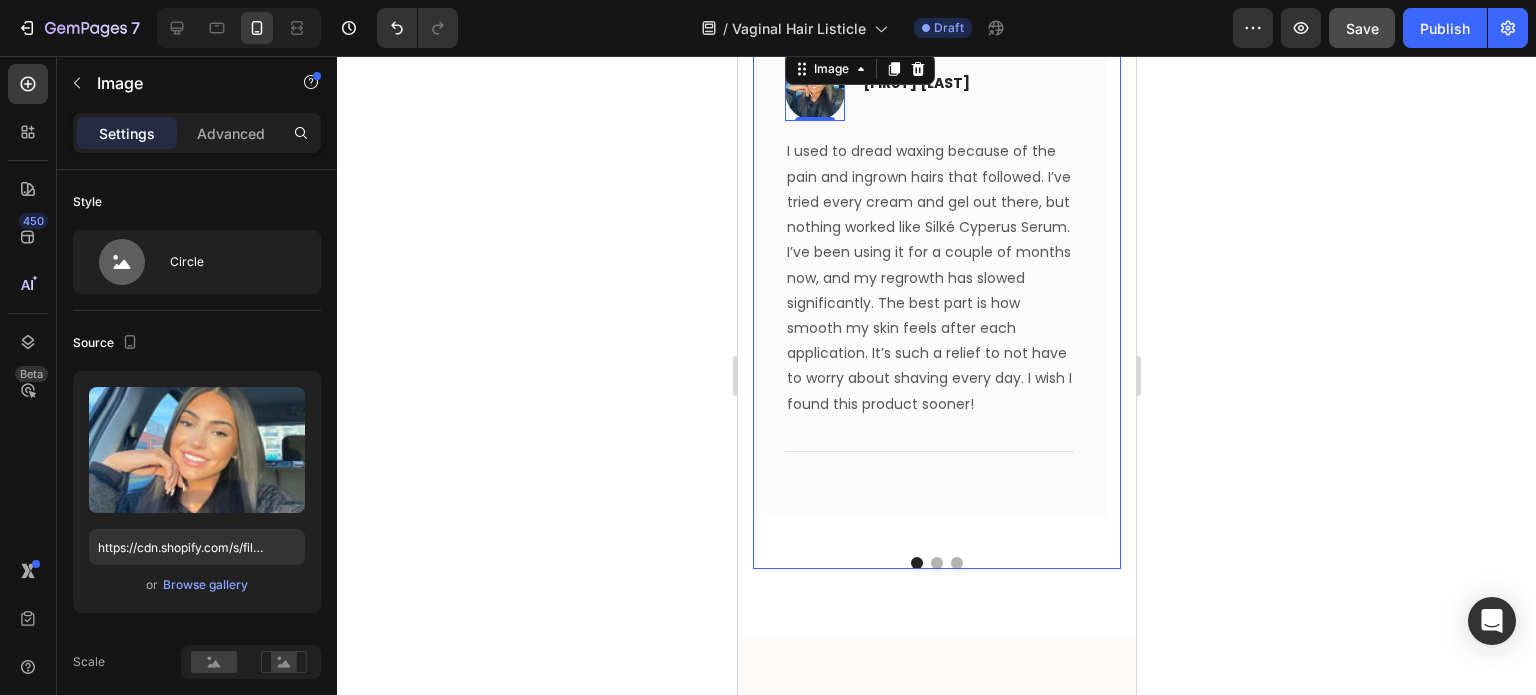 click at bounding box center [956, 563] 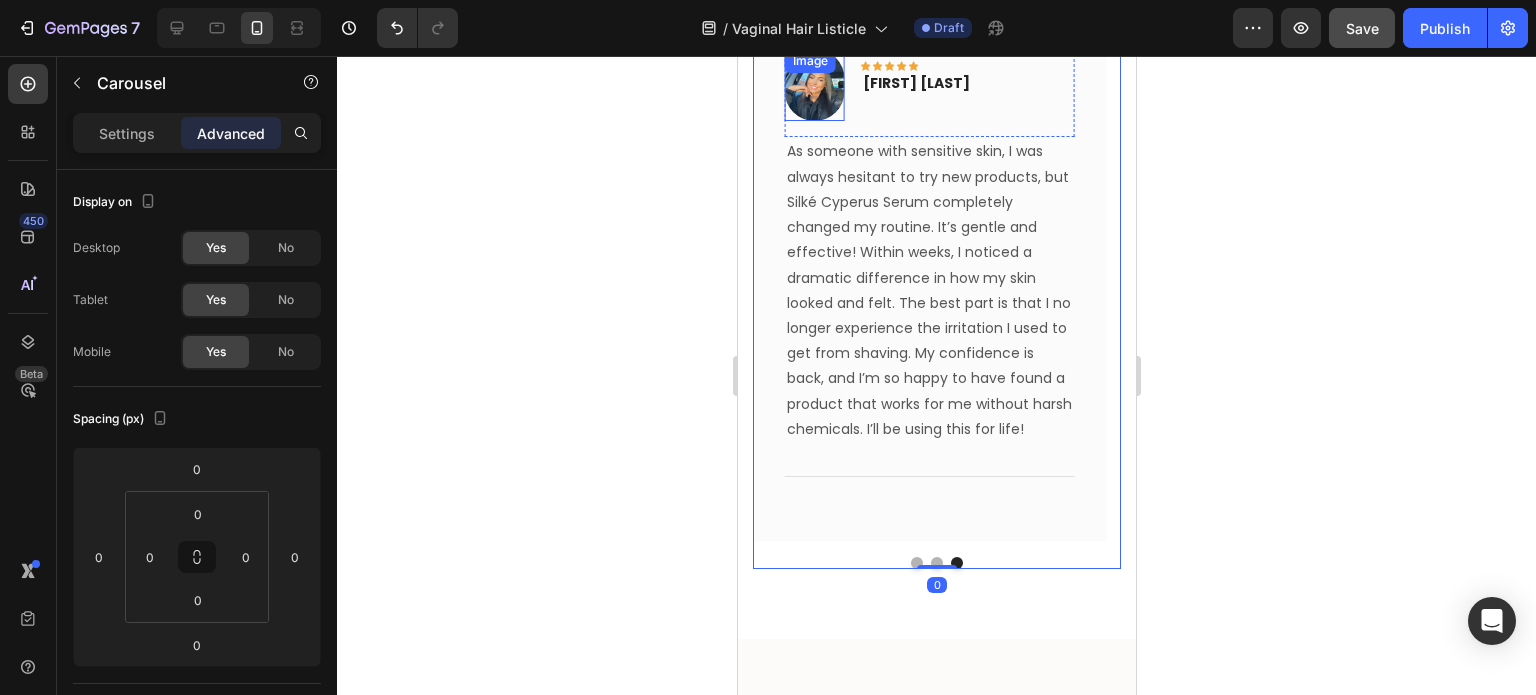 click at bounding box center [814, 85] 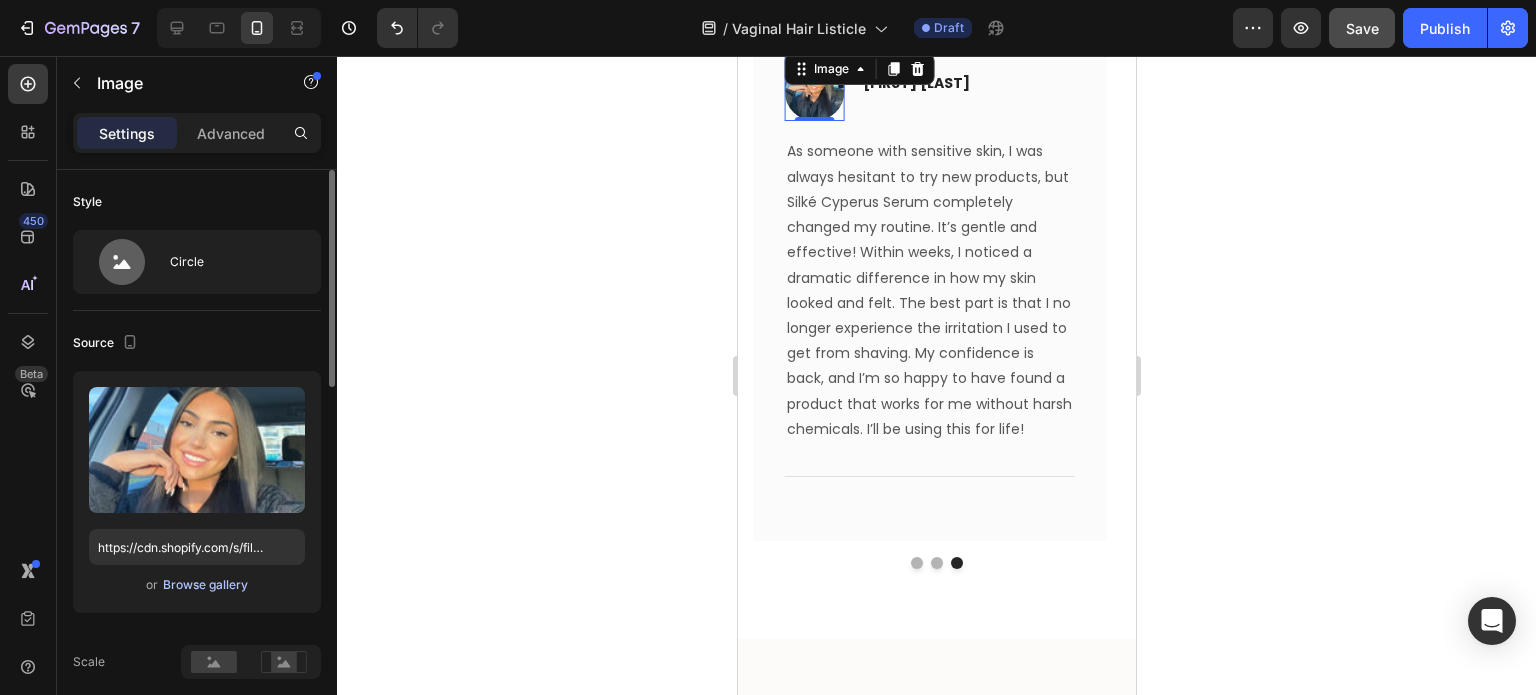 click on "Browse gallery" at bounding box center (205, 585) 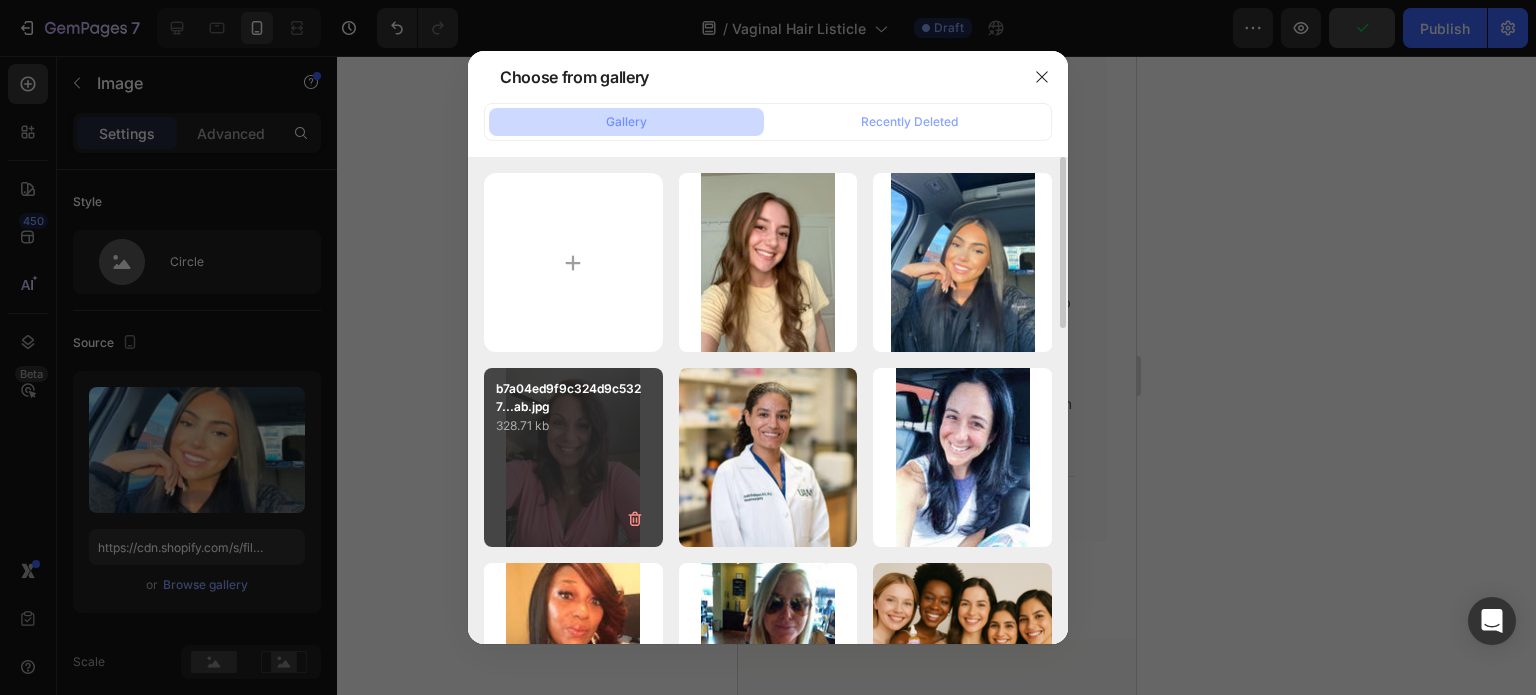 click on "328.71 kb" at bounding box center [573, 426] 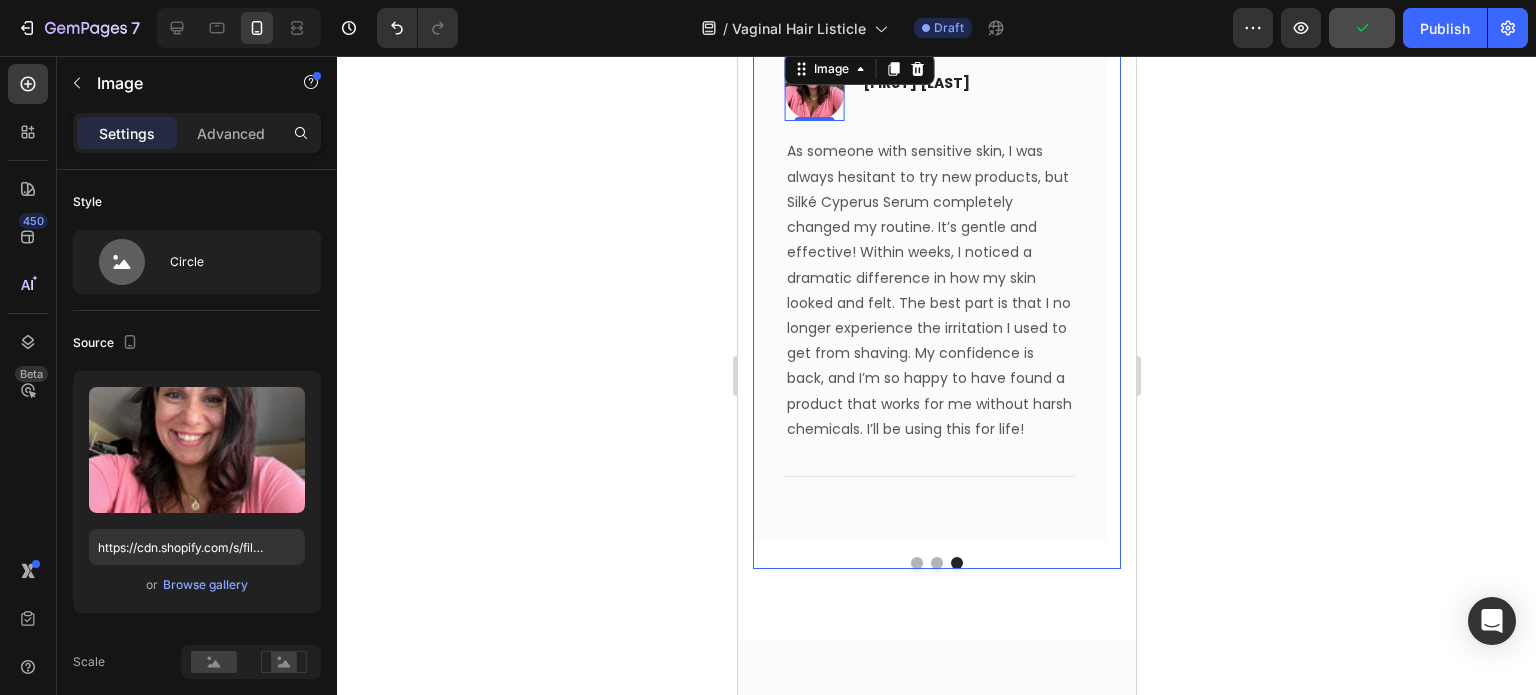 click on "Image
Icon
Icon
Icon
Icon
Icon Row Mia Carroll Text block Row I used to dread waxing because of the pain and ingrown hairs that followed. I’ve tried every cream and gel out there, but nothing worked like Silké Cyperus Serum. I’ve been using it for a couple of months now, and my regrowth has slowed significantly. The best part is how smooth my skin feels after each application. It’s such a relief to not have to worry about shaving every day. I wish I found this product sooner! Text block                Title Line Row Image
Icon
Icon
Icon
Icon
Icon Row Christie Beck Text block Row Text block                Title Line Row Image   0
Icon
Icon
Icon
Icon
Icon Row Jocelyn McHale Text block Row Text block                Title Line Row Carousel" at bounding box center [936, 292] 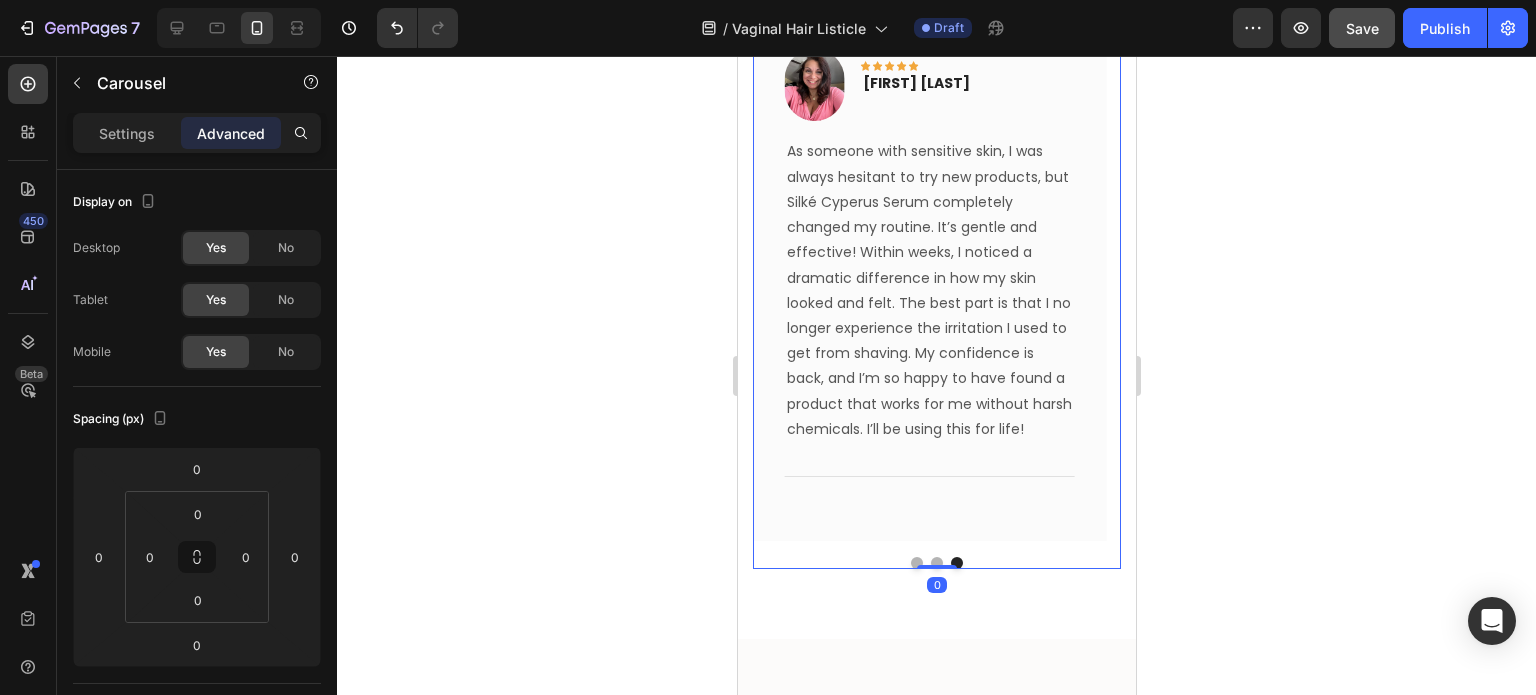 click at bounding box center (916, 563) 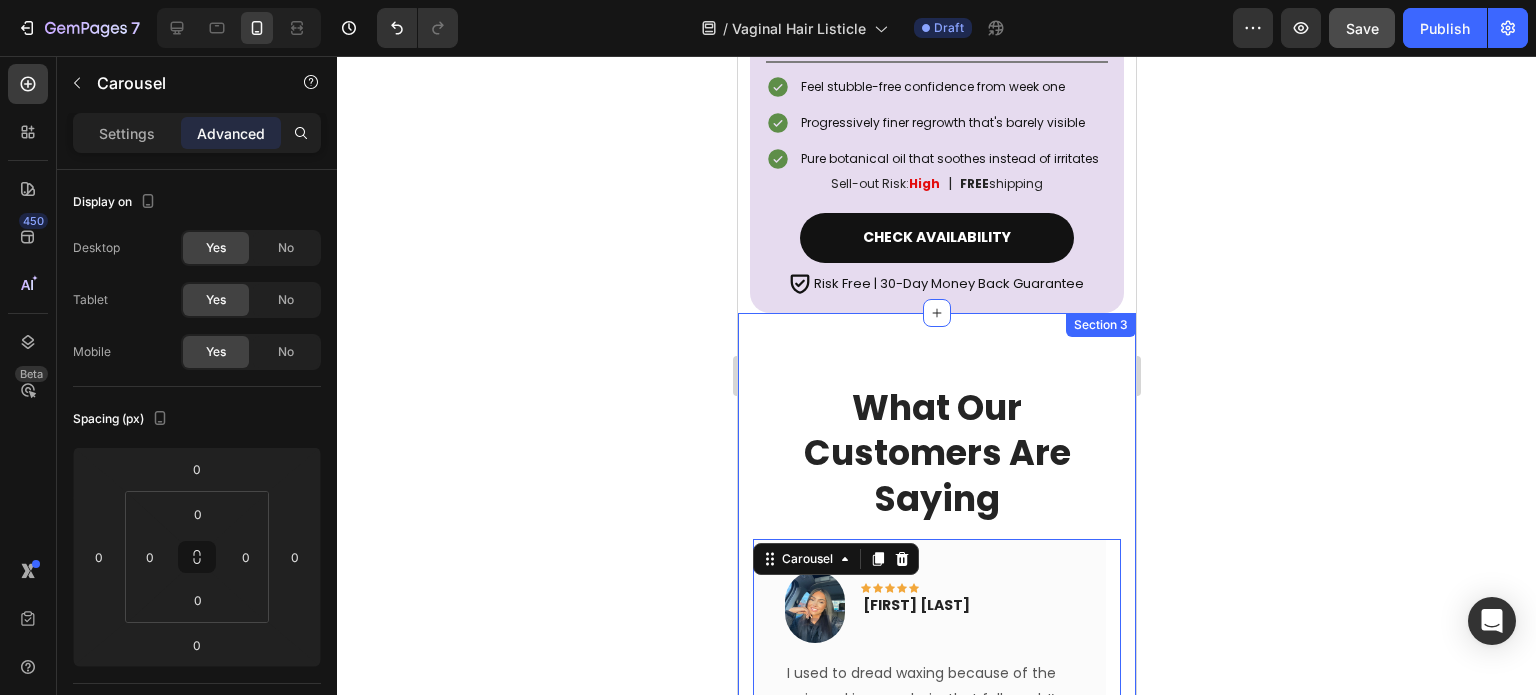 scroll, scrollTop: 5733, scrollLeft: 0, axis: vertical 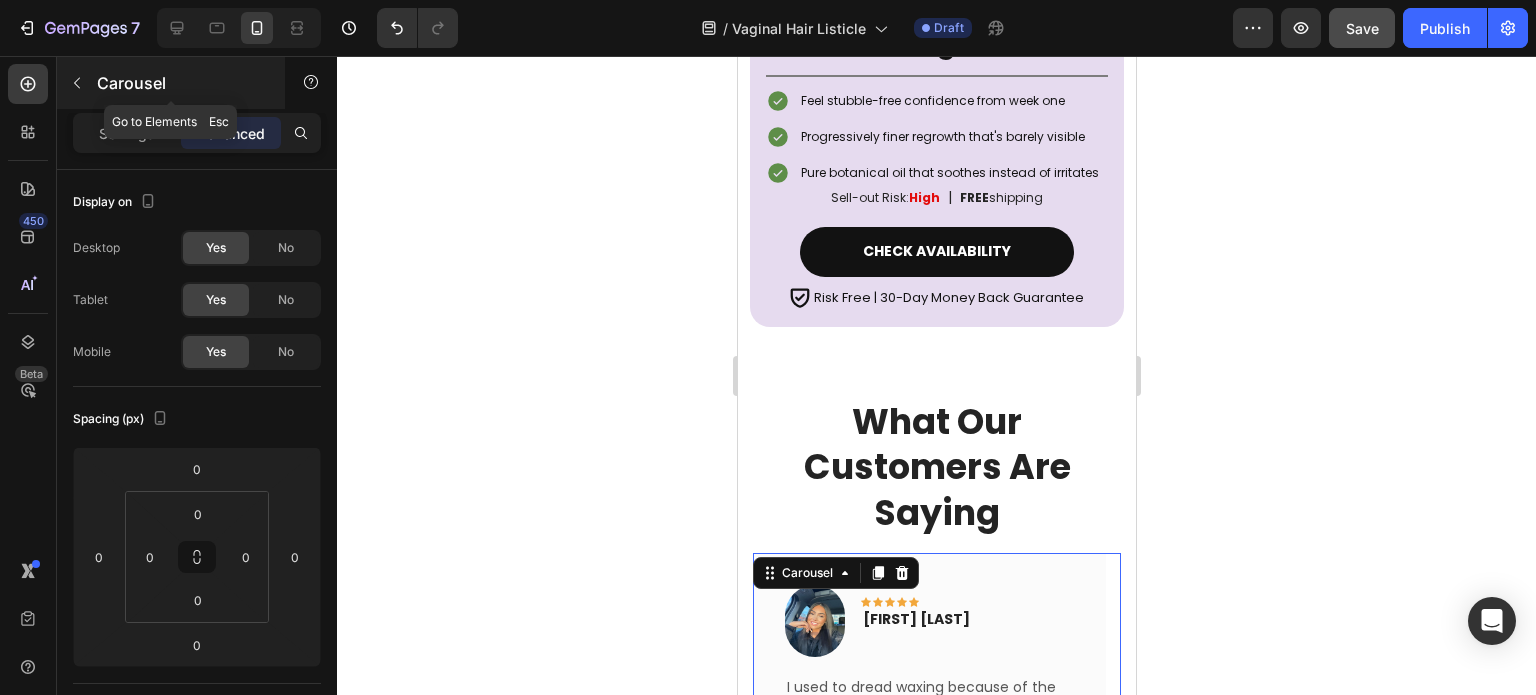 click 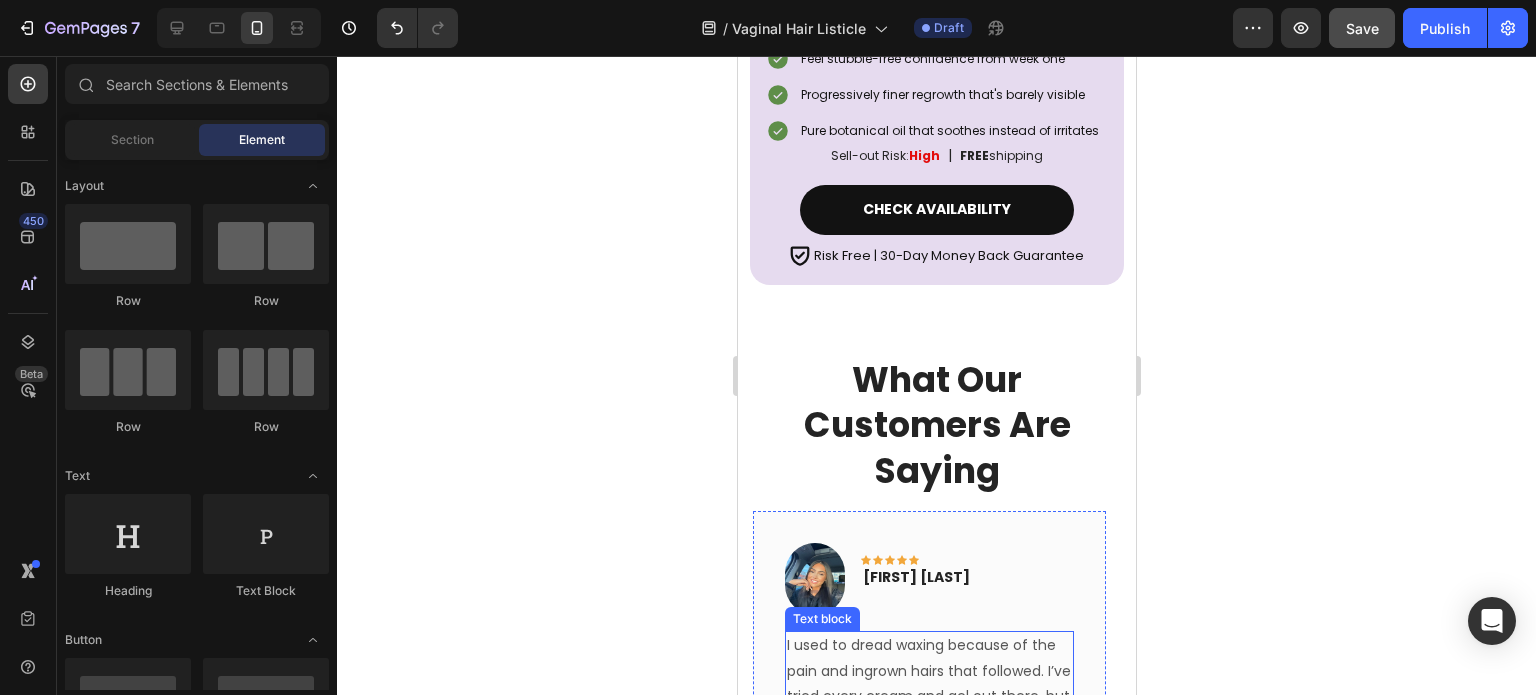 scroll, scrollTop: 5776, scrollLeft: 0, axis: vertical 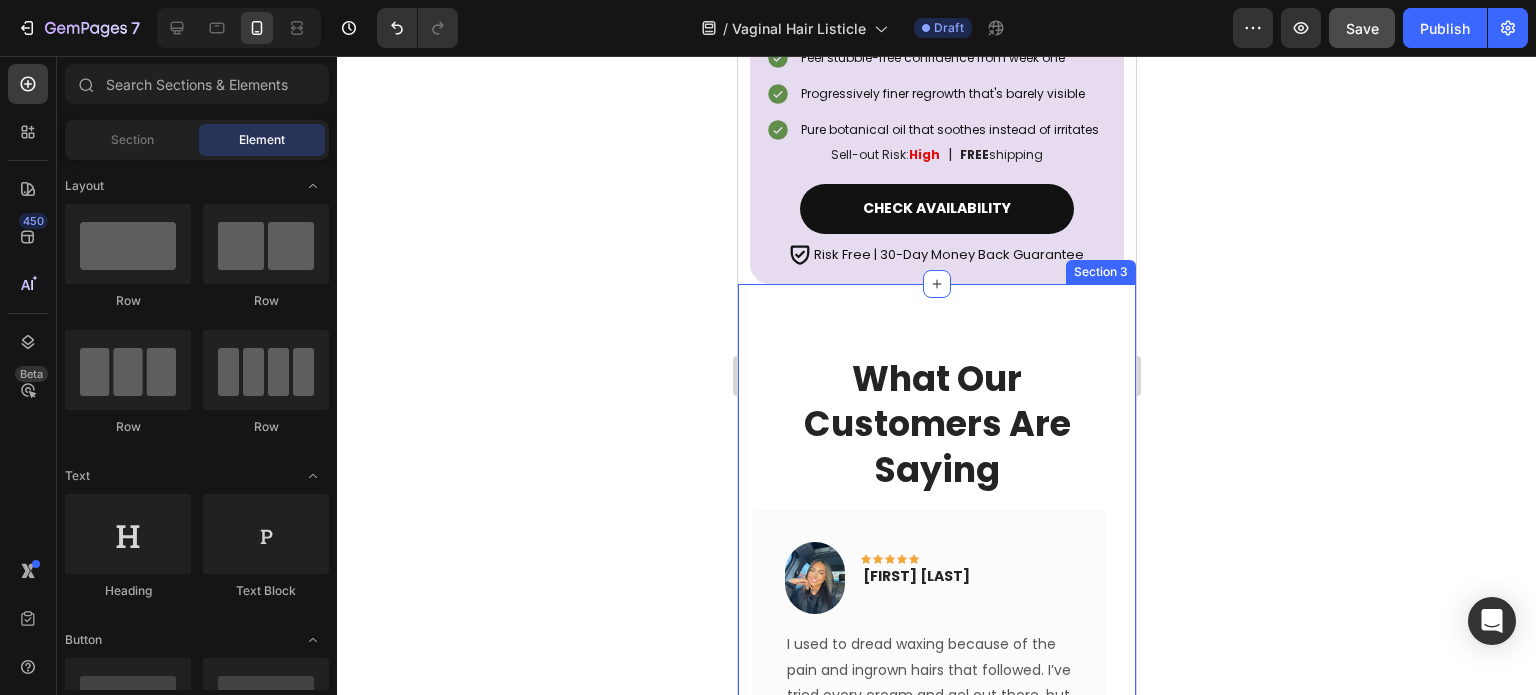 click on "What Our Customers Are Saying Heading Image
Icon
Icon
Icon
Icon
Icon Row Mia Carroll Text block Row I used to dread waxing because of the pain and ingrown hairs that followed. I’ve tried every cream and gel out there, but nothing worked like Silké Cyperus Serum. I’ve been using it for a couple of months now, and my regrowth has slowed significantly. The best part is how smooth my skin feels after each application. It’s such a relief to not have to worry about shaving every day. I wish I found this product sooner! Text block                Title Line Row Image
Icon
Icon
Icon
Icon
Icon Row Christie Beck Text block Row Text block                Title Line Row Image
Icon
Icon
Icon
Icon
Icon Row Jocelyn McHale Text block Row Text block                Title Line Row Row" at bounding box center [936, 708] 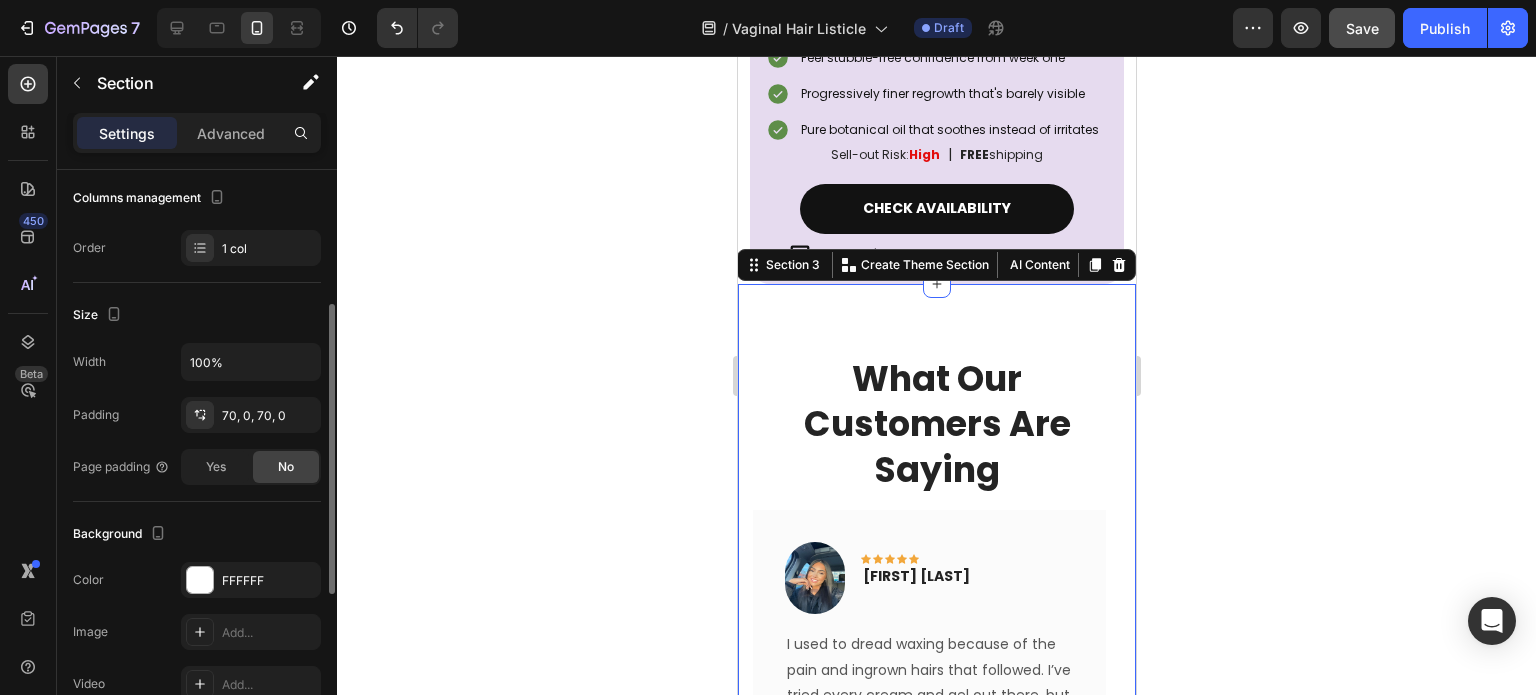 scroll, scrollTop: 267, scrollLeft: 0, axis: vertical 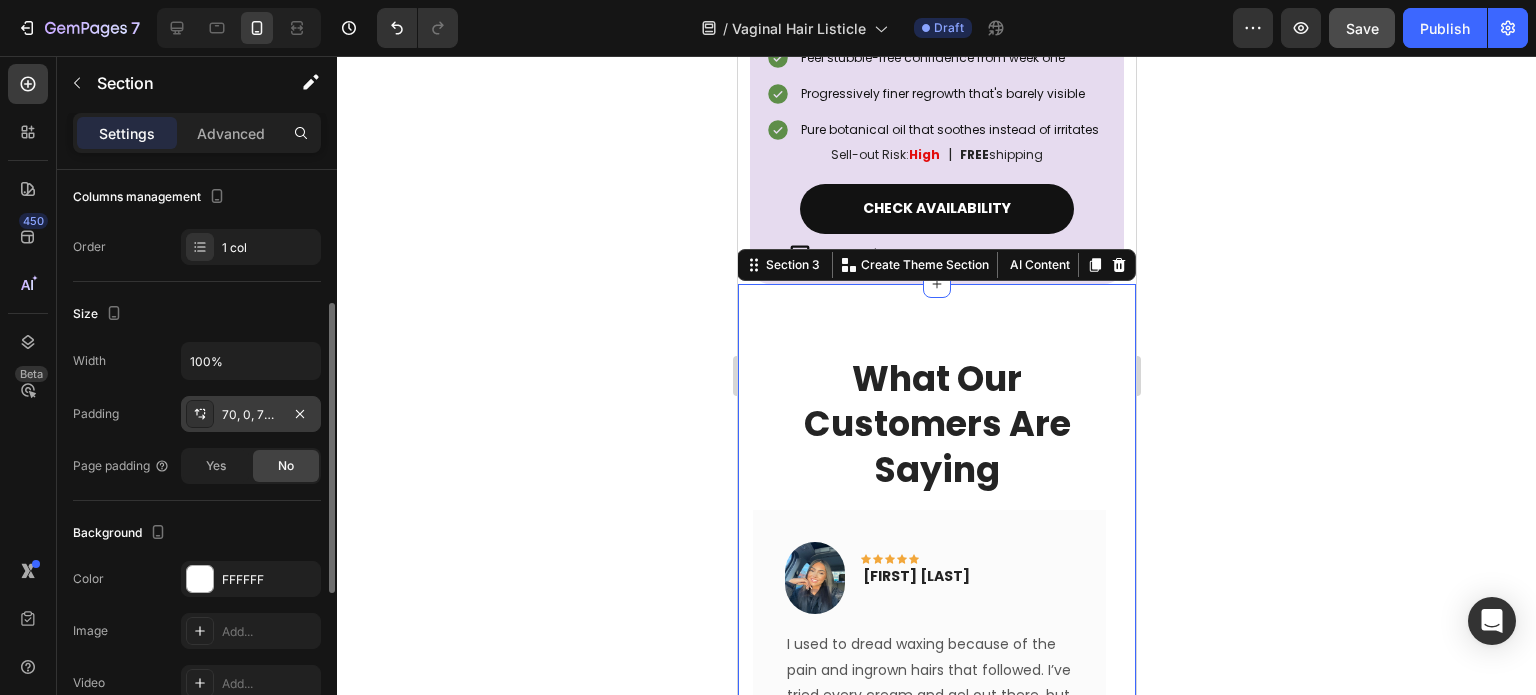 click on "70, 0, 70, 0" at bounding box center [251, 415] 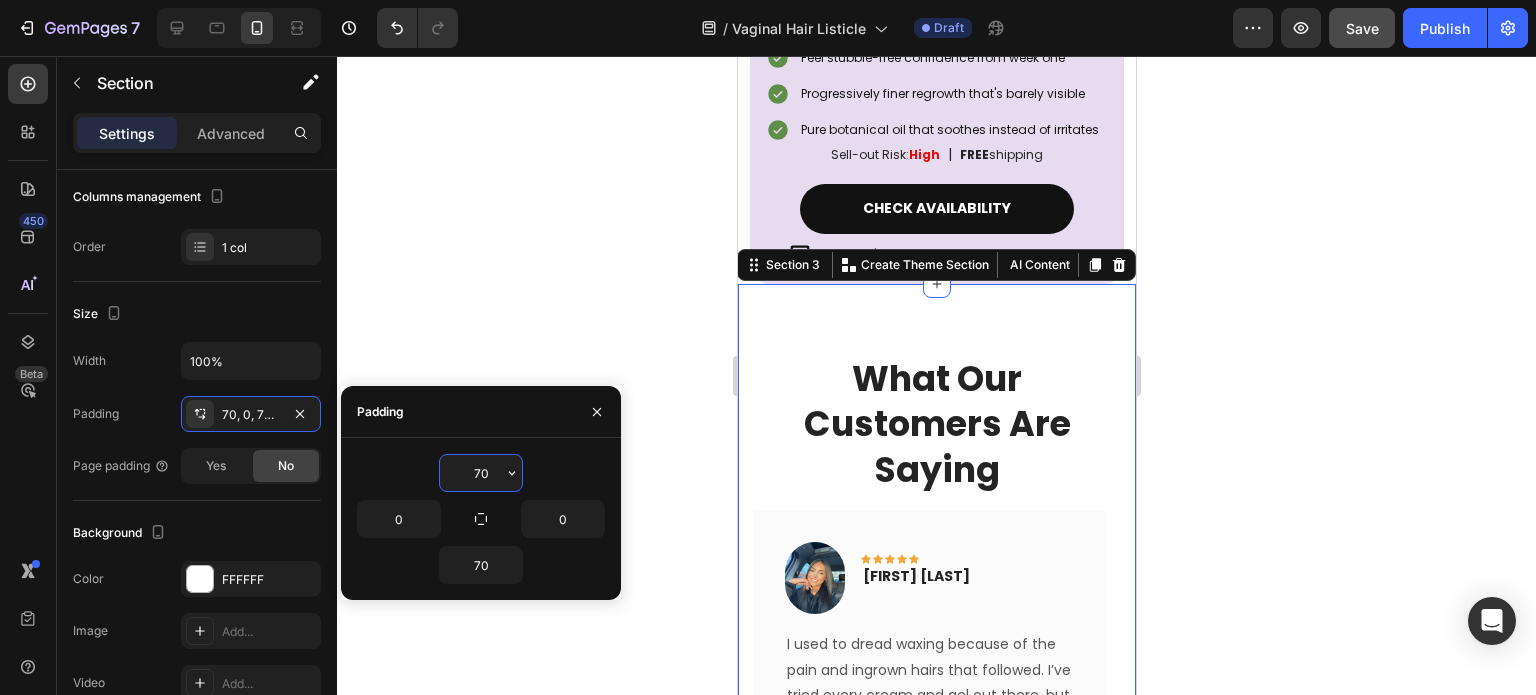 click on "70" at bounding box center (481, 473) 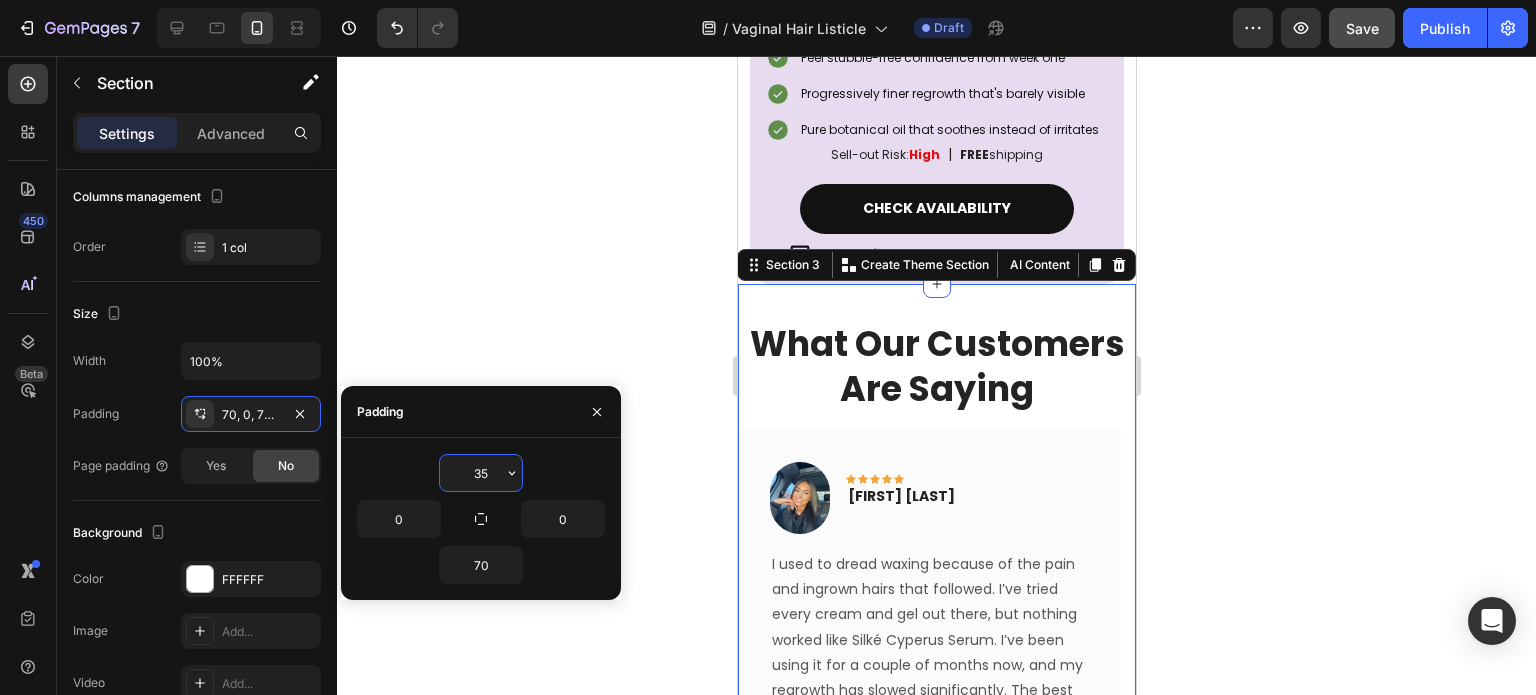 type on "3" 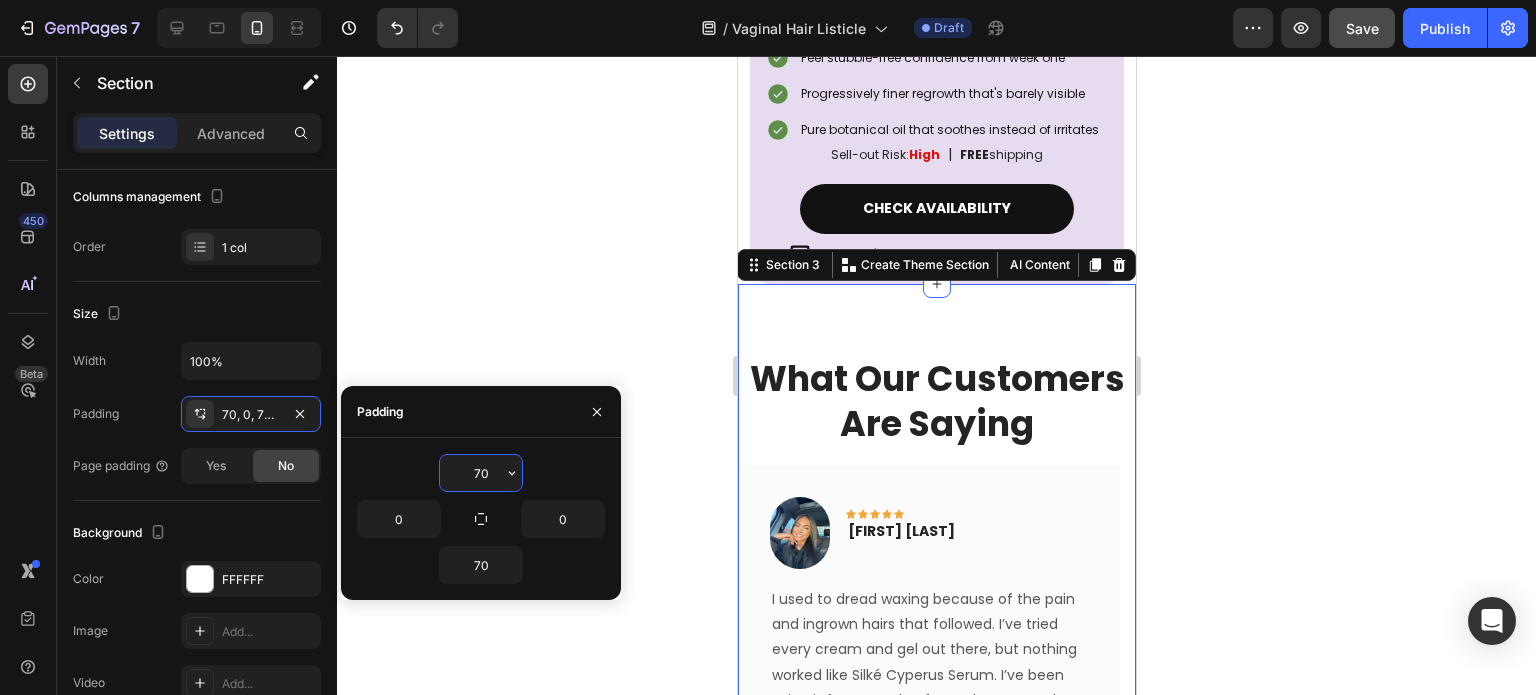 type on "7" 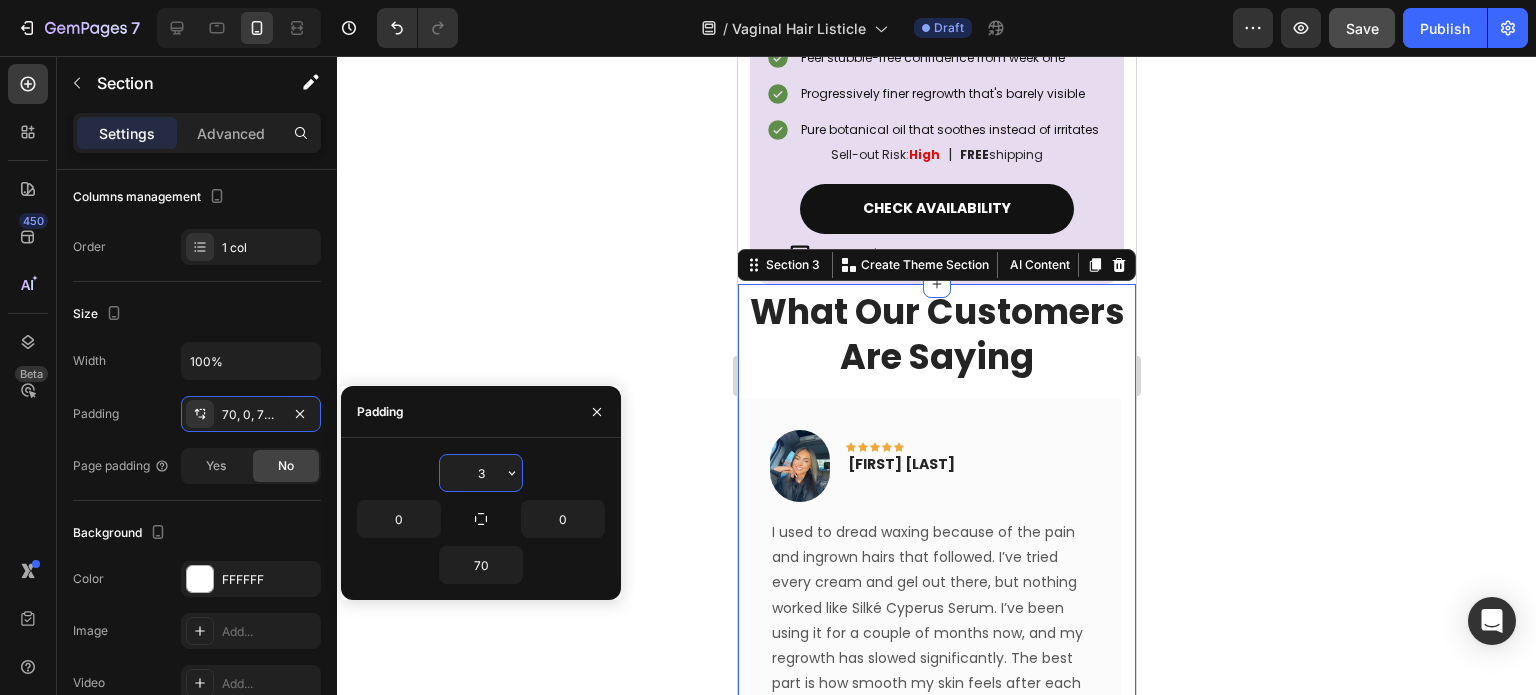type on "35" 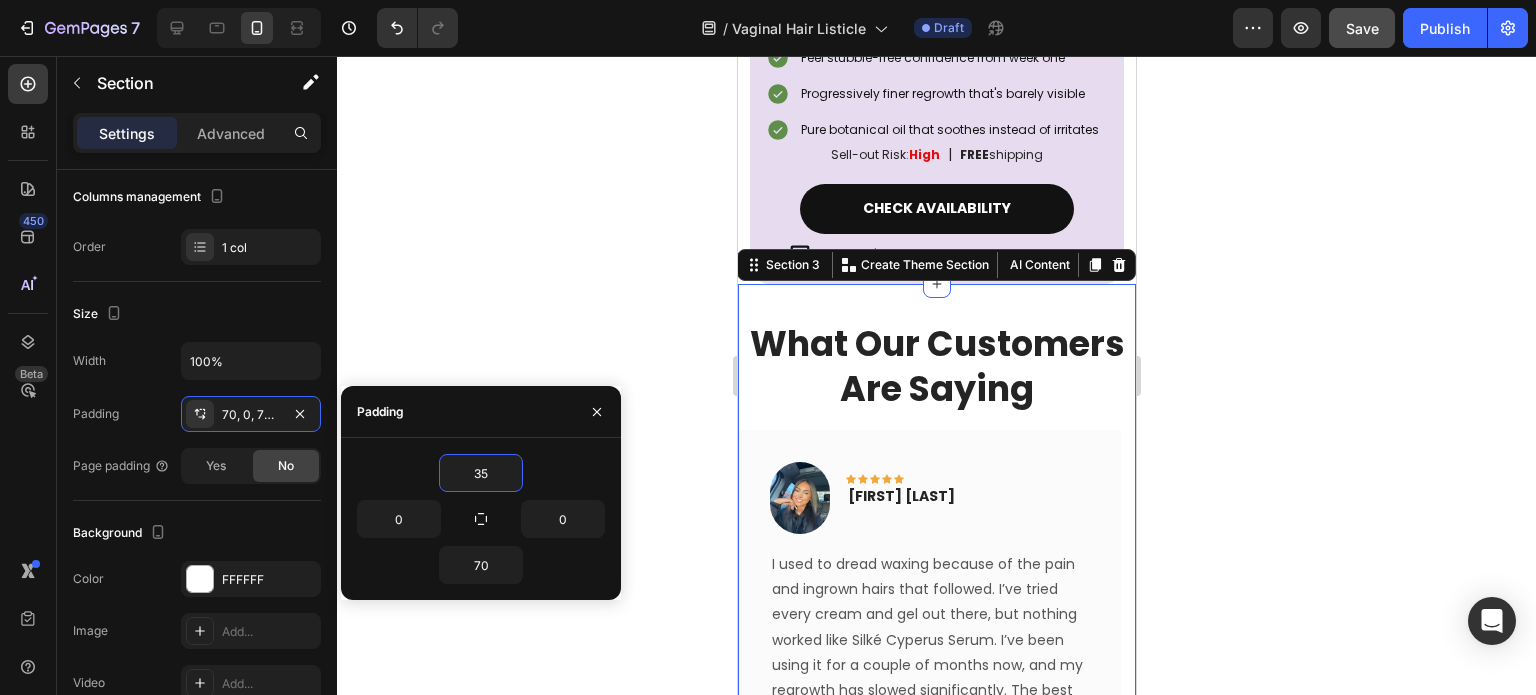 click 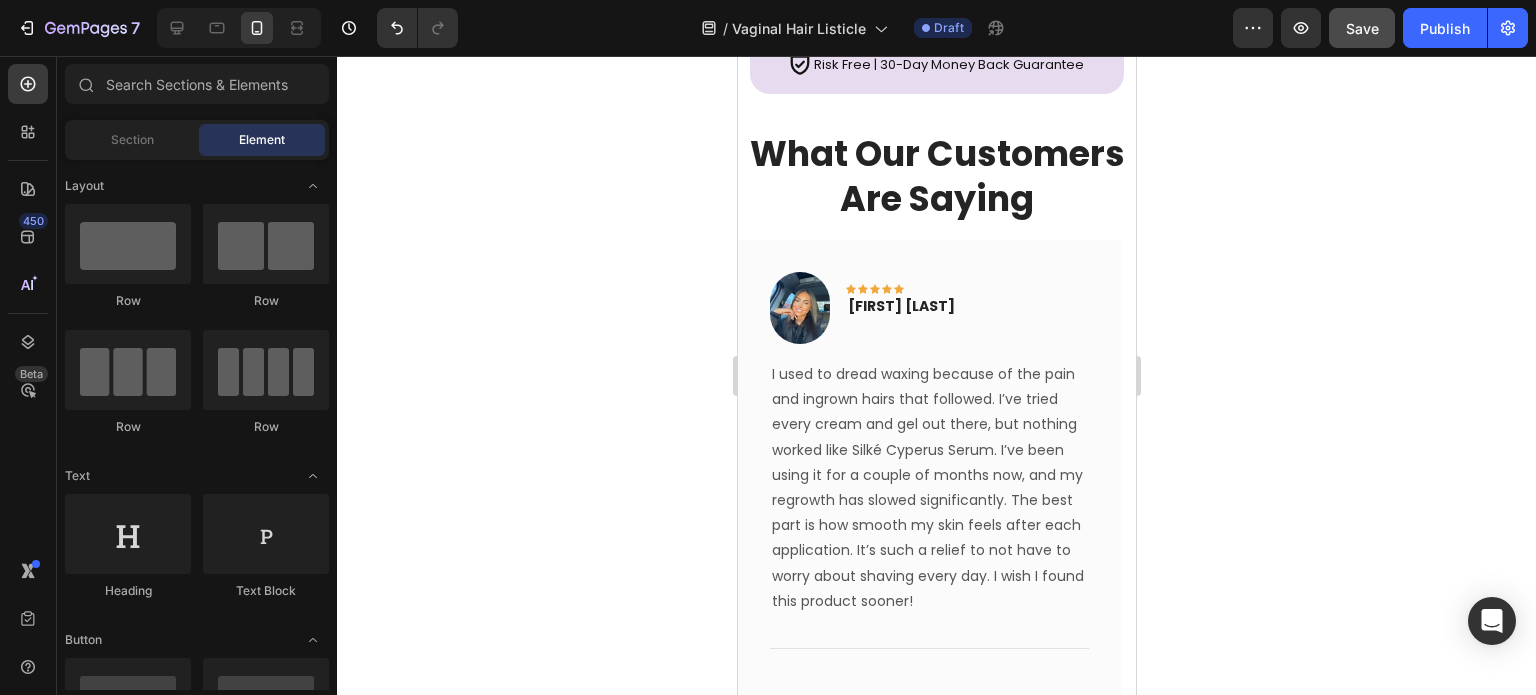 scroll, scrollTop: 5801, scrollLeft: 0, axis: vertical 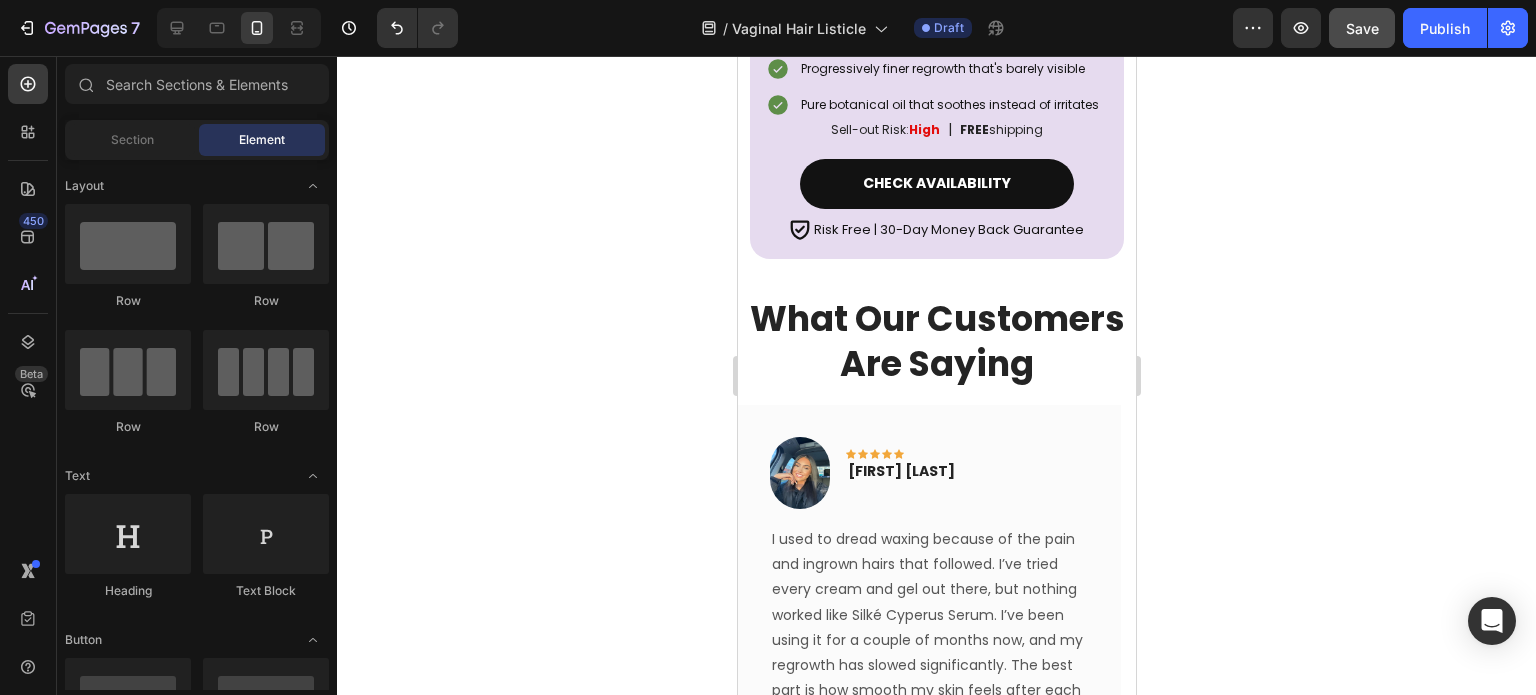click on "What Our Customers Are Saying" at bounding box center [936, 341] 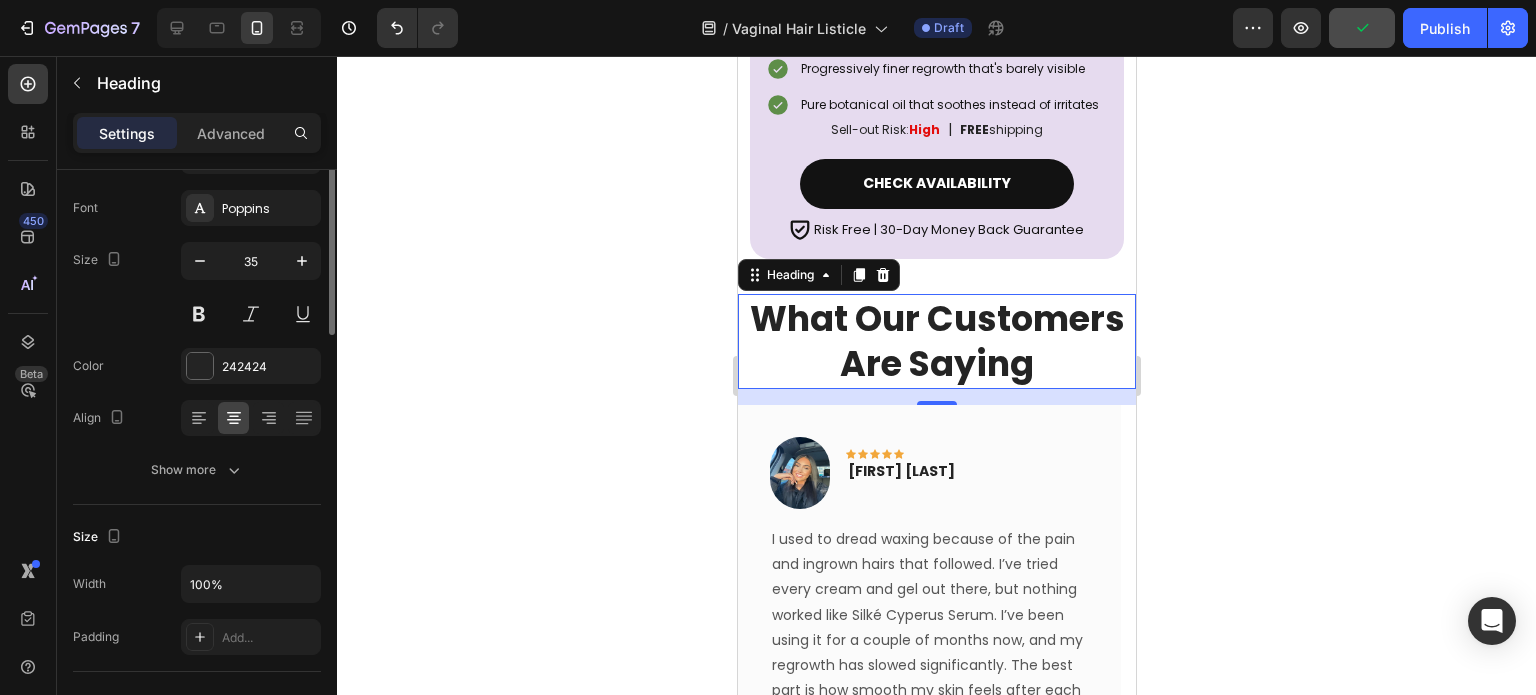 scroll, scrollTop: 0, scrollLeft: 0, axis: both 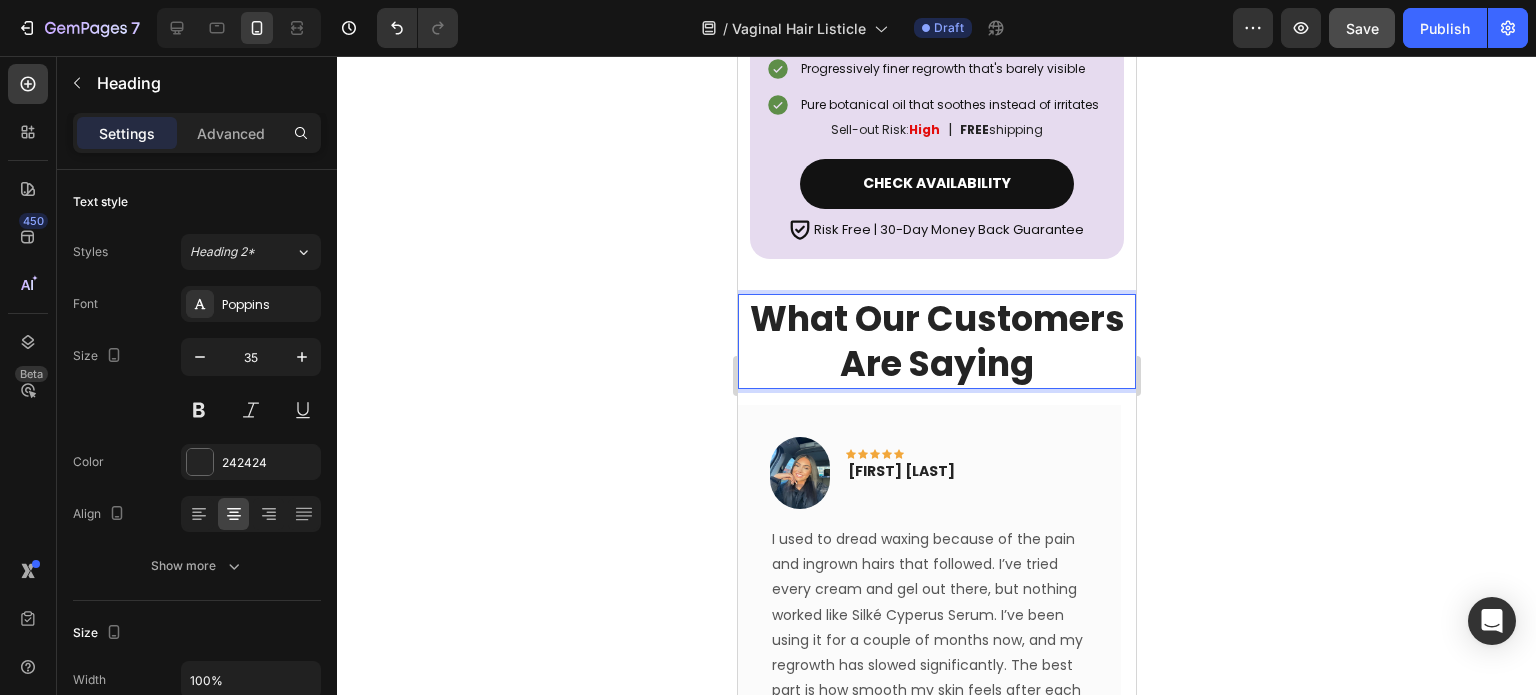 click on "What Our Customers Are Saying" at bounding box center (936, 341) 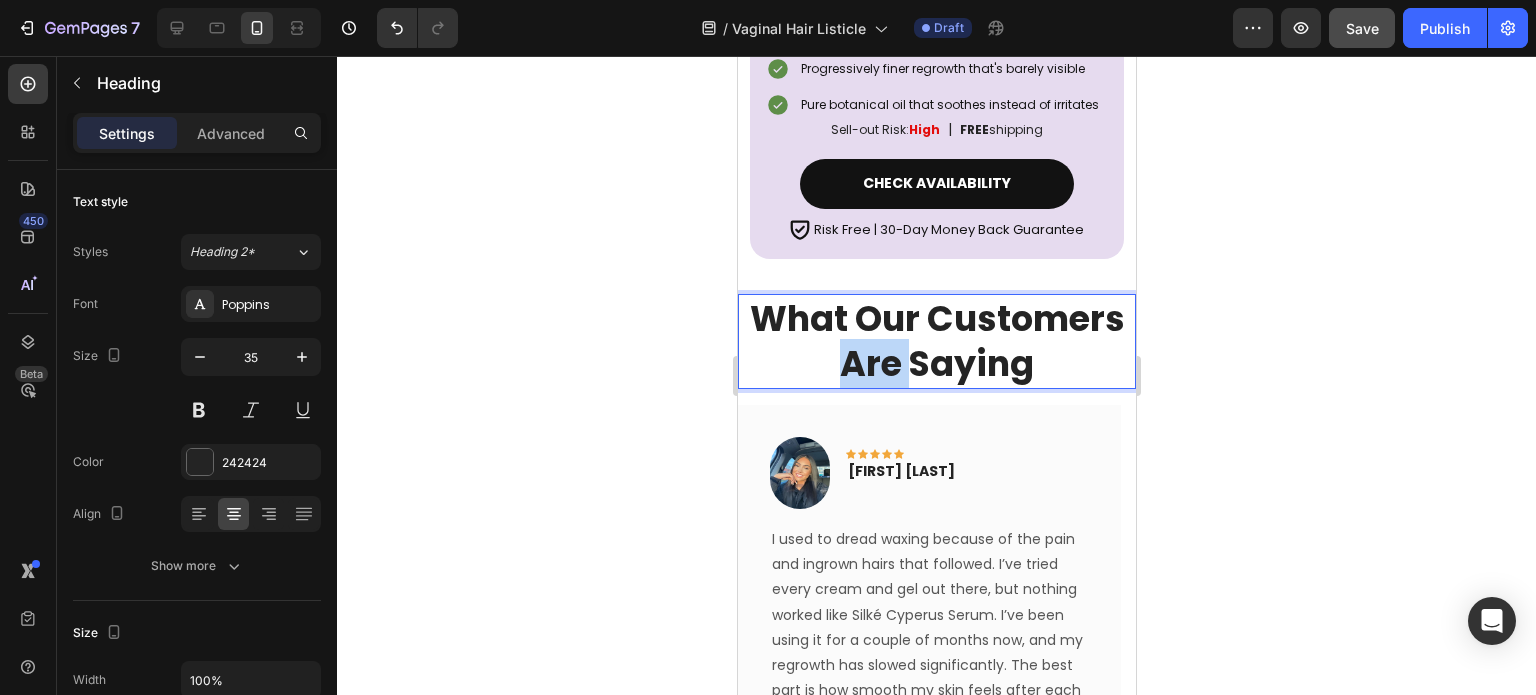 click on "What Our Customers Are Saying" at bounding box center [936, 341] 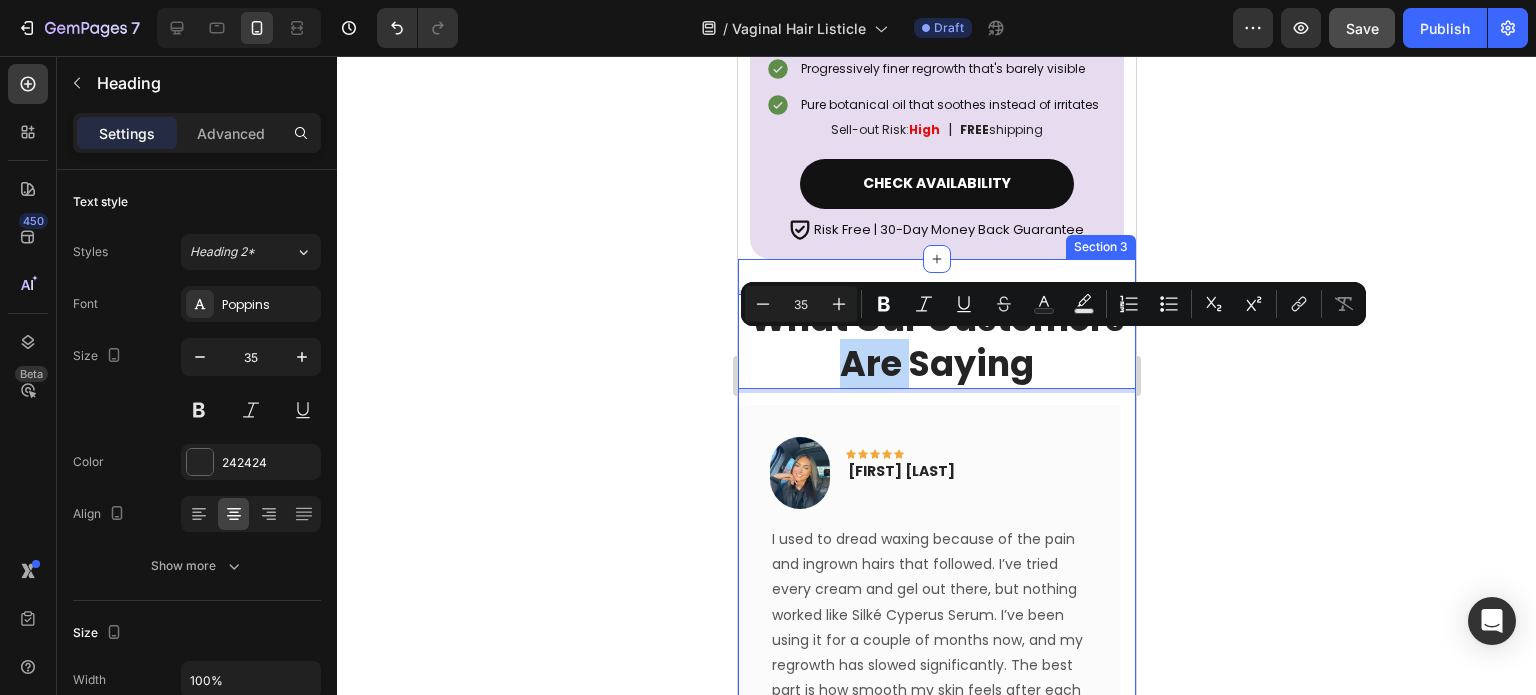click on "What Our Customers Are Saying Heading   16 Image
Icon
Icon
Icon
Icon
Icon Row Mia Carroll Text block Row I used to dread waxing because of the pain and ingrown hairs that followed. I’ve tried every cream and gel out there, but nothing worked like Silké Cyperus Serum. I’ve been using it for a couple of months now, and my regrowth has slowed significantly. The best part is how smooth my skin feels after each application. It’s such a relief to not have to worry about shaving every day. I wish I found this product sooner! Text block                Title Line Row Image
Icon
Icon
Icon
Icon
Icon Row Christie Beck Text block Row Text block                Title Line Row Image
Icon
Icon
Icon
Icon
Icon Row Jocelyn McHale Text block Row Text block                Title Line Row" at bounding box center [936, 630] 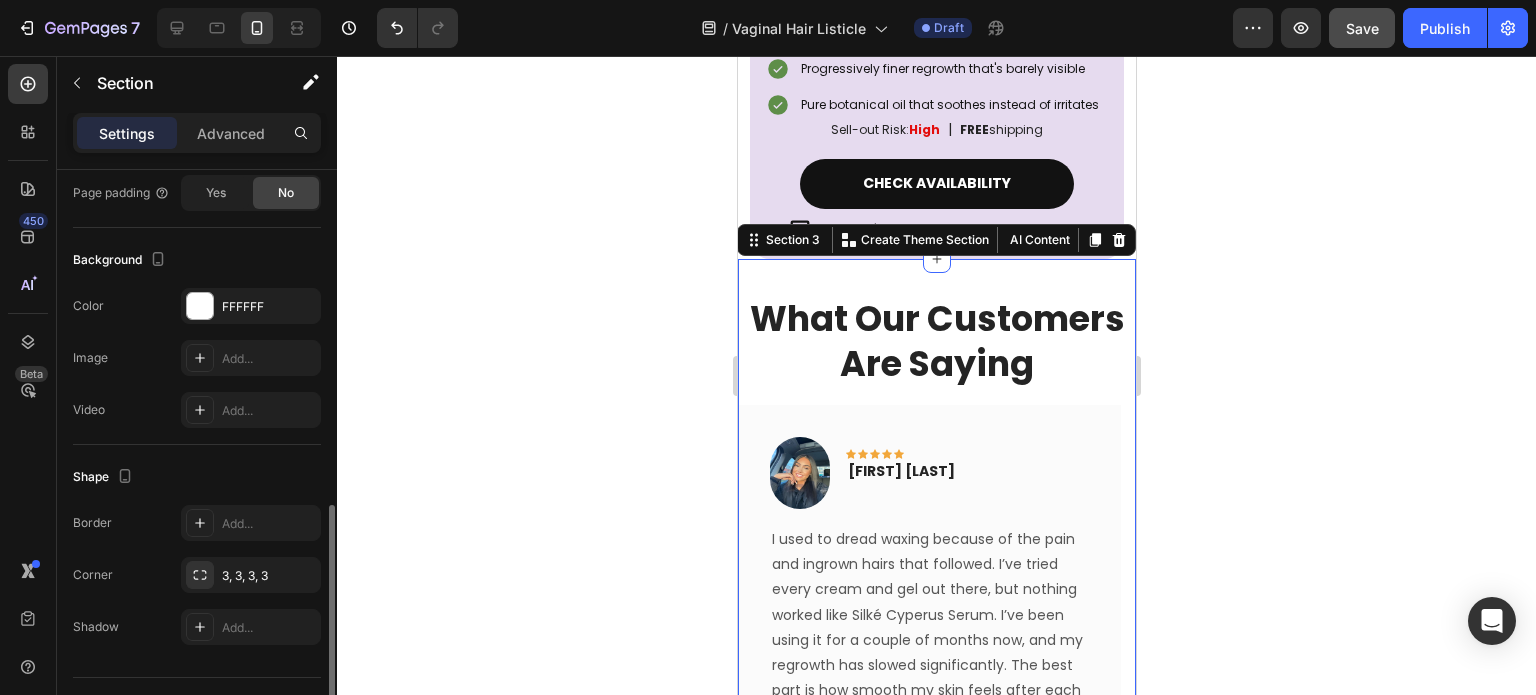 scroll, scrollTop: 584, scrollLeft: 0, axis: vertical 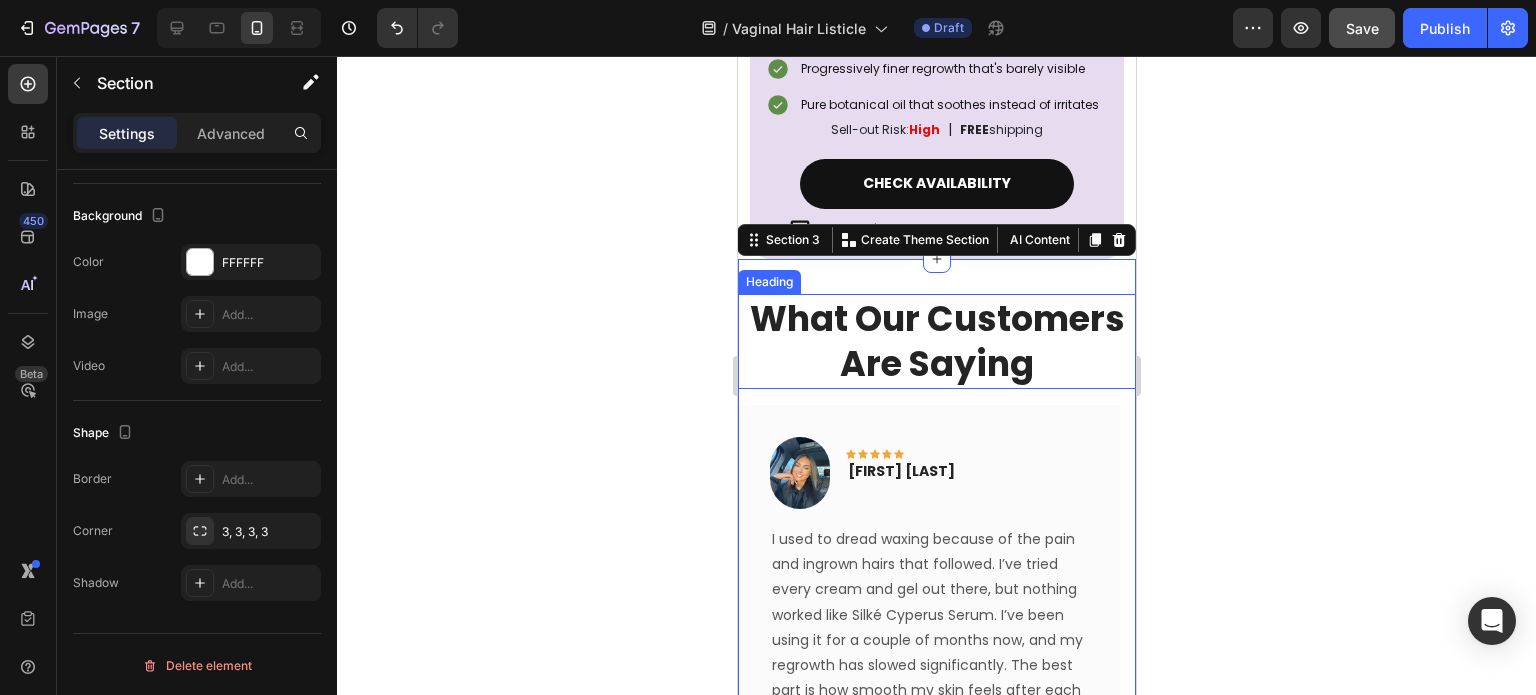 click on "What Our Customers Are Saying" at bounding box center [936, 341] 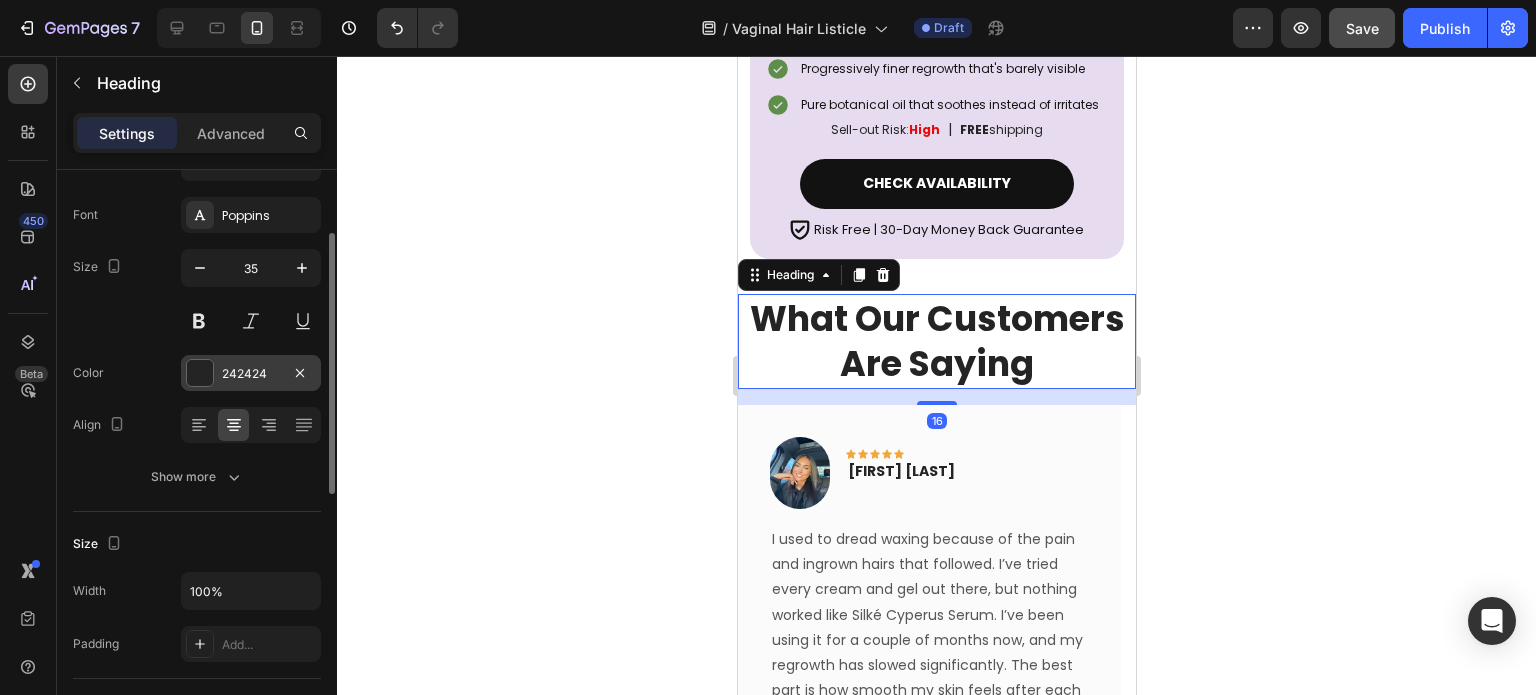 scroll, scrollTop: 108, scrollLeft: 0, axis: vertical 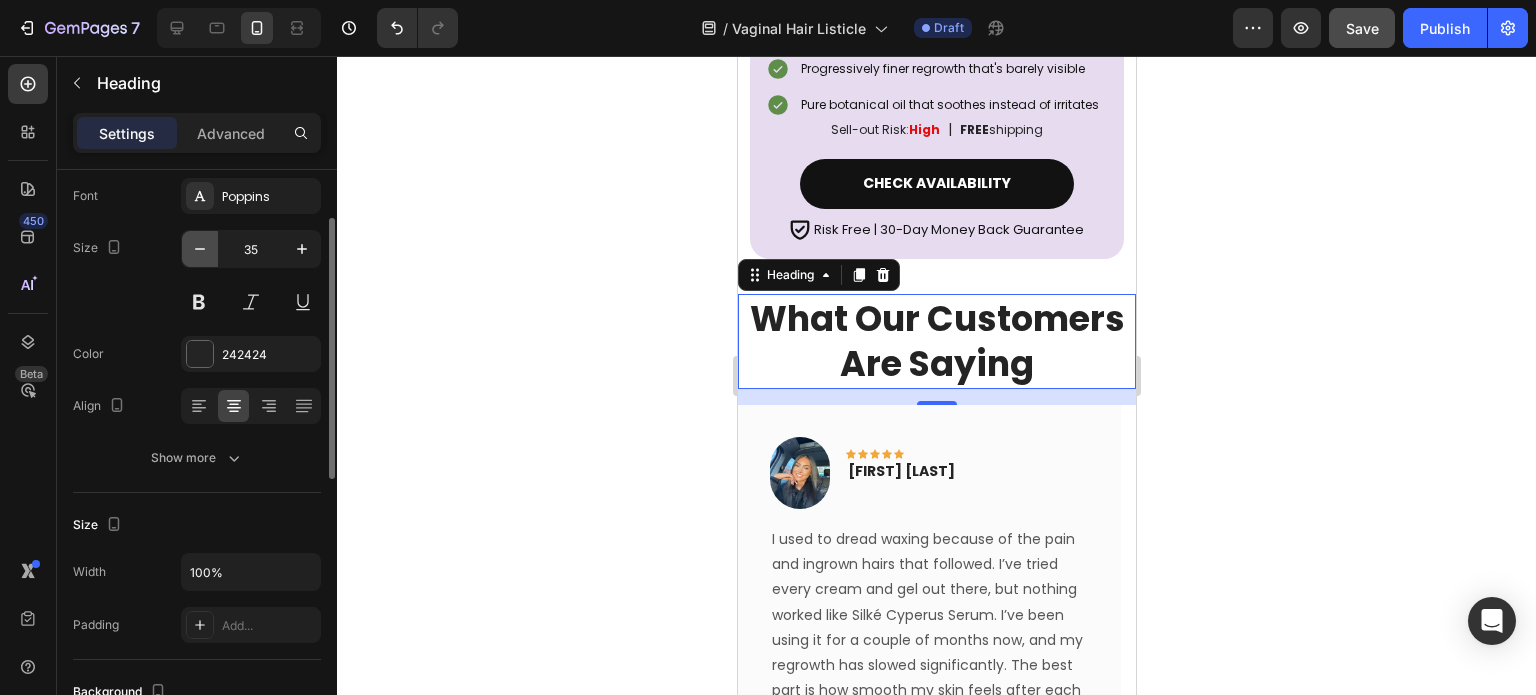 click 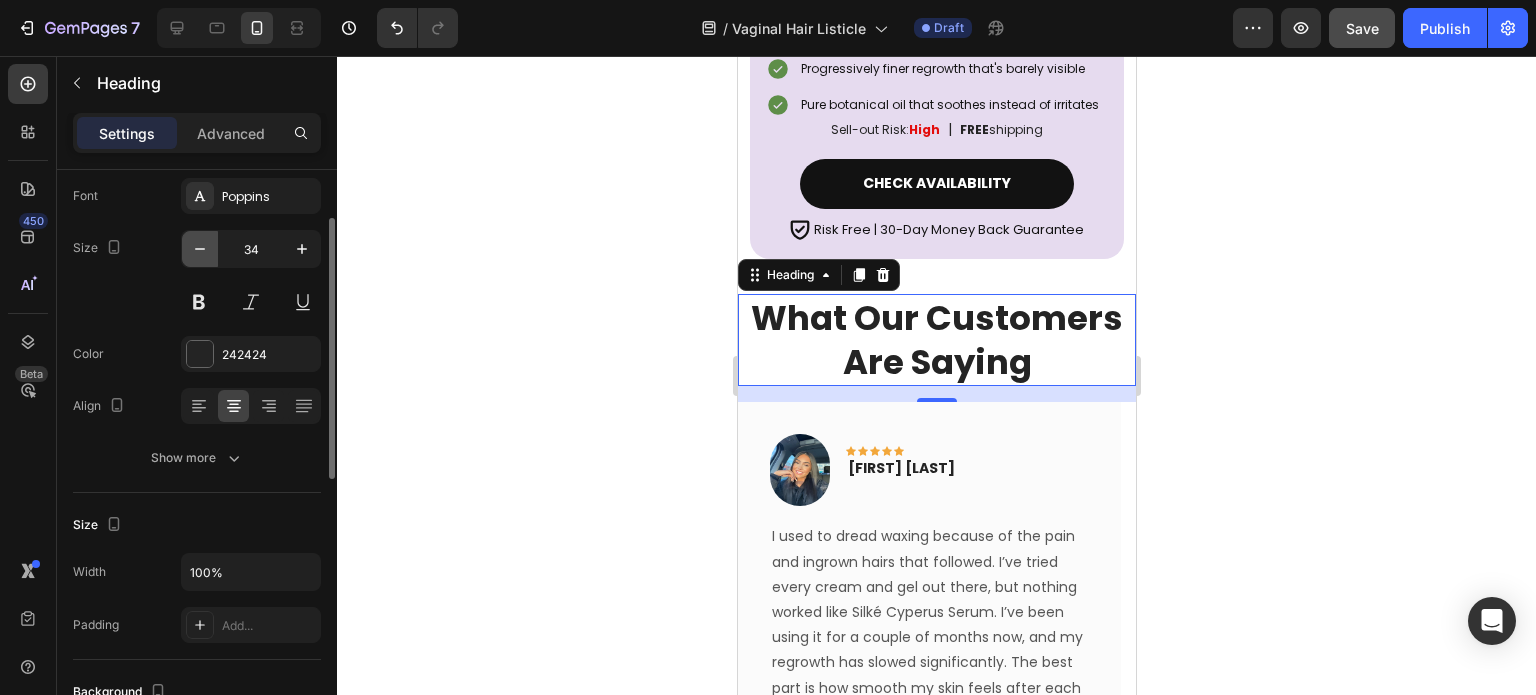 click 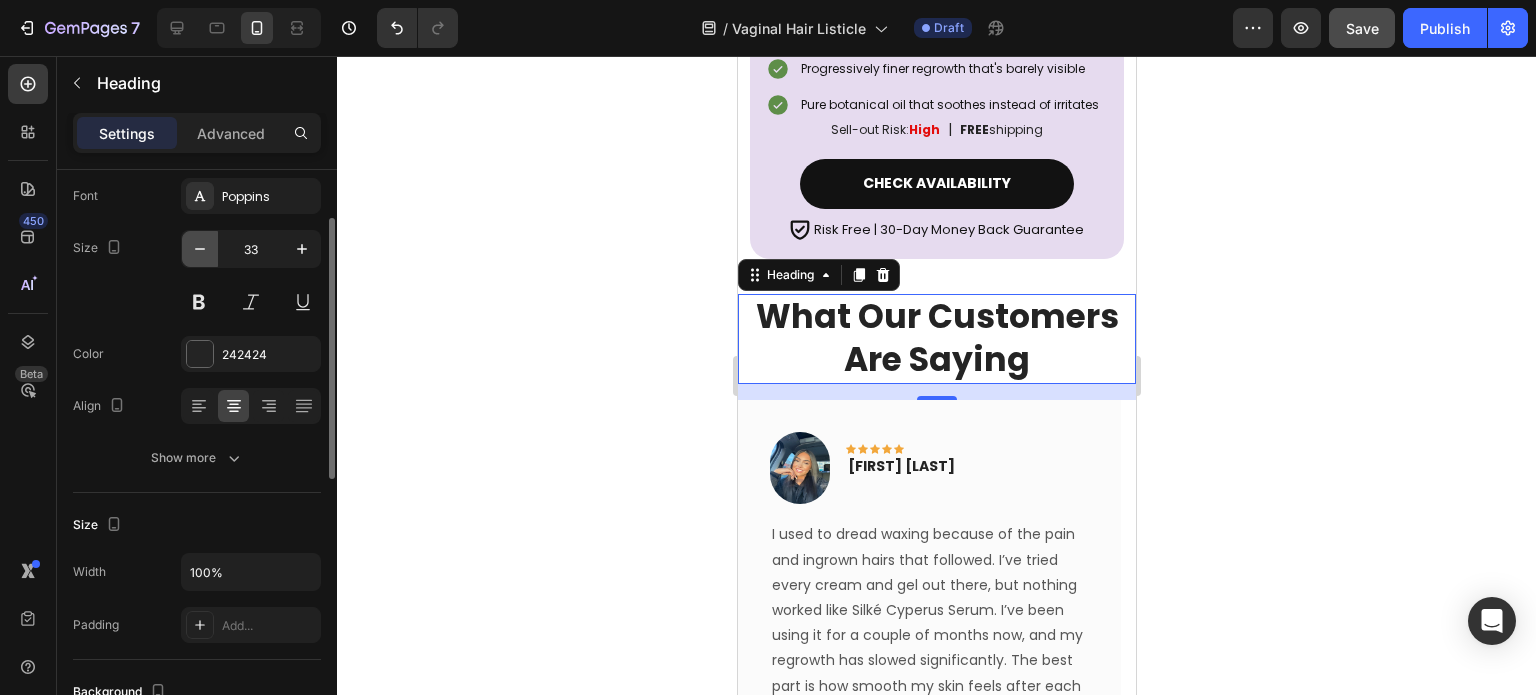 click 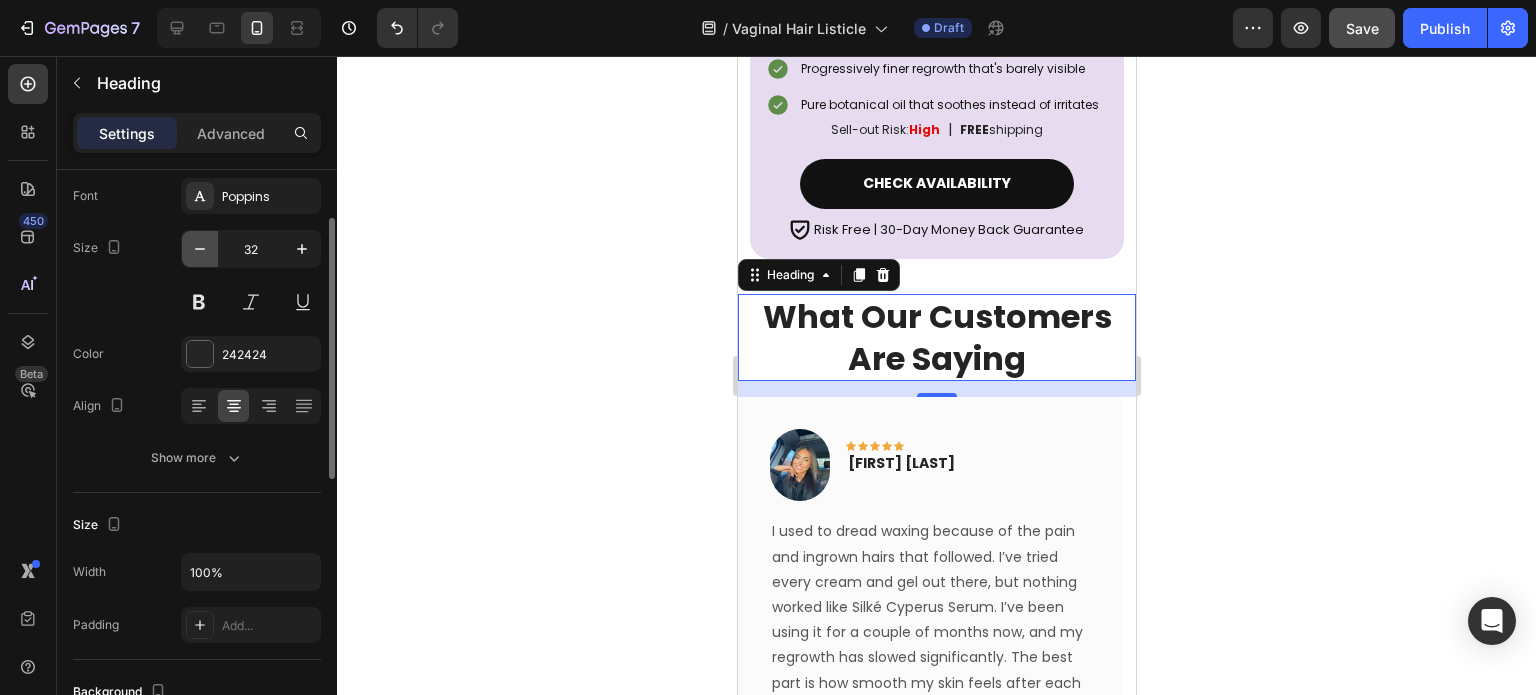 click 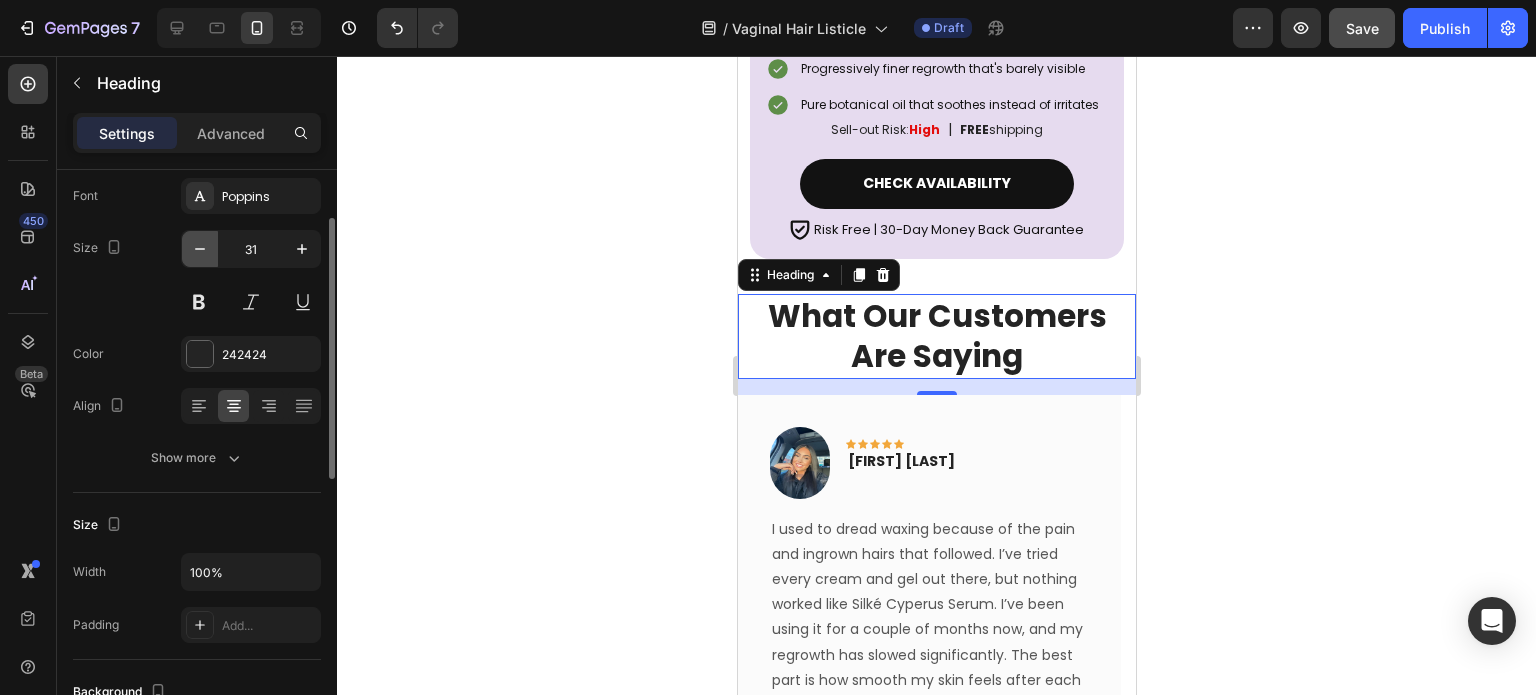 click 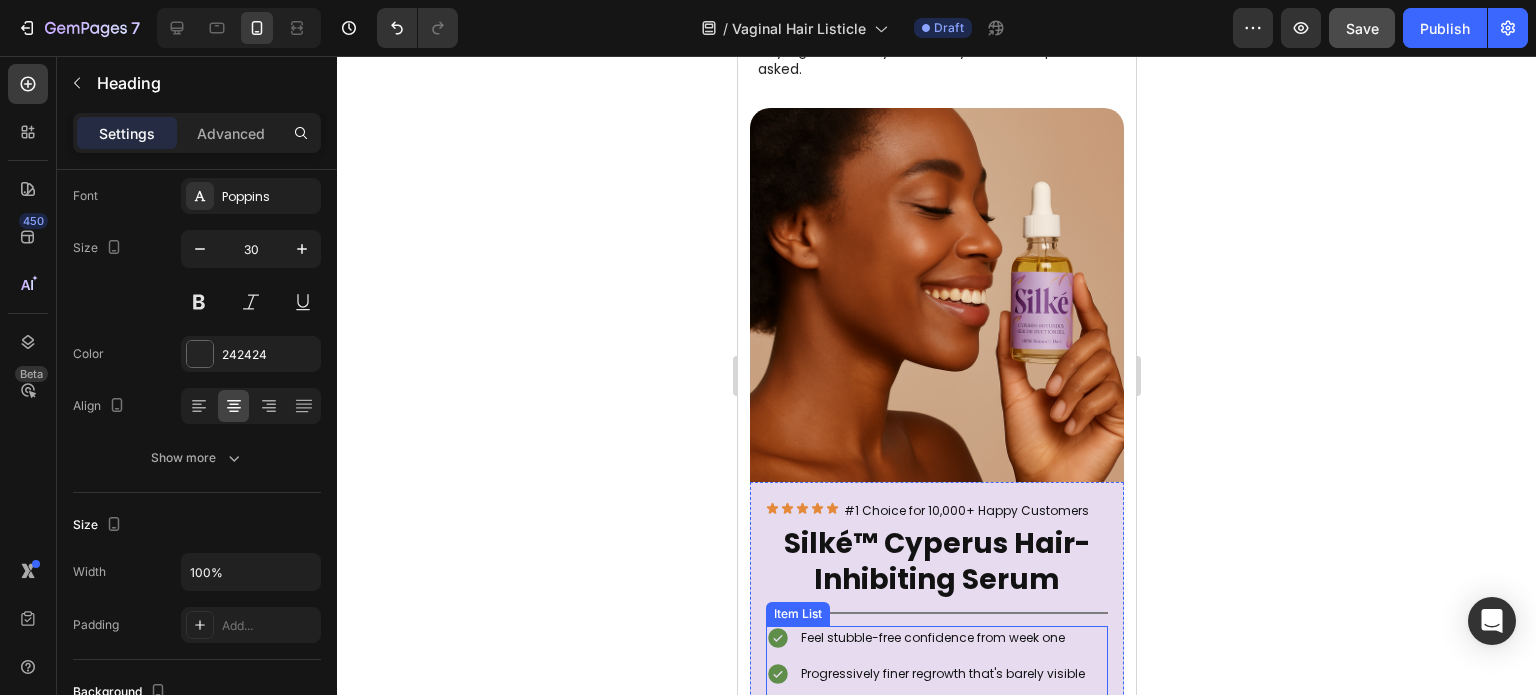 scroll, scrollTop: 5703, scrollLeft: 0, axis: vertical 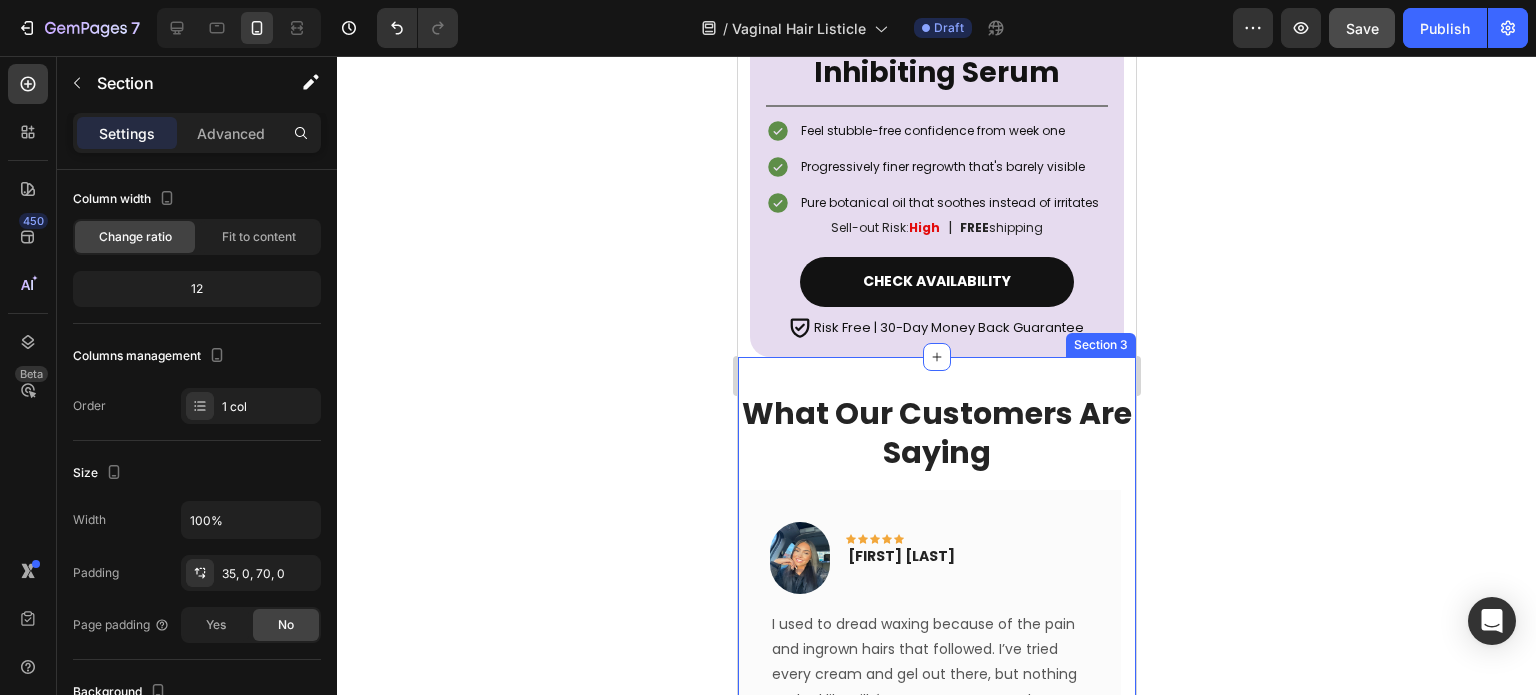 click on "What Our Customers Are Saying Heading Image
Icon
Icon
Icon
Icon
Icon Row Mia Carroll Text block Row I used to dread waxing because of the pain and ingrown hairs that followed. I’ve tried every cream and gel out there, but nothing worked like Silké Cyperus Serum. I’ve been using it for a couple of months now, and my regrowth has slowed significantly. The best part is how smooth my skin feels after each application. It’s such a relief to not have to worry about shaving every day. I wish I found this product sooner! Text block                Title Line Row Image
Icon
Icon
Icon
Icon
Icon Row Christie Beck Text block Row Text block                Title Line Row Image
Icon
Icon
Icon
Icon
Icon Row Jocelyn McHale Text block Row Text block                Title Line Row Row" at bounding box center (936, 721) 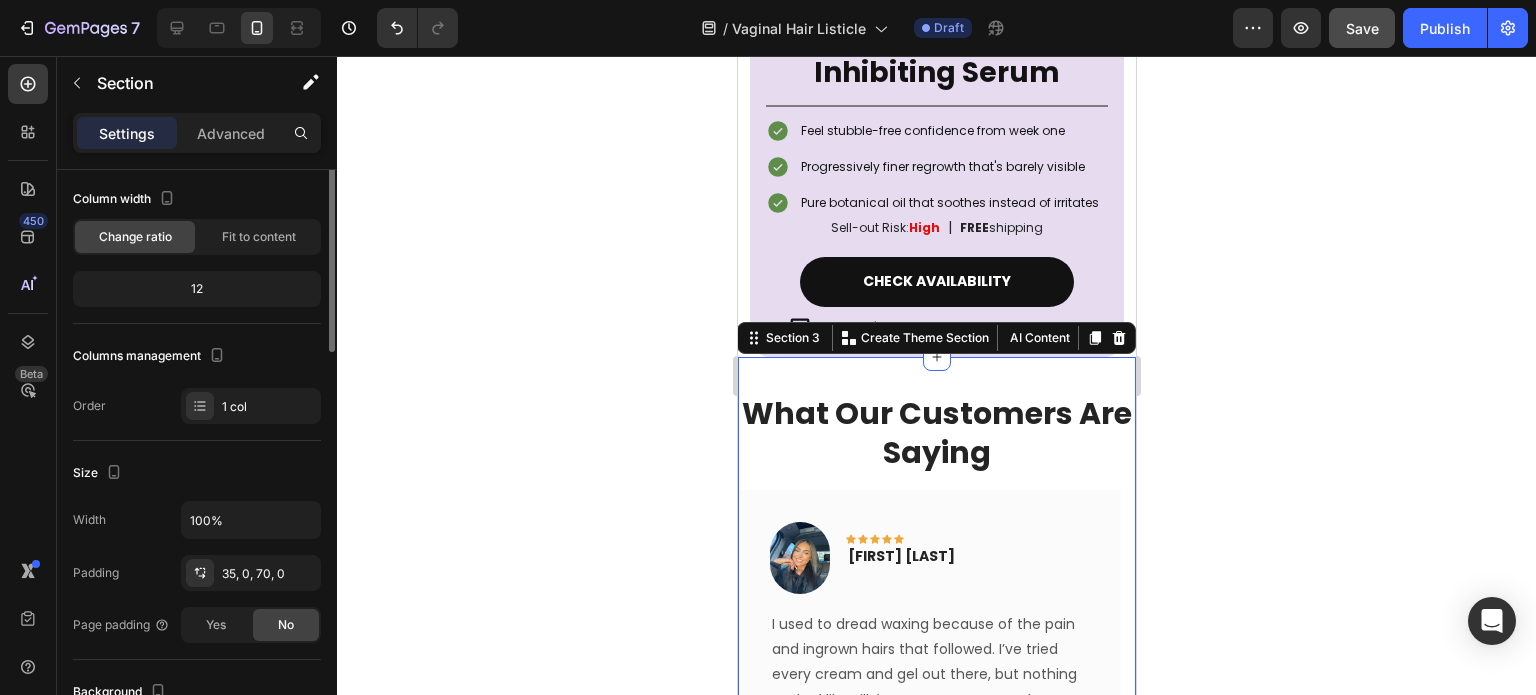 scroll, scrollTop: 0, scrollLeft: 0, axis: both 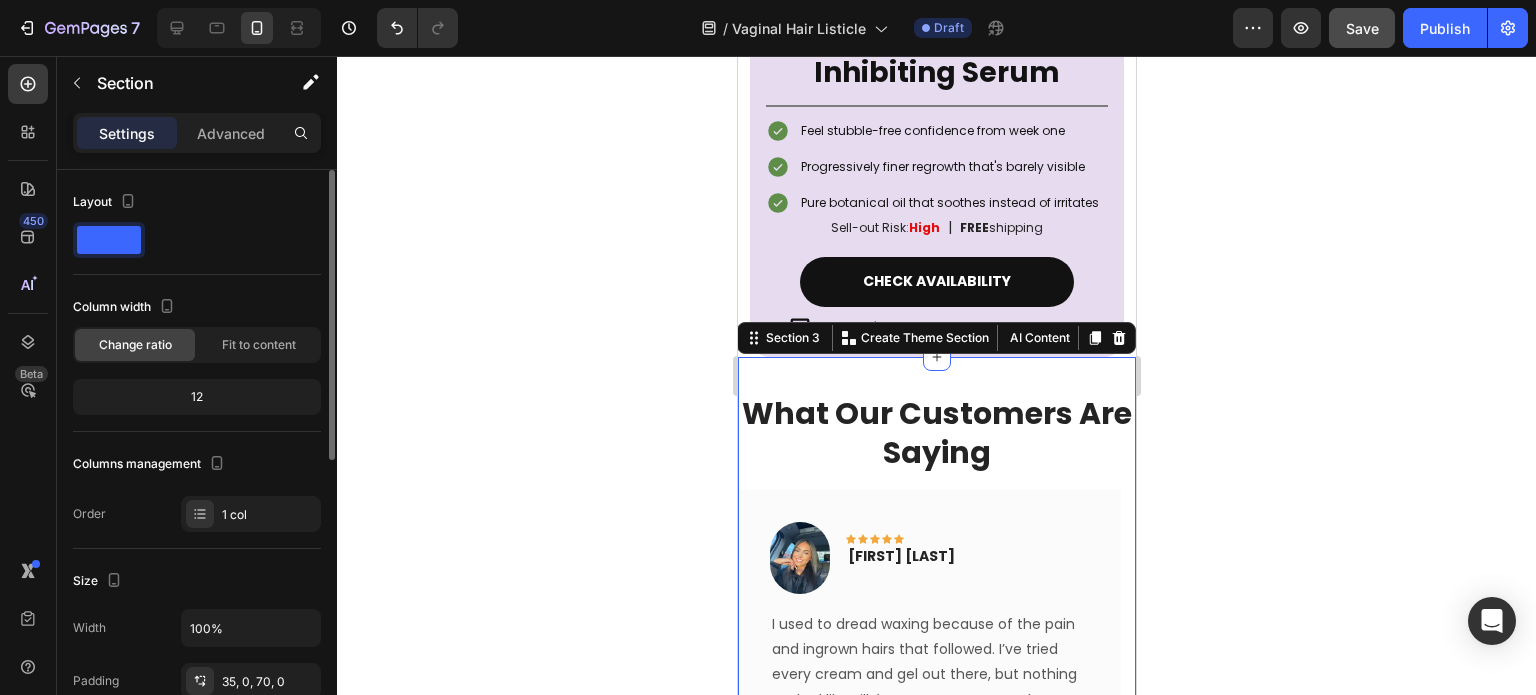 click on "What Our Customers Are Saying Heading Image
Icon
Icon
Icon
Icon
Icon Row Mia Carroll Text block Row I used to dread waxing because of the pain and ingrown hairs that followed. I’ve tried every cream and gel out there, but nothing worked like Silké Cyperus Serum. I’ve been using it for a couple of months now, and my regrowth has slowed significantly. The best part is how smooth my skin feels after each application. It’s such a relief to not have to worry about shaving every day. I wish I found this product sooner! Text block                Title Line Row Image
Icon
Icon
Icon
Icon
Icon Row Christie Beck Text block Row Text block                Title Line Row Image
Icon
Icon
Icon
Icon
Icon Row Jocelyn McHale Text block Row Text block                Title Line Row Row" at bounding box center [936, 721] 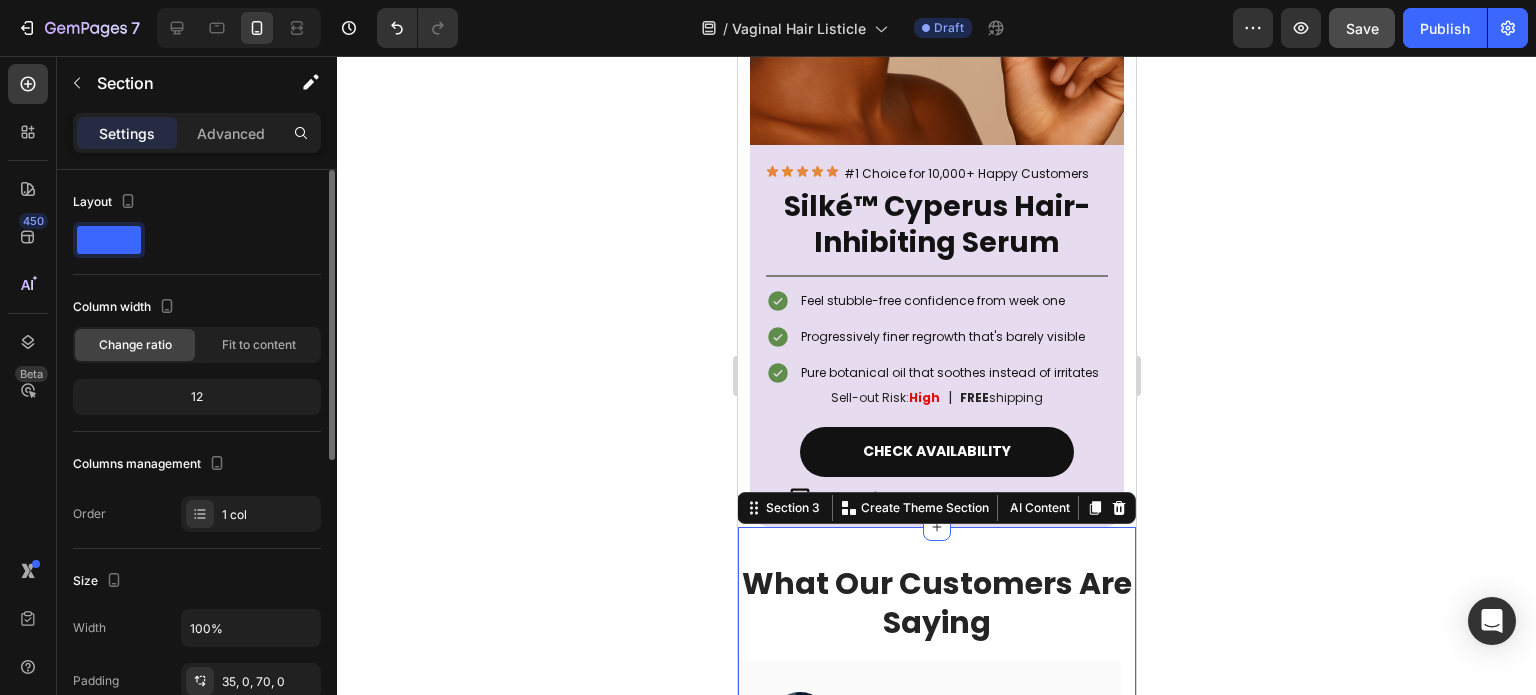 scroll, scrollTop: 5531, scrollLeft: 0, axis: vertical 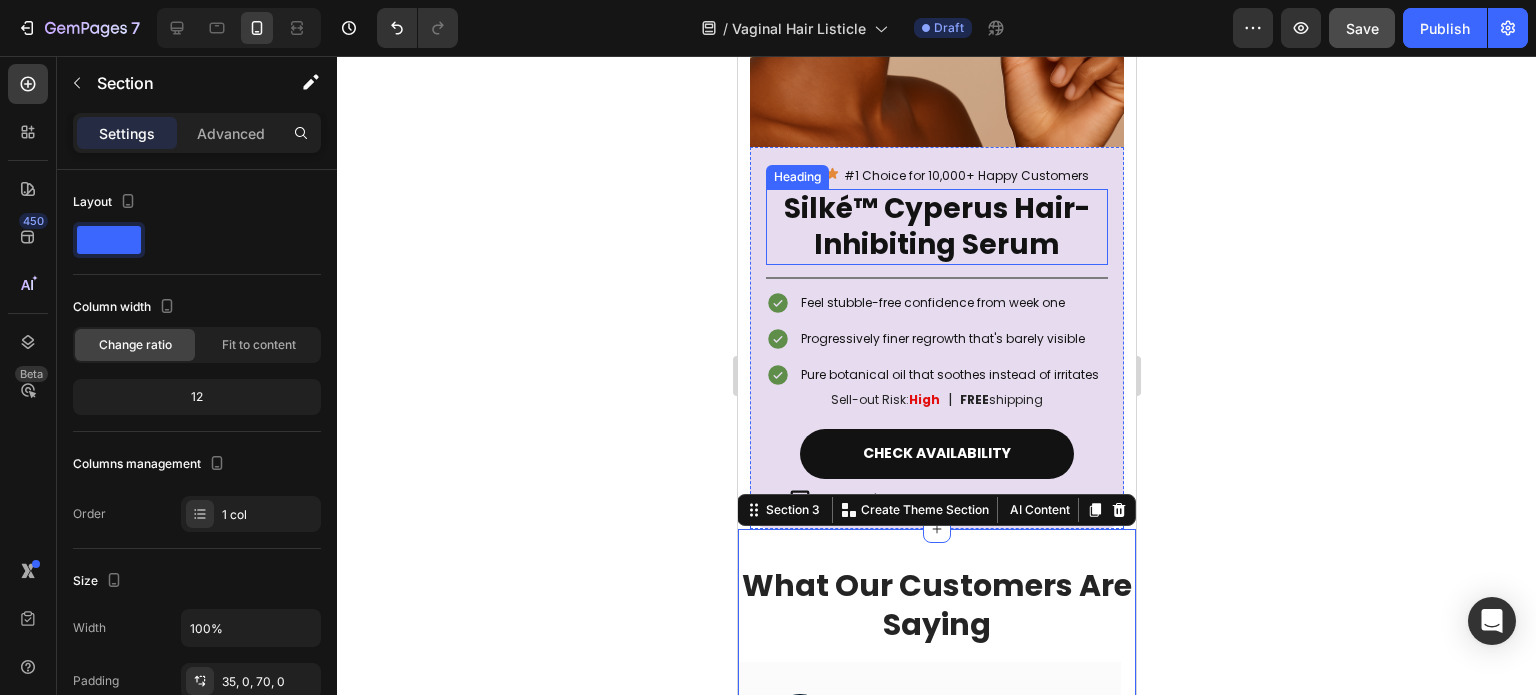 click on "Silké™ Cyperus Hair-Inhibiting Serum" at bounding box center (936, 227) 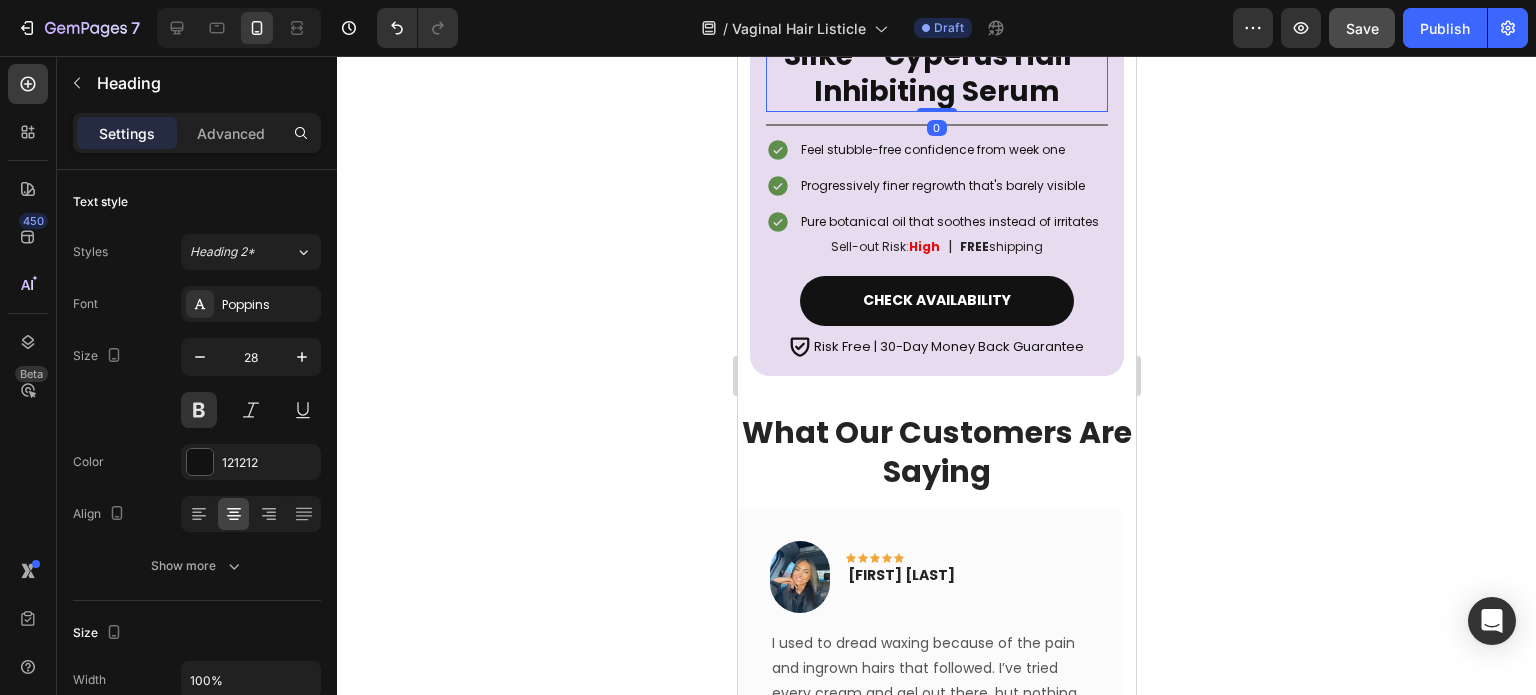 scroll, scrollTop: 5685, scrollLeft: 0, axis: vertical 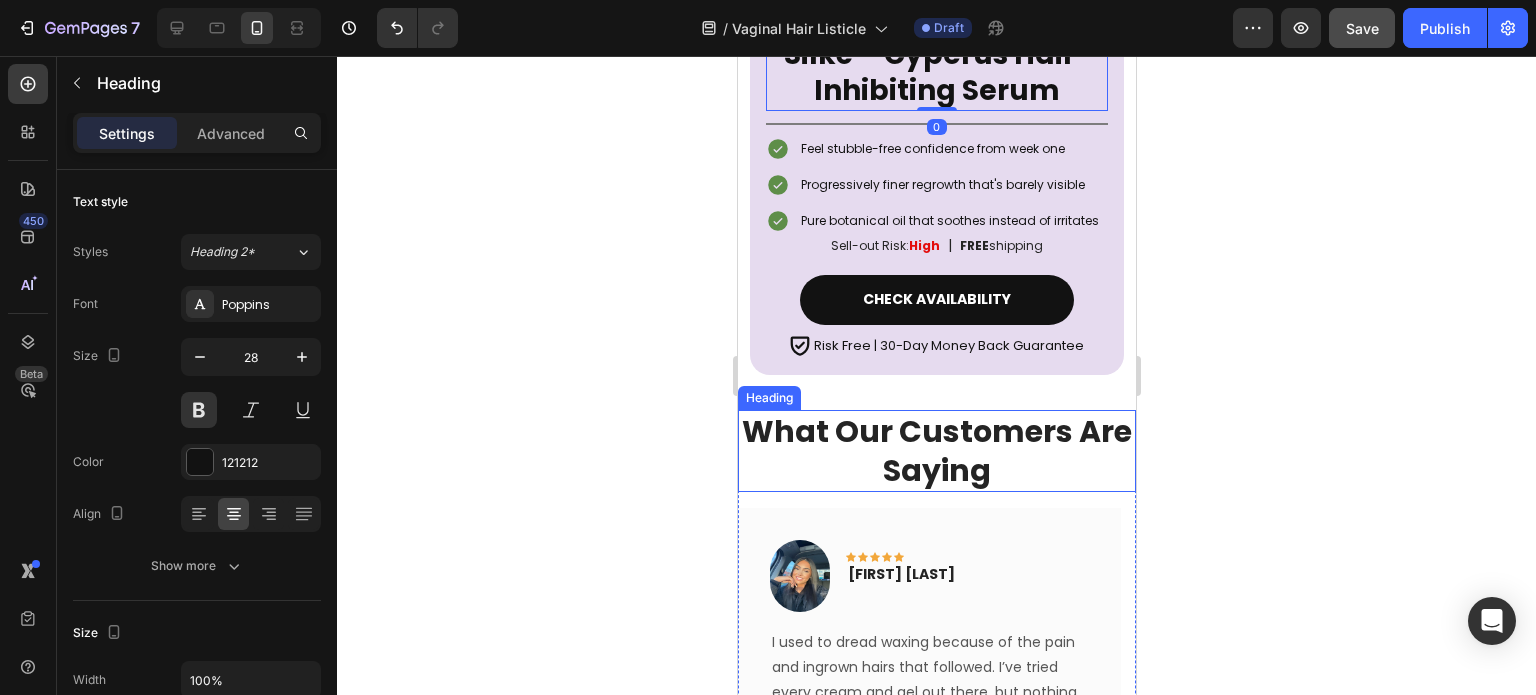 click on "What Our Customers Are Saying" at bounding box center [936, 451] 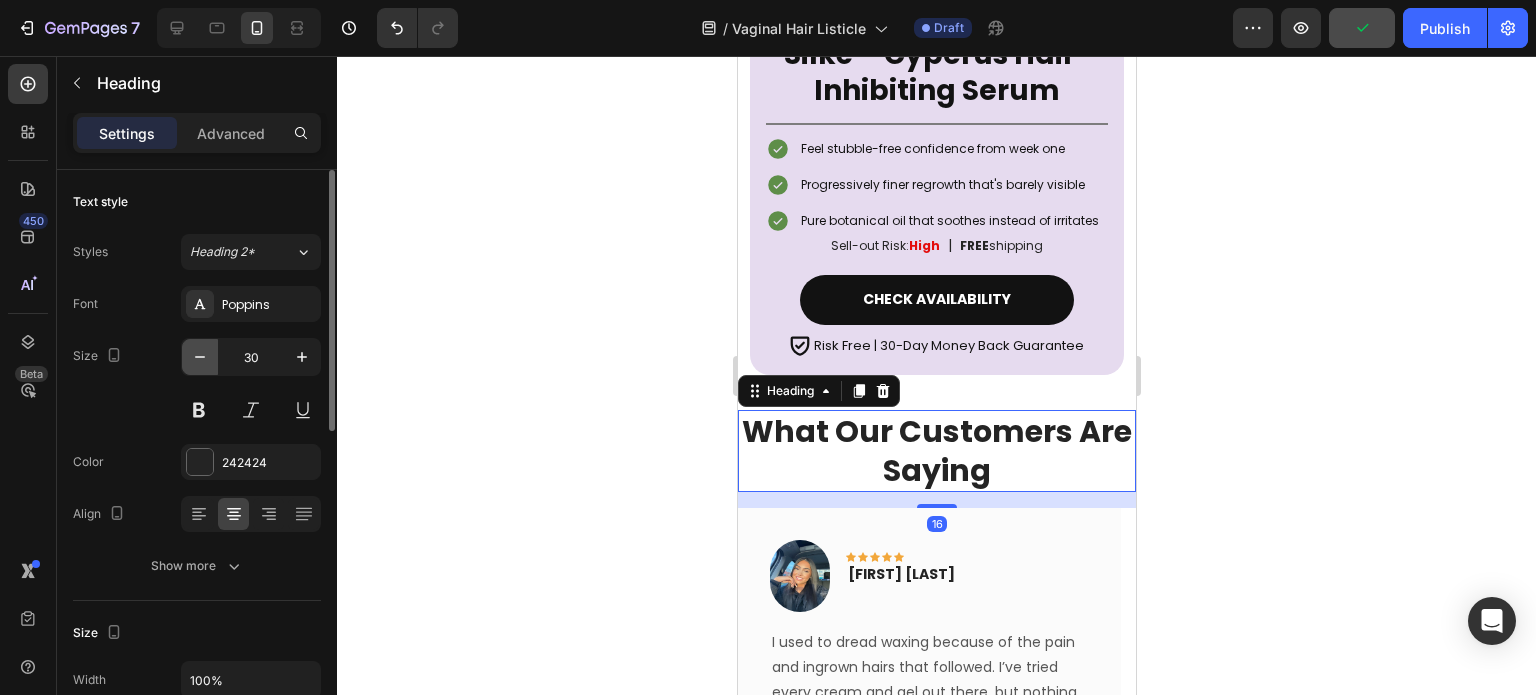 click at bounding box center [200, 357] 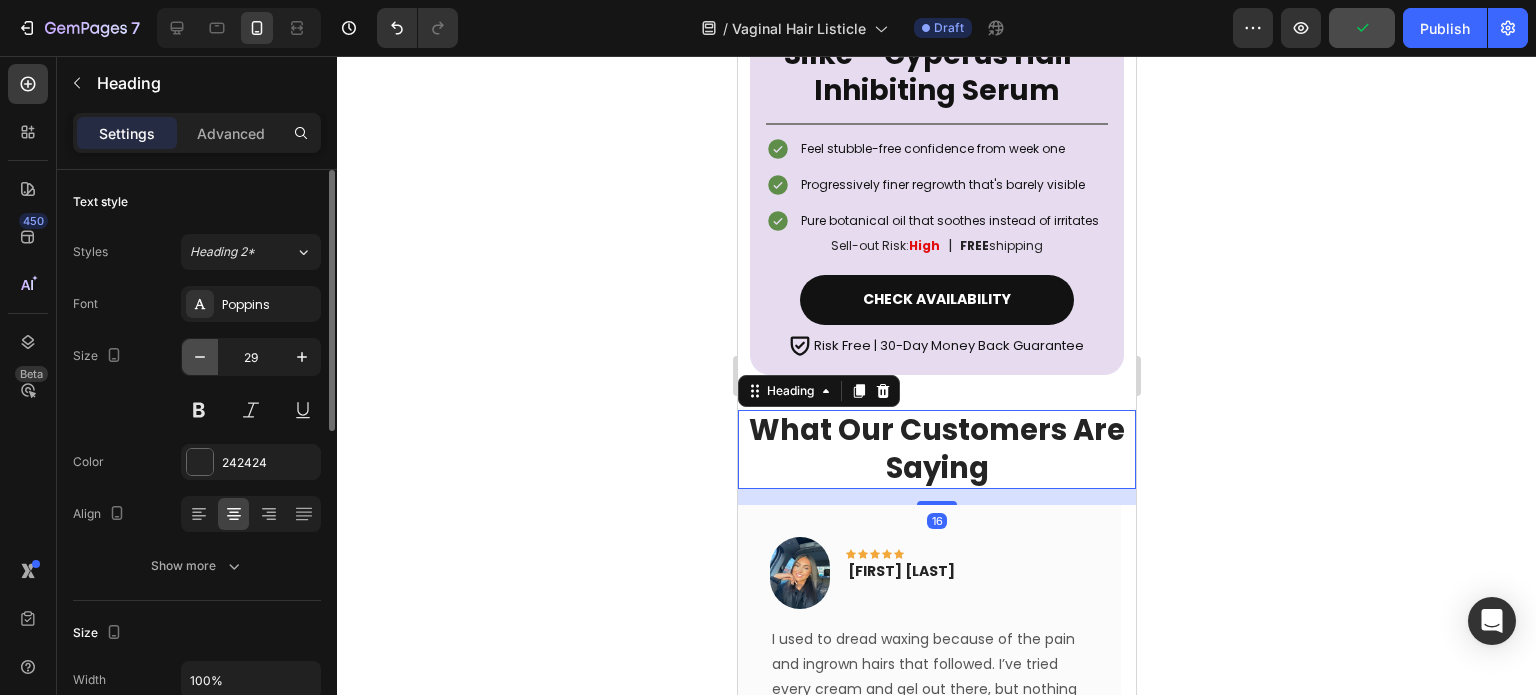 click 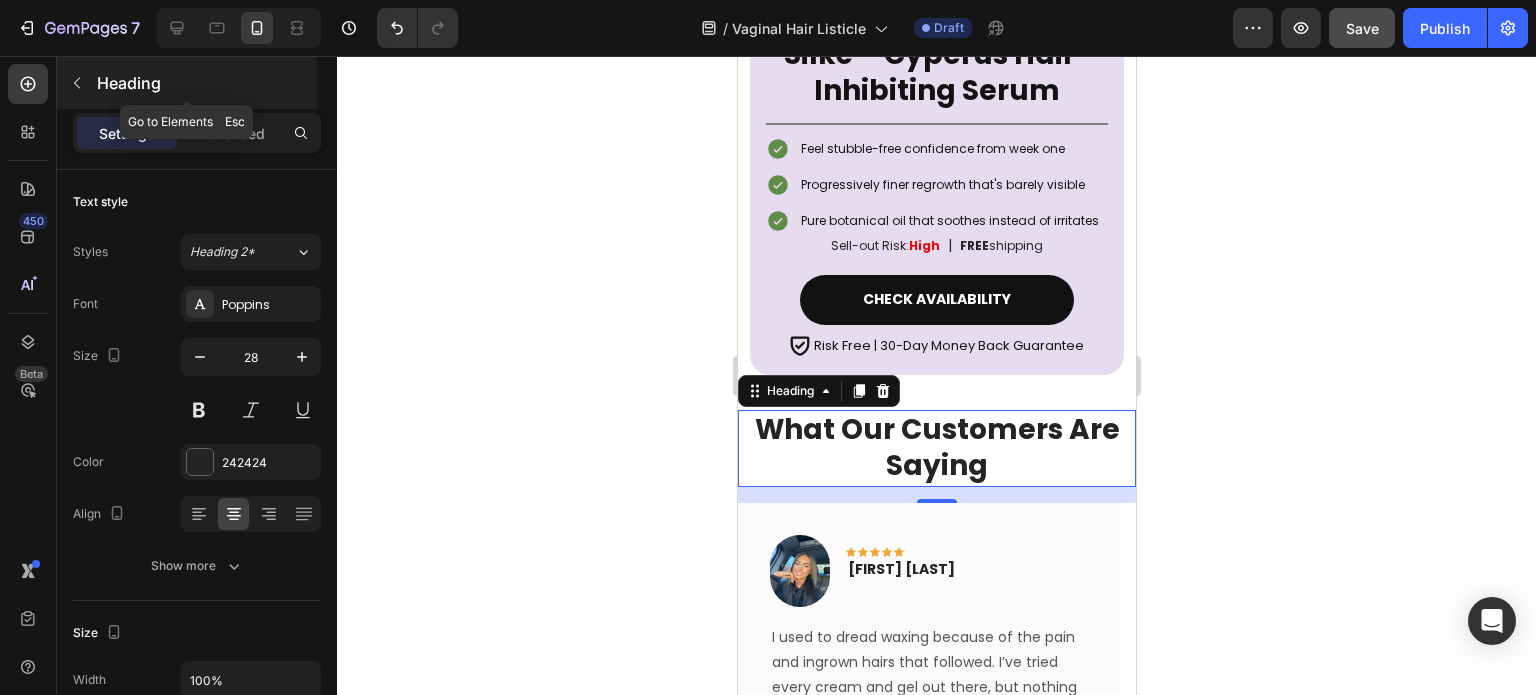 click at bounding box center [77, 83] 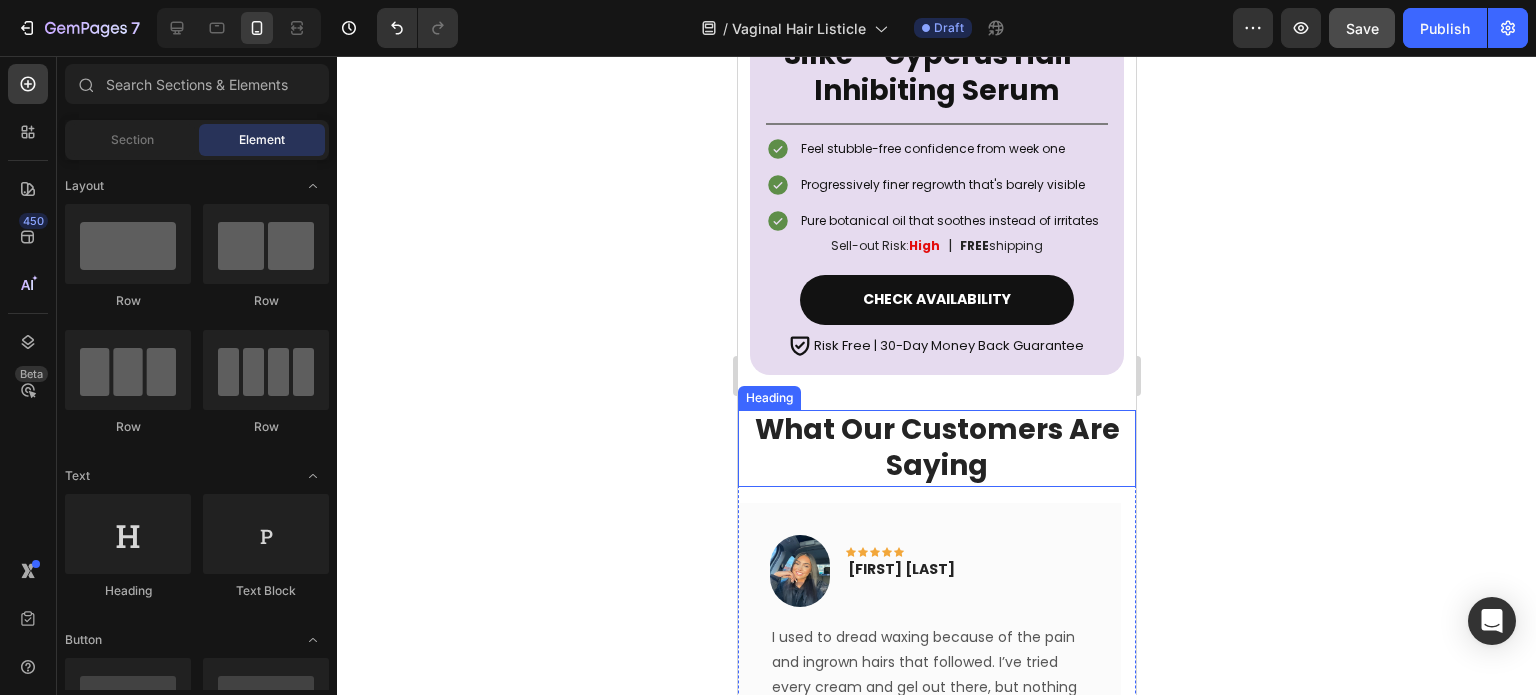 click on "What Our Customers Are Saying" at bounding box center [936, 448] 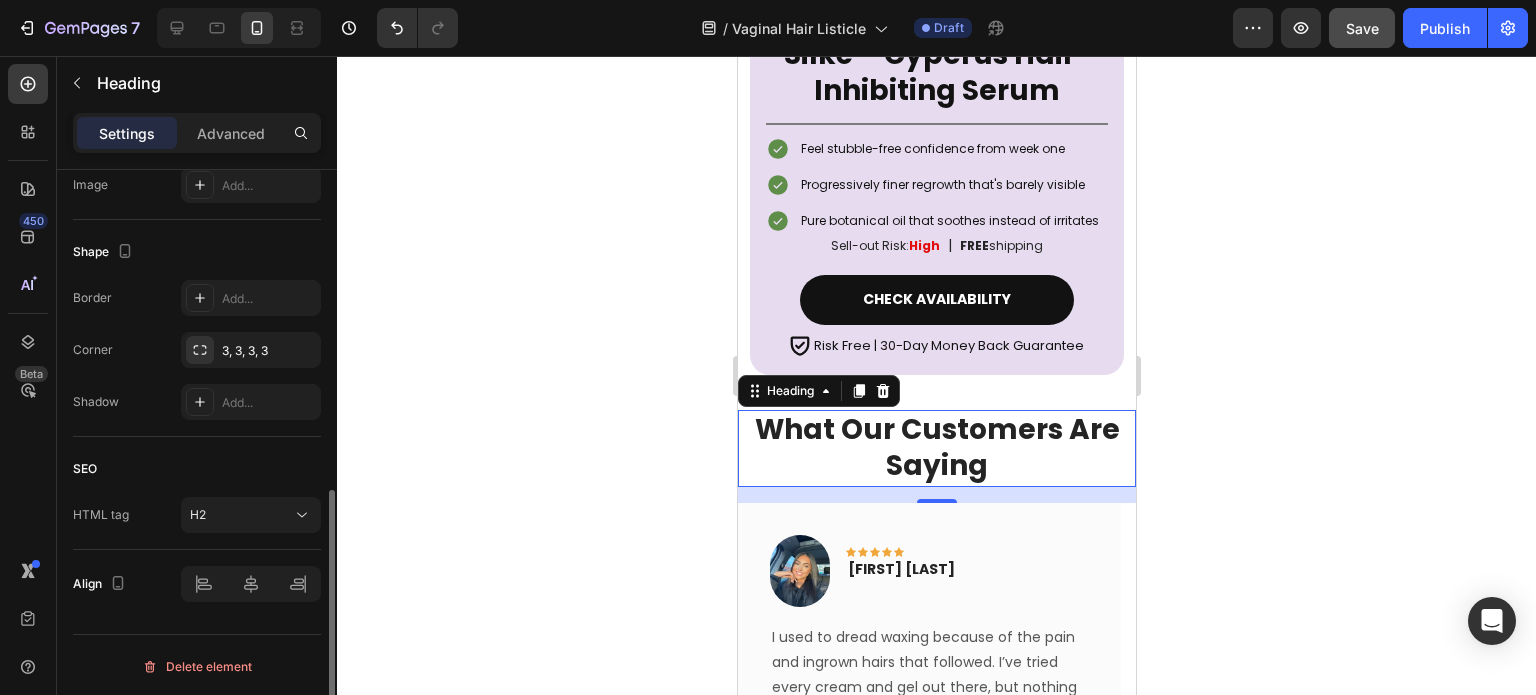 scroll, scrollTop: 0, scrollLeft: 0, axis: both 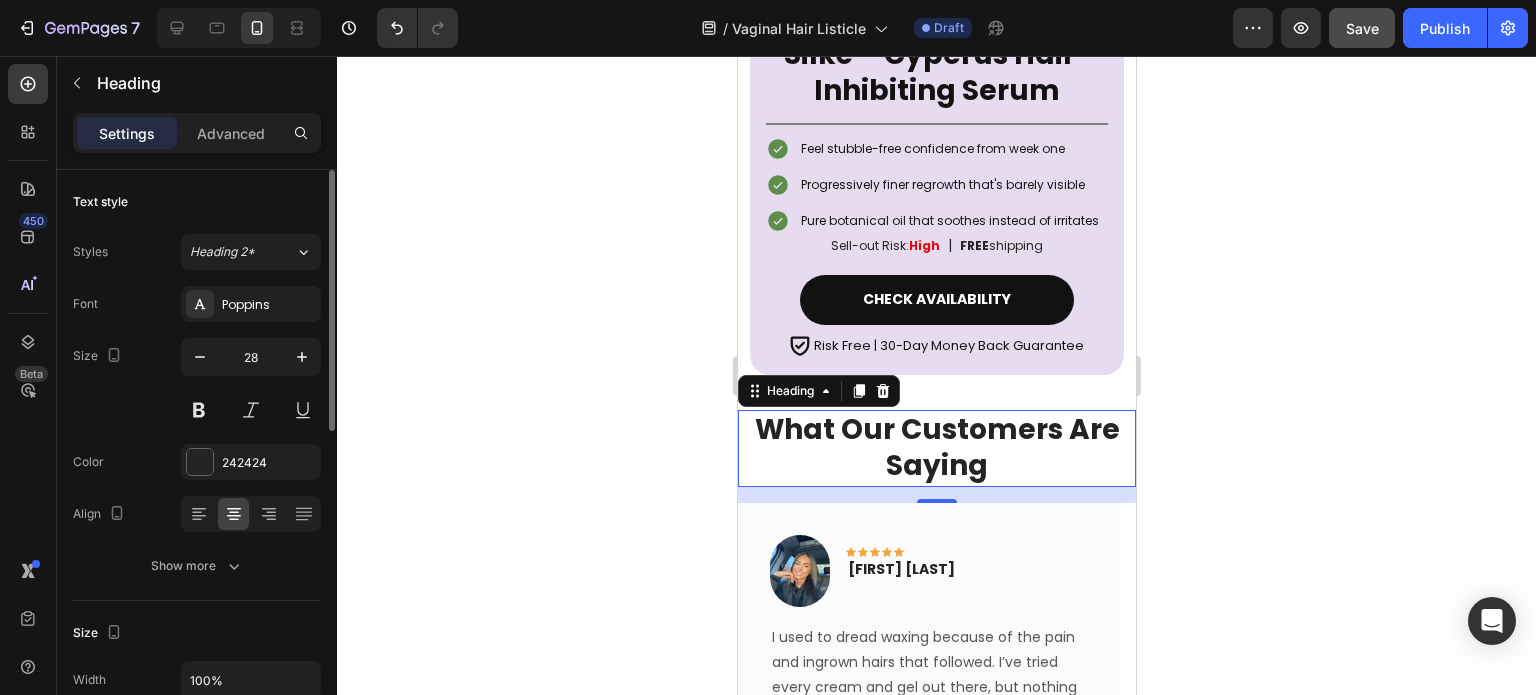 click on "What Our Customers Are Saying" at bounding box center [936, 448] 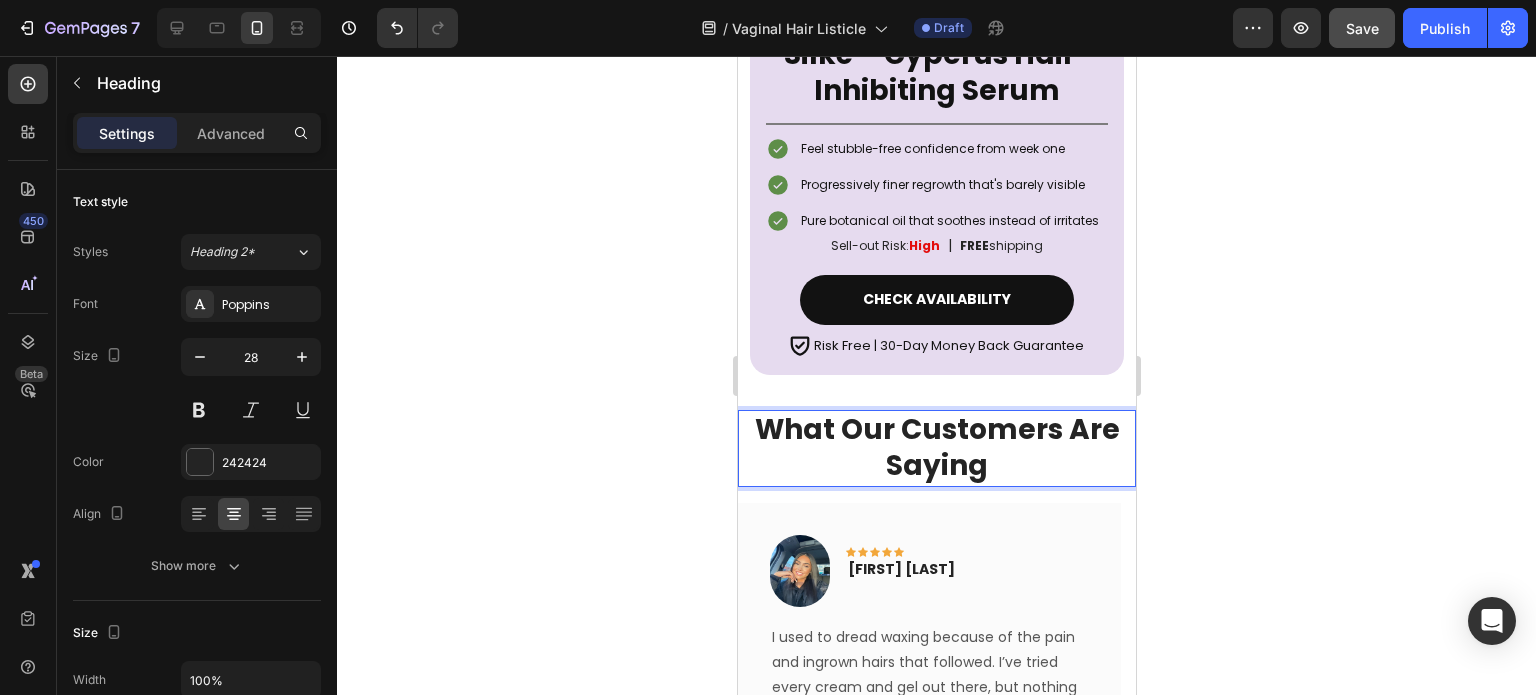 click on "What Our Customers Are Saying" at bounding box center (936, 448) 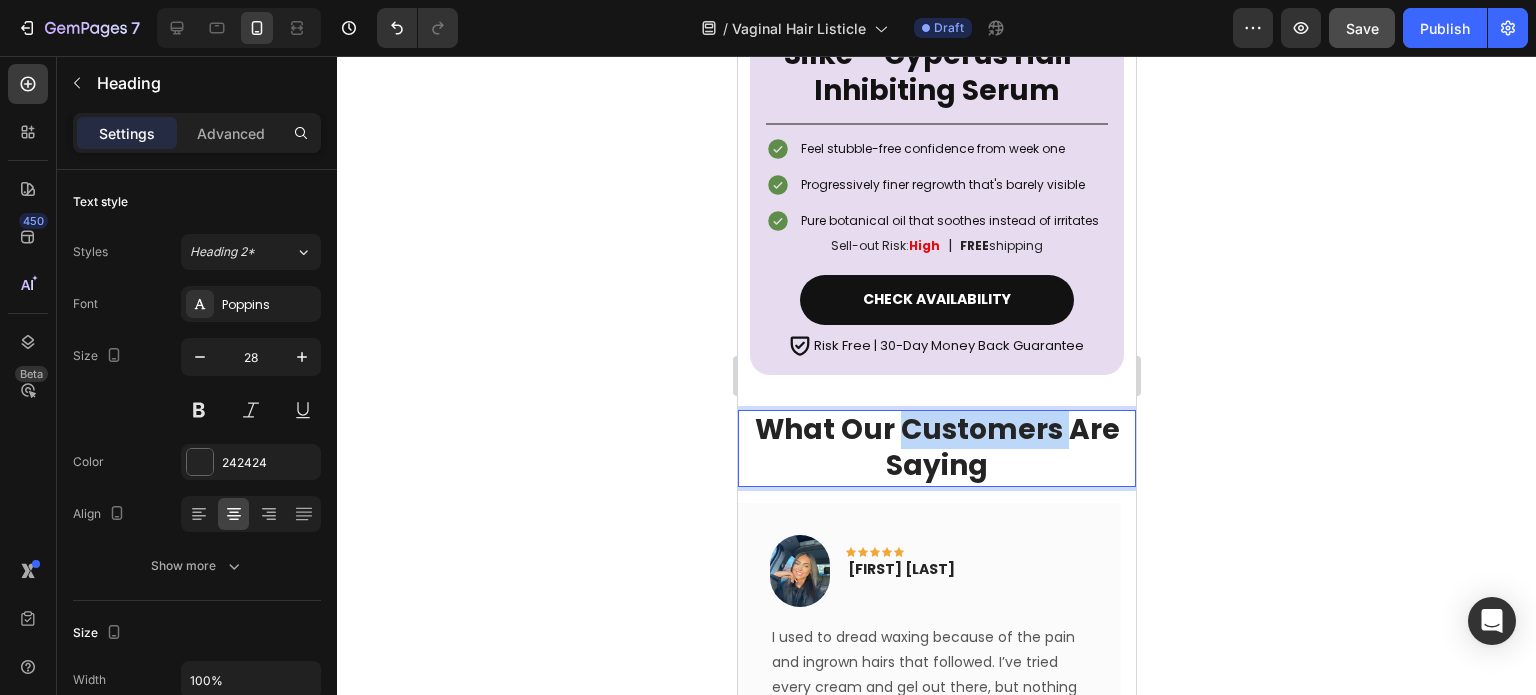 click on "What Our Customers Are Saying" at bounding box center [936, 448] 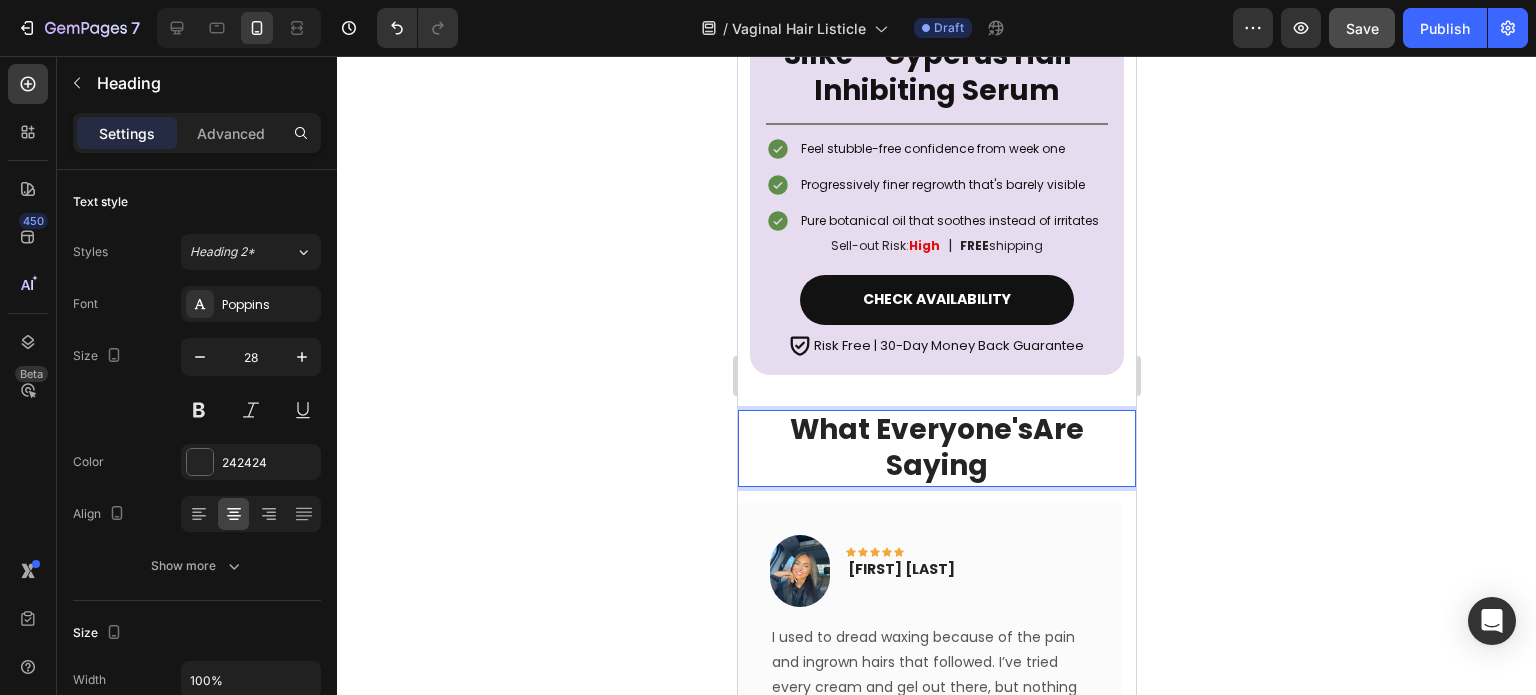 click on "What Everyone'sAre Saying" at bounding box center [936, 448] 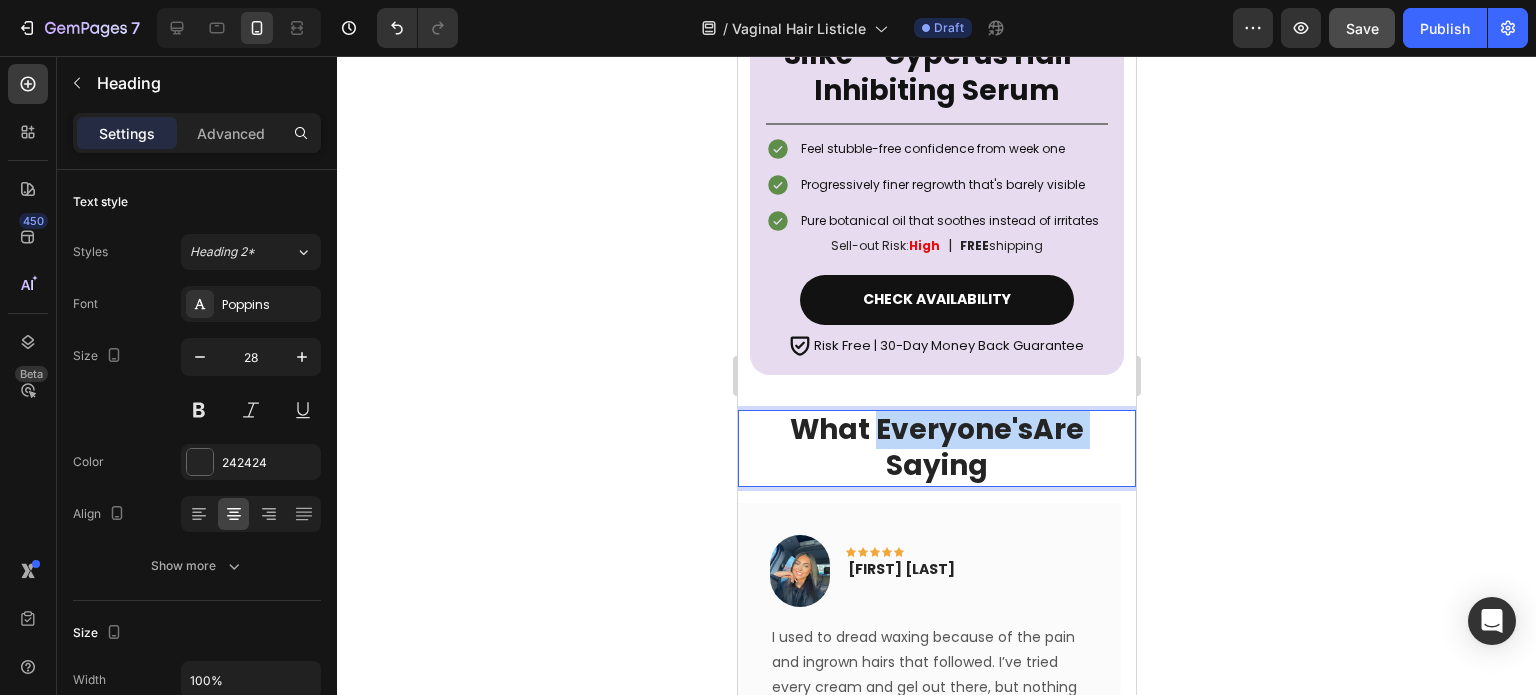 click on "What Everyone'sAre Saying" at bounding box center [936, 448] 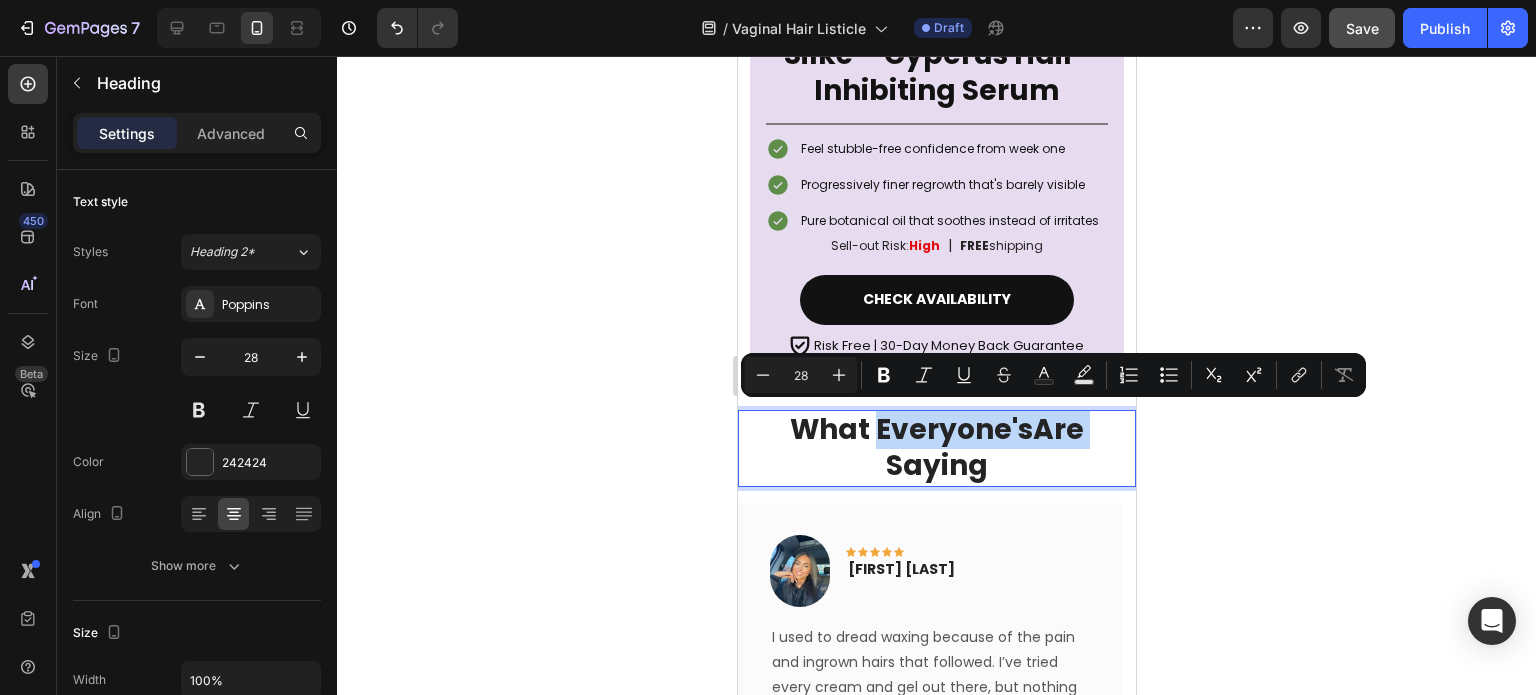 click on "What Everyone'sAre Saying" at bounding box center (936, 448) 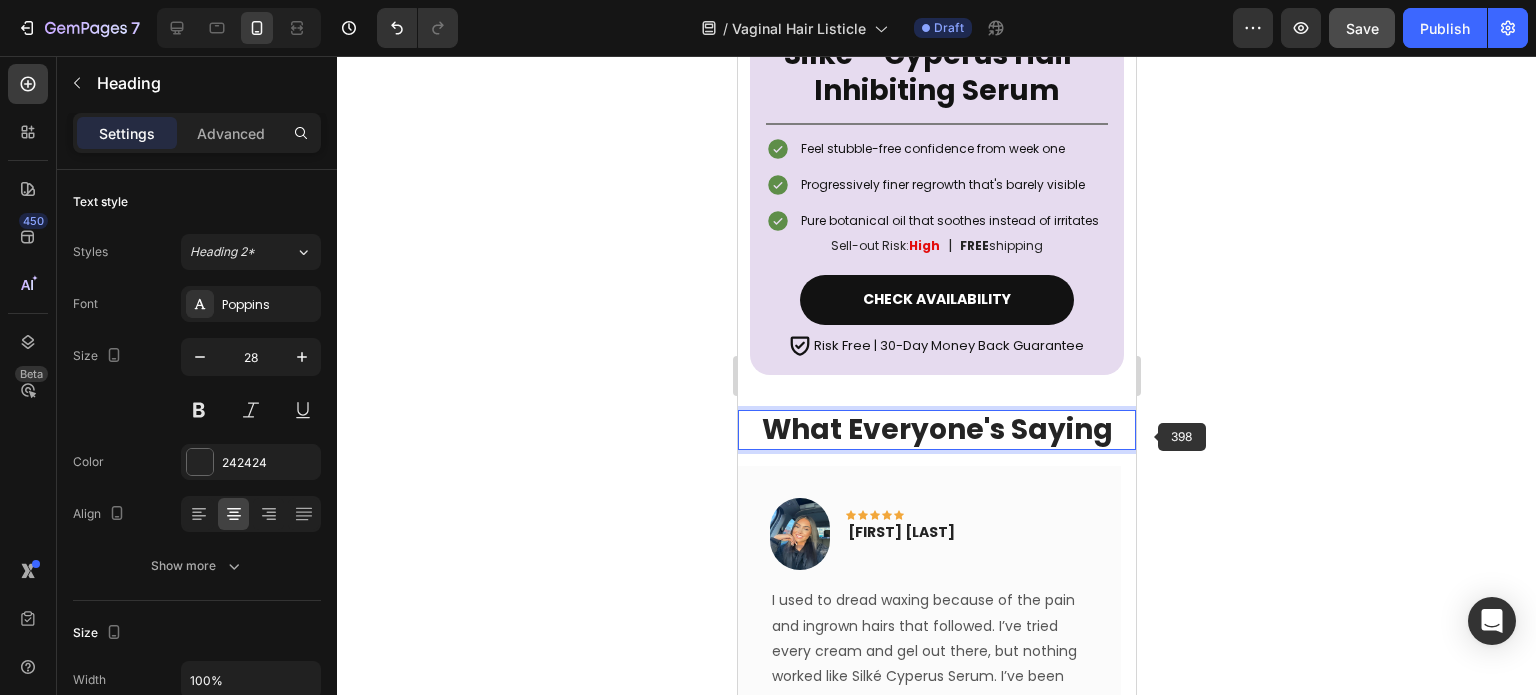click 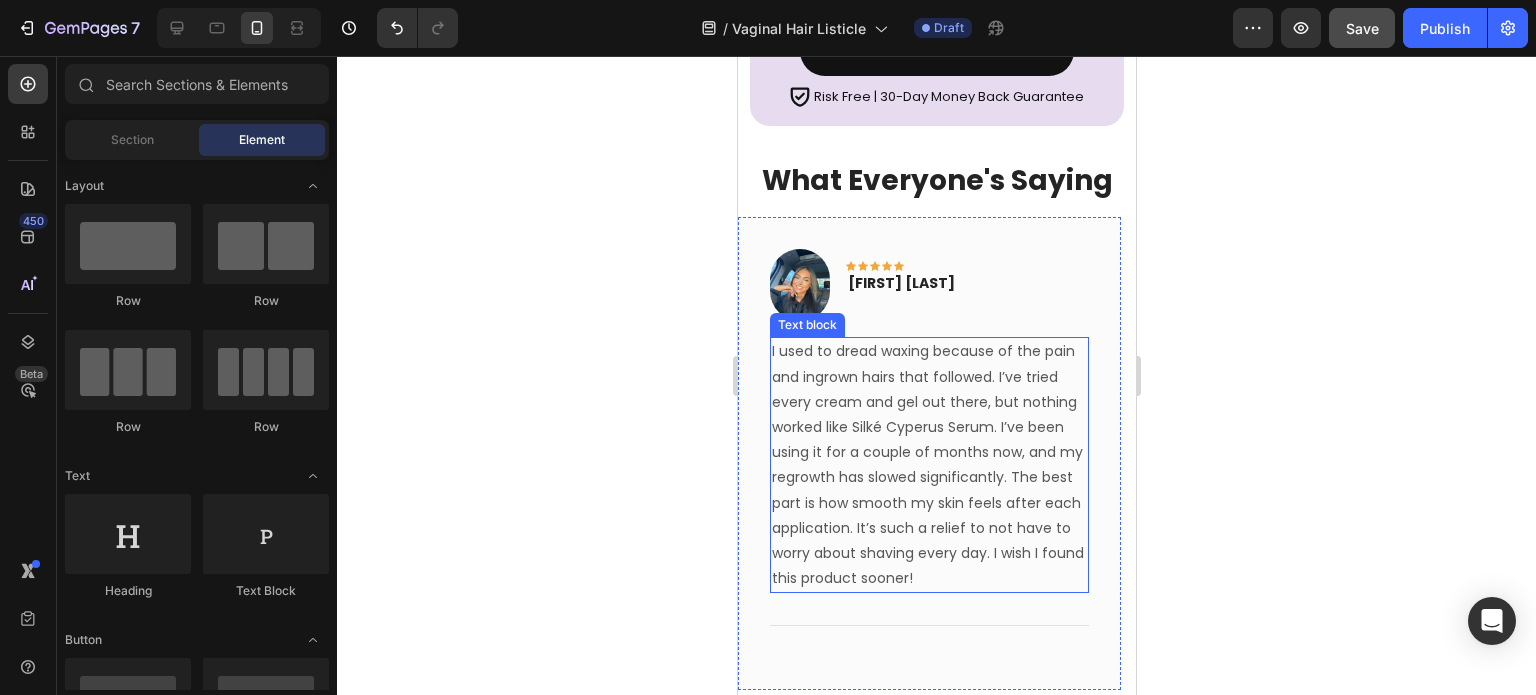 scroll, scrollTop: 5936, scrollLeft: 0, axis: vertical 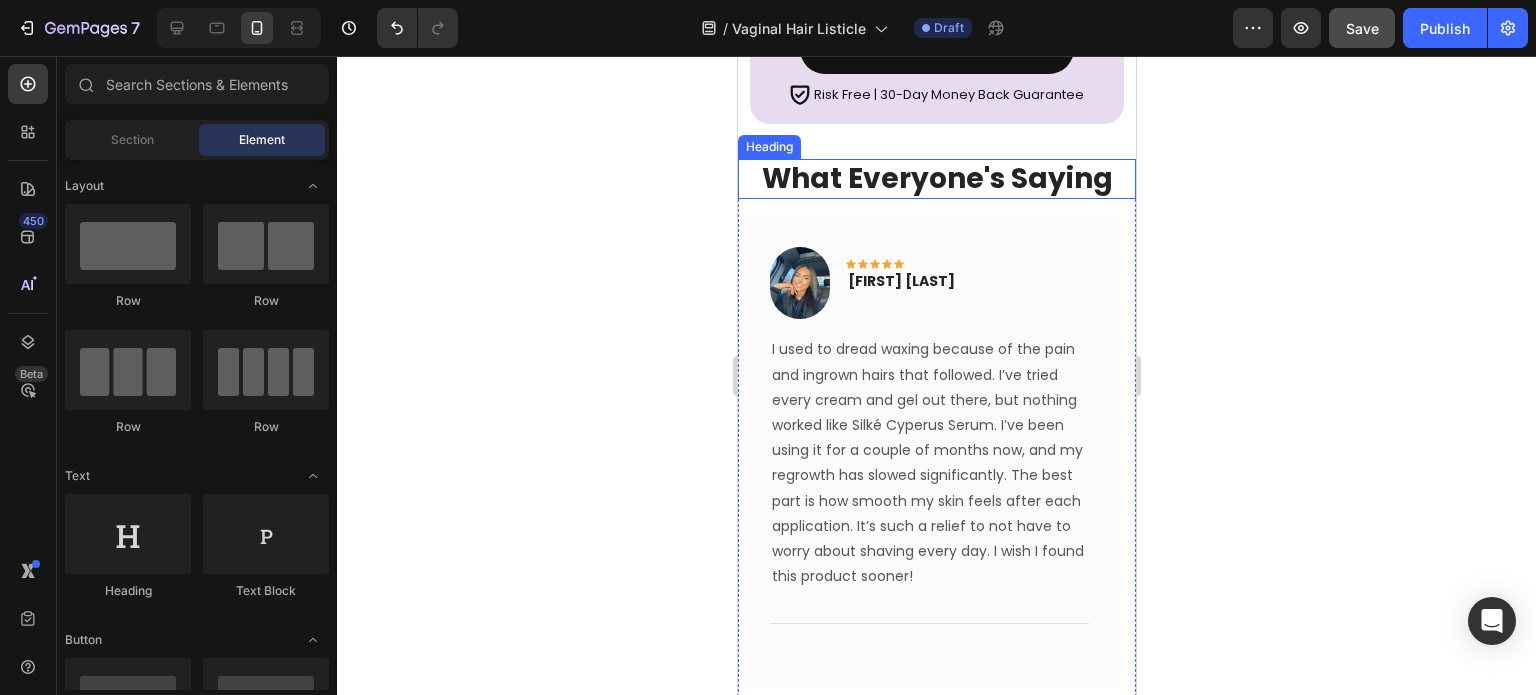 click on "What Everyone's Saying" at bounding box center [936, 179] 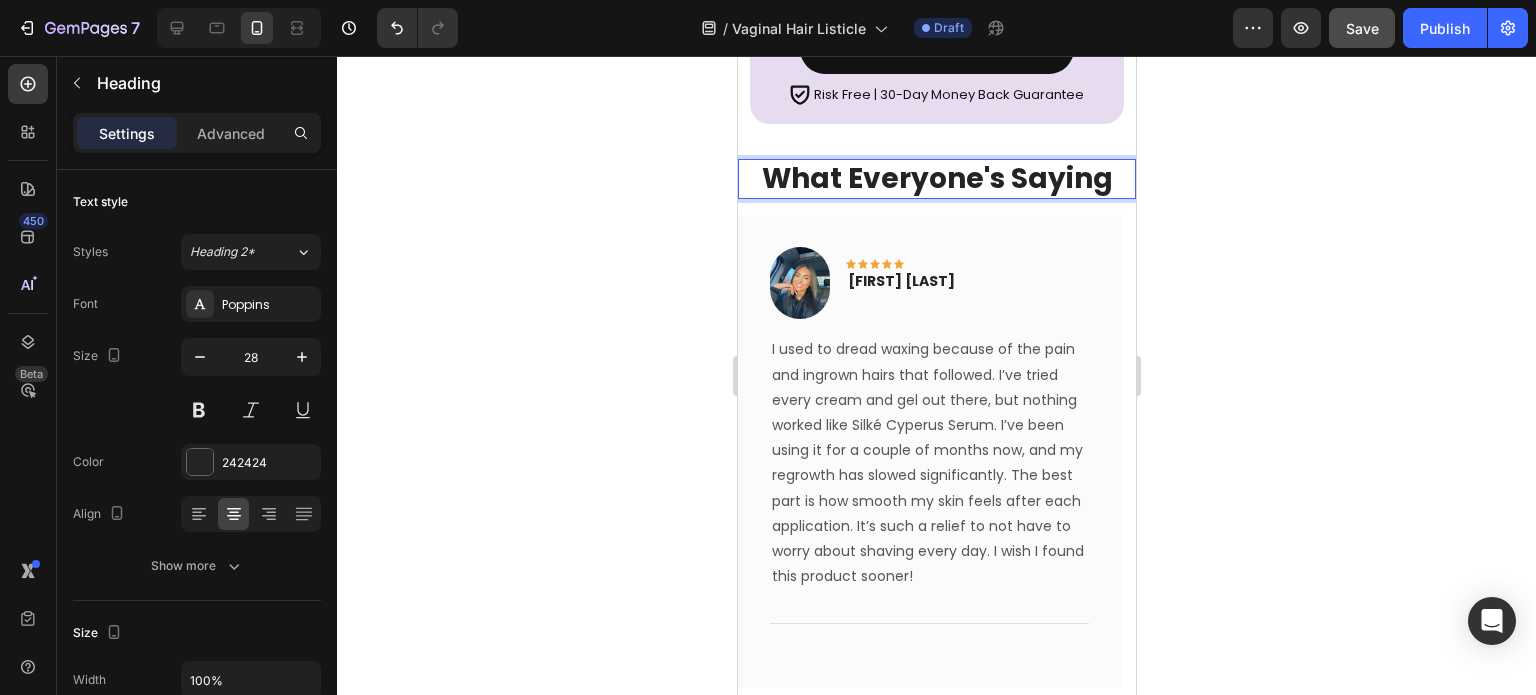 click on "What Everyone's Saying" at bounding box center (936, 179) 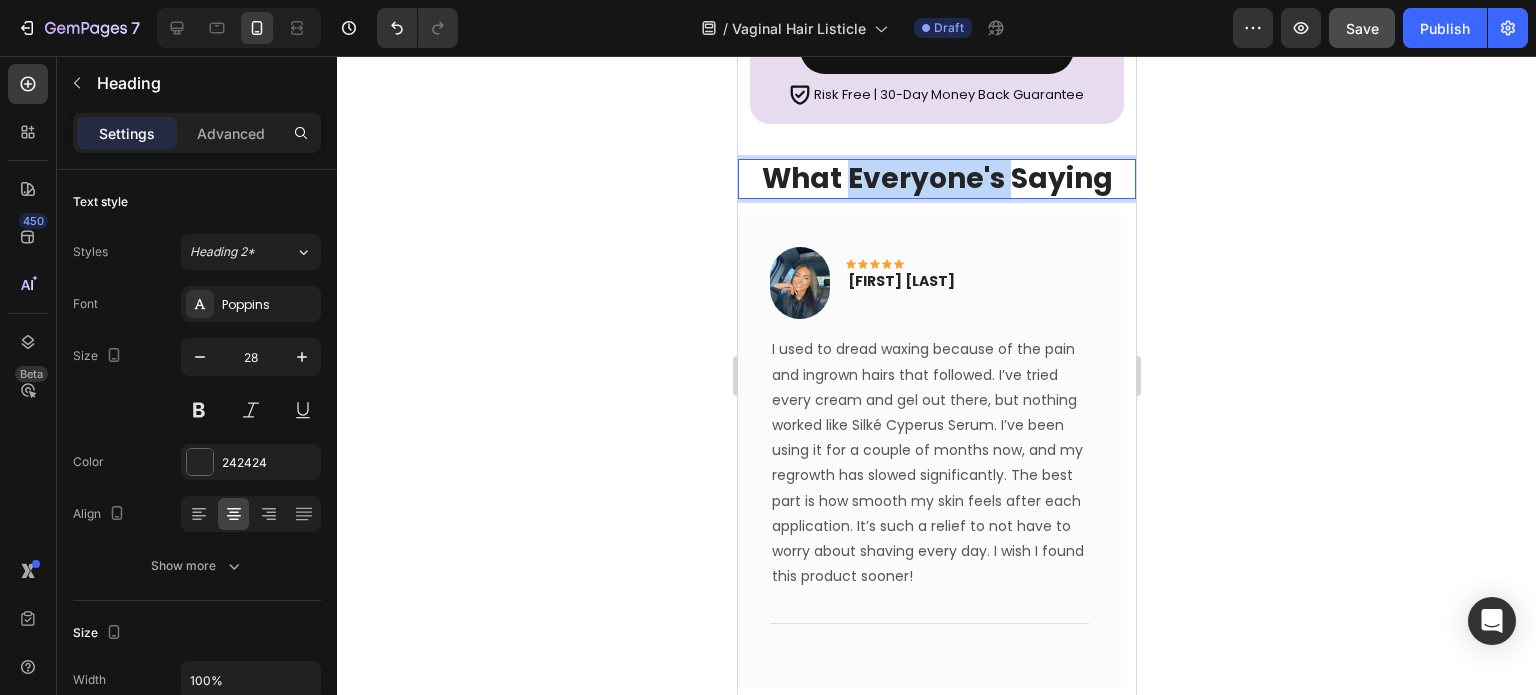 click on "What Everyone's Saying" at bounding box center [936, 179] 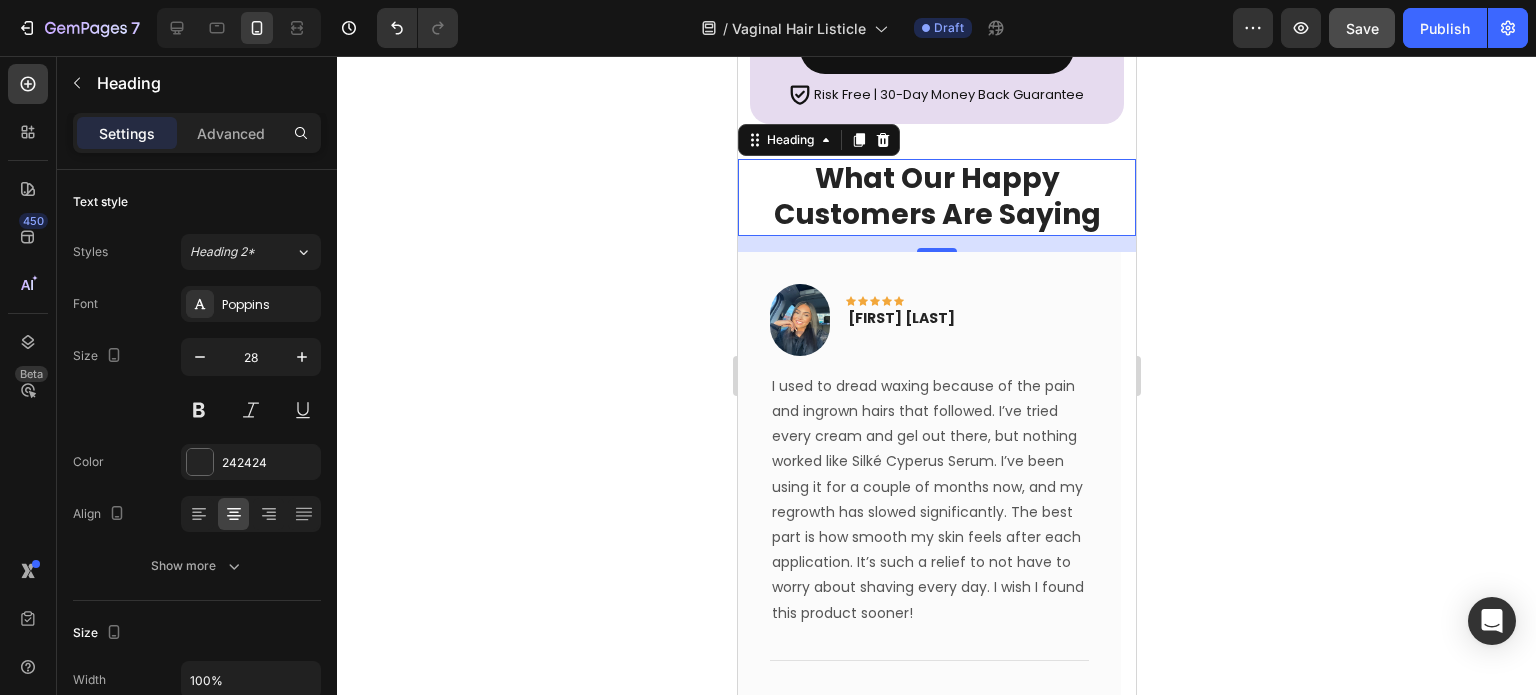 click 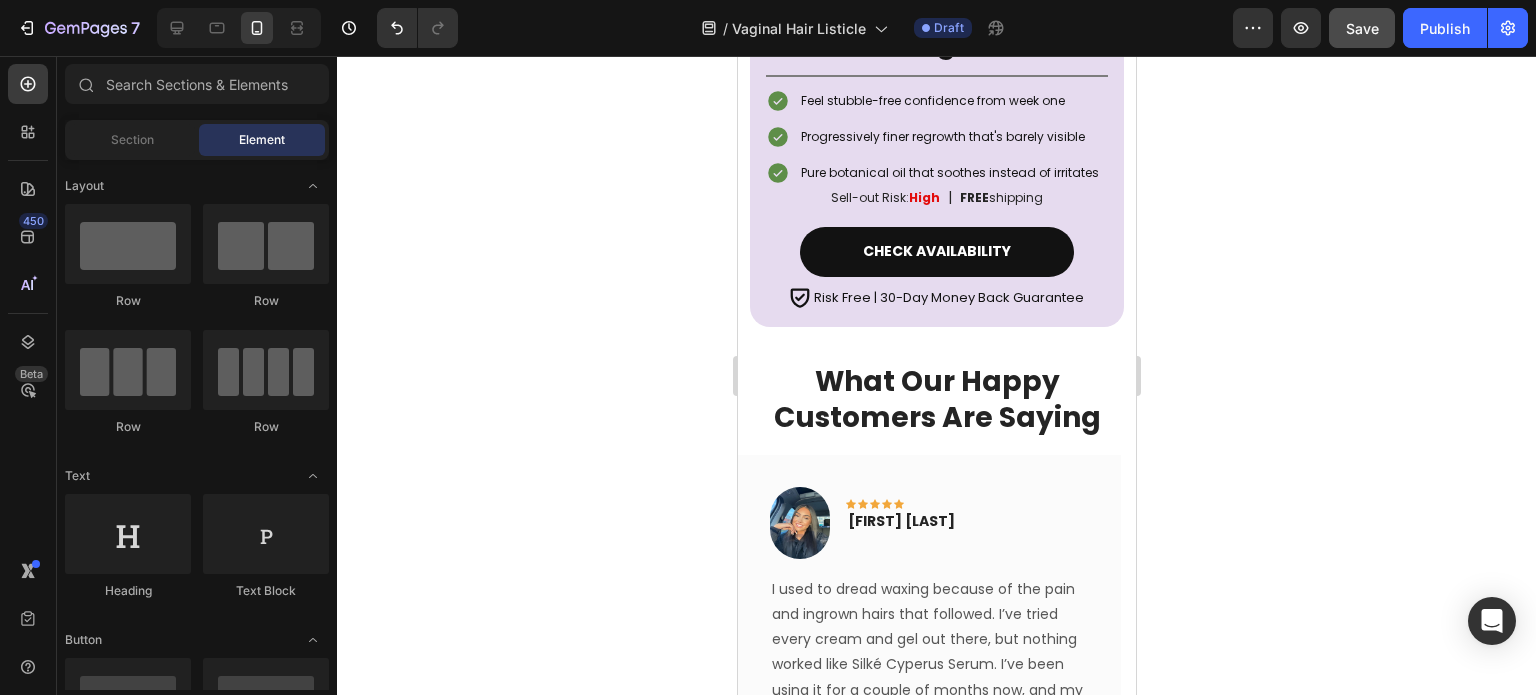scroll, scrollTop: 5736, scrollLeft: 0, axis: vertical 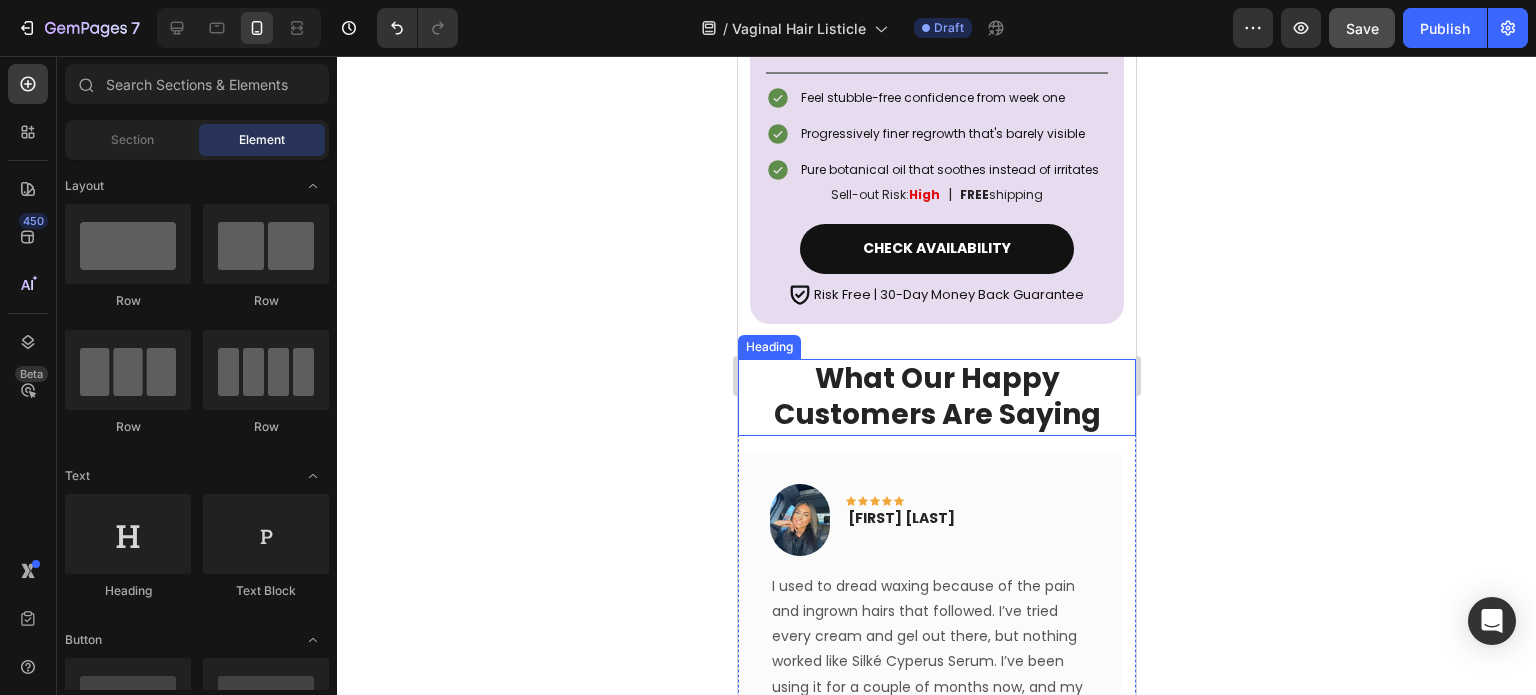 click on "What Our Happy Customers Are Saying" at bounding box center [936, 397] 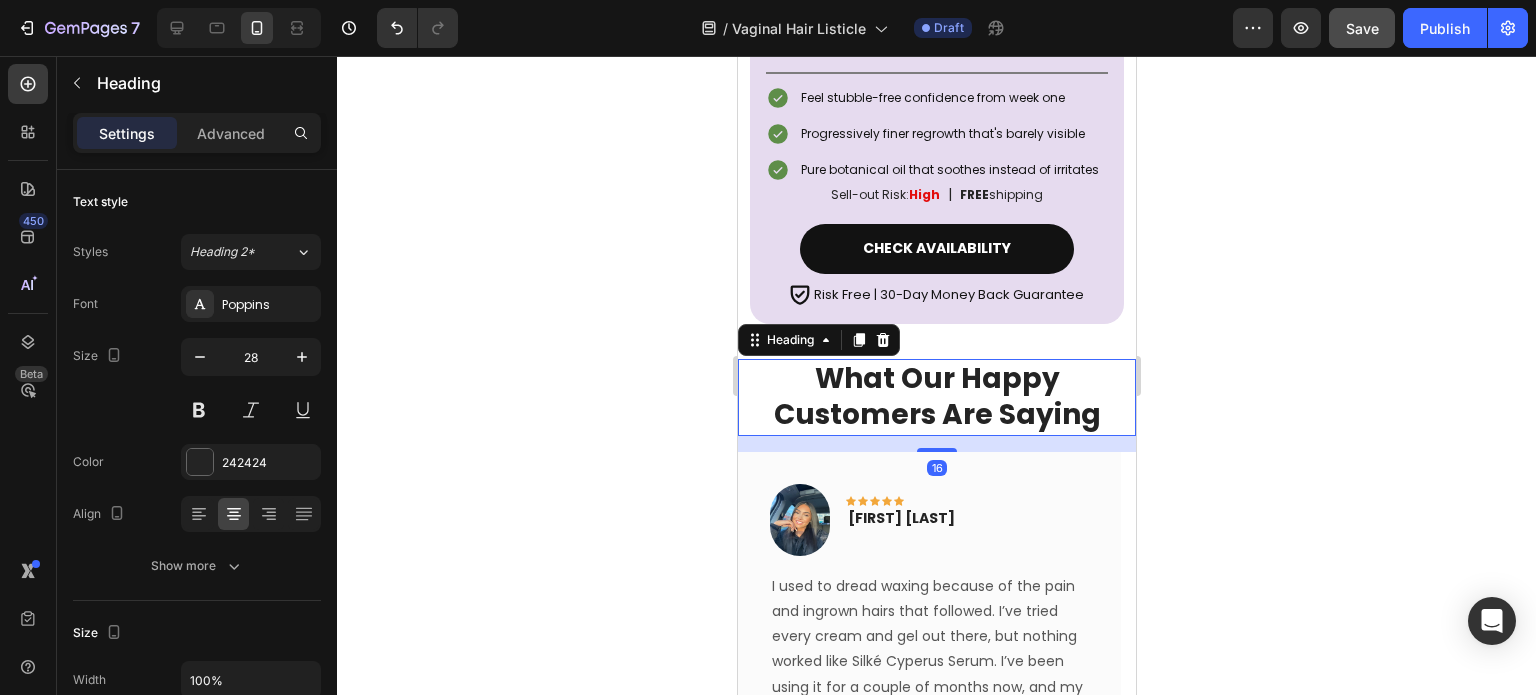 click on "Icon Icon Icon Icon Icon Icon List #1 Choice for 10,000+ Happy Customers Text Block Row Silké™ Cyperus Hair-Inhibiting Serum Heading                Title Line Feel stubble-free confidence from week one Progressively finer regrowth that's barely visible Pure botanical oil that soothes instead of irritates Item List Sell-out Risk:  High Text Block | Text Block FREE  shipping Text Block Row CHECK AVAILABILITY Button
Icon Risk Free | 30-Day Money Back Guarantee Text Block Row Row" at bounding box center [936, 133] 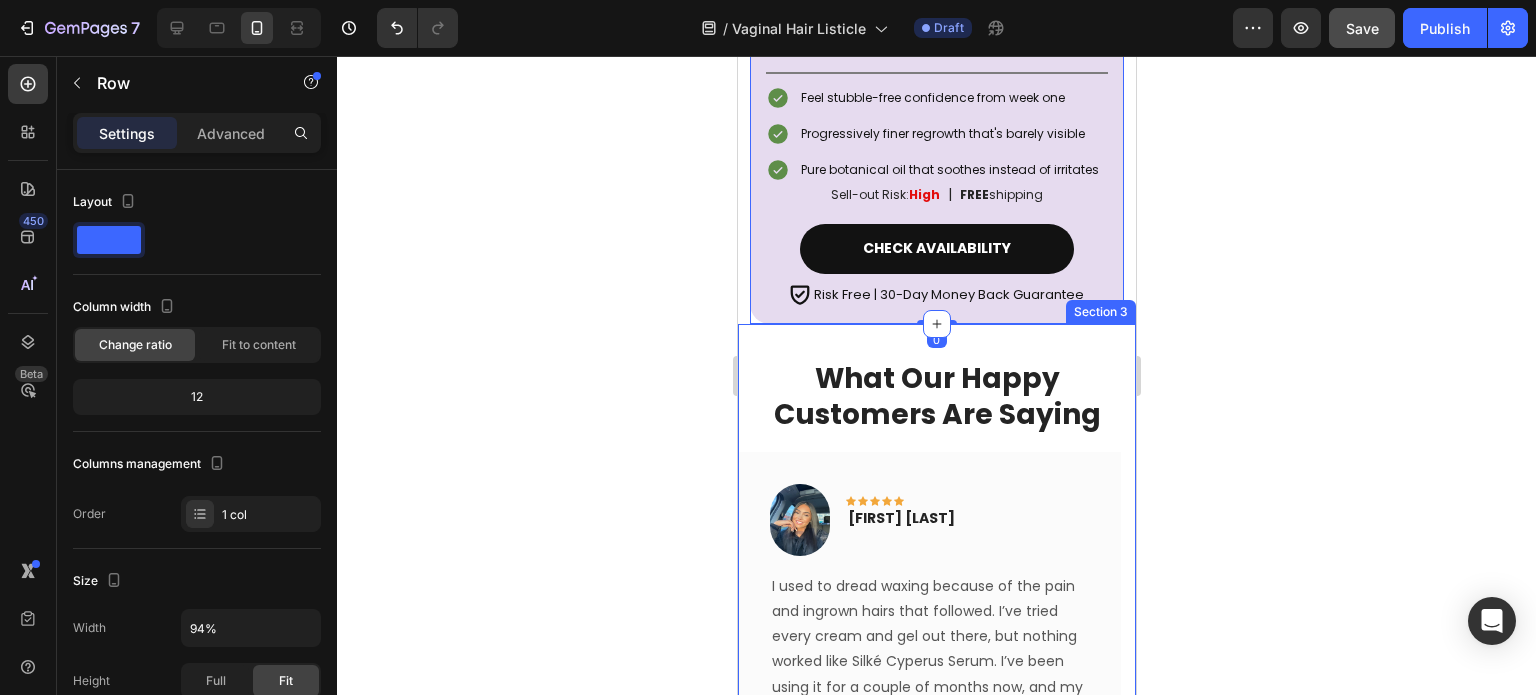click on "What Our Happy Customers Are Saying Heading Image
Icon
Icon
Icon
Icon
Icon Row Mia Carroll Text block Row I used to dread waxing because of the pain and ingrown hairs that followed. I’ve tried every cream and gel out there, but nothing worked like Silké Cyperus Serum. I’ve been using it for a couple of months now, and my regrowth has slowed significantly. The best part is how smooth my skin feels after each application. It’s such a relief to not have to worry about shaving every day. I wish I found this product sooner! Text block                Title Line Row Image
Icon
Icon
Icon
Icon
Icon Row Christie Beck Text block Row Text block                Title Line Row Image
Icon
Icon
Icon
Icon
Icon Row Jocelyn McHale Text block Row Text block                Title Line Row" at bounding box center (936, 686) 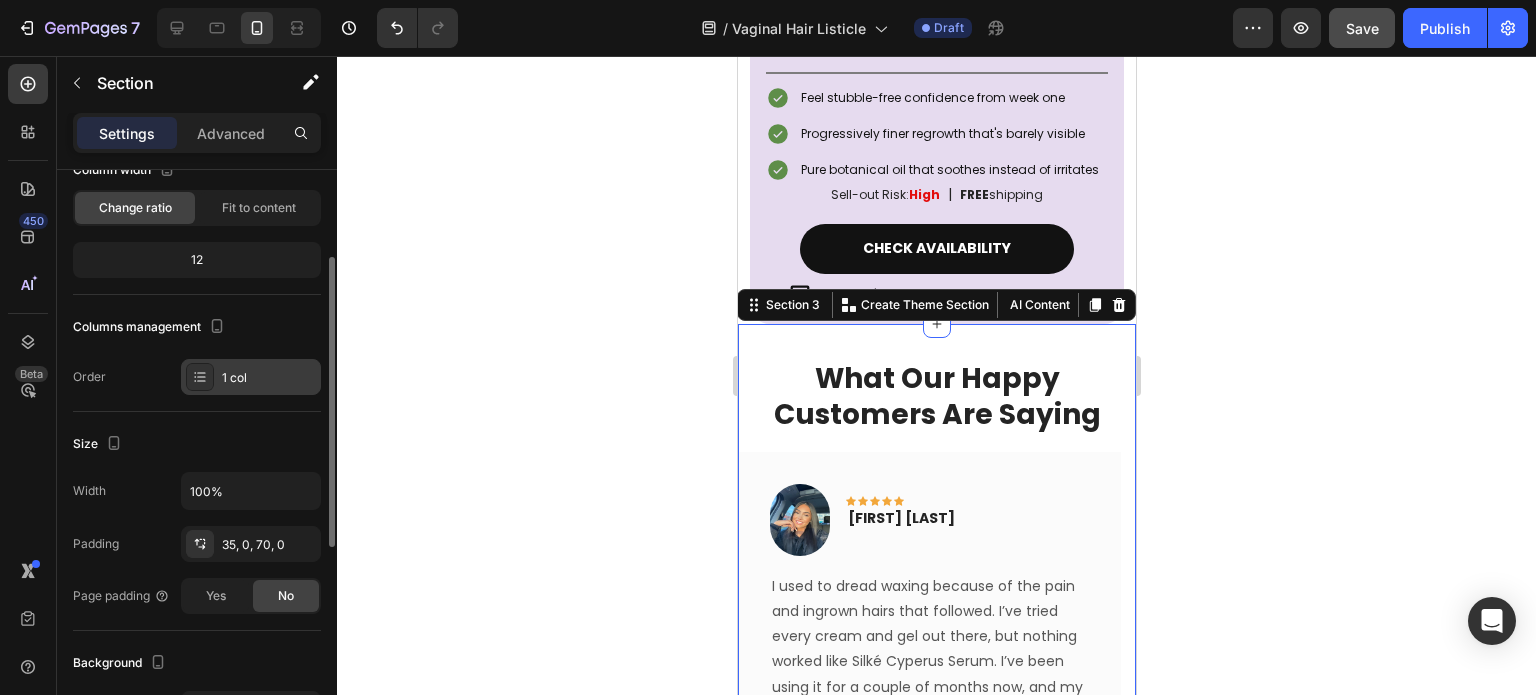 scroll, scrollTop: 158, scrollLeft: 0, axis: vertical 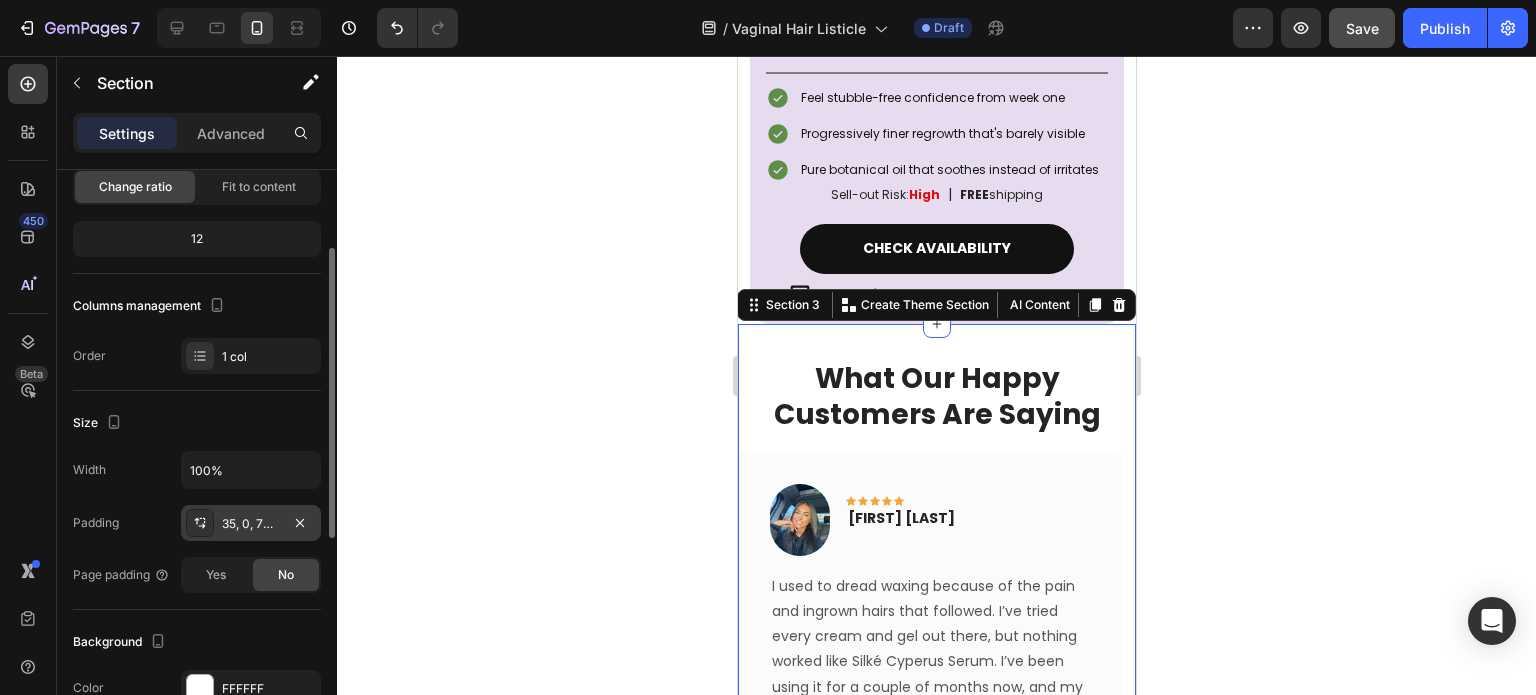 click on "35, 0, 70, 0" at bounding box center [251, 524] 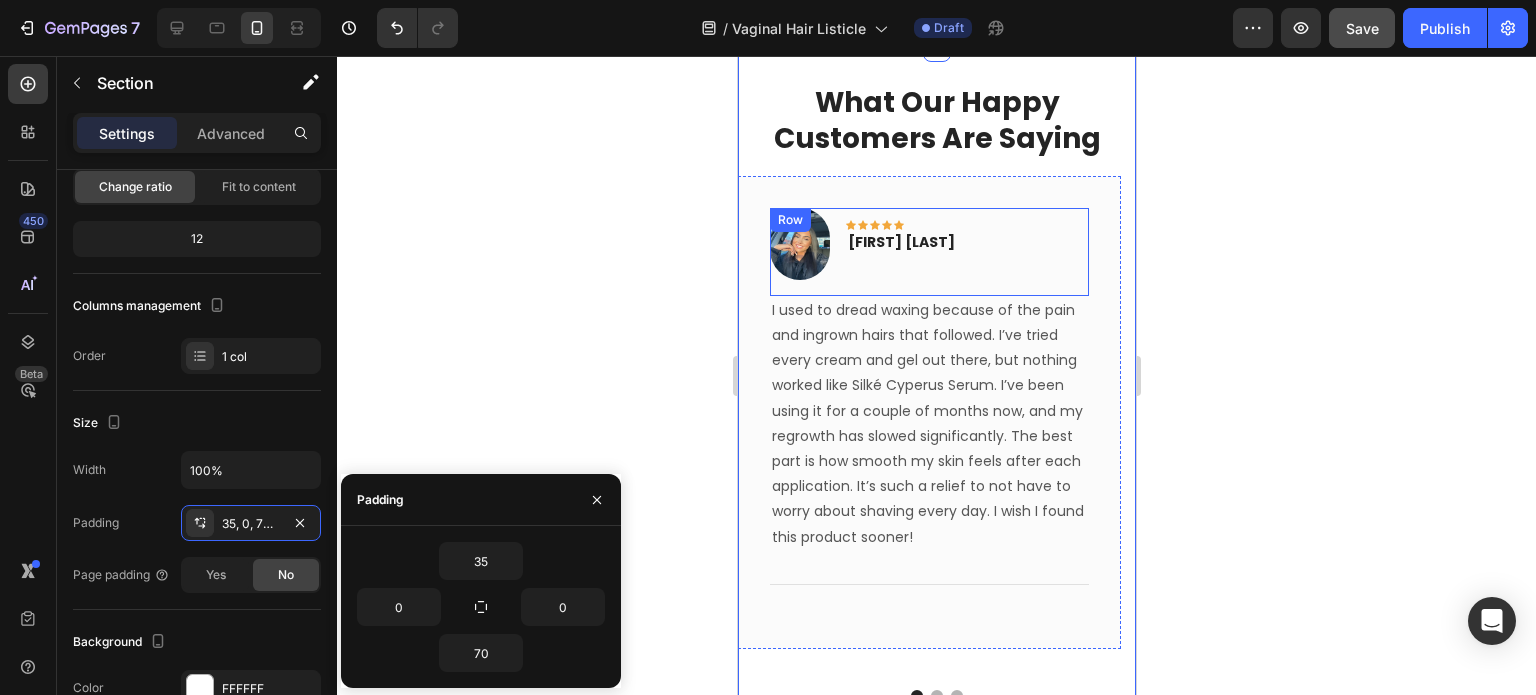 scroll, scrollTop: 6172, scrollLeft: 0, axis: vertical 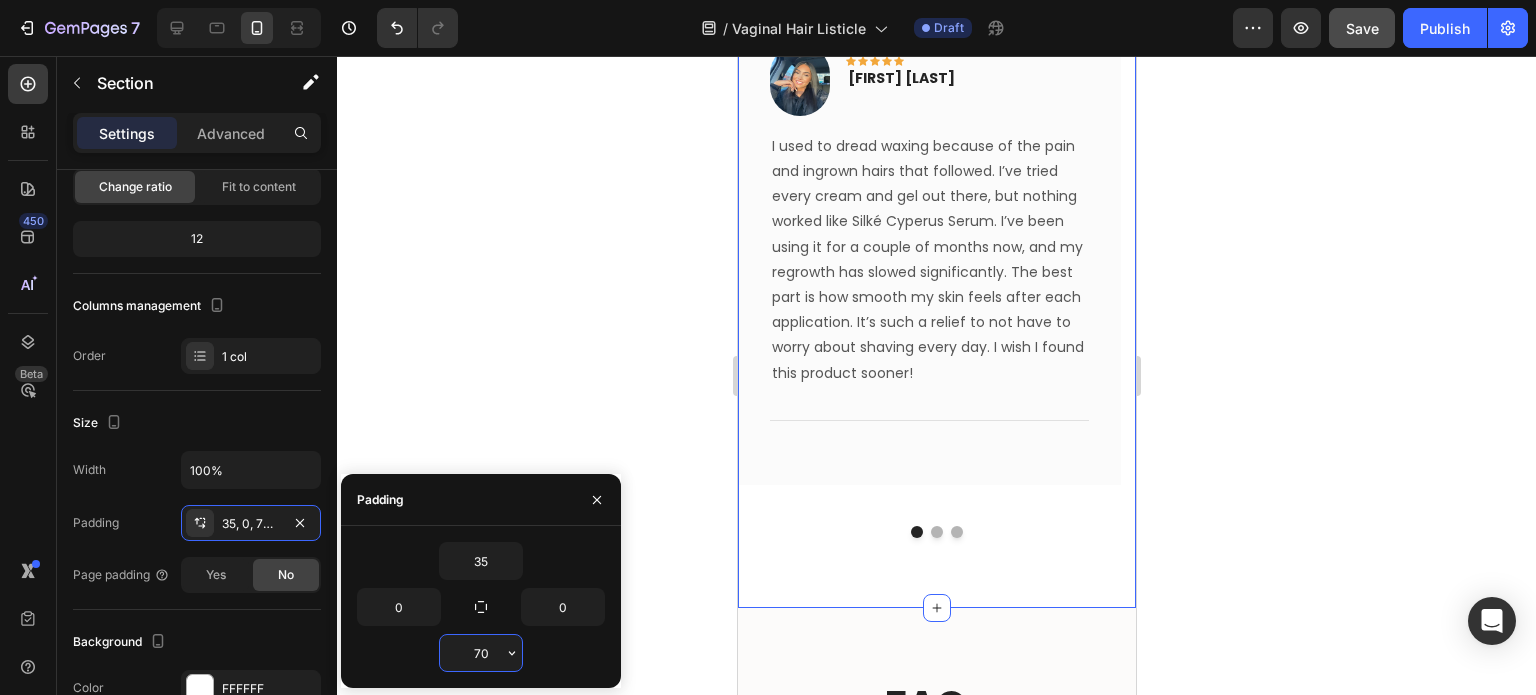 click on "70" at bounding box center [481, 653] 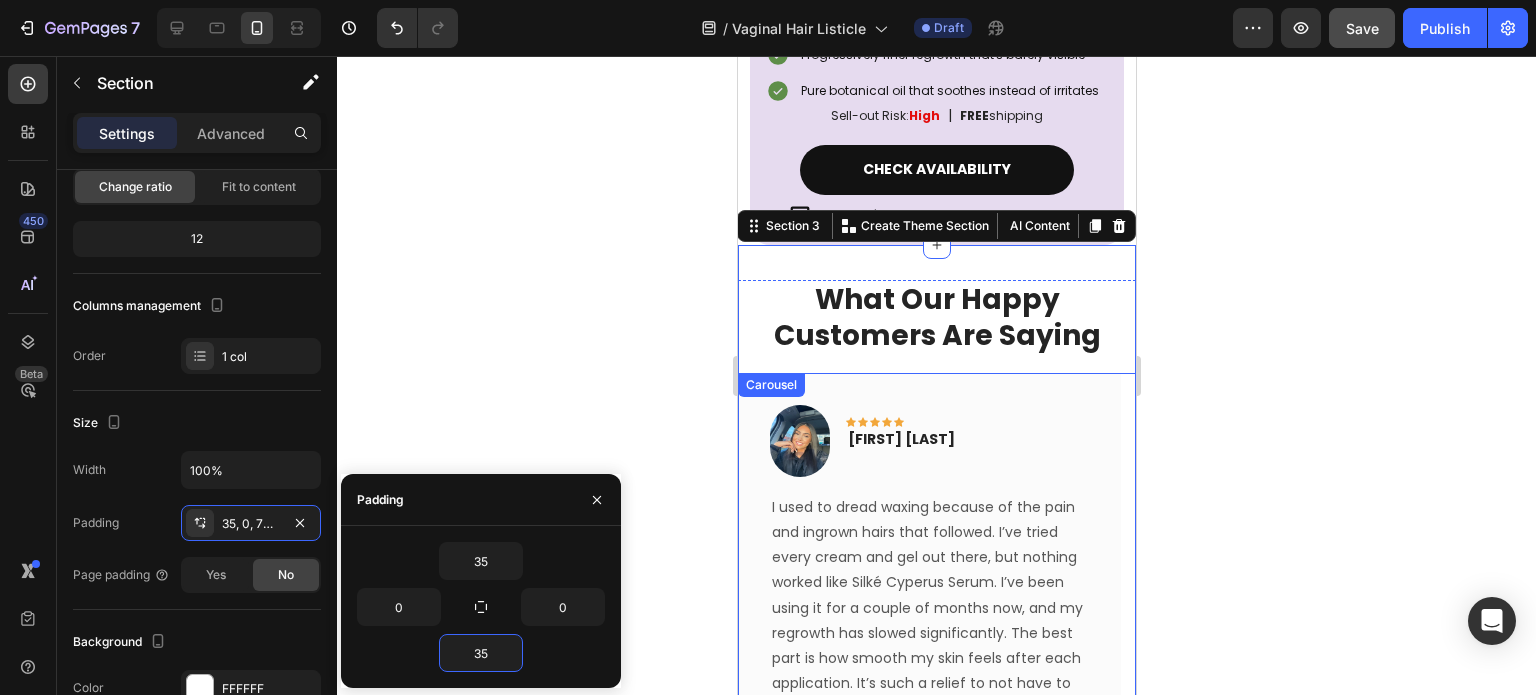 scroll, scrollTop: 5812, scrollLeft: 0, axis: vertical 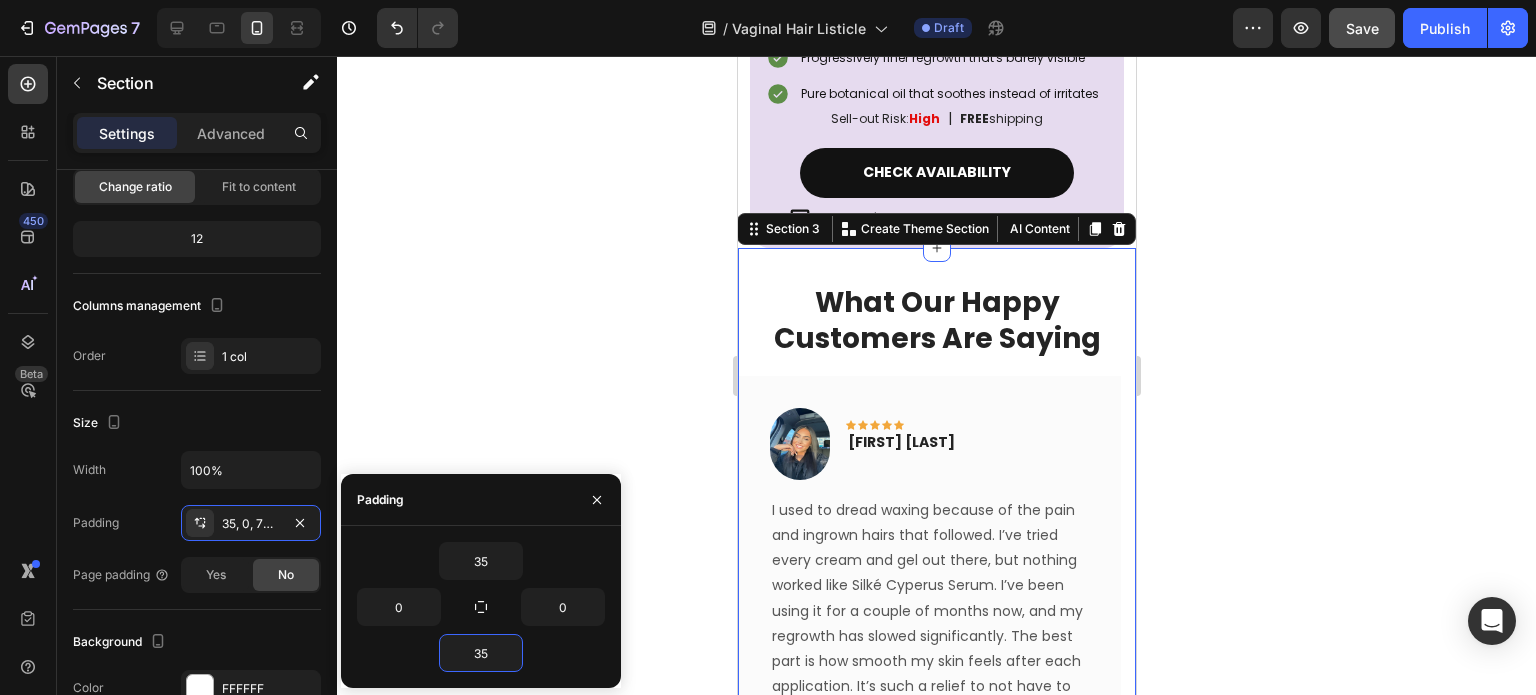 type on "3" 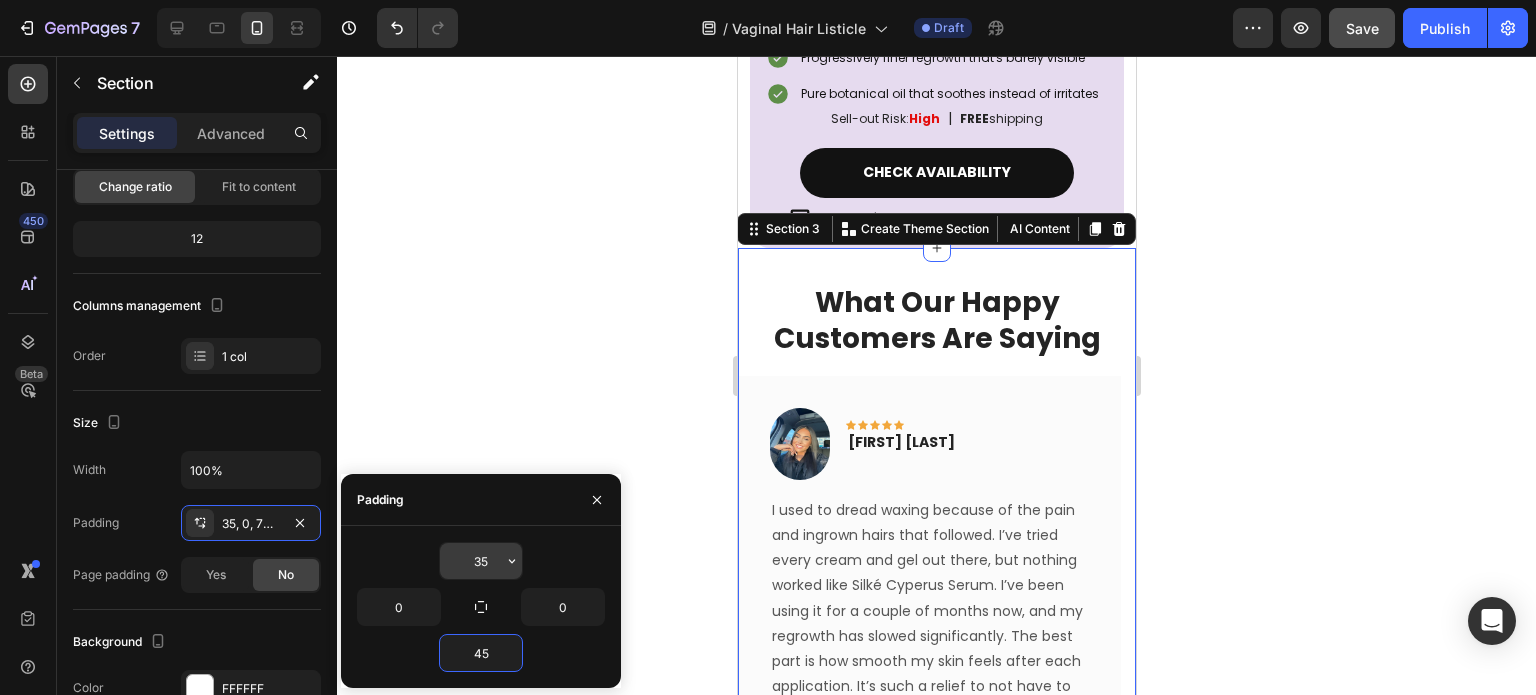 type on "45" 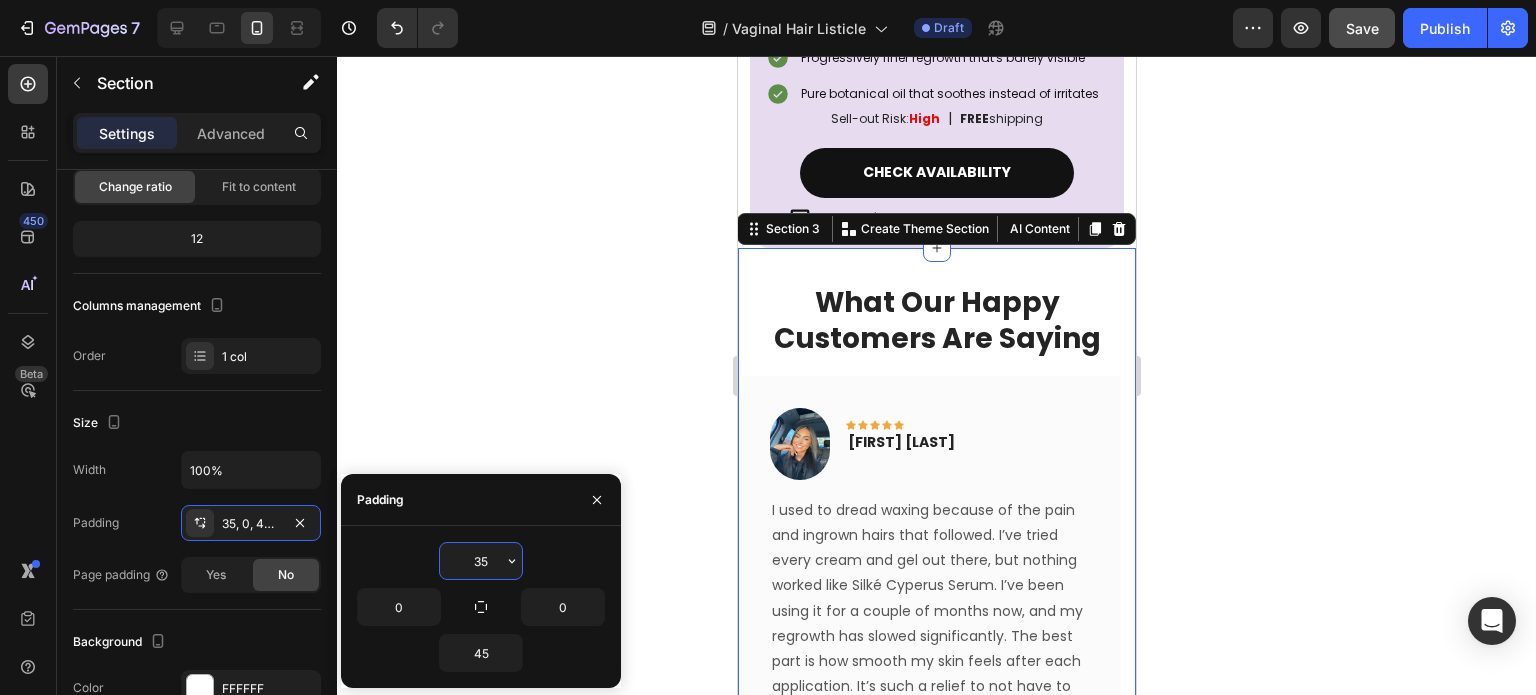 click on "35" at bounding box center (481, 561) 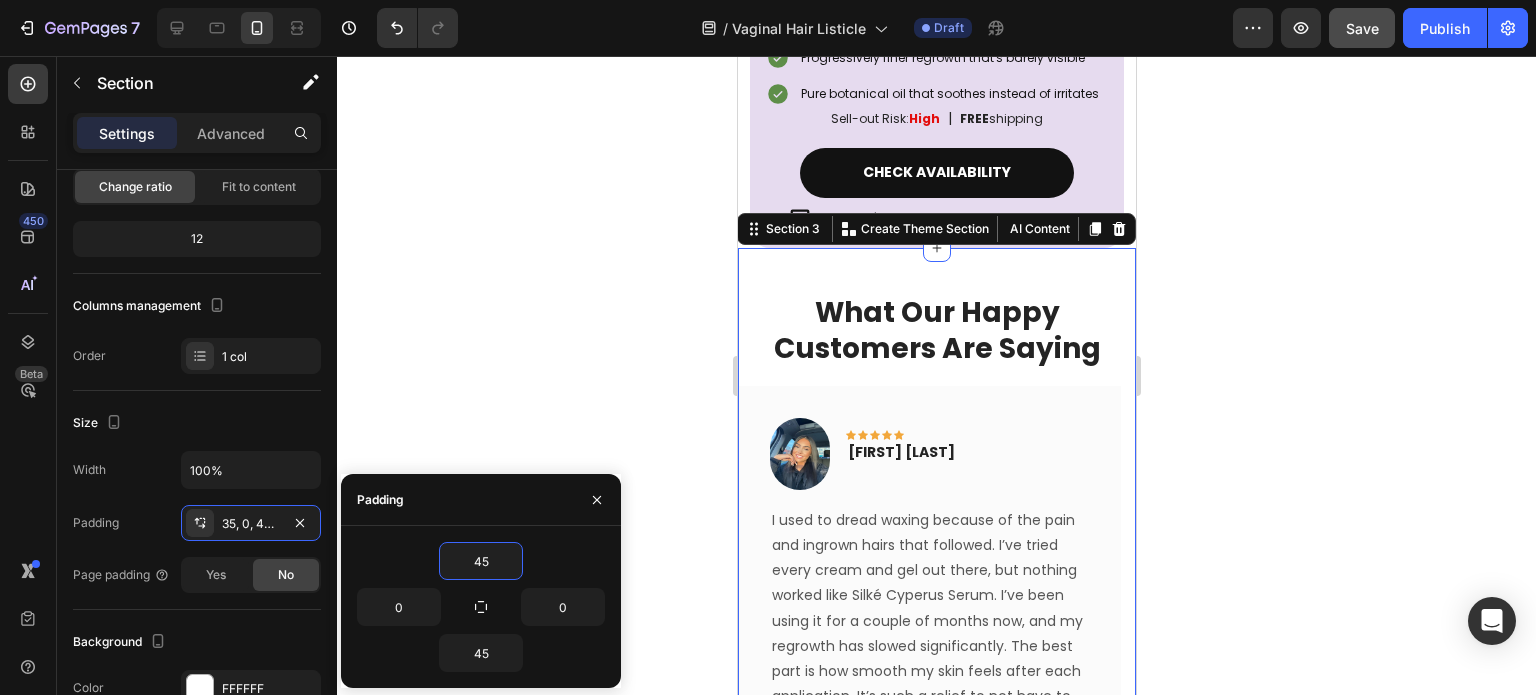 type on "4" 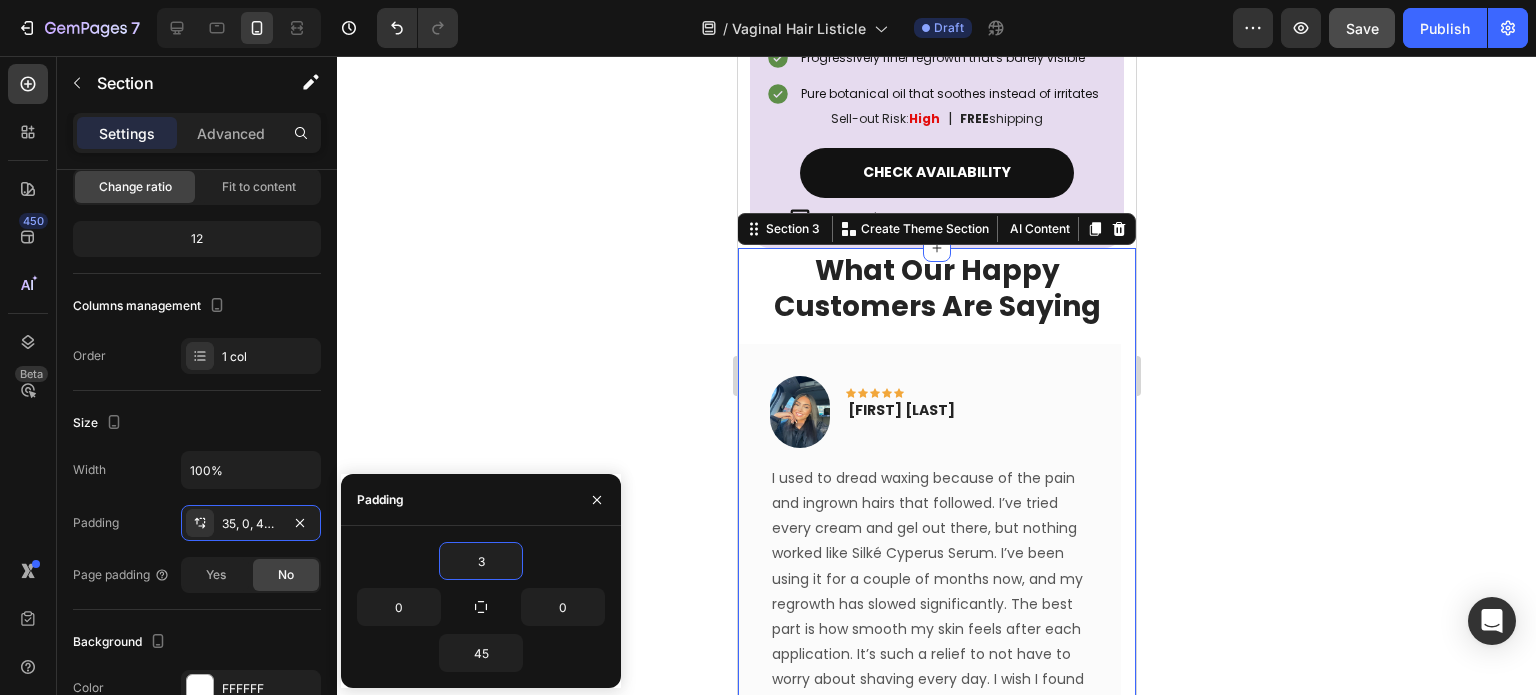 type on "35" 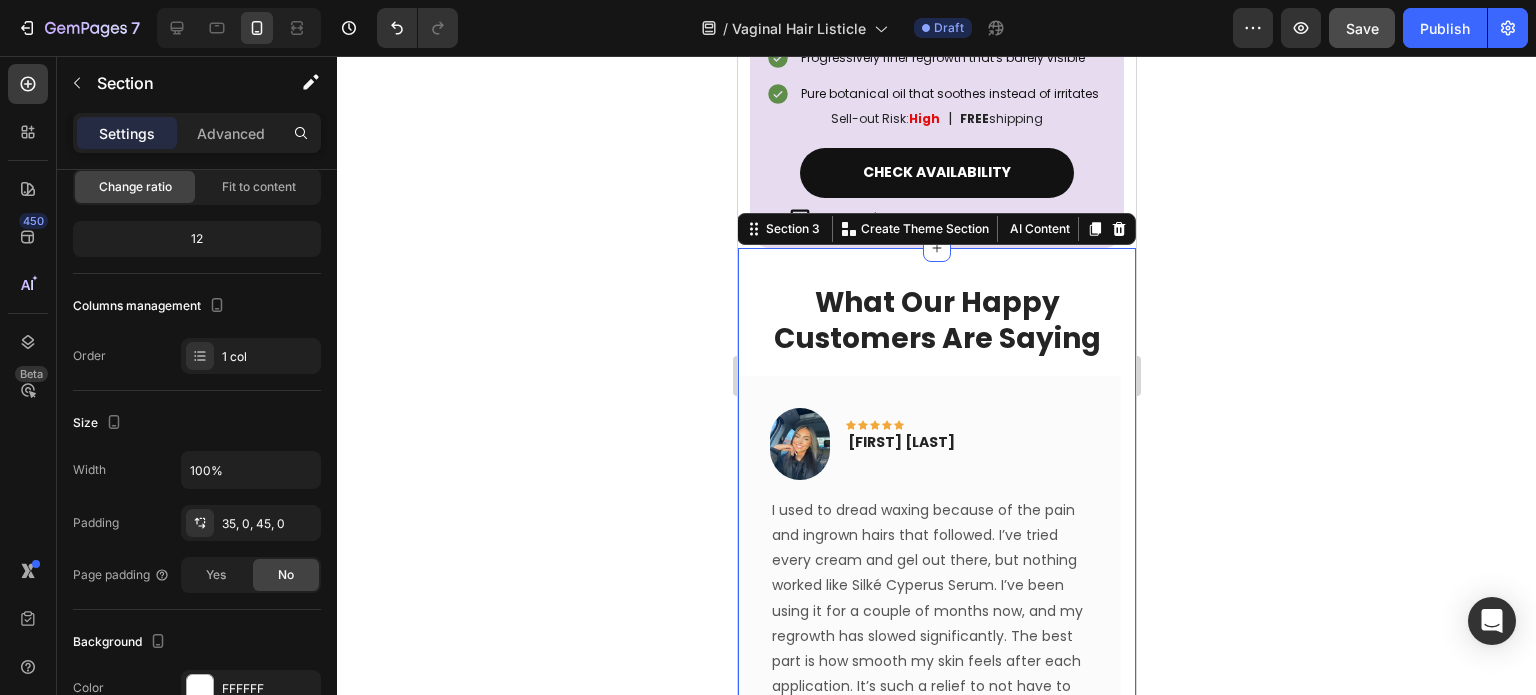 click 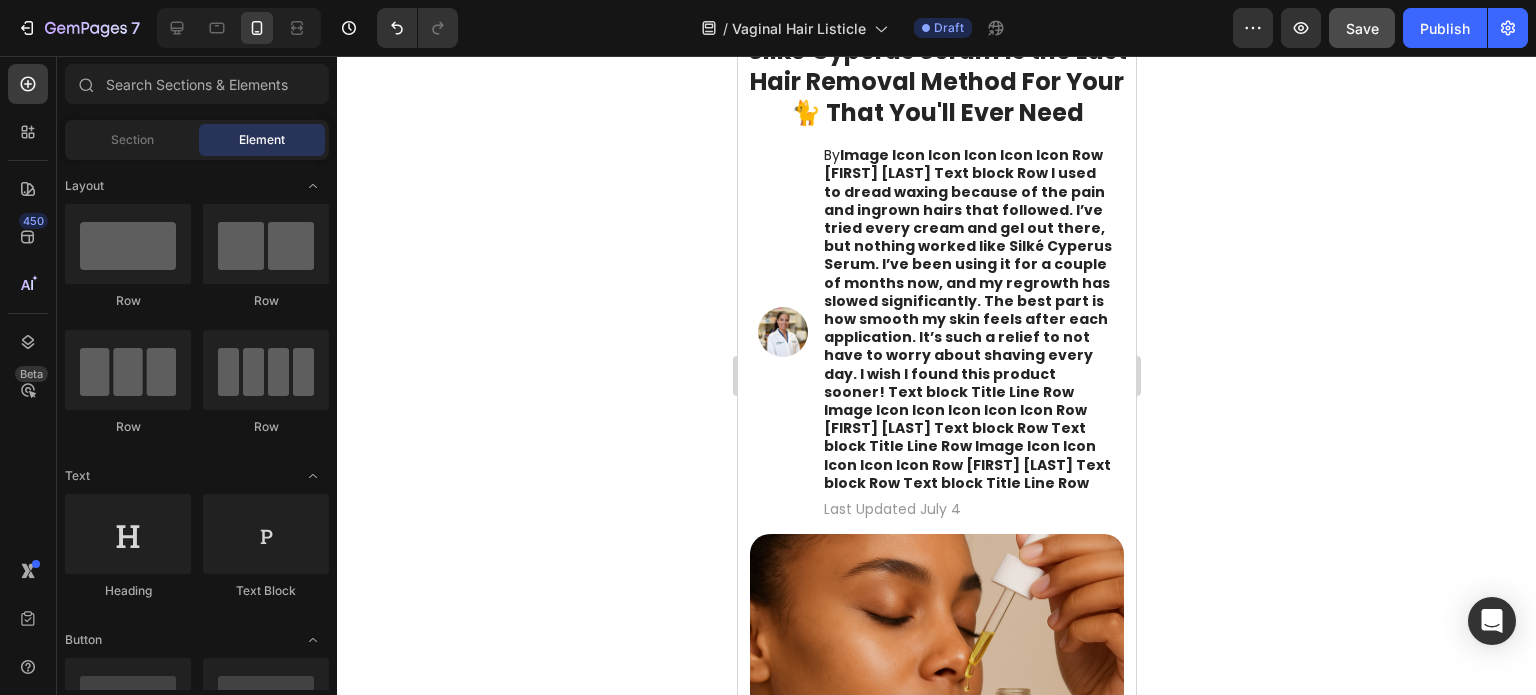 scroll, scrollTop: 111, scrollLeft: 0, axis: vertical 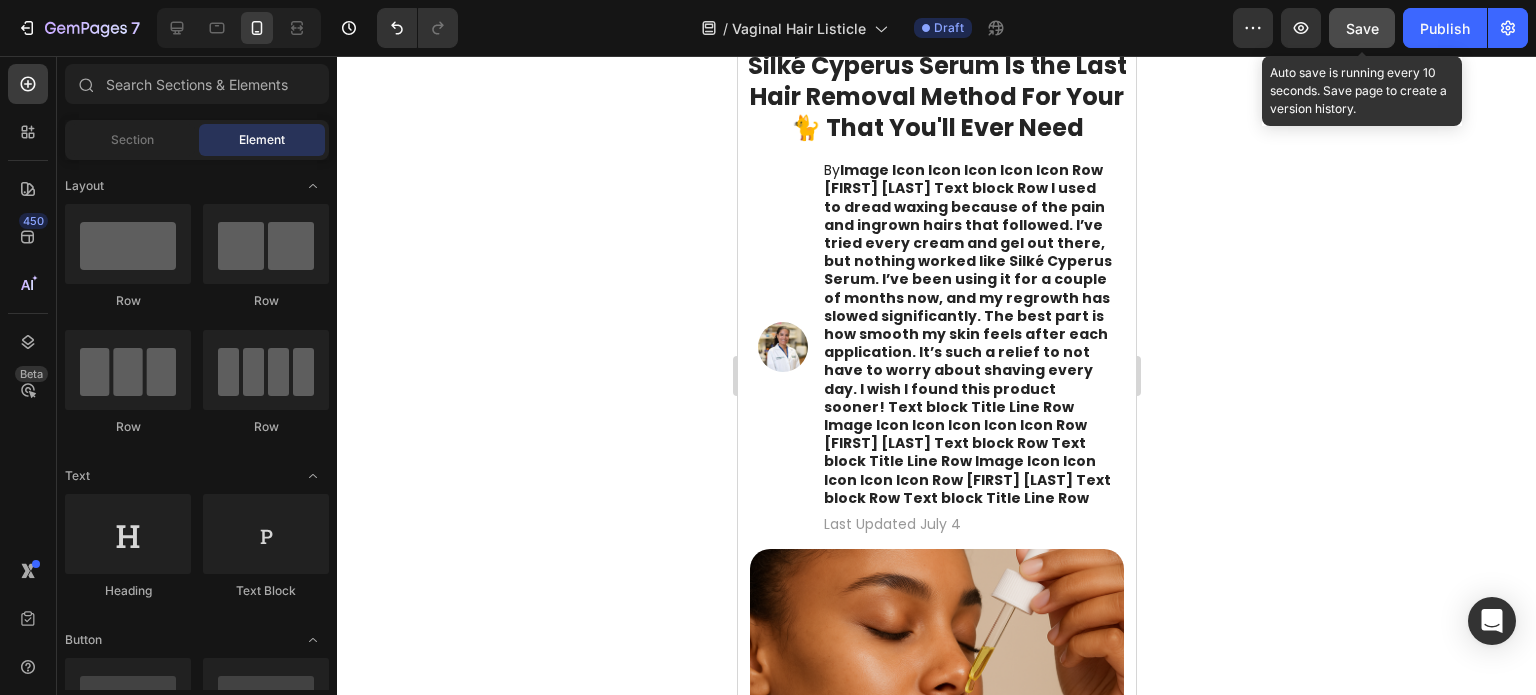 click on "Save" at bounding box center [1362, 28] 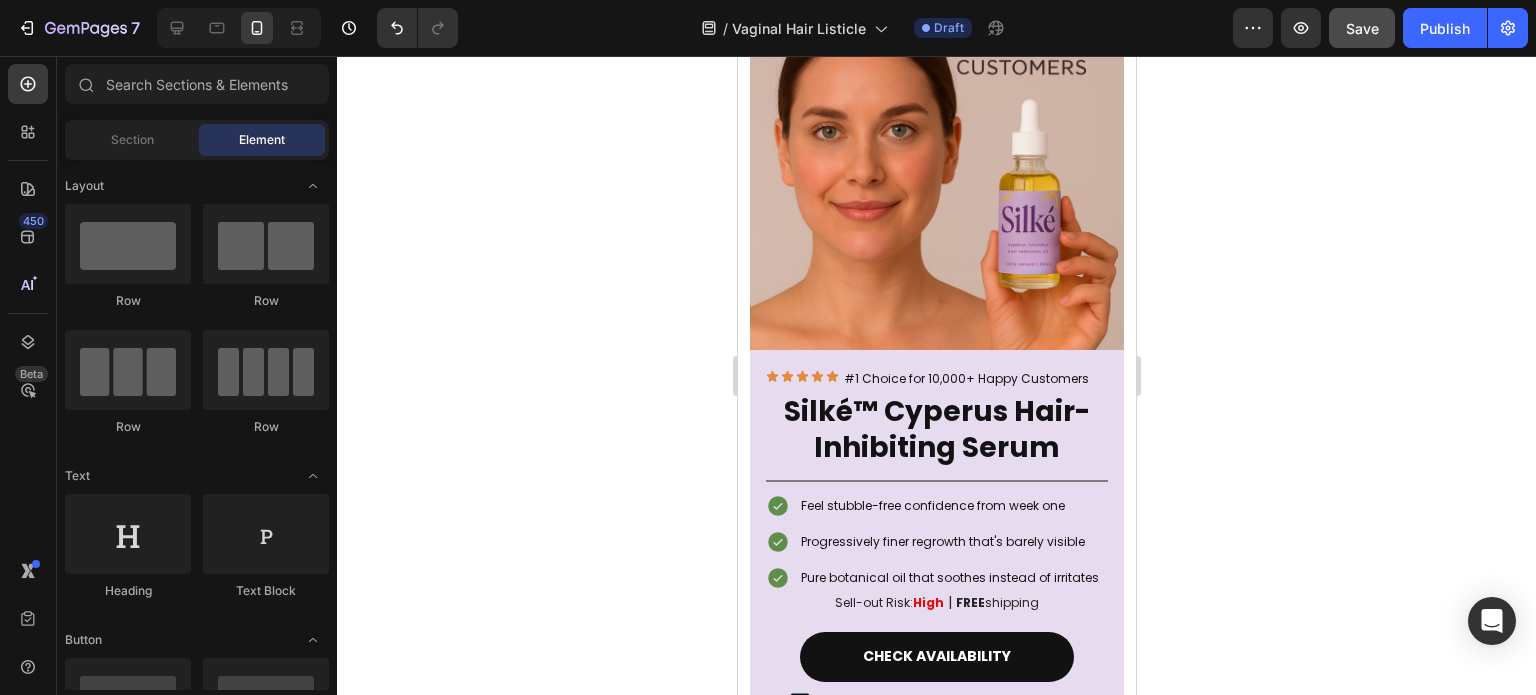 scroll, scrollTop: 2792, scrollLeft: 0, axis: vertical 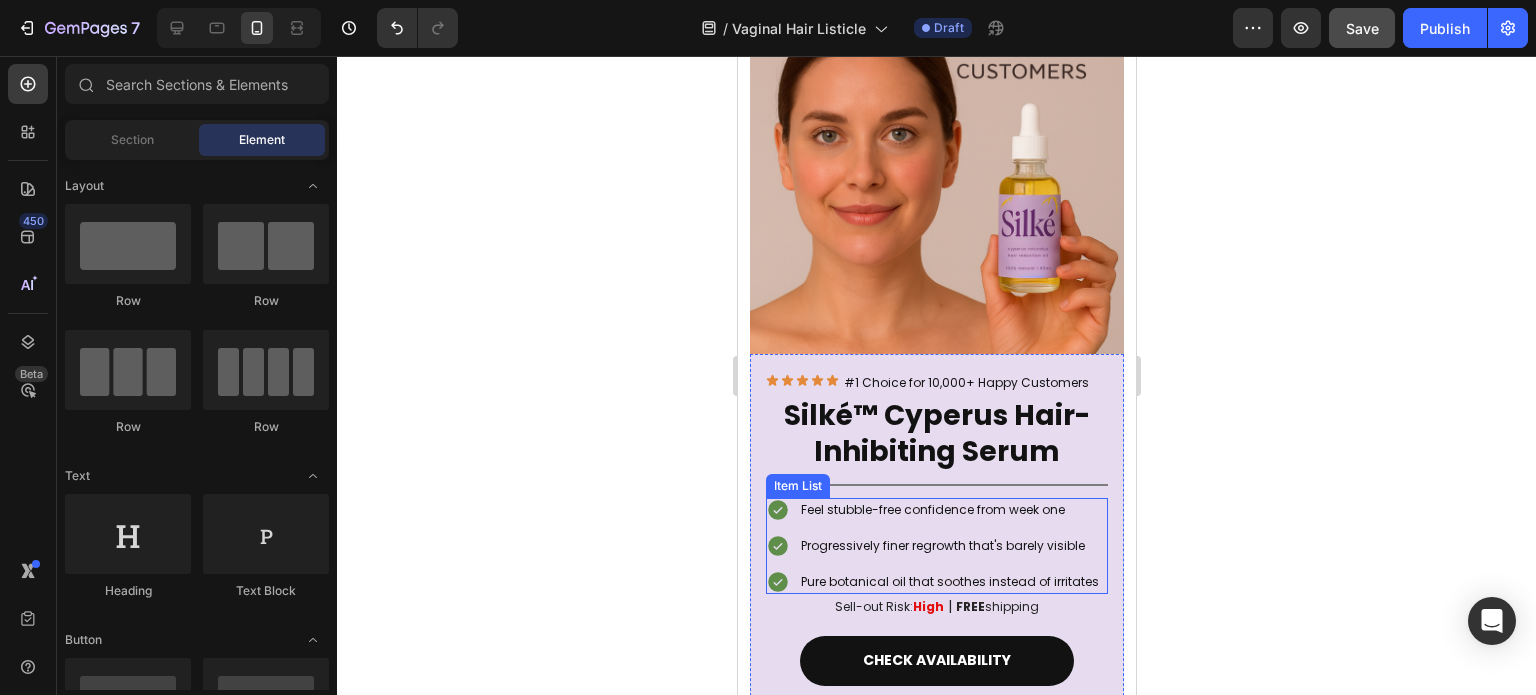 click on "Feel stubble-free confidence from week one Progressively finer regrowth that's barely visible Pure botanical oil that soothes instead of irritates" at bounding box center (933, 546) 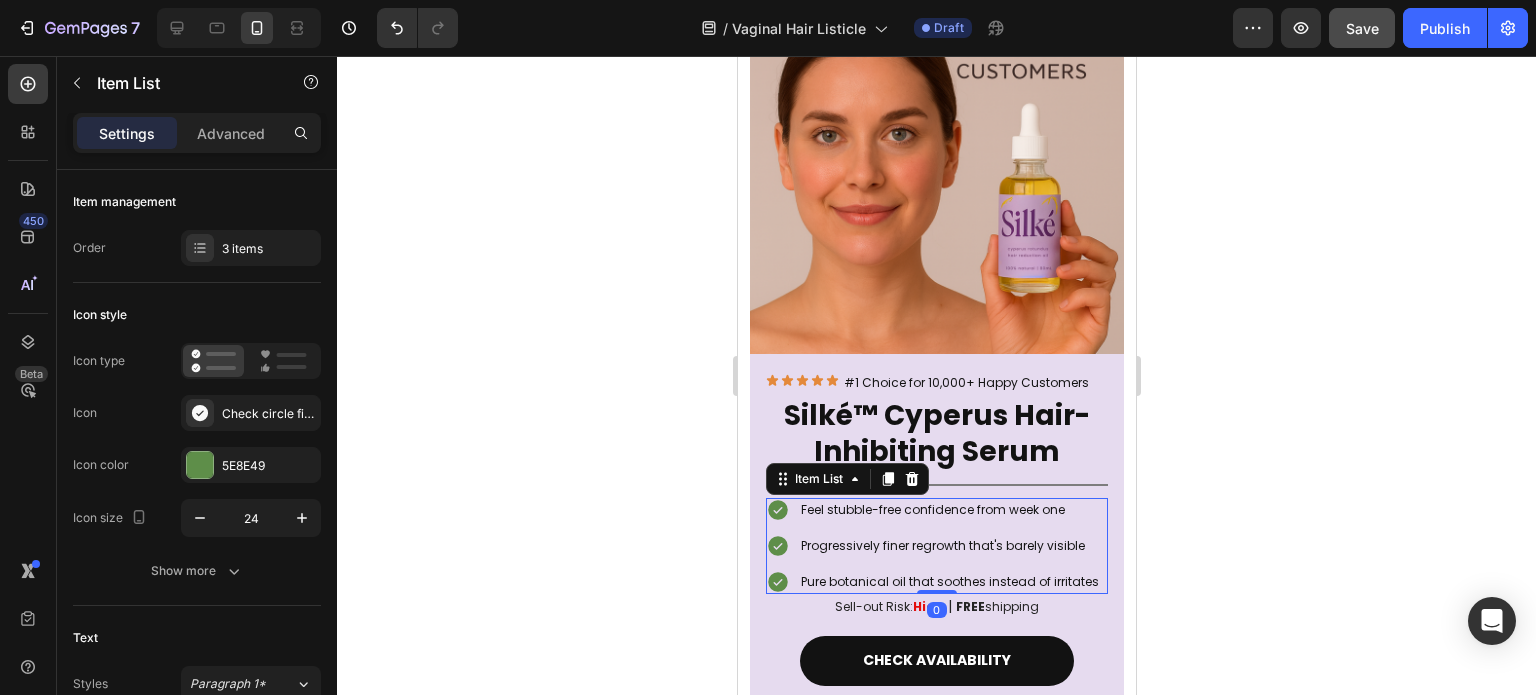 click on "Feel stubble-free confidence from week one" at bounding box center (949, 510) 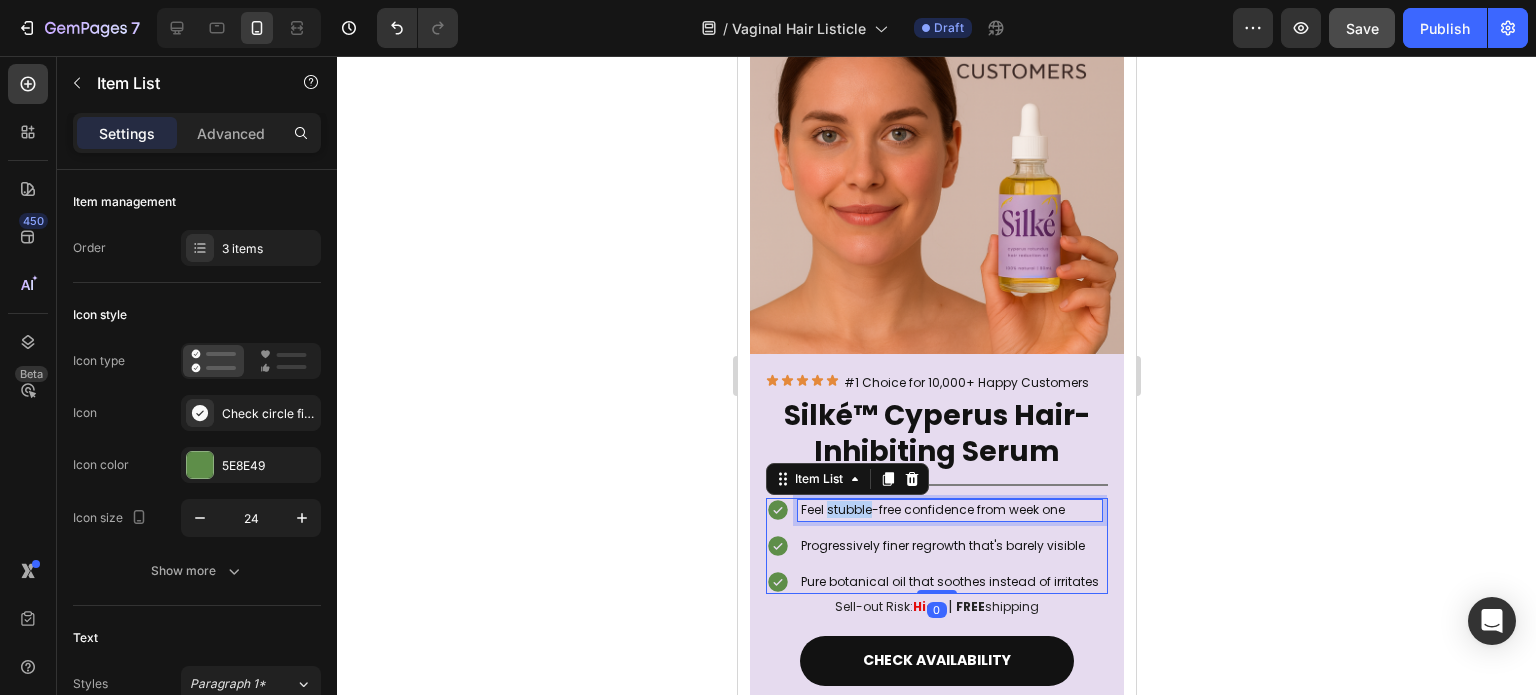 click on "Feel stubble-free confidence from week one" at bounding box center [949, 510] 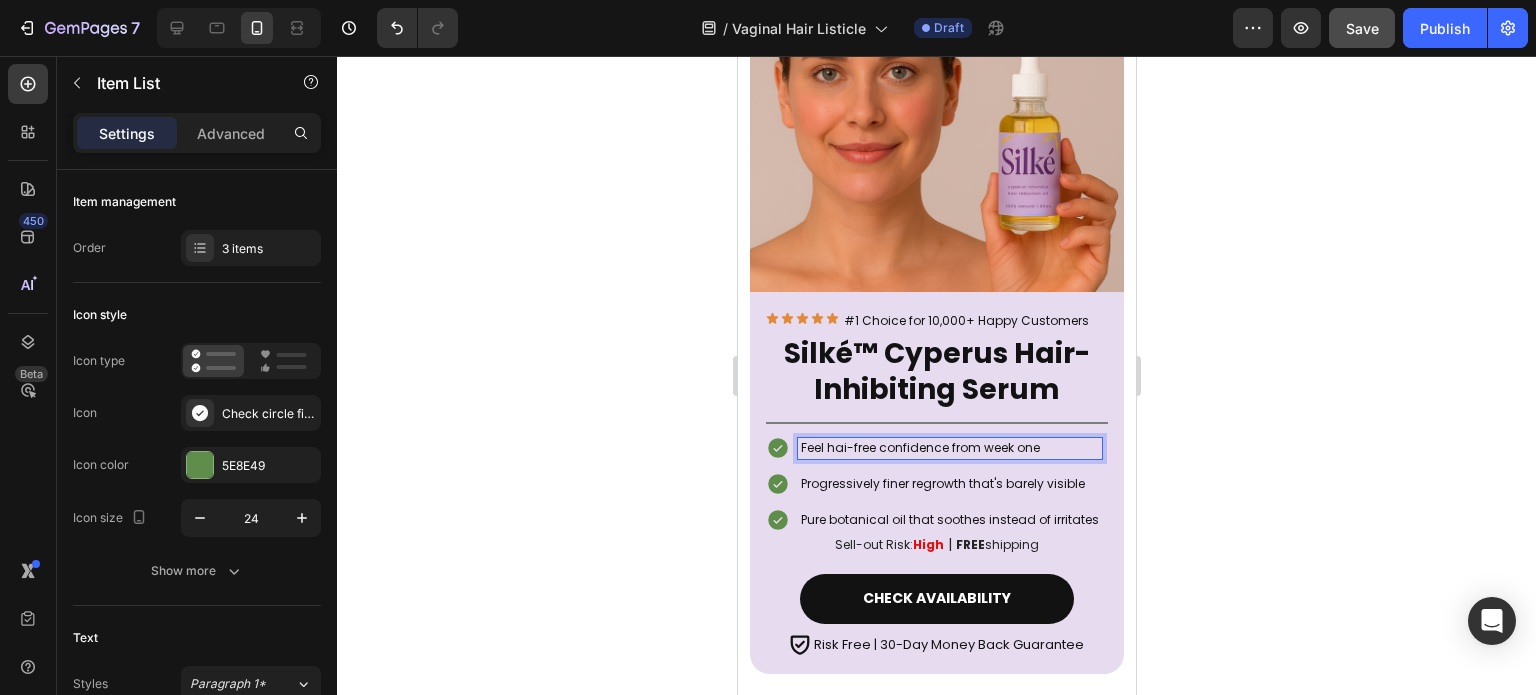 scroll, scrollTop: 2852, scrollLeft: 0, axis: vertical 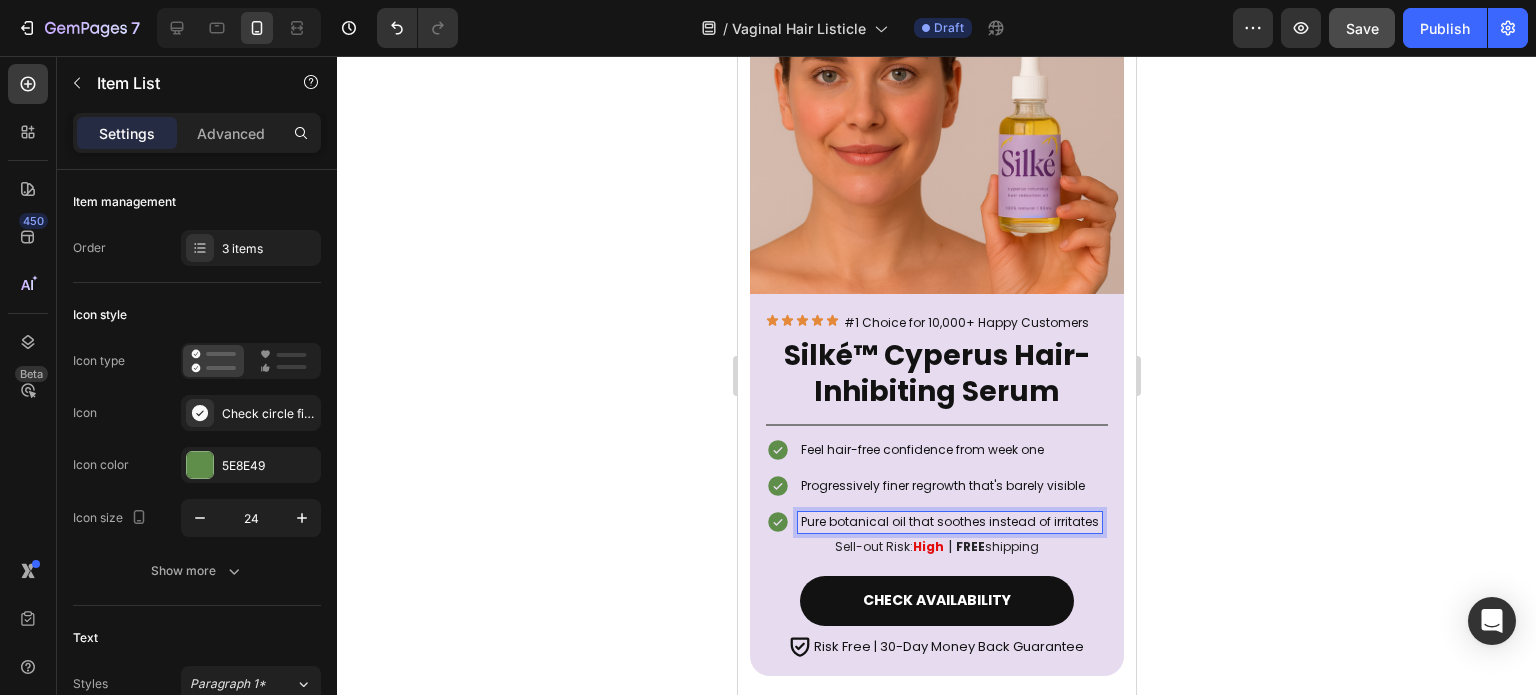 click on "Pure botanical oil that soothes instead of irritates" at bounding box center (949, 522) 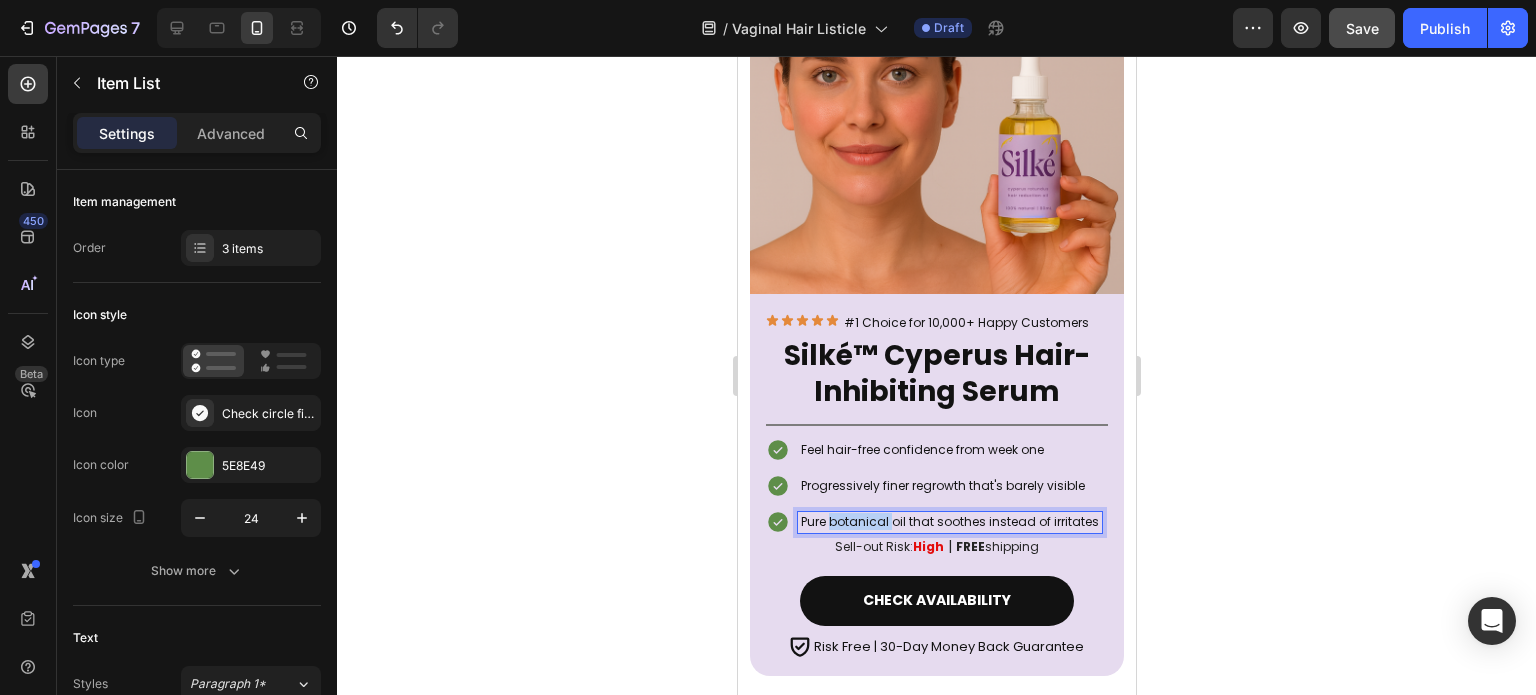 click on "Pure botanical oil that soothes instead of irritates" at bounding box center [949, 522] 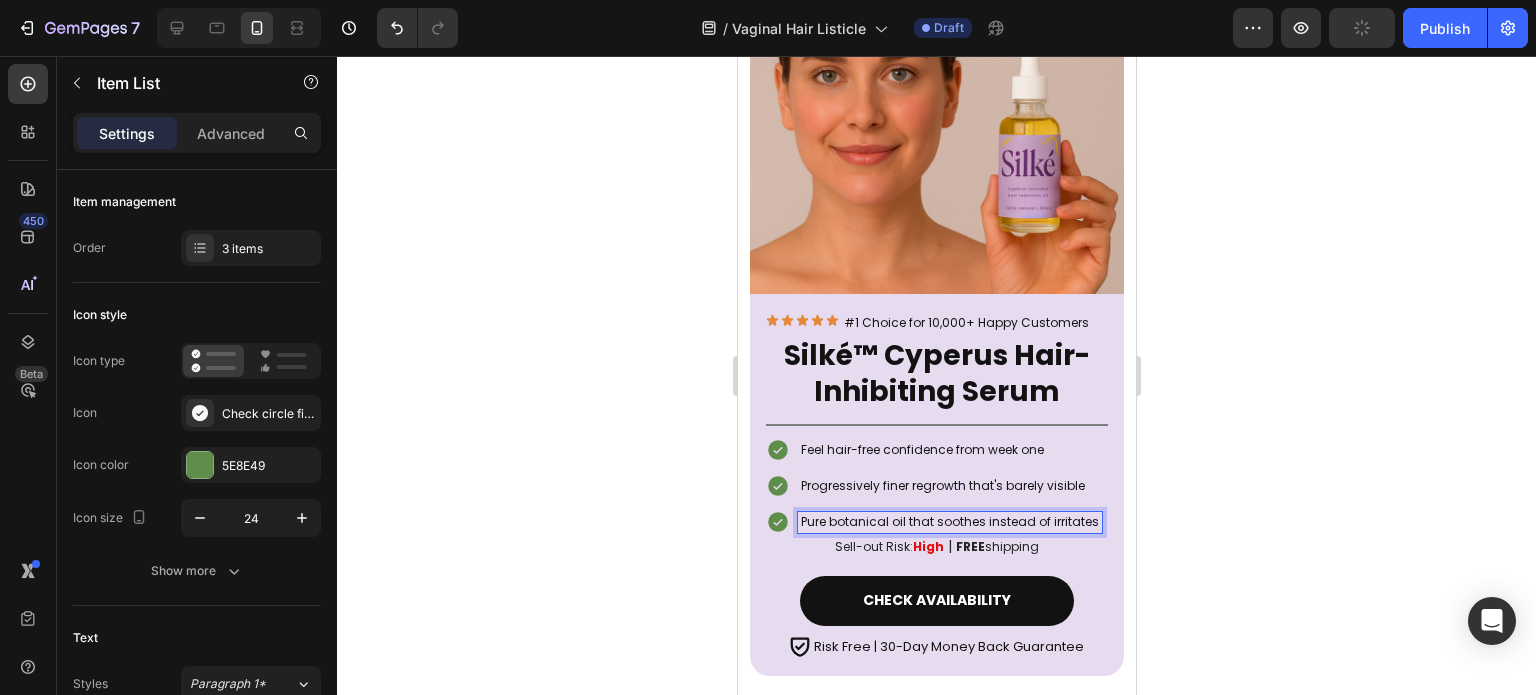 scroll, scrollTop: 2855, scrollLeft: 0, axis: vertical 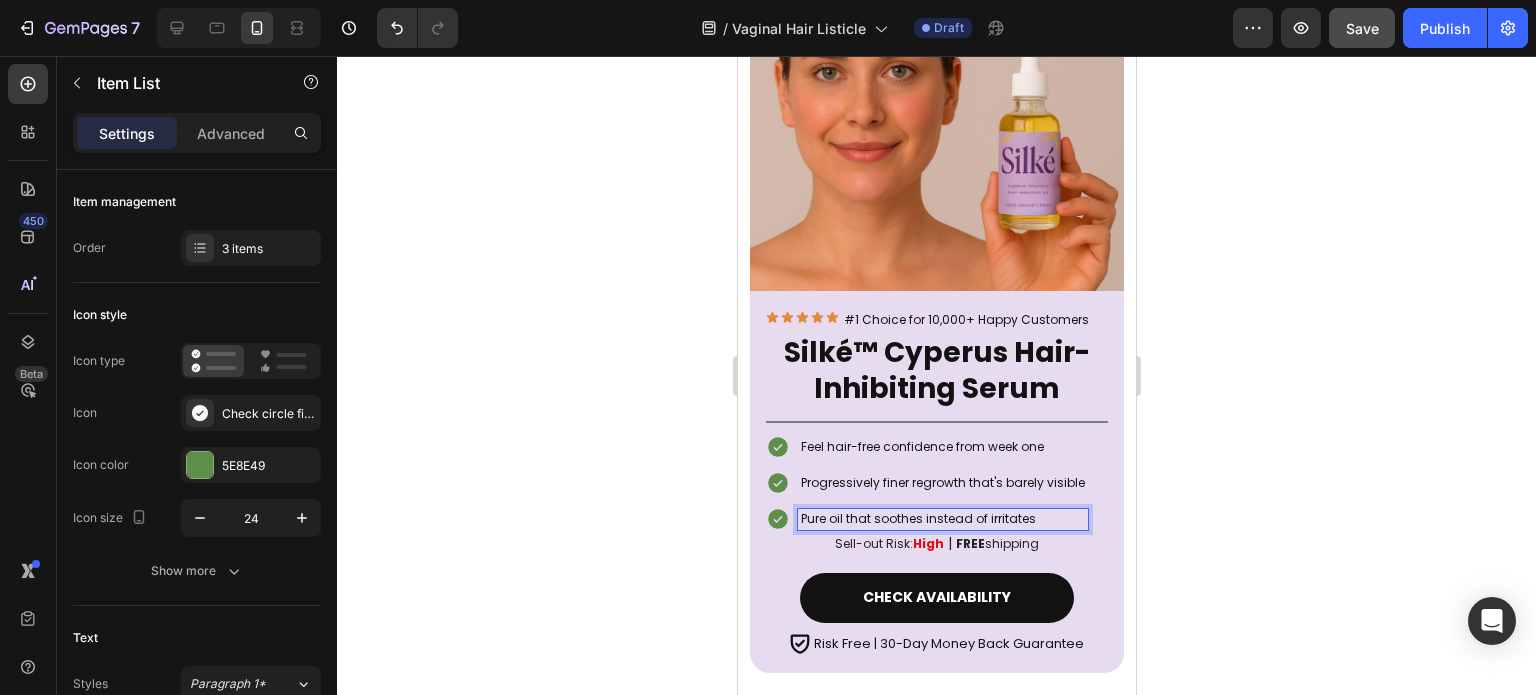click 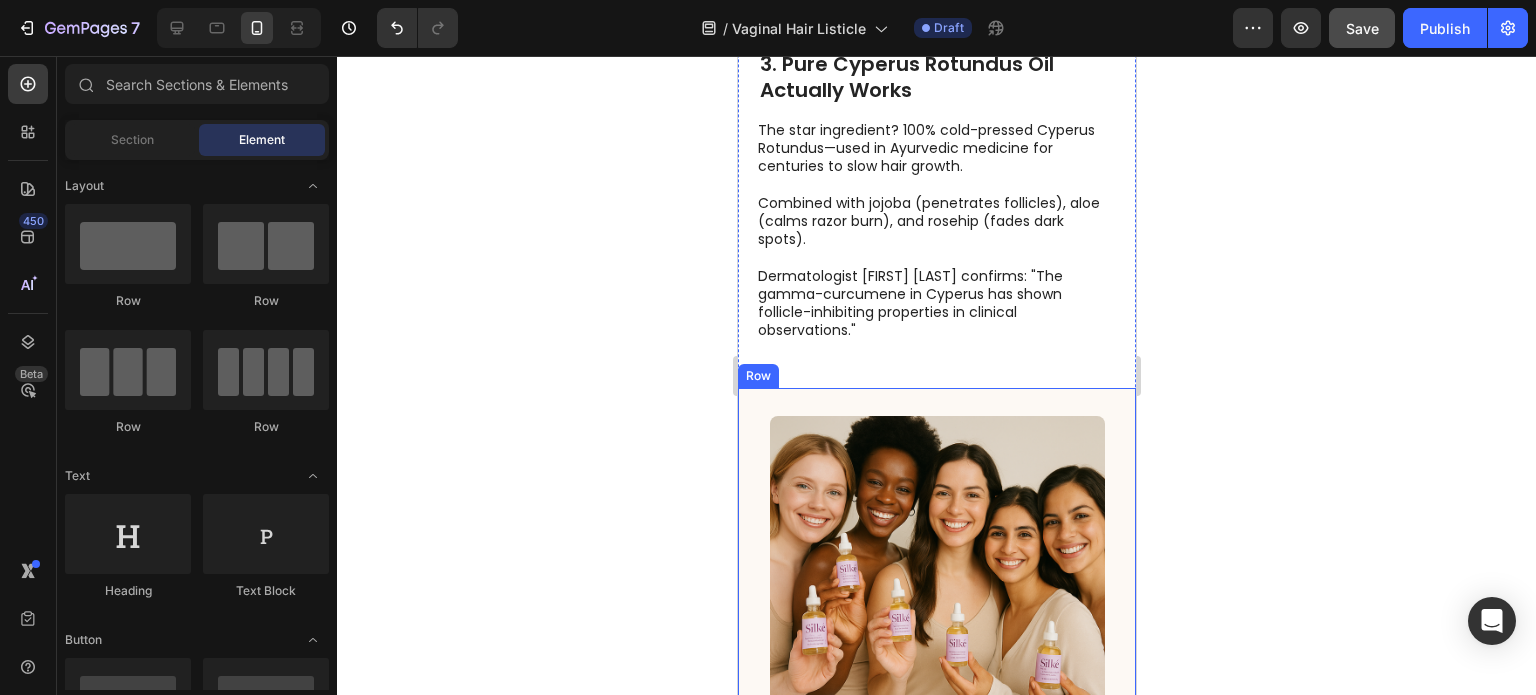 scroll, scrollTop: 3991, scrollLeft: 0, axis: vertical 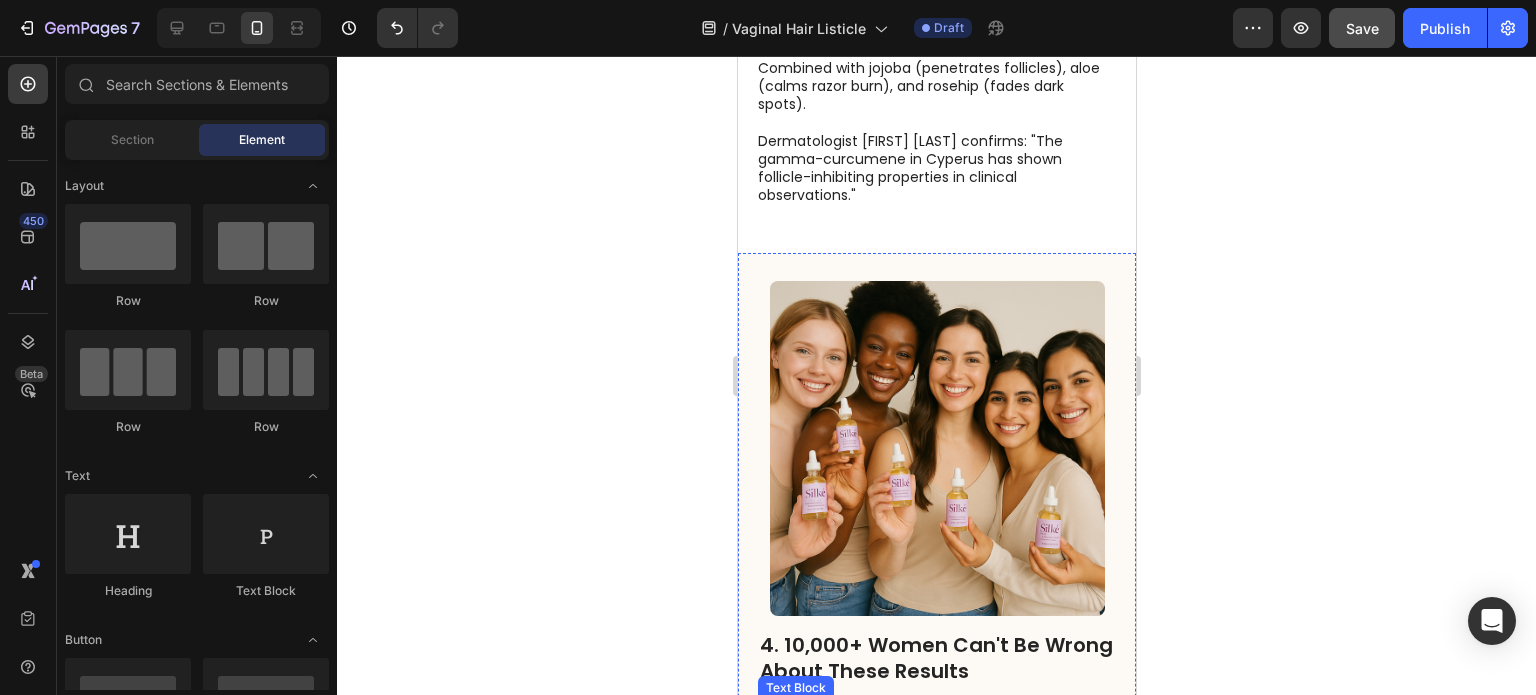 click on "From busy professionals to stay-at-home moms, real women everywhere are embracing the freedom that comes with smoother, stubble-free skin." at bounding box center (935, 865) 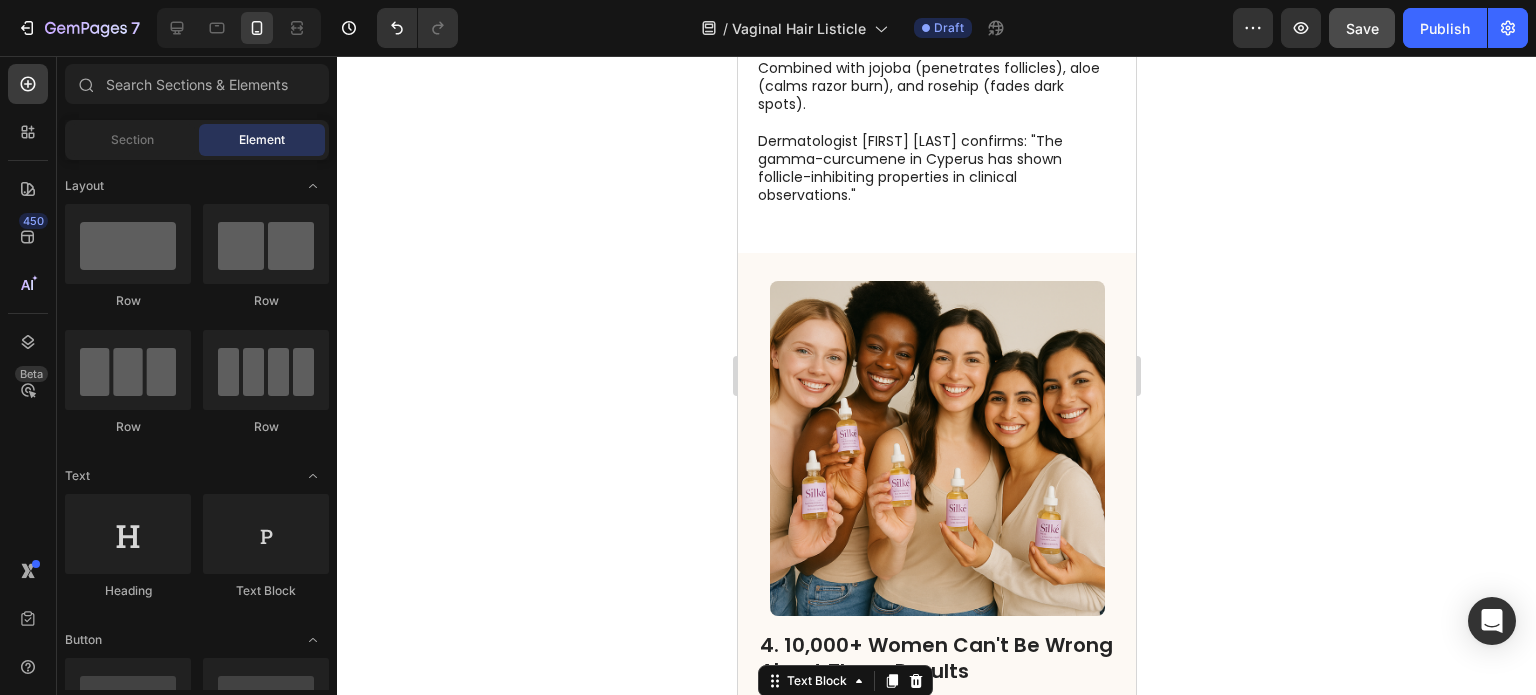 click on "From busy professionals to stay-at-home moms, real women everywhere are embracing the freedom that comes with smoother, stubble-free skin." at bounding box center (935, 865) 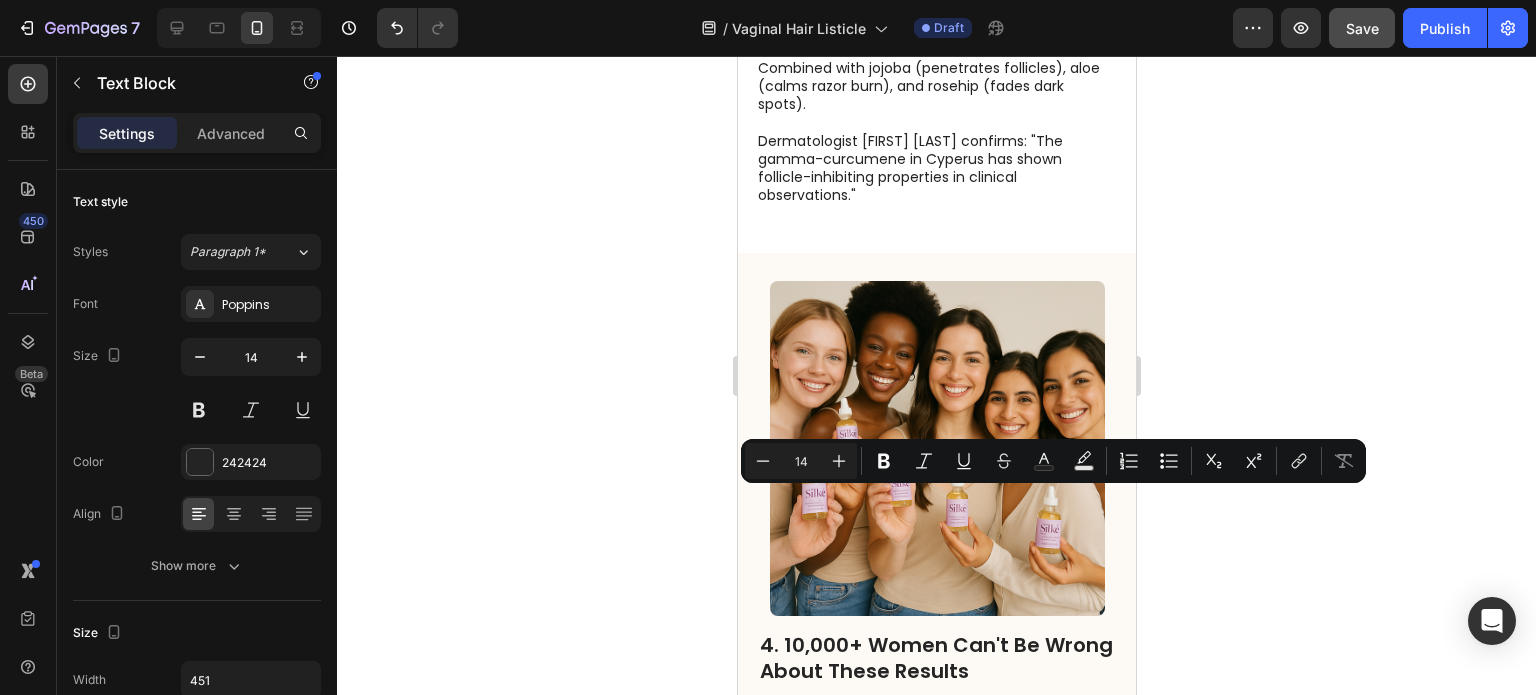 click on "From busy professionals to stay-at-home moms, real women everywhere are embracing the freedom that comes with smoother, stubble-free skin." at bounding box center (935, 865) 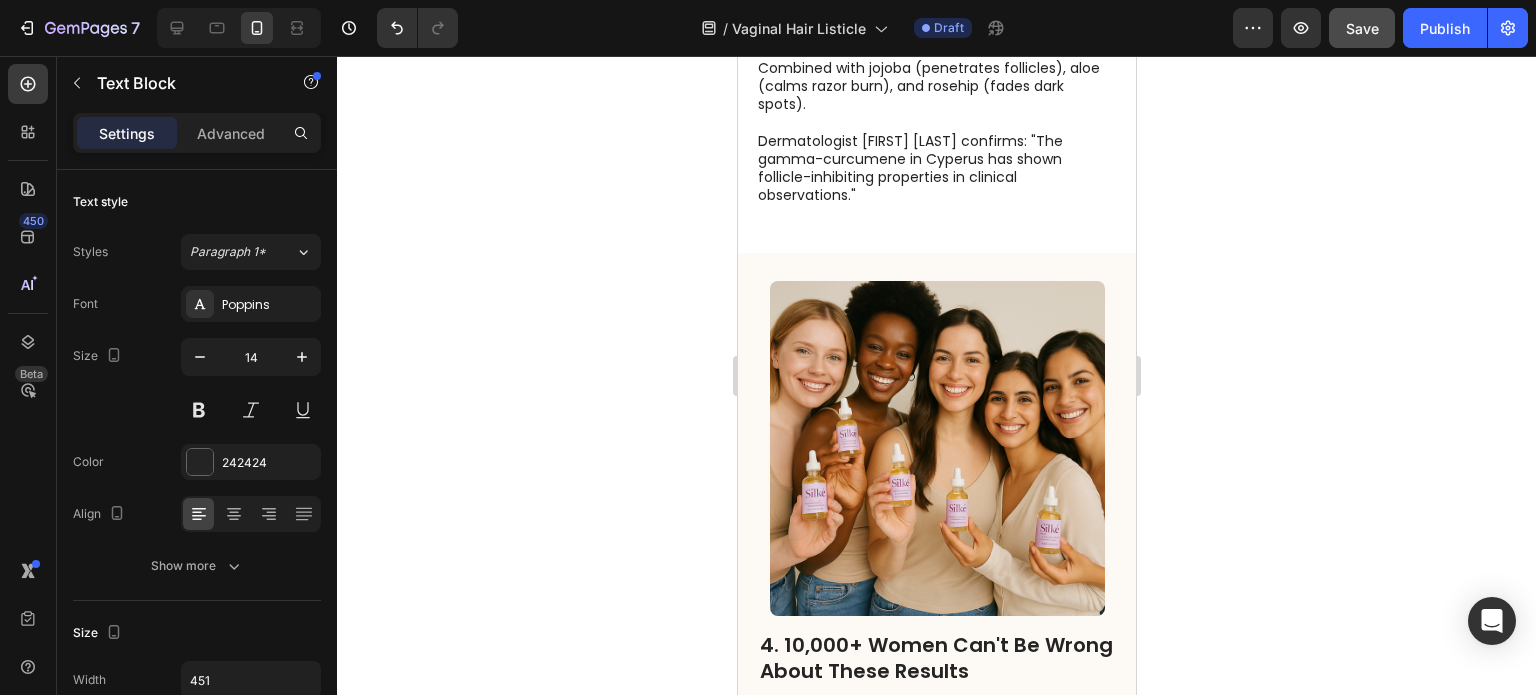click on "From busy professionals to stay-at-home moms, real women everywhere are embracing the freedom that comes with smoother, stubble-free skin." at bounding box center (935, 865) 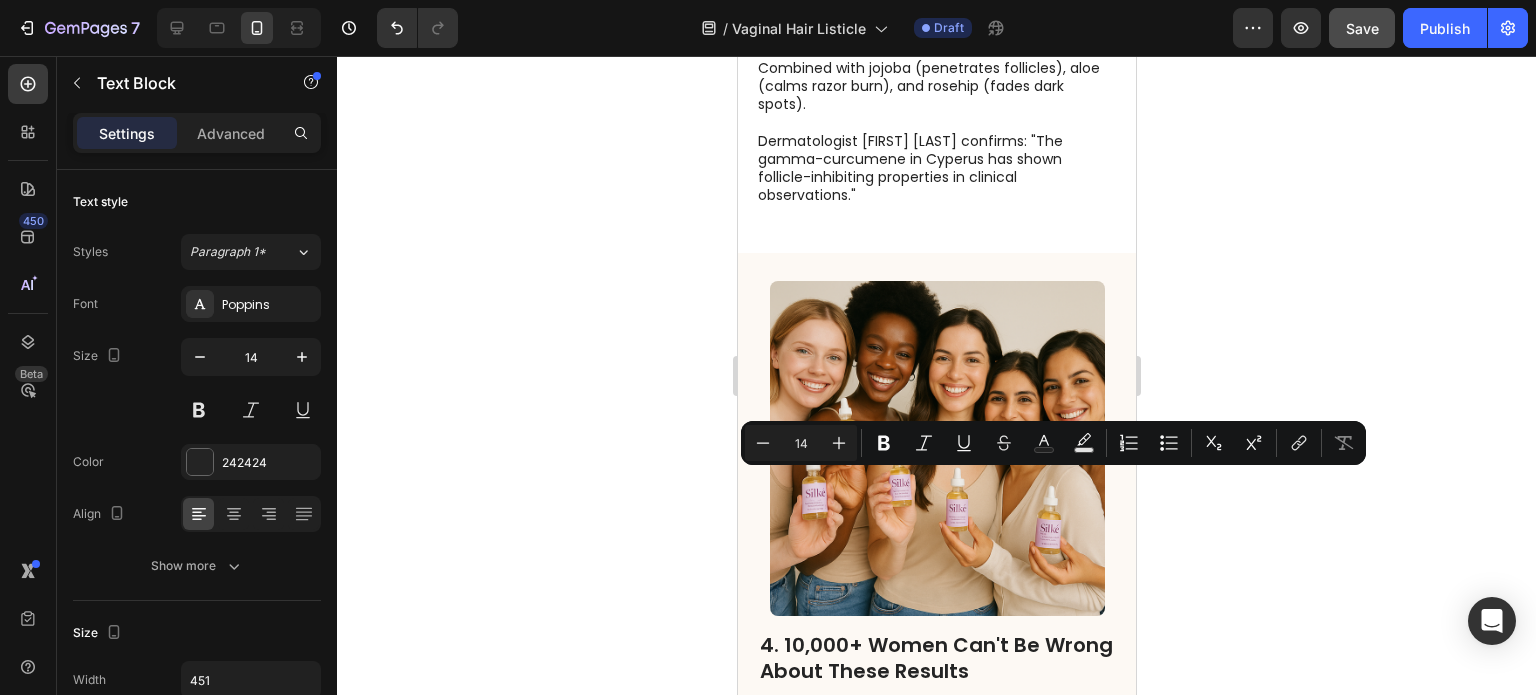 click on "From busy professionals to stay-at-home moms, real women everywhere are embracing the freedom that comes with smoother, stubble-free skin." at bounding box center [935, 865] 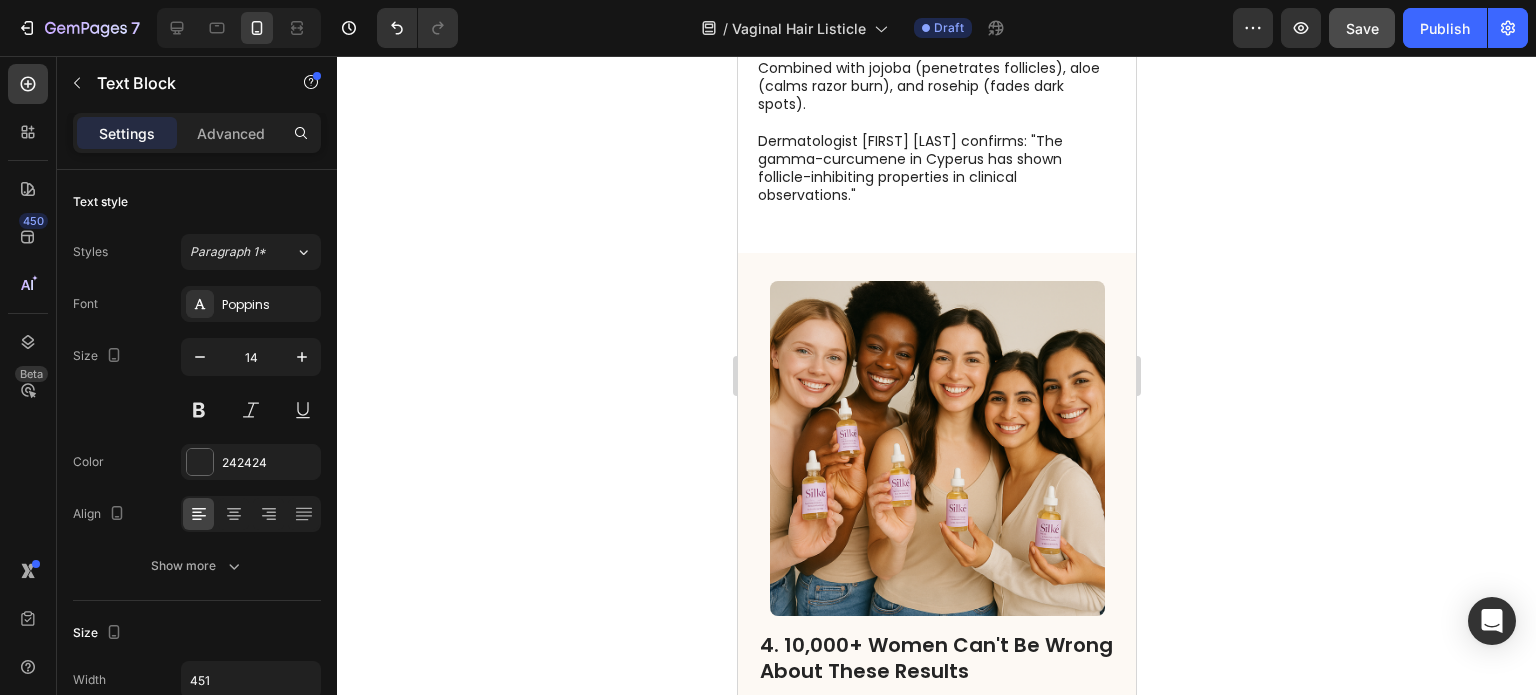click on "From busy professionals to stay-at-home moms, real women everywhere are embracing the freedom that comes with smoother, stubble-free skin." at bounding box center [935, 865] 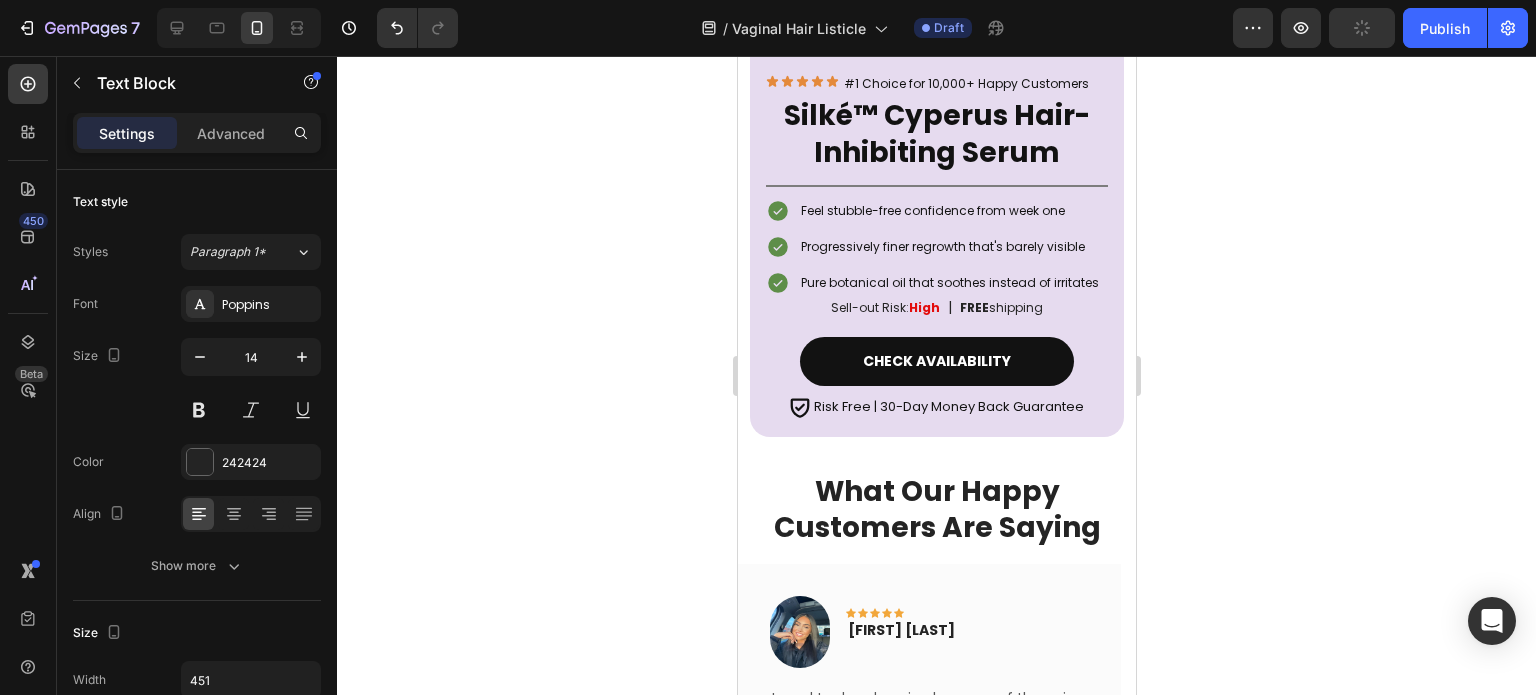 scroll, scrollTop: 5614, scrollLeft: 0, axis: vertical 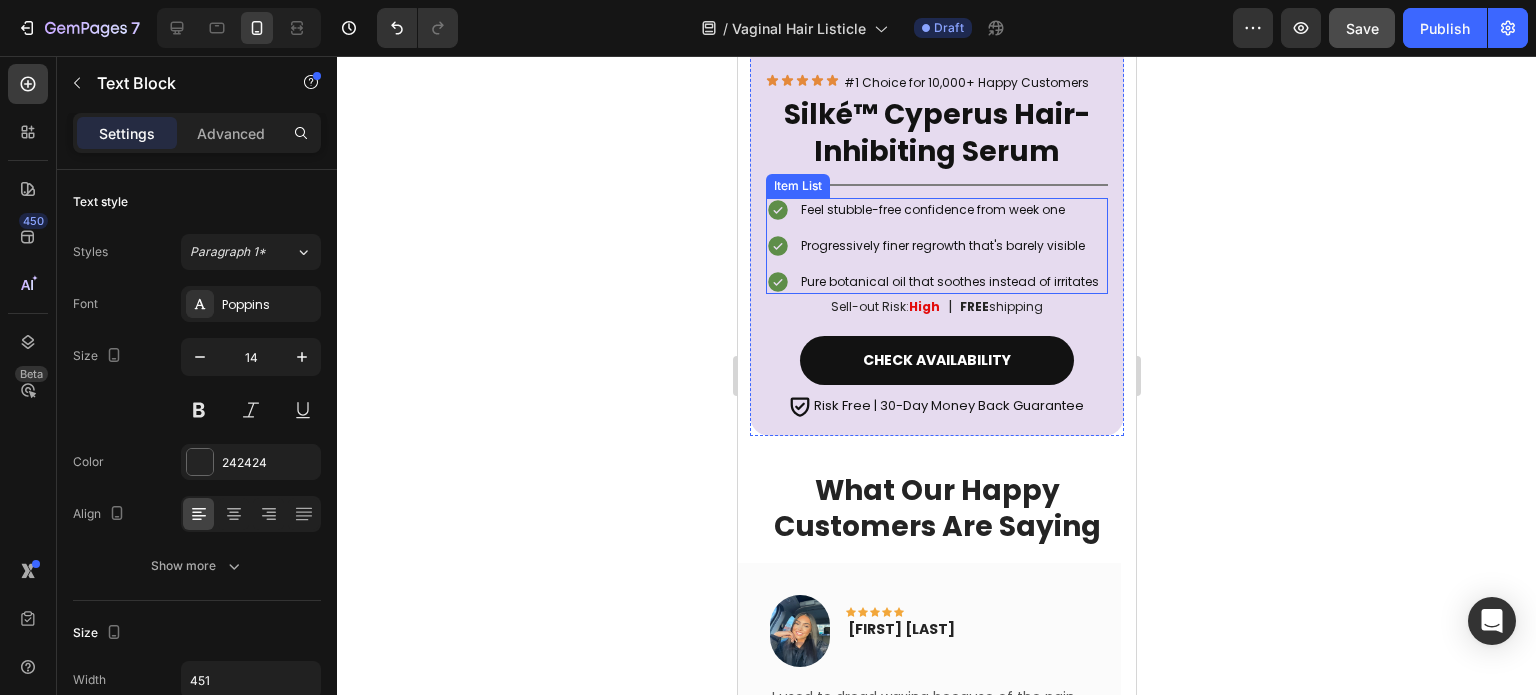 click on "Pure botanical oil that soothes instead of irritates" at bounding box center [949, 282] 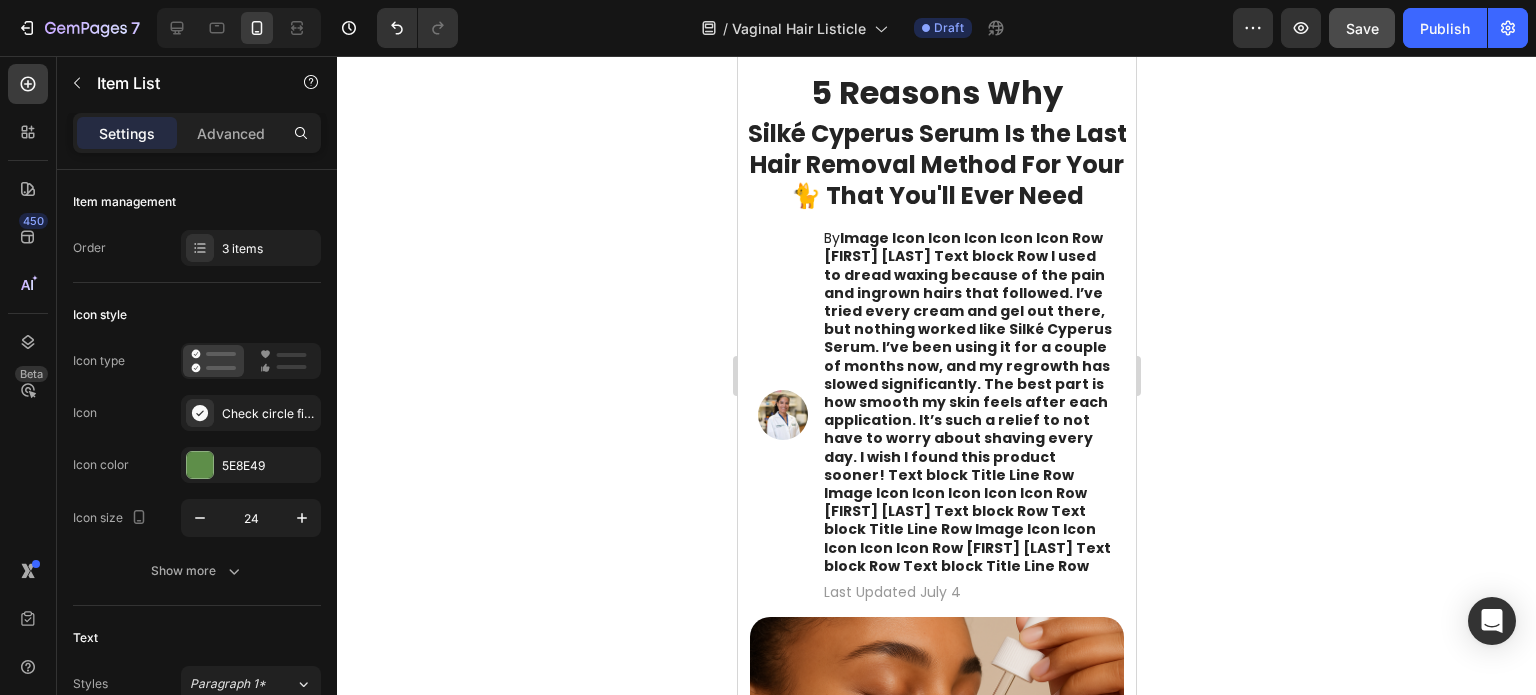 scroll, scrollTop: 0, scrollLeft: 0, axis: both 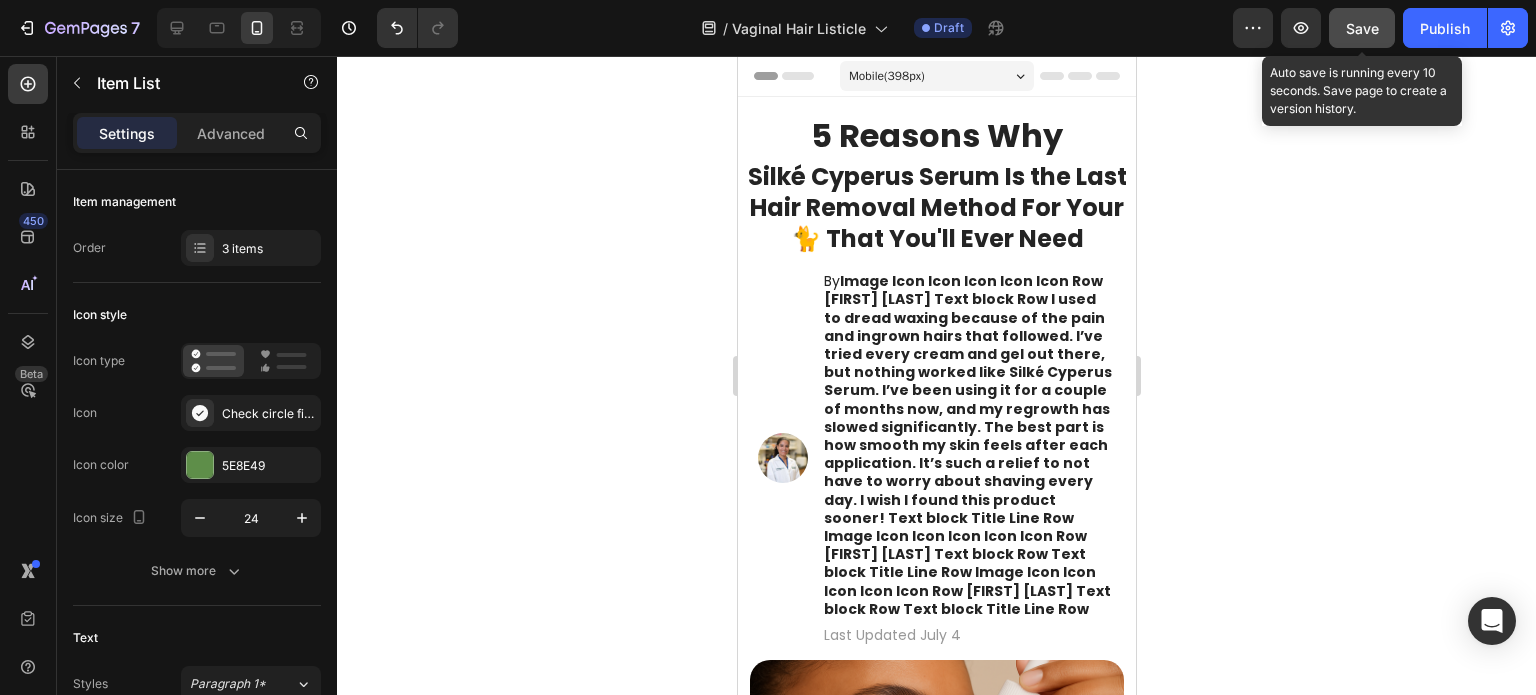 click on "Save" at bounding box center [1362, 28] 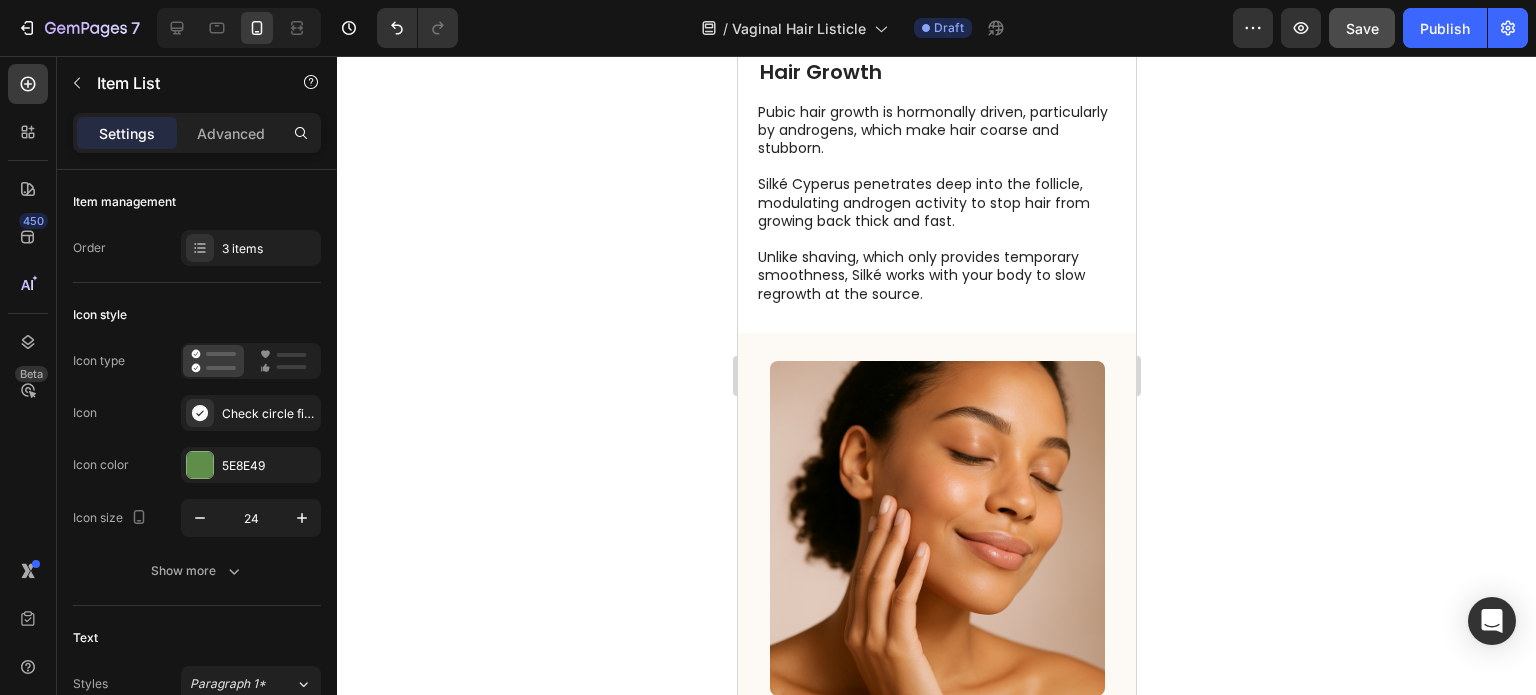 scroll, scrollTop: 1779, scrollLeft: 0, axis: vertical 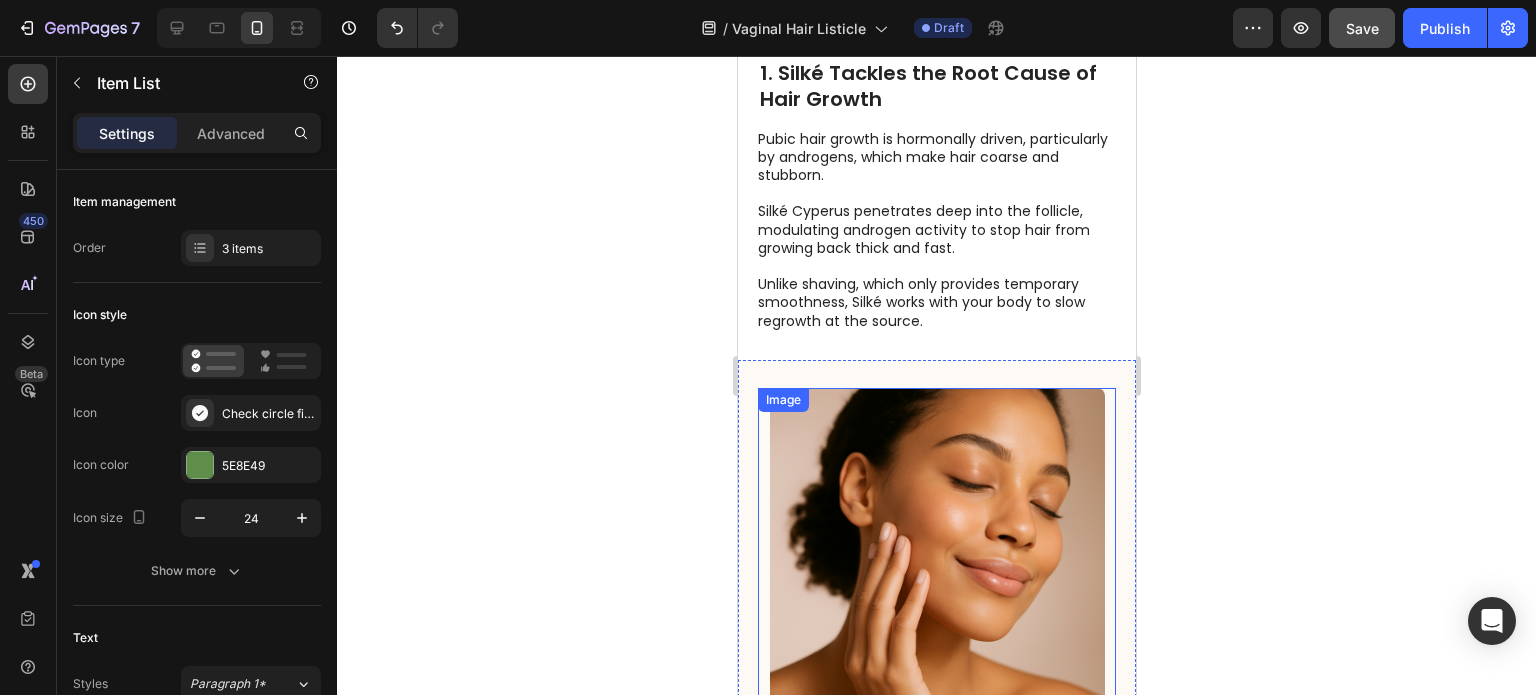 click at bounding box center [936, 555] 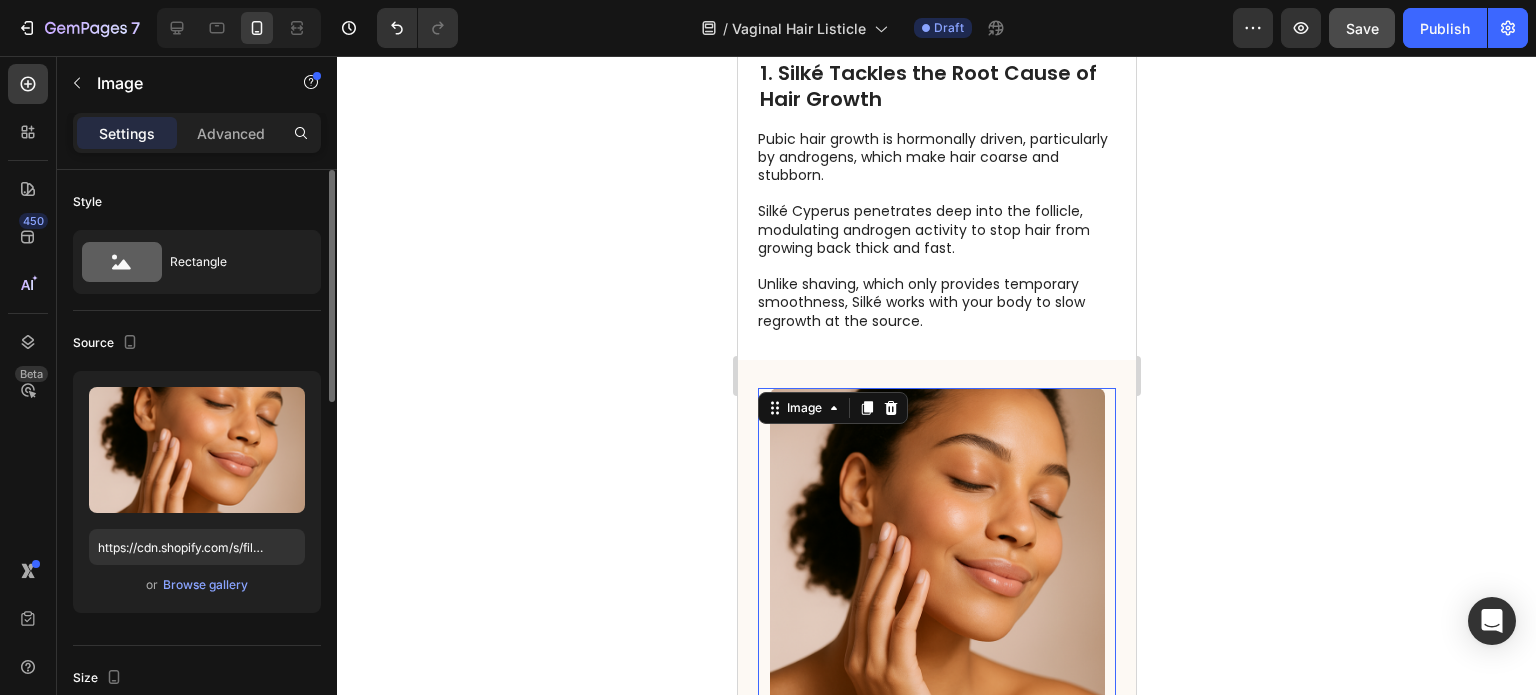 click on "or  Browse gallery" at bounding box center [197, 585] 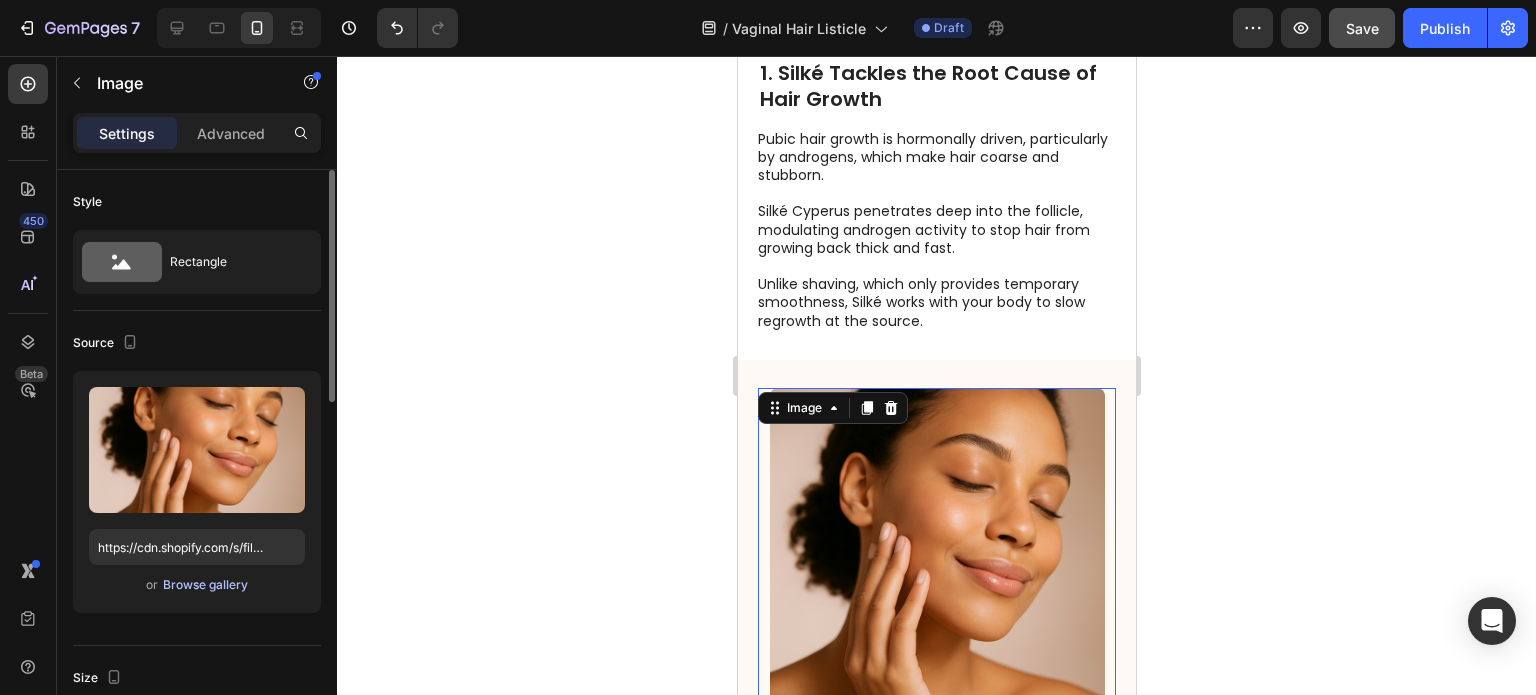 click on "Browse gallery" at bounding box center [205, 585] 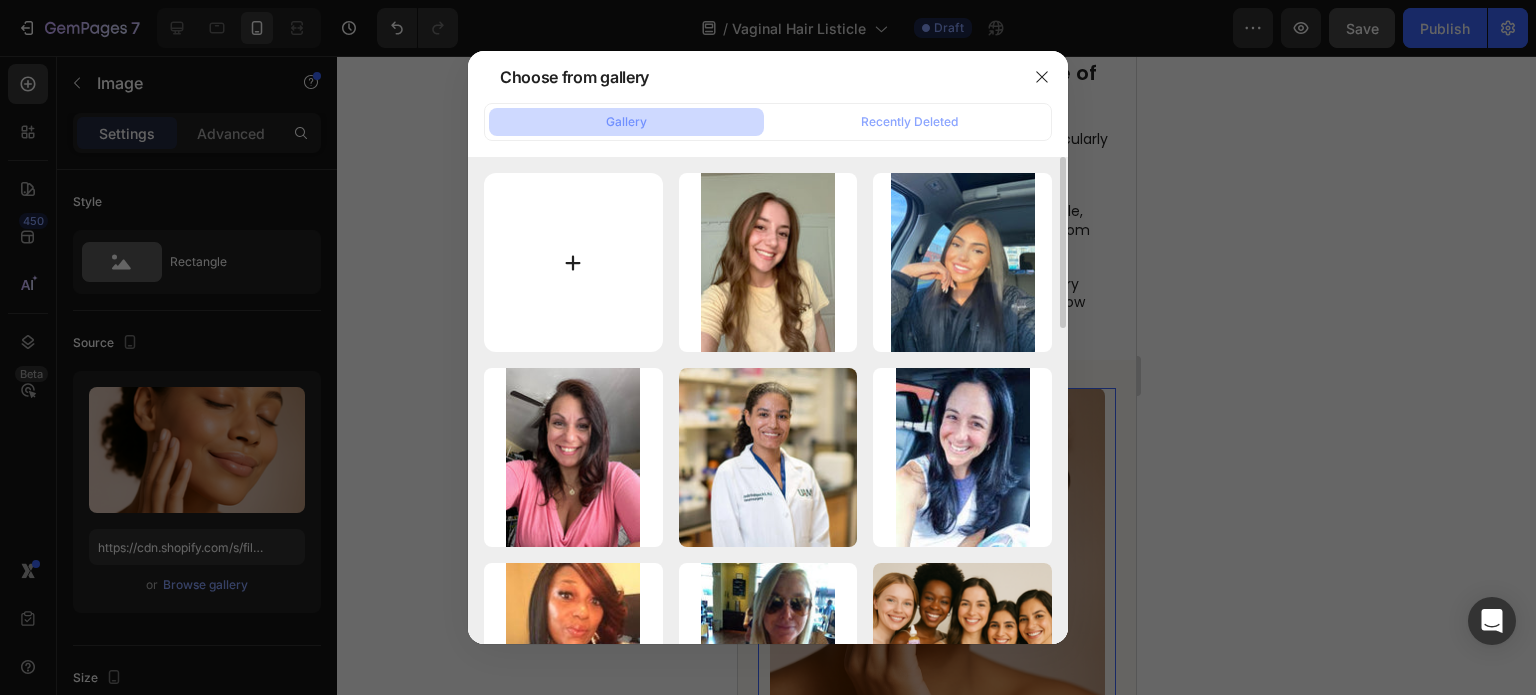 click at bounding box center (573, 262) 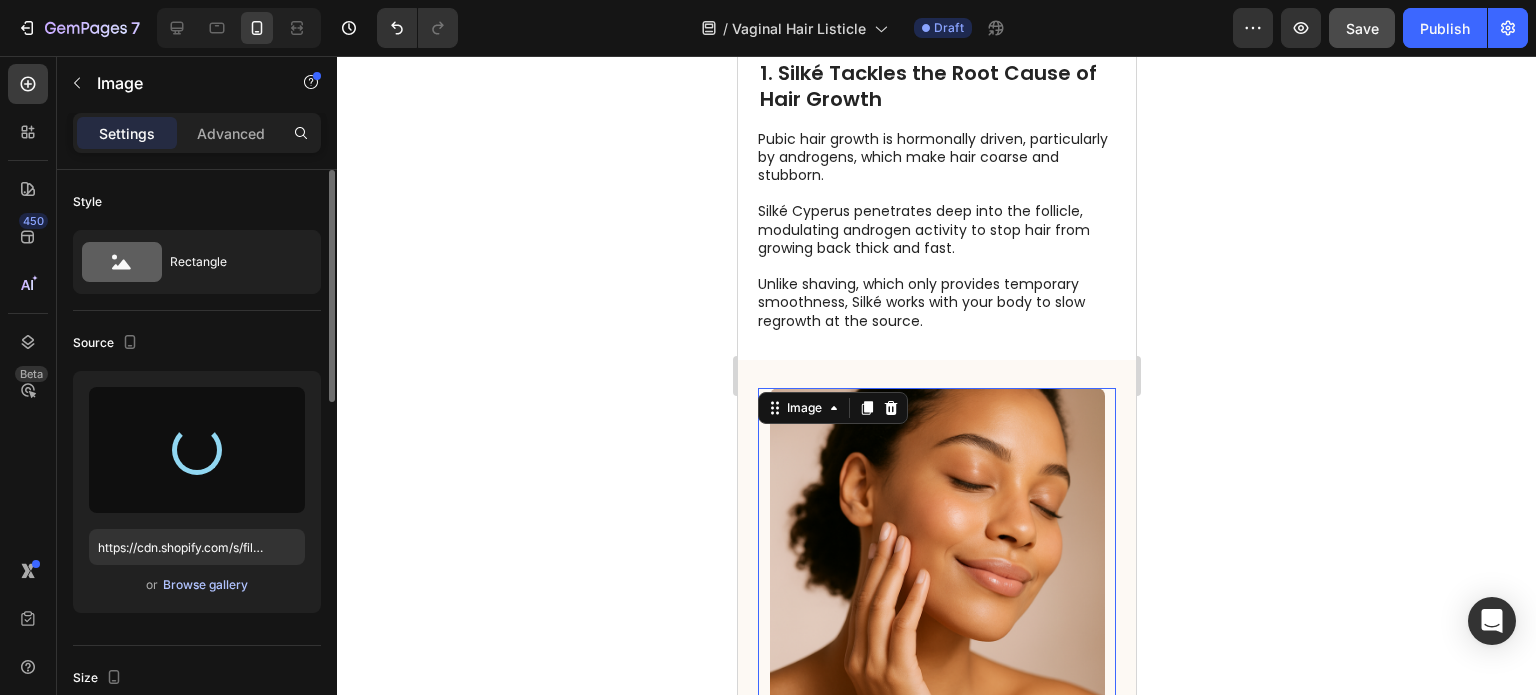 click on "Browse gallery" at bounding box center [205, 585] 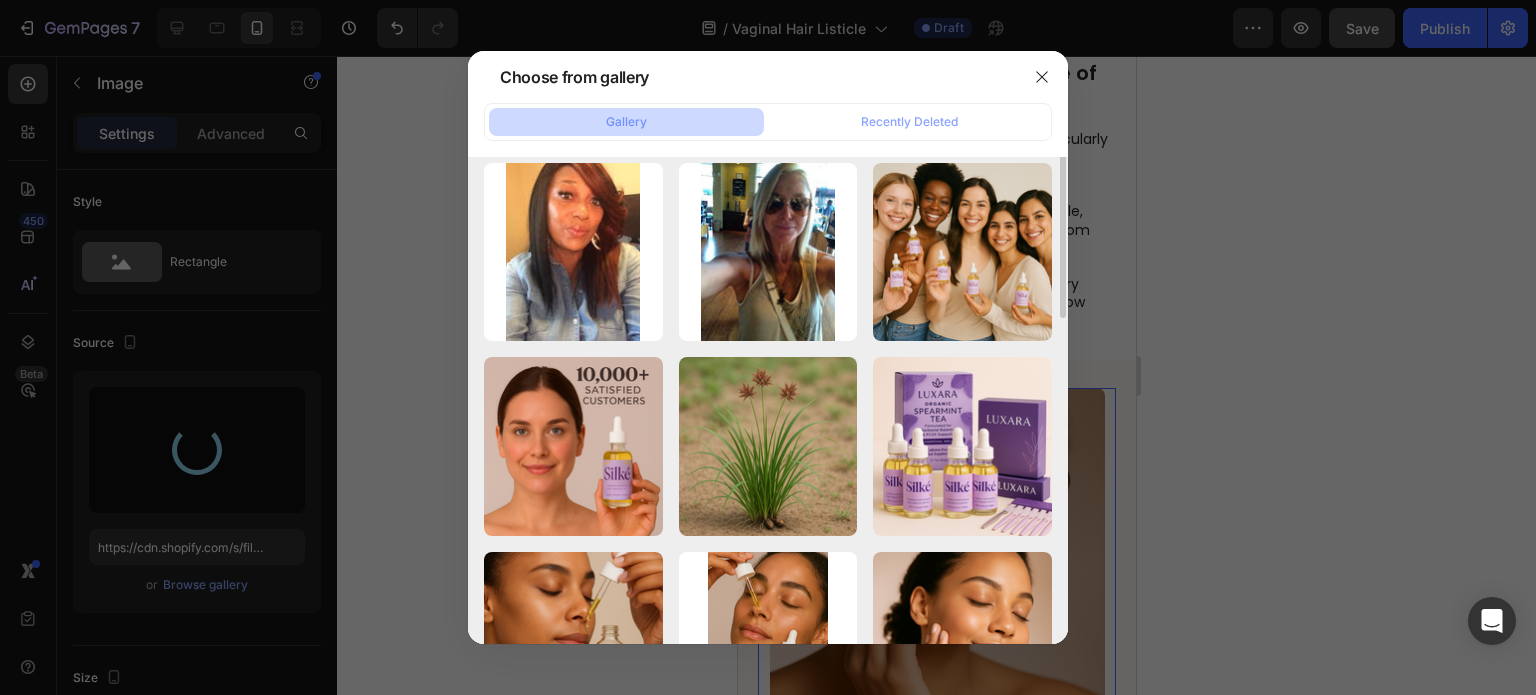 type on "https://cdn.shopify.com/s/files/1/0879/5720/9392/files/gempages_578065964034163216-efea887a-ecca-4706-9d2a-4883239085fb.png" 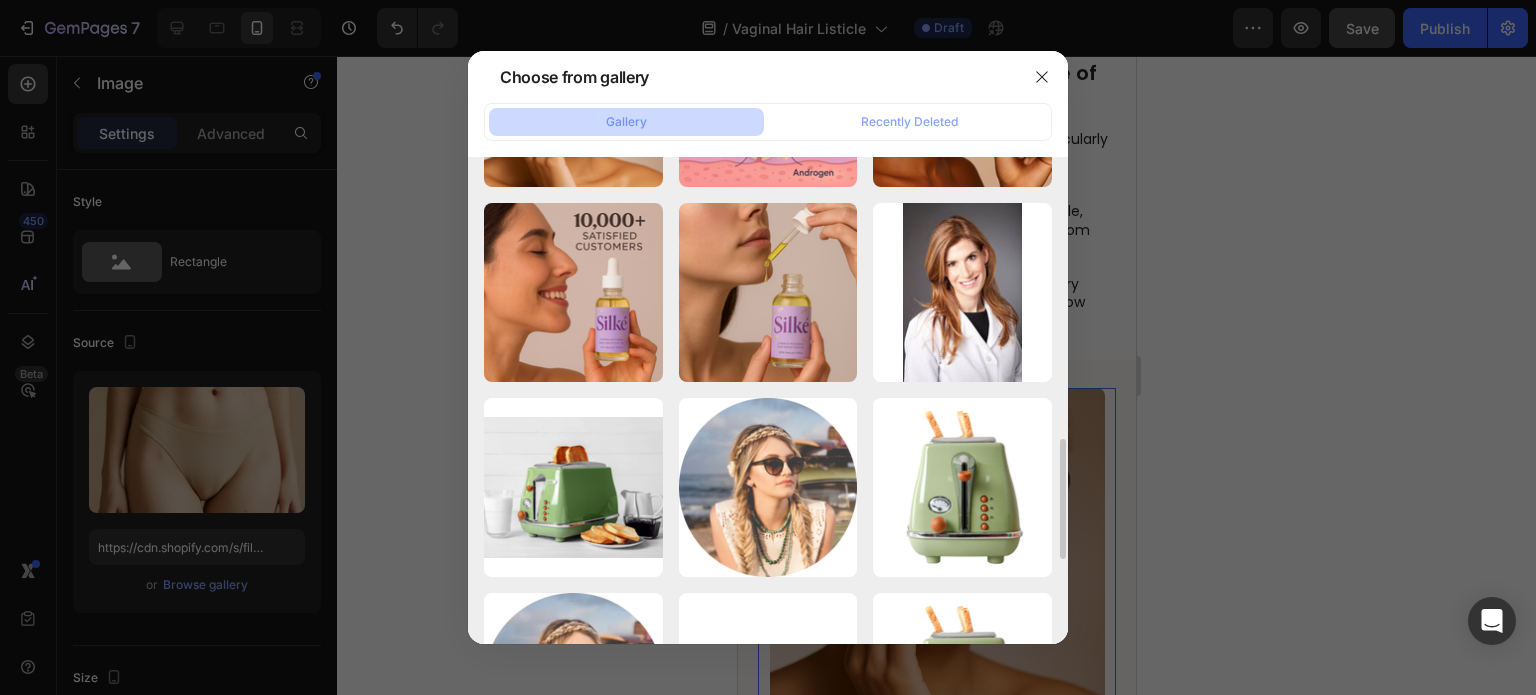 scroll, scrollTop: 1274, scrollLeft: 0, axis: vertical 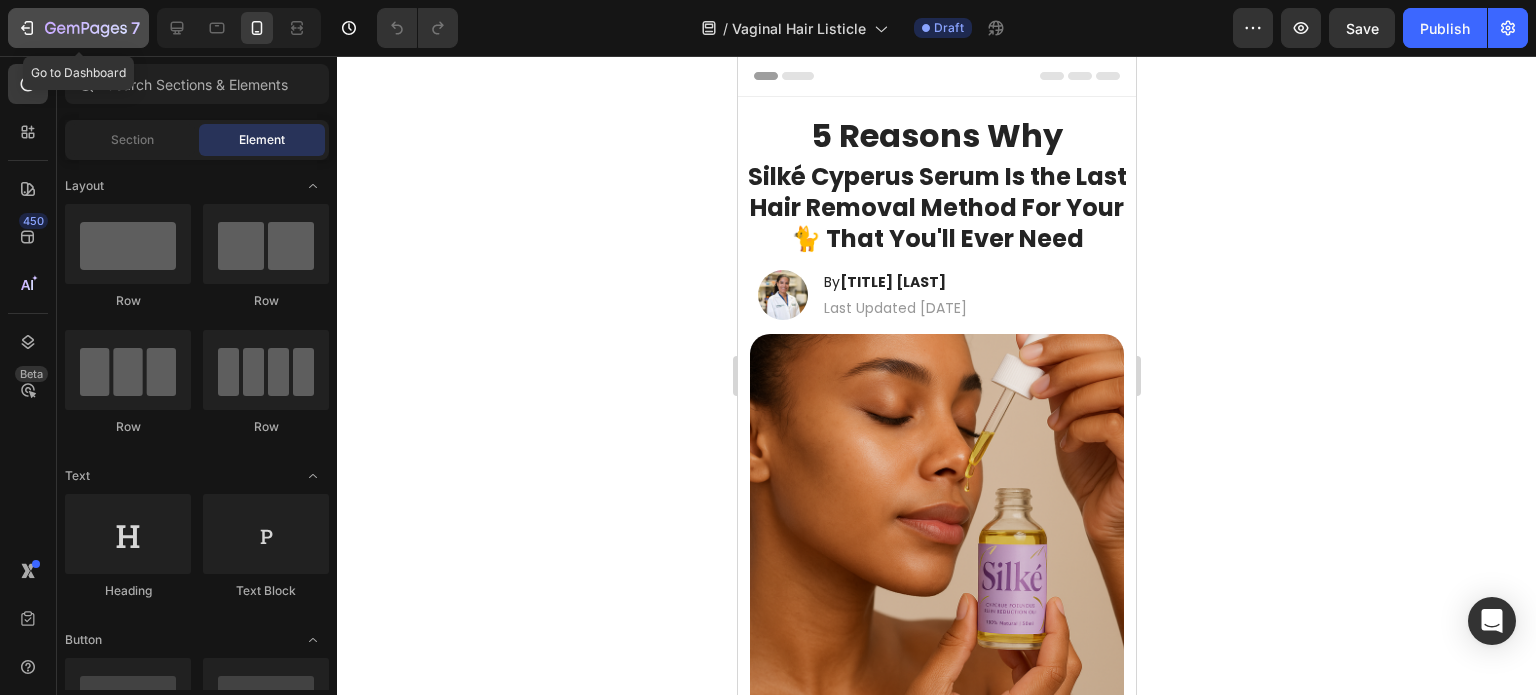 click 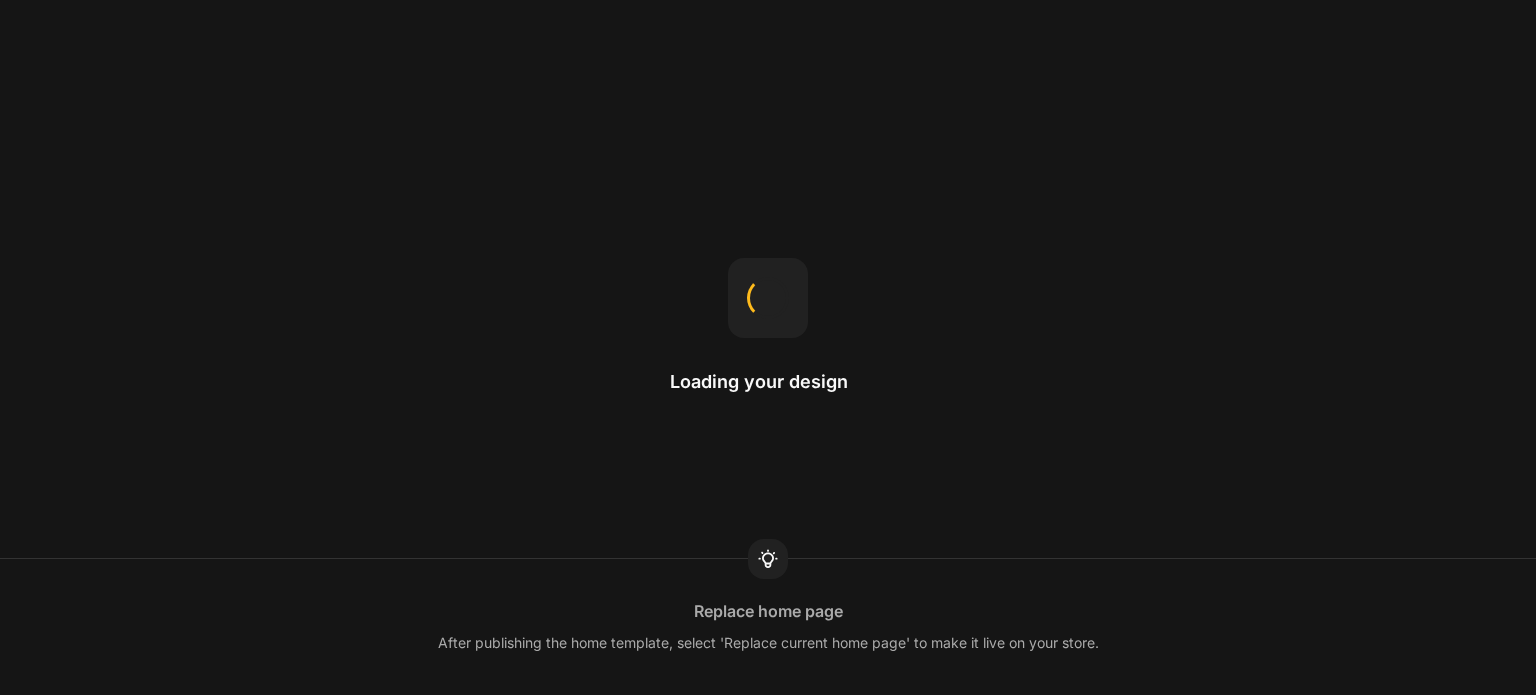 scroll, scrollTop: 0, scrollLeft: 0, axis: both 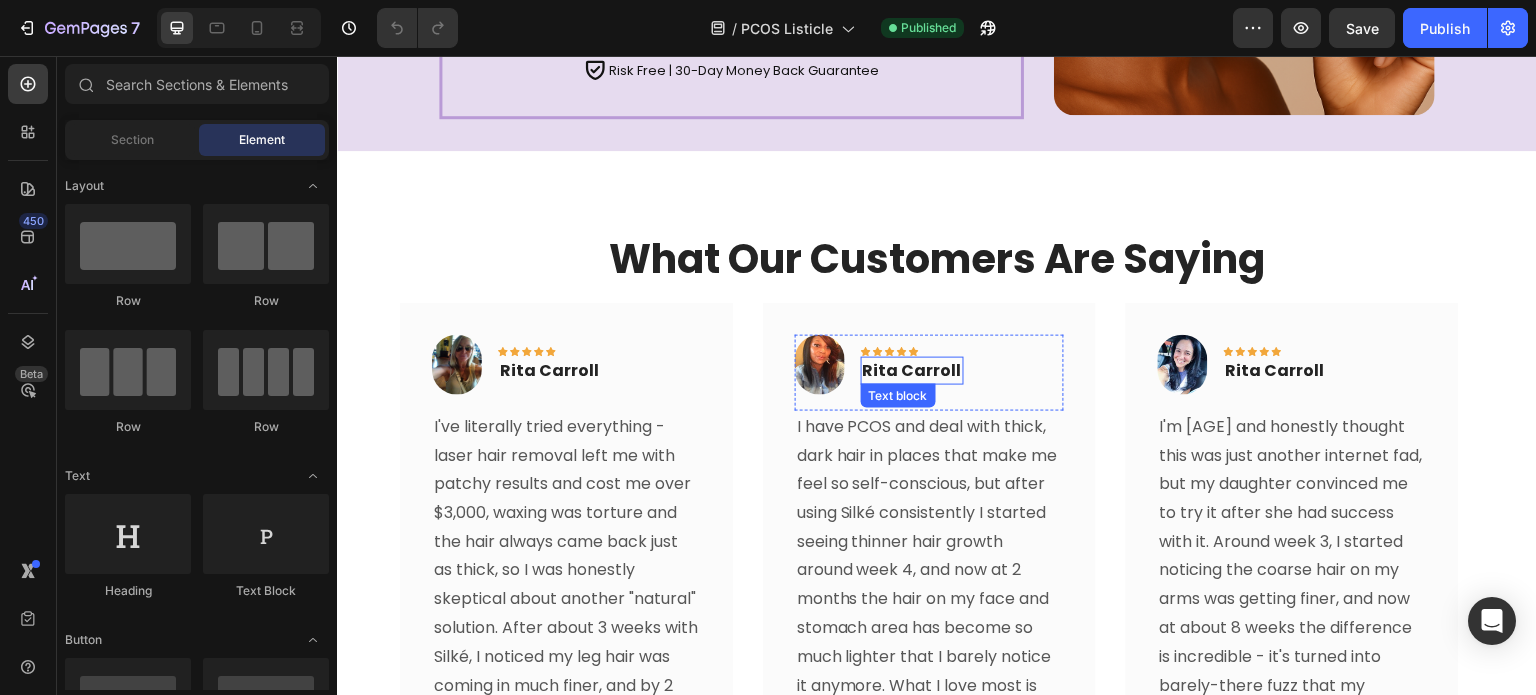 click on "Rita Carroll" at bounding box center [912, 371] 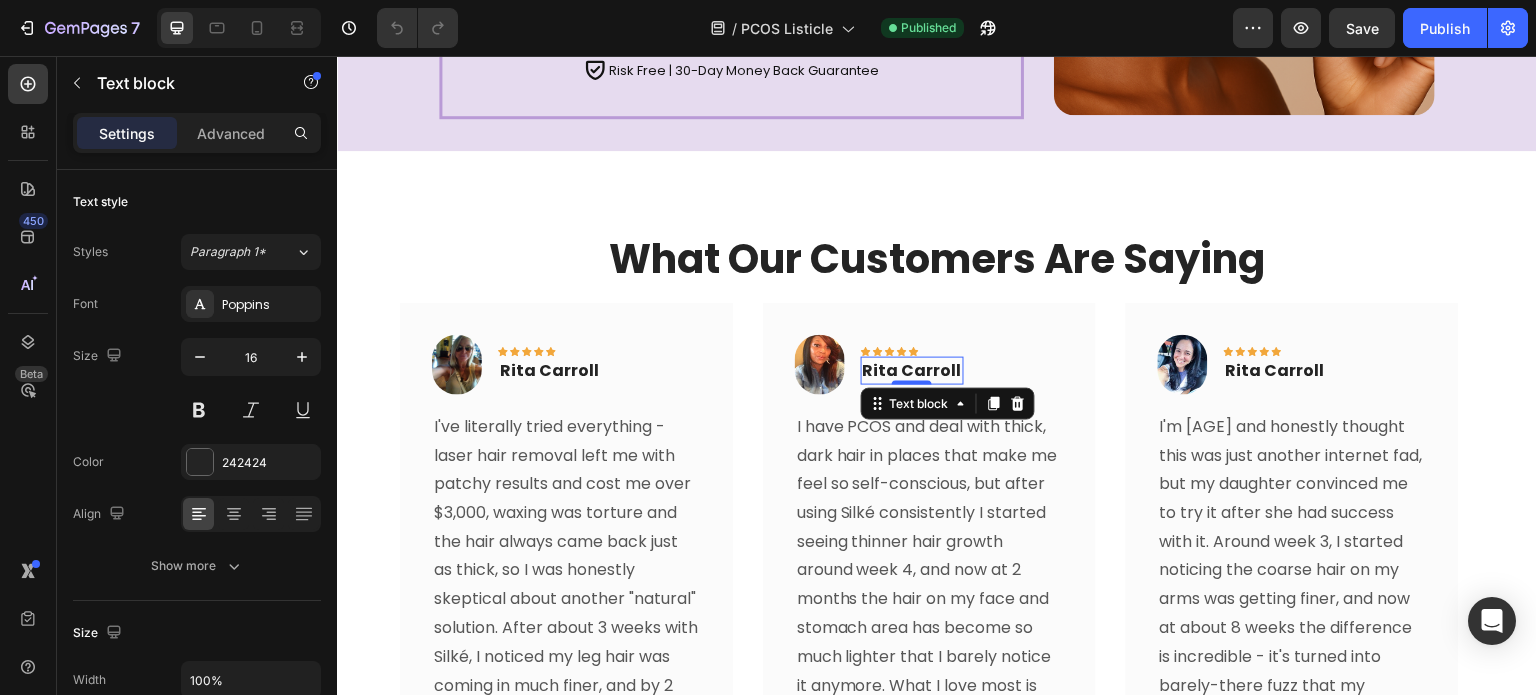 click on "Rita Carroll" at bounding box center [912, 371] 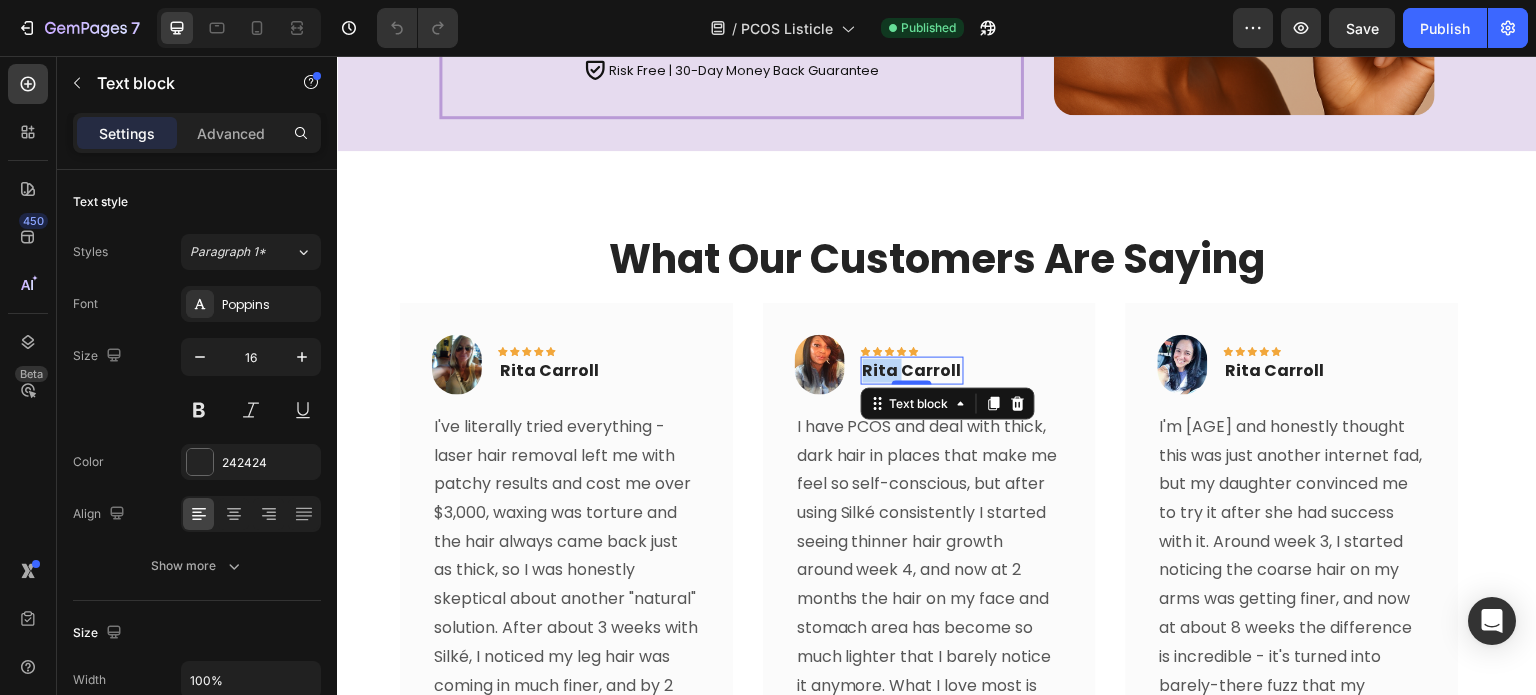 click on "Rita Carroll" at bounding box center (912, 371) 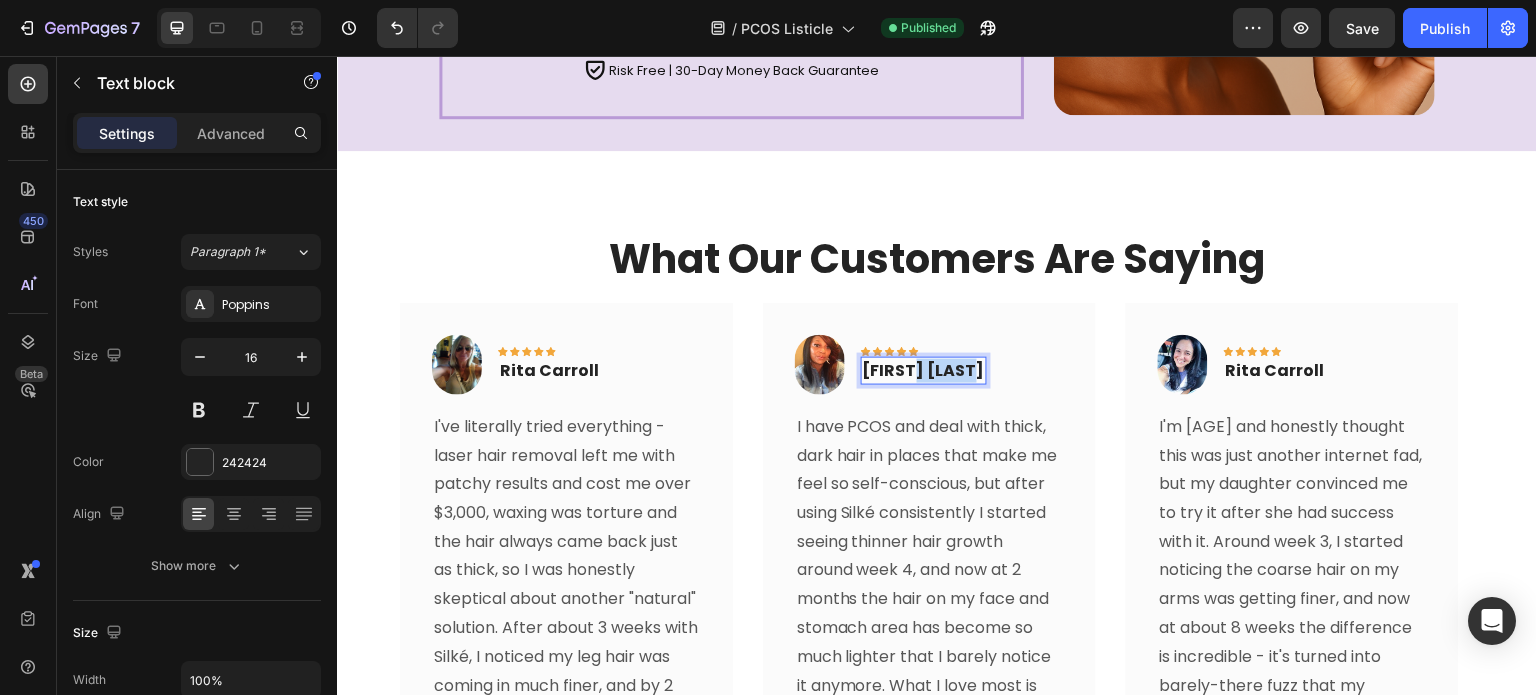 click on "Katie Carroll" at bounding box center [924, 371] 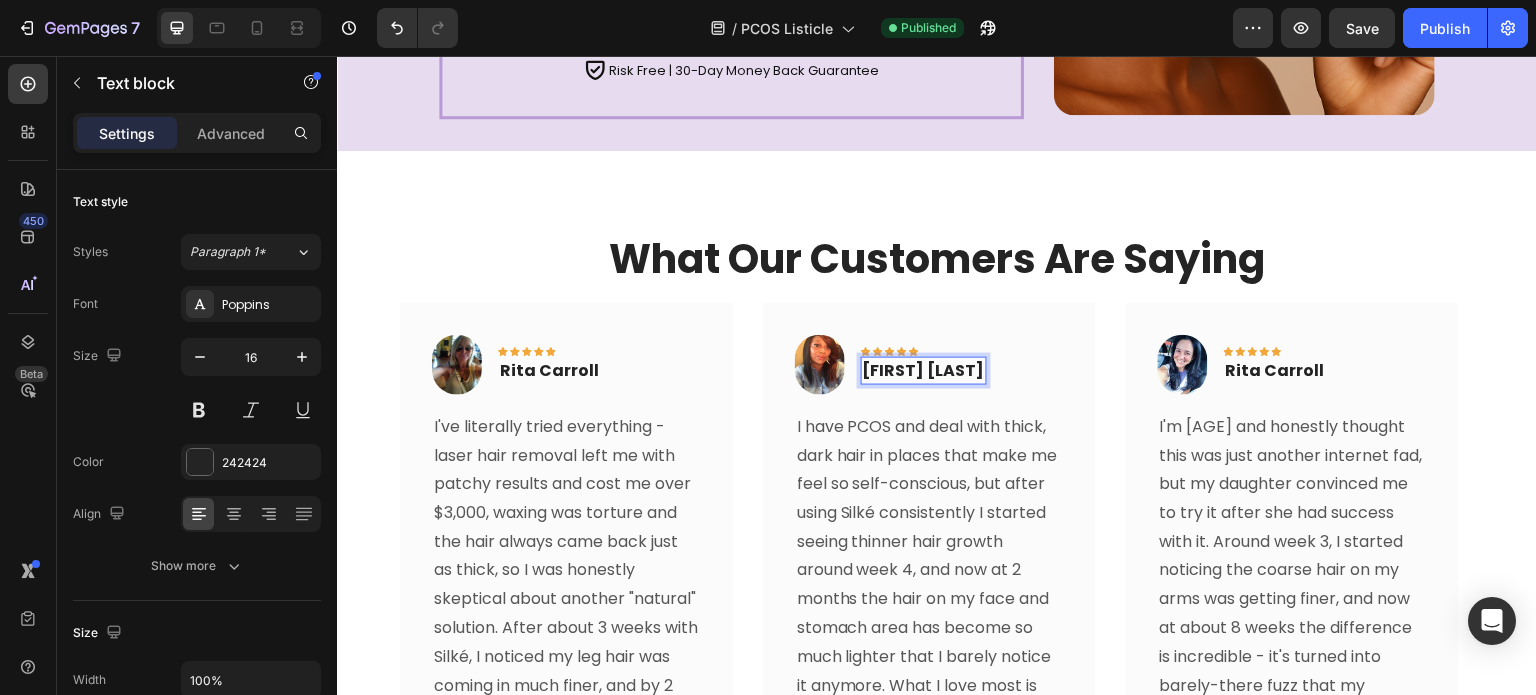 click on "Katie Harris" at bounding box center [924, 371] 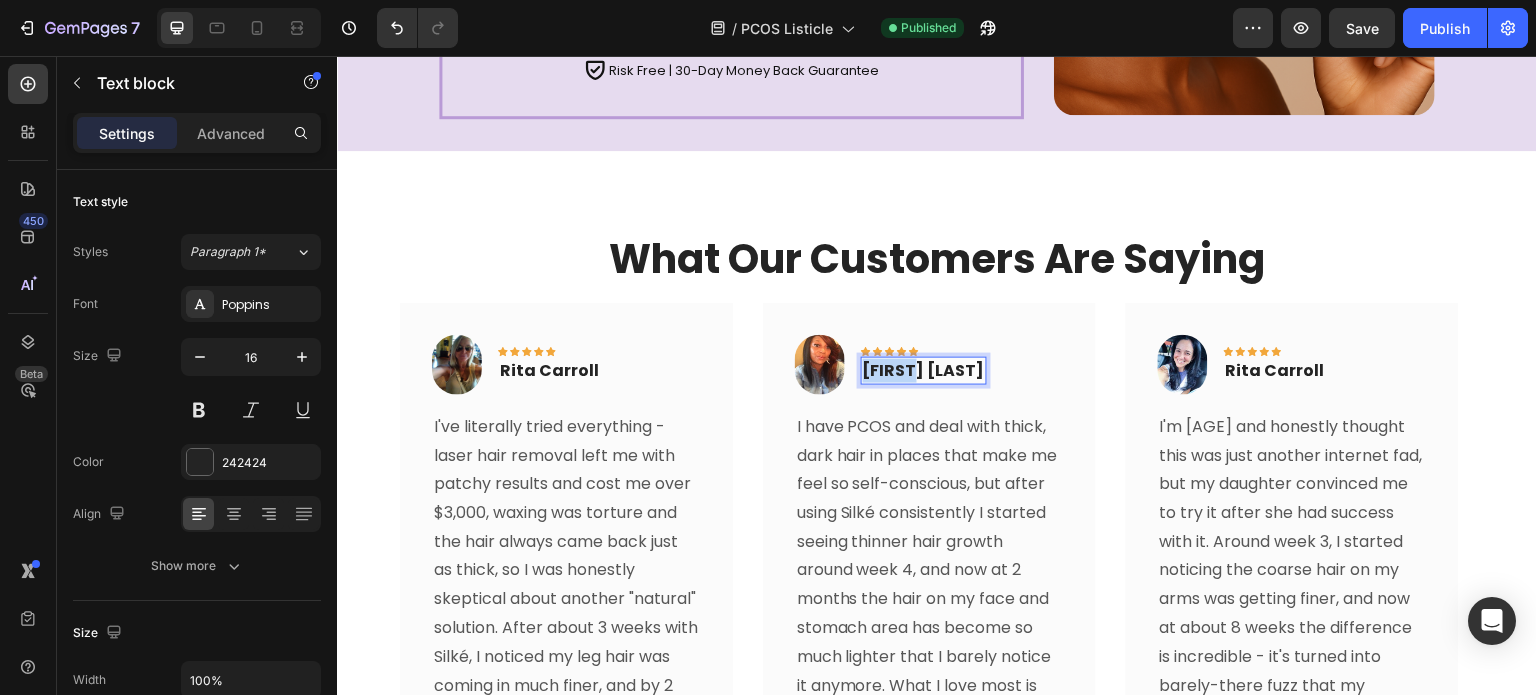 click on "Katie Harris" at bounding box center [924, 371] 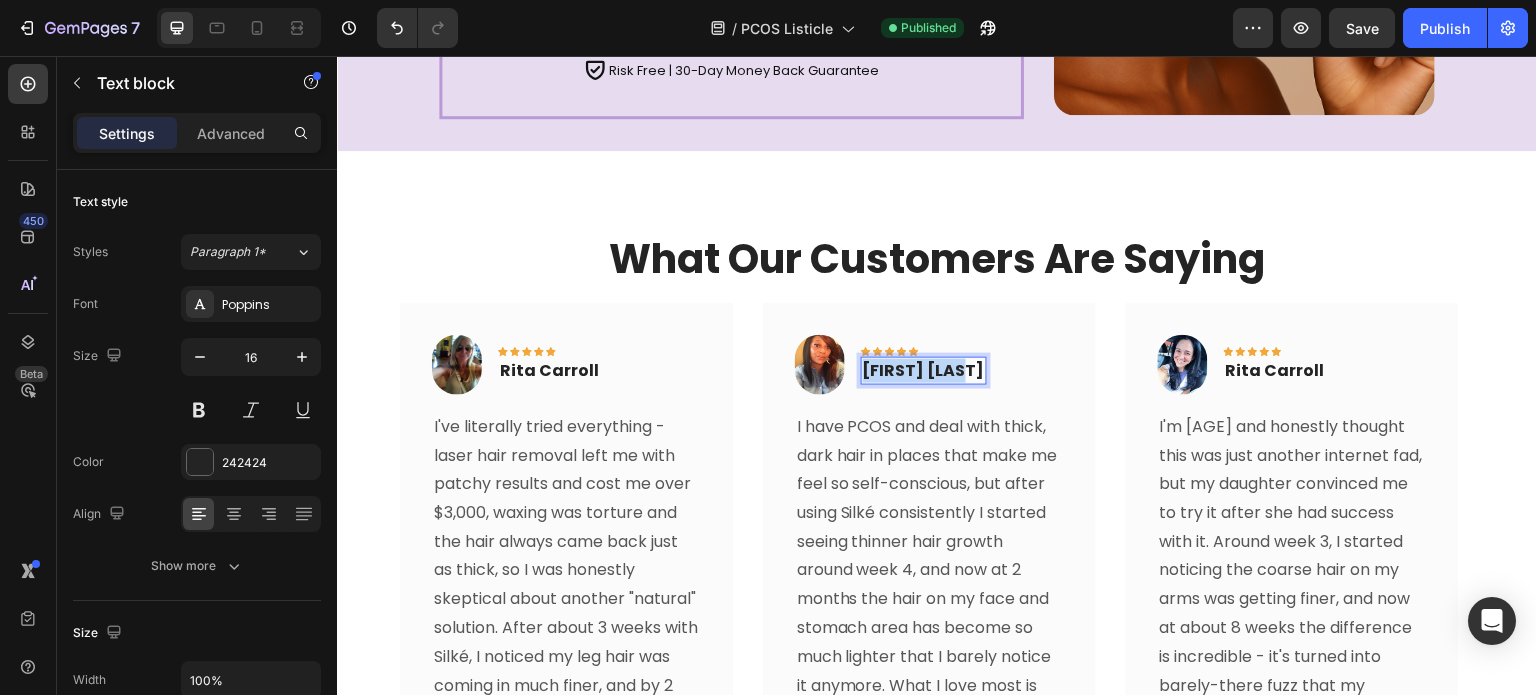 click on "Katie Harris" at bounding box center (924, 371) 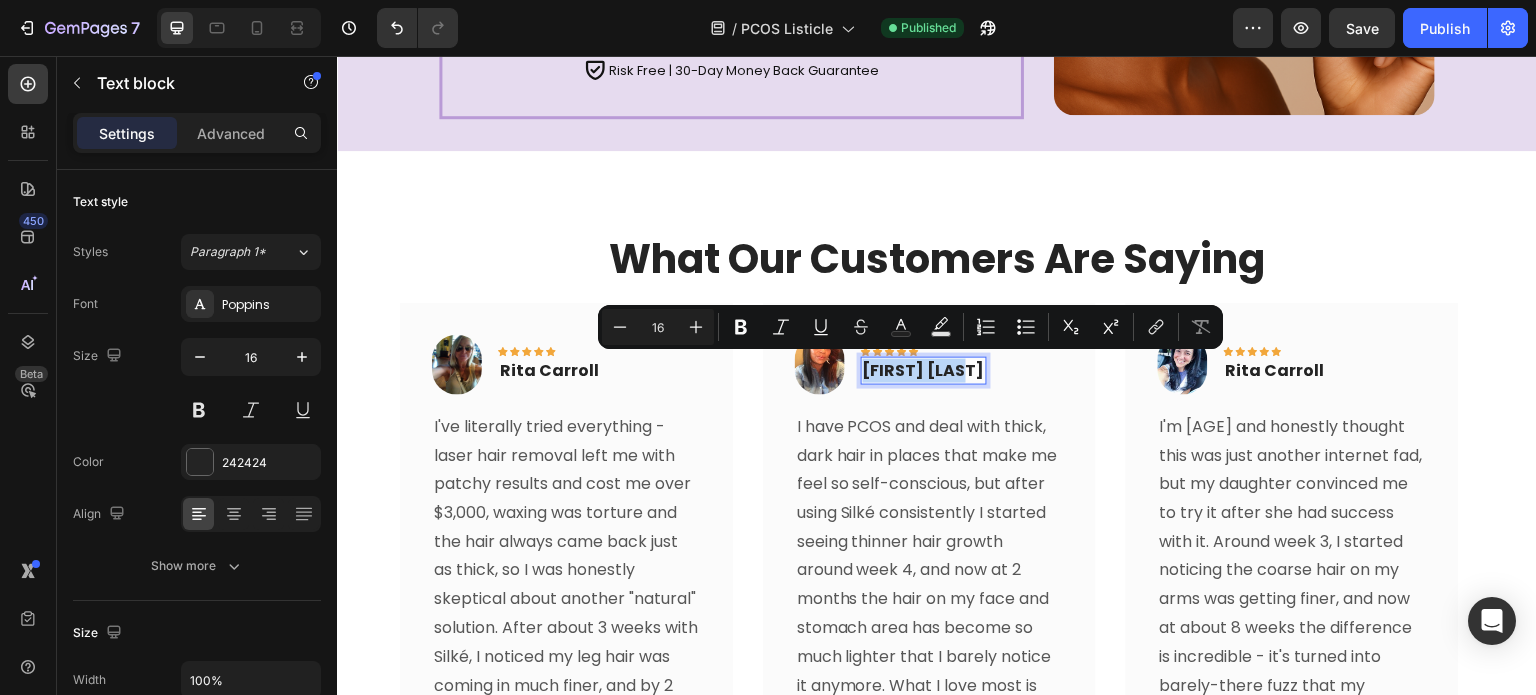 click on "Katie Harris" at bounding box center (924, 371) 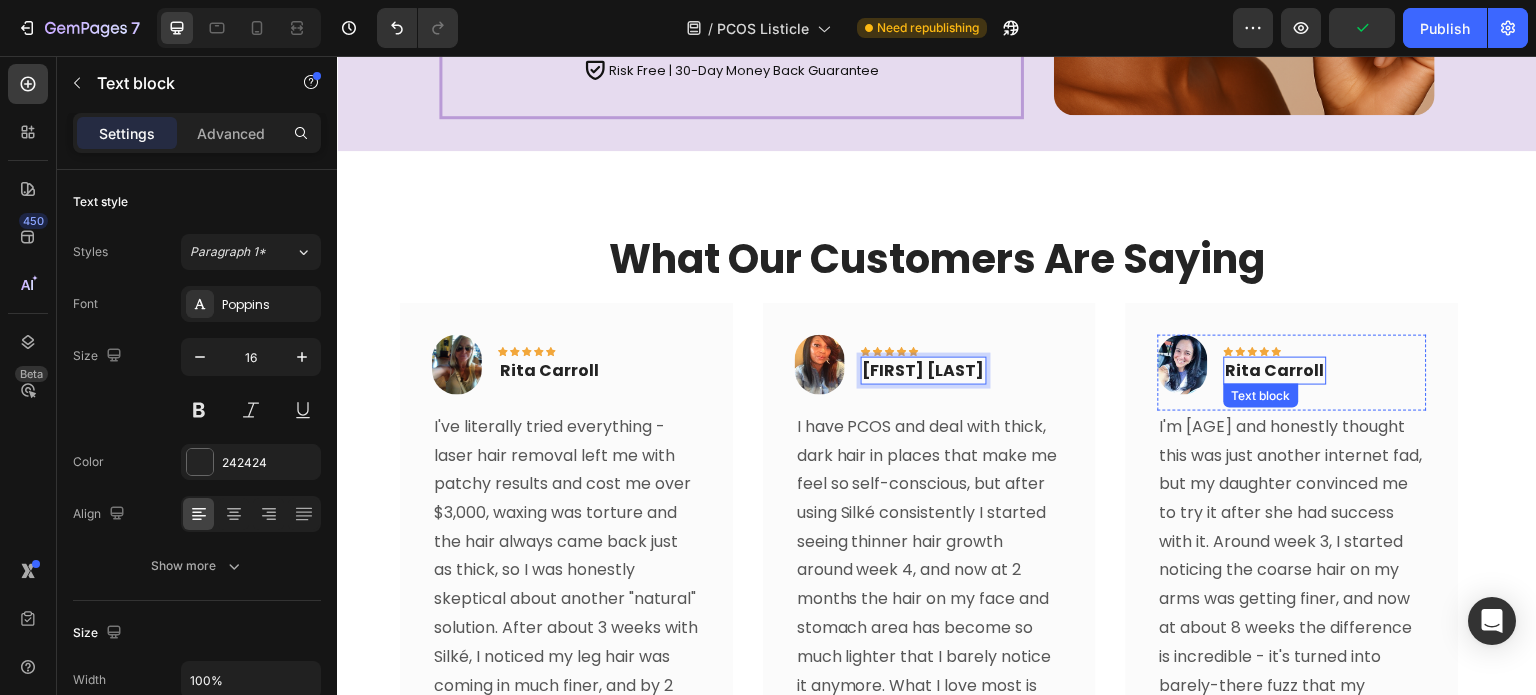 click on "Rita Carroll" at bounding box center (1275, 371) 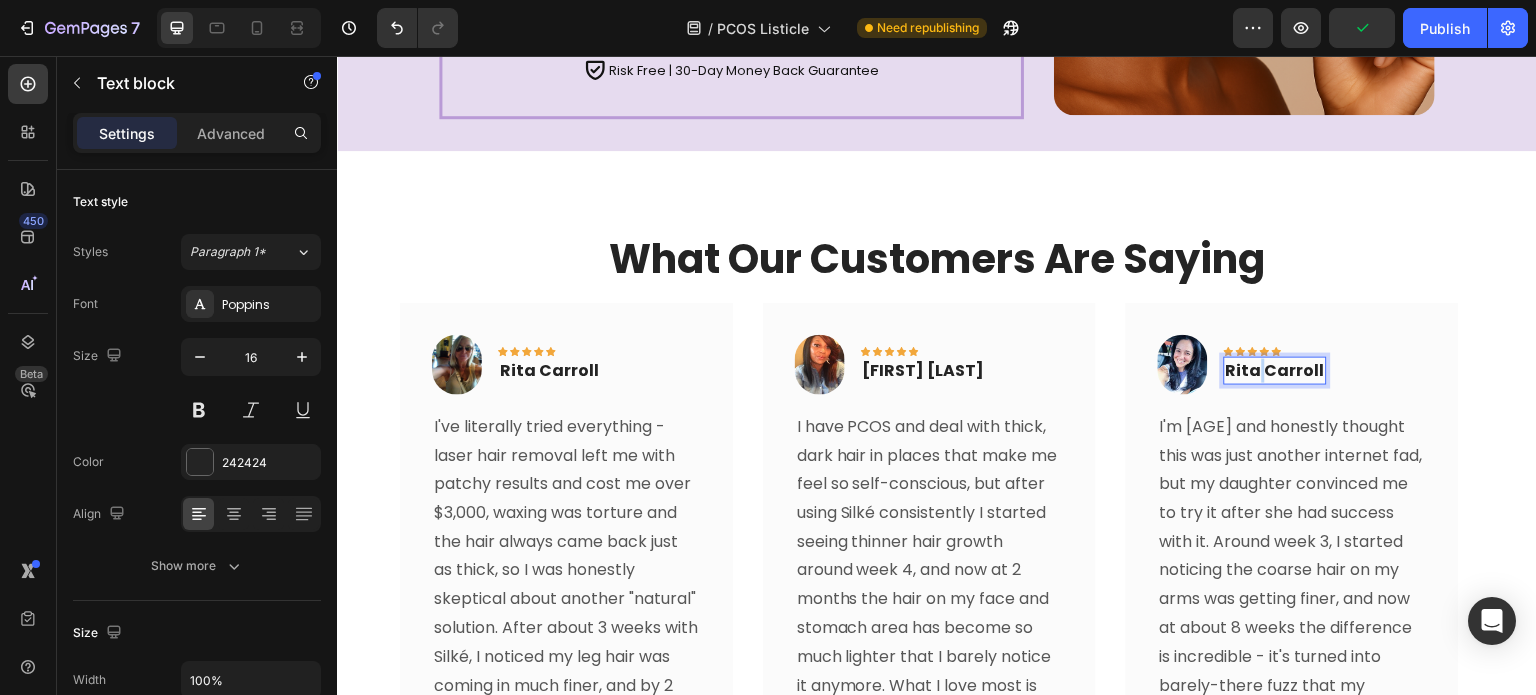 click on "Rita Carroll" at bounding box center (1275, 371) 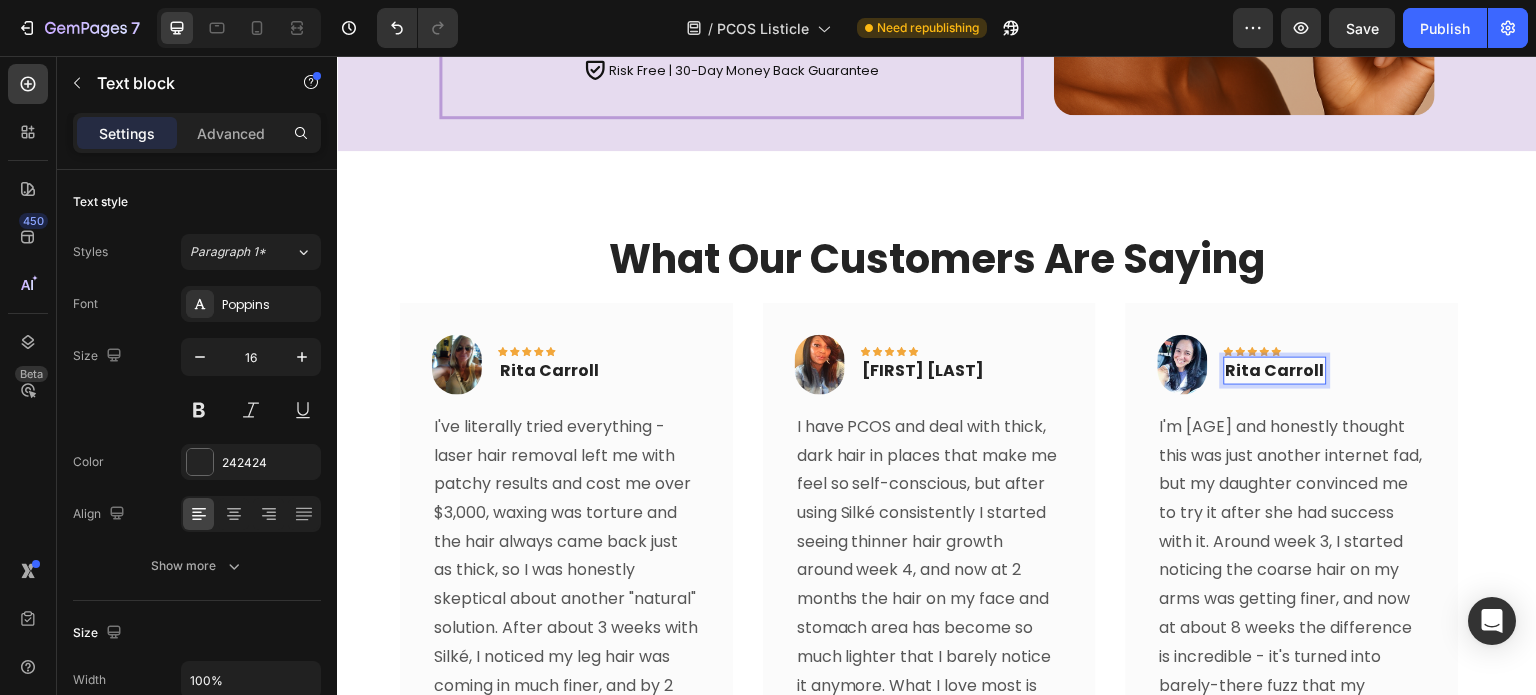 click on "Rita Carroll" at bounding box center [1275, 371] 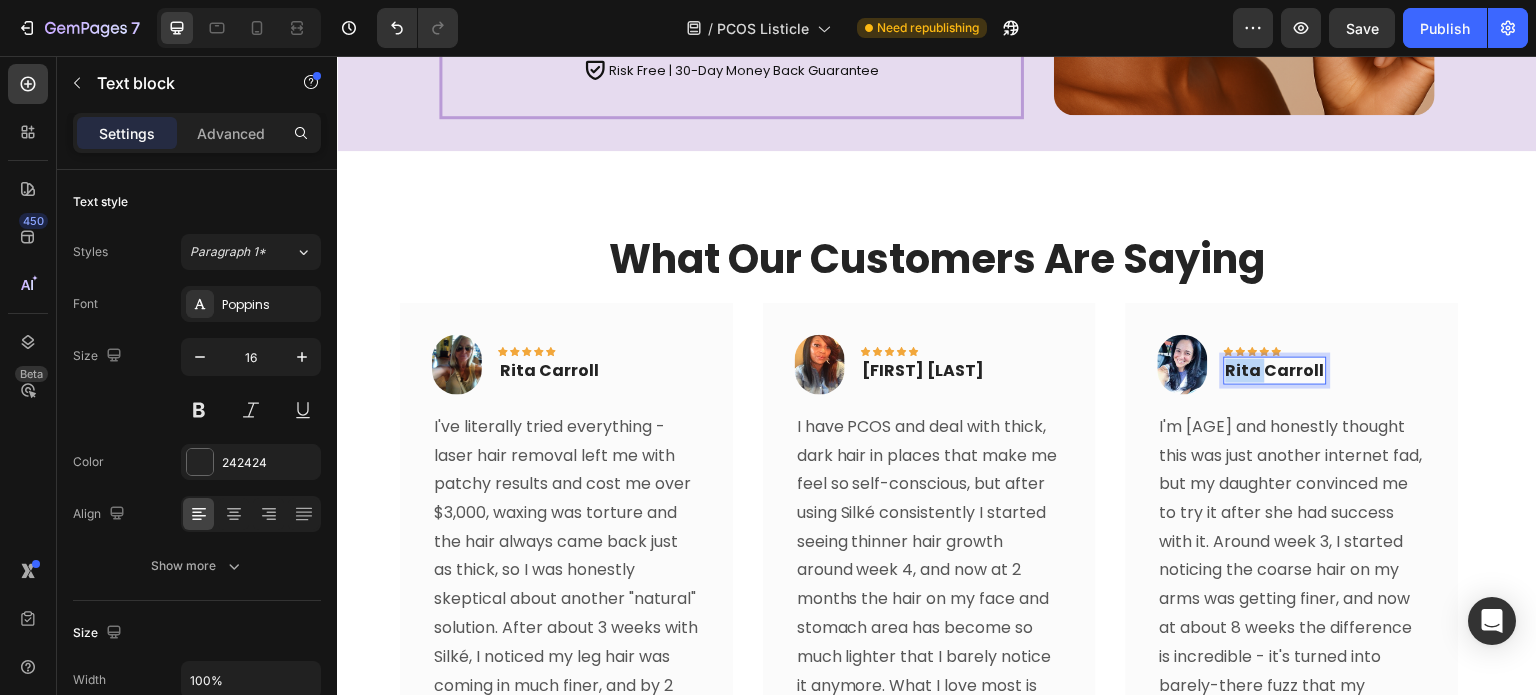 click on "Rita Carroll" at bounding box center [1275, 371] 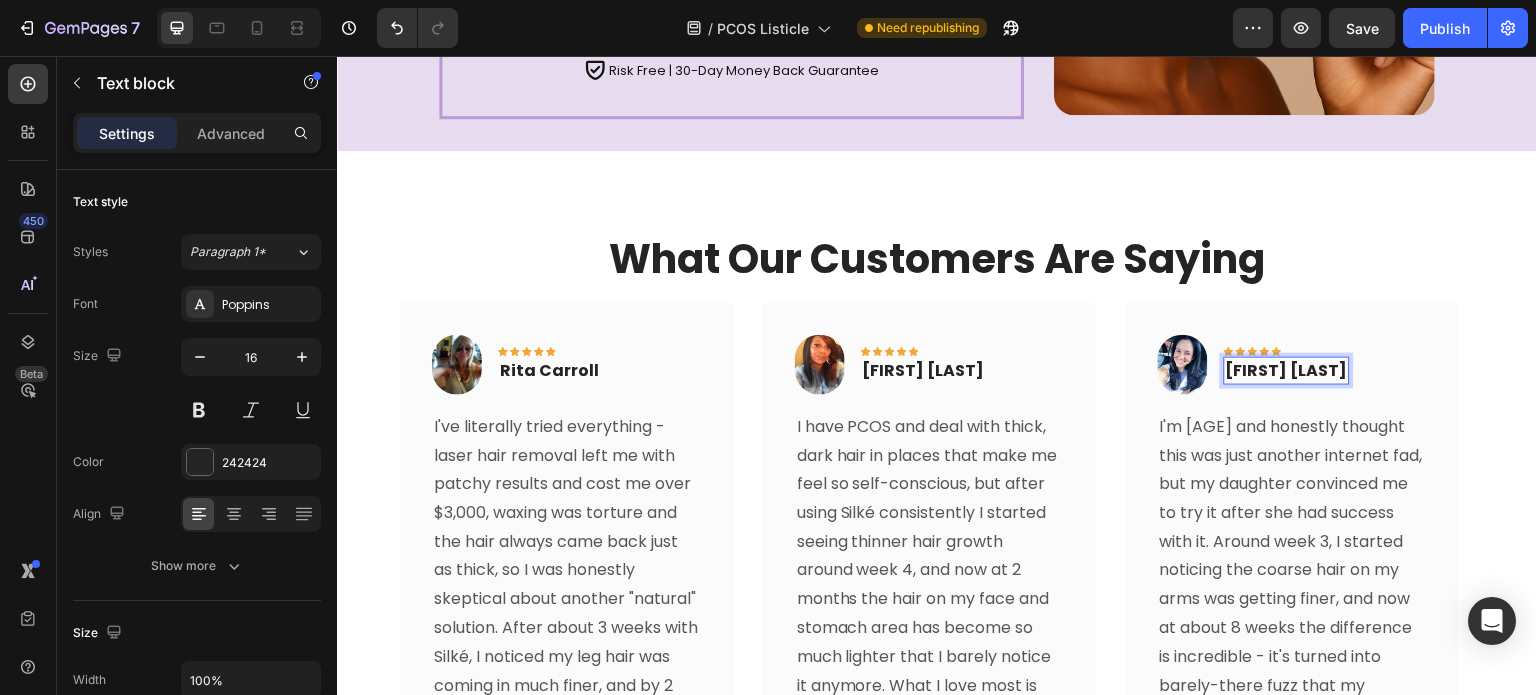click on "Katie Carroll" at bounding box center (1287, 371) 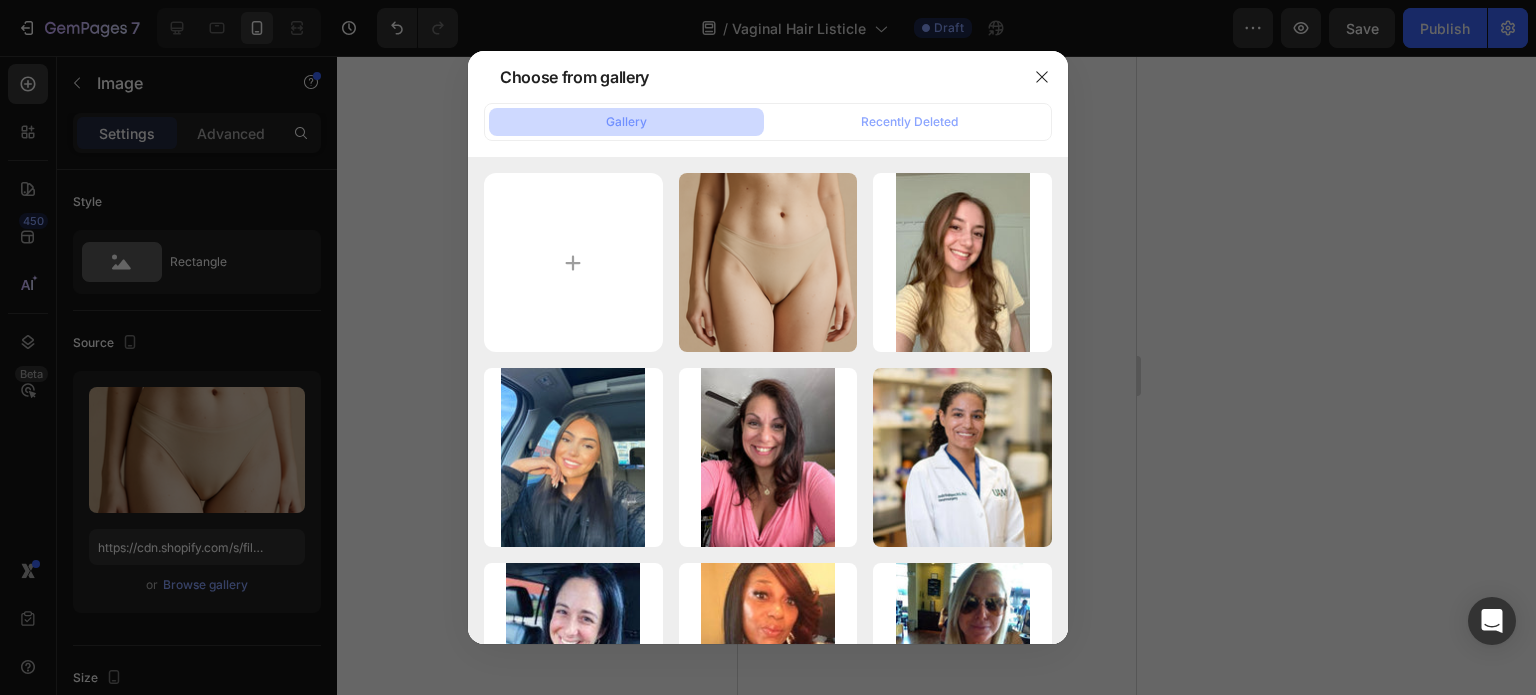 scroll, scrollTop: 0, scrollLeft: 0, axis: both 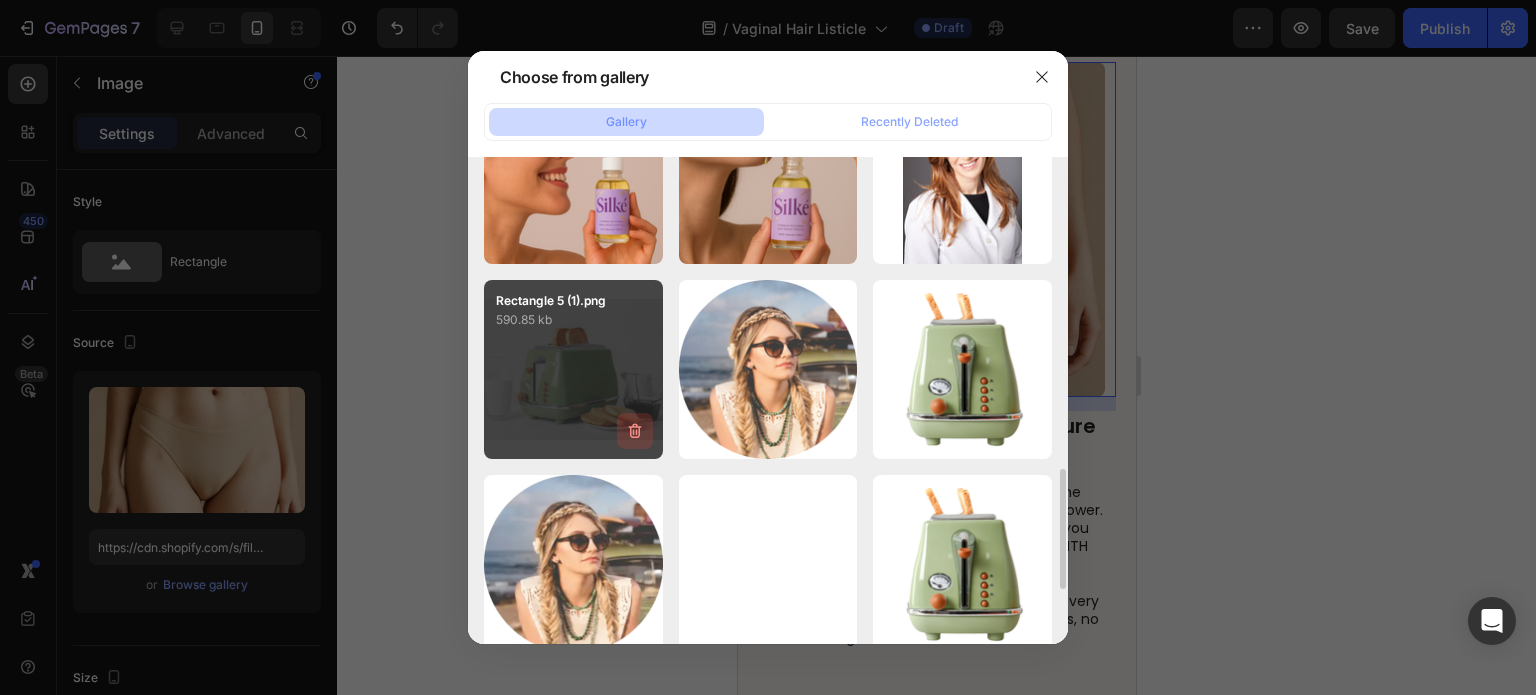 click 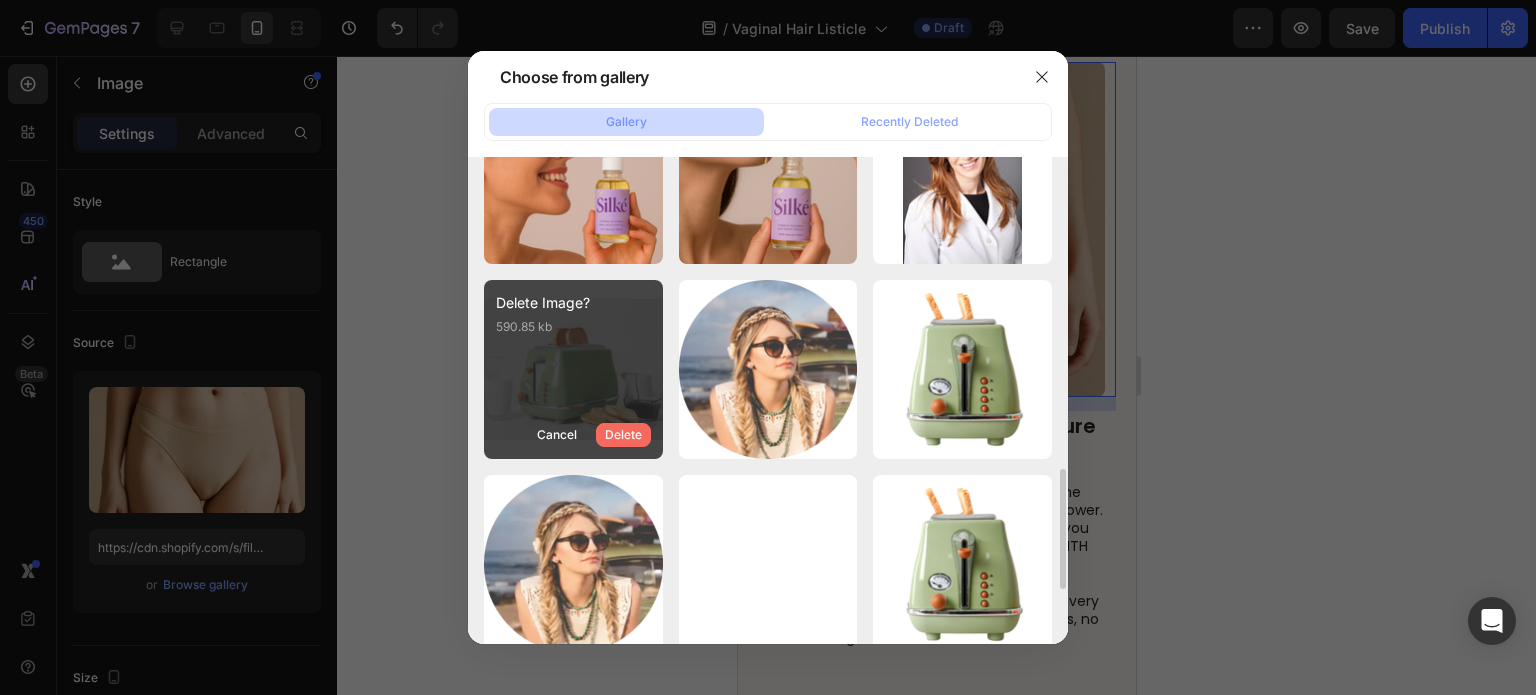 click on "Delete" at bounding box center (623, 435) 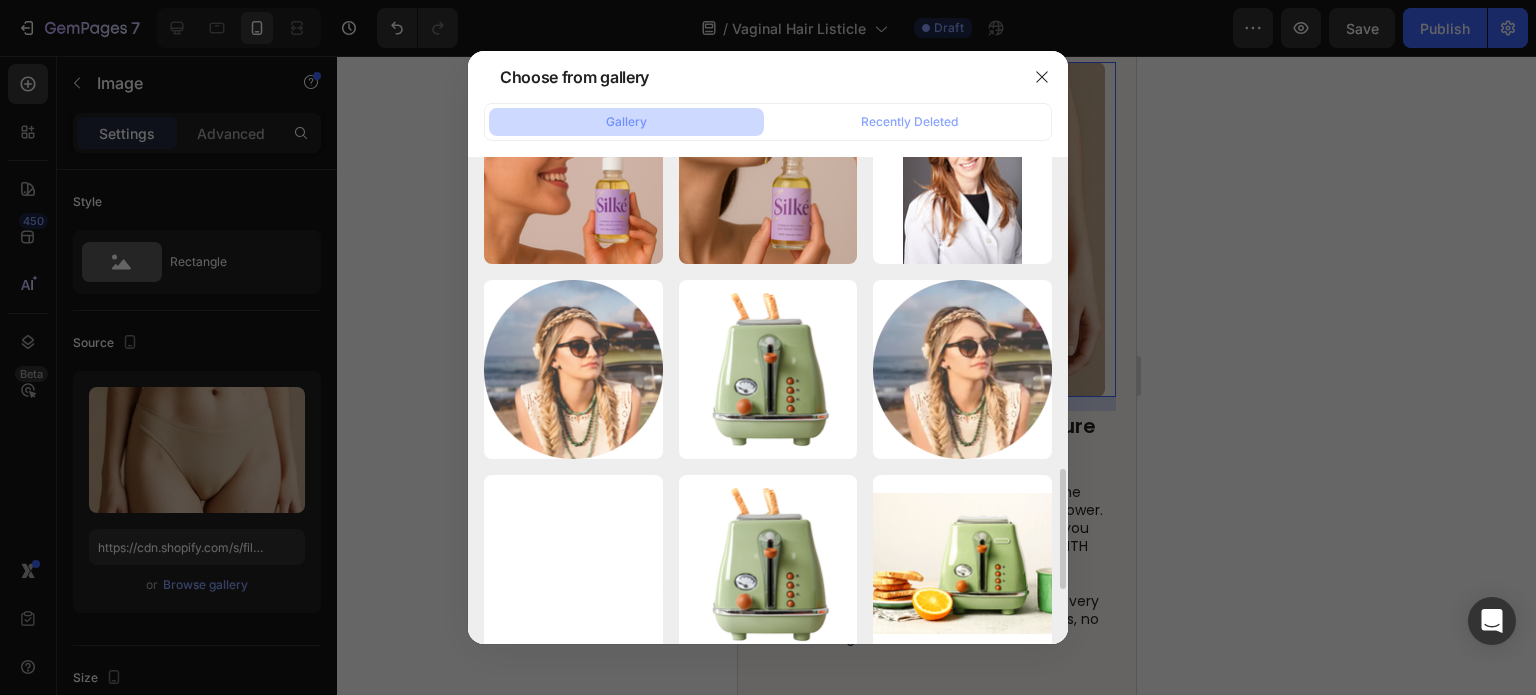 click 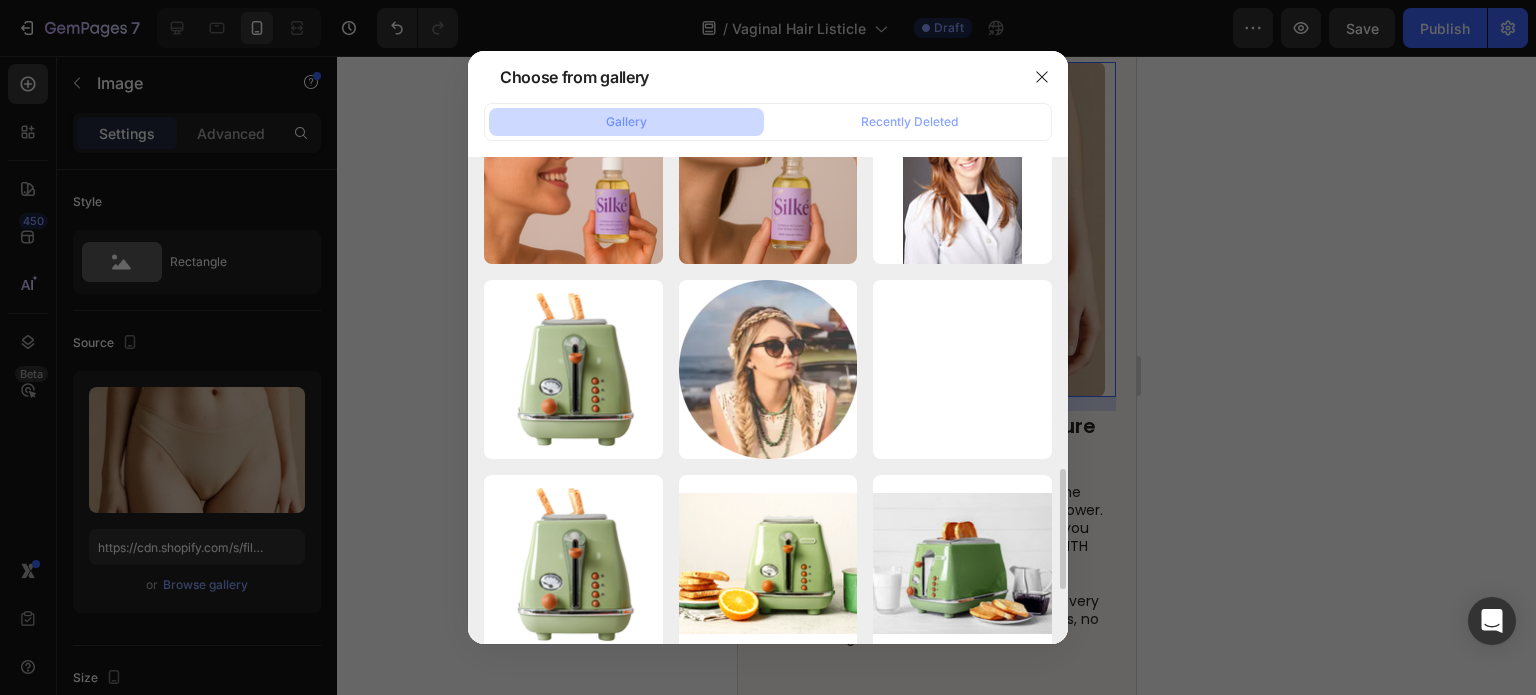 click 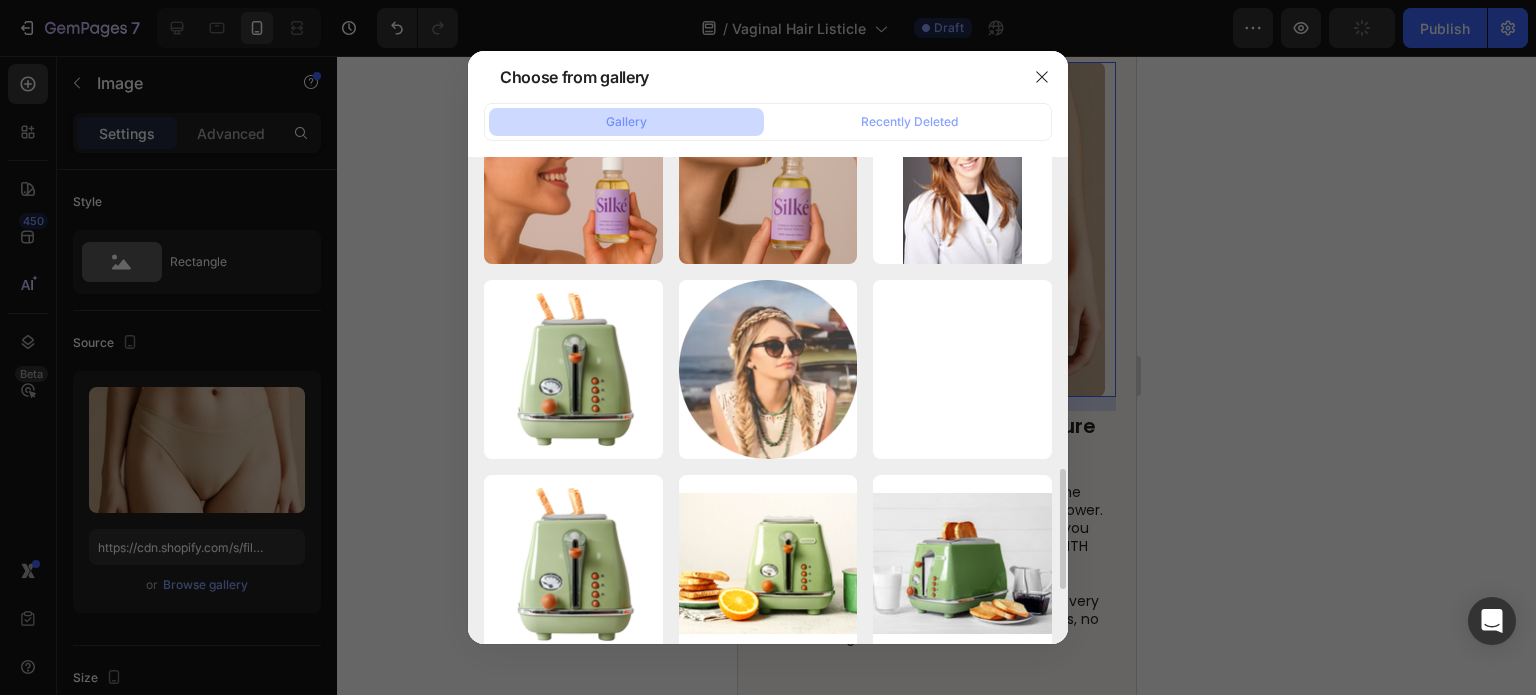 click on "Delete" at bounding box center (0, 0) 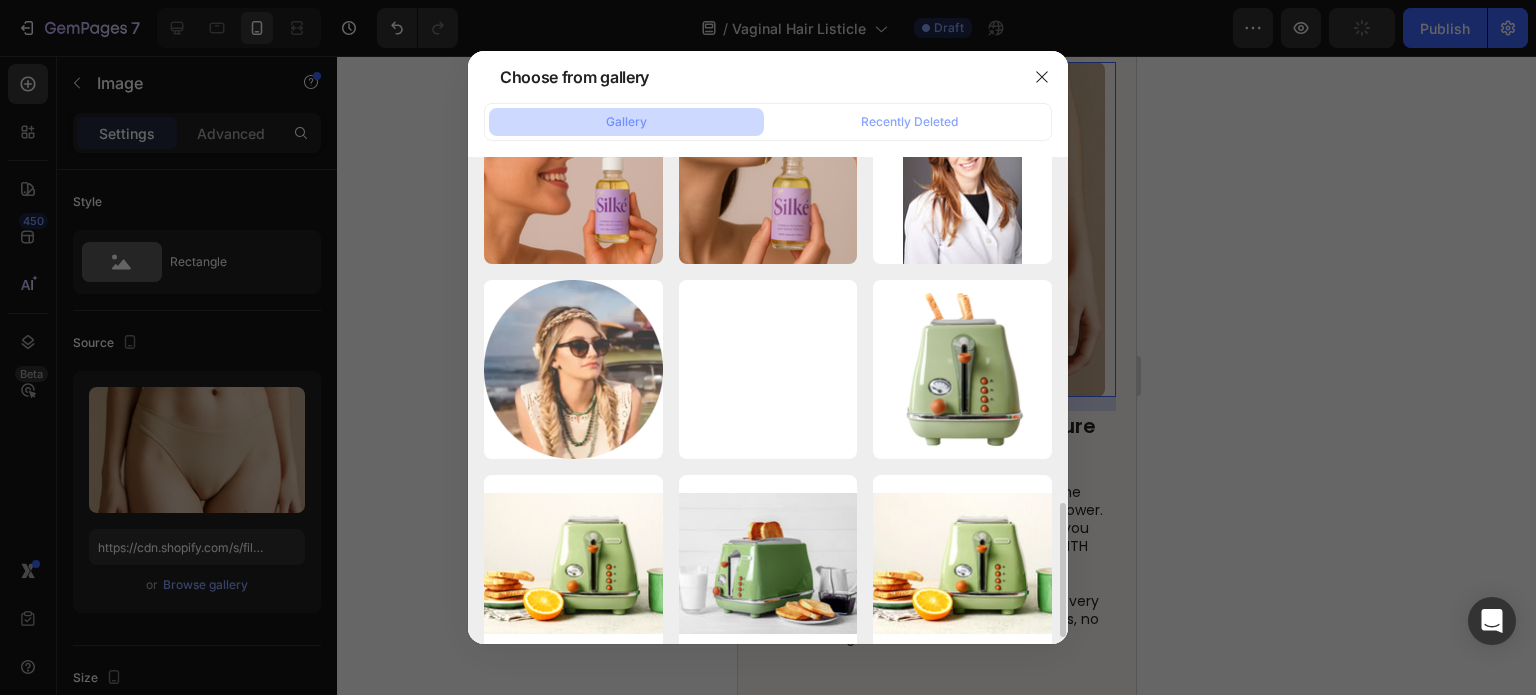 click 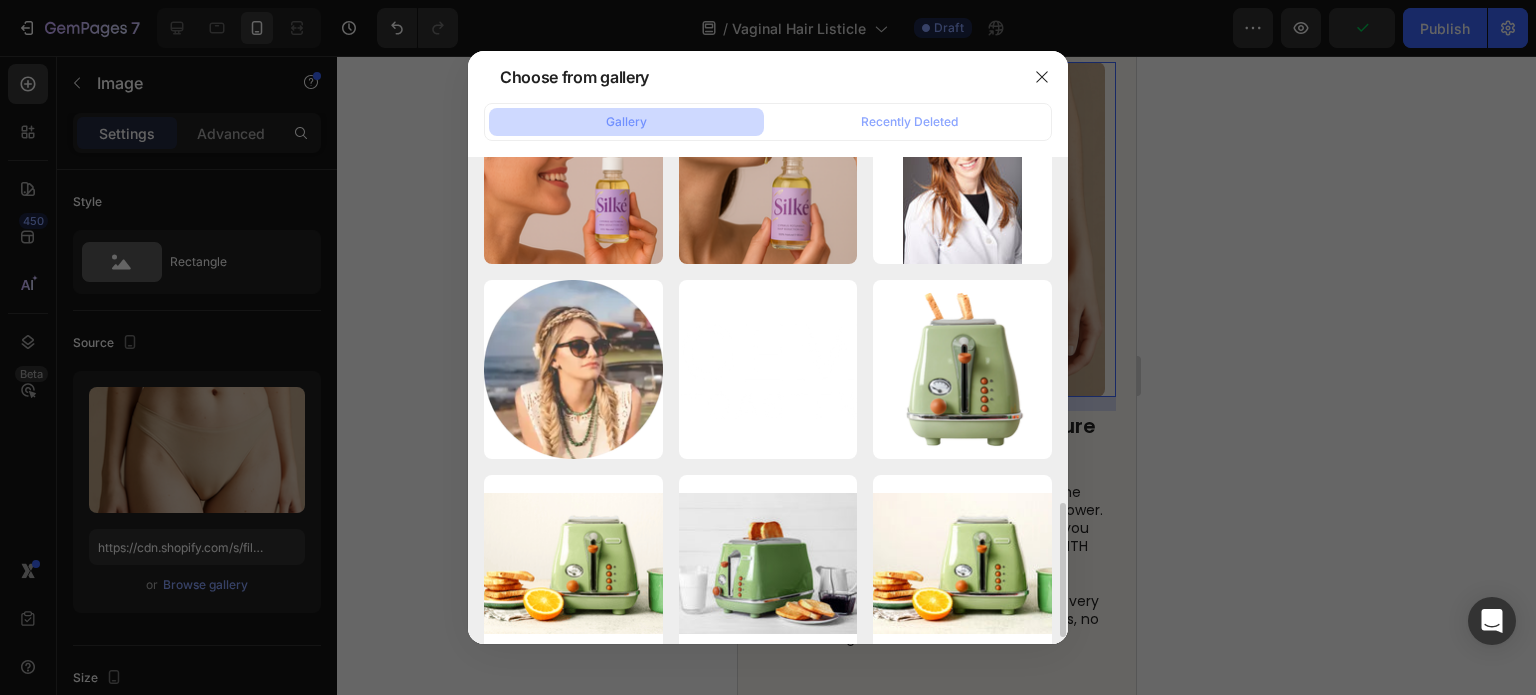 click on "Delete" at bounding box center (0, 0) 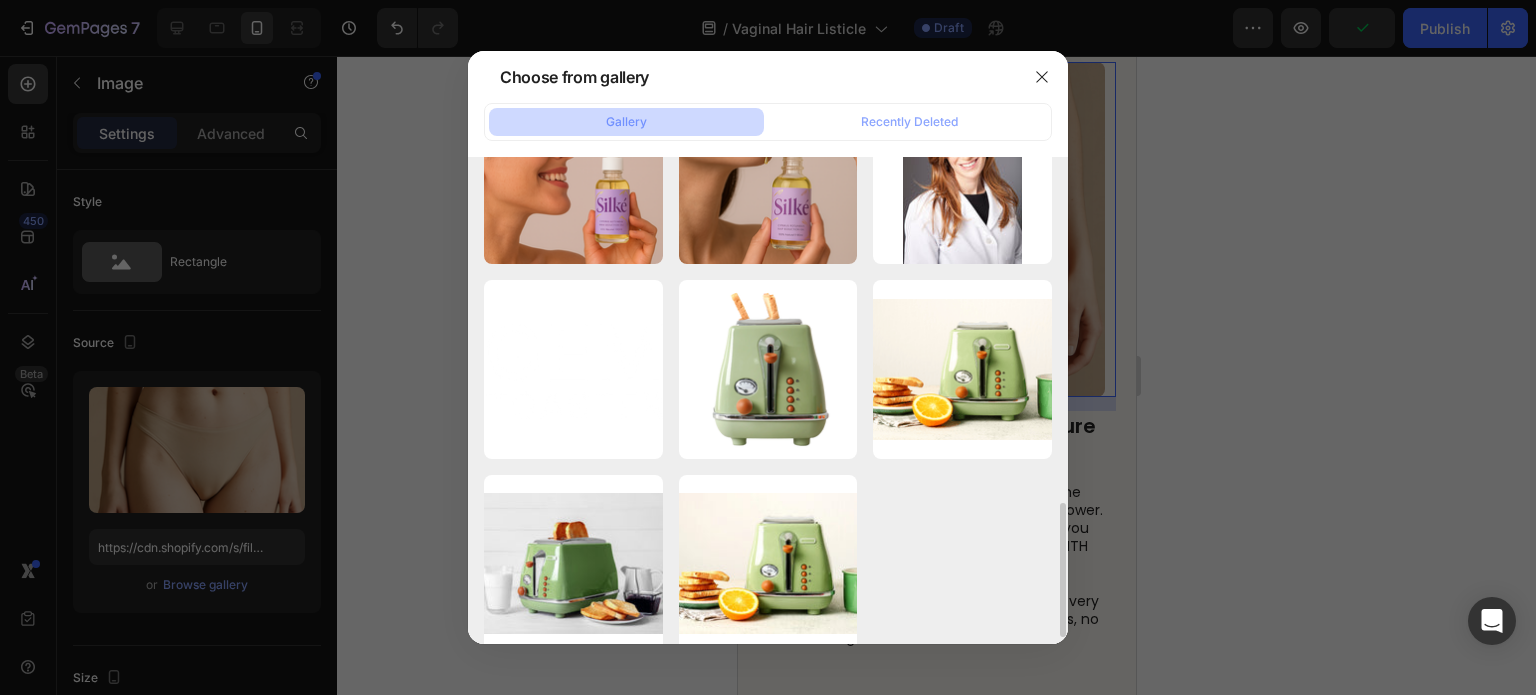 click 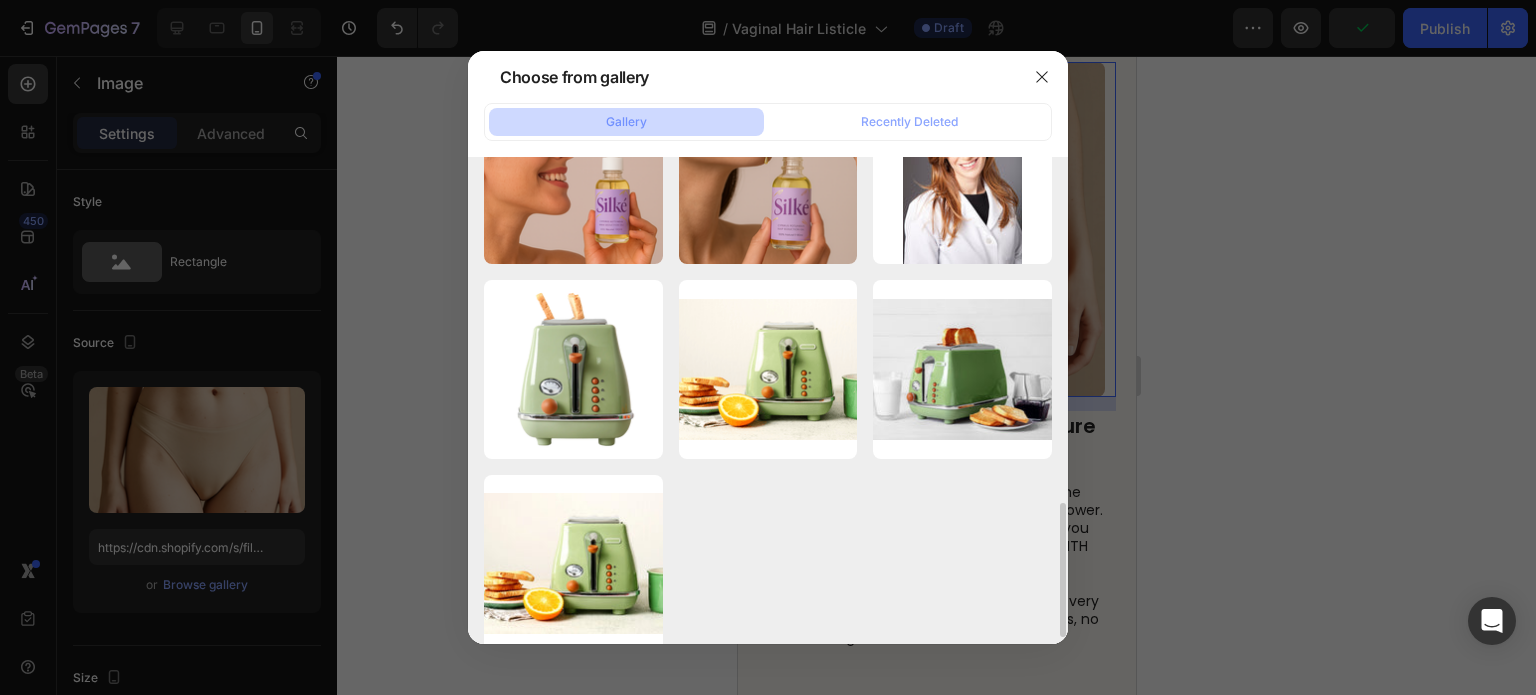 click 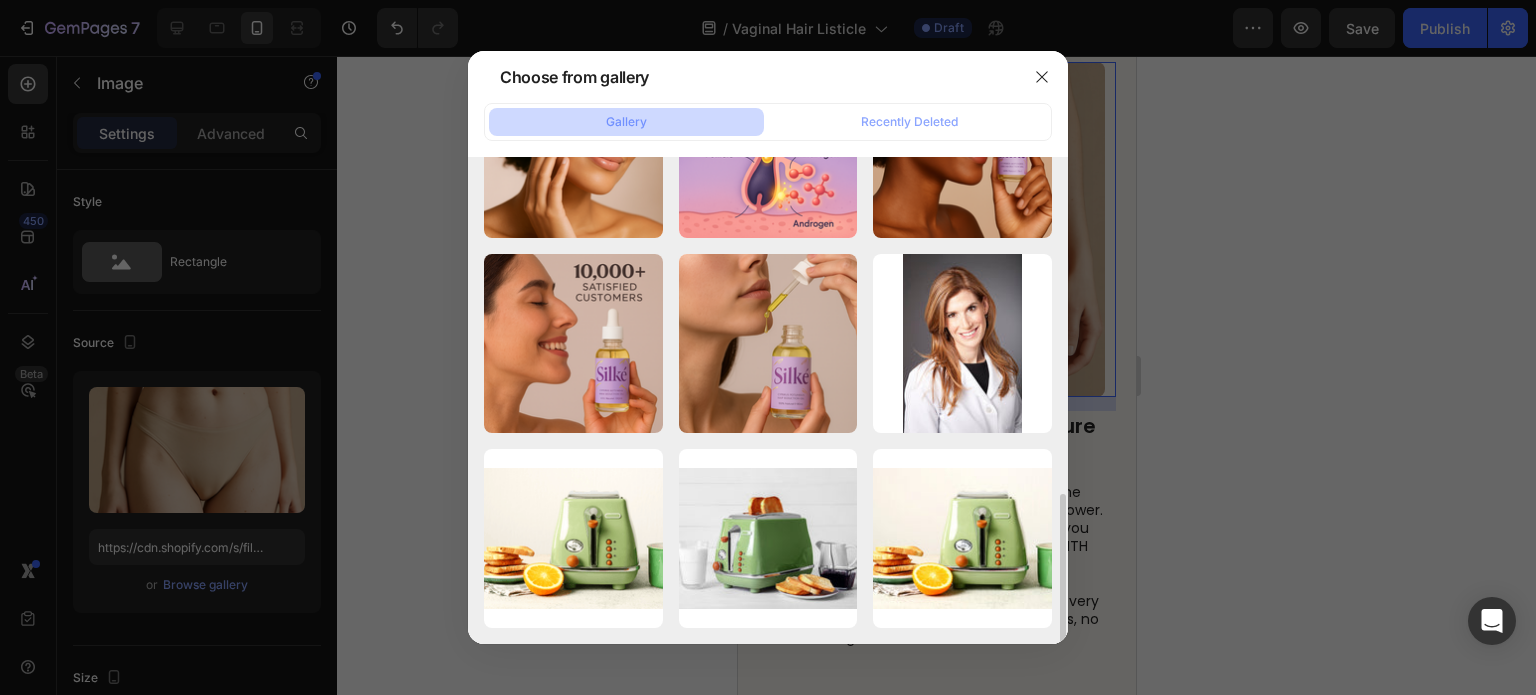 scroll, scrollTop: 1087, scrollLeft: 0, axis: vertical 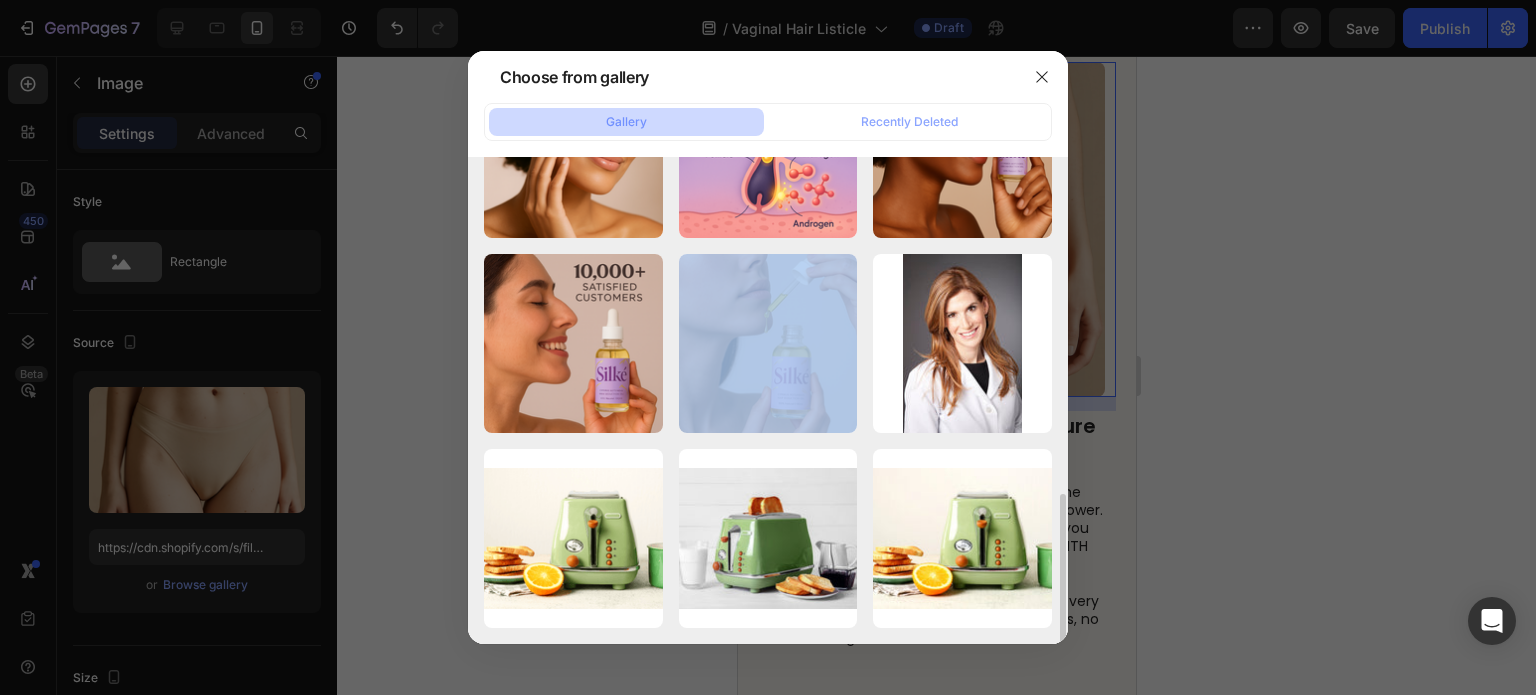 click on "ChatGPT Image Aug 3, ...AM.png 1742.68 kb" at bounding box center (0, 0) 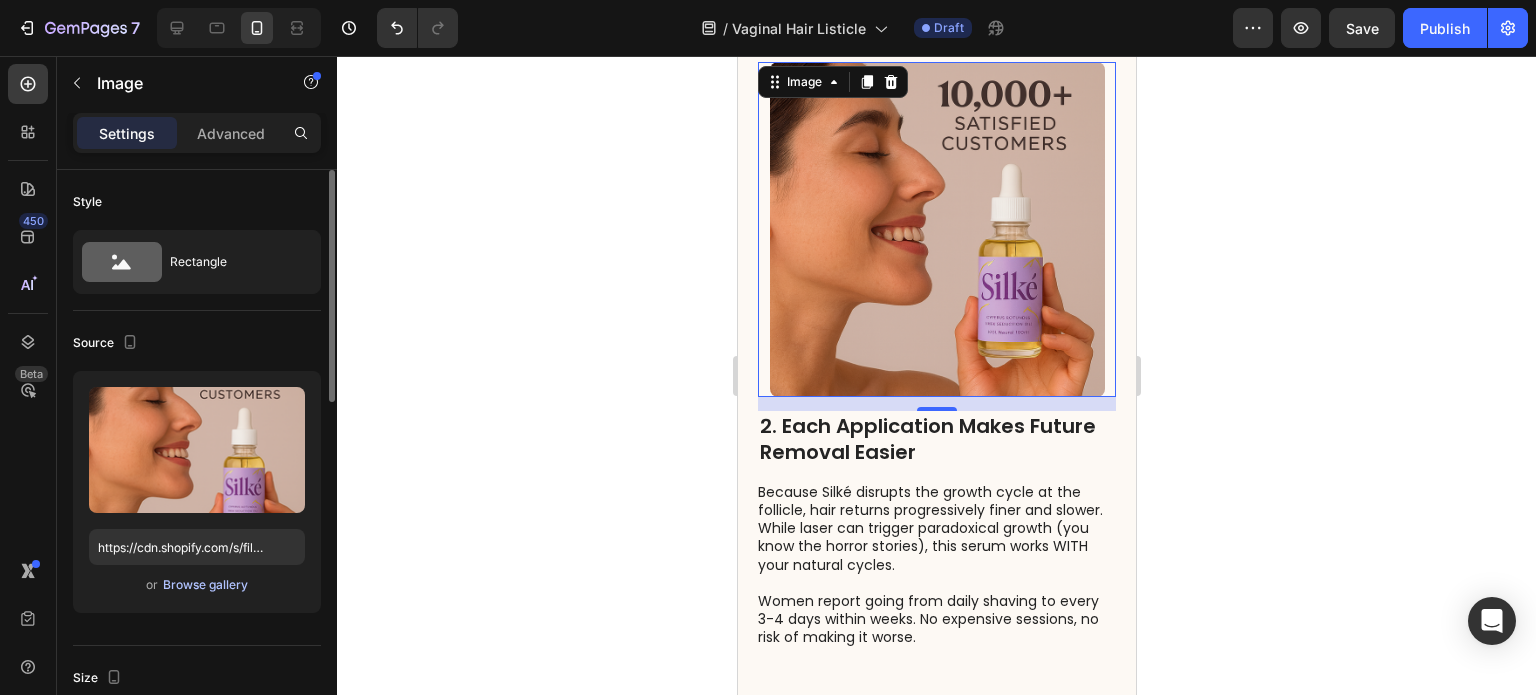 click on "Browse gallery" at bounding box center (205, 585) 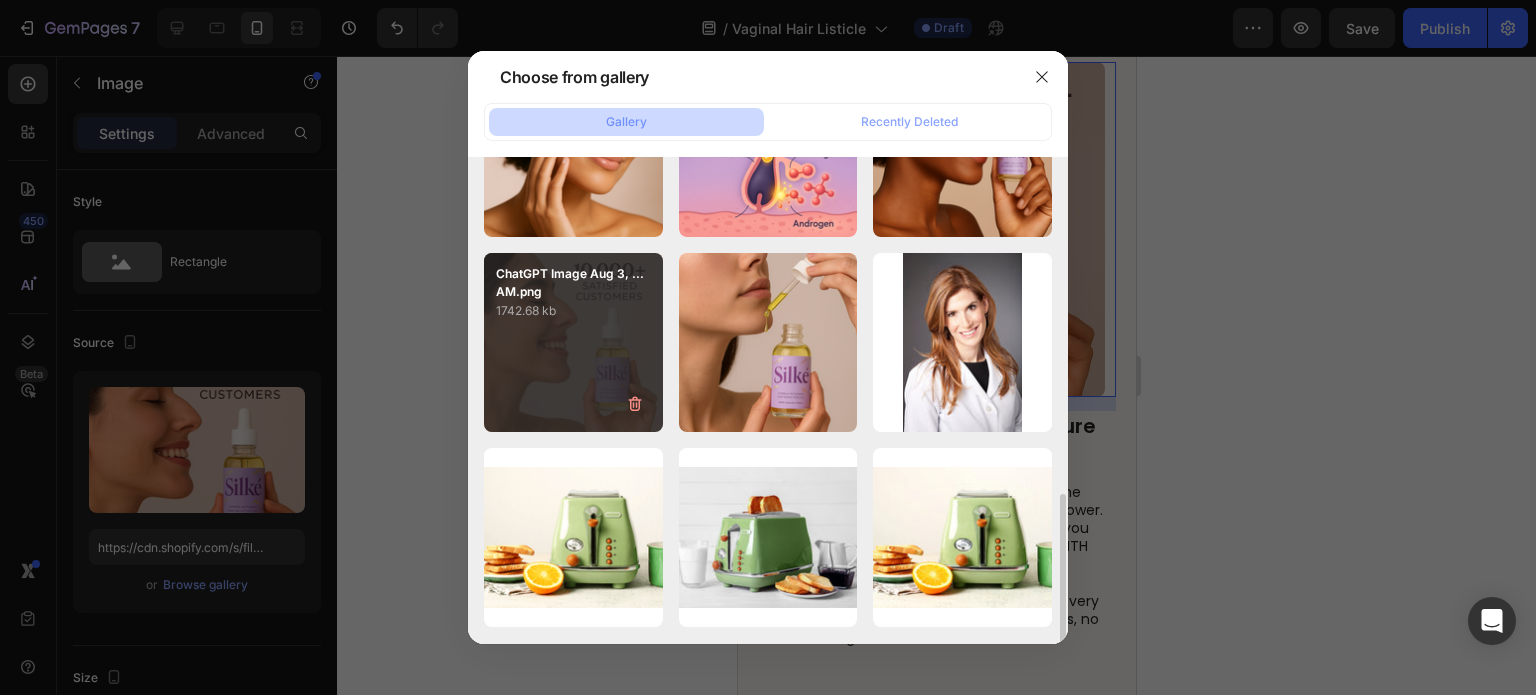 scroll, scrollTop: 1088, scrollLeft: 0, axis: vertical 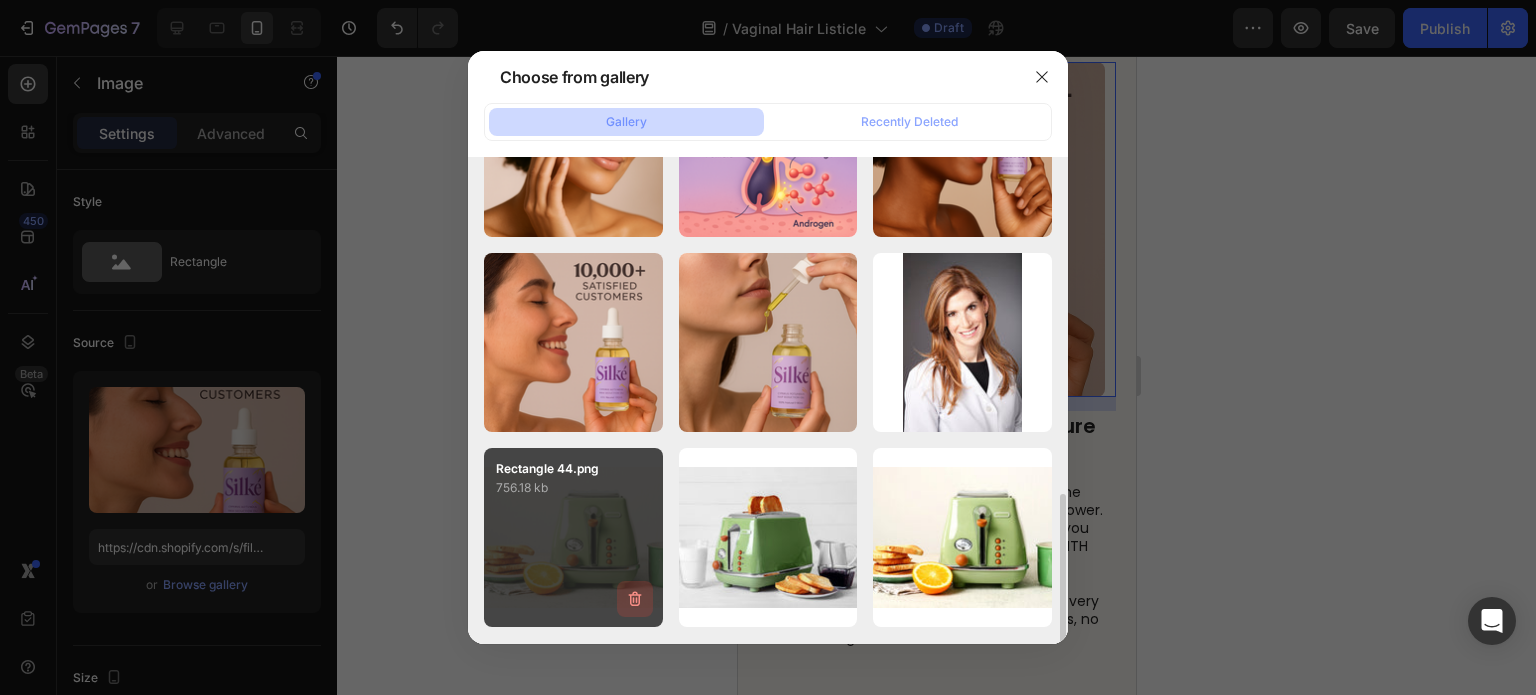 click 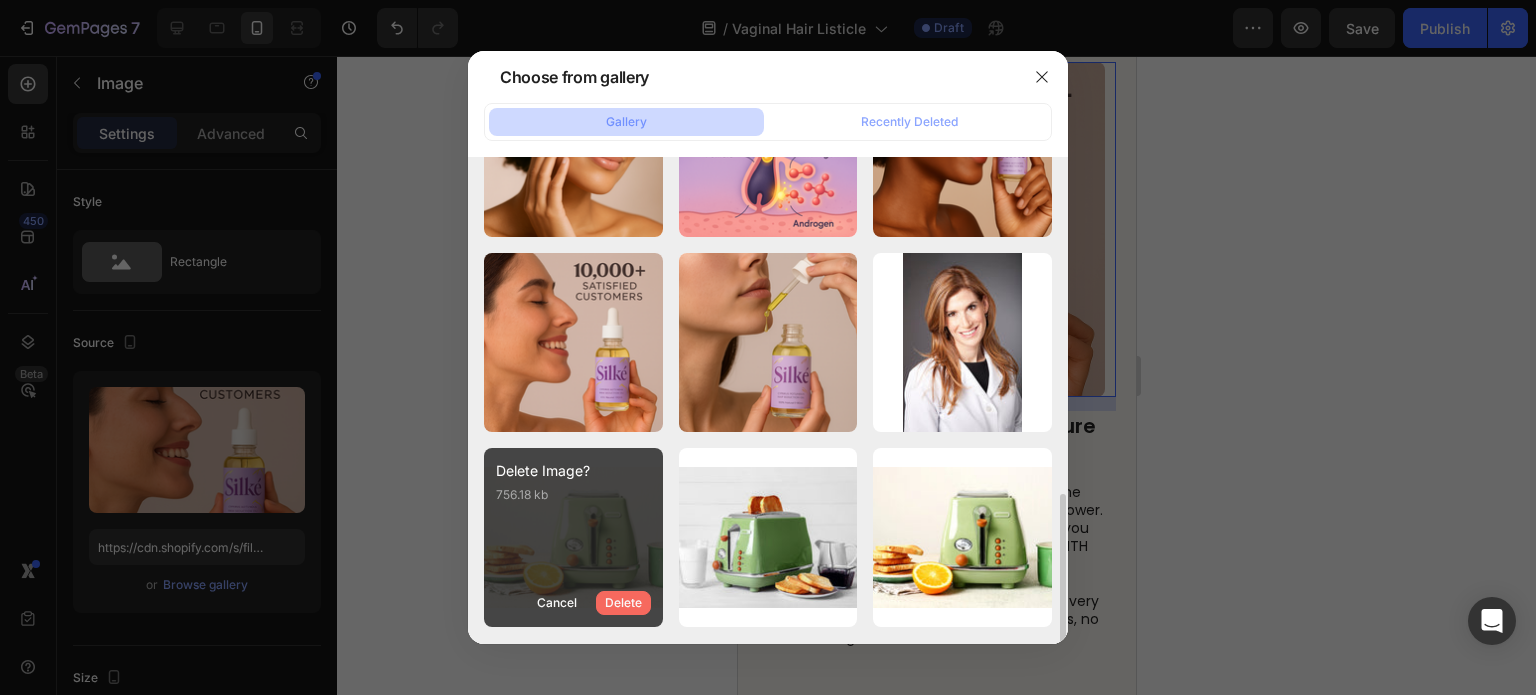 click on "Delete" at bounding box center [623, 603] 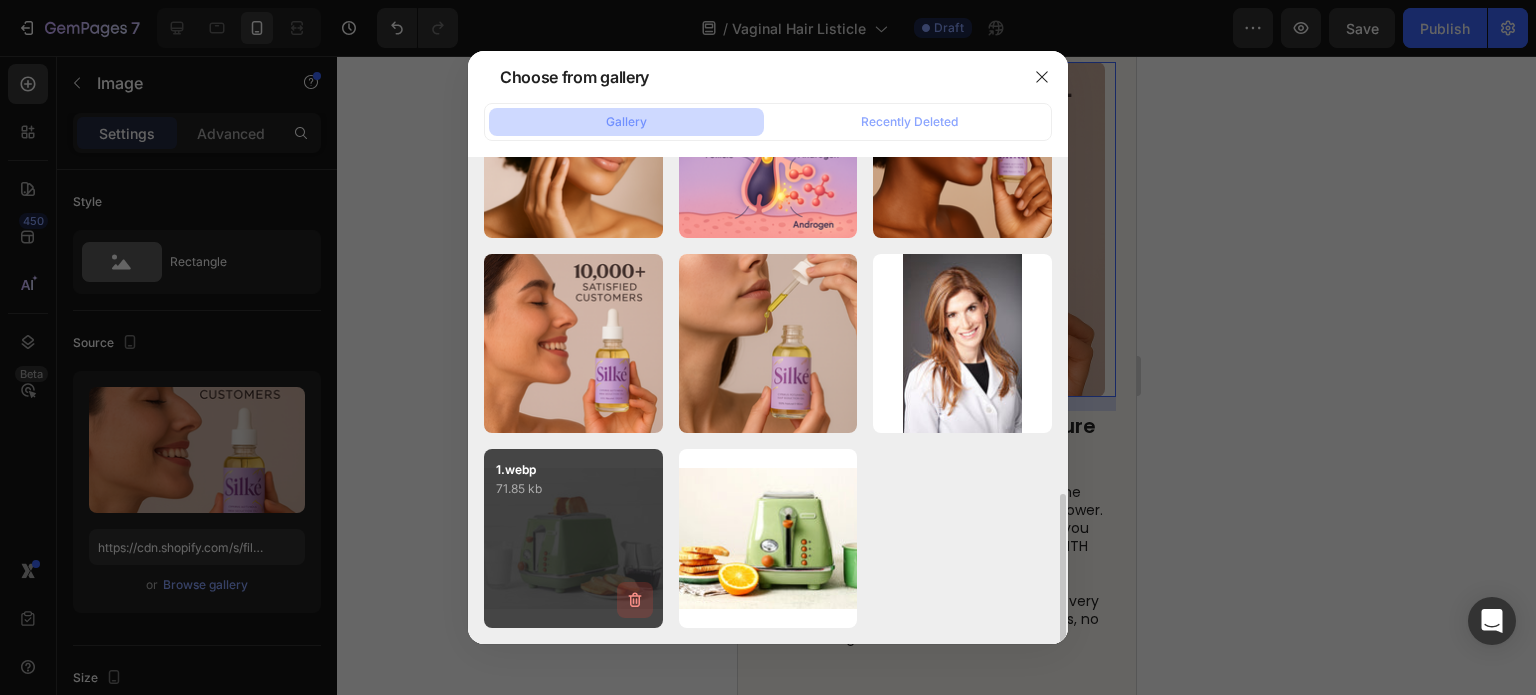 click 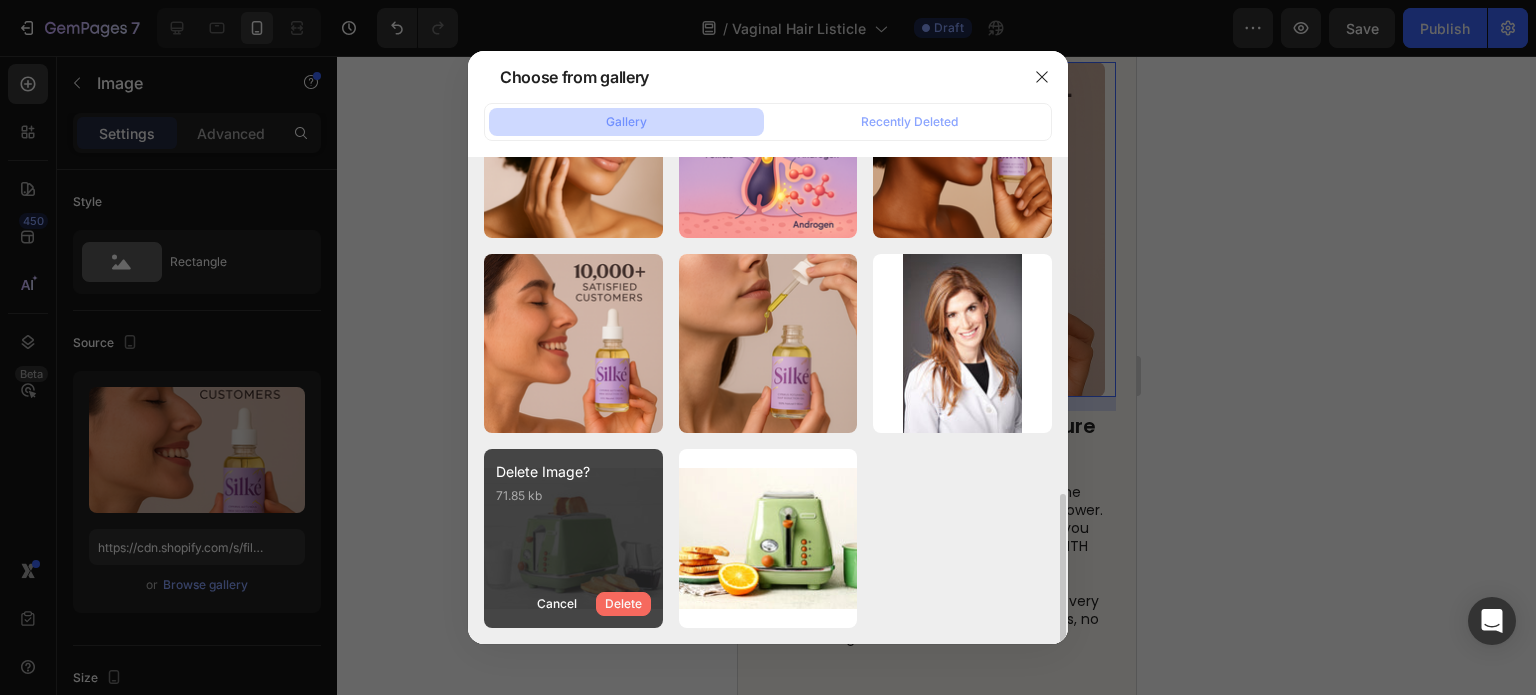 click on "Delete" at bounding box center (623, 604) 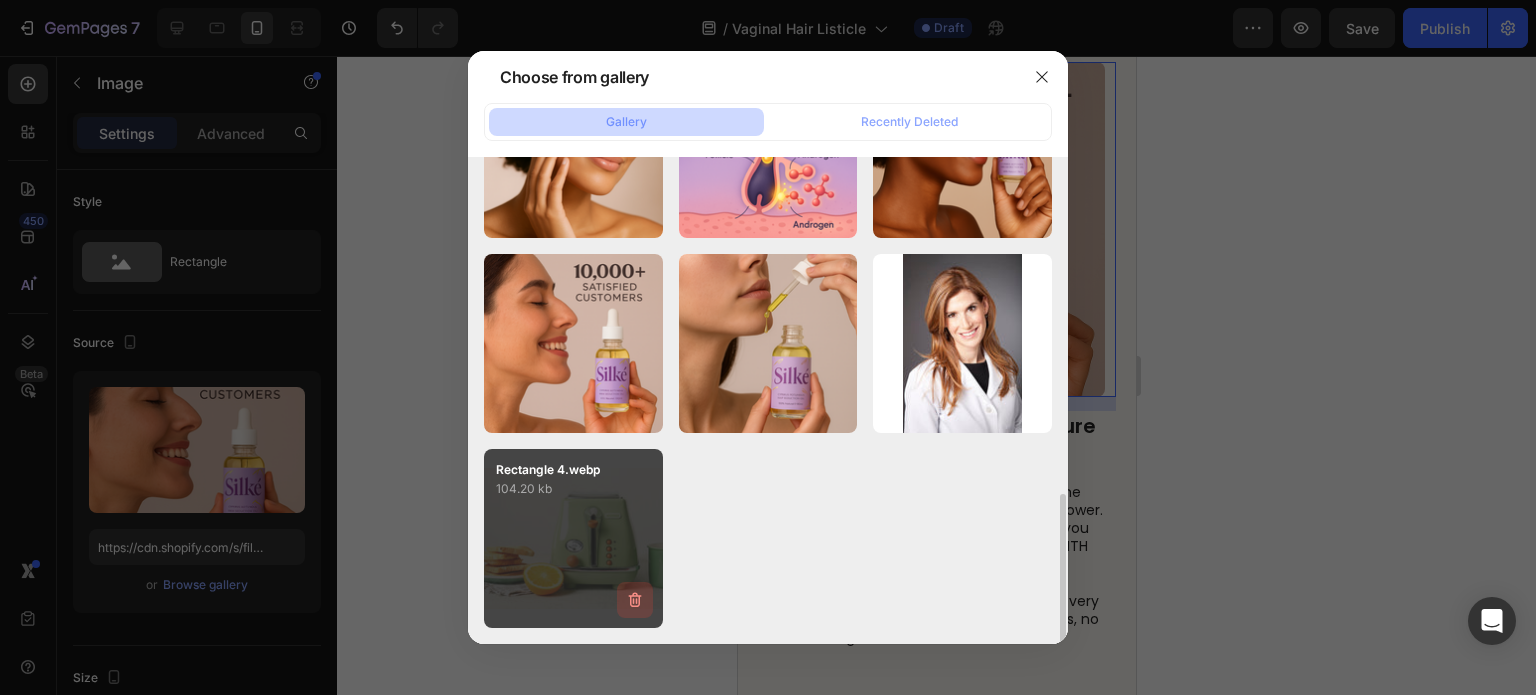 click 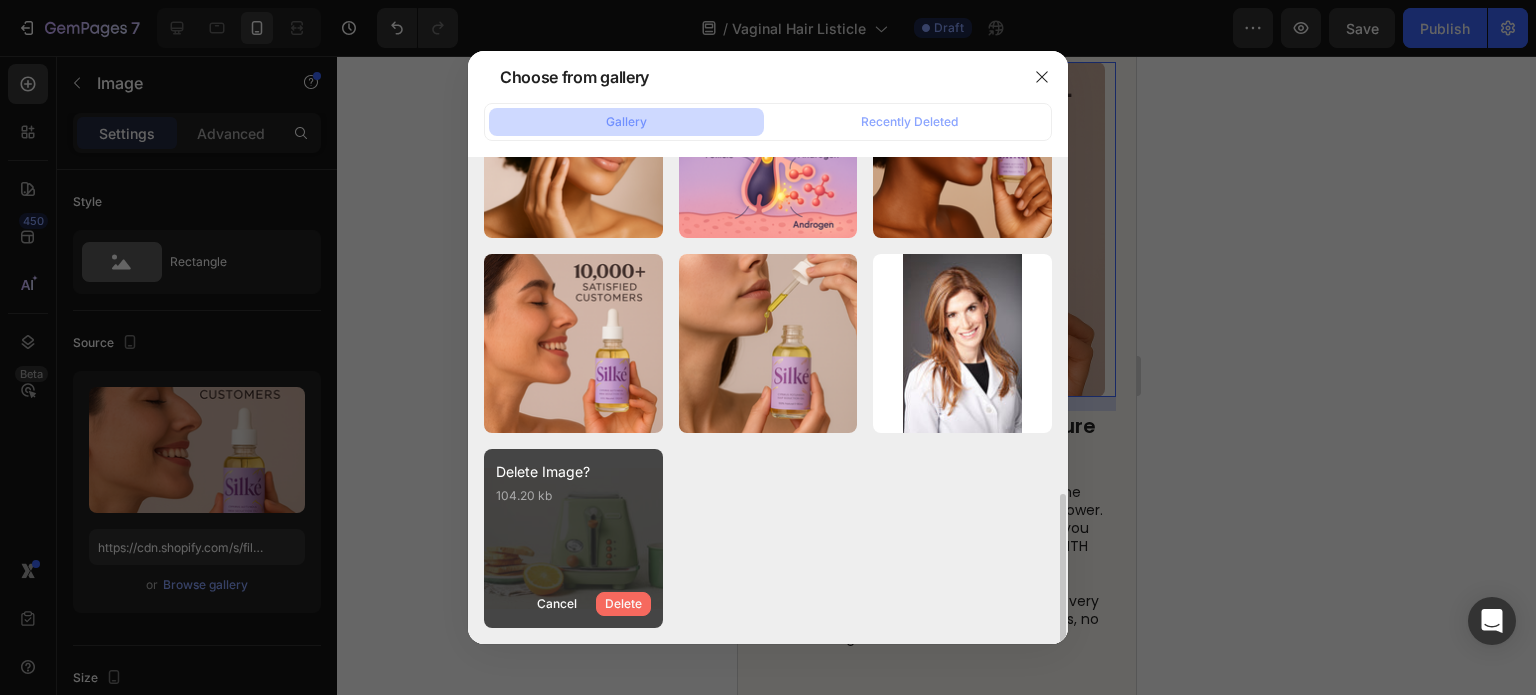 click on "Delete" at bounding box center [623, 604] 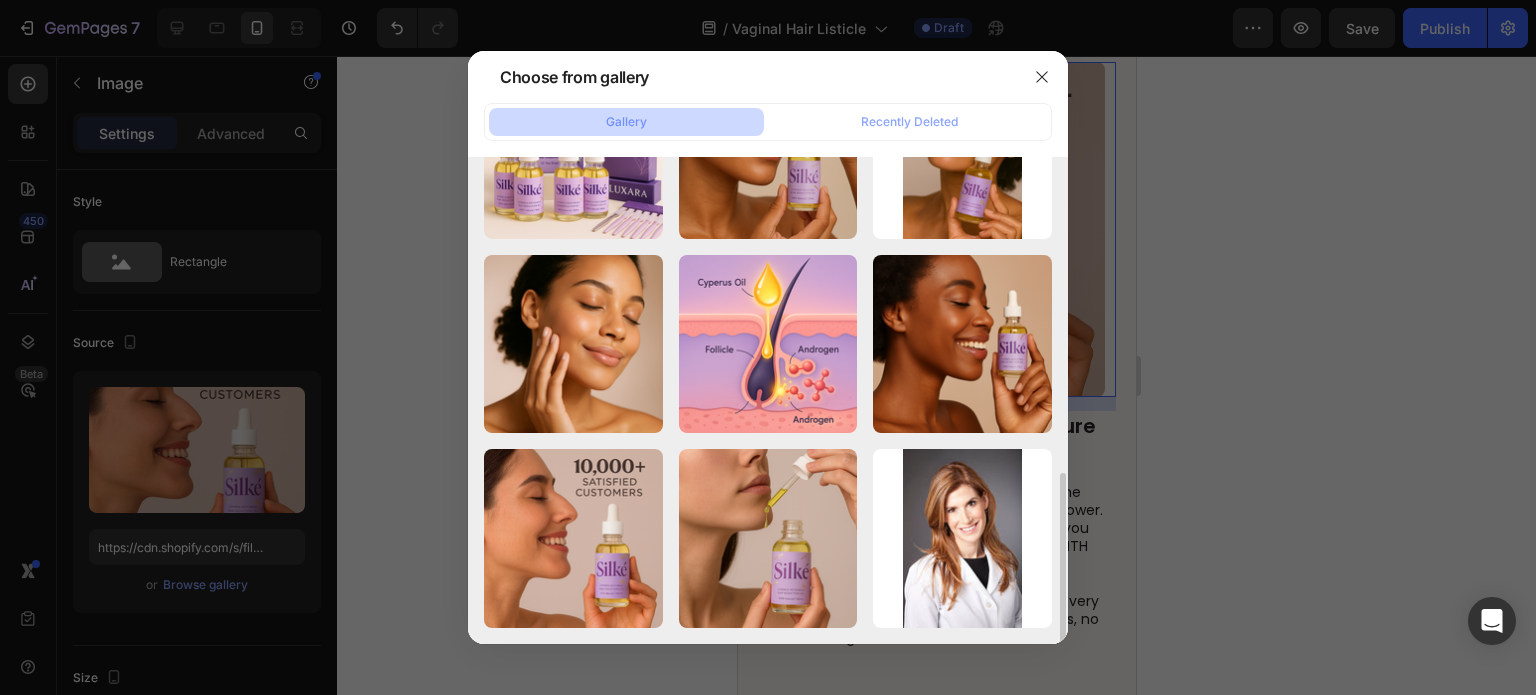 scroll, scrollTop: 892, scrollLeft: 0, axis: vertical 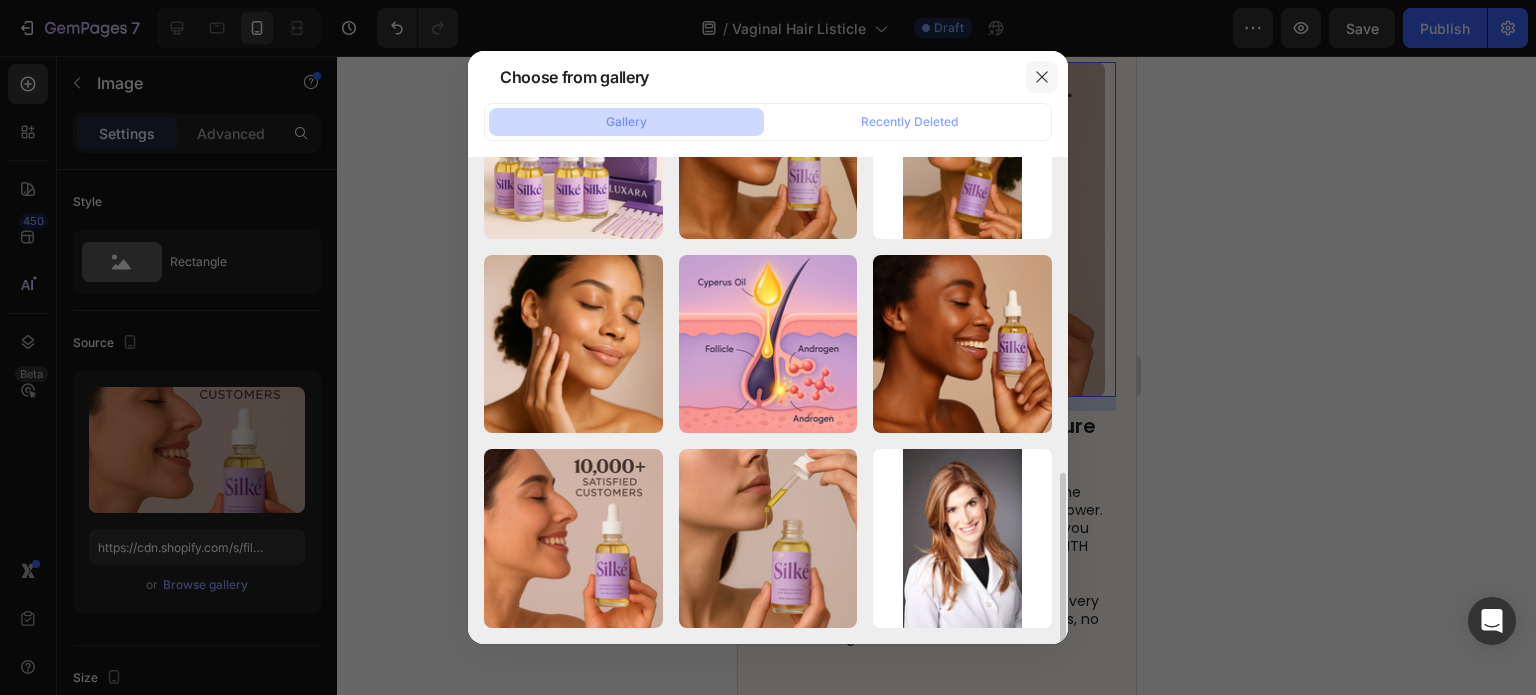 click at bounding box center (1042, 77) 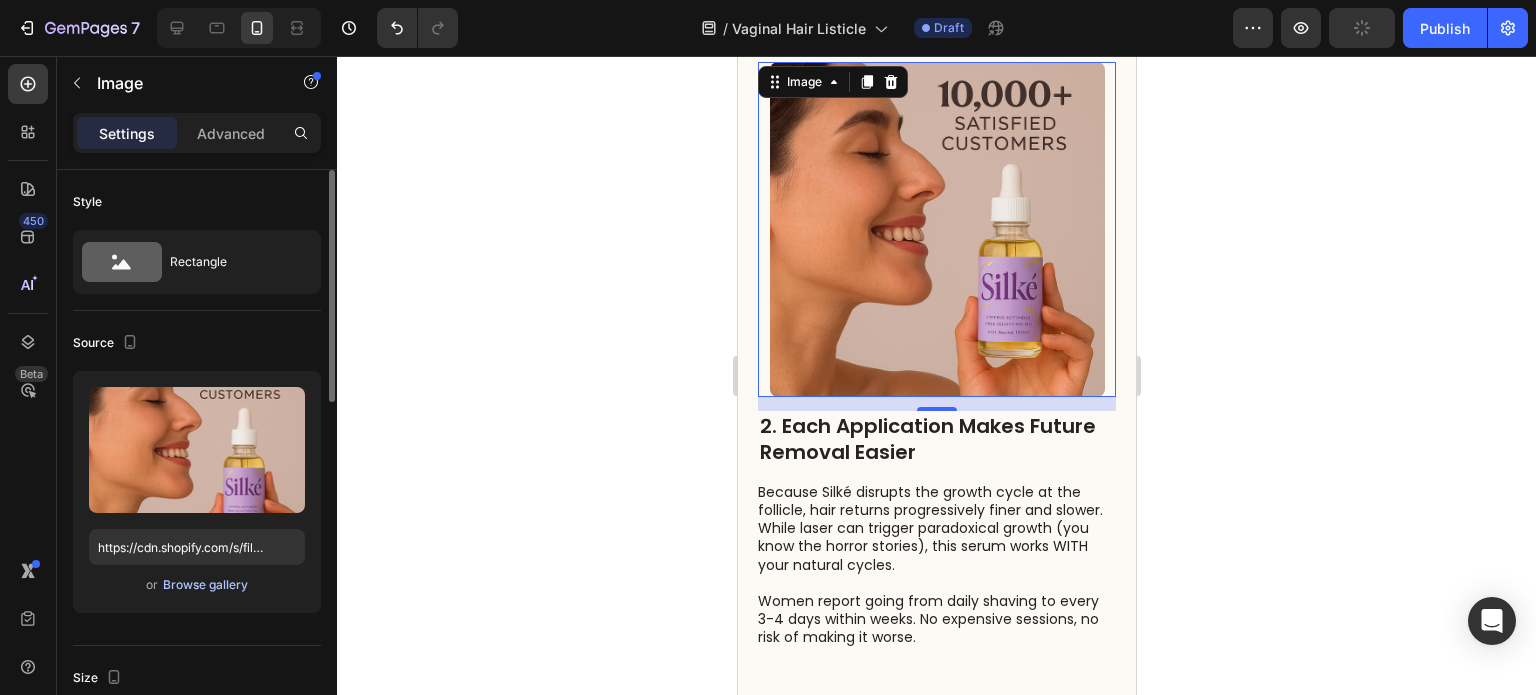 click on "Browse gallery" at bounding box center (205, 585) 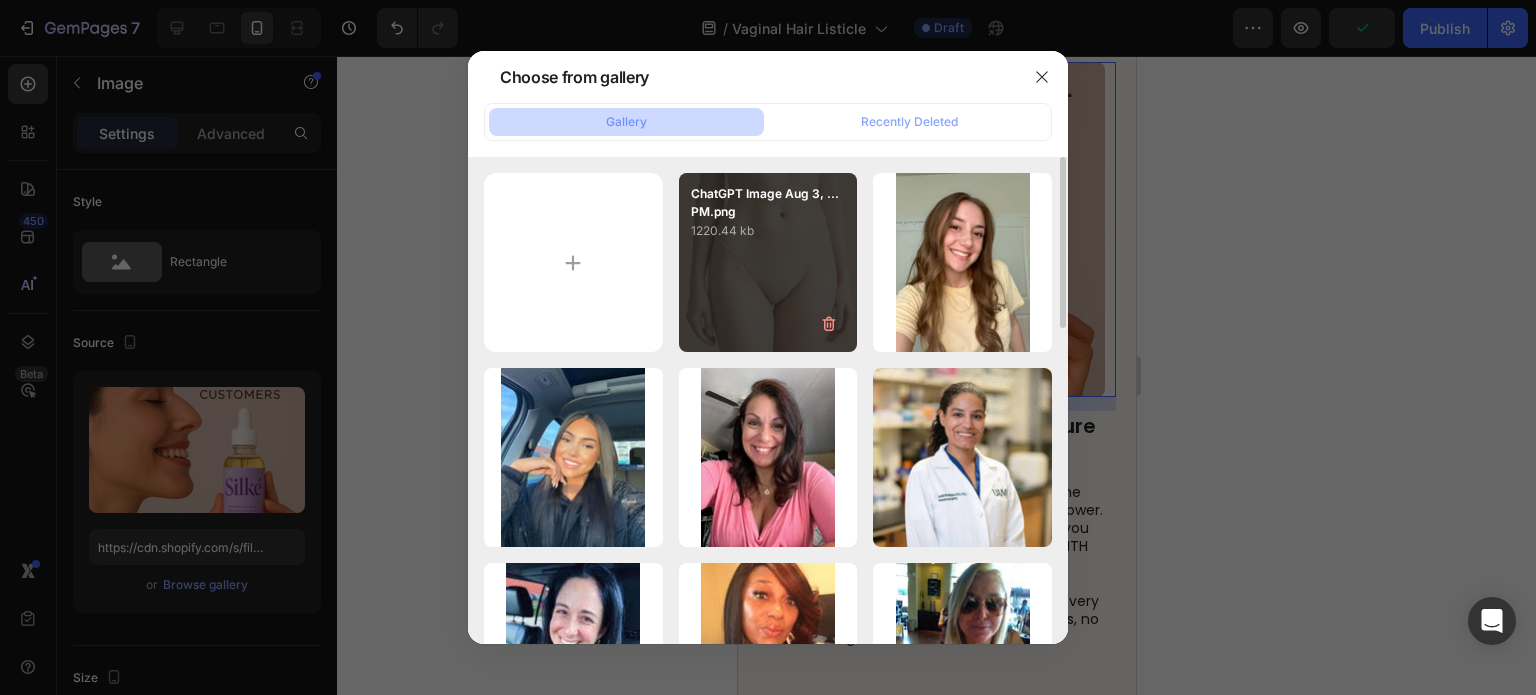 click on "ChatGPT Image Aug 3, ...PM.png 1220.44 kb" at bounding box center [768, 262] 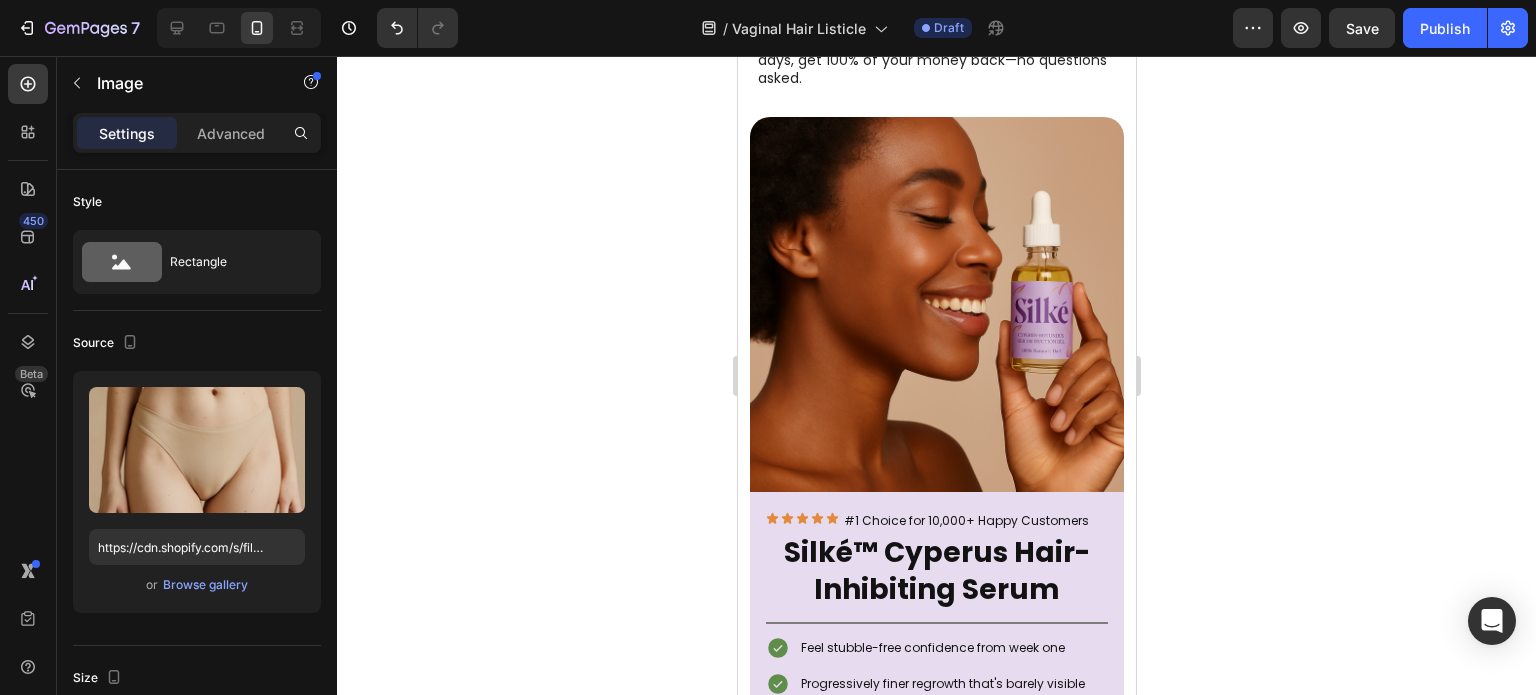 scroll, scrollTop: 5176, scrollLeft: 0, axis: vertical 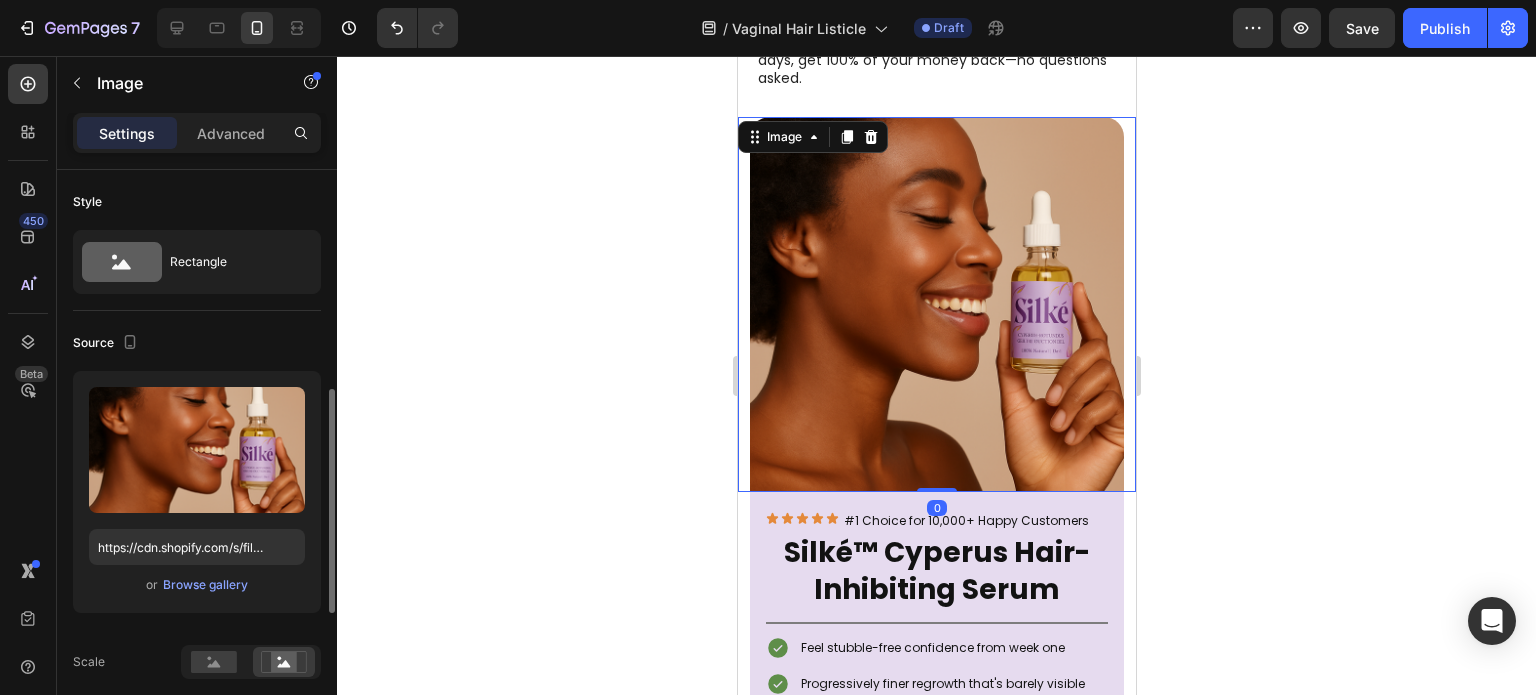 click at bounding box center (936, 304) 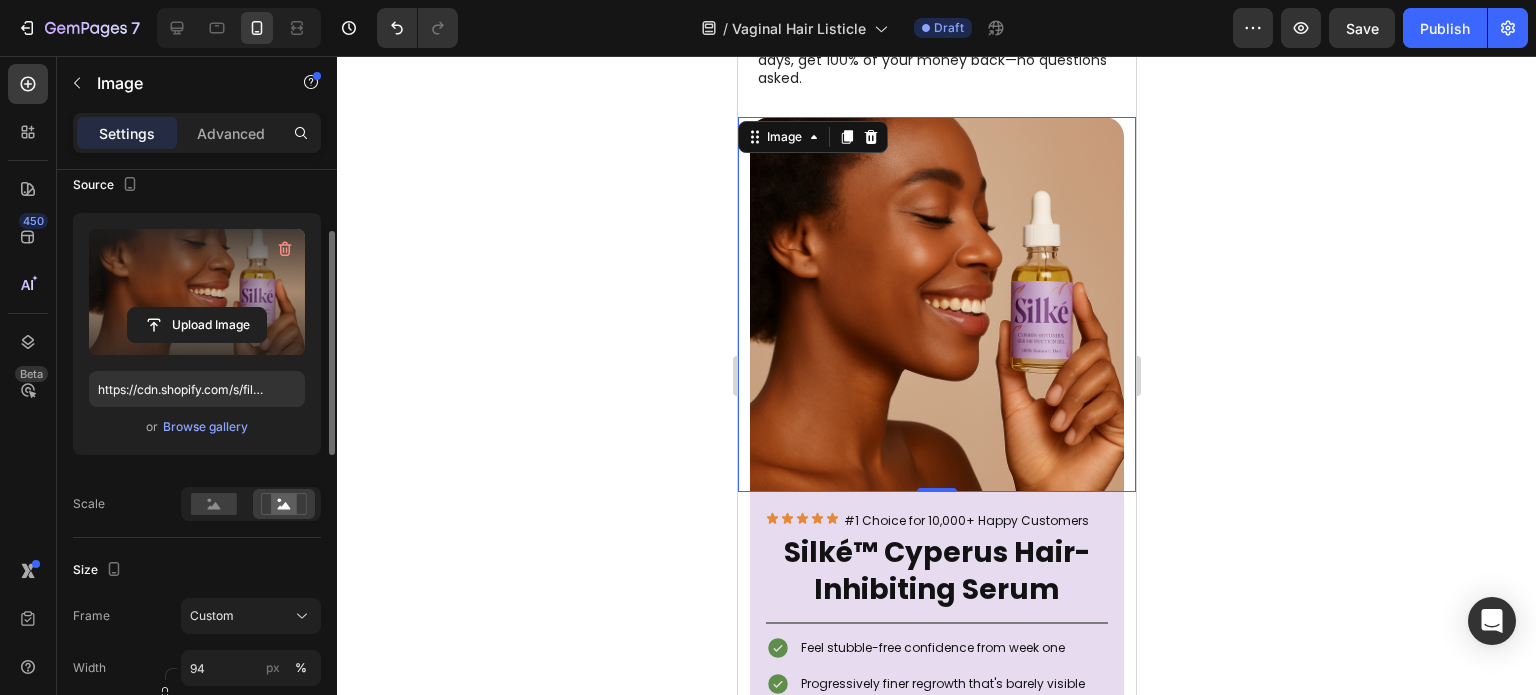click at bounding box center (197, 292) 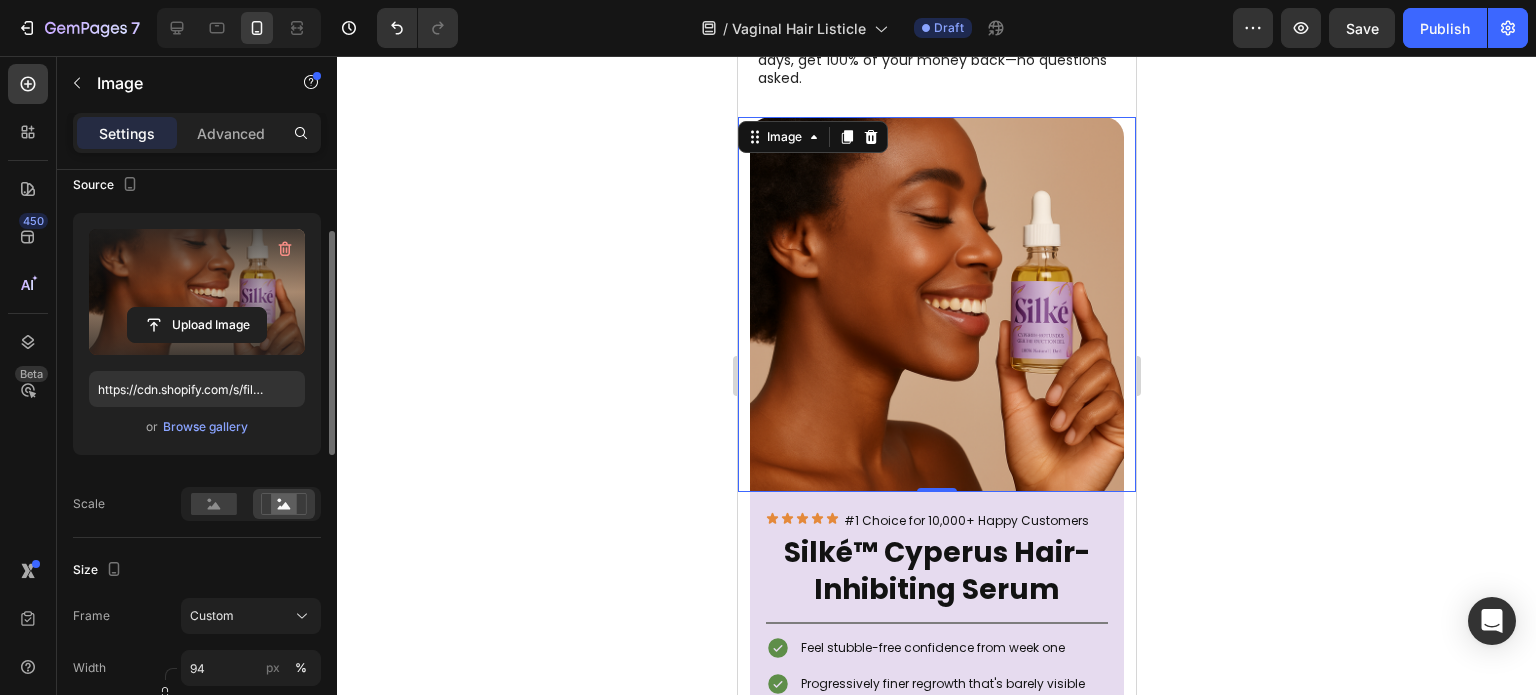 click 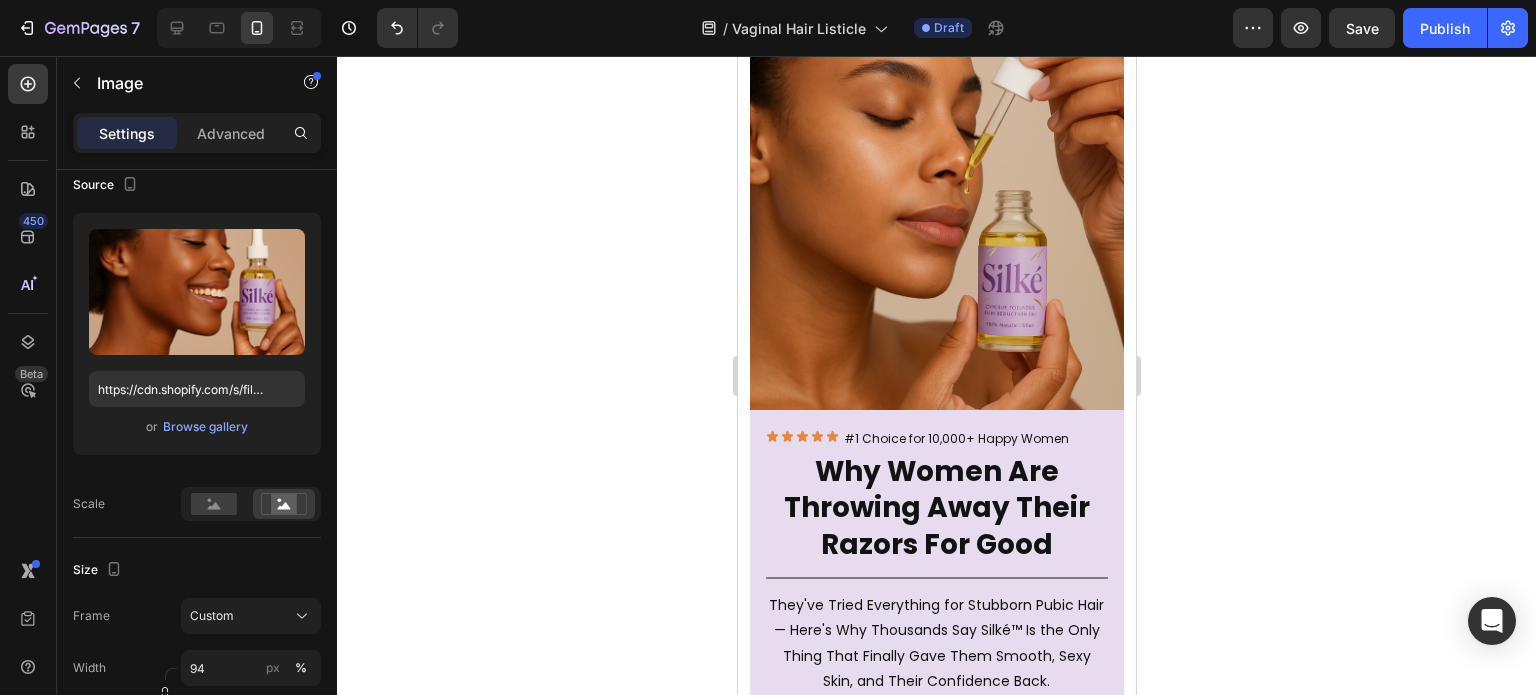 scroll, scrollTop: 0, scrollLeft: 0, axis: both 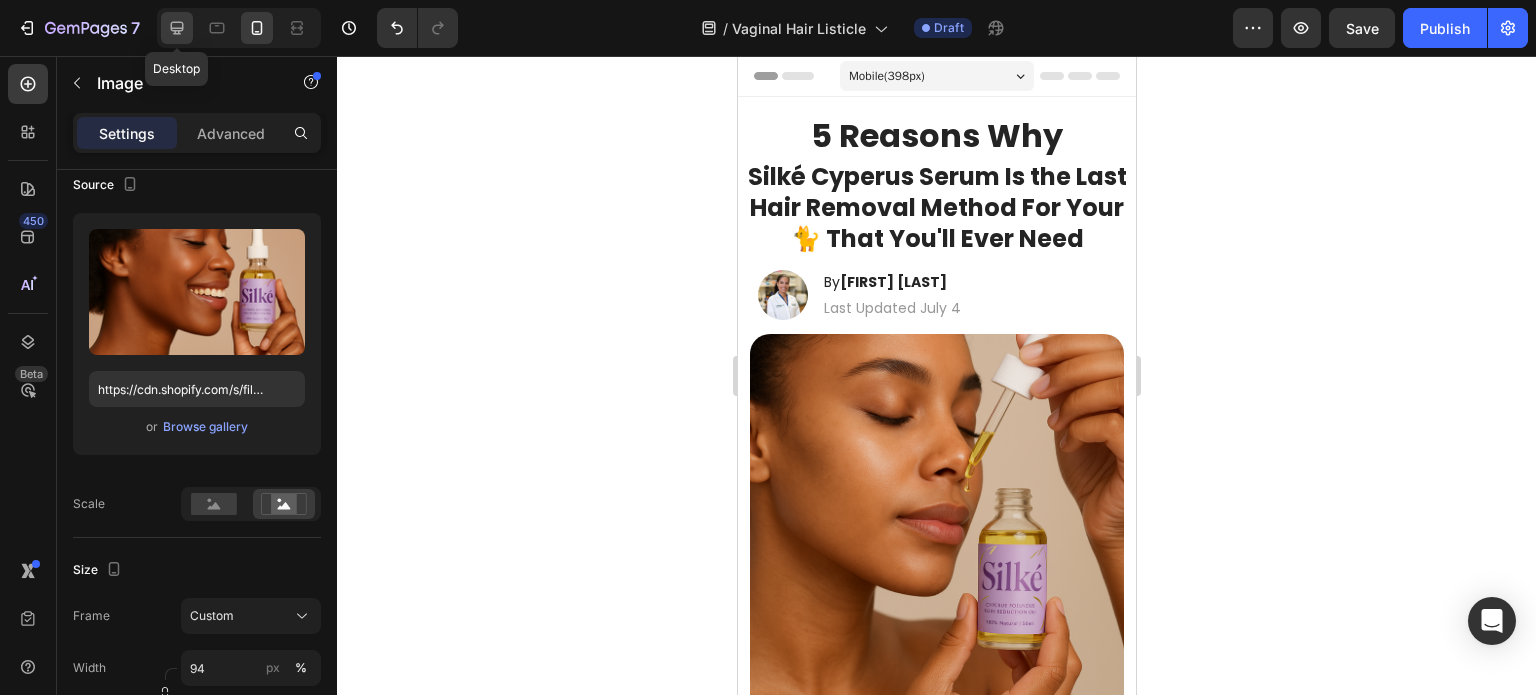 click 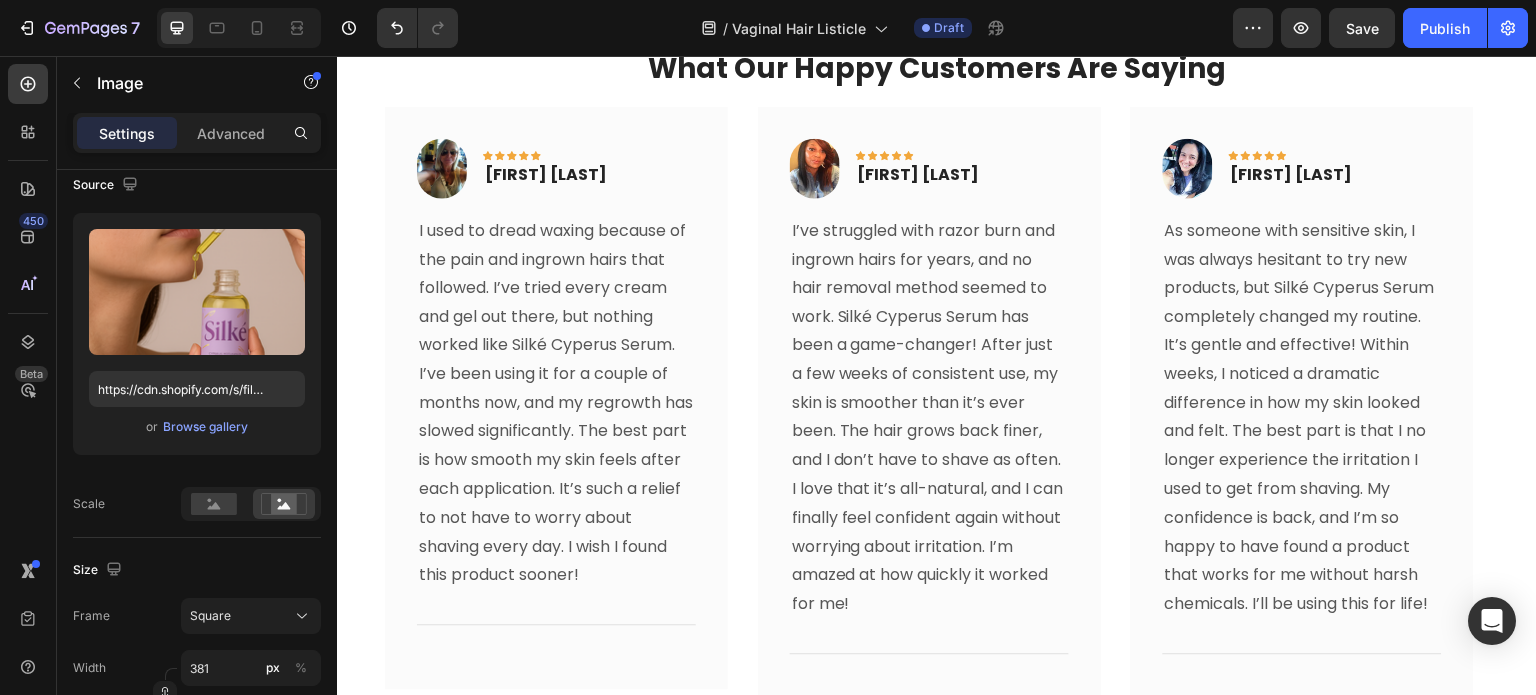 scroll, scrollTop: 3848, scrollLeft: 0, axis: vertical 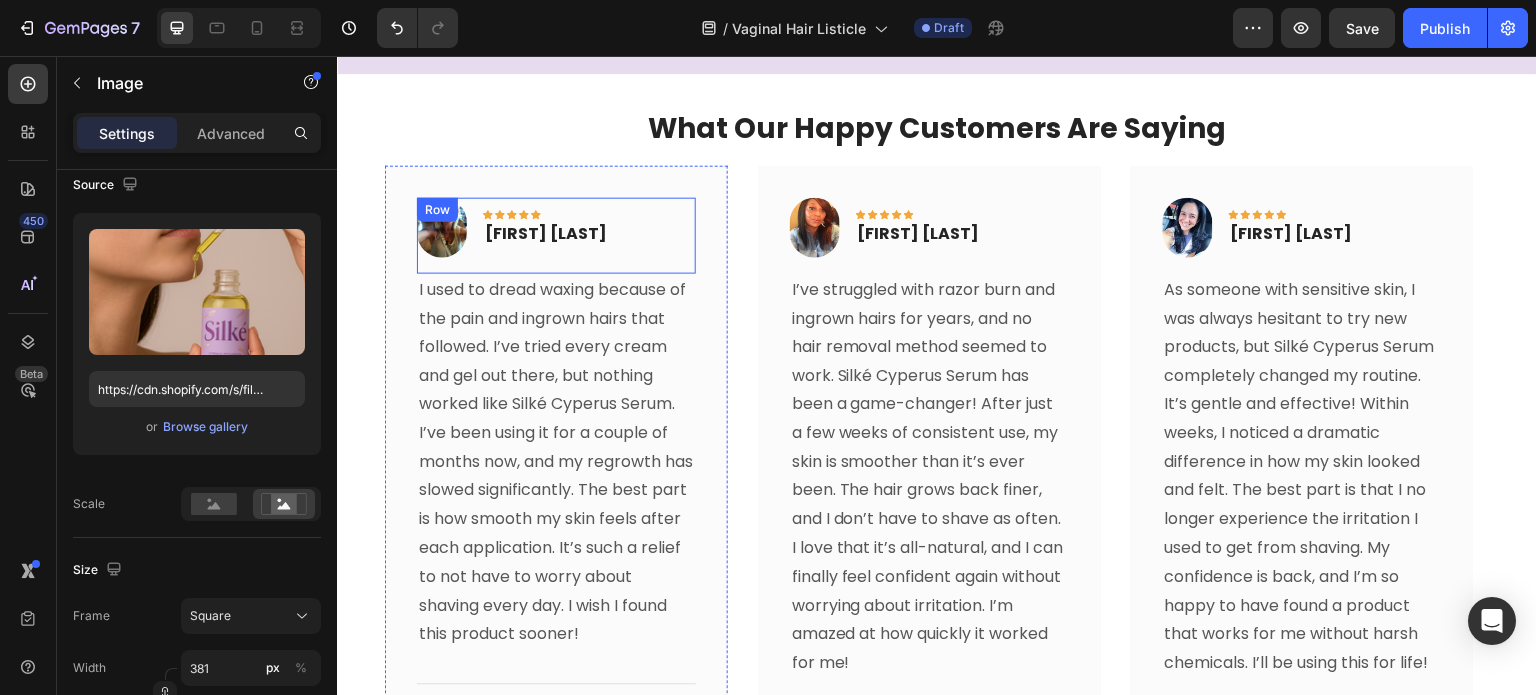click on "Image
Icon
Icon
Icon
Icon
Icon Row Mia Carroll Text block Row" at bounding box center [556, 236] 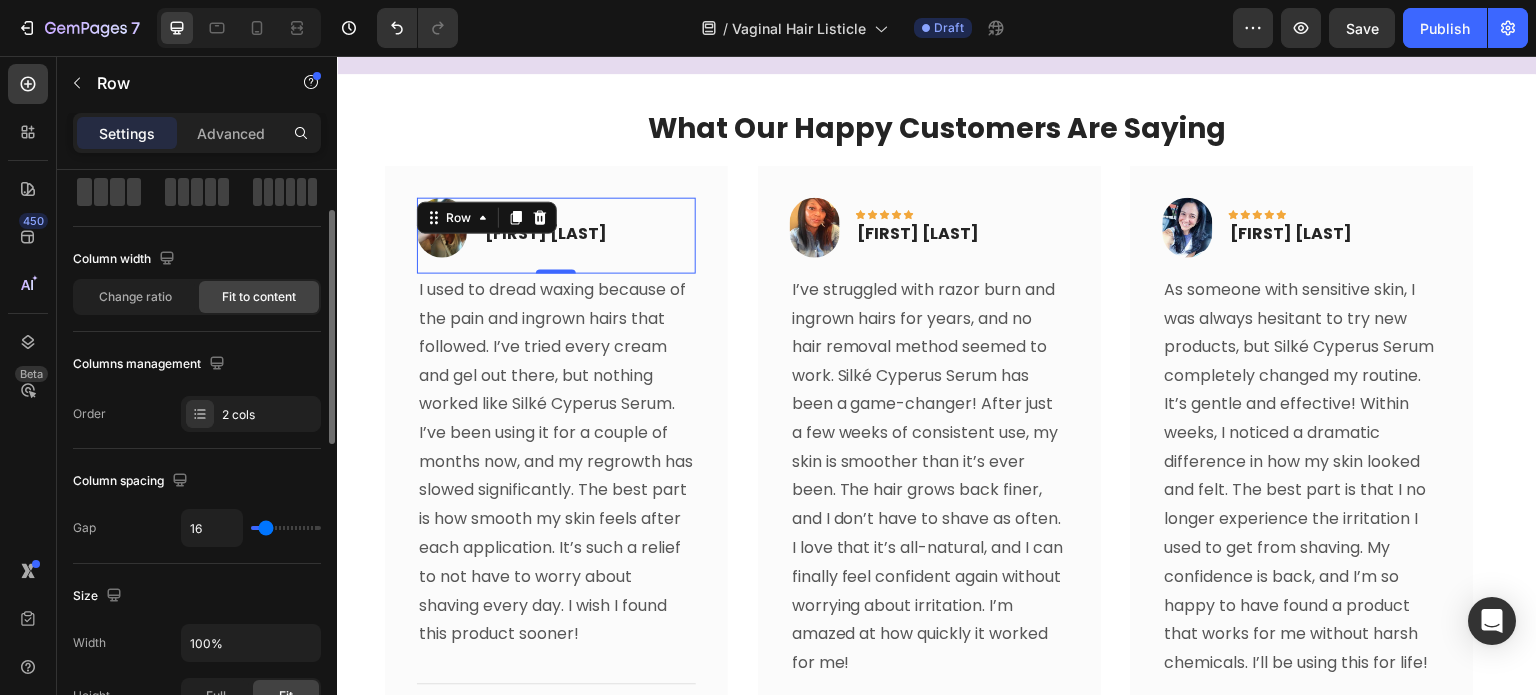 scroll, scrollTop: 0, scrollLeft: 0, axis: both 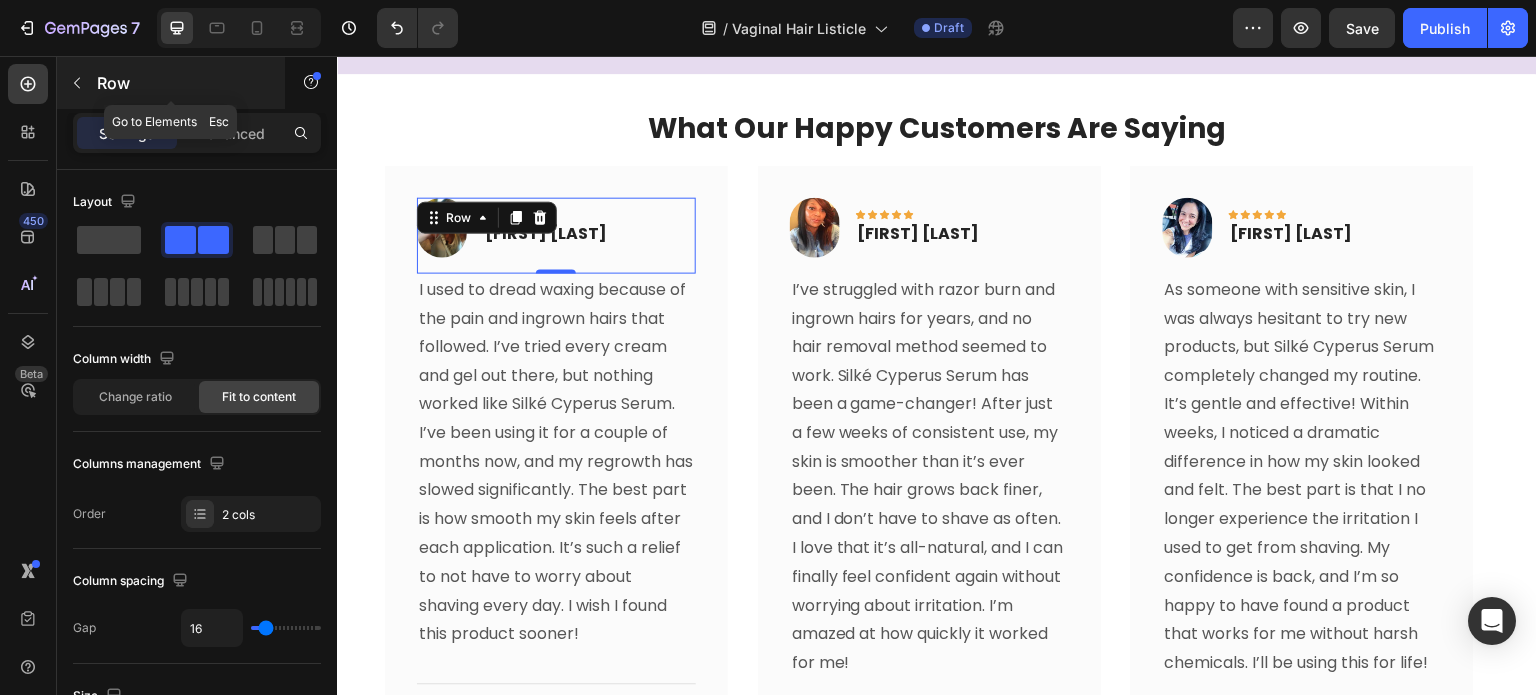 click 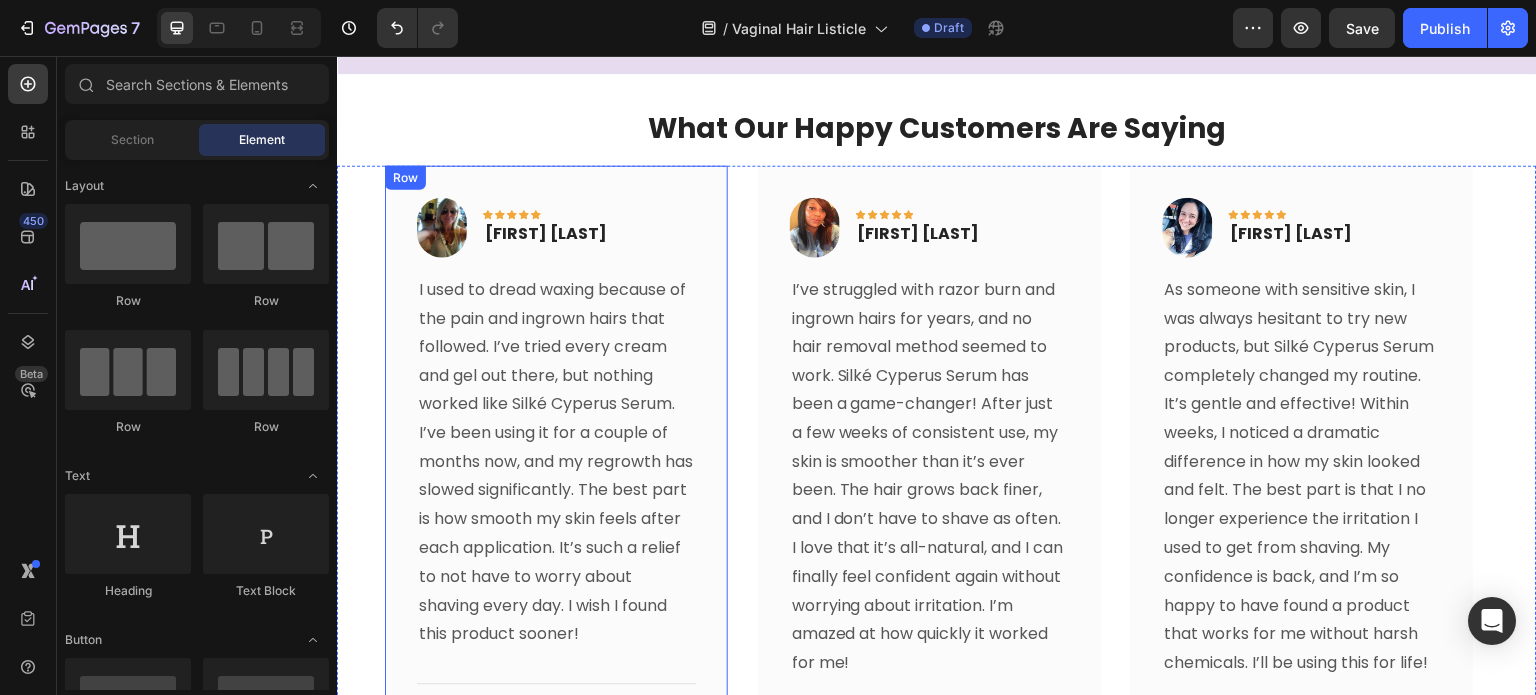 click at bounding box center [442, 228] 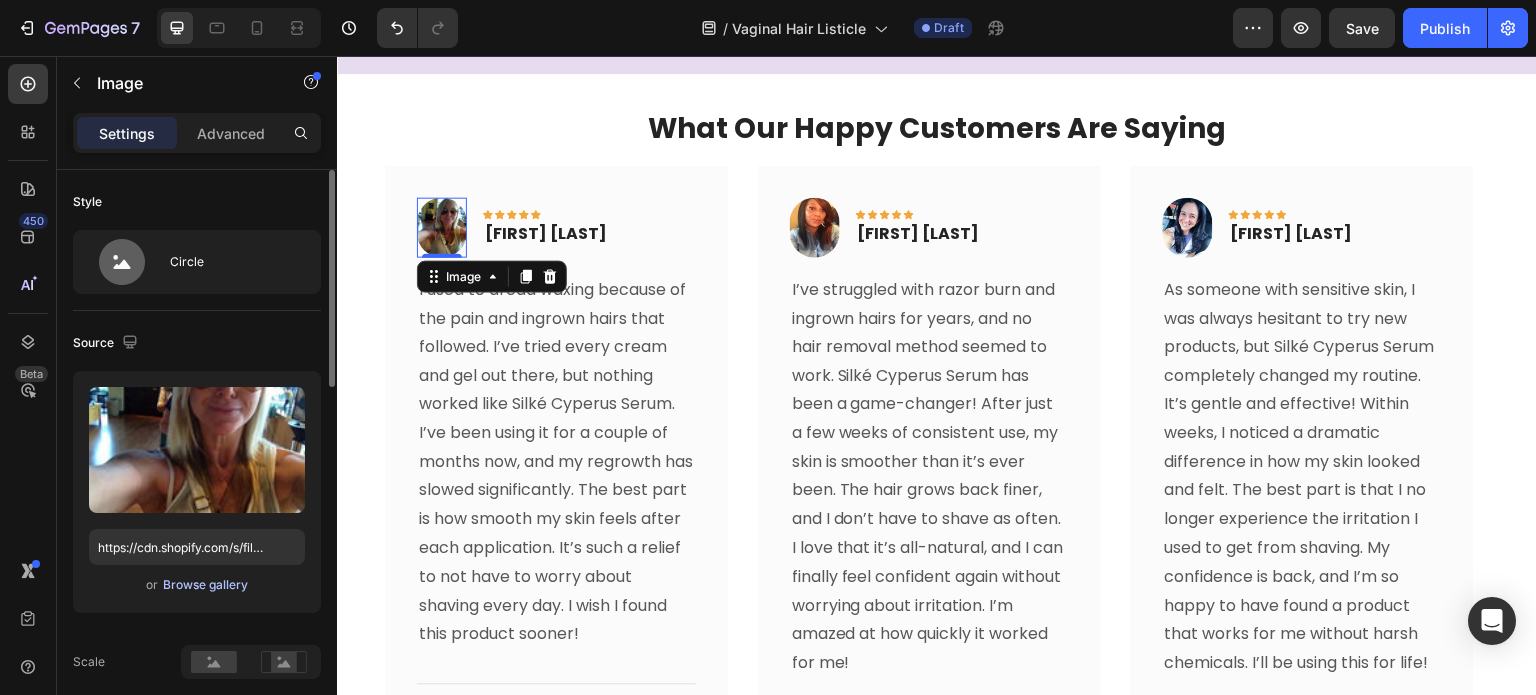 click on "Browse gallery" at bounding box center [205, 585] 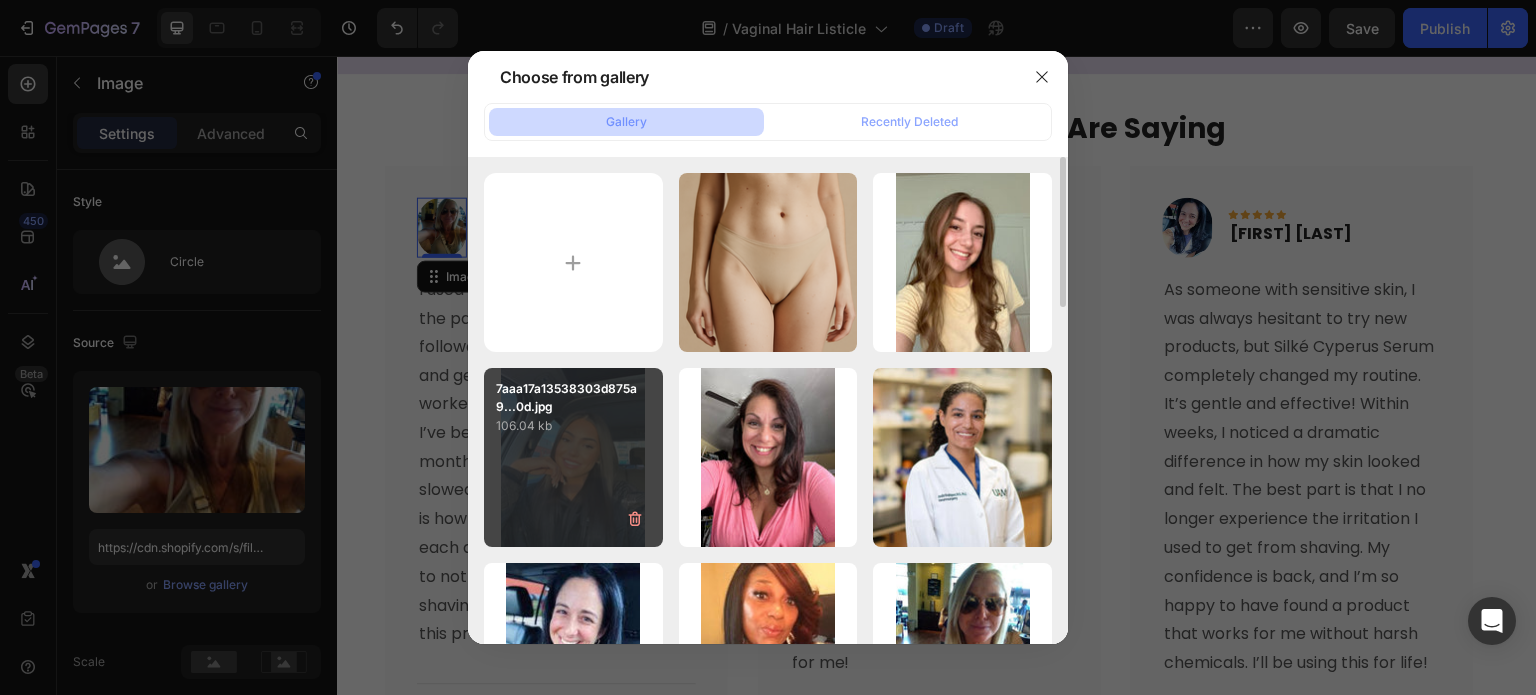 click on "7aaa17a13538303d875a9...0d.jpg 106.04 kb" at bounding box center (573, 457) 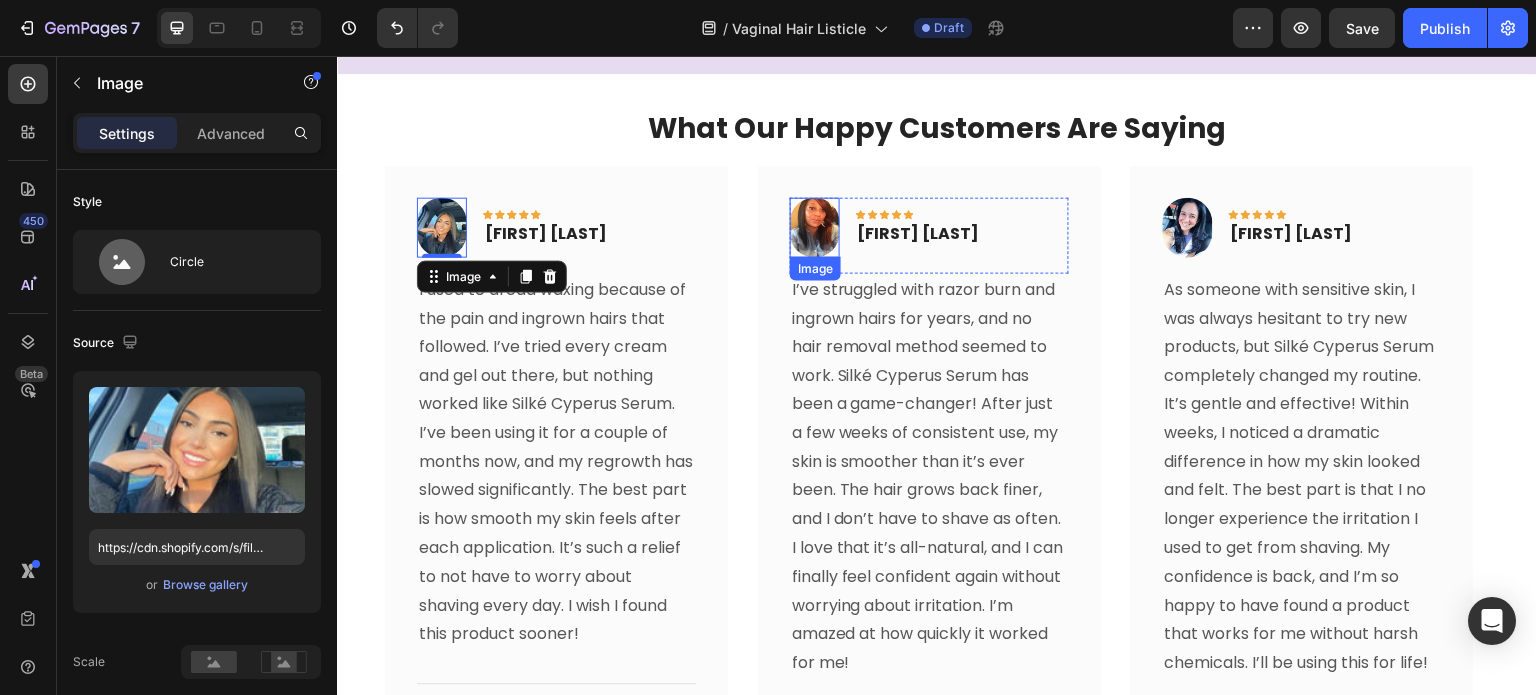 click at bounding box center [815, 228] 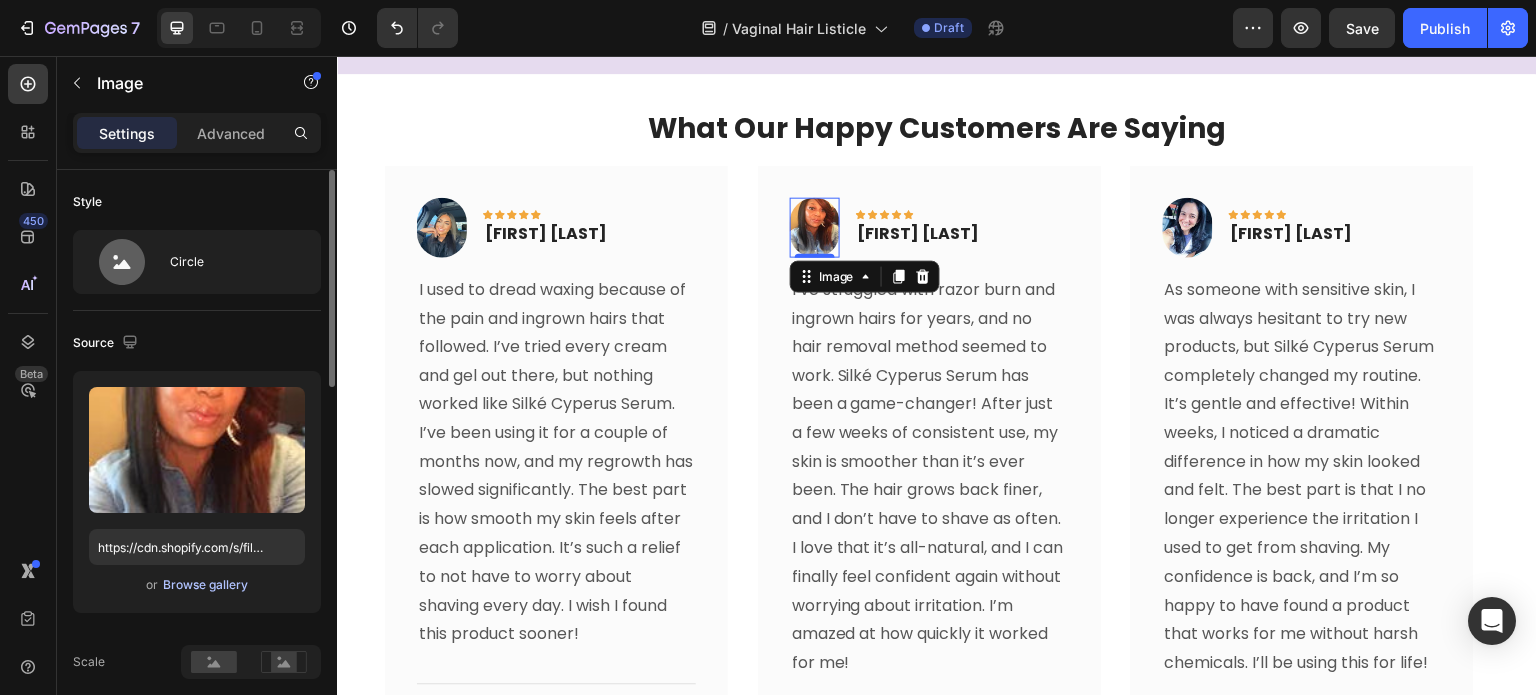 click on "Browse gallery" at bounding box center (205, 585) 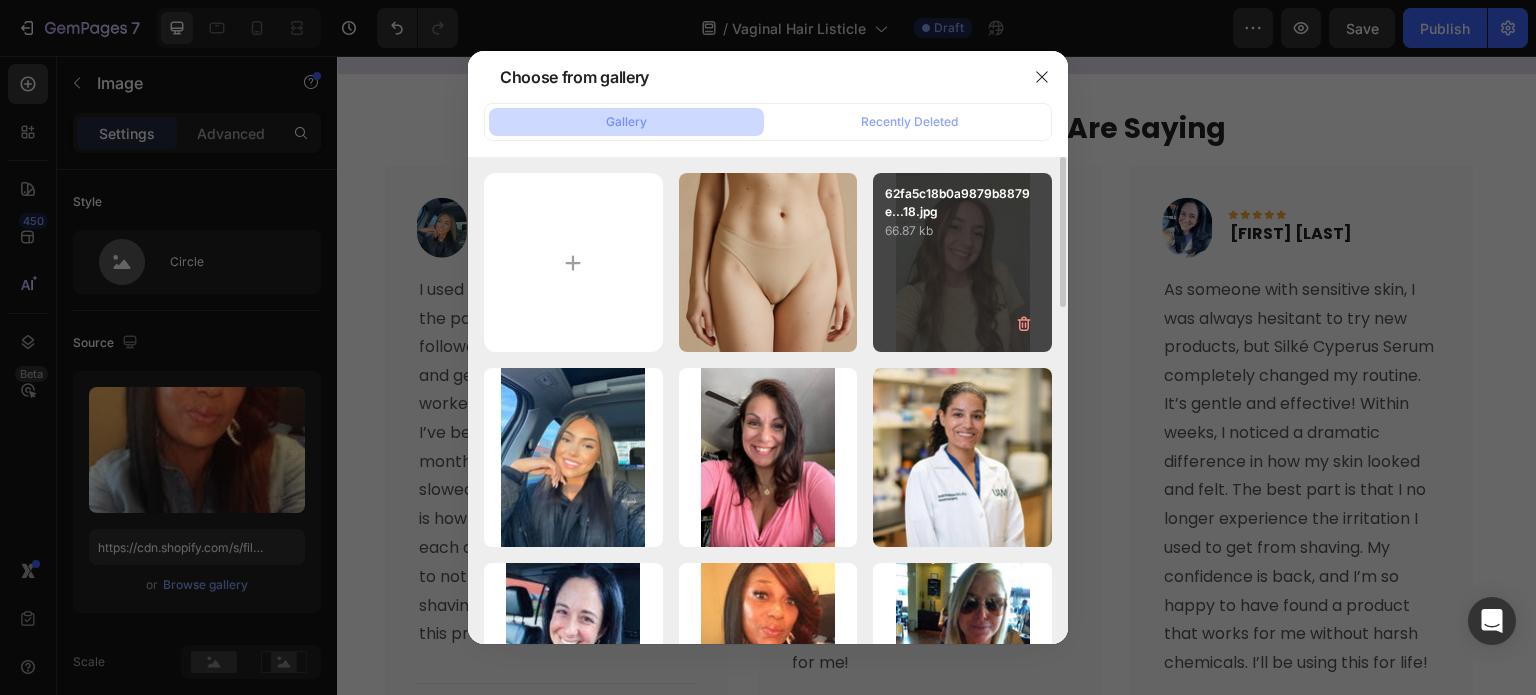 click on "62fa5c18b0a9879b8879e...18.jpg 66.87 kb" at bounding box center [962, 262] 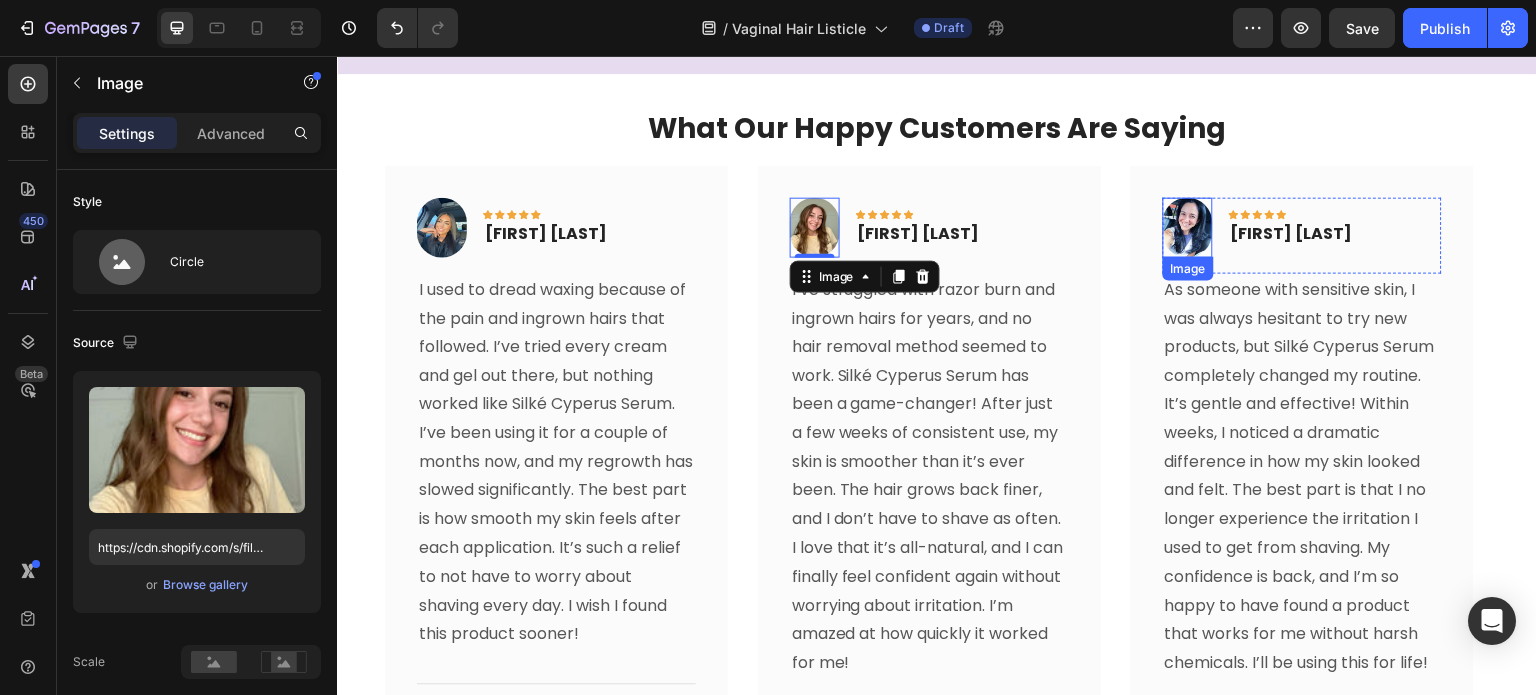 click at bounding box center [1188, 228] 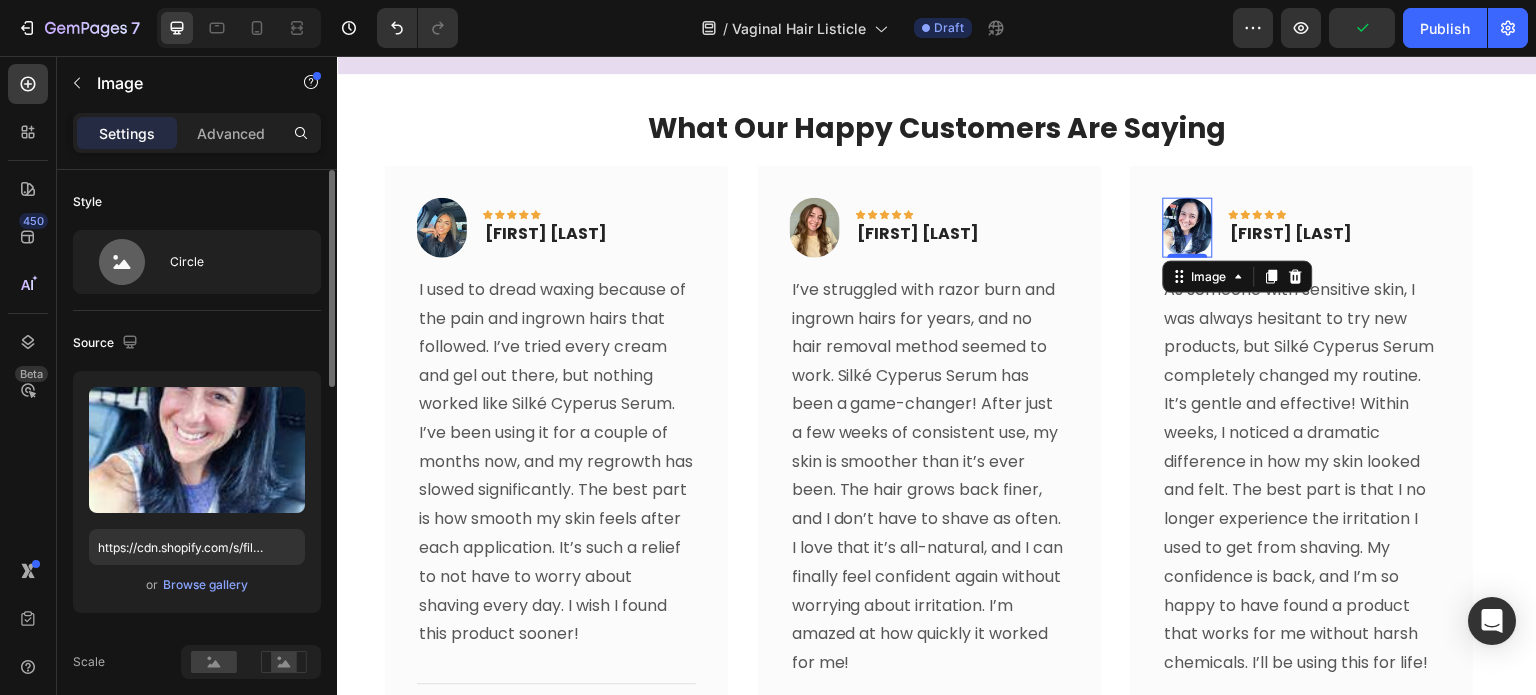 click on "or  Browse gallery" at bounding box center (197, 585) 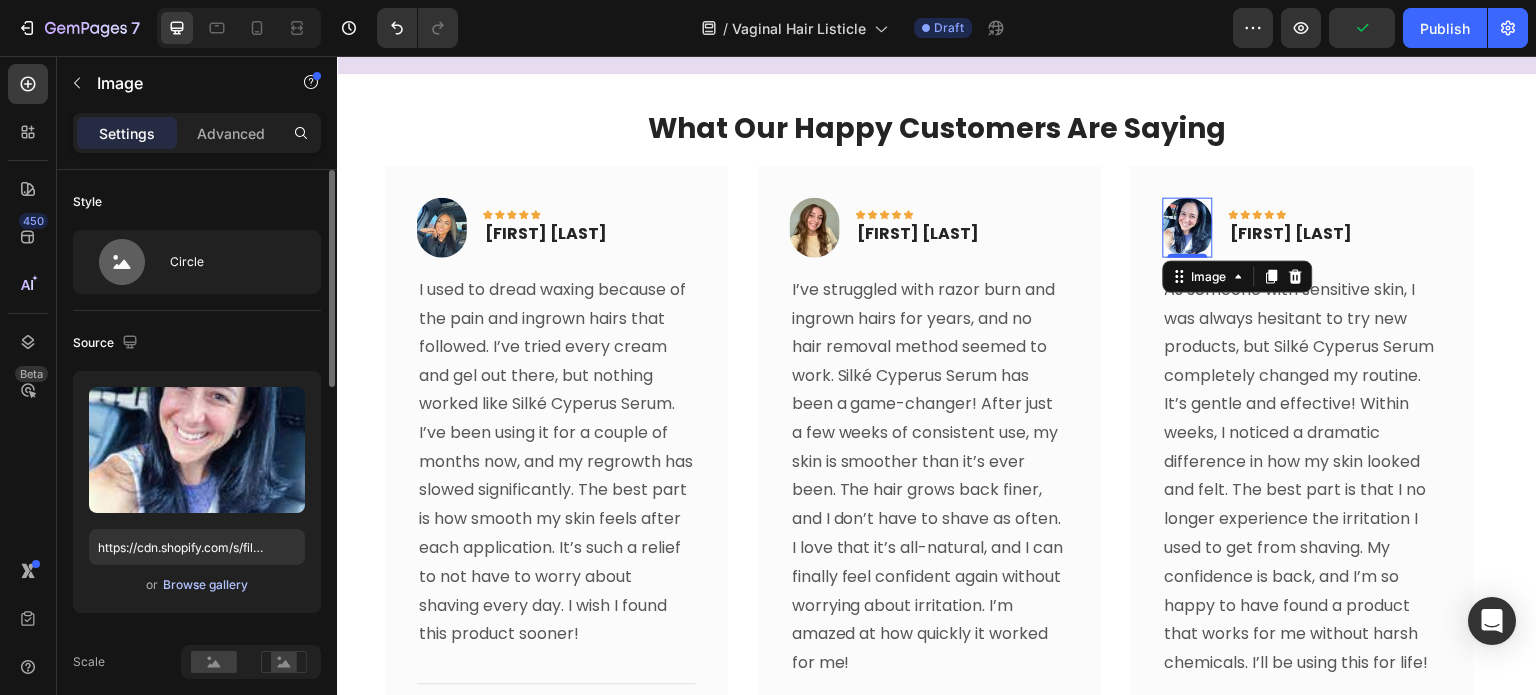 click on "Browse gallery" at bounding box center [205, 585] 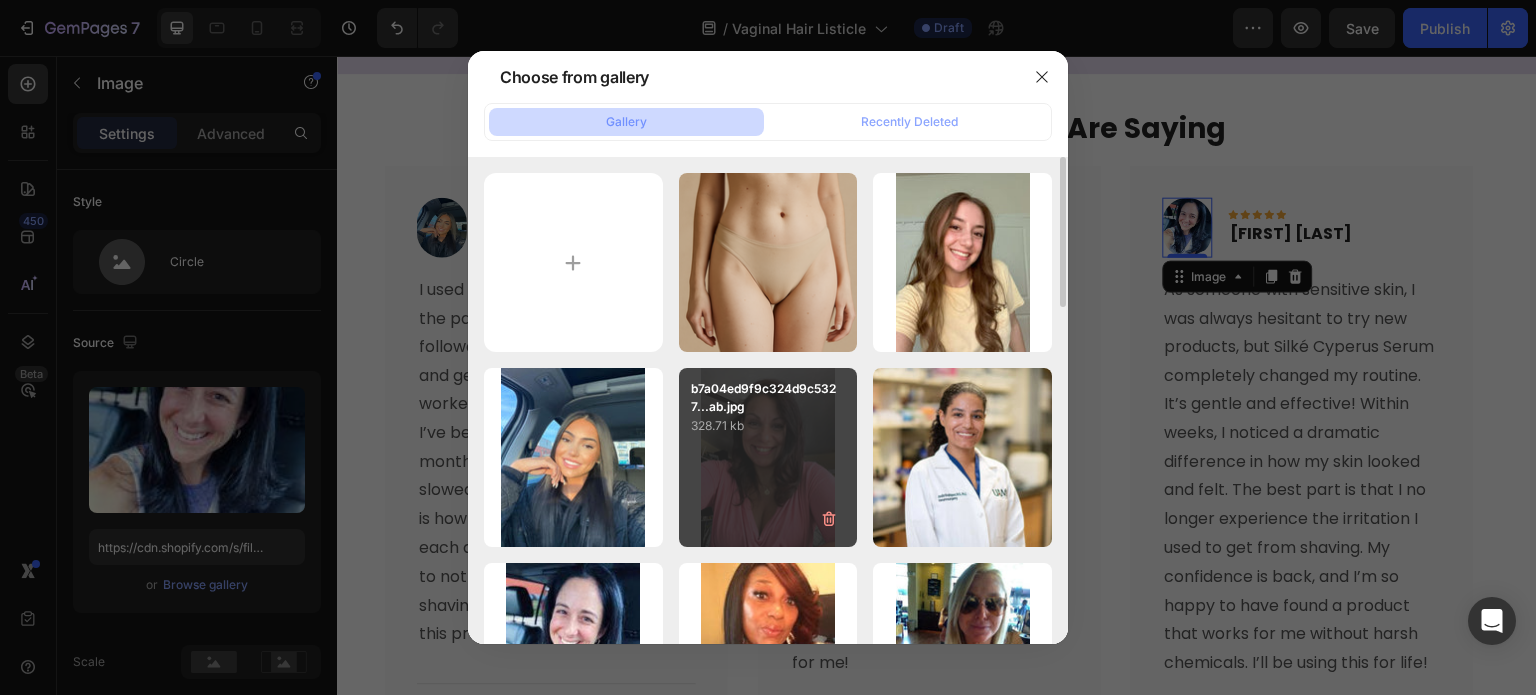 click on "b7a04ed9f9c324d9c5327...ab.jpg 328.71 kb" at bounding box center (768, 457) 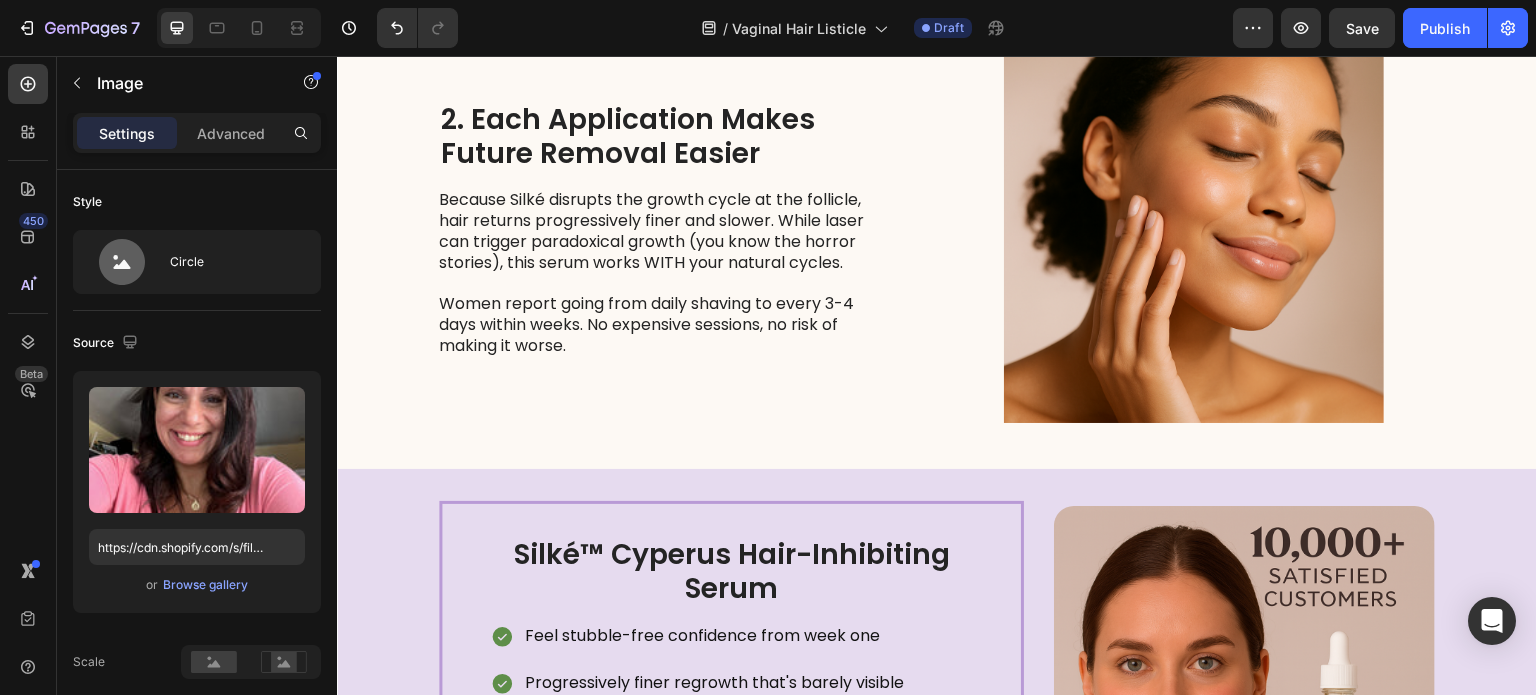 scroll, scrollTop: 1216, scrollLeft: 0, axis: vertical 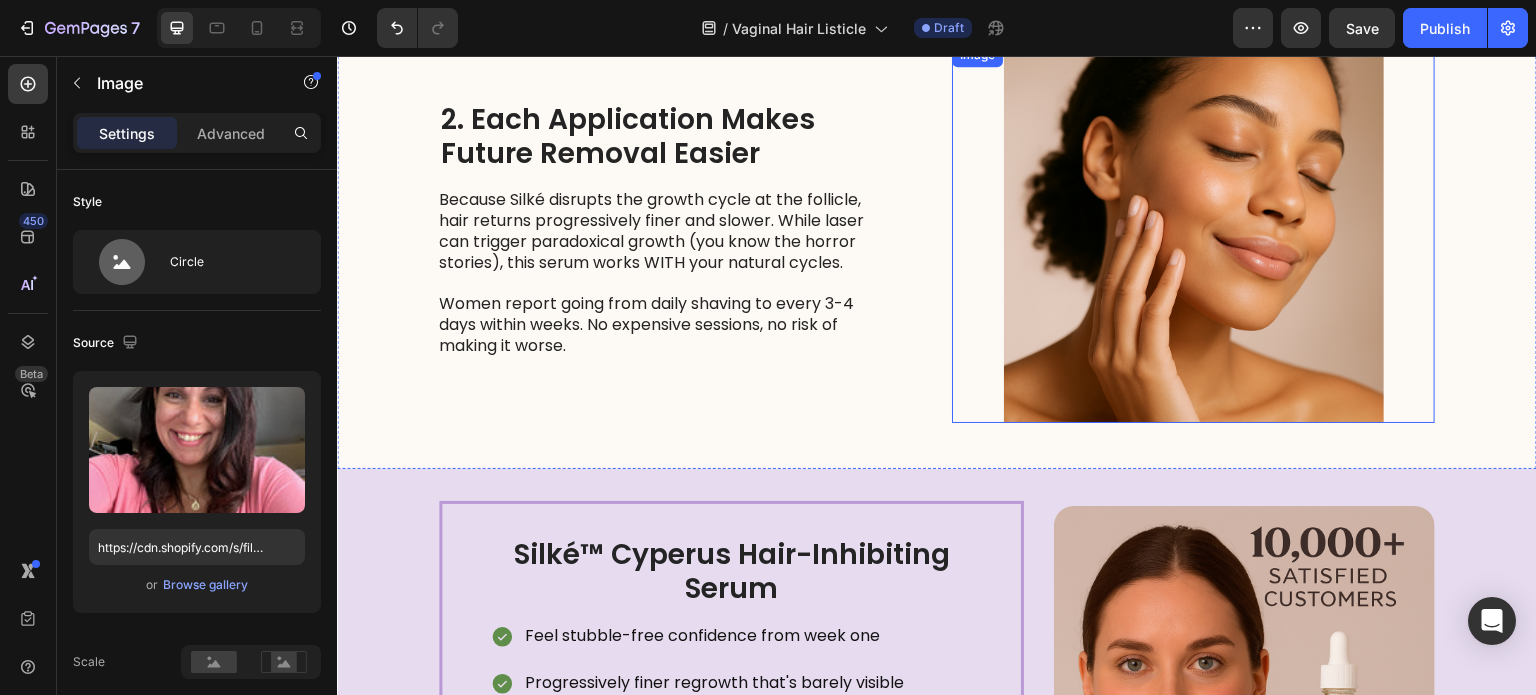 click at bounding box center [1193, 233] 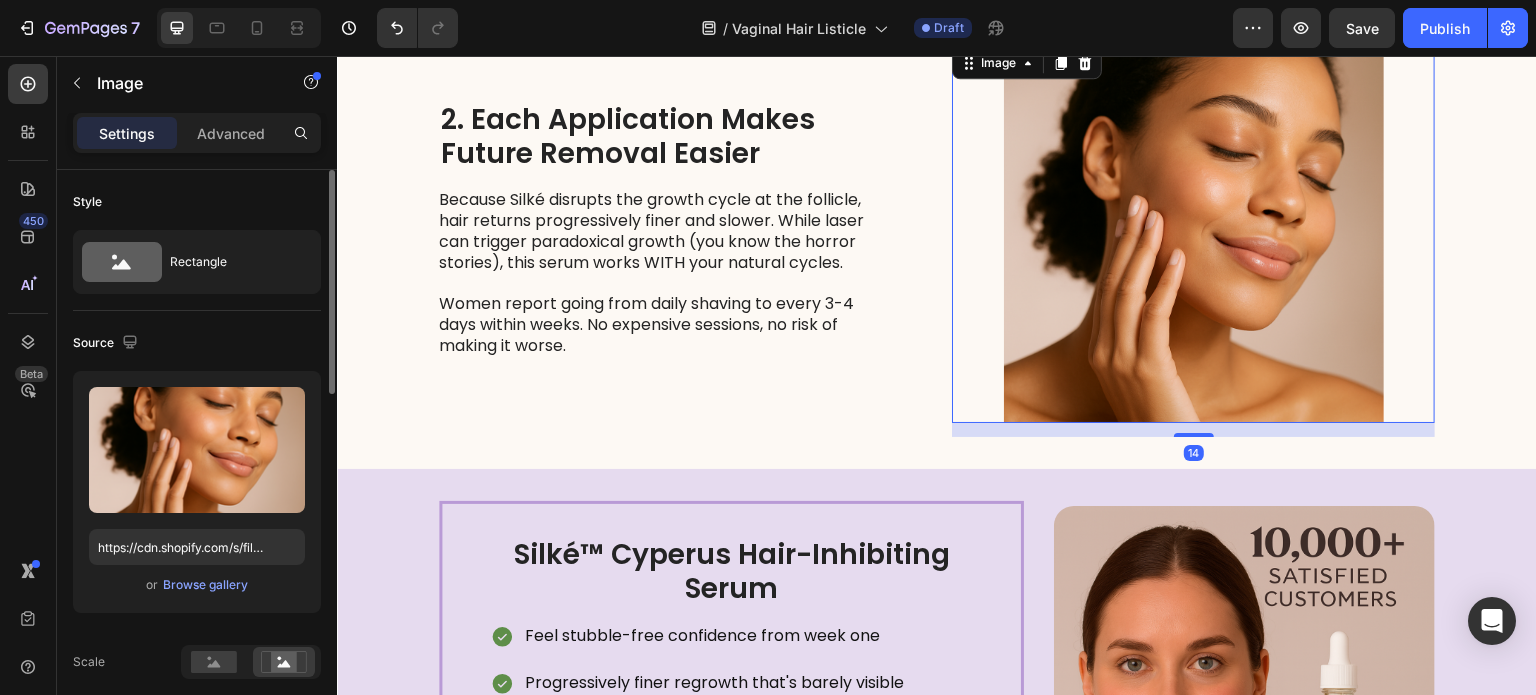 click on "Upload Image https://cdn.shopify.com/s/files/1/0879/5720/9392/files/gempages_578065964034163216-d614f2f8-9222-4643-8fb1-ad72afff690c.png or  Browse gallery" at bounding box center (197, 492) 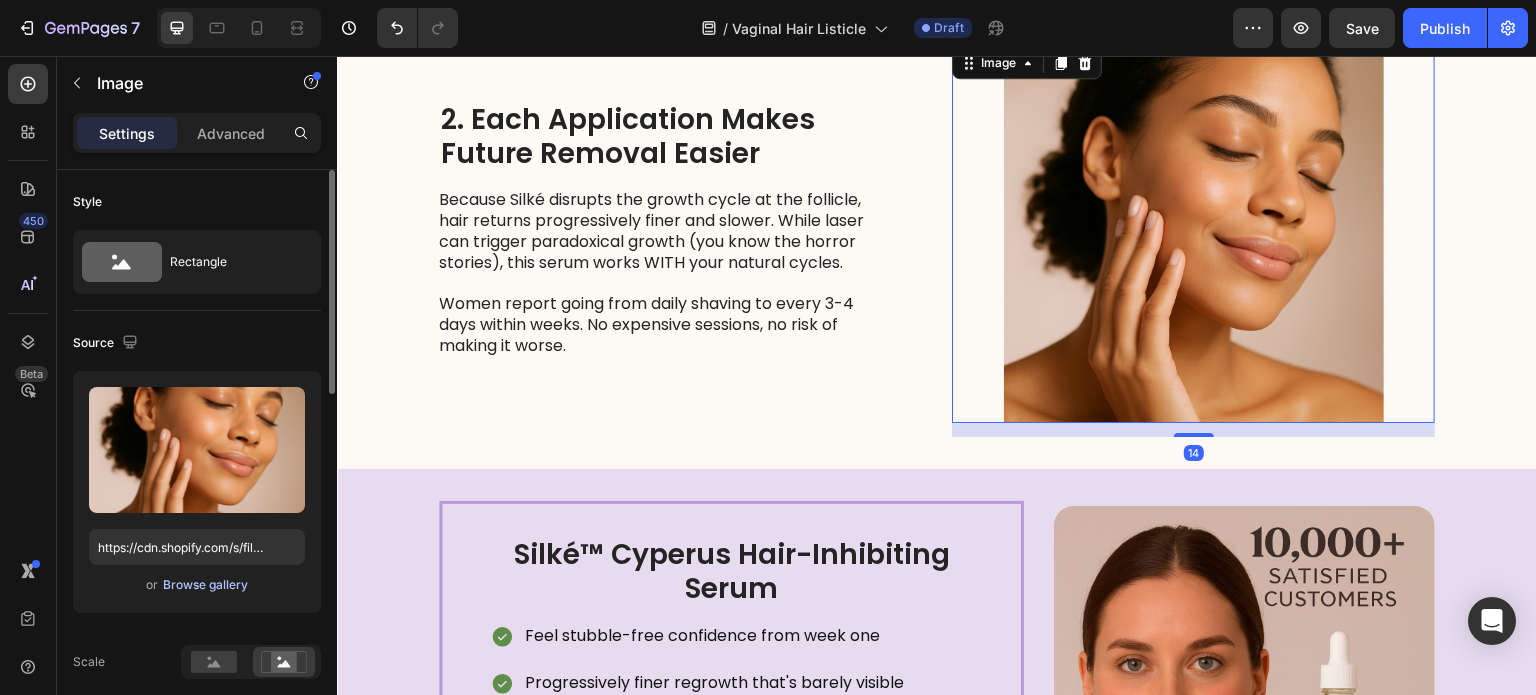 click on "Browse gallery" at bounding box center [205, 585] 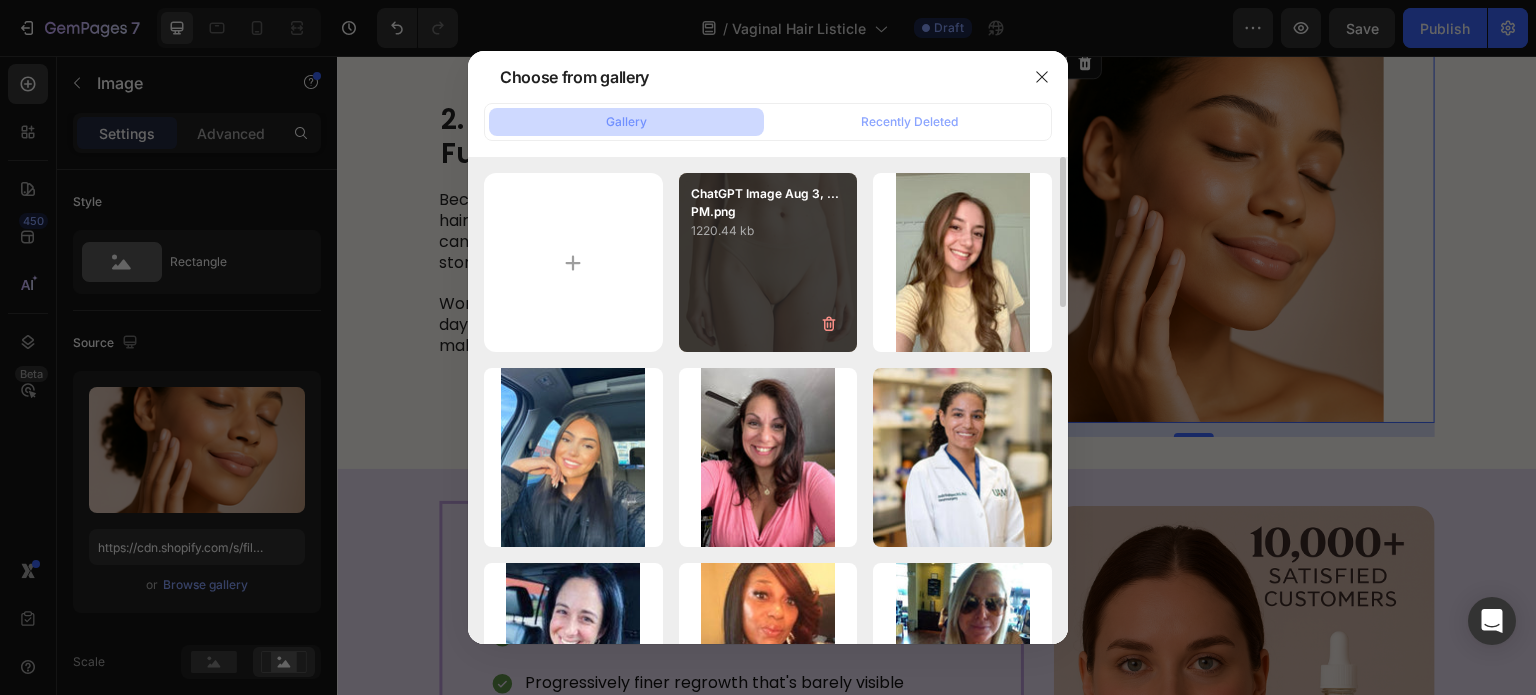 click on "ChatGPT Image Aug 3, ...PM.png 1220.44 kb" at bounding box center [768, 262] 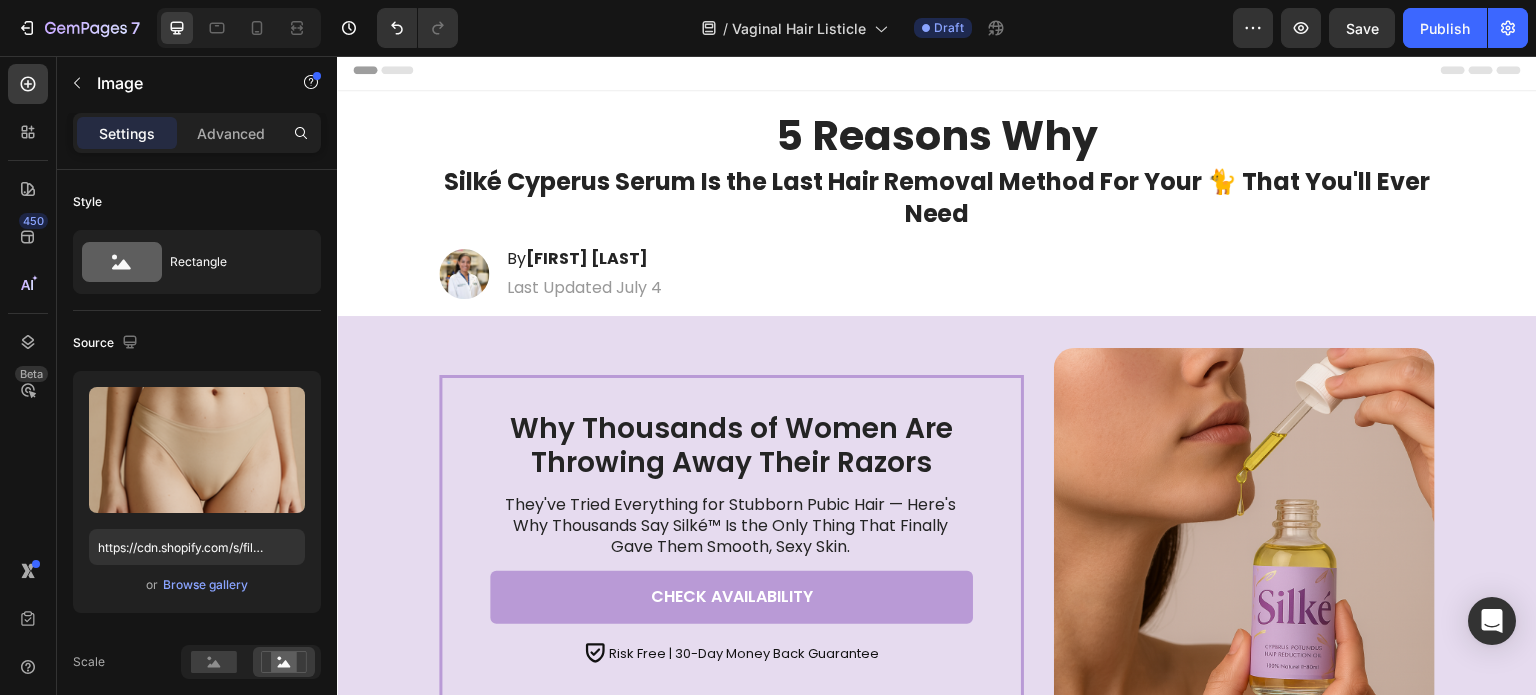 scroll, scrollTop: 0, scrollLeft: 0, axis: both 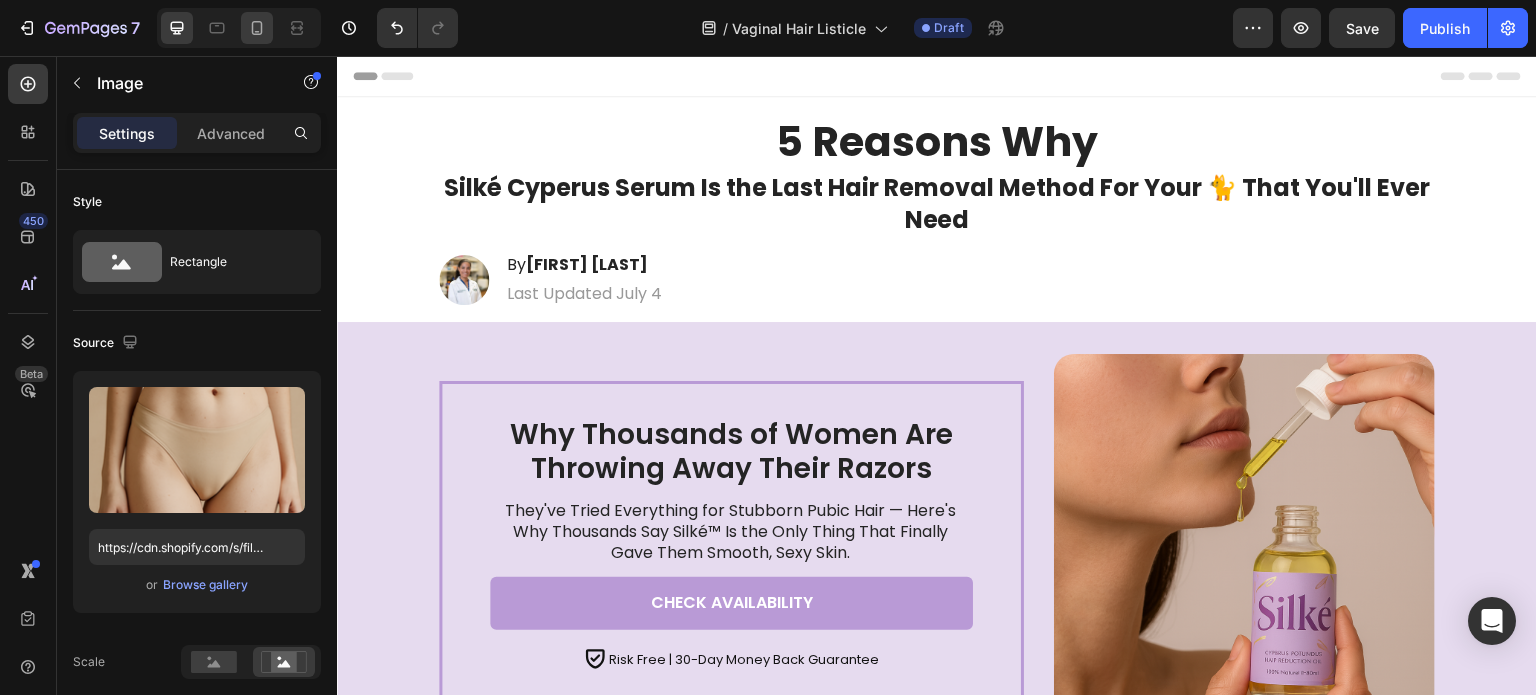 click 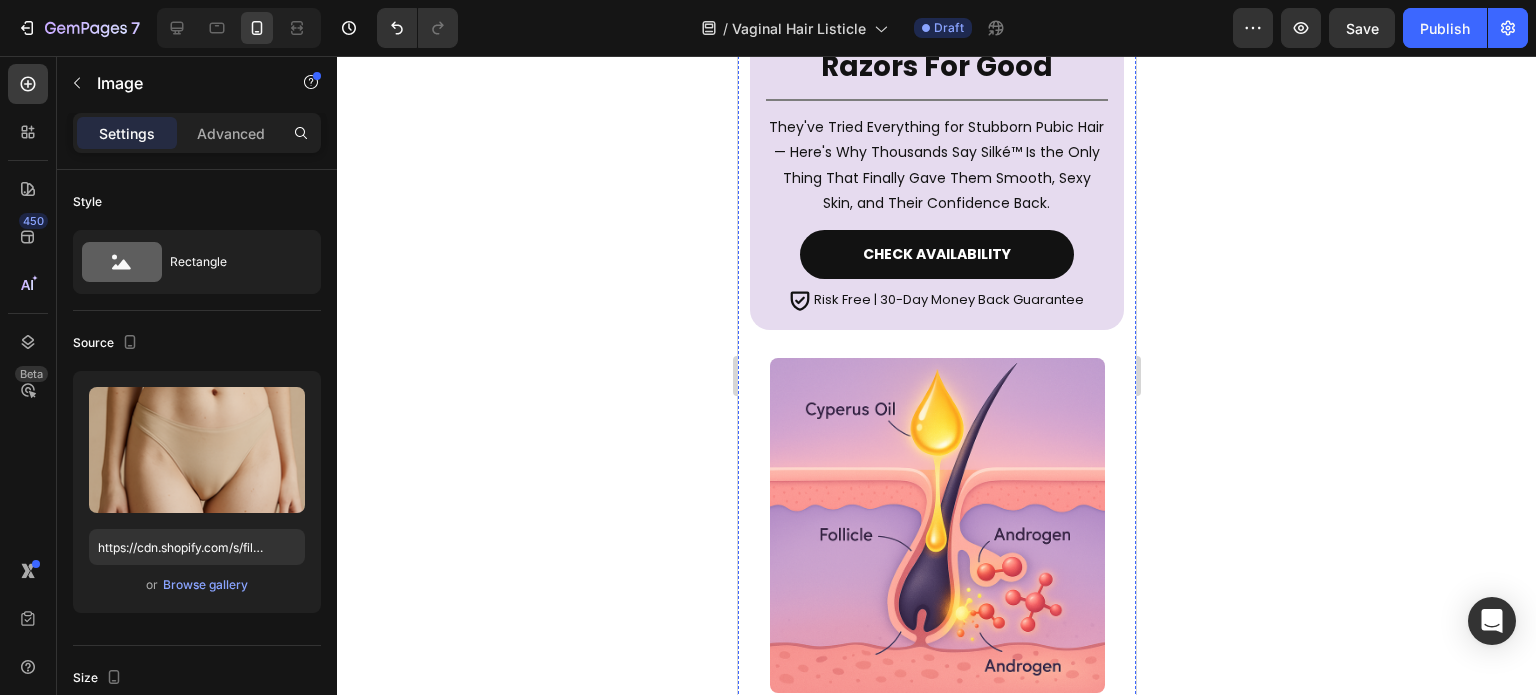 scroll, scrollTop: 800, scrollLeft: 0, axis: vertical 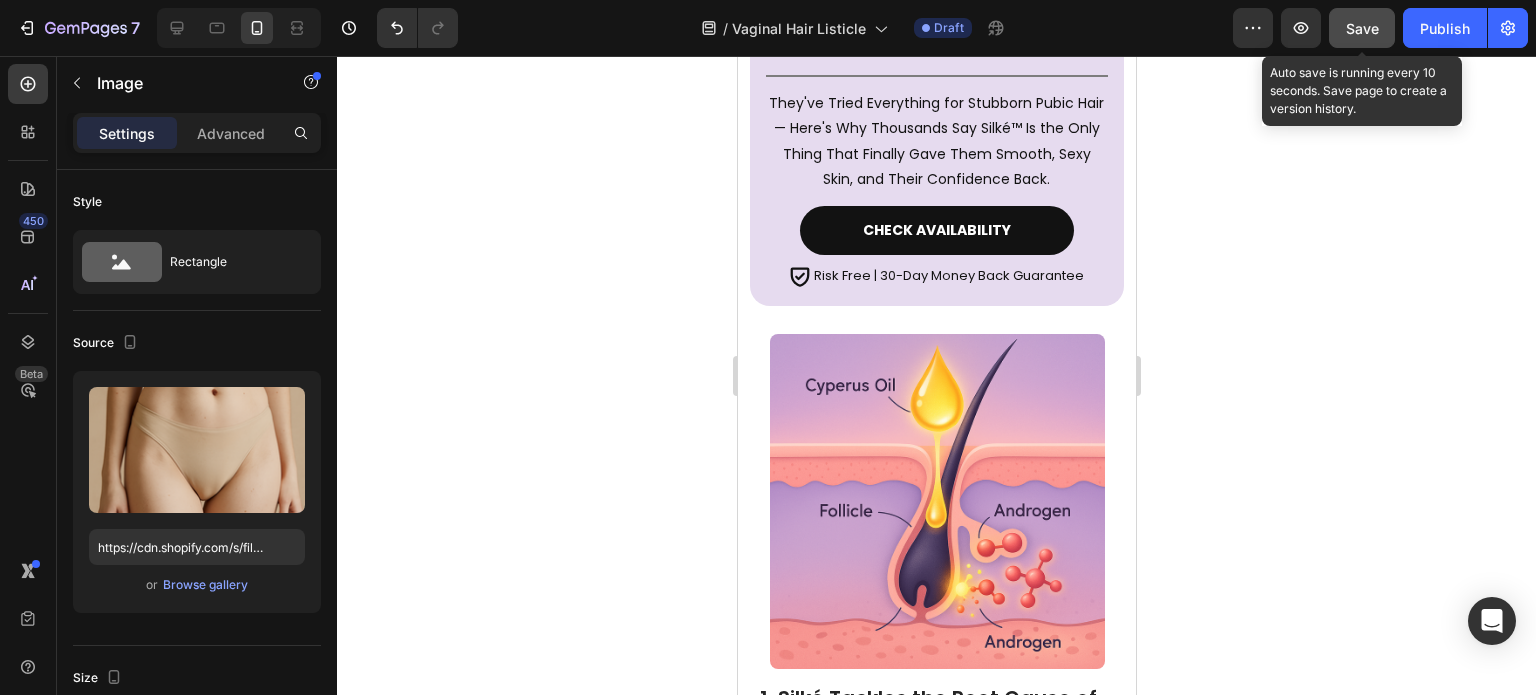 click on "Save" at bounding box center [1362, 28] 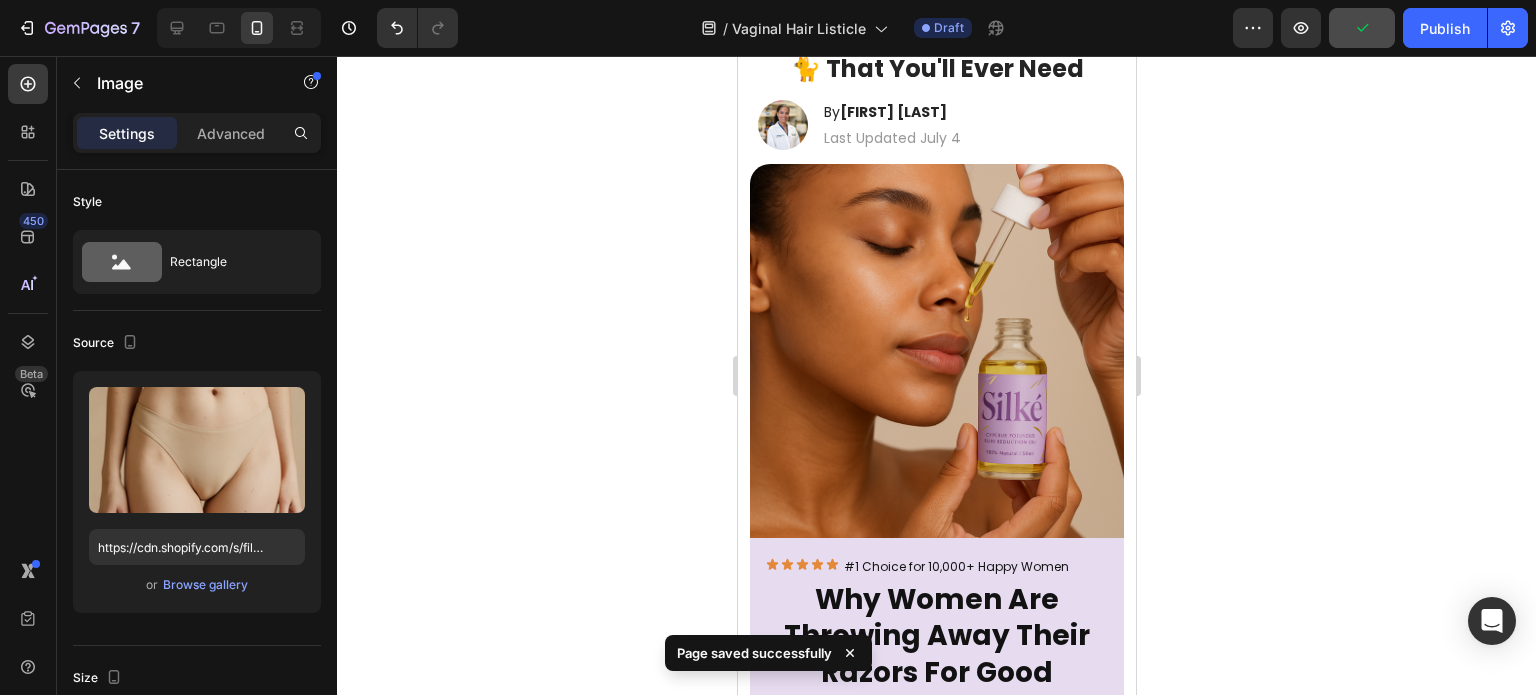 scroll, scrollTop: 0, scrollLeft: 0, axis: both 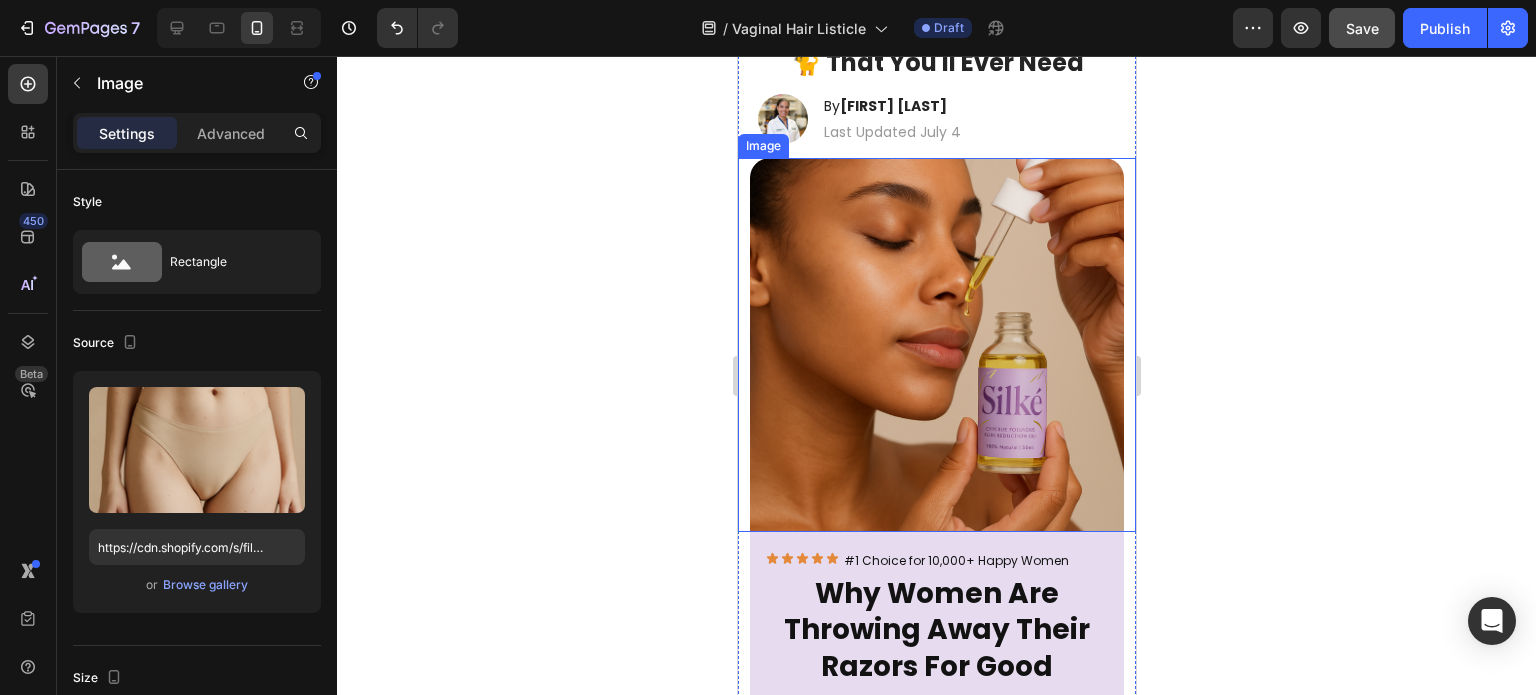 click at bounding box center (936, 345) 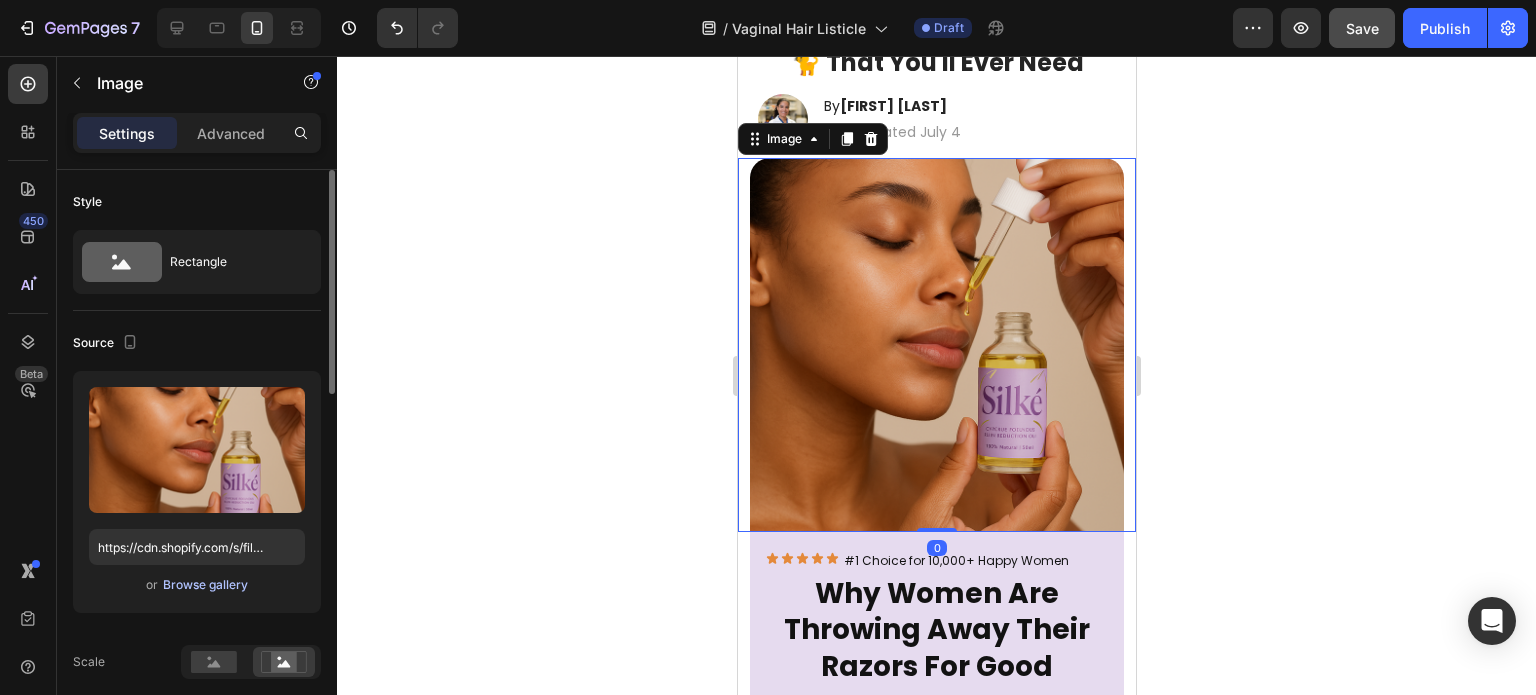 click on "Browse gallery" at bounding box center [205, 585] 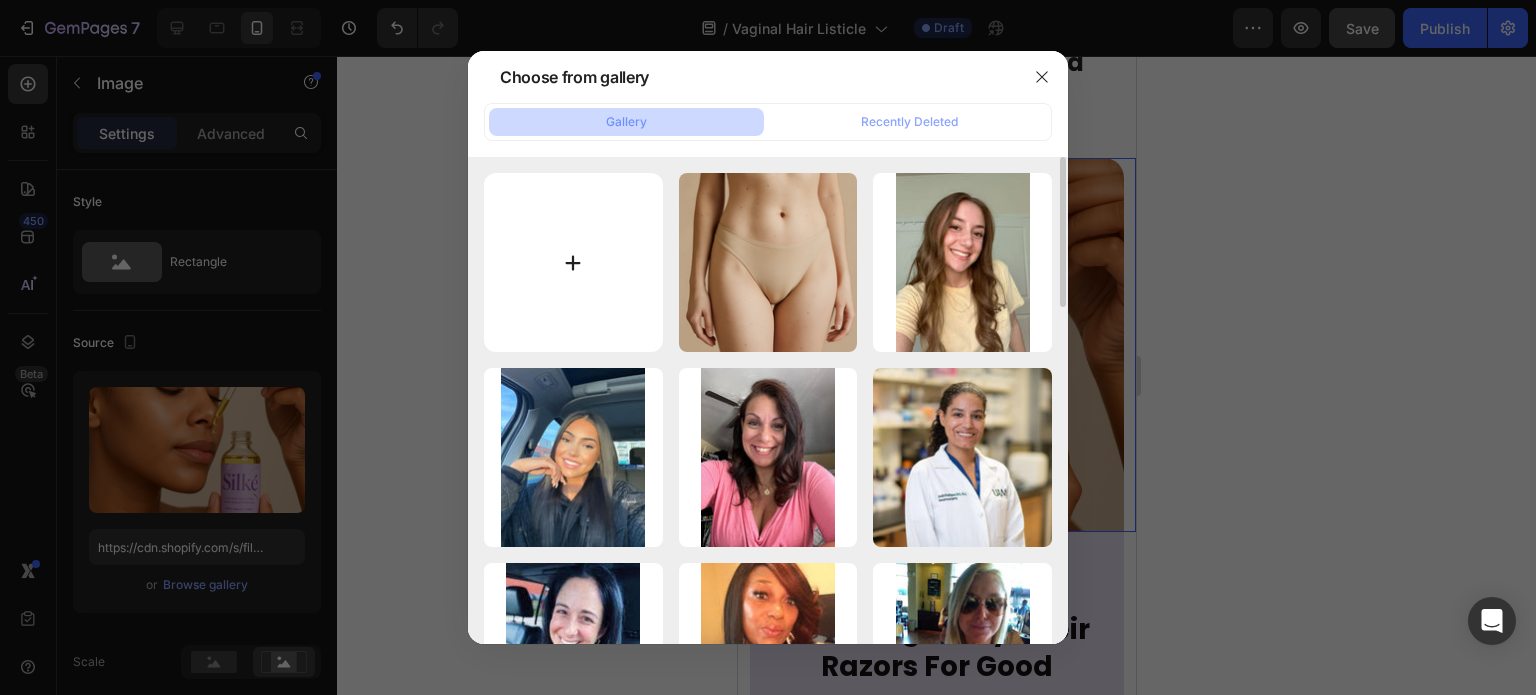 click at bounding box center (573, 262) 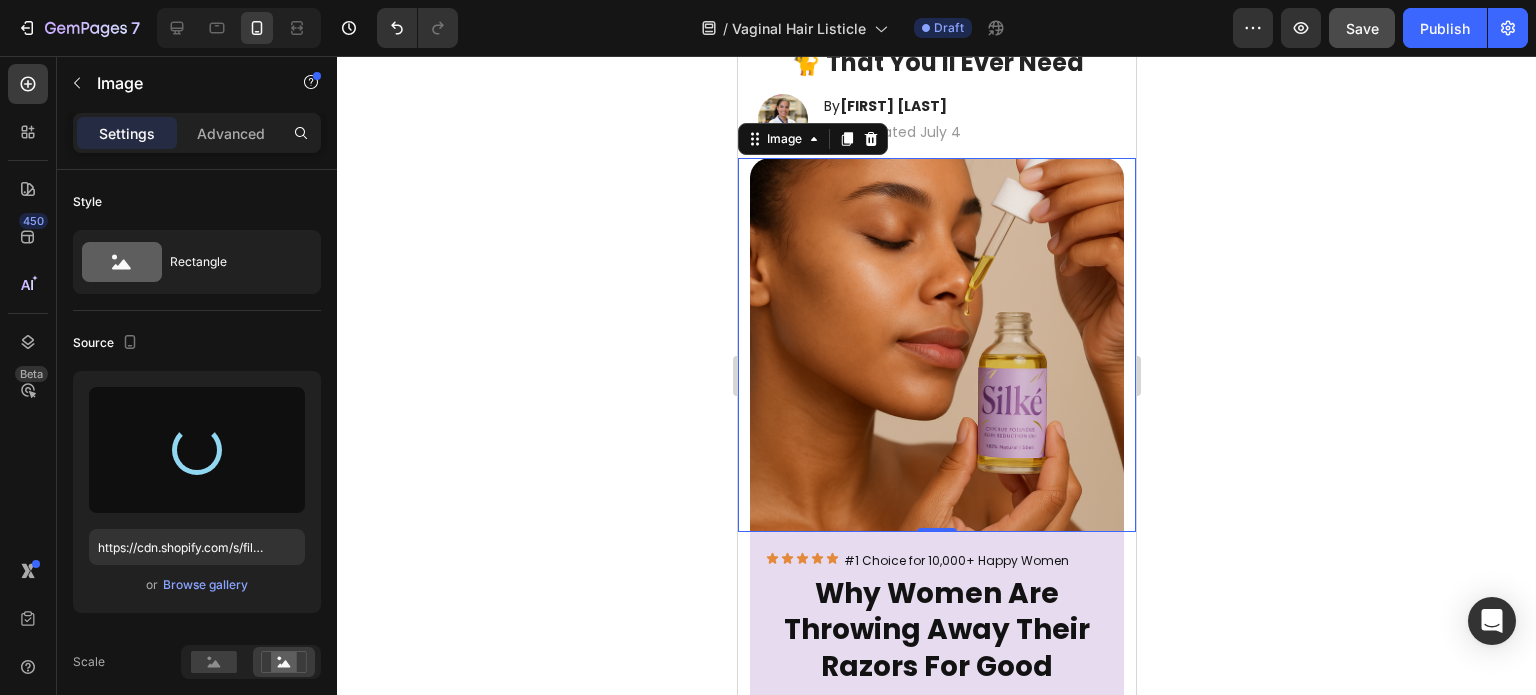 type on "https://cdn.shopify.com/s/files/1/0879/5720/9392/files/gempages_578065964034163216-c8e66215-ed0d-447a-b3d8-a6daf252cfc6.webp" 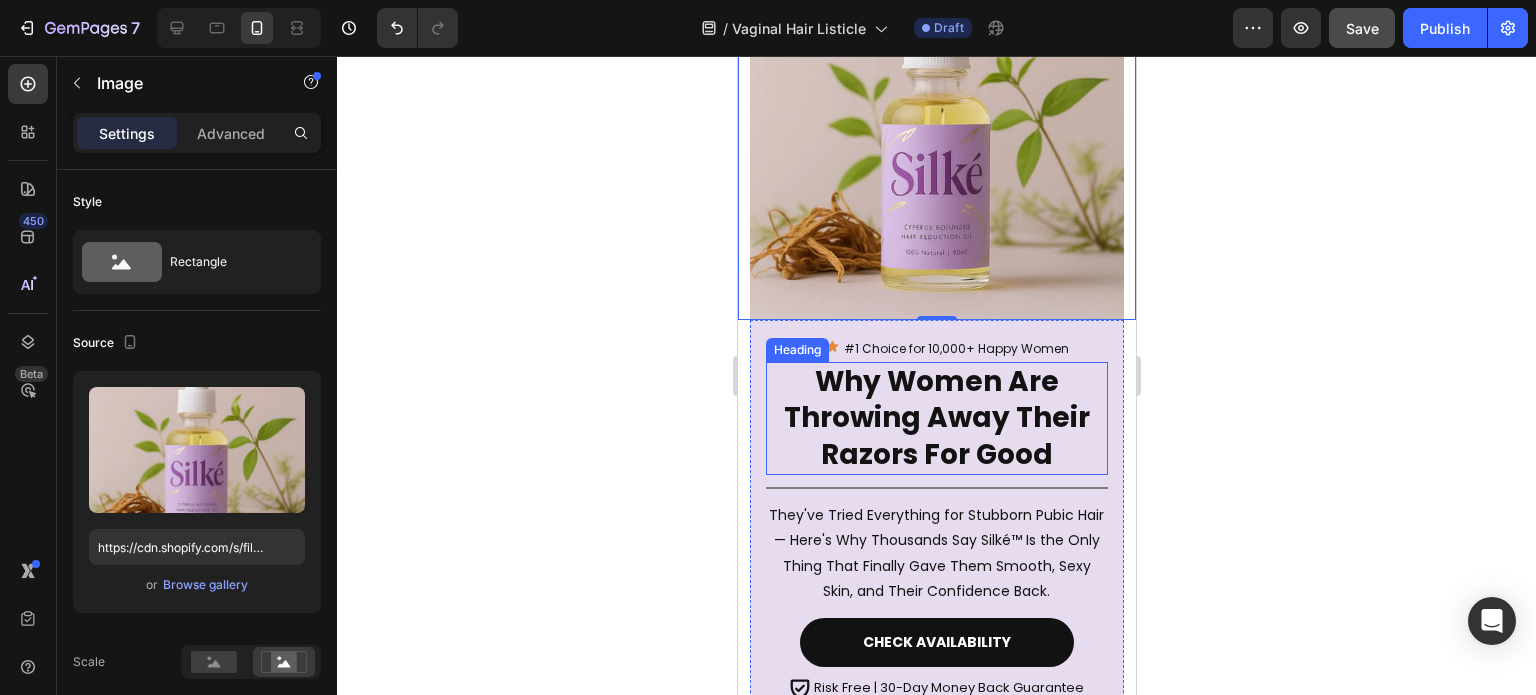 scroll, scrollTop: 391, scrollLeft: 0, axis: vertical 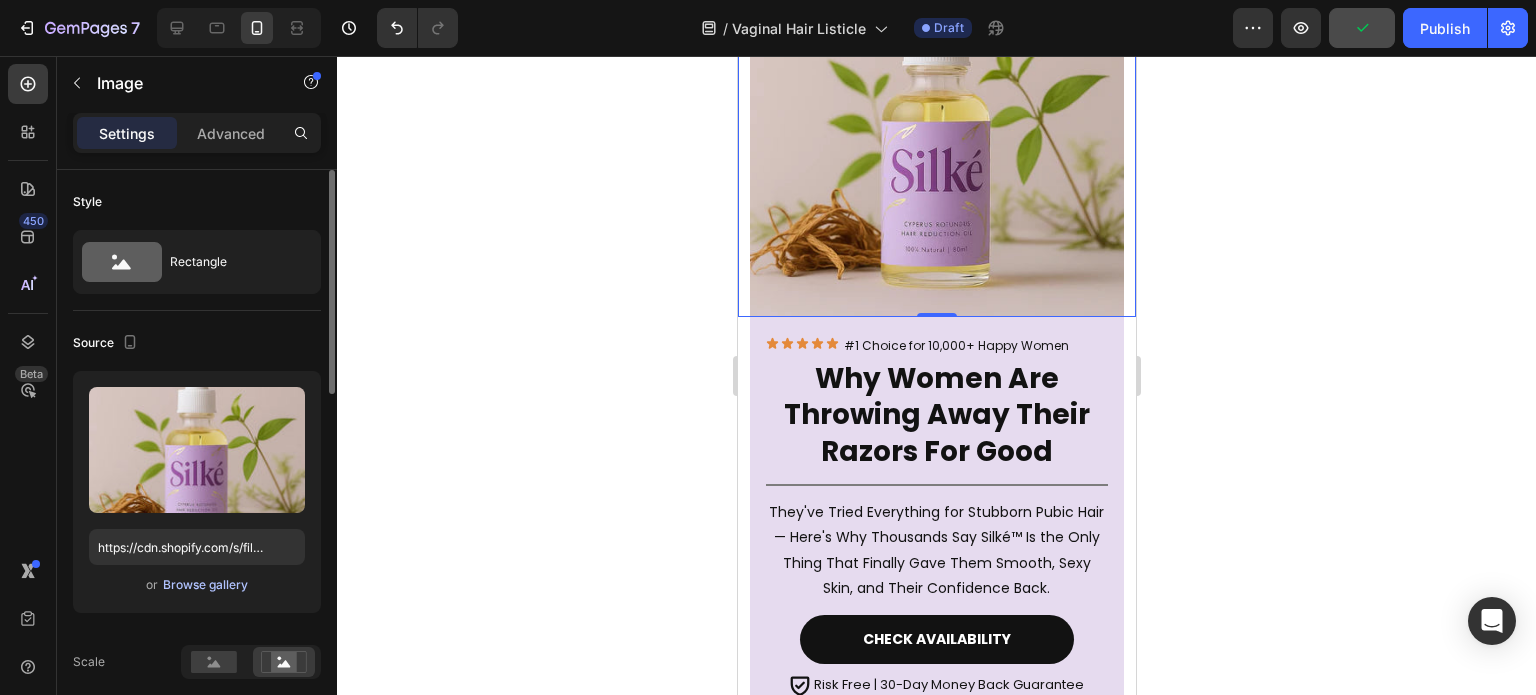 click on "Browse gallery" at bounding box center (205, 585) 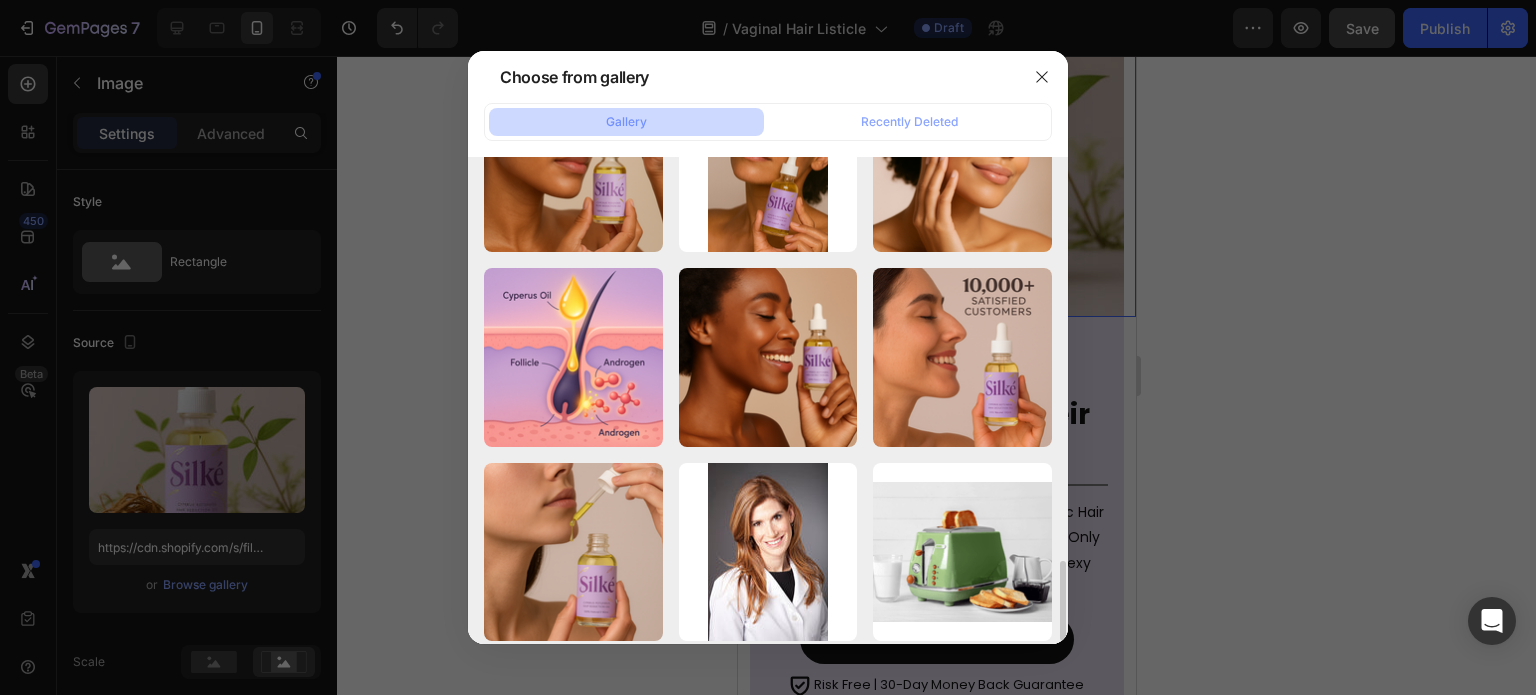 scroll, scrollTop: 2449, scrollLeft: 0, axis: vertical 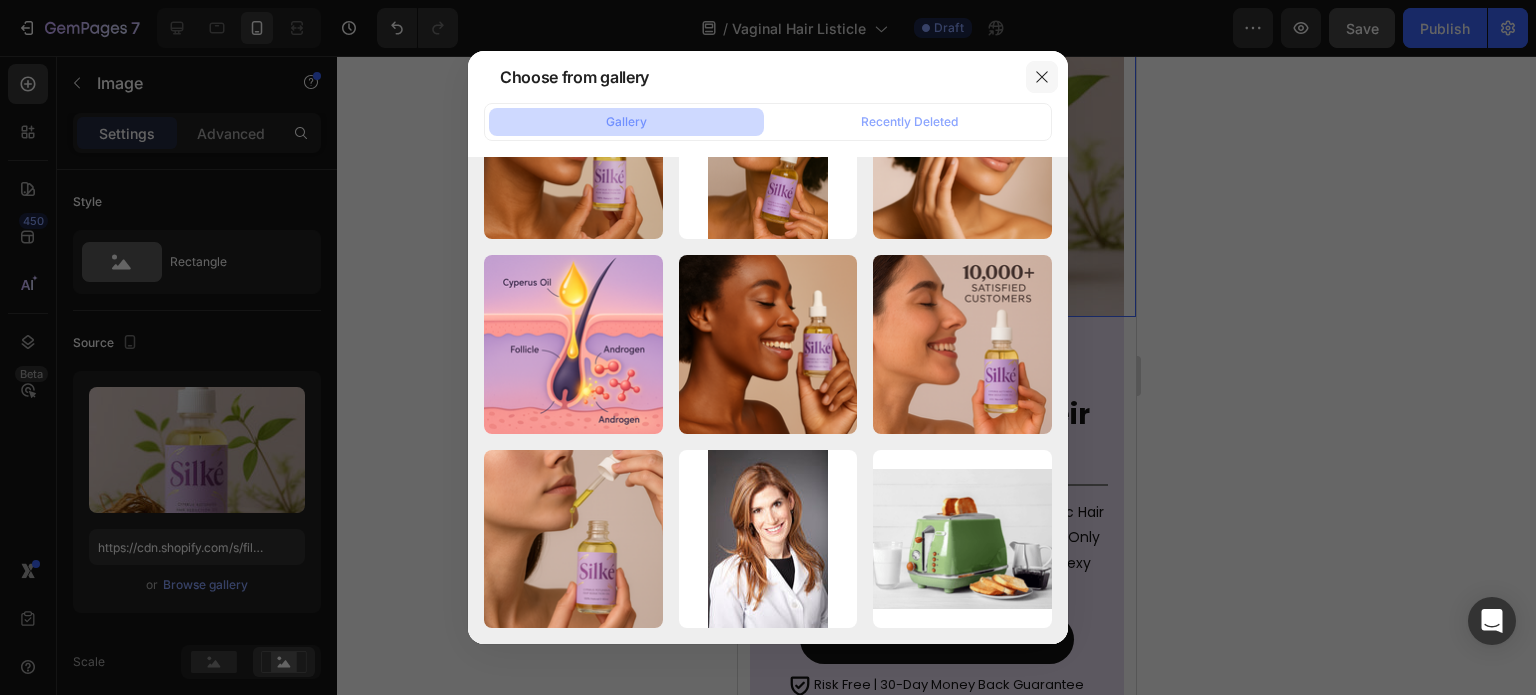 click 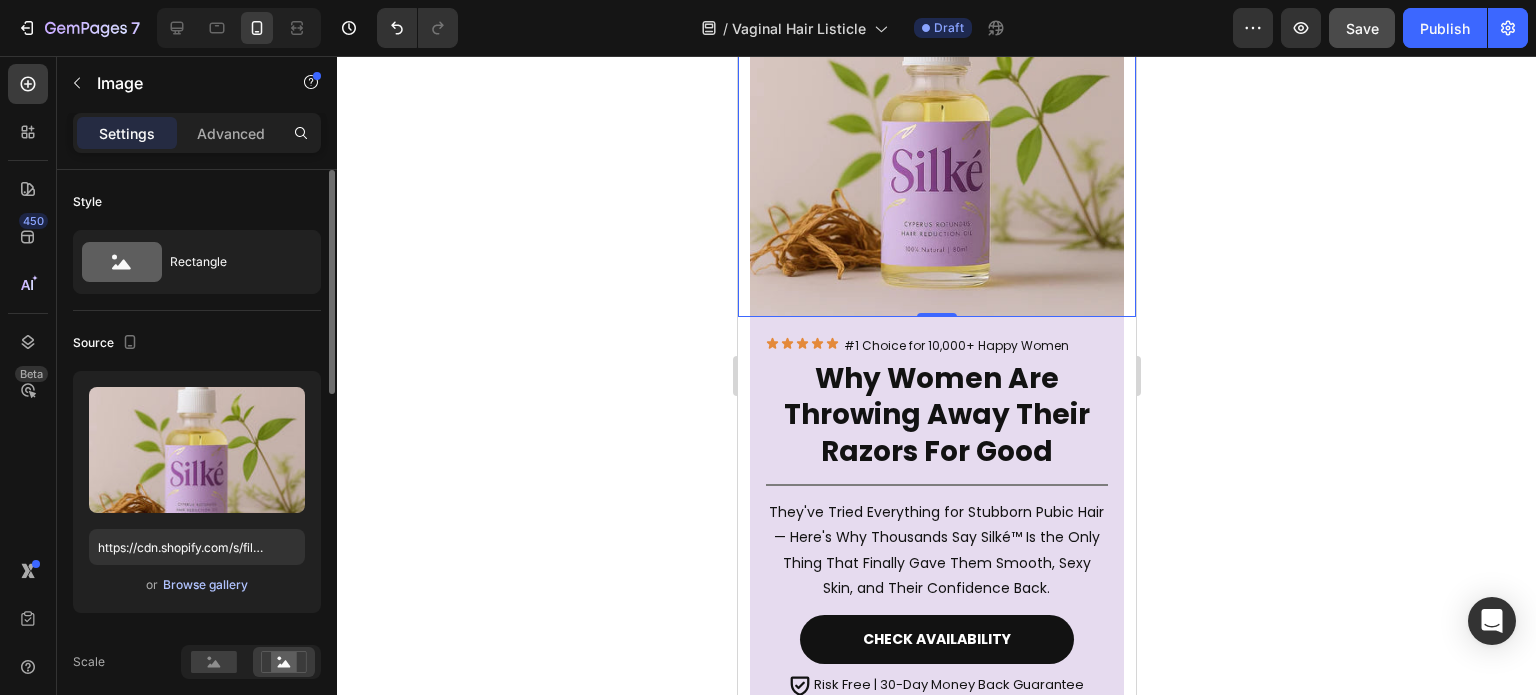 click on "Browse gallery" at bounding box center (205, 585) 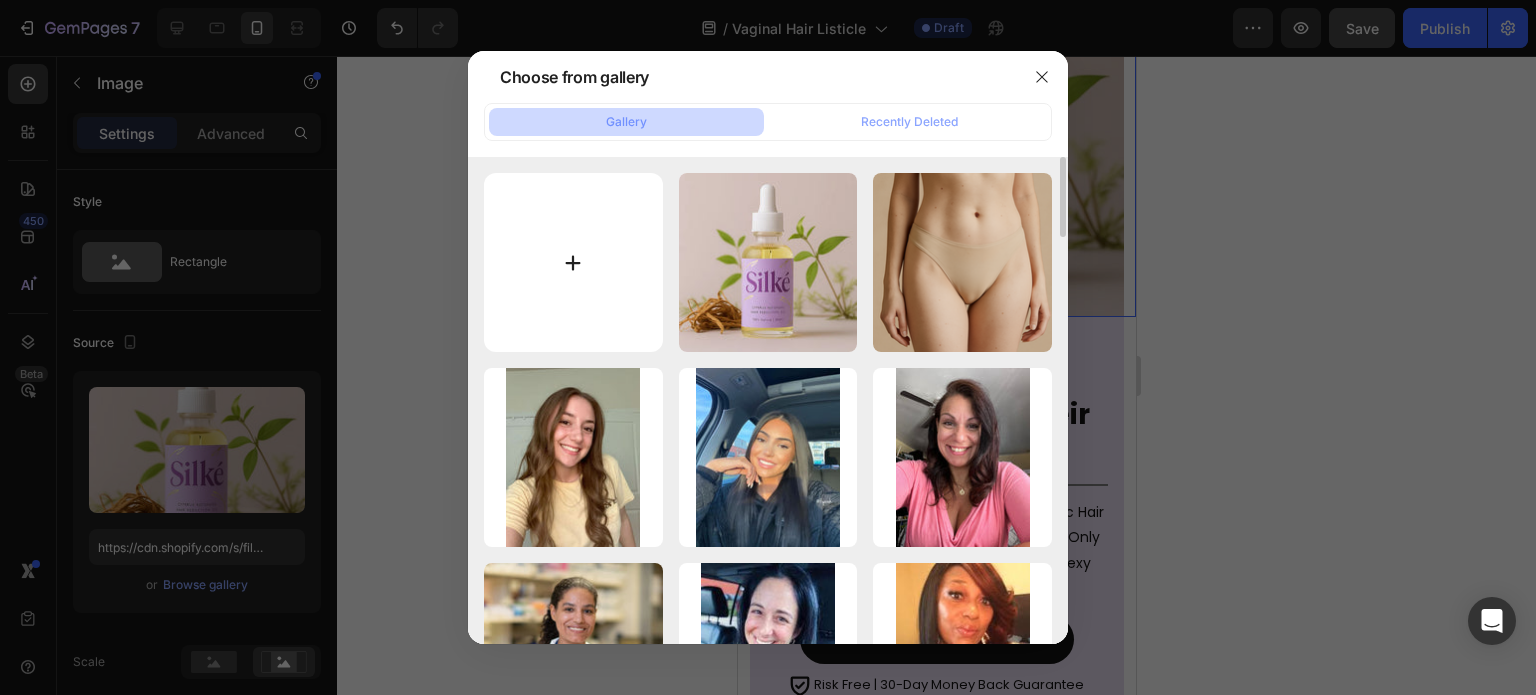 click at bounding box center (573, 262) 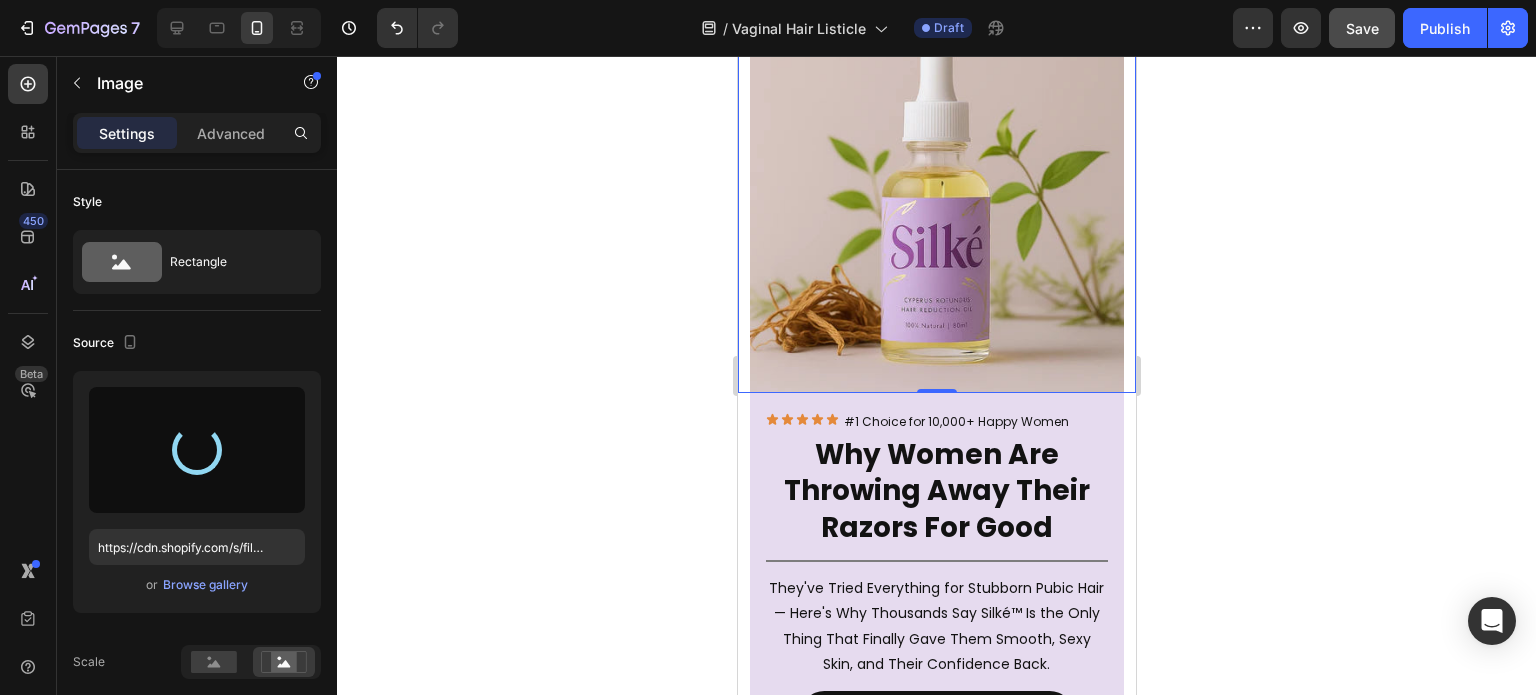 scroll, scrollTop: 243, scrollLeft: 0, axis: vertical 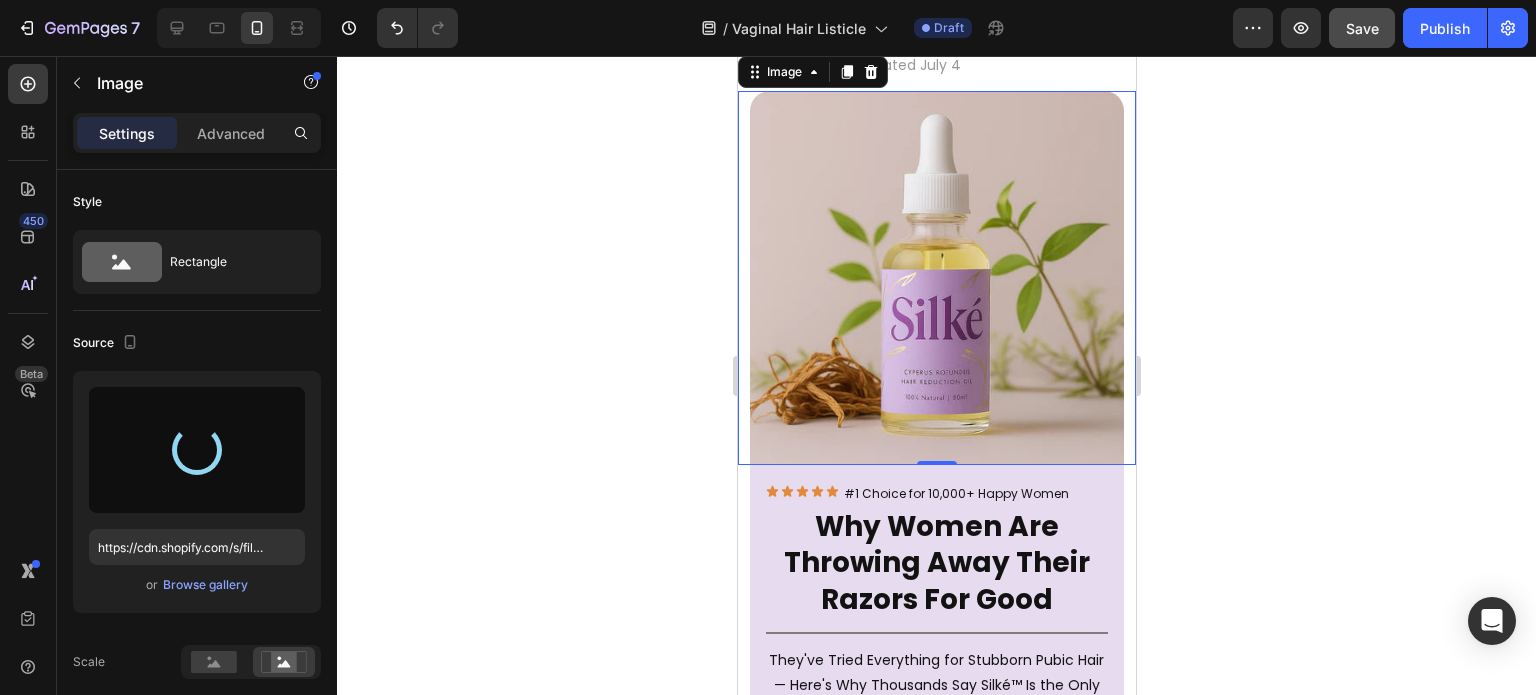 type on "https://cdn.shopify.com/s/files/1/0879/5720/9392/files/gempages_578065964034163216-02d6bf26-ec53-40bb-911e-20593a7a046d.webp" 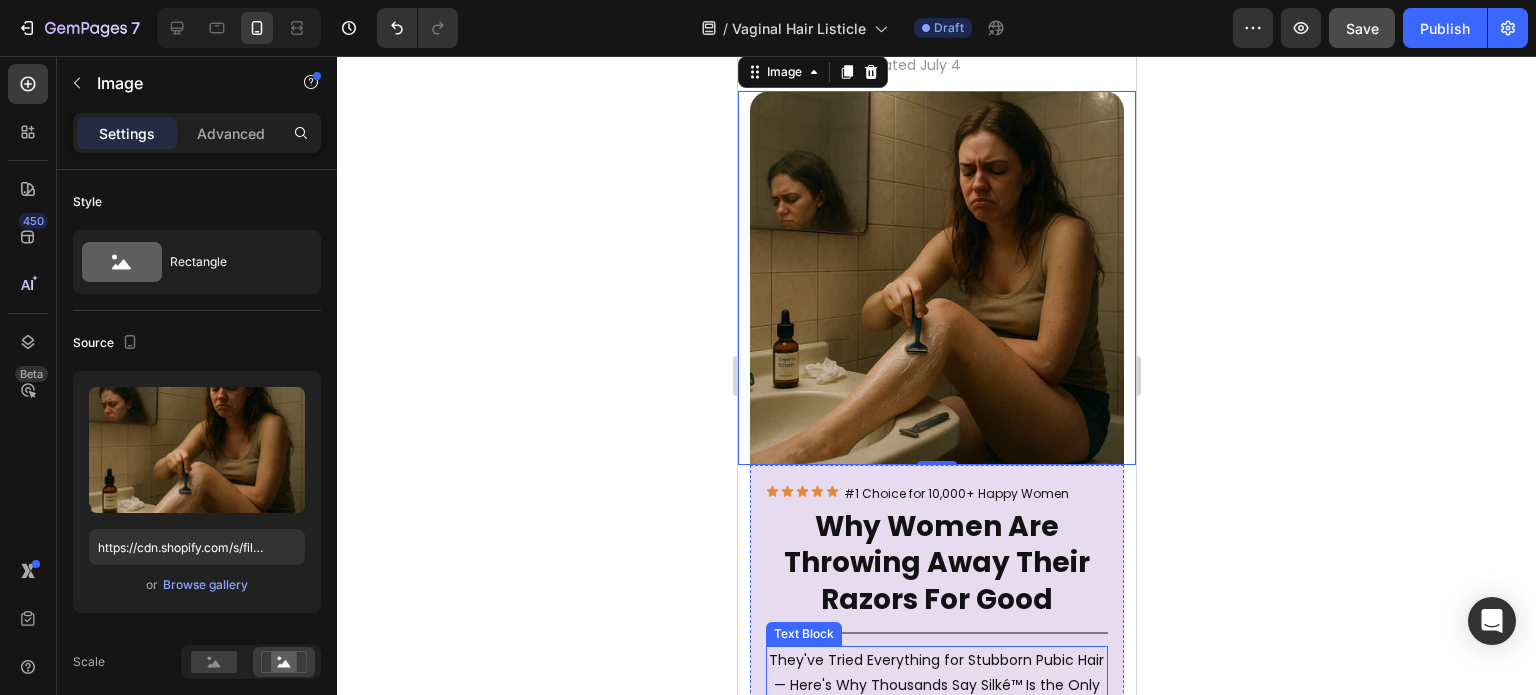 click on "They've Tried Everything for Stubborn Pubic Hair — Here's Why Thousands Say Silké™ Is the Only Thing That Finally Gave Them Smooth, Sexy Skin, and Their Confidence Back." at bounding box center (936, 698) 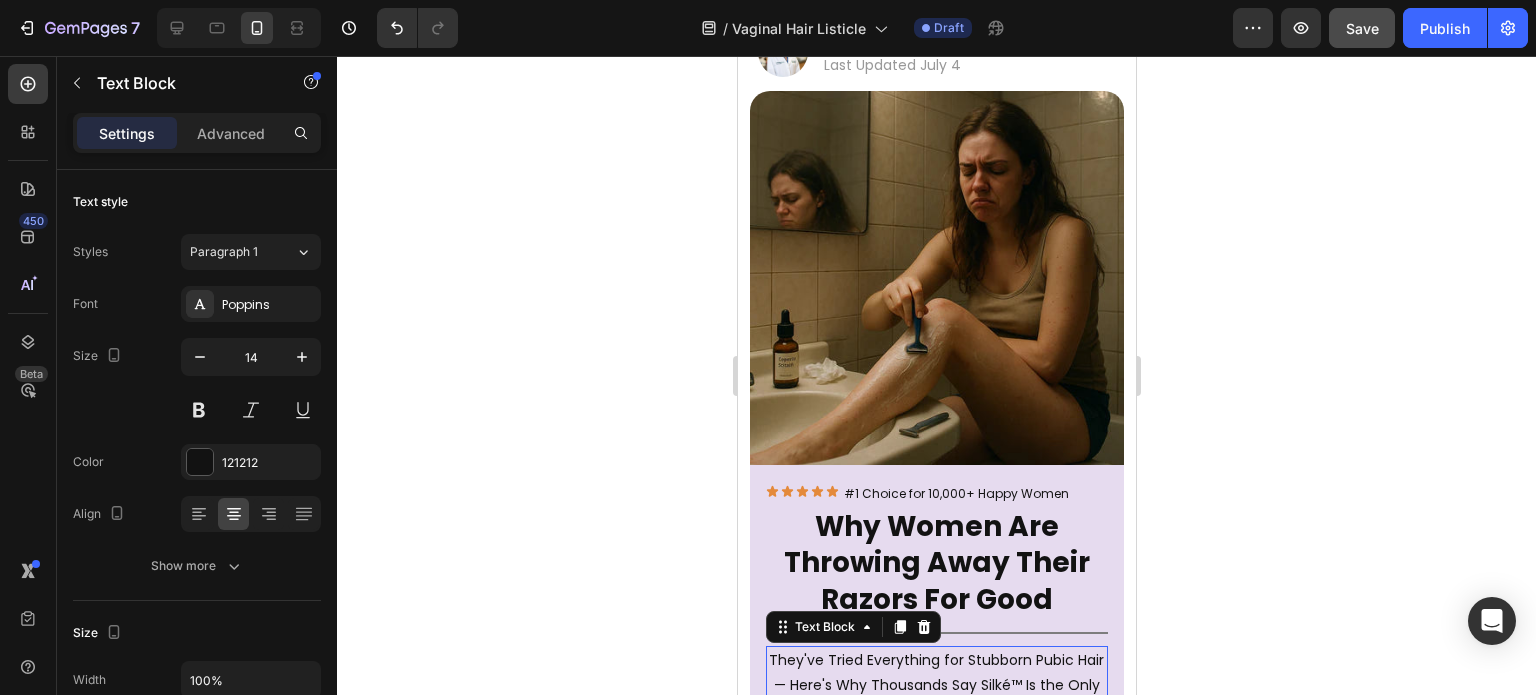 click on "They've Tried Everything for Stubborn Pubic Hair — Here's Why Thousands Say Silké™ Is the Only Thing That Finally Gave Them Smooth, Sexy Skin, and Their Confidence Back." at bounding box center [936, 698] 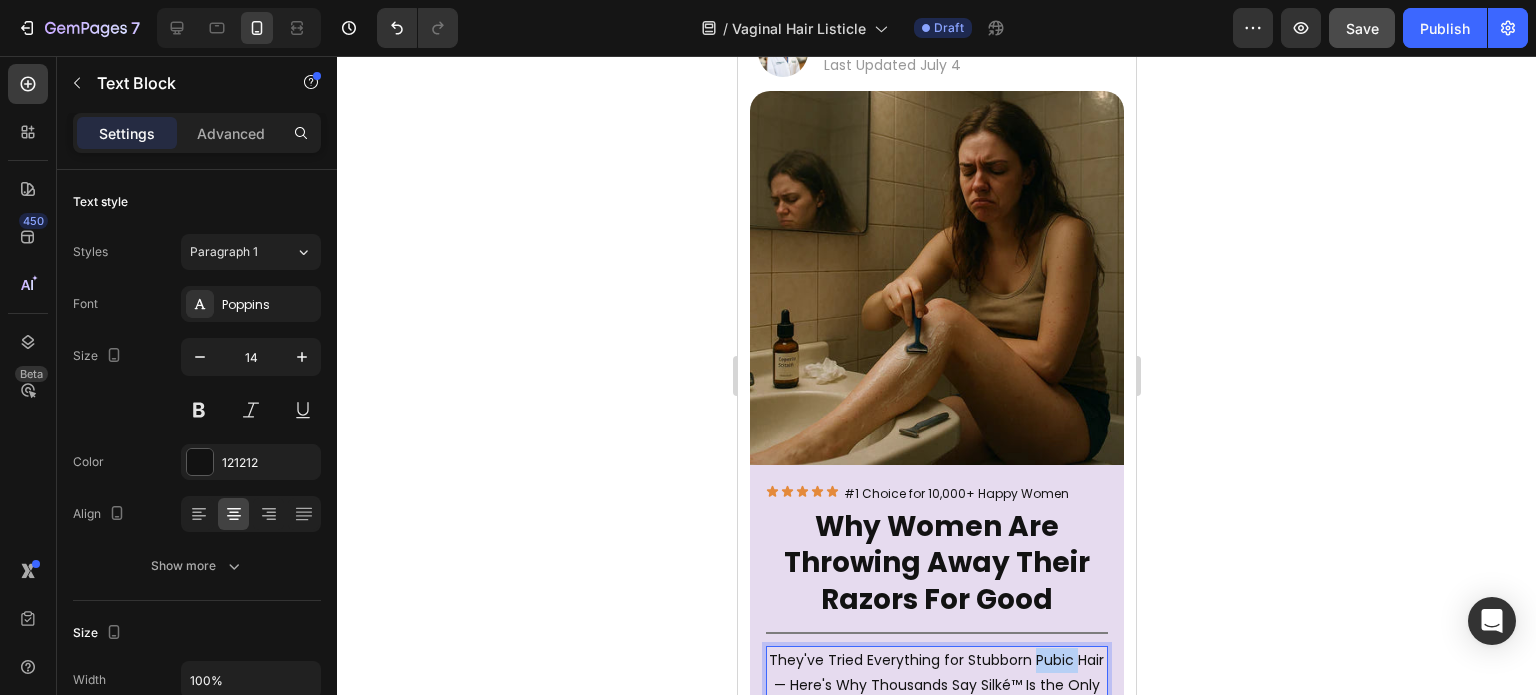 click on "They've Tried Everything for Stubborn Pubic Hair — Here's Why Thousands Say Silké™ Is the Only Thing That Finally Gave Them Smooth, Sexy Skin, and Their Confidence Back." at bounding box center (936, 698) 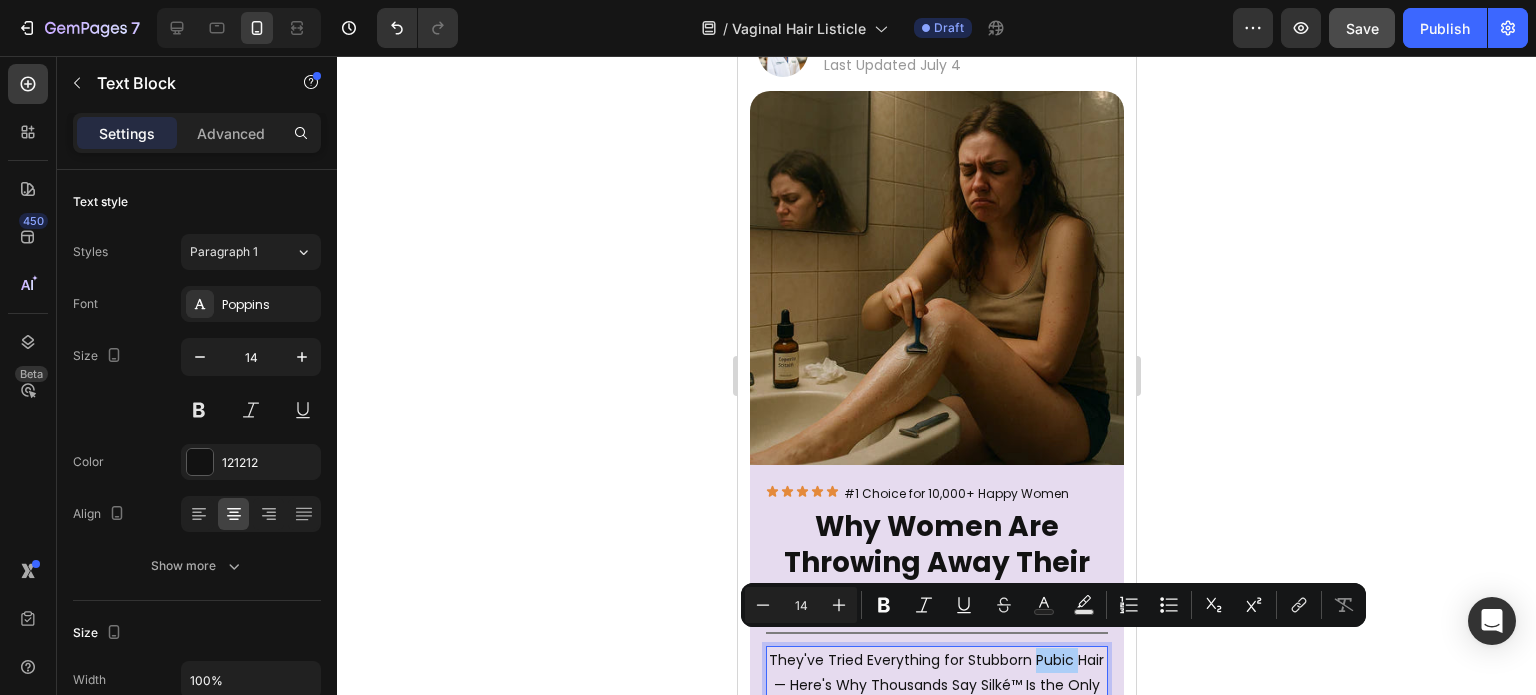 click 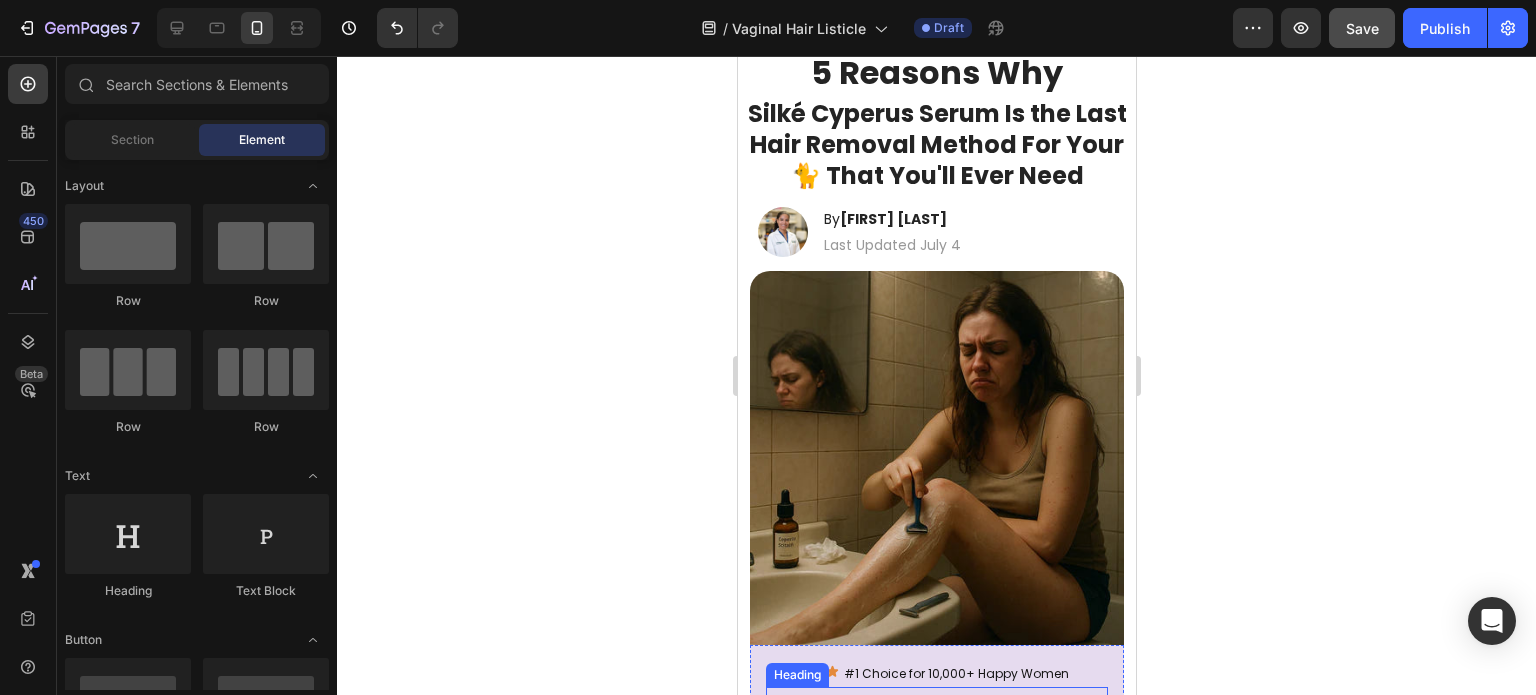 scroll, scrollTop: 0, scrollLeft: 0, axis: both 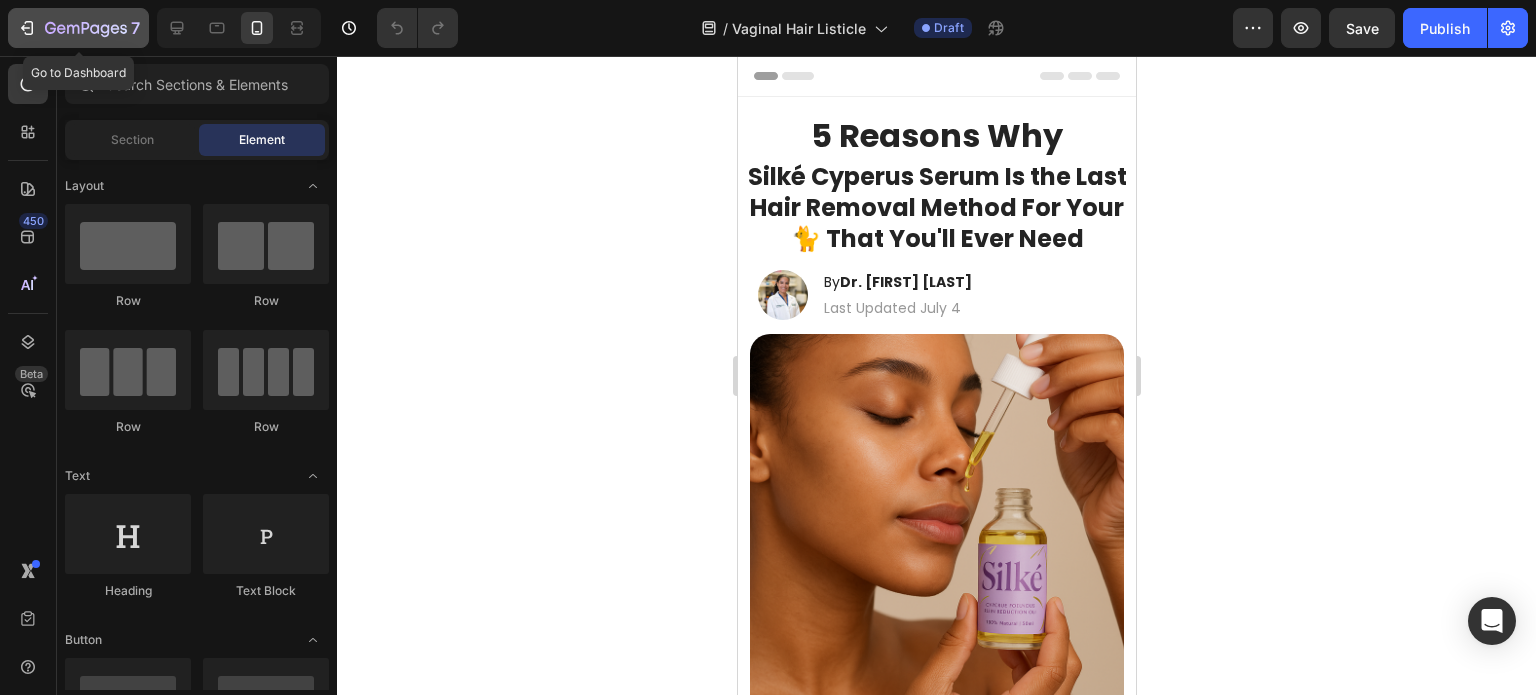 click on "7" at bounding box center (78, 28) 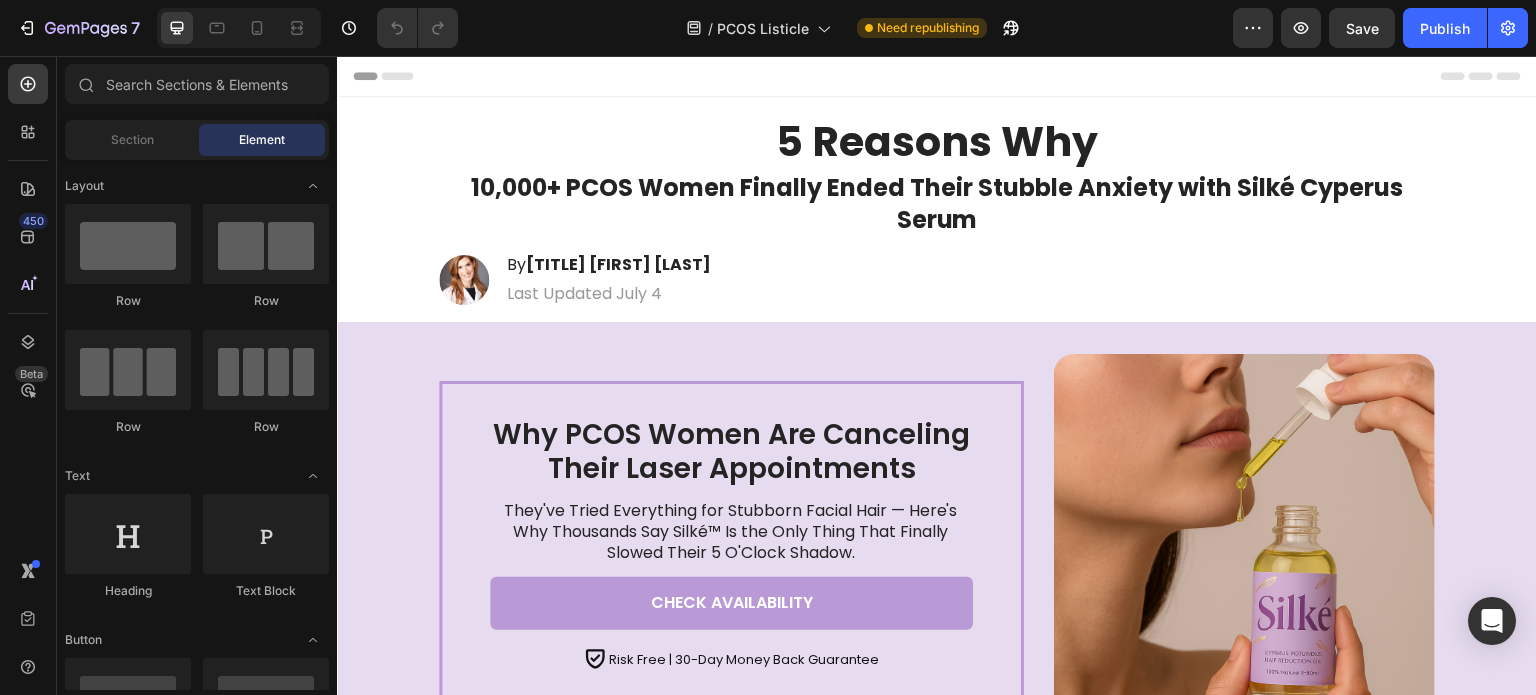 scroll, scrollTop: 0, scrollLeft: 0, axis: both 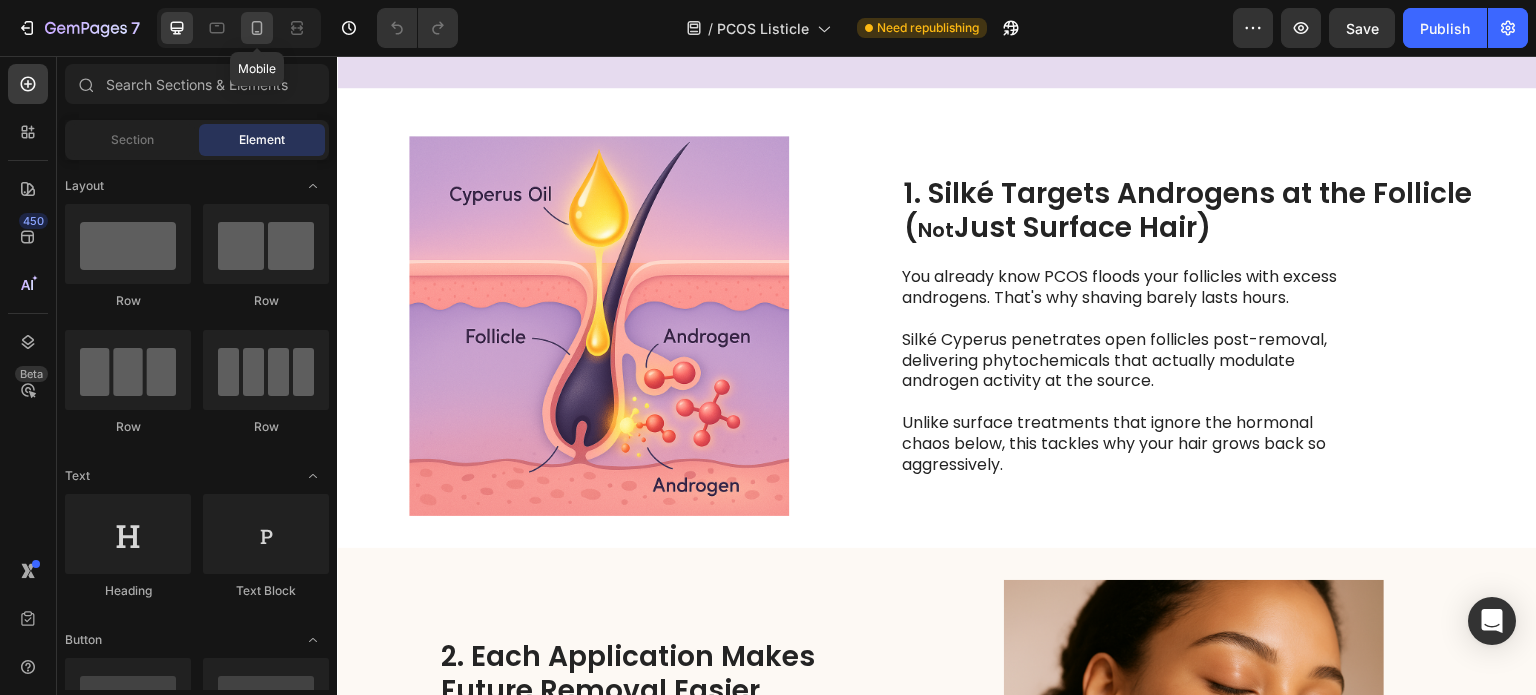 click 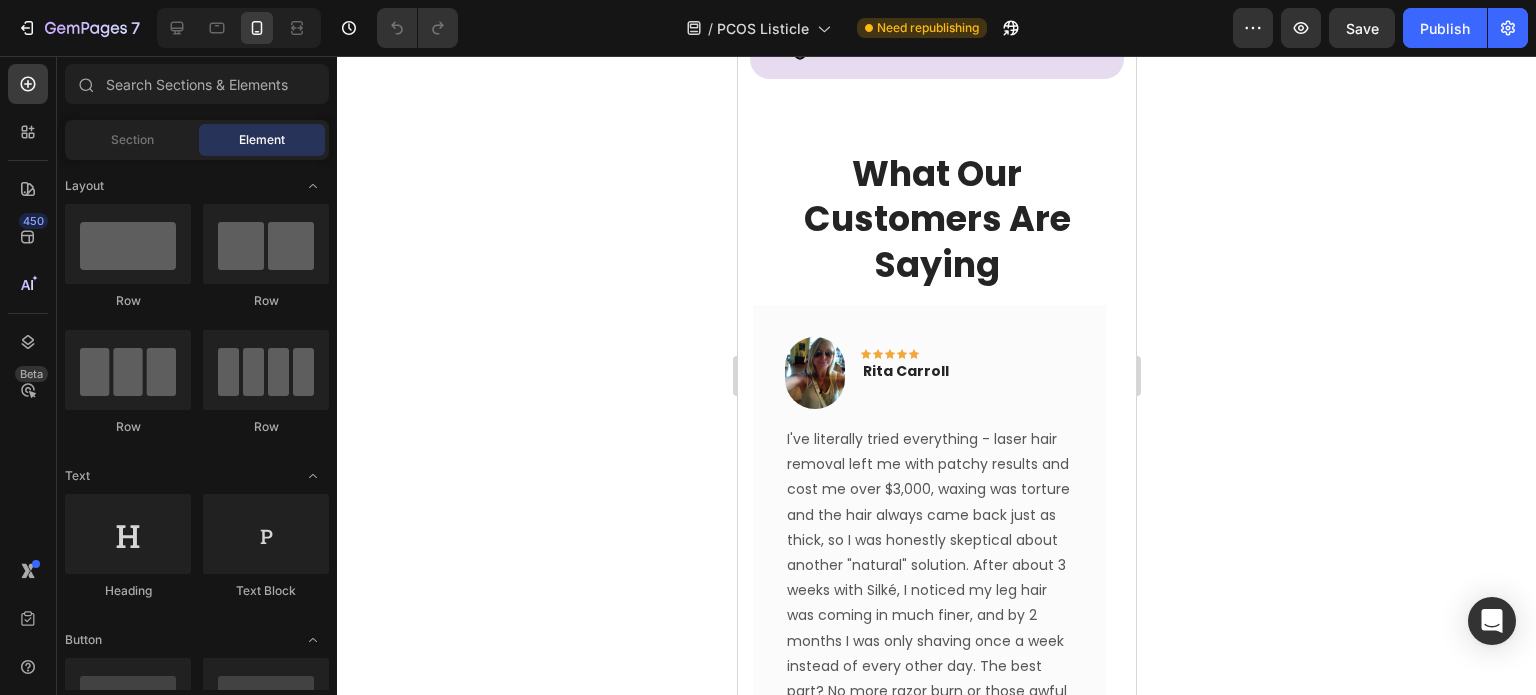scroll, scrollTop: 4858, scrollLeft: 0, axis: vertical 